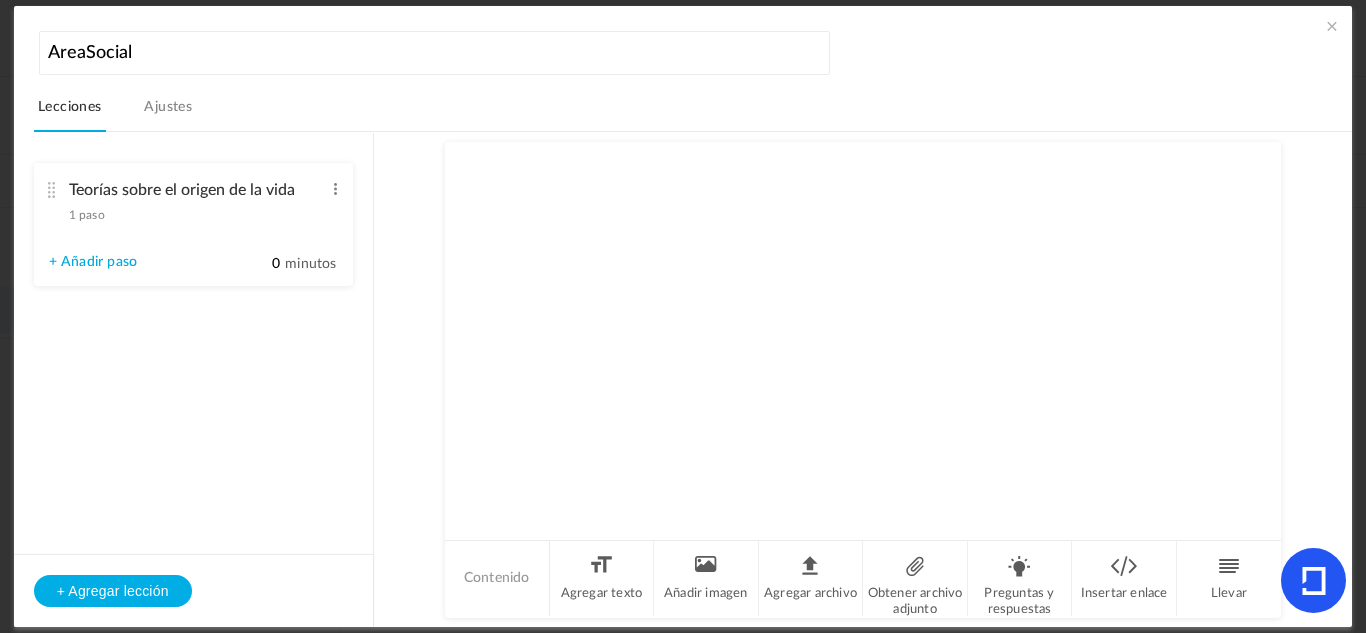 scroll, scrollTop: 0, scrollLeft: 0, axis: both 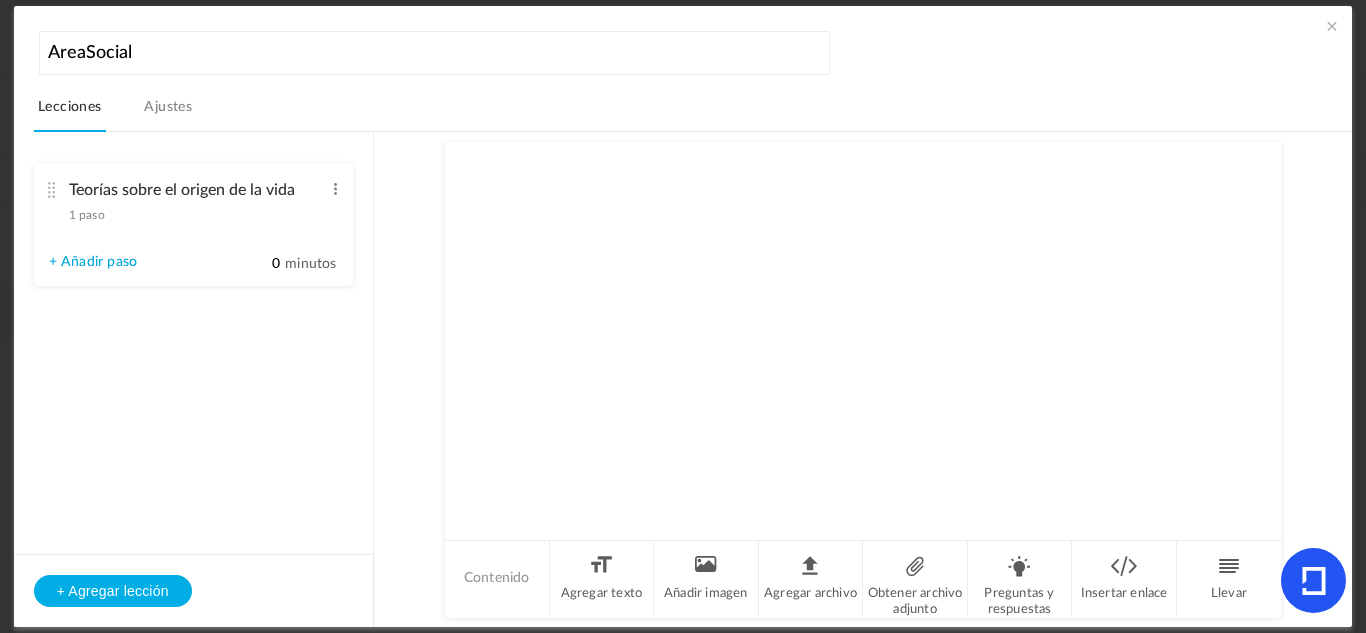 click 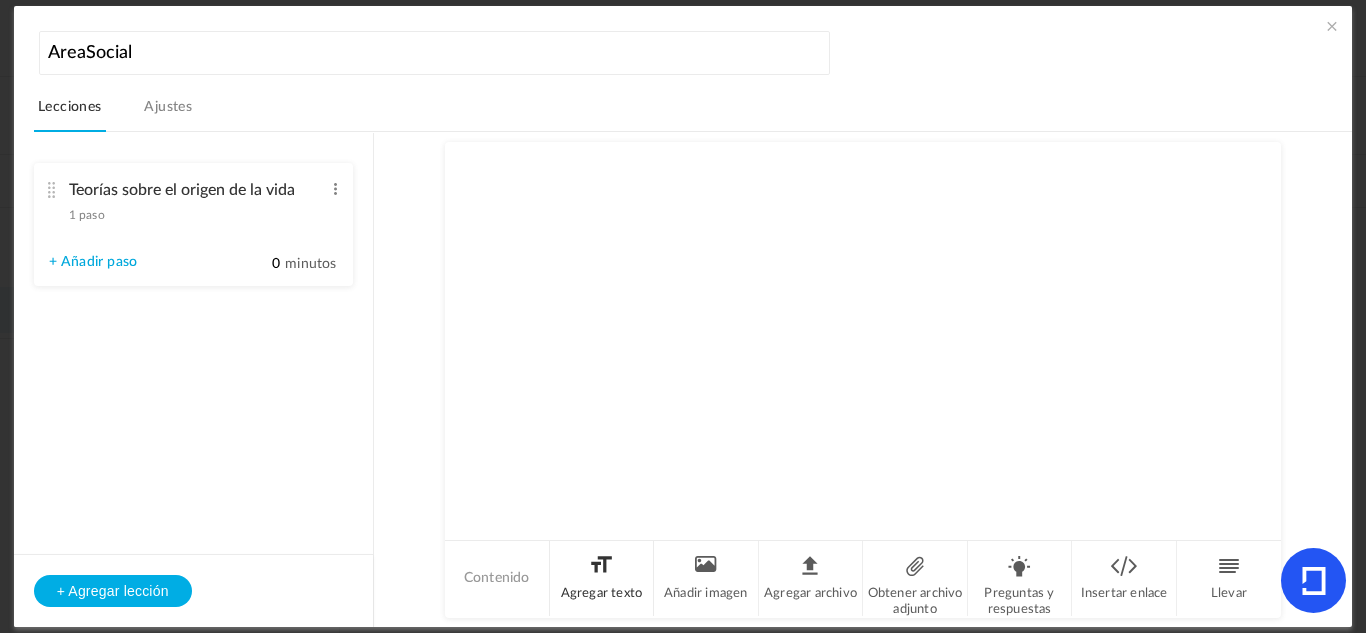 click on "Agregar texto" 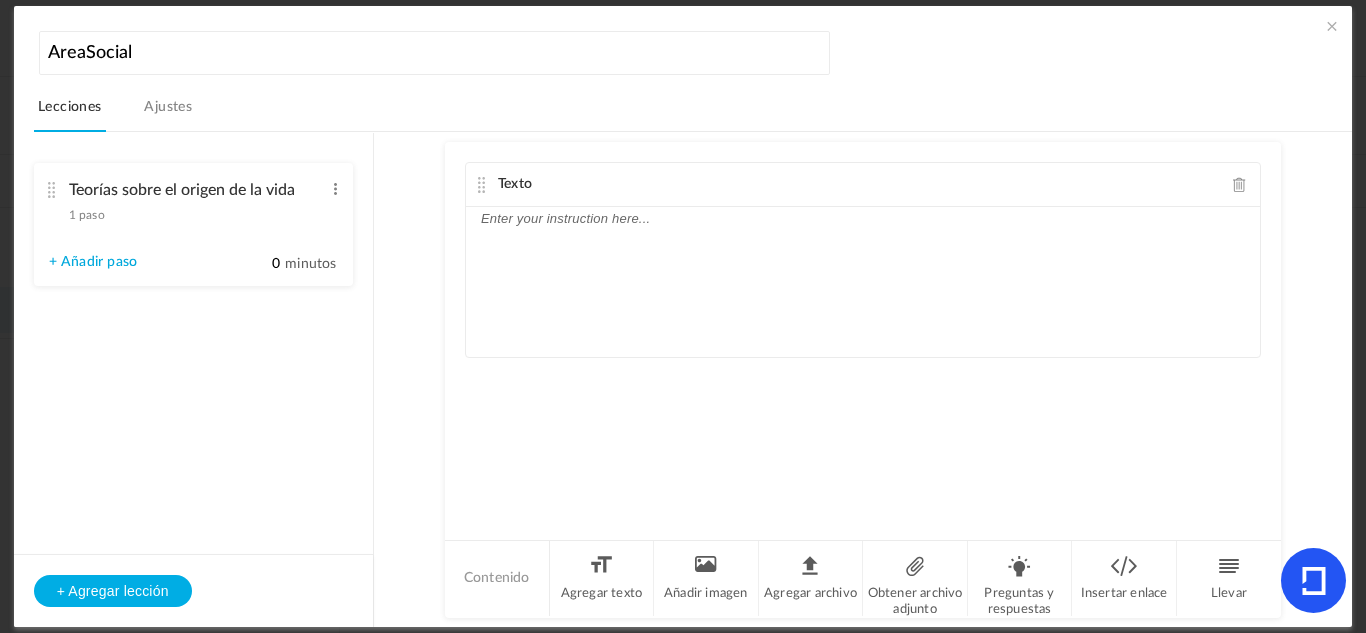click 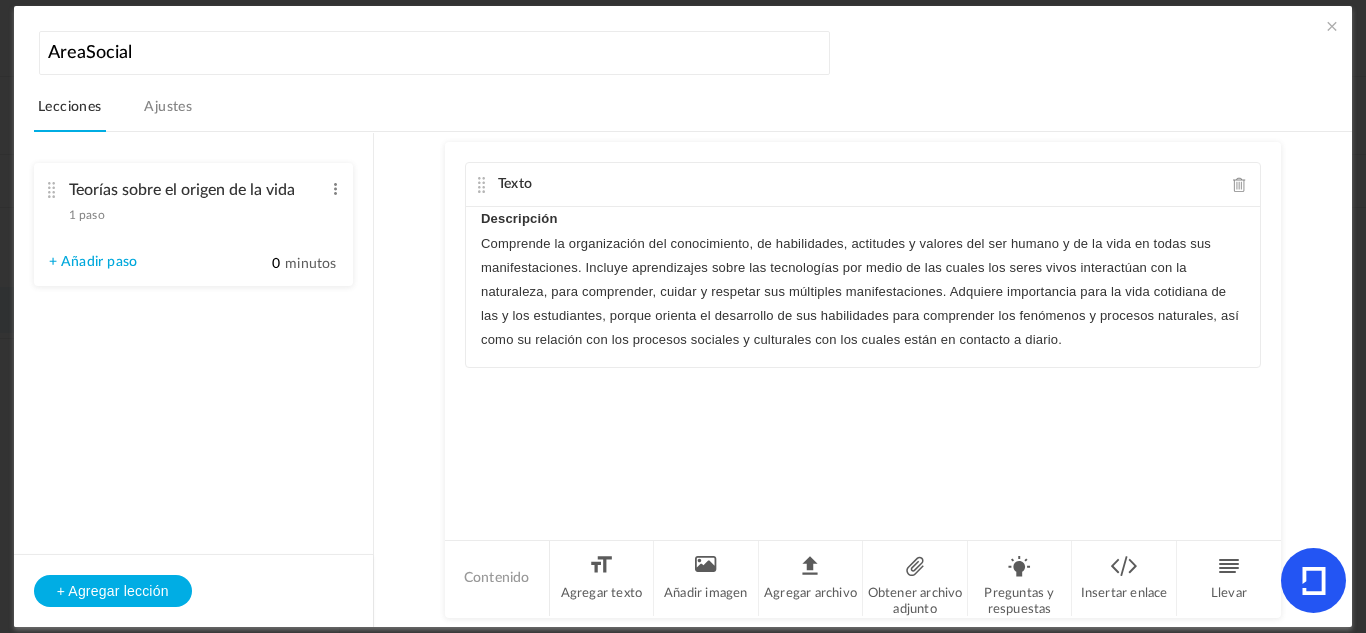 scroll, scrollTop: 0, scrollLeft: 0, axis: both 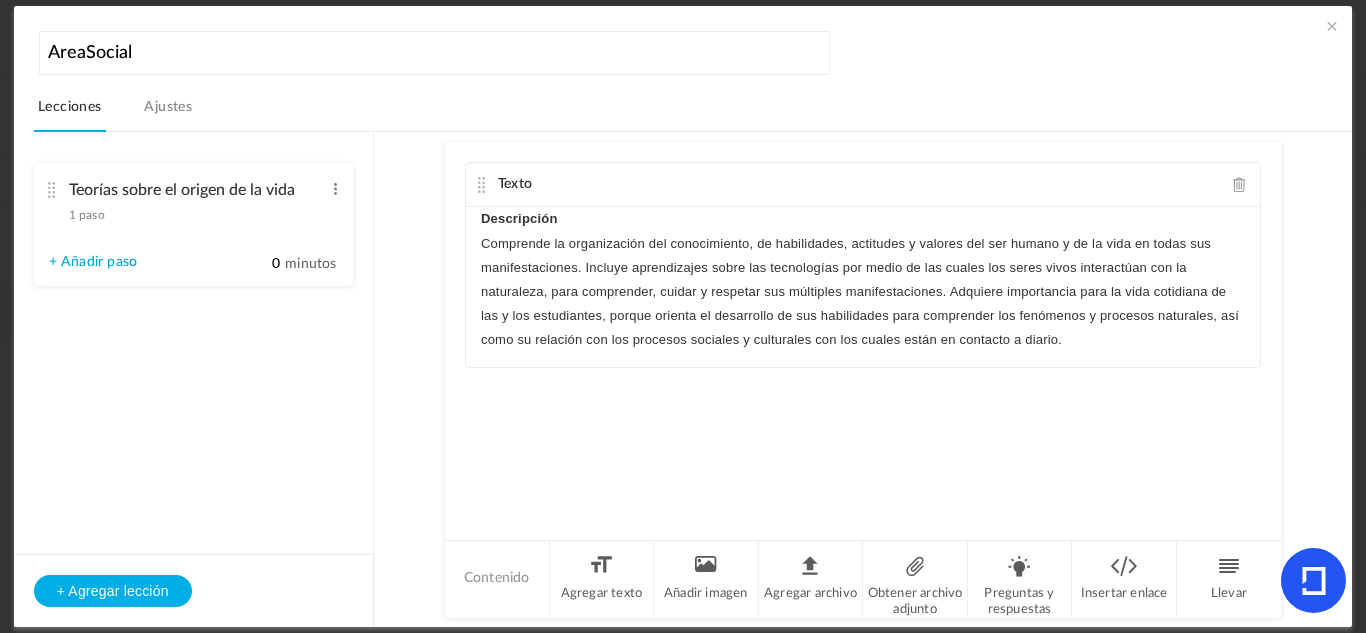click on "Texto
Descripción Comprende la organización del conocimiento, de habilidades, actitudes y valores del ser humano y de la vida en todas sus manifestaciones. Incluye aprendizajes sobre las tecnologías por medio de las cuales los seres vivos interactúan con la naturaleza, para comprender, cuidar y respetar sus múltiples manifestaciones. Adquiere importancia para la vida cotidiana de las y los estudiantes, porque orienta el desarrollo de sus habilidades para comprender los fenómenos y procesos naturales, así como su relación con los procesos sociales y culturales con los cuales están en contacto a diario." 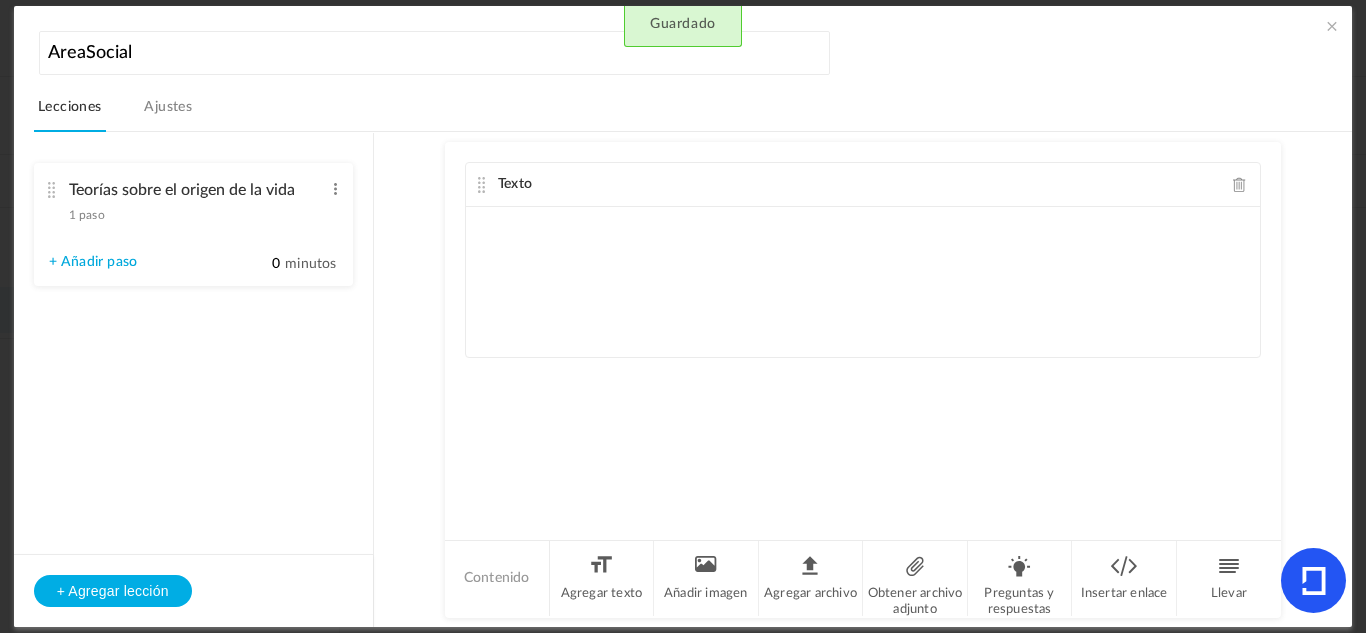 click 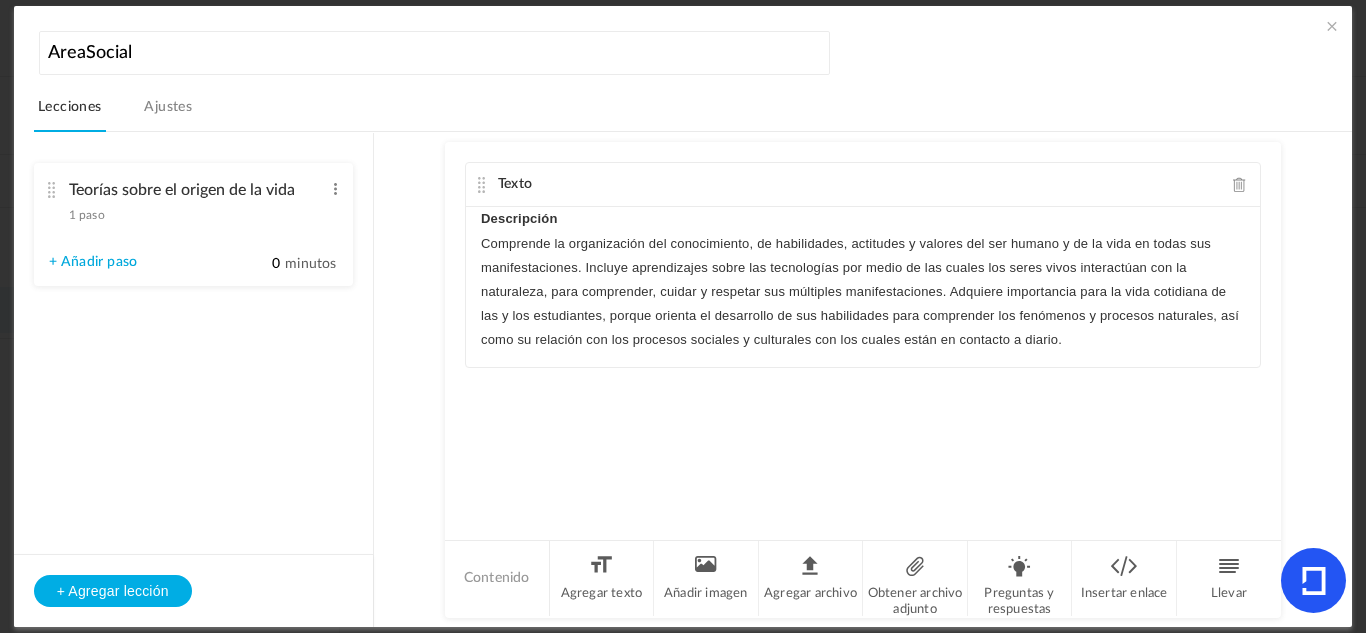 scroll, scrollTop: 0, scrollLeft: 0, axis: both 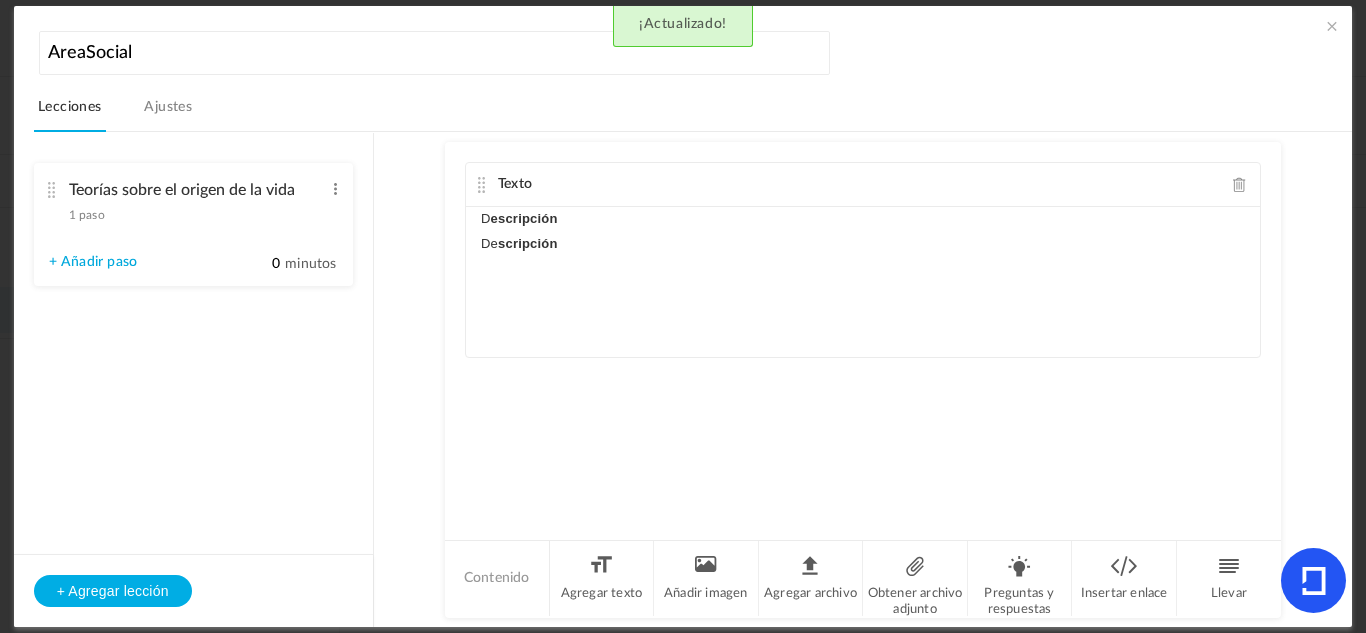 click 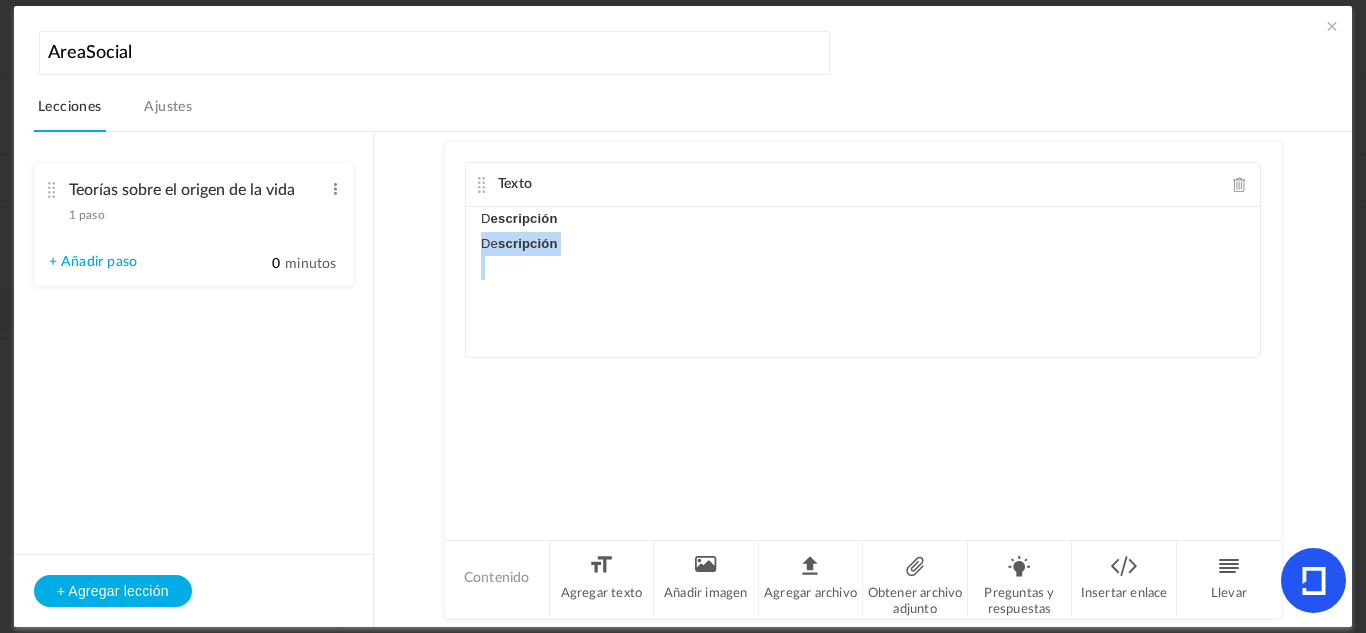 drag, startPoint x: 624, startPoint y: 257, endPoint x: 471, endPoint y: 246, distance: 153.39491 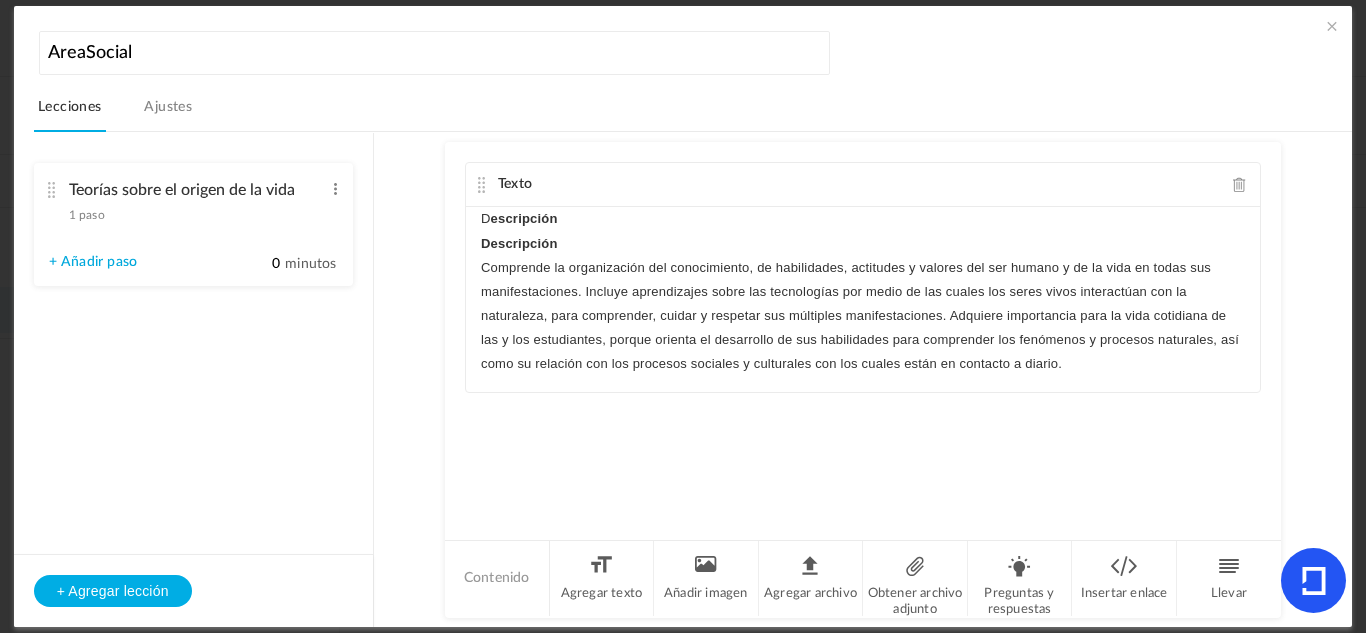 scroll, scrollTop: 0, scrollLeft: 0, axis: both 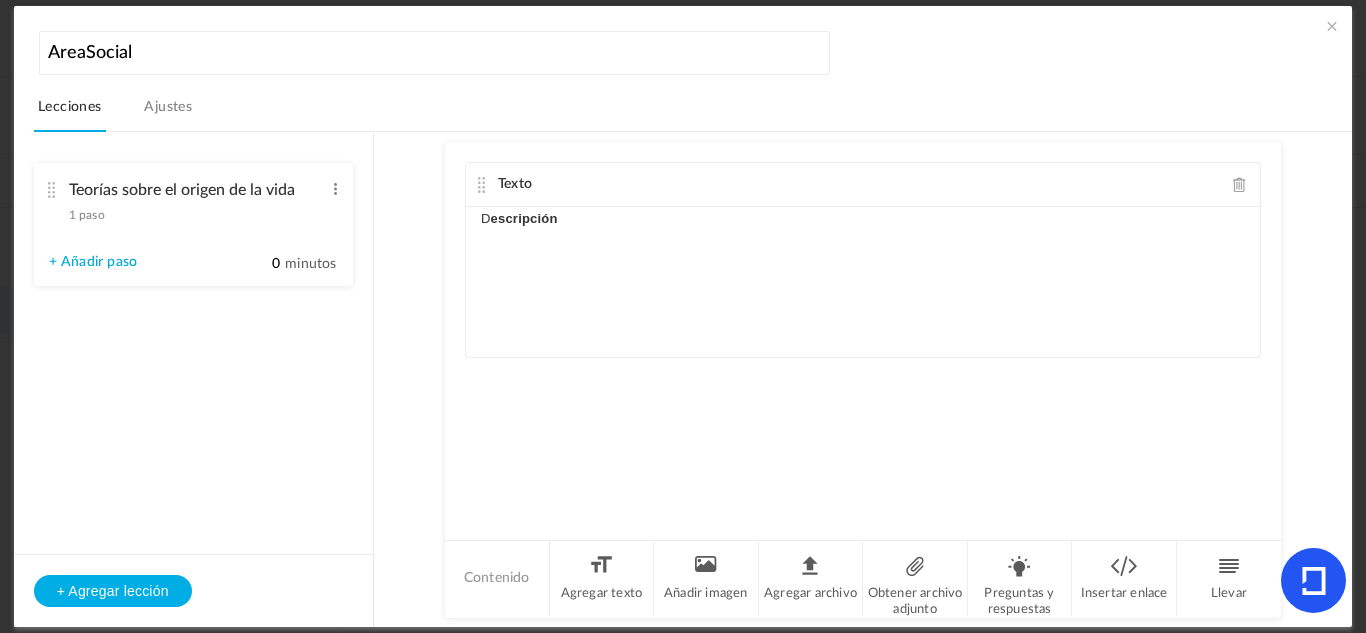 click on "D escripción" 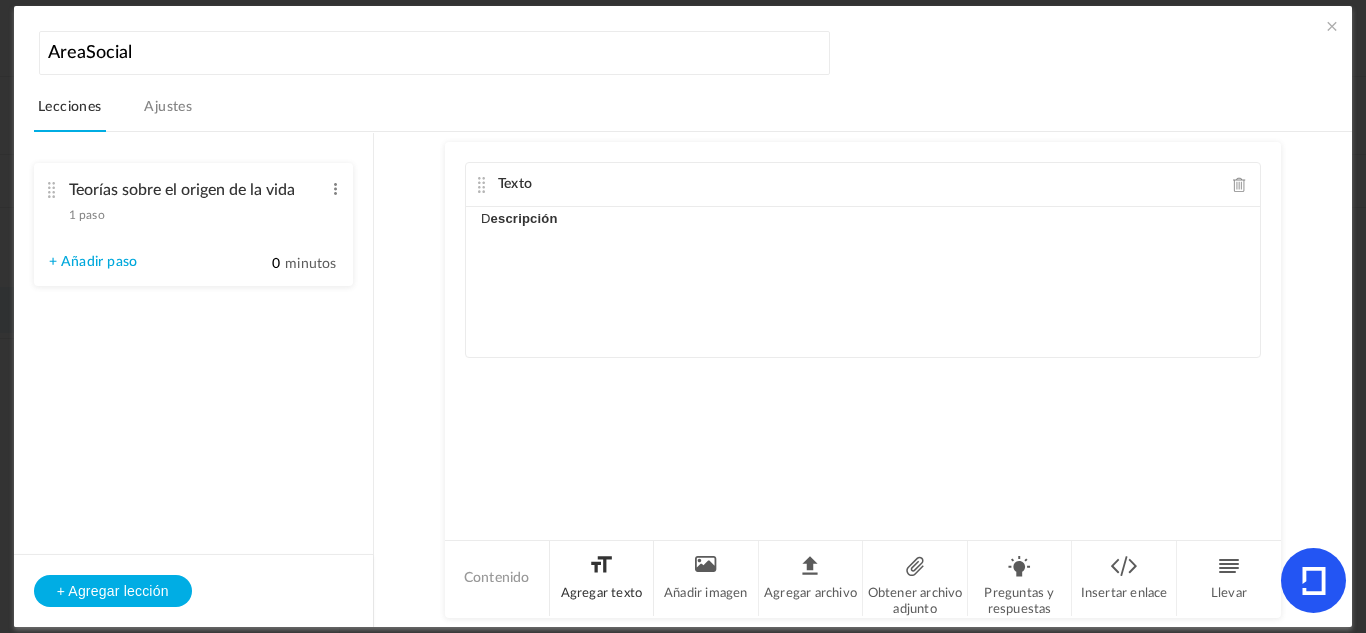 click on "Agregar texto" 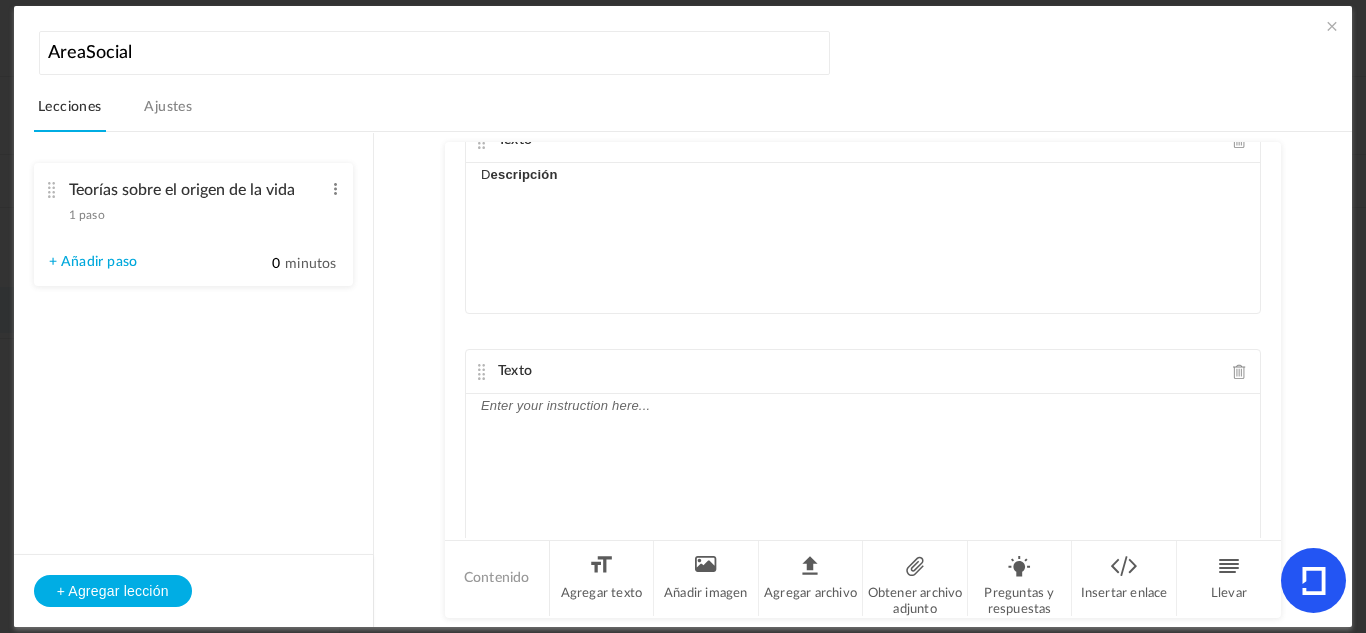 scroll, scrollTop: 45, scrollLeft: 0, axis: vertical 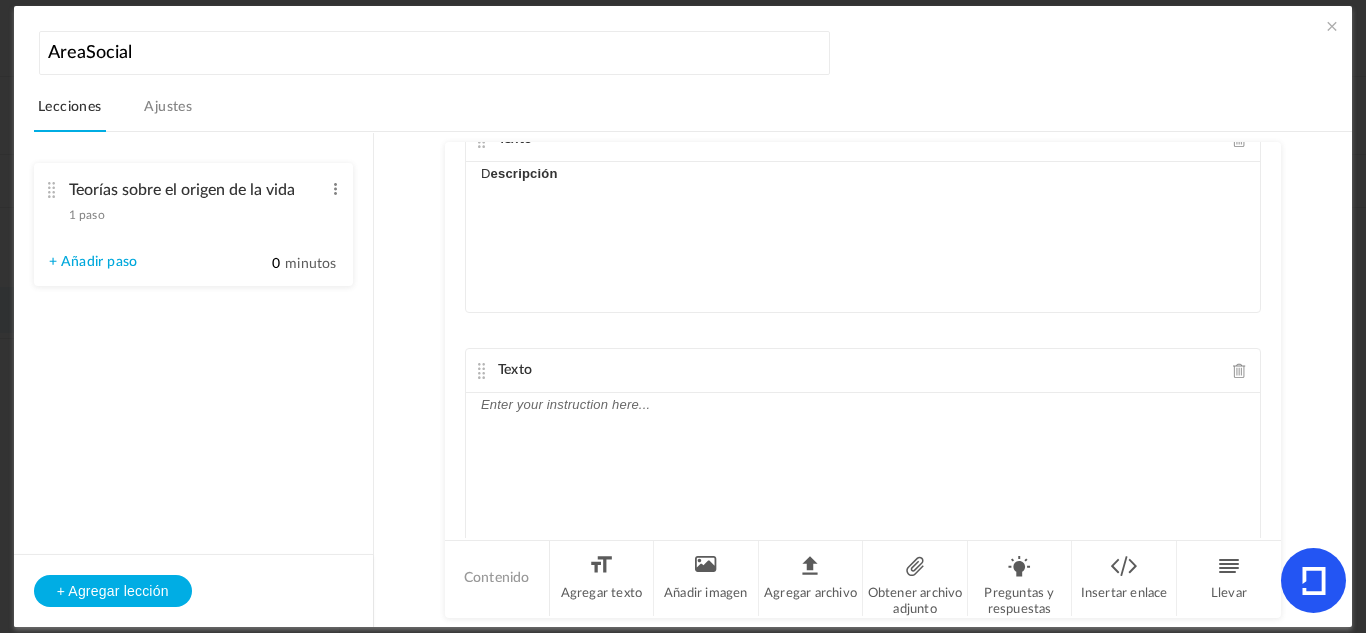 click 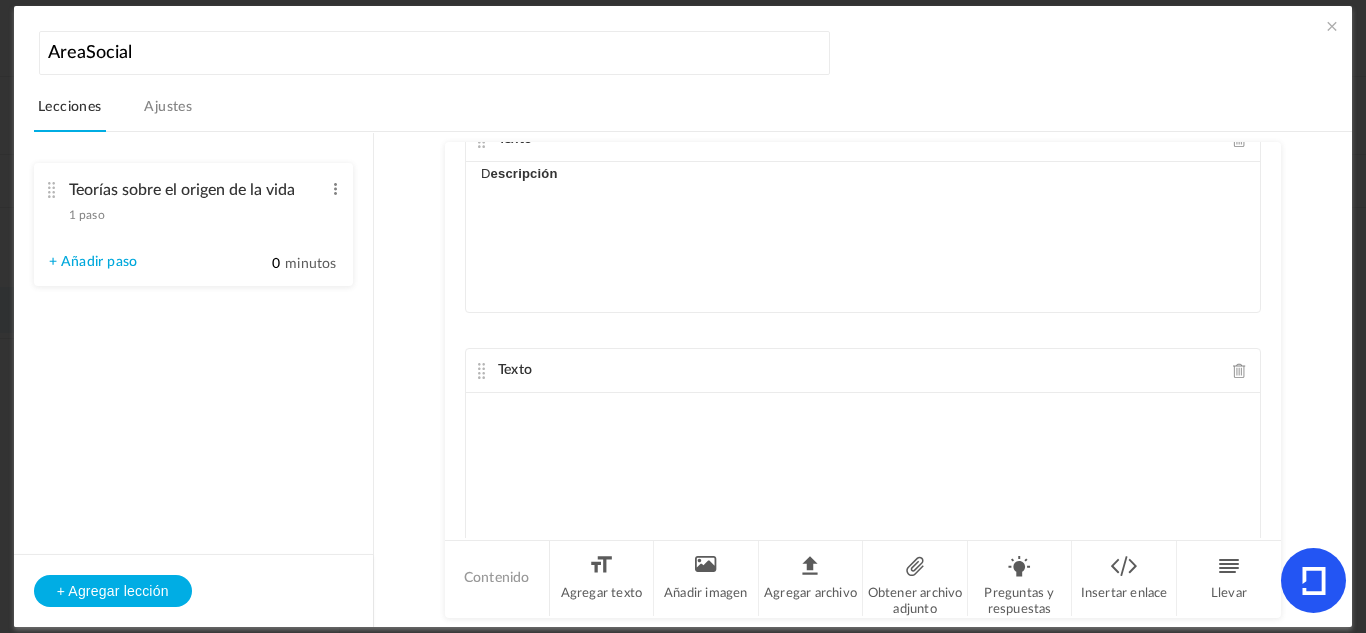 type 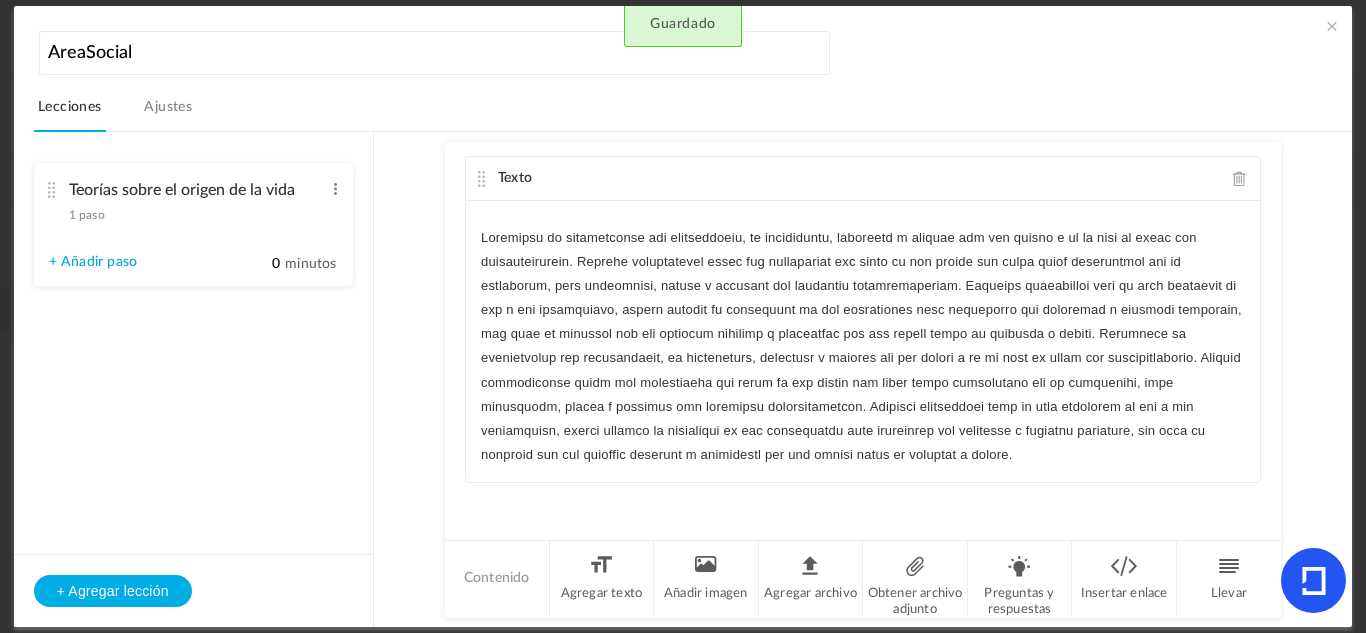 scroll, scrollTop: 0, scrollLeft: 0, axis: both 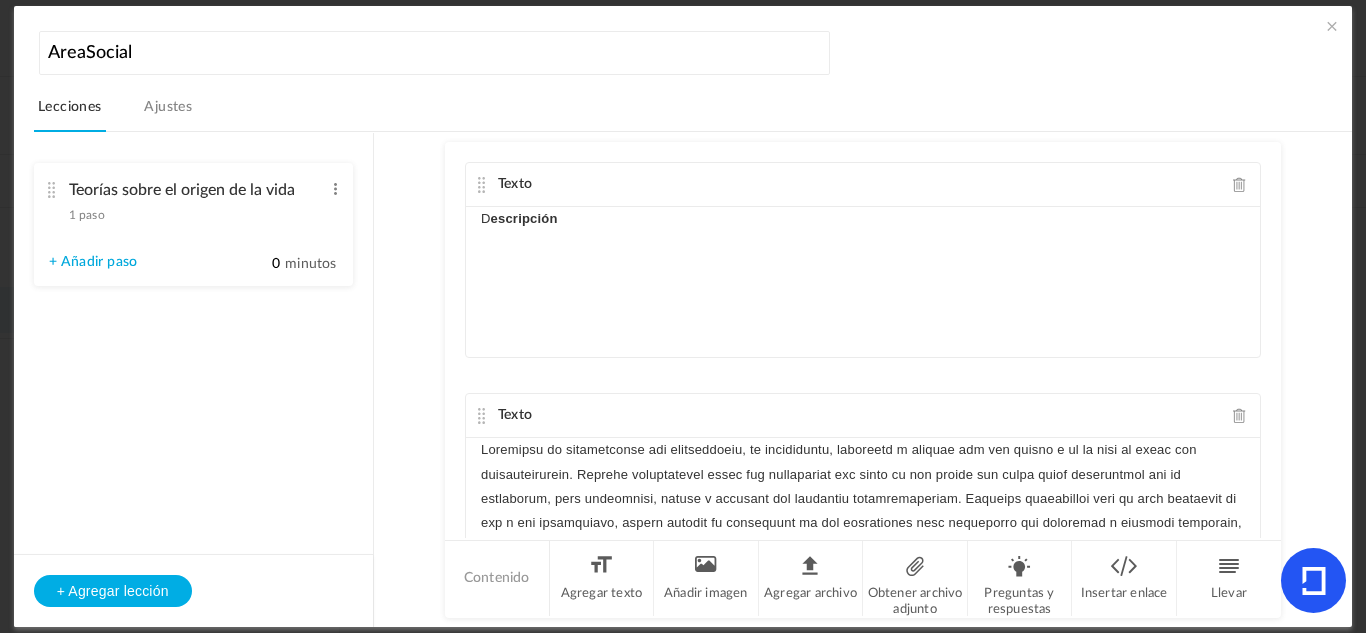 click on "Texto
D escripción
Texto" 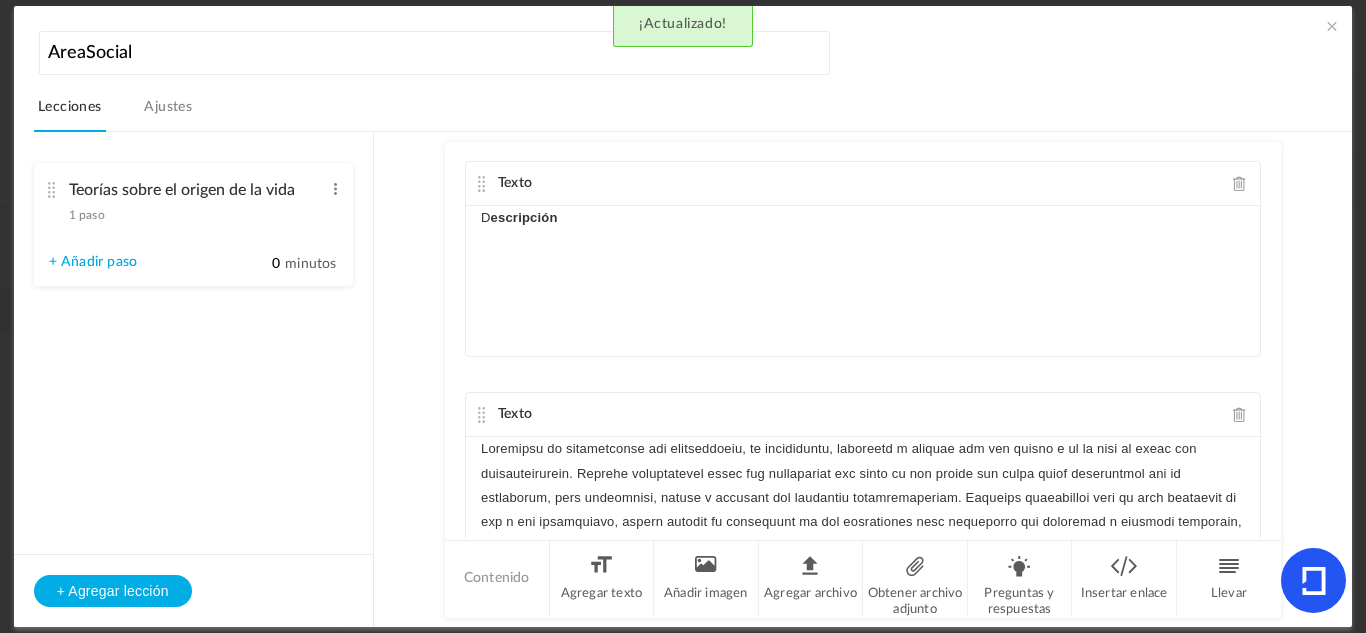 scroll, scrollTop: 0, scrollLeft: 0, axis: both 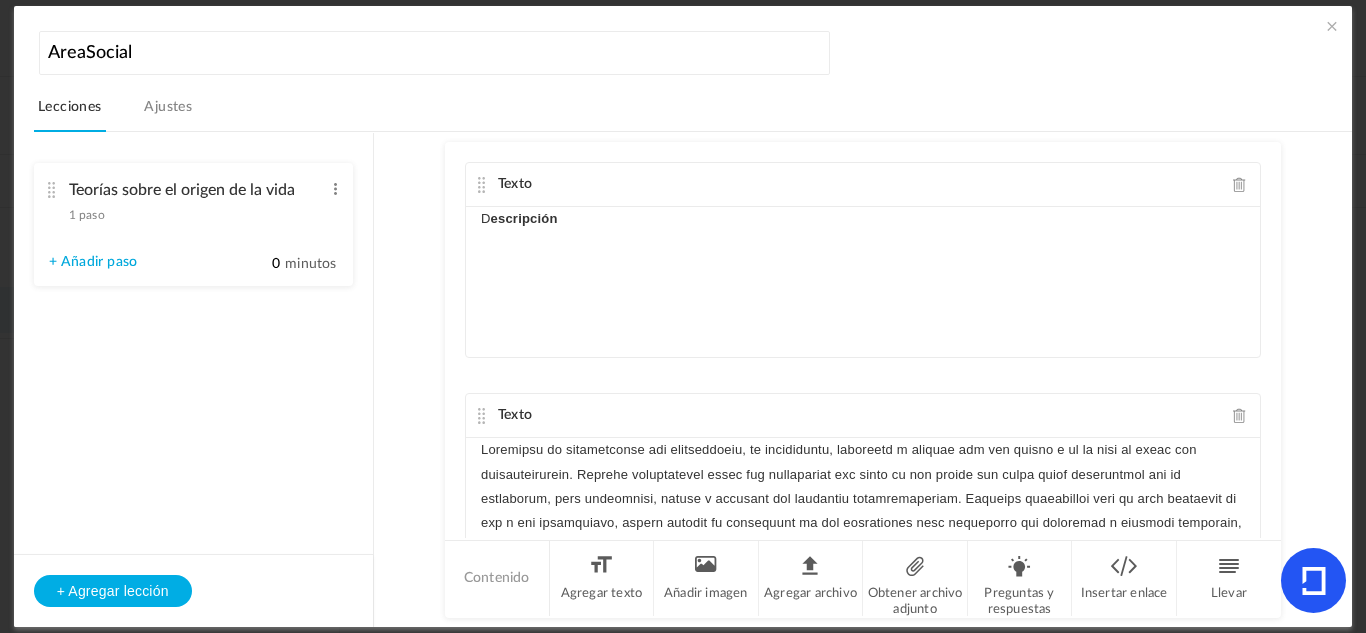 click on "Texto
D escripción
Texto
Contenido
Agregar texto
Añadir imagen
Agregar archivo
Obtener archivo adjunto
Preguntas y respuestas
Insertar enlace
Llevar" 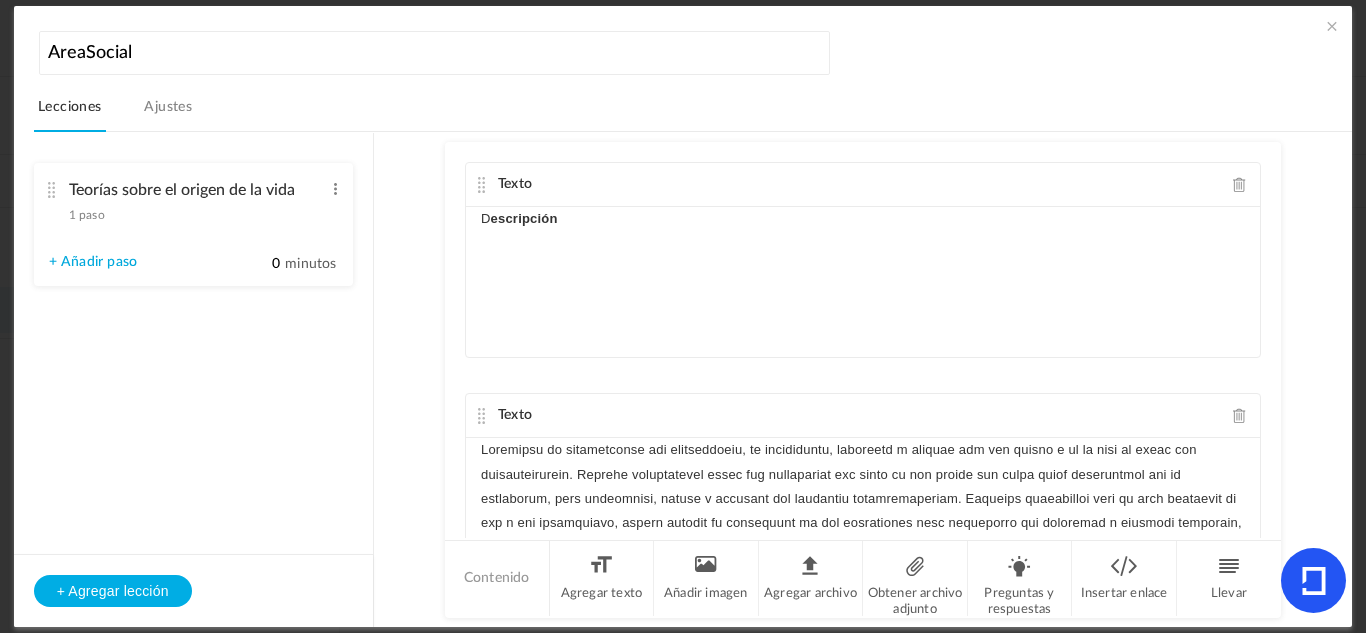 type 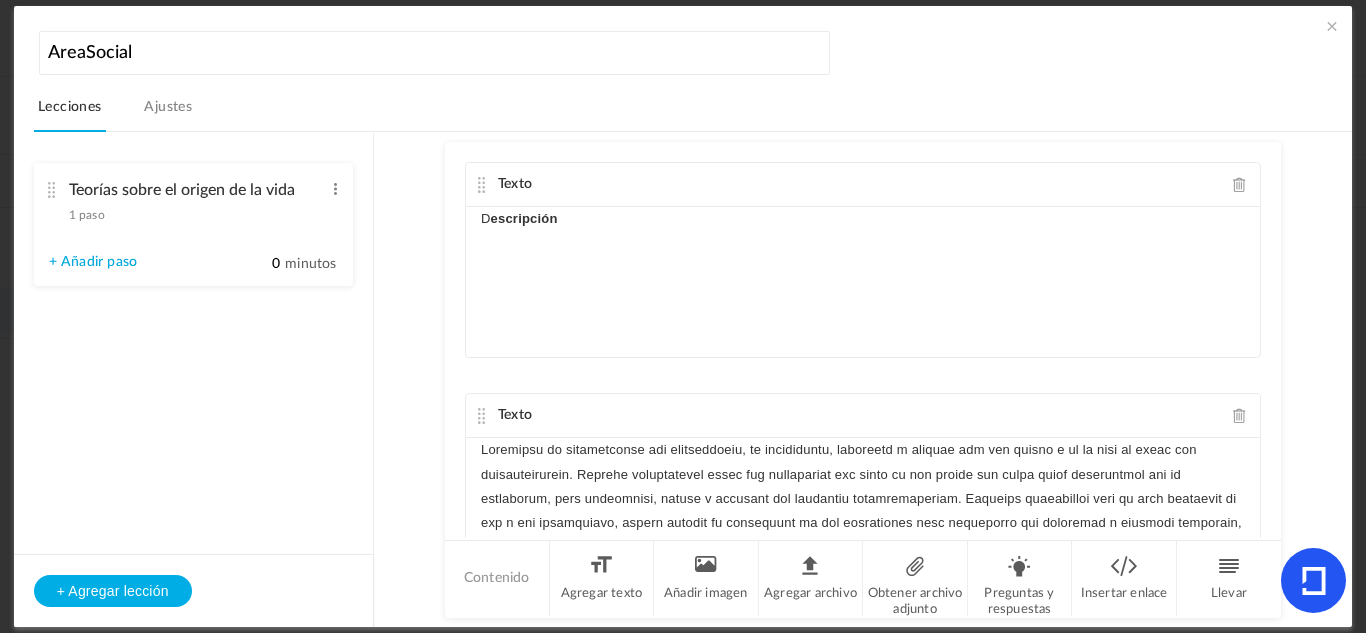 click on "Texto
D escripción
Texto" 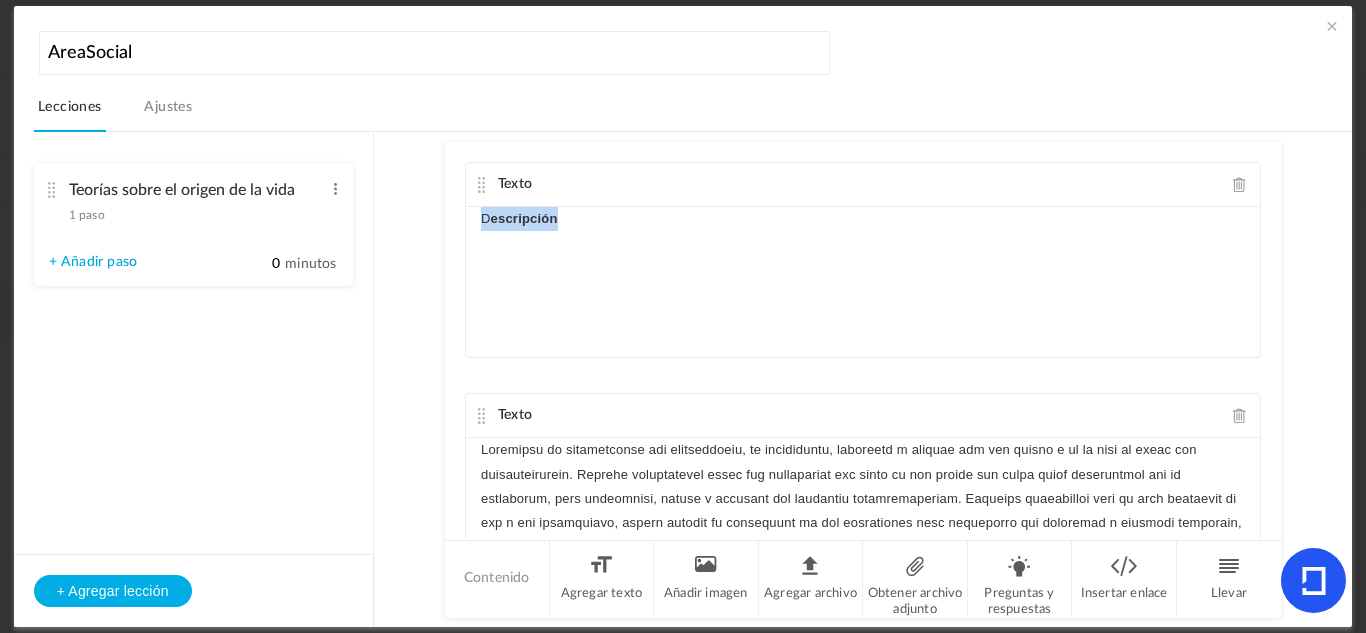 drag, startPoint x: 624, startPoint y: 217, endPoint x: 449, endPoint y: 201, distance: 175.7299 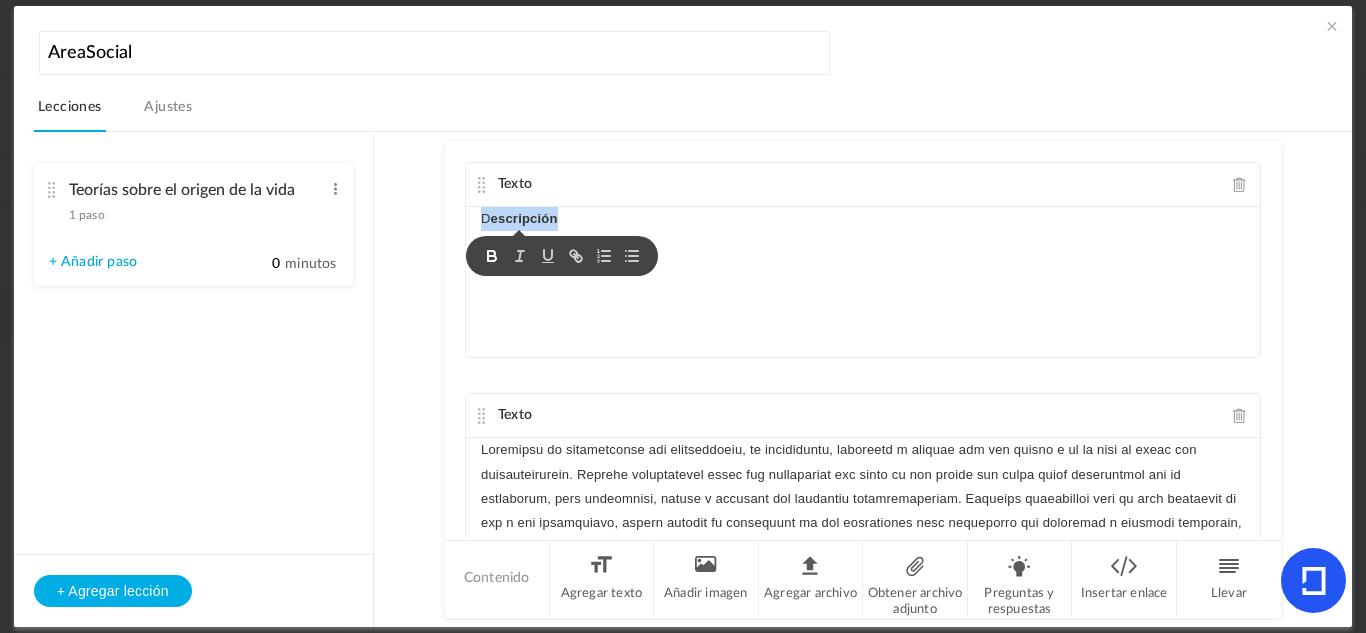 click 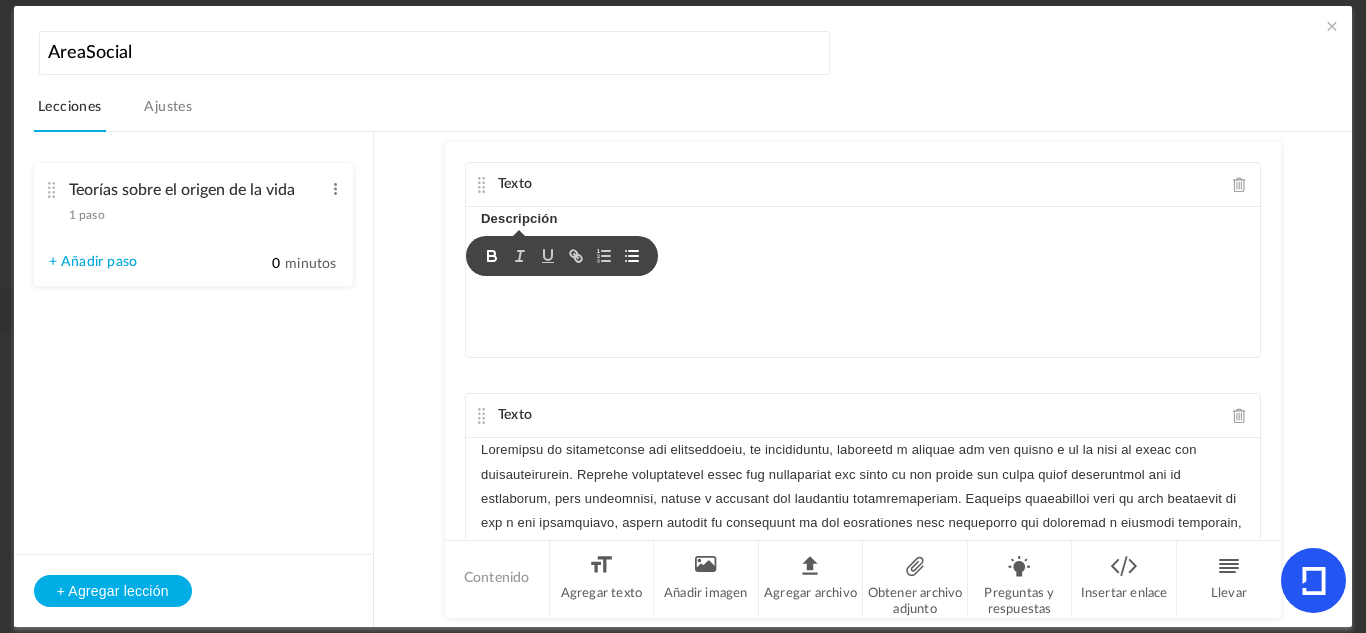 click 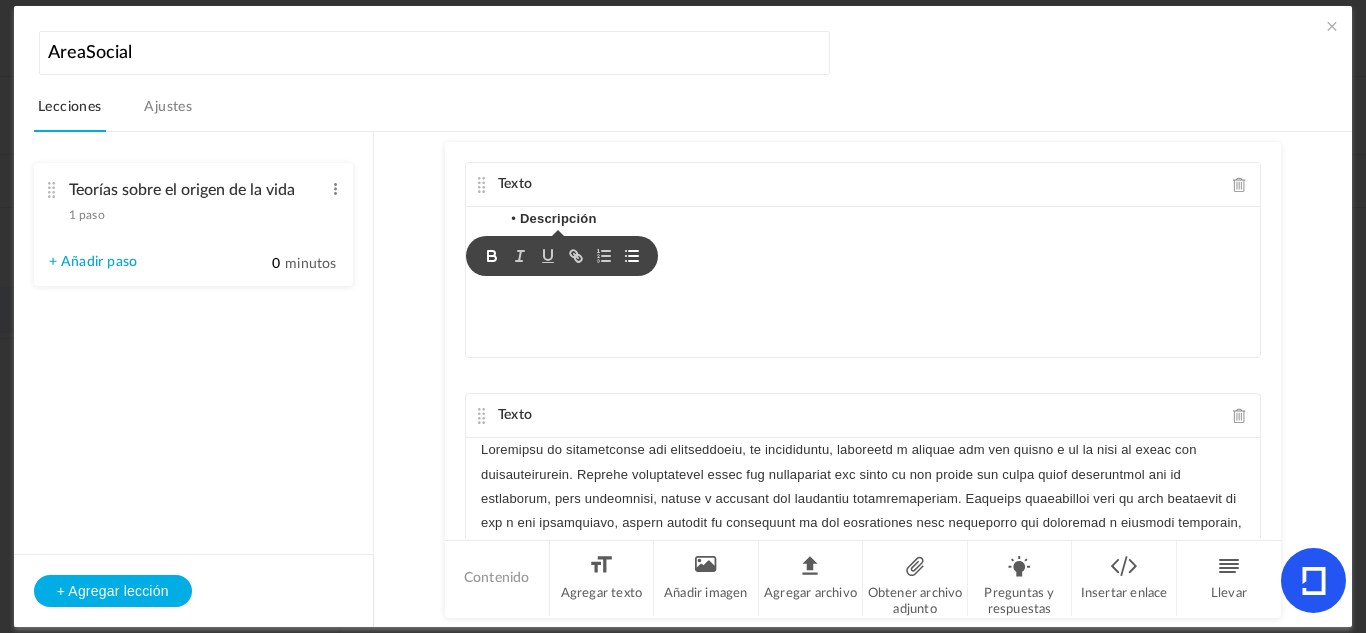 click 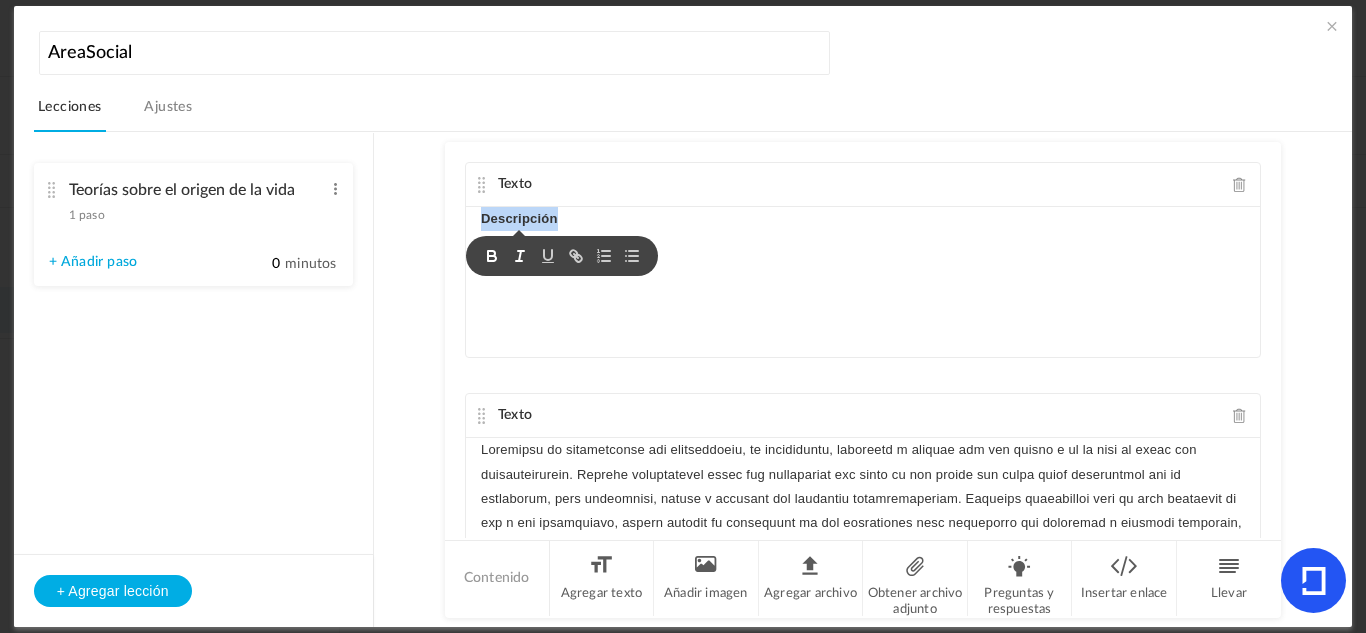 click 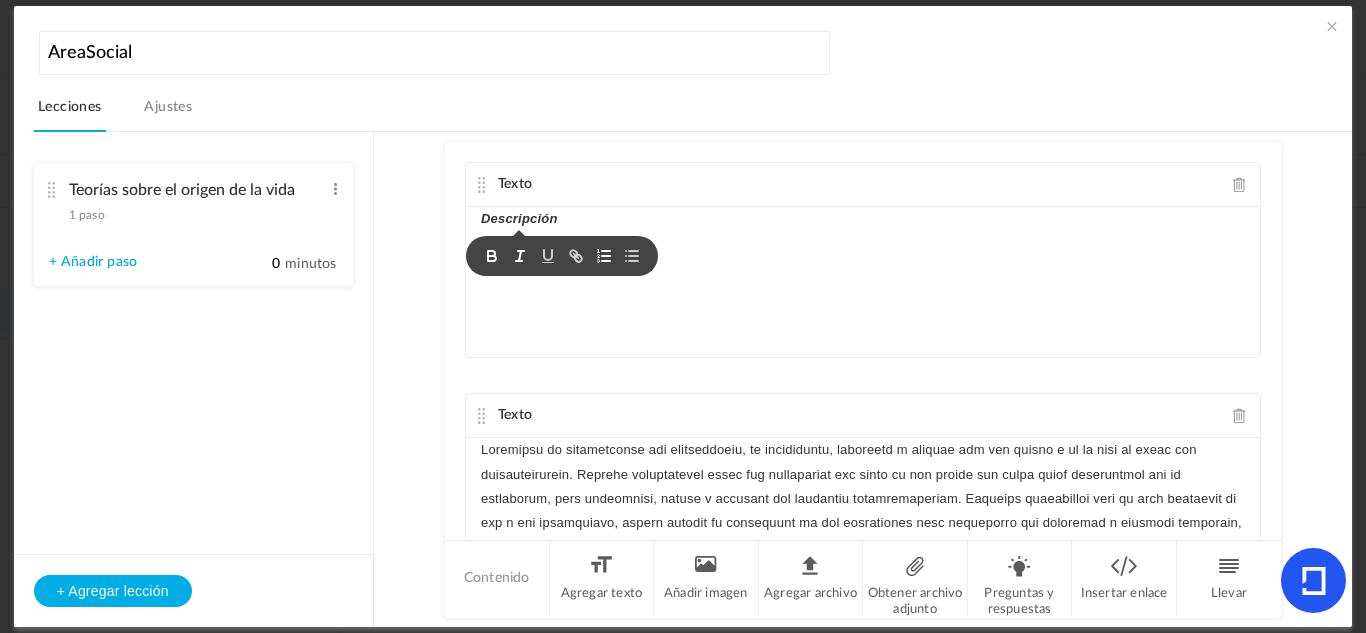click 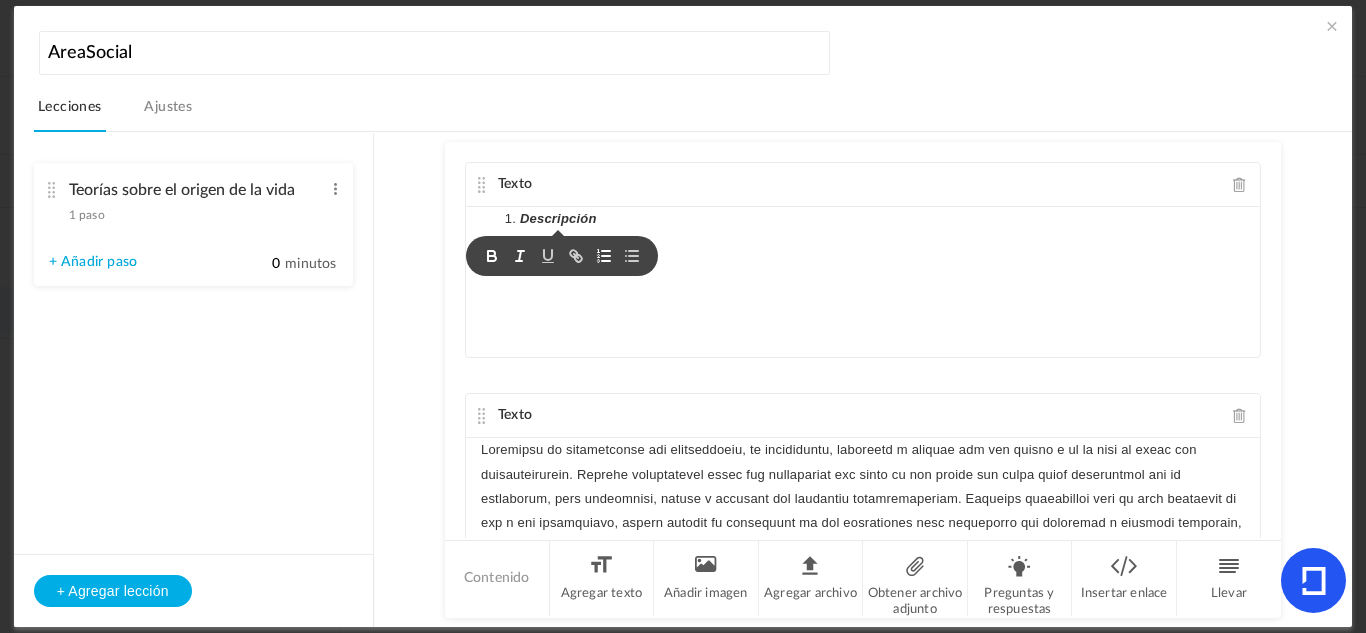 click 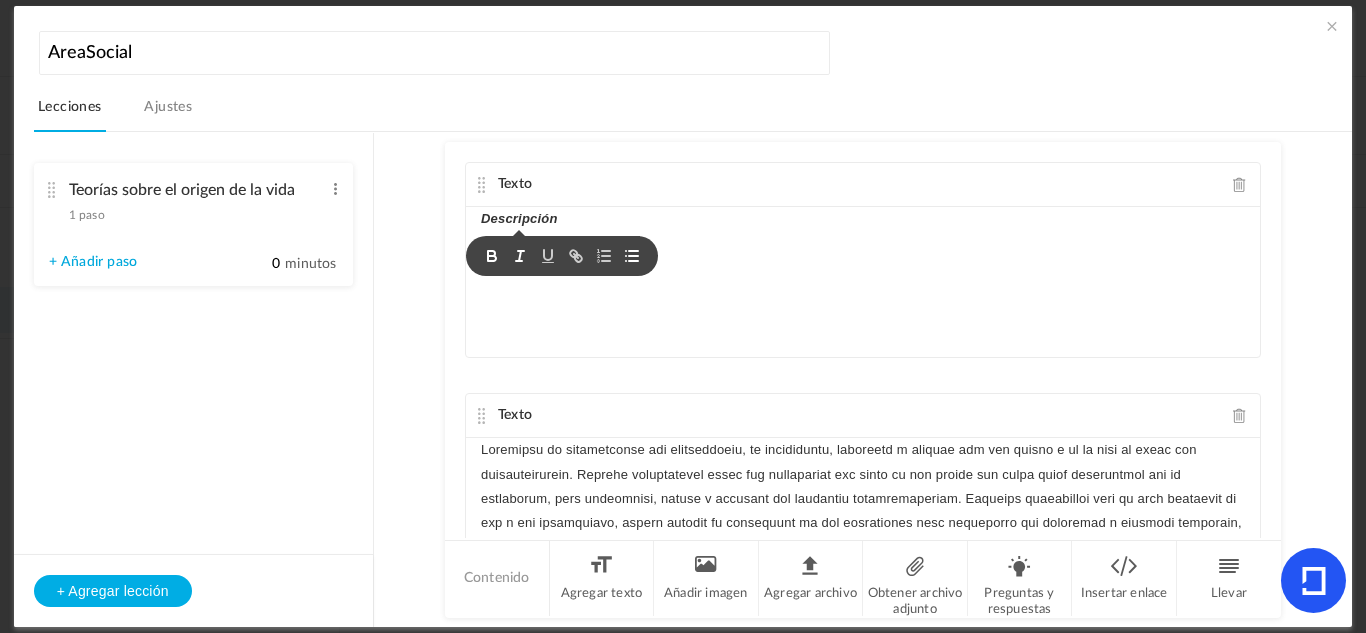 click 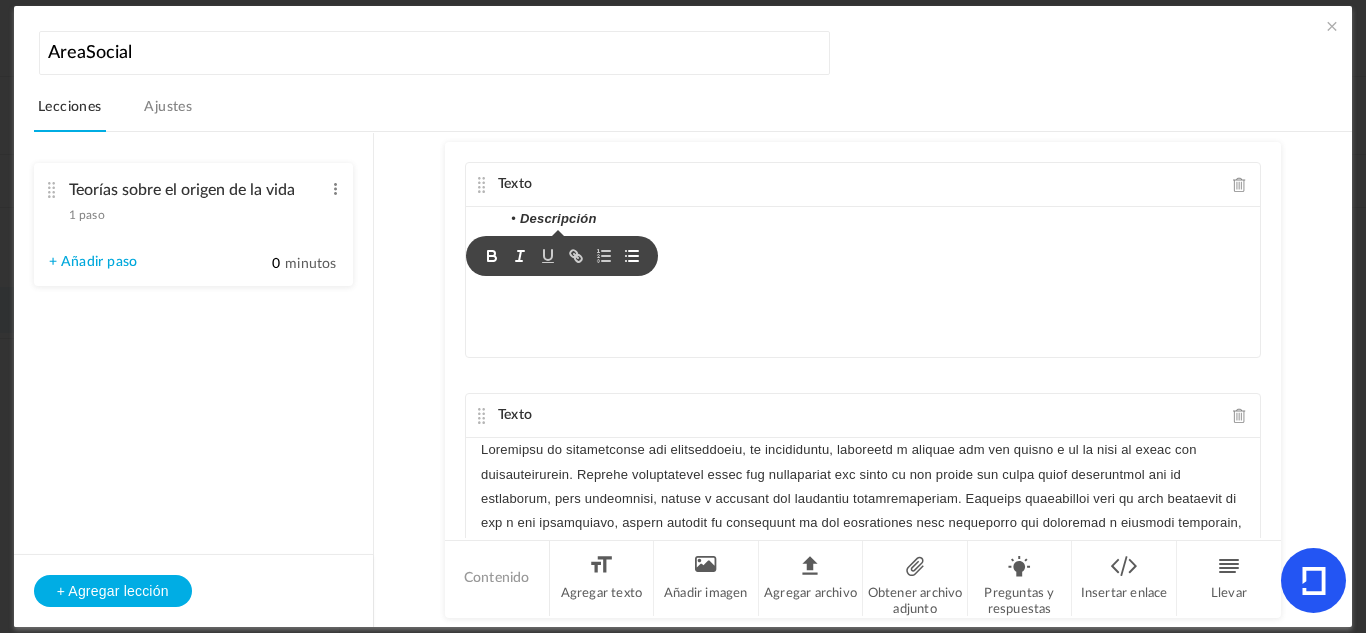 click 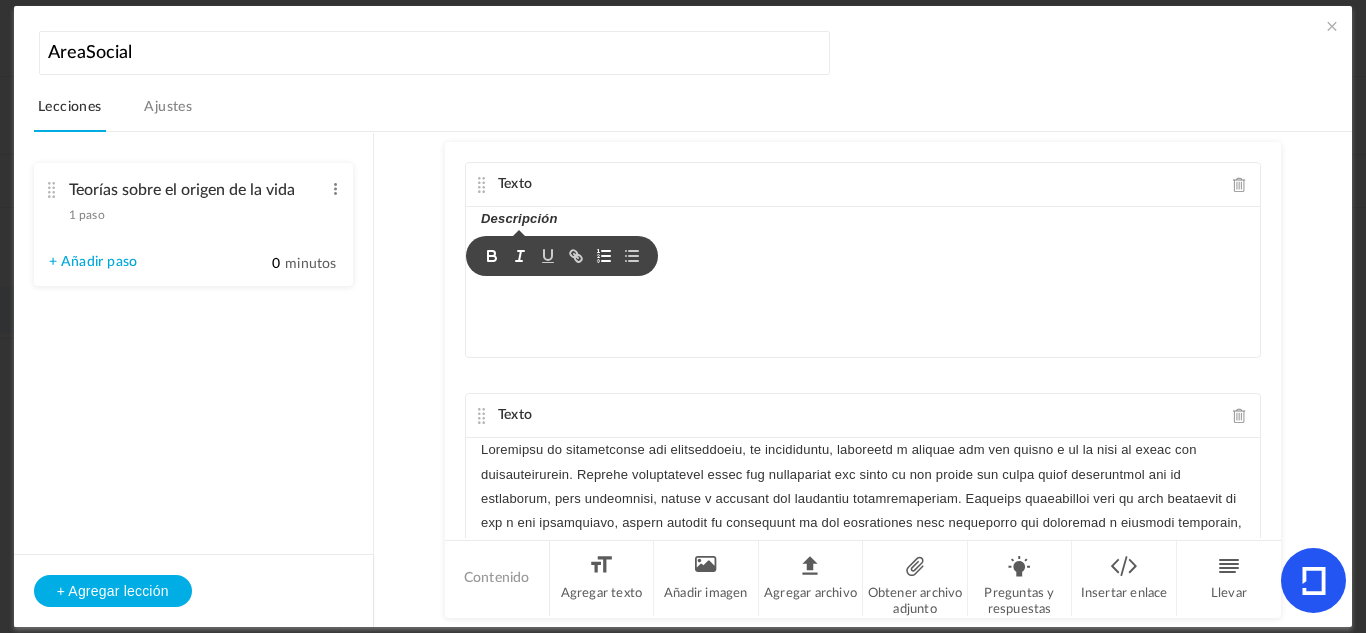 click 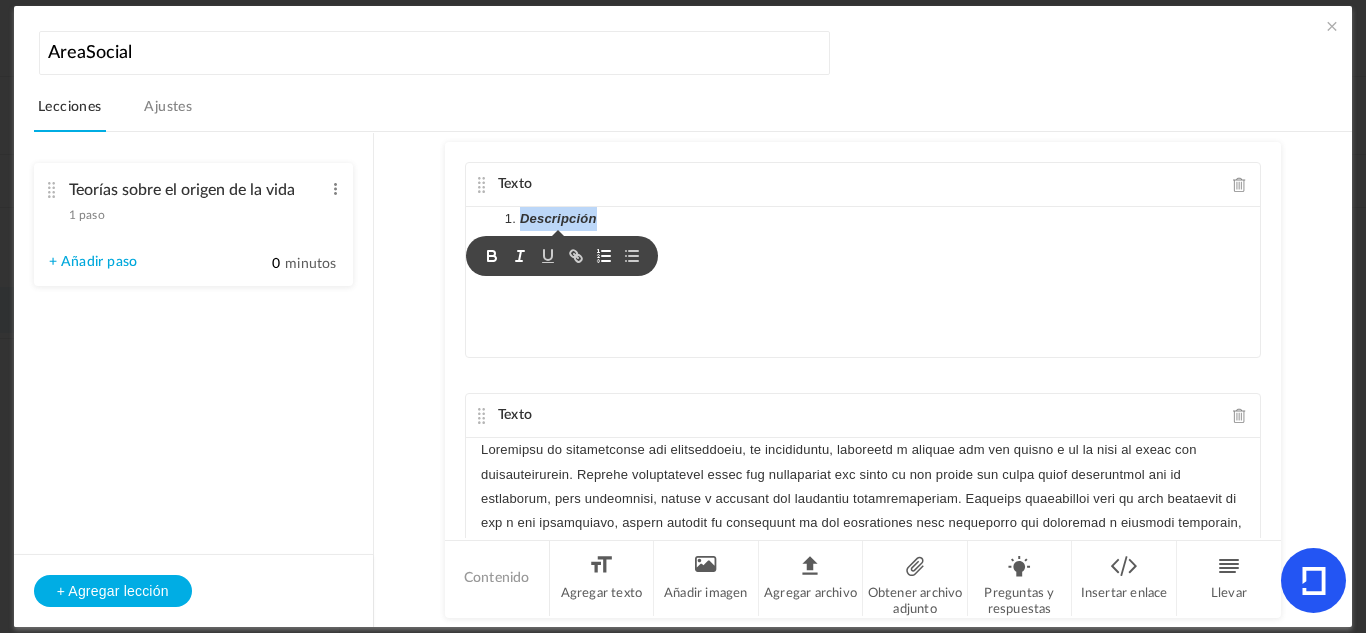click 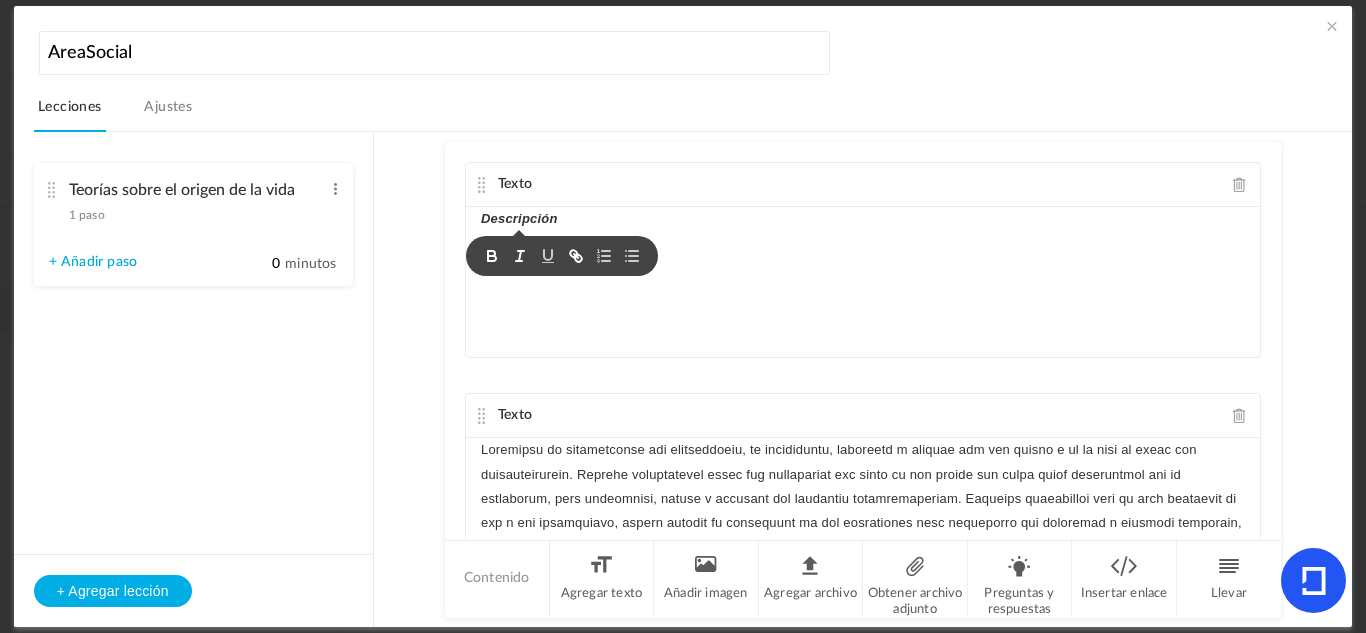 click 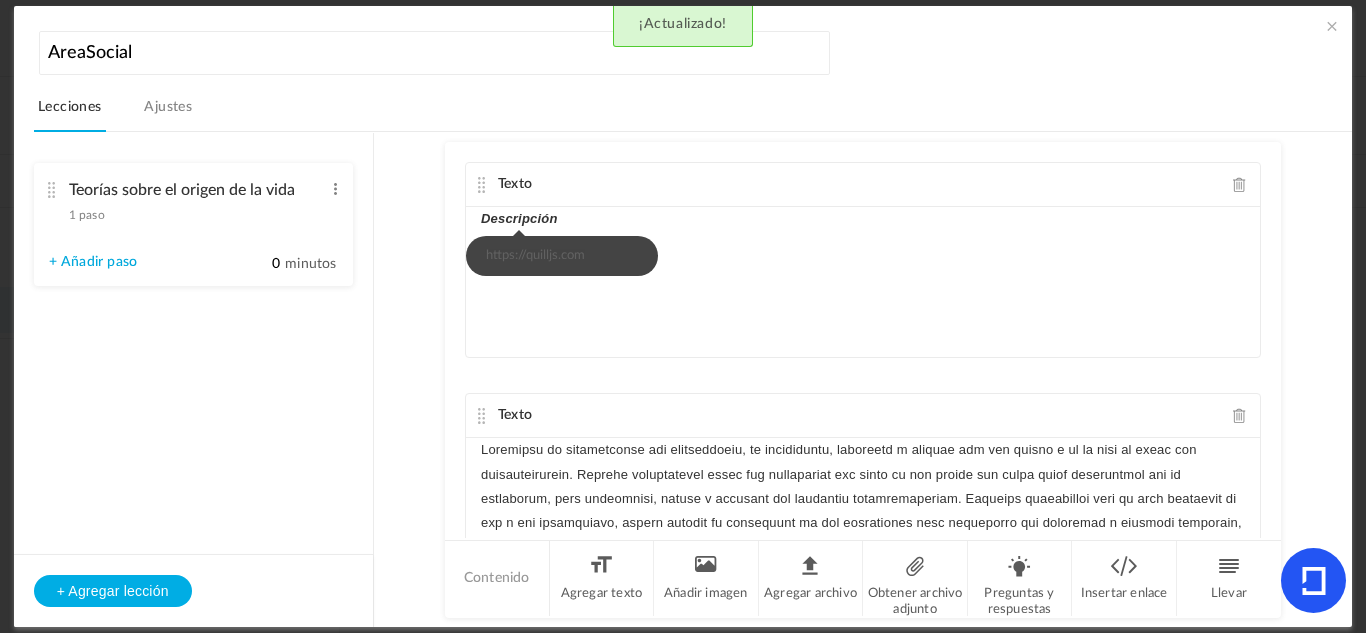 click on "Descripción" 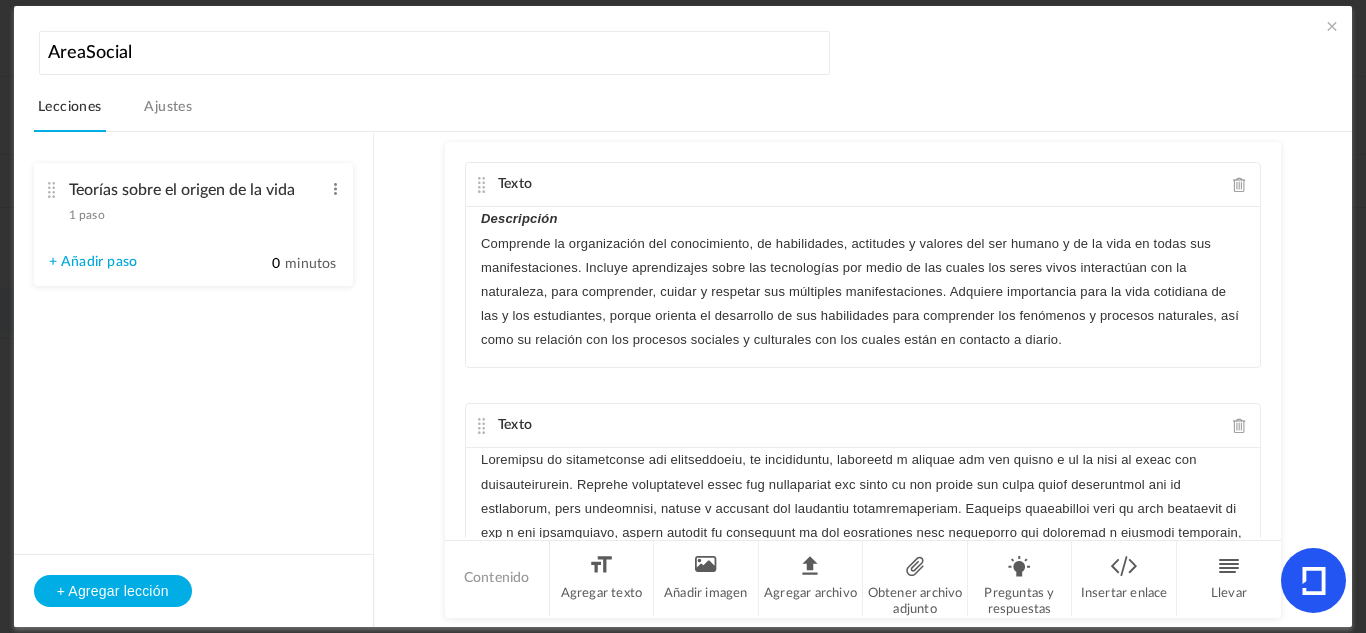 scroll, scrollTop: 0, scrollLeft: 0, axis: both 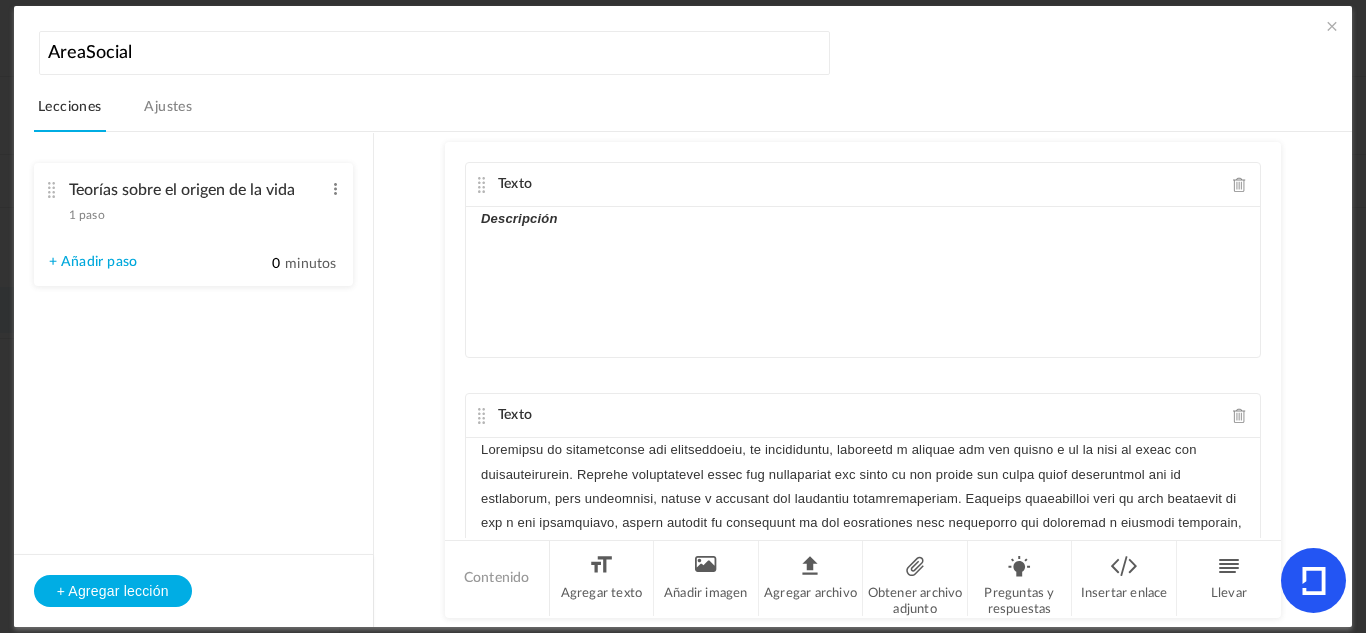 click on "Descripción" 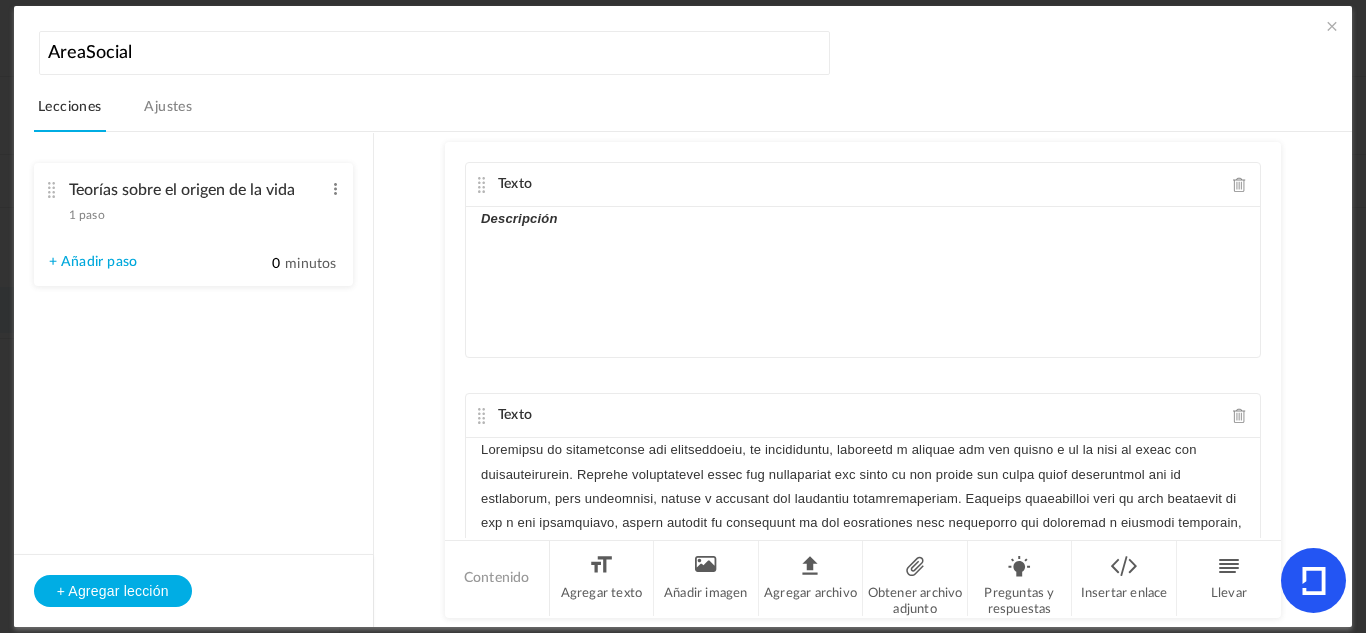 scroll, scrollTop: 194, scrollLeft: 0, axis: vertical 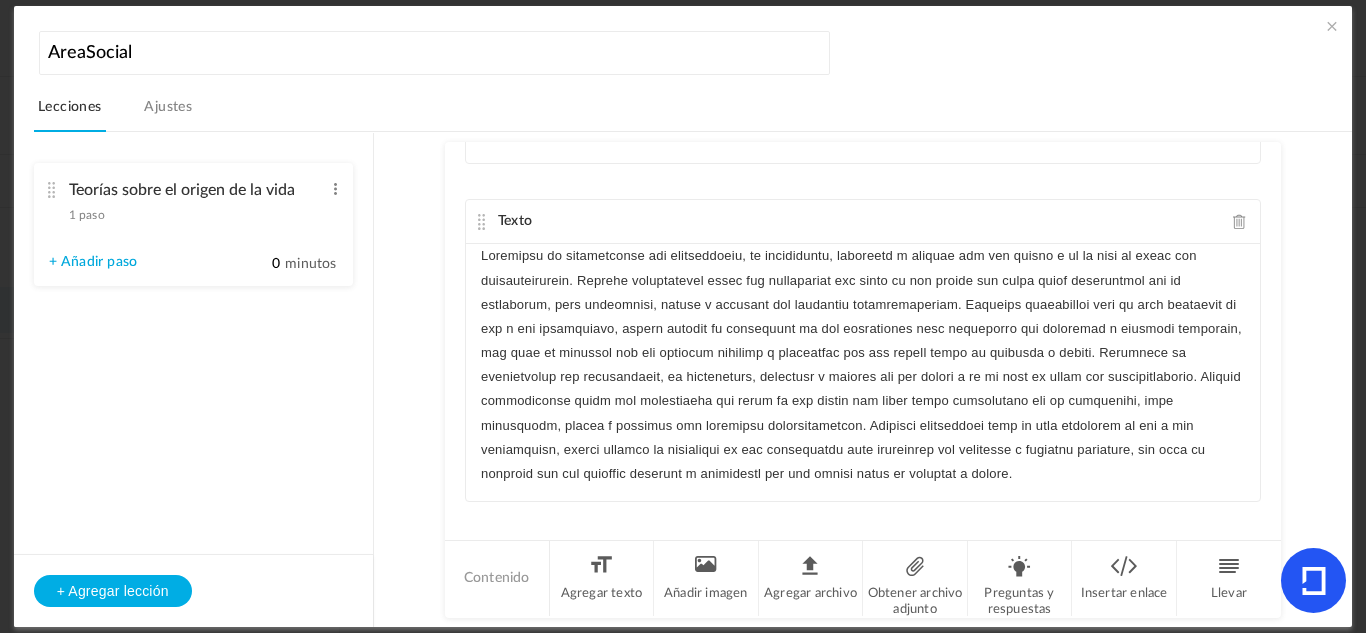 click 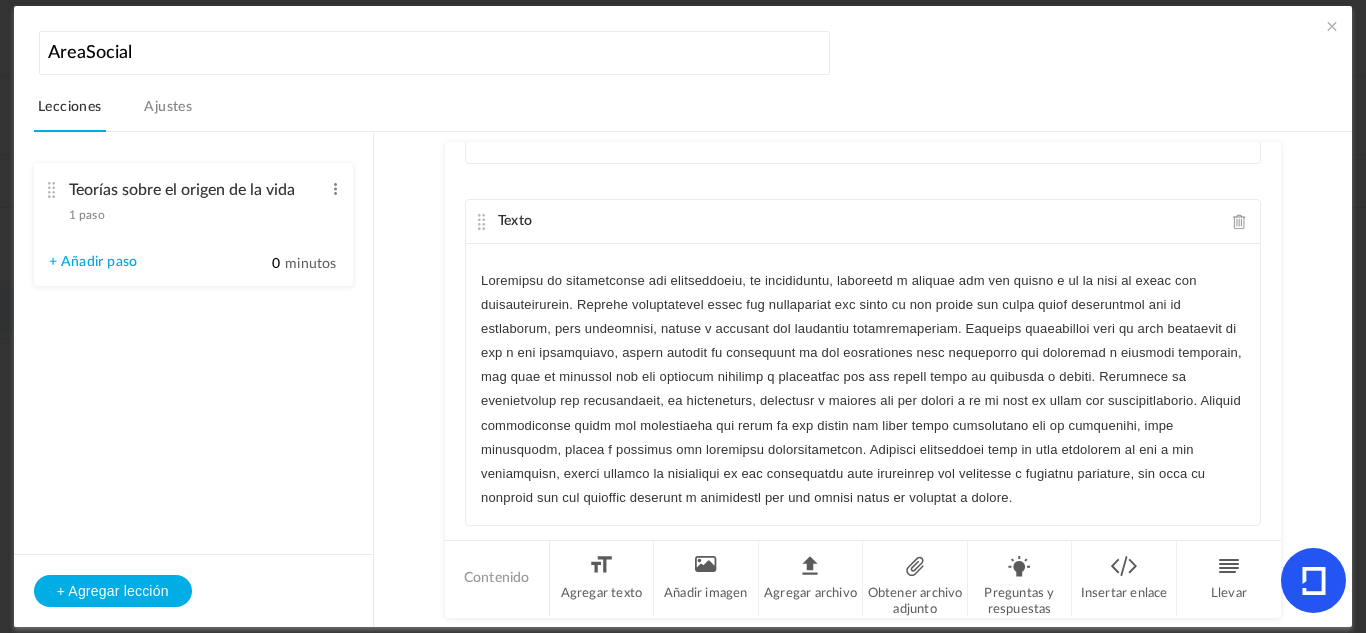 click 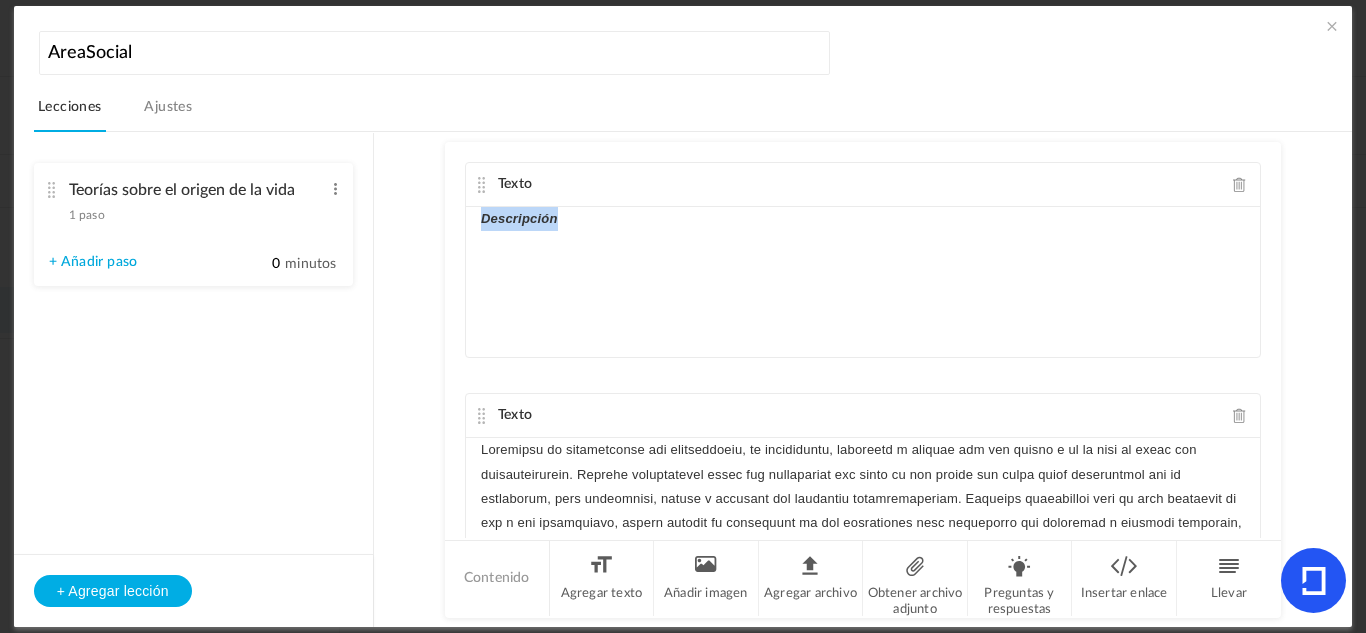 drag, startPoint x: 559, startPoint y: 221, endPoint x: 450, endPoint y: 223, distance: 109.01835 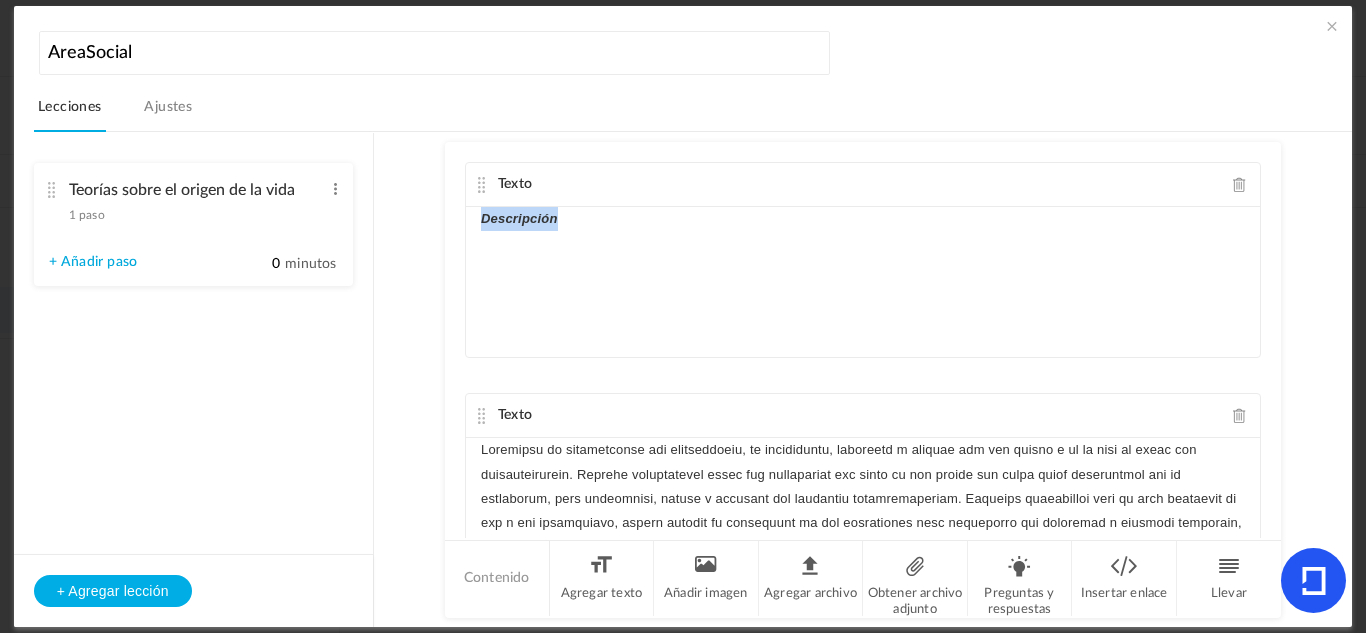 click on "Texto
Descripción
Texto" 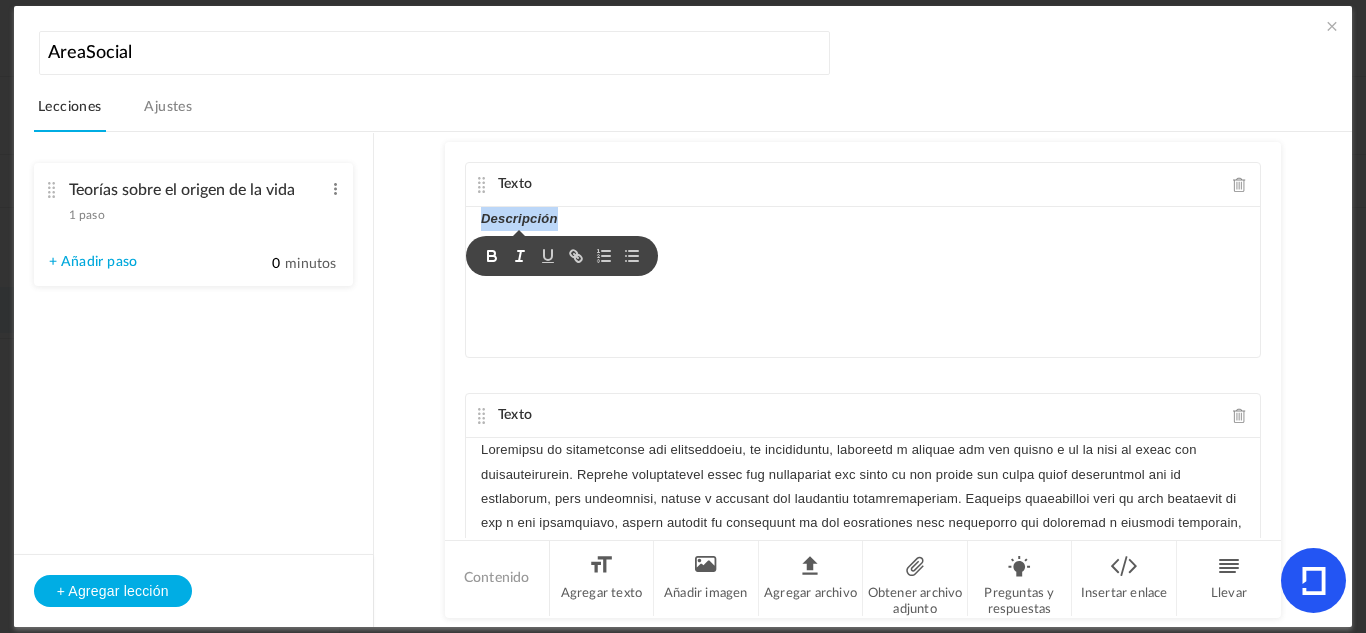 copy on "Descripción" 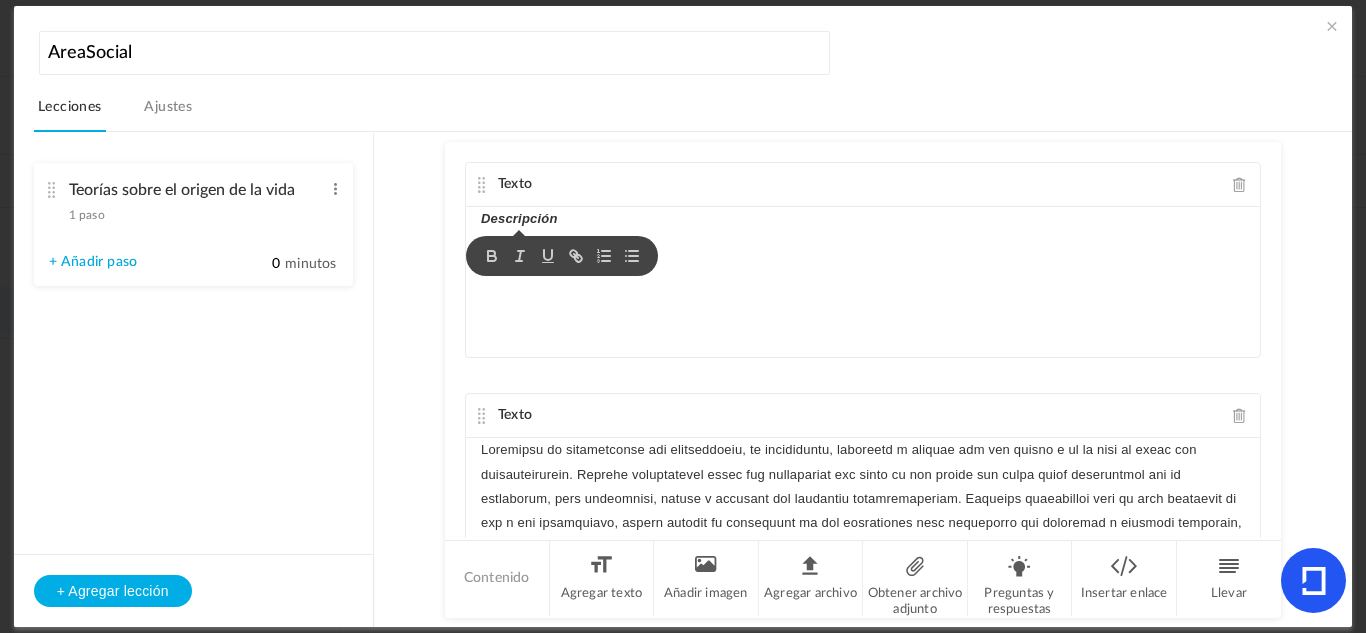 click 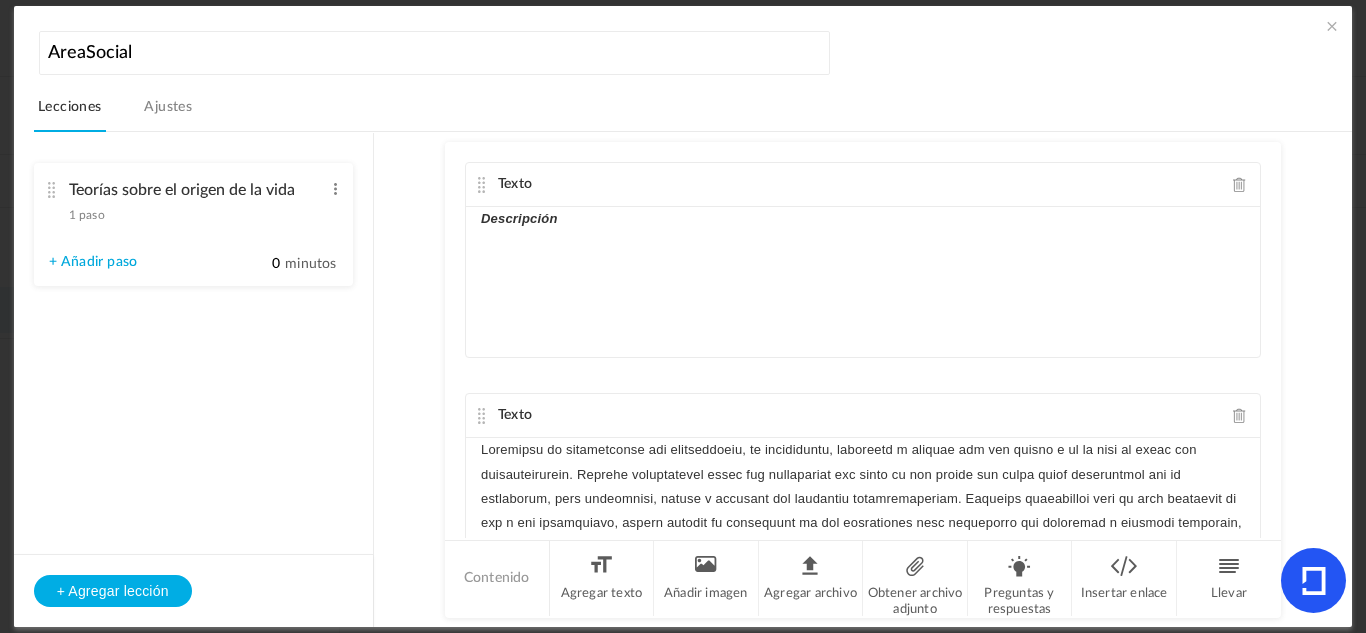 click 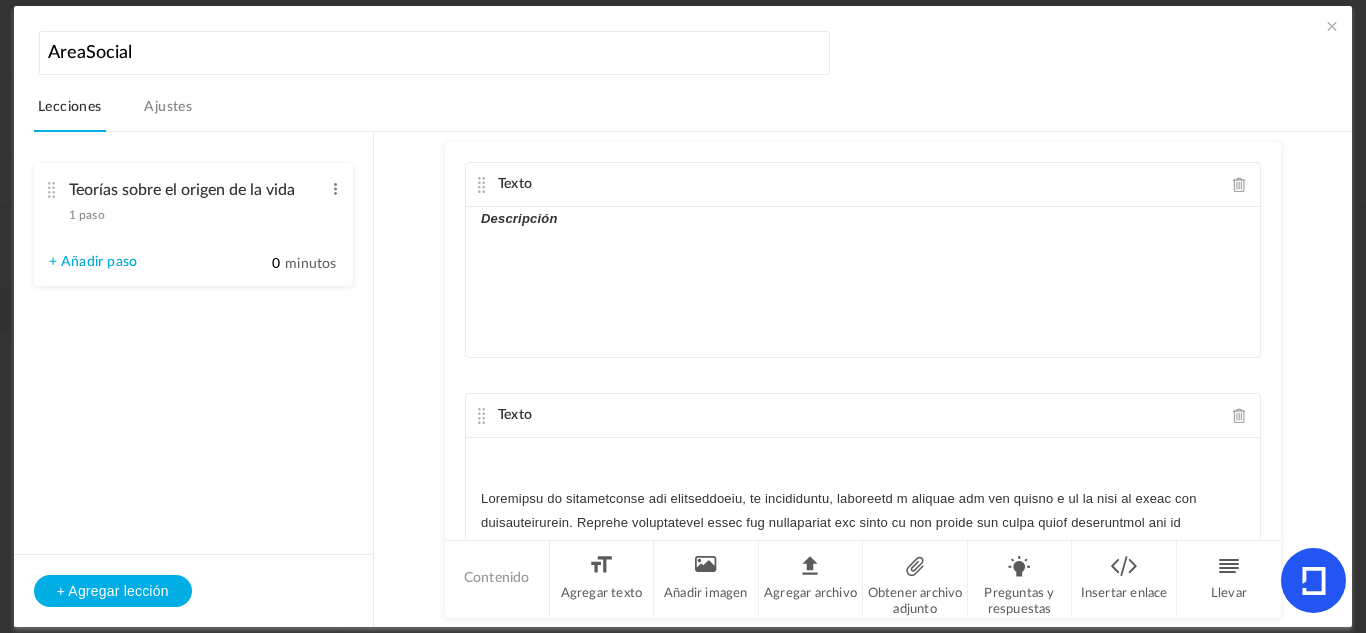 click 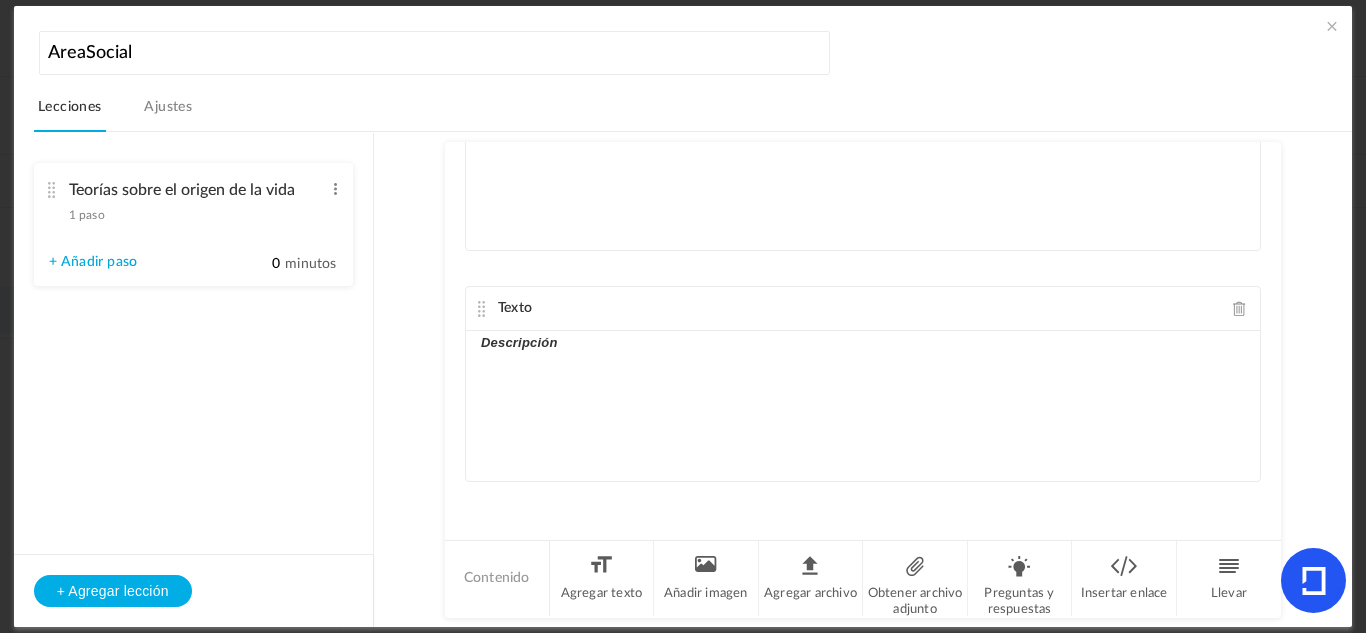 scroll, scrollTop: 0, scrollLeft: 0, axis: both 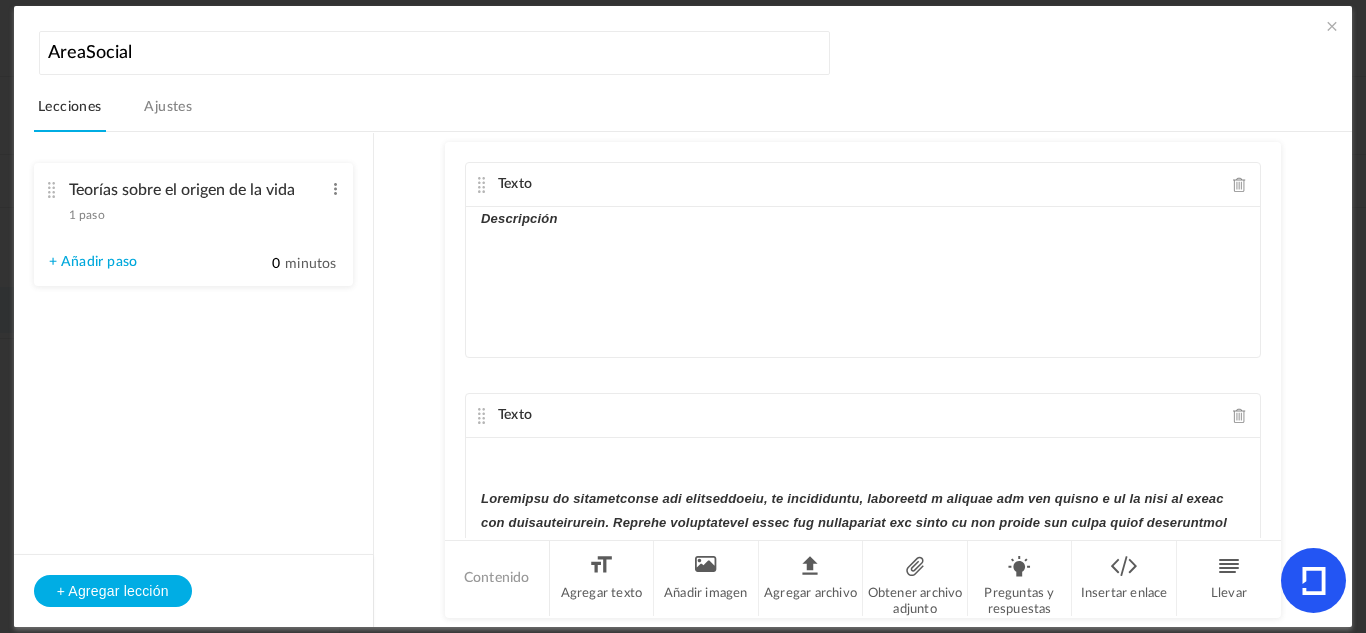 click 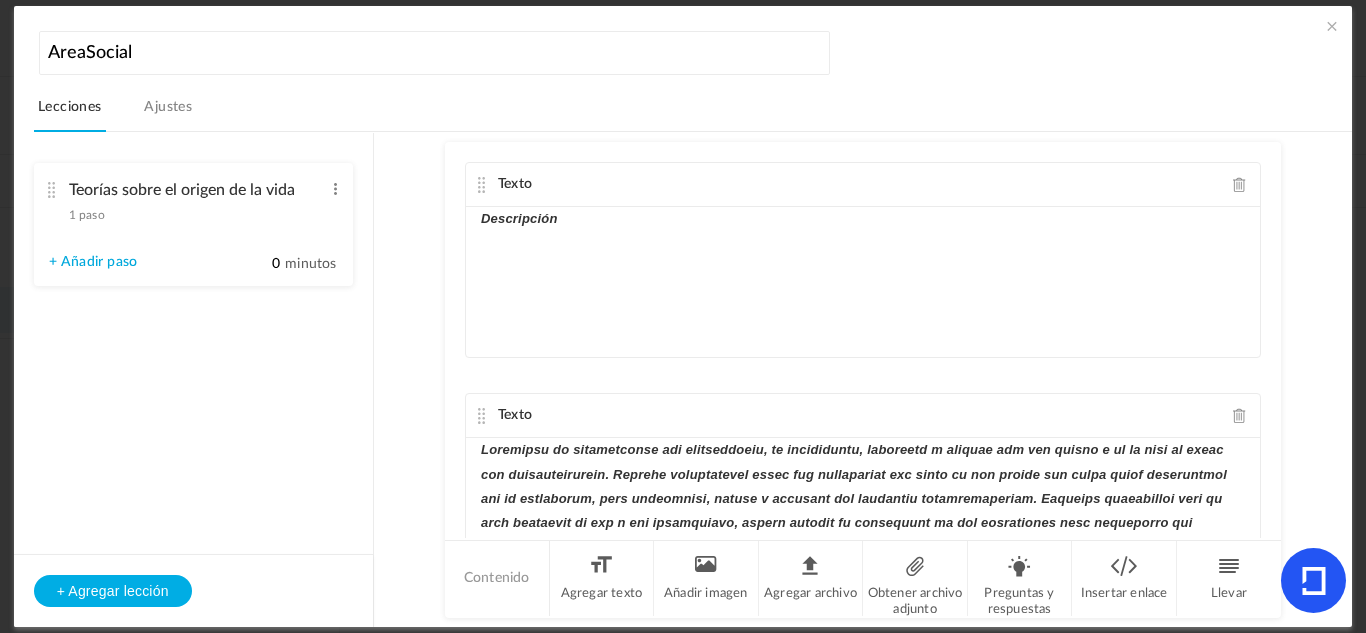 click on "Texto
Descripción
Texto" 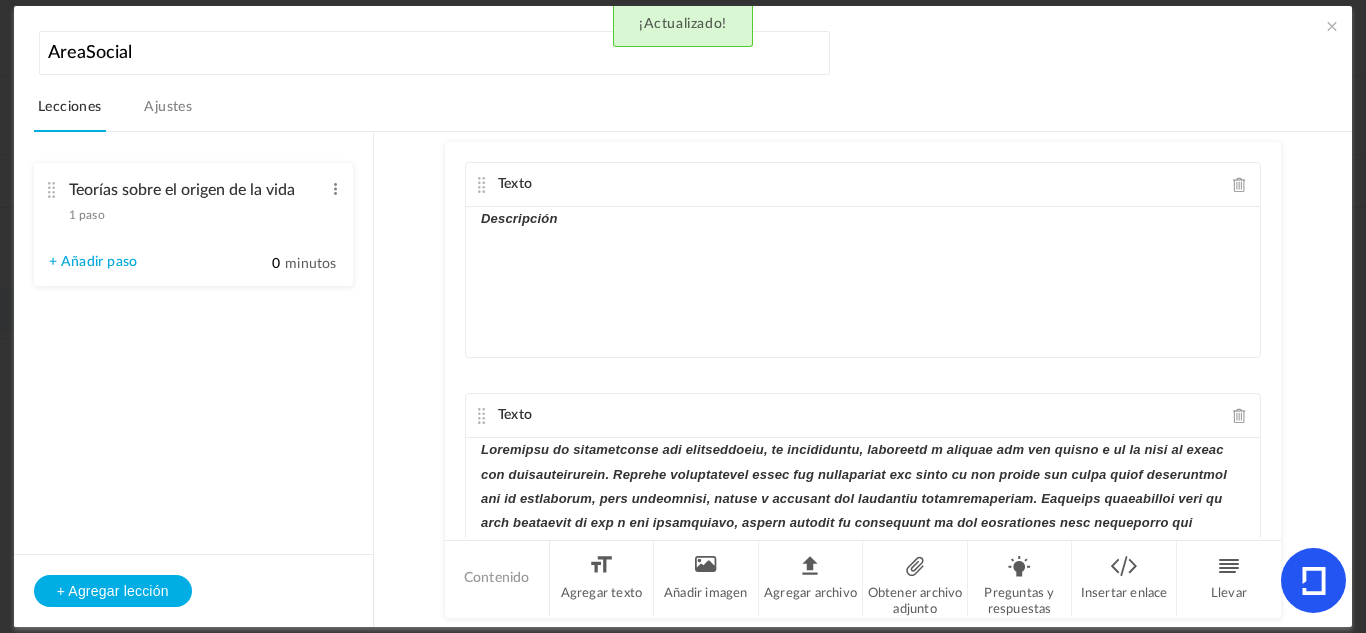 click on "Descripción" 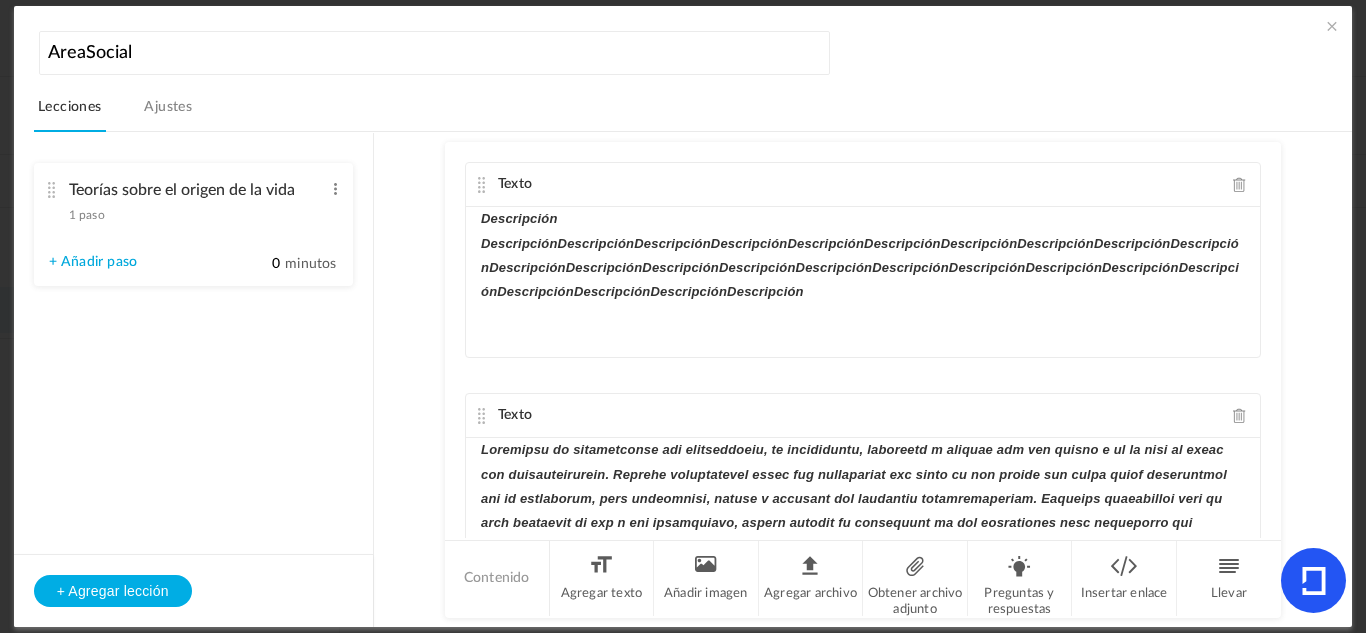 click 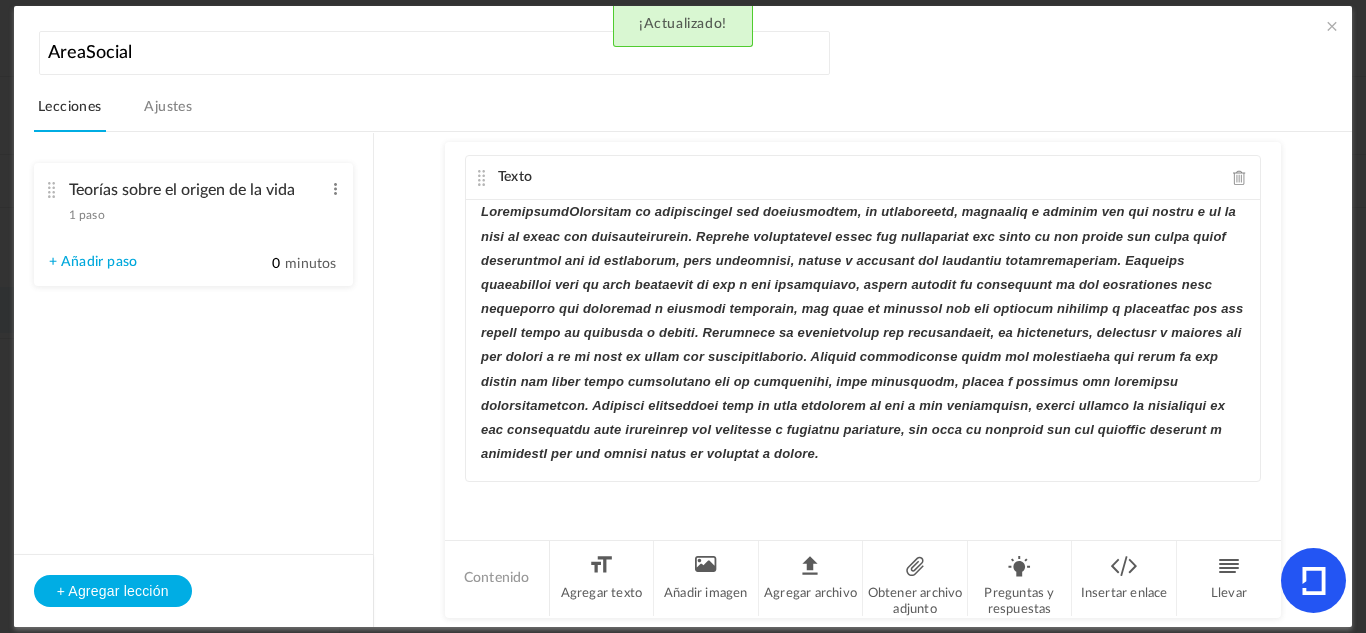 scroll, scrollTop: 0, scrollLeft: 0, axis: both 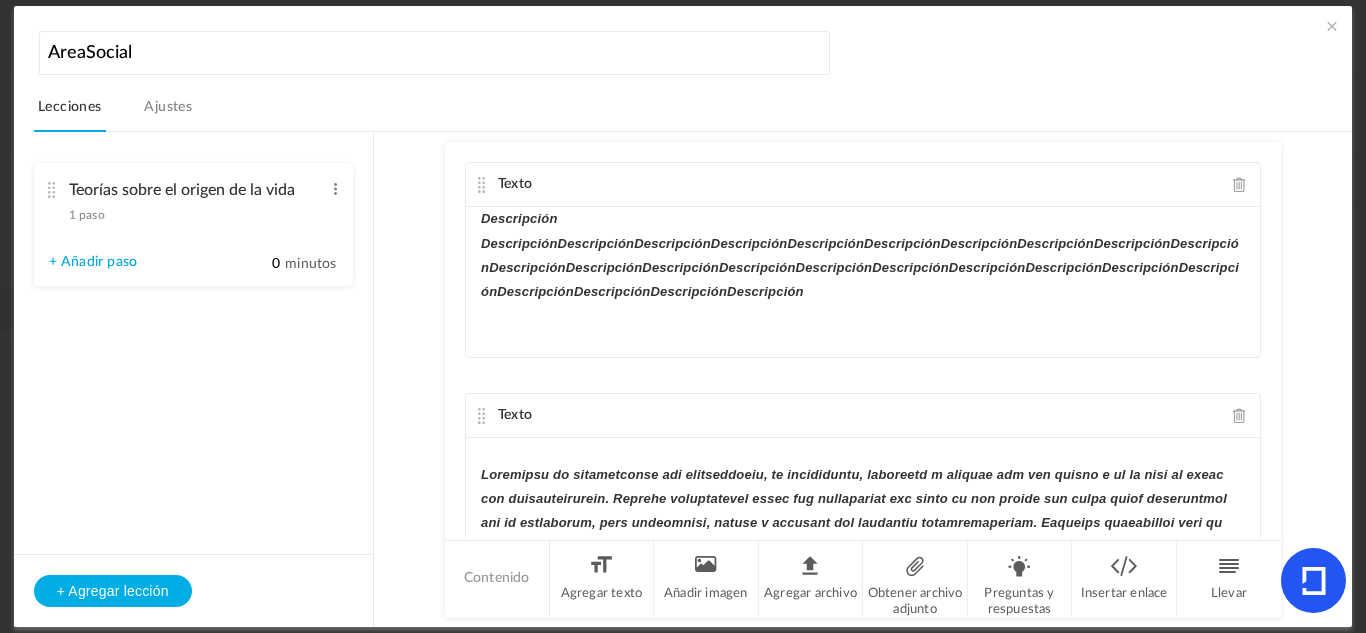 click 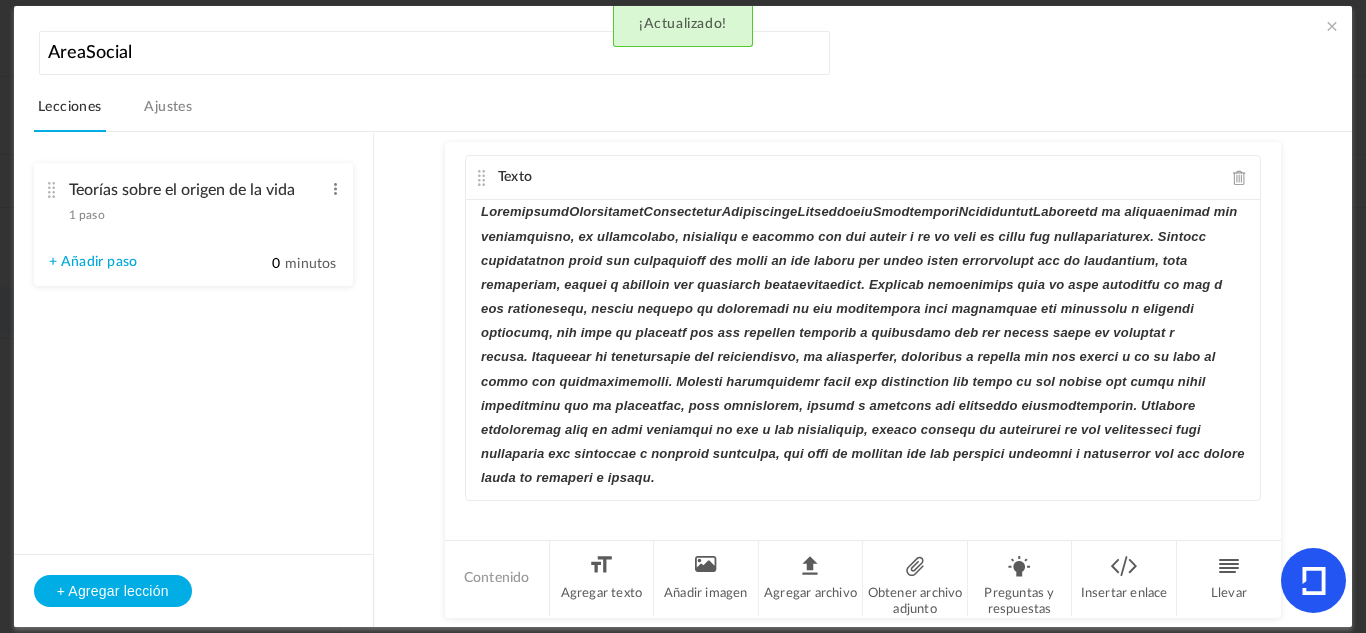 scroll, scrollTop: 0, scrollLeft: 0, axis: both 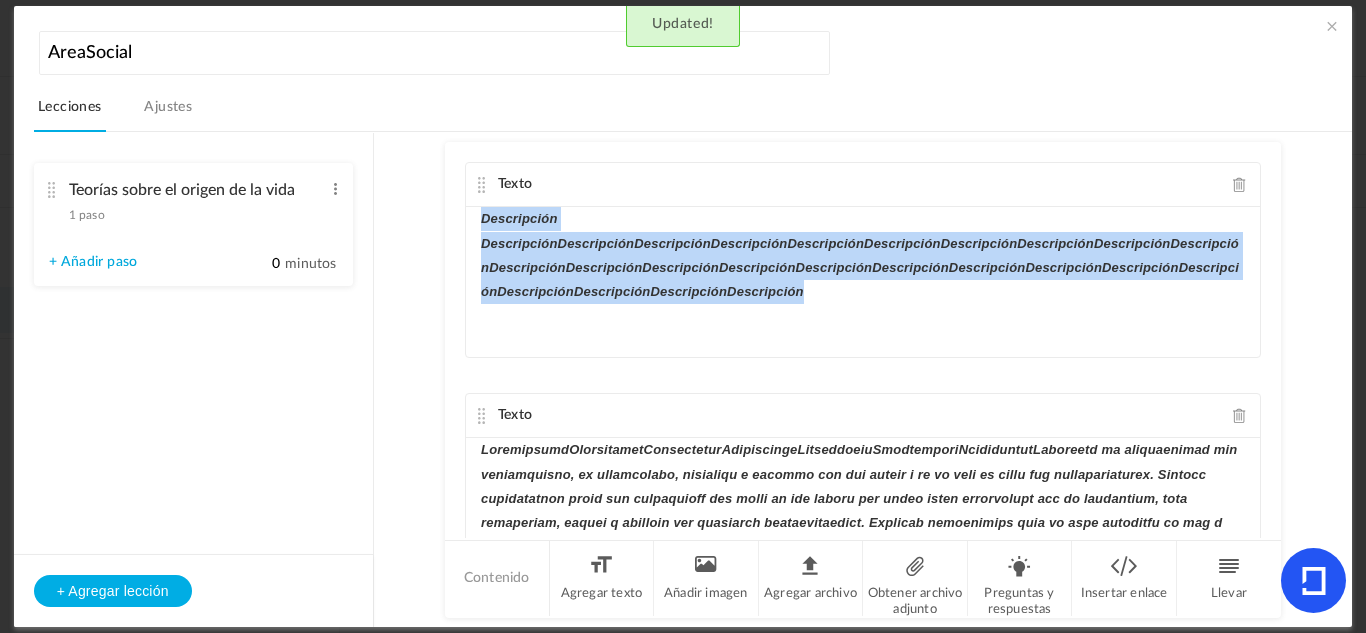 drag, startPoint x: 810, startPoint y: 293, endPoint x: 440, endPoint y: 226, distance: 376.01727 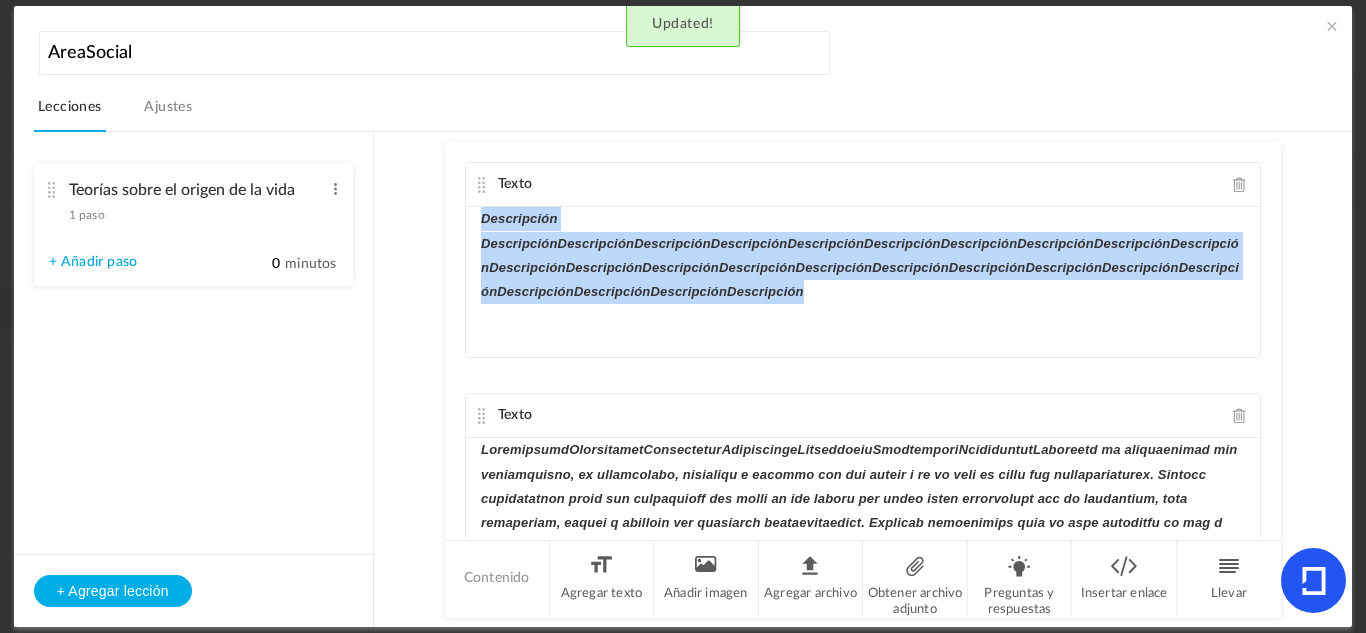 click on "Texto
Descripción DescripciónDescripciónDescripciónDescripciónDescripciónDescripciónDescripciónDescripciónDescripciónDescripciónDescripciónDescripciónDescripciónDescripciónDescripciónDescripciónDescripciónDescripciónDescripciónDescripciónDescripciónDescripciónDescripciónDescripción
Texto
Updated!
Contenido
Agregar texto
Añadir imagen
Agregar archivo
Obtener archivo adjunto
Preguntas y respuestas
Insertar enlace
Llevar" 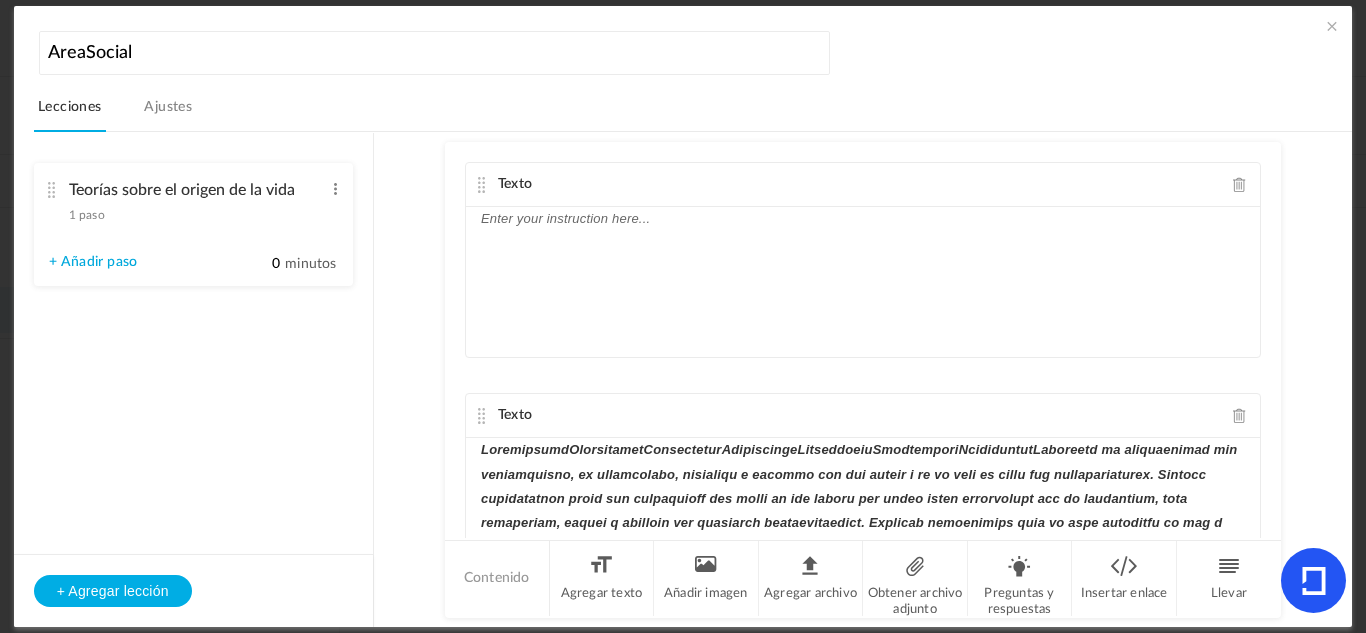 click 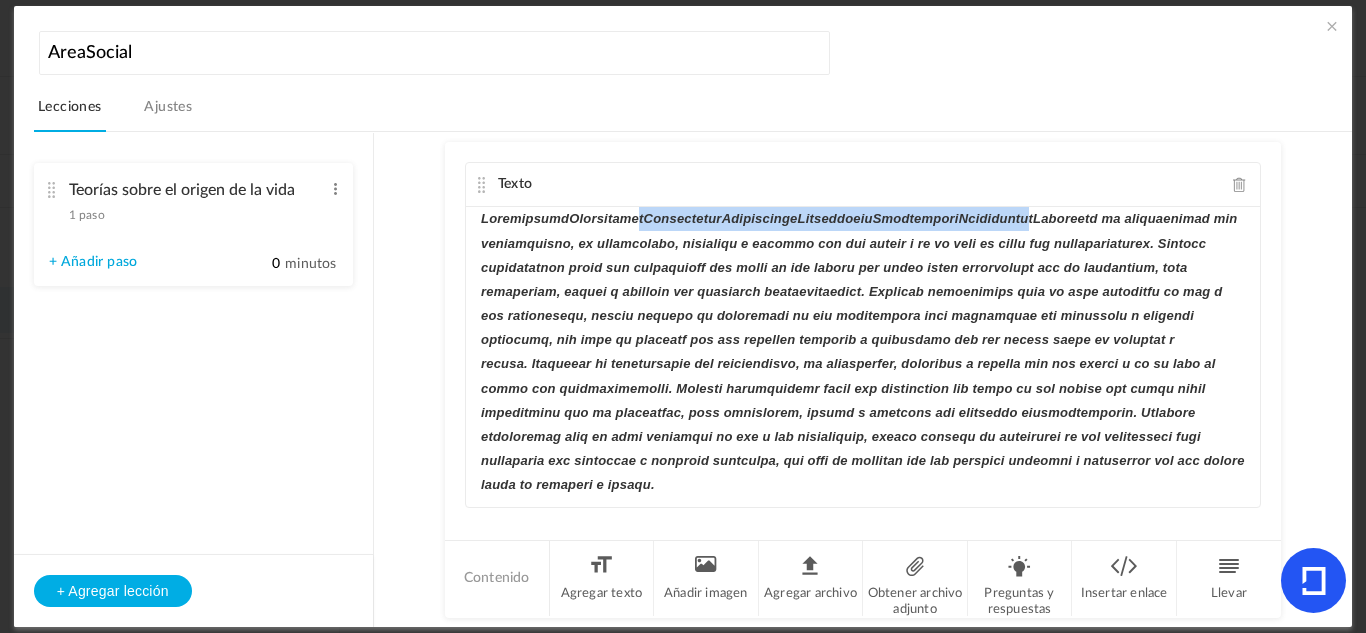 drag, startPoint x: 1010, startPoint y: 219, endPoint x: 626, endPoint y: 217, distance: 384.00522 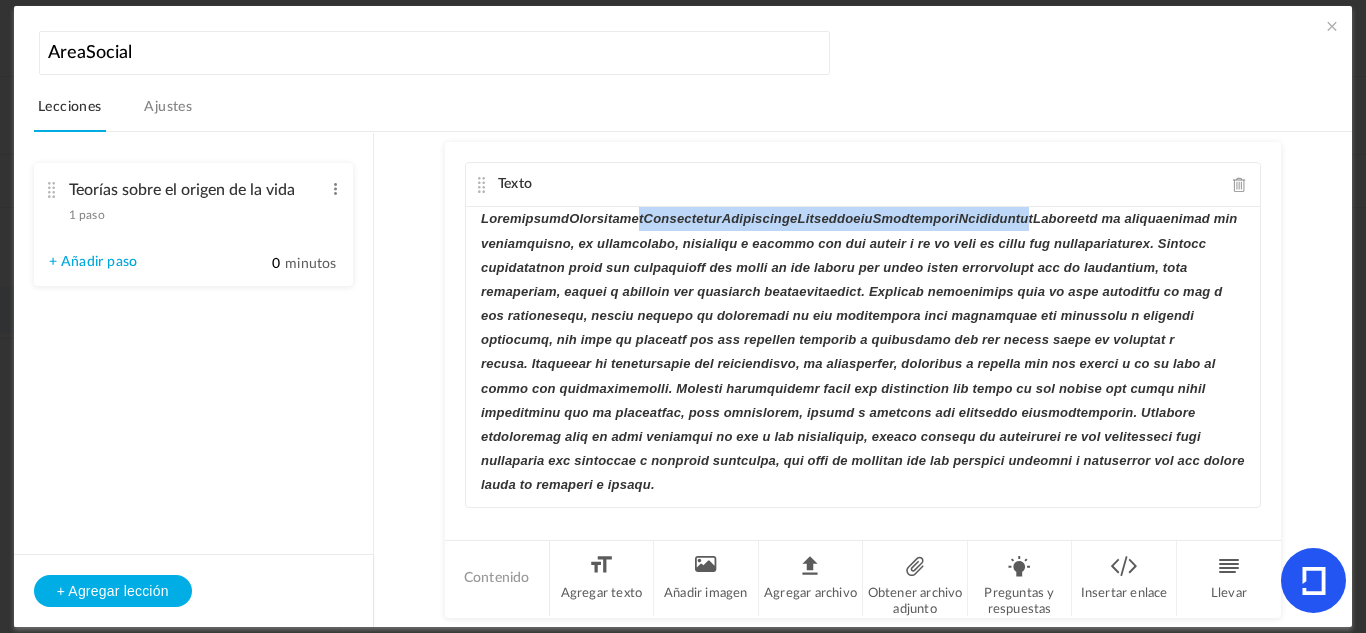 click 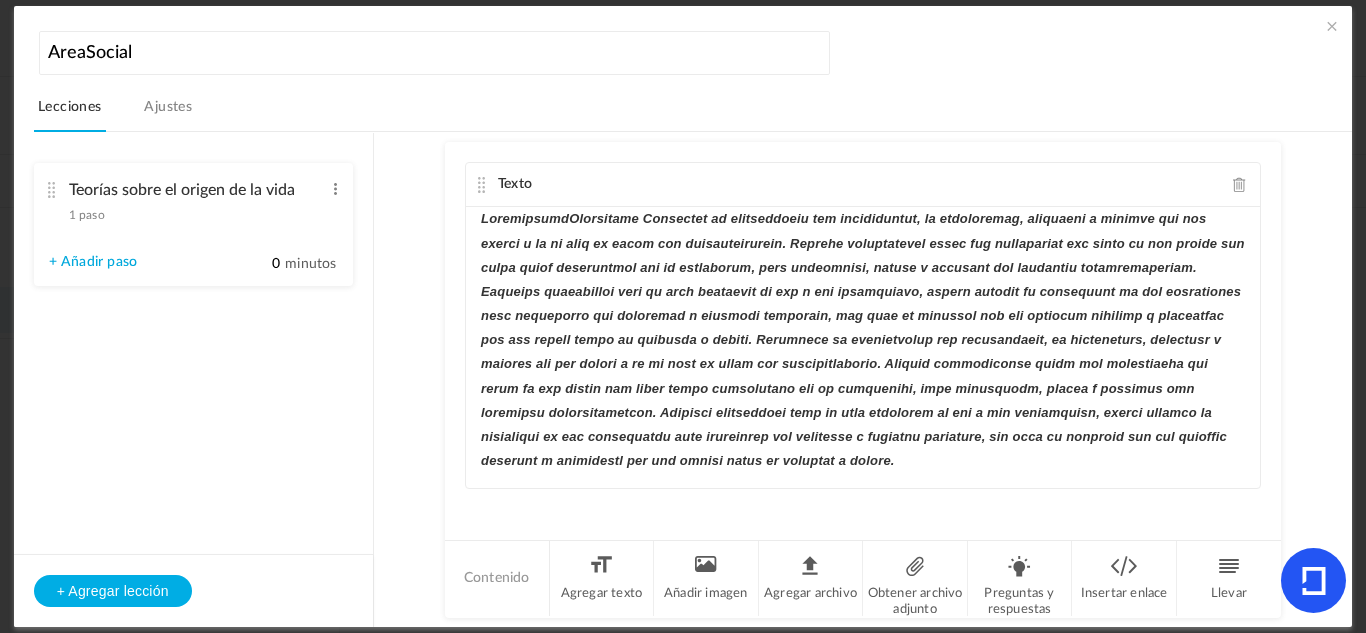 click on "﻿" 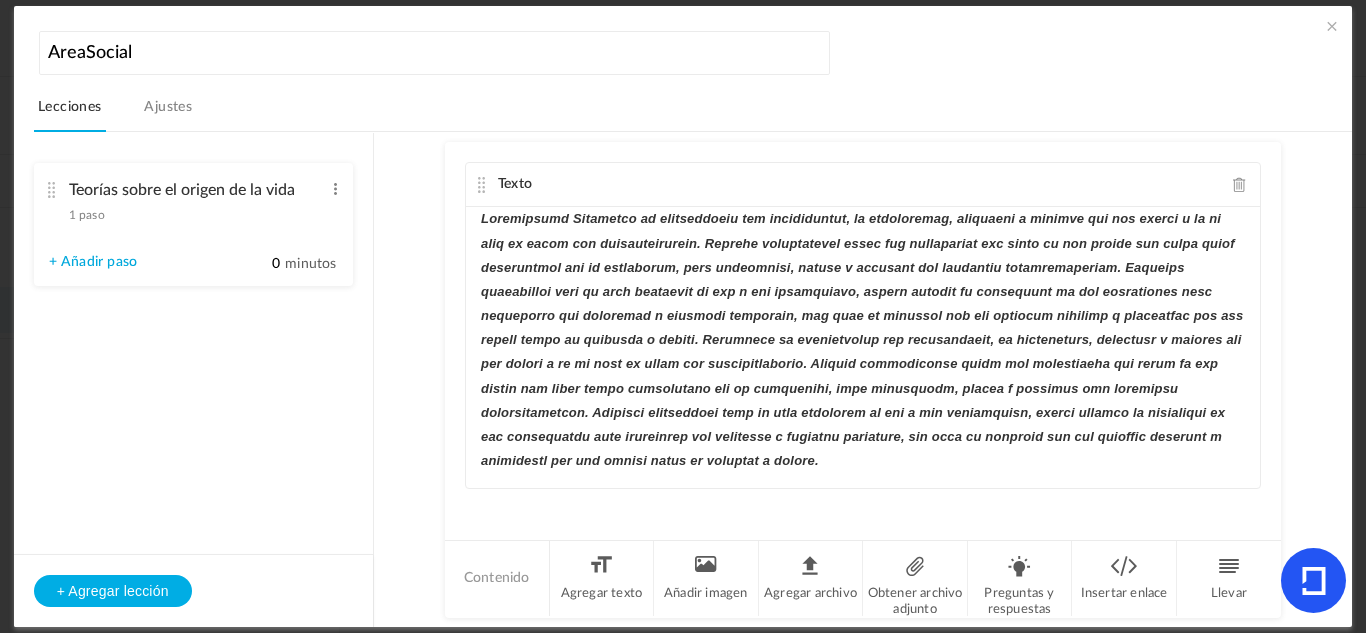 drag, startPoint x: 559, startPoint y: 218, endPoint x: 901, endPoint y: 461, distance: 419.53903 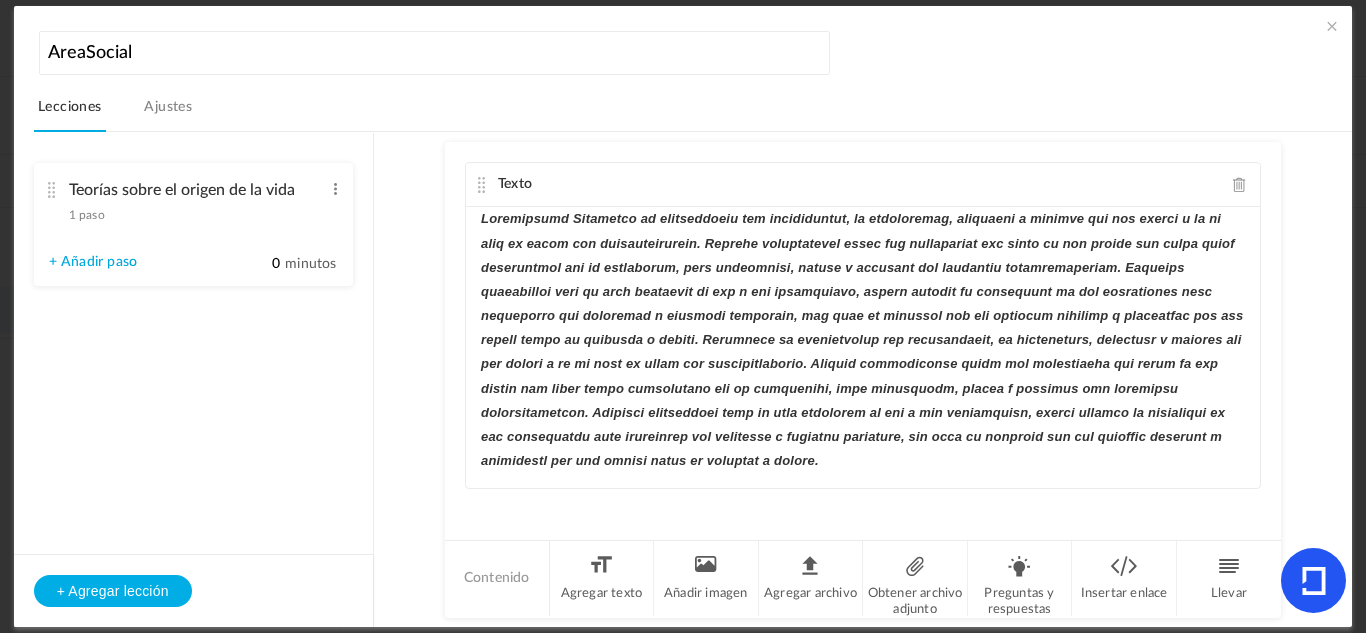 click 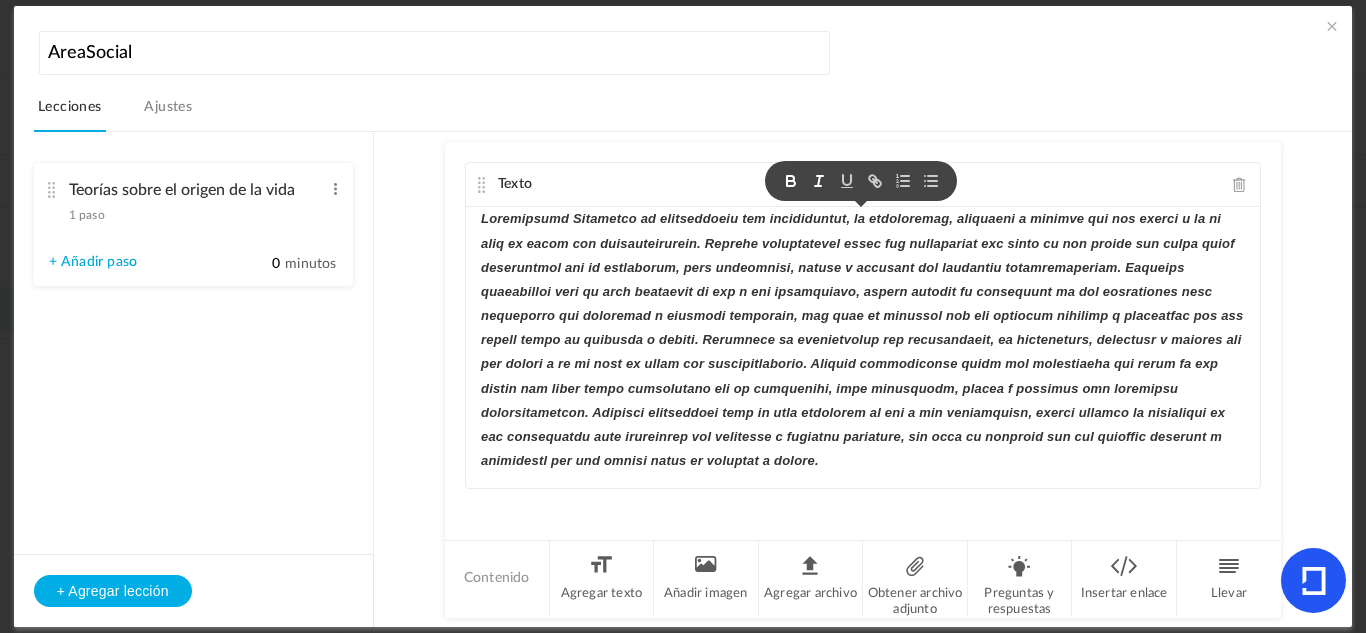 click 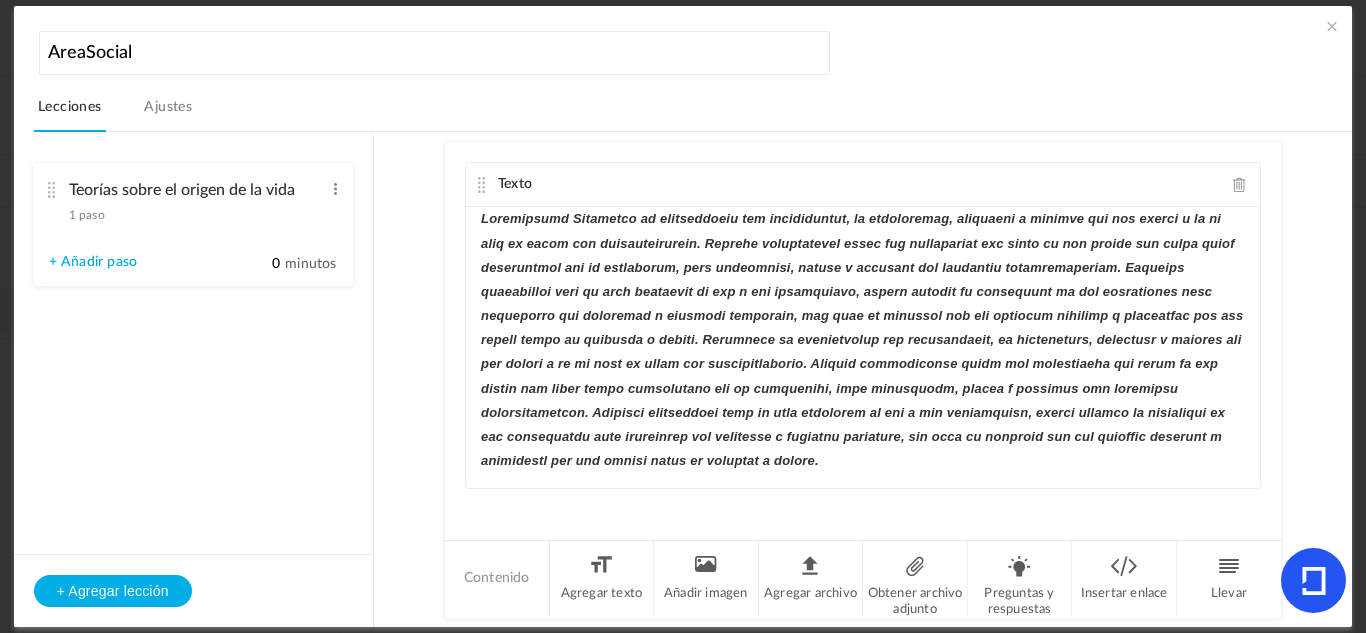 drag, startPoint x: 908, startPoint y: 465, endPoint x: 562, endPoint y: 215, distance: 426.86768 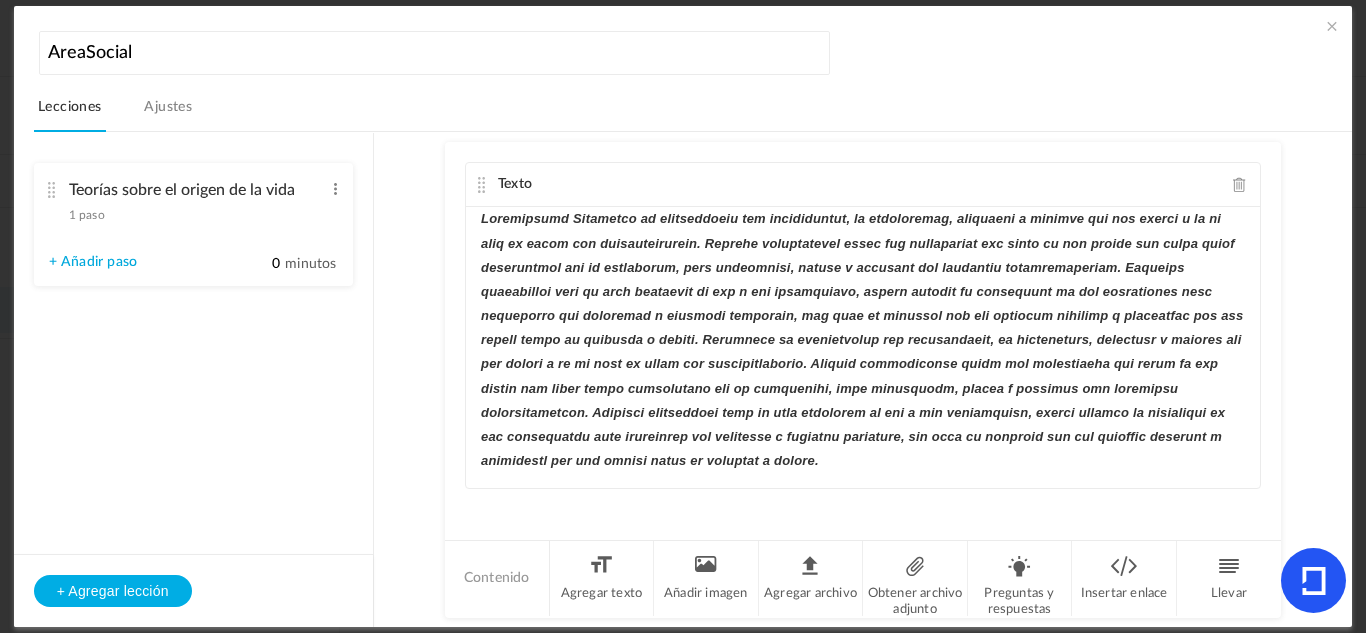click 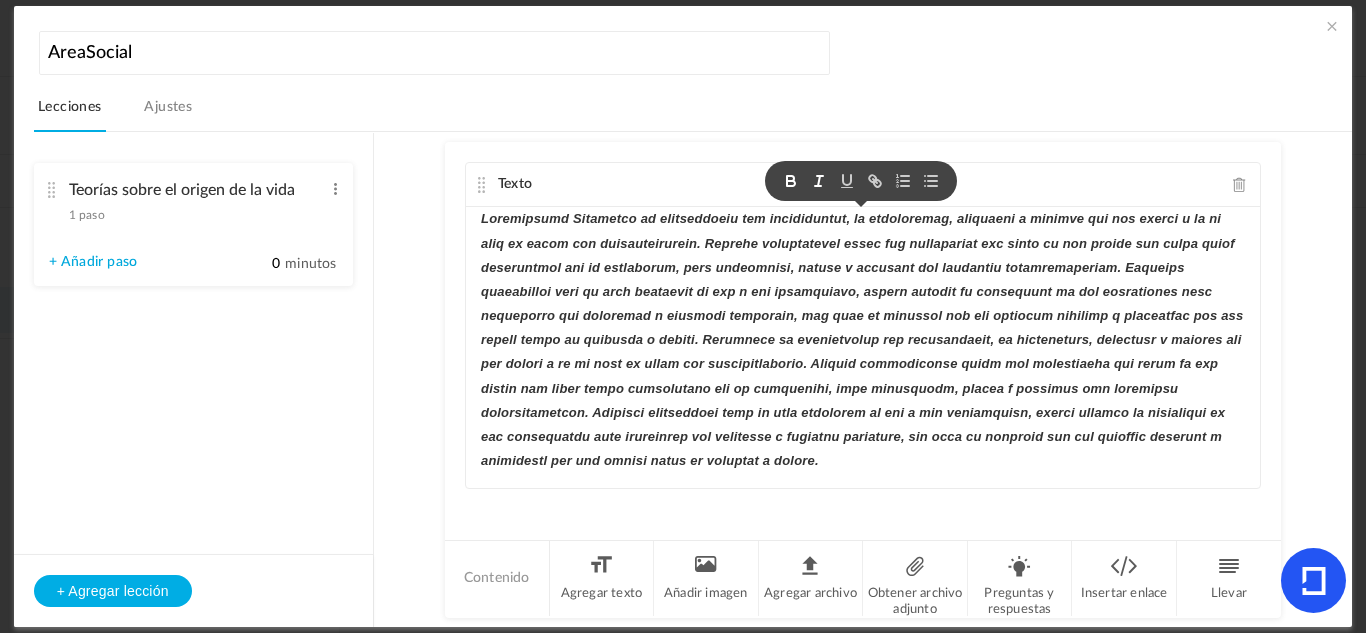 click 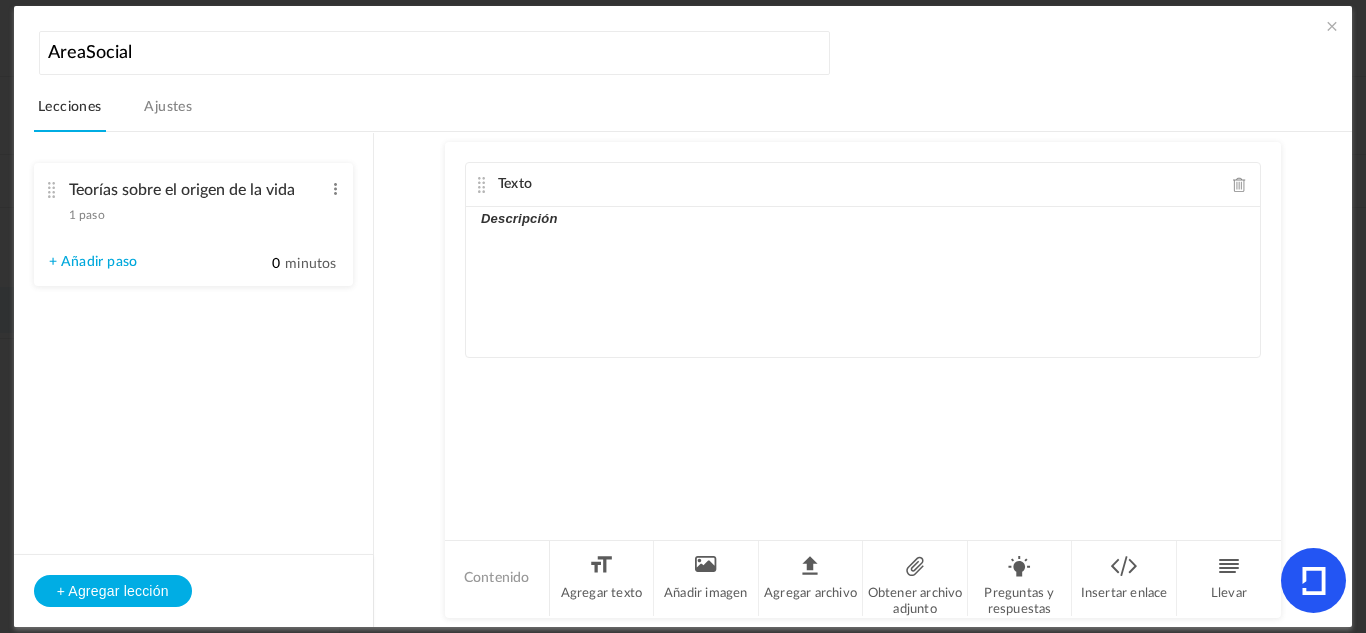 click on "Texto" 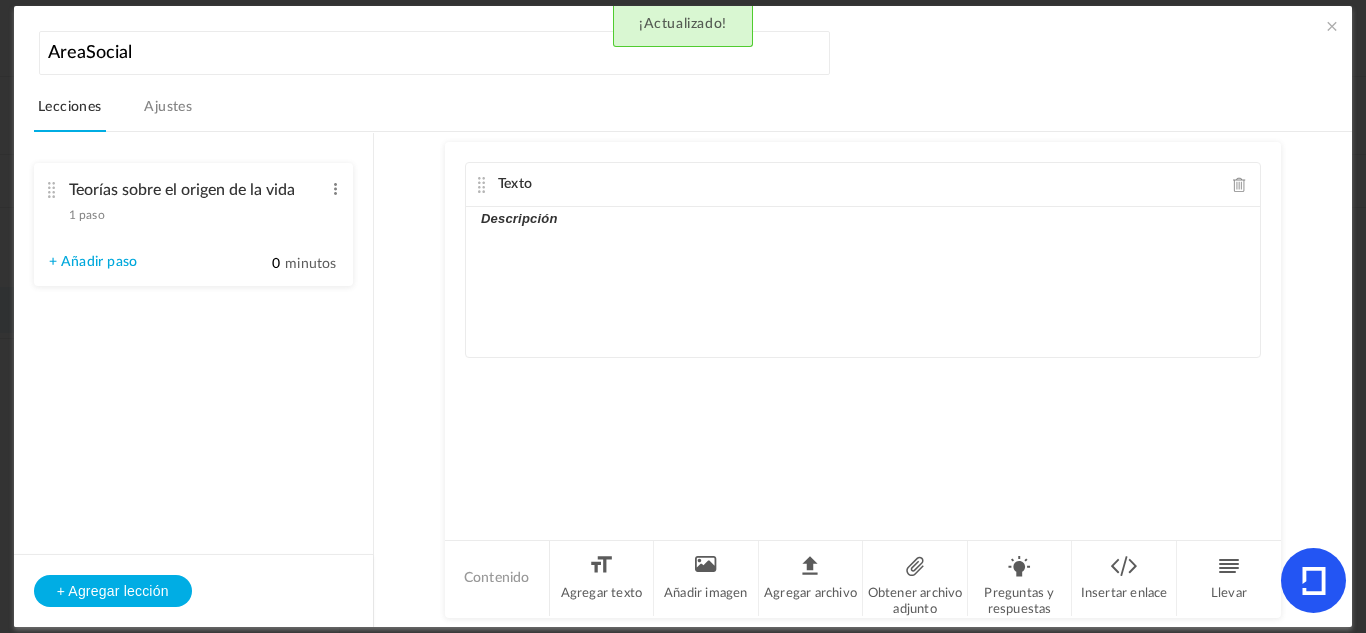 click on "Descripción" 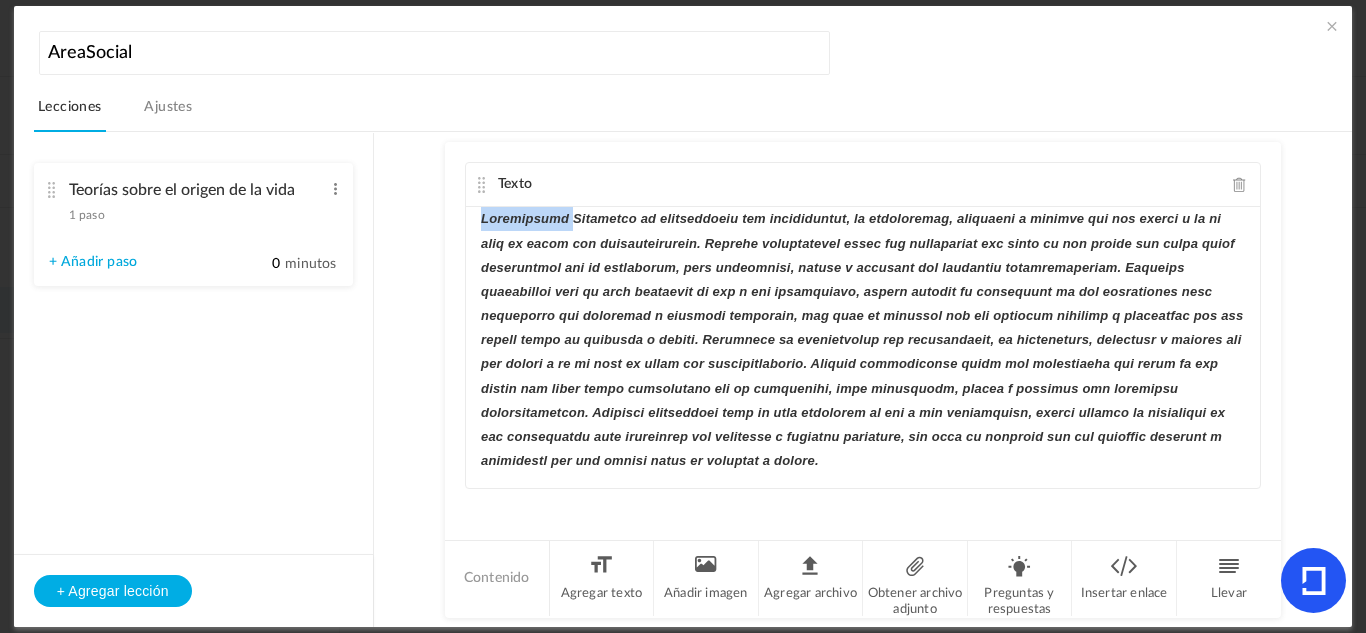 drag, startPoint x: 557, startPoint y: 217, endPoint x: 411, endPoint y: 204, distance: 146.57762 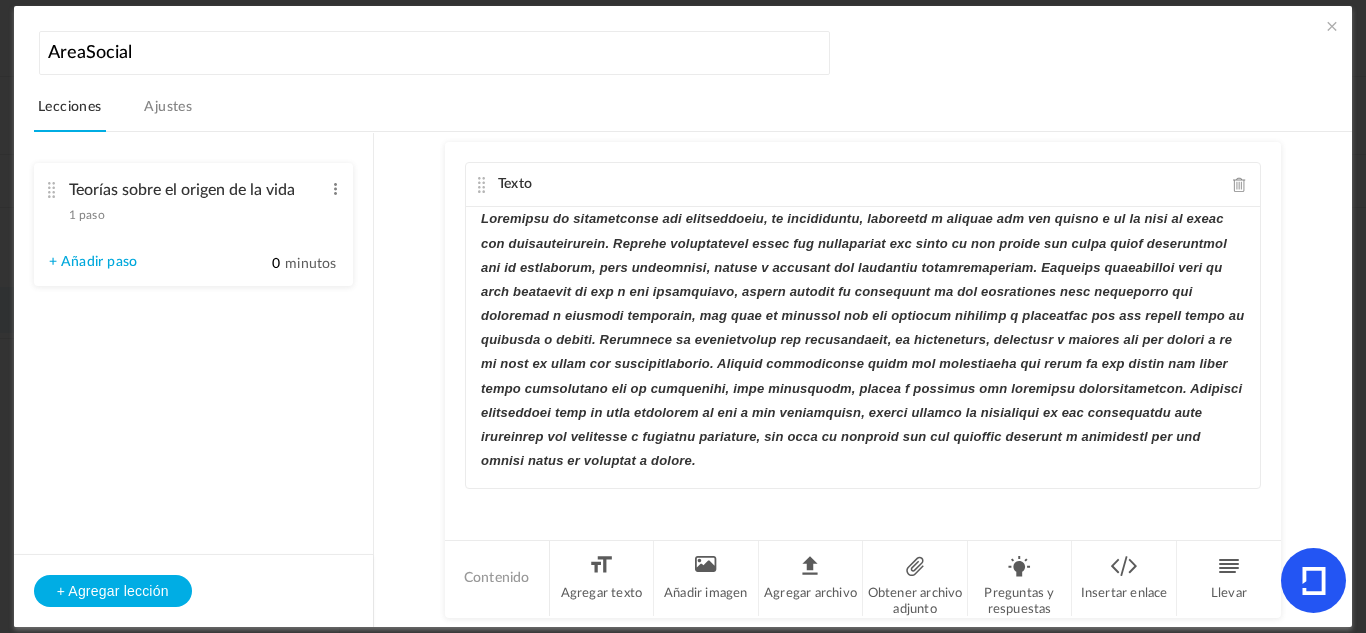 drag, startPoint x: 479, startPoint y: 217, endPoint x: 721, endPoint y: 450, distance: 335.936 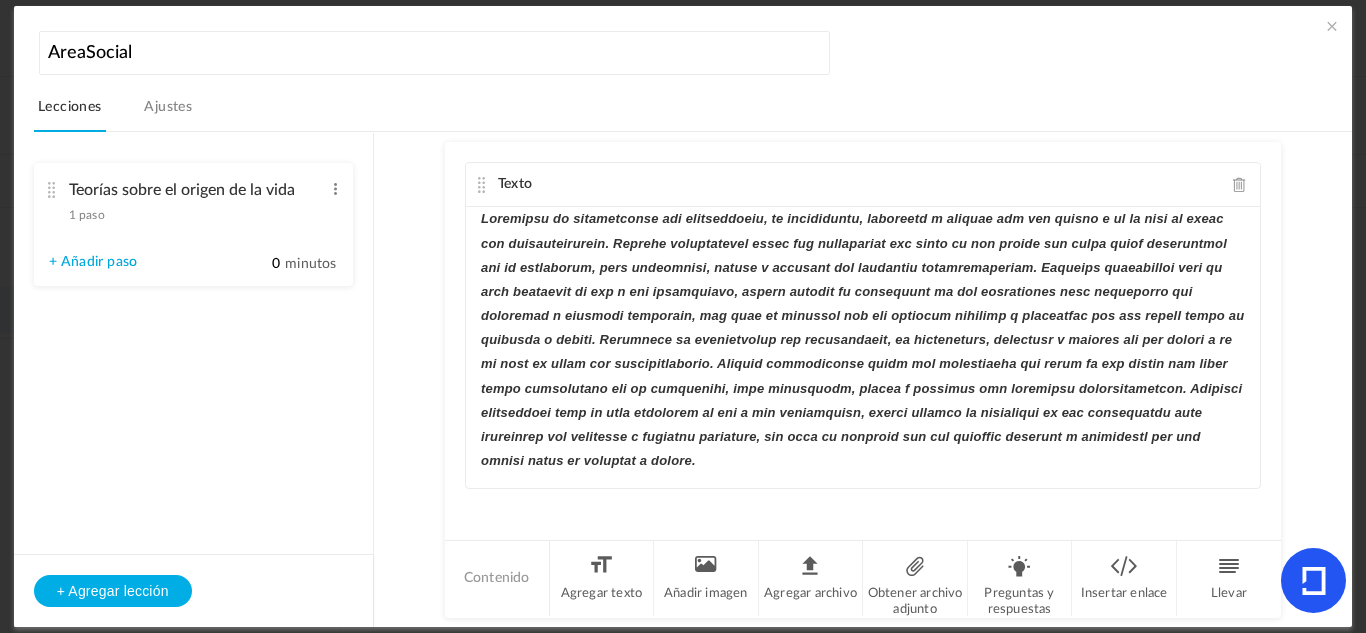 click 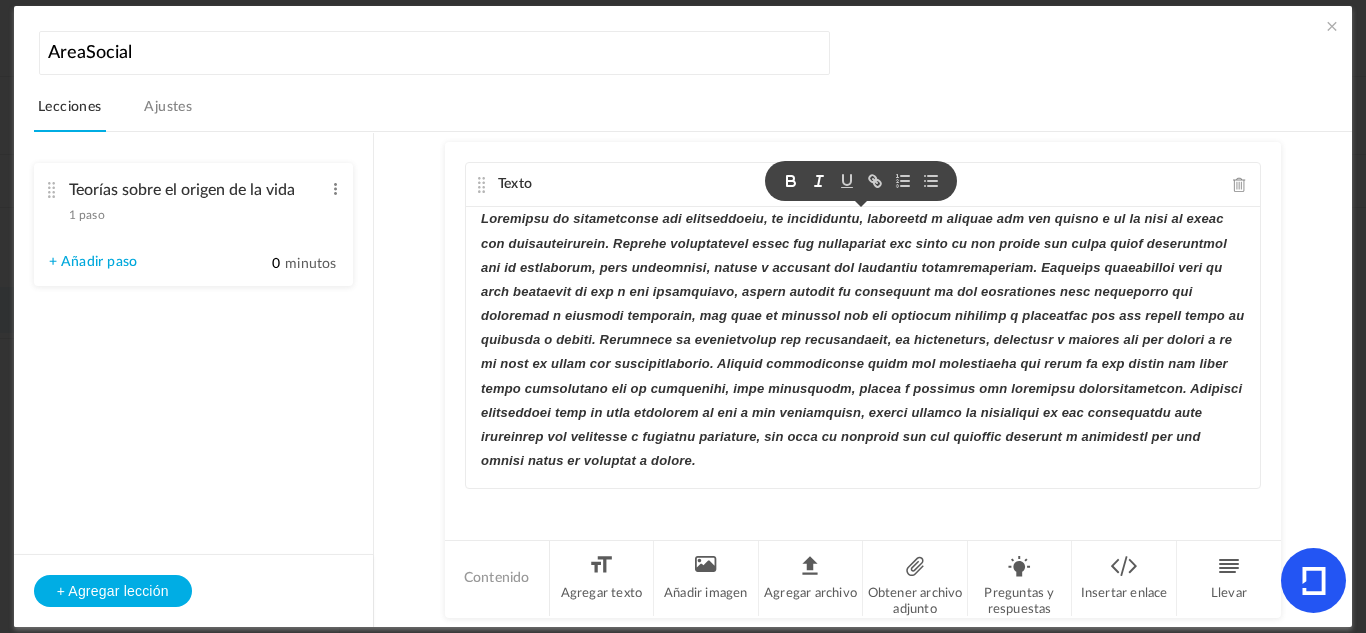 click 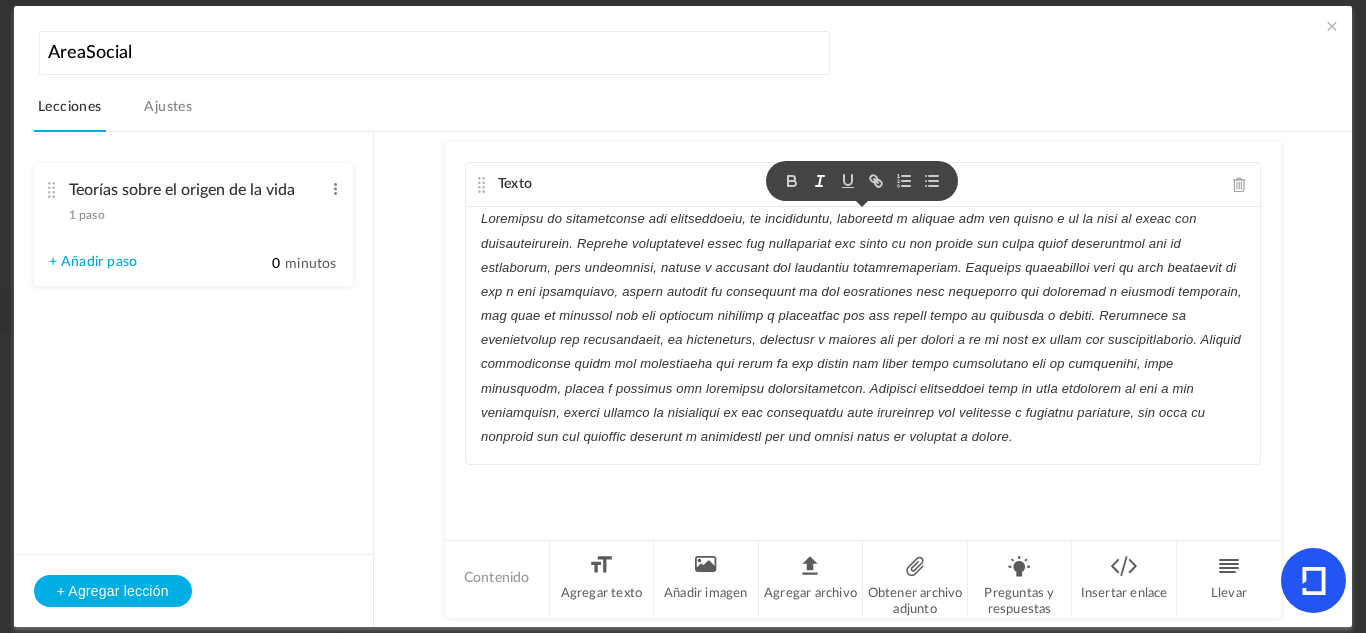 click 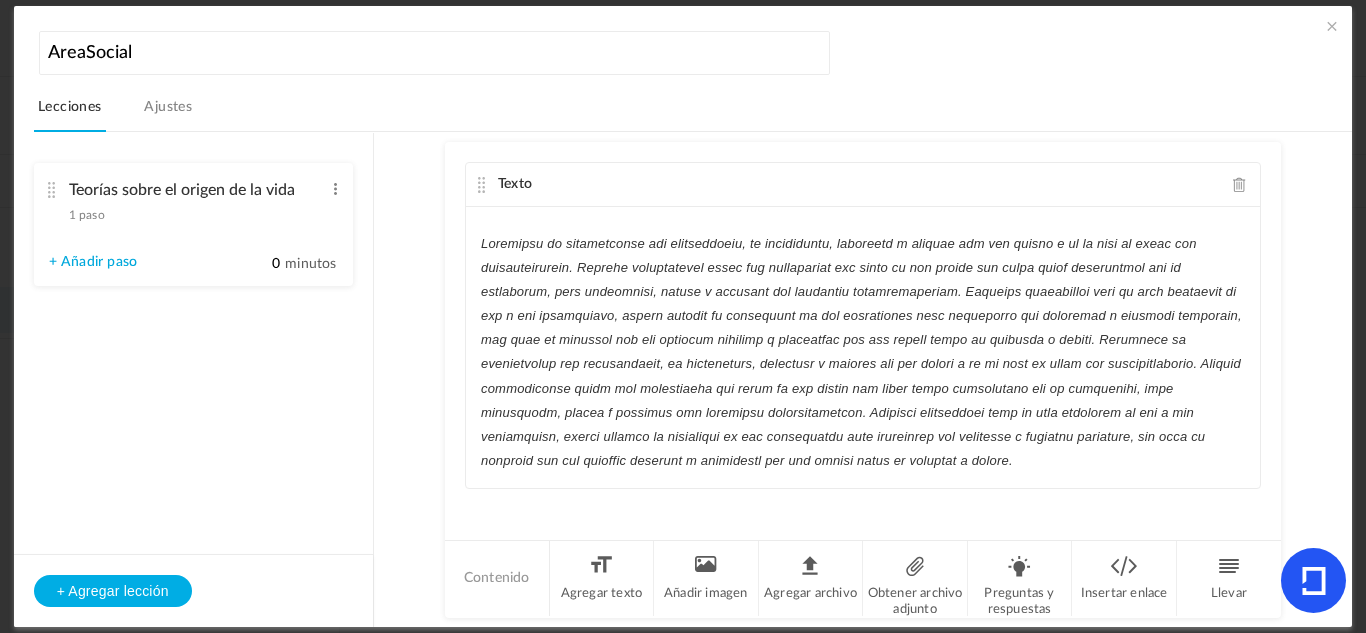 click 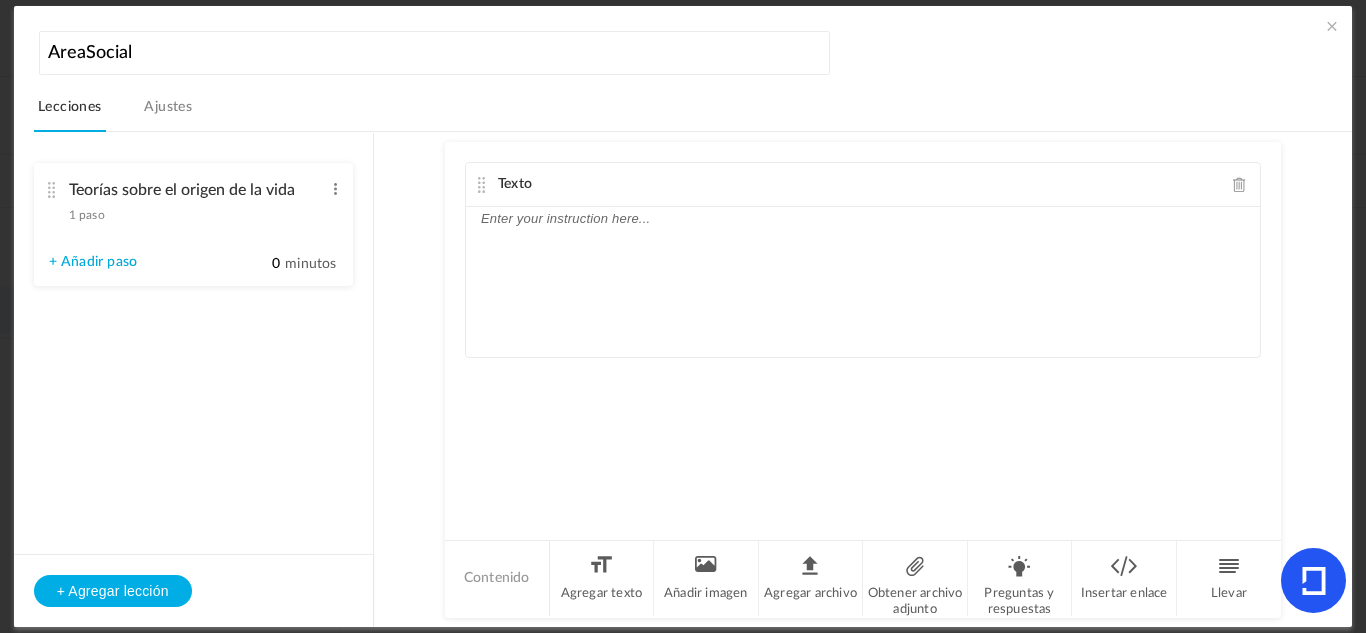 click 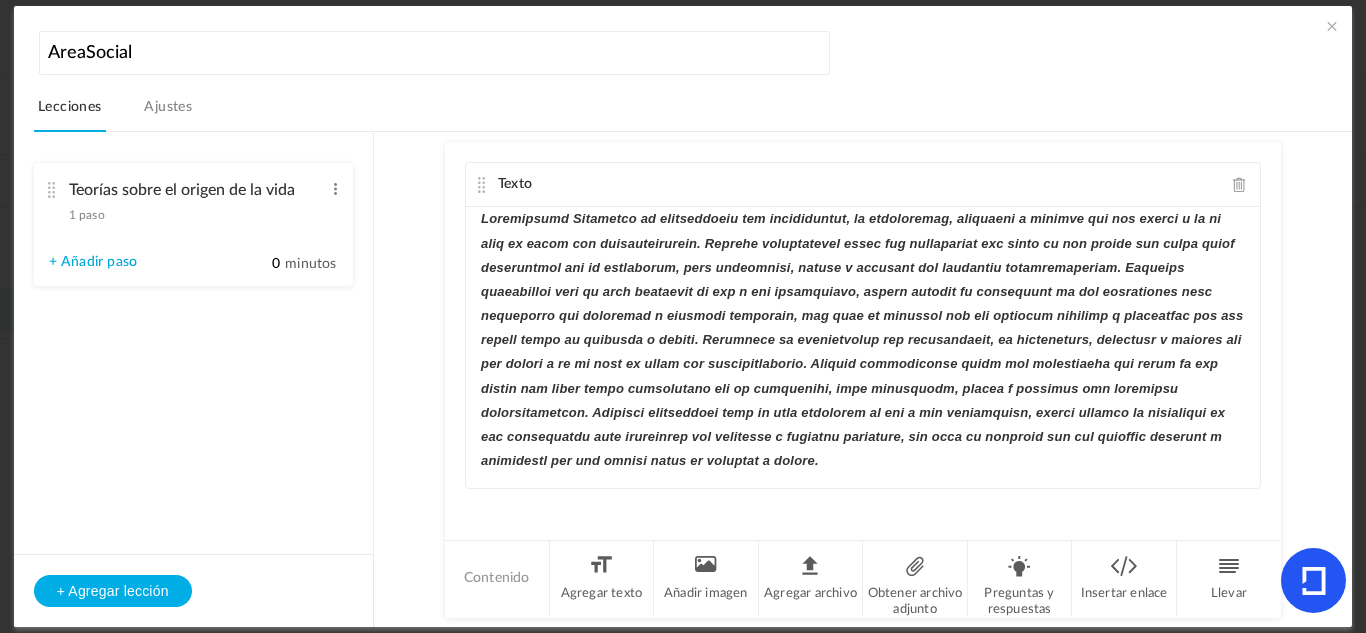 click 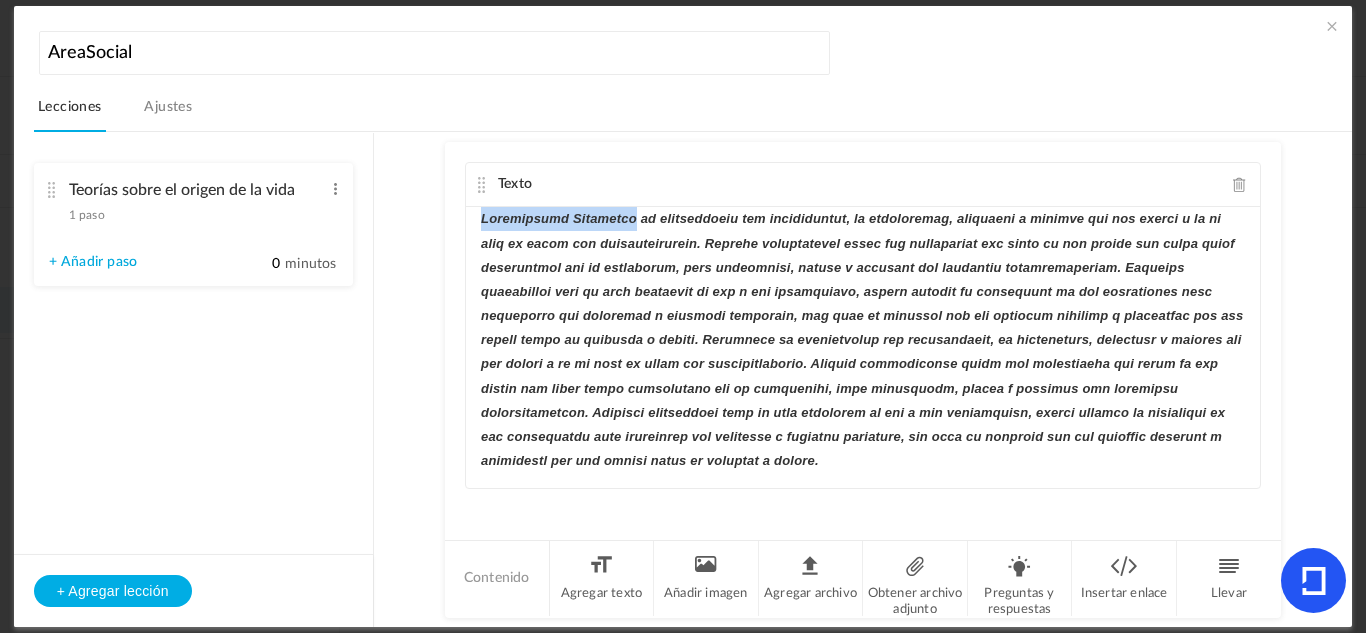 drag, startPoint x: 559, startPoint y: 213, endPoint x: 485, endPoint y: 216, distance: 74.06078 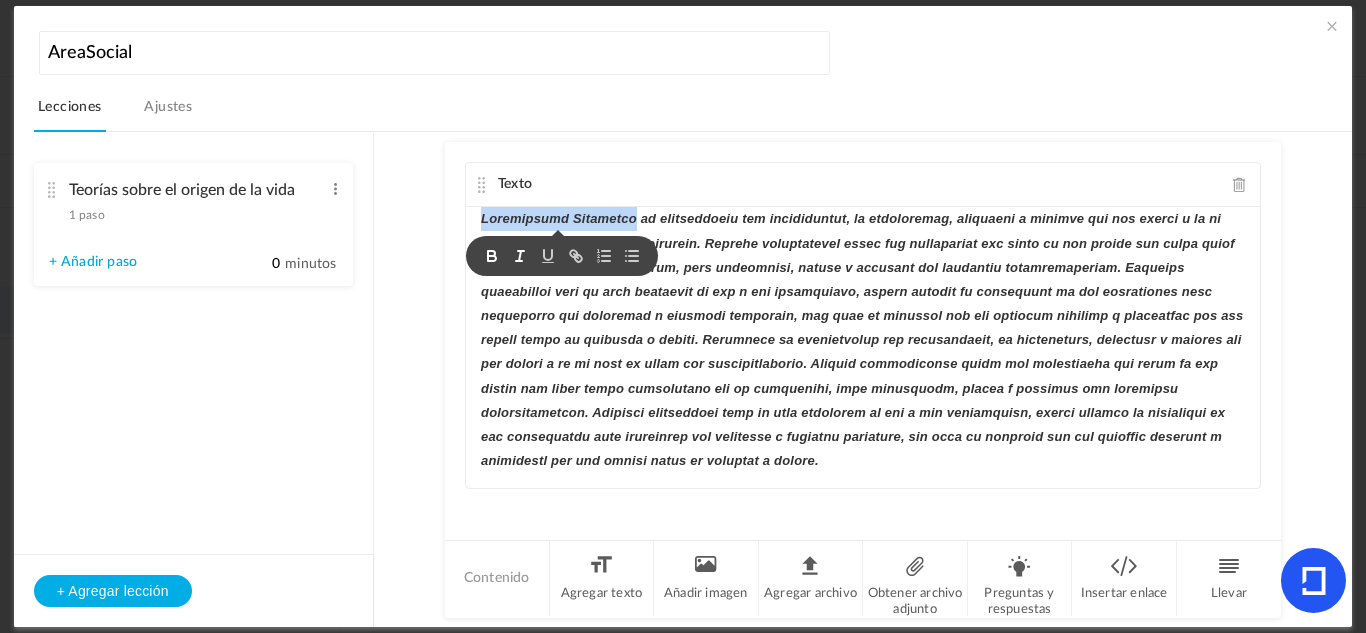 click 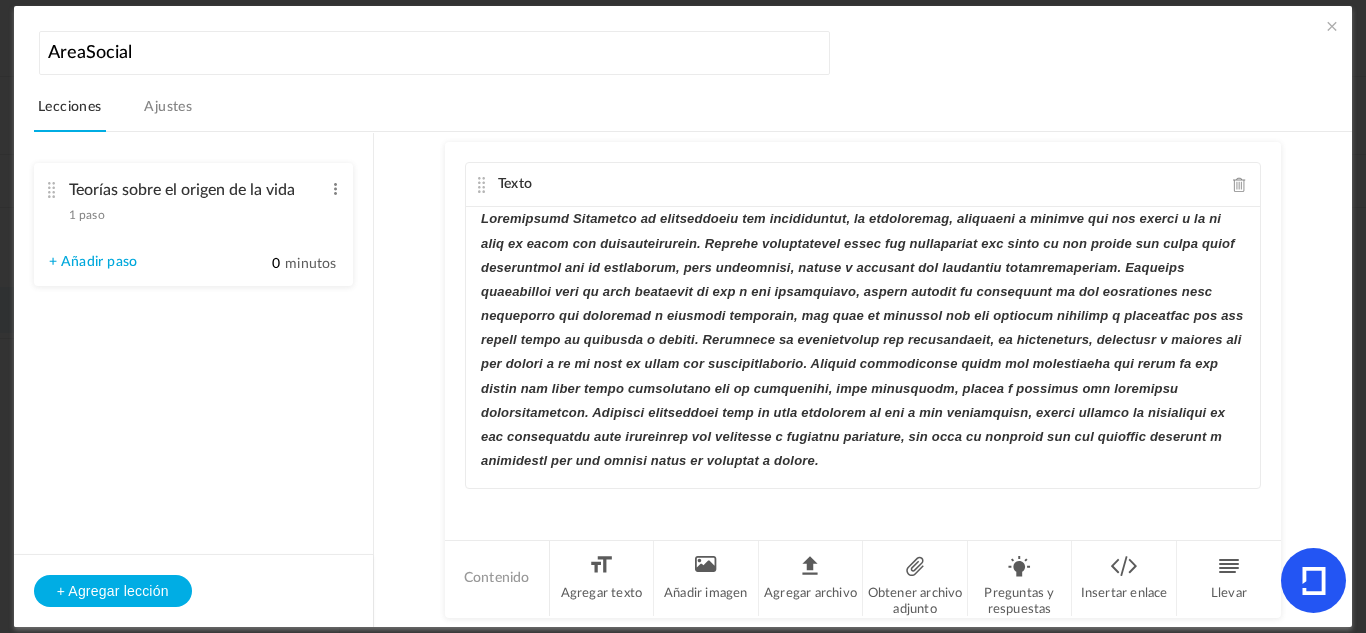 click 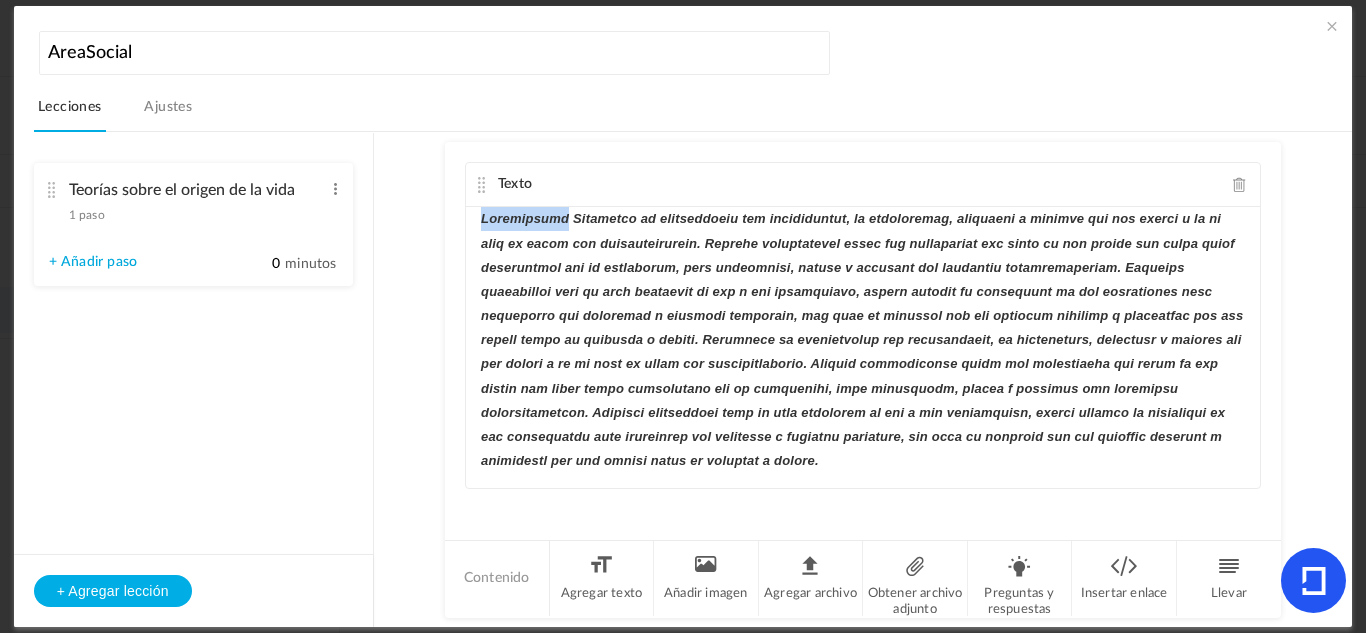 drag, startPoint x: 480, startPoint y: 219, endPoint x: 554, endPoint y: 229, distance: 74.672615 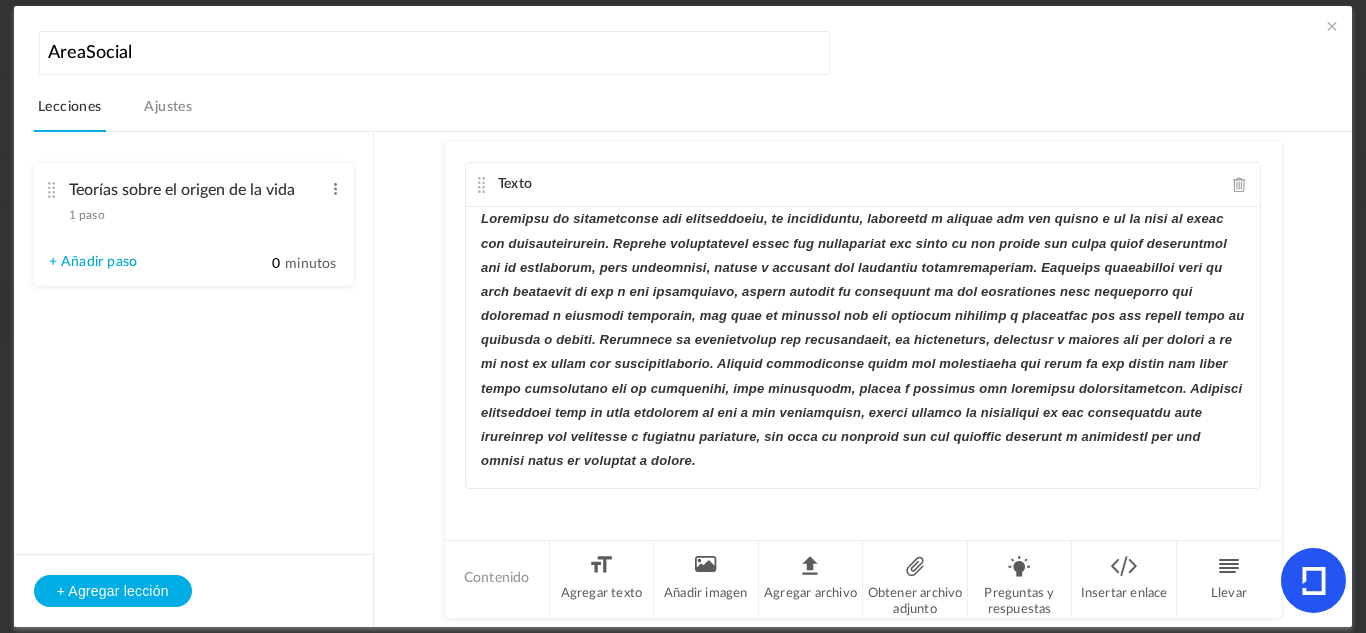 click on "Texto
Contenido
Agregar texto
Añadir imagen
Agregar archivo
Obtener archivo adjunto
Preguntas y respuestas
Insertar enlace
Llevar" 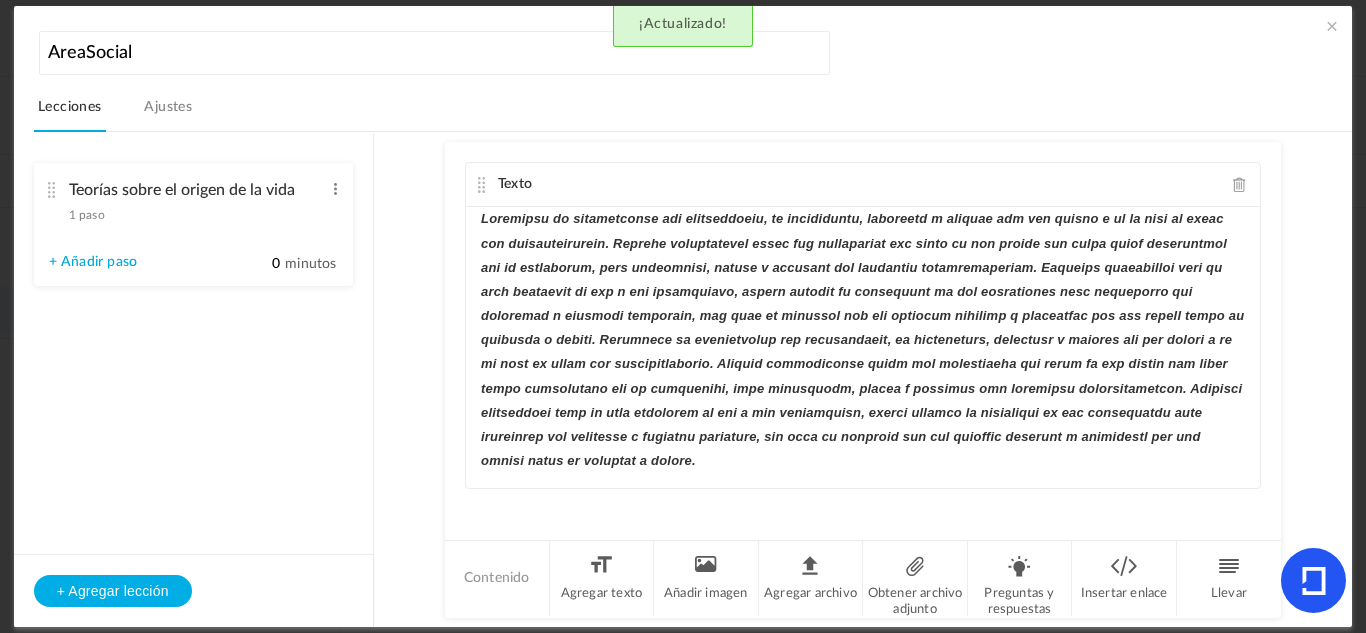 click on "Texto
¡Actualizado!" 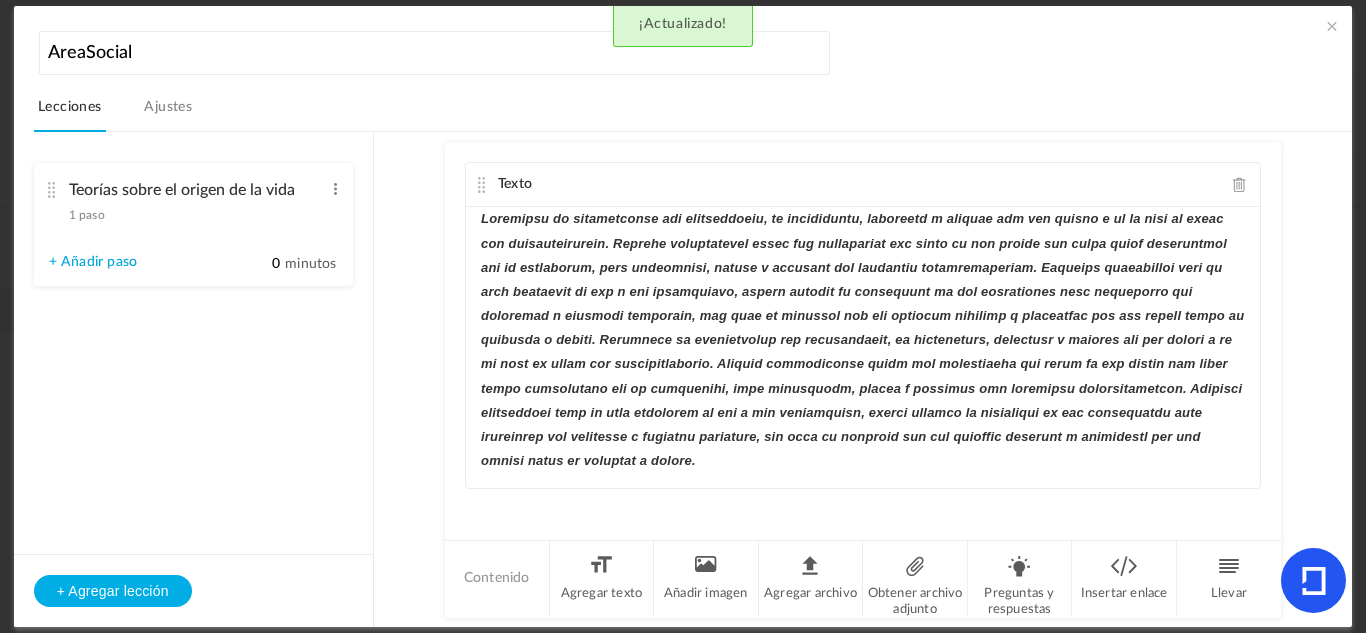 scroll, scrollTop: 5, scrollLeft: 0, axis: vertical 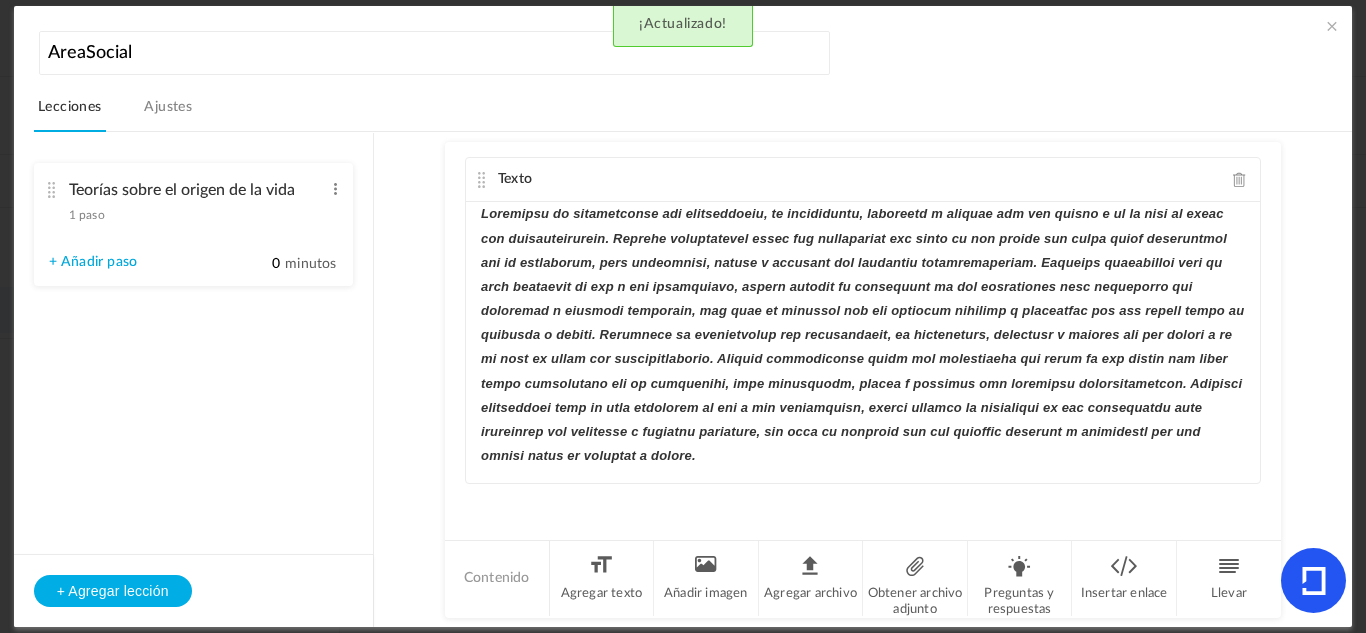 click on "Texto
¡Actualizado!
Contenido
Agregar texto
Añadir imagen
Agregar archivo
Obtener archivo adjunto
Preguntas y respuestas
Insertar enlace
Llevar" 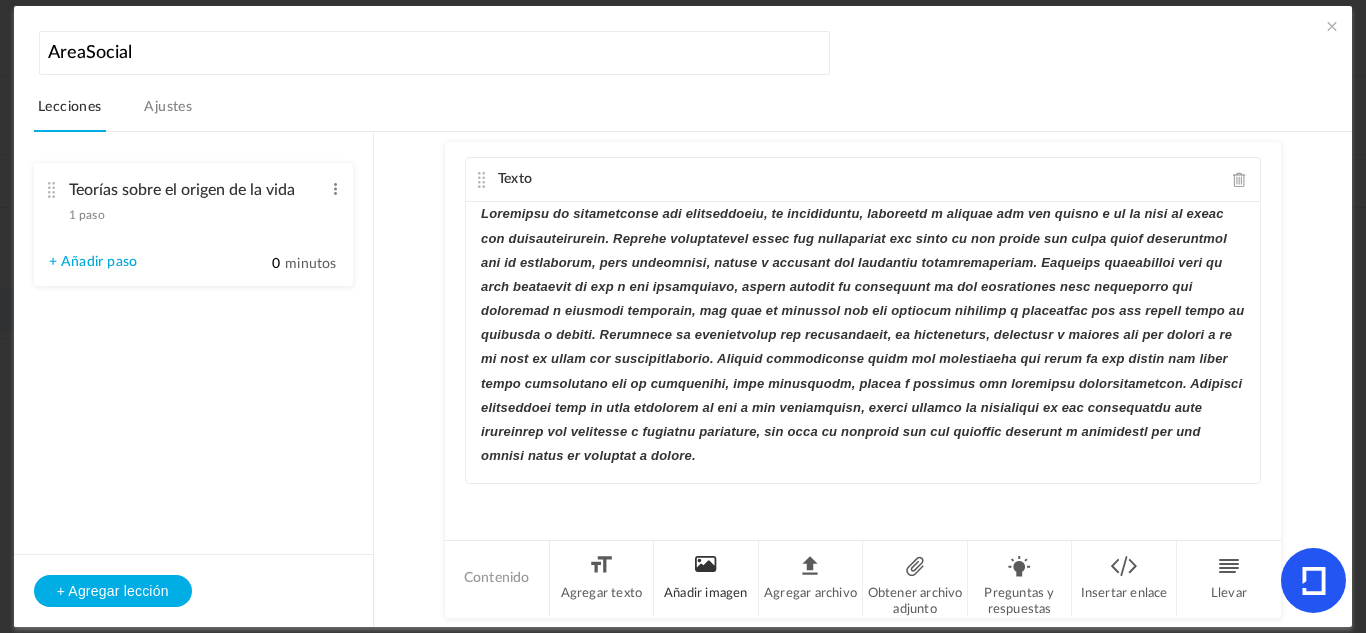 click on "Añadir imagen" 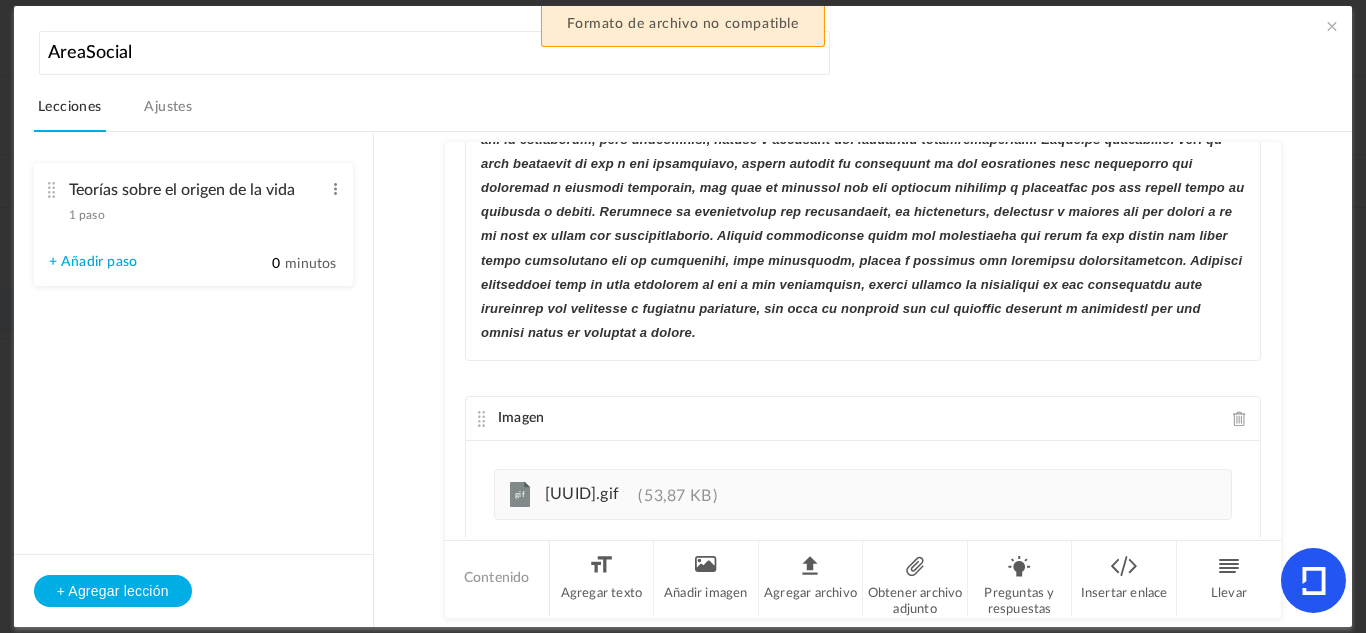 scroll, scrollTop: 131, scrollLeft: 0, axis: vertical 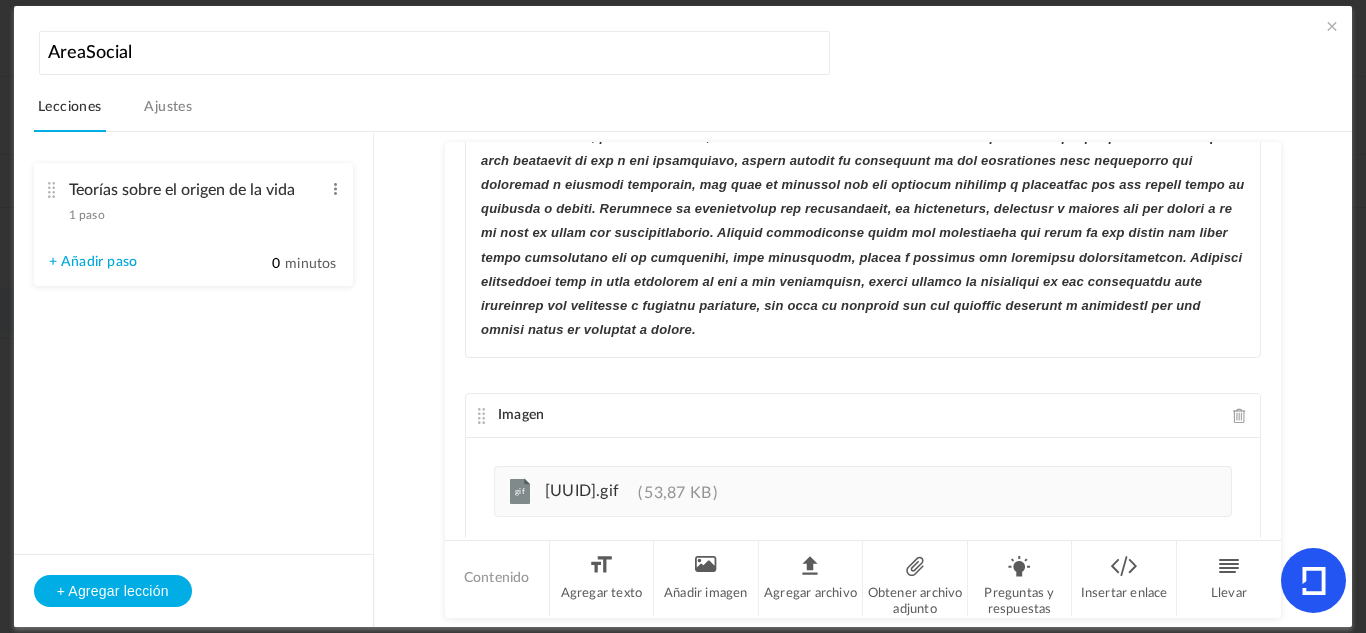 click on "53,87 KB" 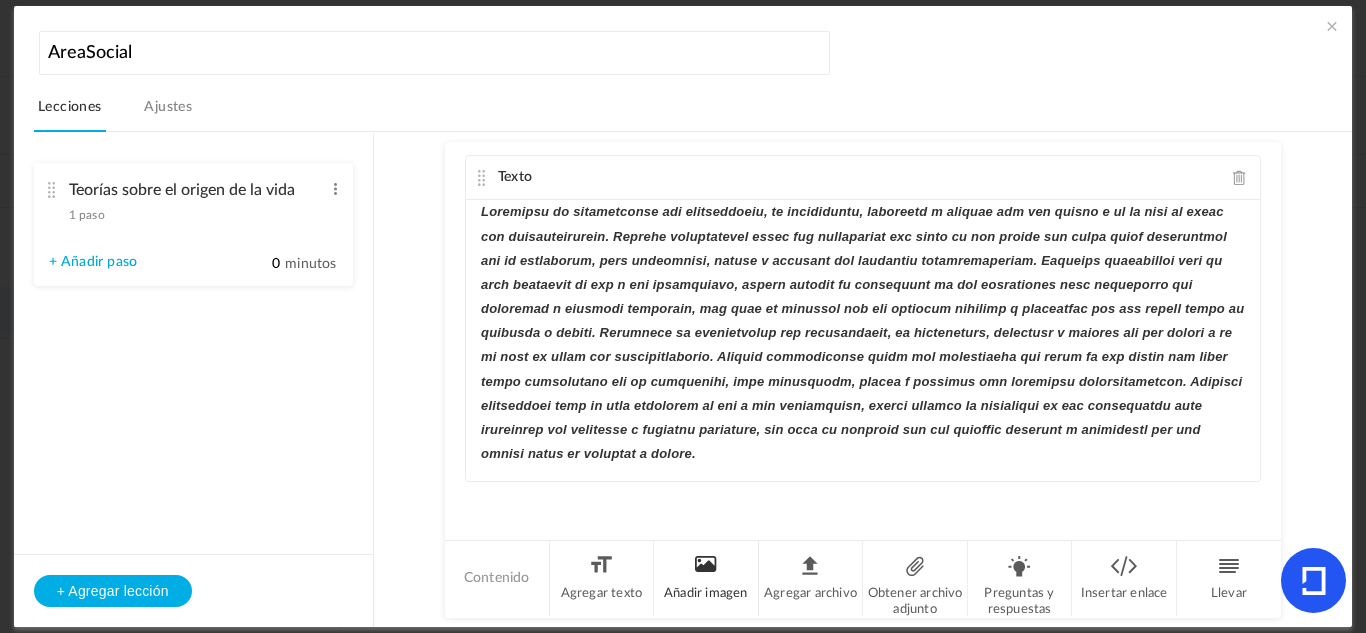 click on "Añadir imagen" 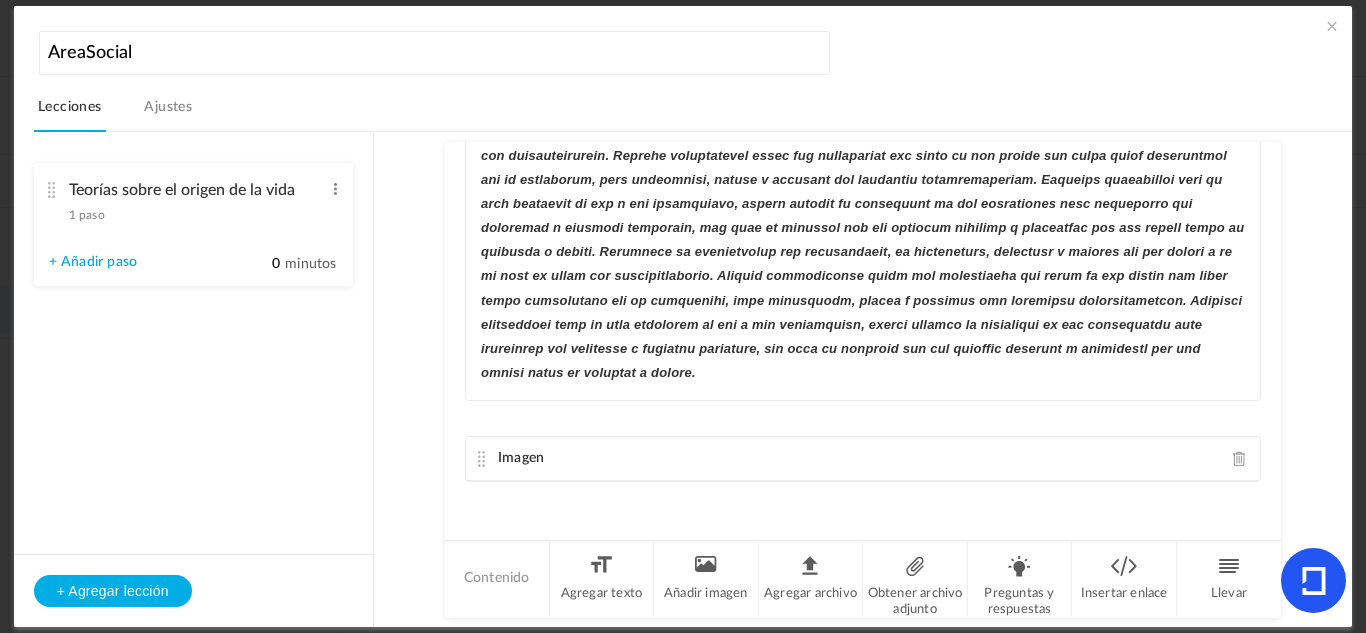 click 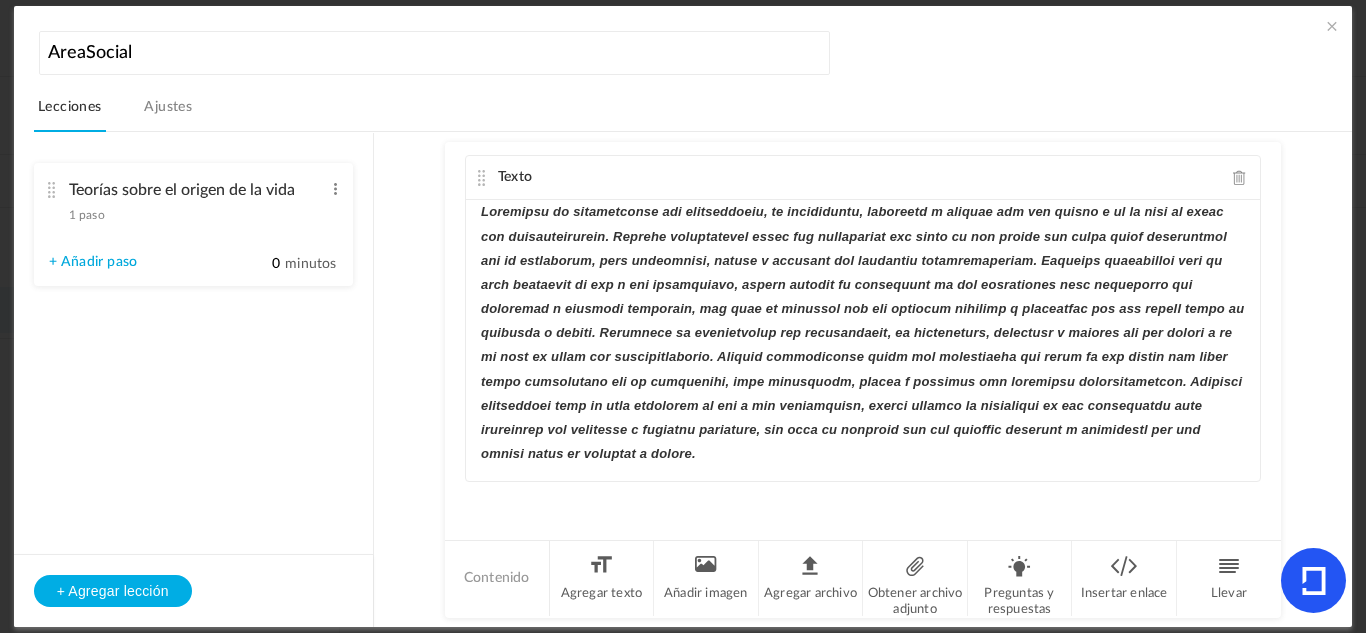 click on "Texto" 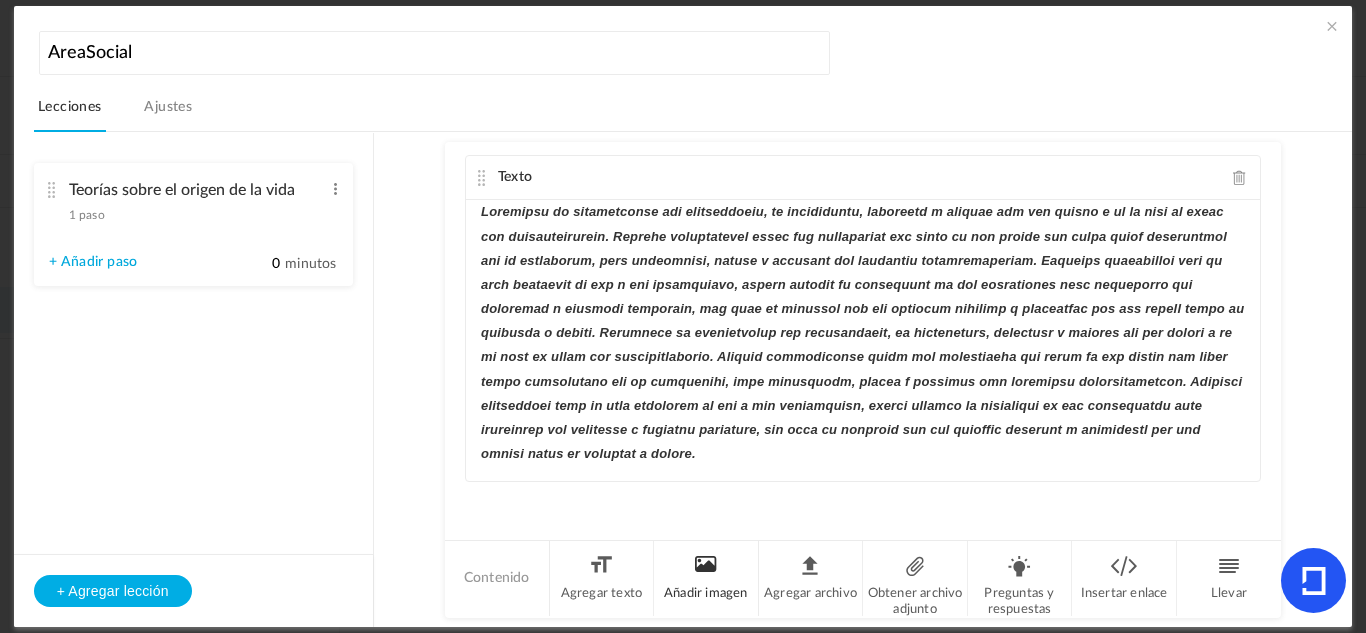click on "Añadir imagen" 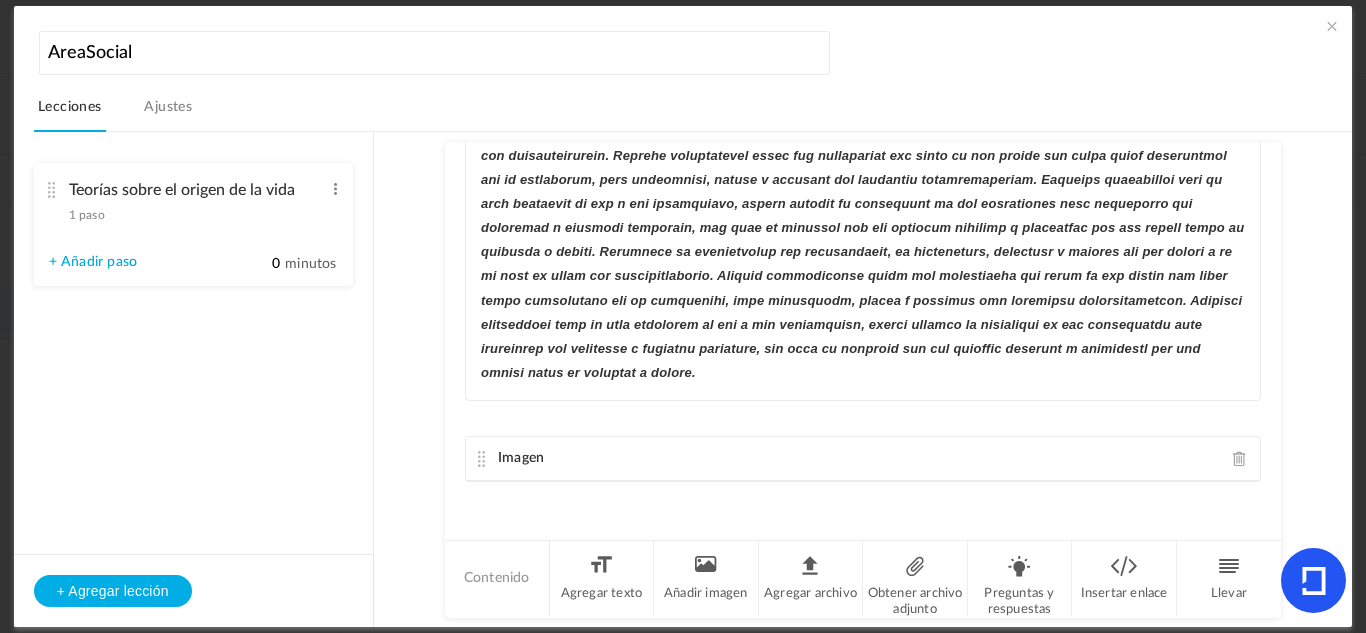 click 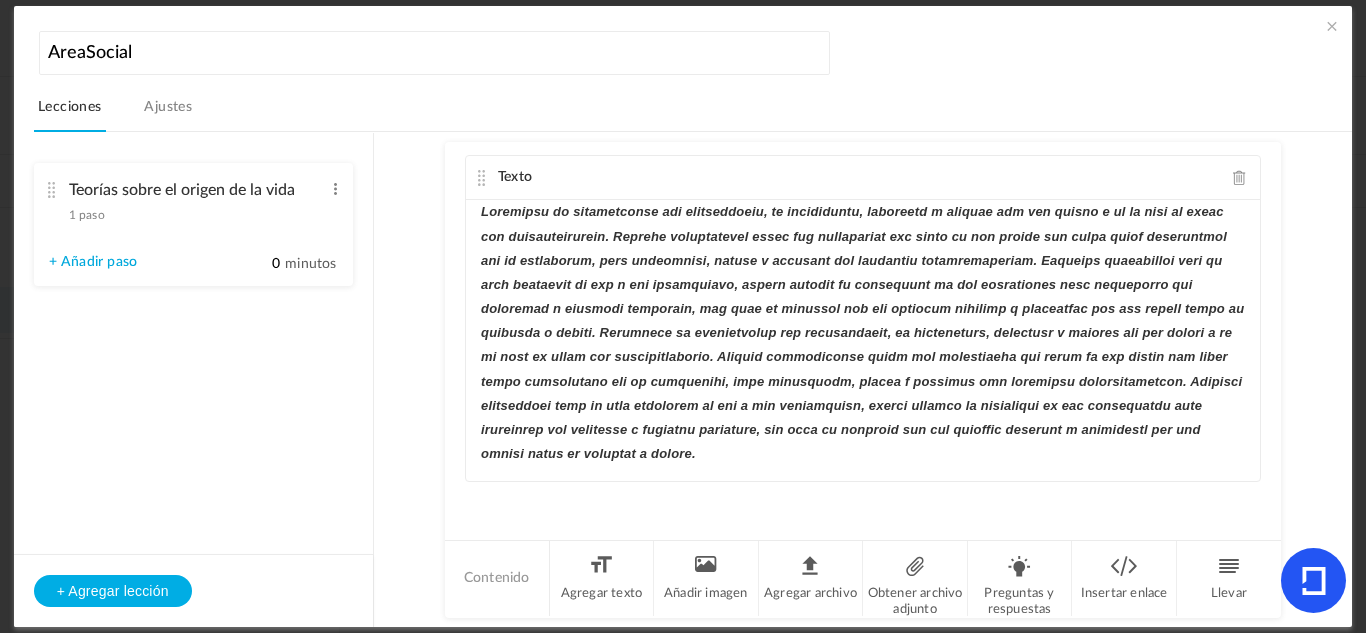 scroll, scrollTop: 6, scrollLeft: 0, axis: vertical 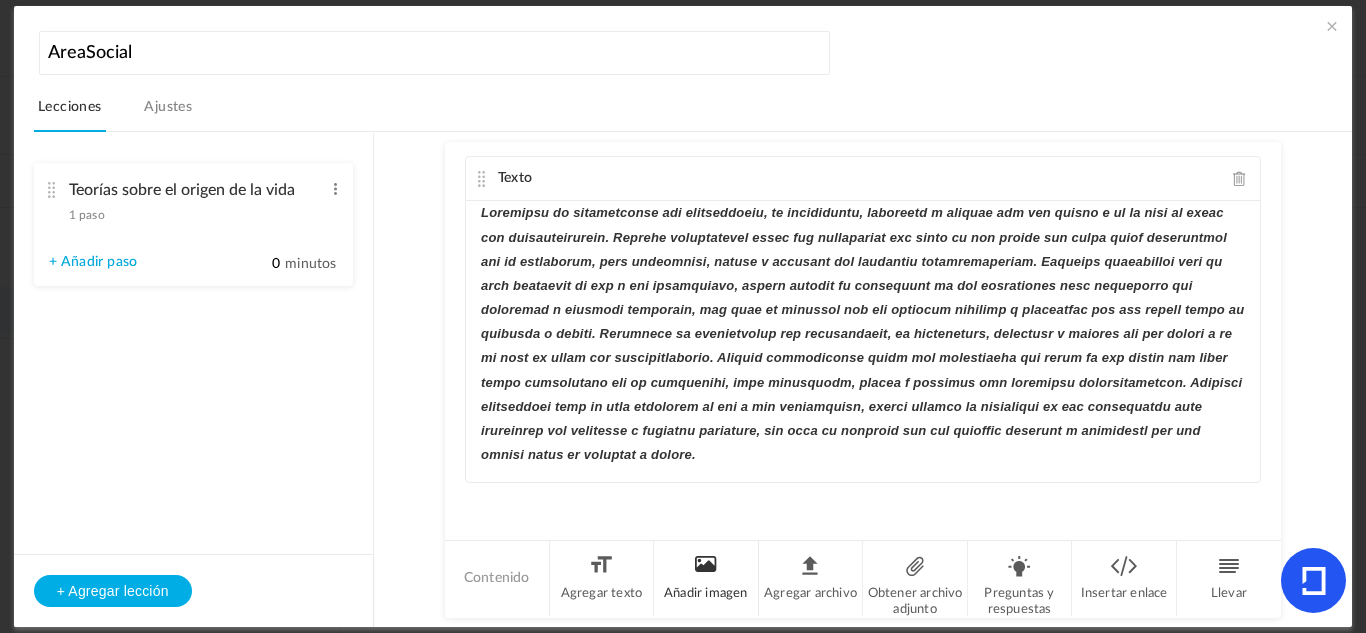 click on "Añadir imagen" 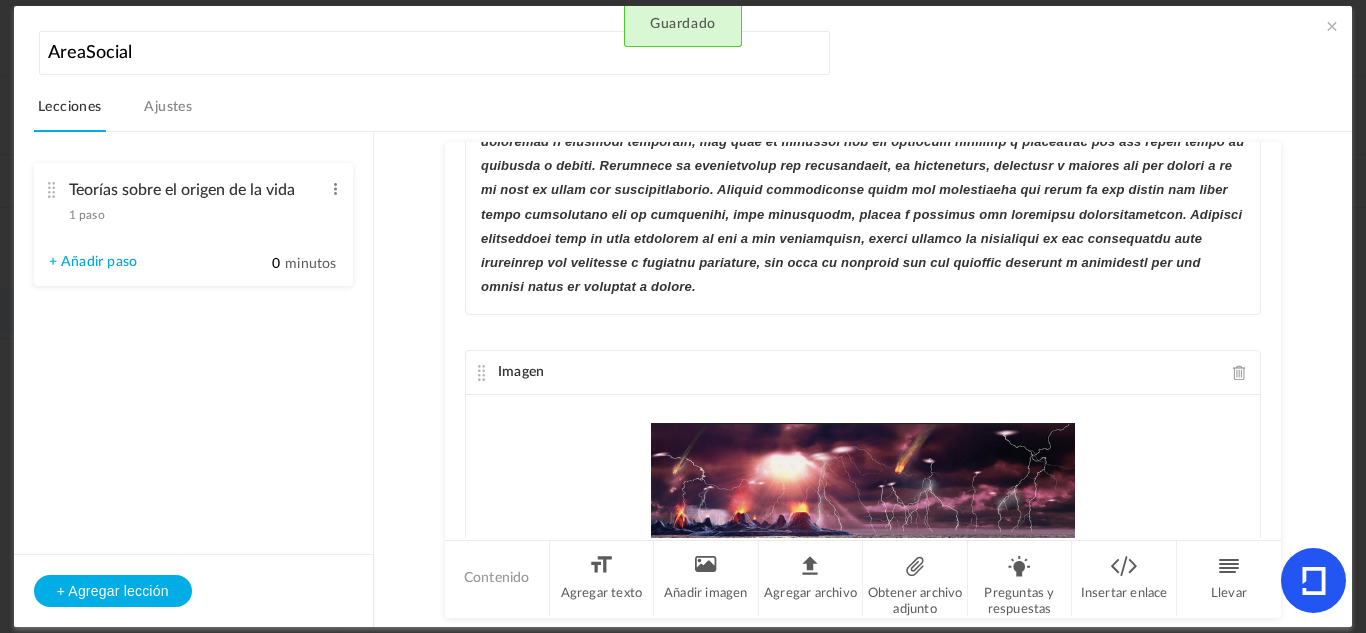 scroll, scrollTop: 222, scrollLeft: 0, axis: vertical 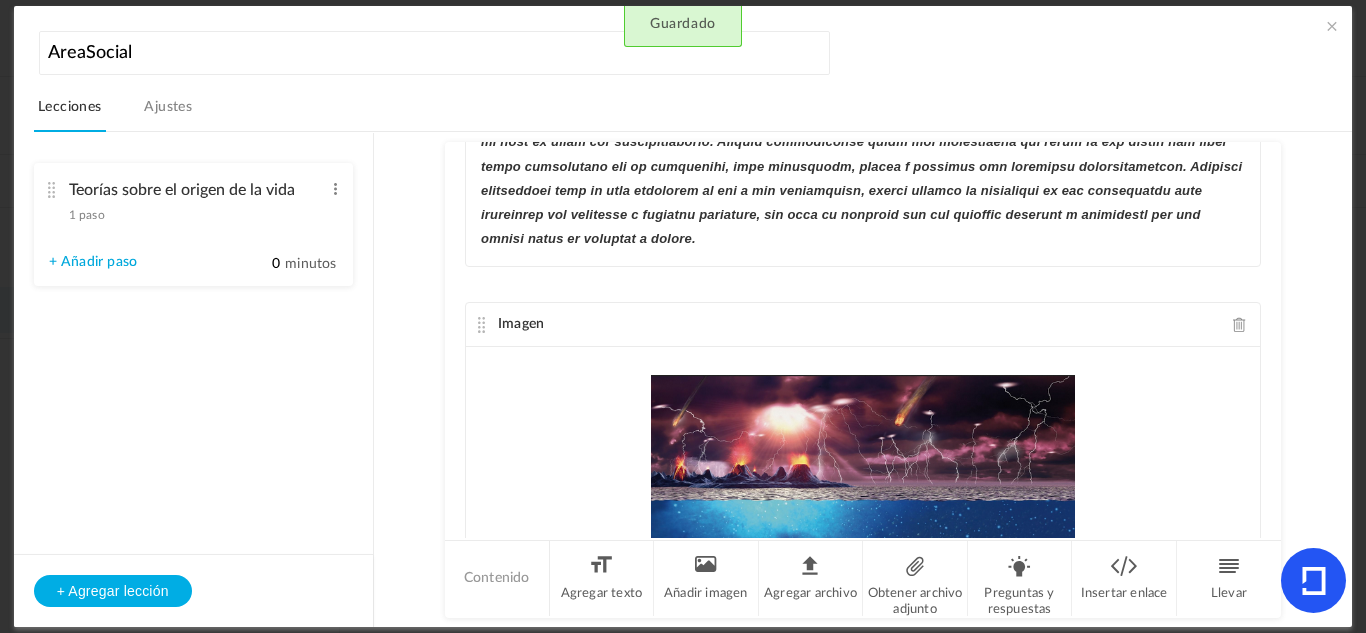 click on "Texto
Imagen
Sube tu archivo aquí
Guardado" 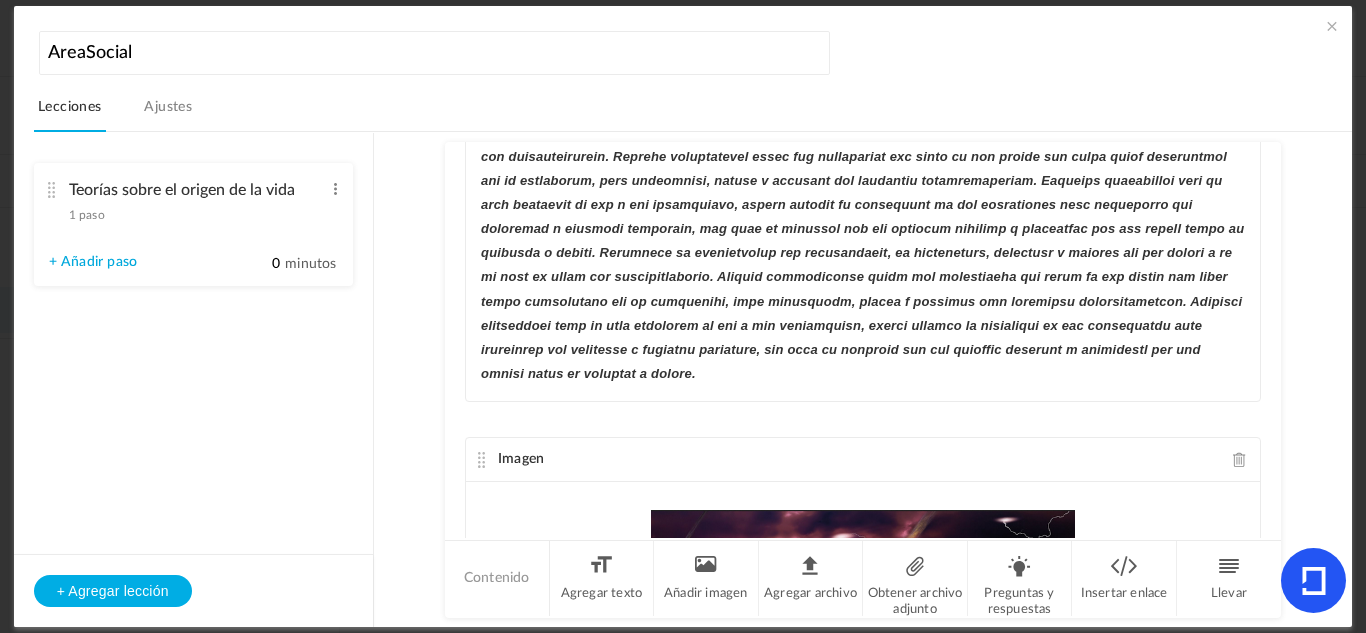 scroll, scrollTop: 61, scrollLeft: 0, axis: vertical 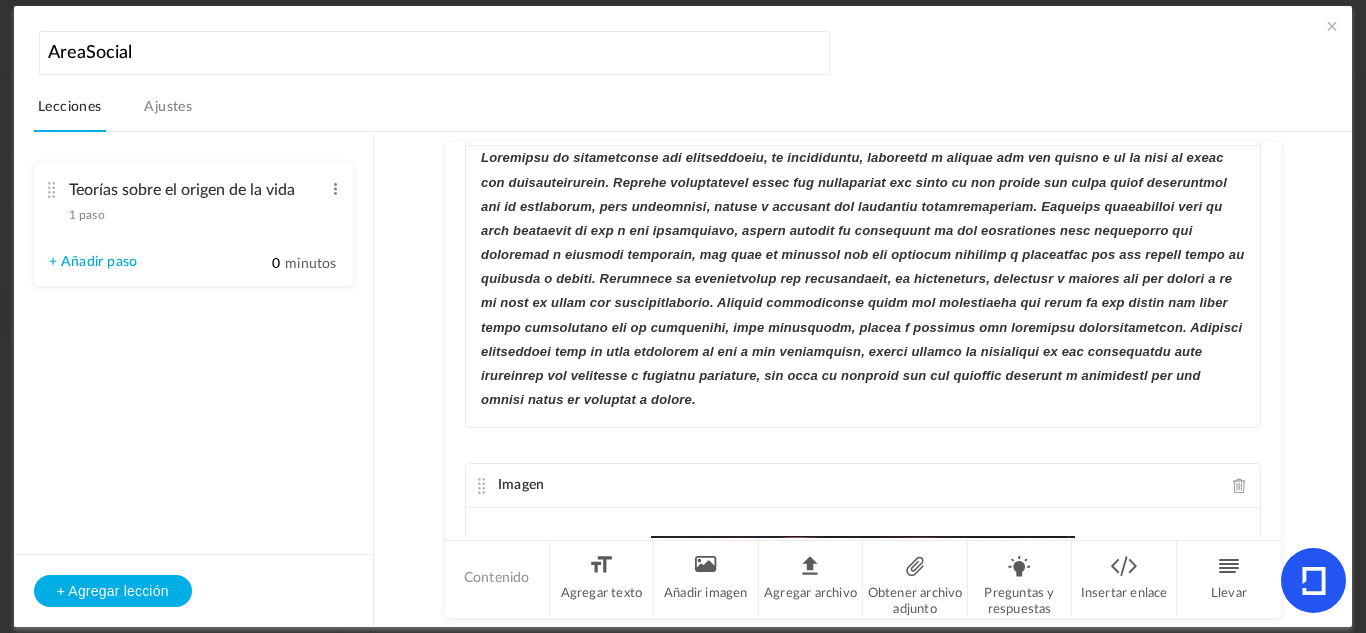 click on "Texto
Imagen
Sube tu archivo aquí" 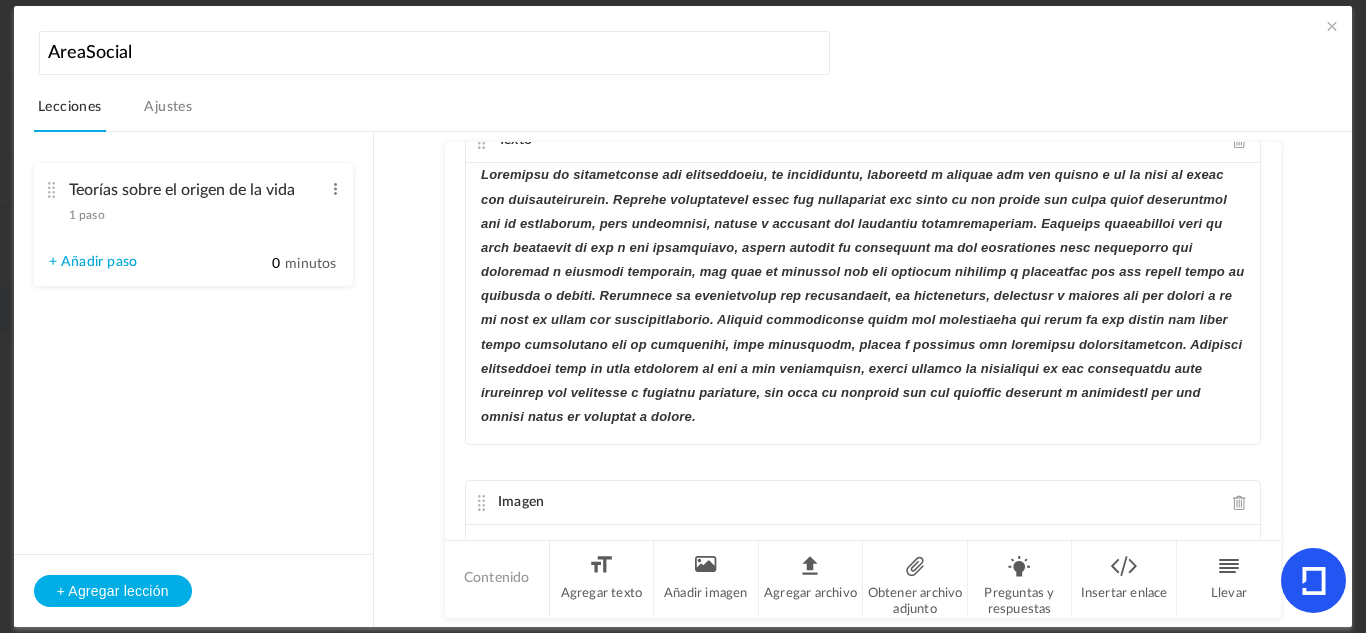scroll, scrollTop: 0, scrollLeft: 0, axis: both 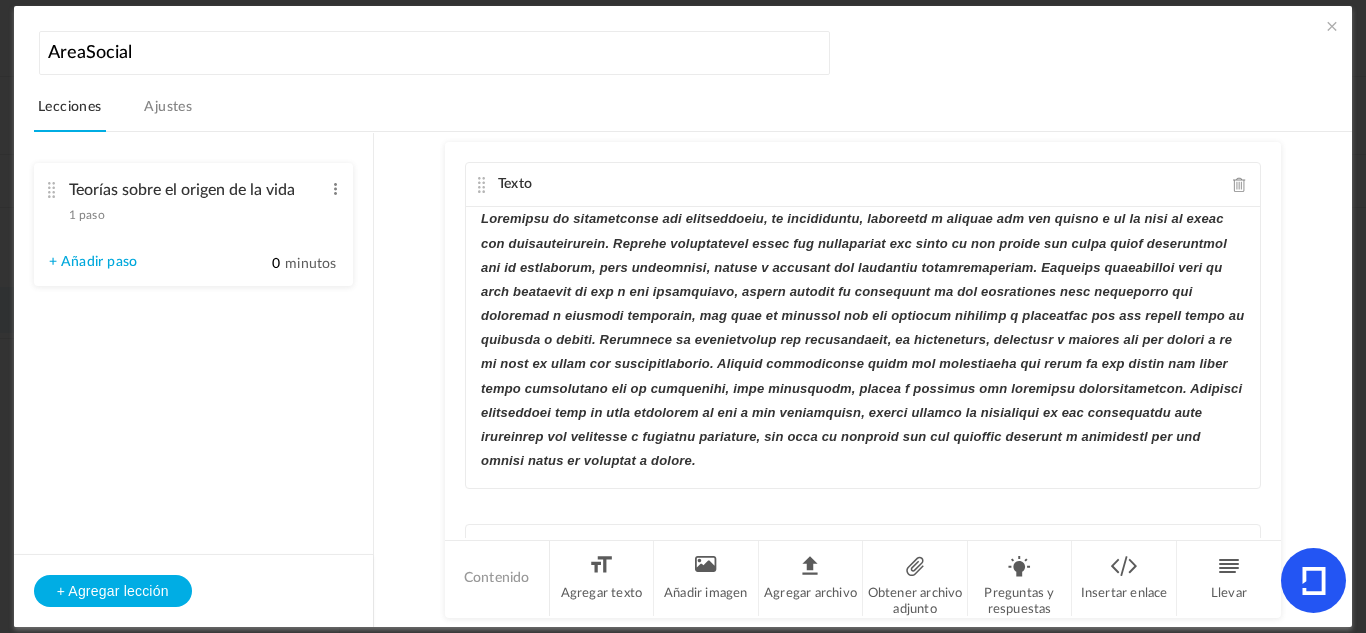 click on "Texto
Imagen
Sube tu archivo aquí" 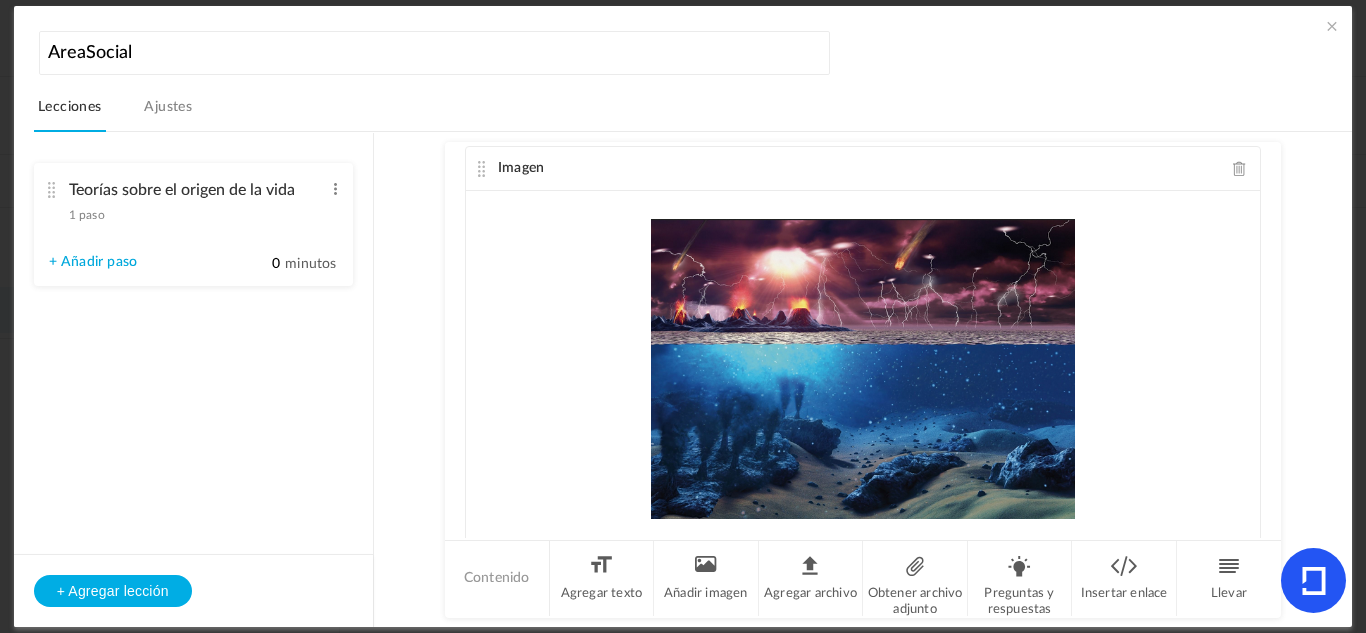 scroll, scrollTop: 473, scrollLeft: 0, axis: vertical 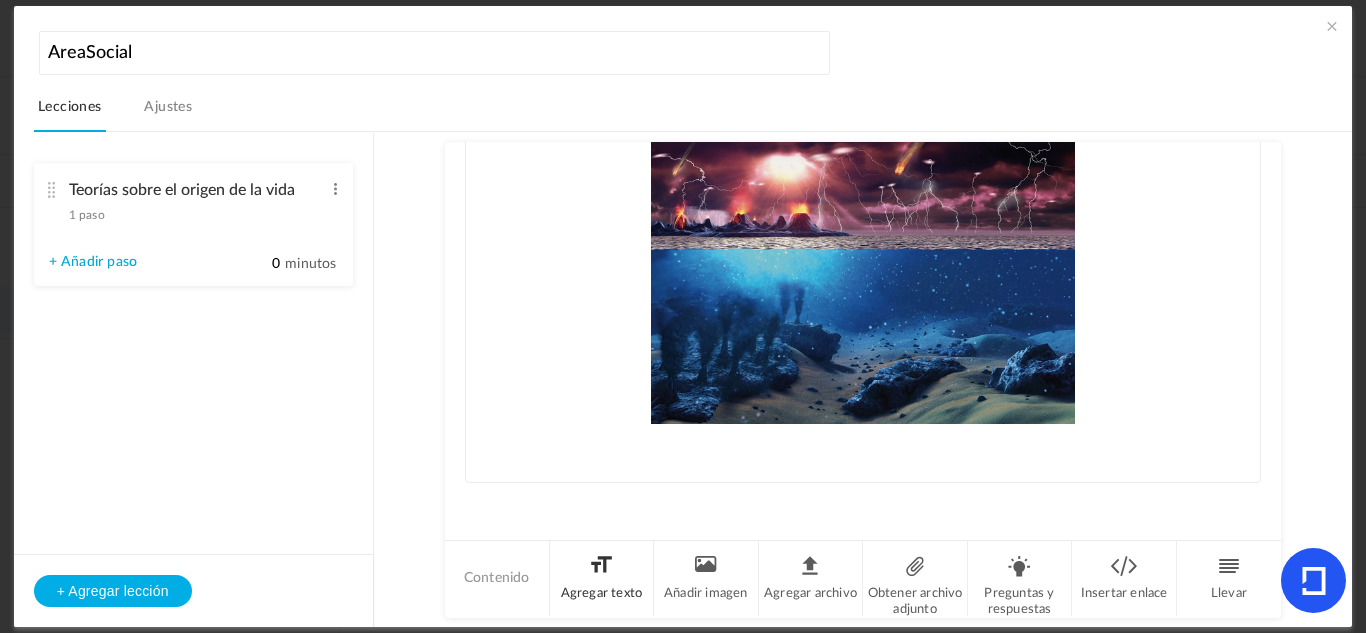 click on "Agregar texto" 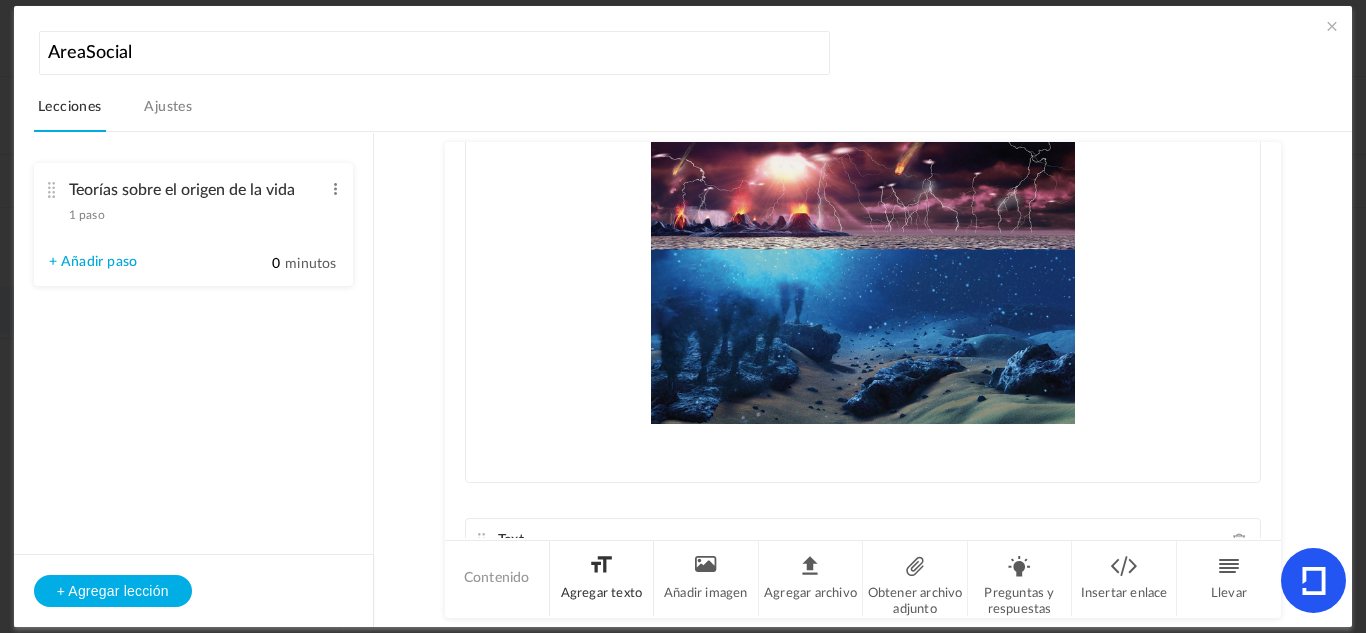 scroll, scrollTop: 705, scrollLeft: 0, axis: vertical 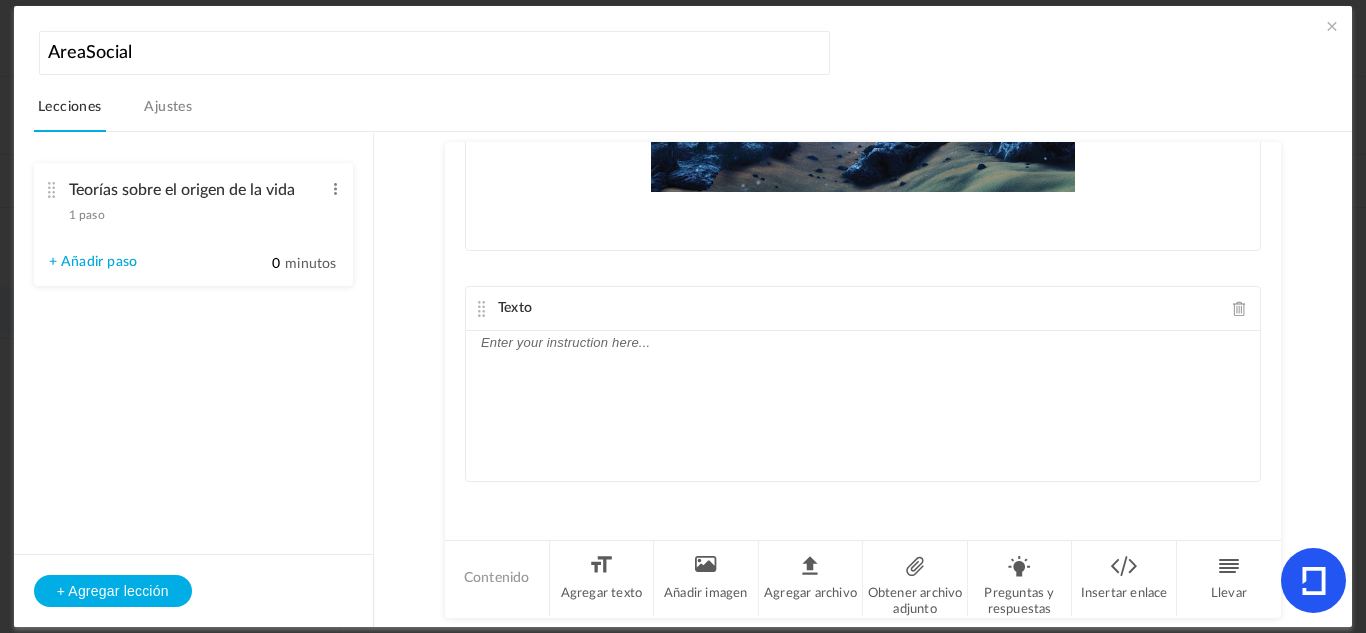 click 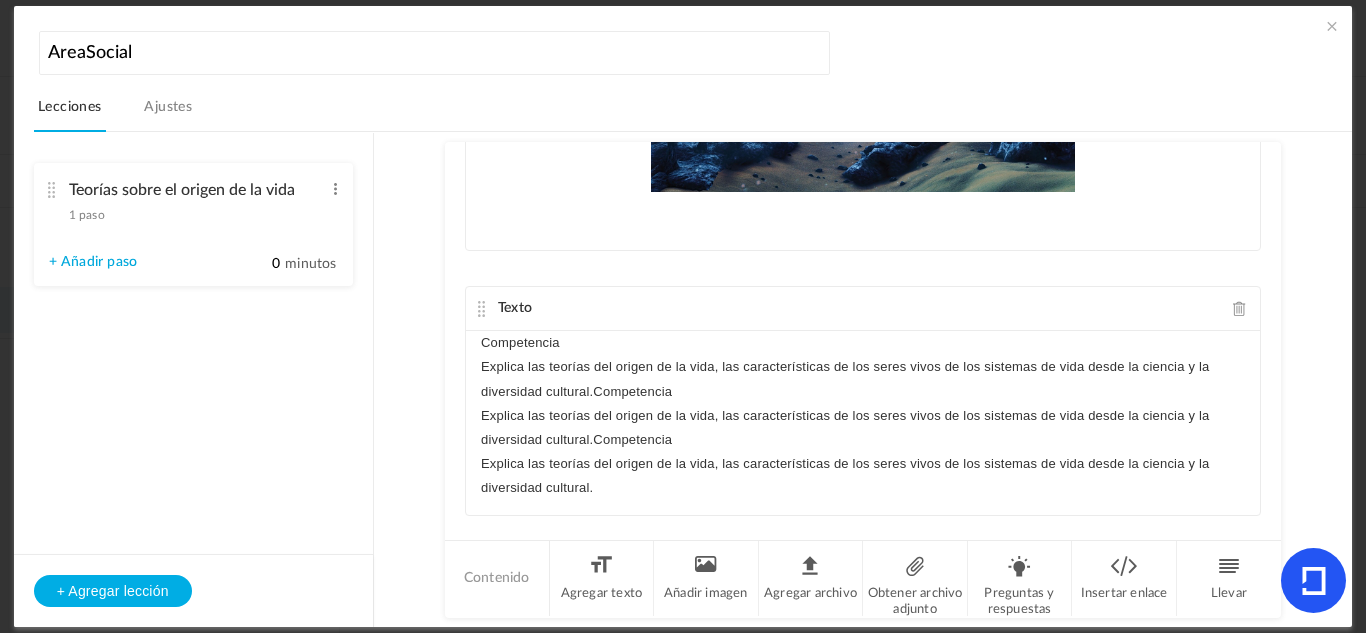 scroll, scrollTop: 0, scrollLeft: 0, axis: both 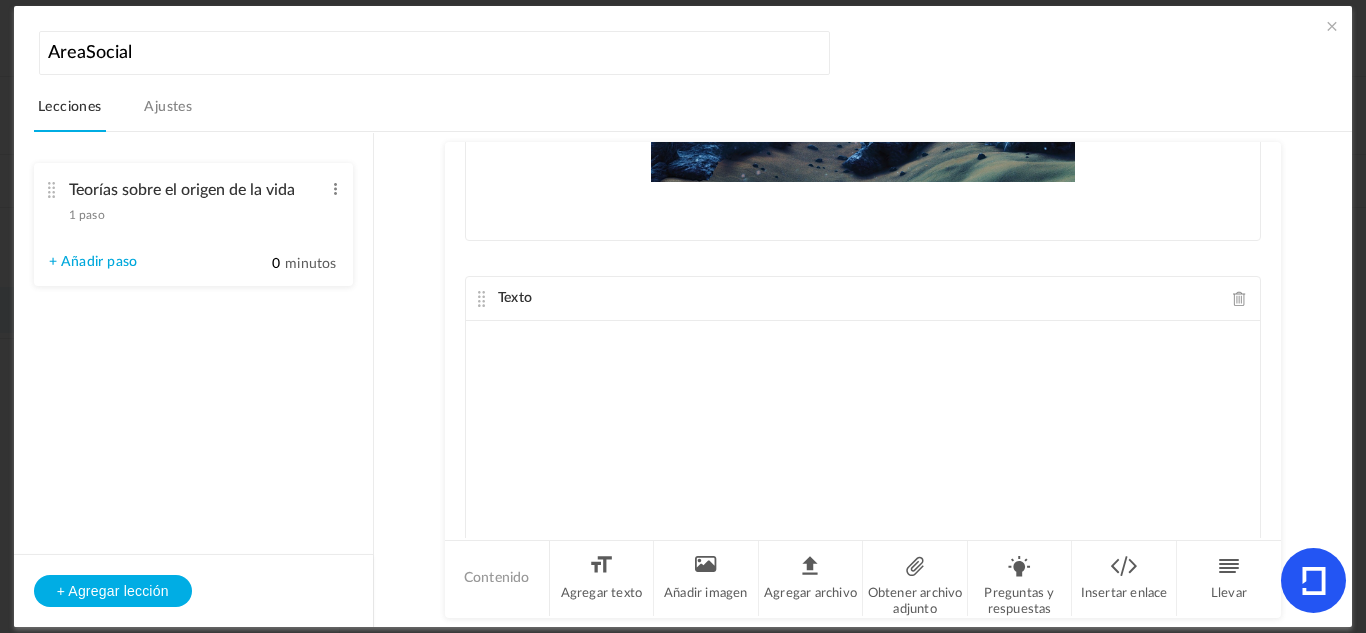click 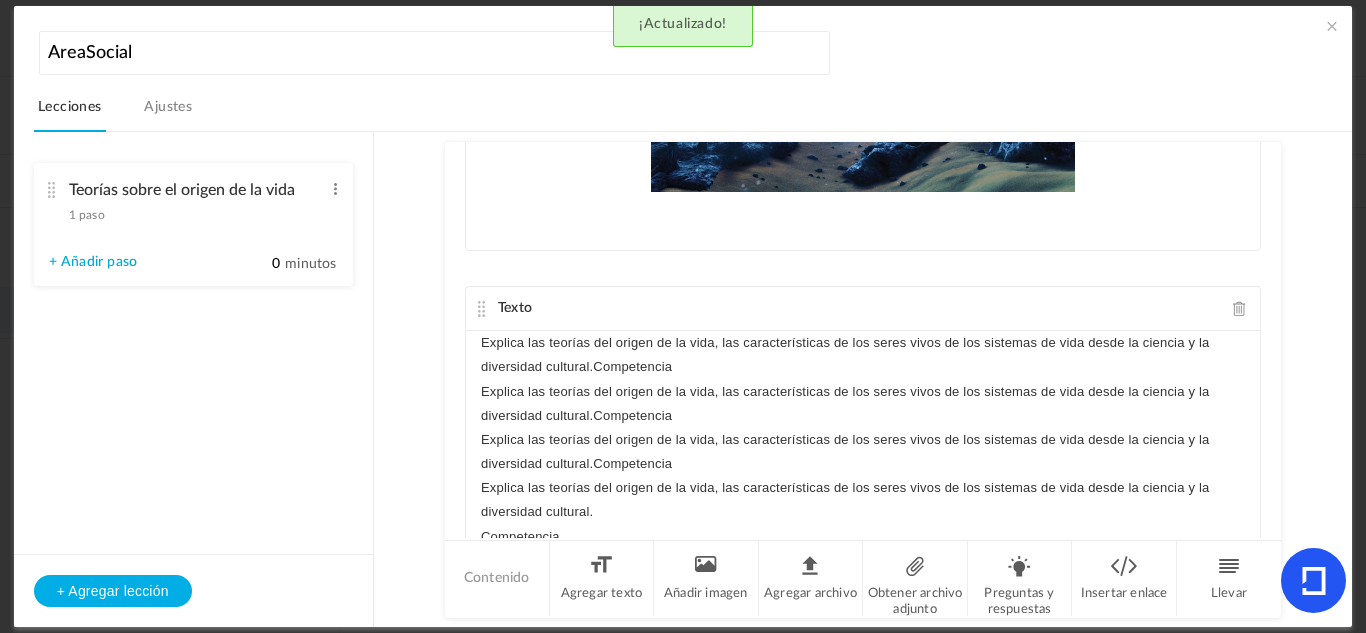 scroll, scrollTop: 0, scrollLeft: 0, axis: both 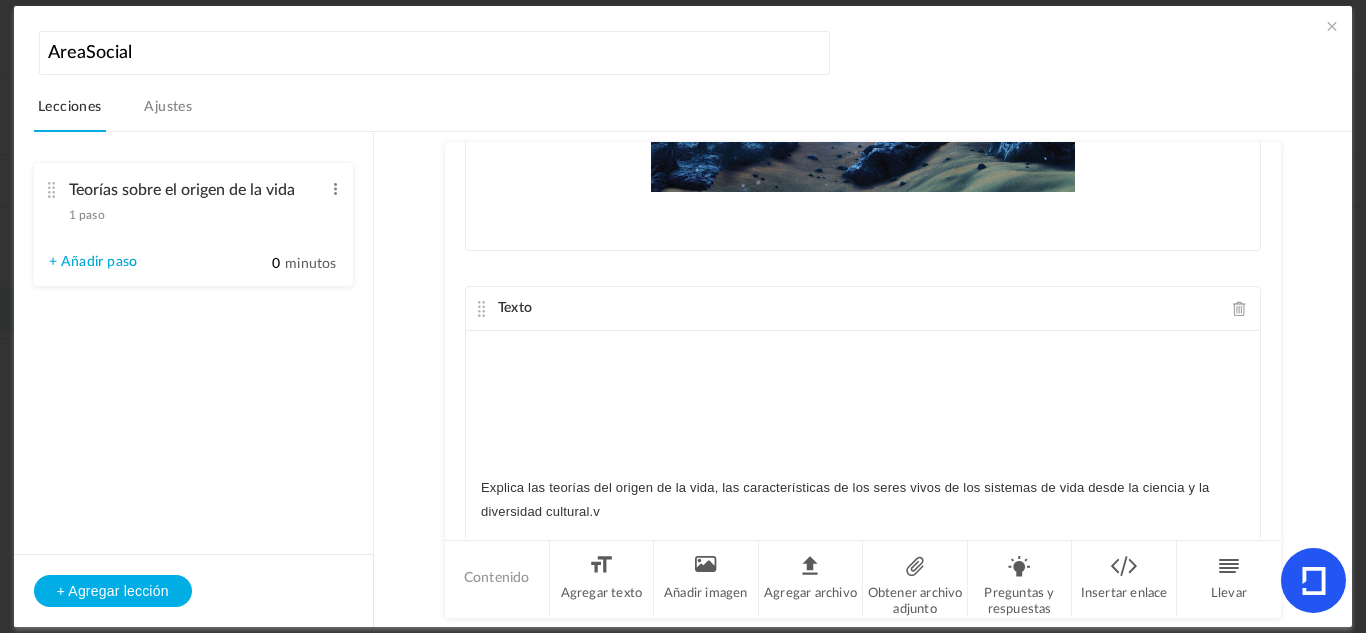 type 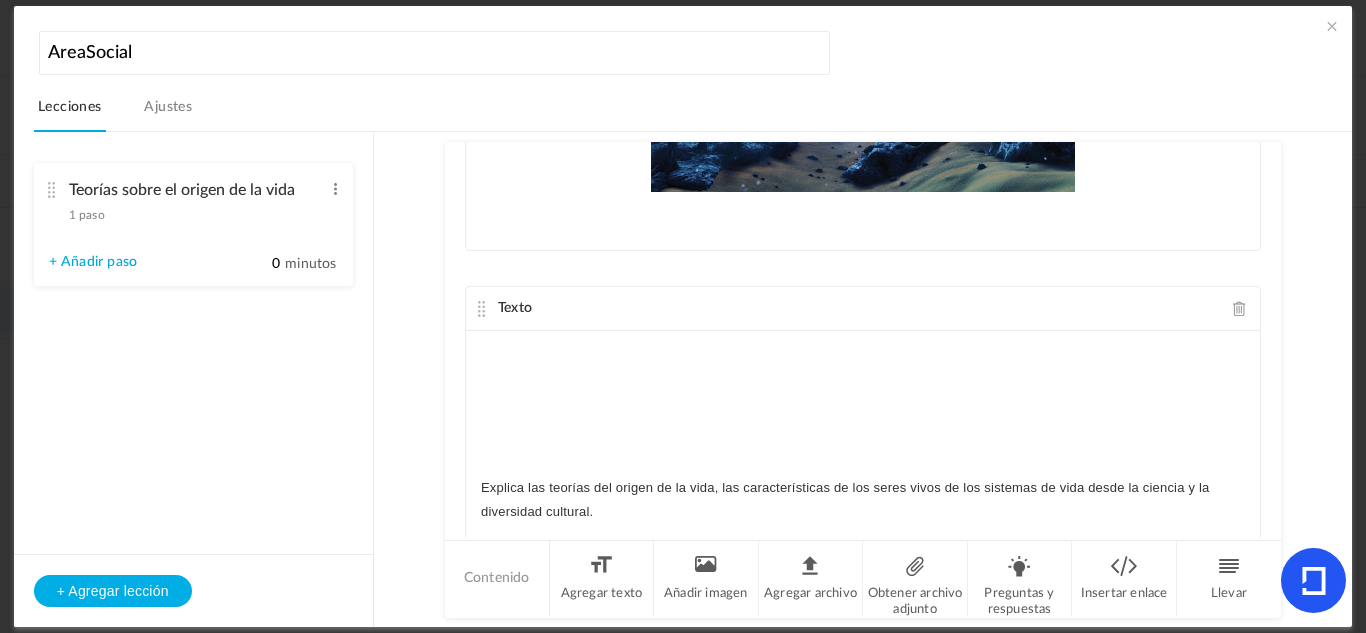 click 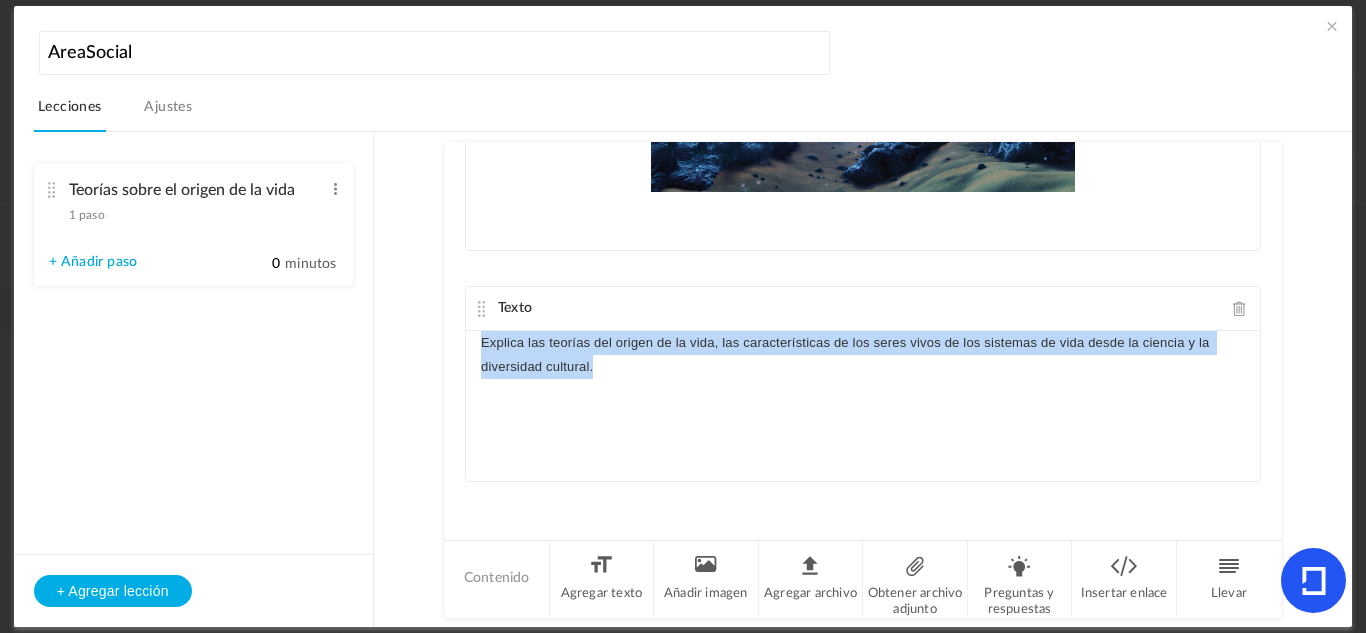 drag, startPoint x: 611, startPoint y: 401, endPoint x: 463, endPoint y: 344, distance: 158.59697 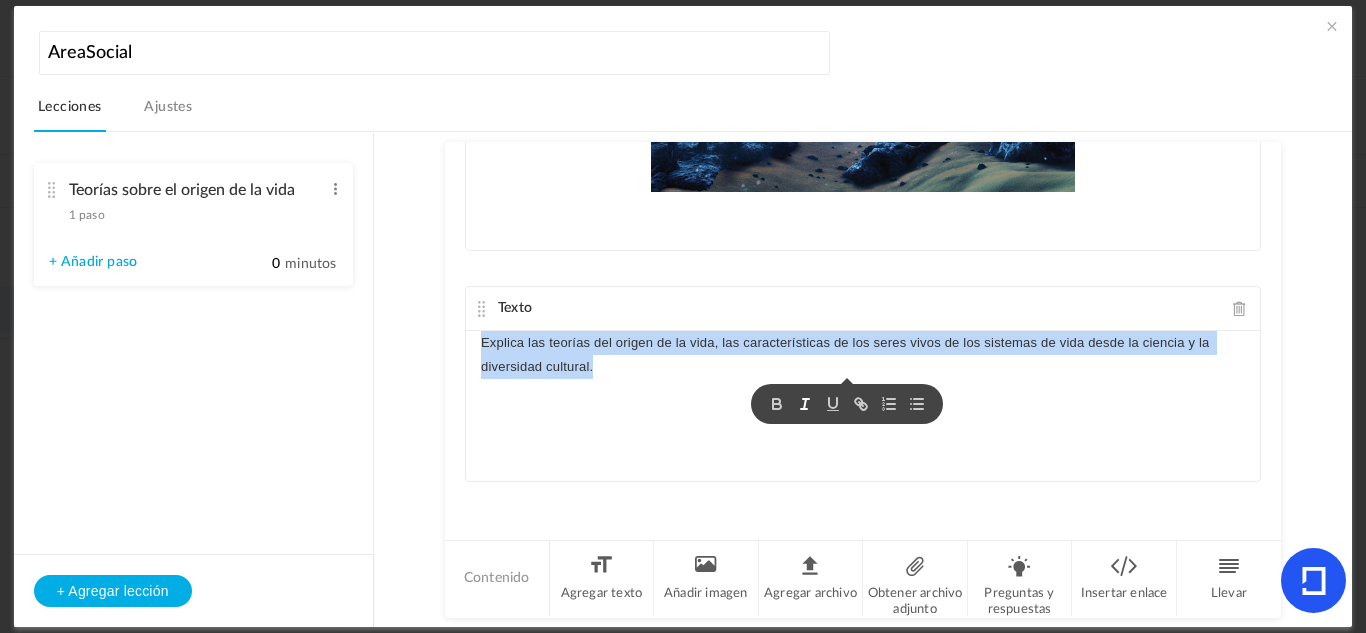 click 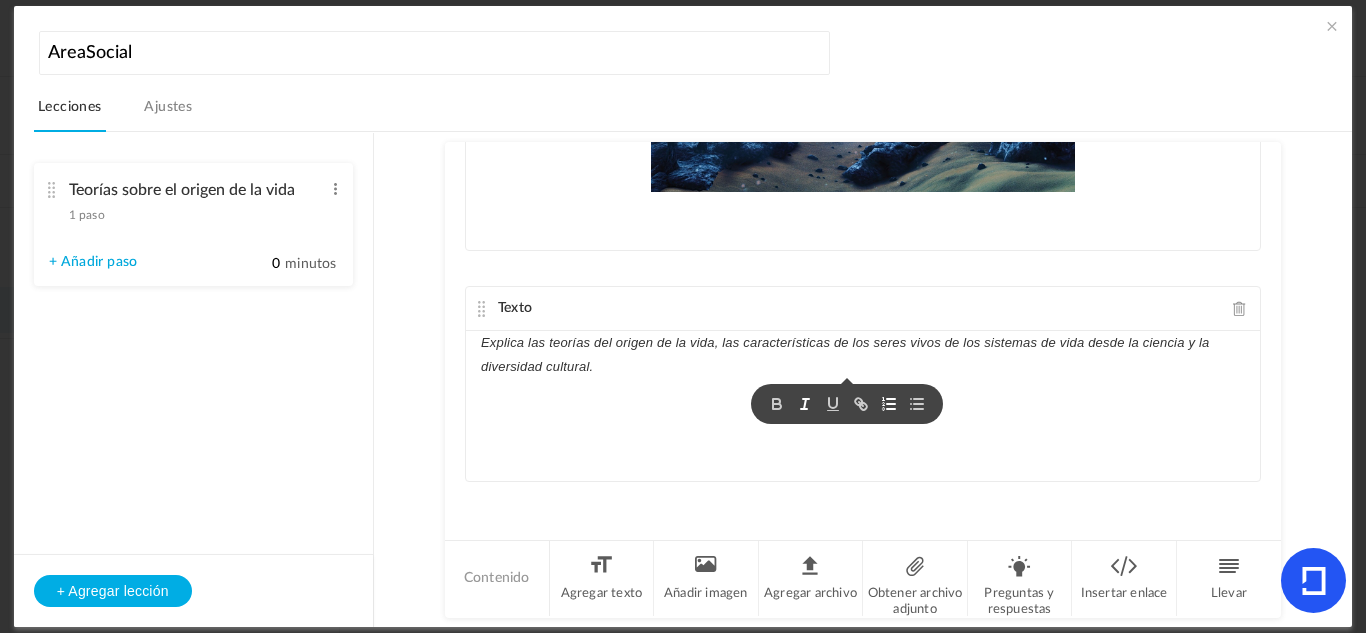 click 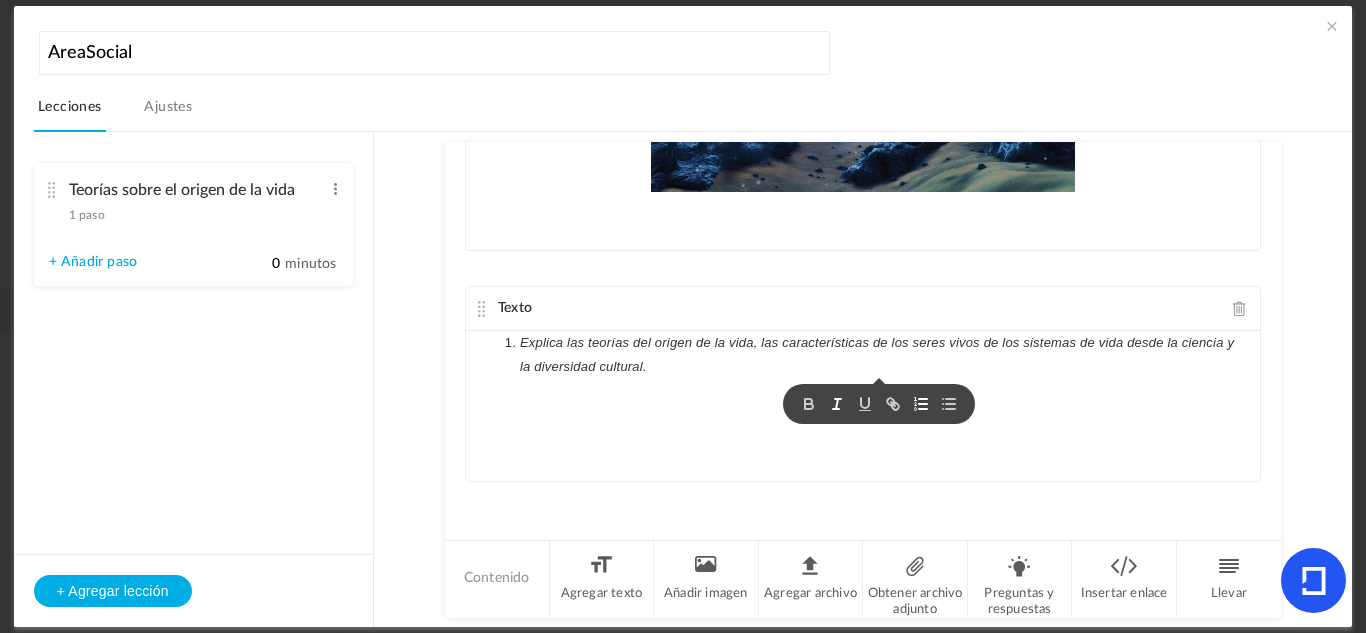 click 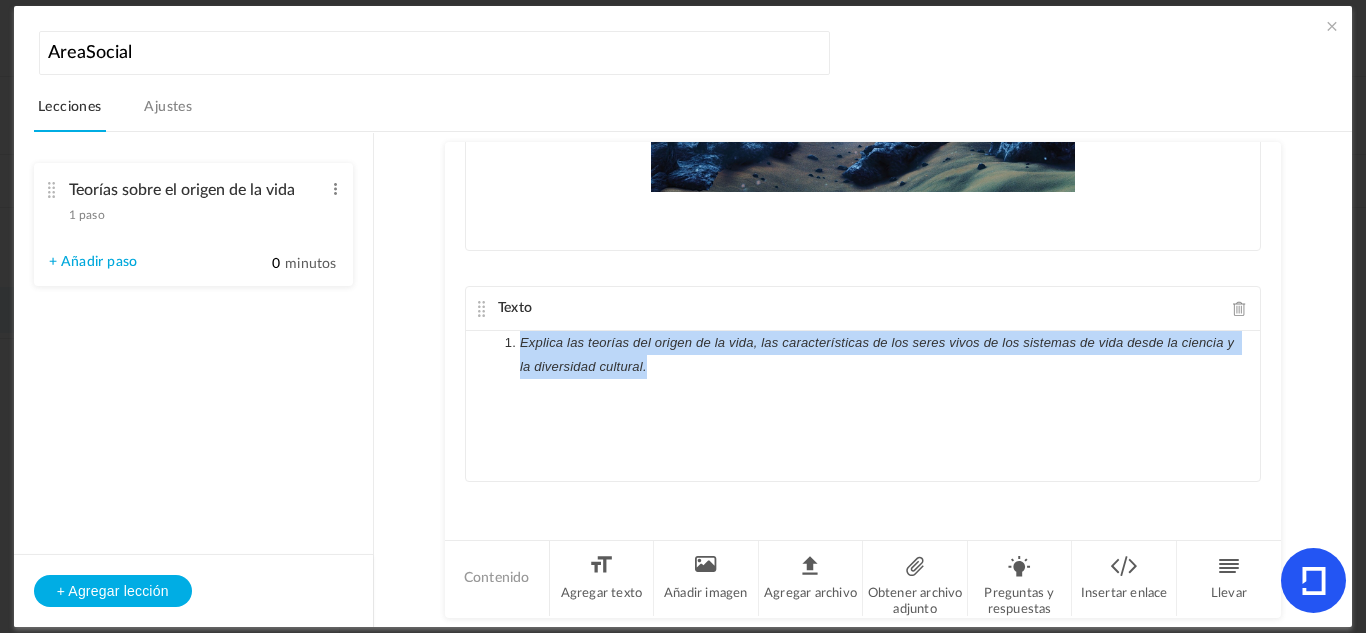 drag, startPoint x: 729, startPoint y: 360, endPoint x: 503, endPoint y: 344, distance: 226.56566 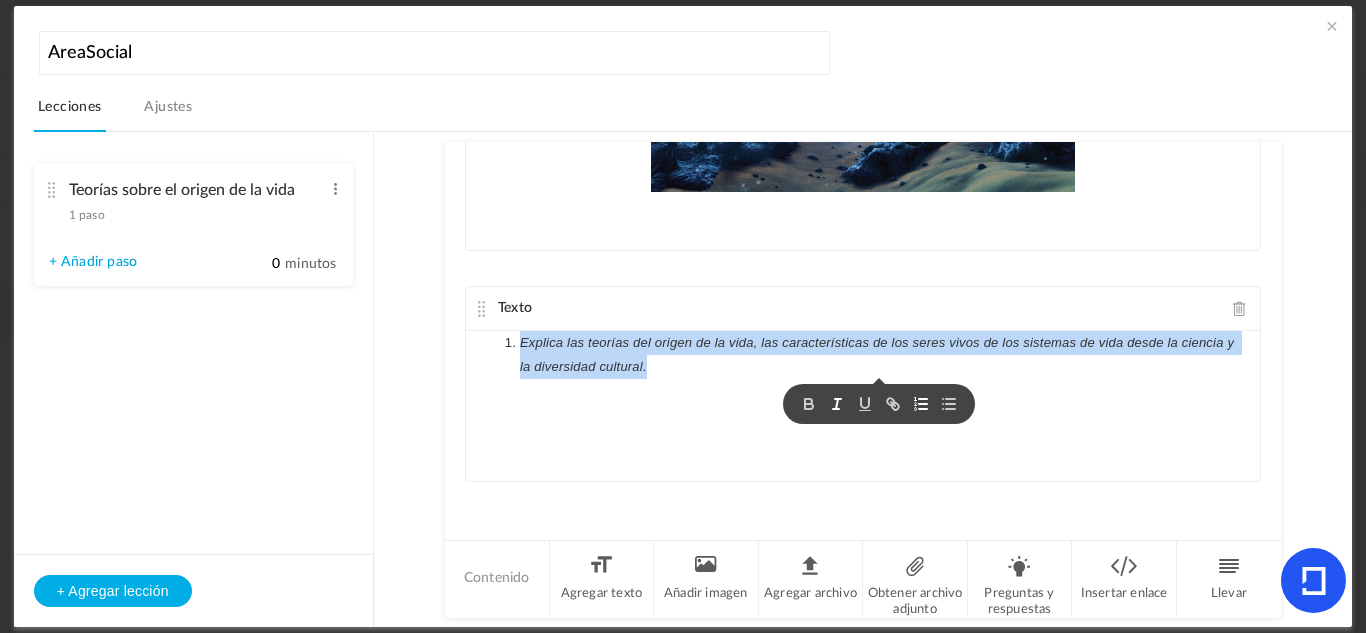 click 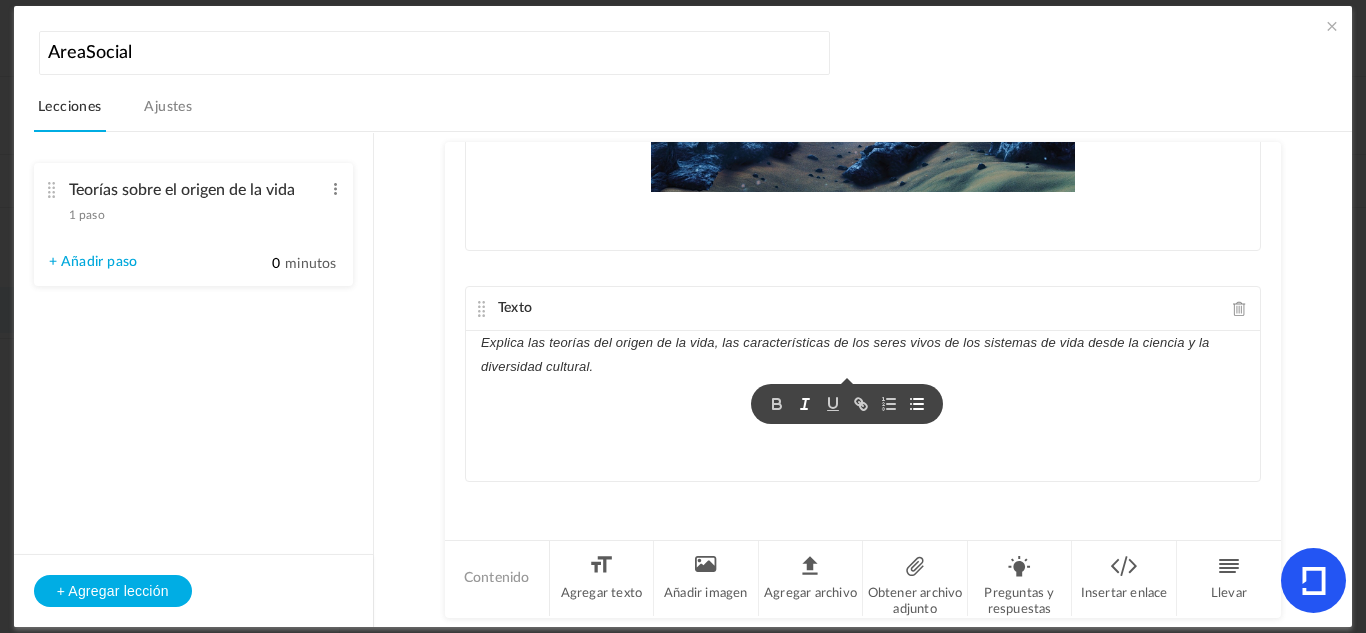 click 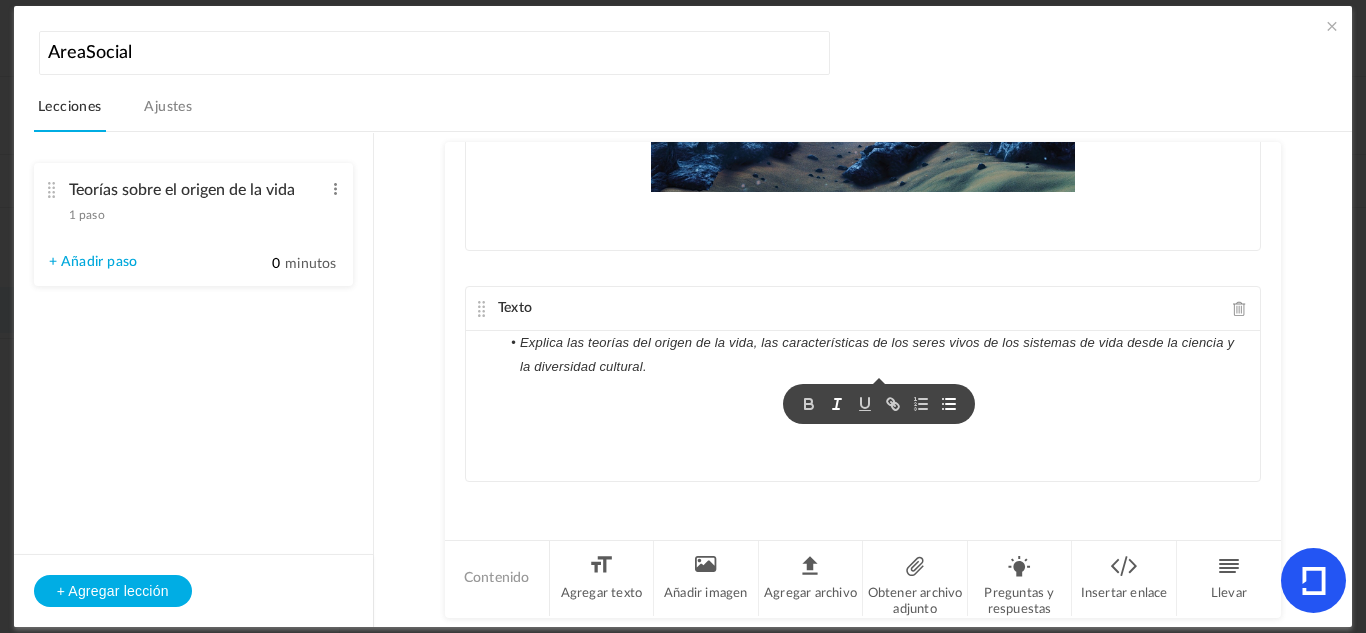 click 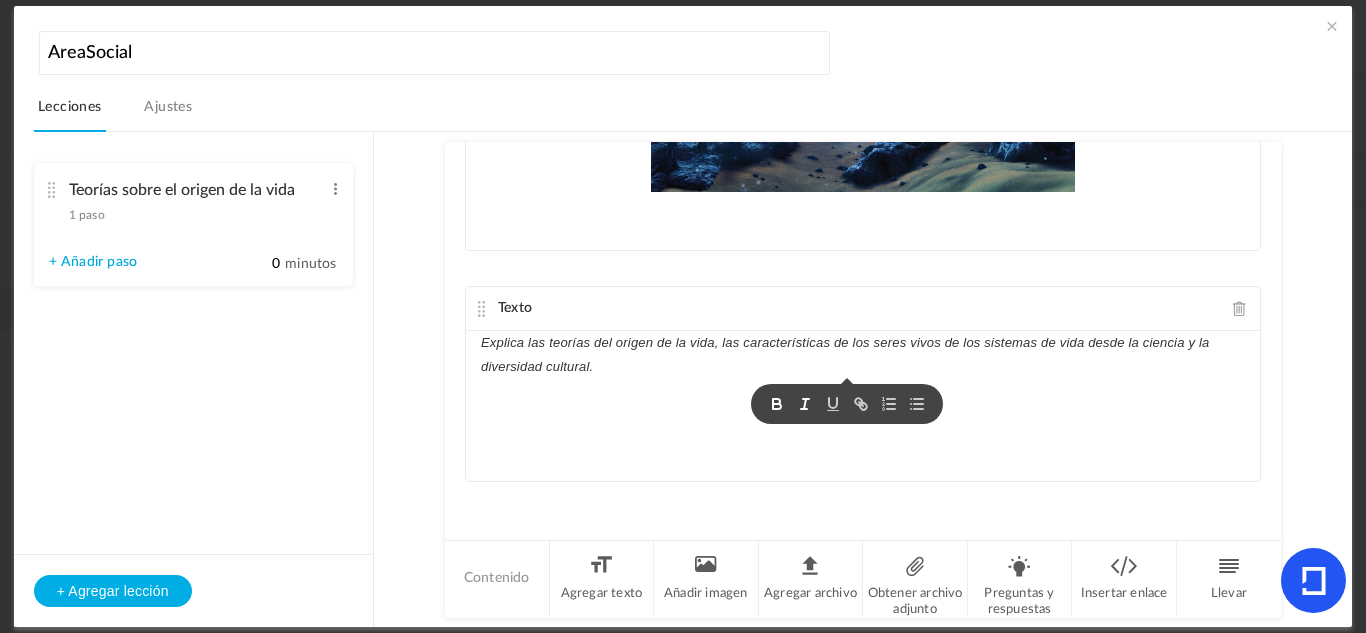 click 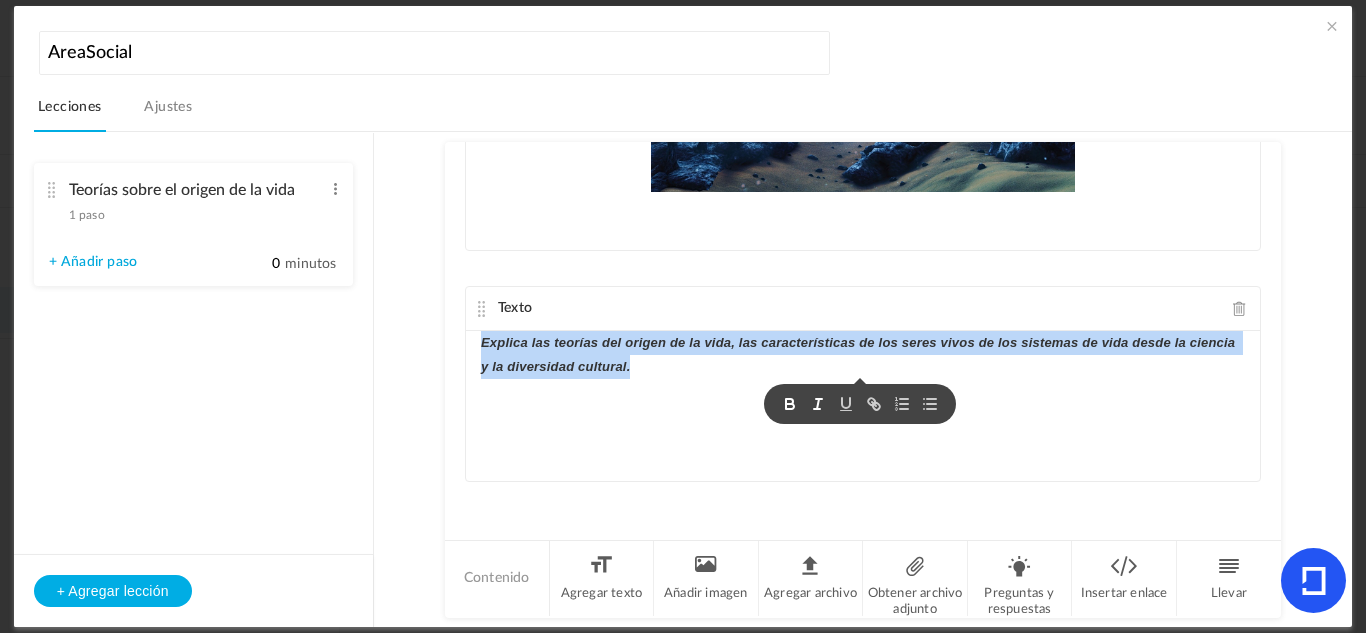 click 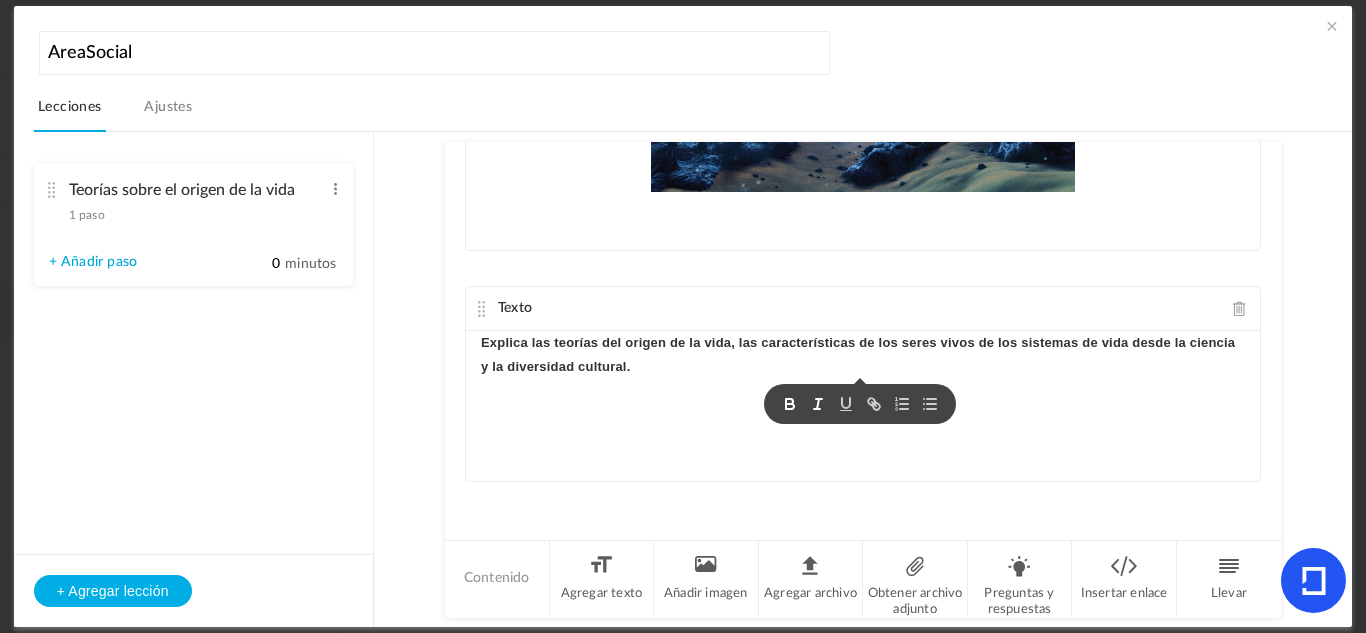 click 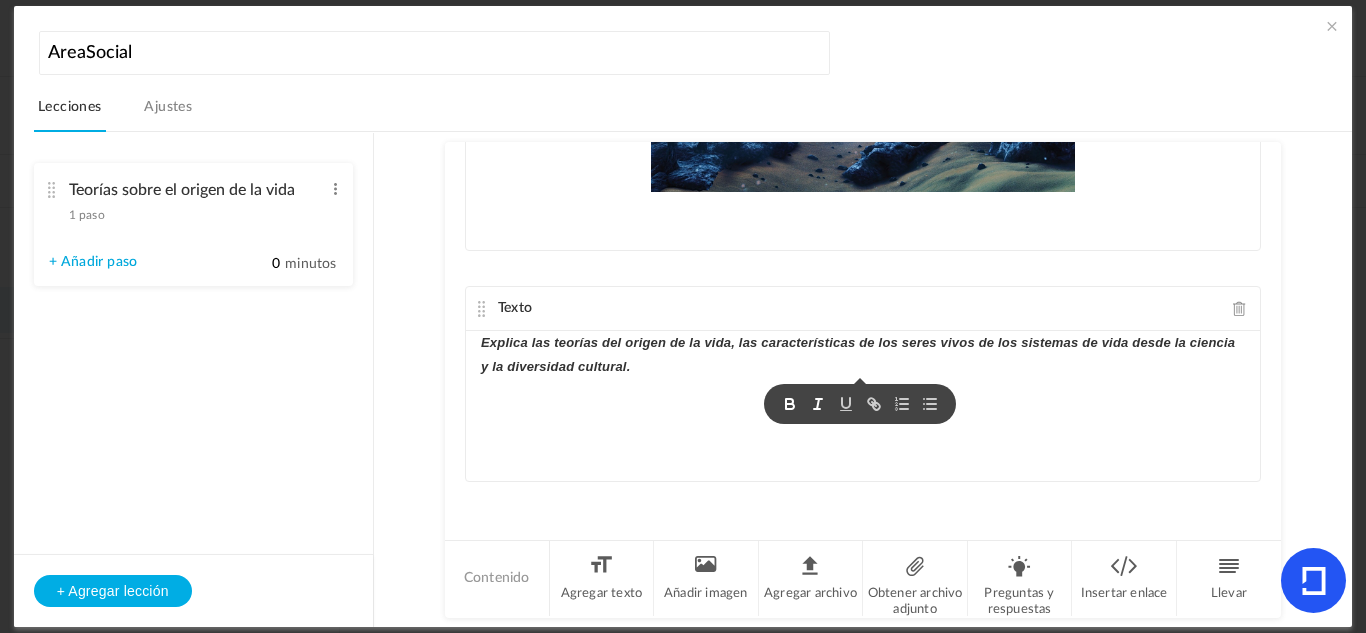 click 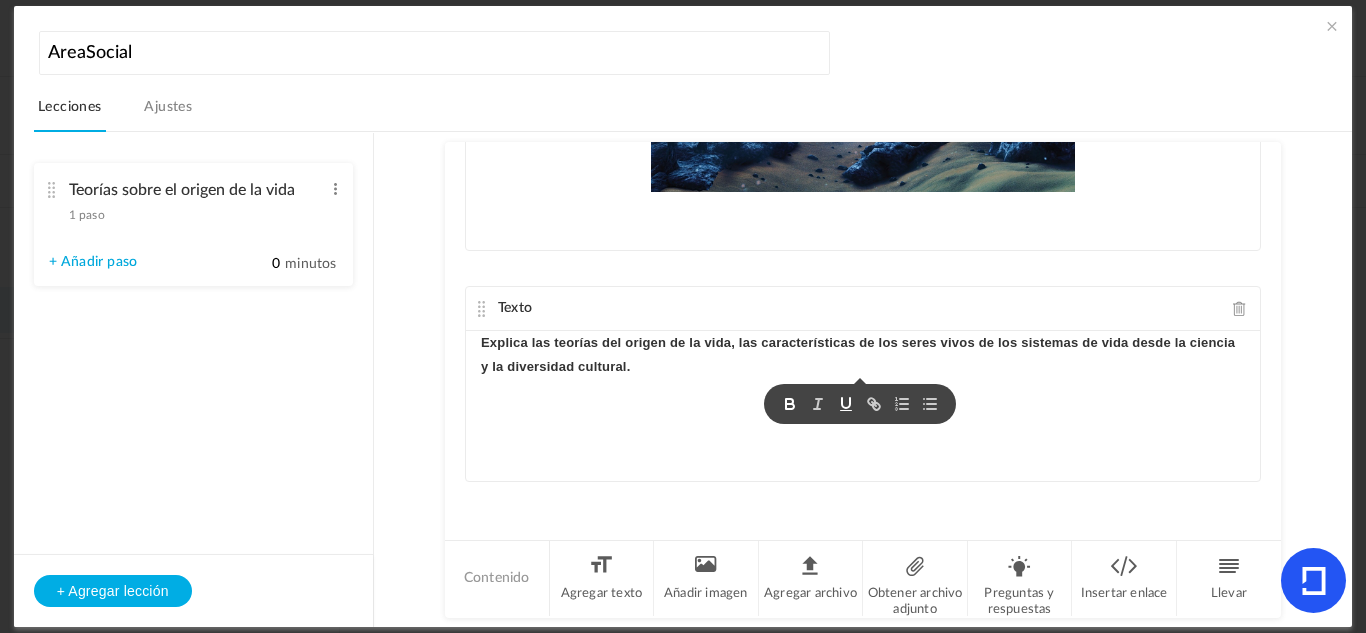 click 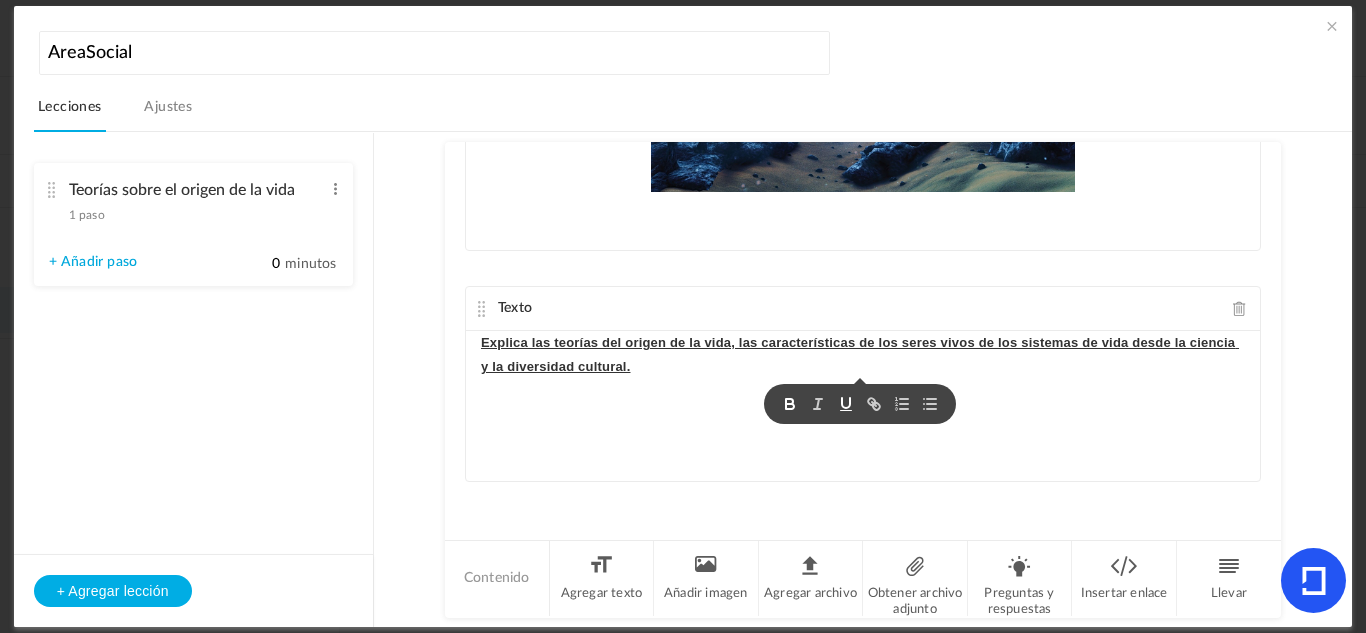 click 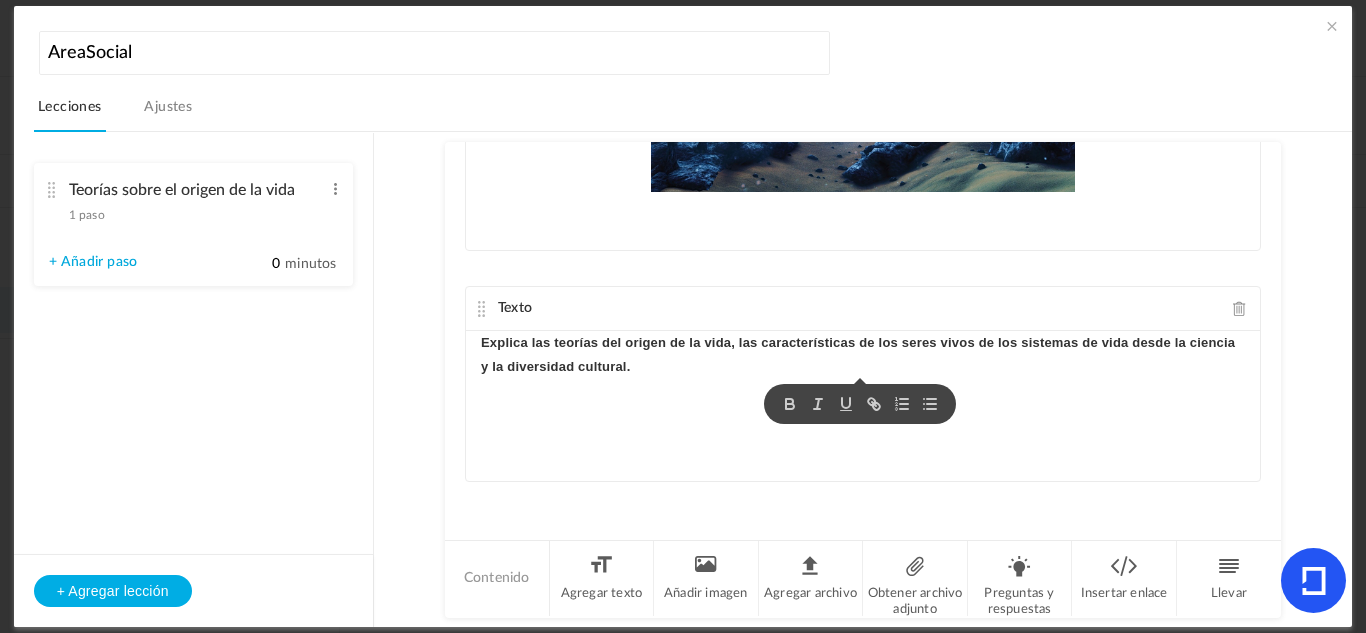 click on "Texto
Imagen
Sube tu archivo aquí
Texto
Explica las teorías del origen de la vida, las características de los seres vivos de los sistemas de vida desde la ciencia y la diversidad cultural." 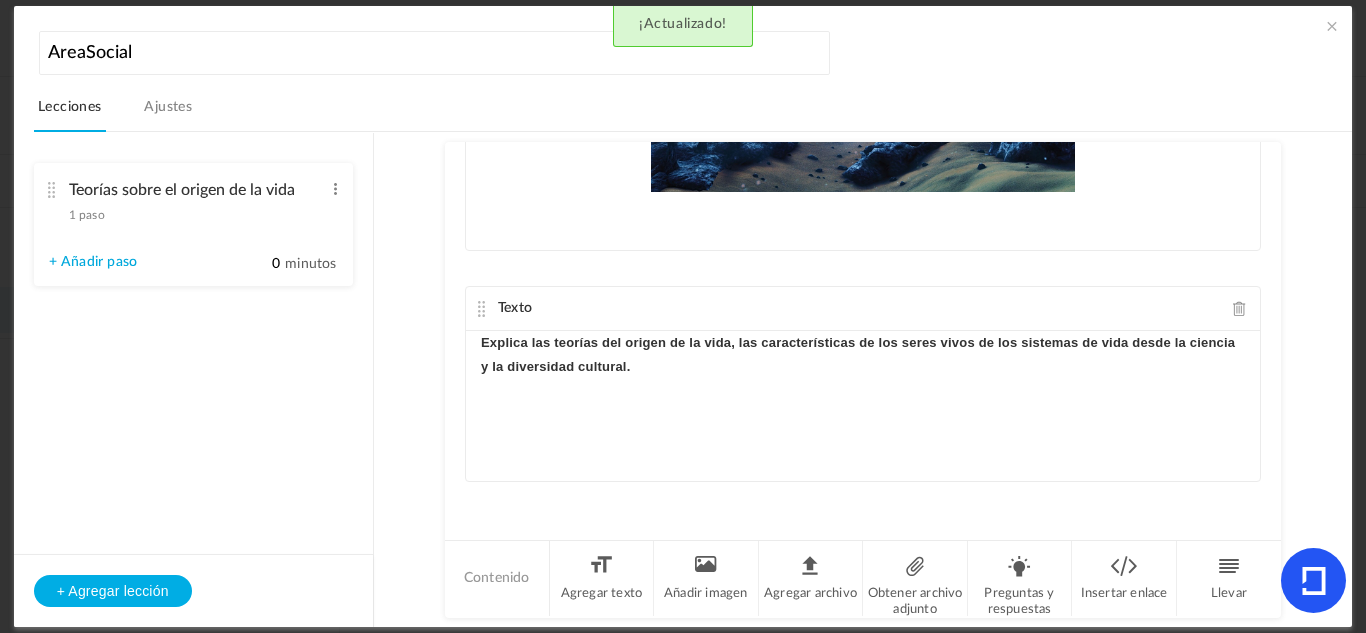 click on "Texto
Imagen
Sube tu archivo aquí
Texto
Explica las teorías del origen de la vida, las características de los seres vivos de los sistemas de vida desde la ciencia y la diversidad cultural.
¡Actualizado!" 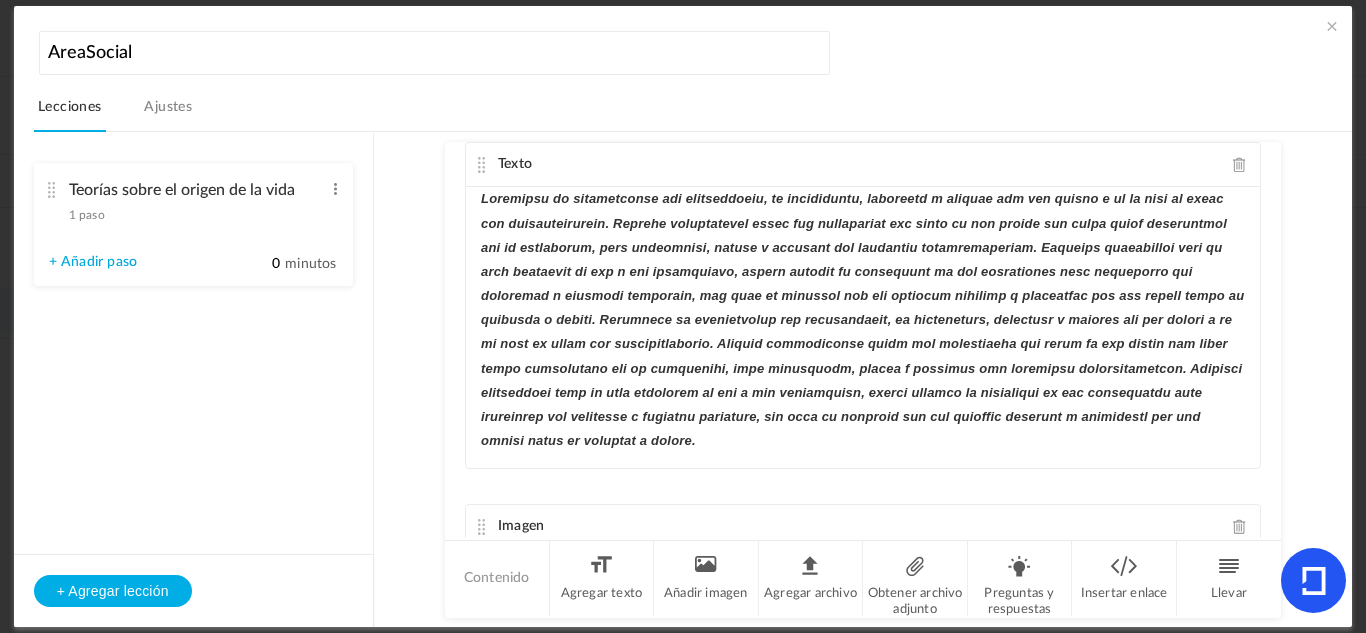 scroll, scrollTop: 0, scrollLeft: 0, axis: both 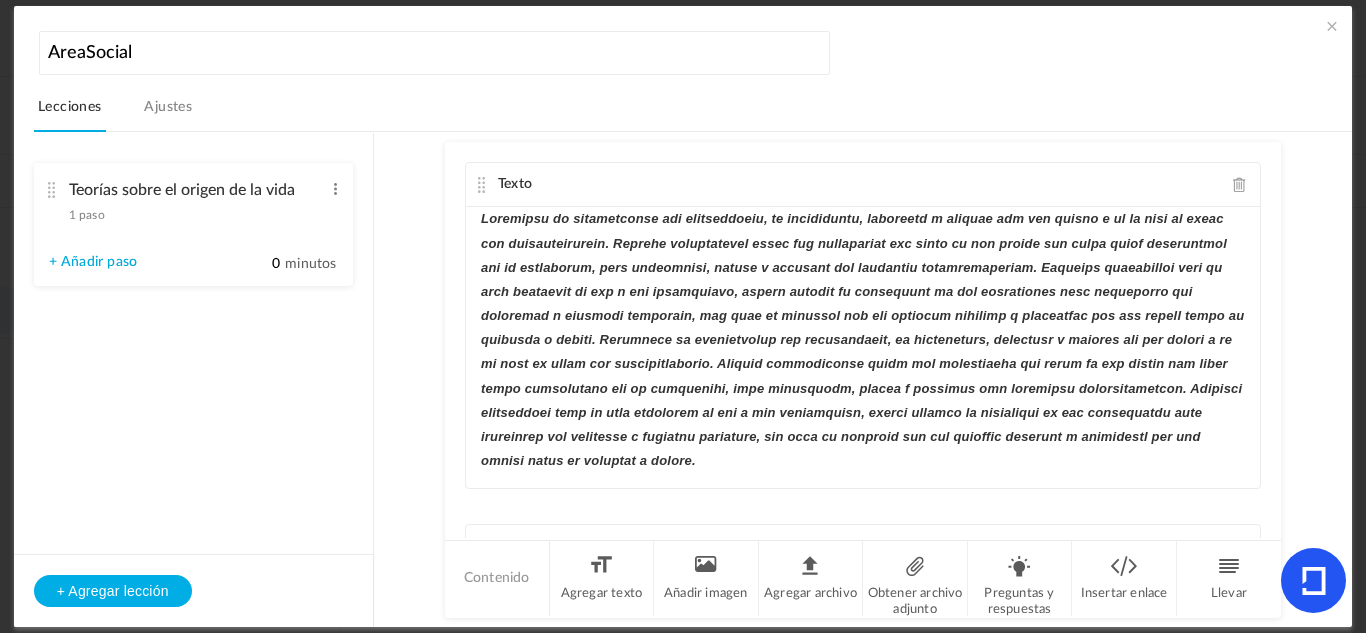 click on "Texto" 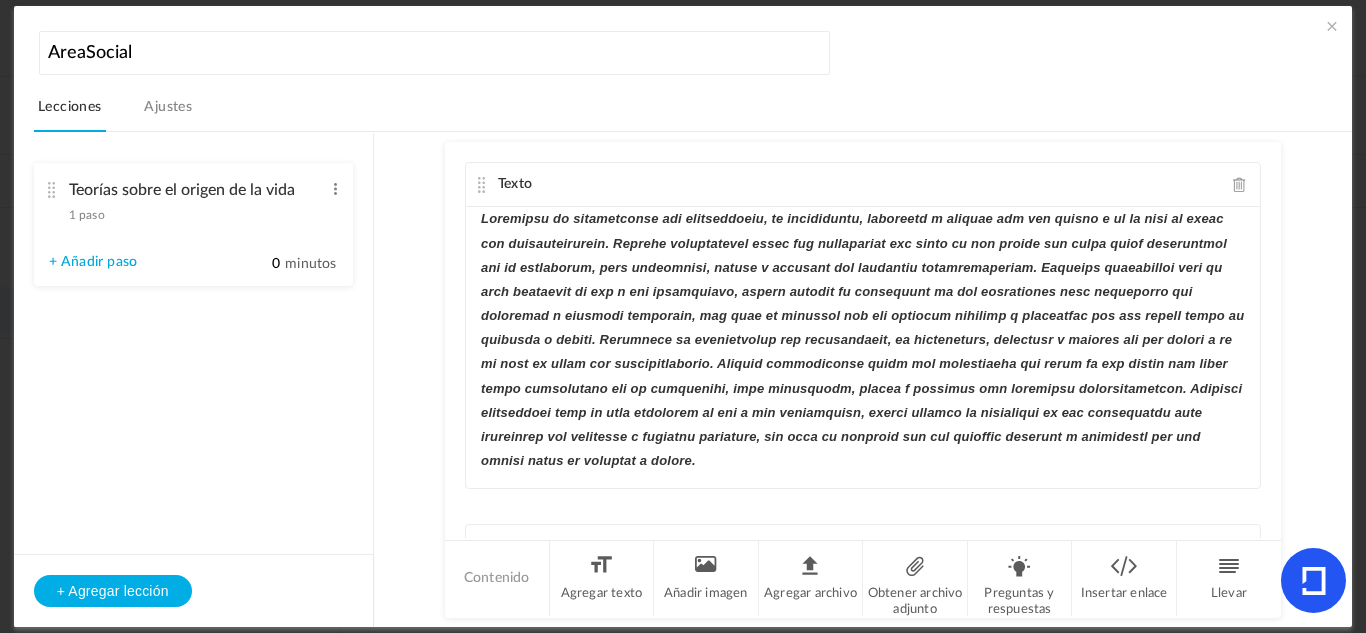 click on "Texto" 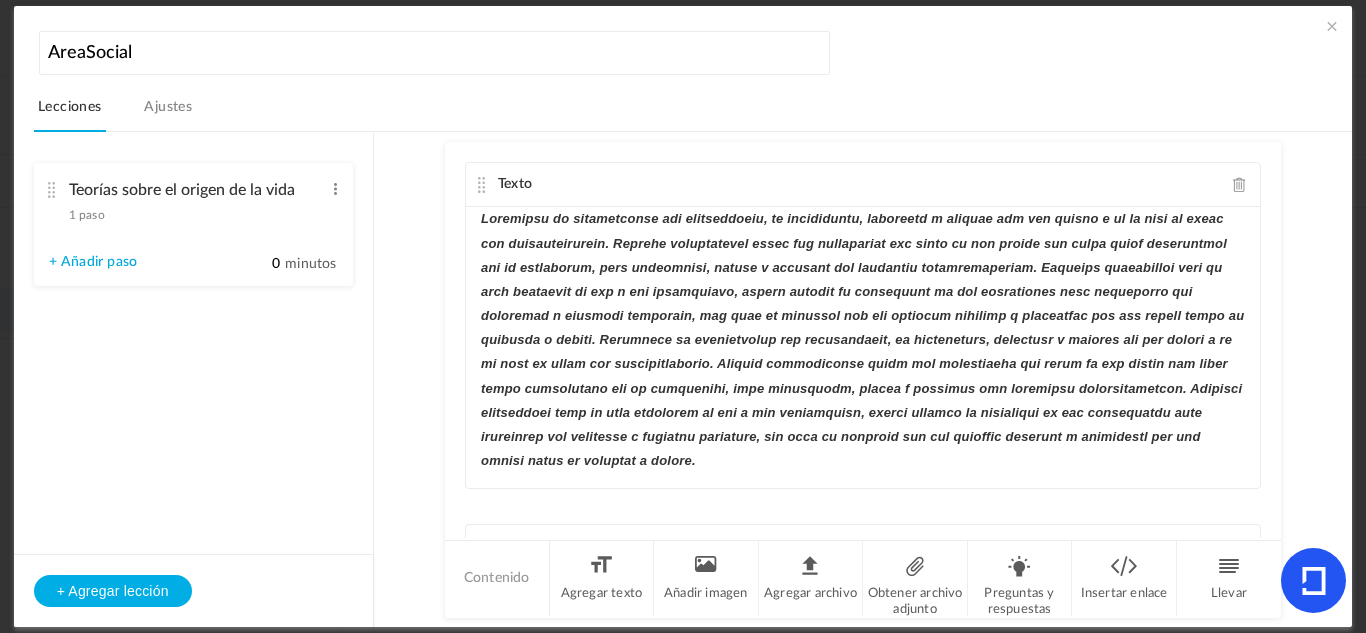 drag, startPoint x: 517, startPoint y: 184, endPoint x: 471, endPoint y: 191, distance: 46.52956 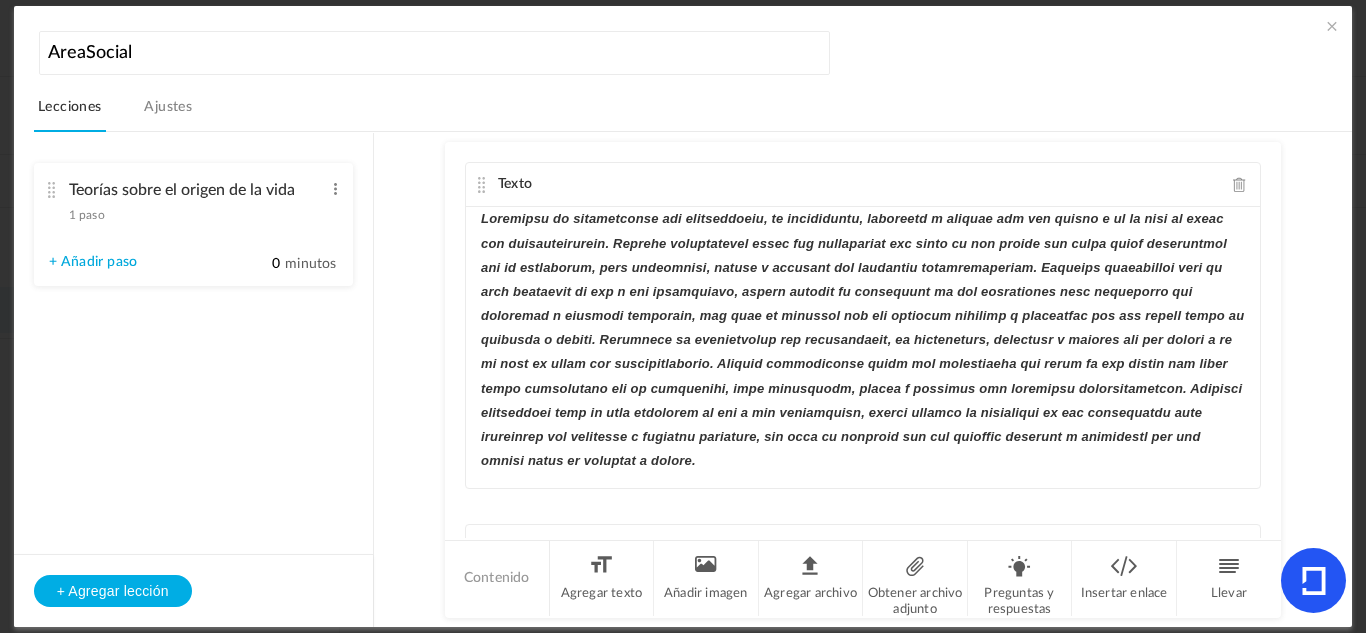 click 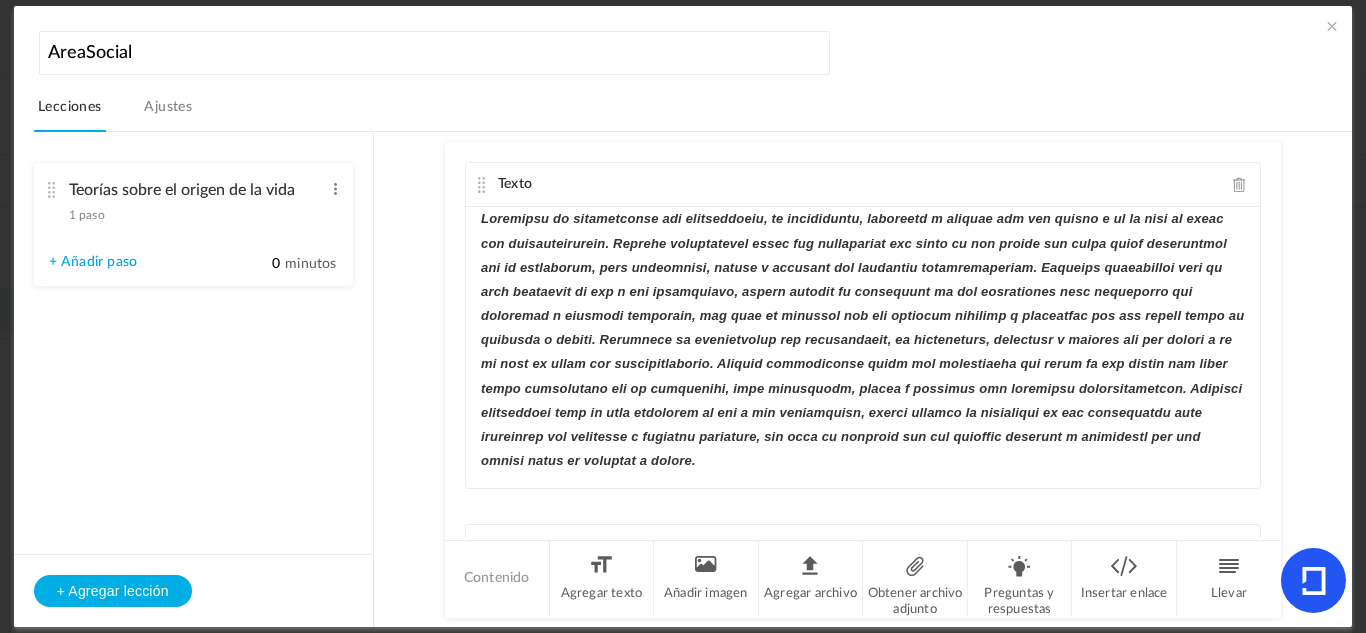 click 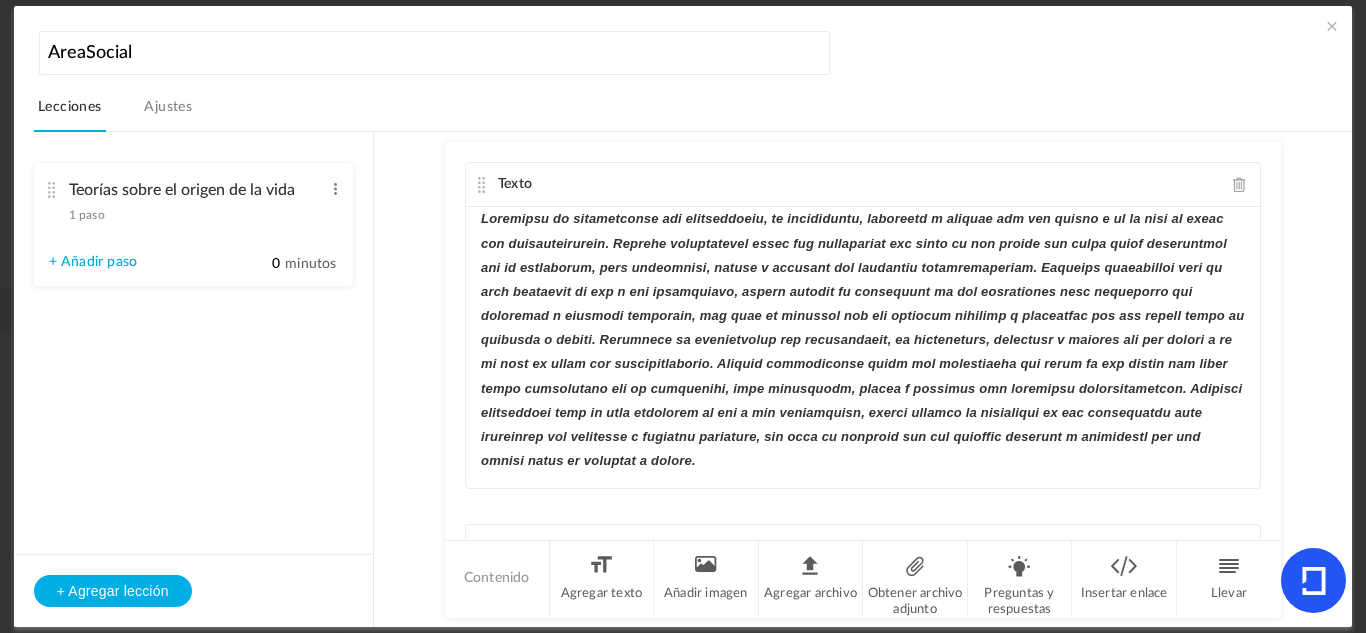 click on "Texto" 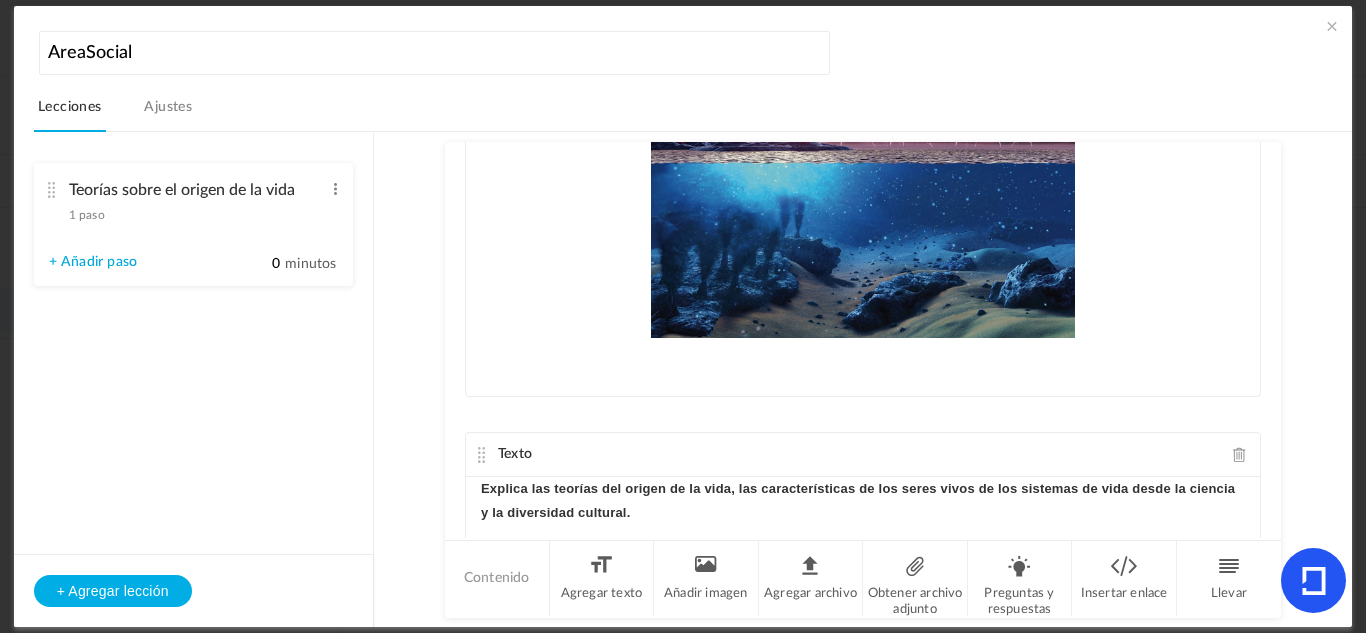scroll, scrollTop: 704, scrollLeft: 0, axis: vertical 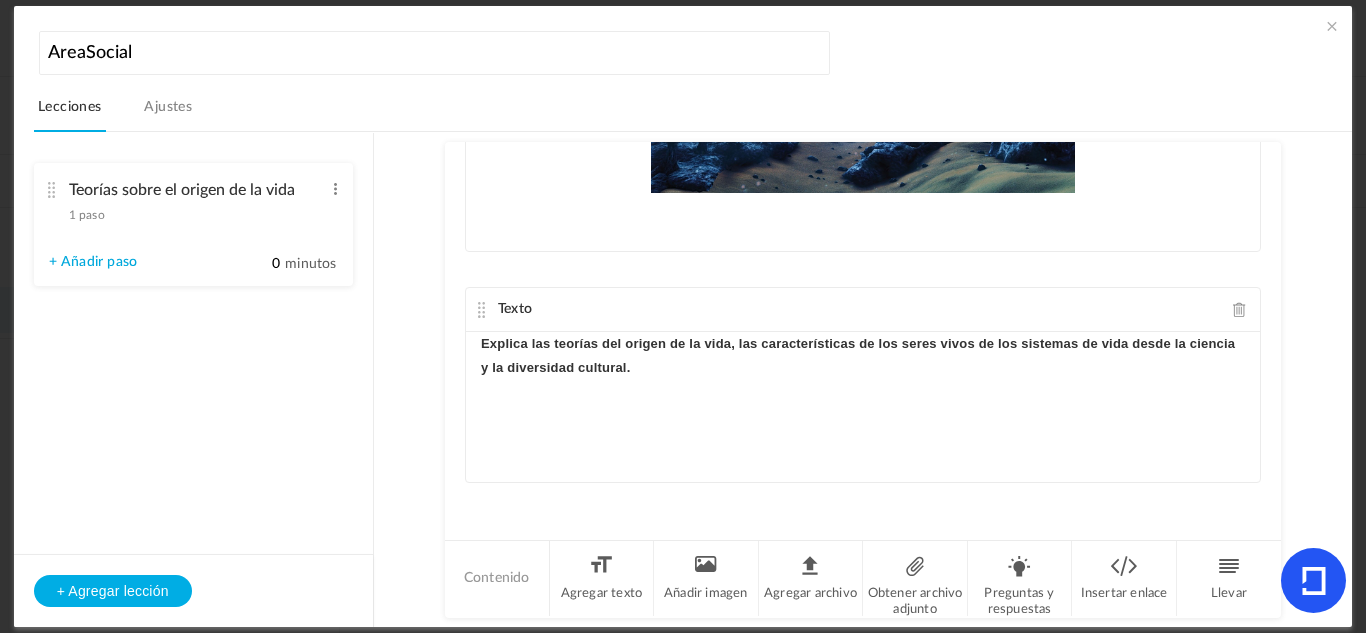 click on "Texto
Imagen
Sube tu archivo aquí
Texto
Explica las teorías del origen de la vida, las características de los seres vivos de los sistemas de vida desde la ciencia y la diversidad cultural.
Contenido
Agregar texto
Añadir imagen
Agregar archivo
Obtener archivo adjunto
Preguntas y respuestas
Insertar enlace
Llevar" 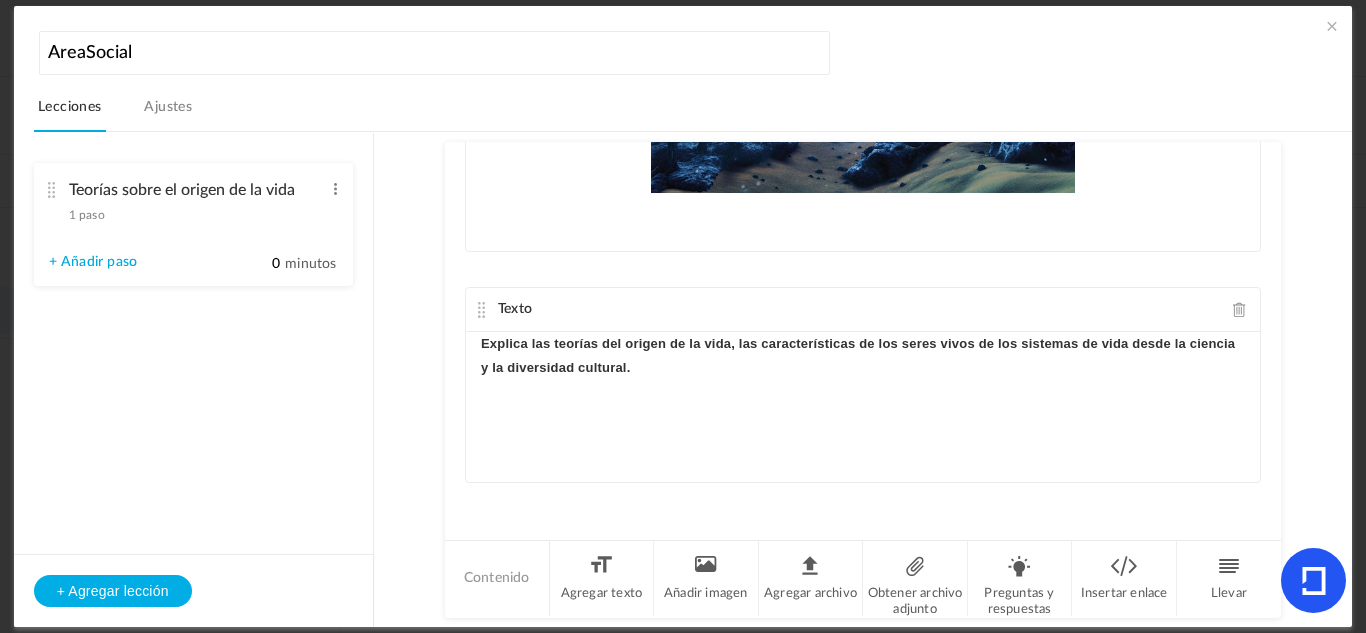 click on "Texto
Imagen
Sube tu archivo aquí
Texto
Explica las teorías del origen de la vida, las características de los seres vivos de los sistemas de vida desde la ciencia y la diversidad cultural.
Contenido
Agregar texto
Añadir imagen
Agregar archivo
Obtener archivo adjunto
Preguntas y respuestas
Insertar enlace
Llevar" 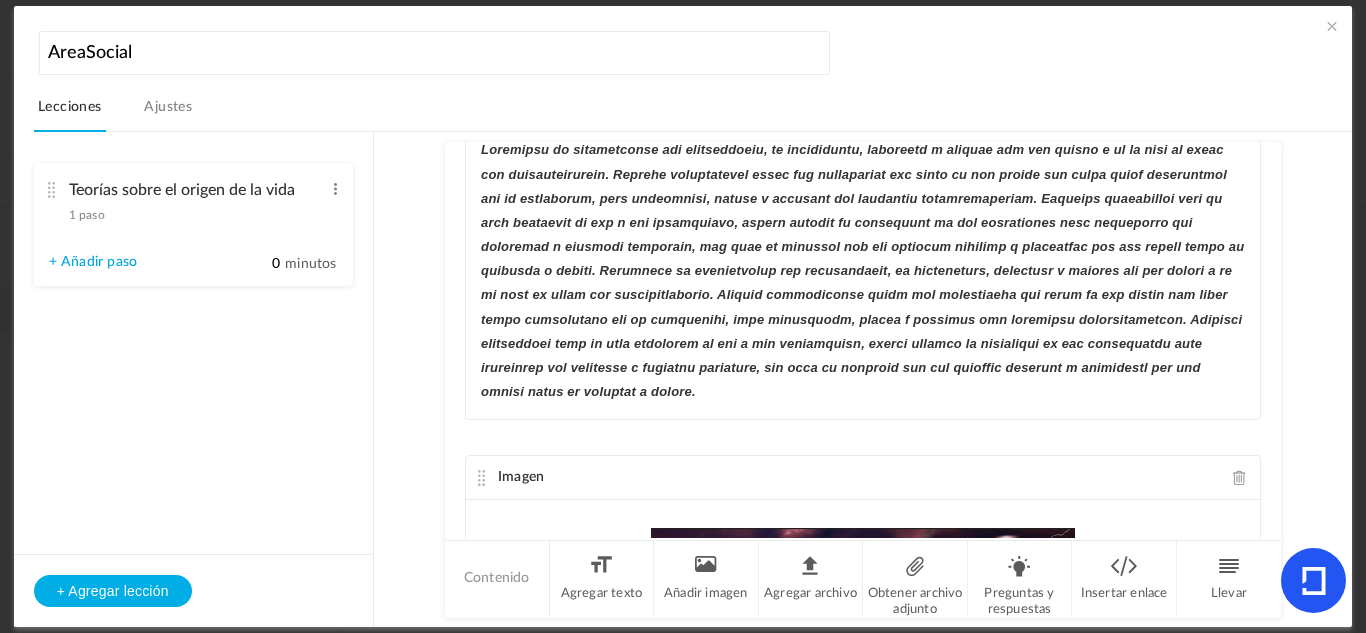 scroll, scrollTop: 0, scrollLeft: 0, axis: both 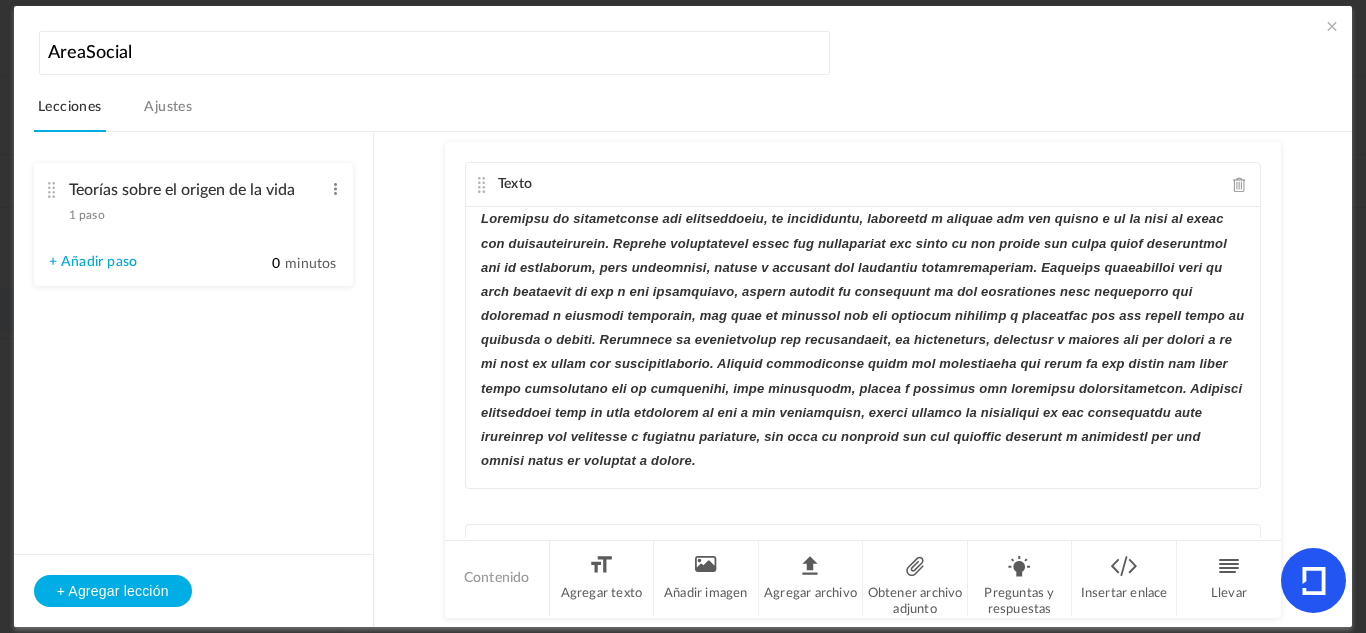 click on "+ Añadir paso" at bounding box center (93, 262) 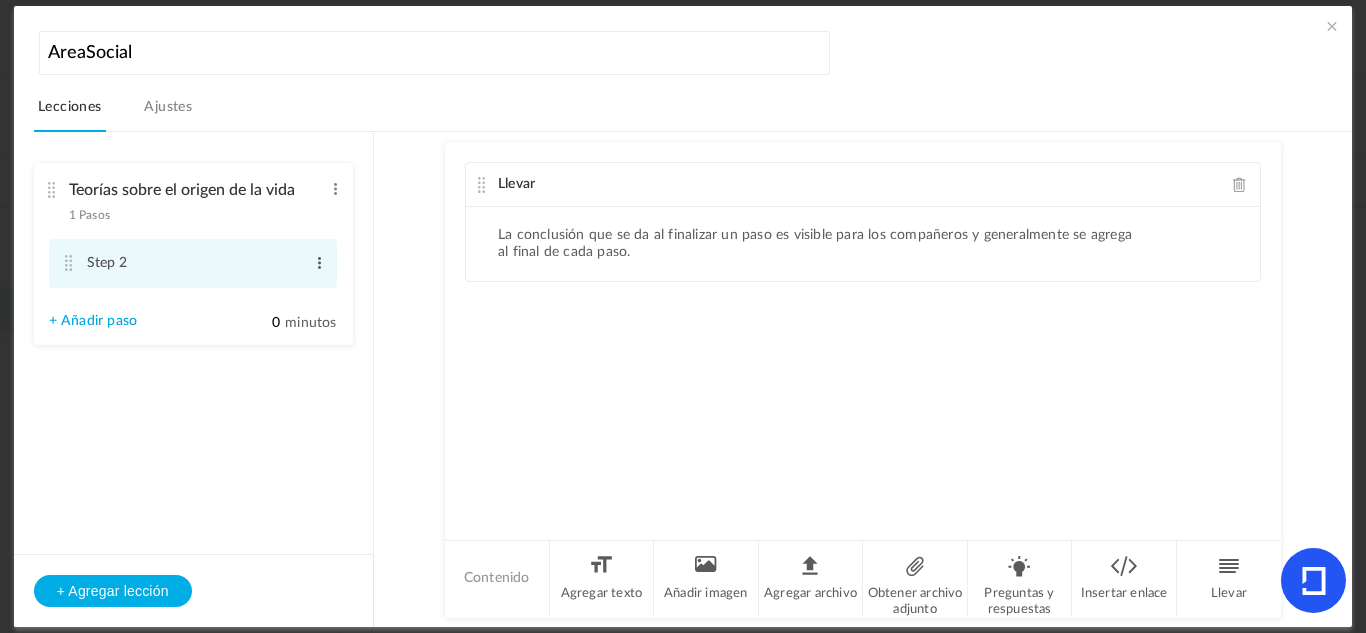 click at bounding box center (319, 263) 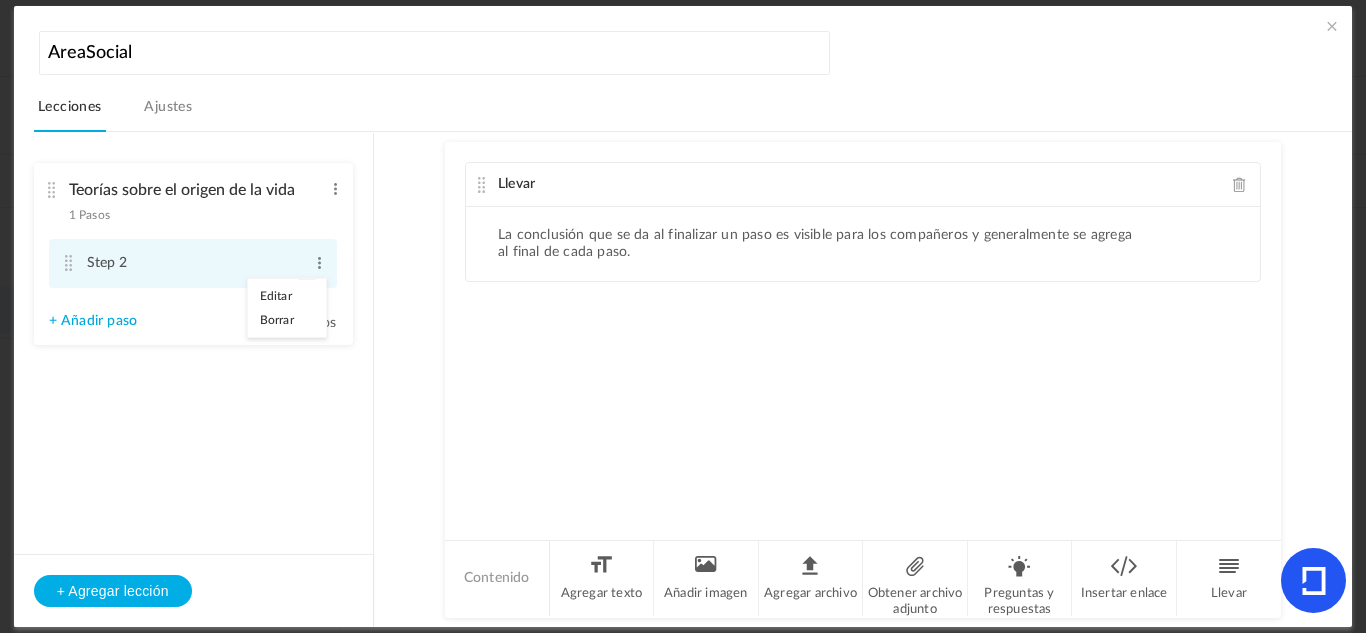 click on "Editar" at bounding box center (287, 296) 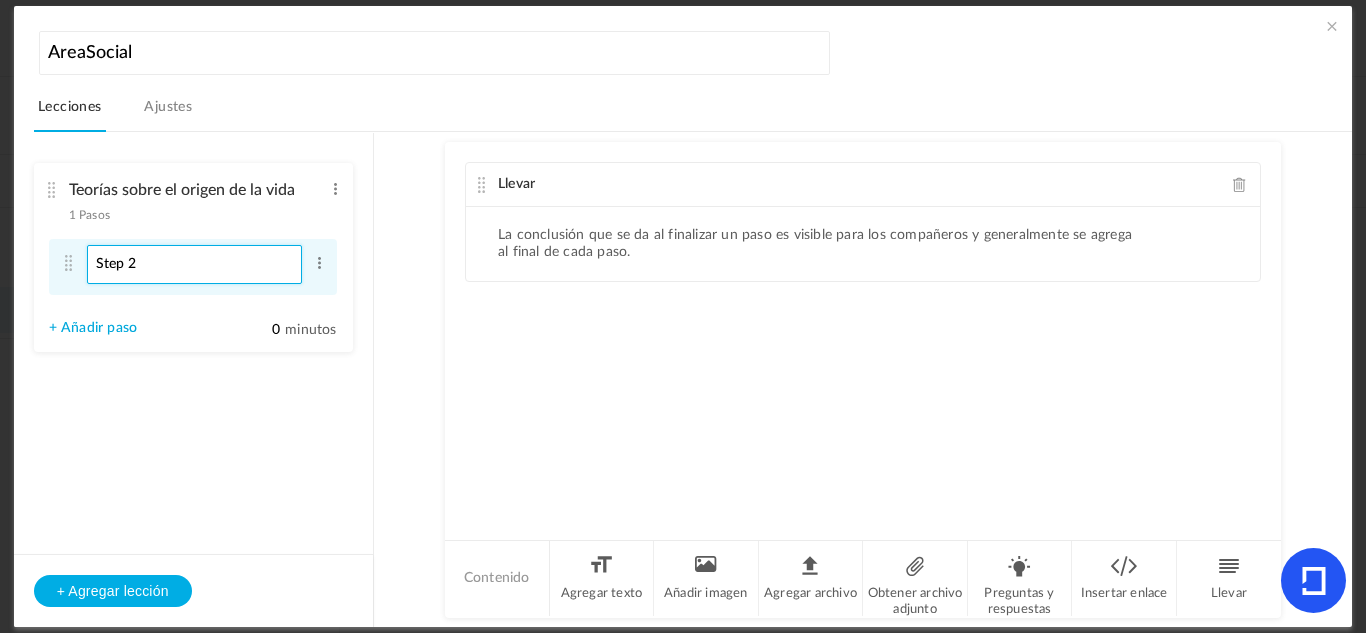 click on "Step 2" at bounding box center [194, 264] 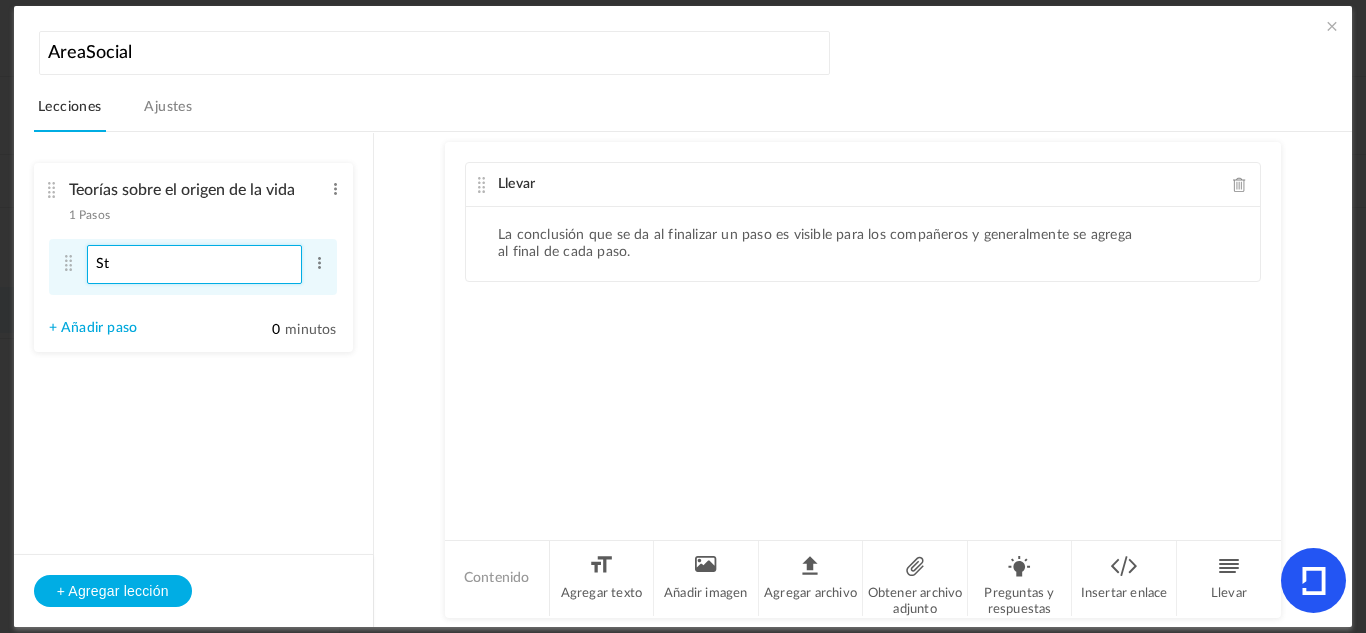 type on "S" 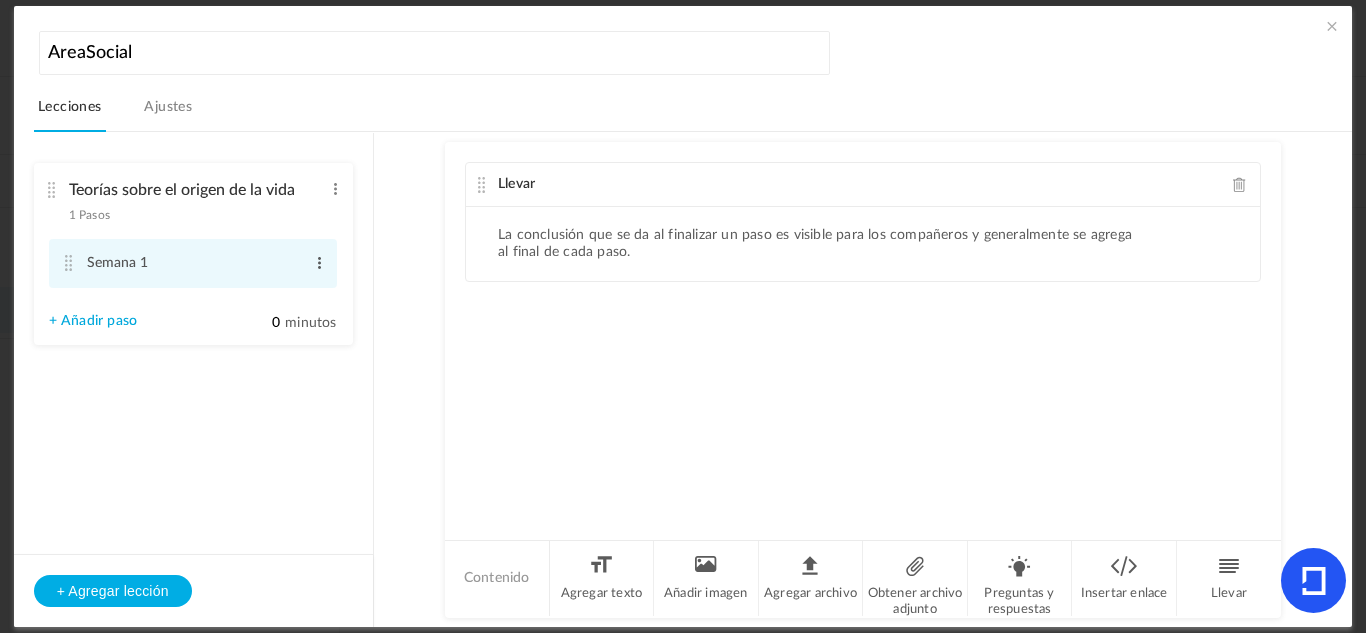 click at bounding box center [319, 263] 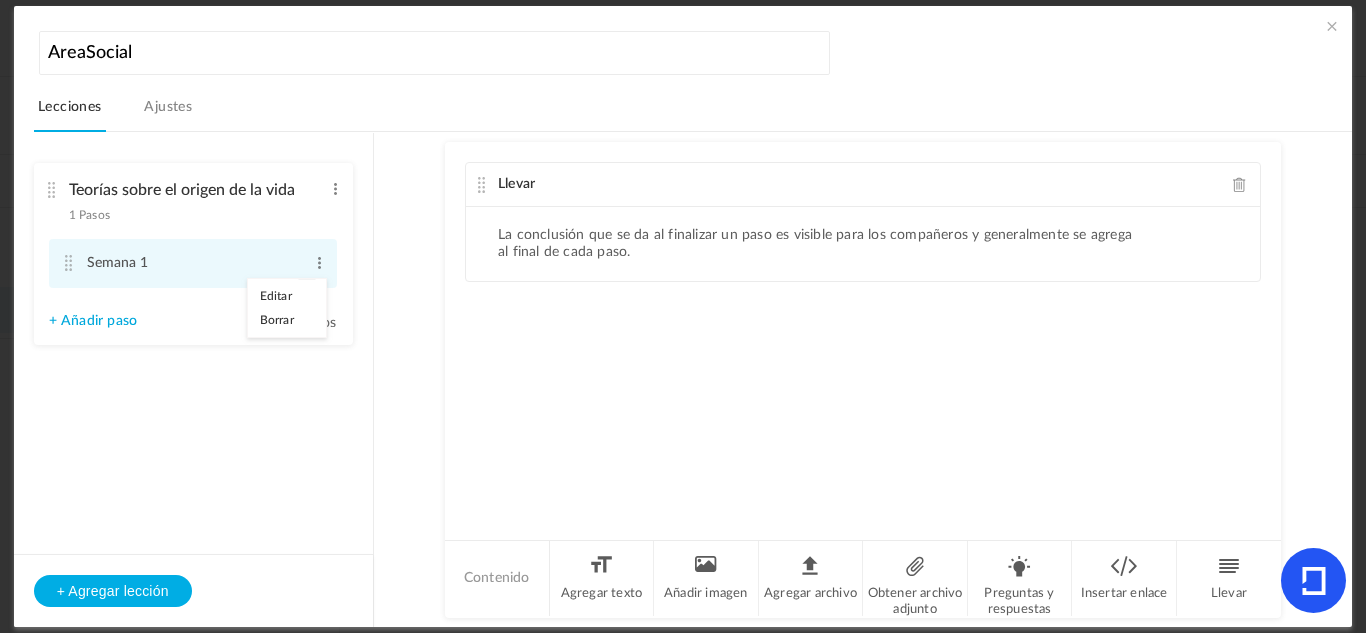click on "Editar" at bounding box center [276, 296] 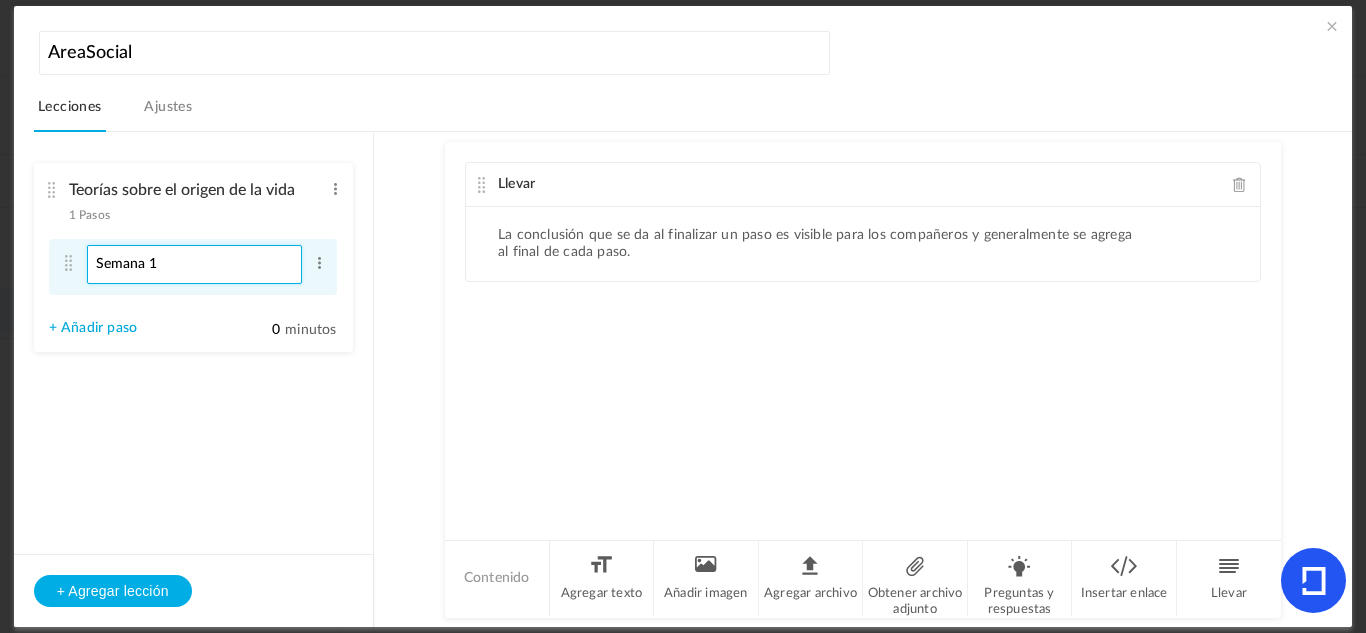 paste on "Explicación del origen de la vida desde la teoría evolucionista." 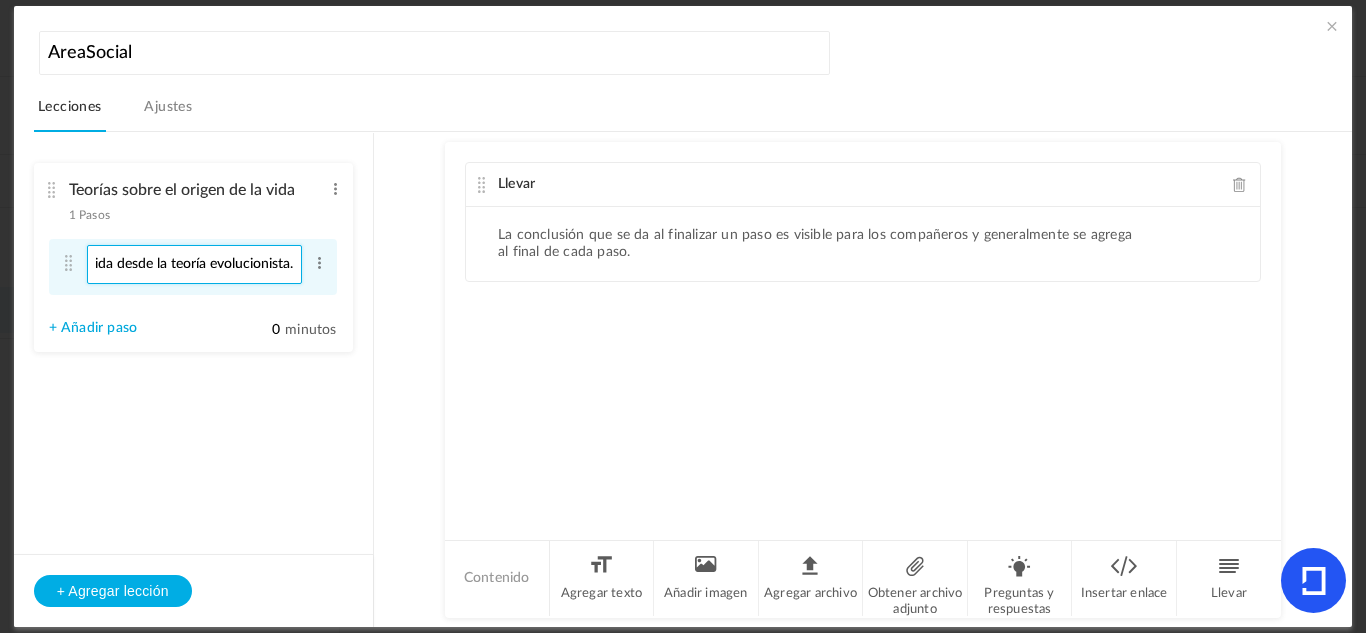 scroll, scrollTop: 0, scrollLeft: 0, axis: both 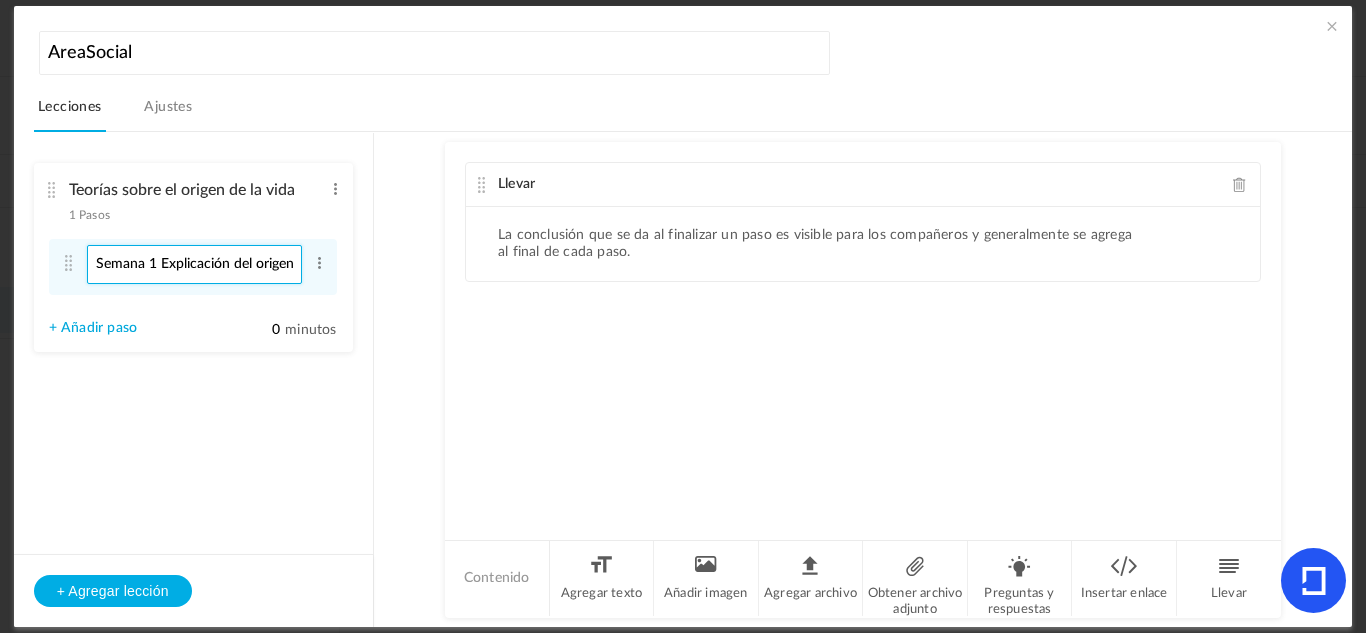 type on "Semana 1 Explicación del origen de la vida desde la teoría evolucionista." 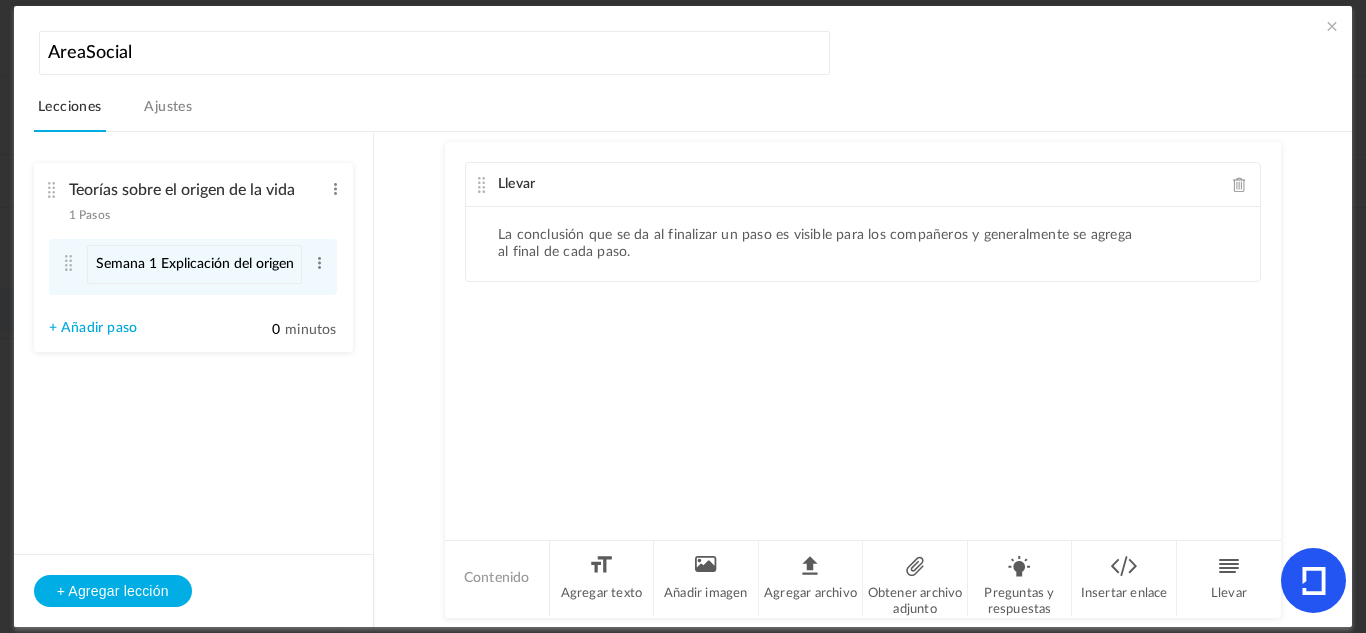 click on "Teorías sobre el origen de la vida
[NUMBER] Pasos
Editar
Borrar
Step 1
Editar
Borrar
Editar 0" at bounding box center [193, 272] 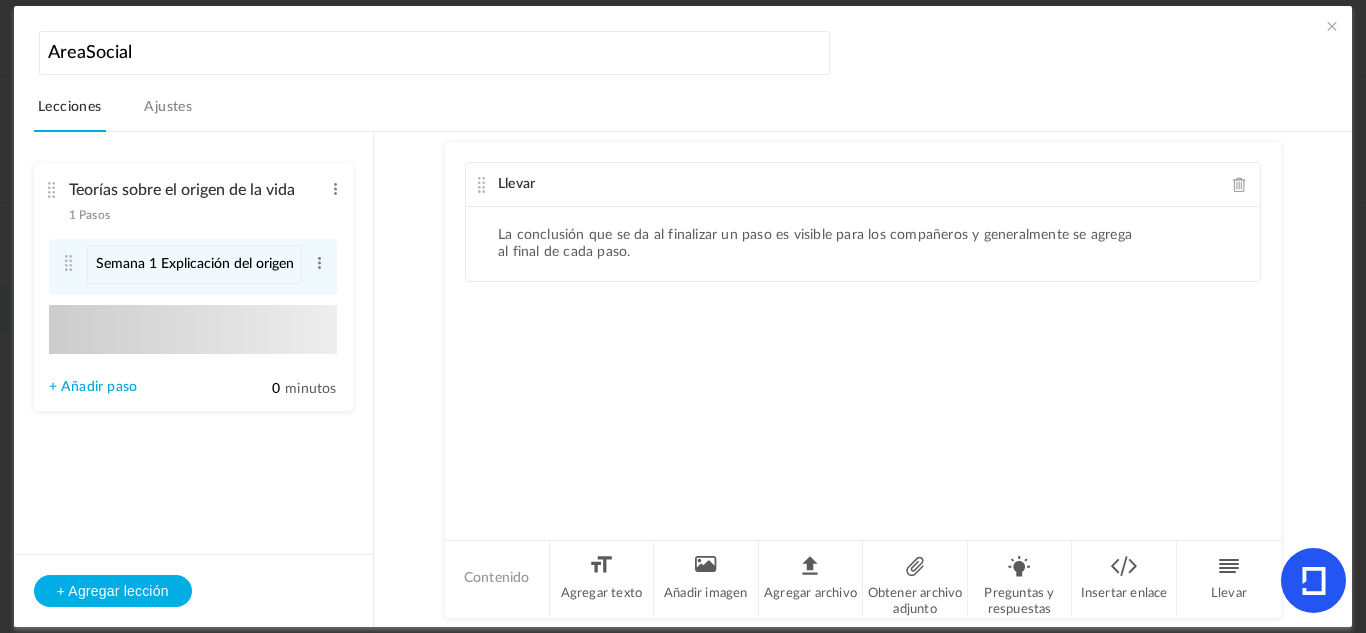 type on "Step 3" 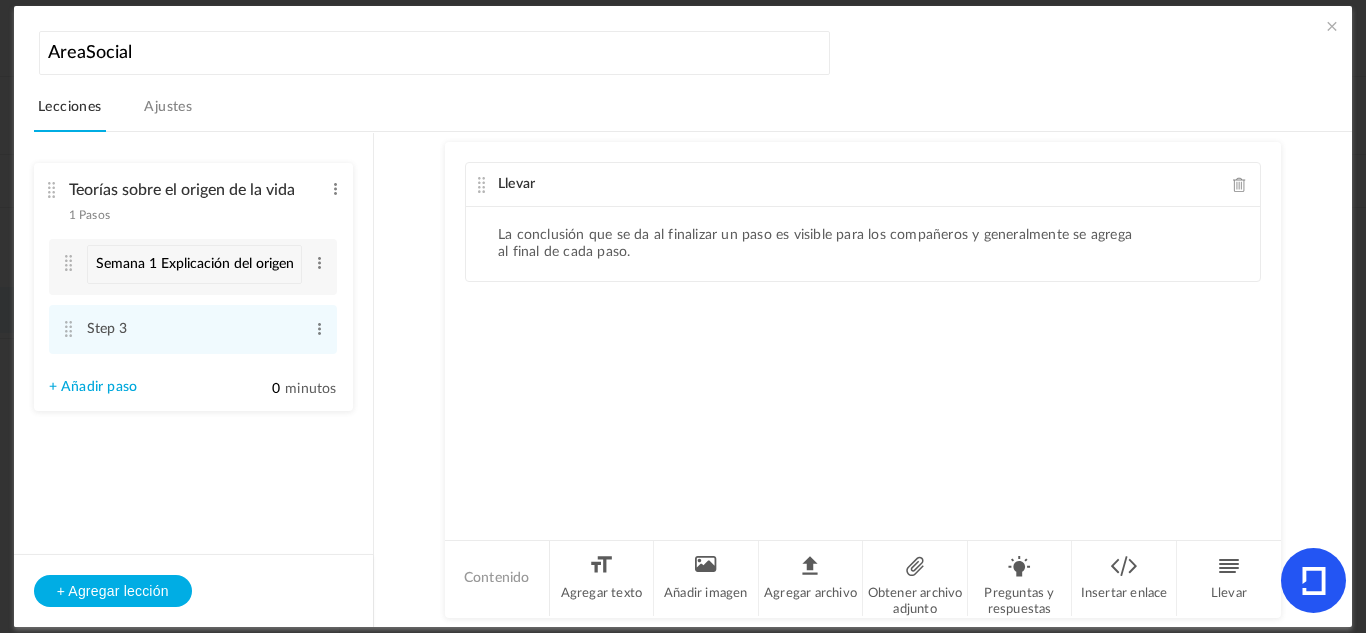 click on "+ Añadir paso" at bounding box center [93, 387] 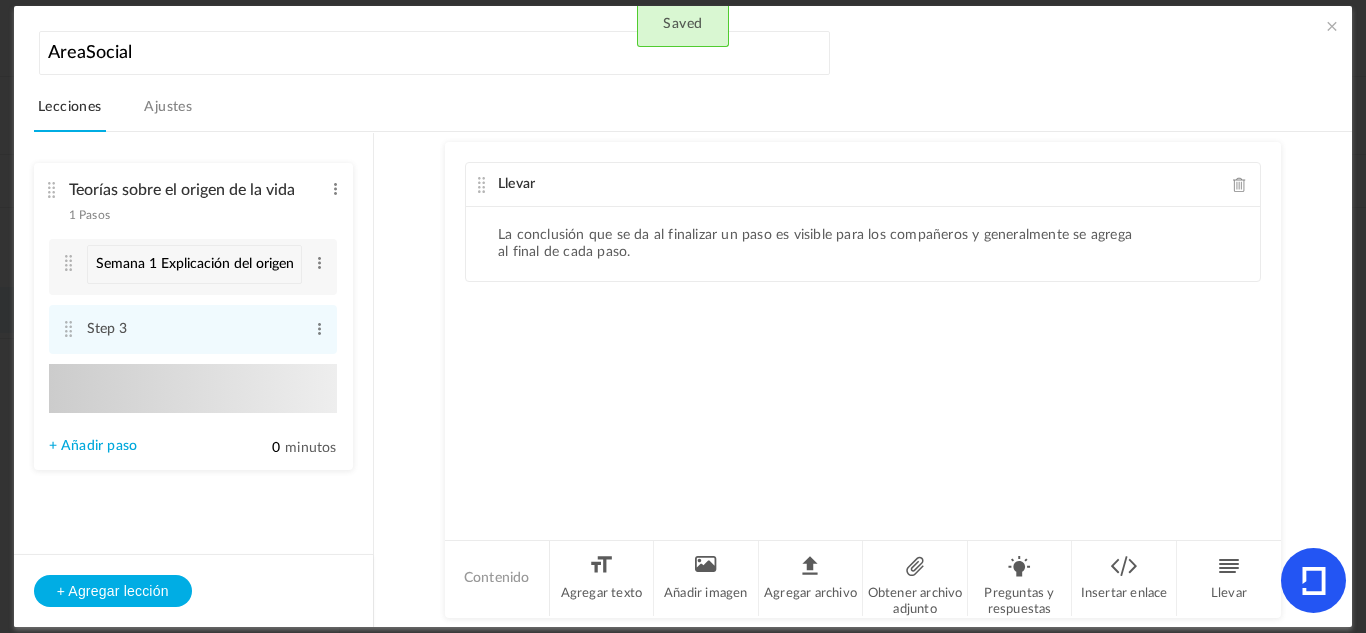 type on "Step 4" 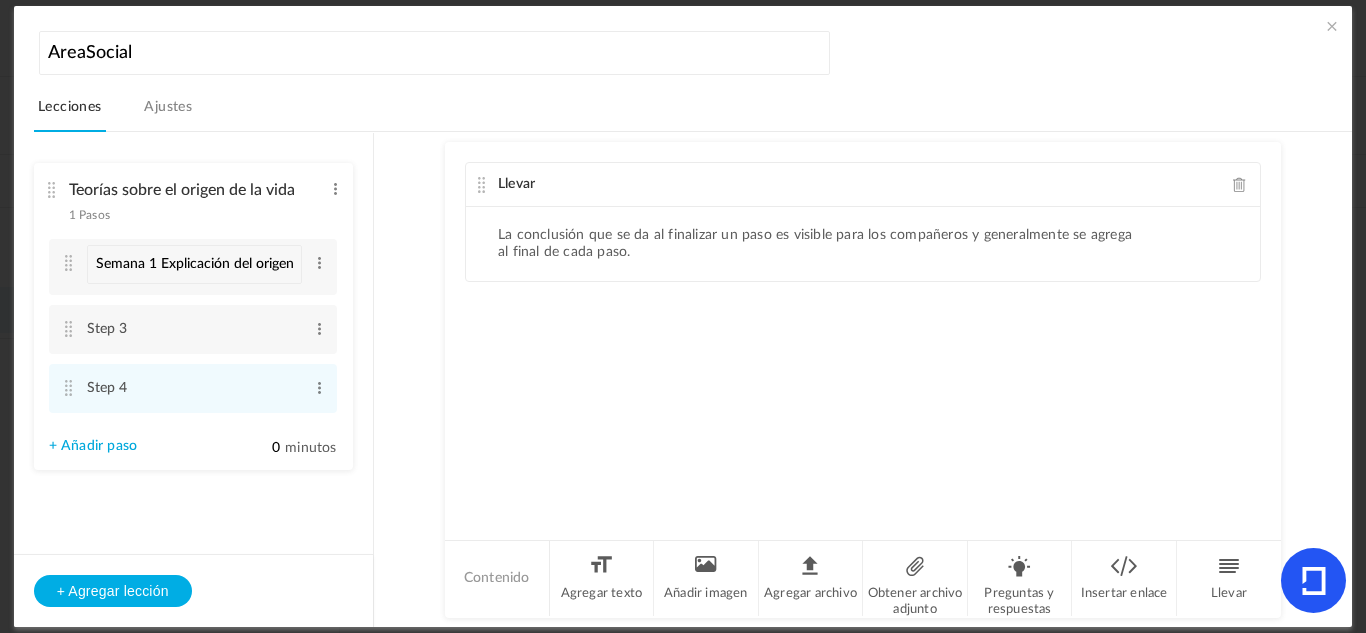 click on "Teorías sobre el origen de la vida
1 Pasos
Editar
Borrar
Step 1
Editar
Borrar
Editar Borrar Step 3" at bounding box center [193, 316] 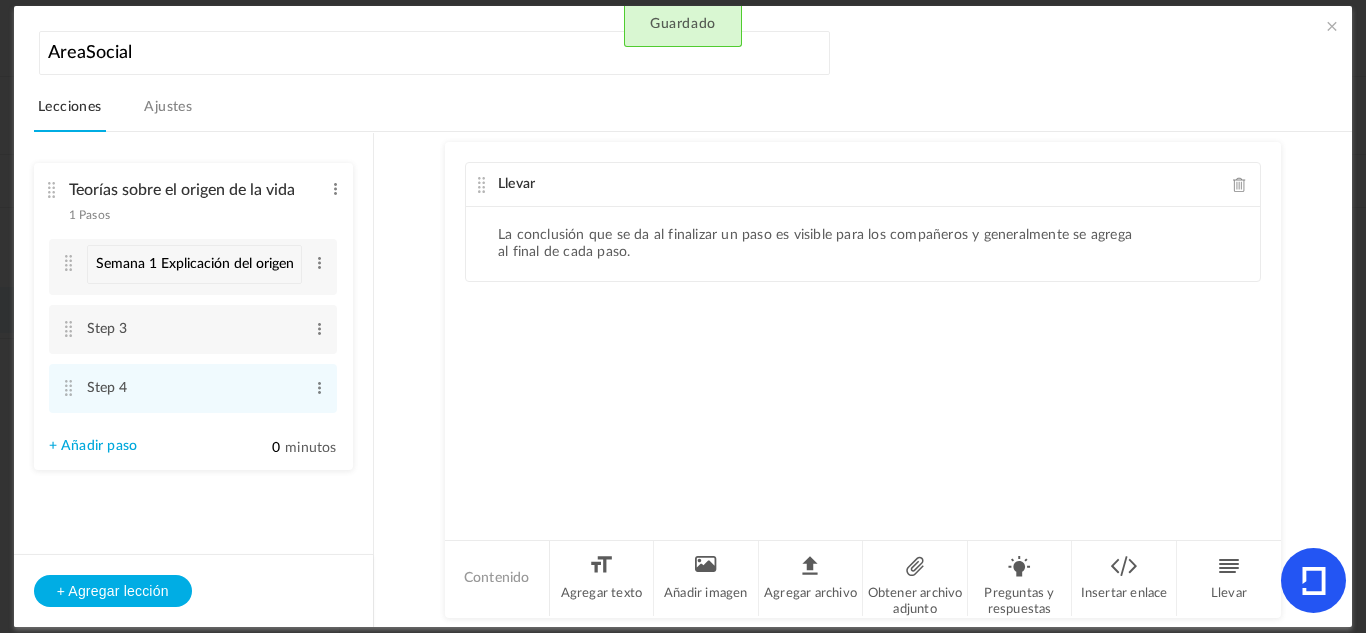 click on "+ Añadir paso" at bounding box center (93, 446) 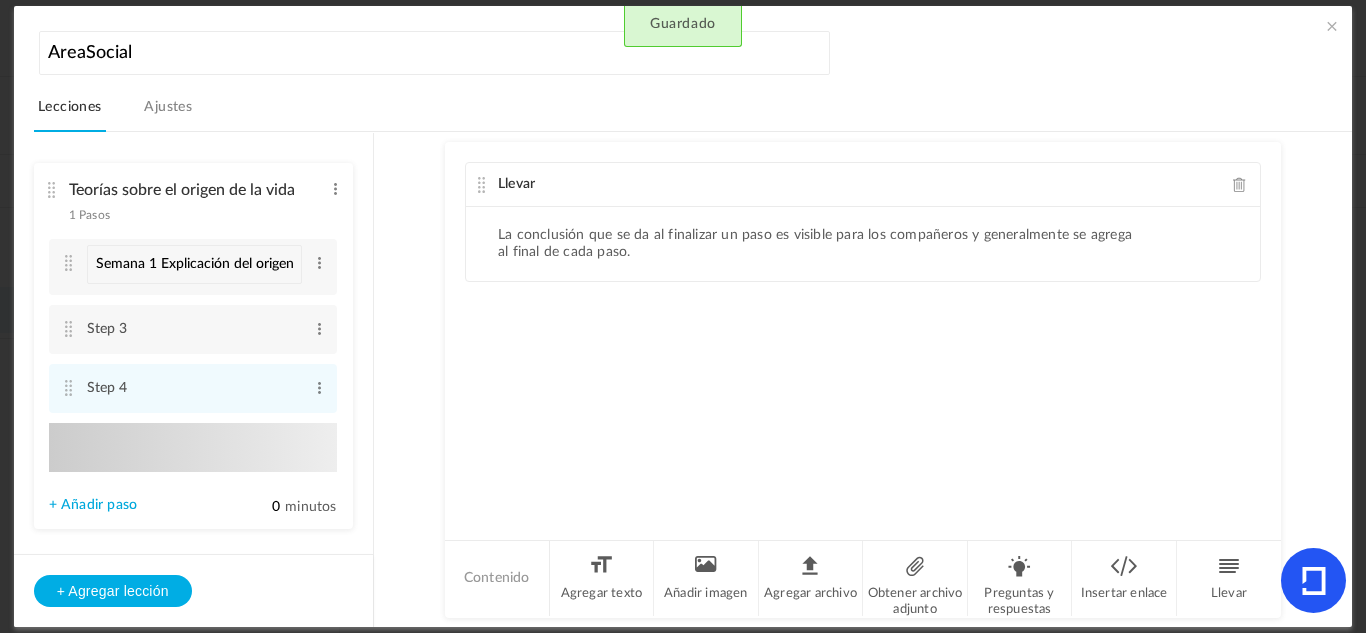 type on "Step [NUMBER]" 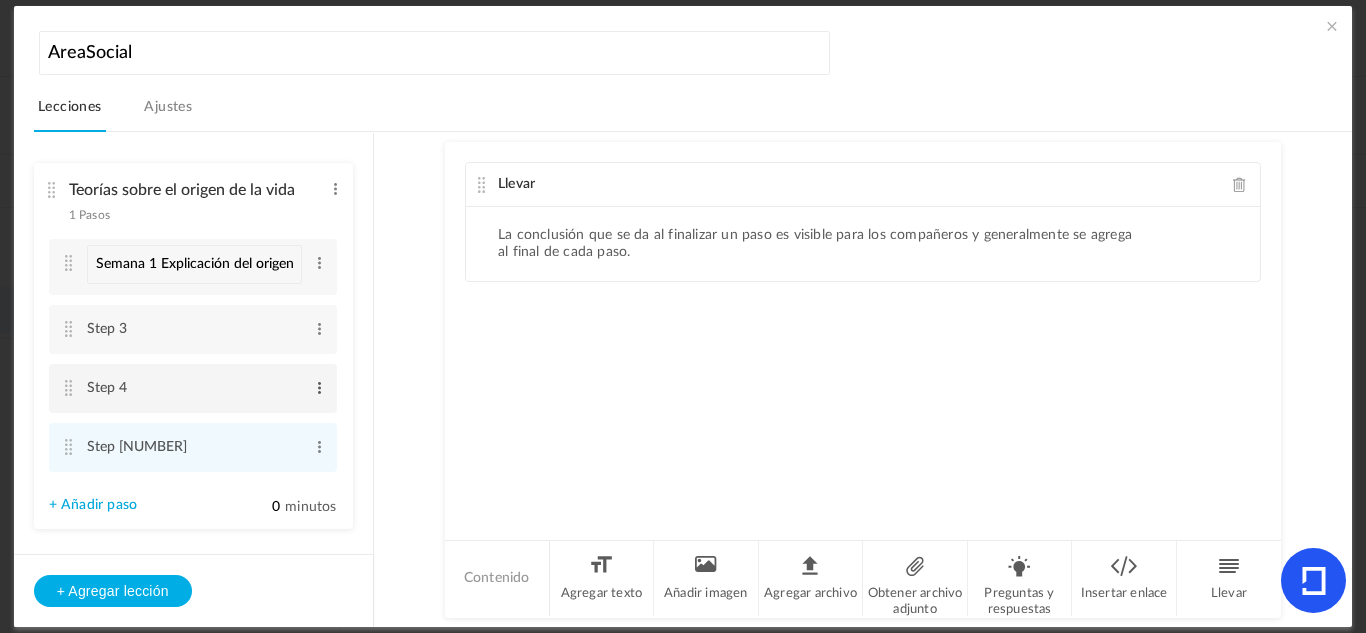 click at bounding box center (319, 388) 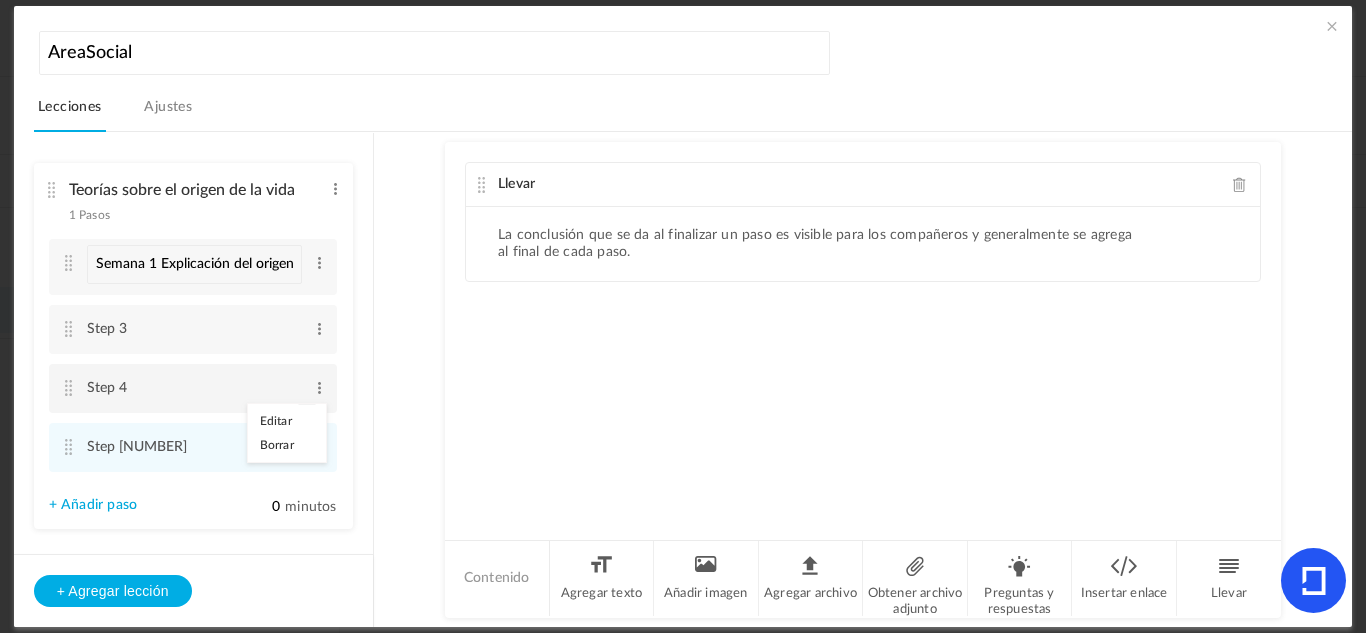 click on "Editar" at bounding box center (287, 421) 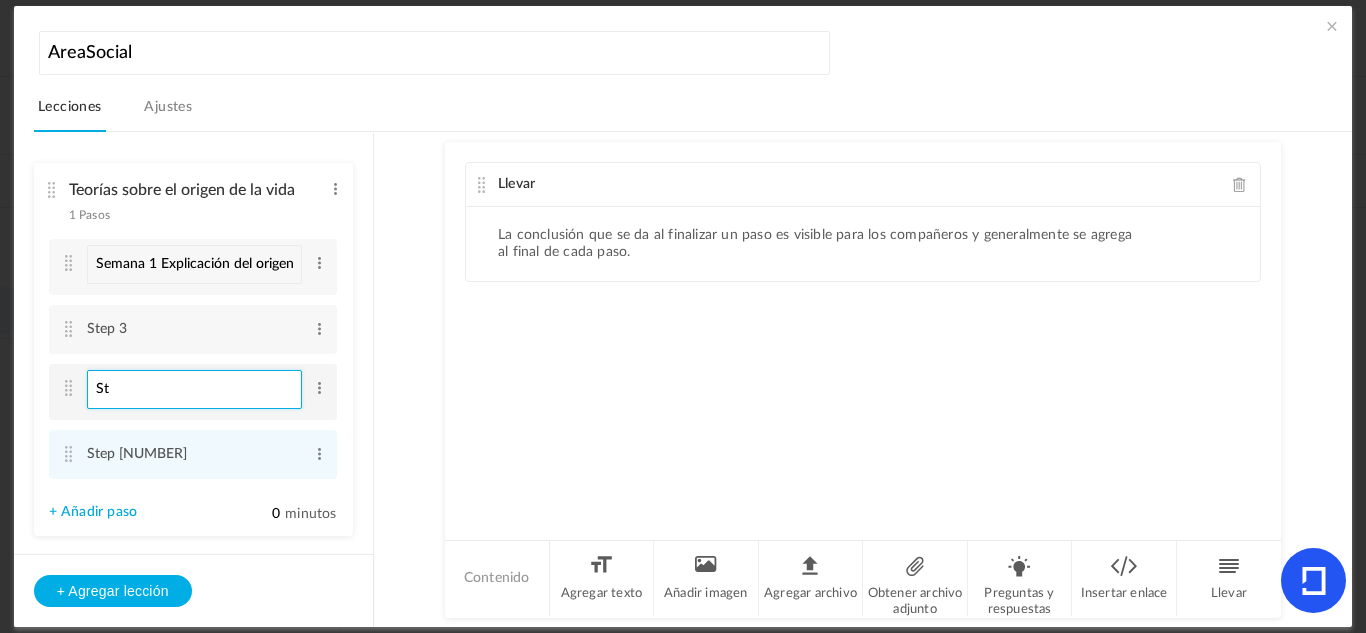 type on "S" 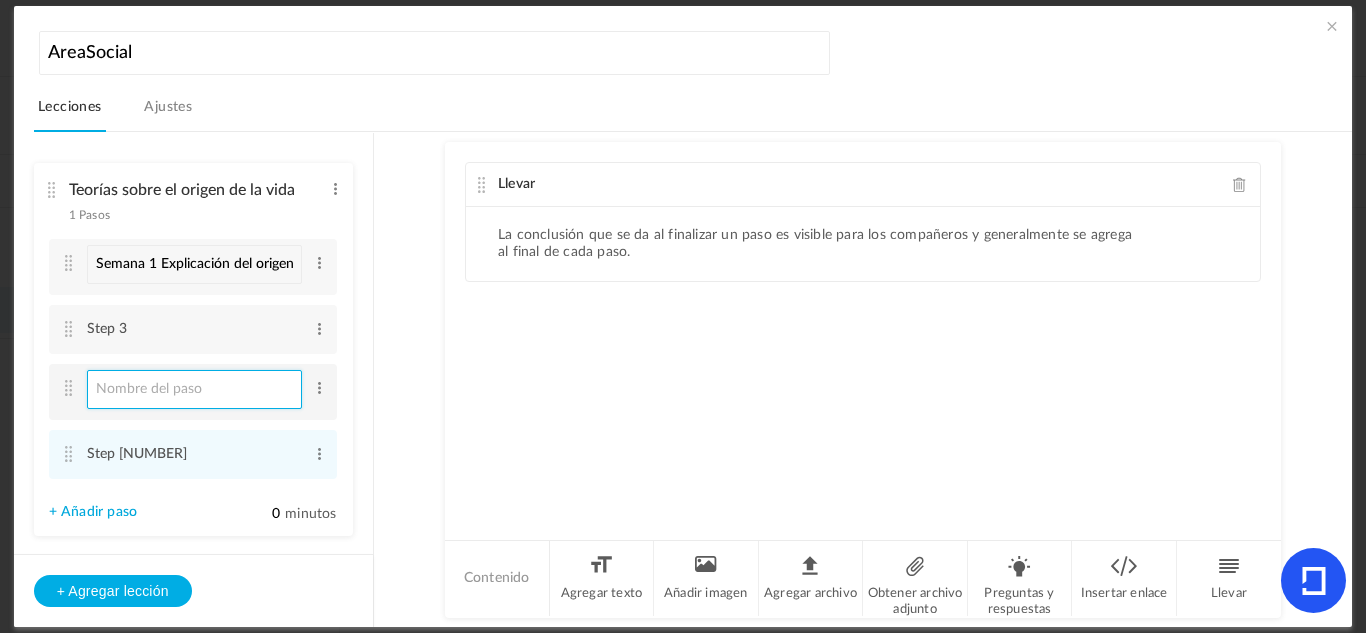 paste on "Establecimiento de la diferencia entre adaptación y mutación." 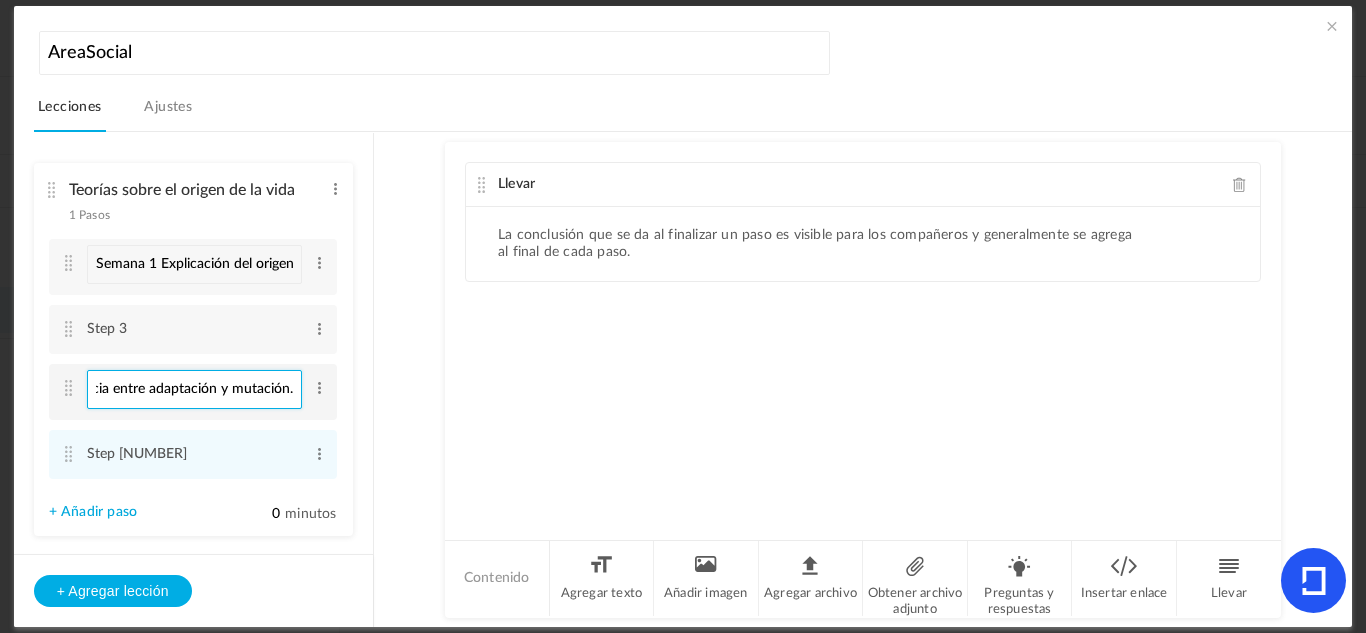 scroll, scrollTop: 0, scrollLeft: 0, axis: both 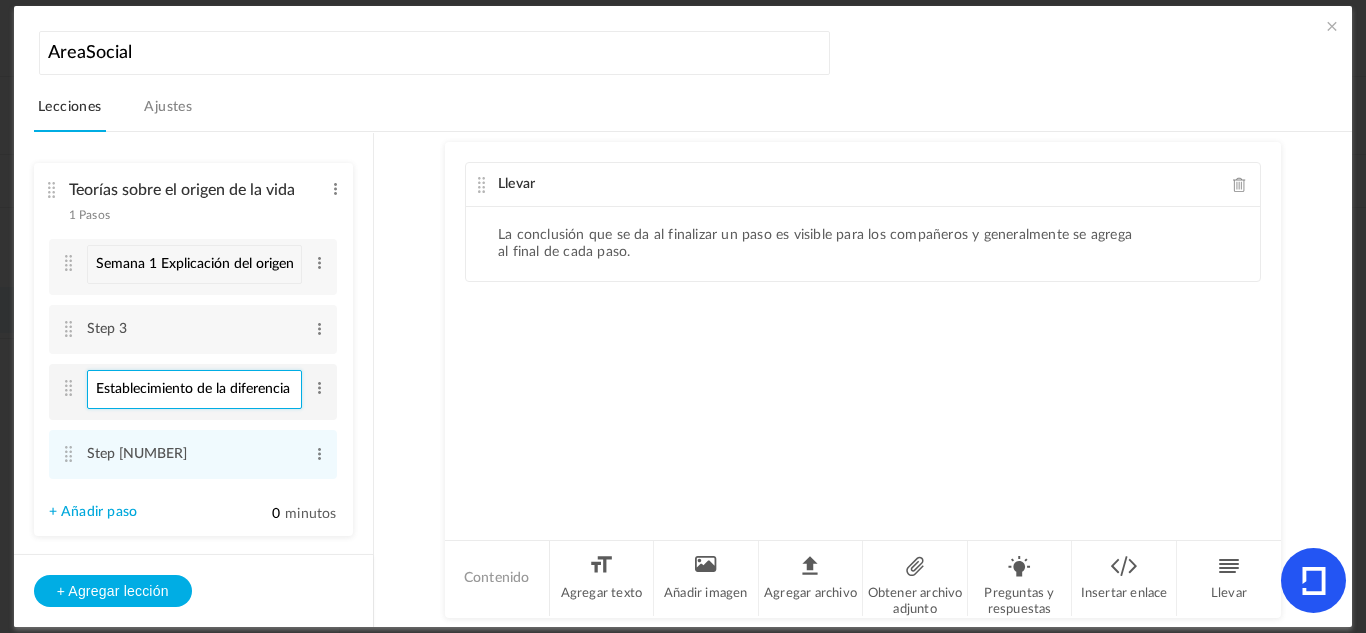 click on "Establecimiento de la diferencia entre adaptación y mutación." at bounding box center [194, 389] 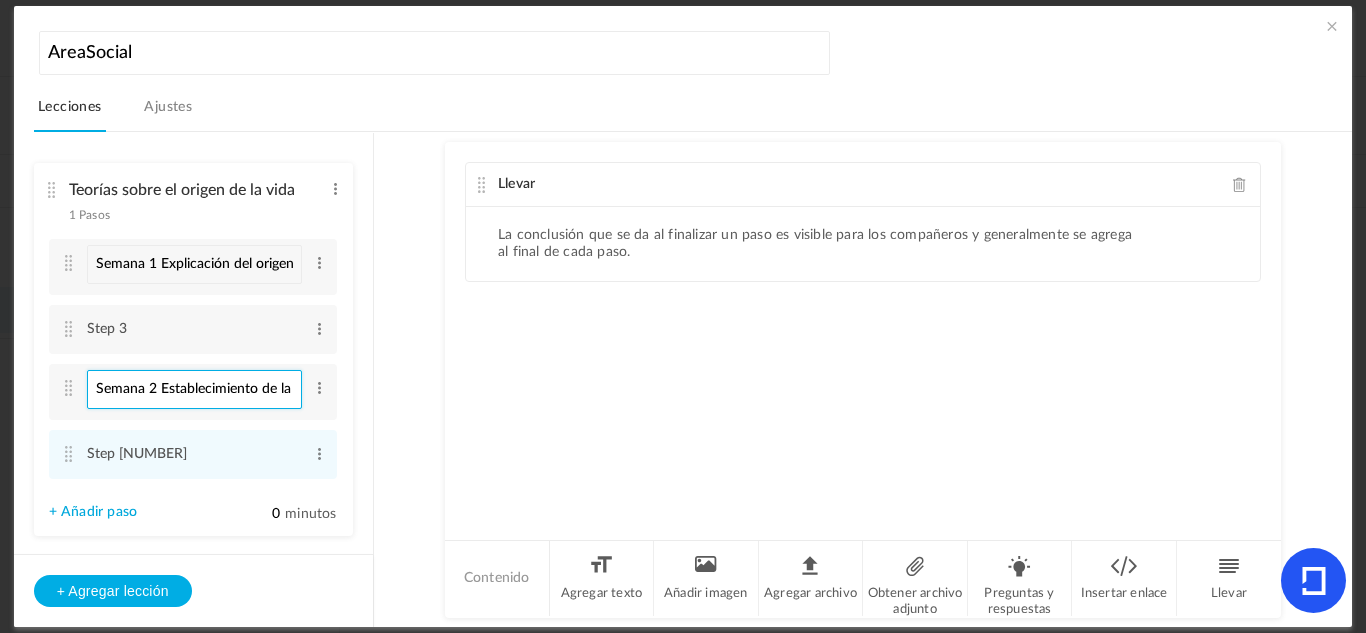 type on "Semana 2 Establecimiento de la diferencia entre adaptación y mutación." 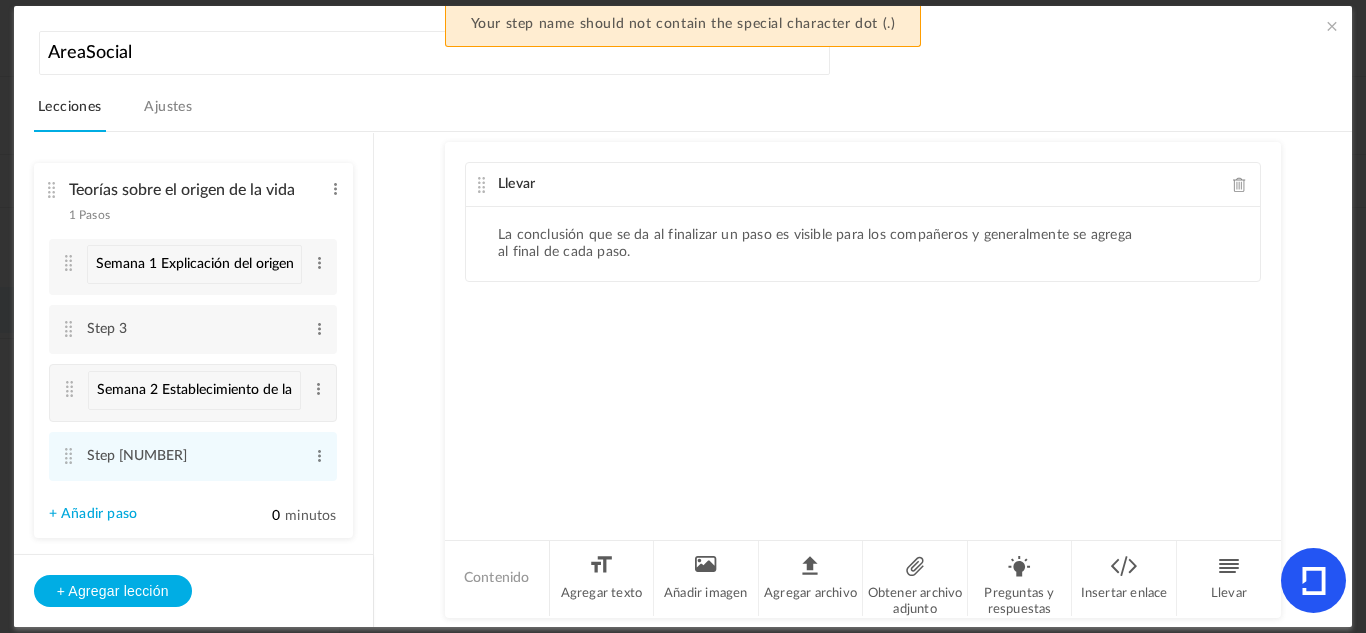 click on "Step 1
Editar Borrar
Semana 1 Explicación del origen de la vida desde la teoría evolucionista.
Editar Borrar Step 3" at bounding box center [193, 360] 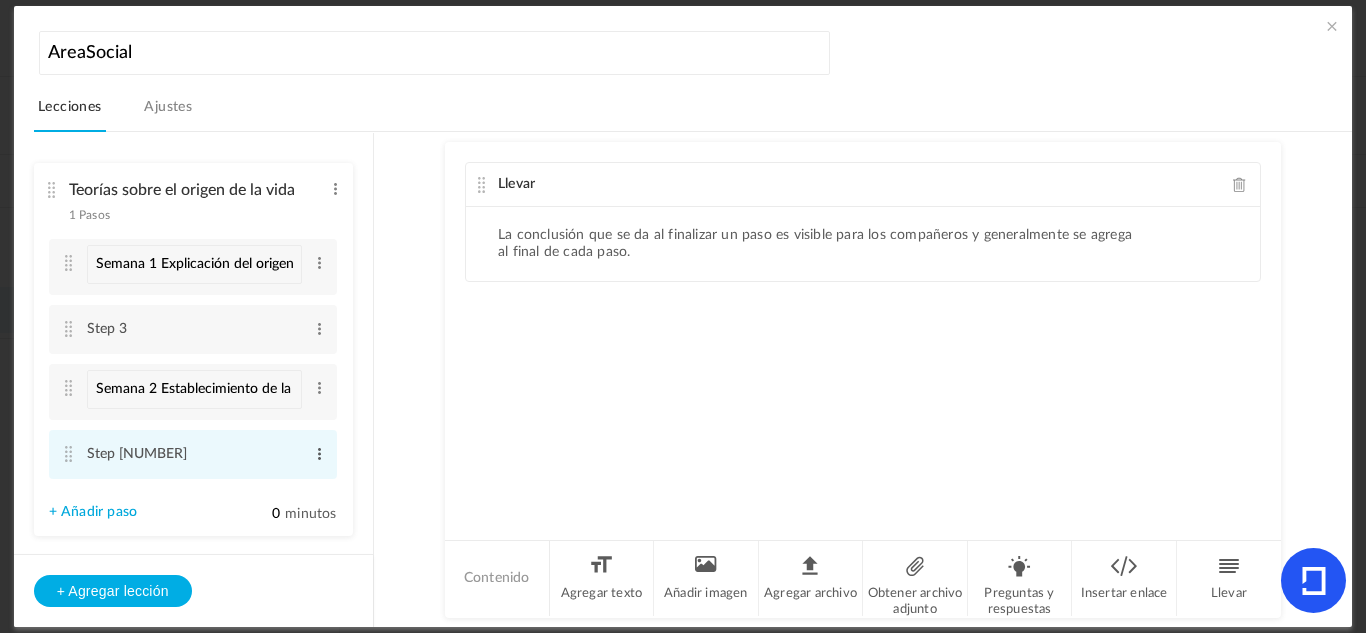 click at bounding box center (319, 454) 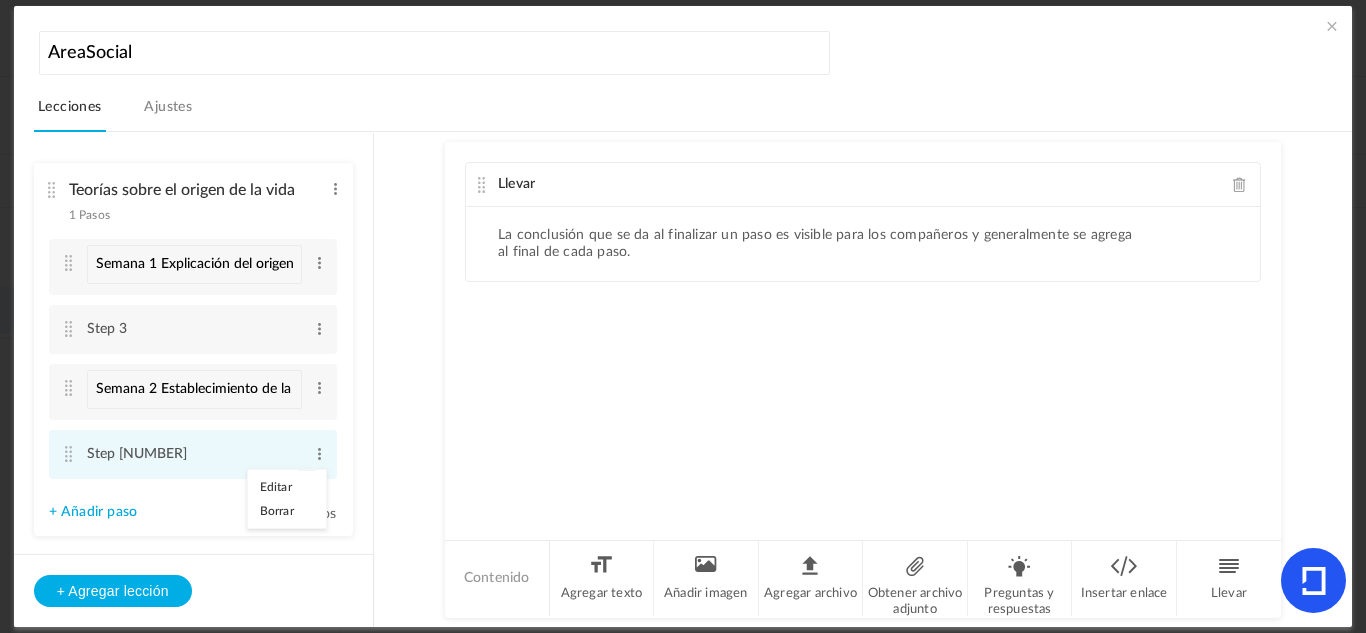 click on "Editar" at bounding box center [287, 487] 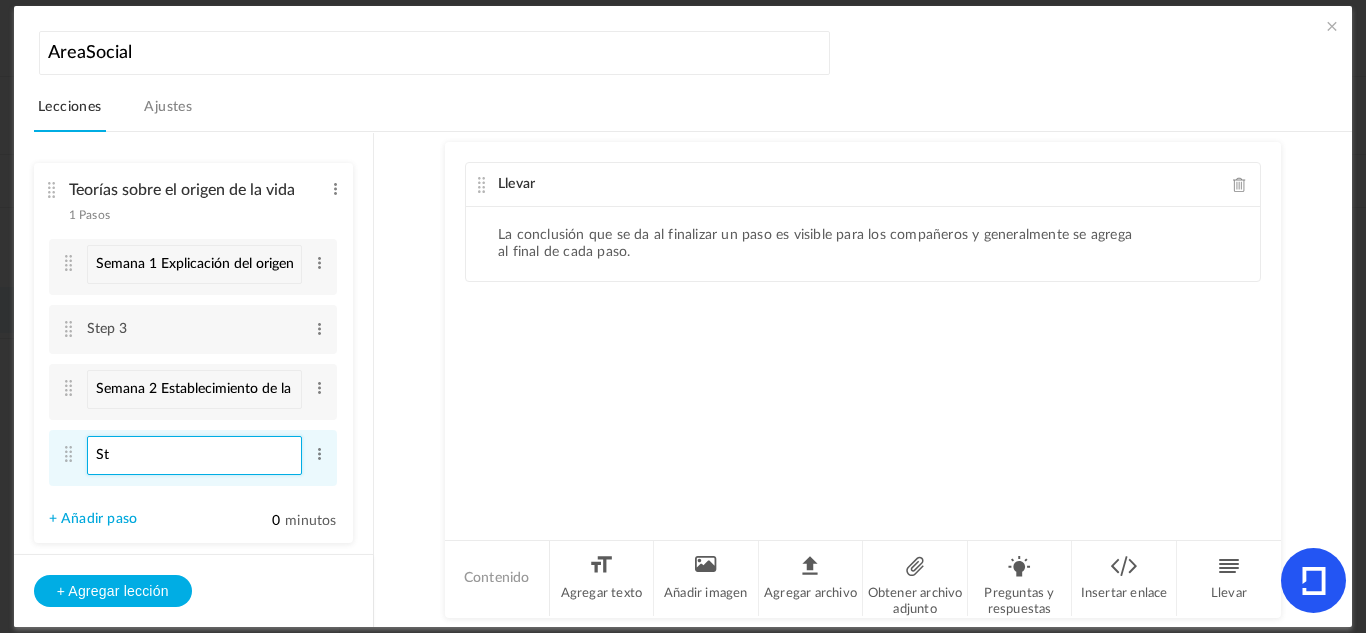 type on "S" 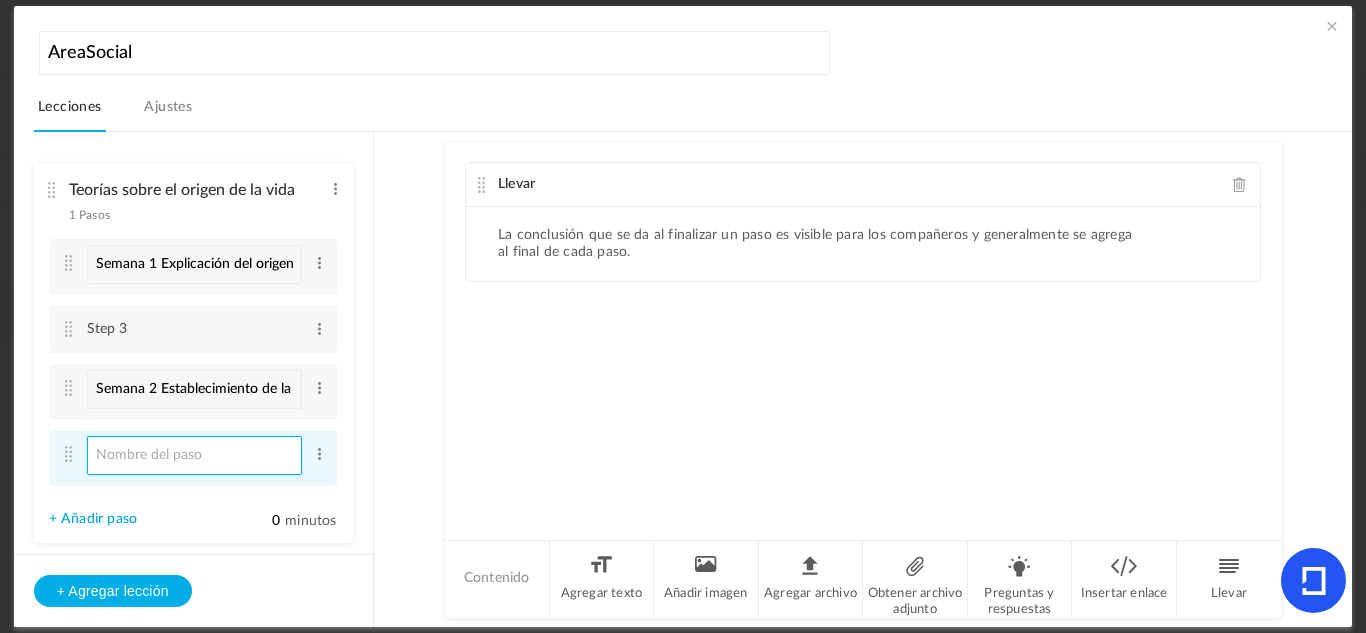 paste on "Descripción del Sistema Solar y del espacio exterior." 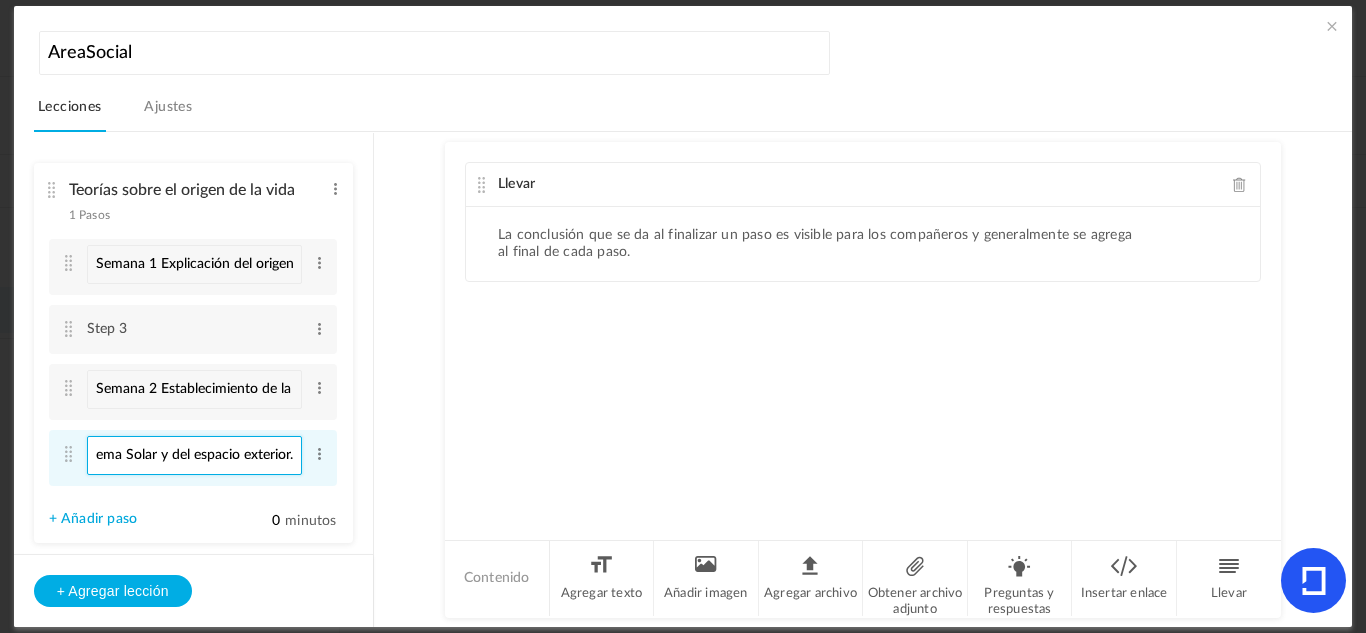 scroll, scrollTop: 0, scrollLeft: 0, axis: both 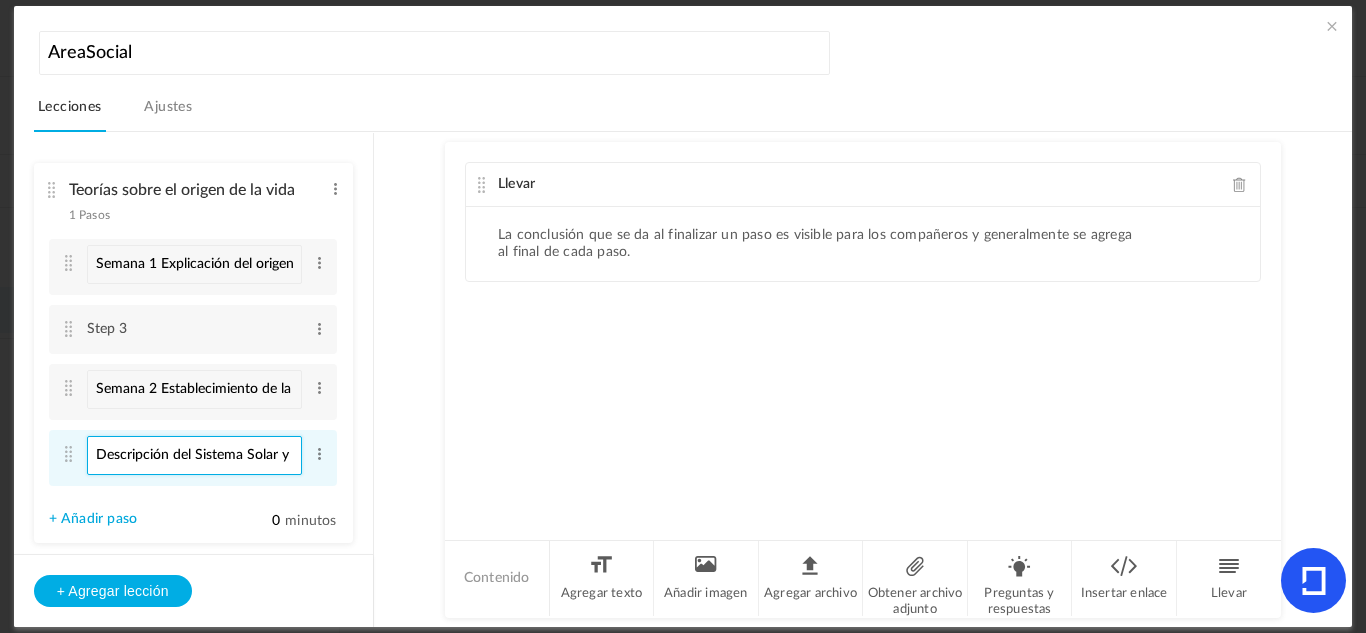 click on "Descripción del Sistema Solar y del espacio exterior." at bounding box center [194, 455] 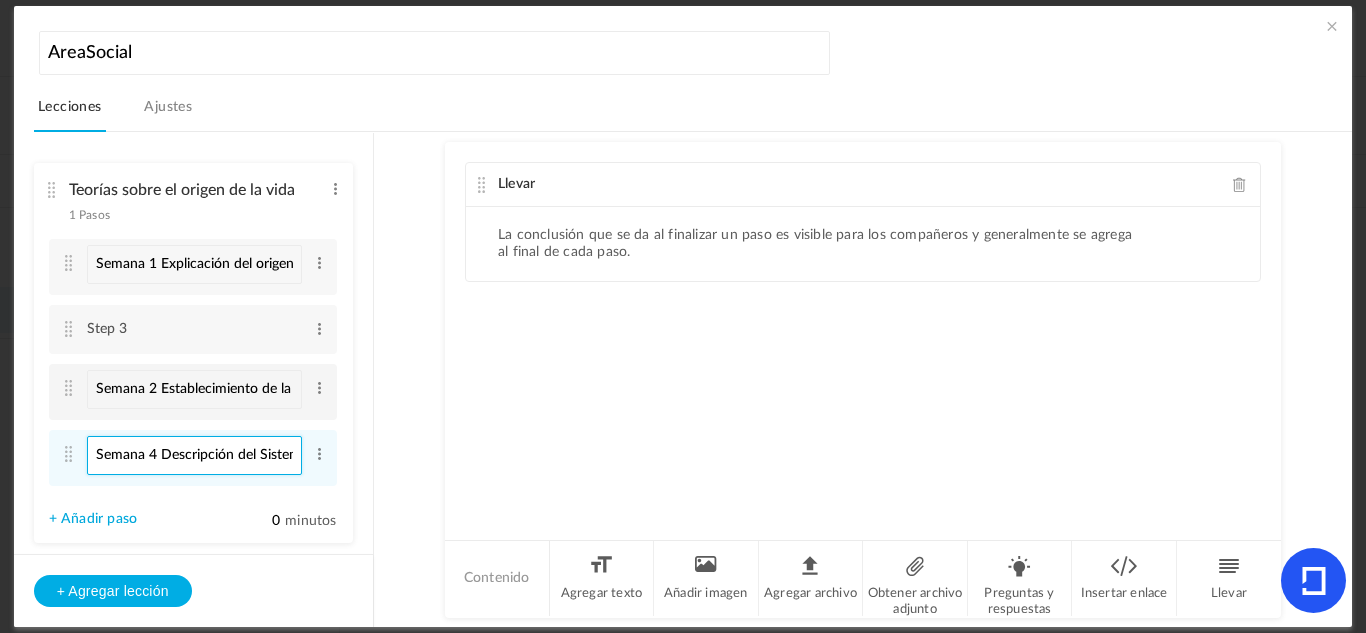 type on "Semana 4 Descripción del Sistema Solar y del espacio exterior." 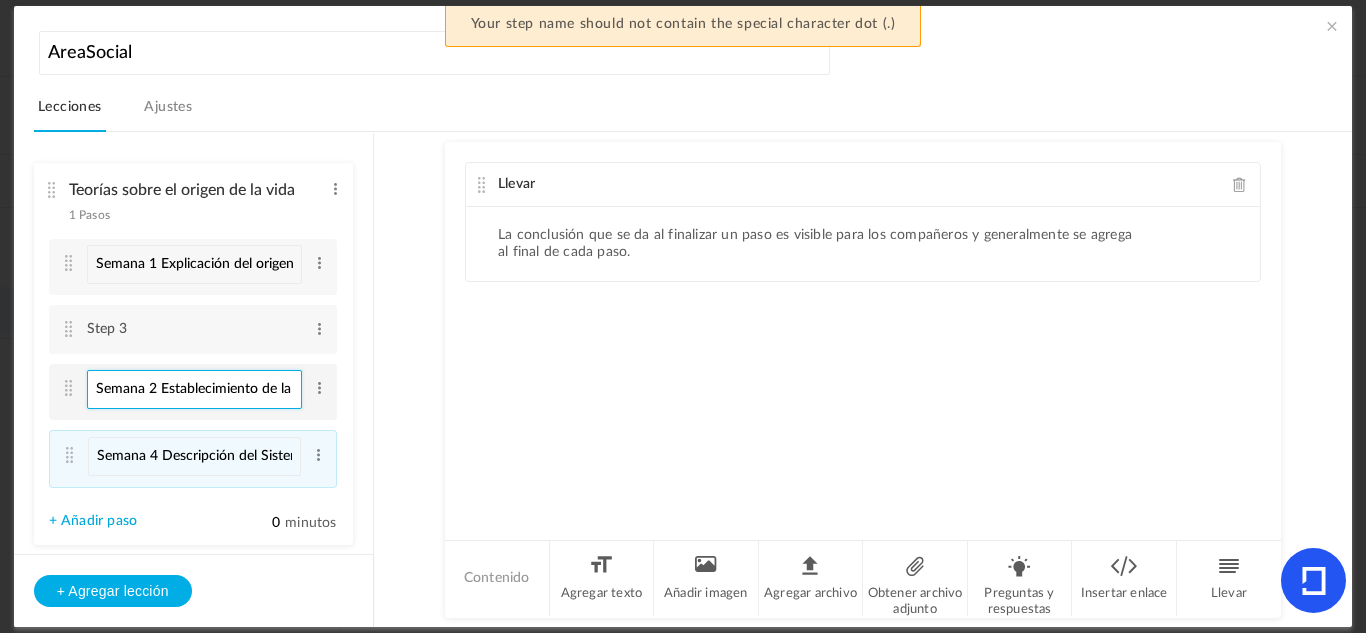 click on "Semana 2 Establecimiento de la diferencia entre adaptación y mutación." at bounding box center (194, 389) 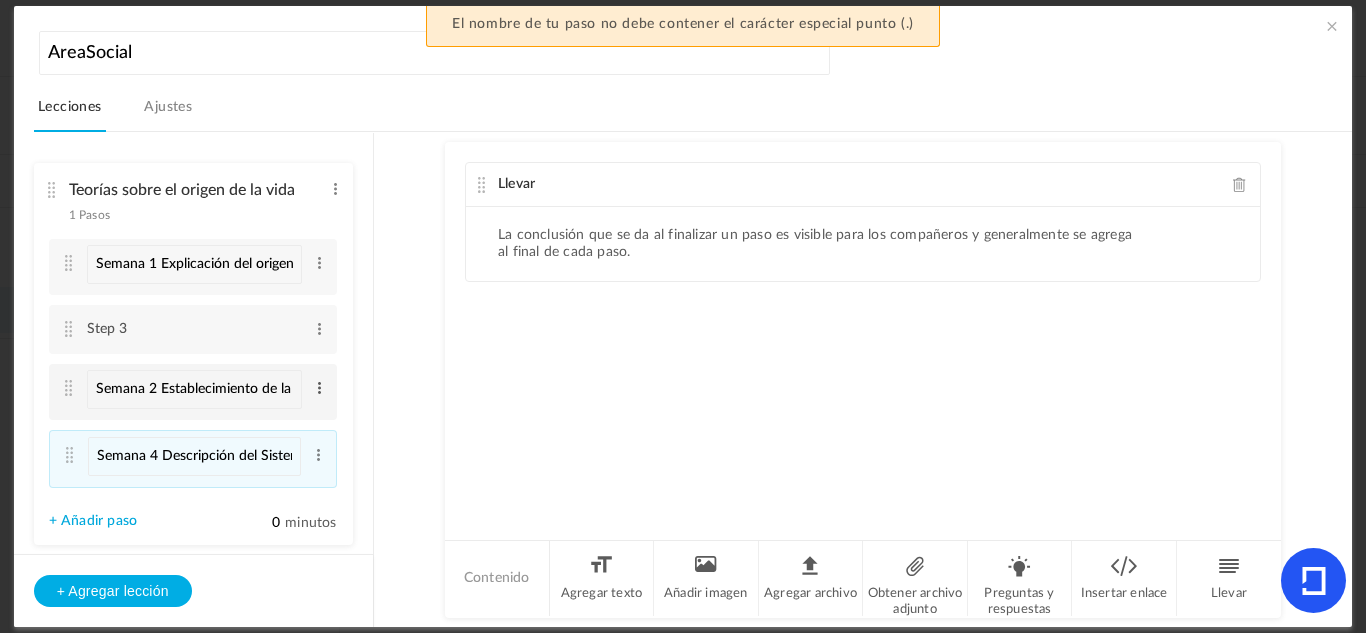 click at bounding box center (319, 388) 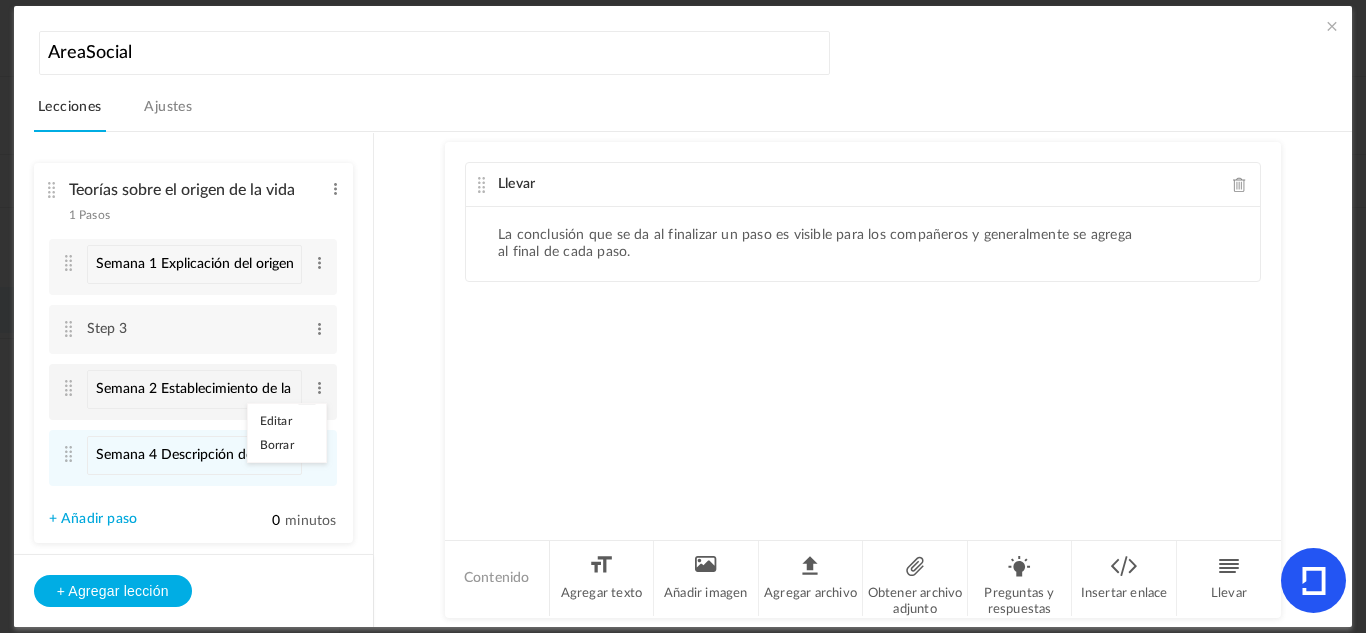 click on "Editar" at bounding box center [287, 421] 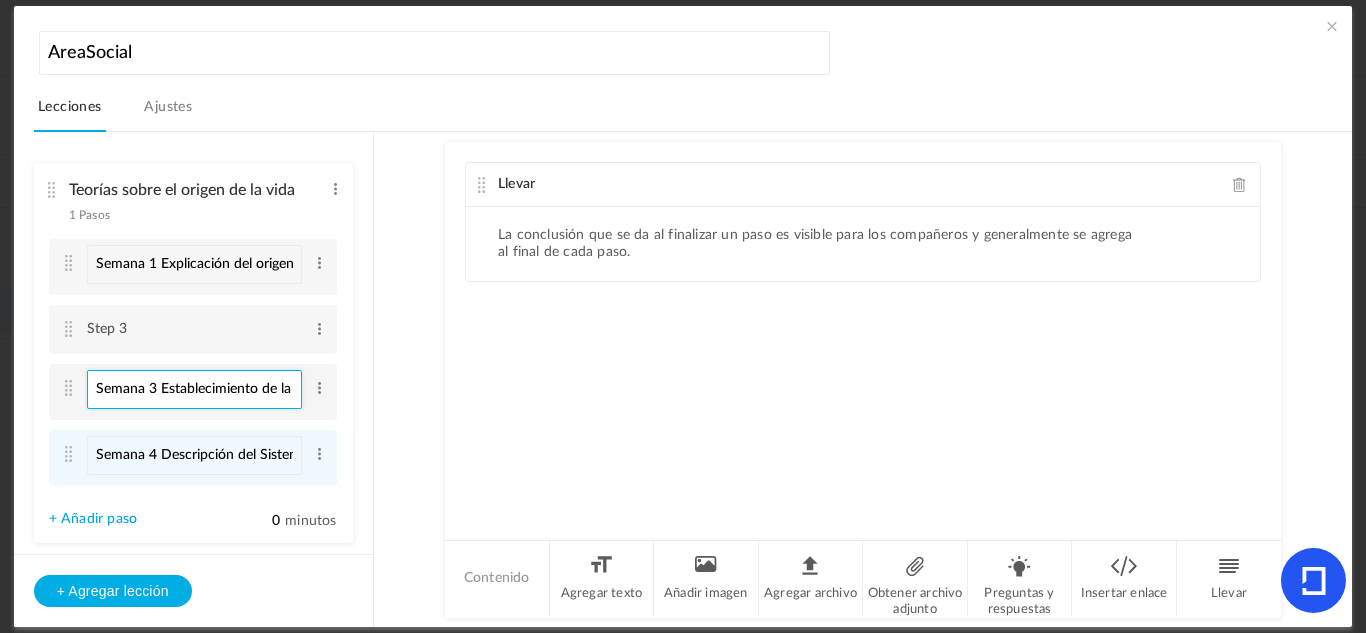 click on "Semana 3 Establecimiento de la diferencia entre adaptación y mutación." at bounding box center [194, 389] 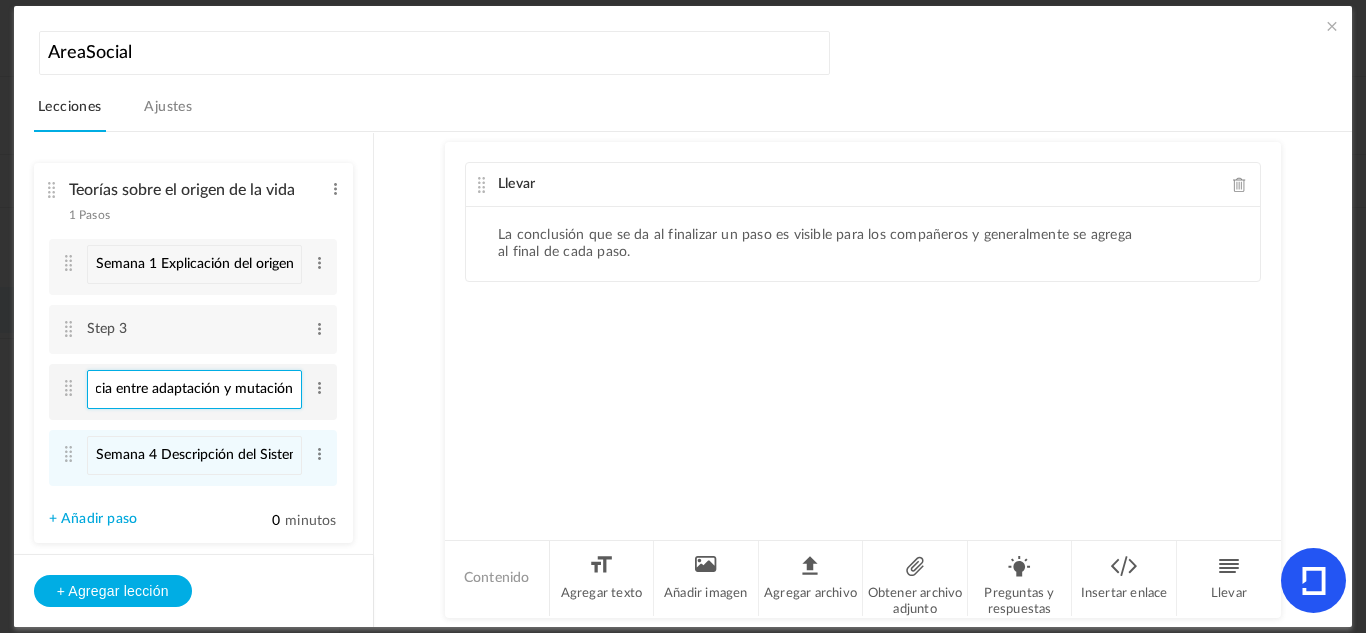 scroll, scrollTop: 0, scrollLeft: 246, axis: horizontal 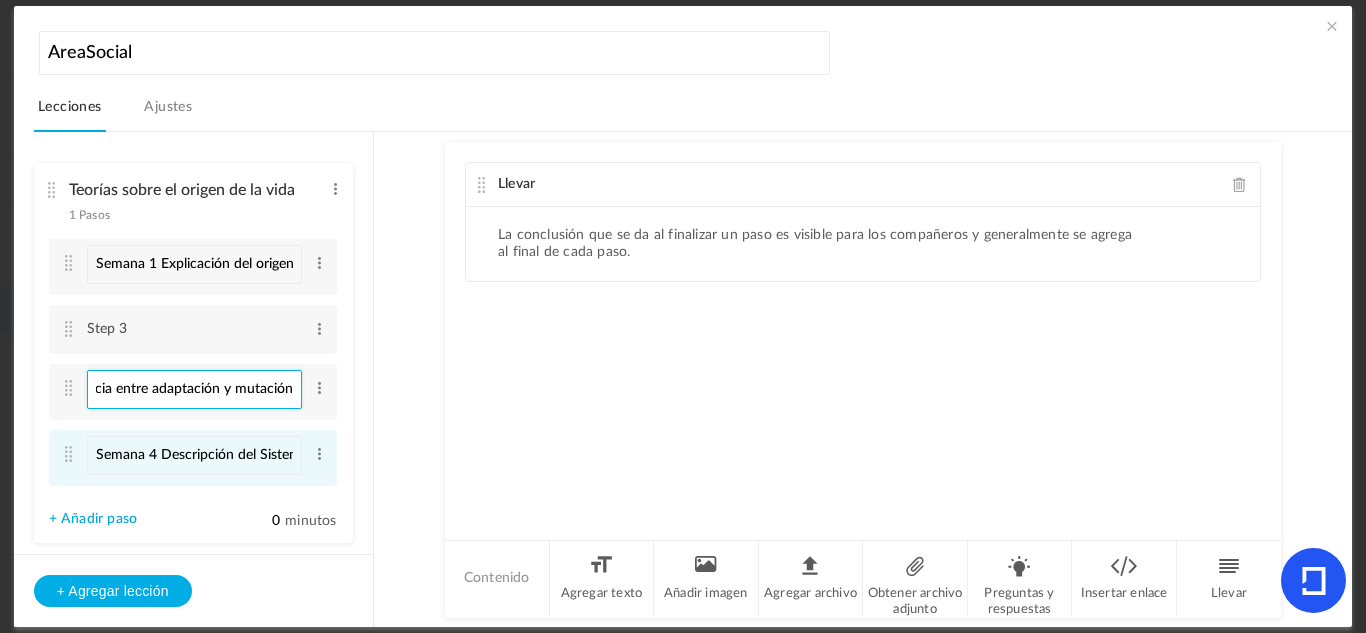 type on "Semana 3 Establecimiento de la diferencia entre adaptación y mutación" 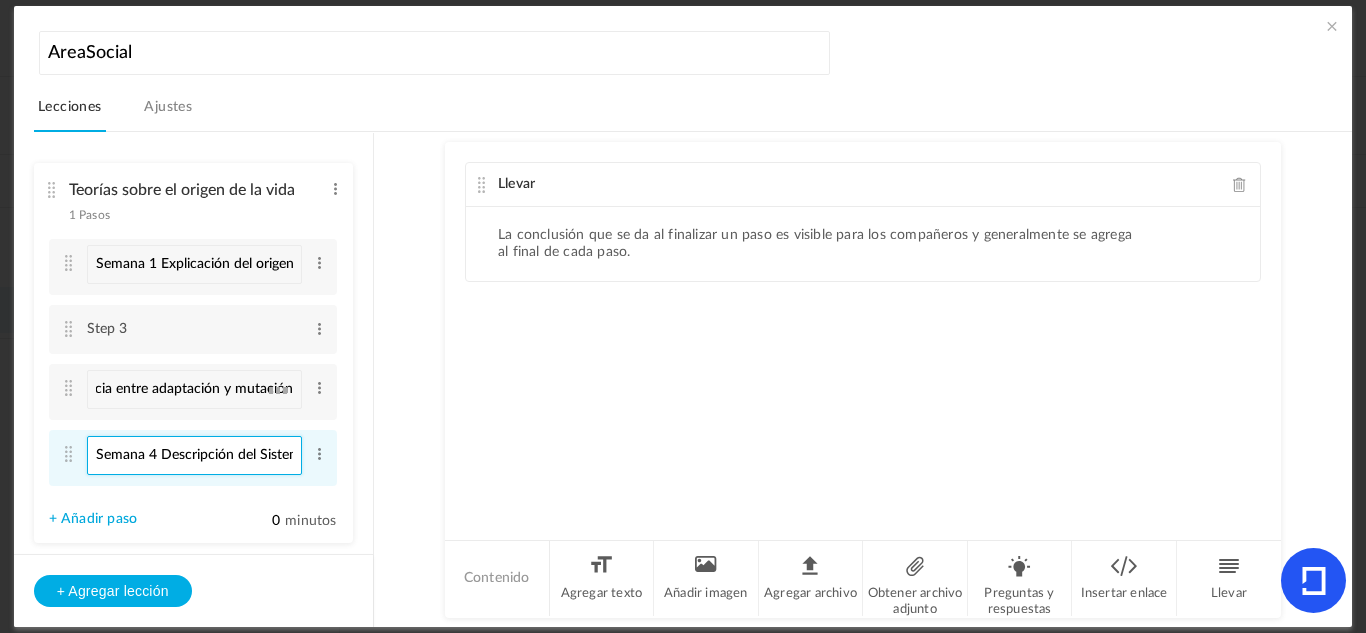 scroll, scrollTop: 0, scrollLeft: 0, axis: both 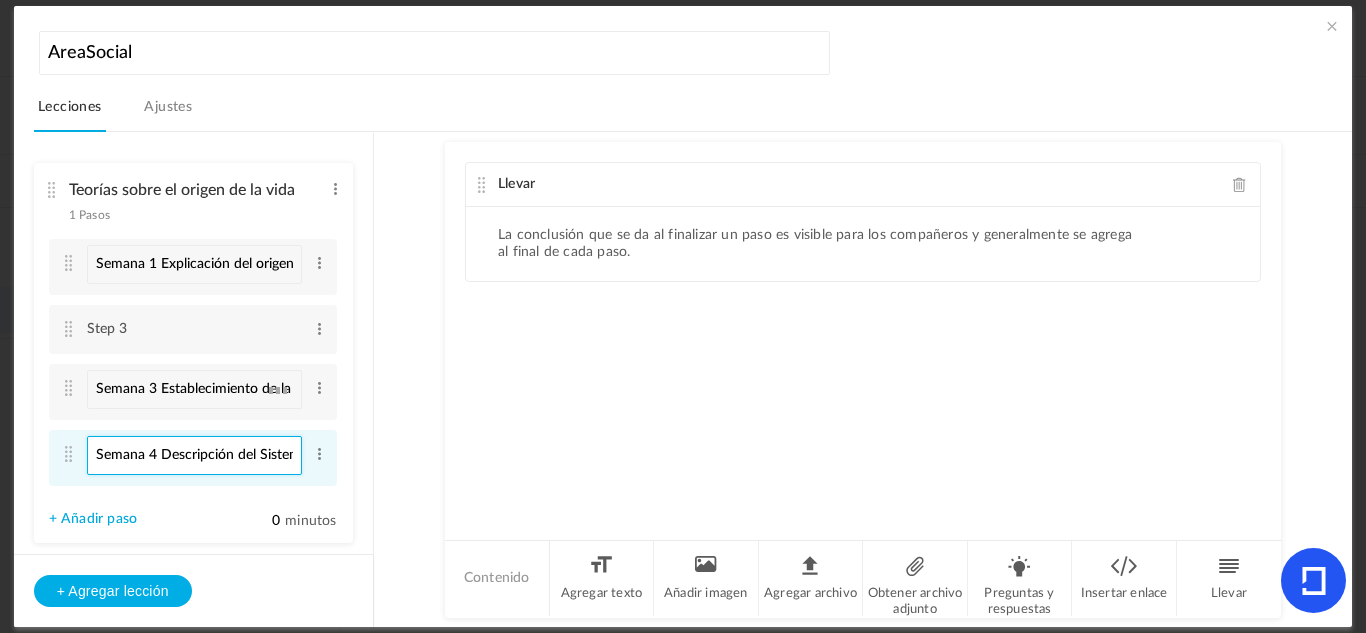 click on "Semana 4 Descripción del Sistema Solar y del espacio exterior." at bounding box center [194, 455] 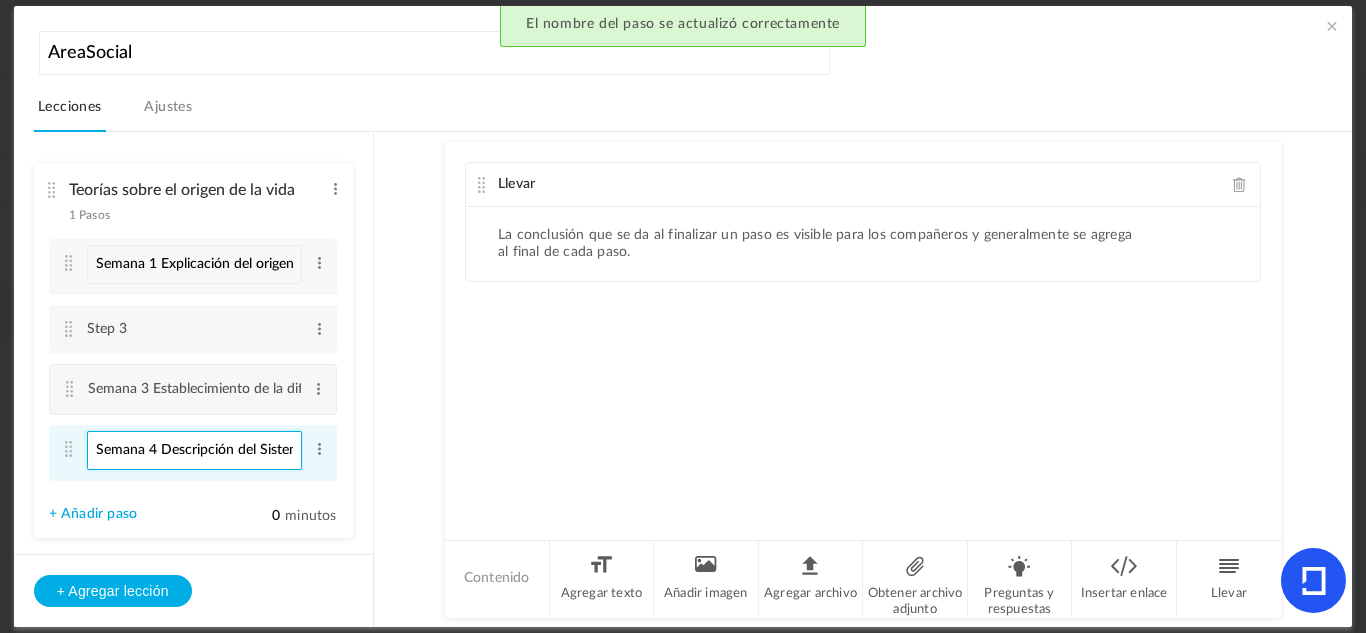 click on "Semana 4 Descripción del Sistema Solar y del espacio exterior." at bounding box center [194, 450] 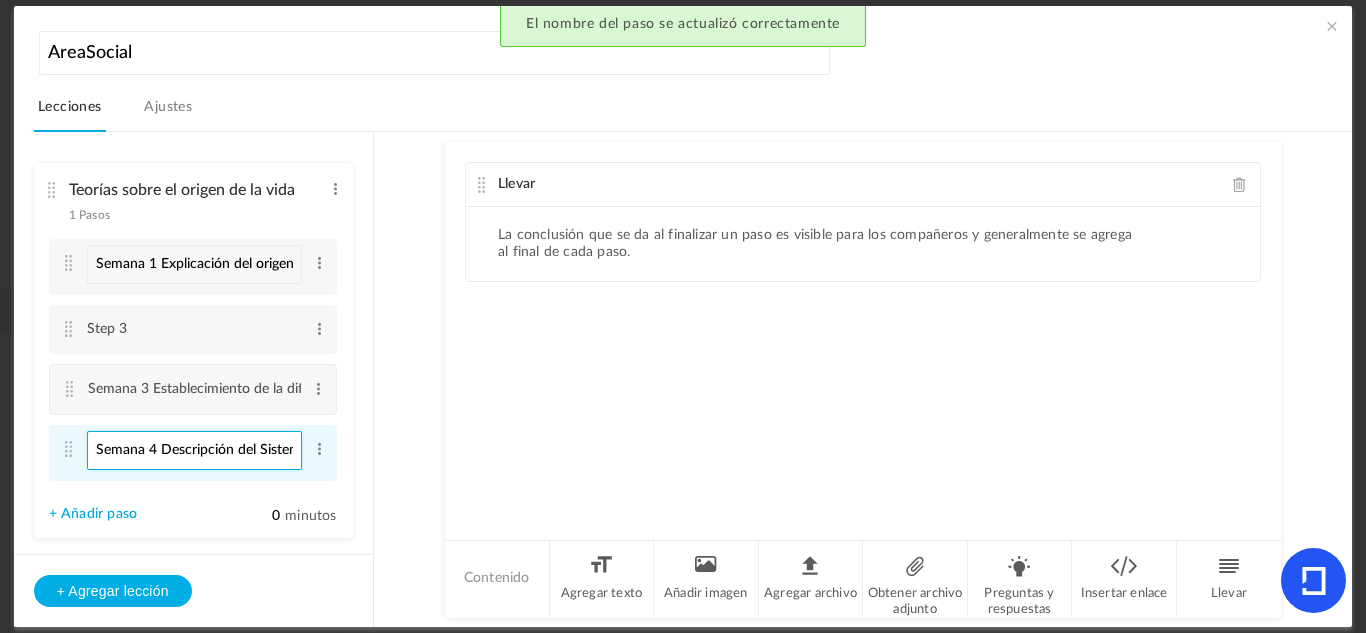 scroll, scrollTop: 0, scrollLeft: 190, axis: horizontal 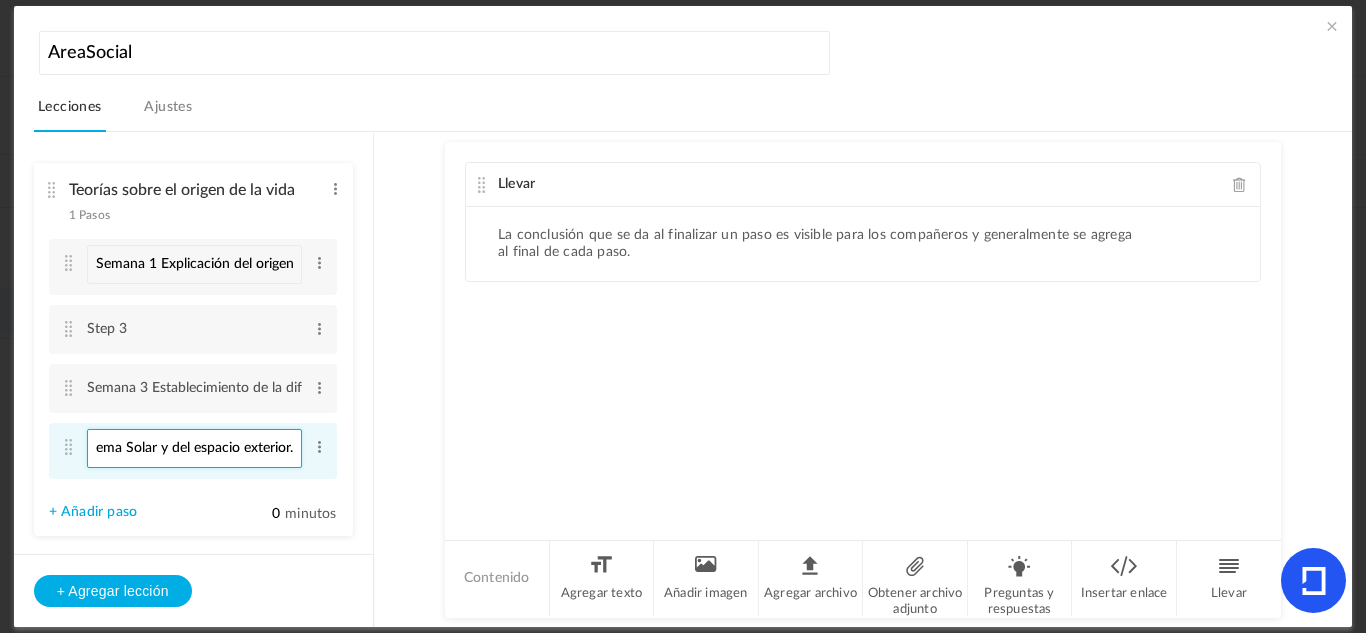 click on "Semana 4 Descripción del Sistema Solar y del espacio exterior." at bounding box center (194, 448) 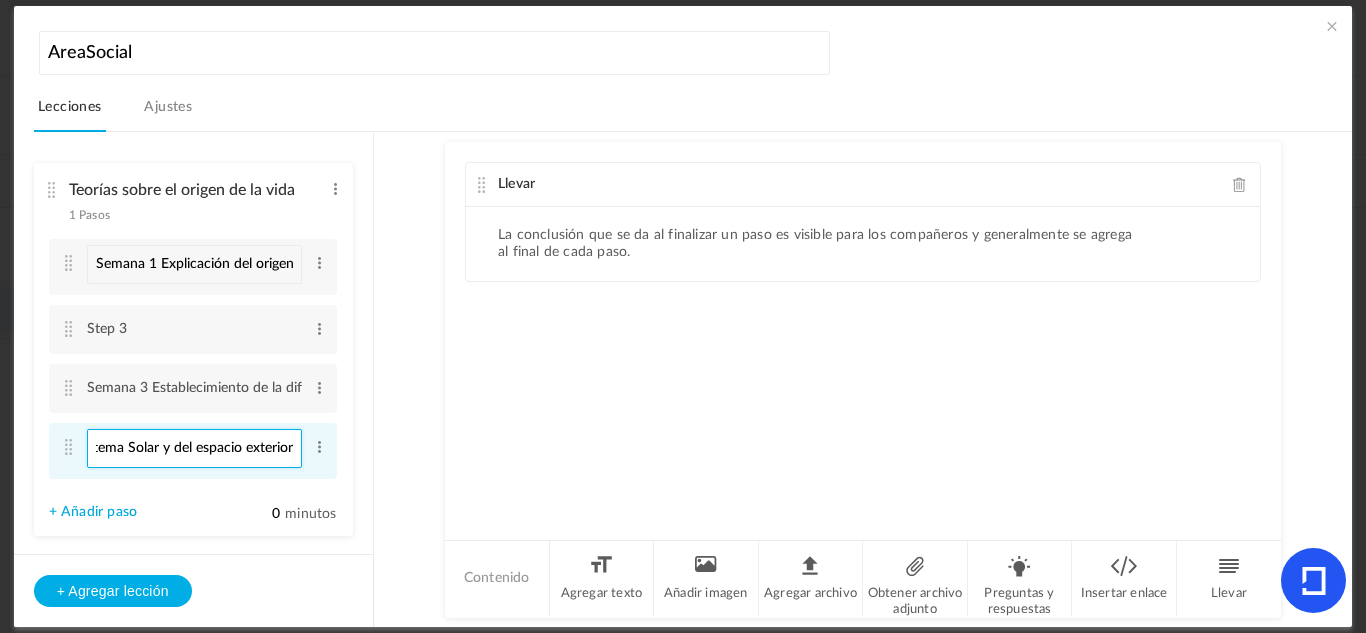scroll, scrollTop: 0, scrollLeft: 188, axis: horizontal 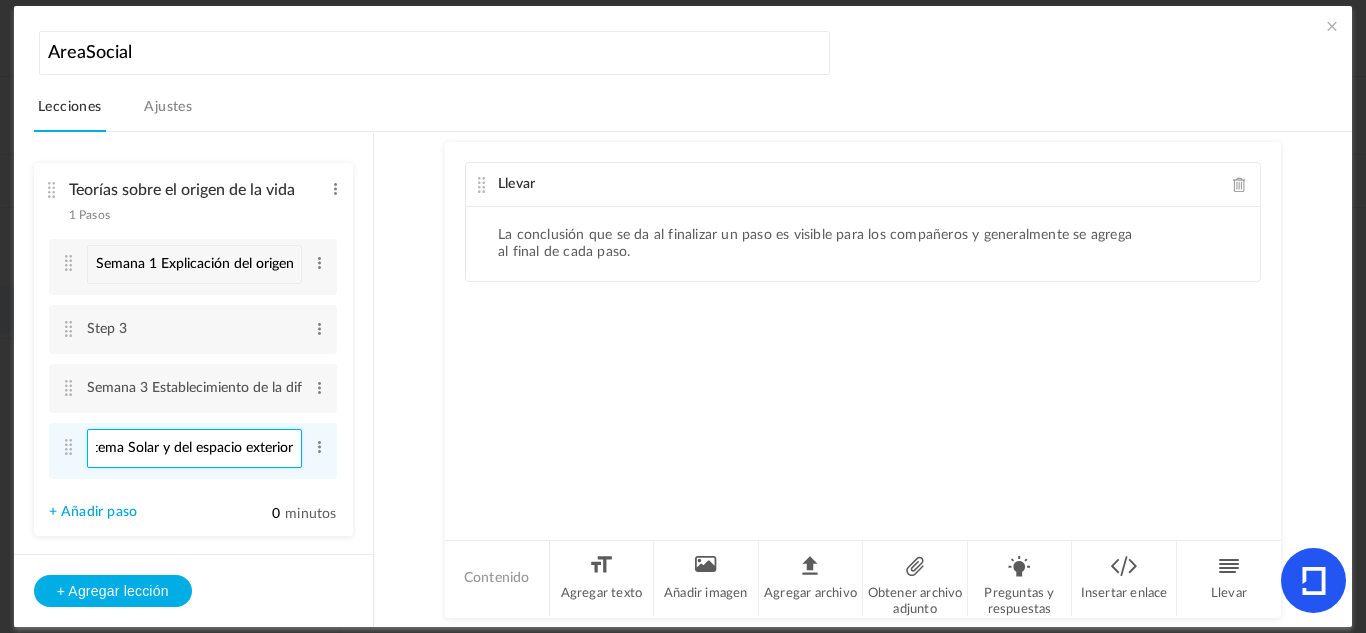 type on "Semana 4 Descripción del Sistema Solar y del espacio exterior" 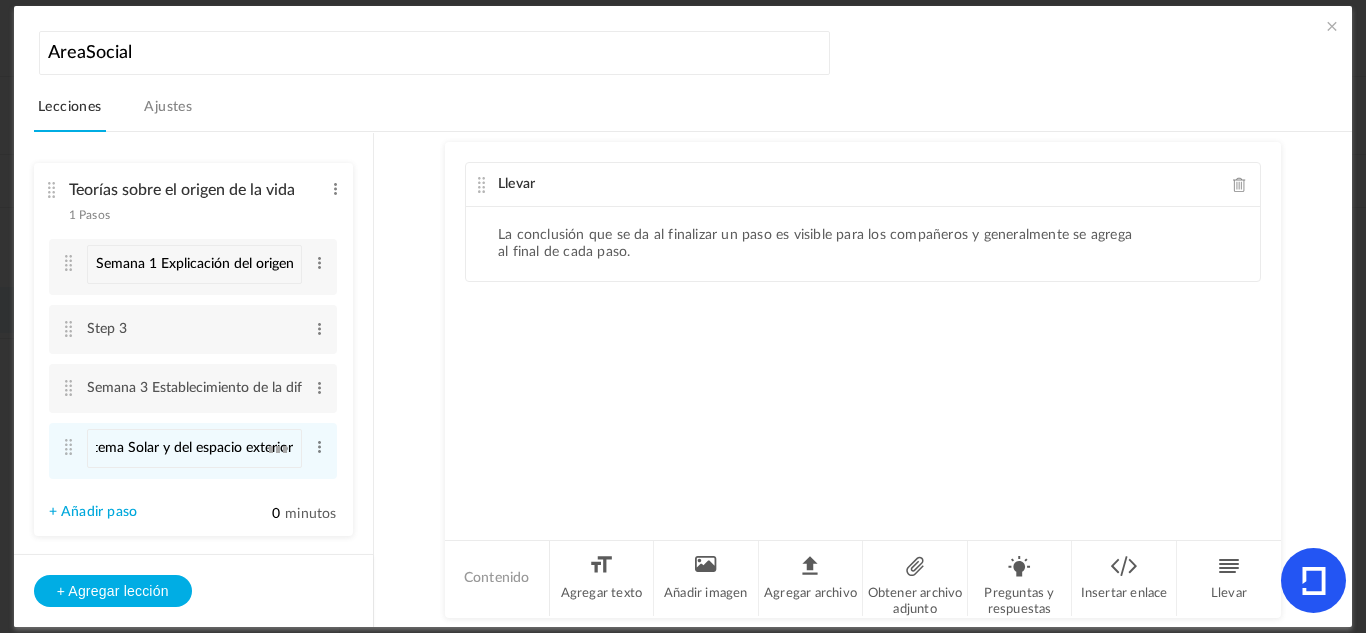 scroll, scrollTop: 0, scrollLeft: 0, axis: both 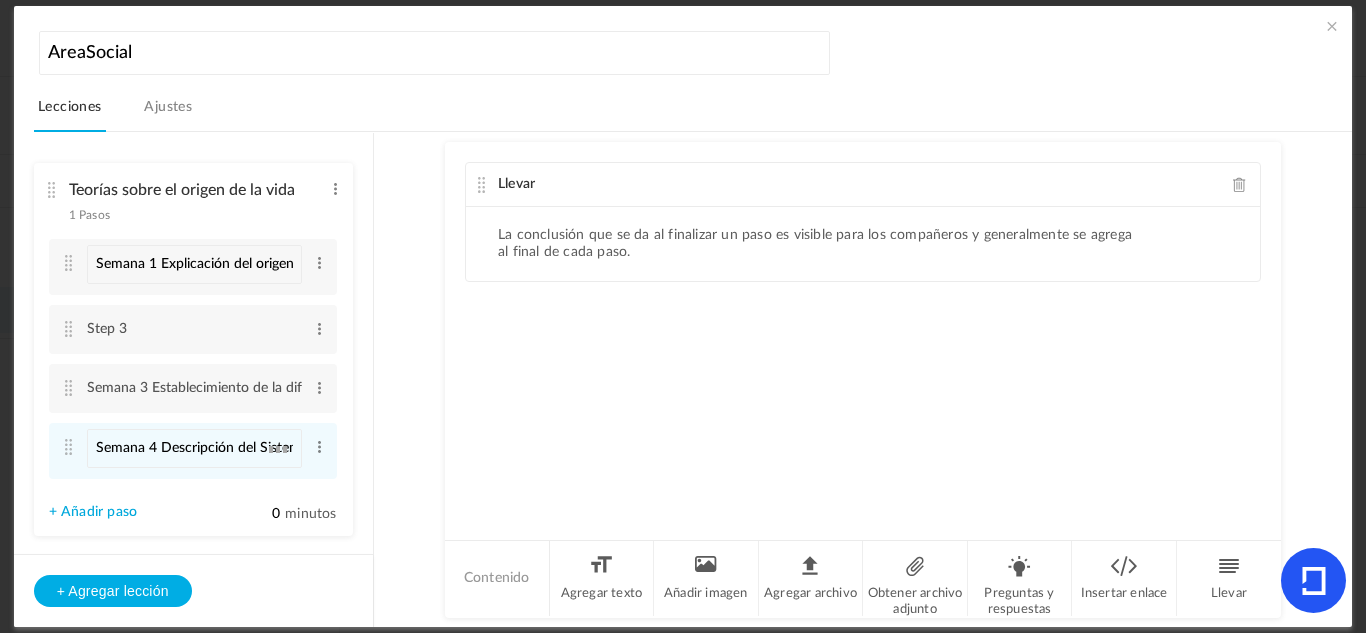 click on "Teorías sobre el origen de la vida
1 Pasos
Editar
Borrar
Step 1
Editar
Borrar
Editar Borrar Step 3" at bounding box center [193, 349] 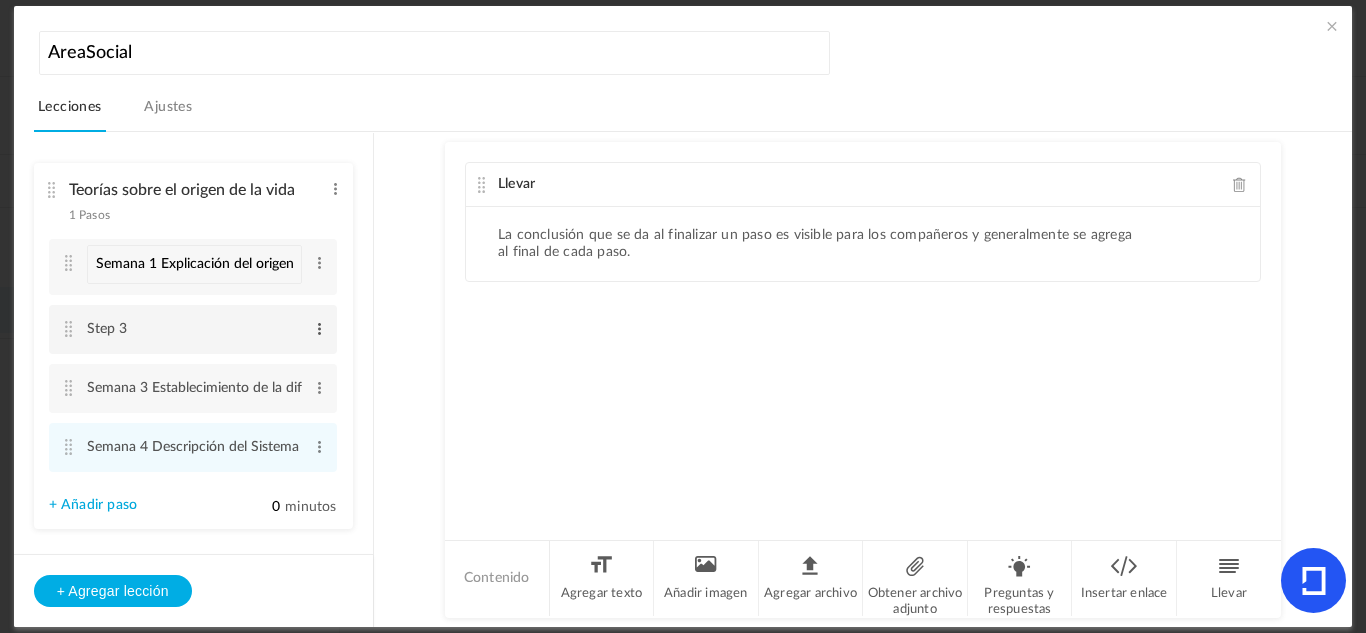 click at bounding box center (319, 329) 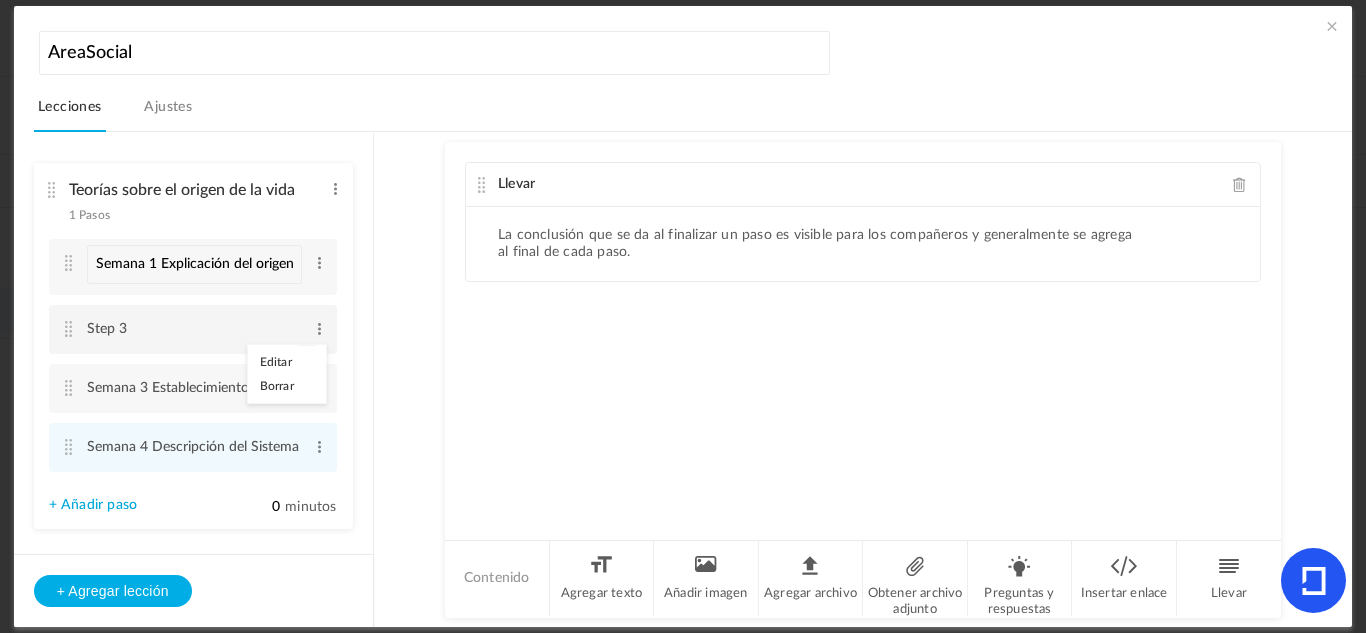click on "Editar" at bounding box center [287, 362] 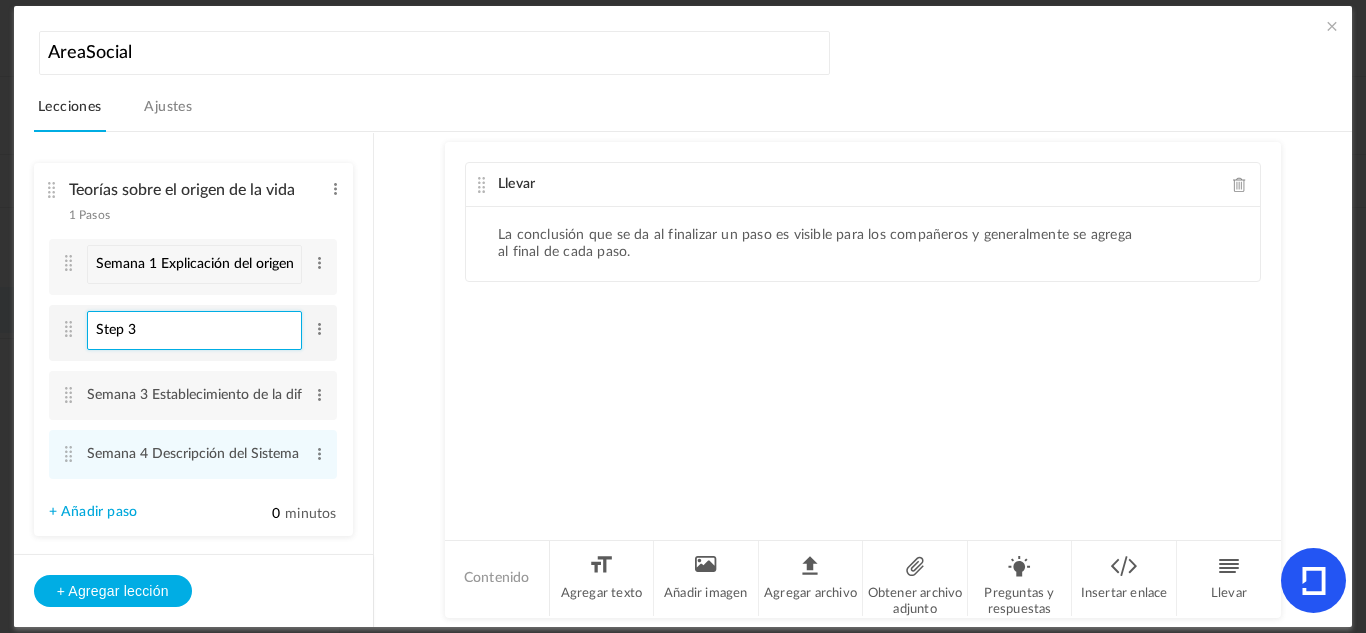 click on "Step 3" at bounding box center (194, 330) 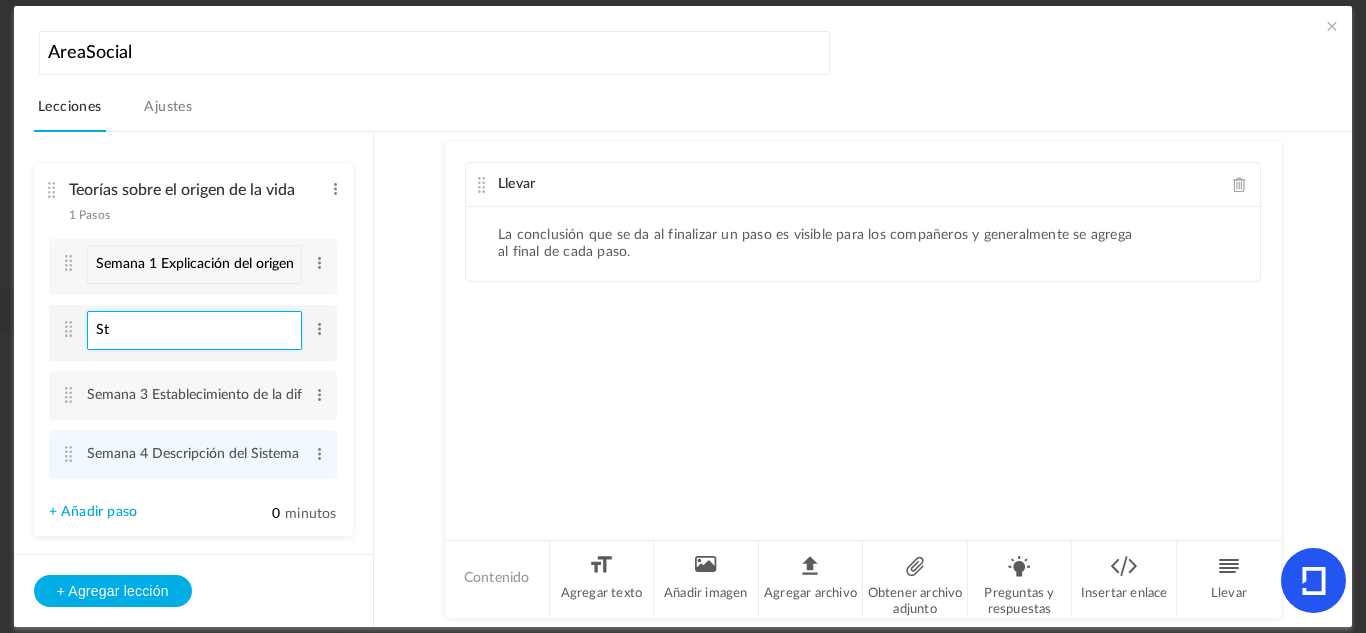 type on "S" 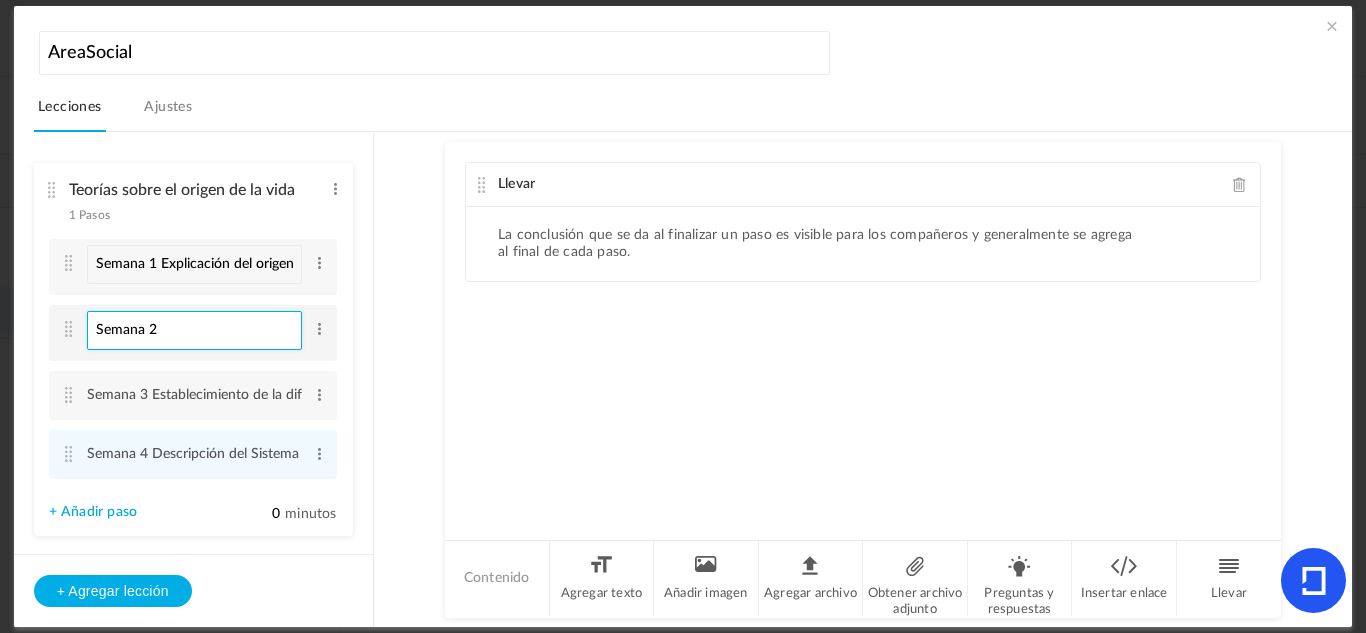 paste on "Identificación de seres vivios que han sufrido adaptaciones y mutaciones a través del tiempo" 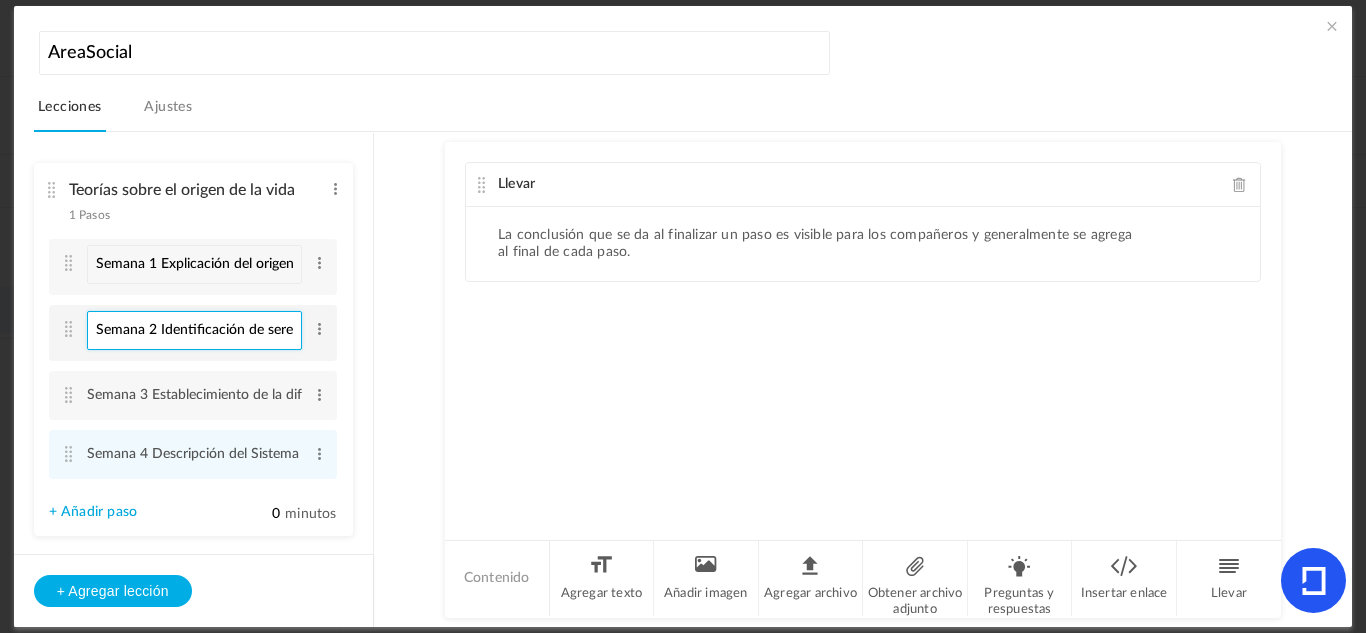 scroll, scrollTop: 0, scrollLeft: 438, axis: horizontal 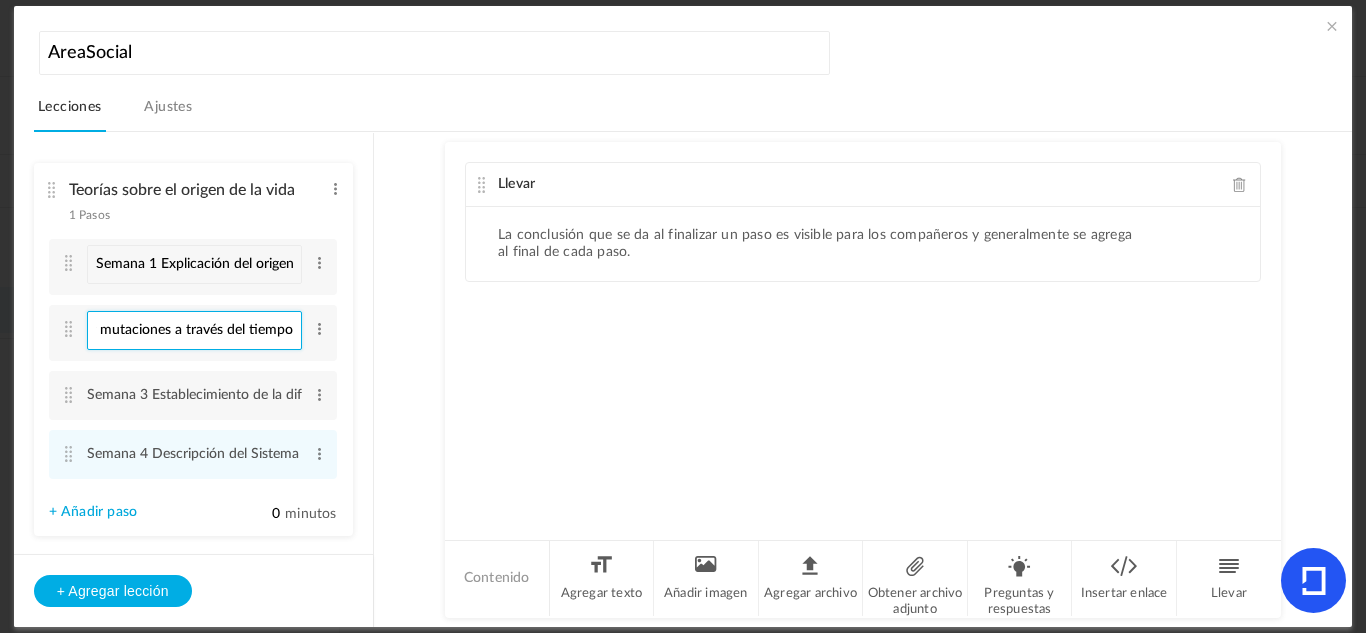 type on "Semana 2 Identificación de seres vivios que han sufrido adaptaciones y mutaciones a través del tiempo" 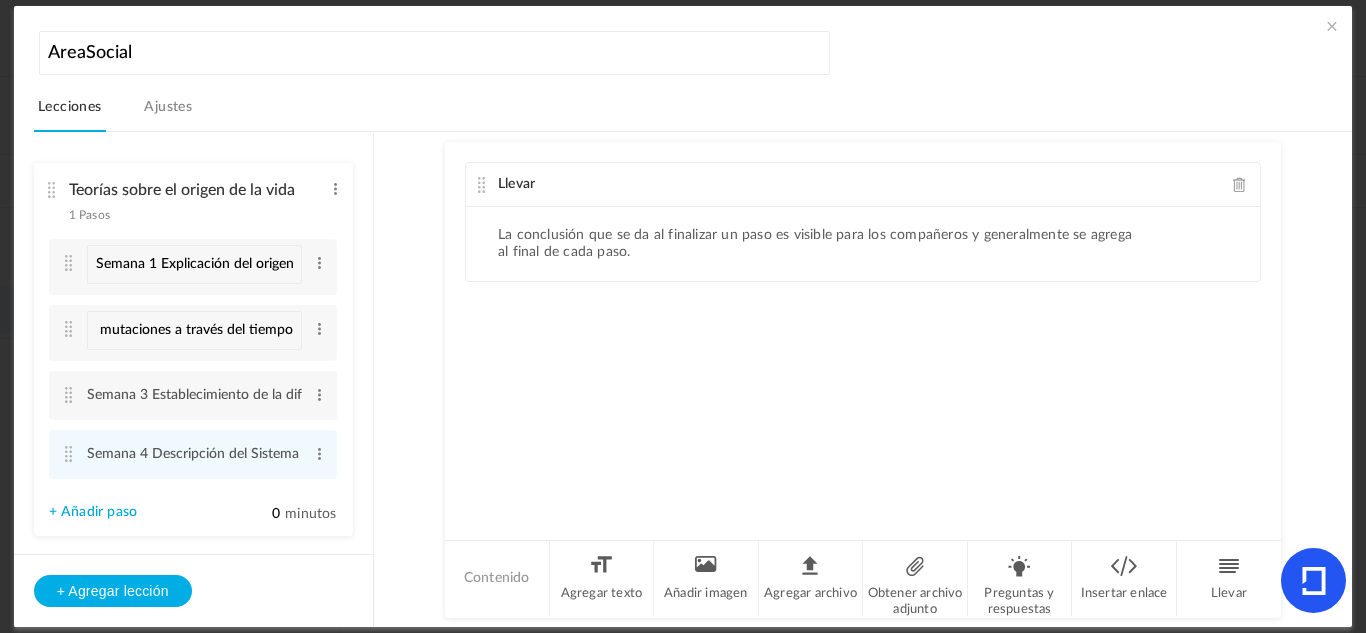 scroll, scrollTop: 0, scrollLeft: 0, axis: both 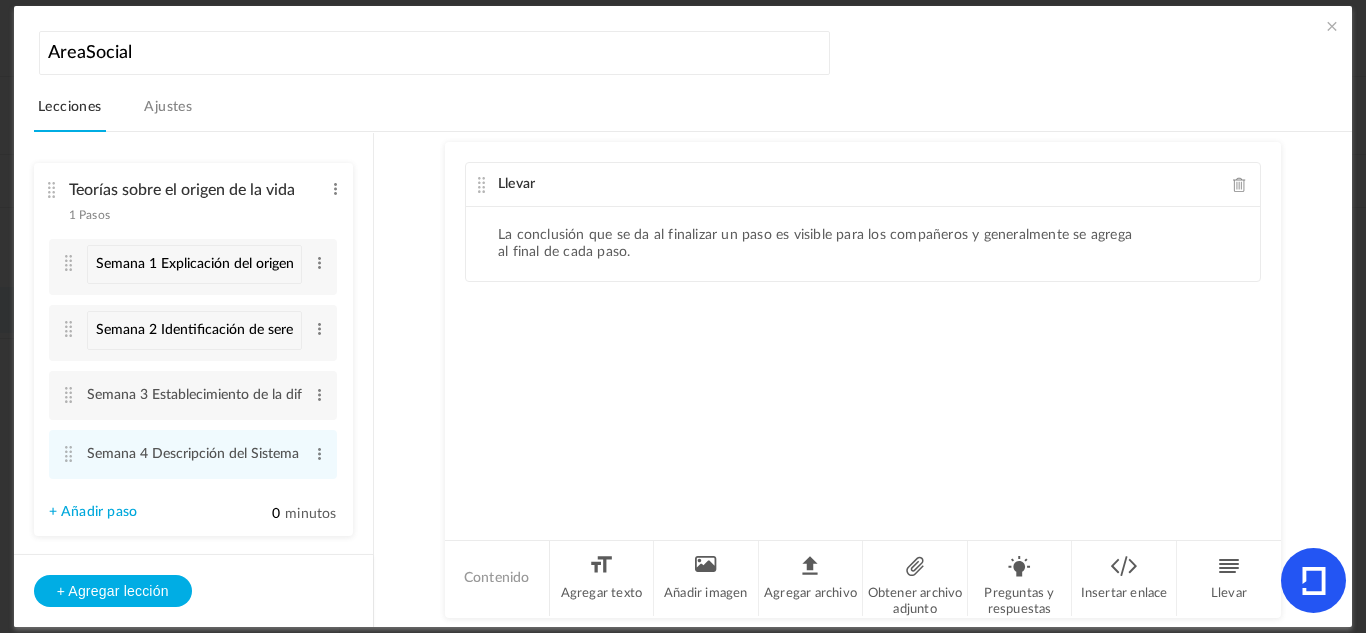 click on "Llevar
La conclusión que se da al finalizar un paso es visible para los compañeros y generalmente se agrega al final de cada paso." 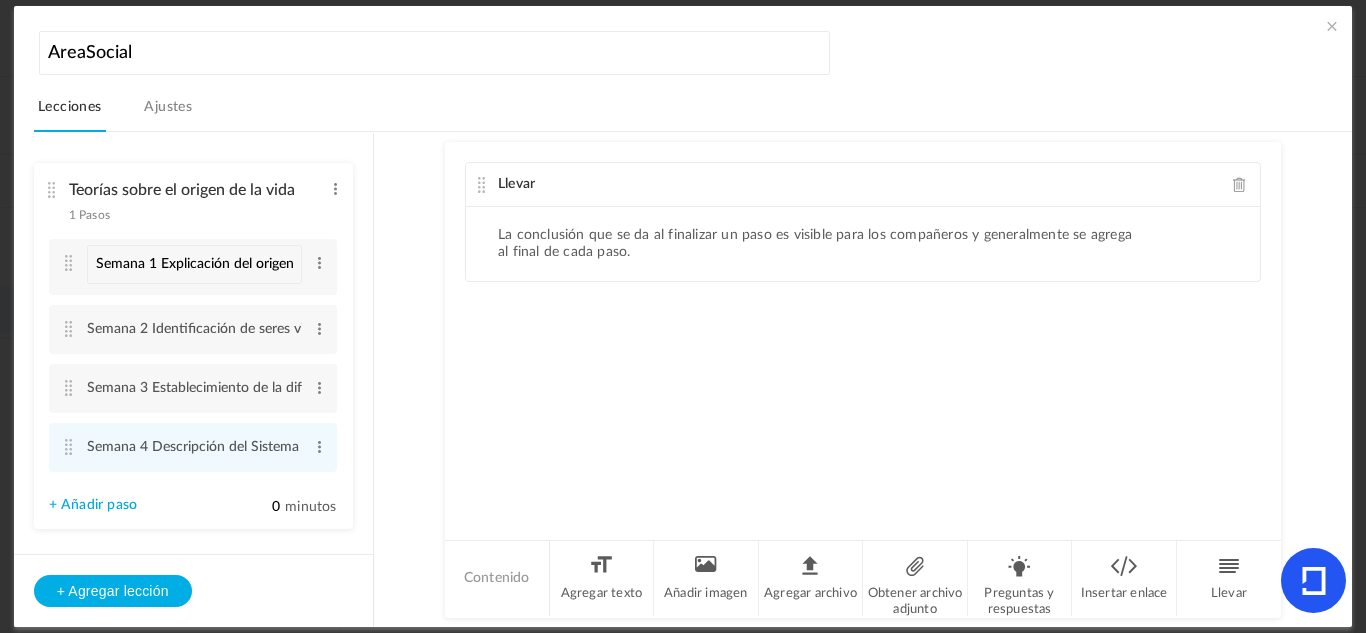 click on "Teorías sobre el origen de la vida Pasos Editar Borrar" at bounding box center [186, 197] 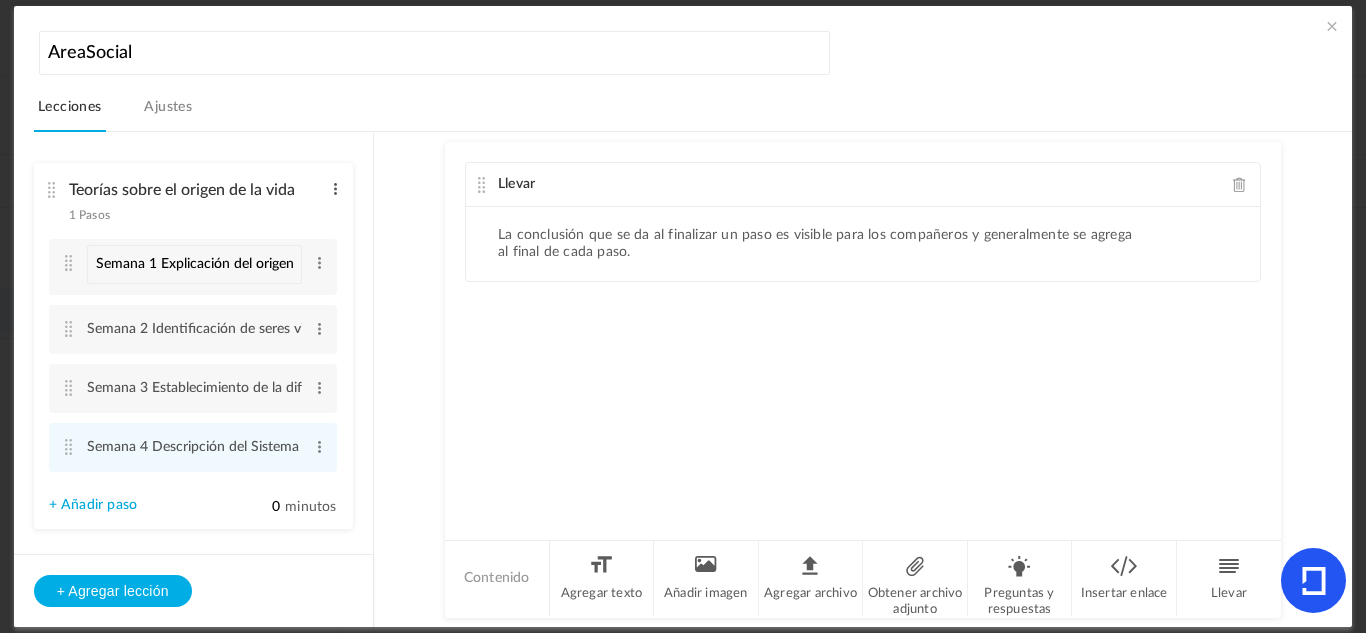 click at bounding box center [335, 189] 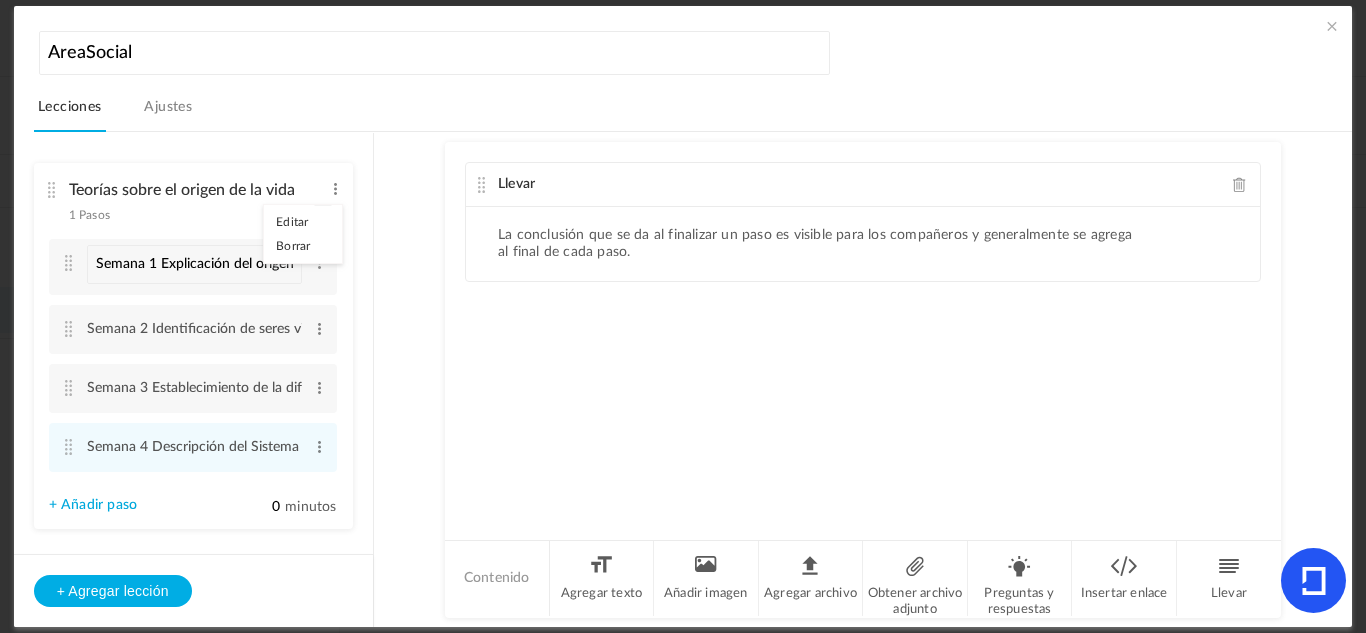 click on "Editar" at bounding box center [303, 222] 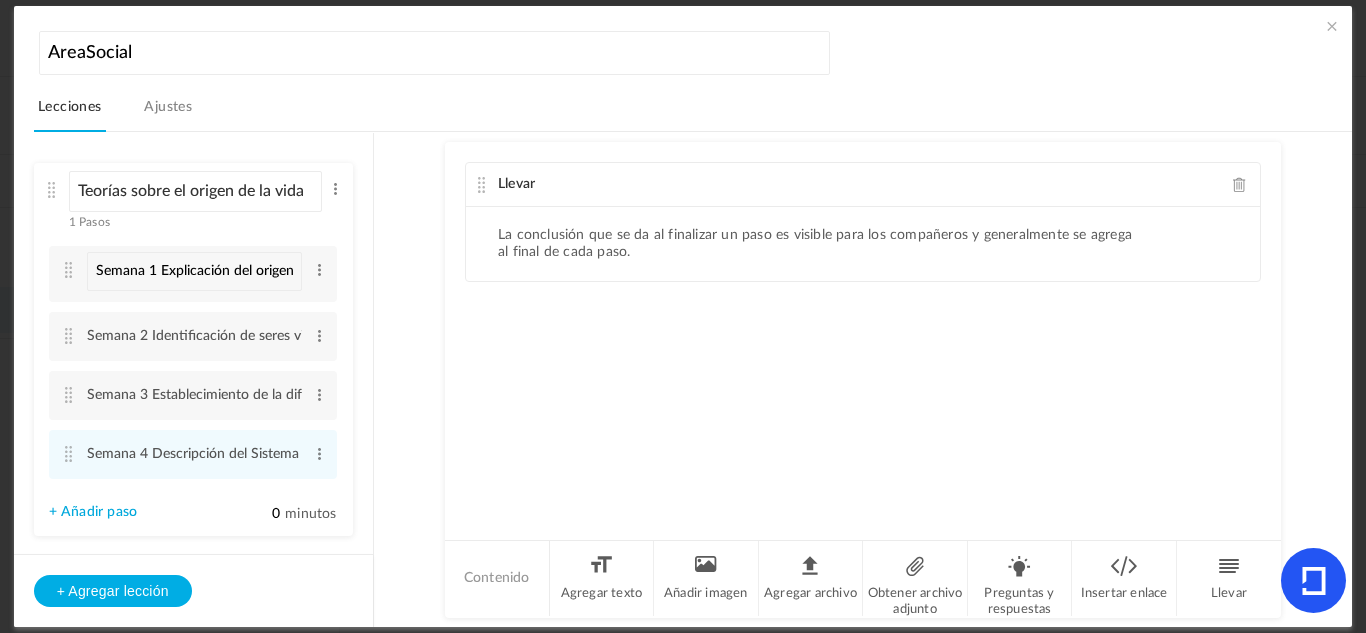 click on "Teorías sobre el origen de la vida Pasos Editar Borrar" at bounding box center (186, 201) 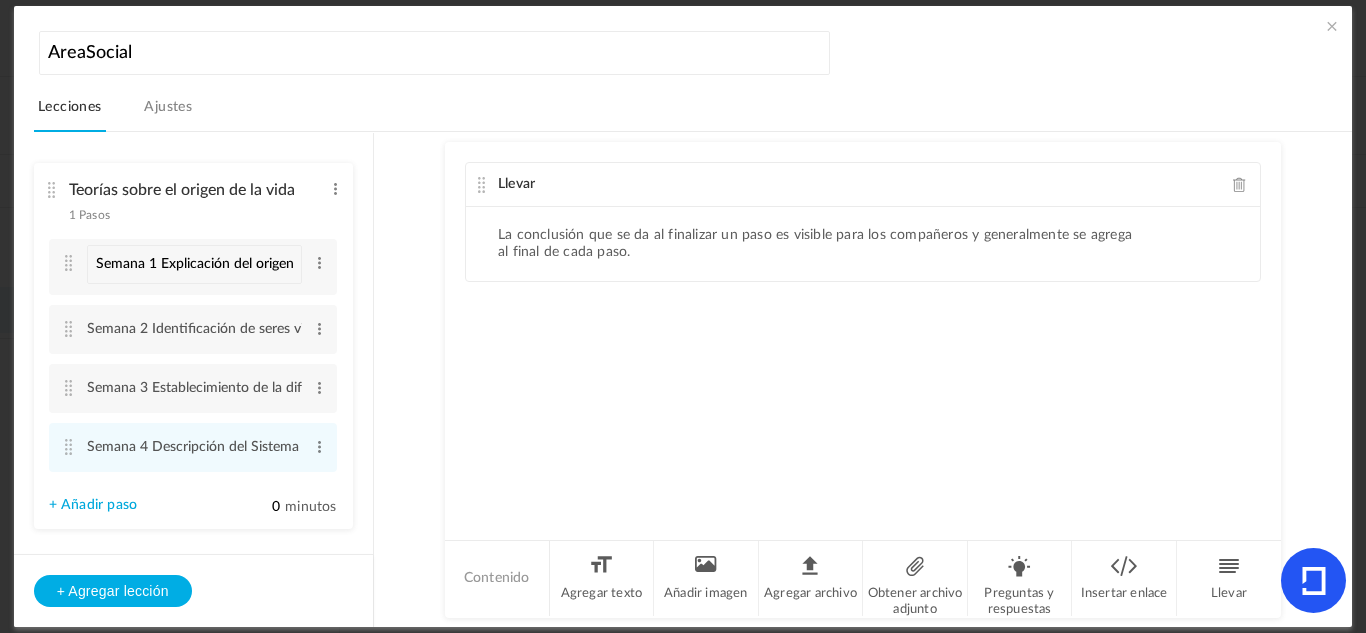 click on "Teorías sobre el origen de la vida Pasos Editar Borrar" at bounding box center (186, 197) 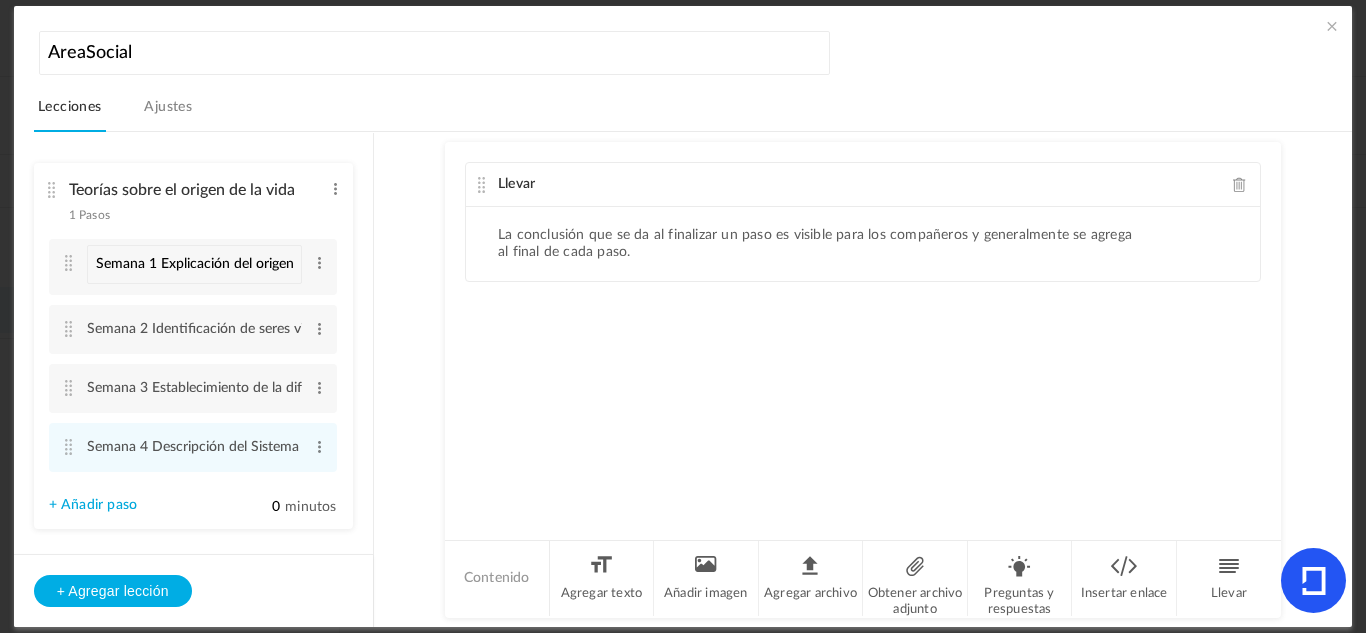click on "Ajustes" at bounding box center (168, 107) 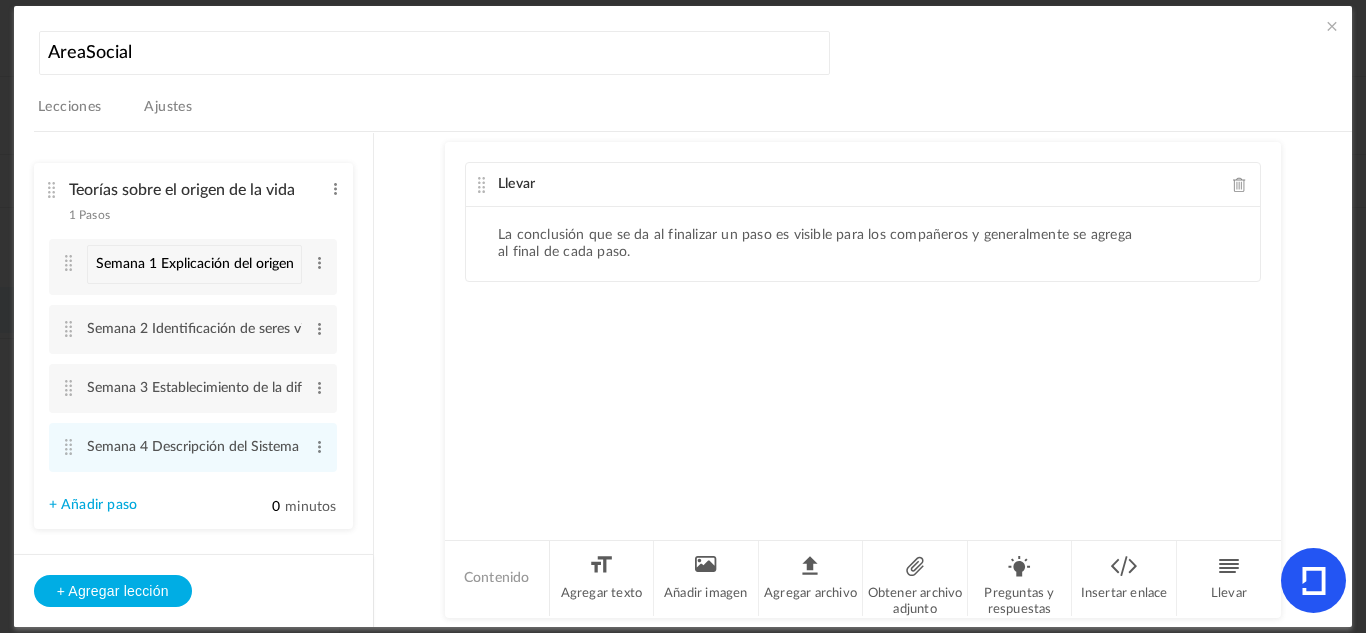 click on "Ajustes" at bounding box center [168, 107] 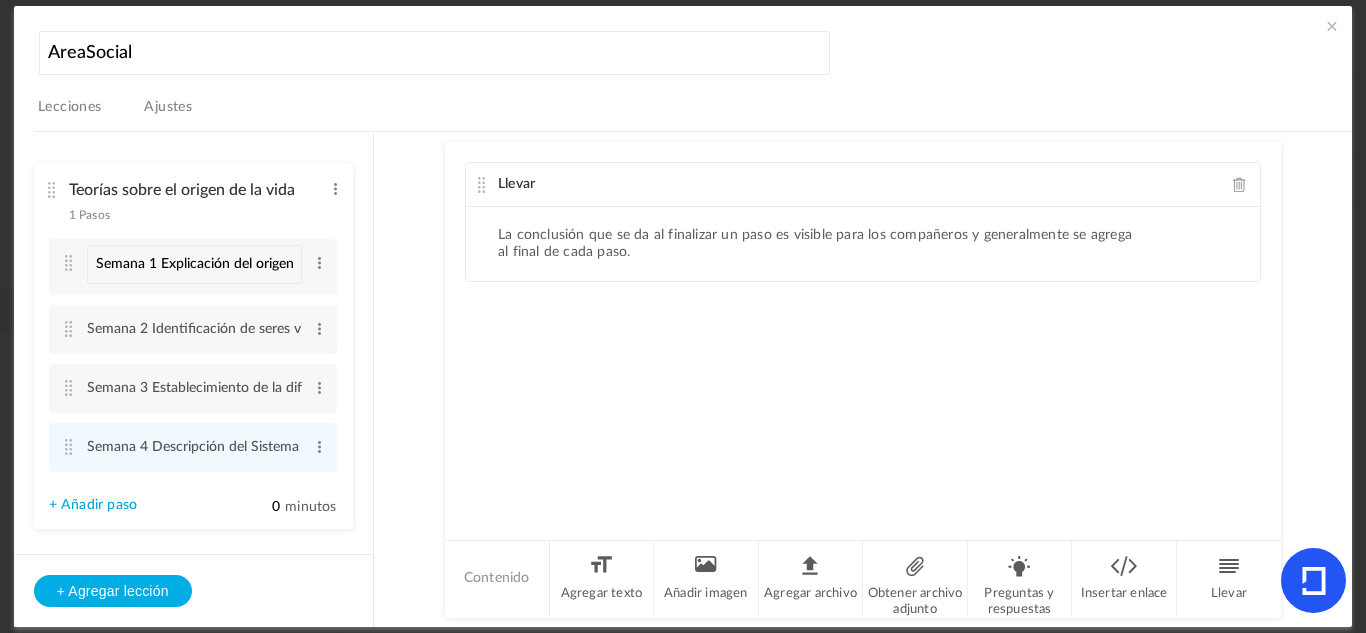 click on "Ajustes" at bounding box center [168, 107] 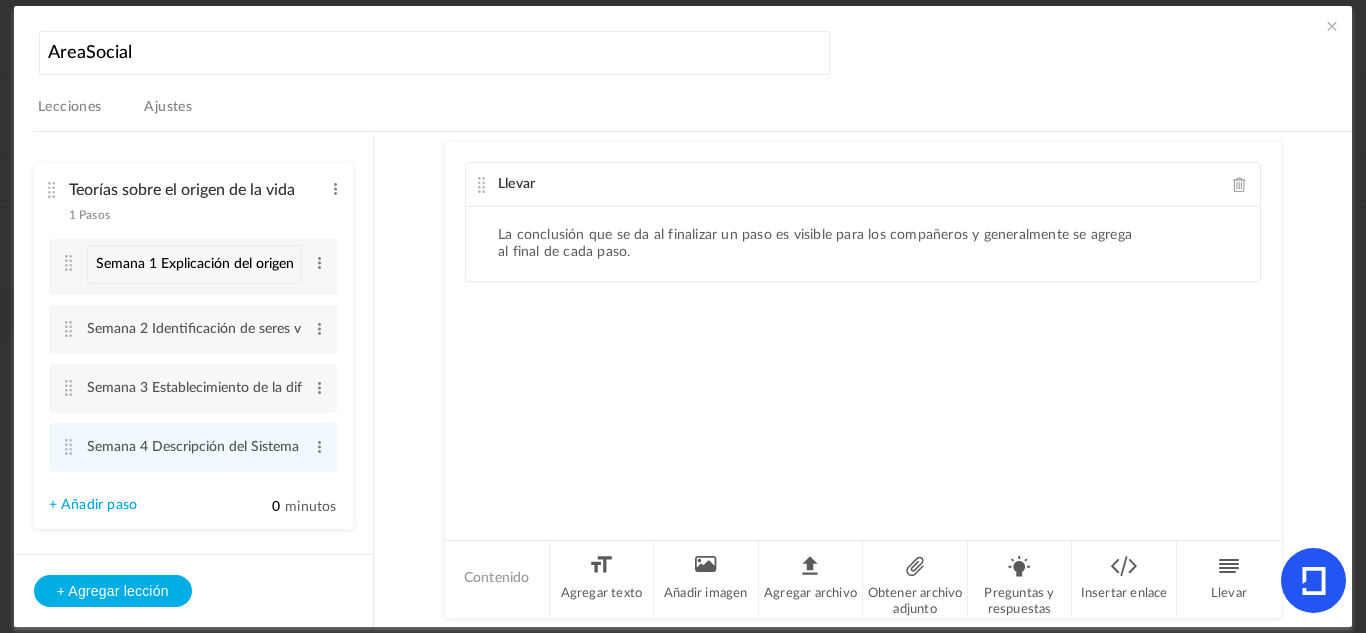 click on "Ajustes" at bounding box center [168, 107] 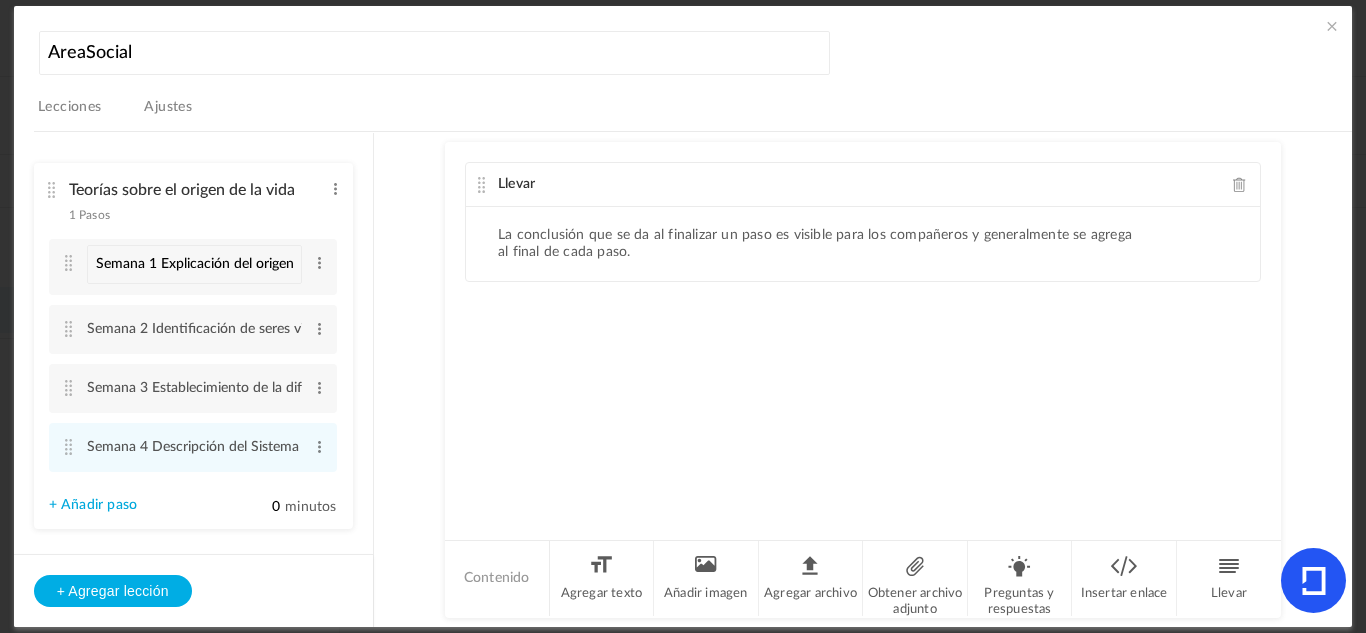 click on "Ajustes" at bounding box center (168, 107) 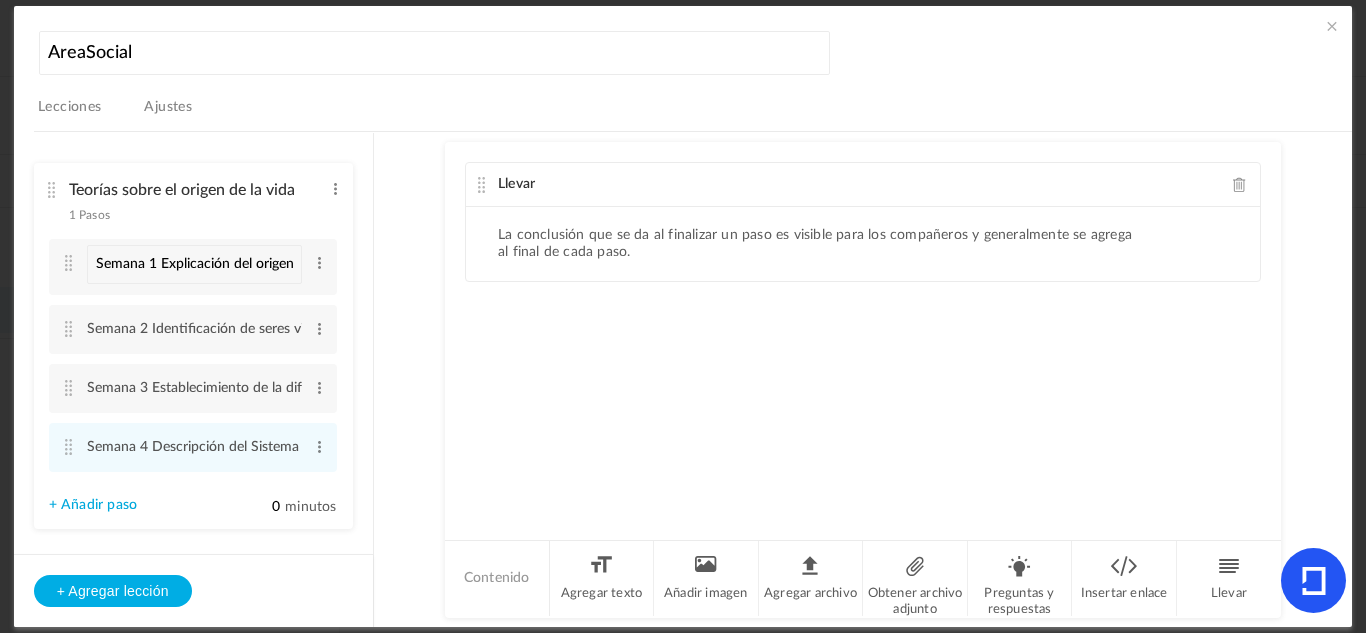 click on "Teorías sobre el origen de la vida
1 [STEPS]
Editar Borrar
Step 1
Editar Borrar Editar Borrar" at bounding box center (693, 379) 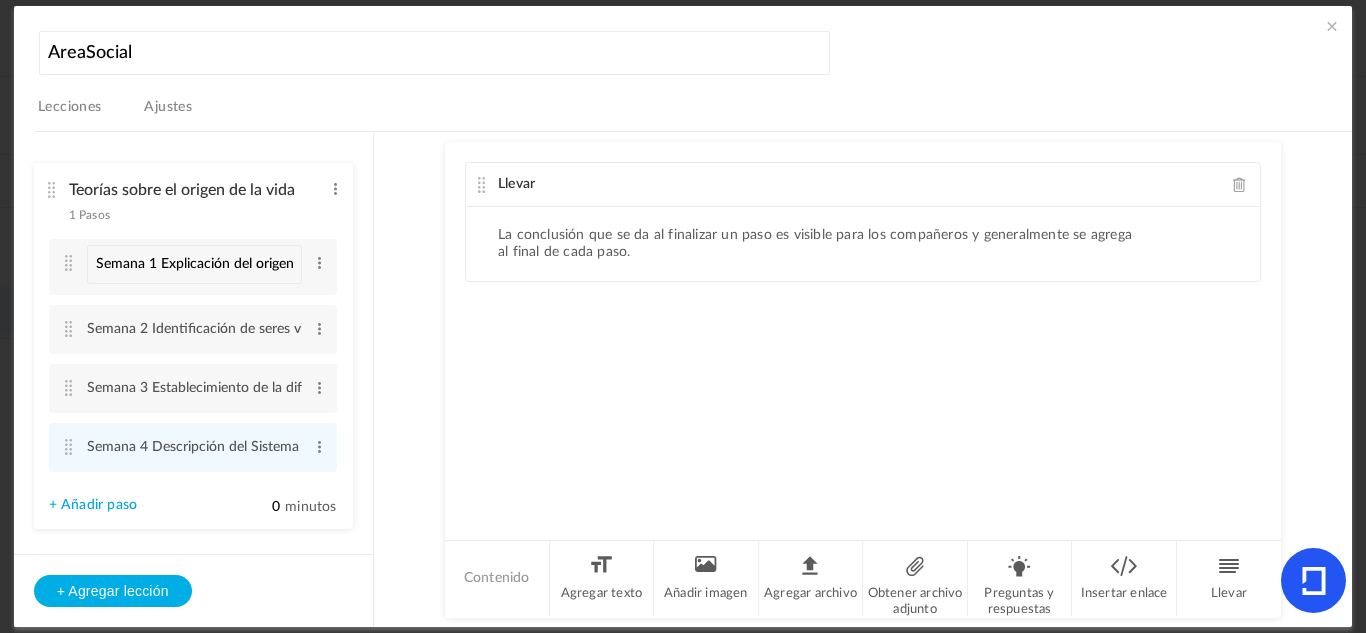 click on "Llevar" 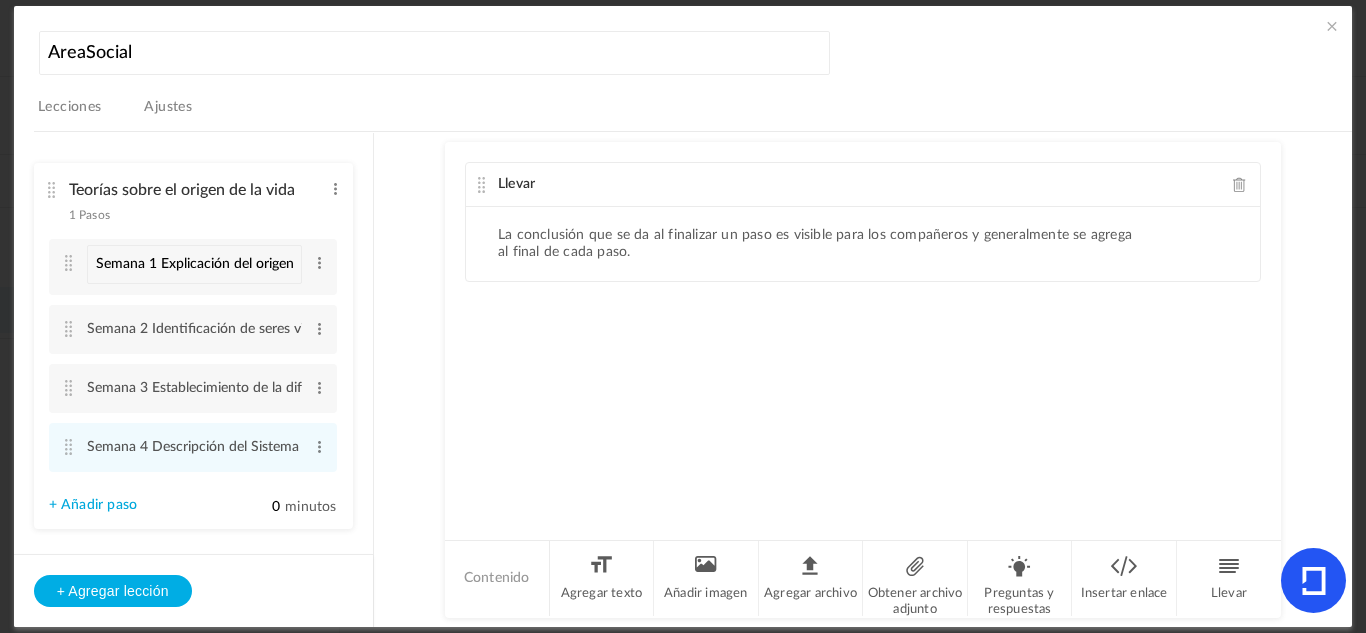 click 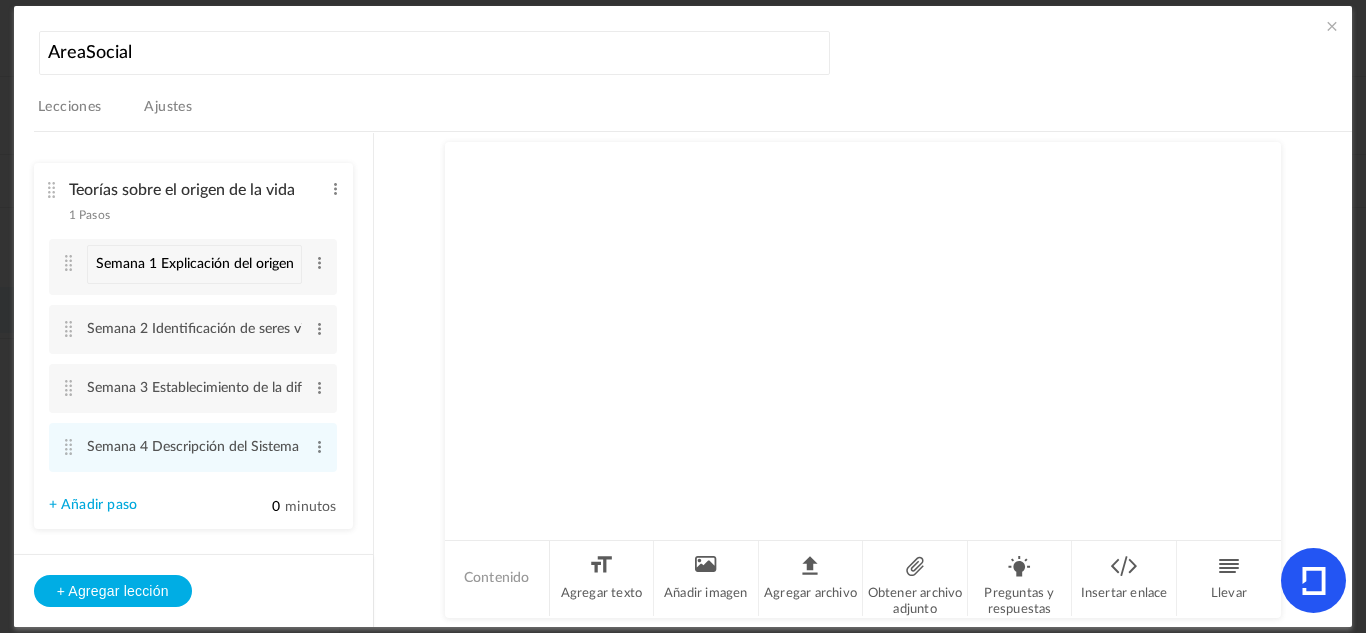 click 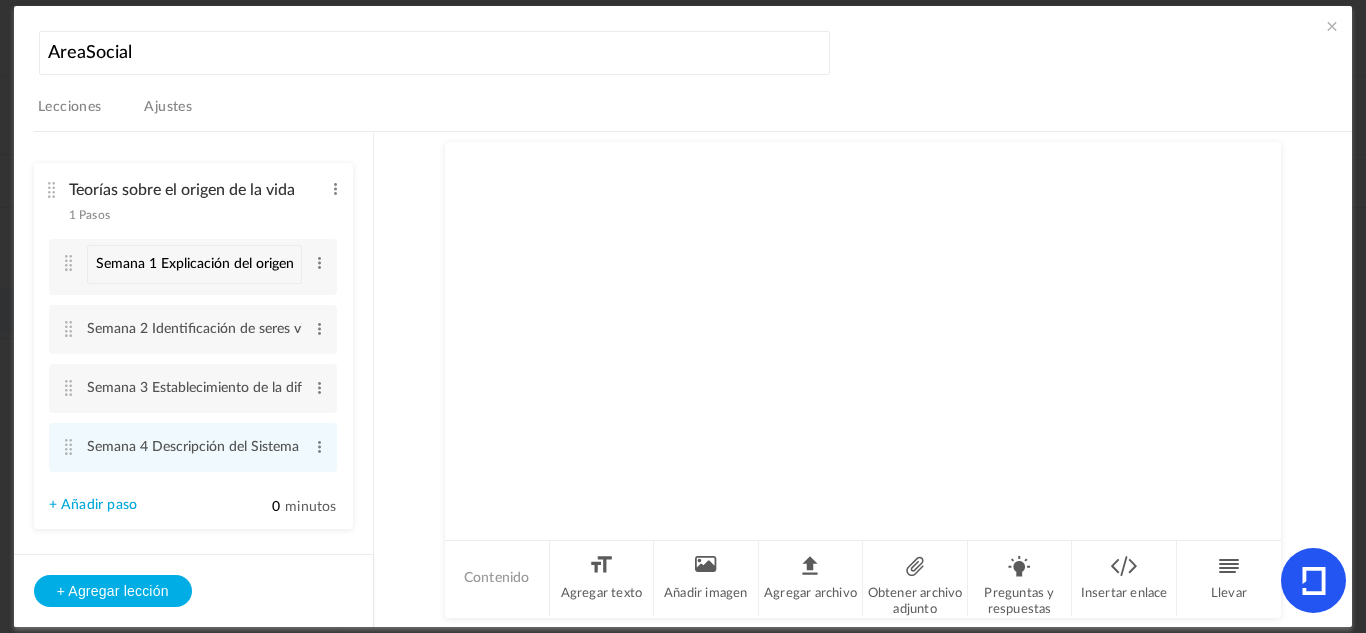 click on "Teorías sobre el origen de la vida Pasos Editar Borrar" at bounding box center [186, 197] 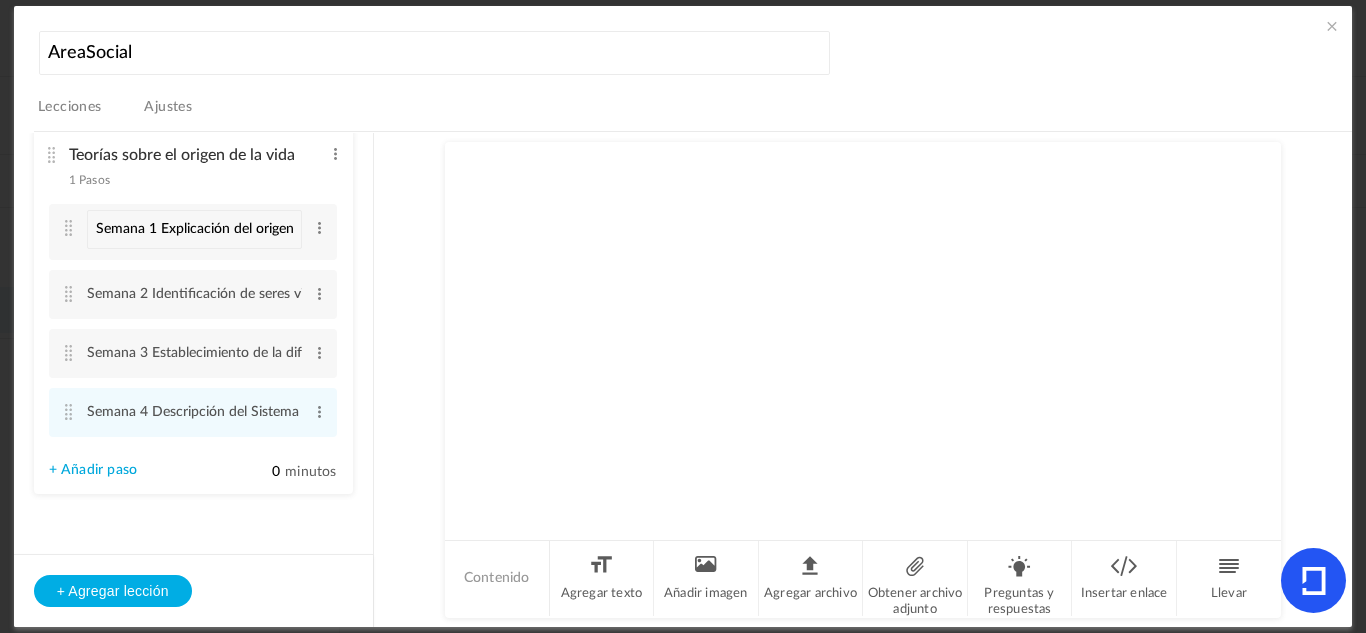scroll, scrollTop: 0, scrollLeft: 0, axis: both 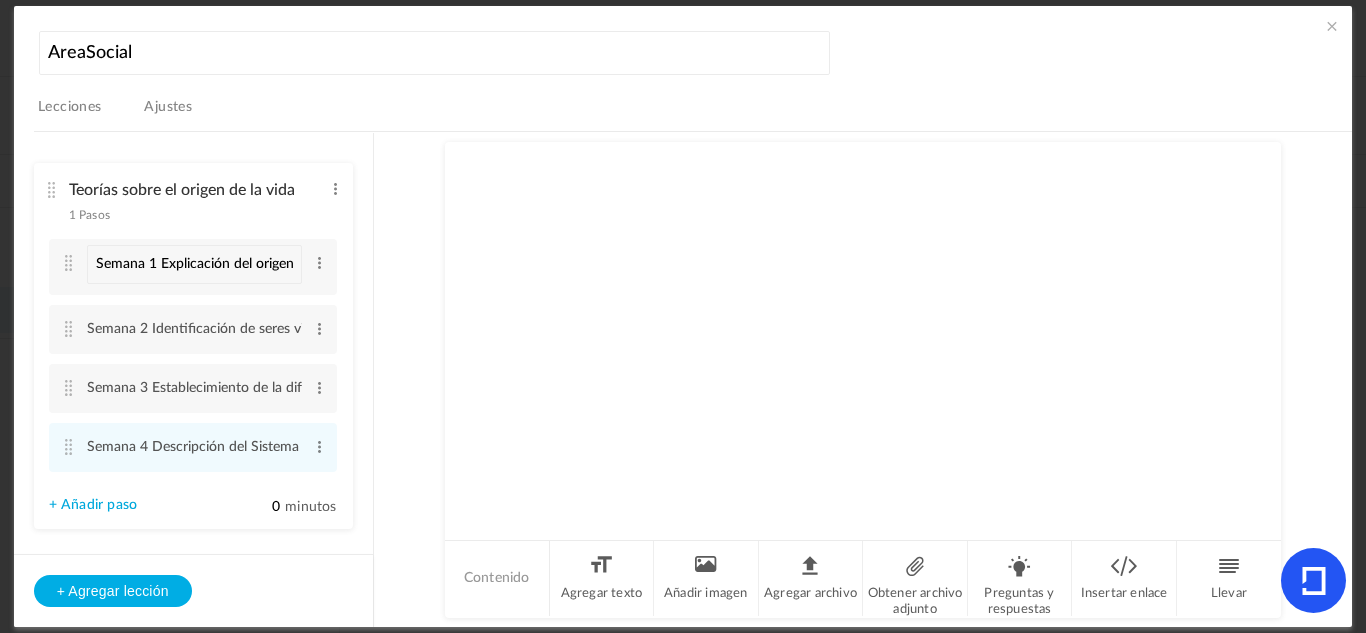 click 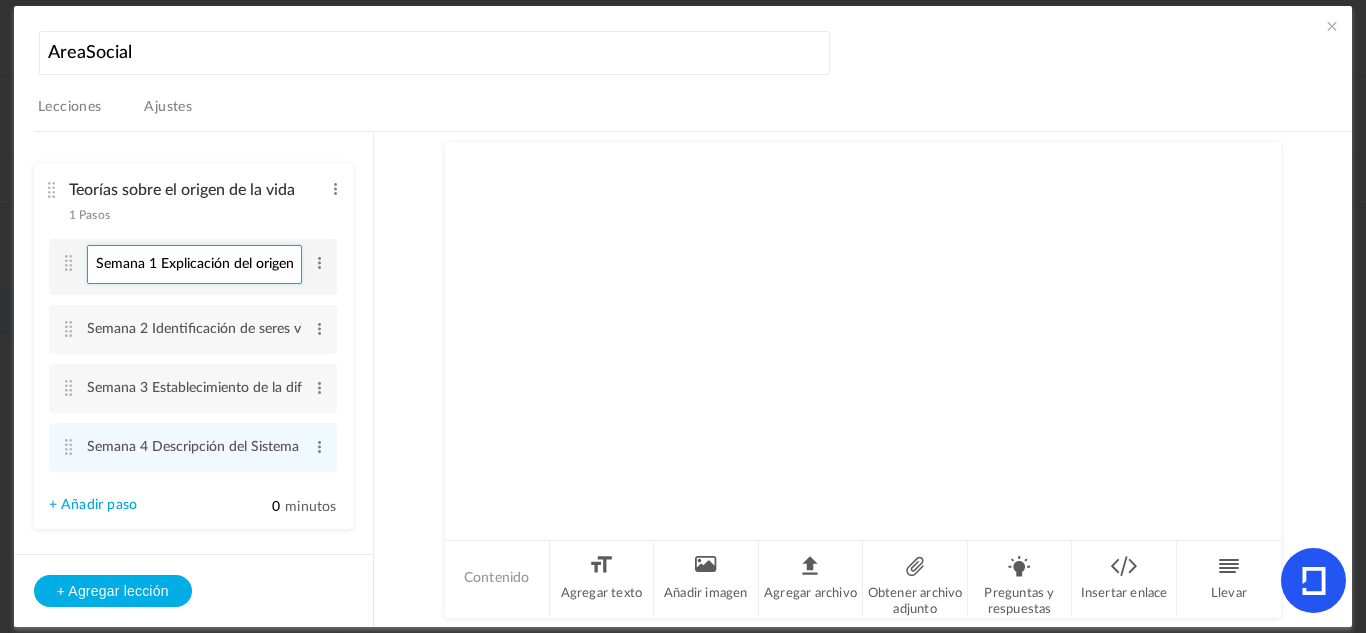 click on "Semana 1 Explicación del origen de la vida desde la teoría evolucionista." at bounding box center [194, 264] 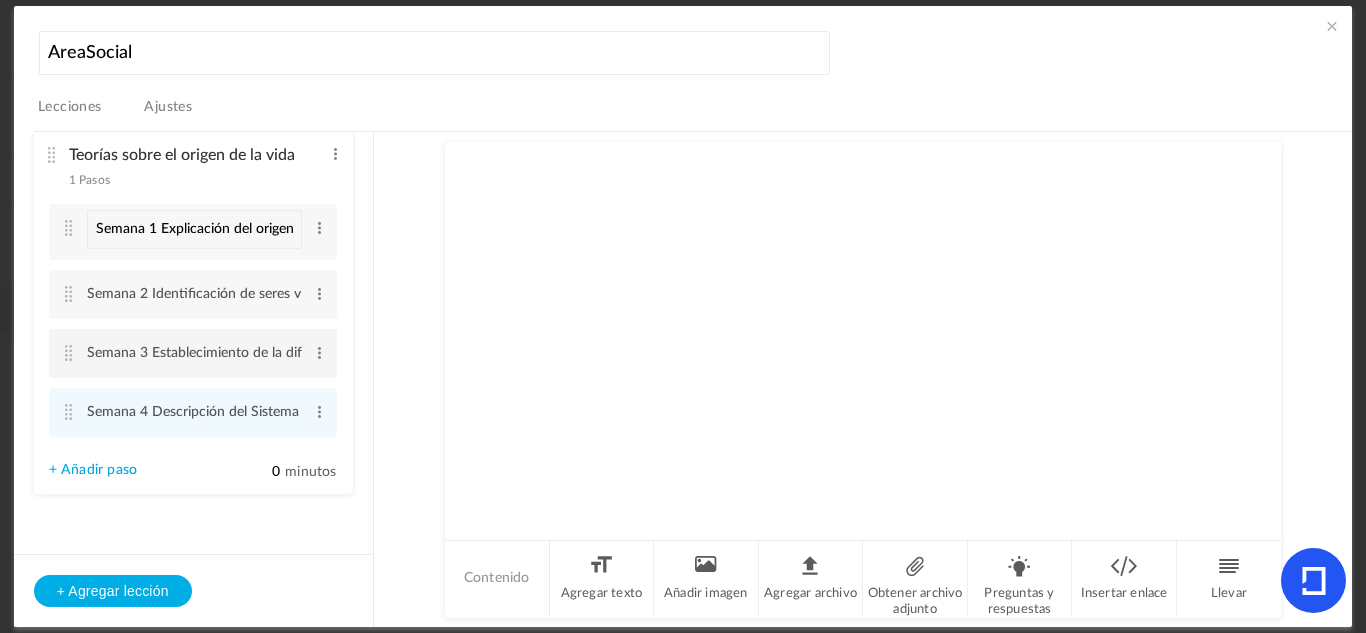 scroll, scrollTop: 0, scrollLeft: 0, axis: both 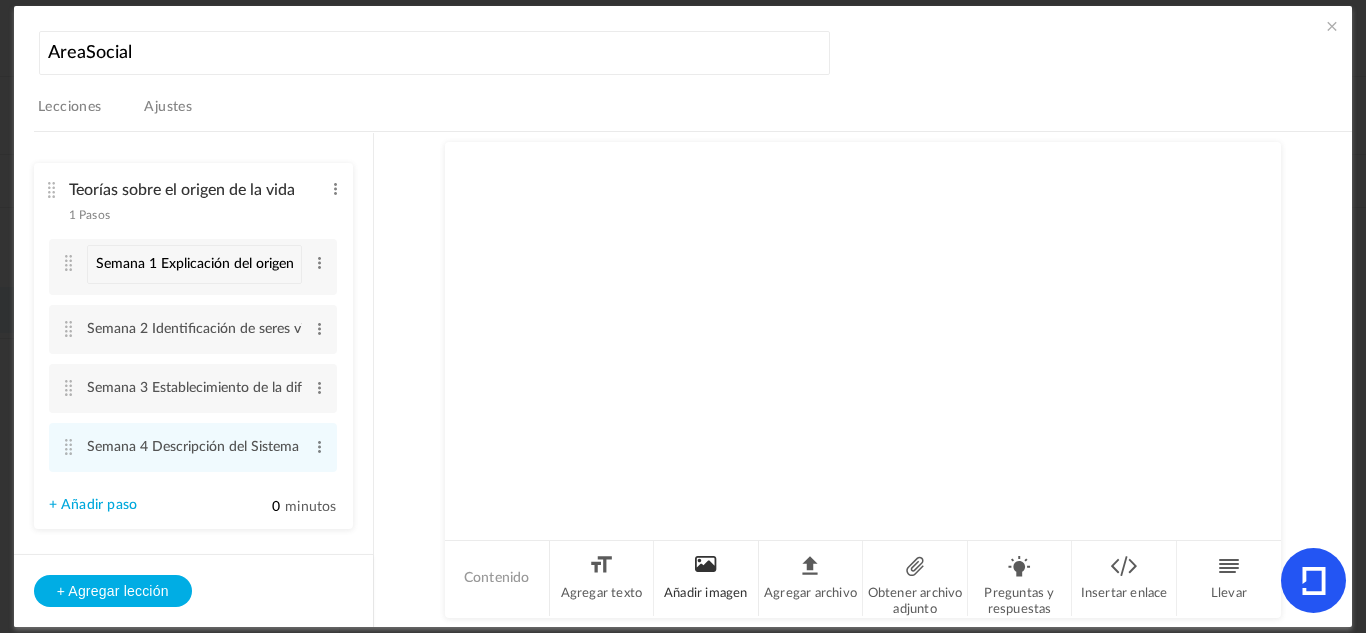 click on "Añadir imagen" 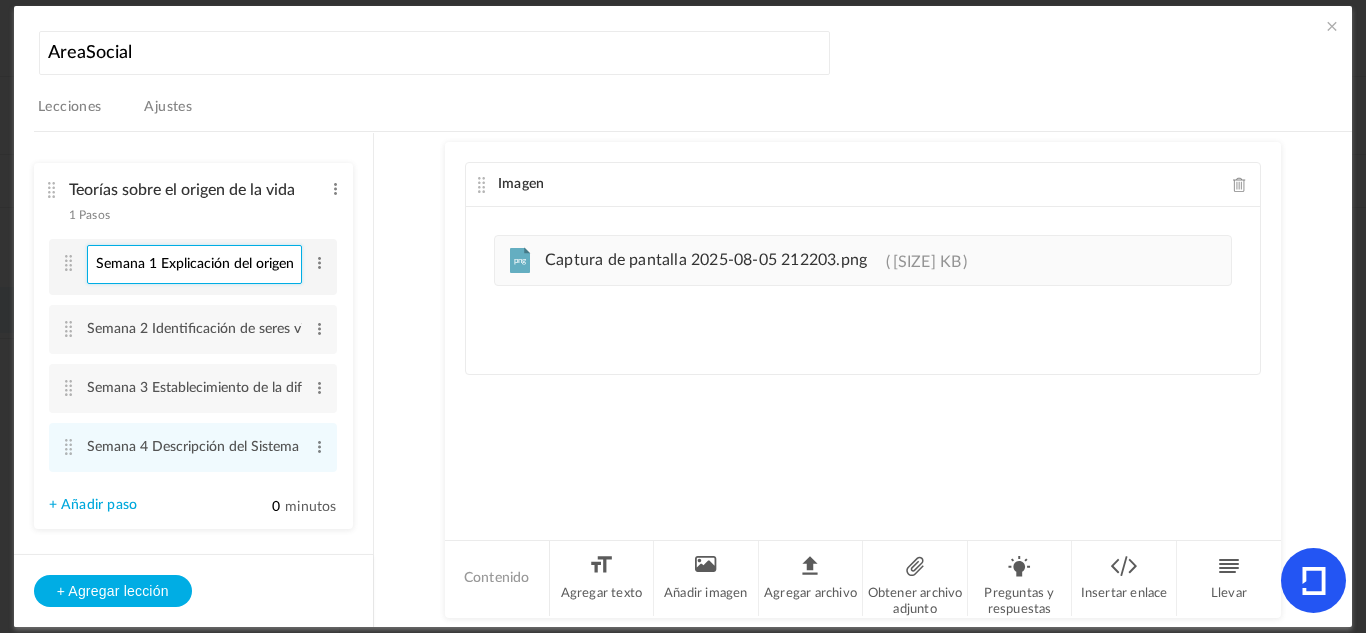 click on "Semana 1 Explicación del origen de la vida desde la teoría evolucionista." at bounding box center (194, 264) 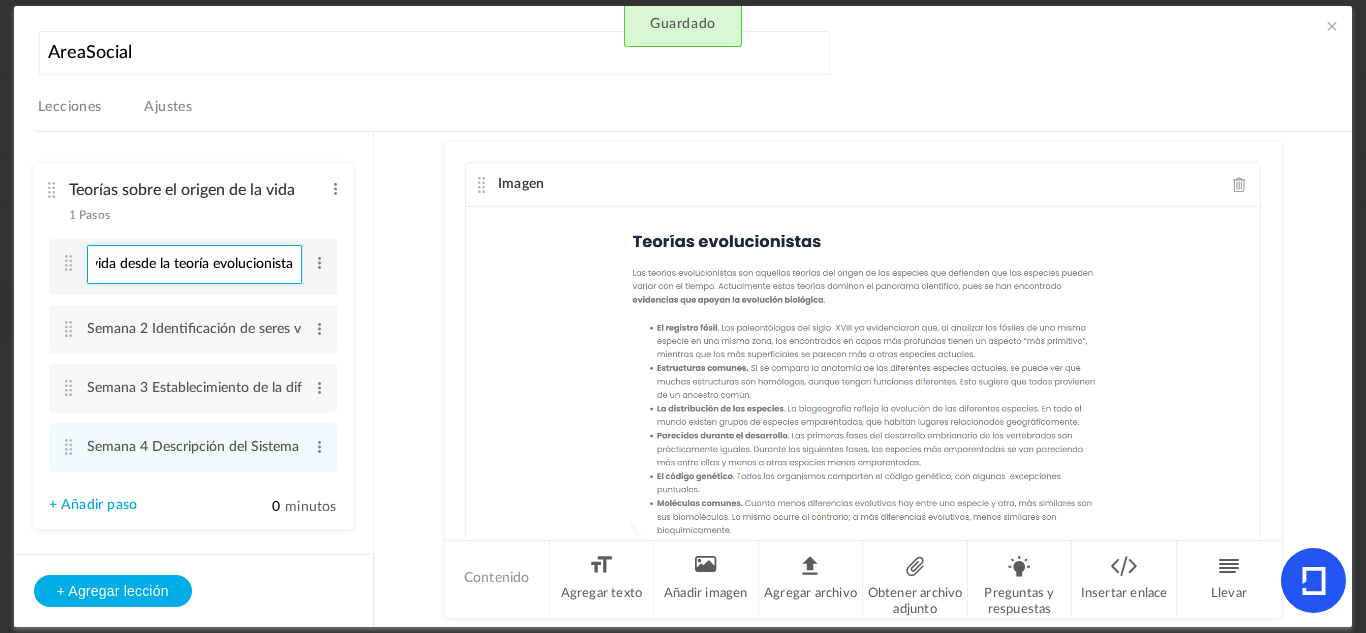 scroll, scrollTop: 0, scrollLeft: 246, axis: horizontal 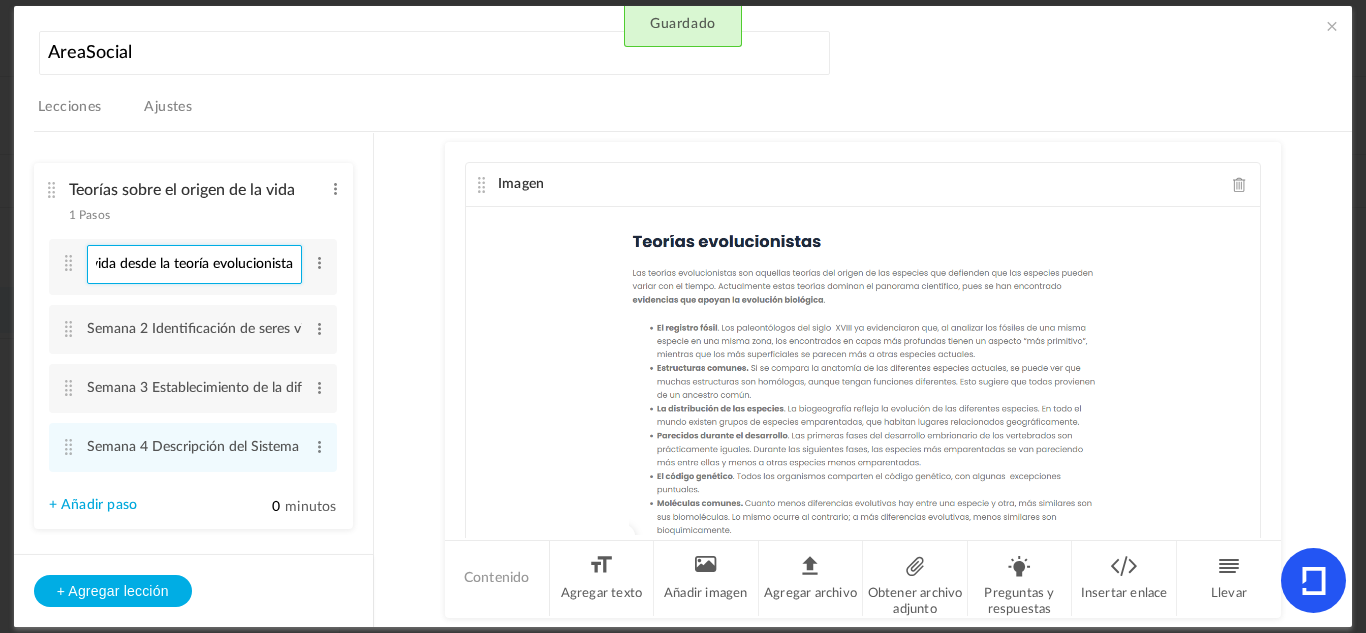 type on "Semana 1 Explicación del origen de la vida desde la teoría evolucionista" 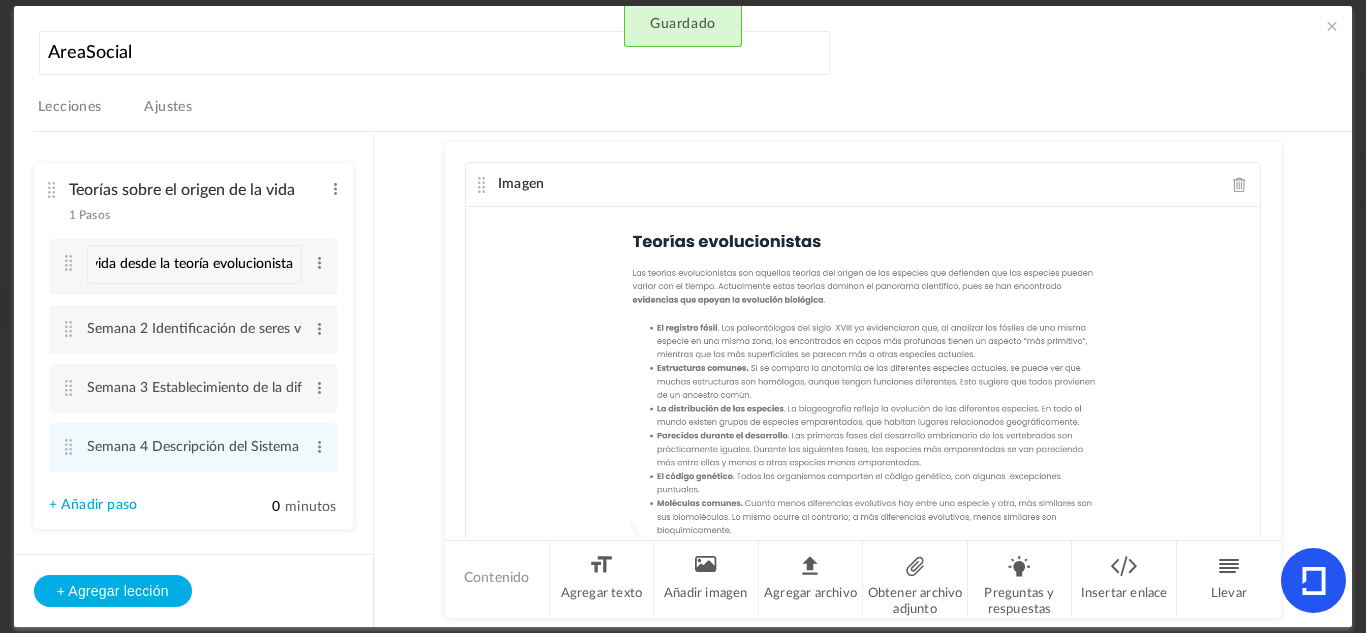 scroll, scrollTop: 0, scrollLeft: 0, axis: both 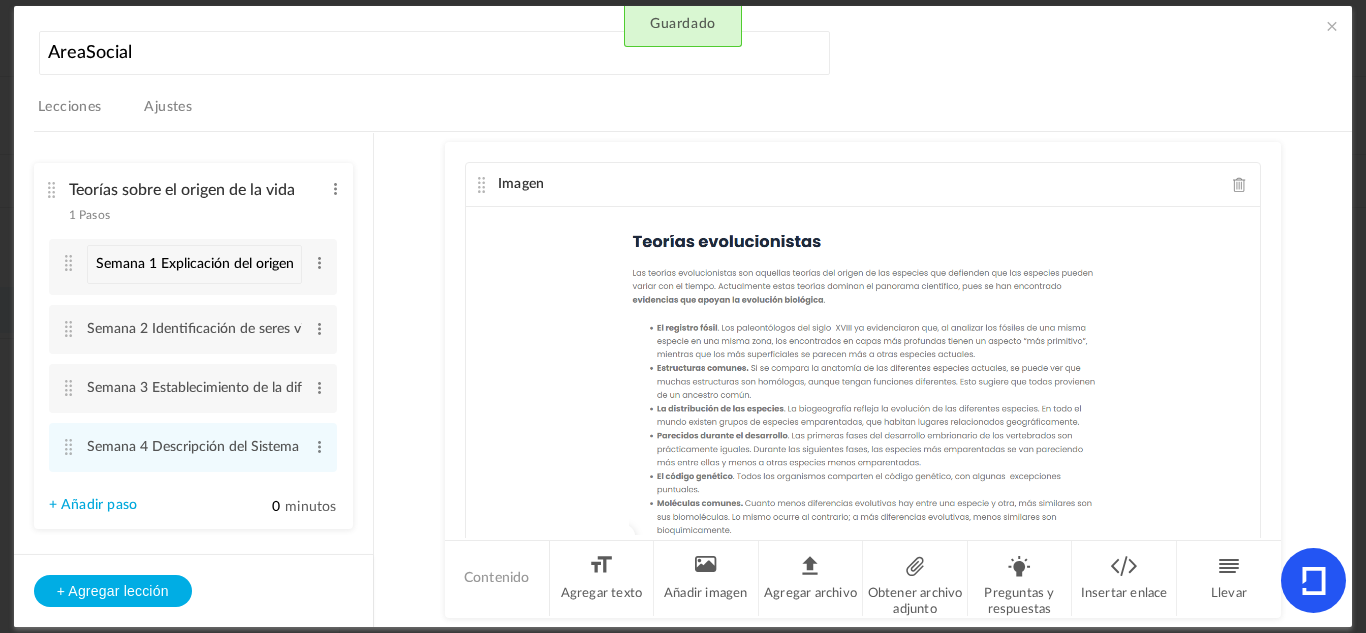 click on "Teorías sobre el origen de la vida
1 [STEPS]
Editar Borrar
Step 1
Editar Borrar Editar Borrar" at bounding box center (693, 379) 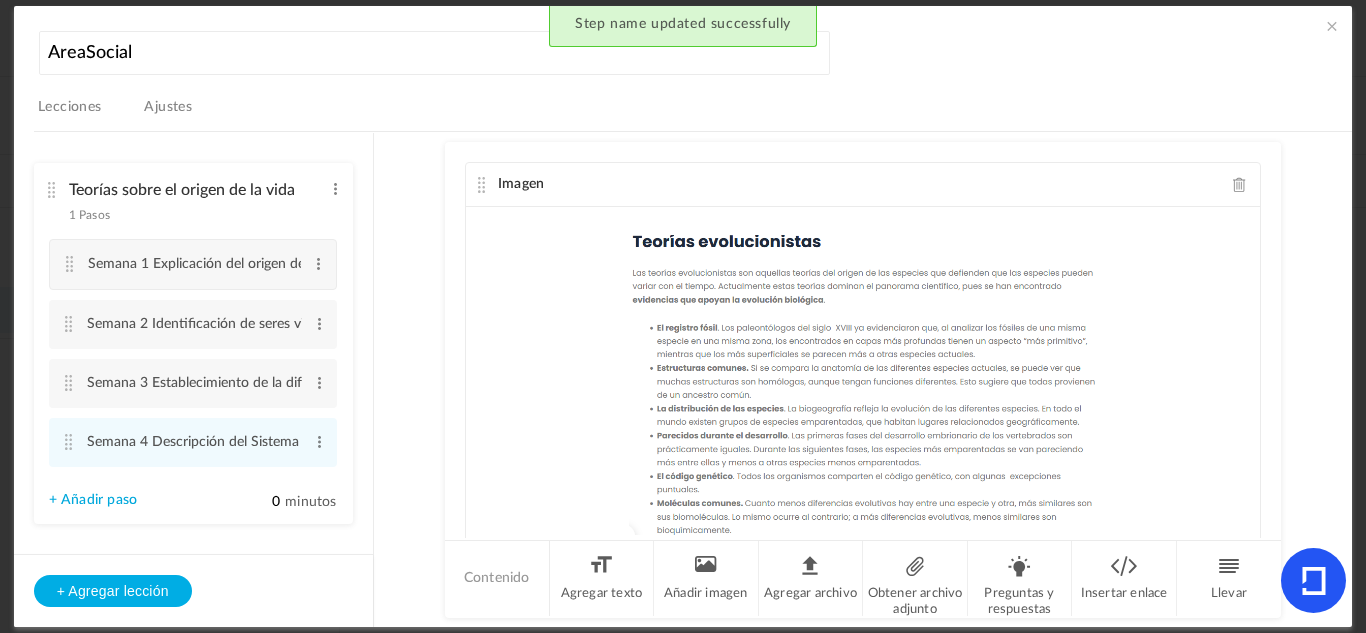 click on "Teorías sobre el origen de la vida
1 [STEPS]
Editar Borrar
Step 1
Editar Borrar Editar Borrar" at bounding box center (693, 379) 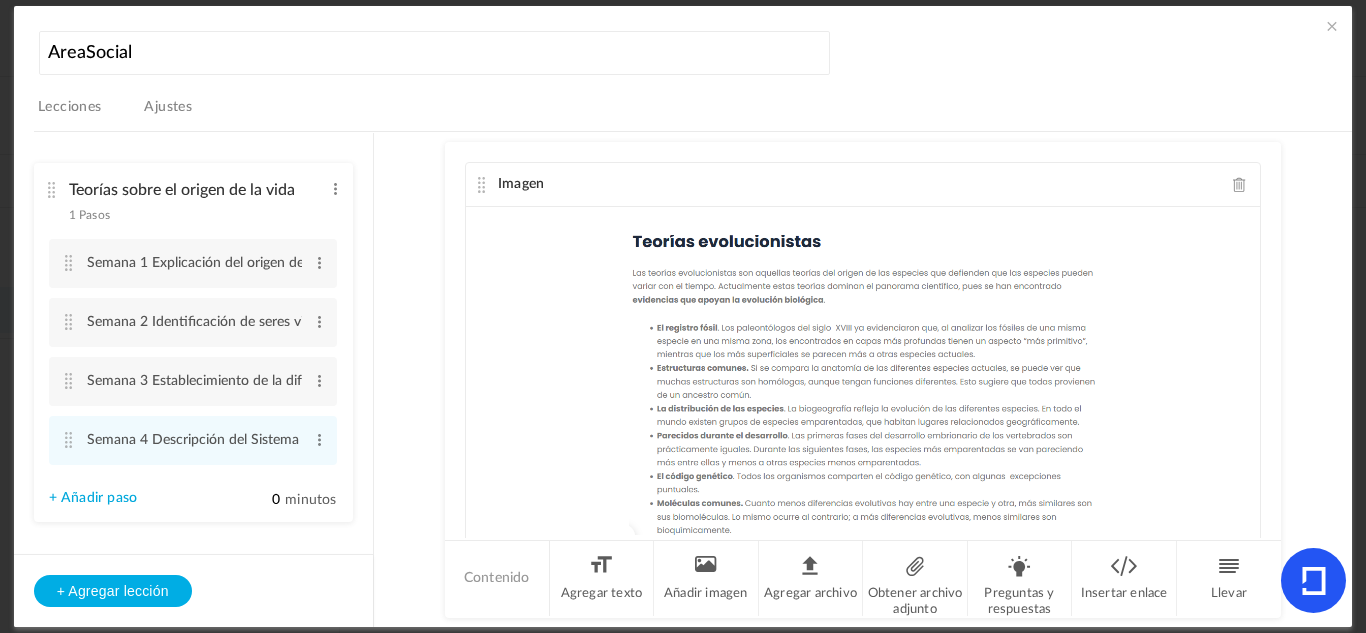 click 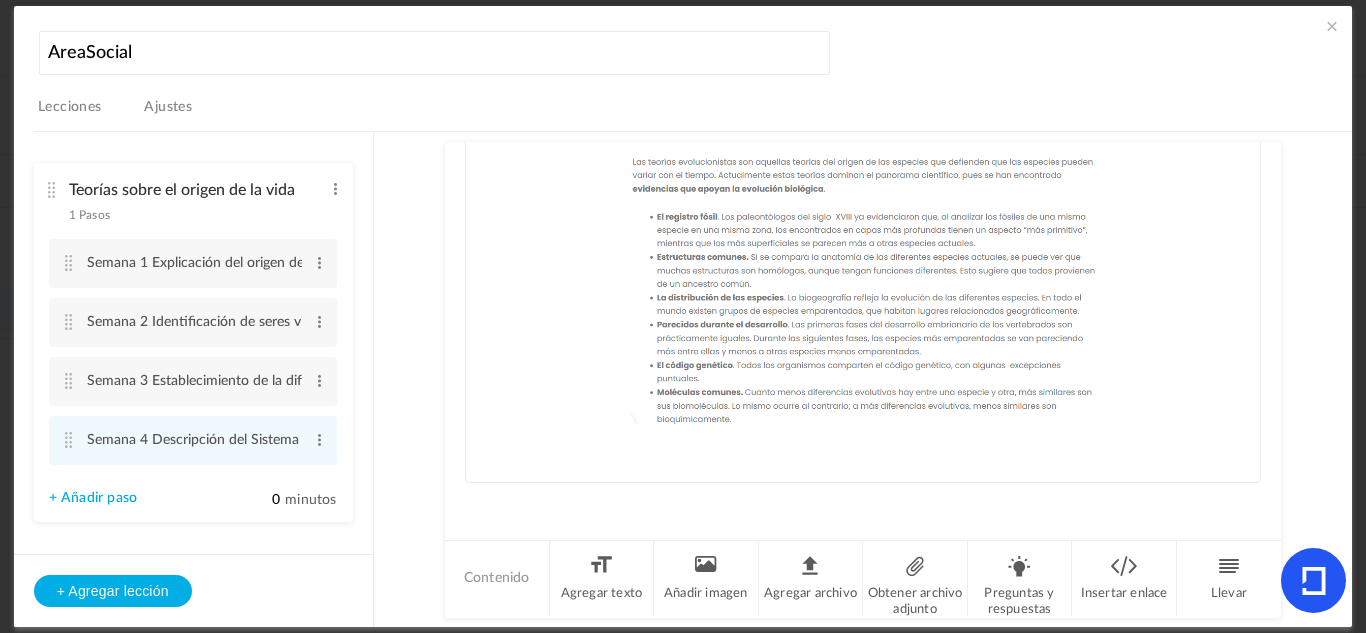 click 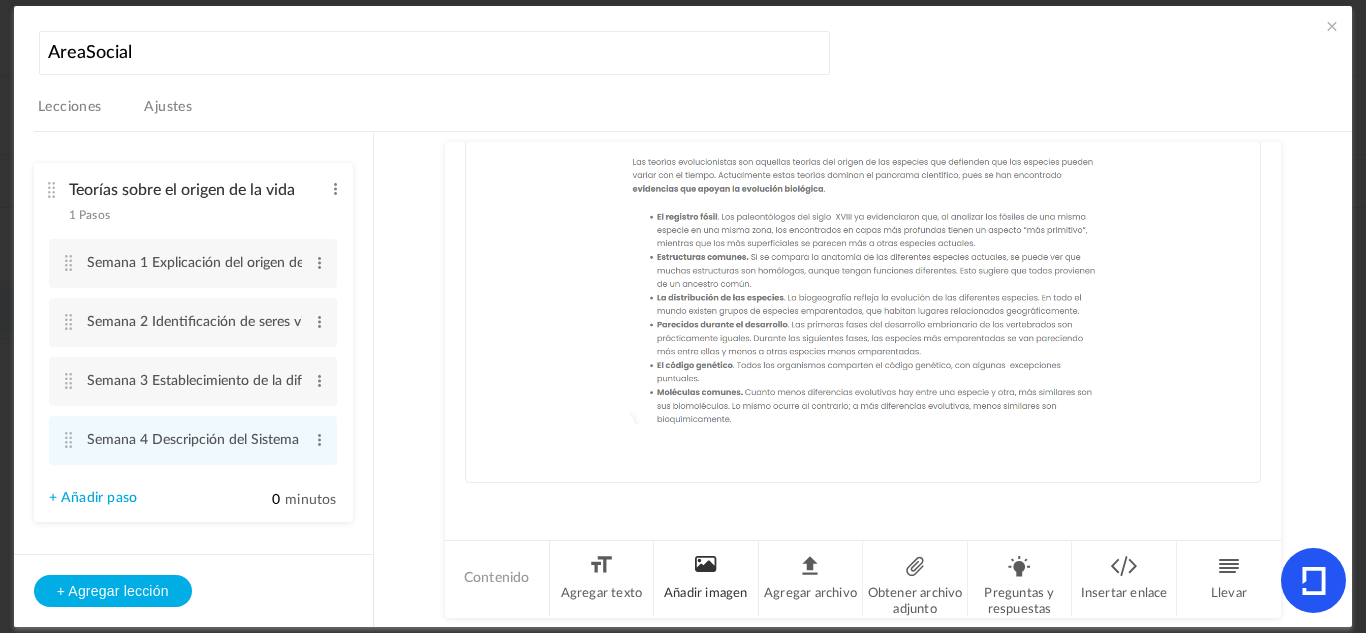 click on "Añadir imagen" 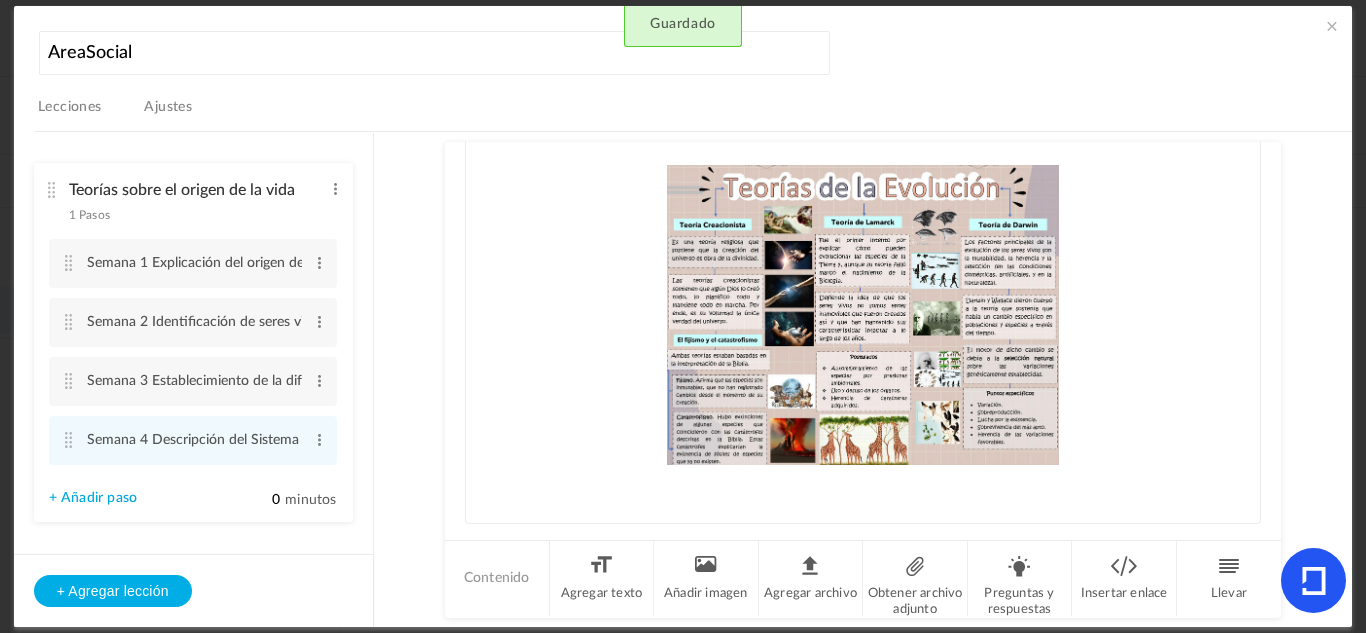 scroll, scrollTop: 578, scrollLeft: 0, axis: vertical 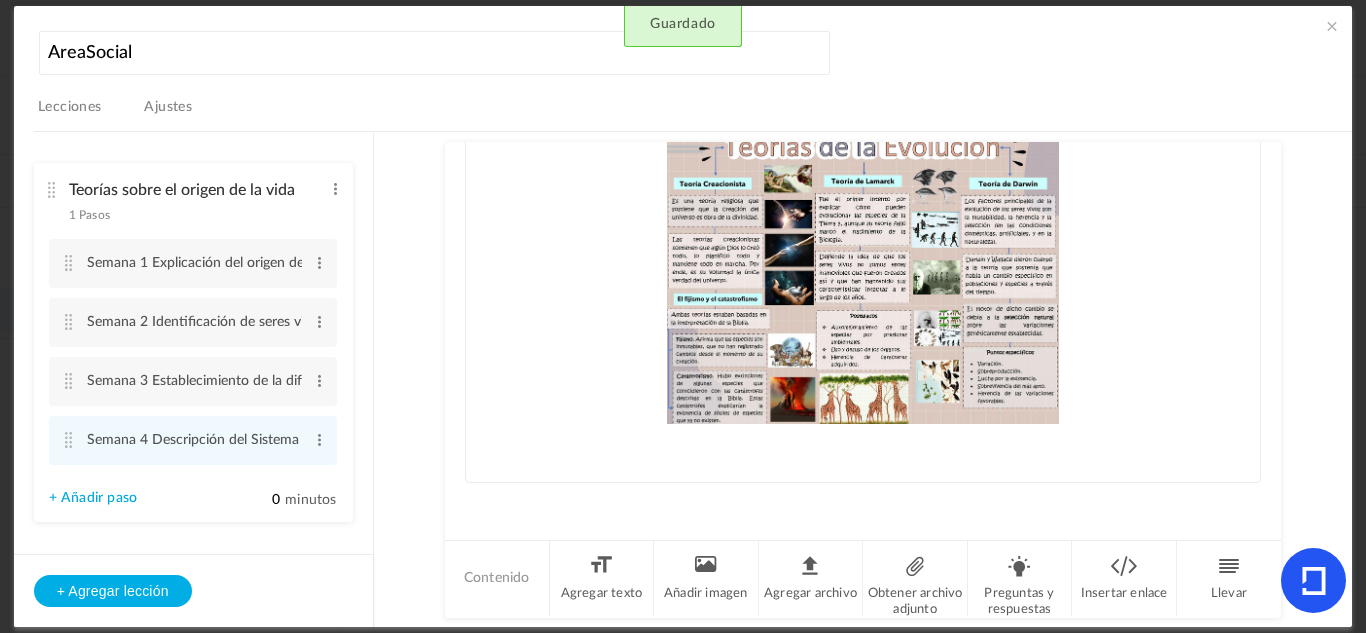 click 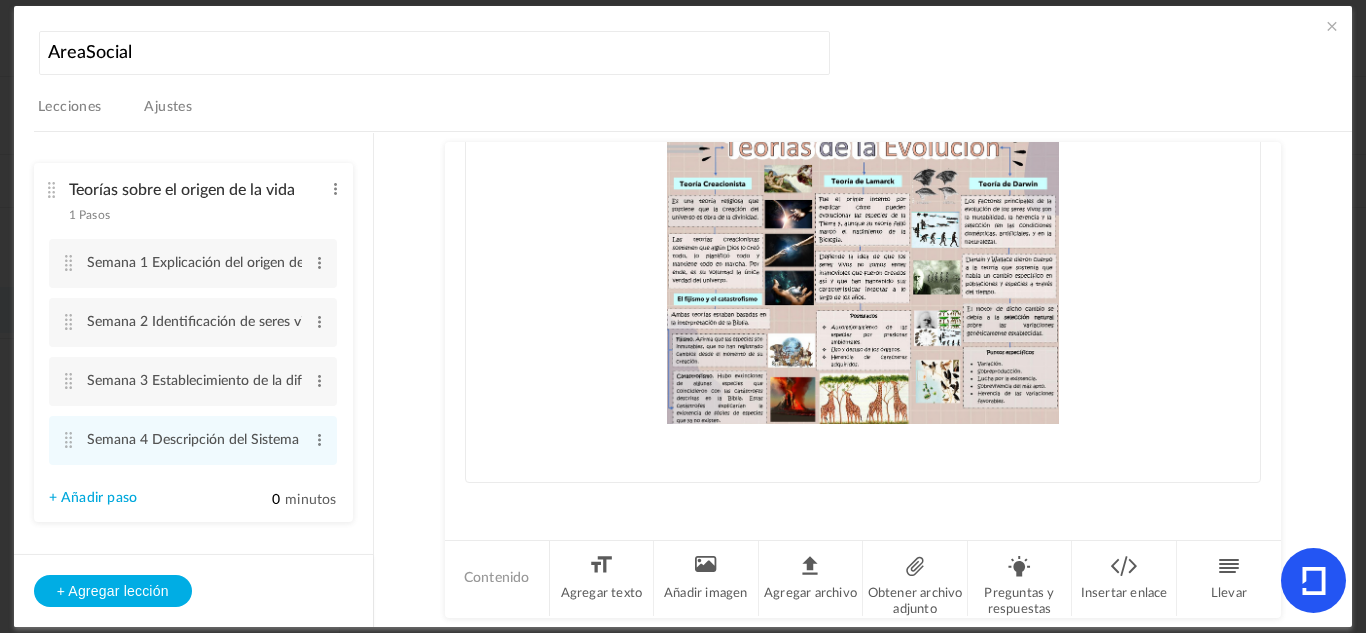 click 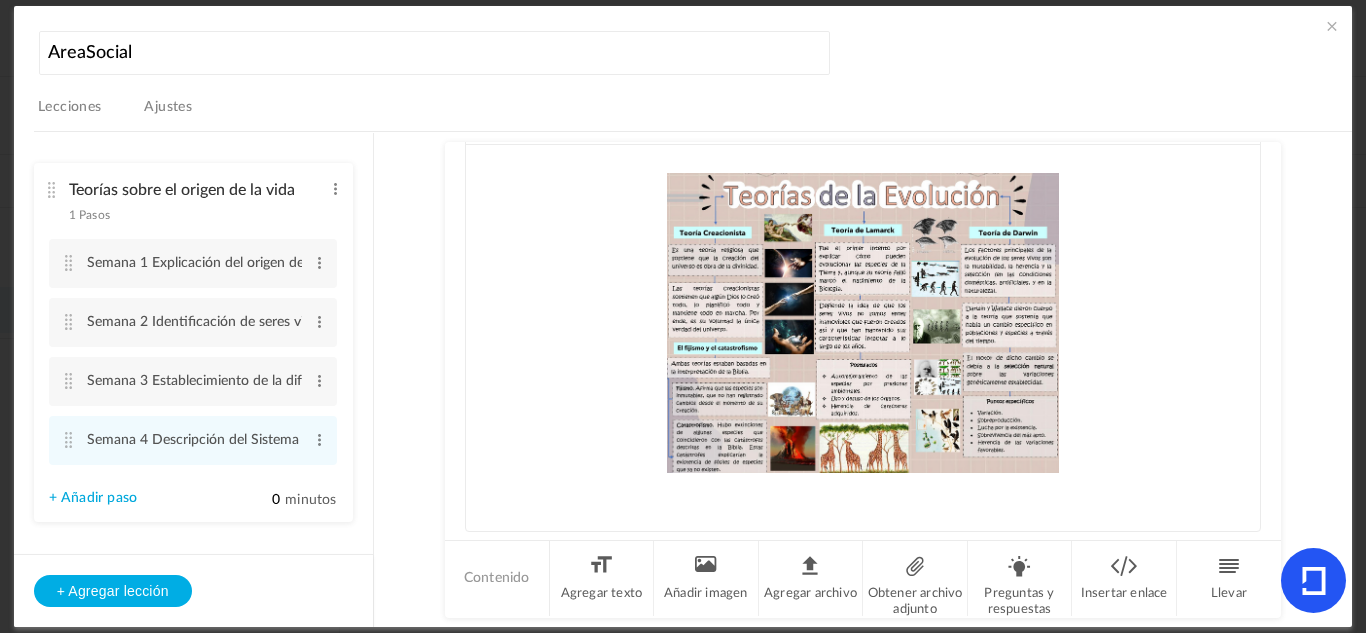 click 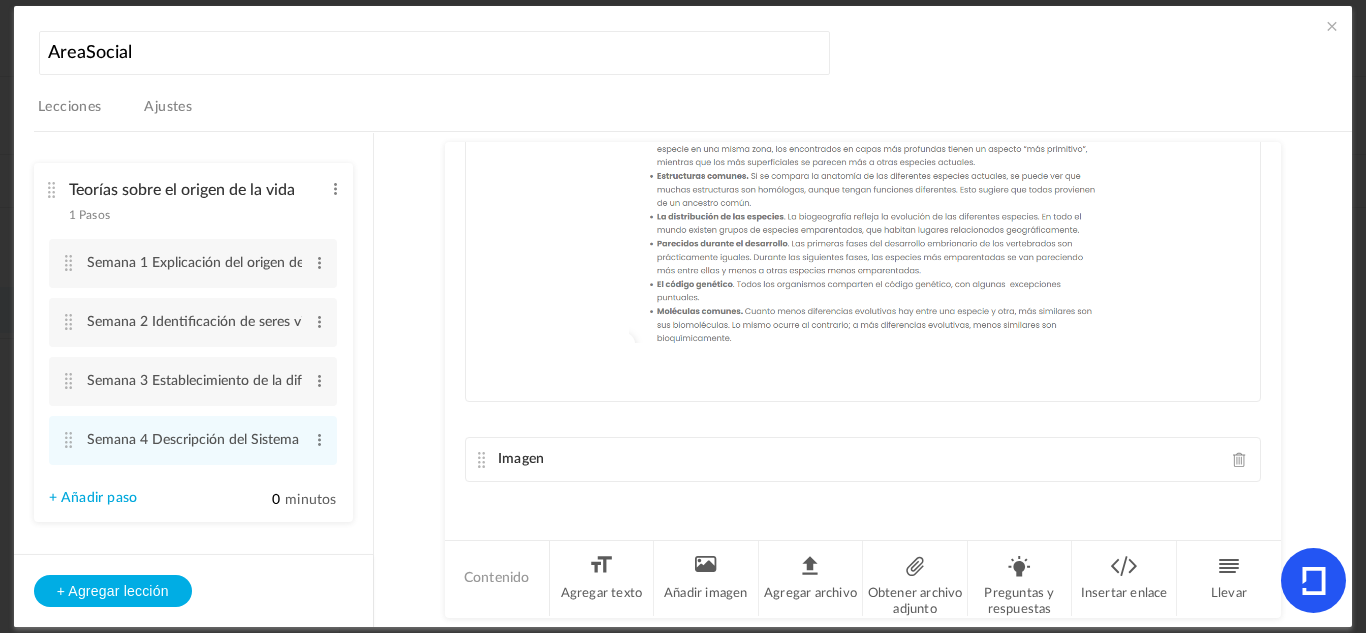 scroll, scrollTop: 192, scrollLeft: 0, axis: vertical 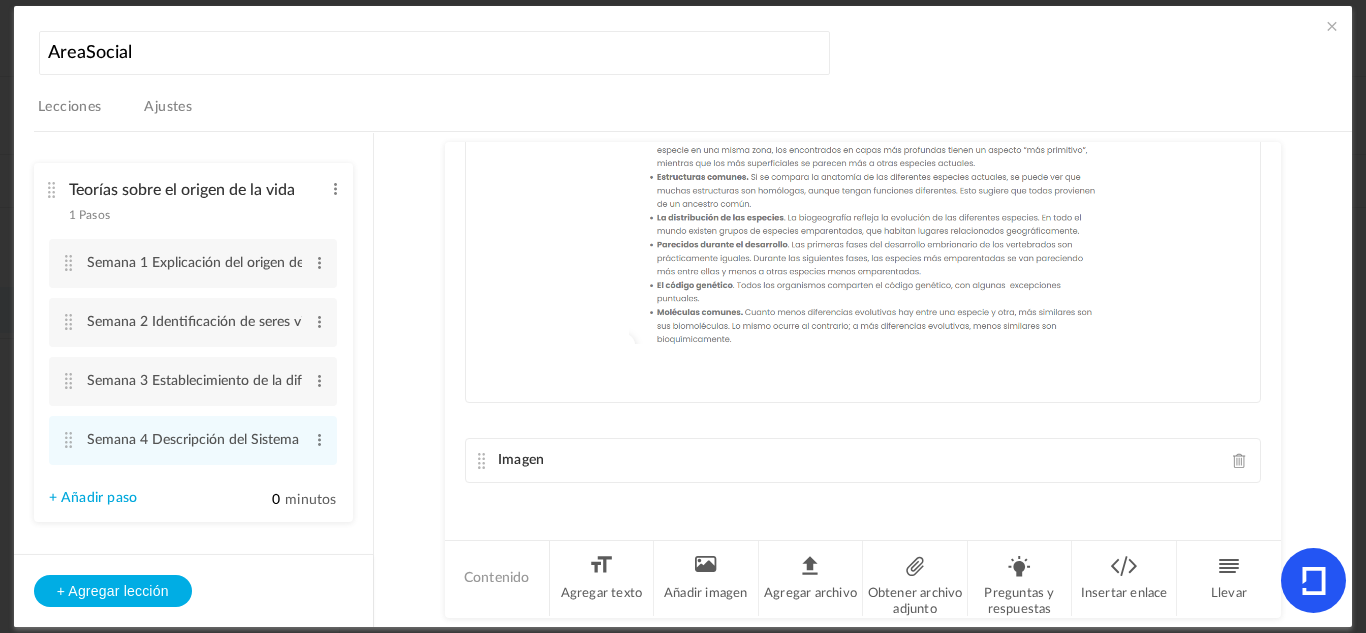 click on "Imagen" 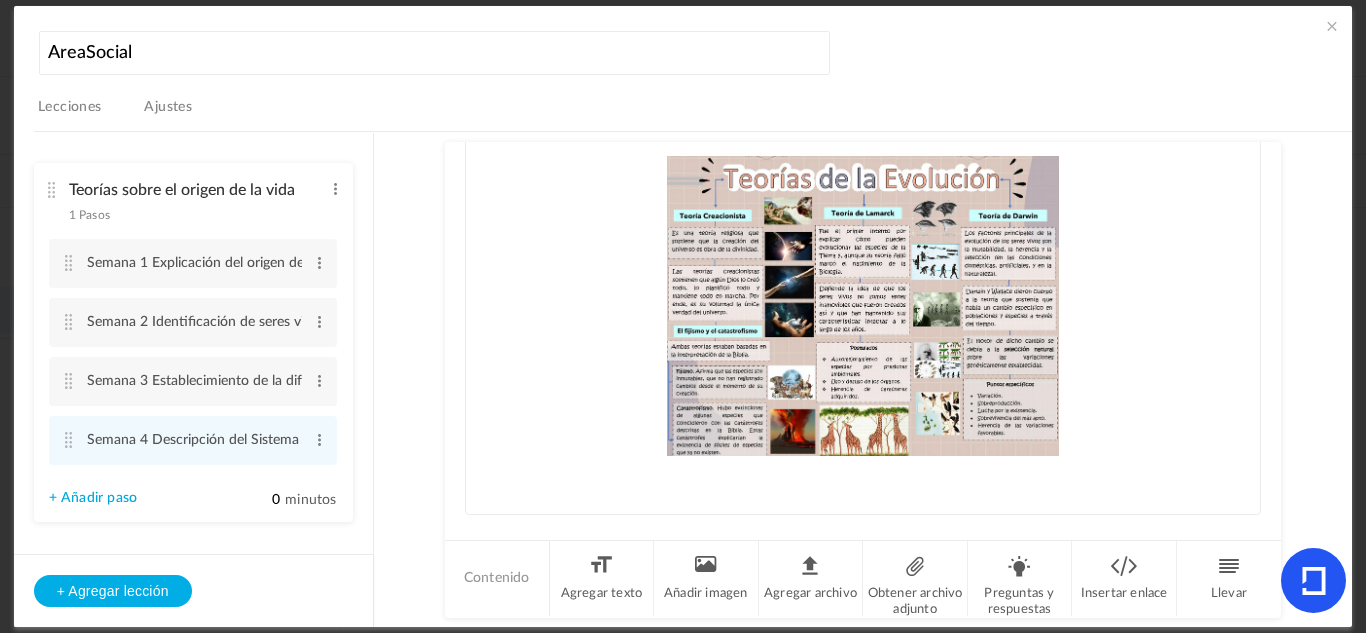 scroll, scrollTop: 547, scrollLeft: 0, axis: vertical 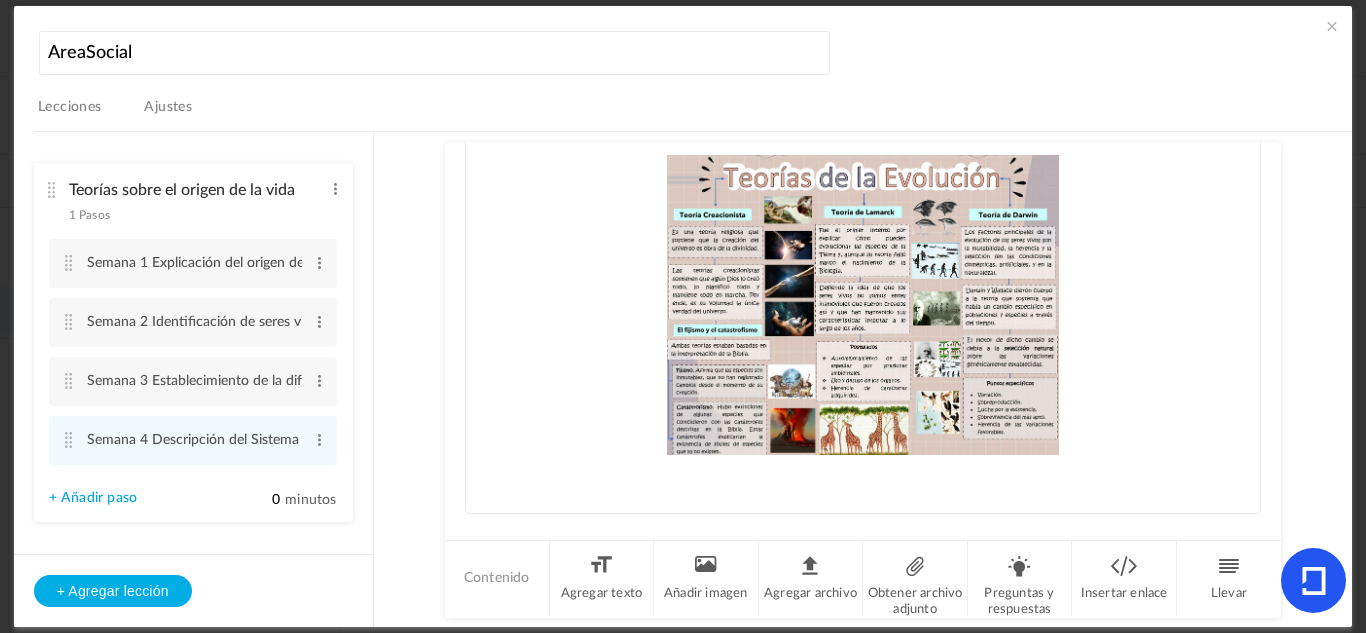 click 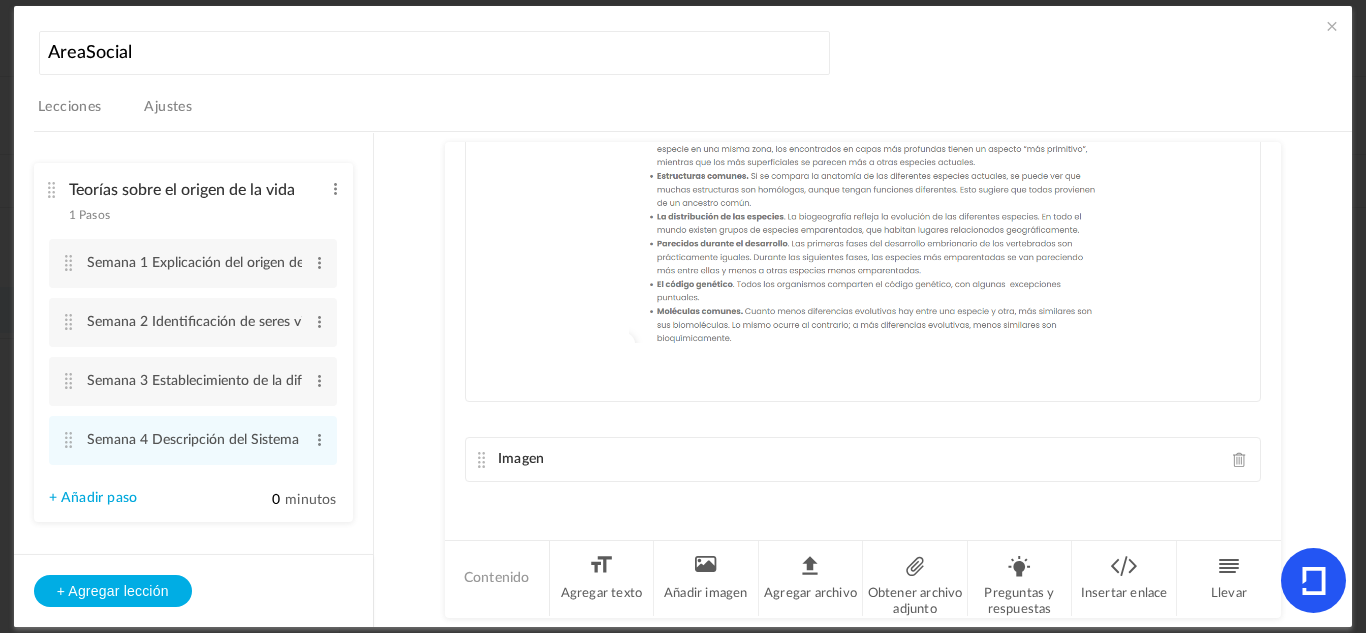 drag, startPoint x: 665, startPoint y: 455, endPoint x: 594, endPoint y: 488, distance: 78.29432 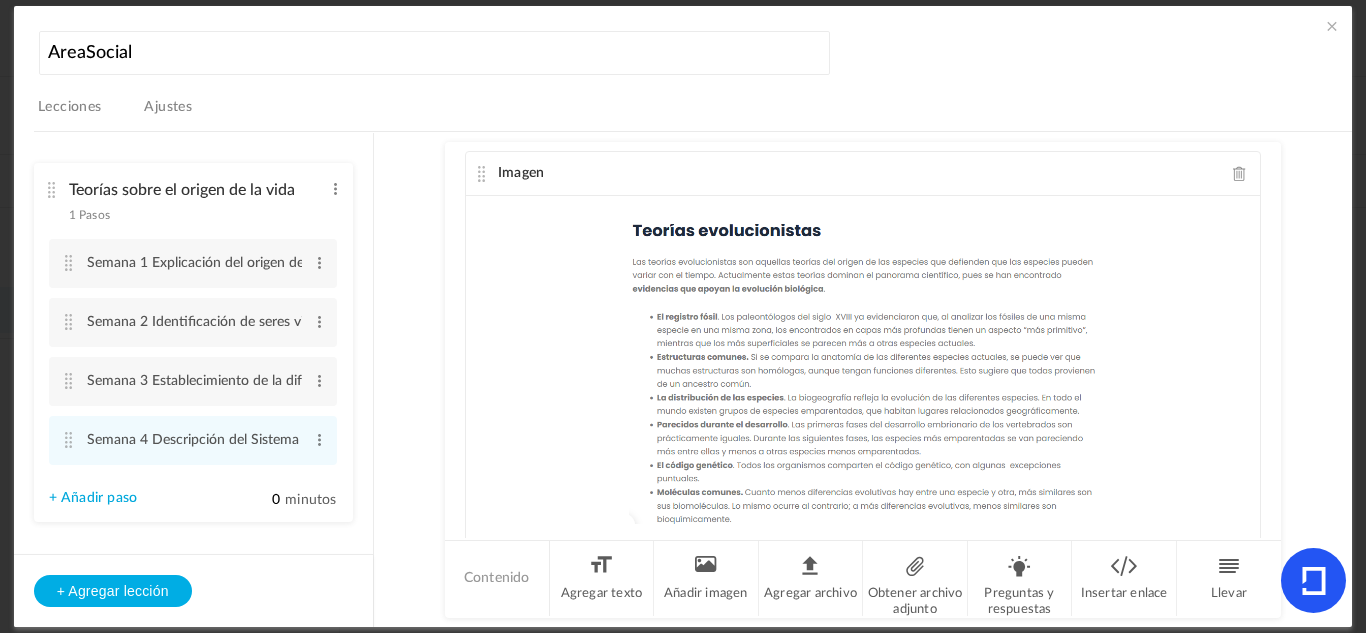 scroll, scrollTop: 191, scrollLeft: 0, axis: vertical 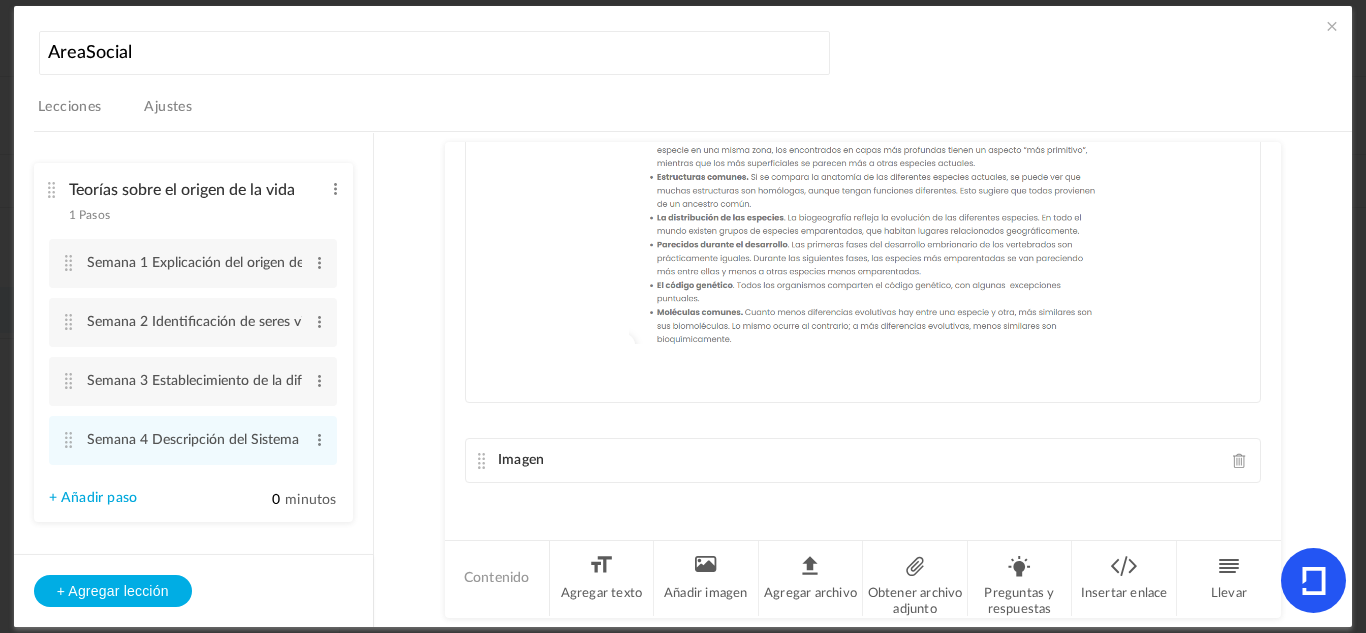 click on "Imagen" 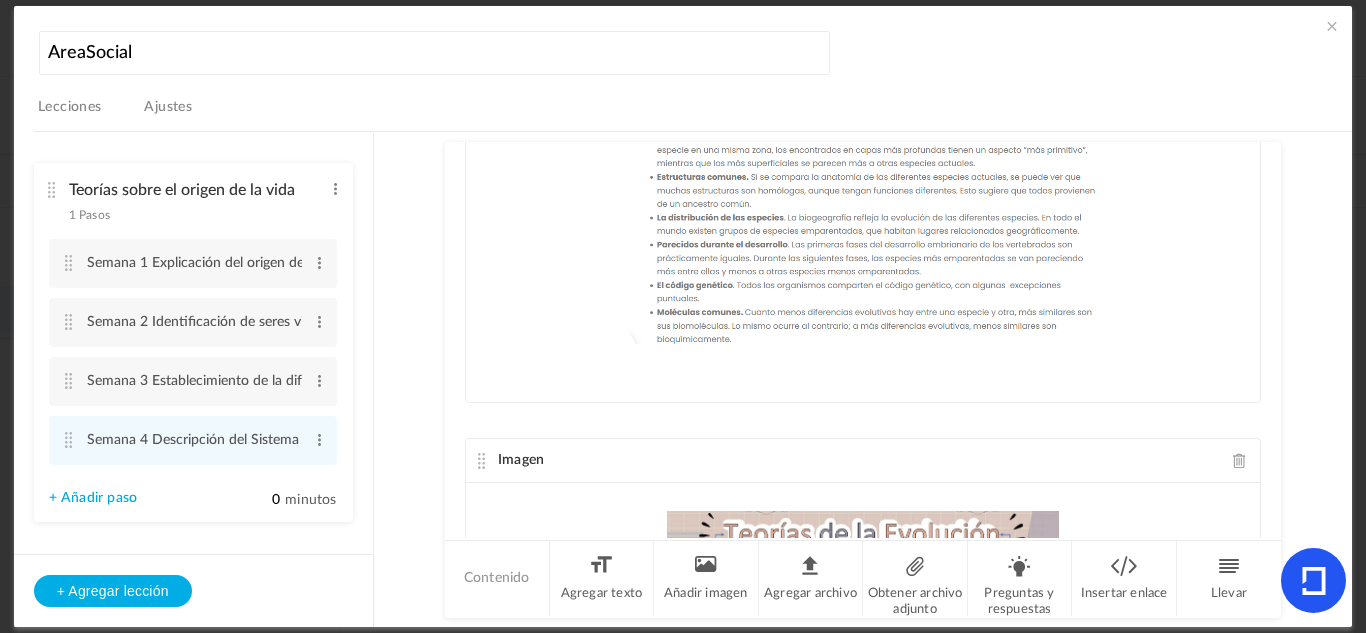 scroll, scrollTop: 0, scrollLeft: 0, axis: both 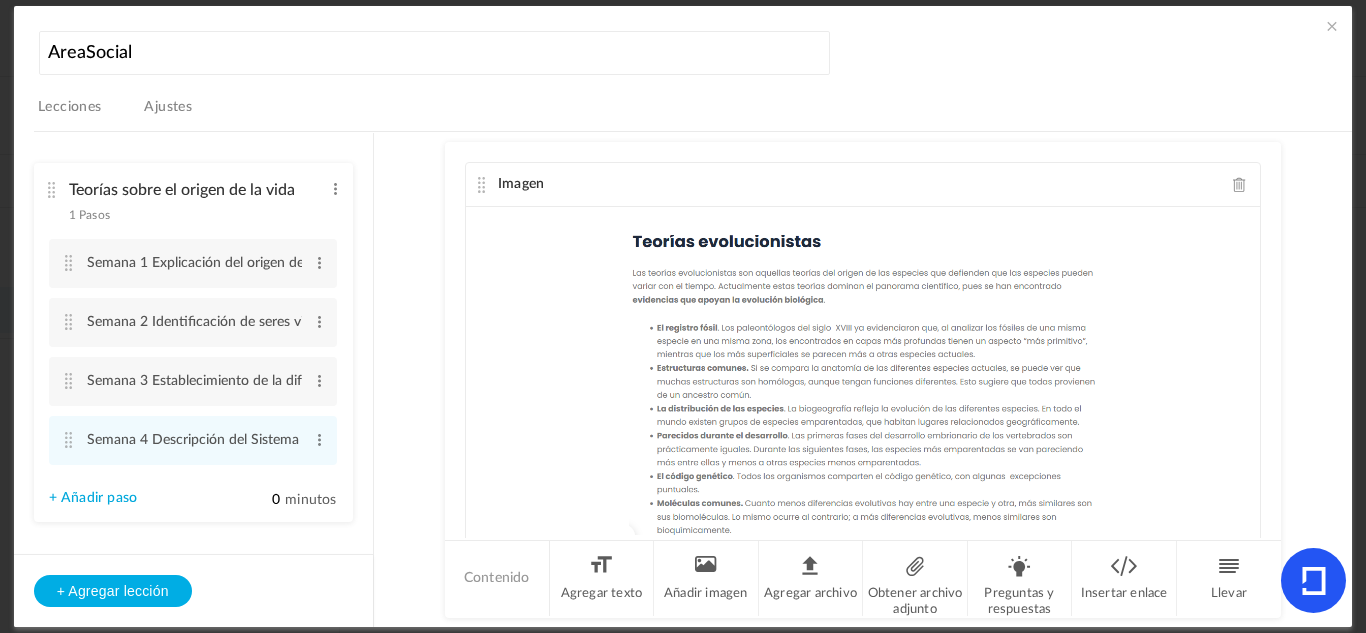 click on "Ajustes" at bounding box center [168, 113] 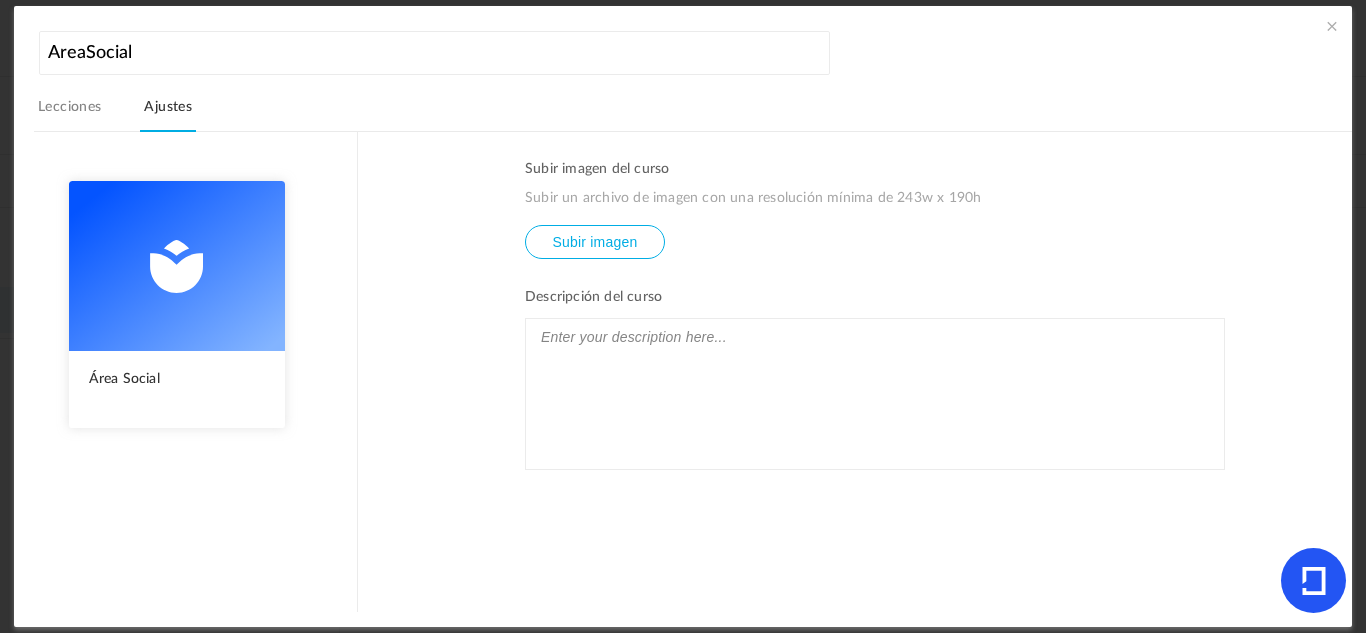 click on "Lecciones" at bounding box center [70, 107] 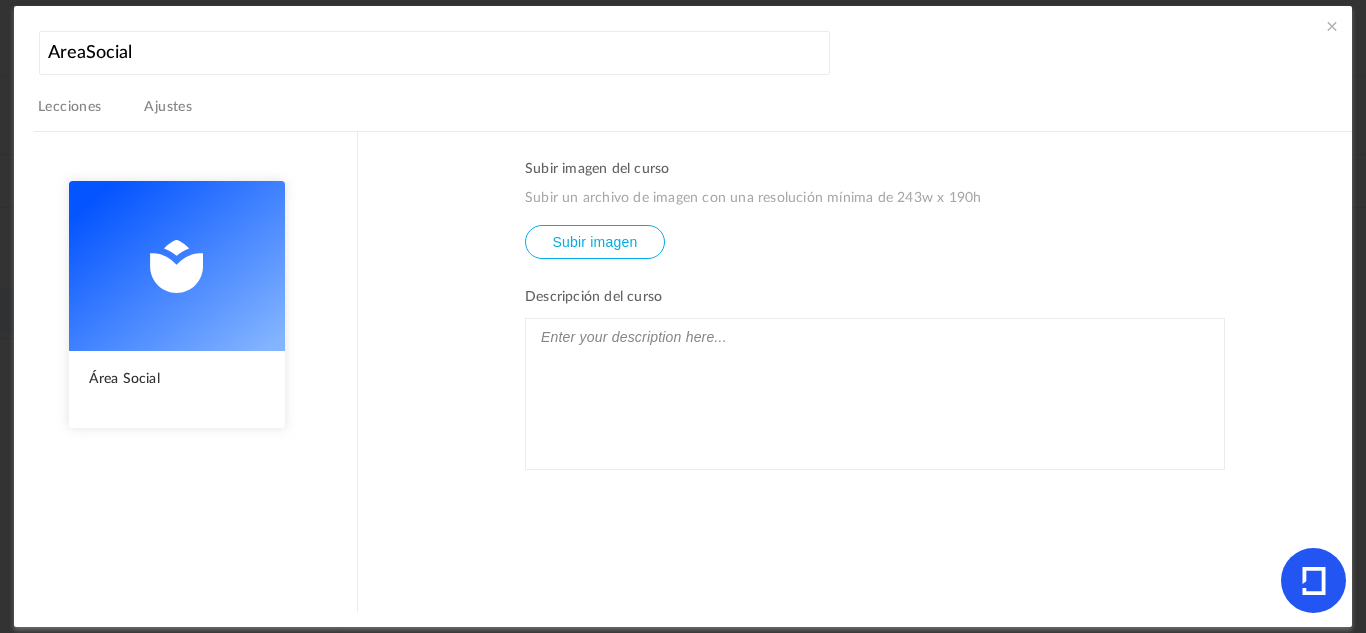 click on "Lecciones" at bounding box center (70, 107) 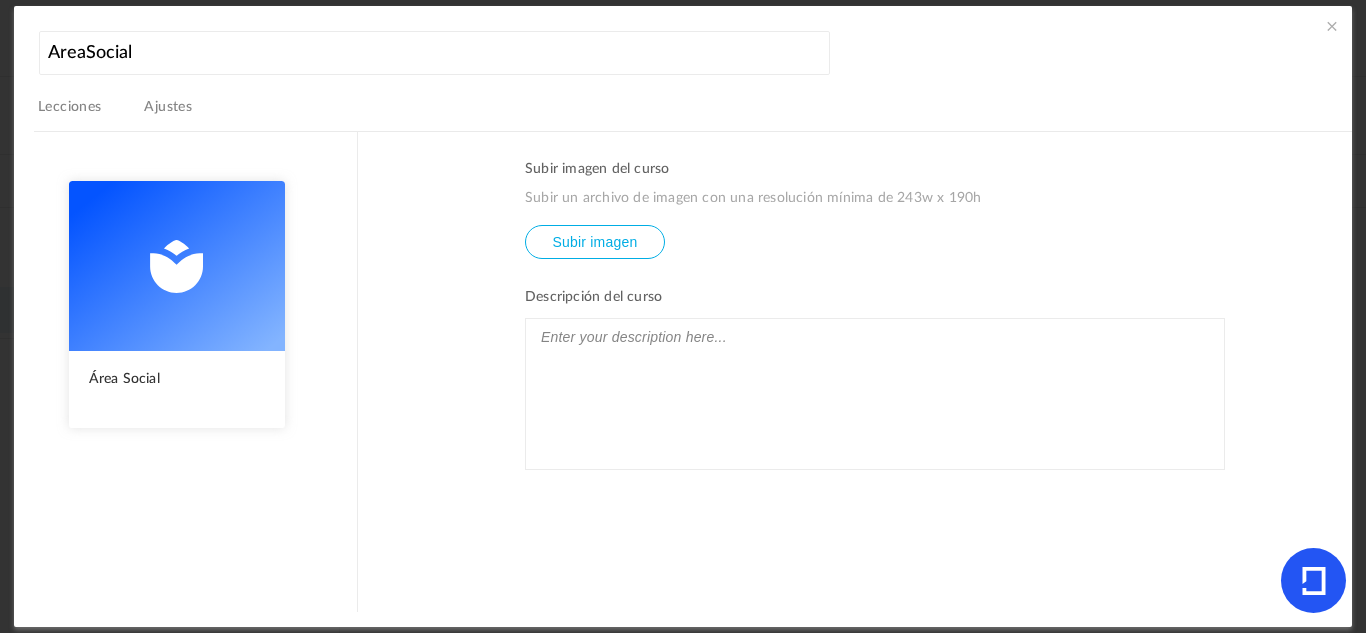 click on "Lecciones" at bounding box center [70, 107] 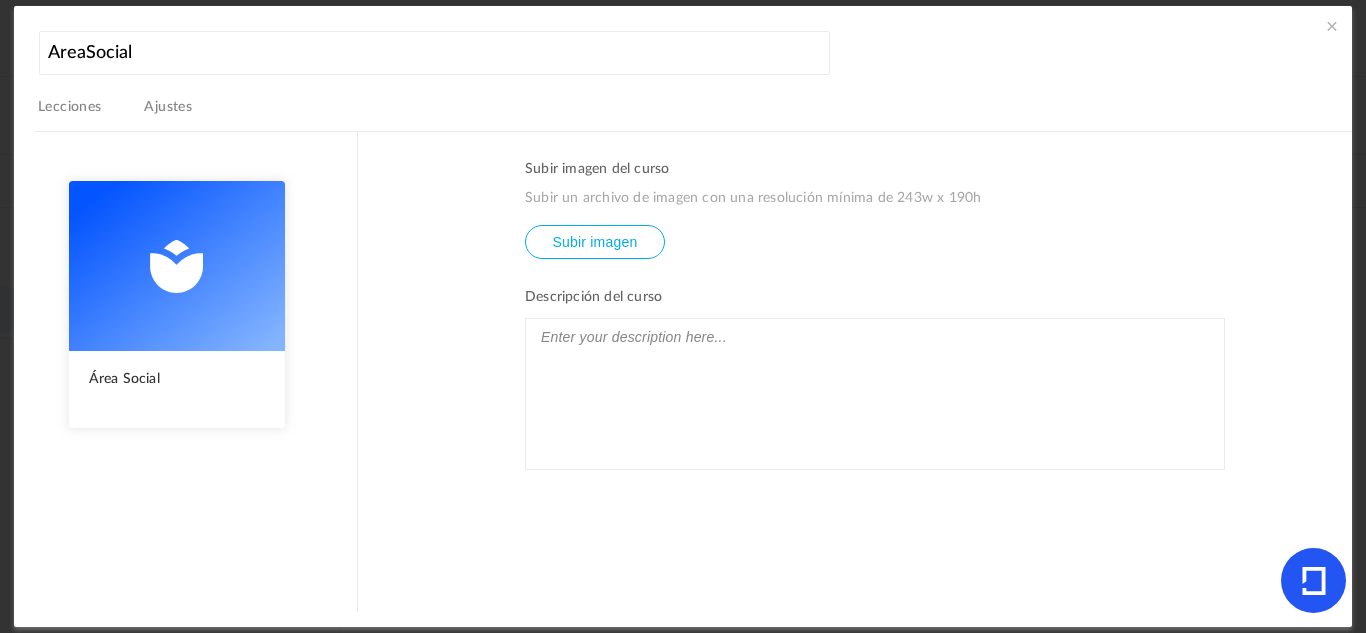 click on "Lecciones" at bounding box center (70, 107) 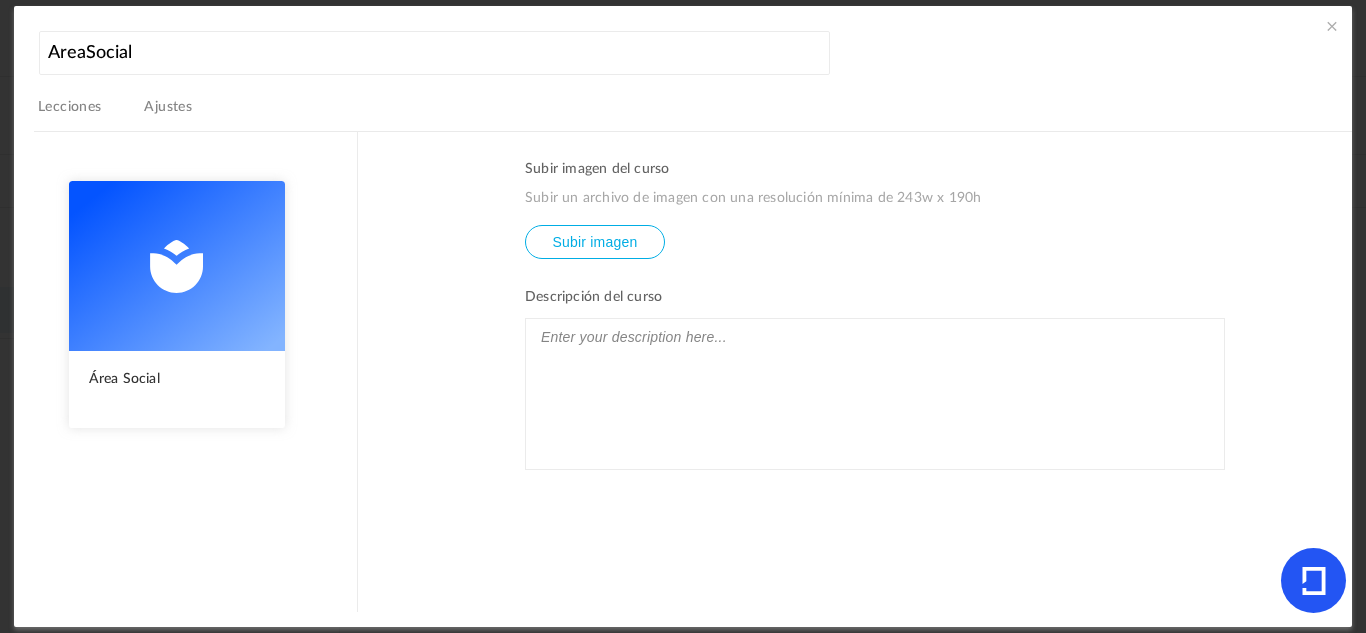 click on "Lecciones" at bounding box center (70, 107) 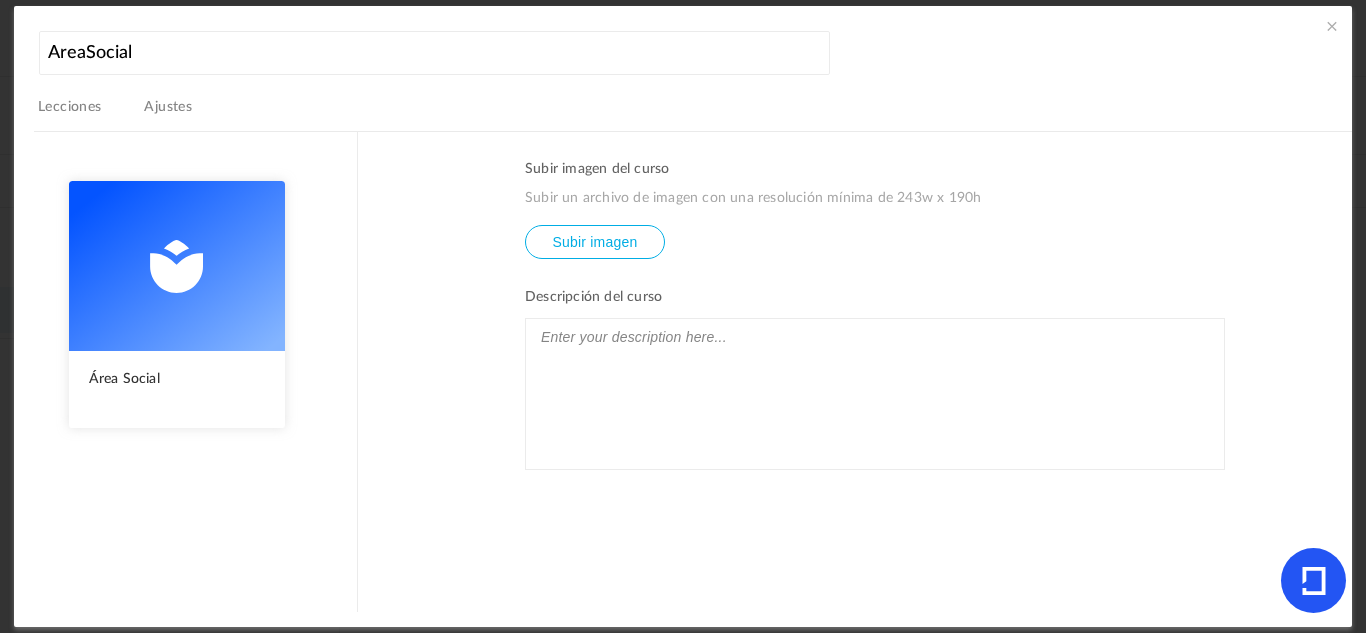 click on "Lecciones" at bounding box center (70, 113) 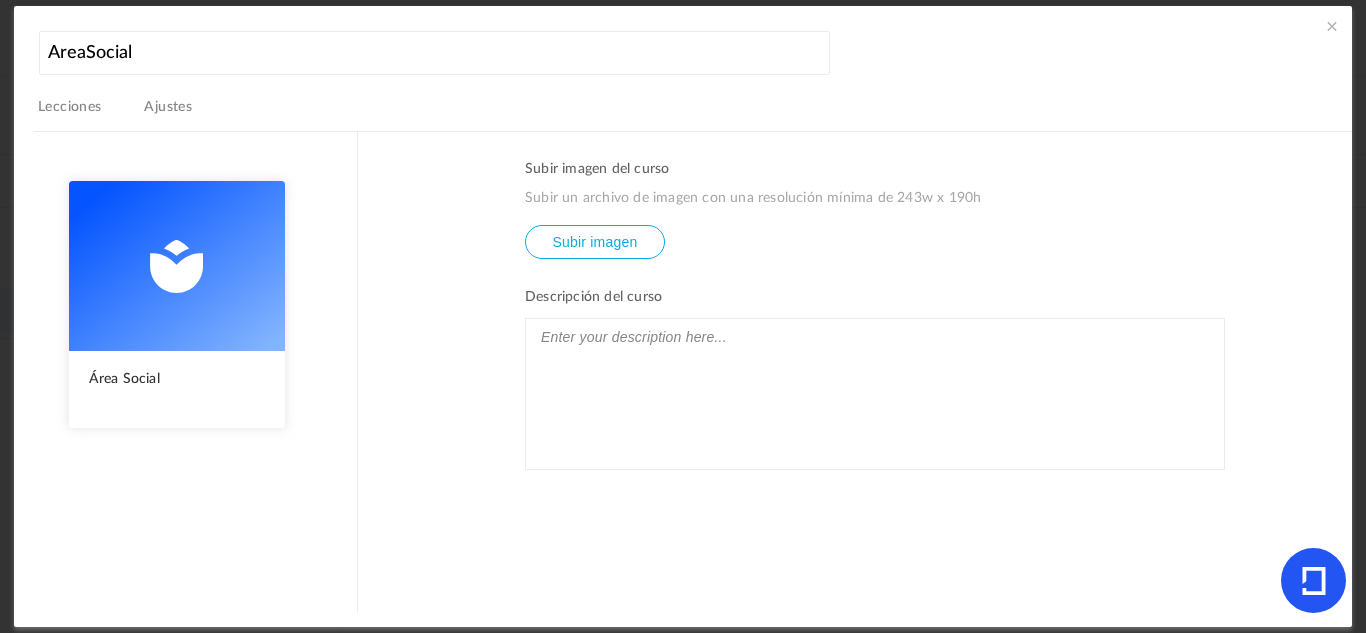 click on "Lecciones" at bounding box center [70, 113] 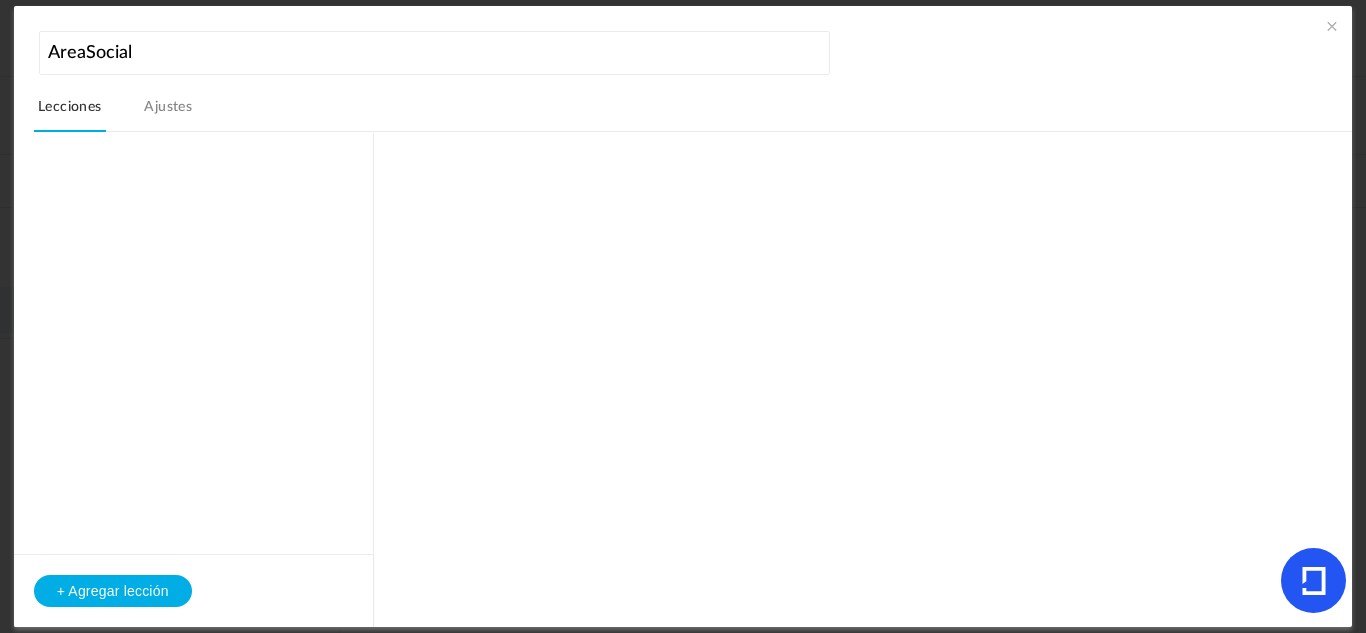 click on "Lecciones" at bounding box center (70, 113) 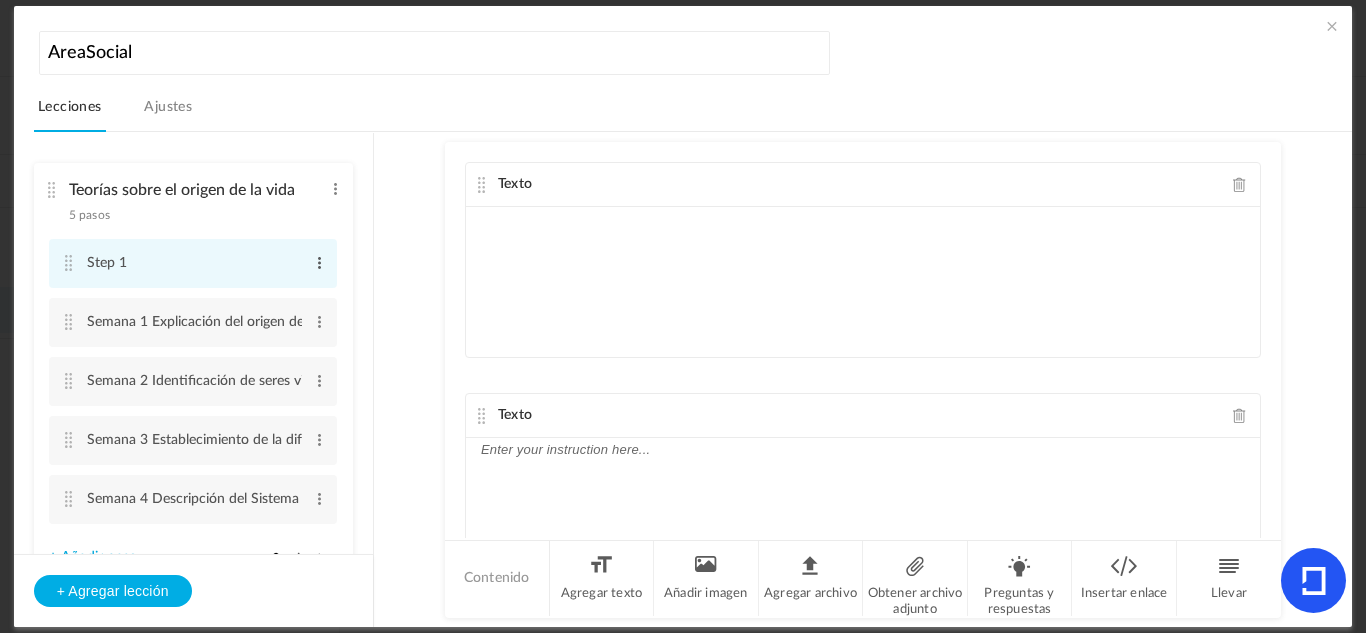 click at bounding box center (319, 263) 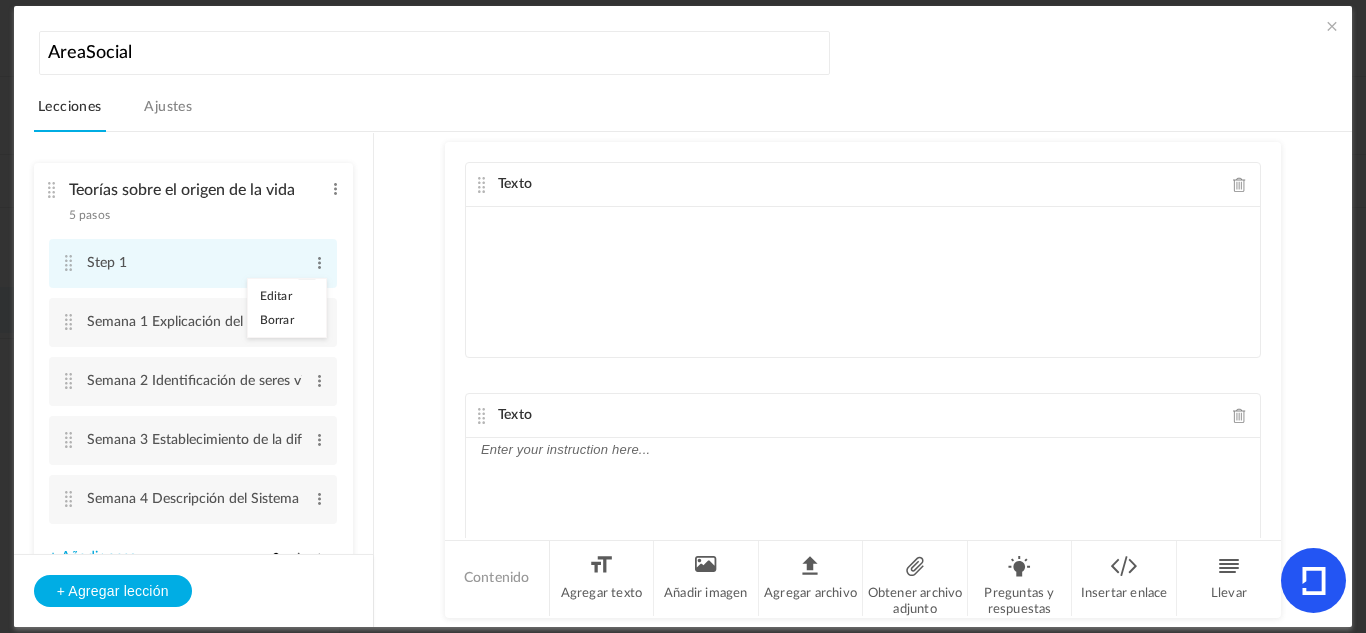 click on "Borrar" at bounding box center (287, 320) 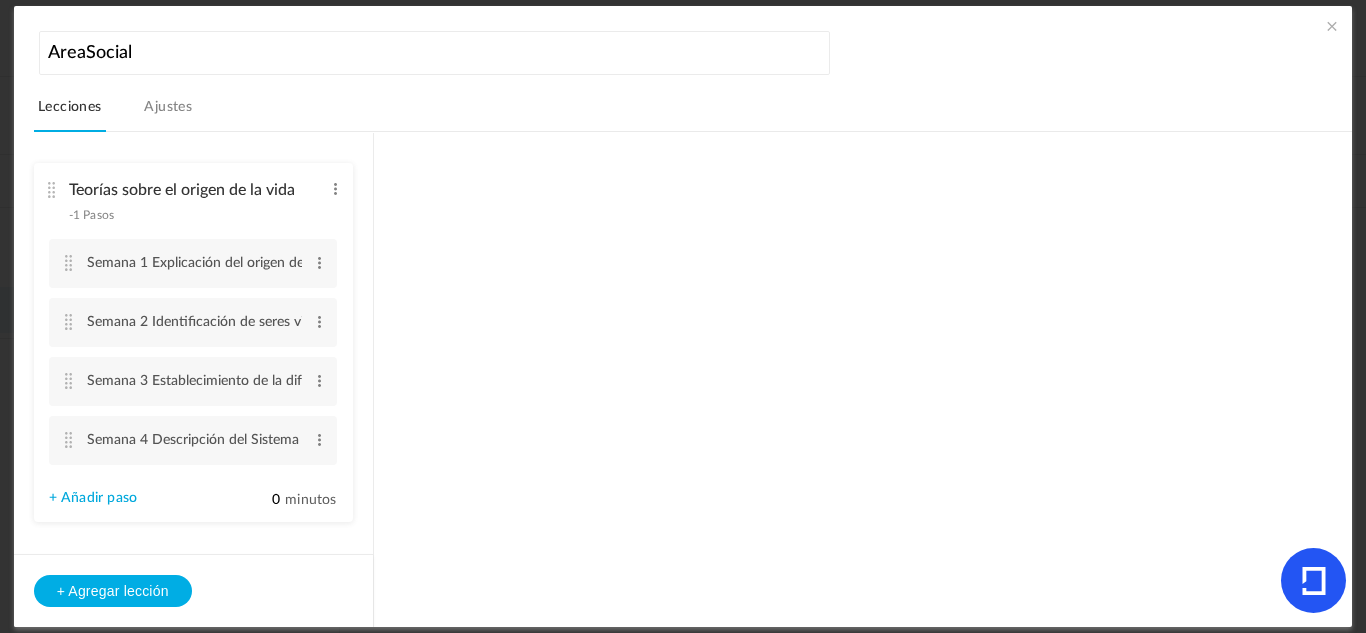 click on "Teorías sobre el origen de la vida
-1 Pasos
Editar
Borrar
Semana 1 Explicación del origen de la vida desde la teoría evolucionista
Editar" at bounding box center (193, 342) 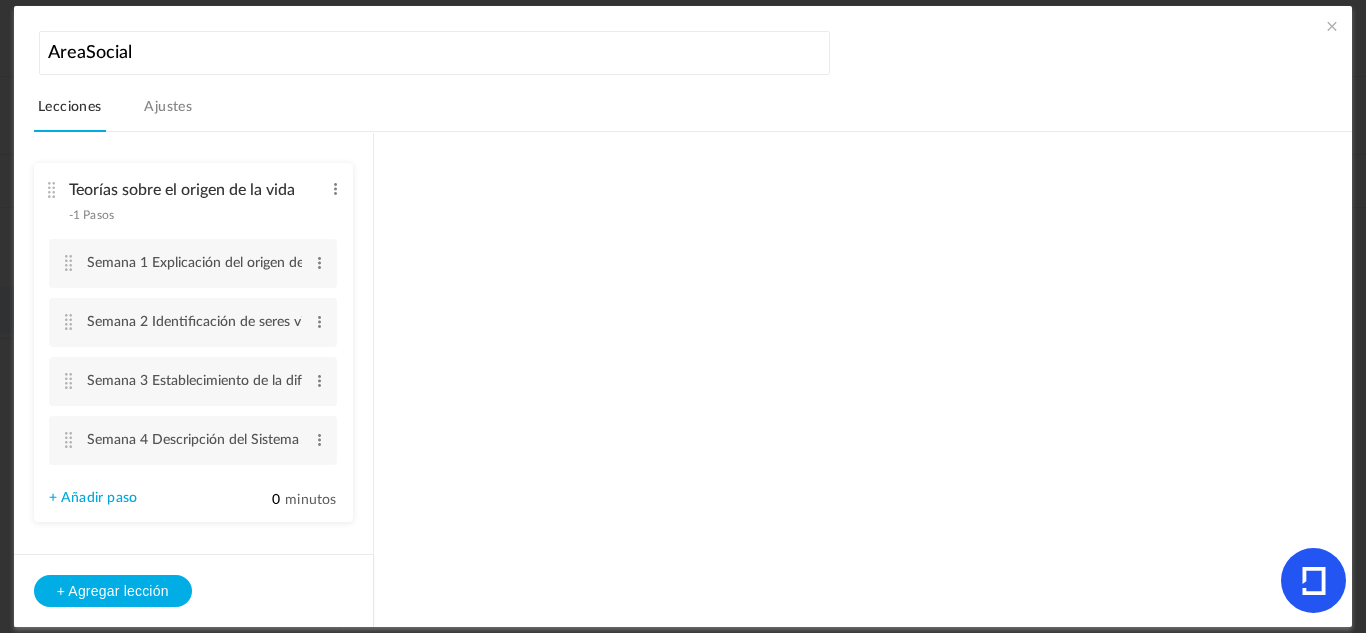 click on "Teorías sobre el origen de la vida
-1 Pasos
Editar
Borrar
Semana 1 Explicación del origen de la vida desde la teoría evolucionista
Editar" at bounding box center (193, 342) 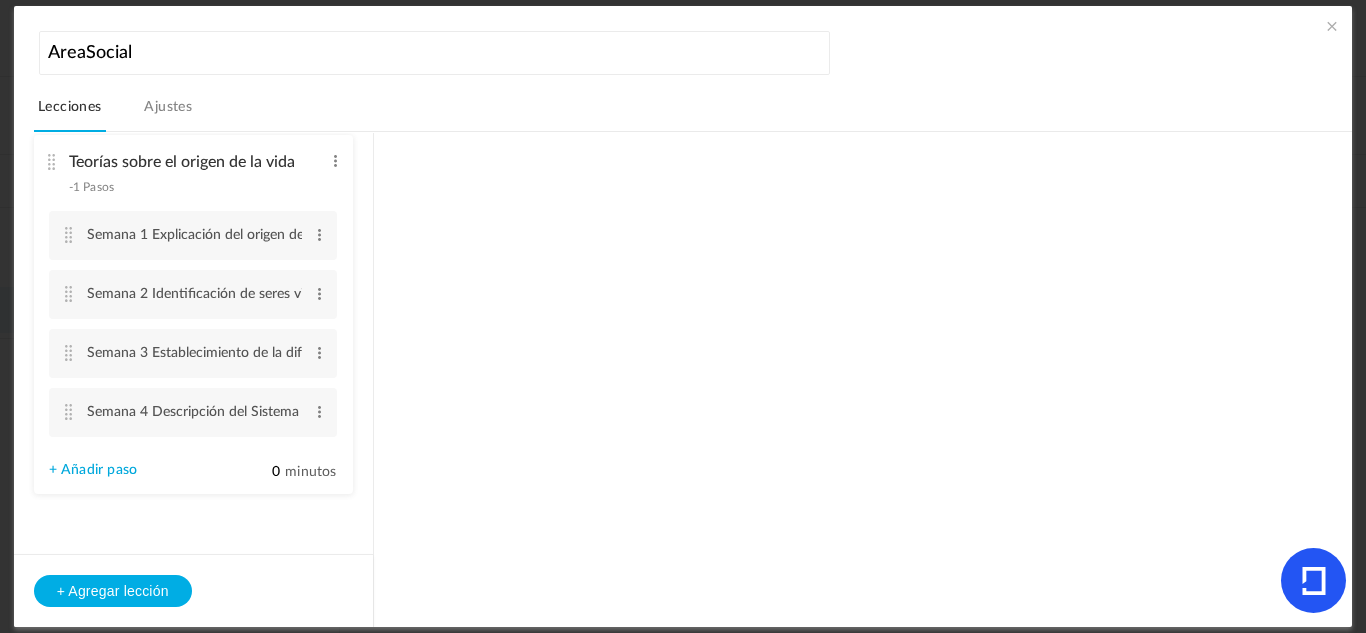 scroll, scrollTop: 0, scrollLeft: 0, axis: both 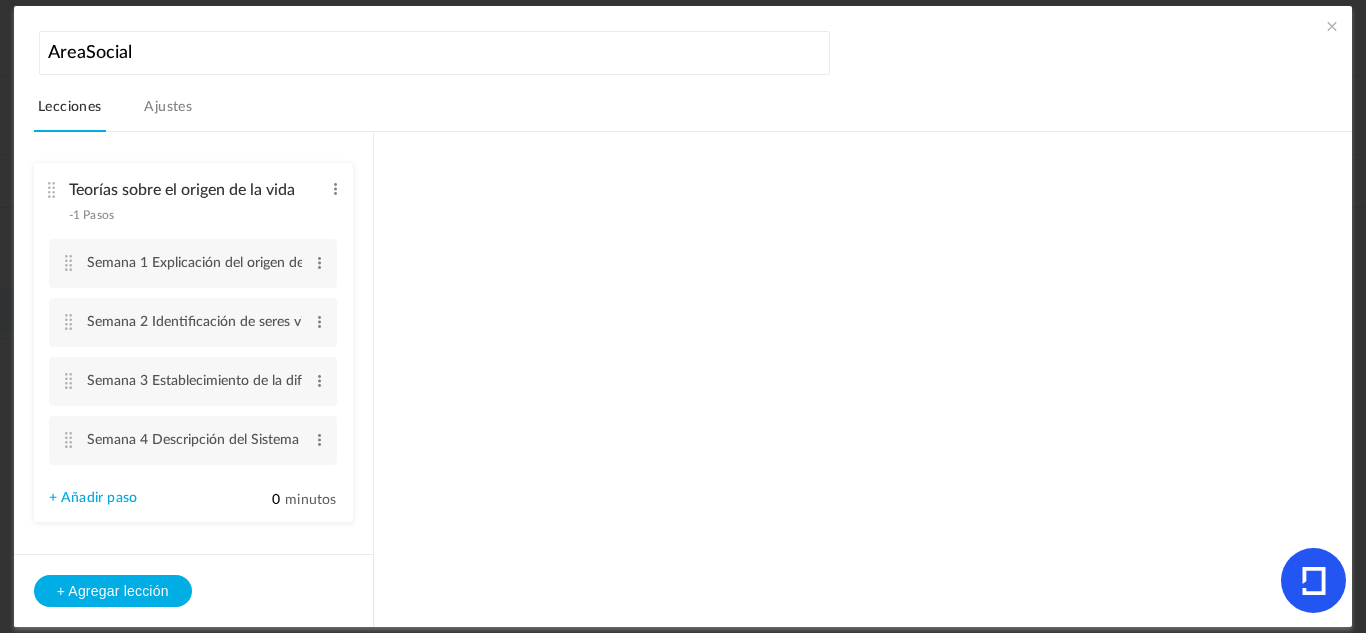 click on "Teorías sobre el origen de la vida
-1 Pasos
Editar
Borrar
Semana 1 Explicación del origen de la vida desde la teoría evolucionista
Editar" at bounding box center (693, 379) 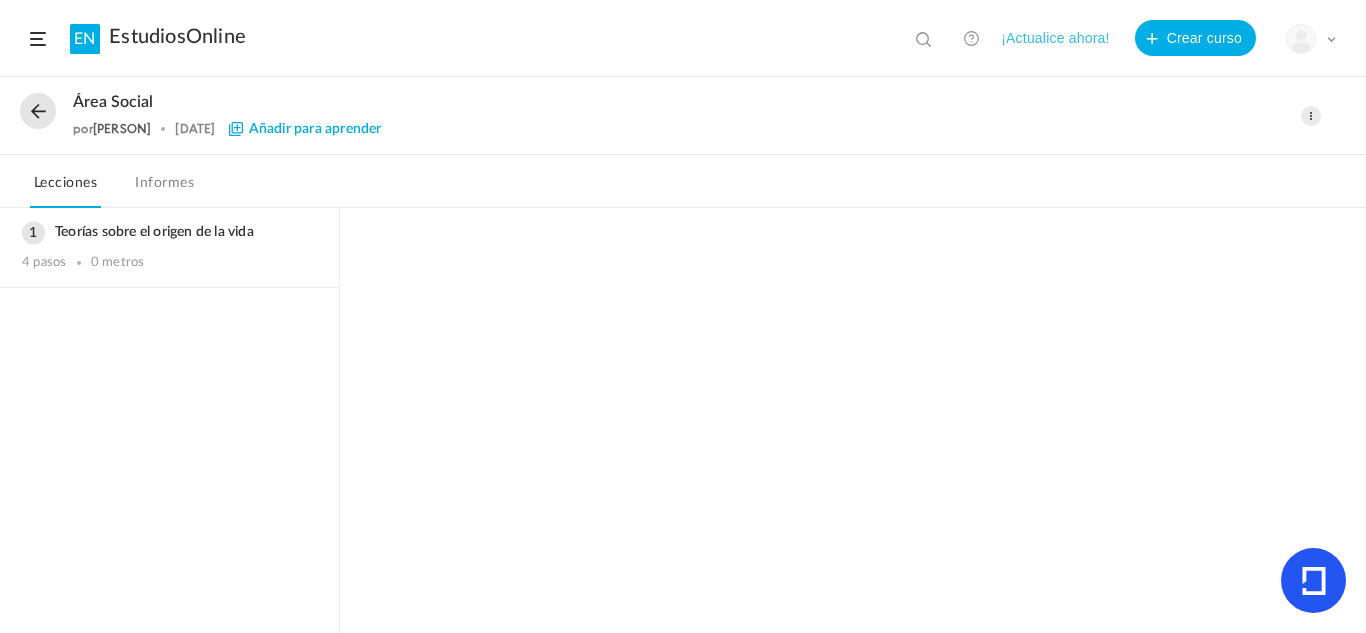 click on "EN
EstudiosOnline
Ver todo
No hay resultados
¡Actualice ahora!
Crear curso
Mi perfil
Configuración universitaria
Plan actual
Cerrar sesión" 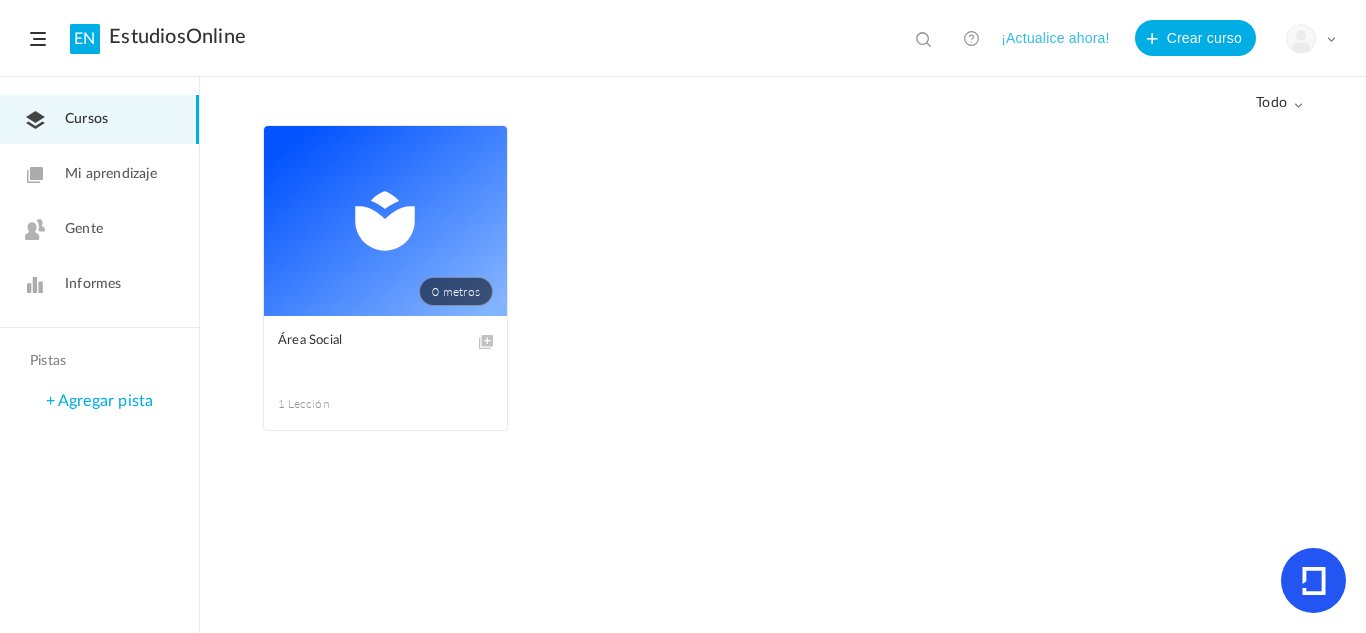 click on "0 metros" 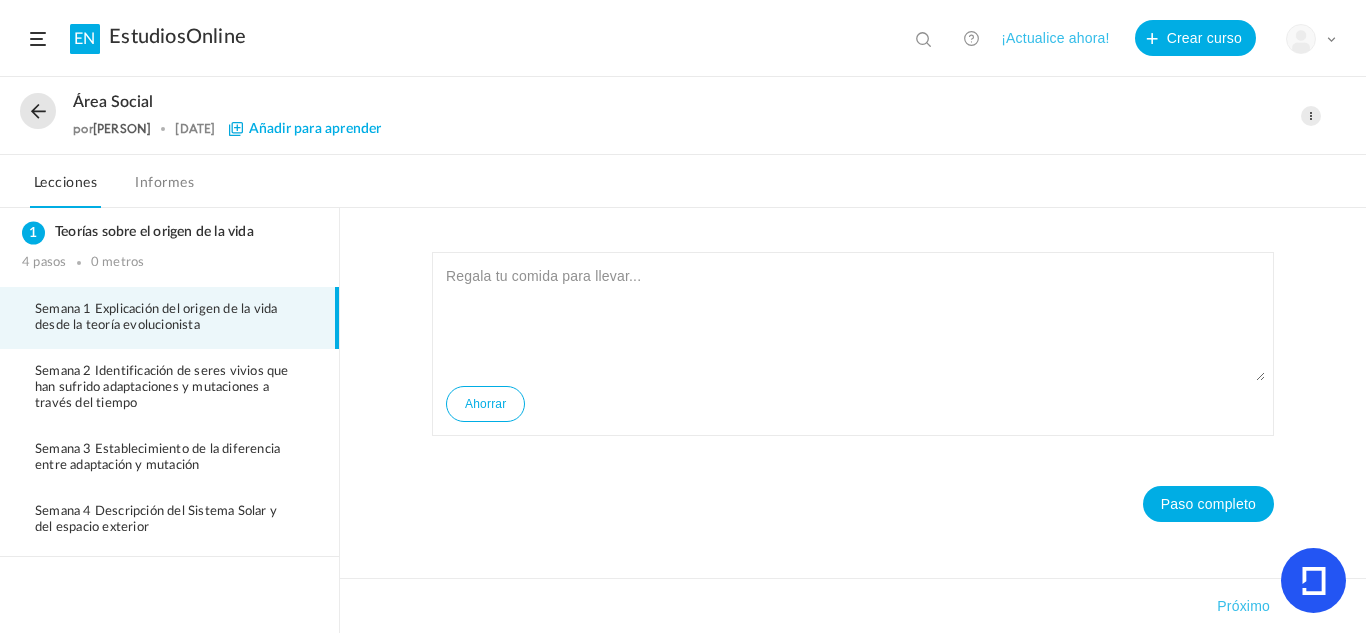 click on "Semana 1 Explicación del origen de la vida desde la teoría evolucionista" at bounding box center (176, 318) 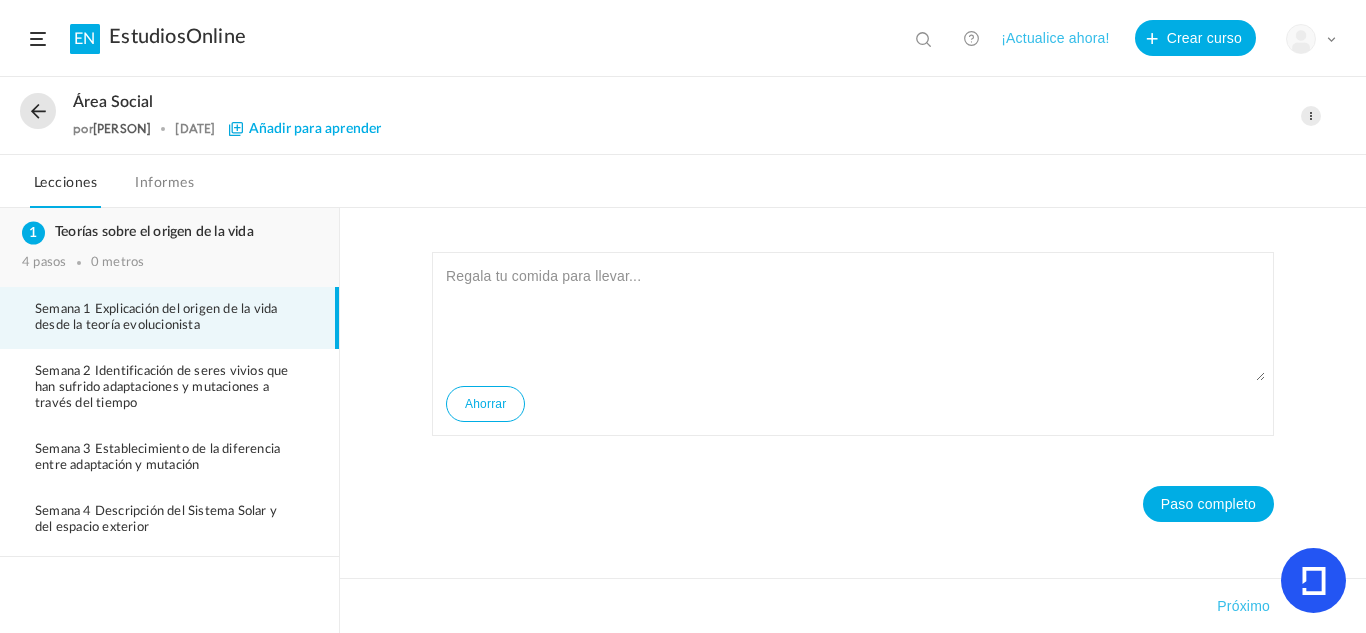 click on "4 pasos
0 metros" at bounding box center (169, 263) 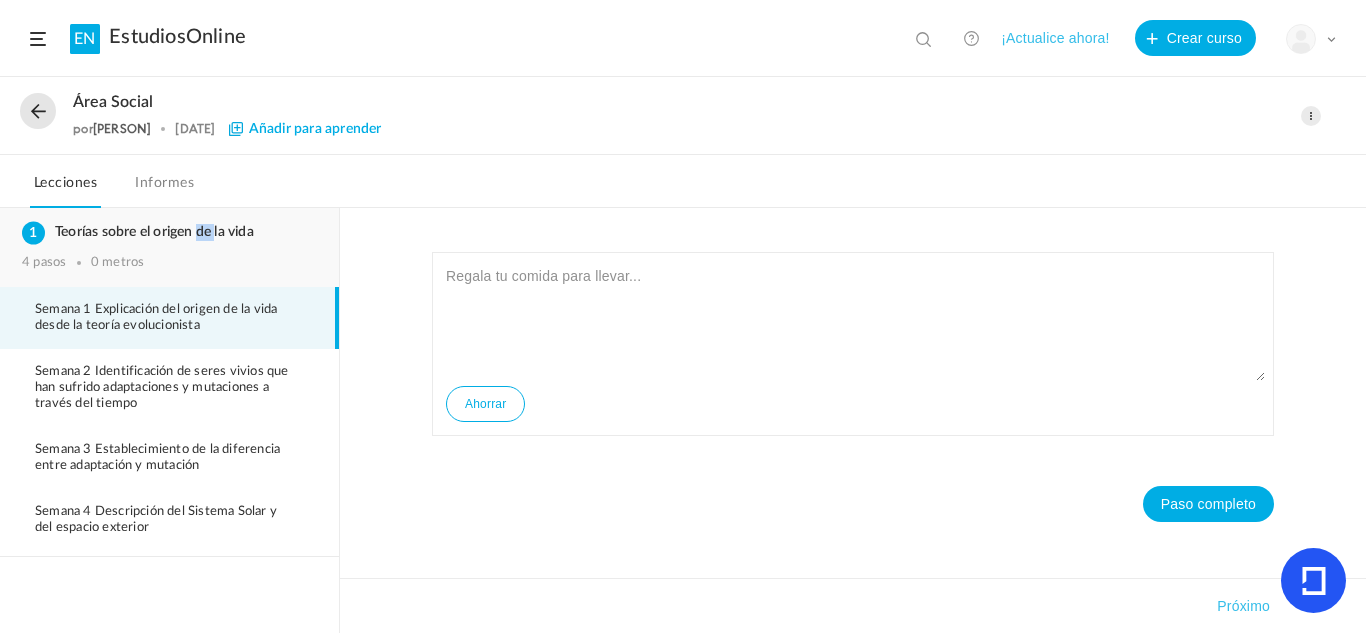 click on "Teorías sobre el origen de la vida" at bounding box center [169, 232] 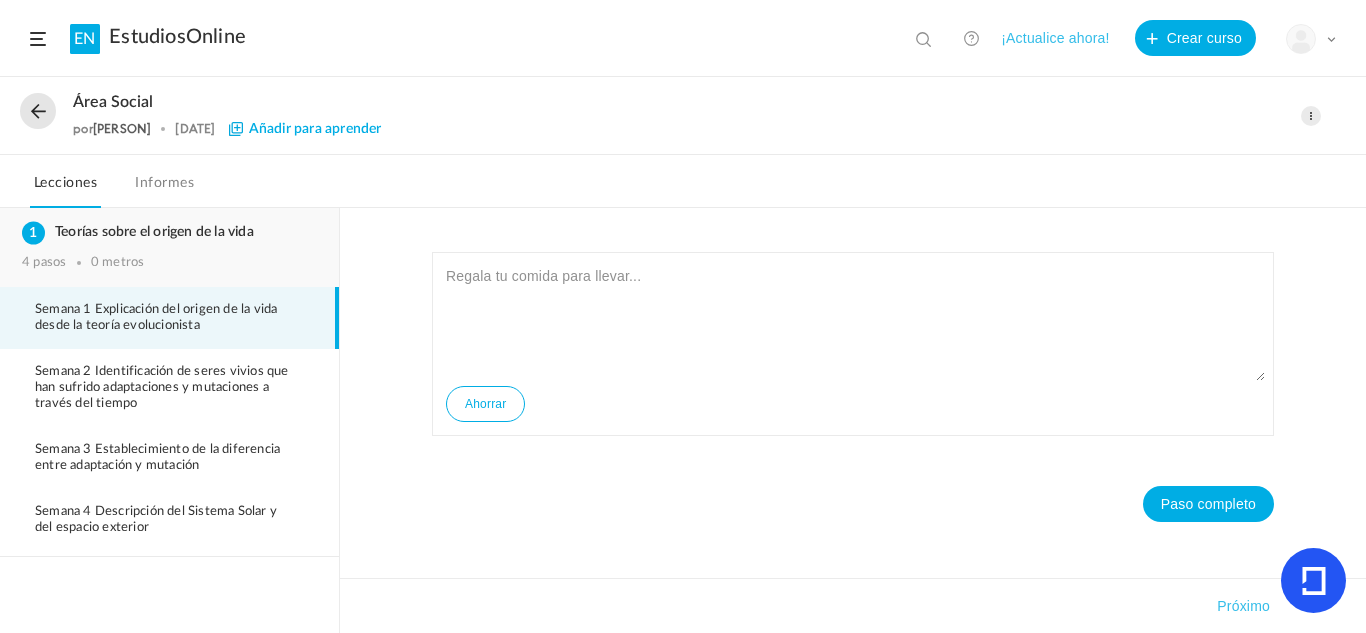 click on "Teorías sobre el origen de la vida
4 pasos
0 metros" at bounding box center [169, 247] 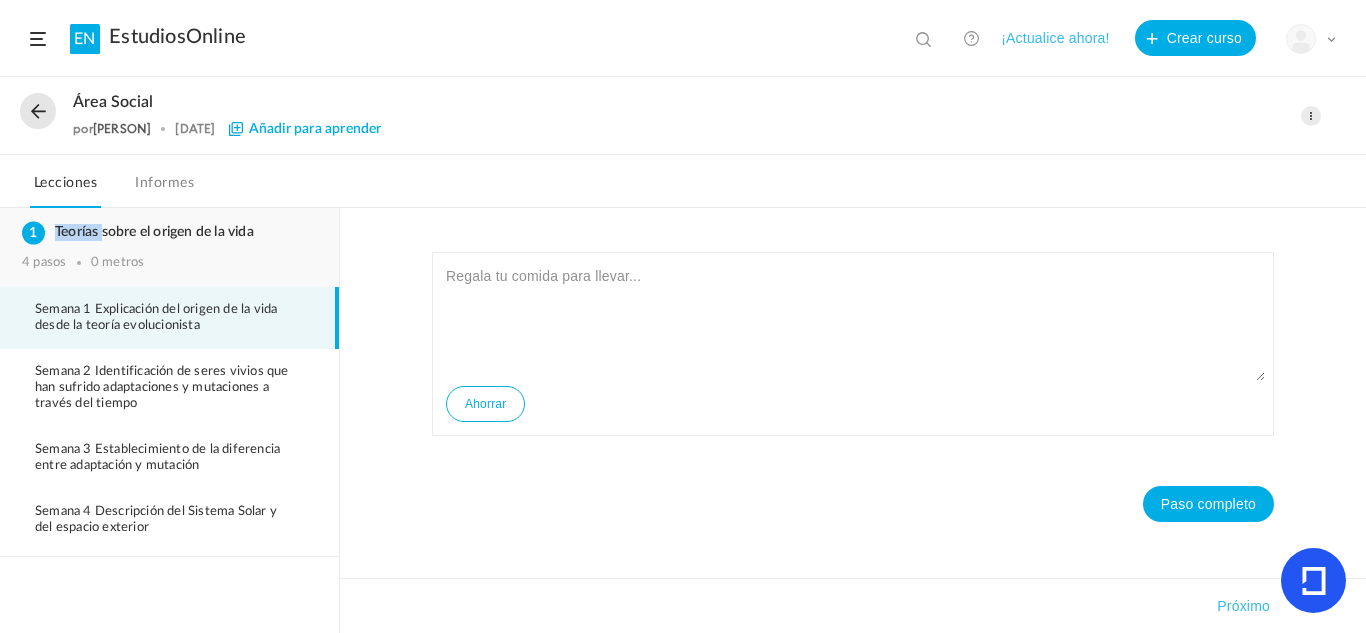 click on "Teorías sobre el origen de la vida" at bounding box center [154, 232] 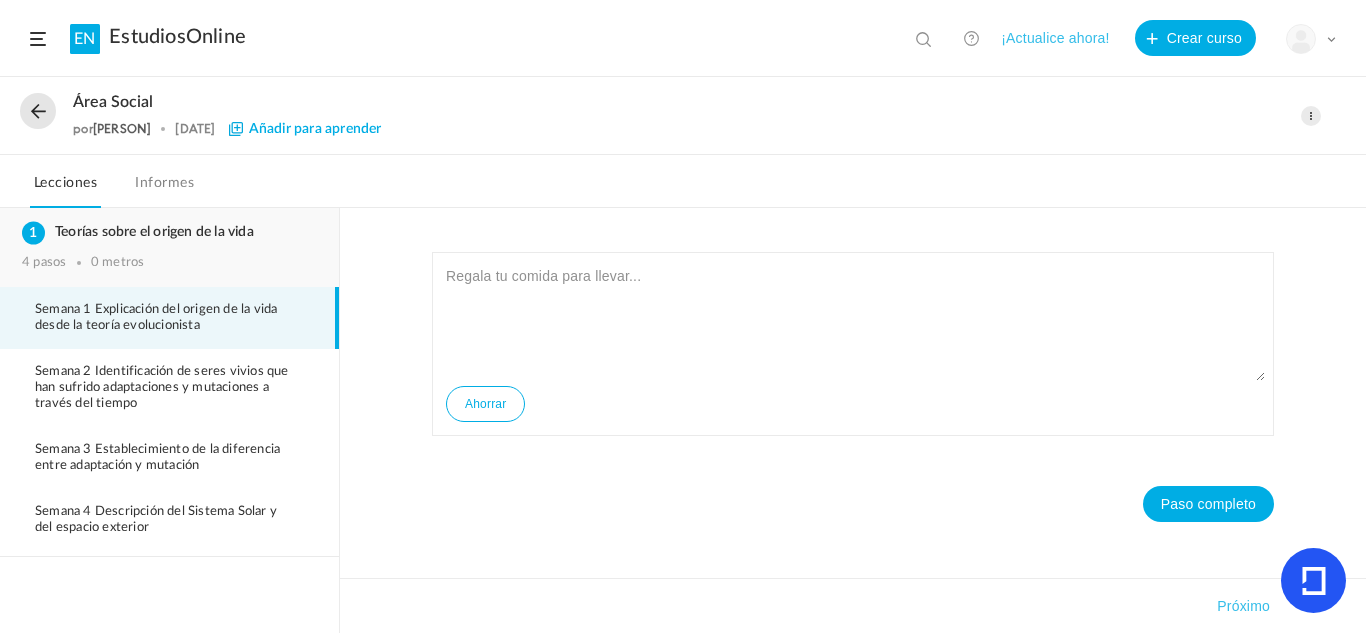 click on "Teorías sobre el origen de la vida" at bounding box center [169, 232] 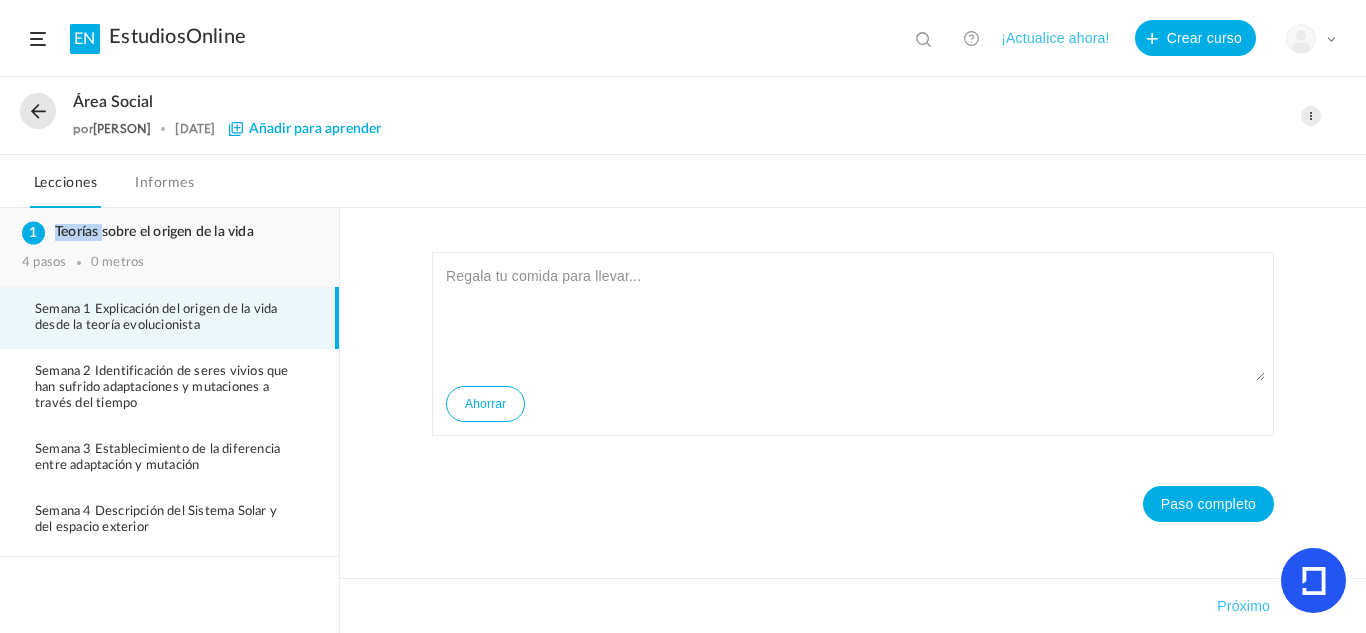 click on "Teorías sobre el origen de la vida" at bounding box center [169, 232] 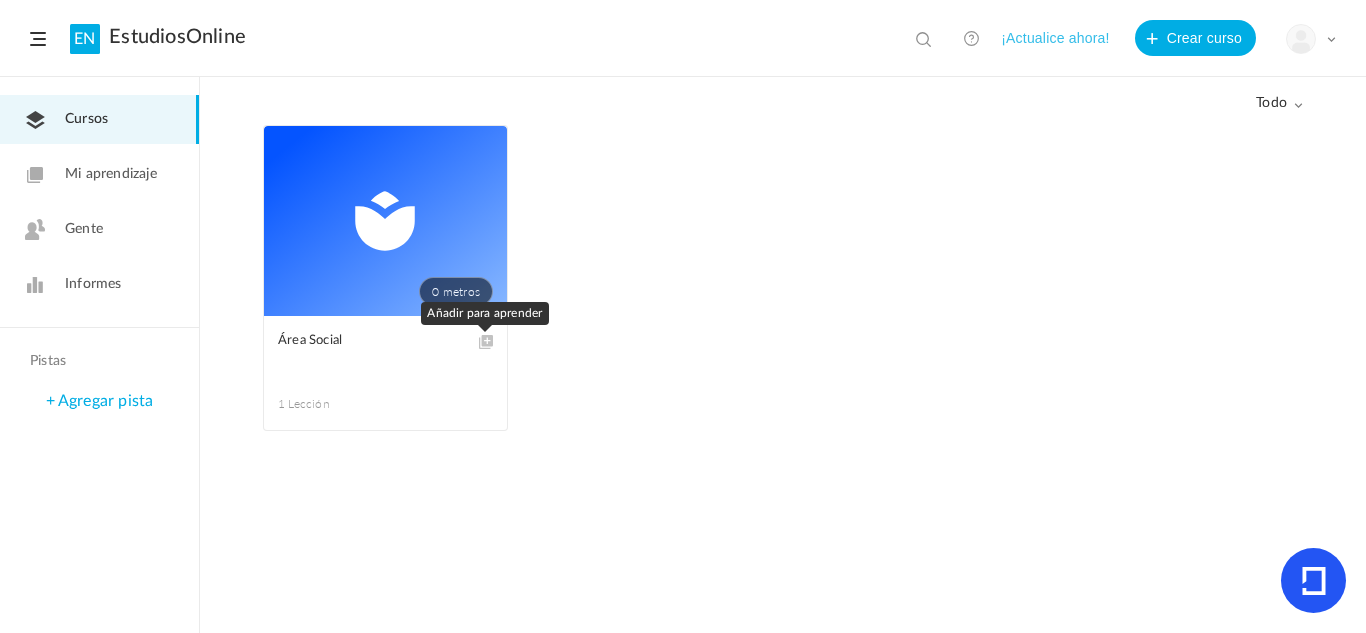 click 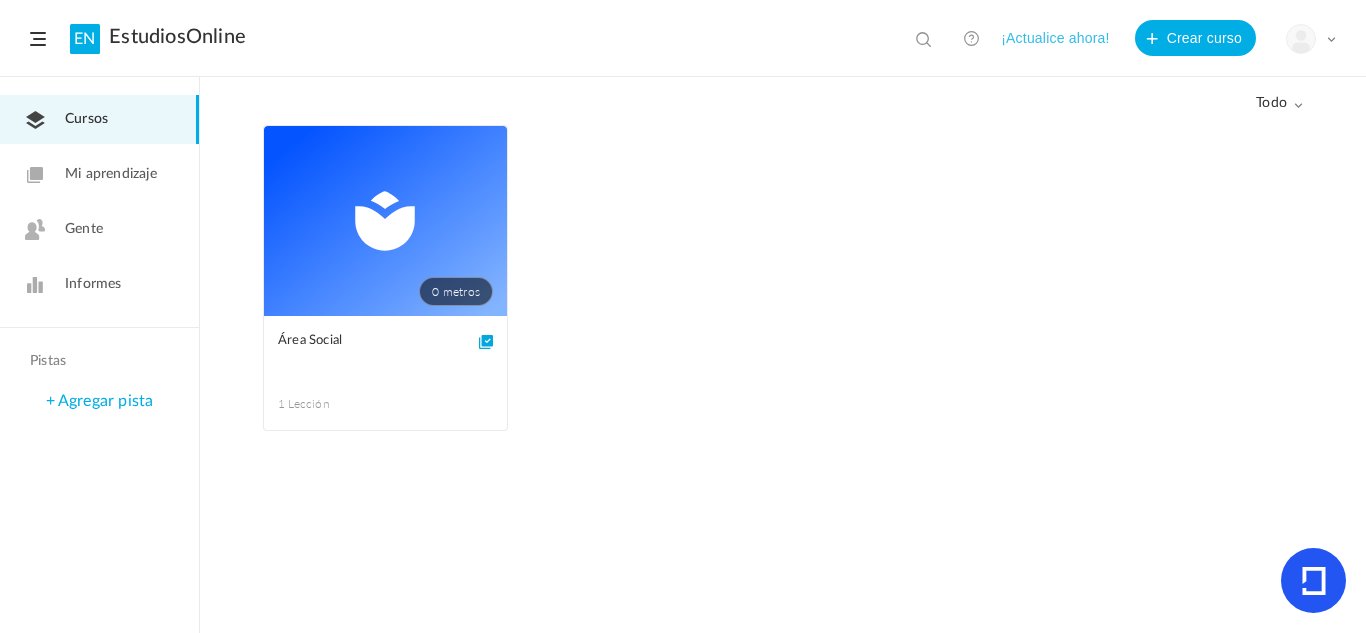 click on "0 metros" 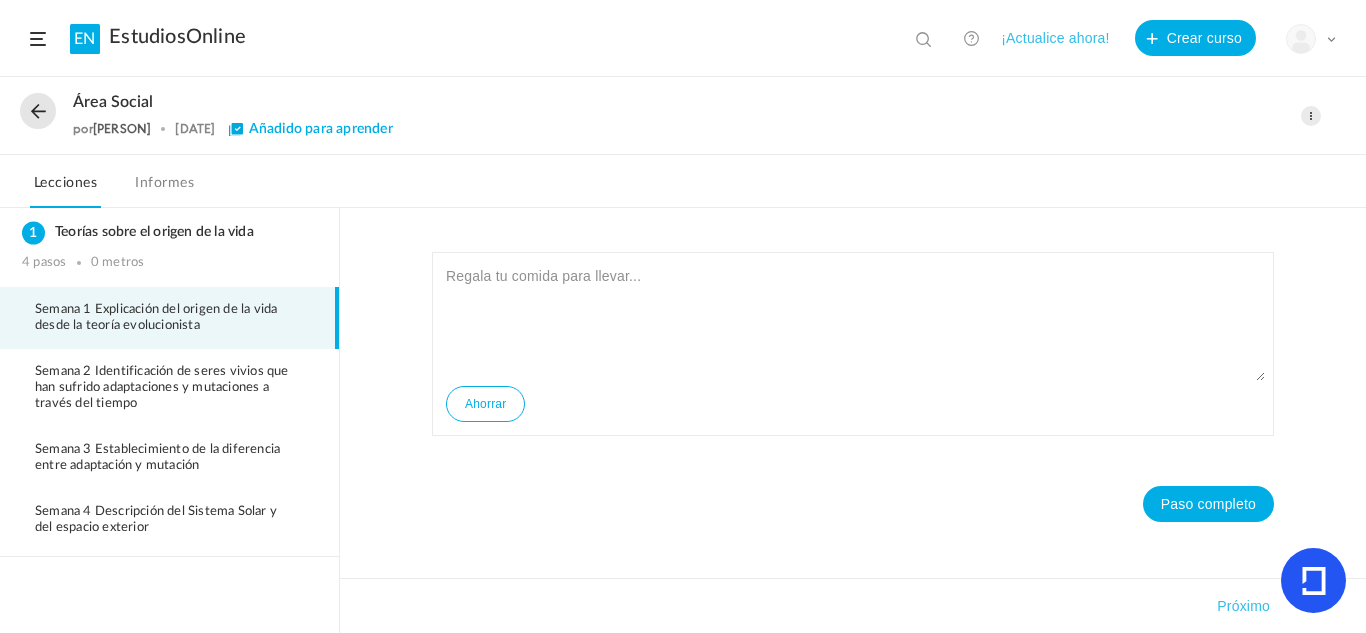 click on "Añadido para aprender" 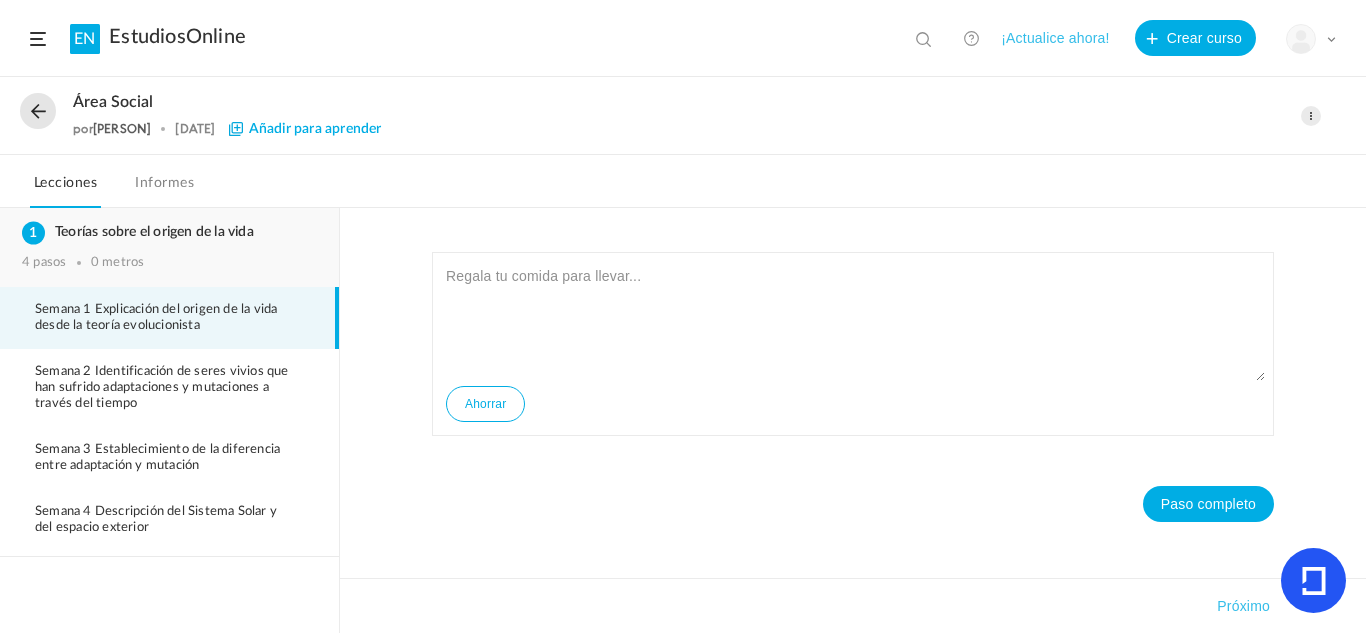click on "Teorías sobre el origen de la vida" at bounding box center [154, 232] 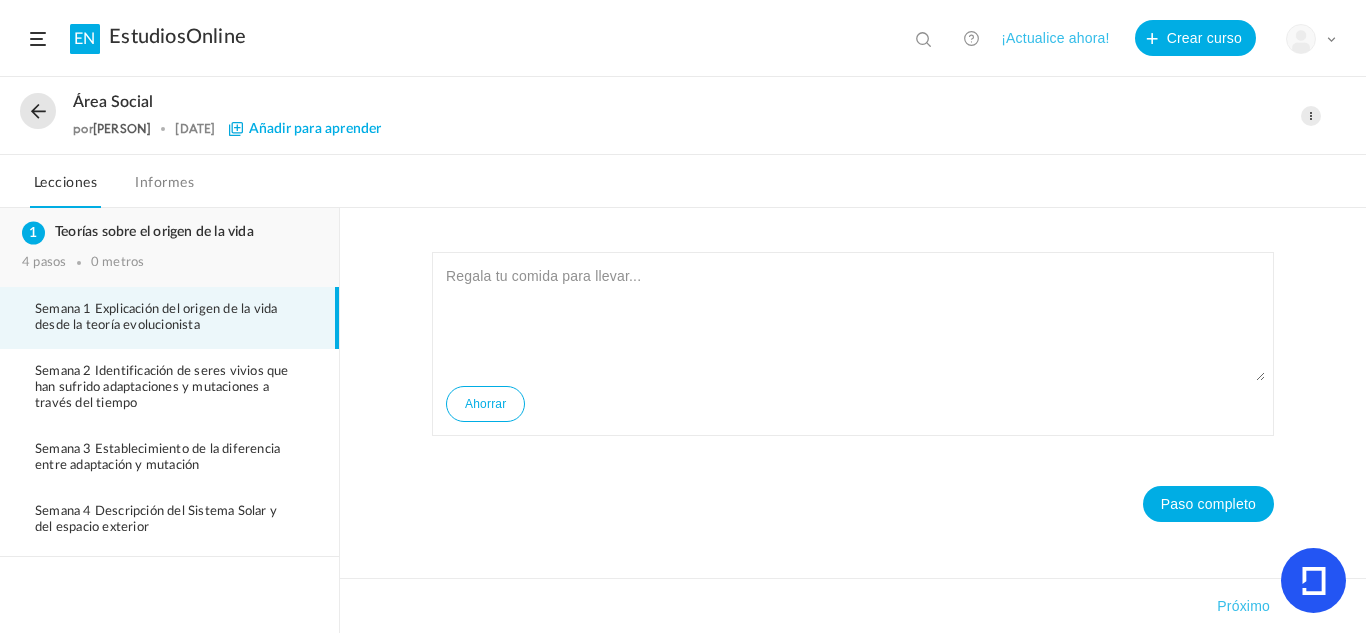 click on "Teorías sobre el origen de la vida" at bounding box center [154, 232] 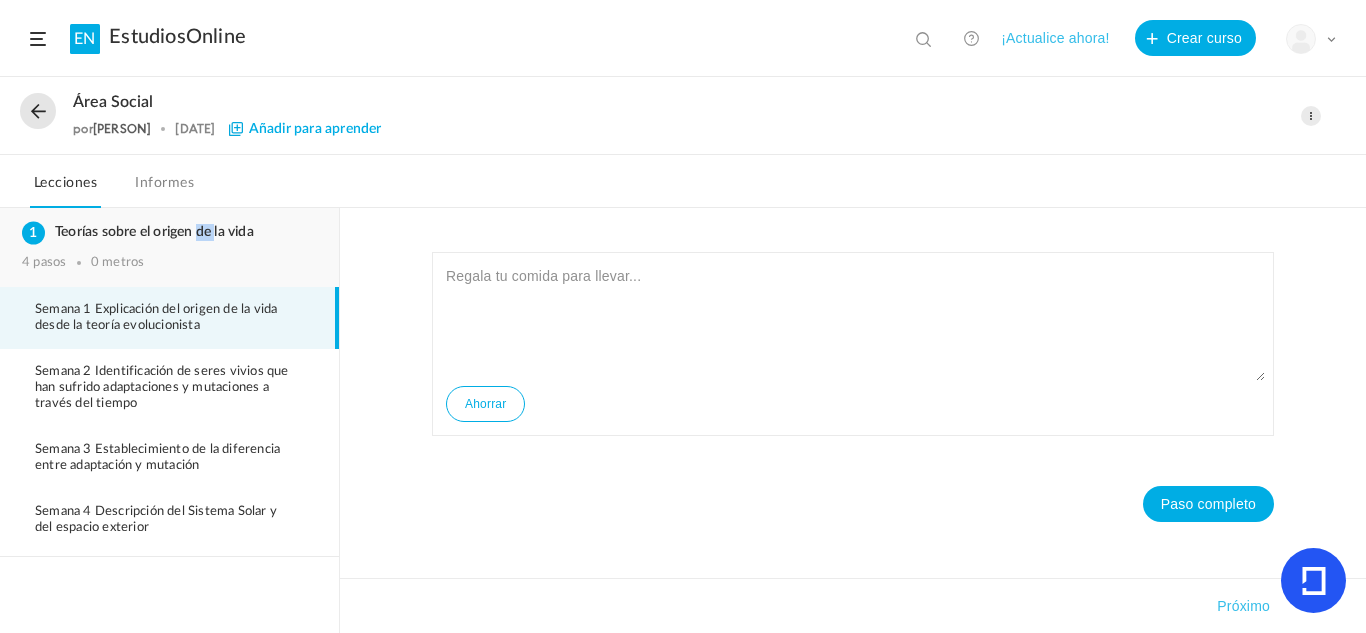 click on "Teorías sobre el origen de la vida" at bounding box center (154, 232) 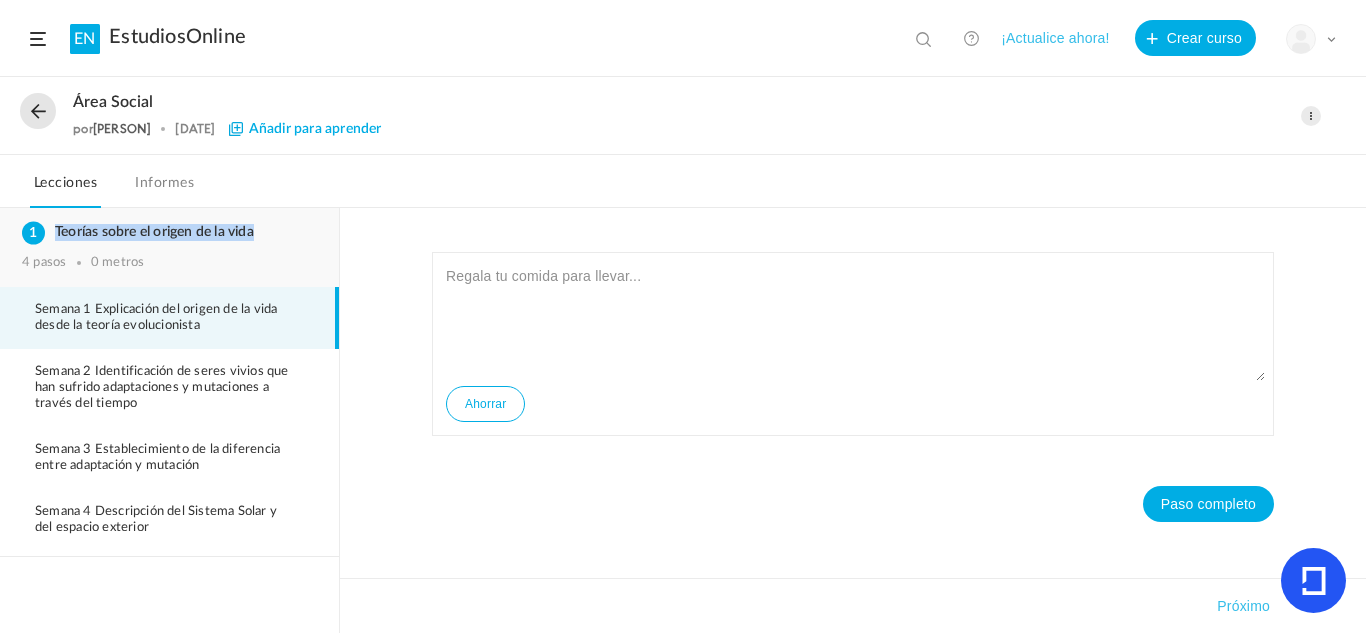 click on "Teorías sobre el origen de la vida" at bounding box center (154, 232) 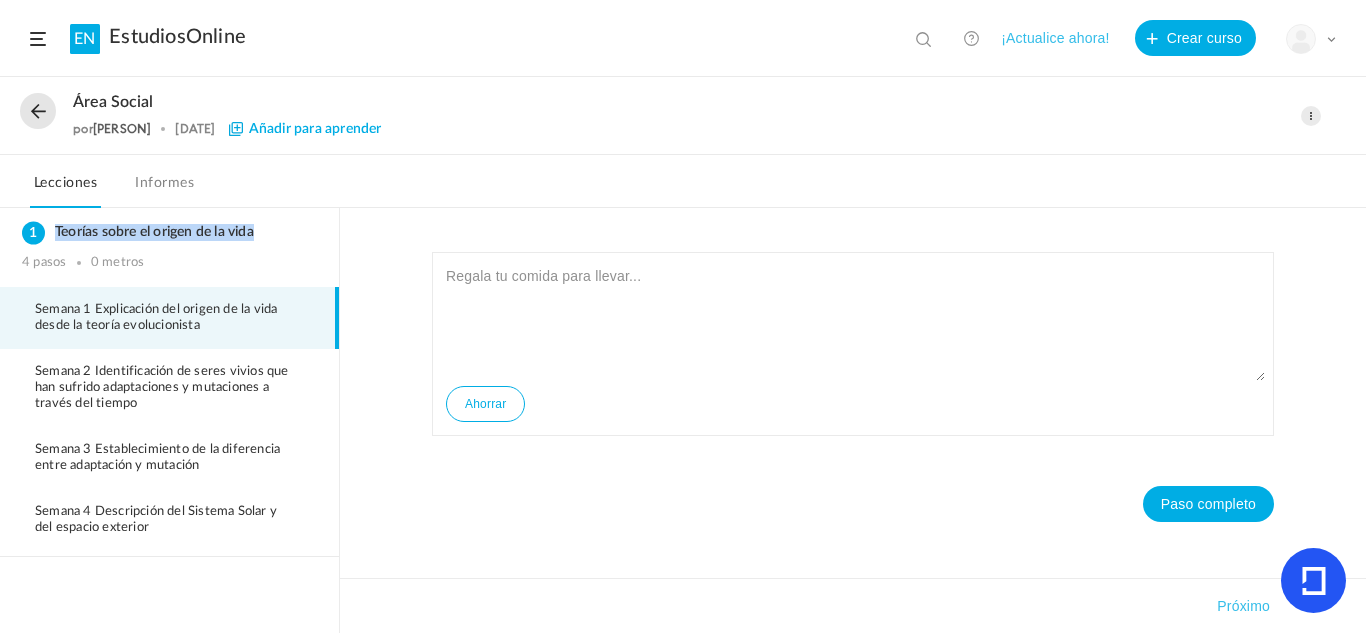 click on "Próximo" 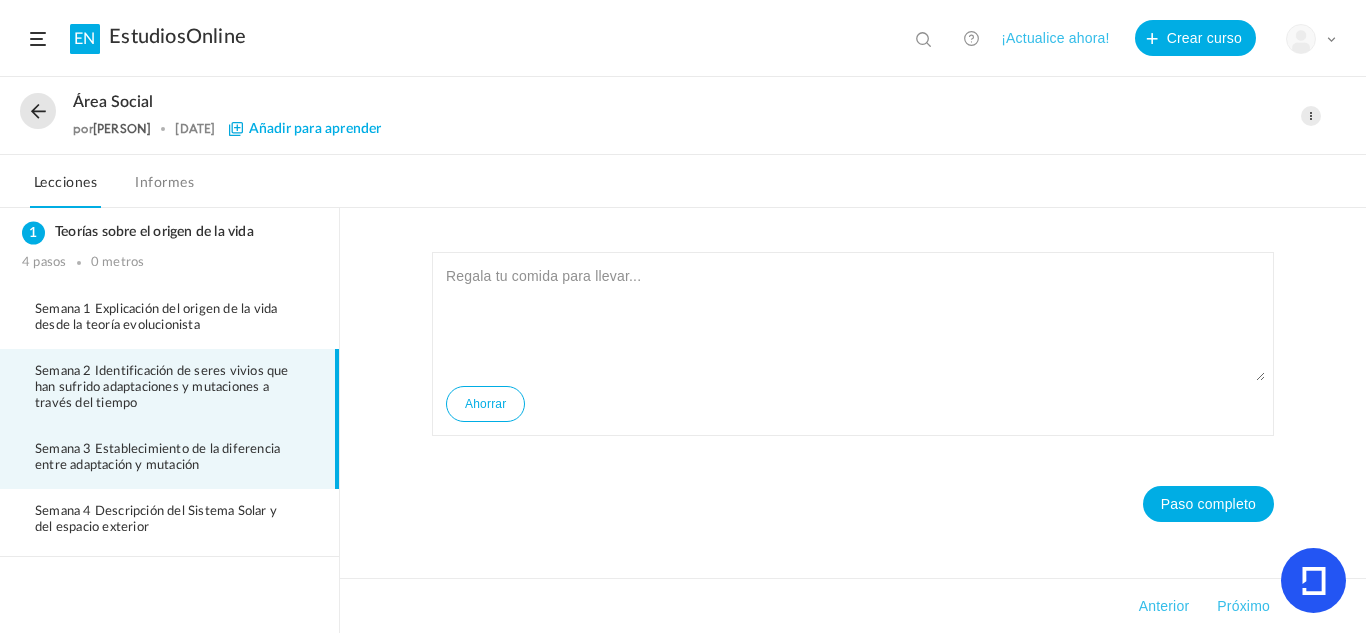 click on "Semana 3 Establecimiento de la diferencia entre adaptación y mutación" at bounding box center (176, 458) 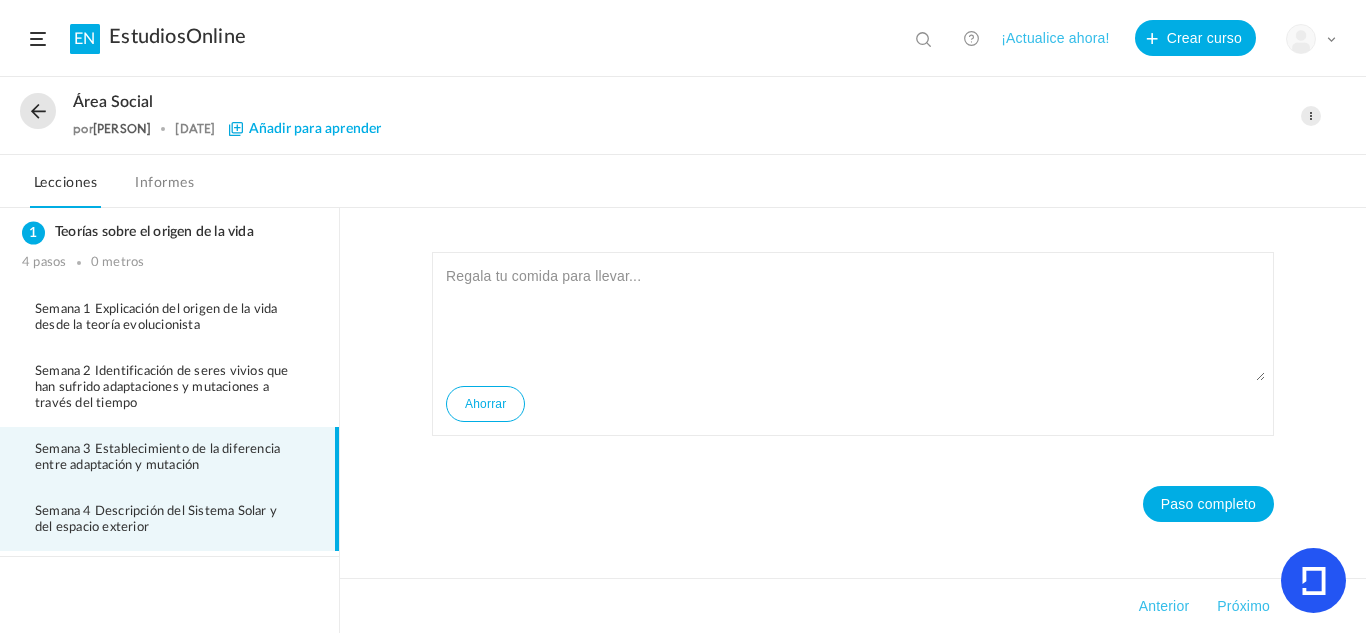 click on "Semana 4 Descripción del Sistema Solar y del espacio exterior" at bounding box center (169, 520) 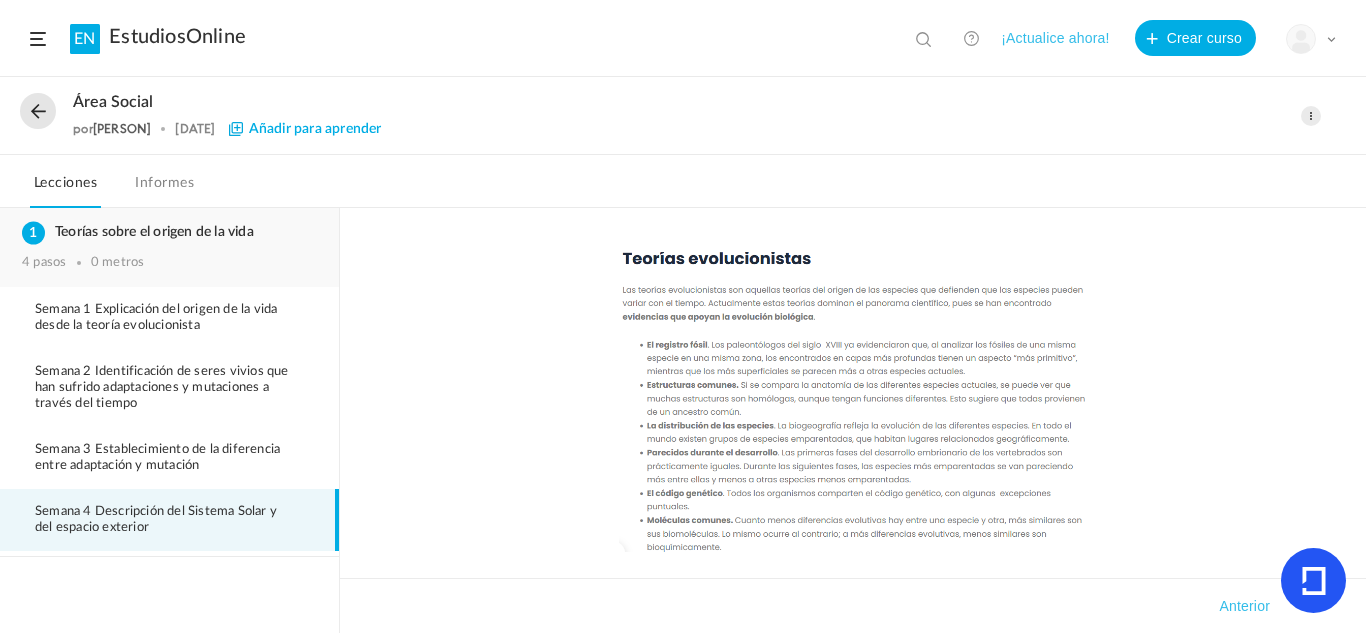 click on "Teorías sobre el origen de la vida" at bounding box center [169, 232] 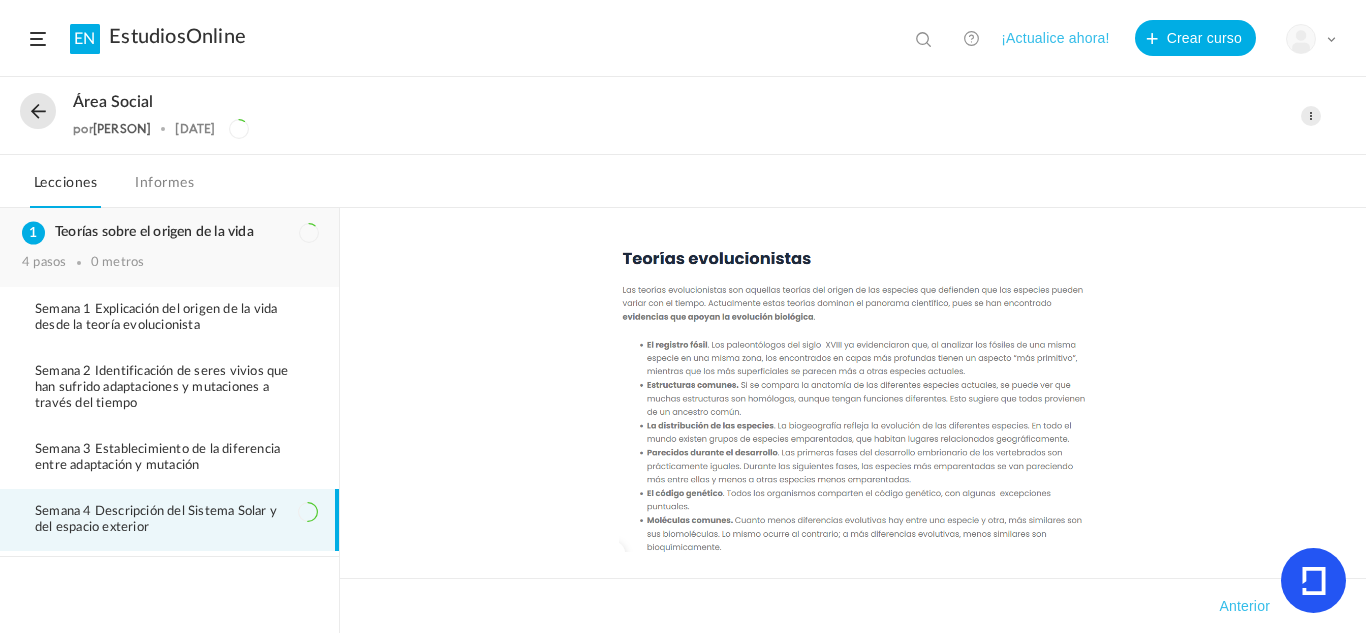 click on "Teorías sobre el origen de la vida" at bounding box center [169, 232] 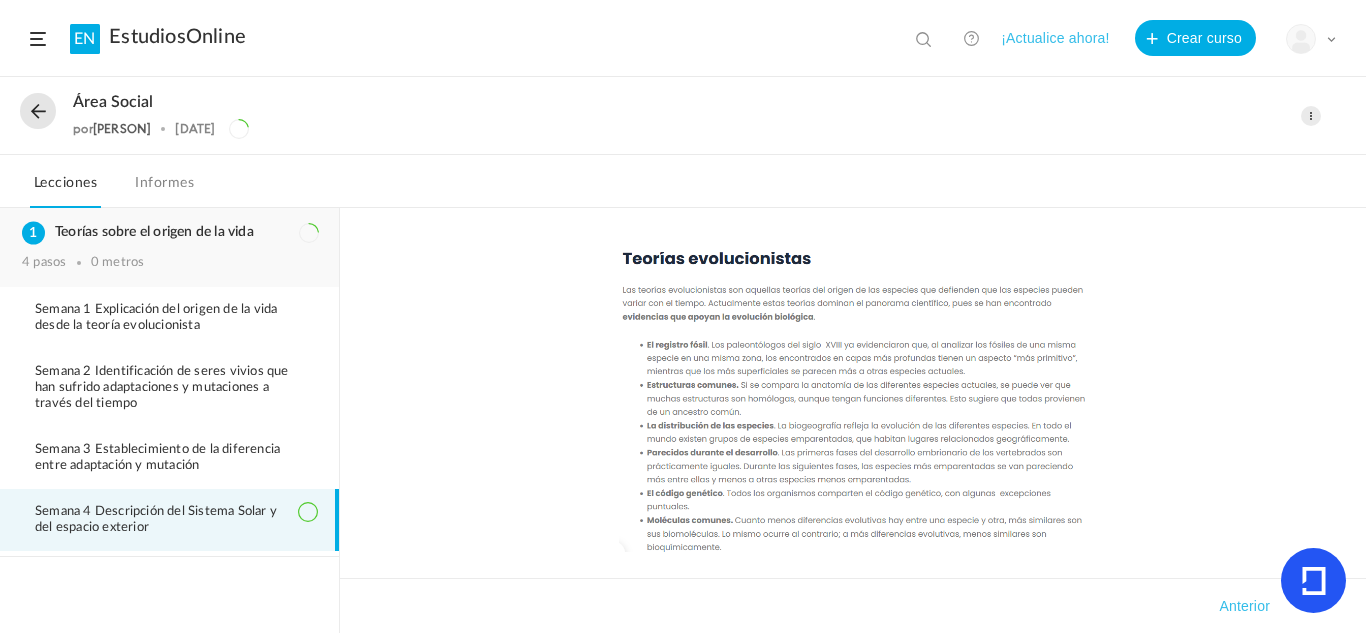 click on "Teorías sobre el origen de la vida" at bounding box center [169, 232] 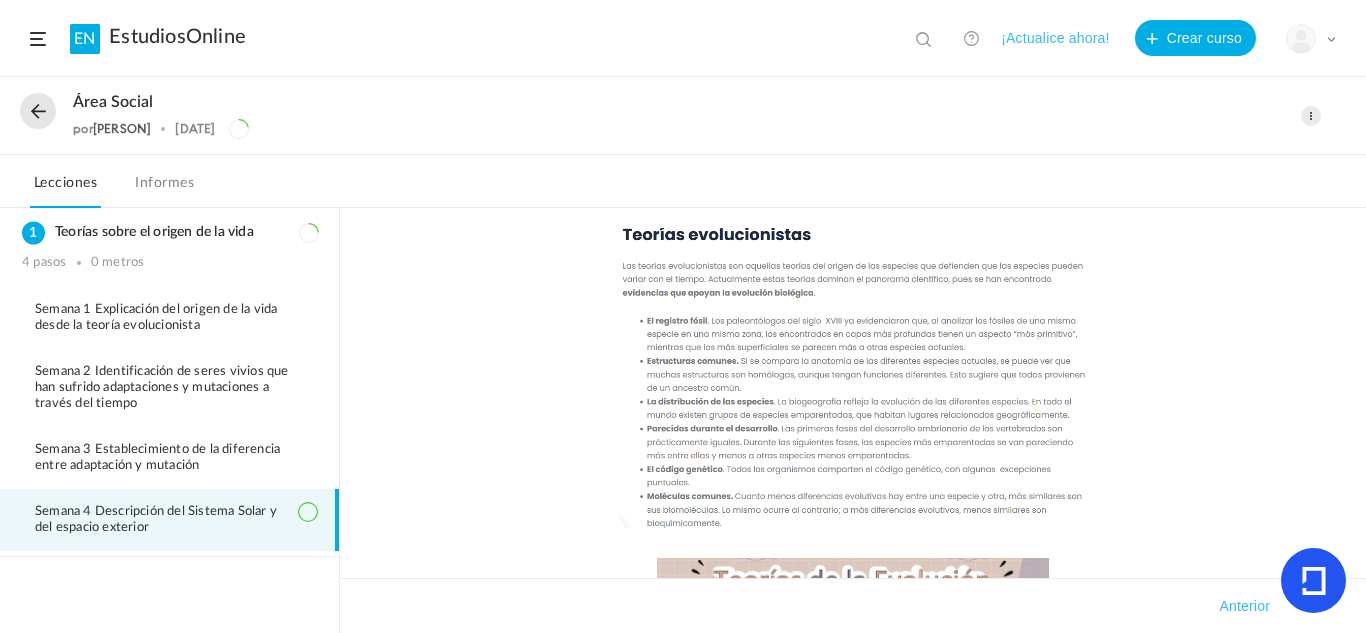 scroll, scrollTop: 0, scrollLeft: 0, axis: both 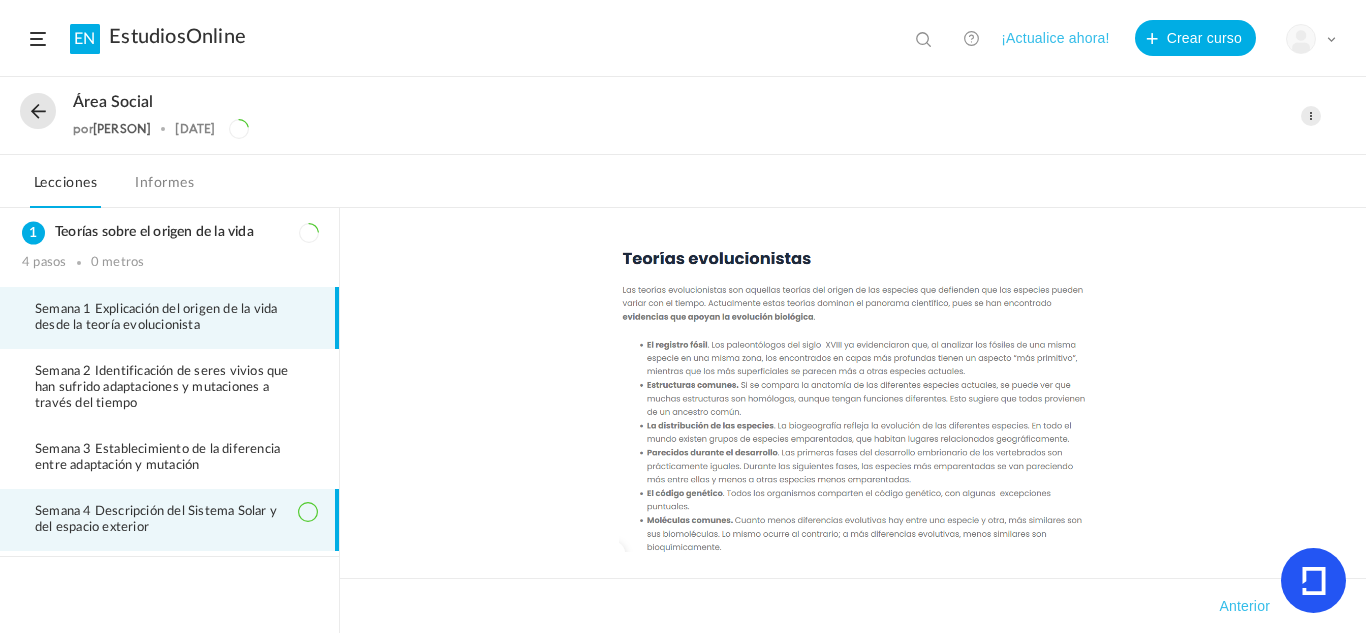 click on "Semana 1 Explicación del origen de la vida desde la teoría evolucionista" at bounding box center (176, 318) 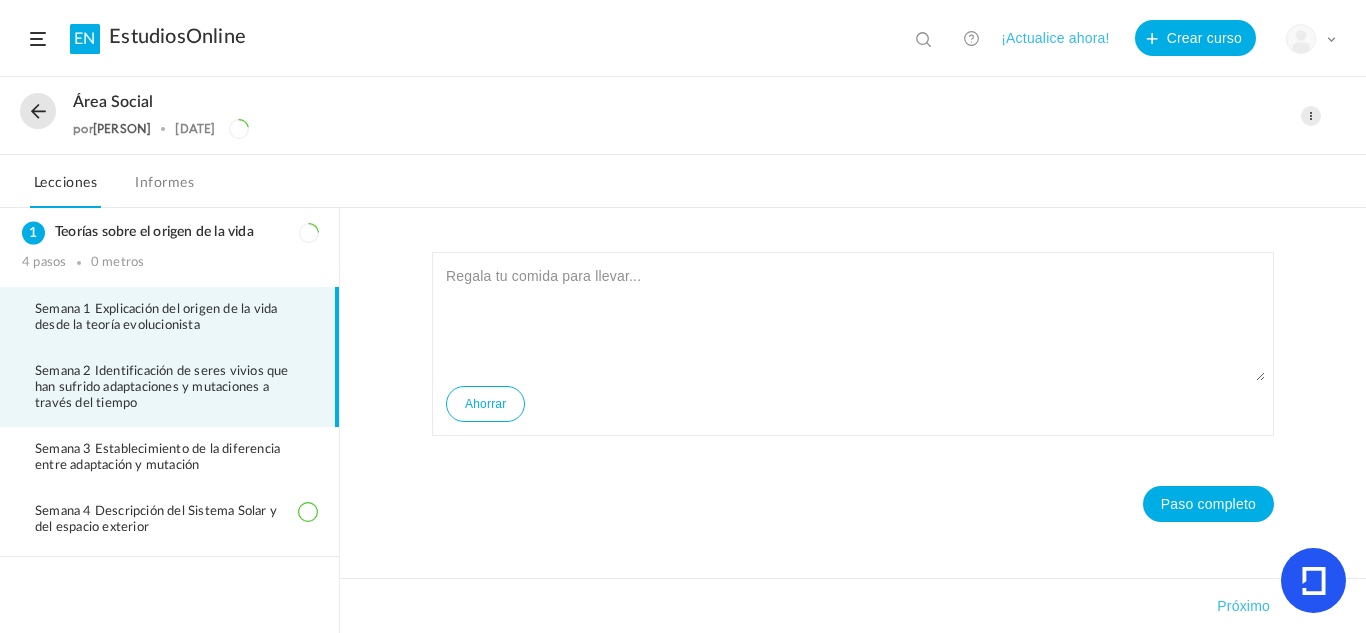 click on "Semana 2 Identificación de seres vivios que han sufrido adaptaciones y mutaciones a través del tiempo" at bounding box center (169, 388) 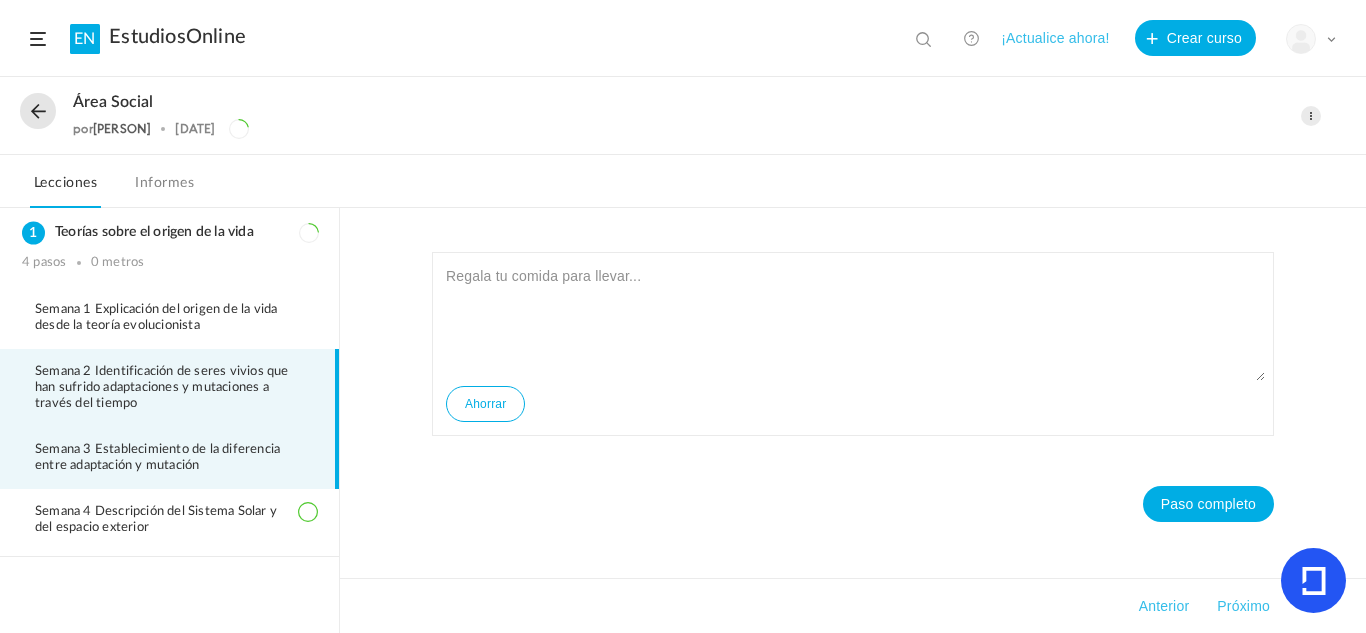 click on "Semana 3 Establecimiento de la diferencia entre adaptación y mutación" at bounding box center (157, 457) 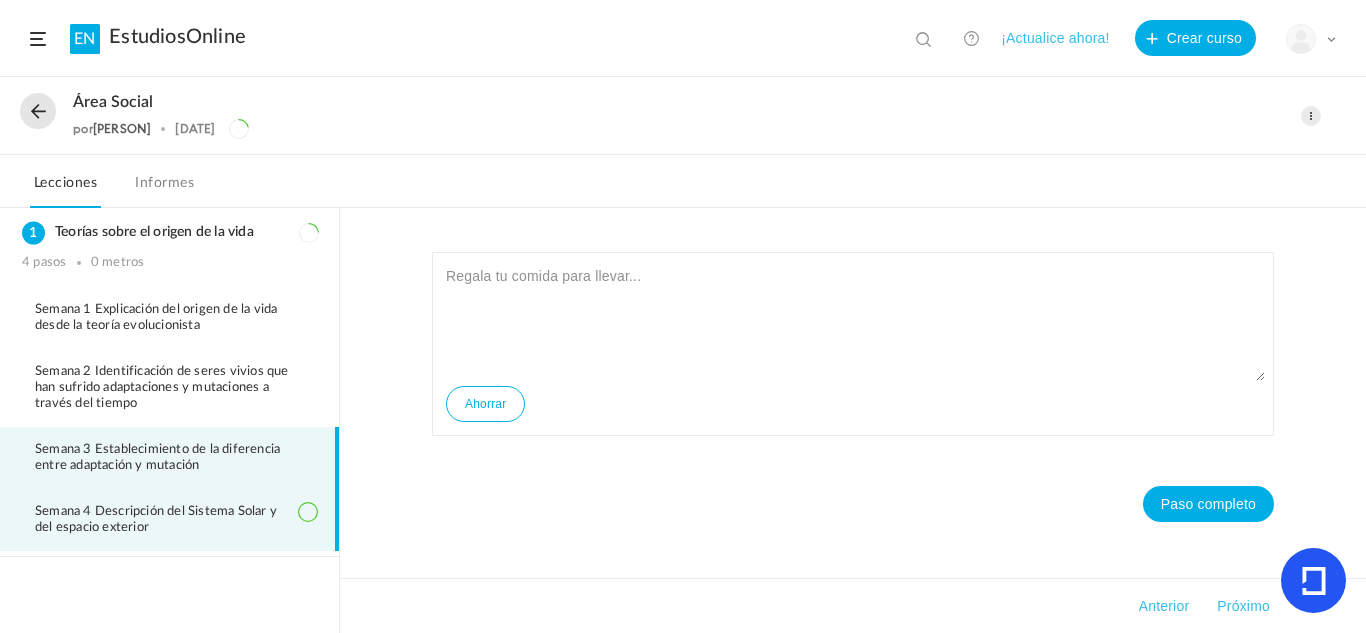 click on "Semana 4 Descripción del Sistema Solar y del espacio exterior" at bounding box center (169, 520) 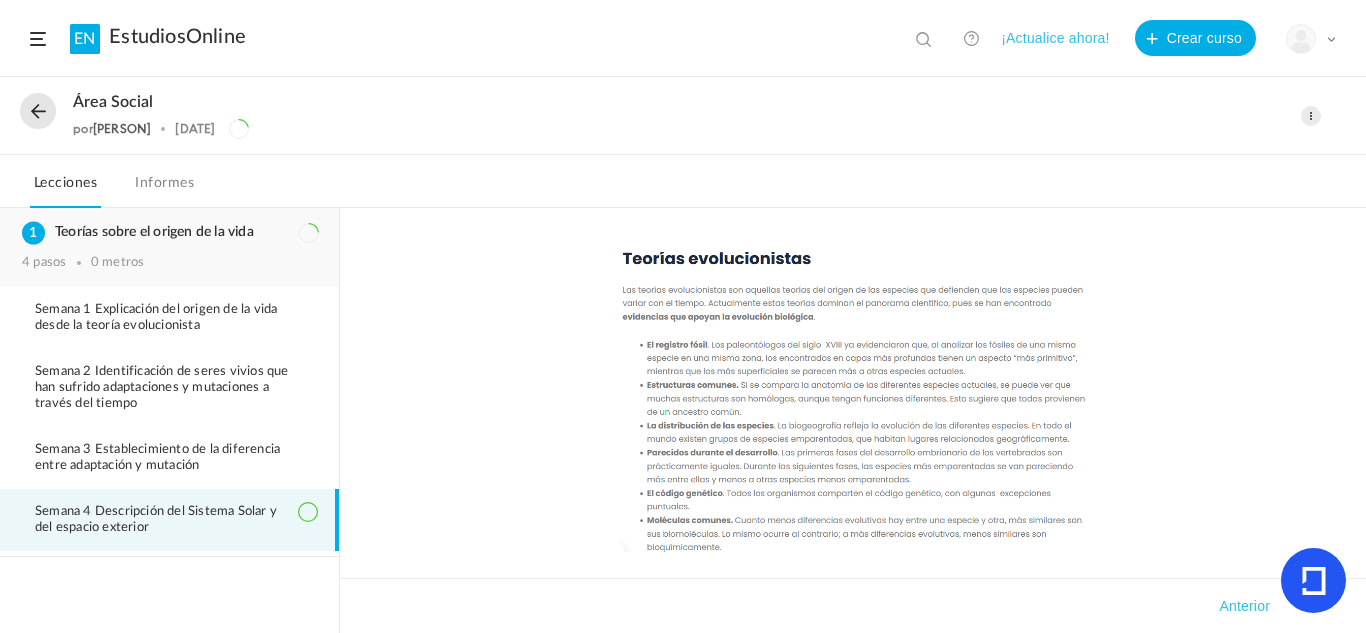 click on "Teorías sobre el origen de la vida" at bounding box center [154, 232] 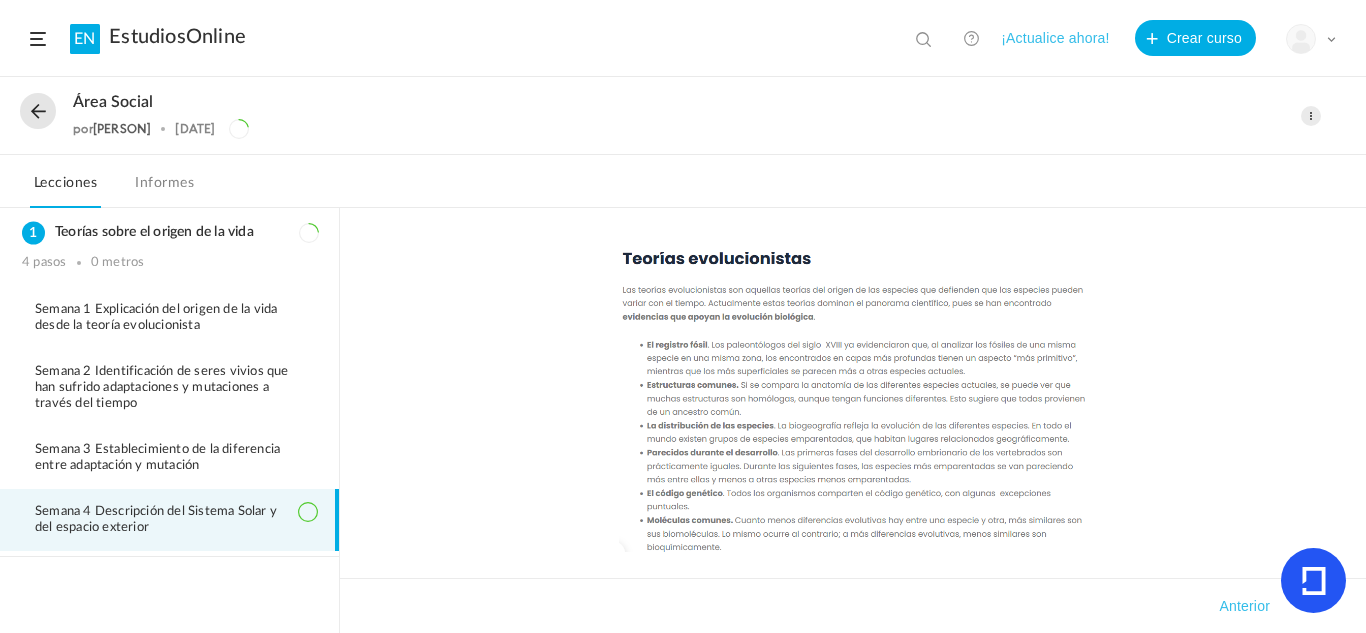 click 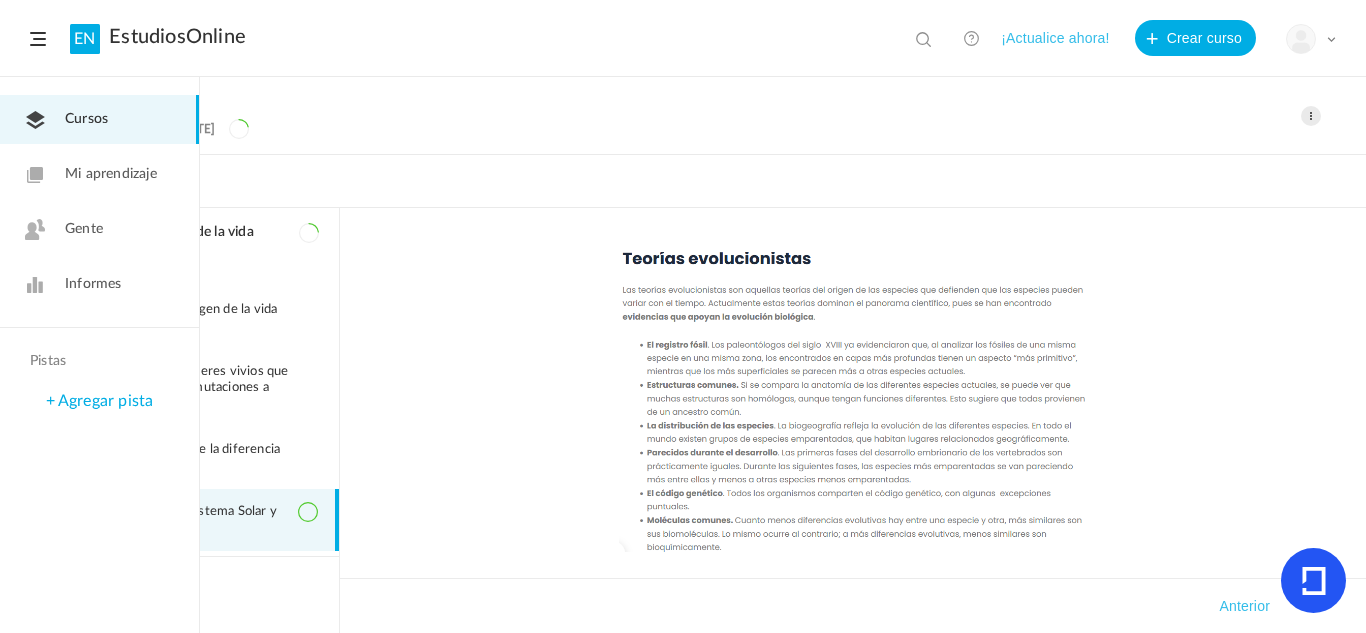 click 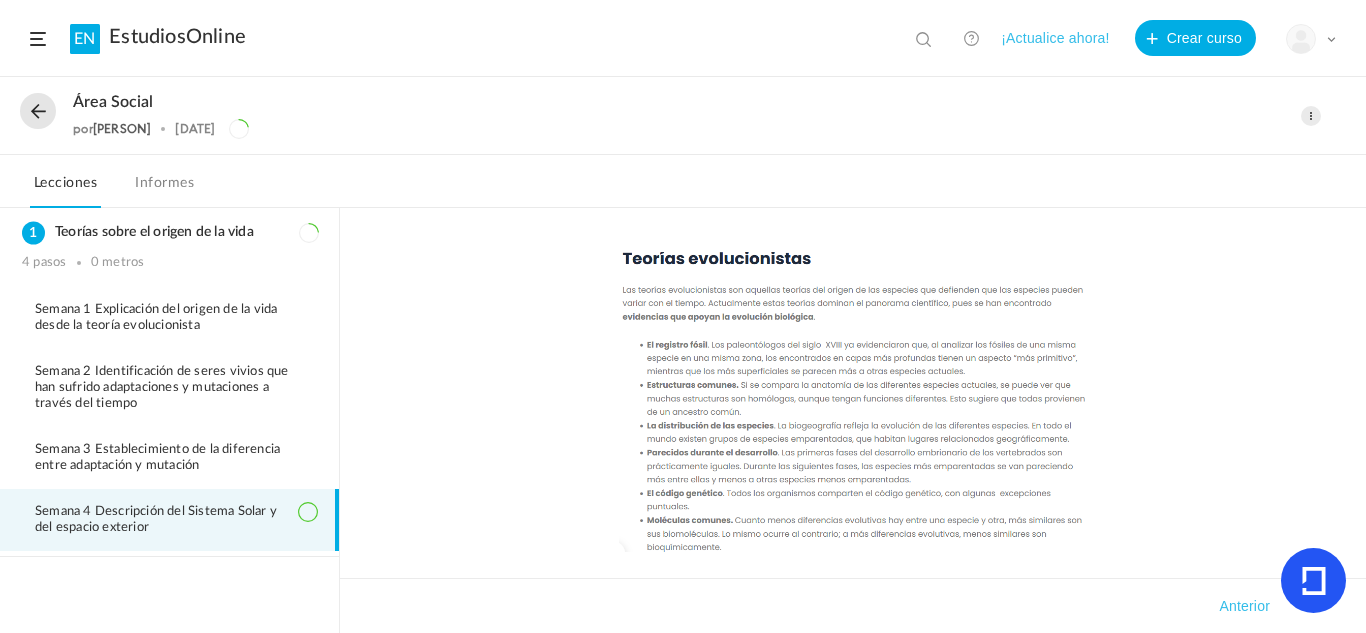 click 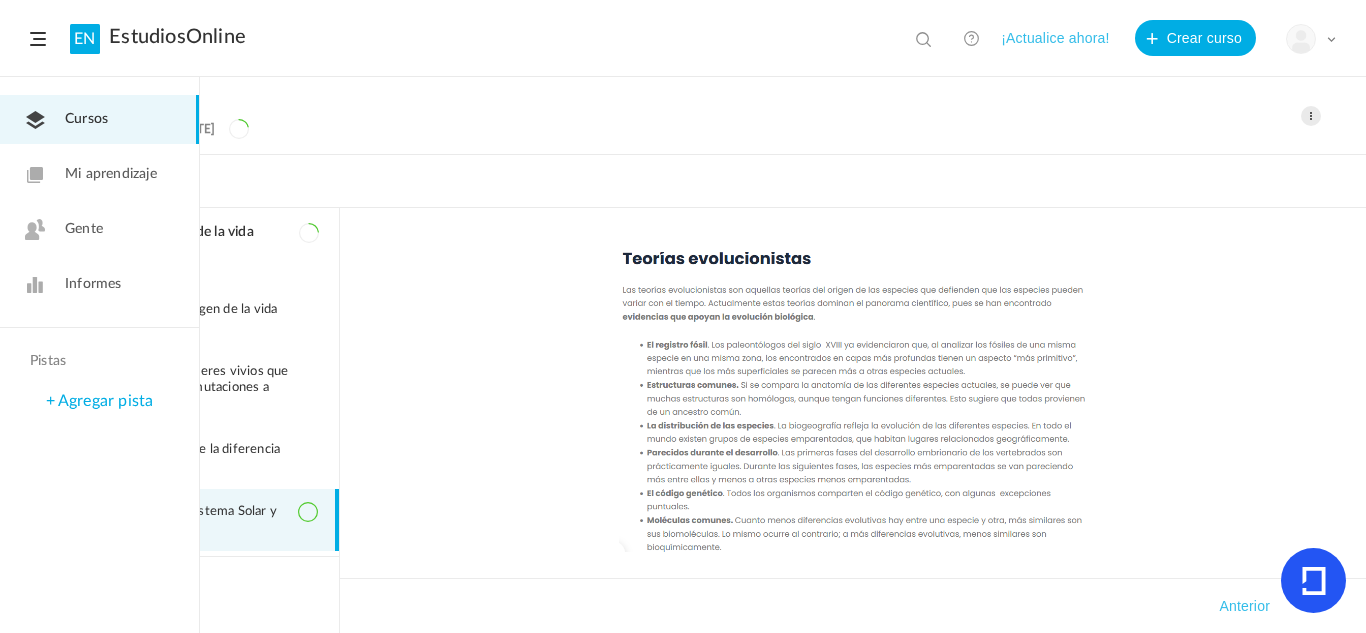click on "Cursos" 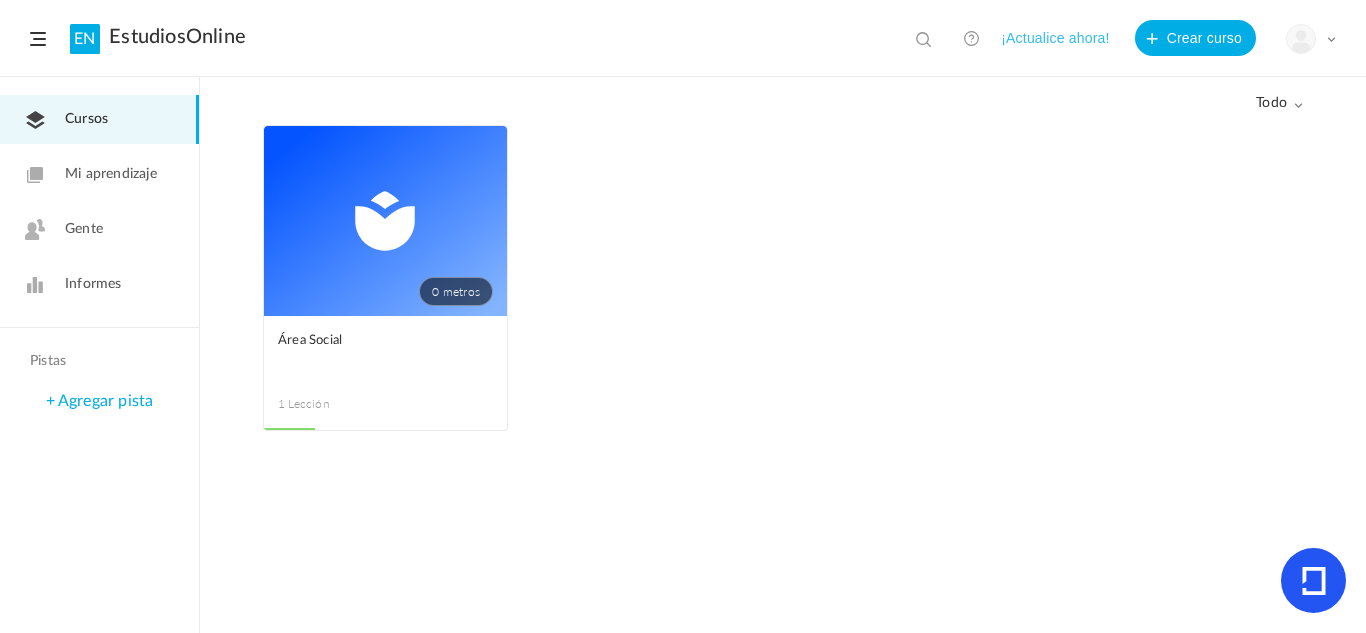 click 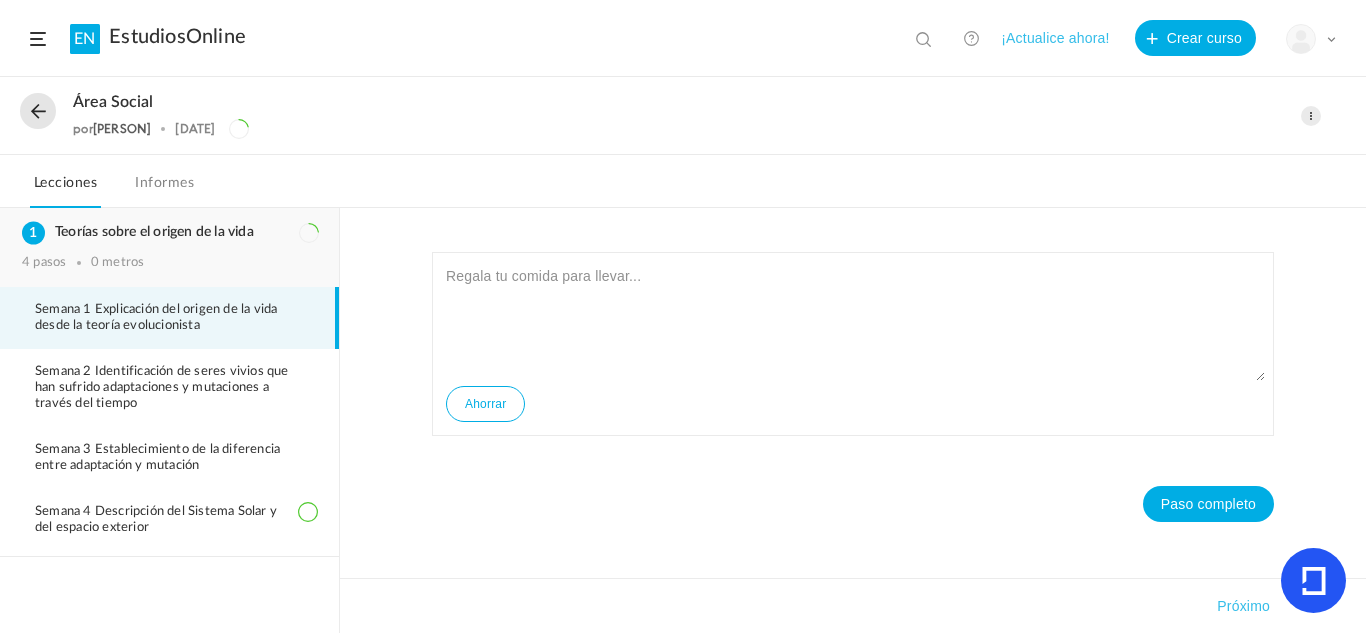 click on "4 pasos
0 metros" at bounding box center (169, 263) 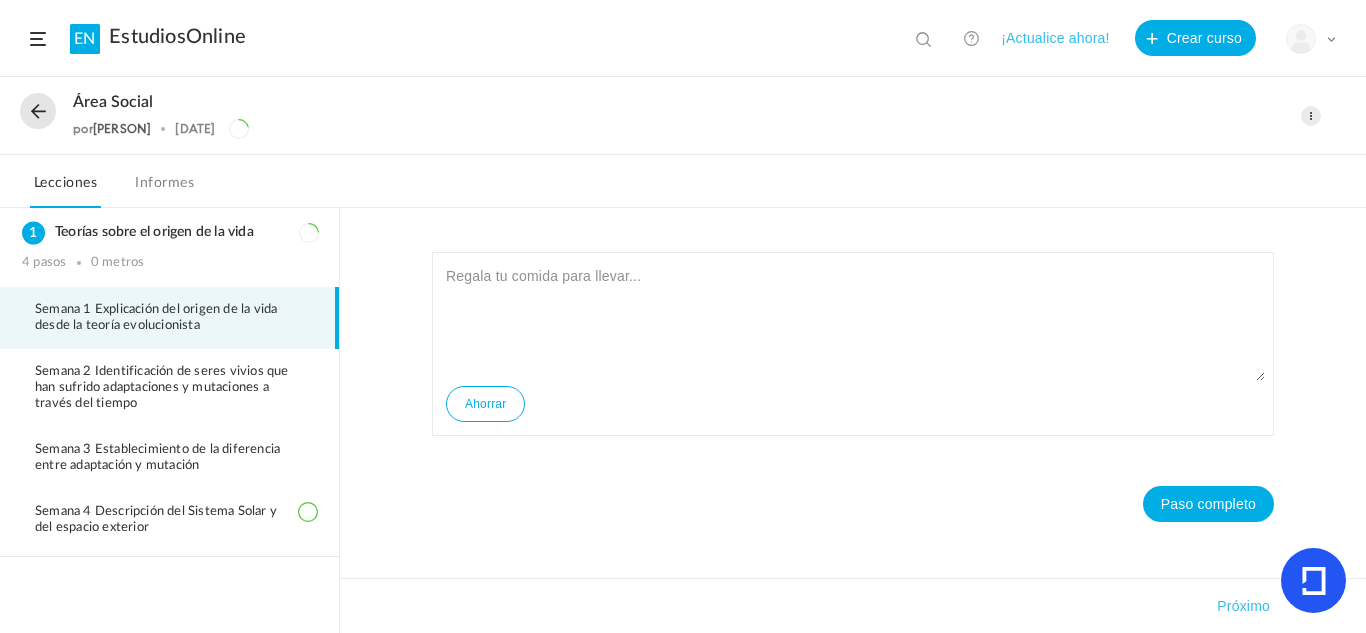 click on "Informes" 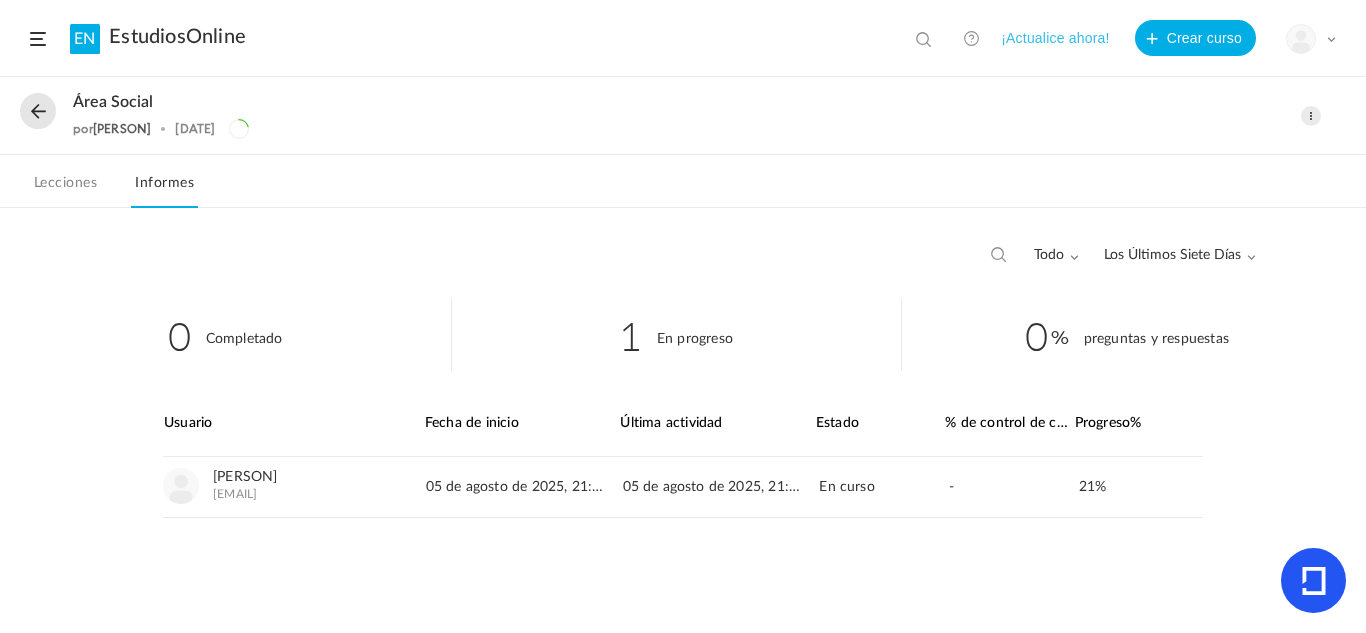 click 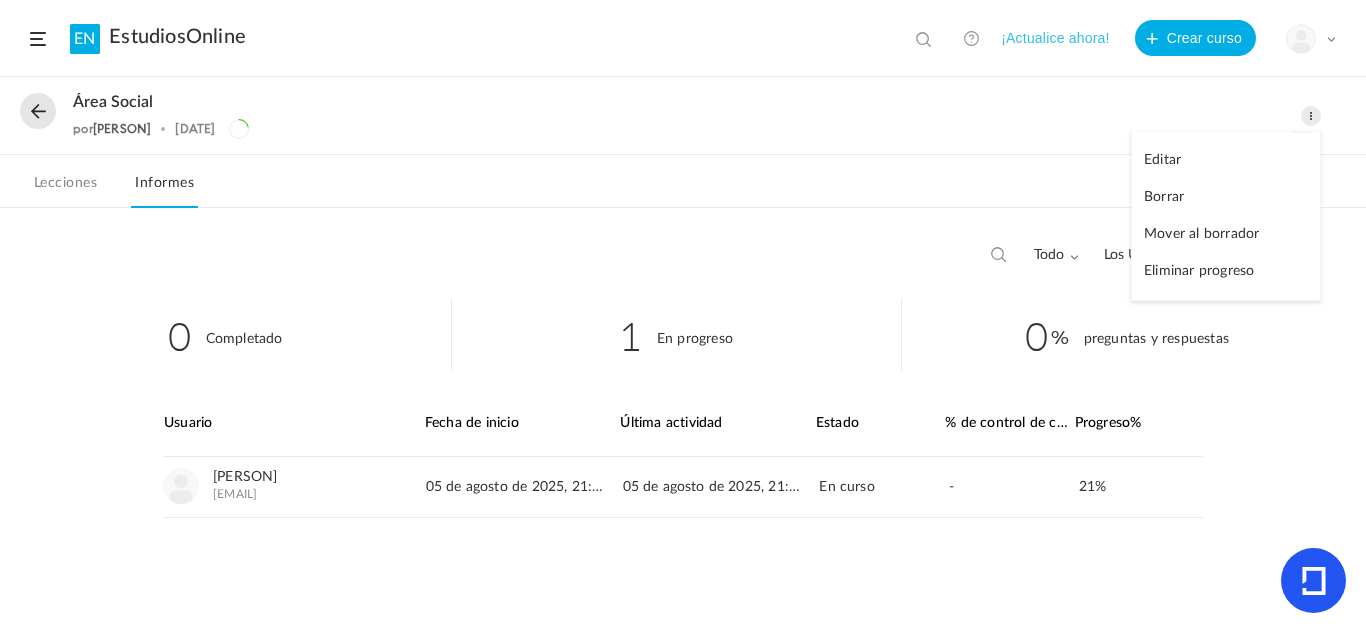 click on "Área Social" 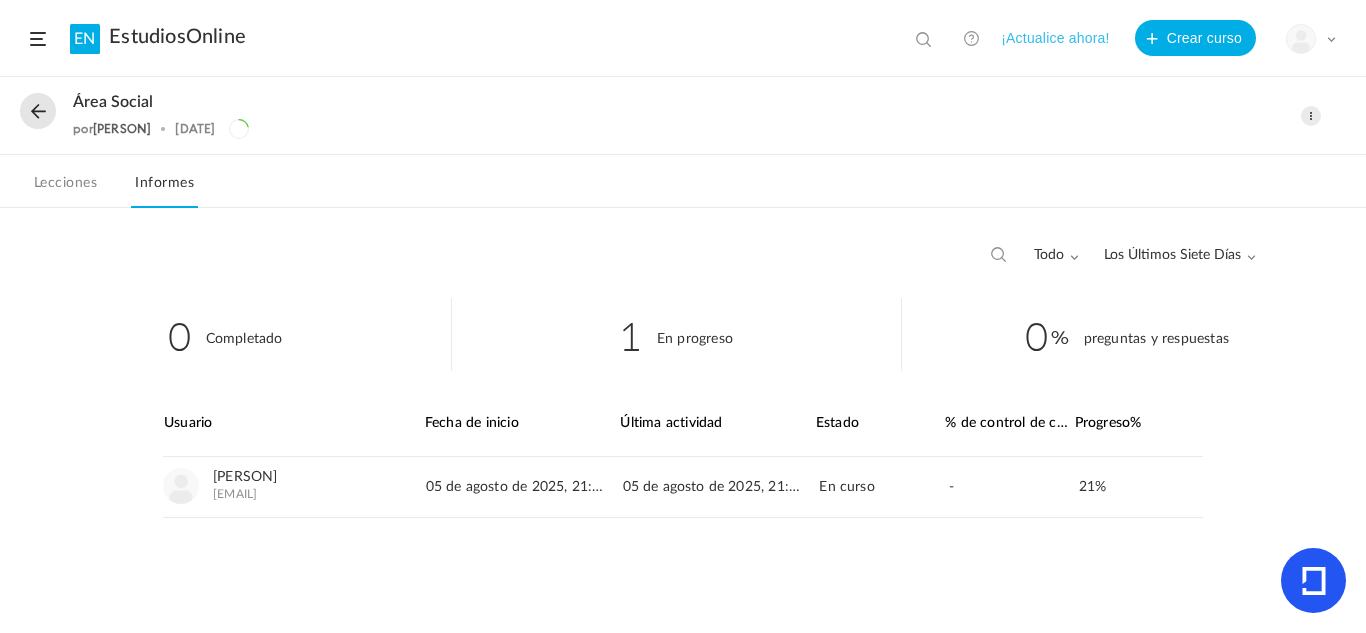 click on "Lecciones" 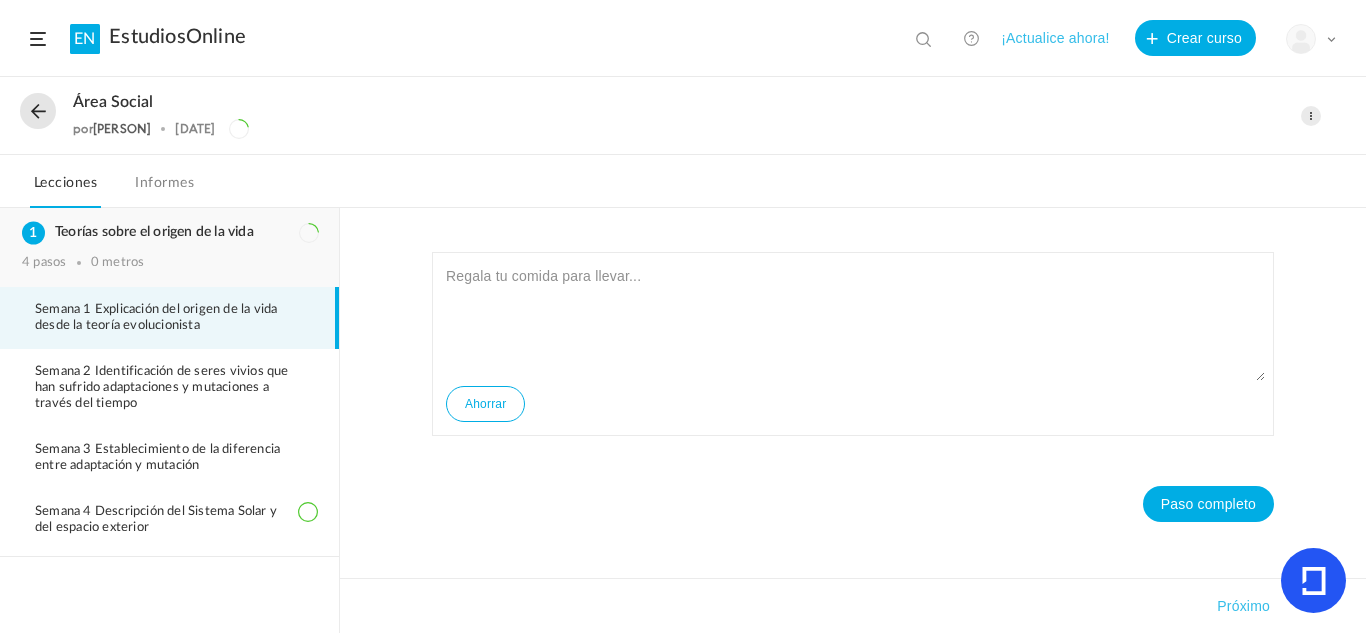 click on "4 pasos
0 metros" at bounding box center [169, 263] 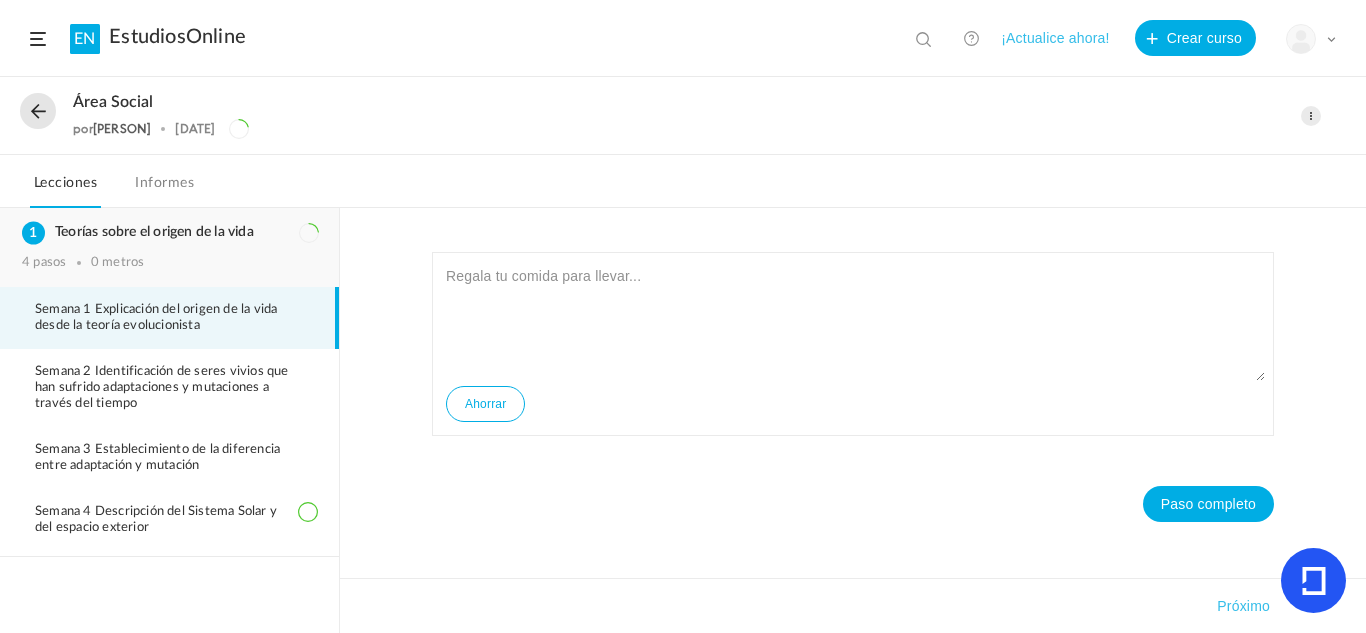 click on "4 pasos
0 metros" at bounding box center [169, 263] 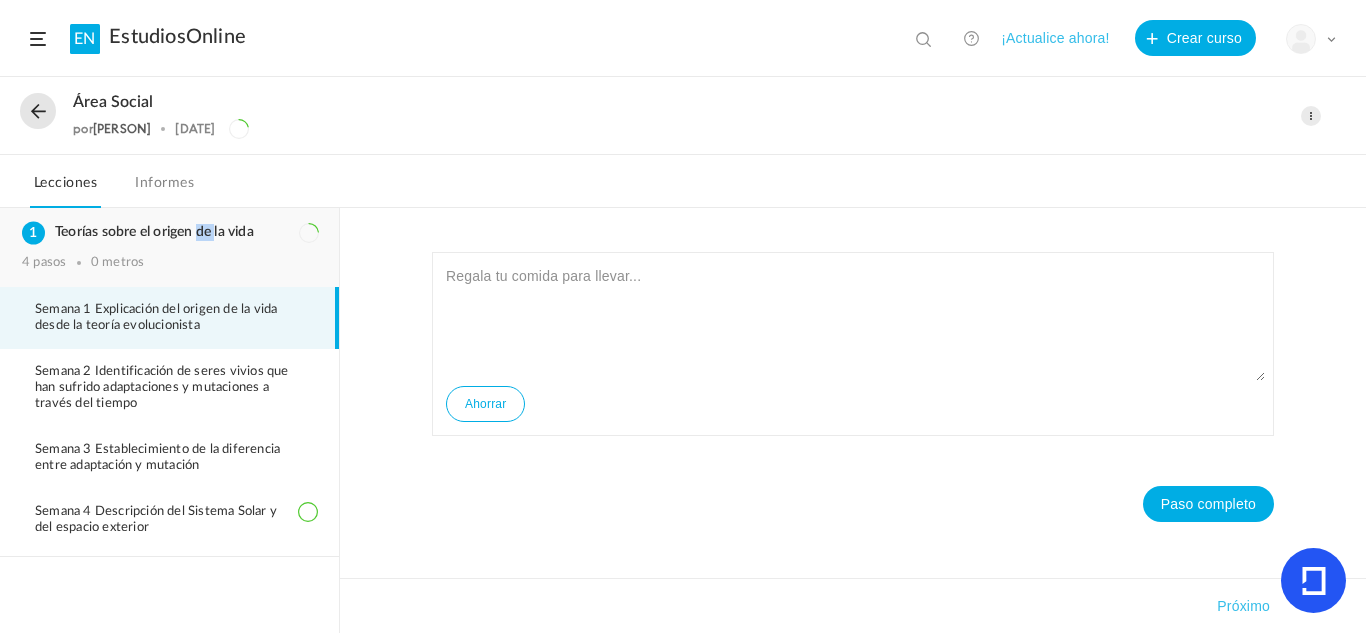 click on "Teorías sobre el origen de la vida" at bounding box center (154, 232) 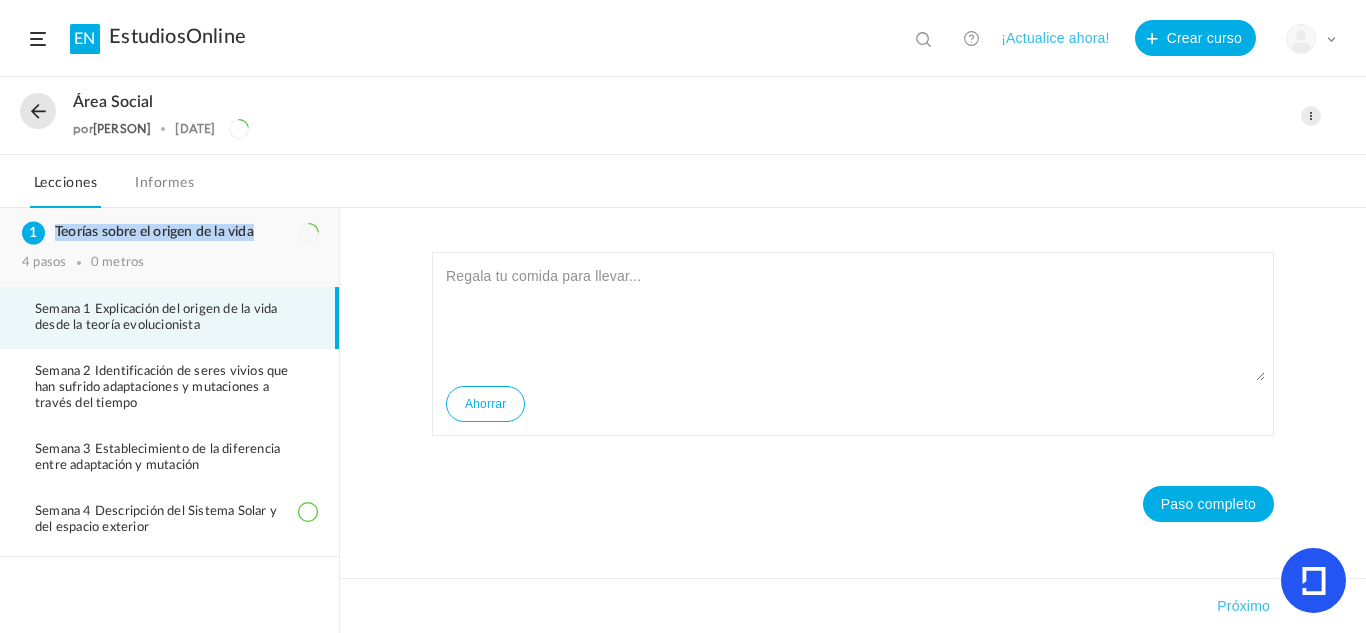 click on "Teorías sobre el origen de la vida" at bounding box center (154, 232) 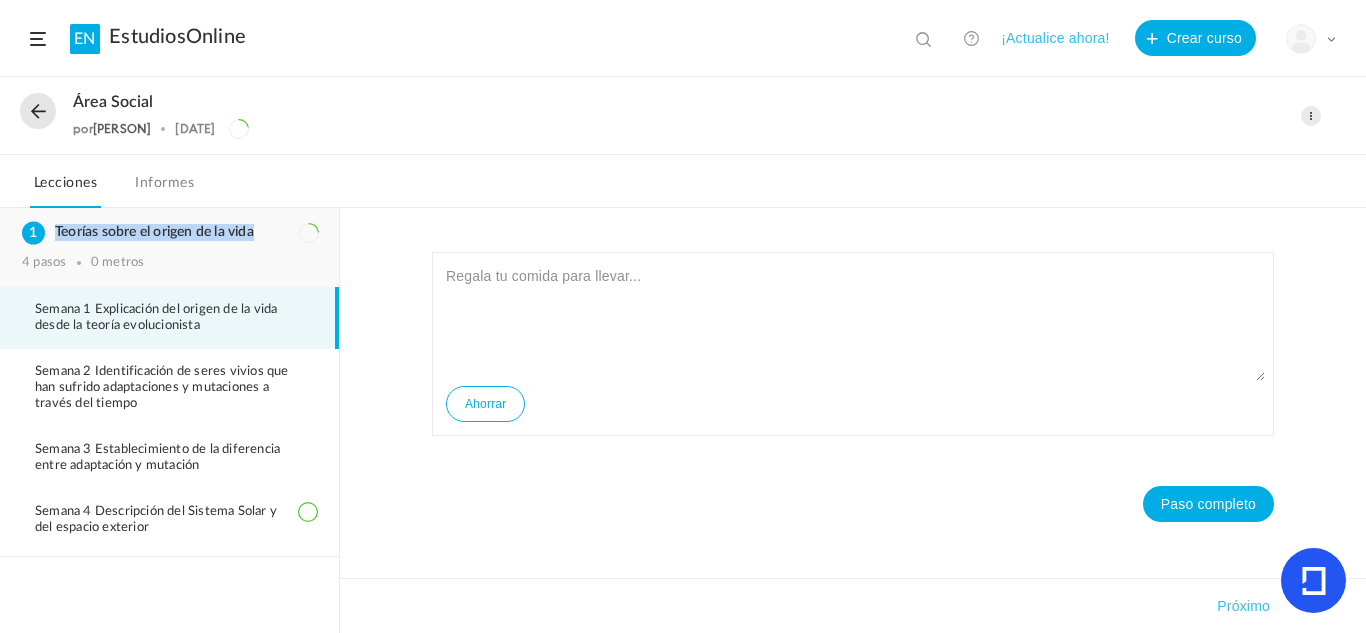 click on "Teorías sobre el origen de la vida" at bounding box center [154, 232] 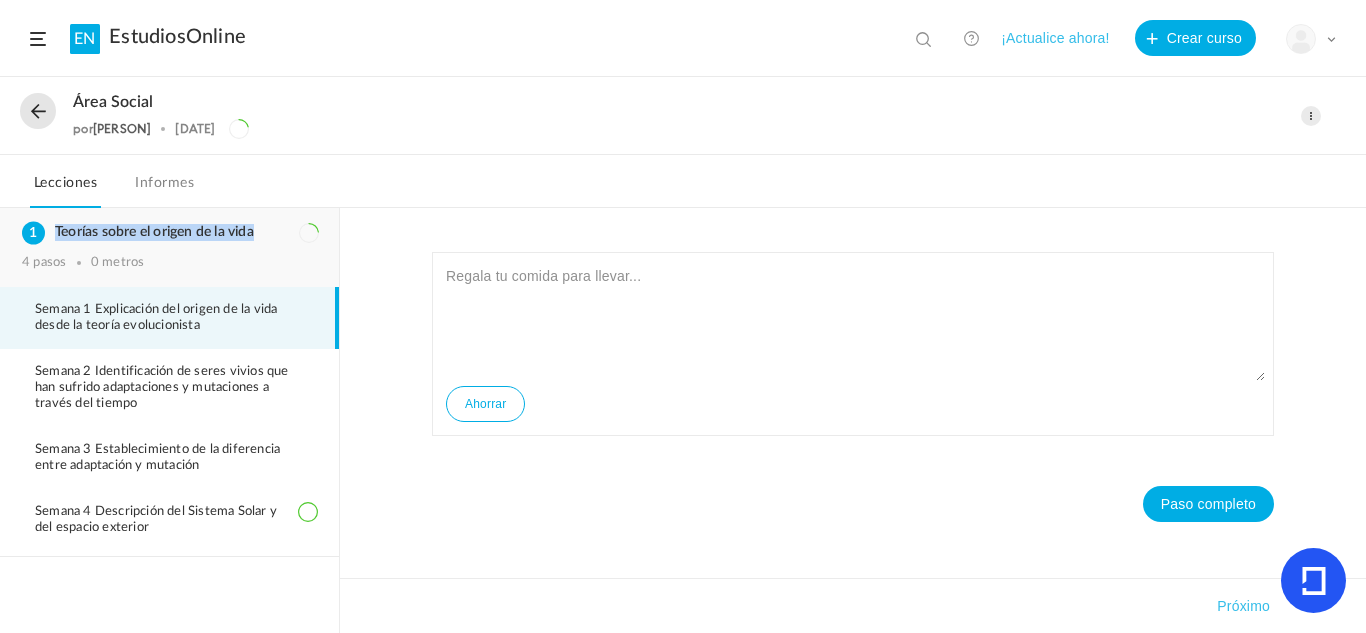 click on "Teorías sobre el origen de la vida" at bounding box center (169, 232) 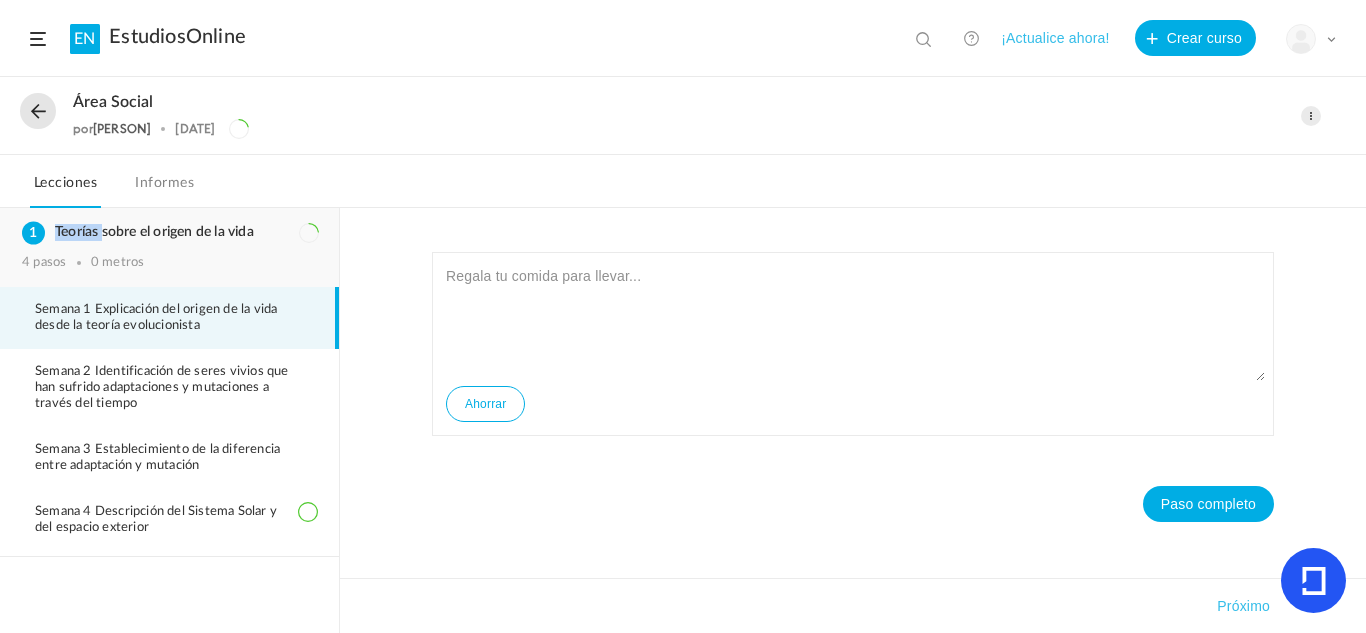click on "Teorías sobre el origen de la vida" at bounding box center [169, 232] 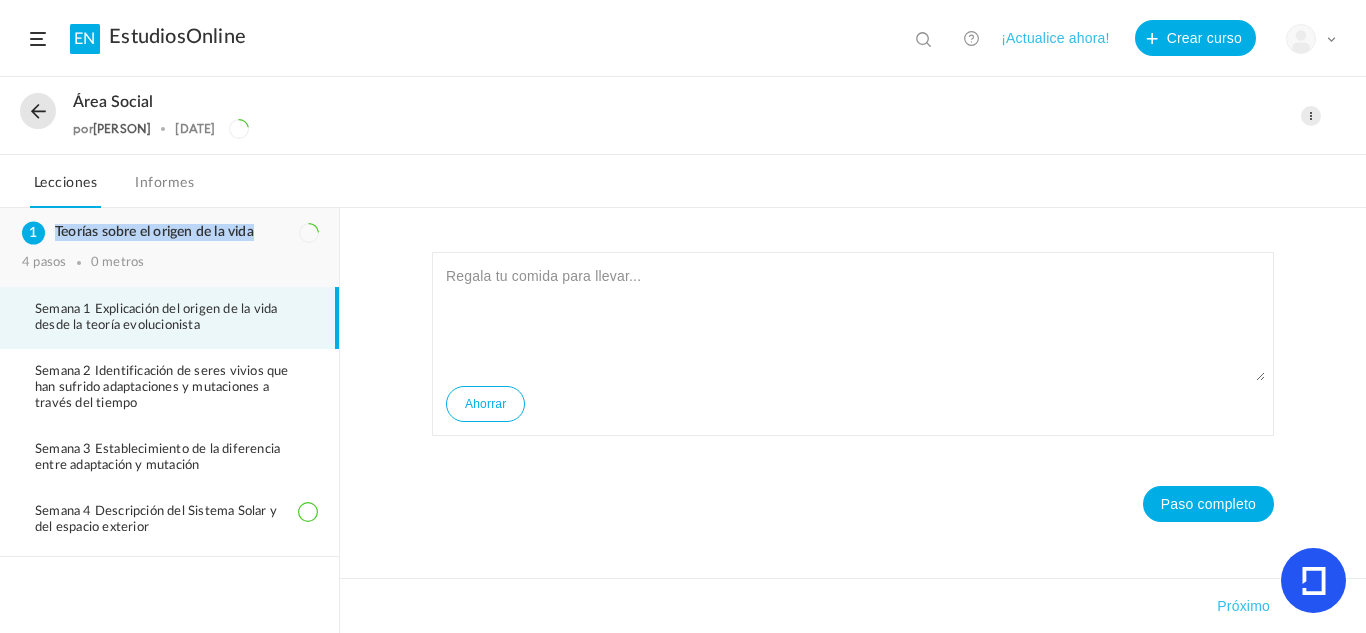 click on "Teorías sobre el origen de la vida" at bounding box center [169, 232] 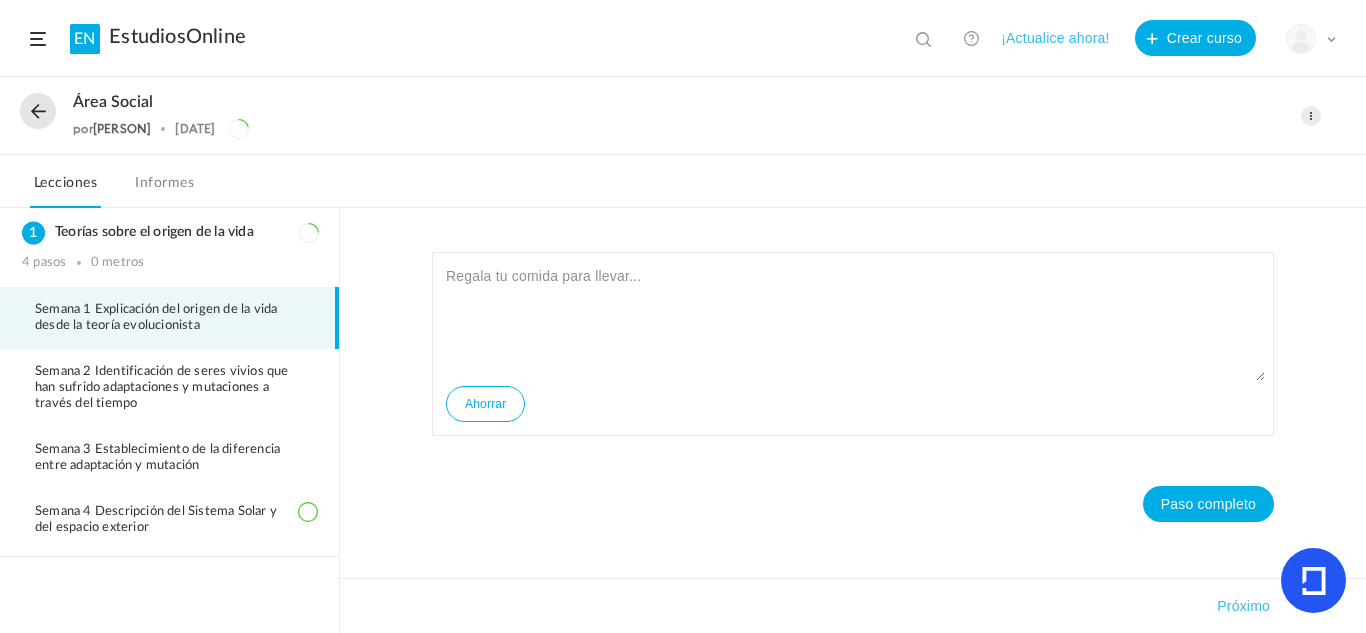 click on "Semana 1 Explicación del origen de la vida desde la teoría evolucionista" at bounding box center [156, 317] 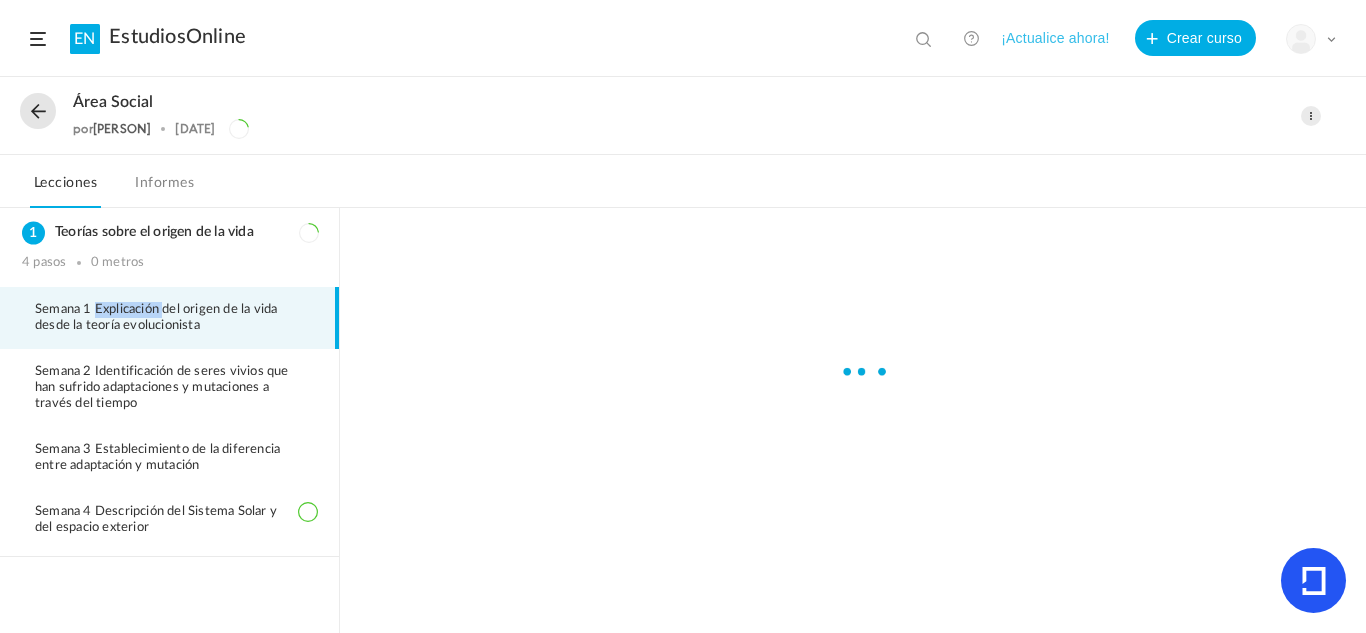 click on "Semana 1 Explicación del origen de la vida desde la teoría evolucionista" at bounding box center [156, 317] 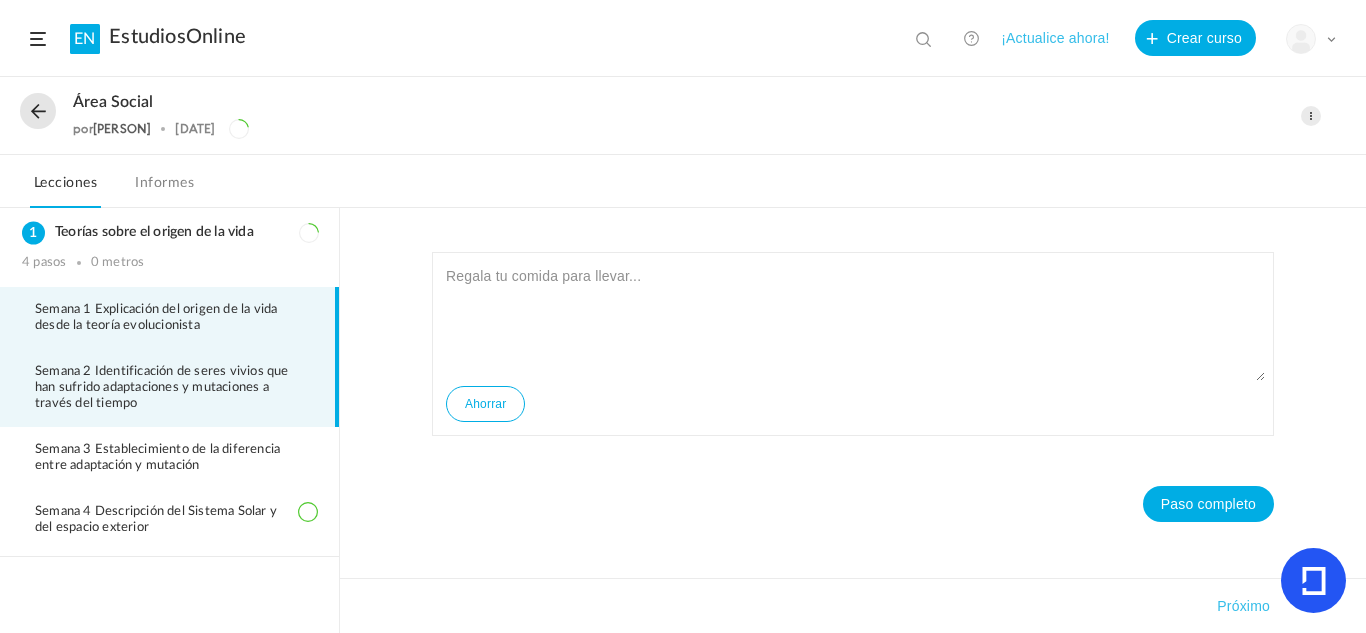 click on "Semana 2 Identificación de seres vivios que han sufrido adaptaciones y mutaciones a través del tiempo" at bounding box center [162, 387] 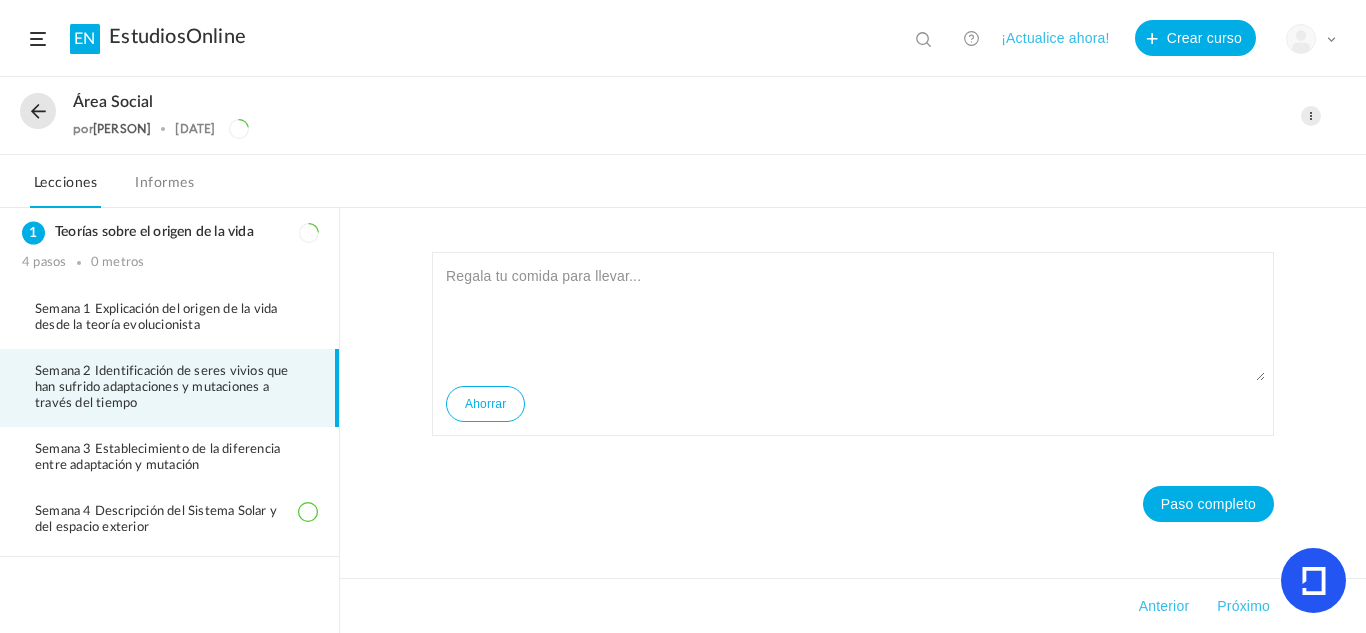 click on "Semana 2 Identificación de seres vivios que han sufrido adaptaciones y mutaciones a través del tiempo" at bounding box center (169, 388) 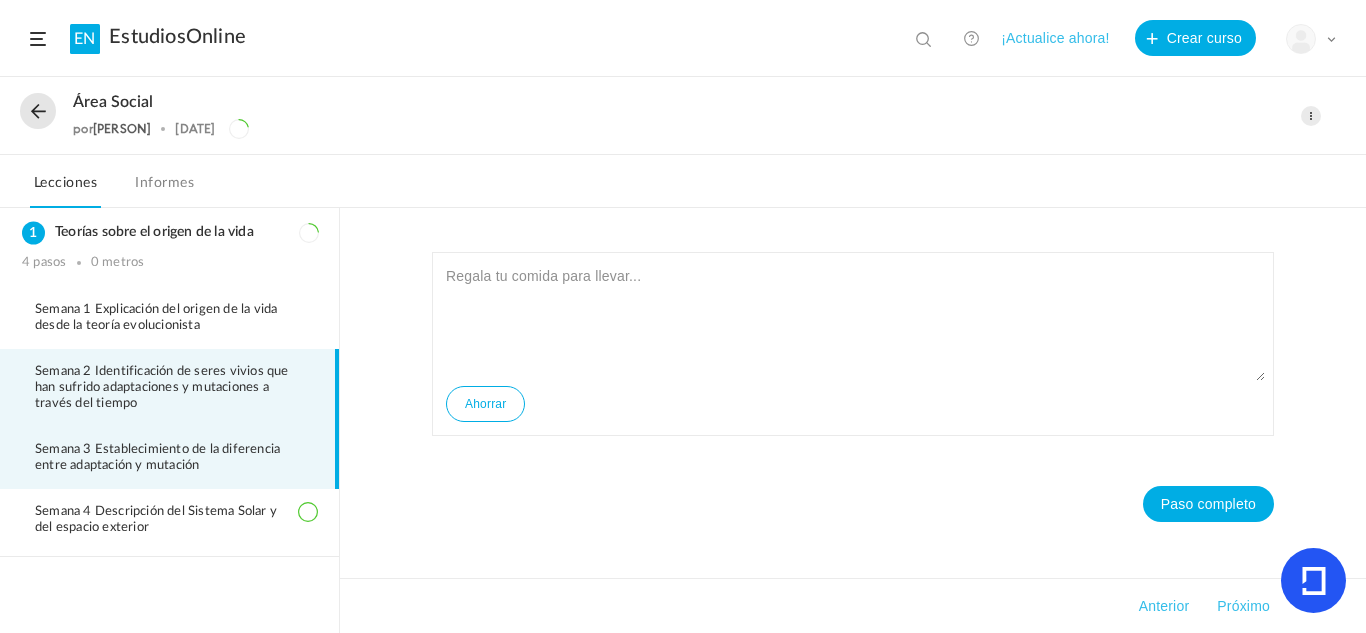 click on "Semana 3 Establecimiento de la diferencia entre adaptación y mutación" at bounding box center (169, 458) 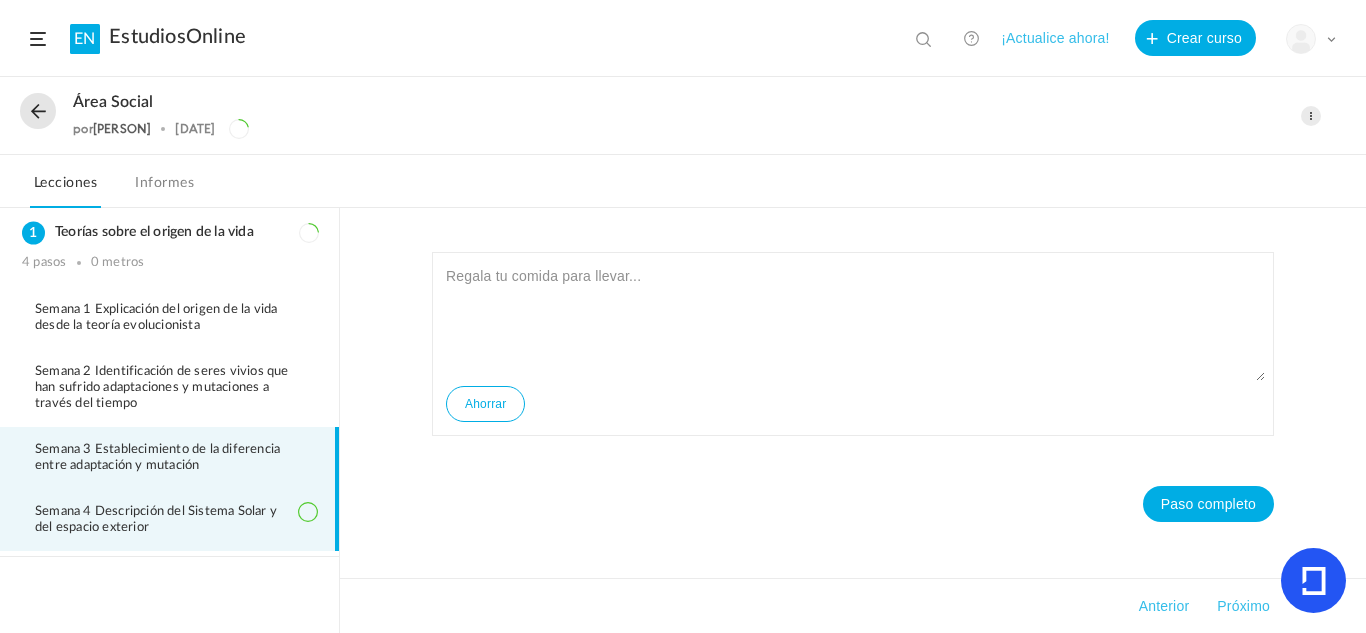click on "Semana 4 Descripción del Sistema Solar y del espacio exterior" at bounding box center [169, 520] 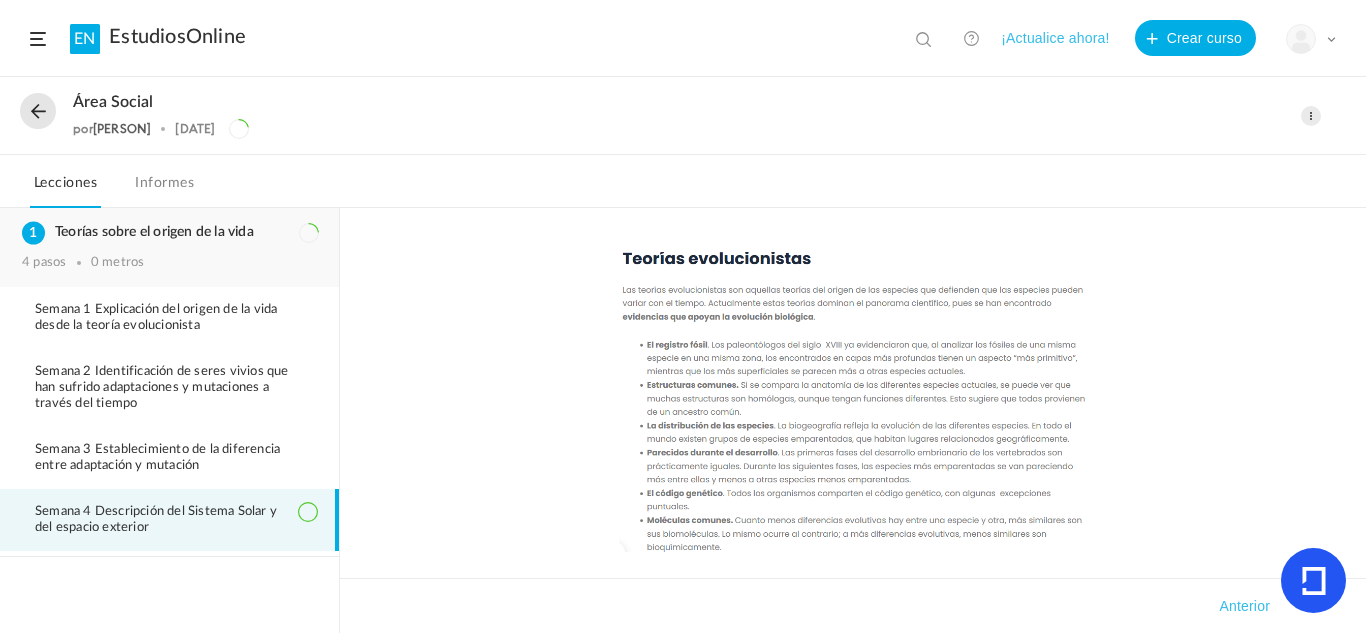 click on "Teorías sobre el origen de la vida
4 pasos
0 metros" at bounding box center (169, 247) 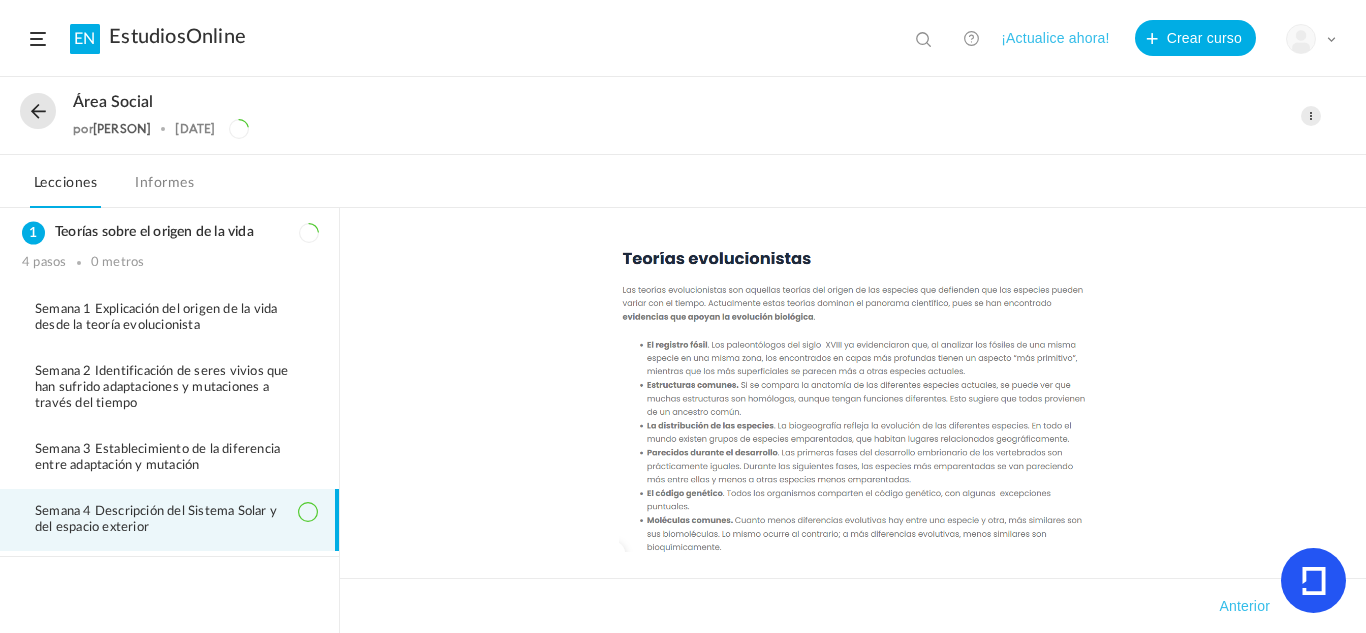 click 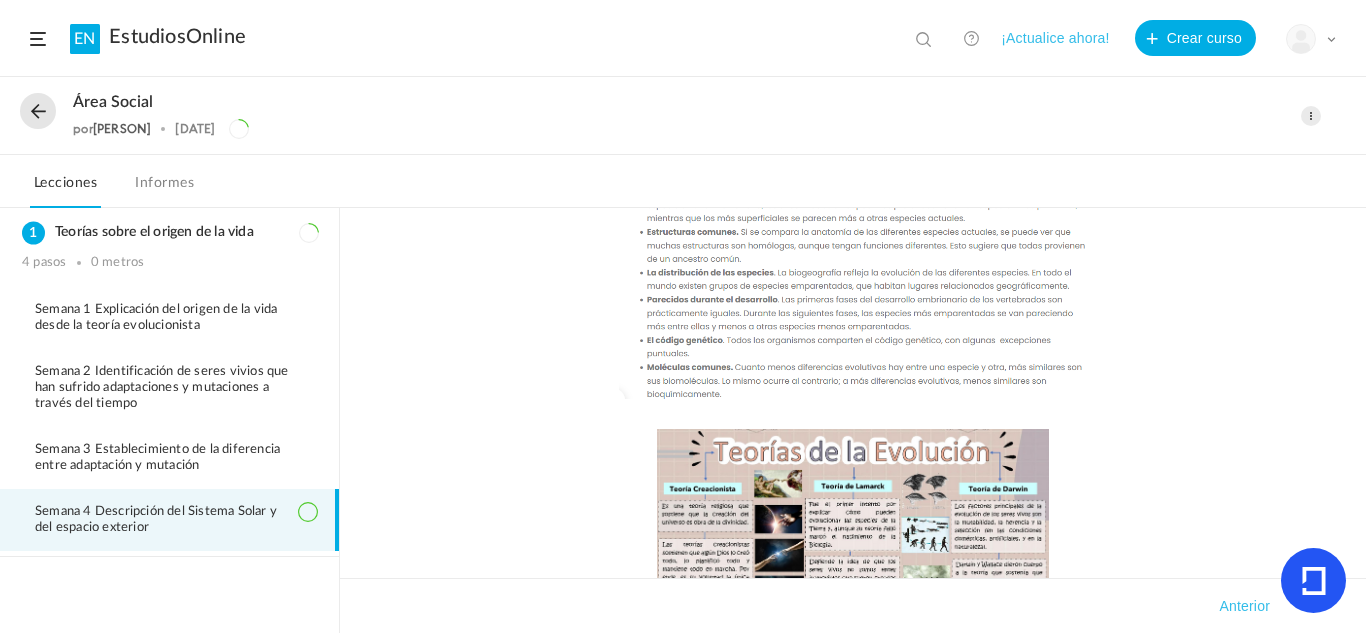 scroll, scrollTop: 0, scrollLeft: 0, axis: both 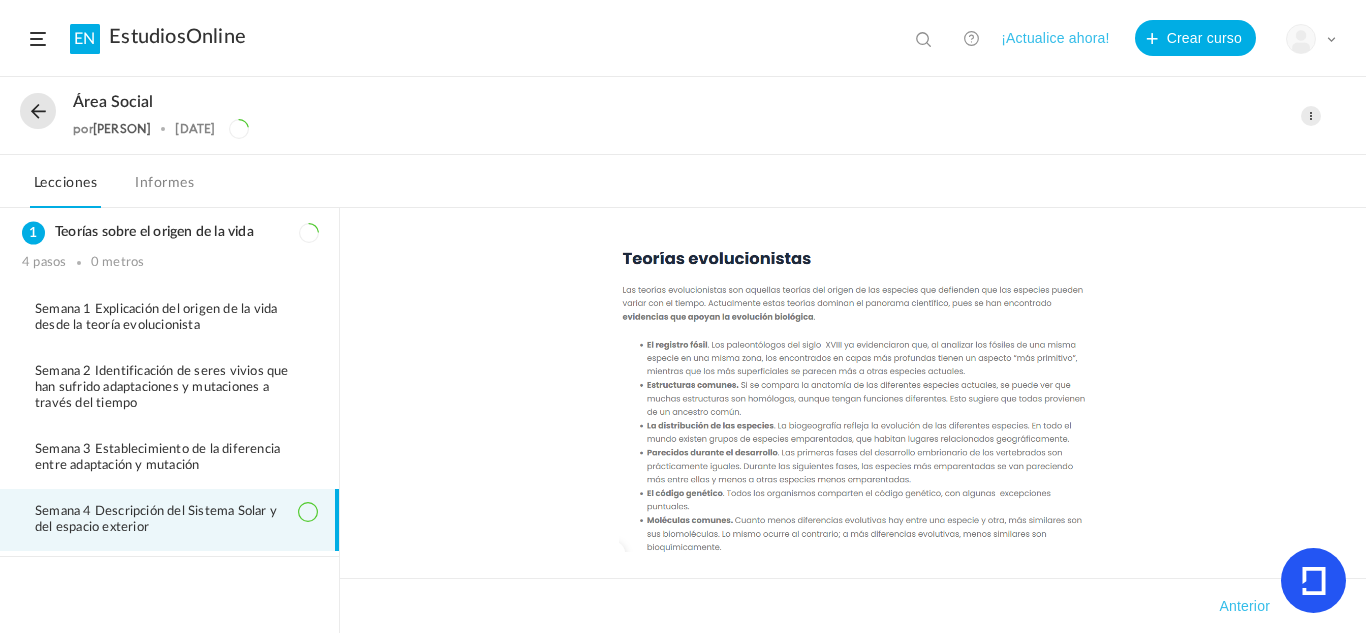 click 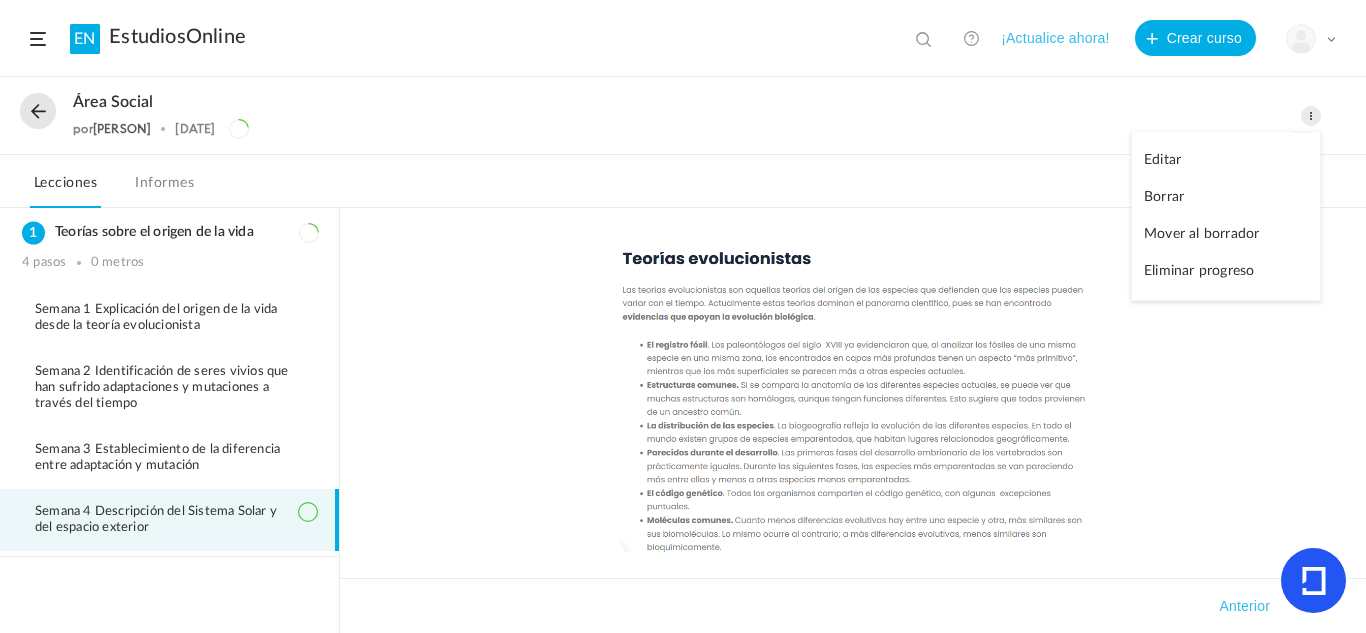 click on "Editar Borrar Mover al borrador Eliminar progreso" 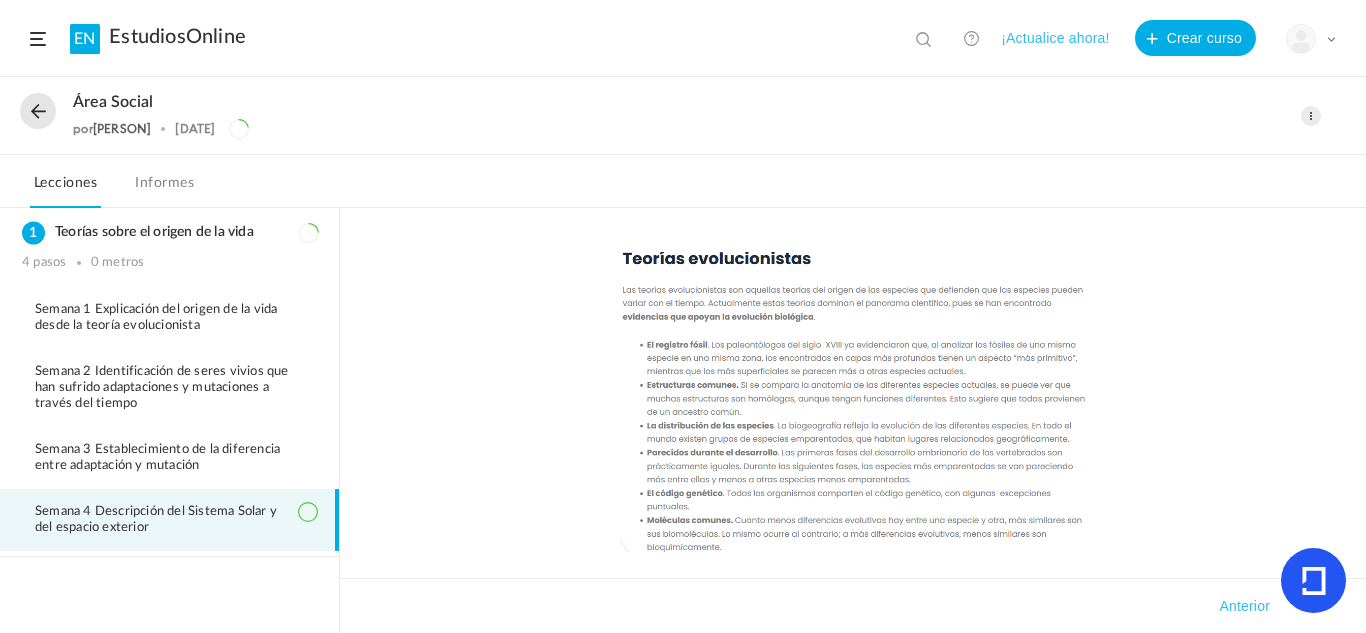 click 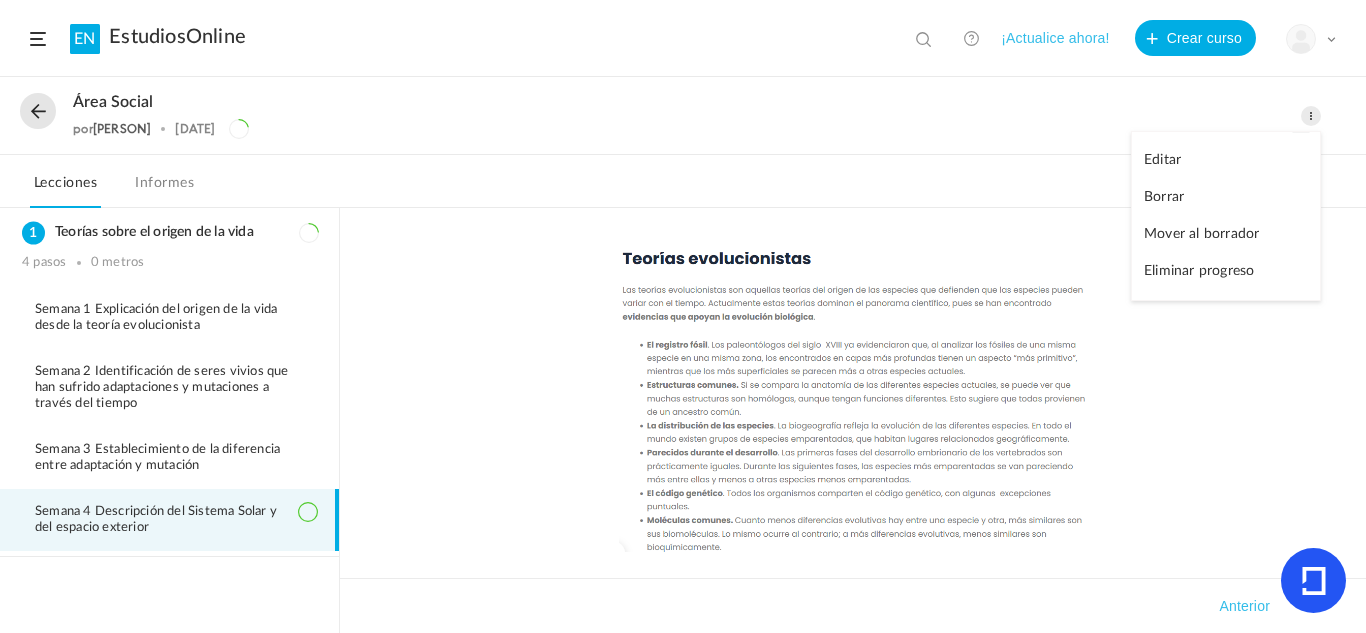 click on "Editar" 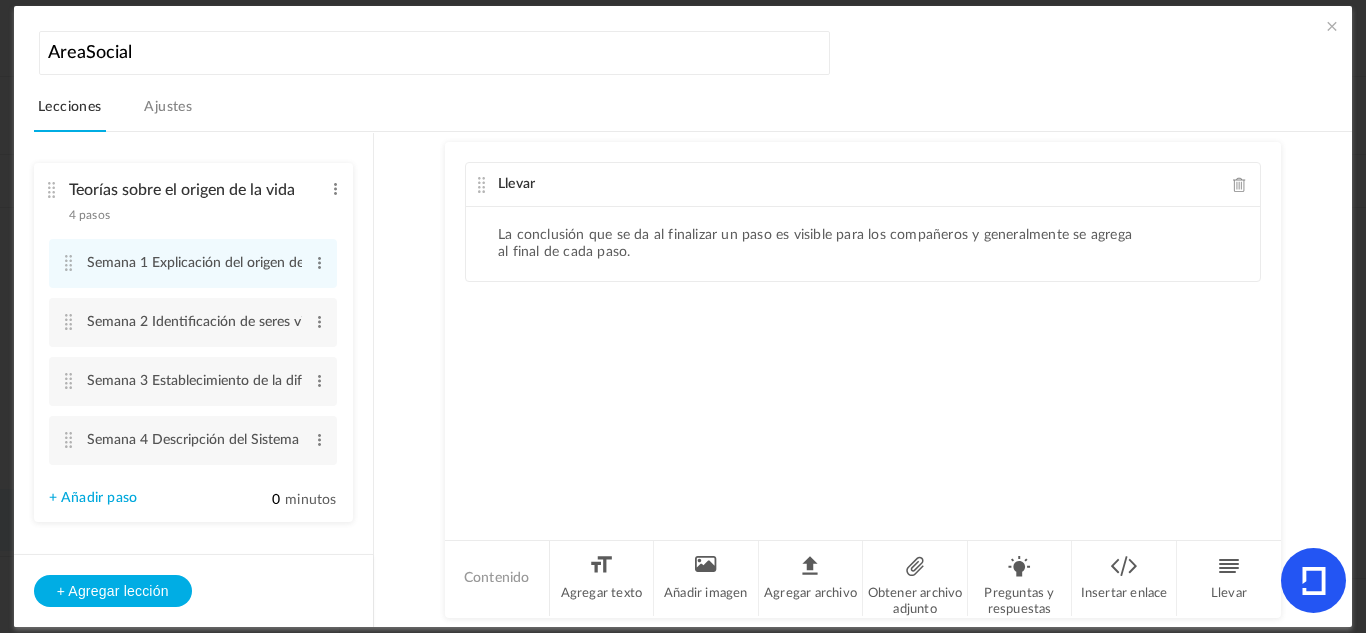scroll, scrollTop: 28, scrollLeft: 0, axis: vertical 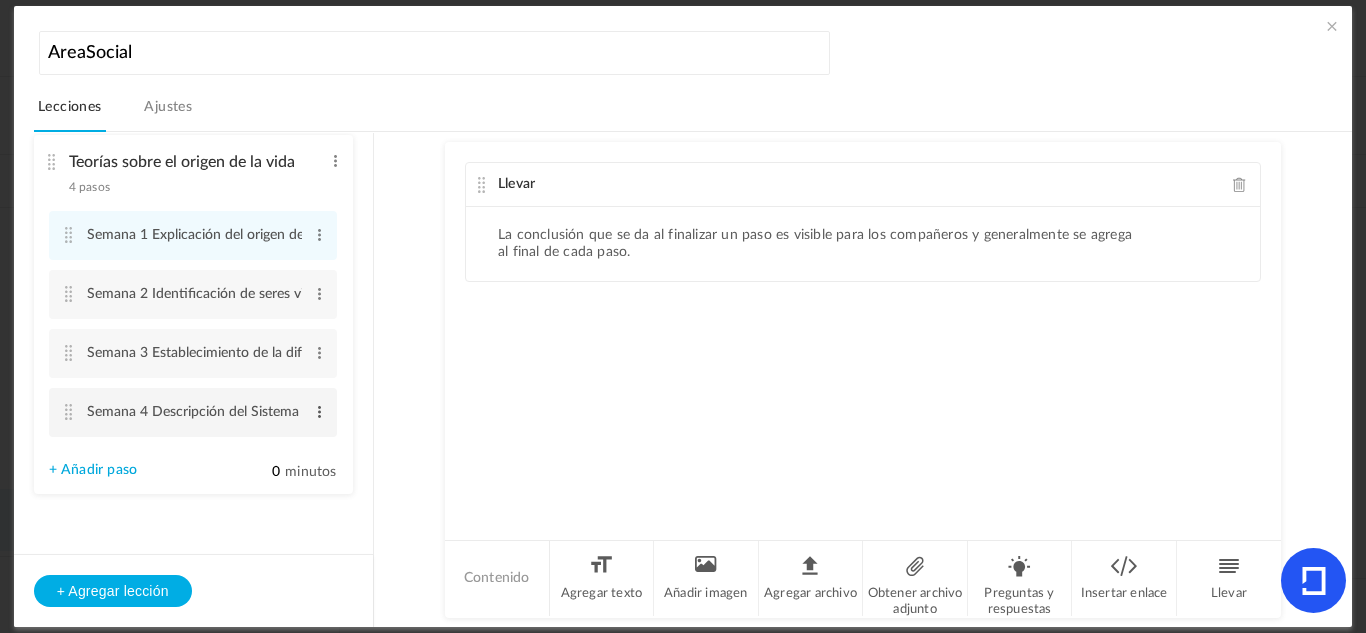 click at bounding box center (319, 412) 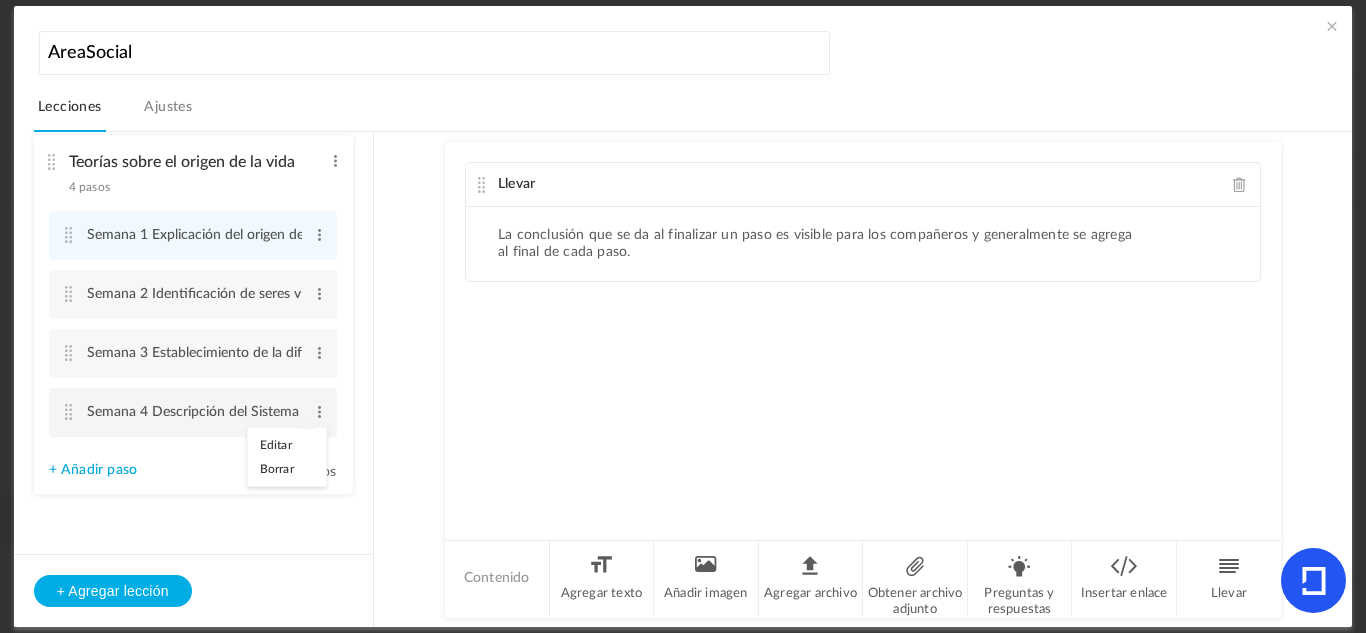 click on "Editar" at bounding box center (287, 445) 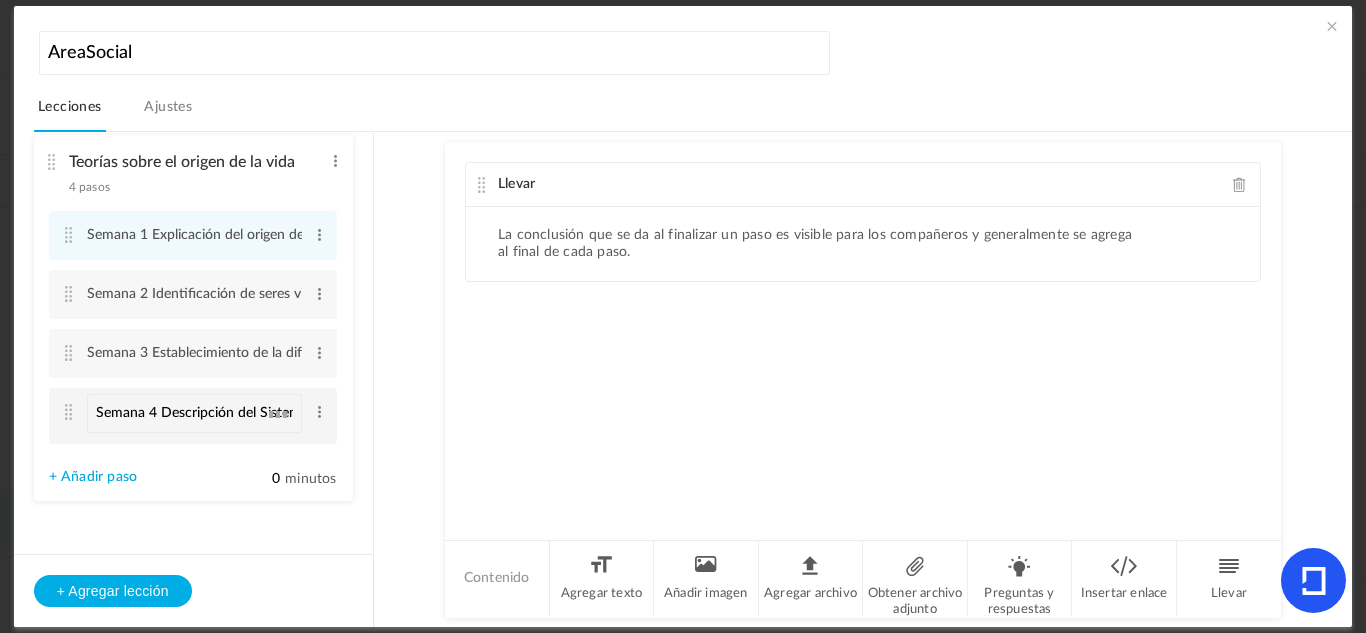 click on "Semana 4 Descripción del Sistema Solar y del espacio exterior
Editar
Borrar
Editar
Borrar" at bounding box center (193, 416) 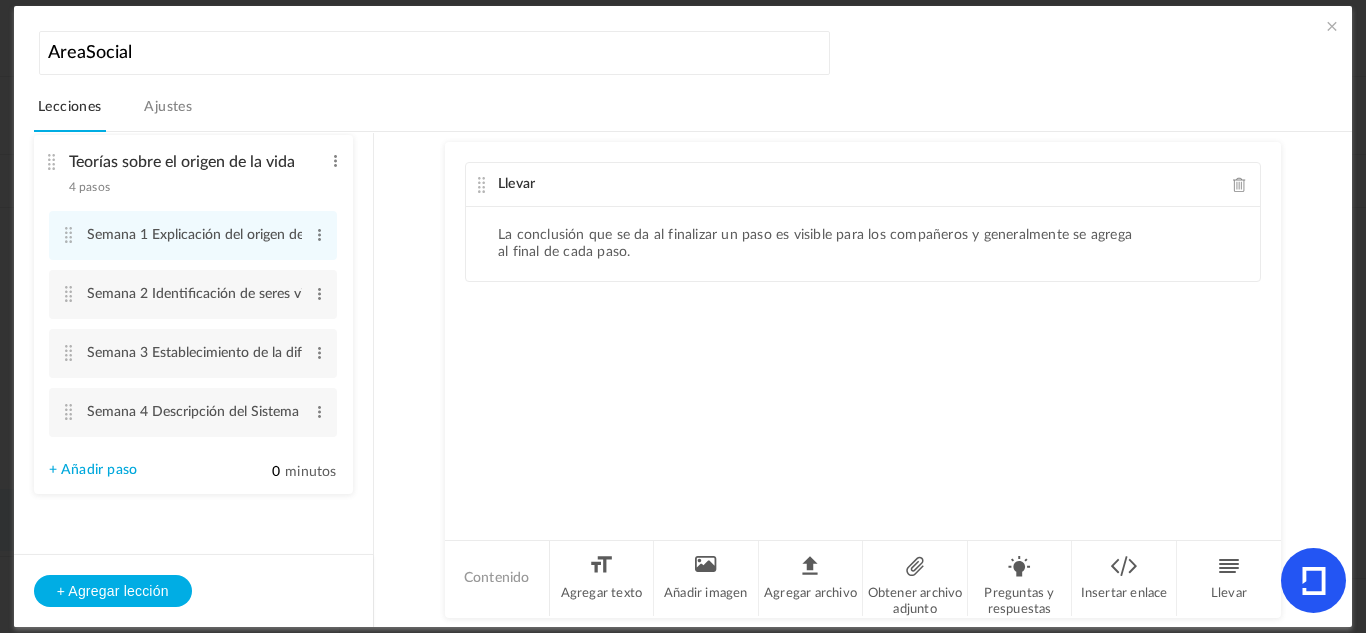 click 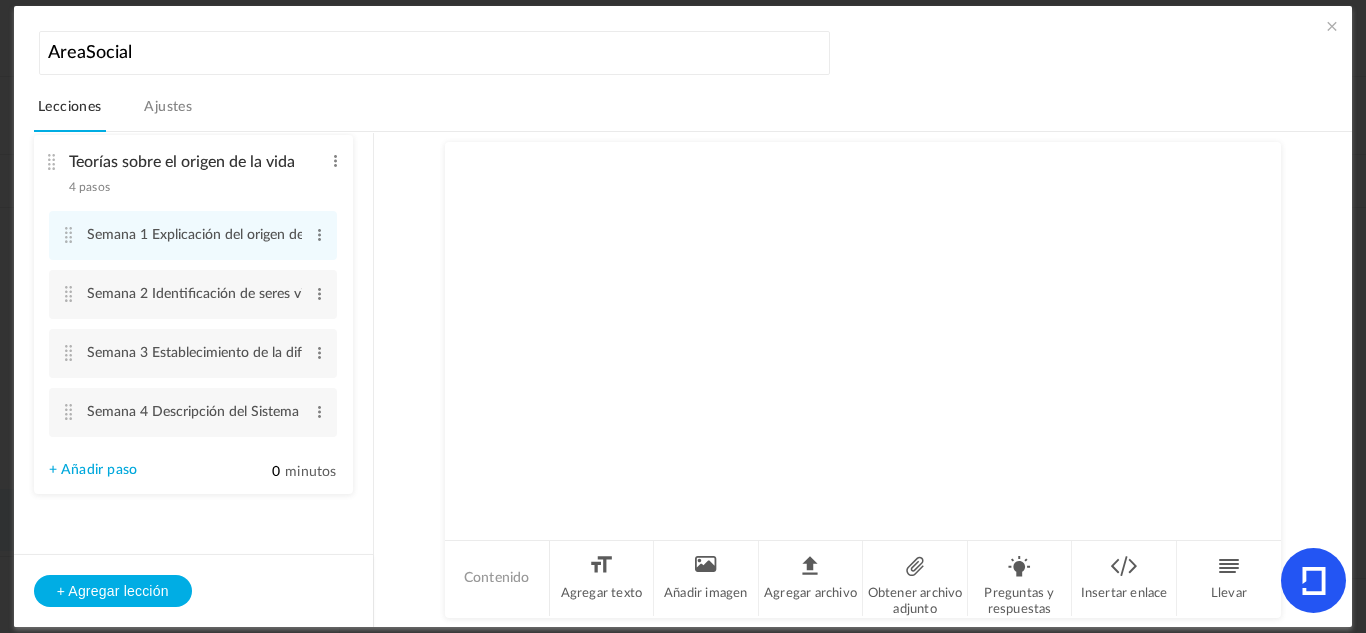 click on "Semana 1 Explicación del origen de la vida desde la teoría evolucionista
Editar
Borrar
Semana 2 Identificación de seres vivios que han sufrido adaptaciones y mutaciones a través del tiempo" at bounding box center (193, 324) 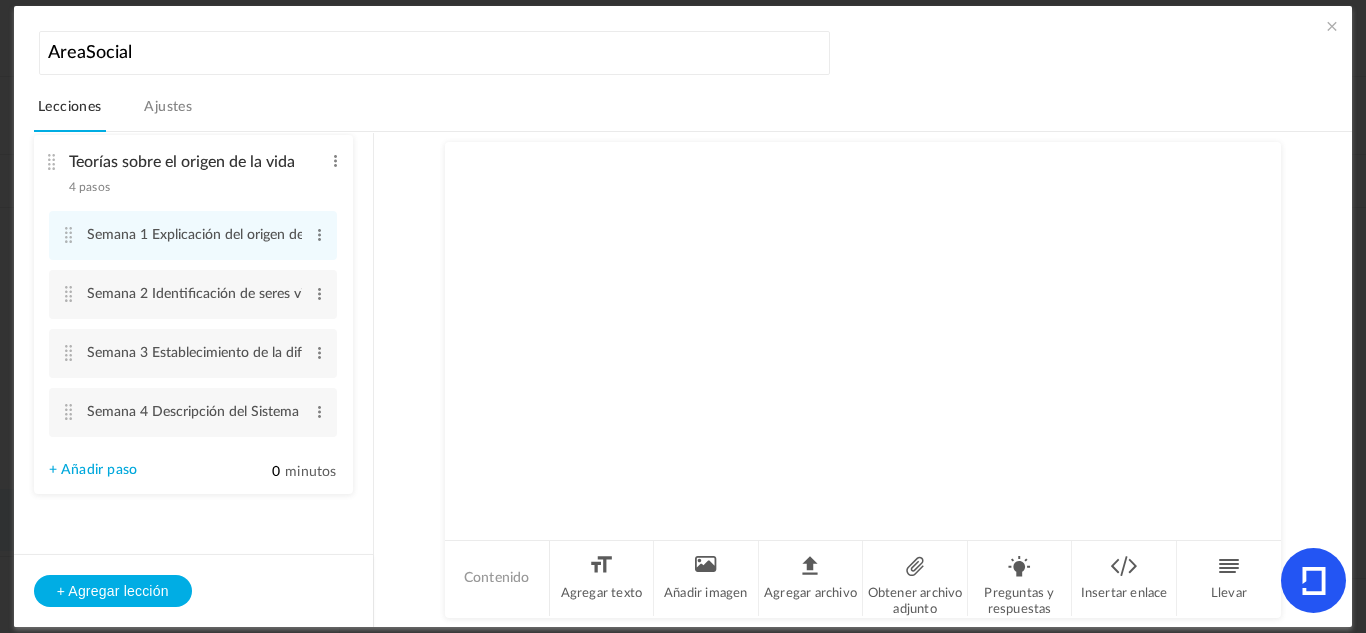 click on "Semana 1 Explicación del origen de la vida desde la teoría evolucionista
Editar
Borrar
Semana 2 Identificación de seres vivios que han sufrido adaptaciones y mutaciones a través del tiempo" at bounding box center (193, 324) 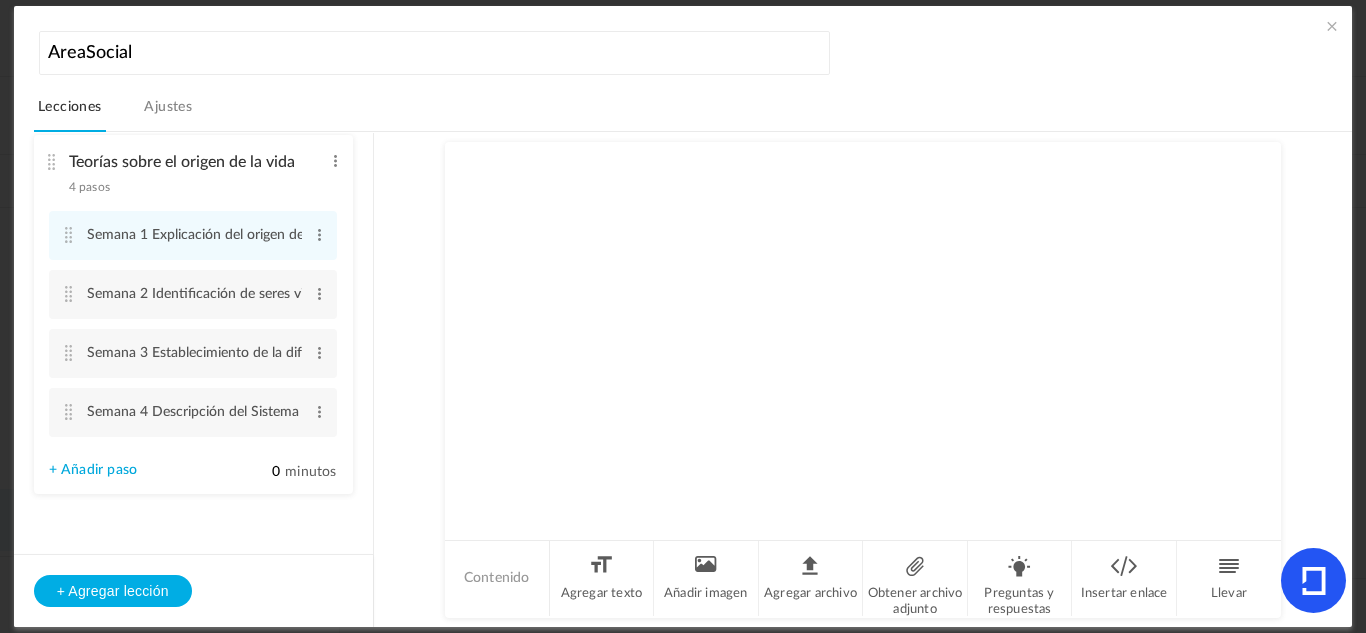 click at bounding box center (1332, 26) 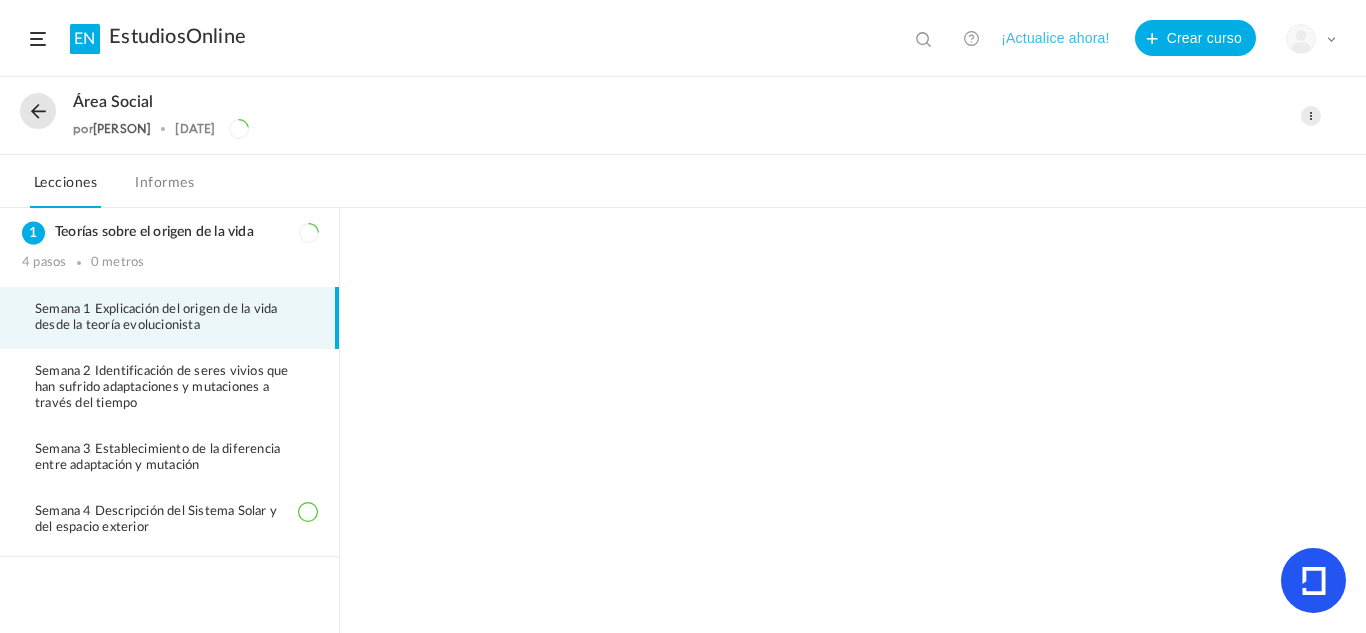click on "¡Actualice ahora!" 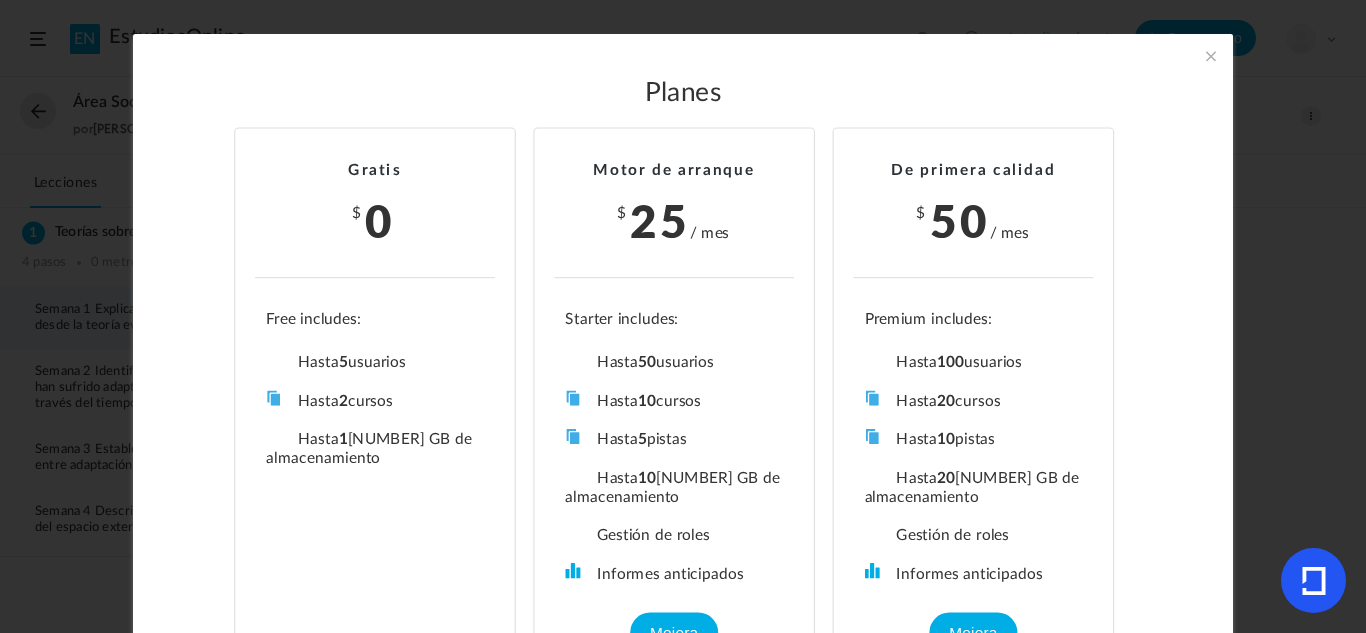 click at bounding box center (1211, 56) 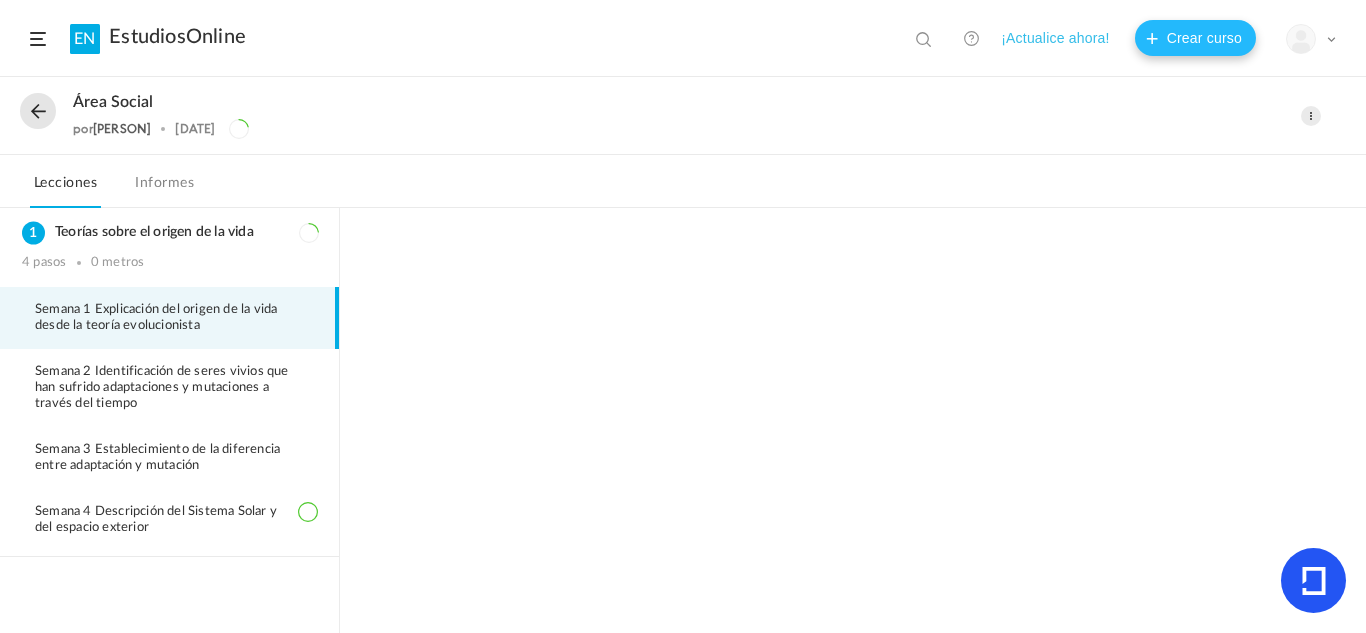 click on "Crear curso" 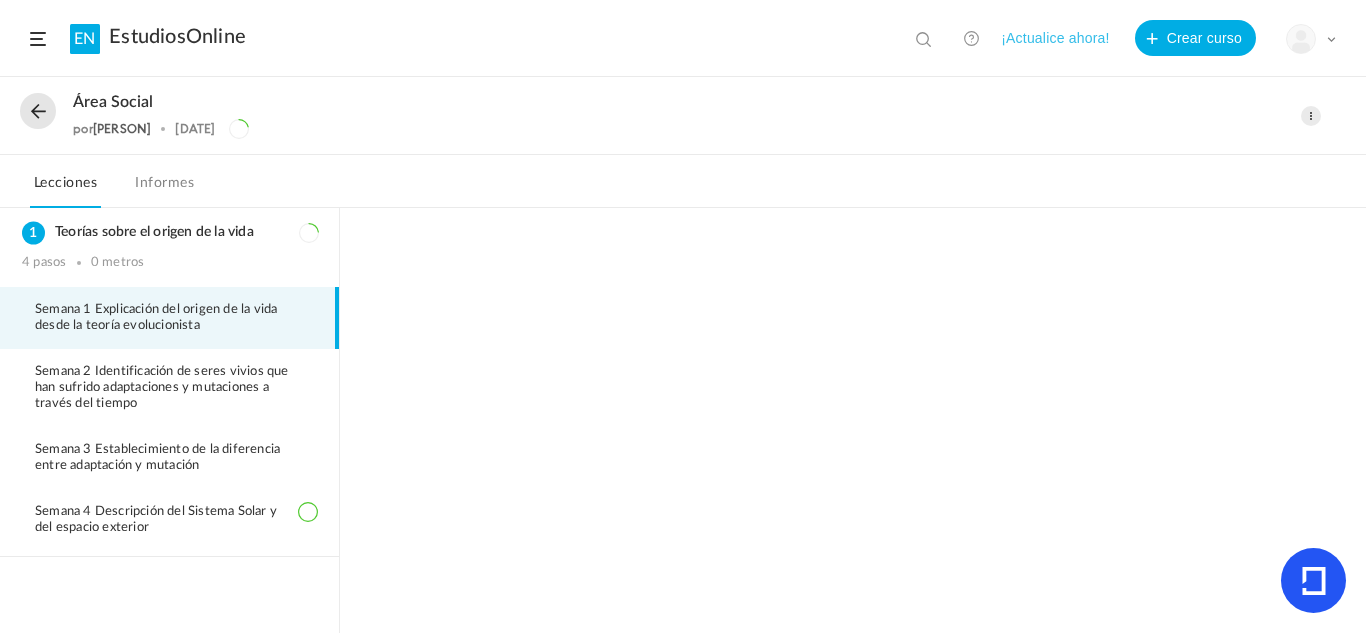 click on "Semana 1 Explicación del origen de la vida desde la teoría evolucionista" at bounding box center (156, 317) 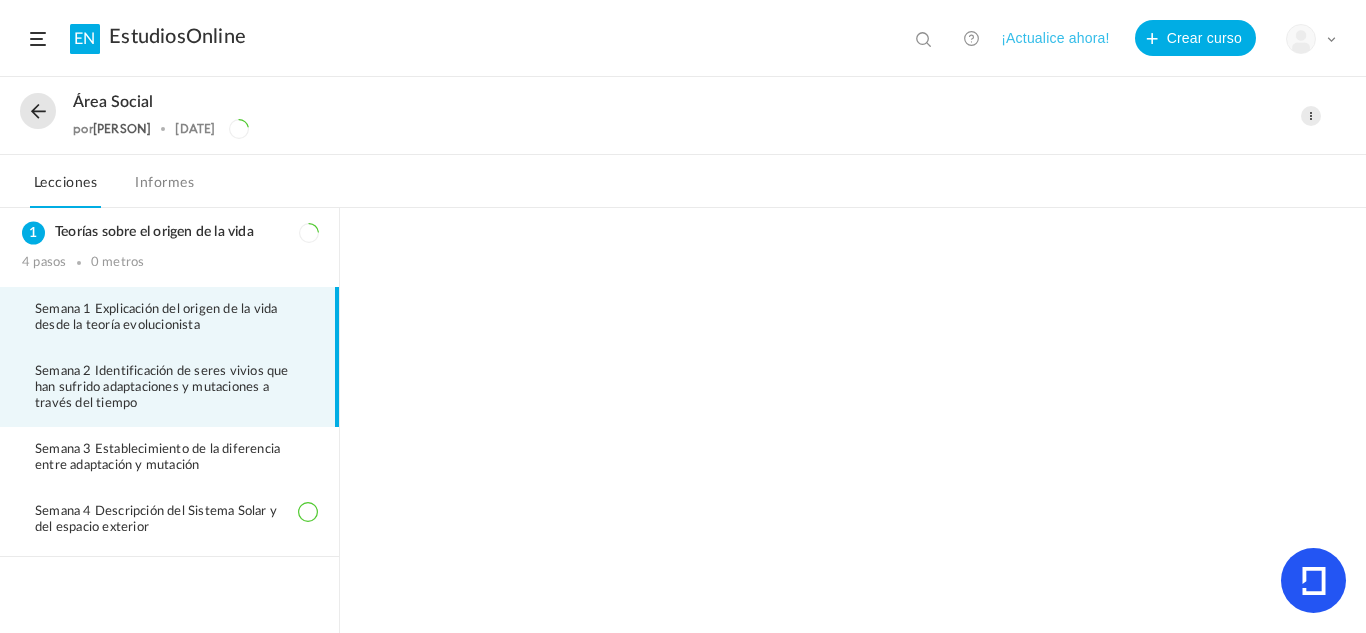 click on "Semana 2 Identificación de seres vivios que han sufrido adaptaciones y mutaciones a través del tiempo" at bounding box center [162, 387] 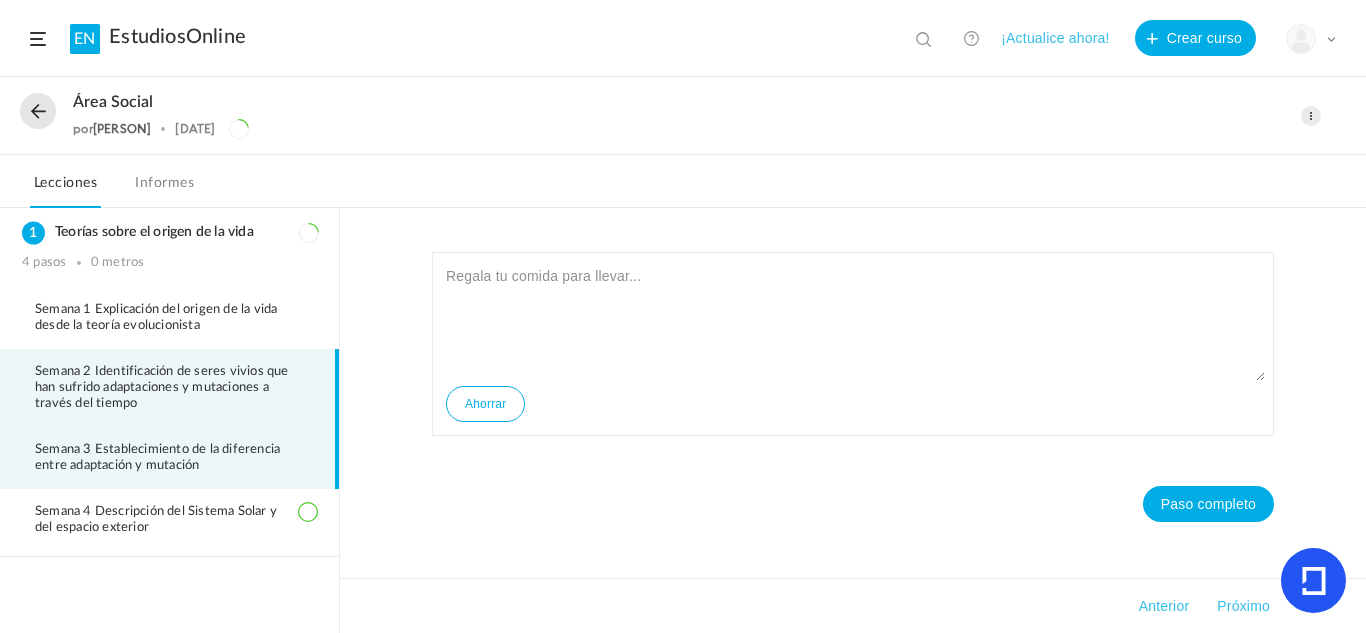 click on "Semana 3 Establecimiento de la diferencia entre adaptación y mutación" at bounding box center (169, 458) 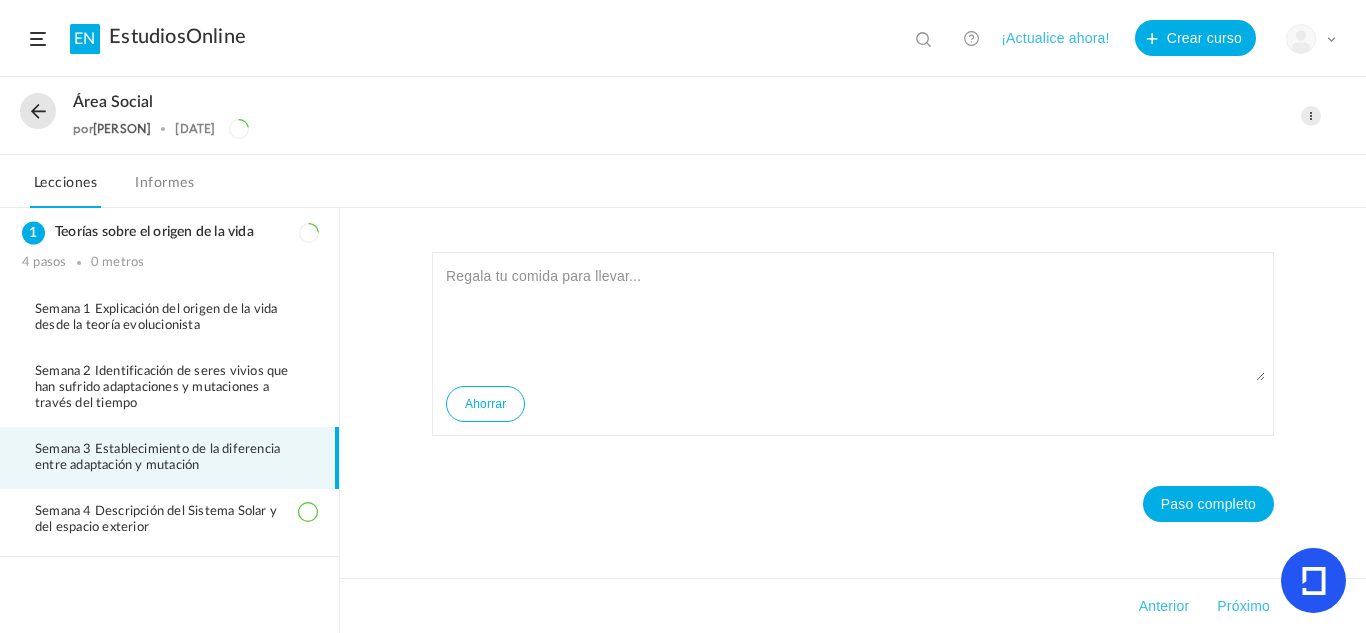 click on "EstudiosOnline" 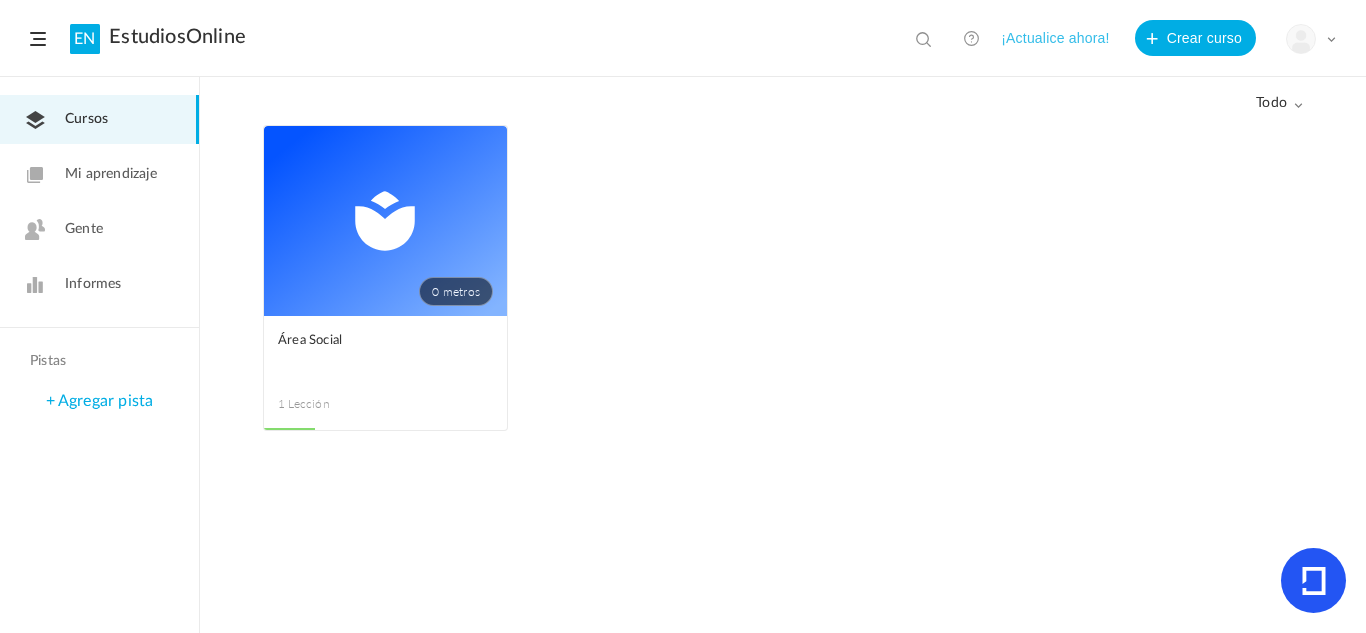 click on "EstudiosOnline" 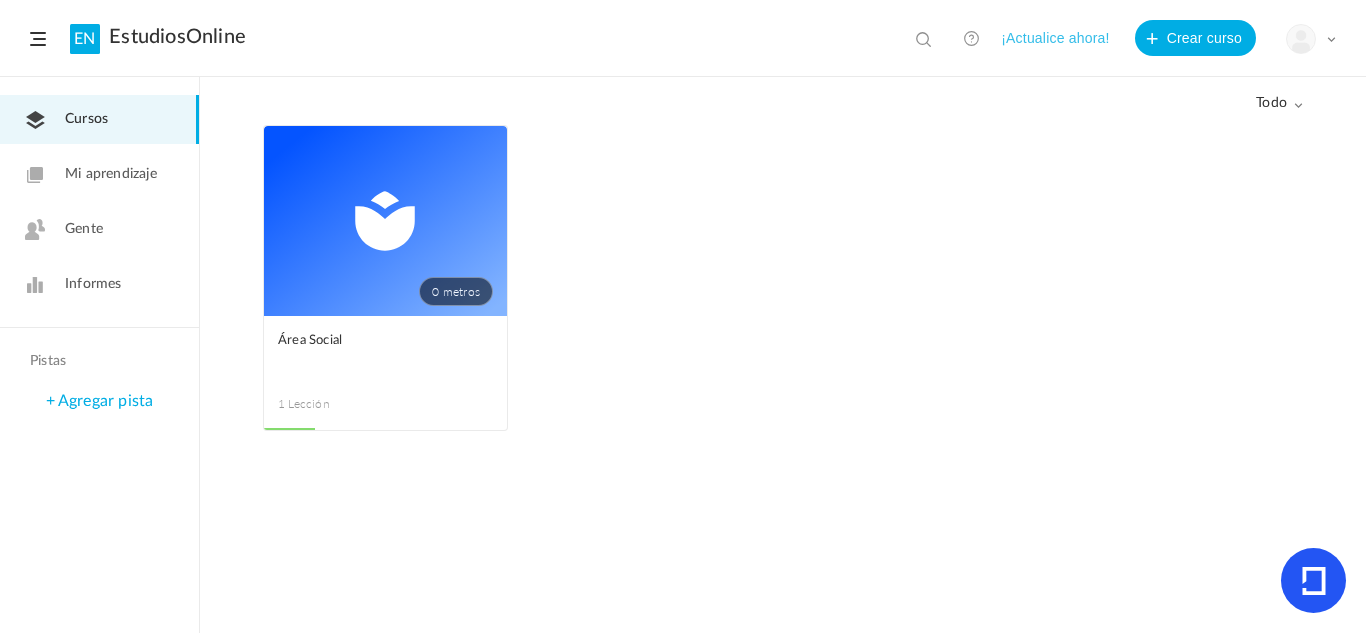 click on "Cursos Mi aprendizaje Gente Informes" 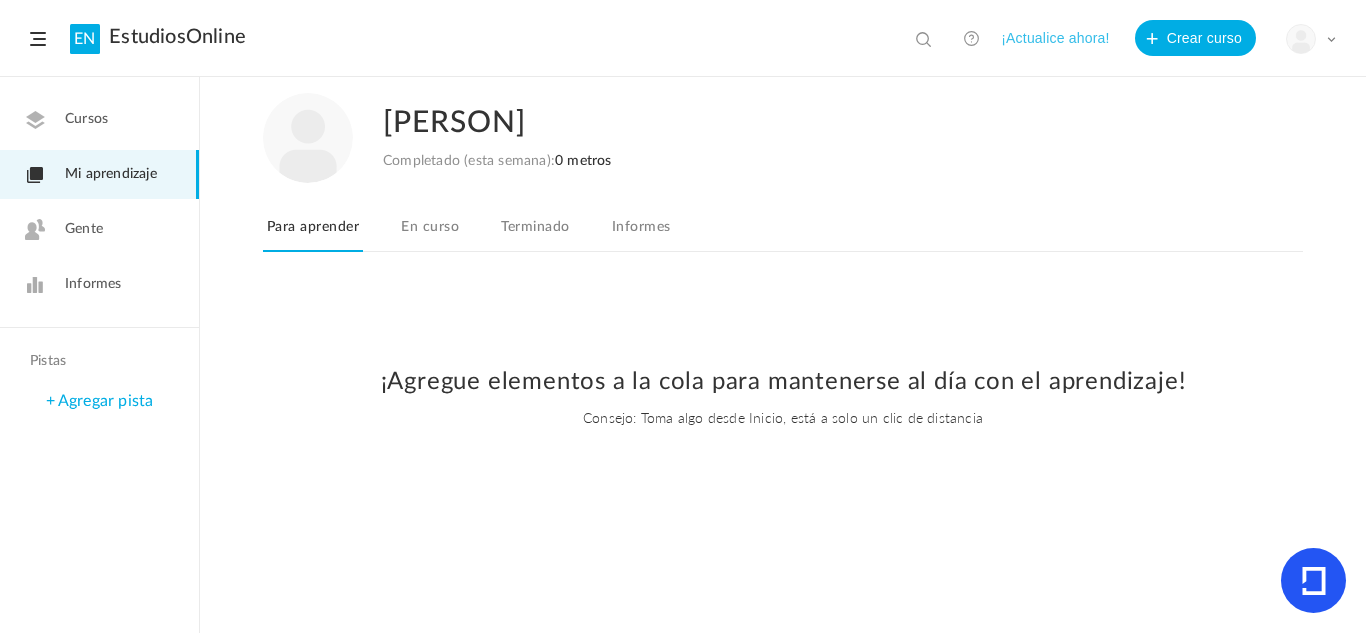 click on "En curso" 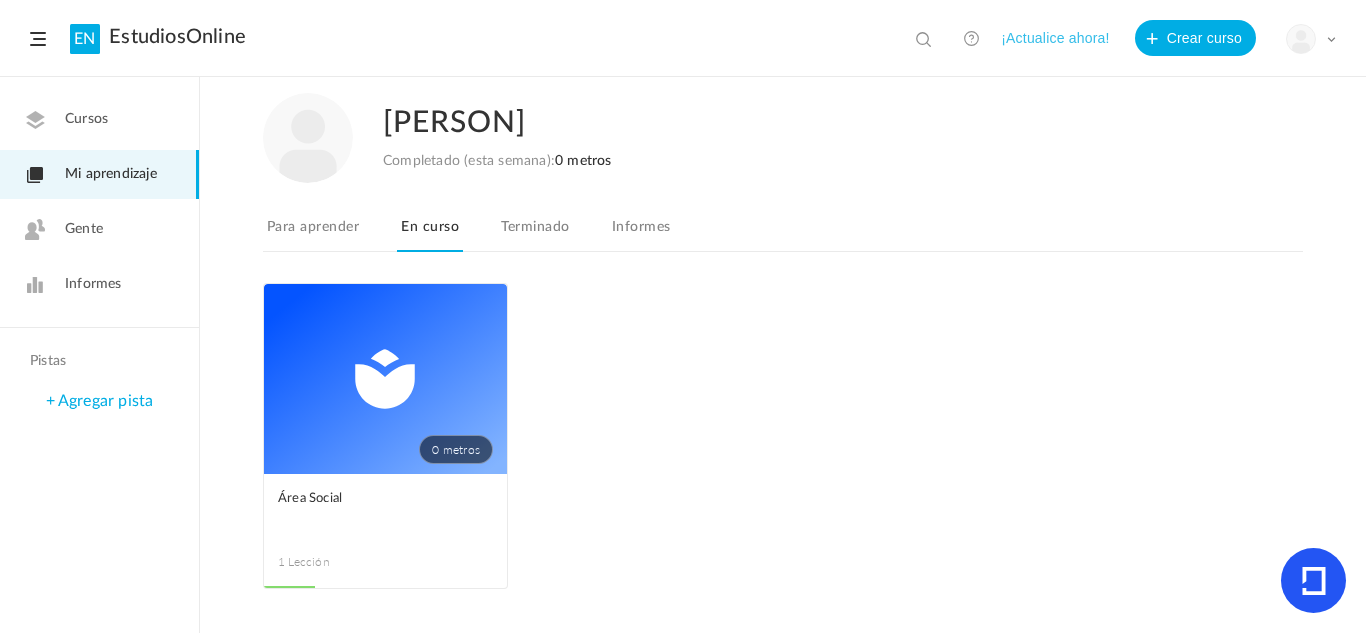 click on "0 metros" 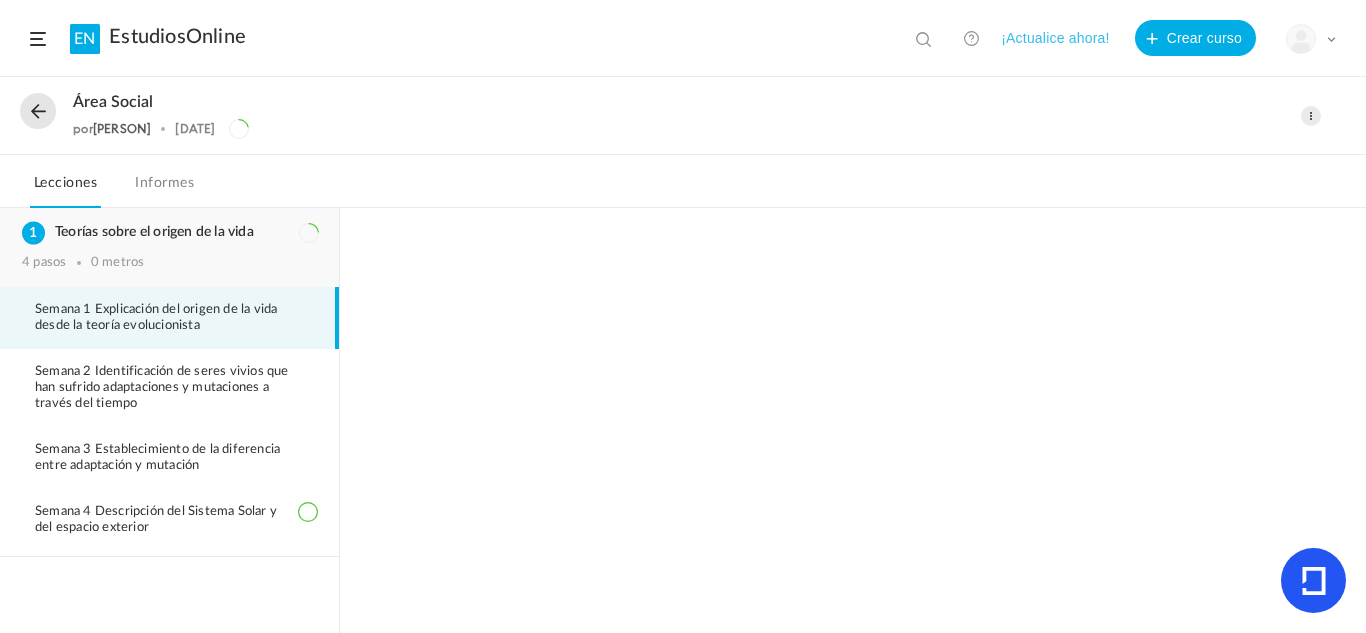 click on "4 pasos
0 metros" at bounding box center (169, 263) 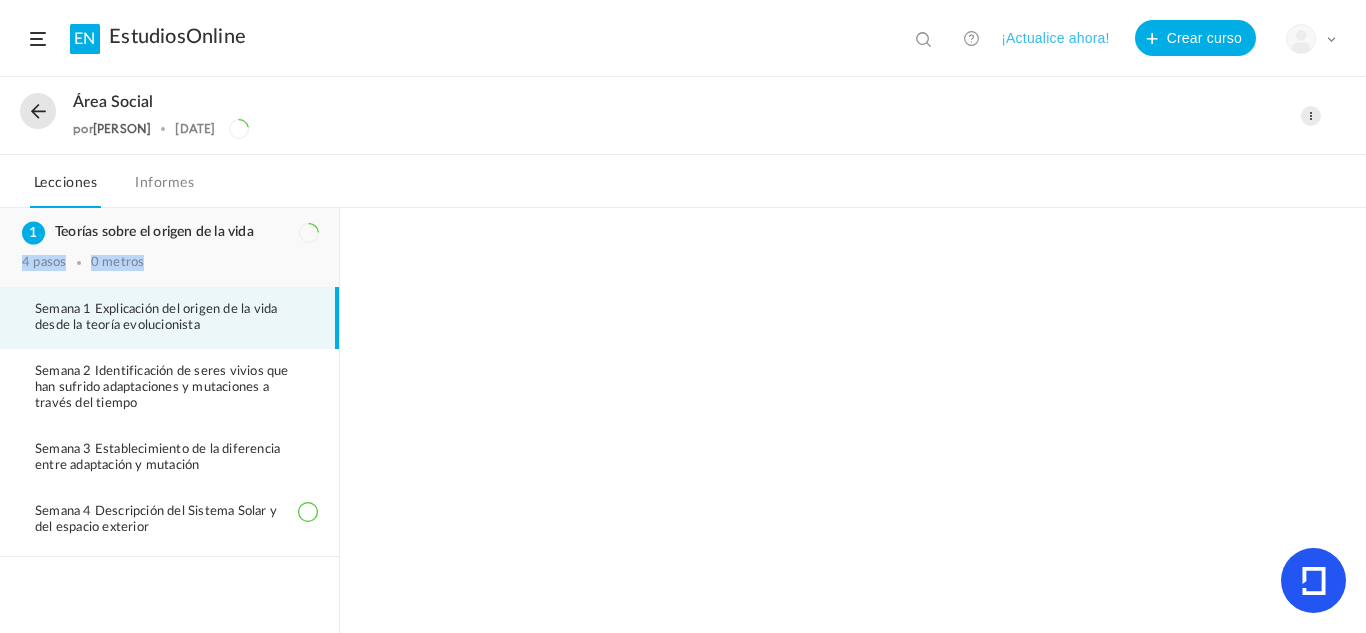 click on "4 pasos
0 metros" at bounding box center (169, 263) 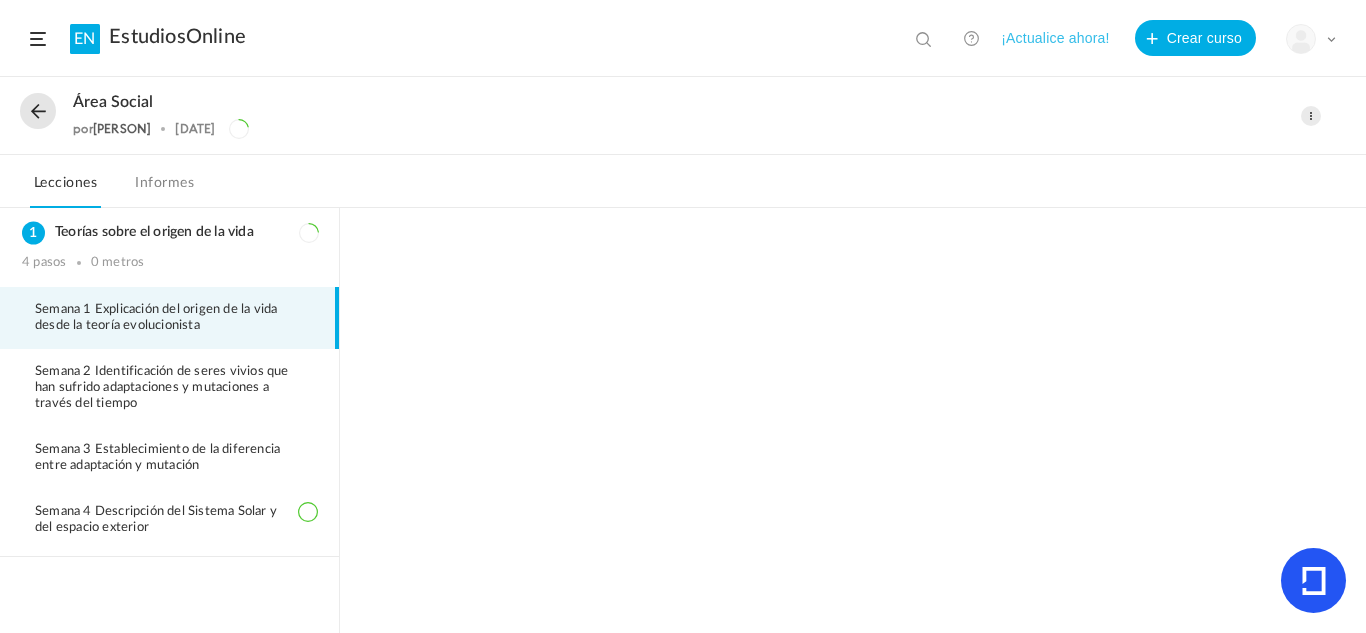 click on "Semana 1 Explicación del origen de la vida desde la teoría evolucionista" at bounding box center (176, 318) 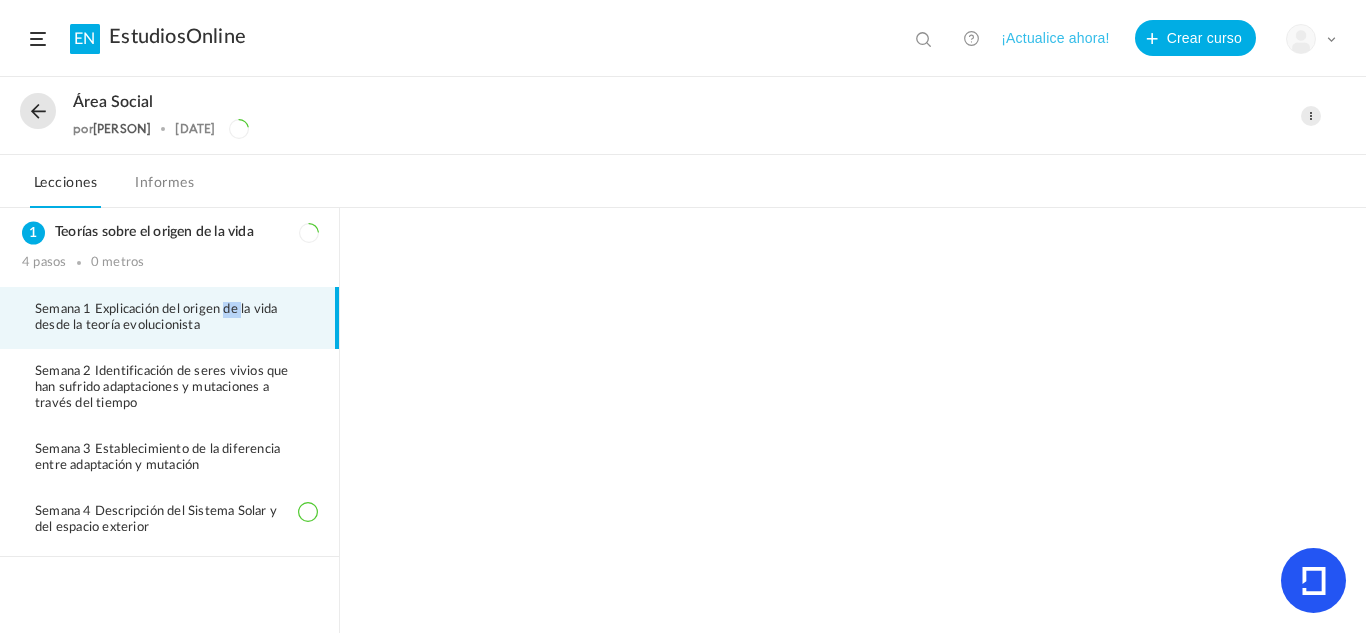 click on "Semana 1 Explicación del origen de la vida desde la teoría evolucionista" at bounding box center [176, 318] 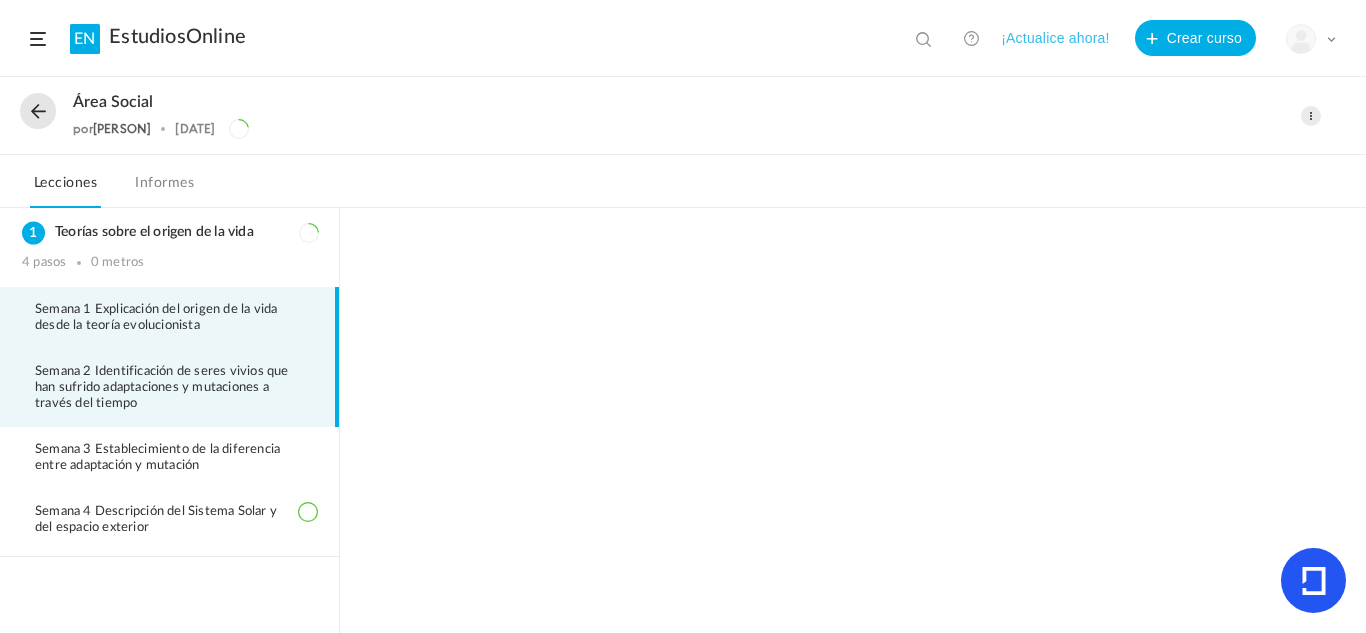 click on "Semana 2 Identificación de seres vivios que han sufrido adaptaciones y mutaciones a través del tiempo" at bounding box center (162, 387) 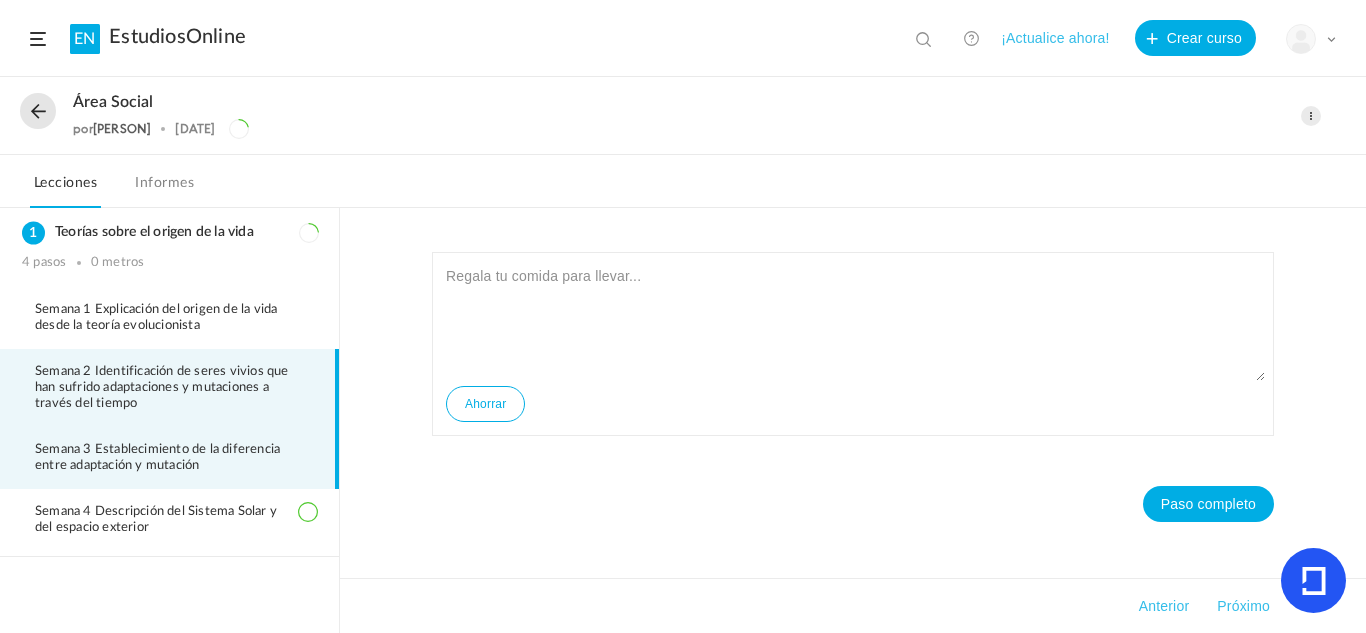 click on "Semana 3 Establecimiento de la diferencia entre adaptación y mutación" at bounding box center [157, 457] 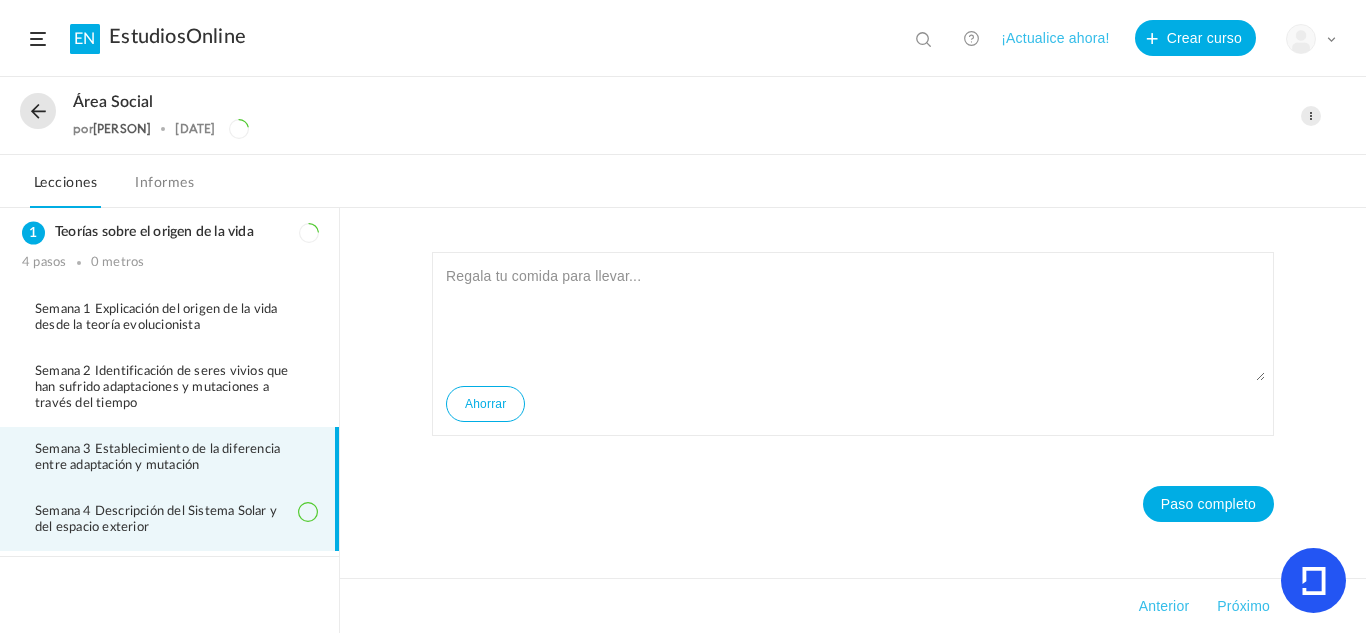 click on "Semana 4 Descripción del Sistema Solar y del espacio exterior" at bounding box center (169, 520) 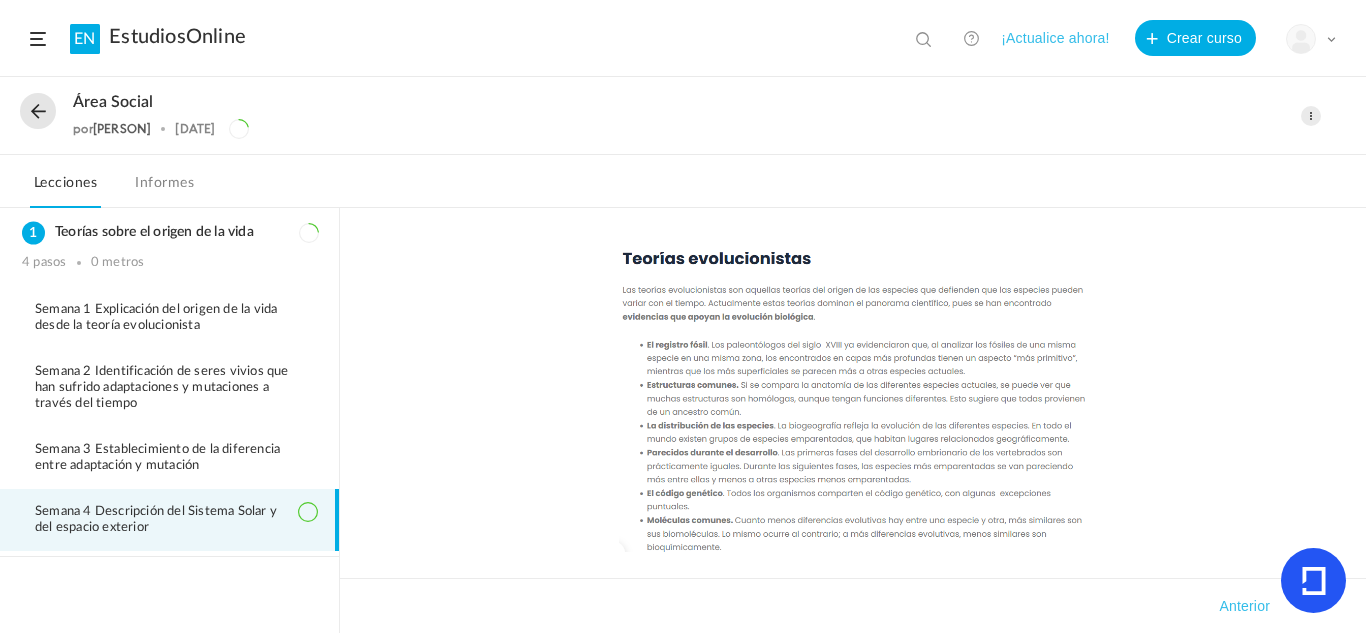 scroll, scrollTop: 412, scrollLeft: 0, axis: vertical 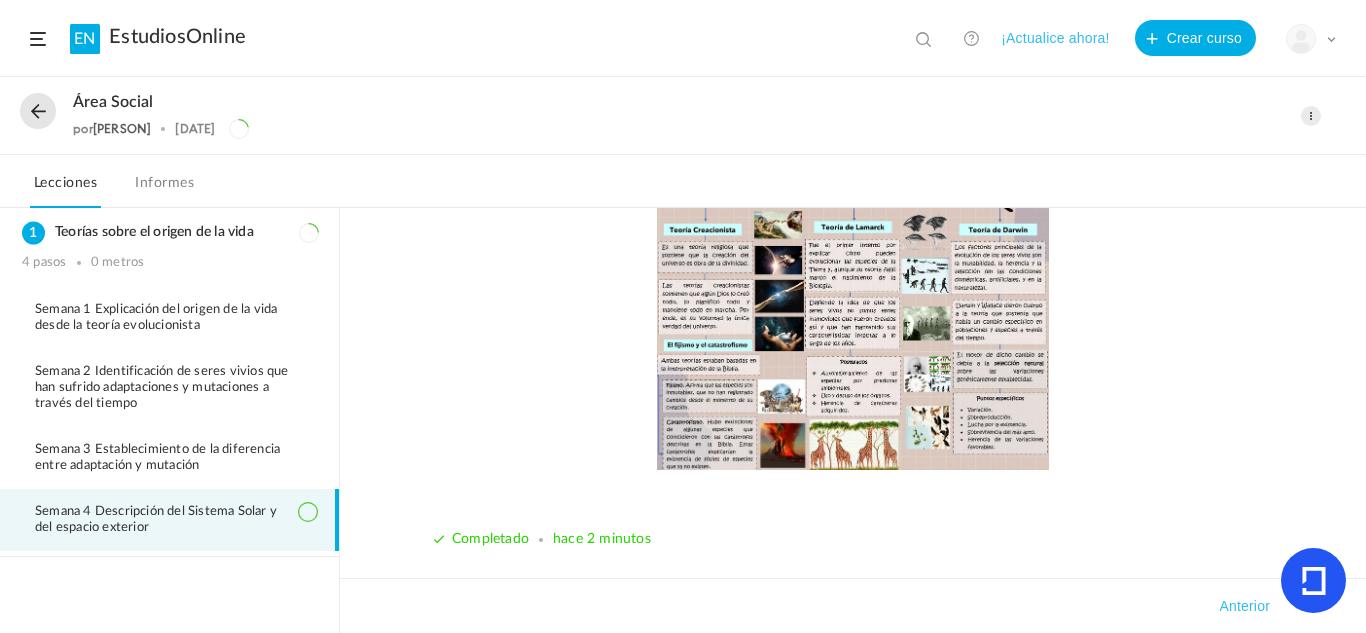 click on "hace 2 minutos" 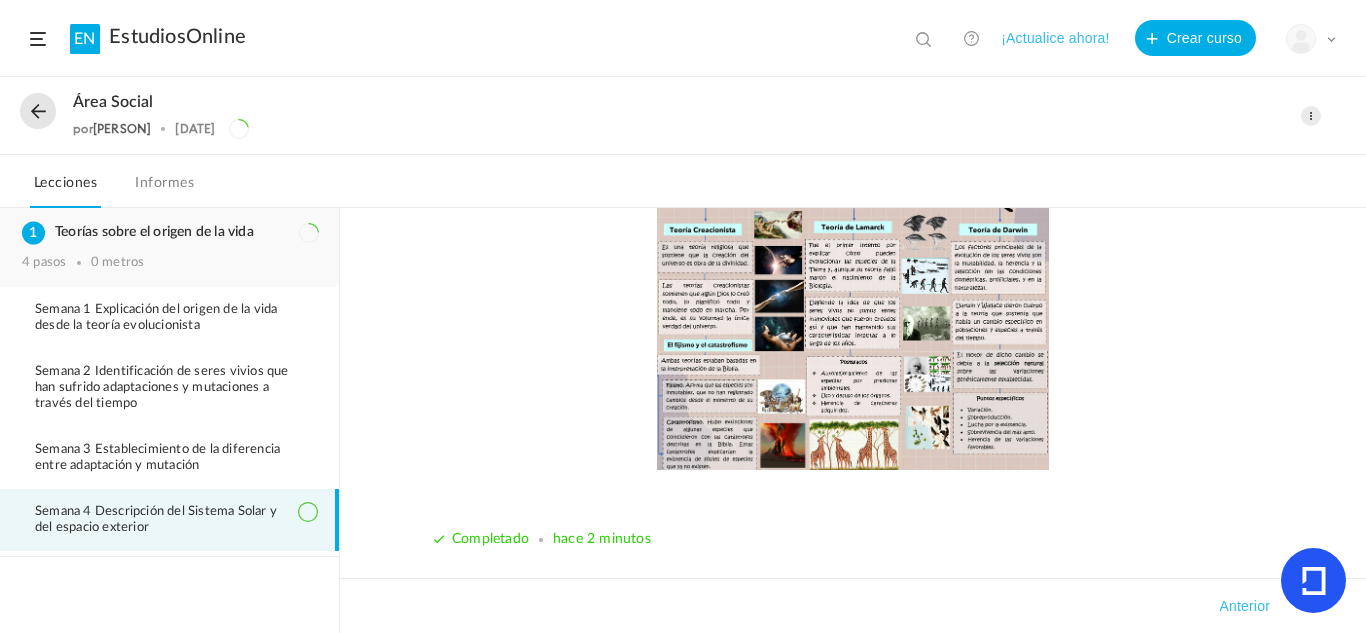 click on "4 pasos
0 metros" at bounding box center (169, 263) 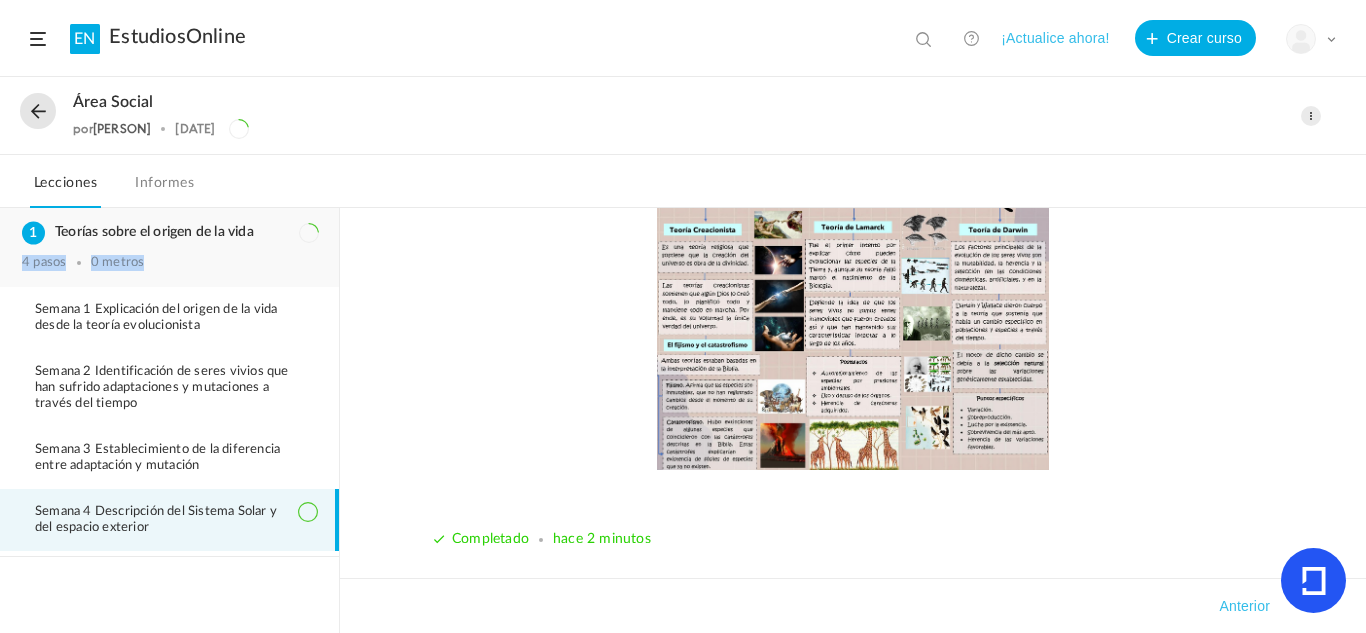 click on "Teorías sobre el origen de la vida
4 pasos
0 metros" at bounding box center (169, 247) 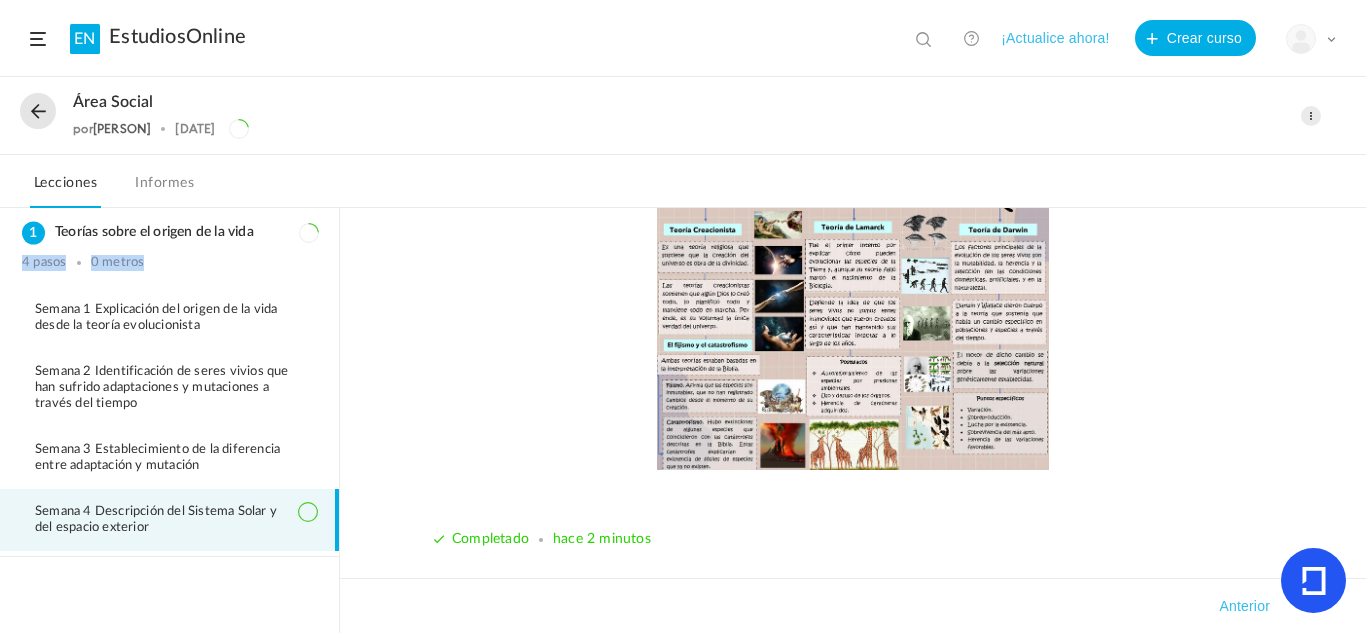 drag, startPoint x: 119, startPoint y: 165, endPoint x: 105, endPoint y: 116, distance: 50.96077 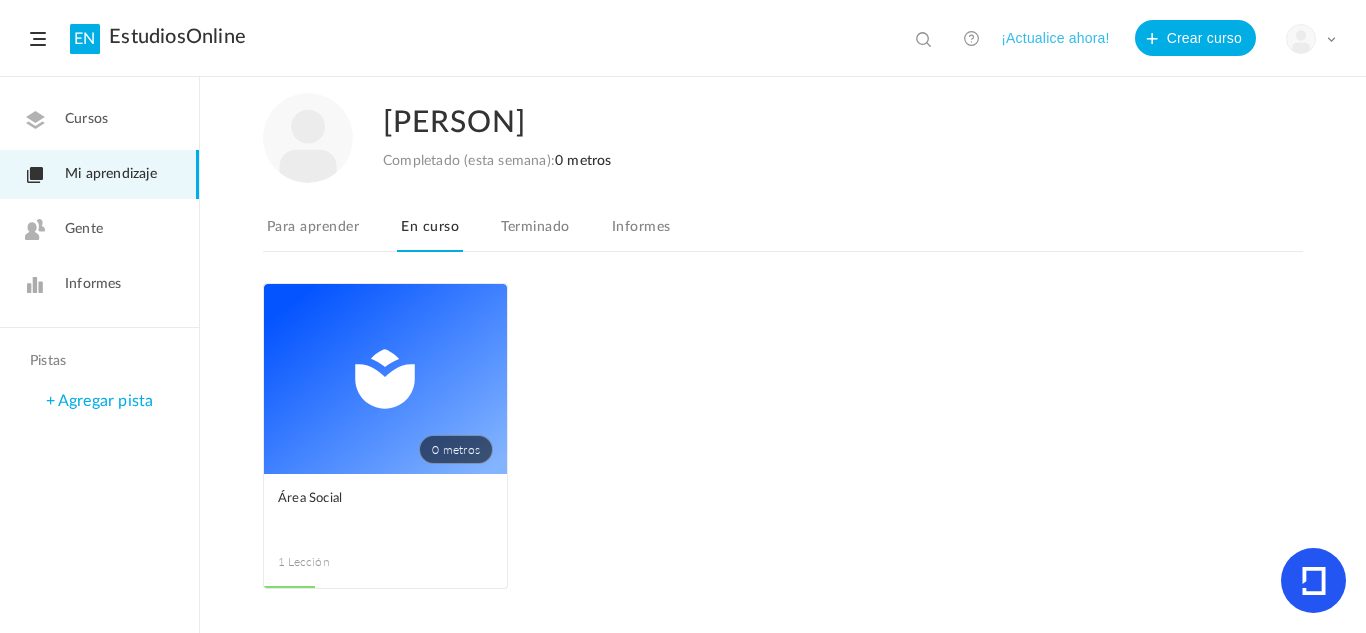 click on "Terminado" 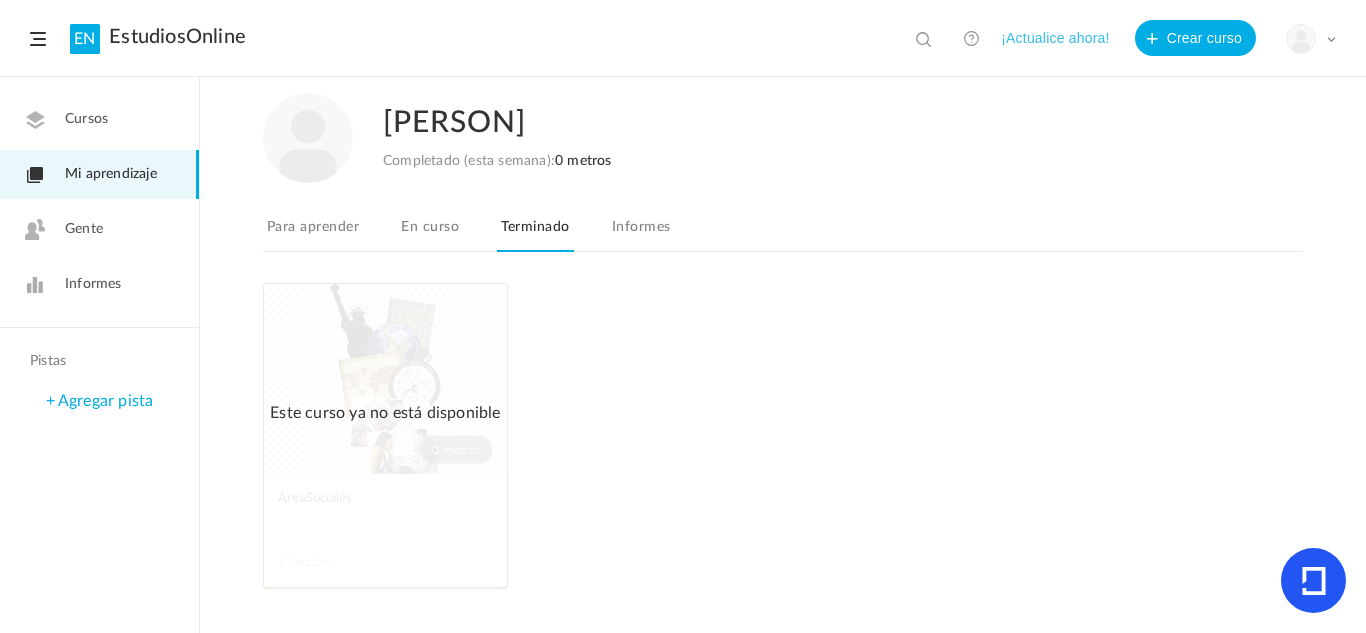 click on "Informes" 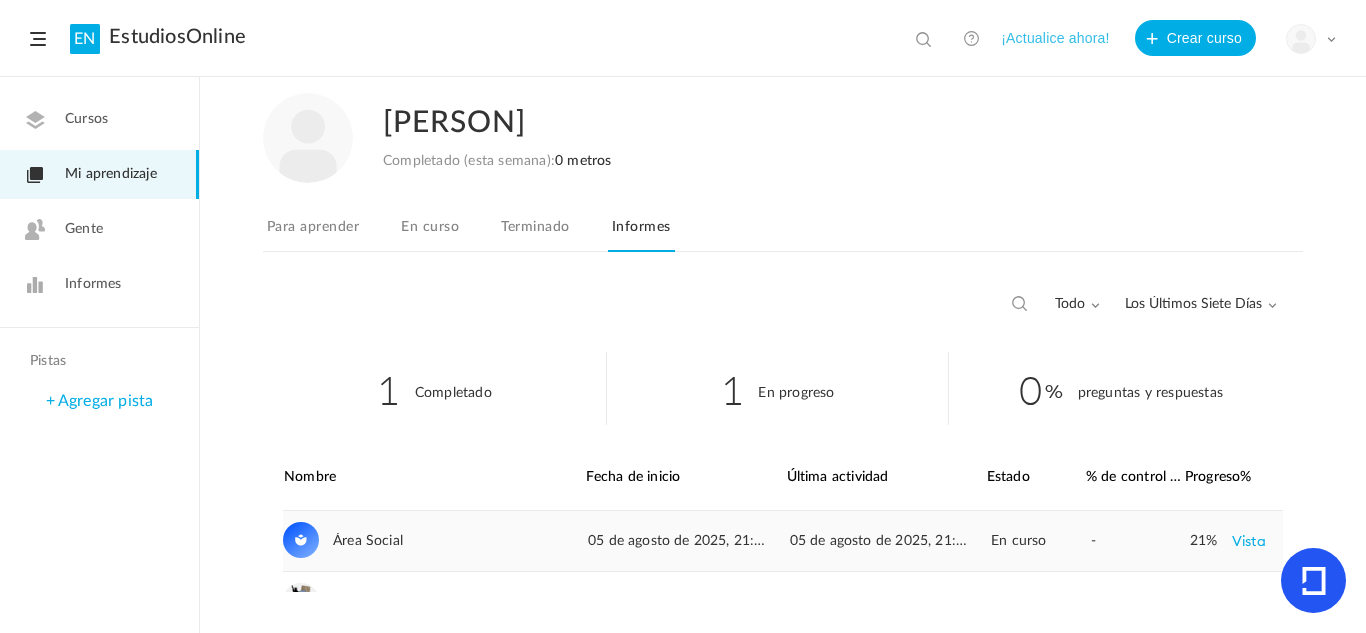 click on "05 de agosto de 2025, 21:28" at bounding box center [686, 541] 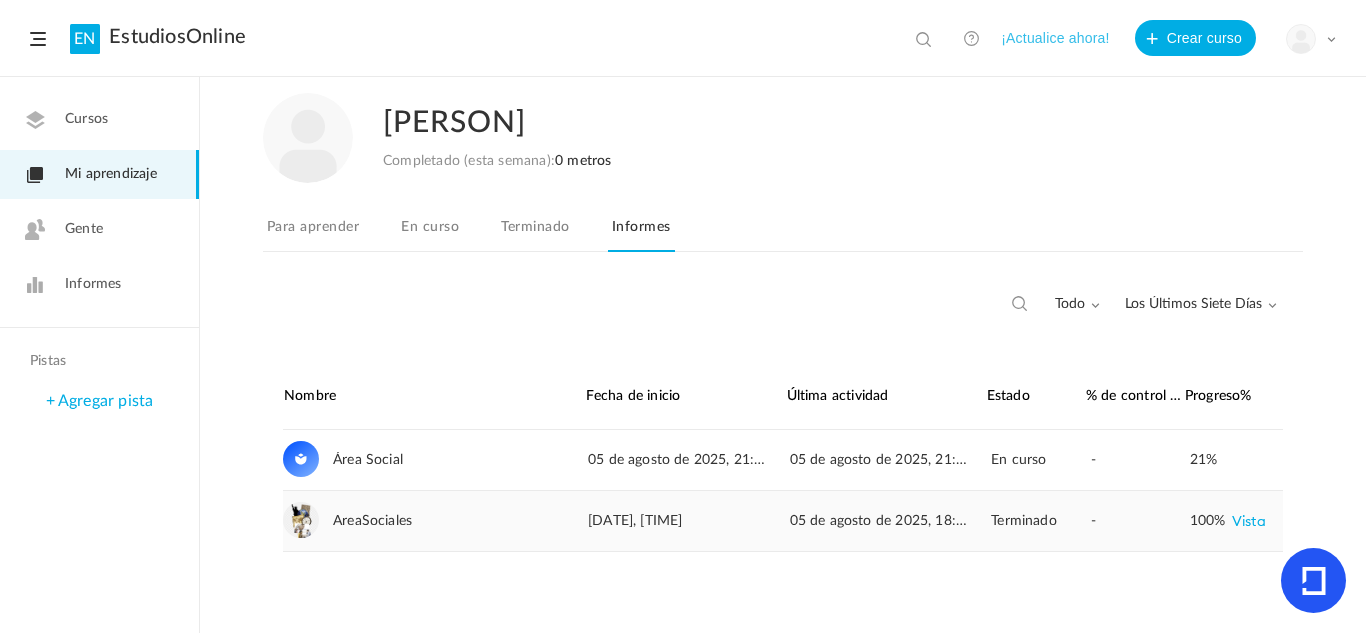 click on "Vista" at bounding box center [1249, 521] 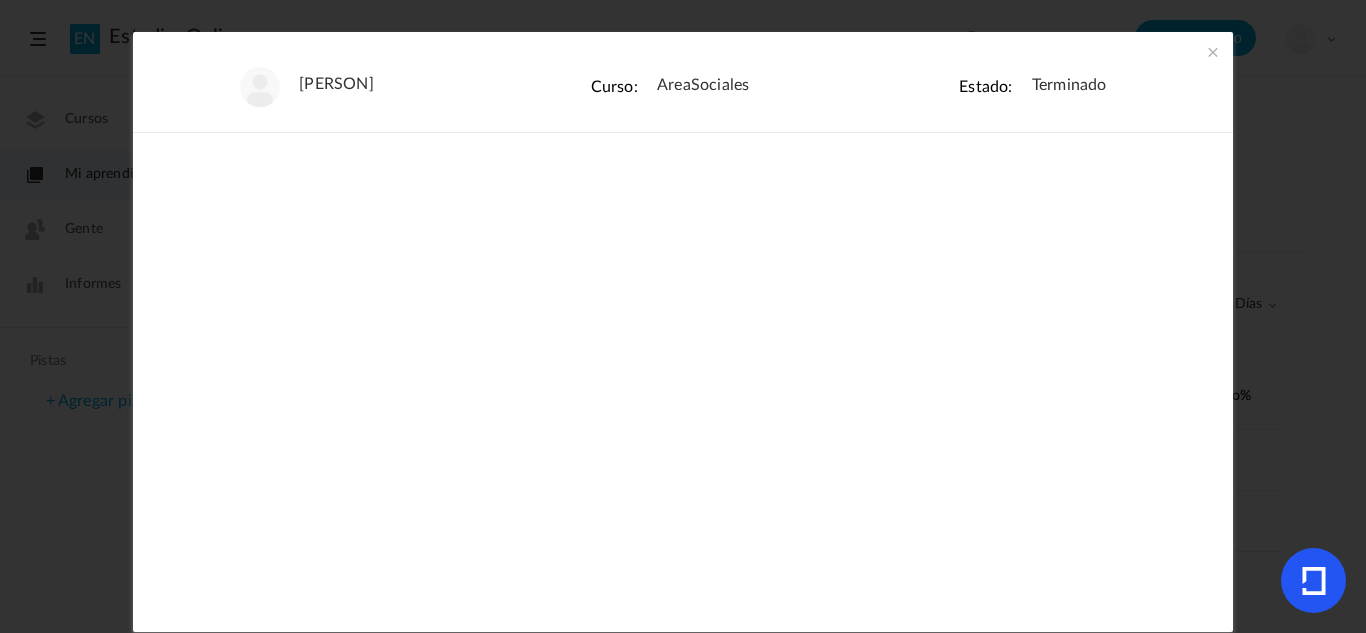 click at bounding box center [1213, 52] 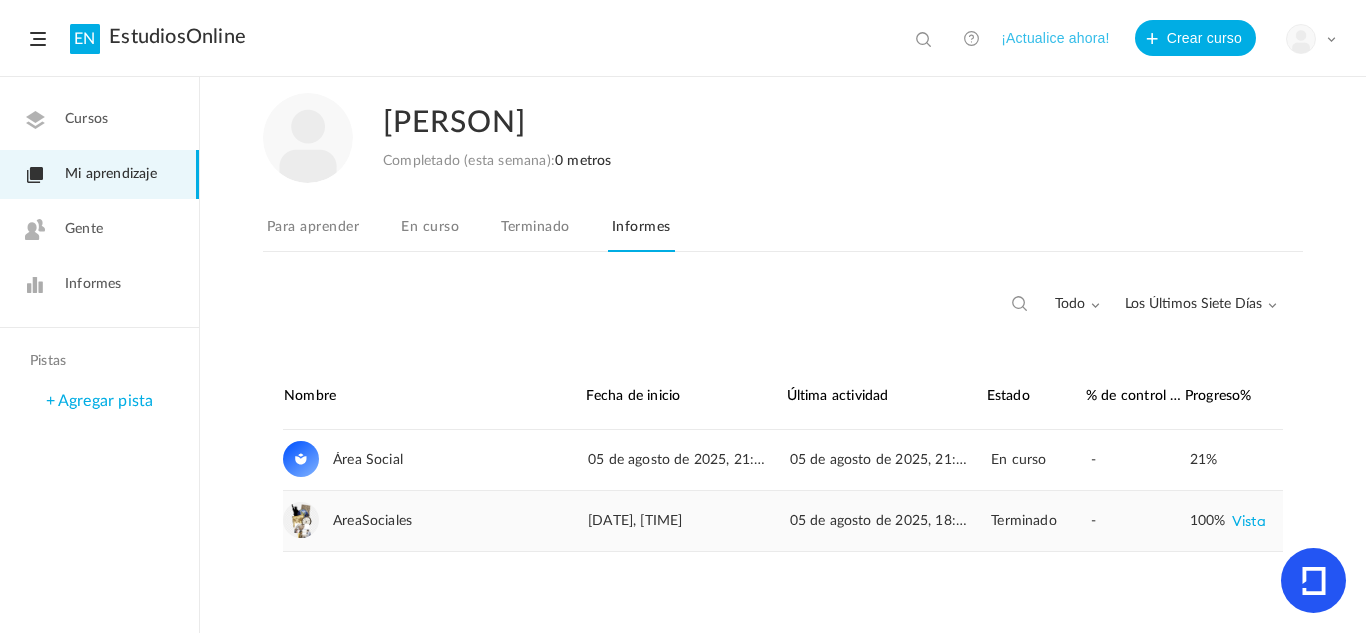 click on "Vista" at bounding box center (1249, 521) 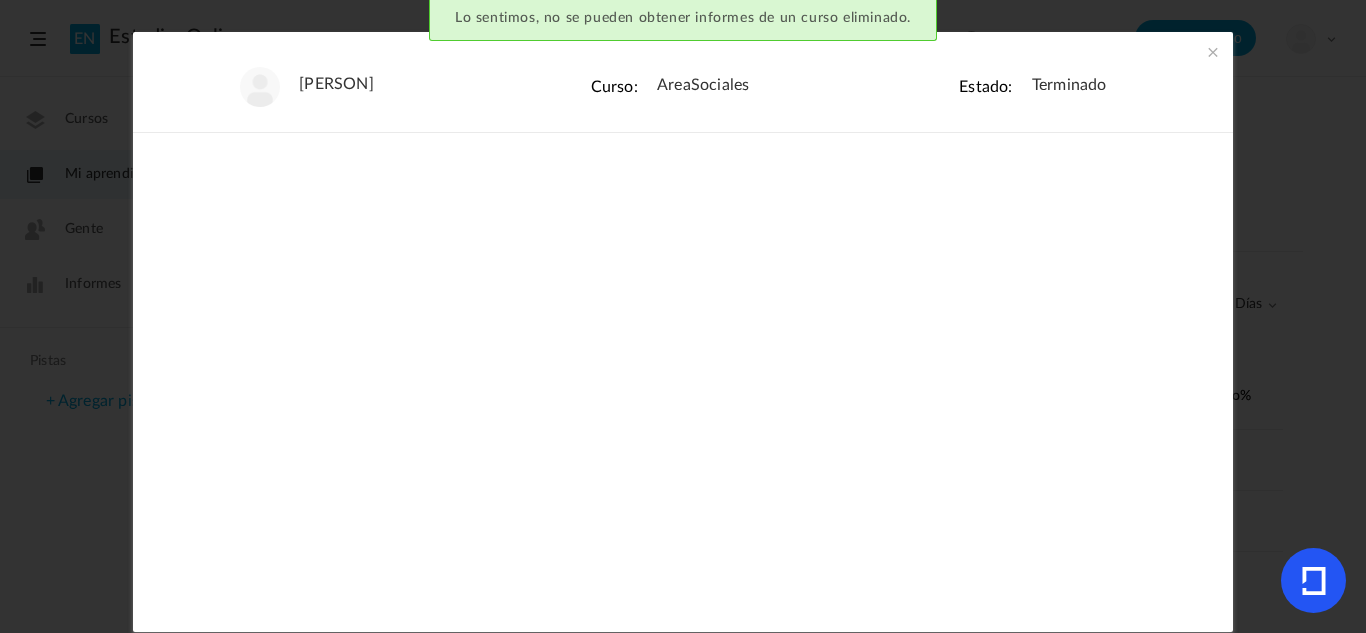 click at bounding box center [1213, 52] 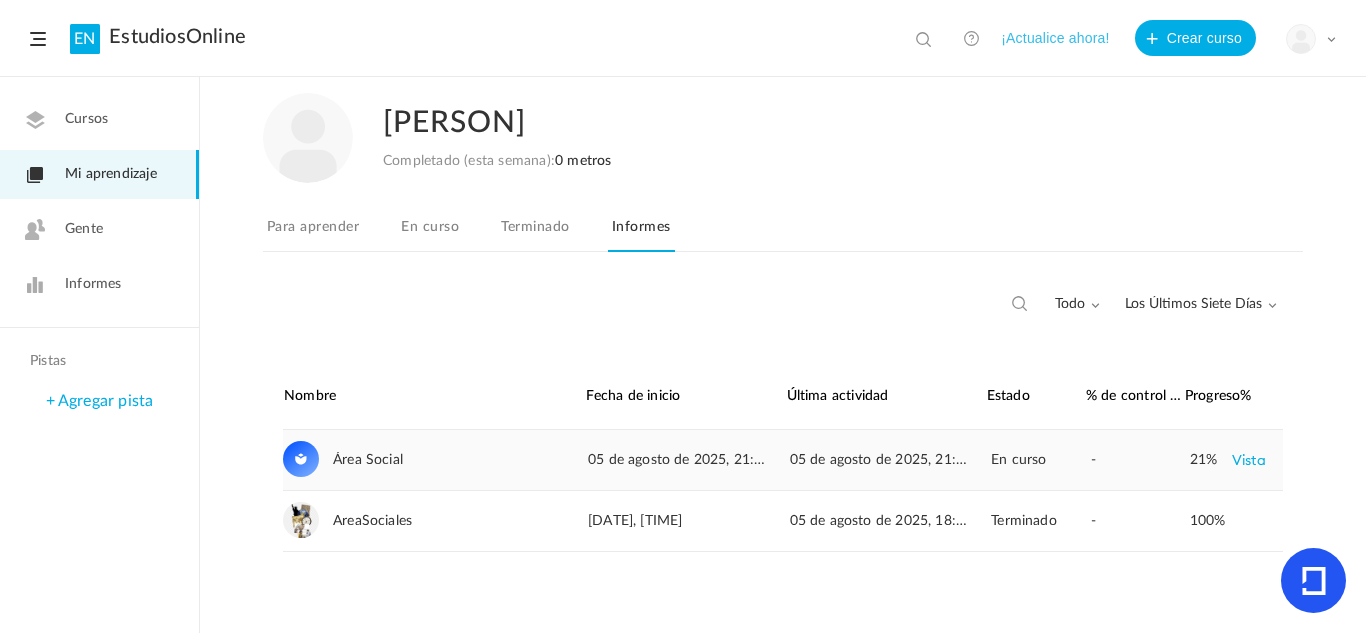 click on "21% Vista" at bounding box center [1228, 460] 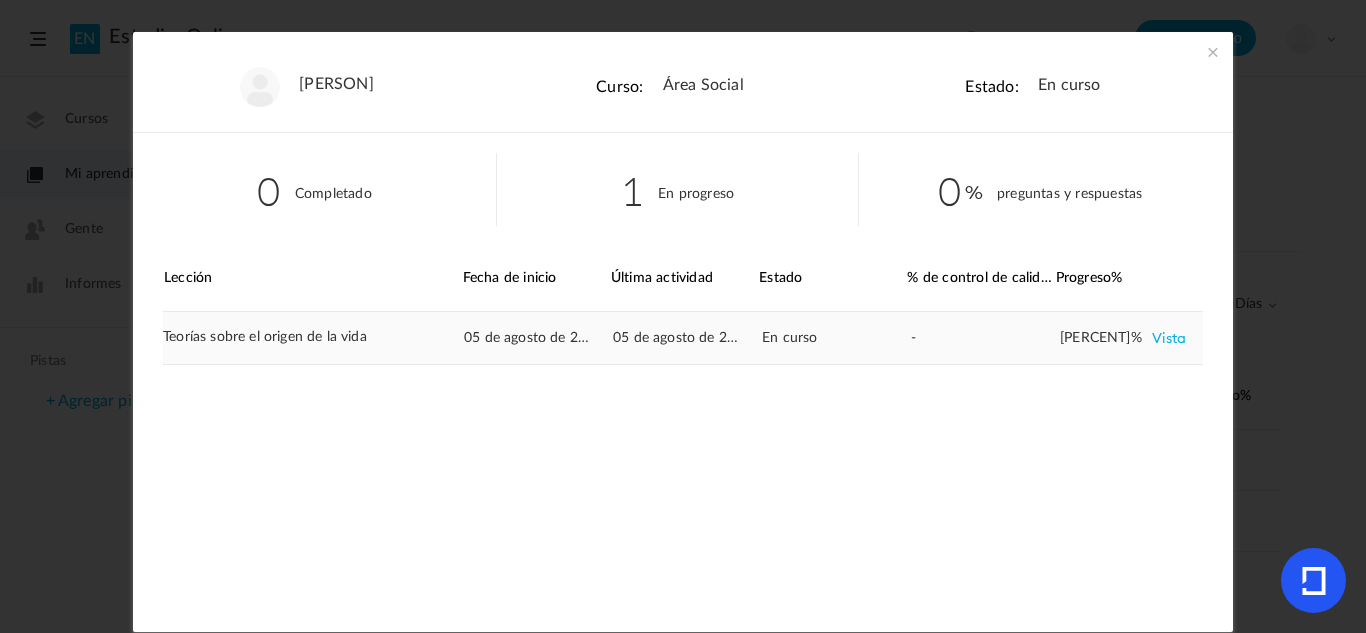 click on "Vista" at bounding box center (1169, 338) 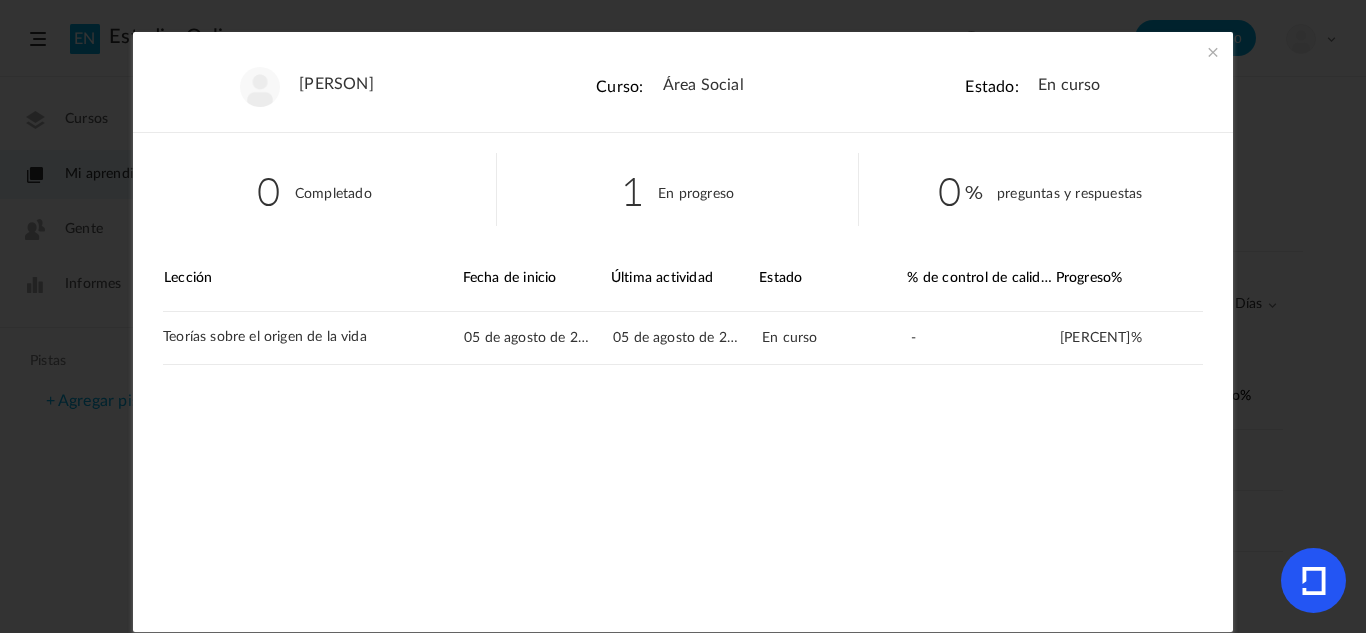 click at bounding box center (1213, 52) 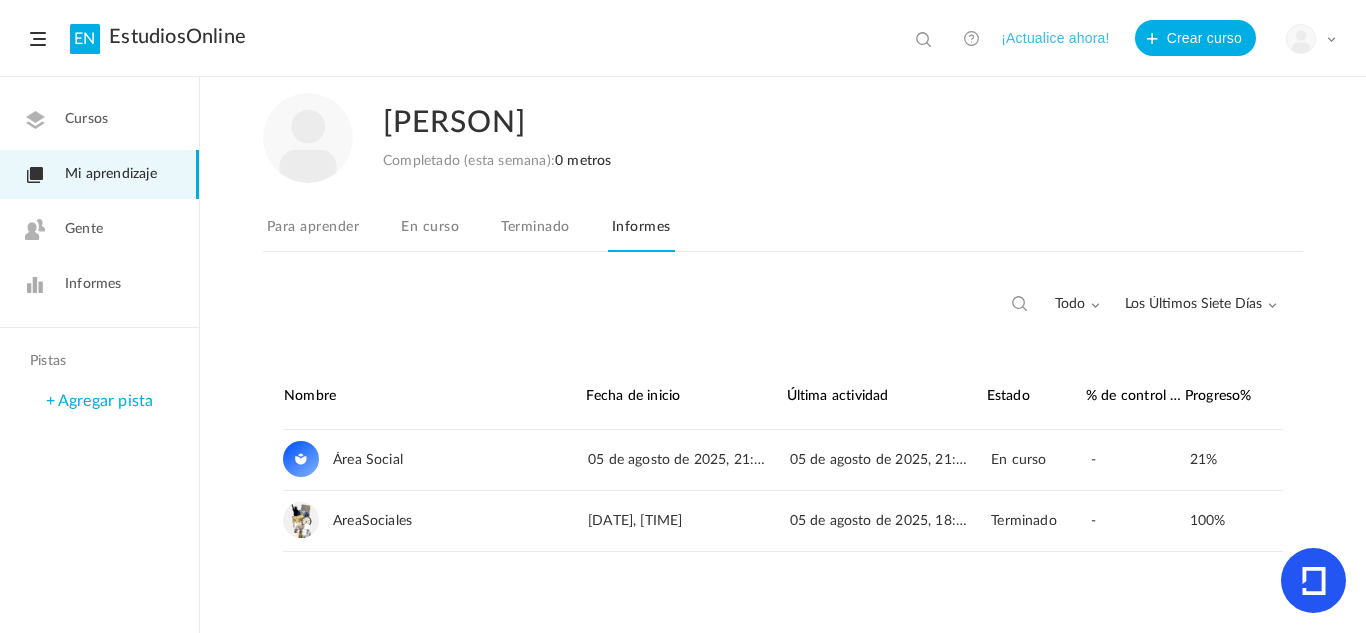 click on "Gente" 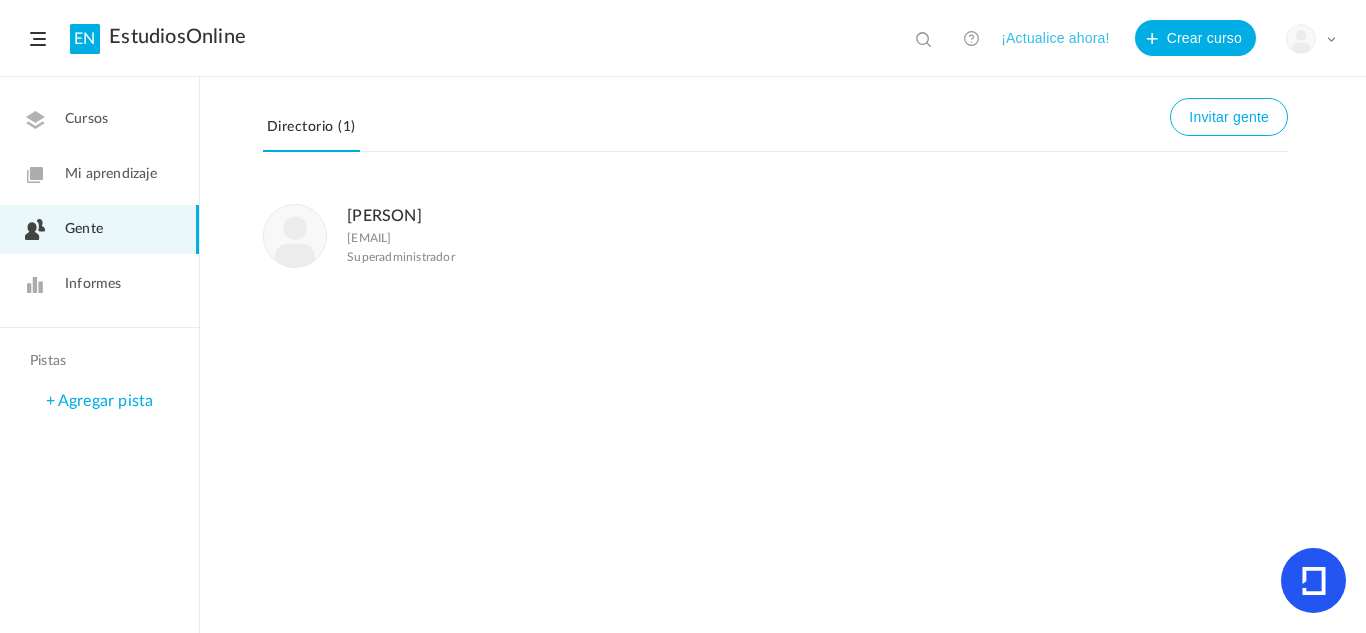 click on "[PERSON]" 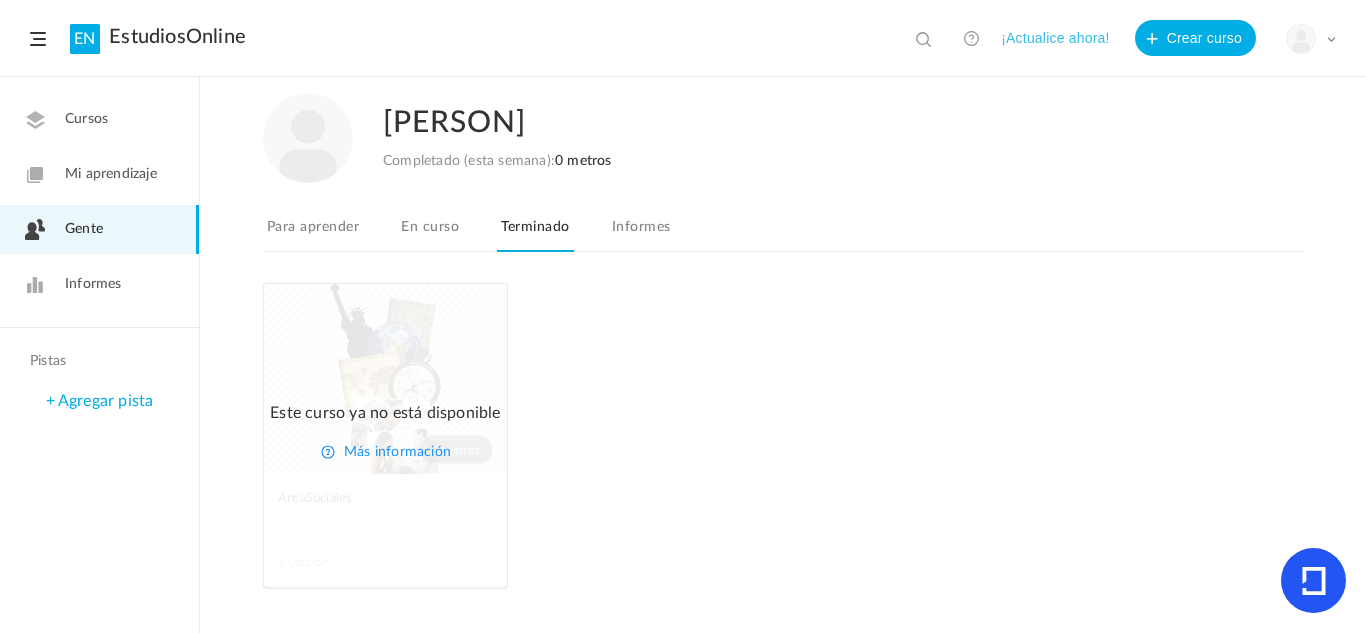 click on "Este curso ya no está disponible" 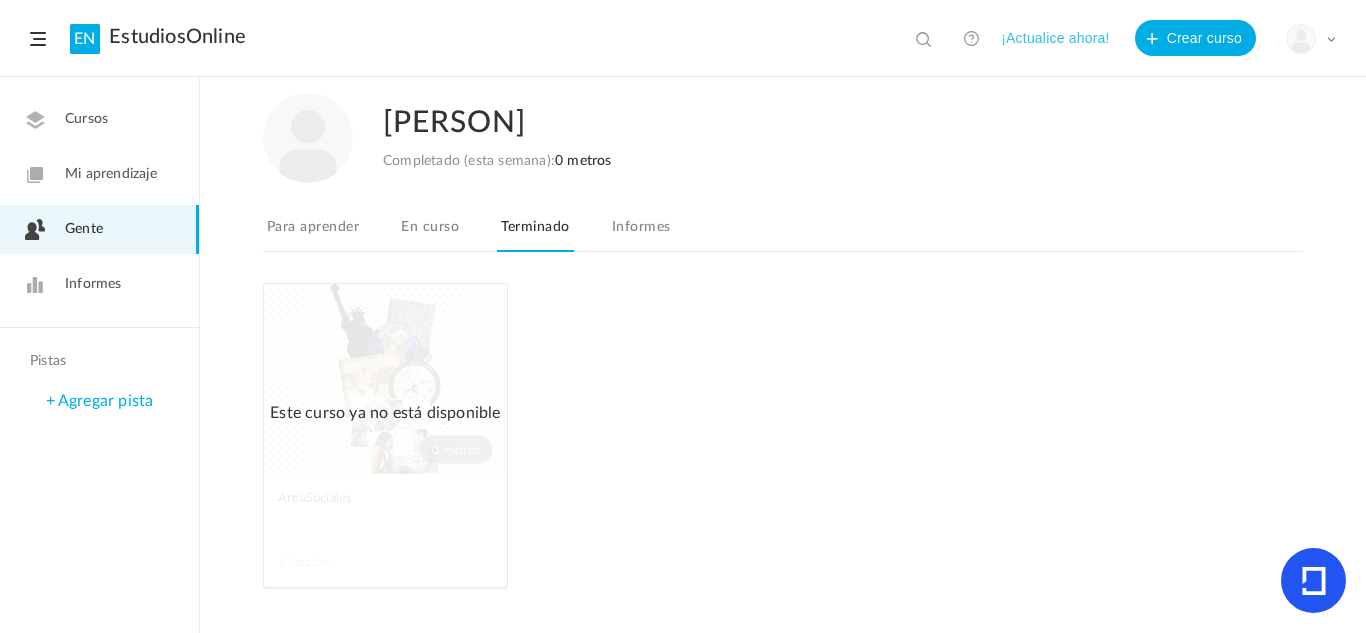 click on "Mi aprendizaje" 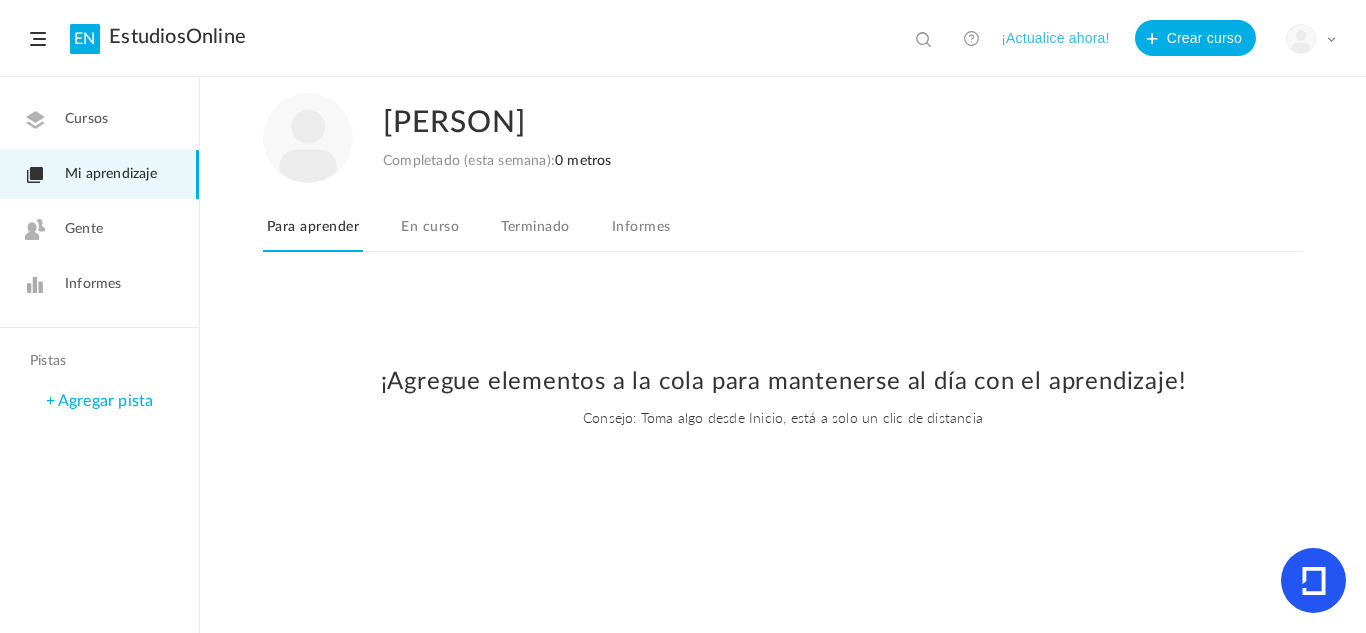 click on "Gente" 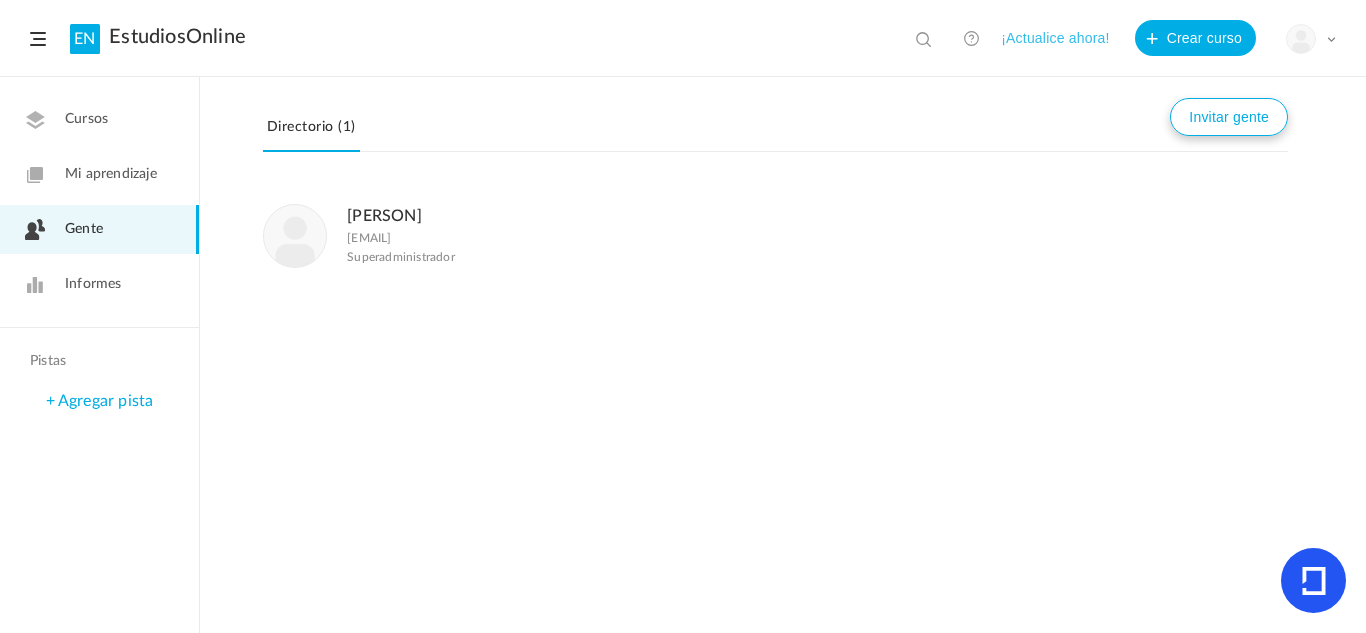 click on "Invitar gente" 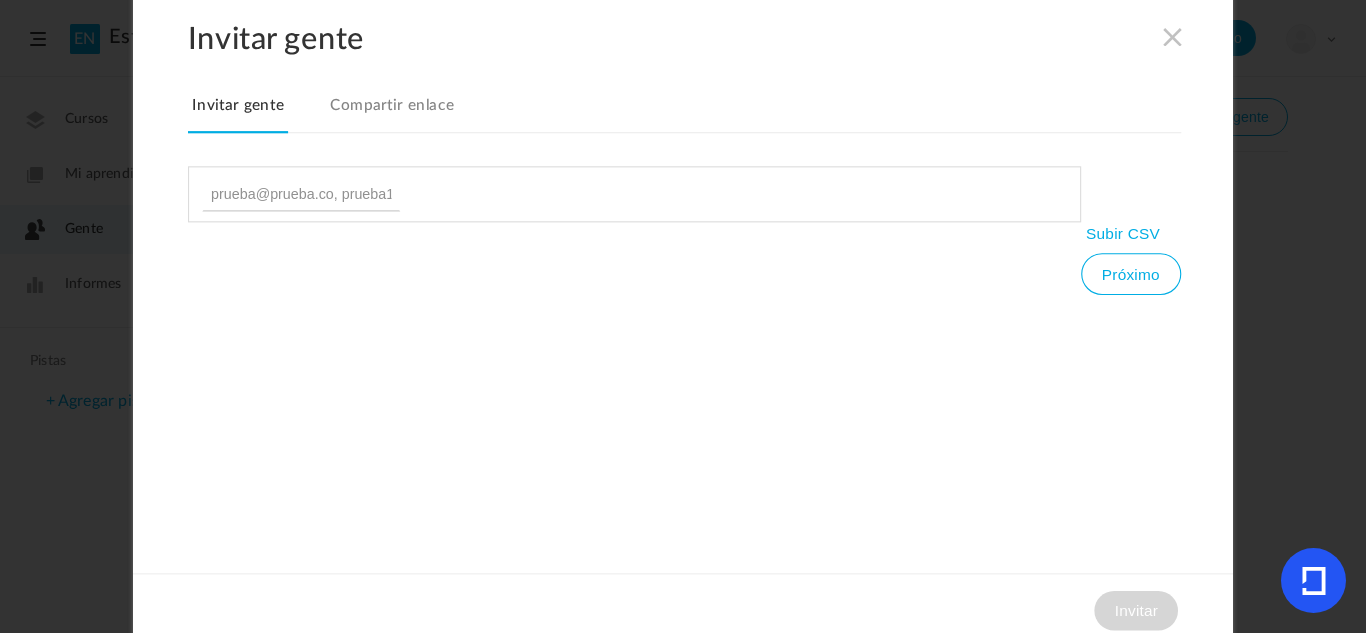 click on "Compartir enlace" at bounding box center (392, 112) 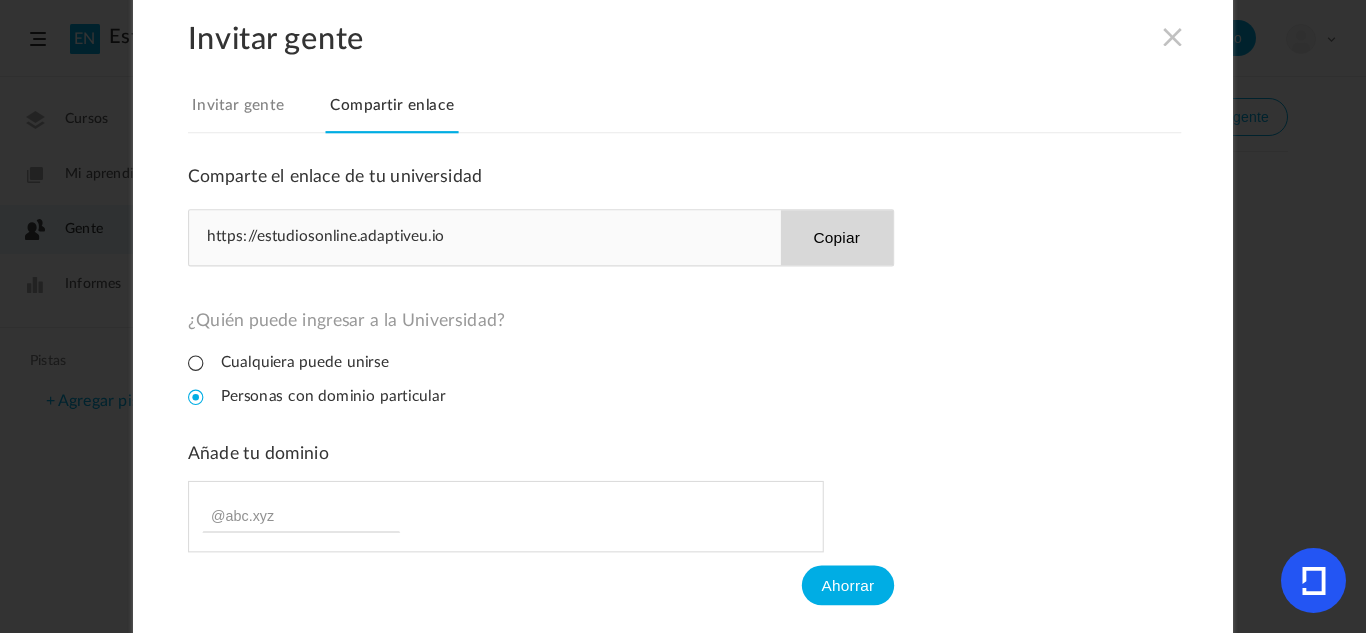 scroll, scrollTop: 14, scrollLeft: 0, axis: vertical 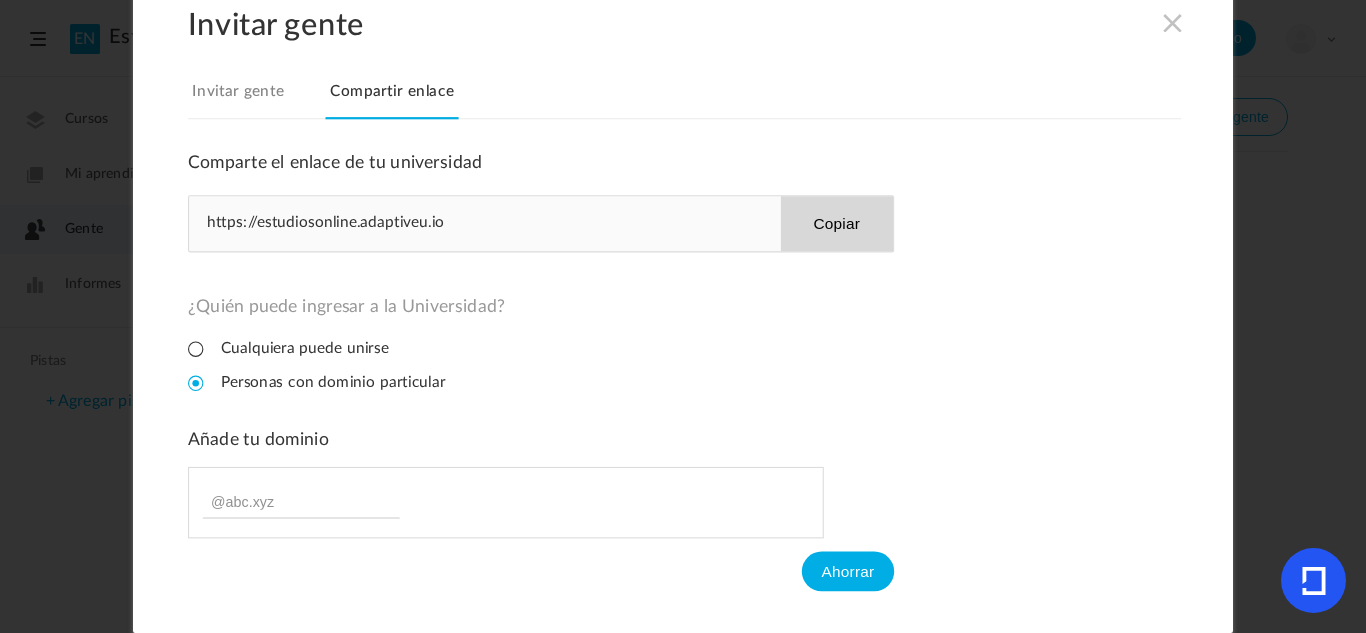 click on "¿Quién puede ingresar a la Universidad?
Cualquiera puede unirse
Personas con dominio particular" at bounding box center [541, 351] 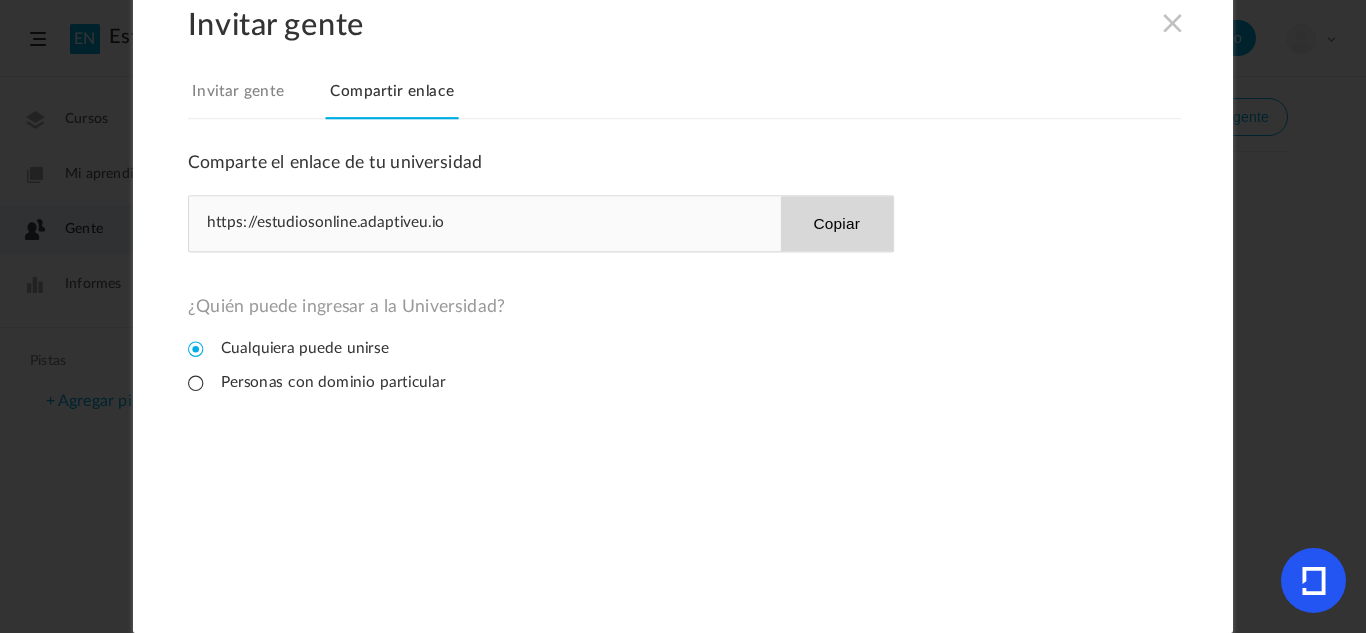 click on "Cualquiera puede unirse" at bounding box center [288, 348] 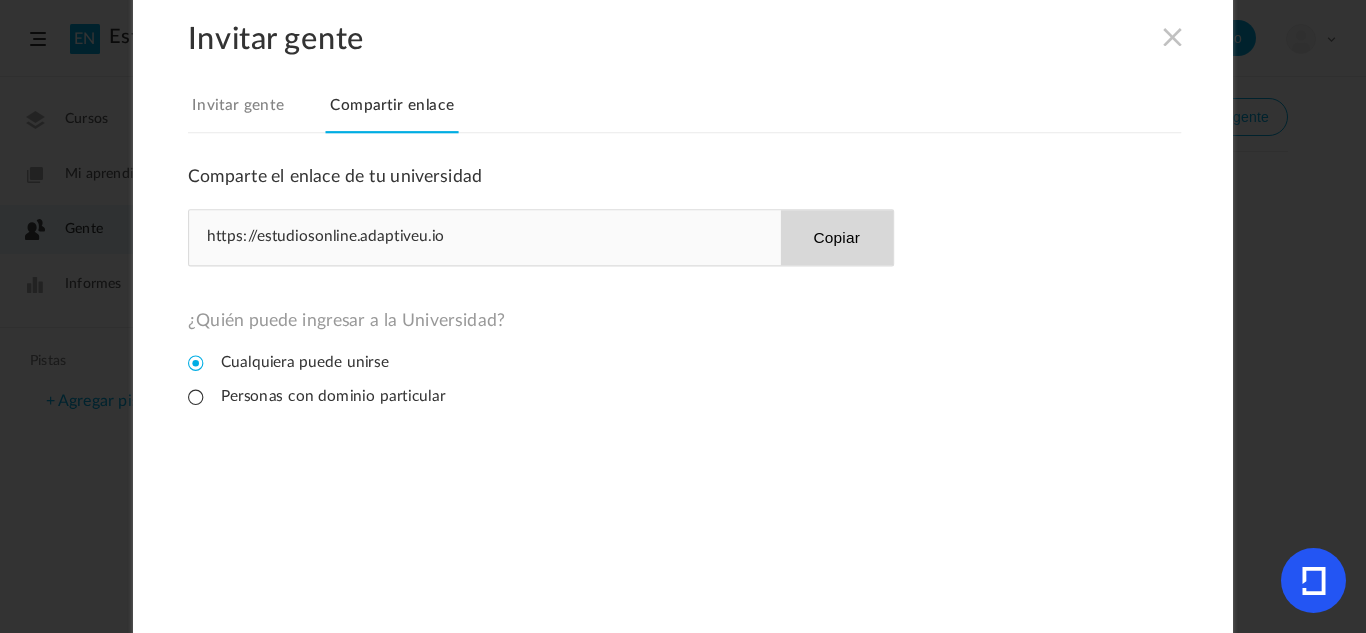 scroll, scrollTop: 14, scrollLeft: 0, axis: vertical 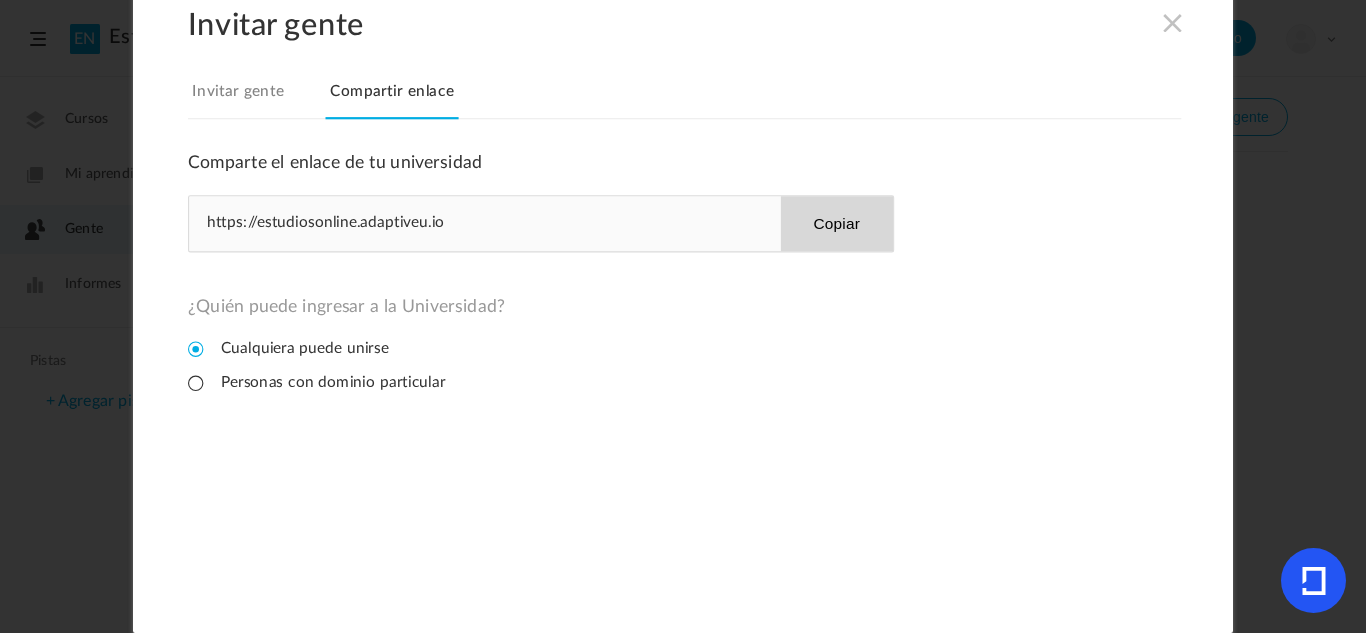 click at bounding box center [1173, 22] 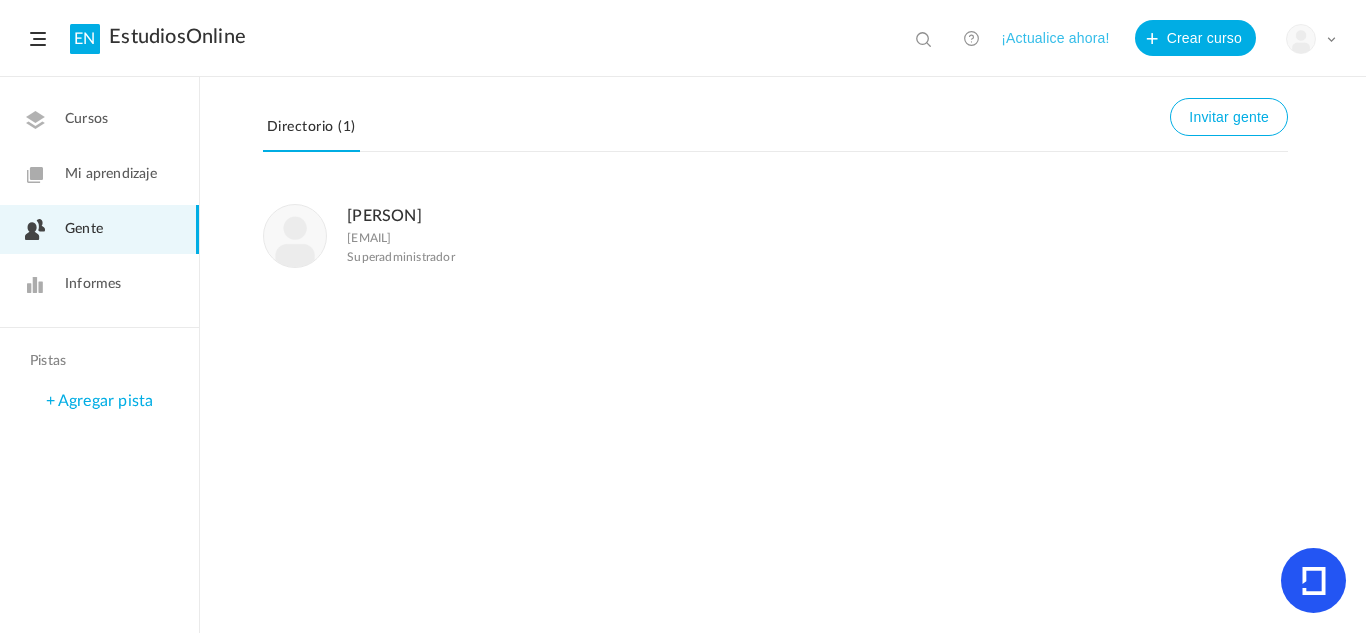 click on "Cursos" 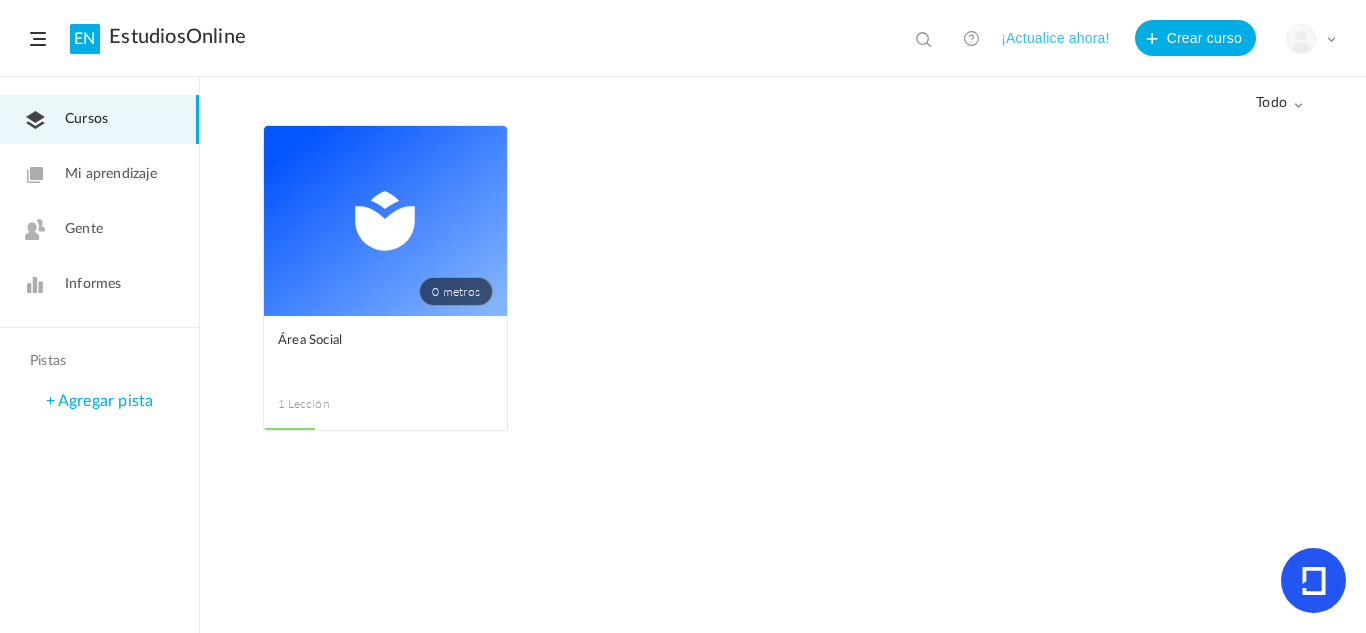 click on "0 metros" 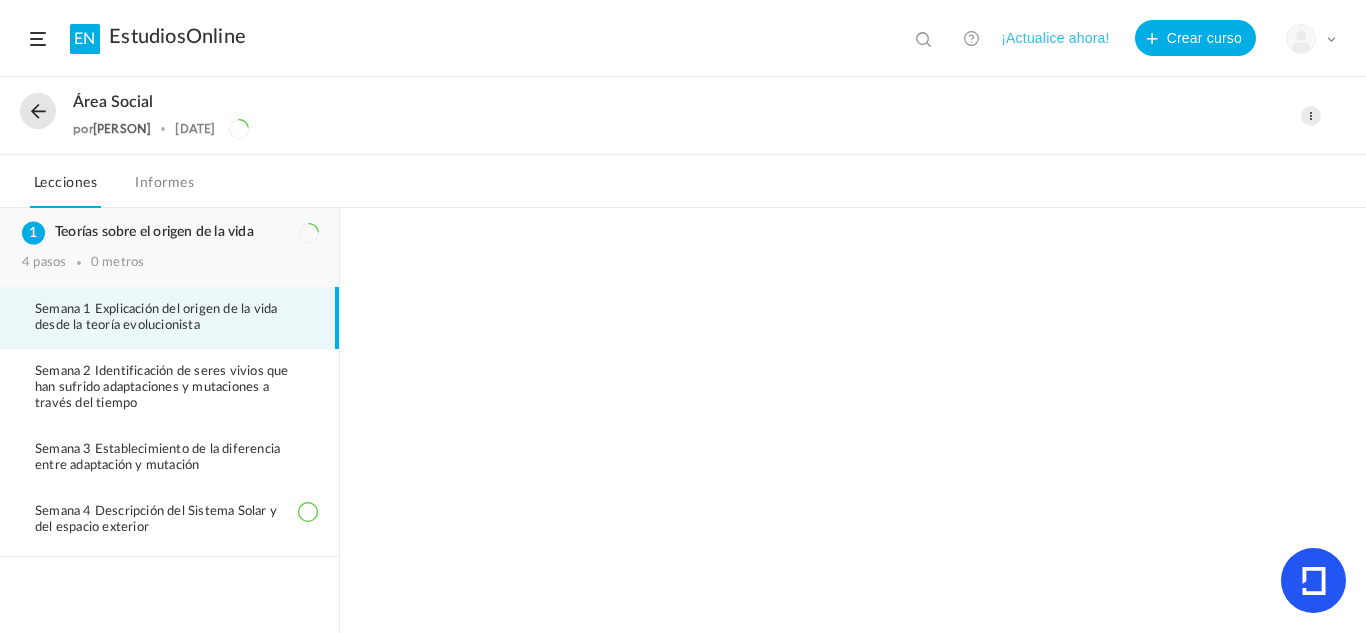 click on "Teorías sobre el origen de la vida" at bounding box center (154, 232) 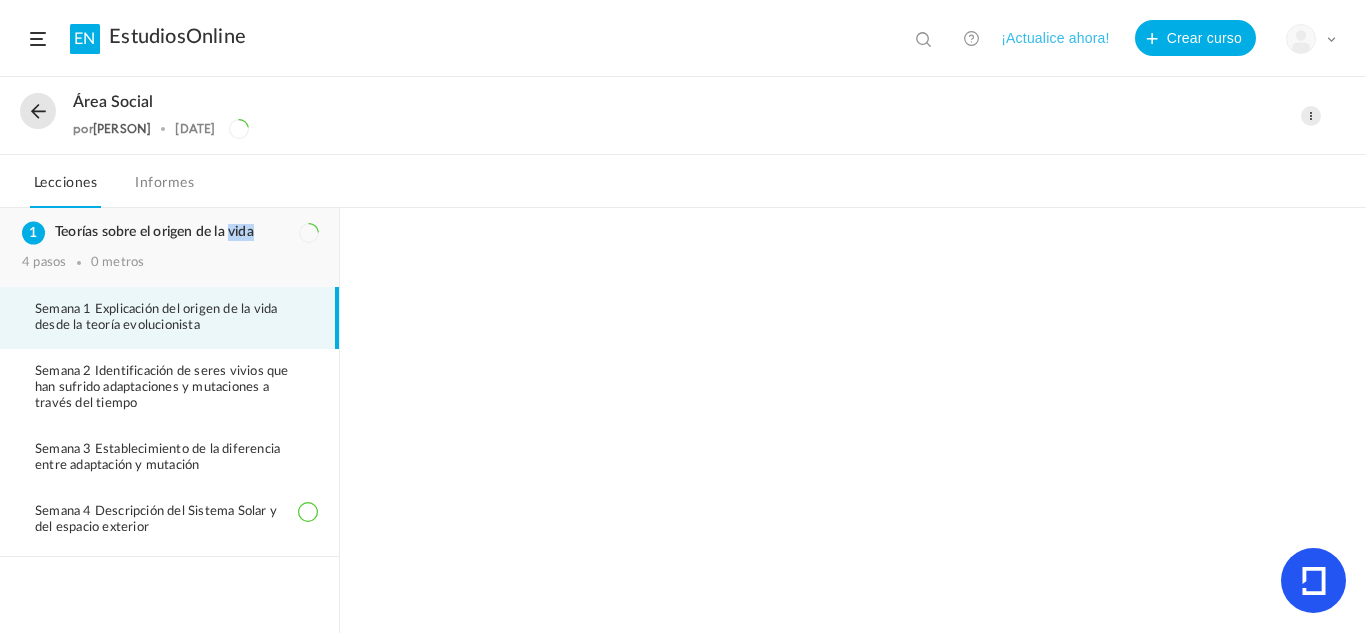 click on "Teorías sobre el origen de la vida" at bounding box center (154, 232) 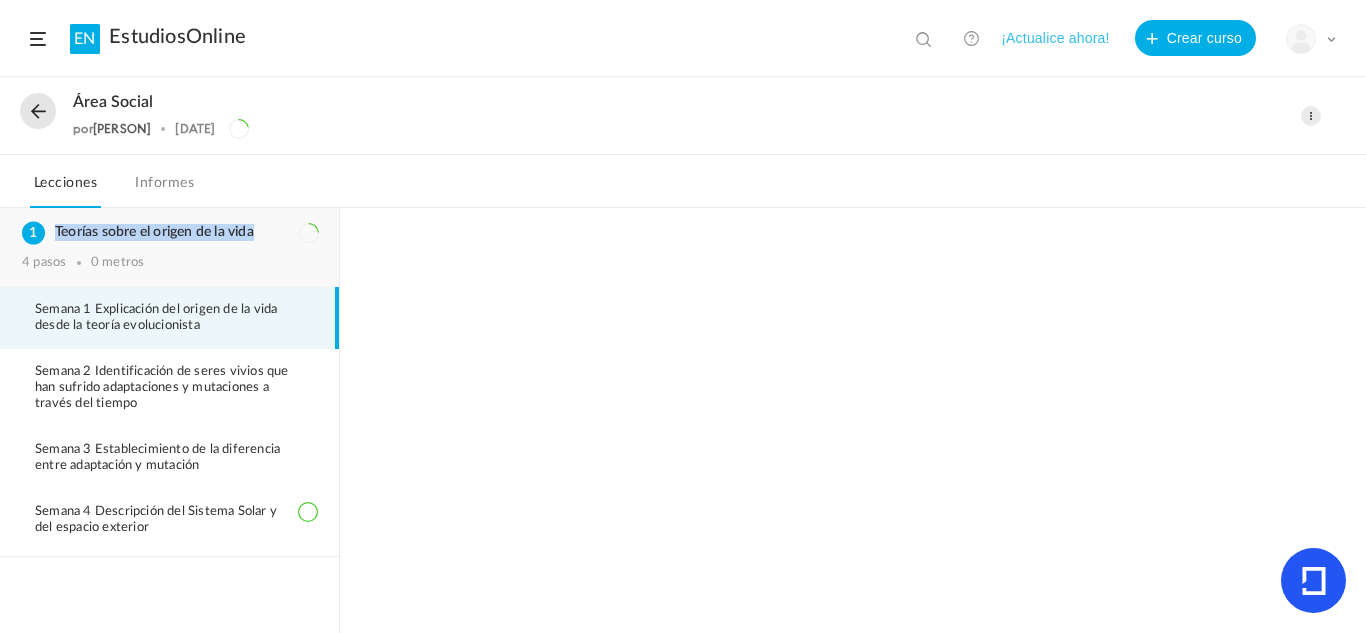 click on "Teorías sobre el origen de la vida" at bounding box center (154, 232) 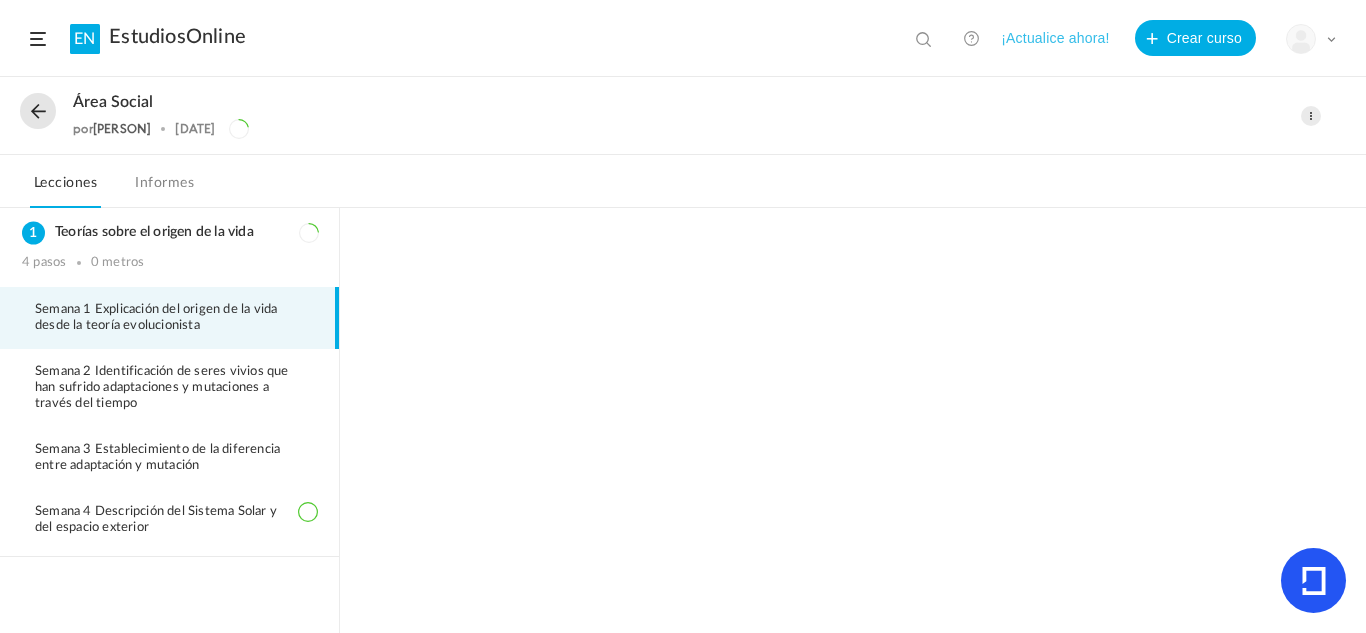 click on "Semana 1 Explicación del origen de la vida desde la teoría evolucionista" at bounding box center [176, 318] 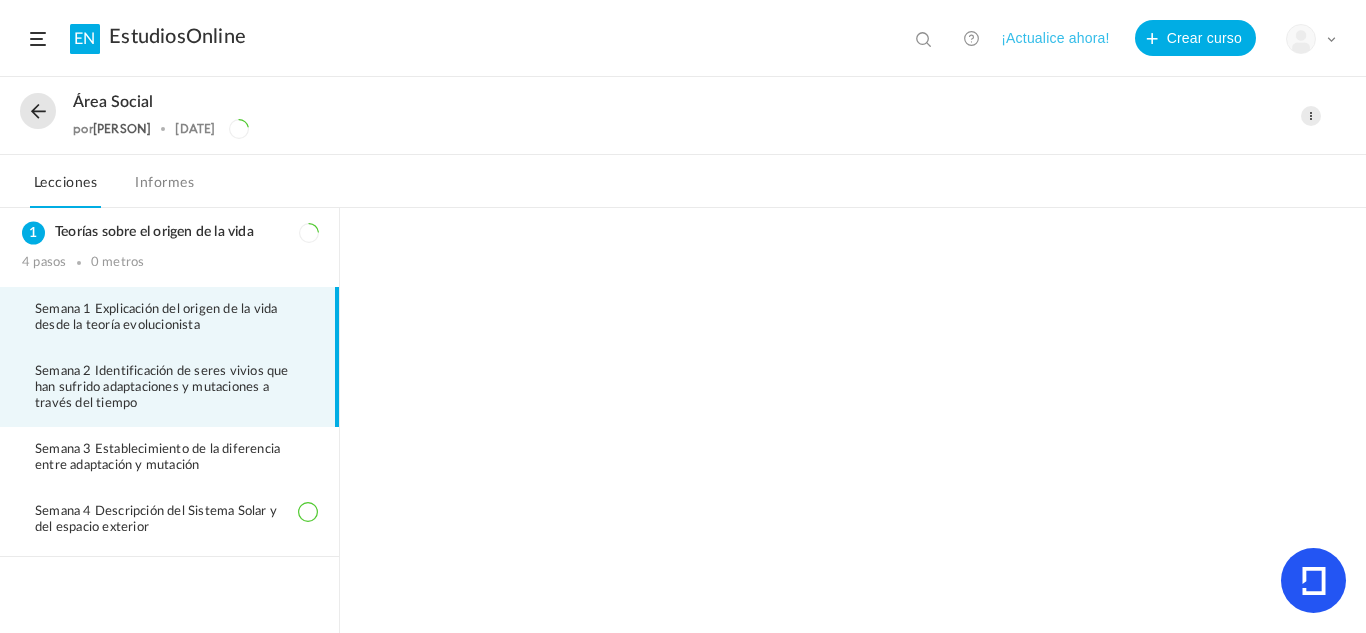 click on "Semana 2 Identificación de seres vivios que han sufrido adaptaciones y mutaciones a través del tiempo" at bounding box center (169, 388) 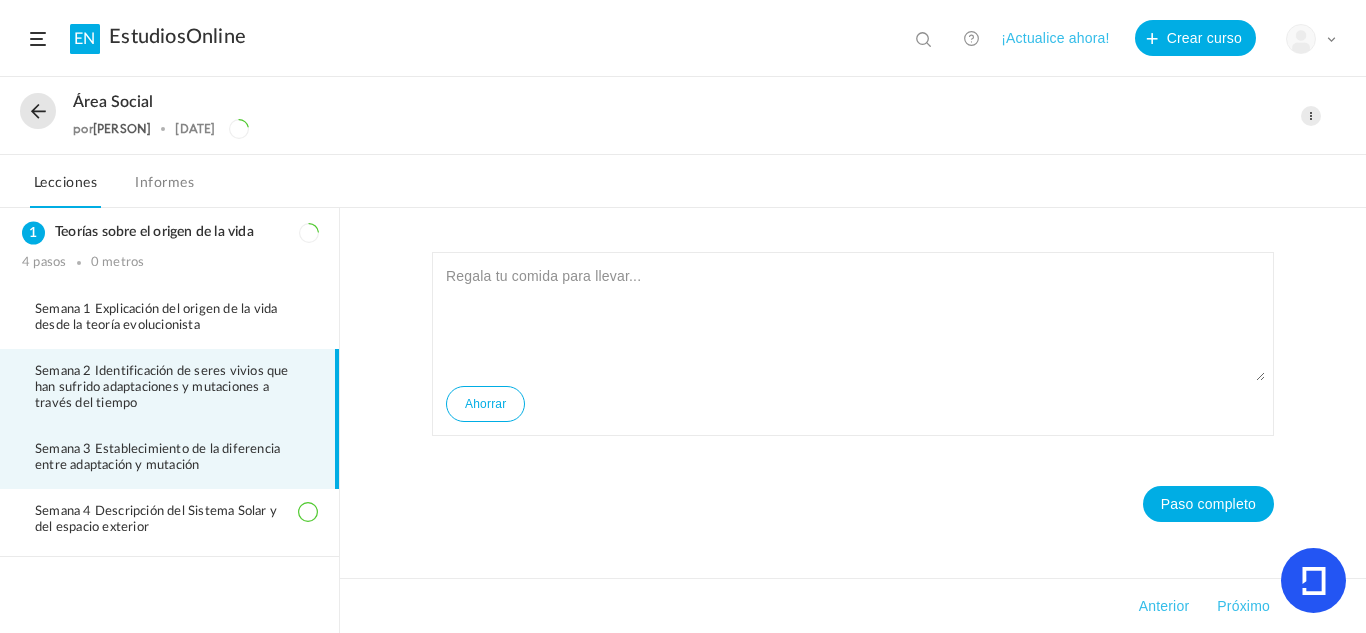 click on "Semana 3 Establecimiento de la diferencia entre adaptación y mutación" at bounding box center (169, 458) 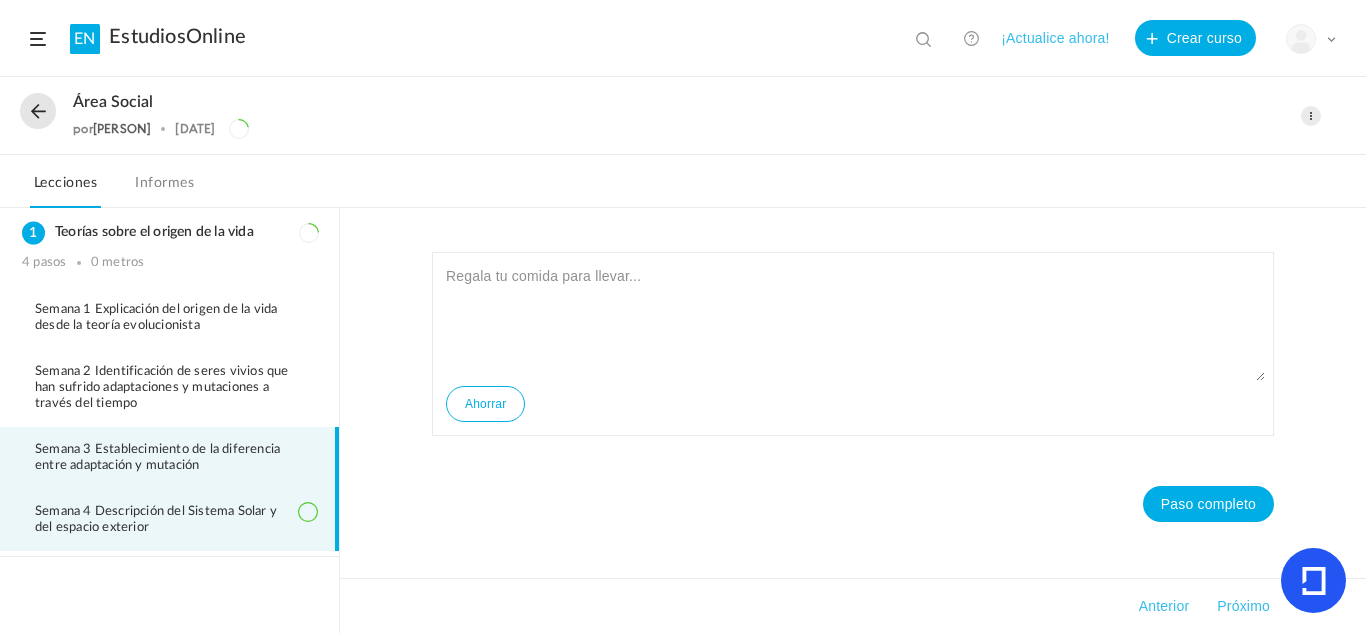 click on "Semana 4 Descripción del Sistema Solar y del espacio exterior" at bounding box center (169, 520) 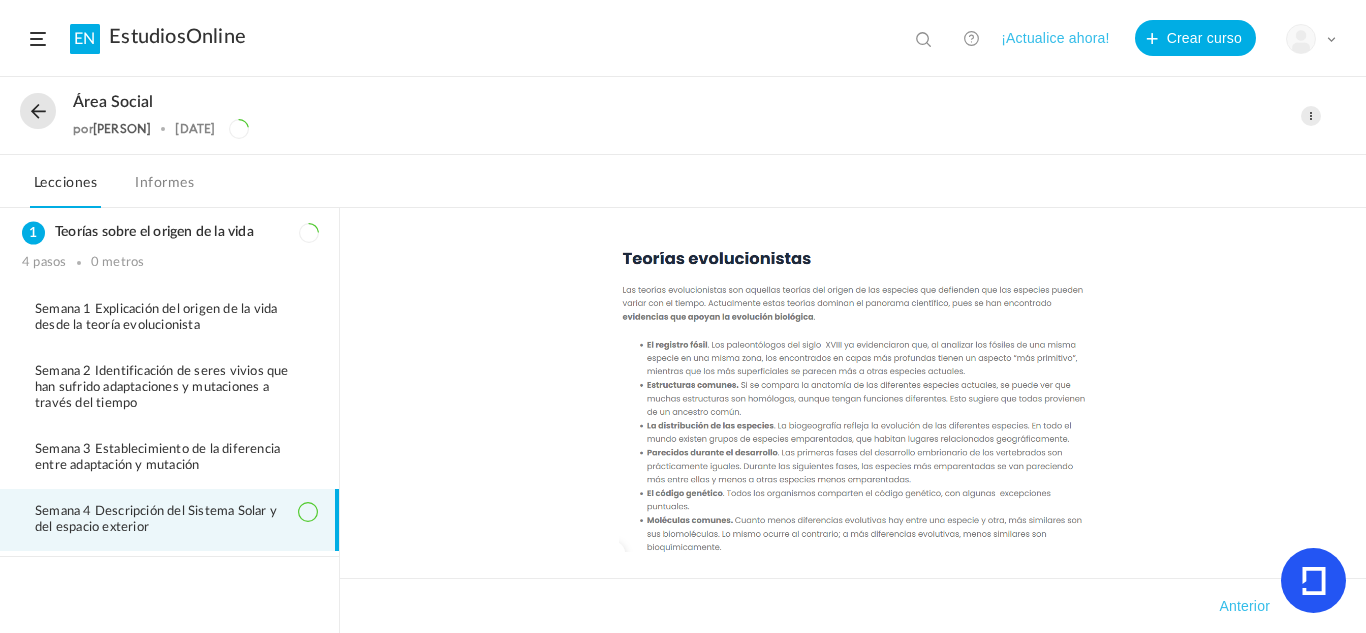 click on "Área Social
por [NAME]
5 de agosto
Editar
Borrar Mover al borrador Eliminar progreso" 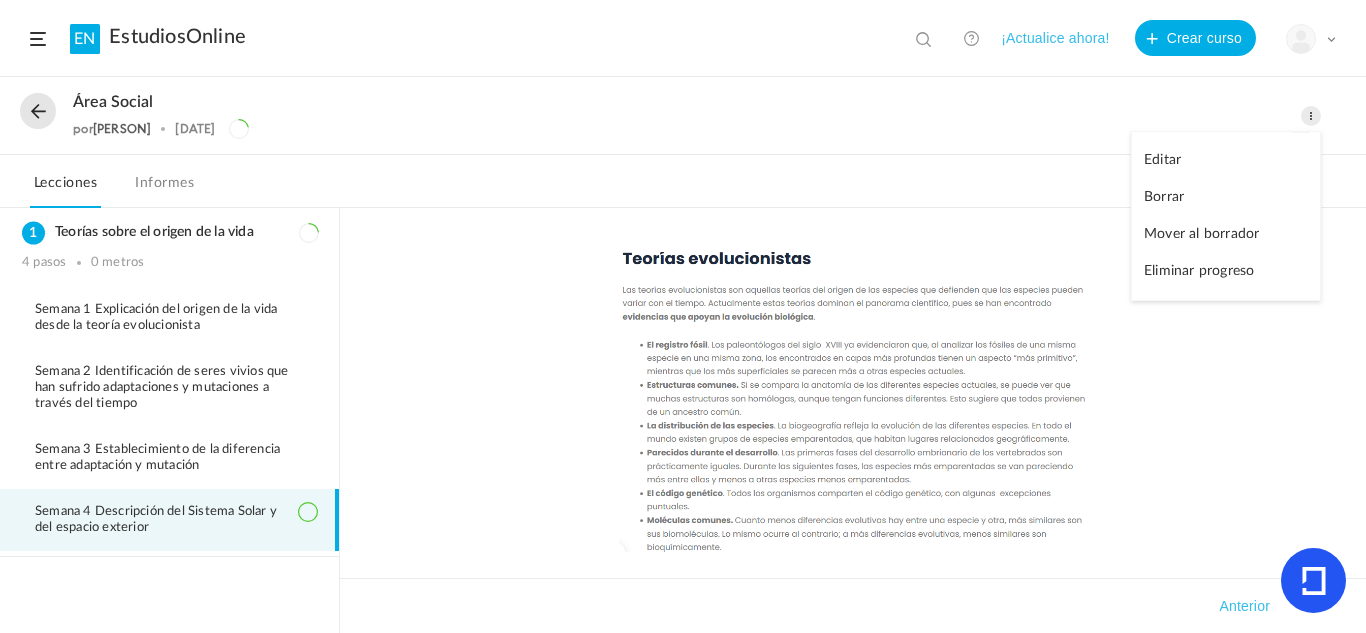 click on "Editar" 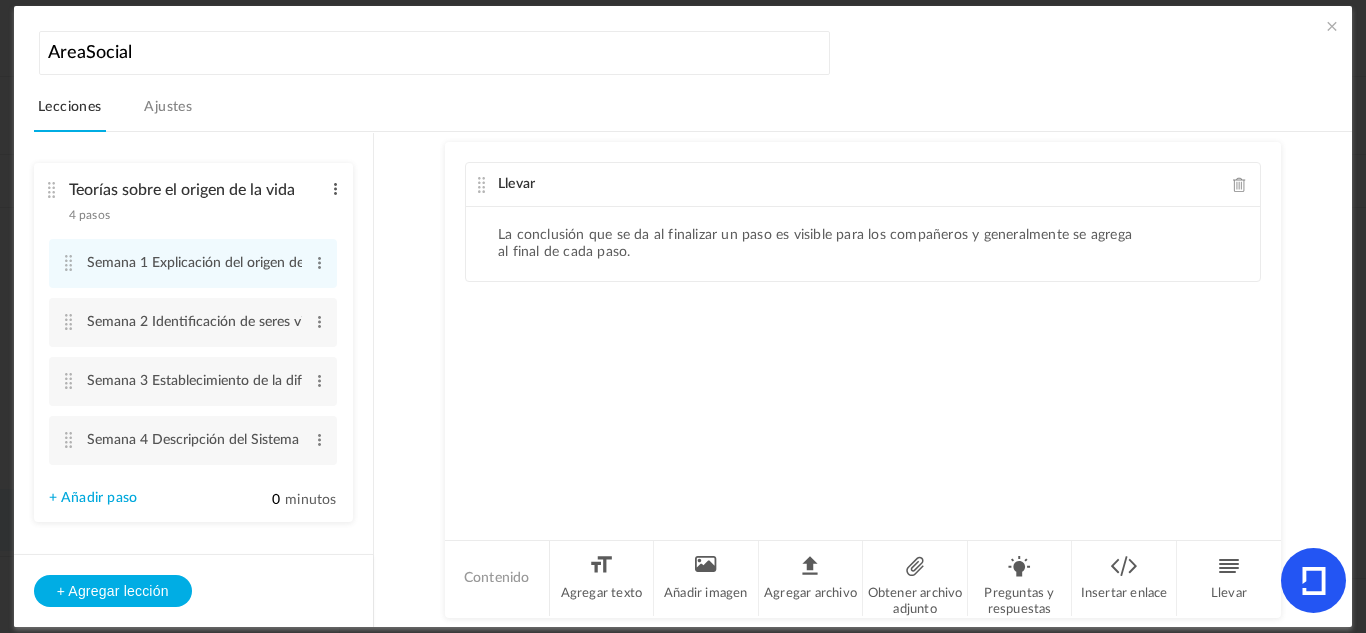 click at bounding box center (335, 189) 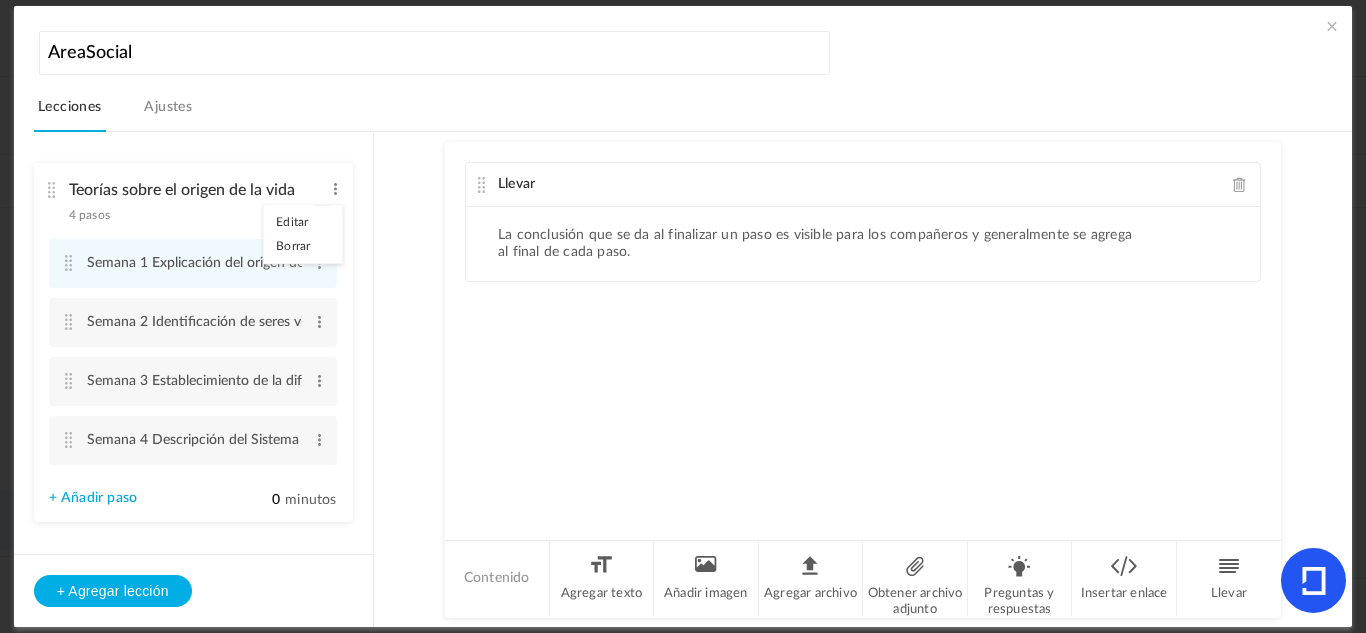 click on "Editar" at bounding box center (303, 222) 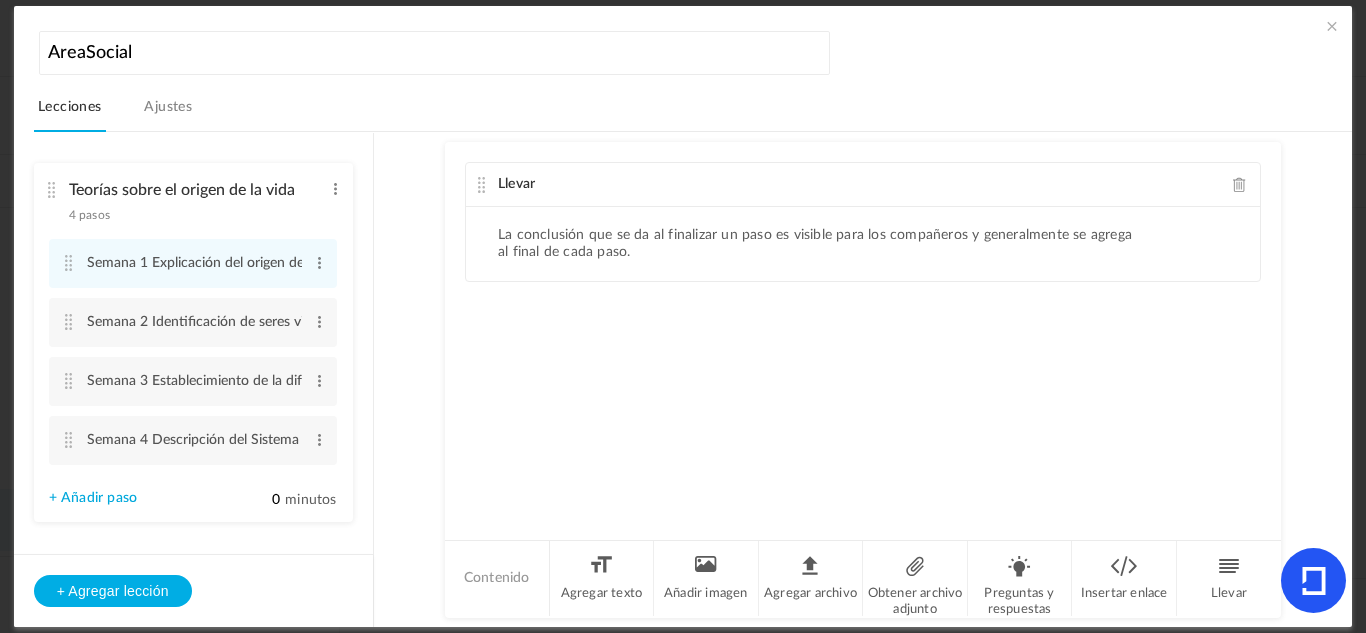 click on "Teorías sobre el origen de la vida
4 pasos
Editar
Borrar" at bounding box center (186, 197) 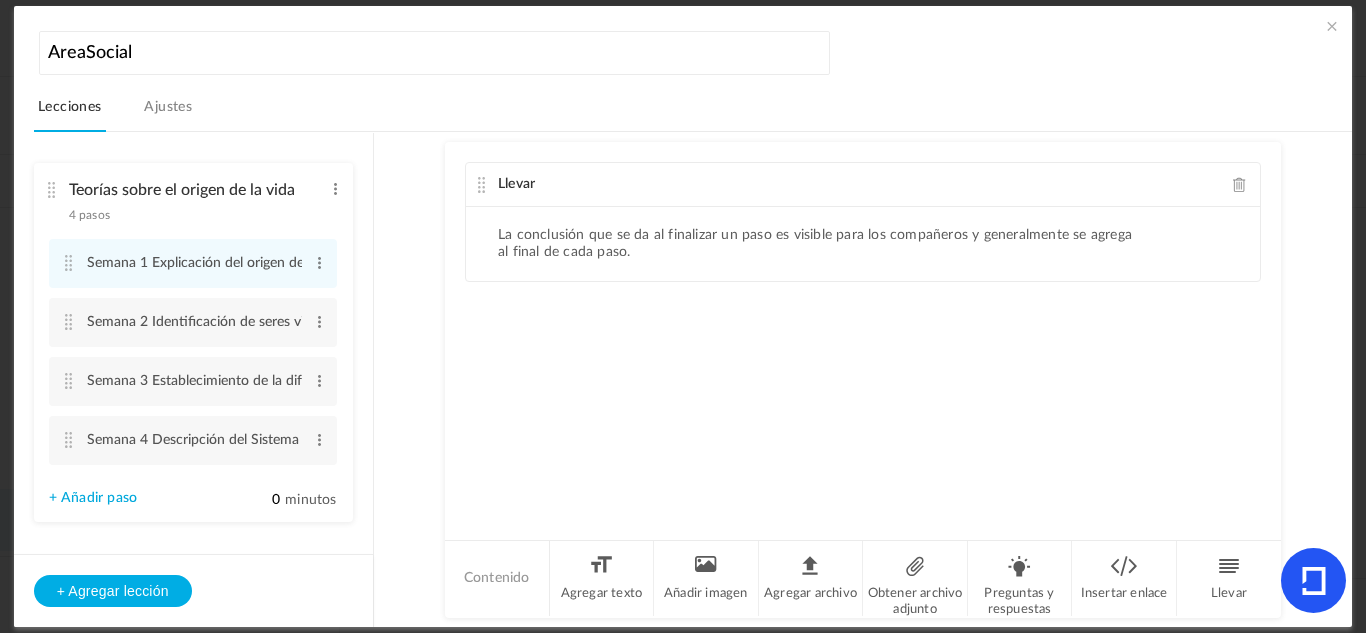 click on "Teorías sobre el origen de la vida
4 pasos
Editar
Borrar" at bounding box center (186, 197) 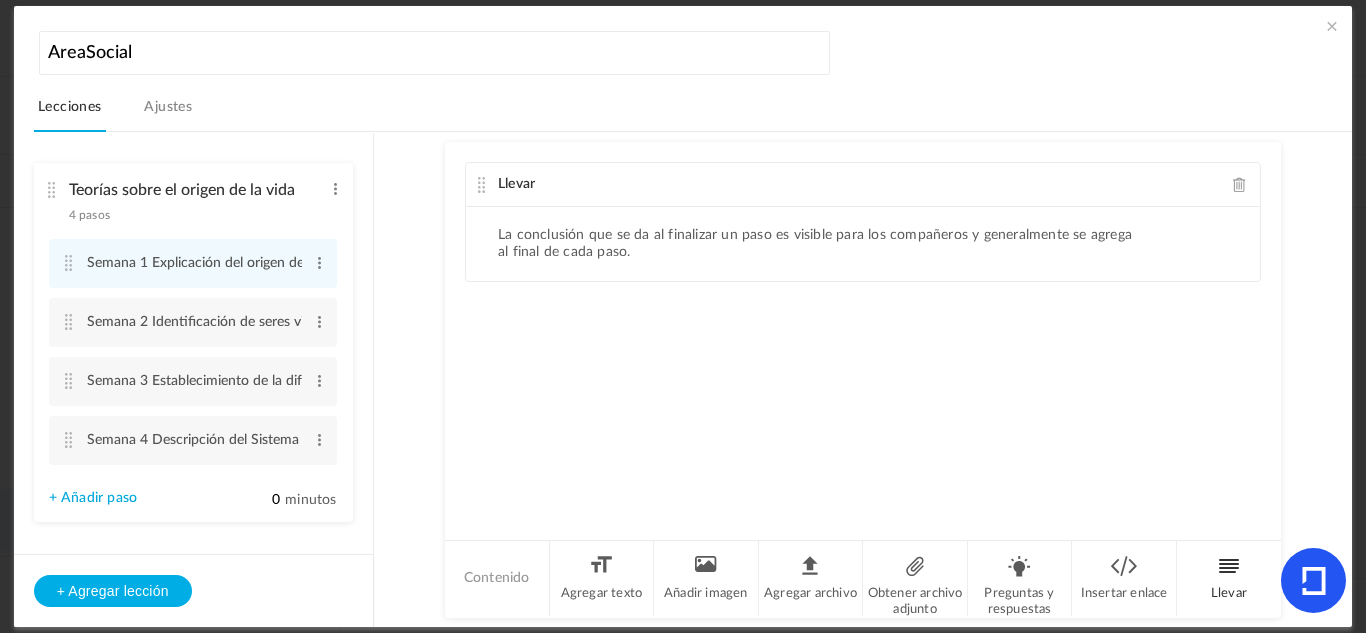 click on "Llevar" 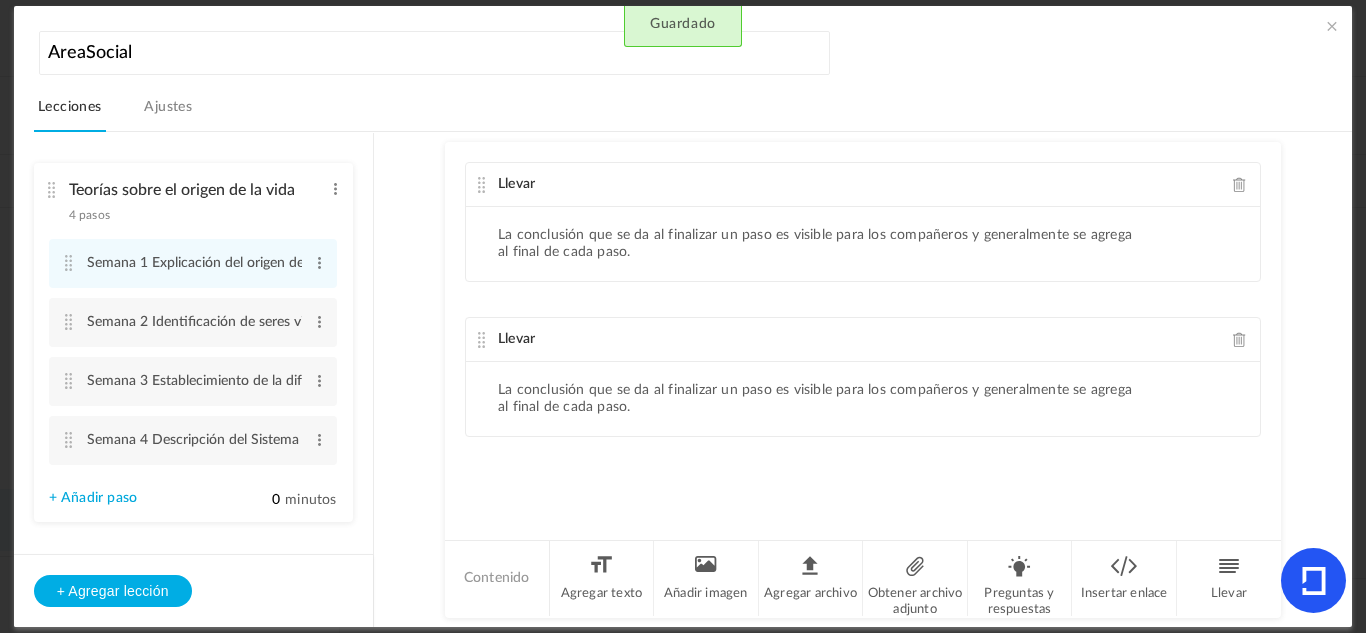 click on "Llevar" 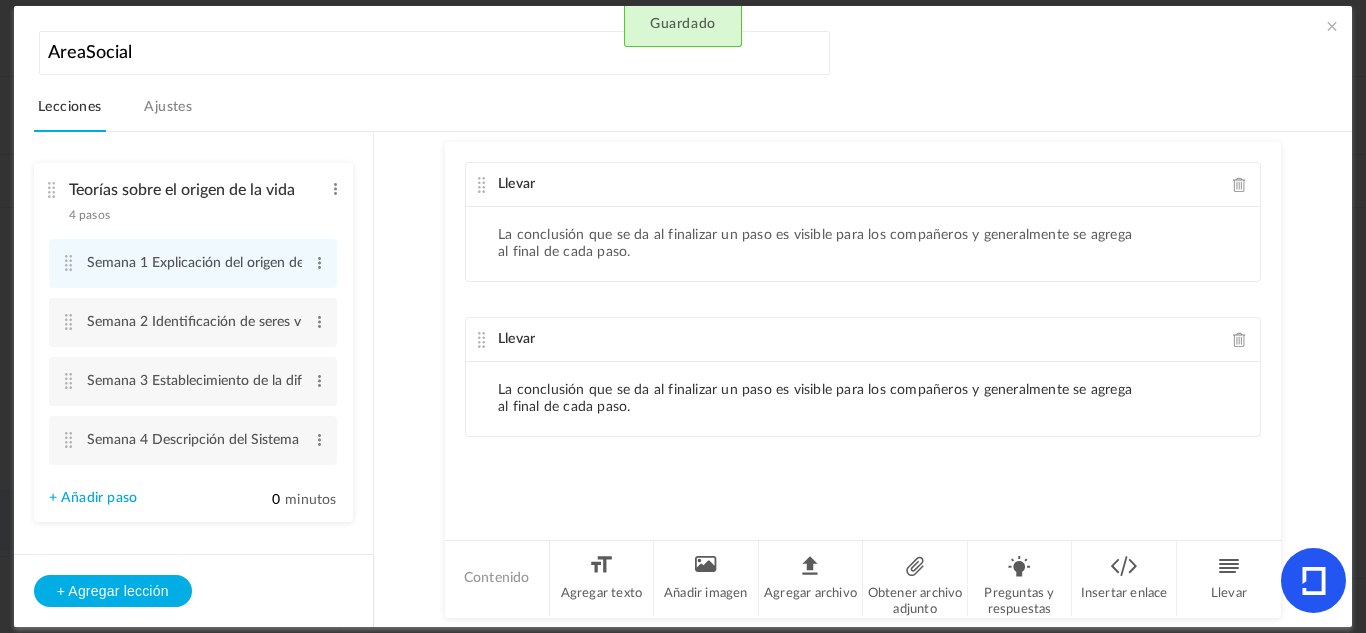 click on "La conclusión que se da al finalizar un paso es visible para los compañeros y generalmente se agrega al final de cada paso." 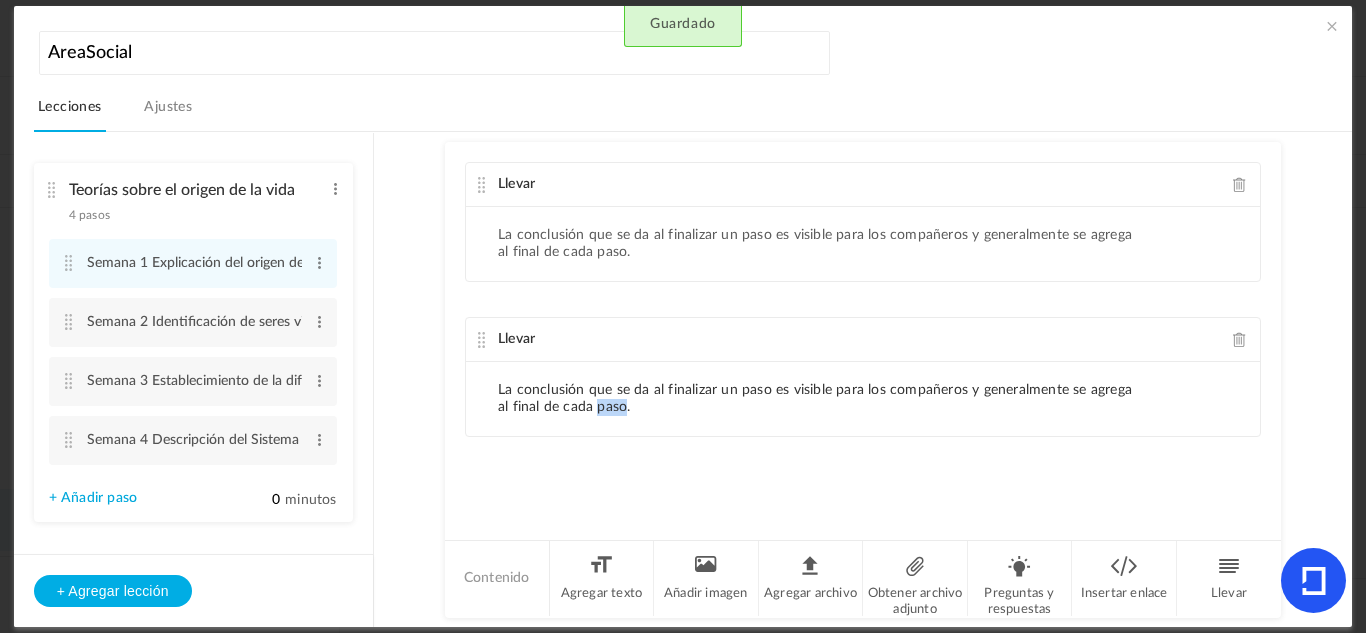 click on "La conclusión que se da al finalizar un paso es visible para los compañeros y generalmente se agrega al final de cada paso." 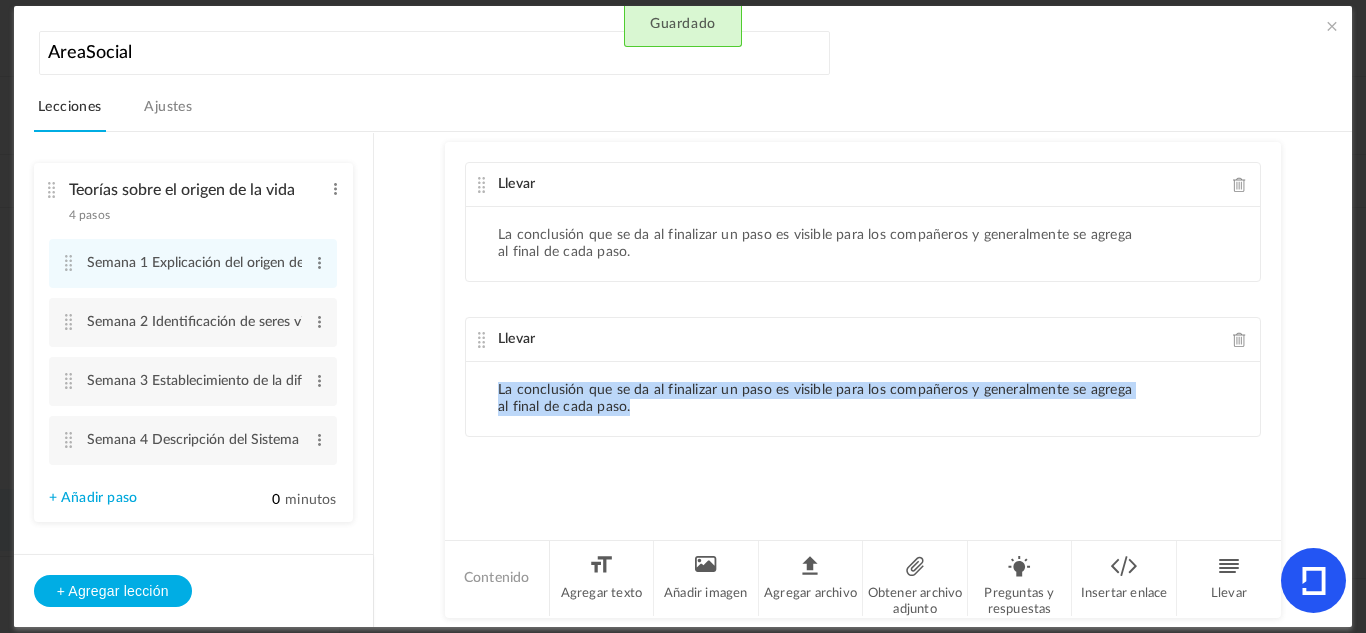click on "La conclusión que se da al finalizar un paso es visible para los compañeros y generalmente se agrega al final de cada paso." 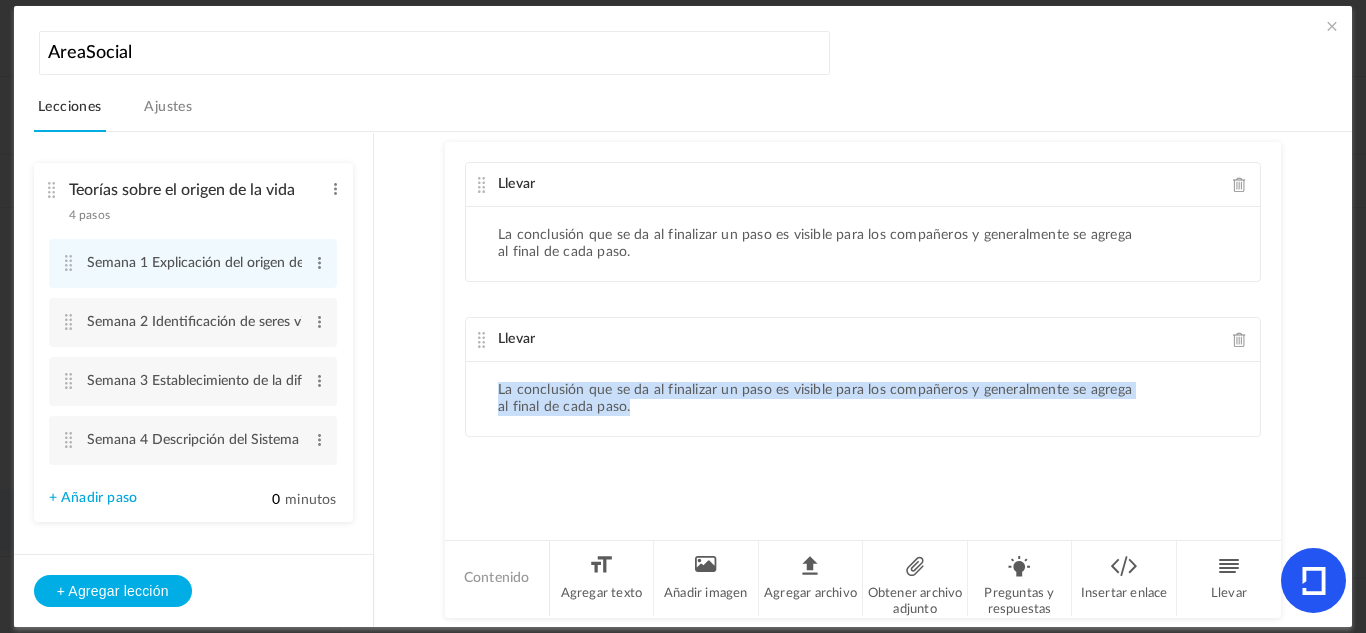 click 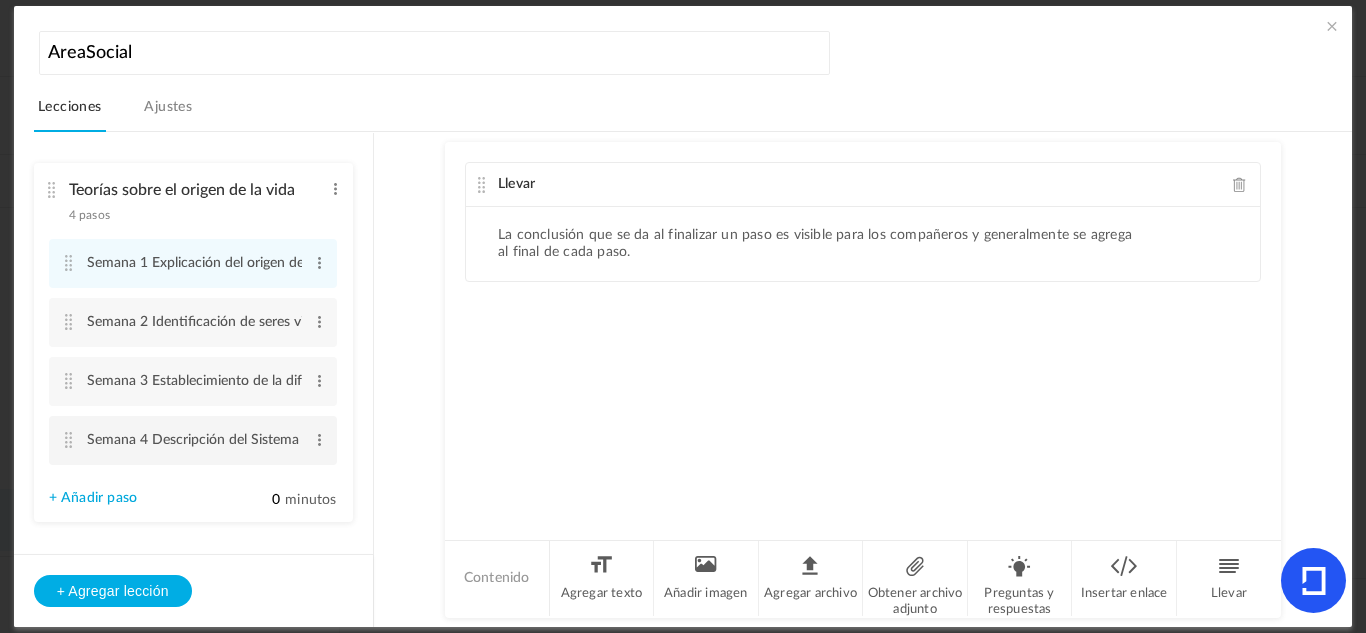 click at bounding box center (69, 440) 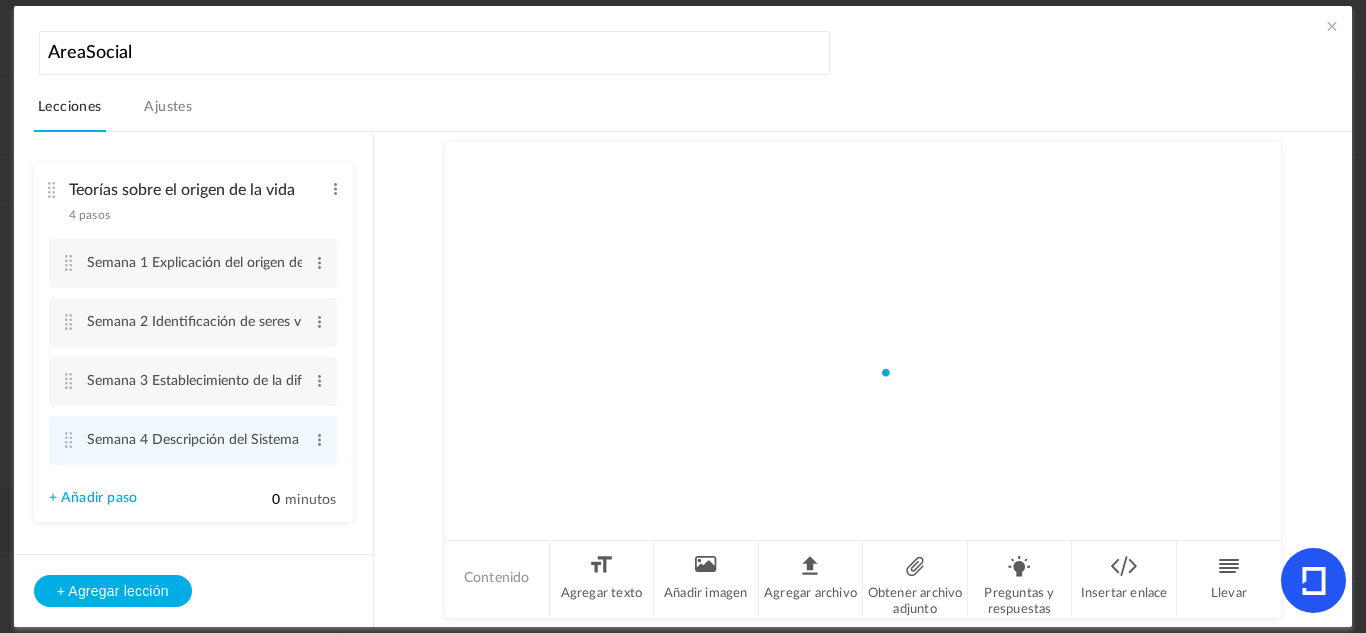 drag, startPoint x: 69, startPoint y: 435, endPoint x: 550, endPoint y: 357, distance: 487.2833 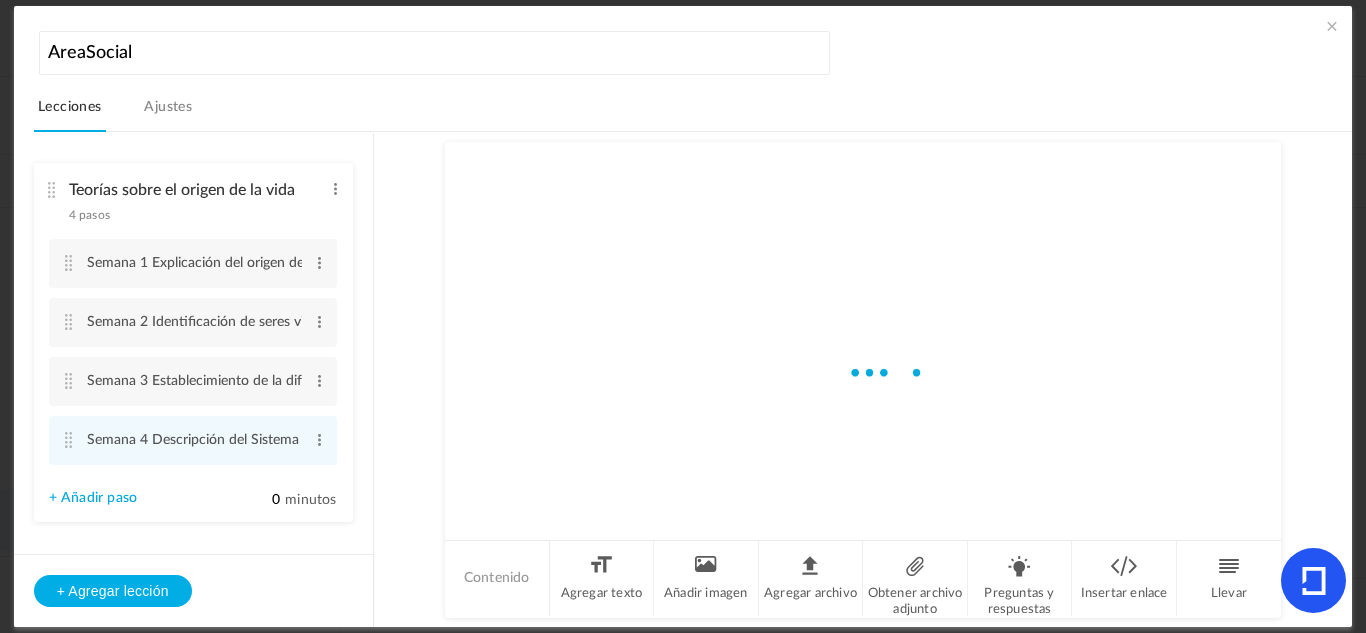 click on "Teorías sobre el origen de la vida pasos Editar Borrar Semana 1 Explicación del origen de la vida desde la teoría evolucionista Editar Borrar 0" at bounding box center [693, 379] 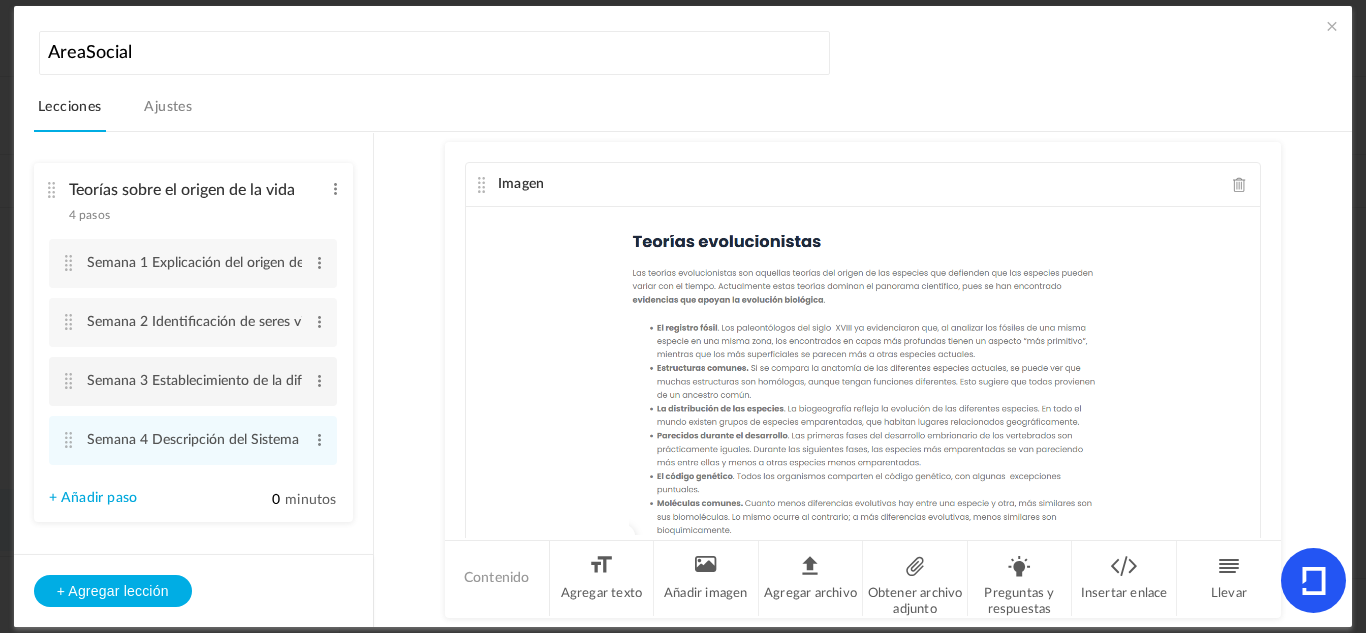 click on "Semana [NUMBER] Establecimiento de la diferencia entre adaptación y mutación
Editar
Borrar" at bounding box center (193, 381) 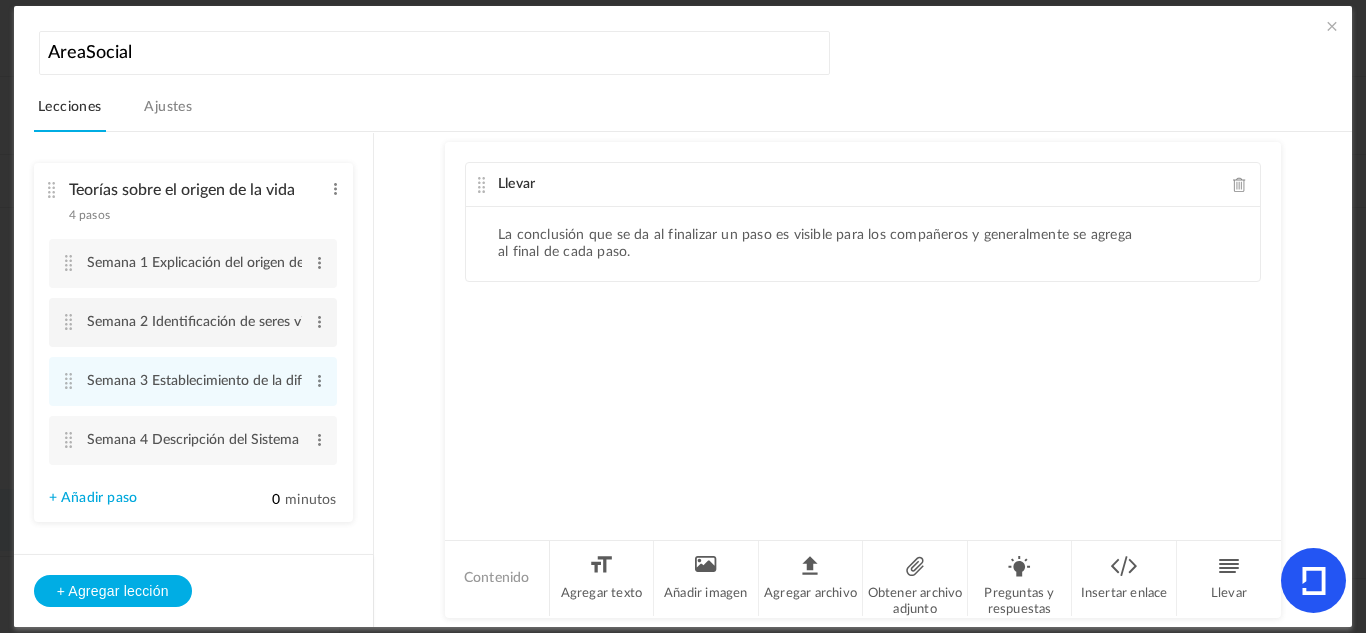 click at bounding box center [69, 322] 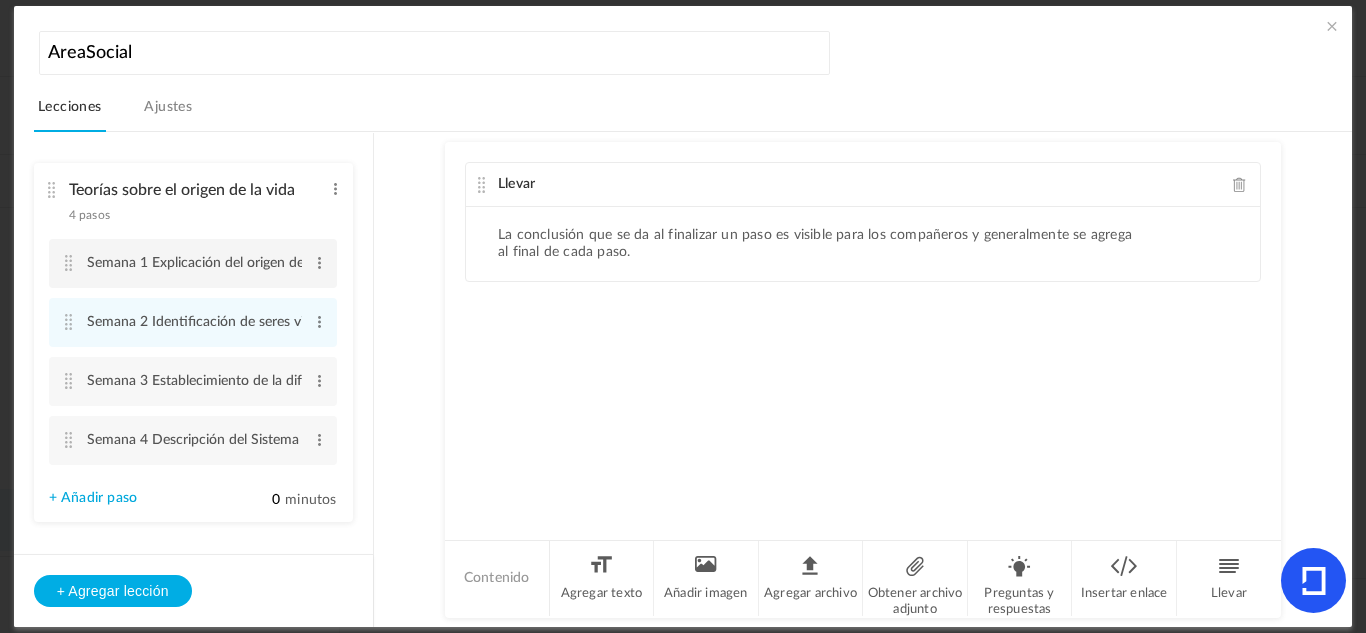click on "Semana 1 Explicación del origen de la vida desde la teoría evolucionista
Editar
Borrar" at bounding box center [193, 263] 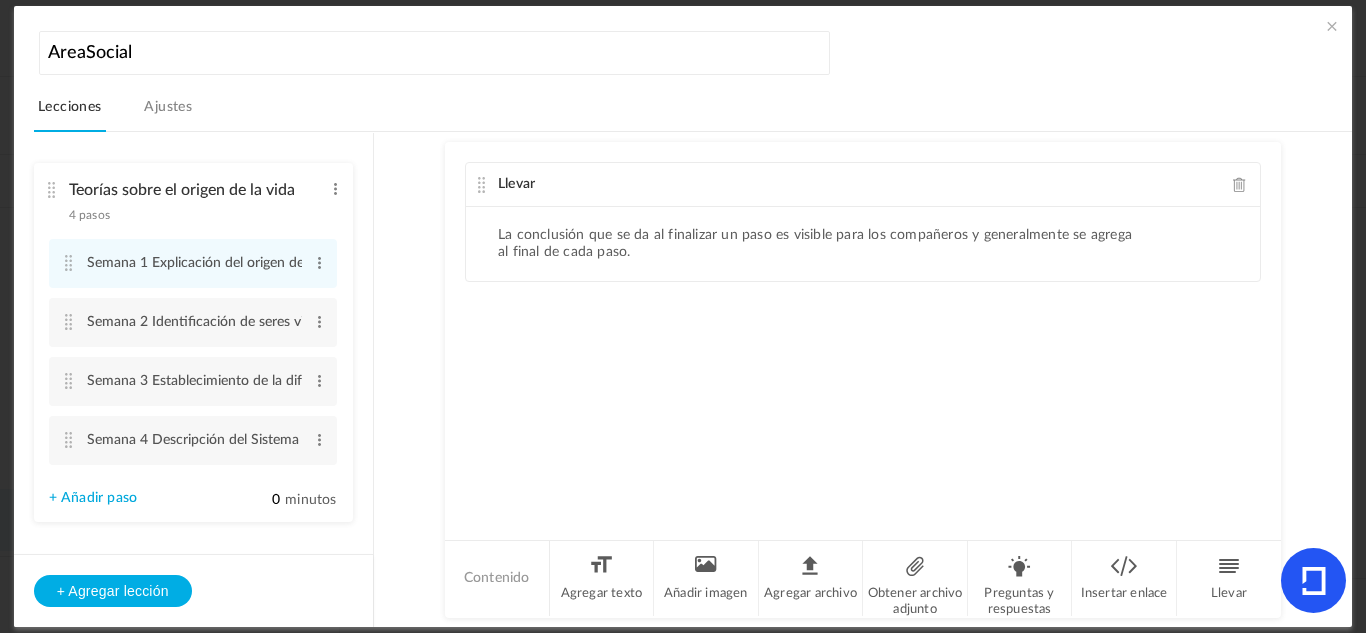 click on "Teorías sobre el origen de la vida
4 pasos
Editar
Borrar
Semana 1 Explicación del origen de la vida desde la teoría evolucionista
Editar" at bounding box center (193, 342) 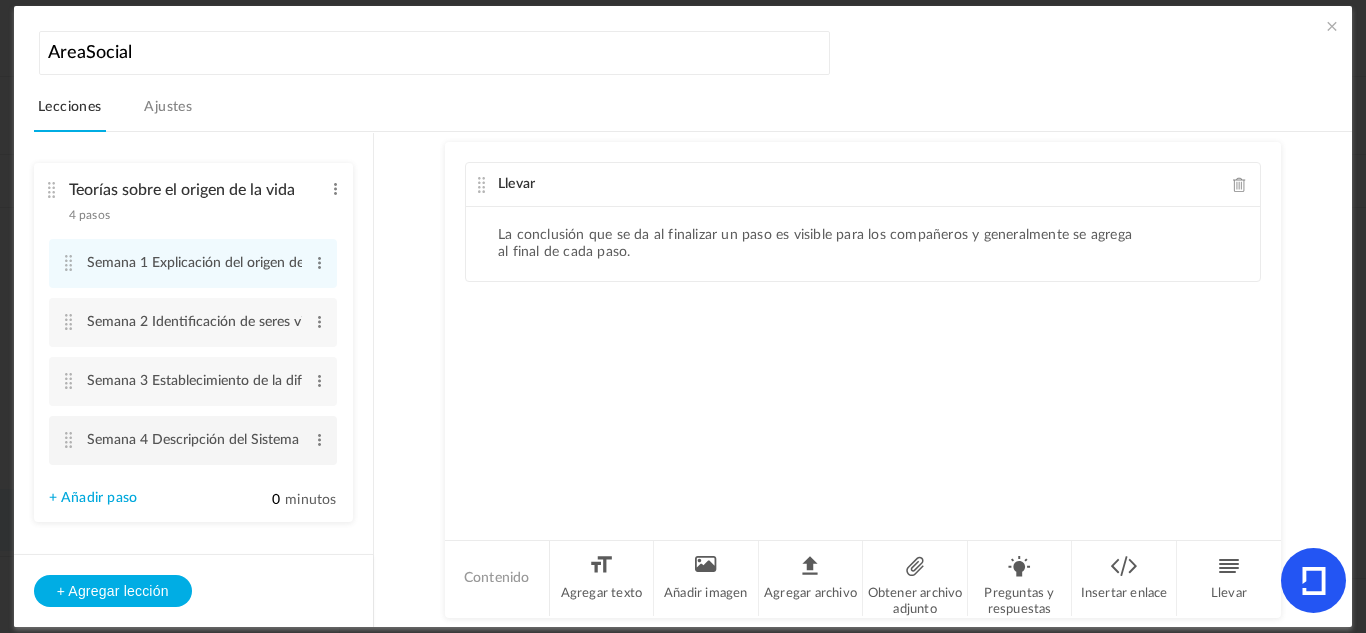 click at bounding box center [69, 440] 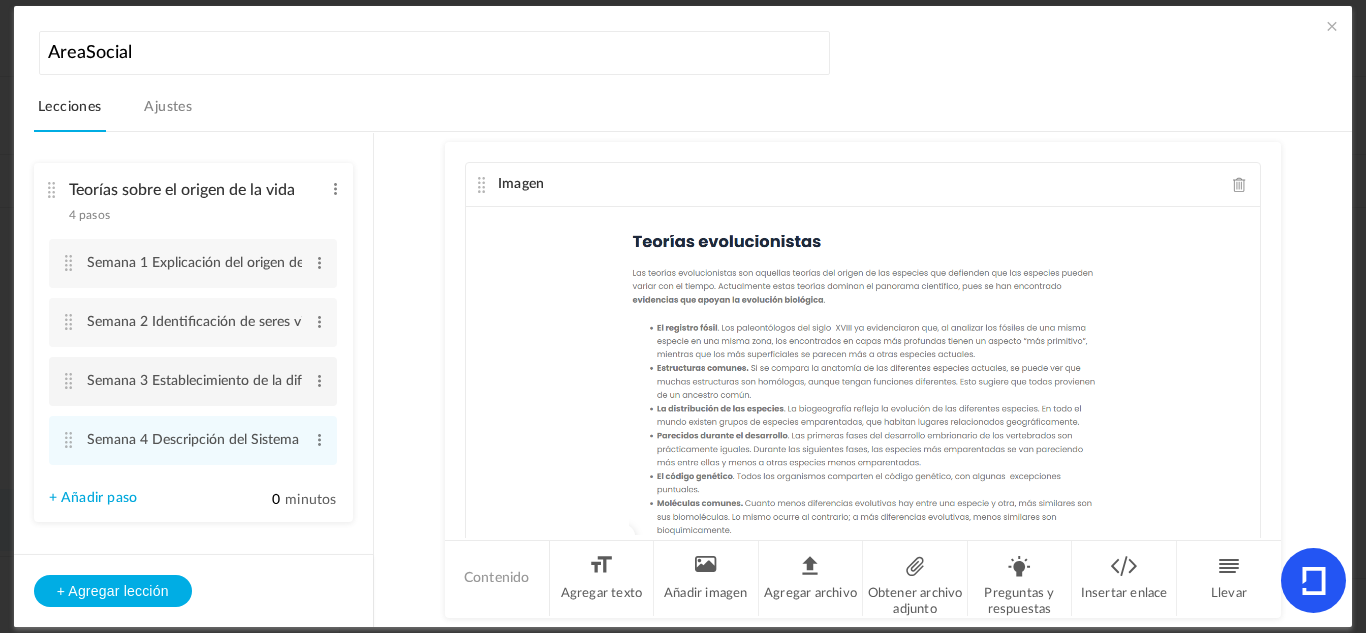 click at bounding box center (69, 381) 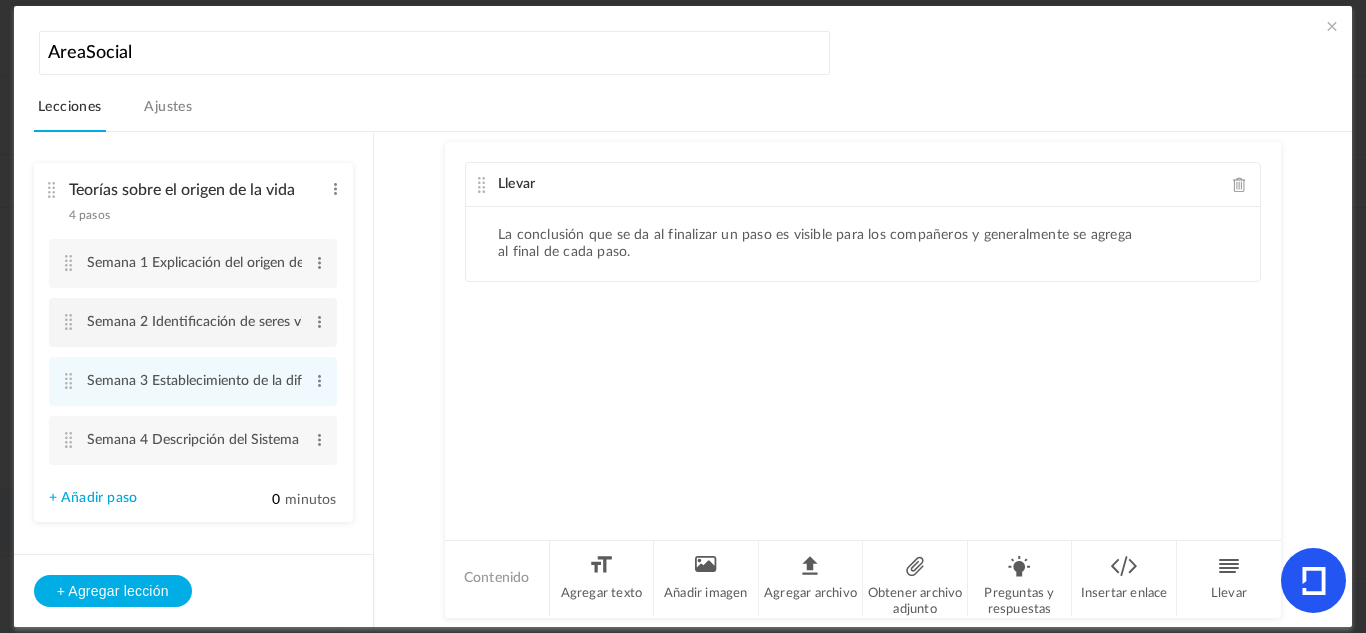 click at bounding box center [69, 322] 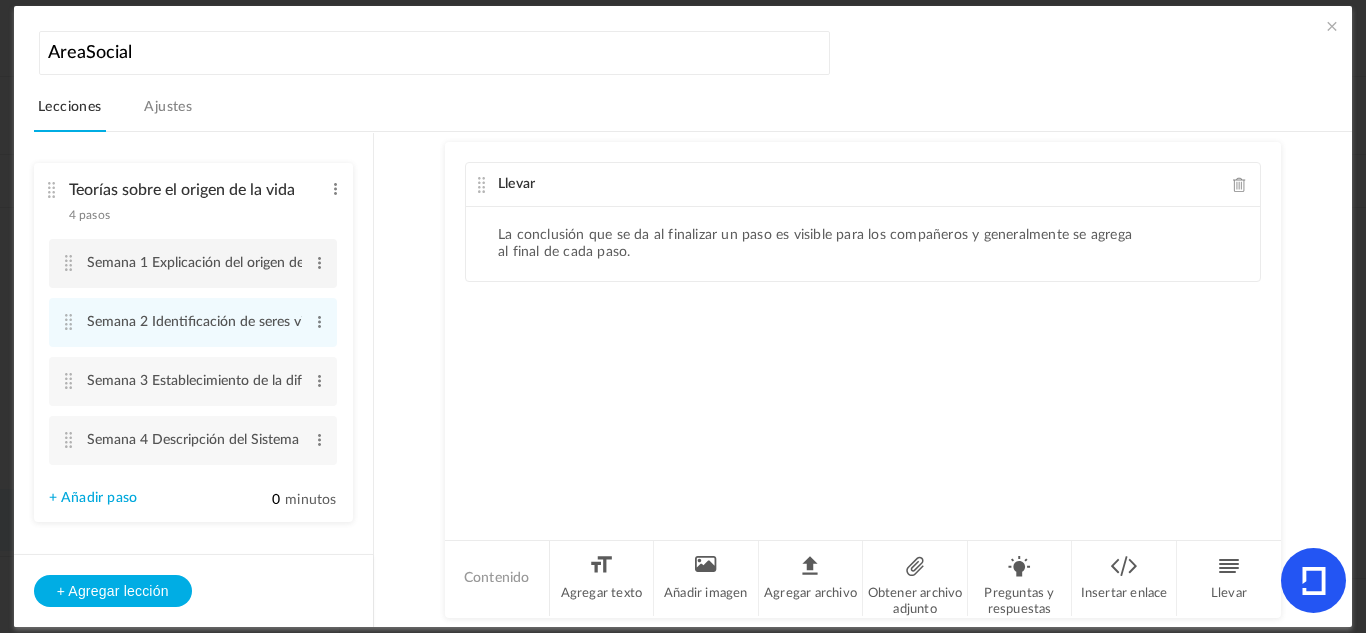 click at bounding box center (69, 263) 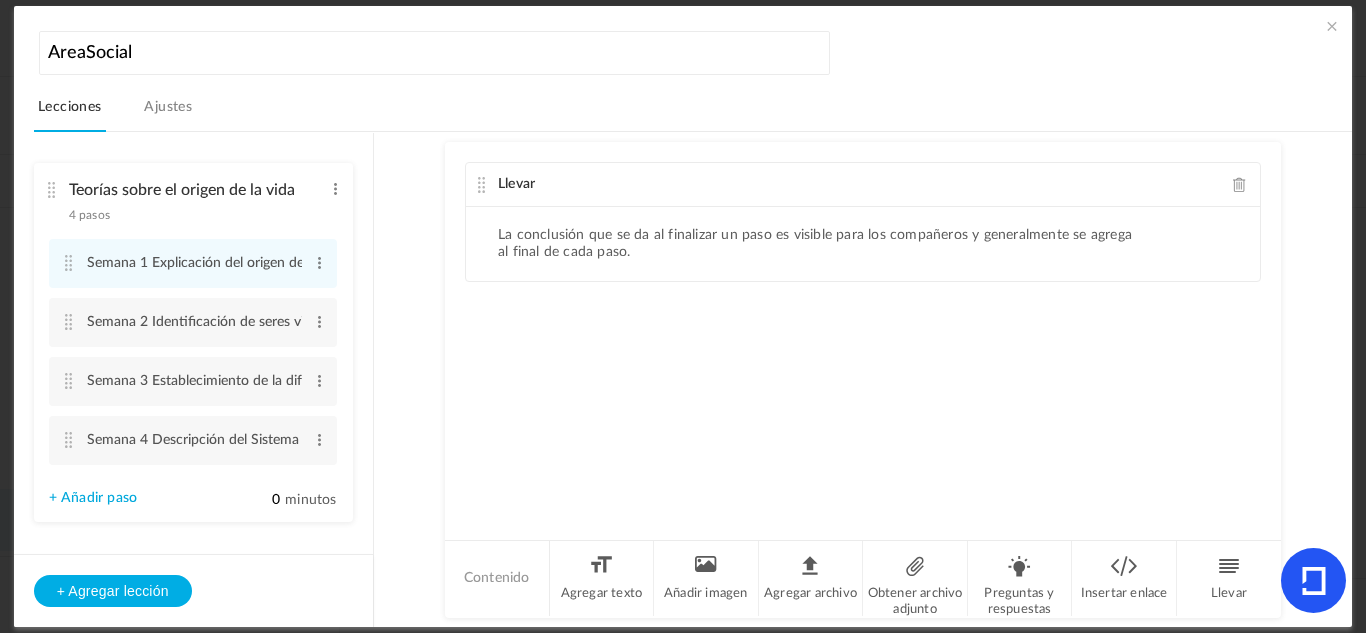 click at bounding box center (52, 190) 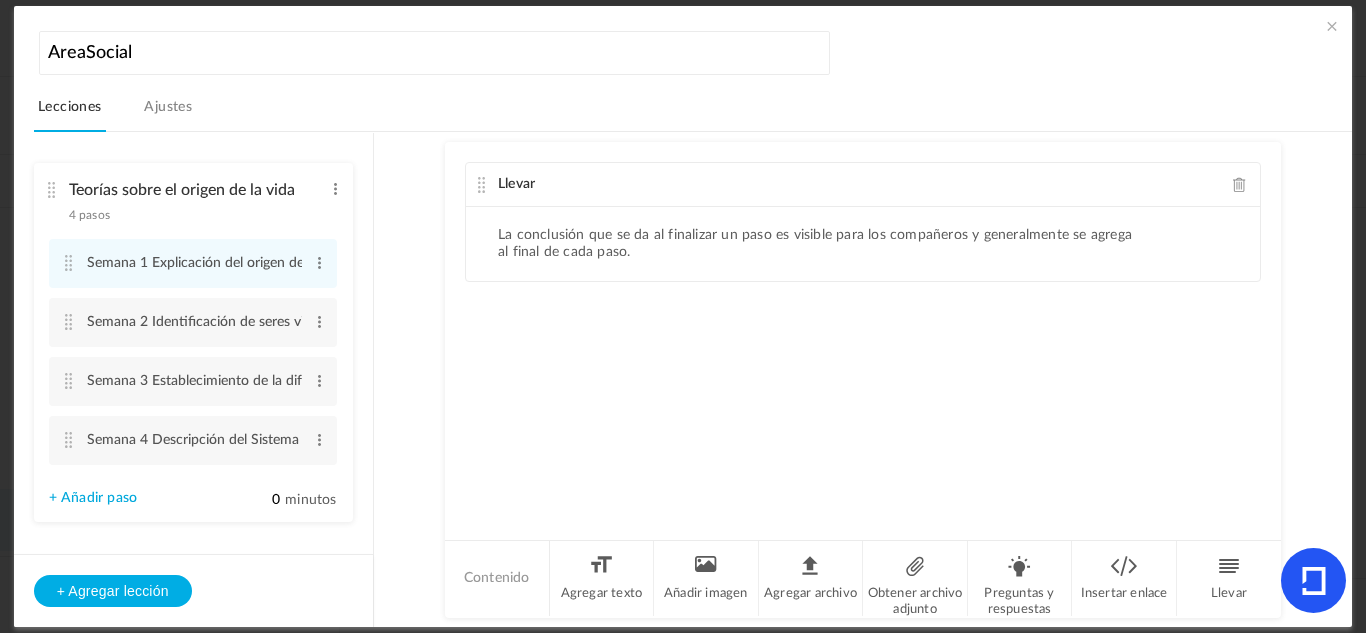 click on "Teorías sobre el origen de la vida
4 pasos
Editar
Borrar" at bounding box center (186, 197) 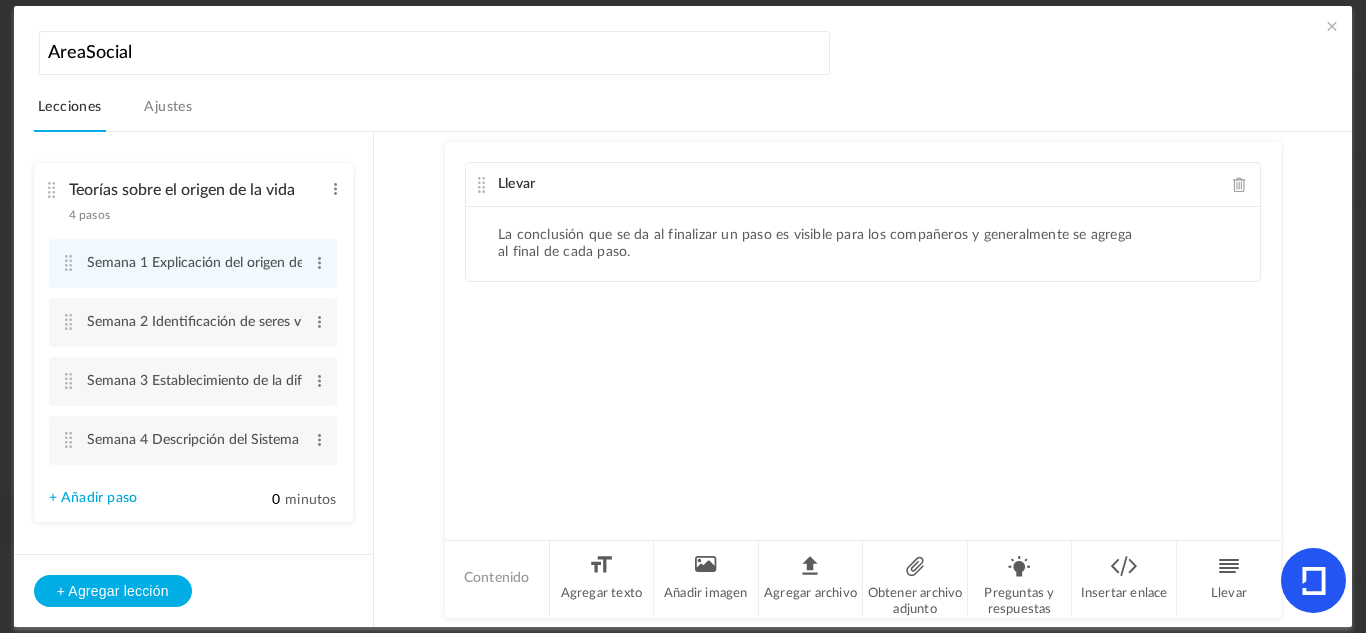 drag, startPoint x: 49, startPoint y: 218, endPoint x: 60, endPoint y: 217, distance: 11.045361 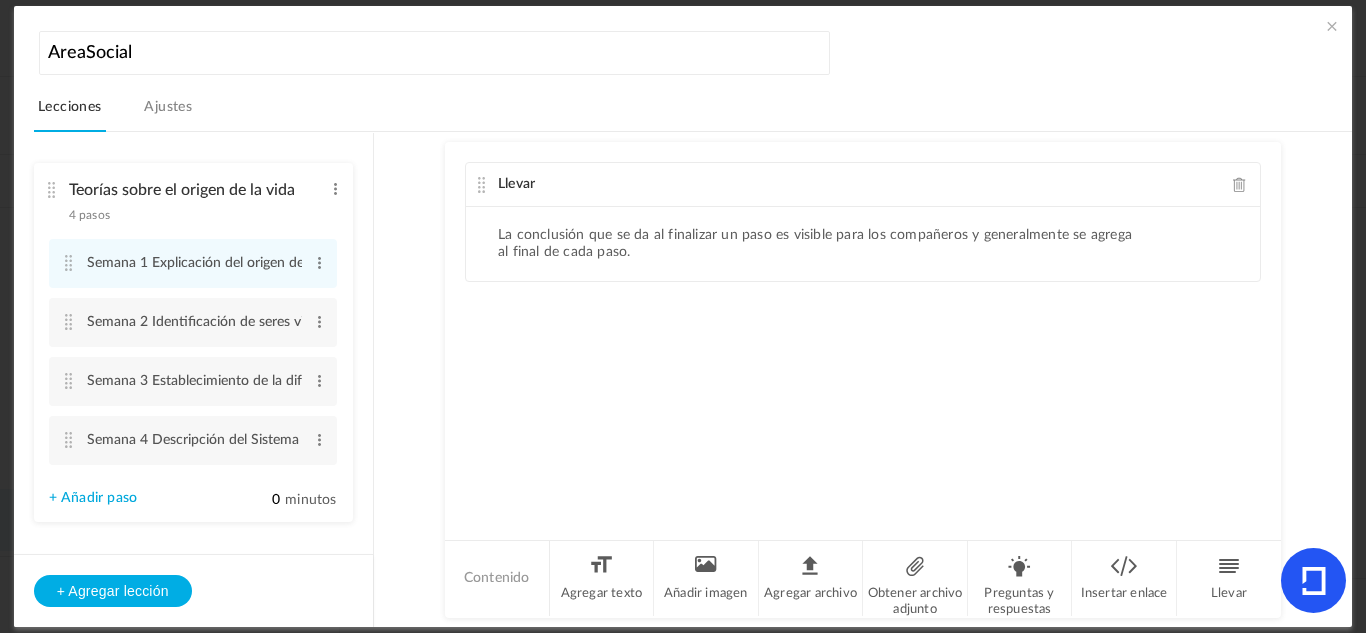 click on "Teorías sobre el origen de la vida
4 pasos
Editar
Borrar" at bounding box center (186, 197) 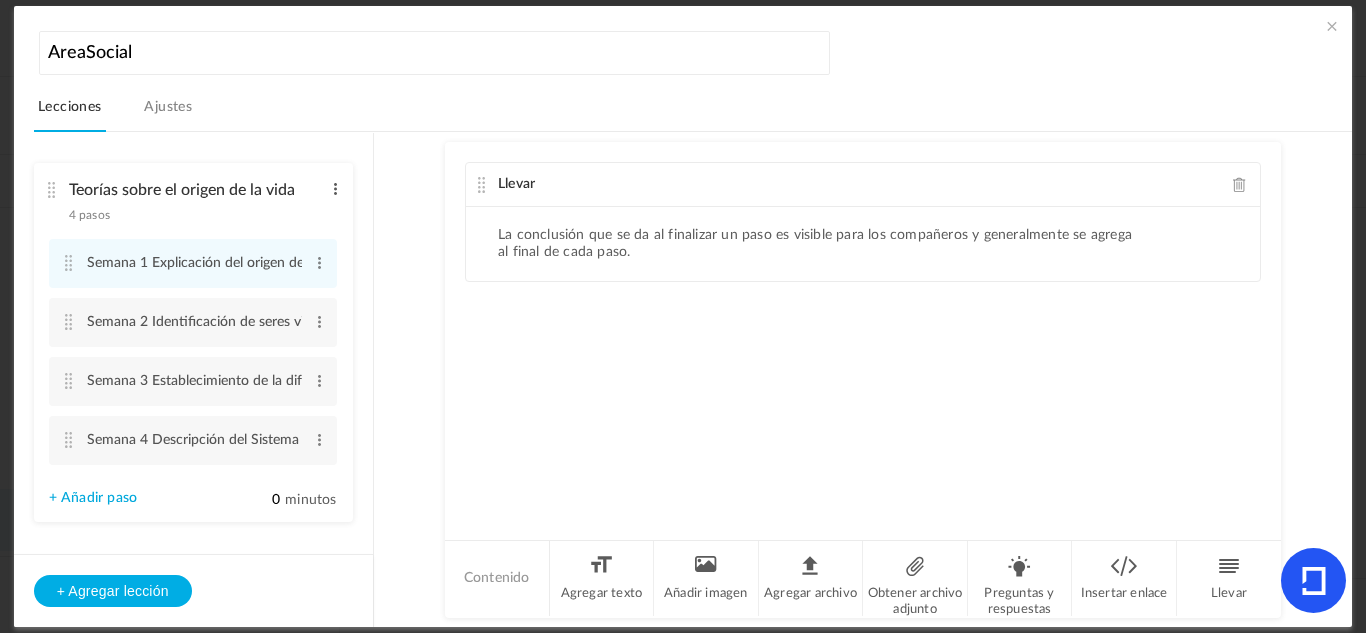 click at bounding box center (335, 189) 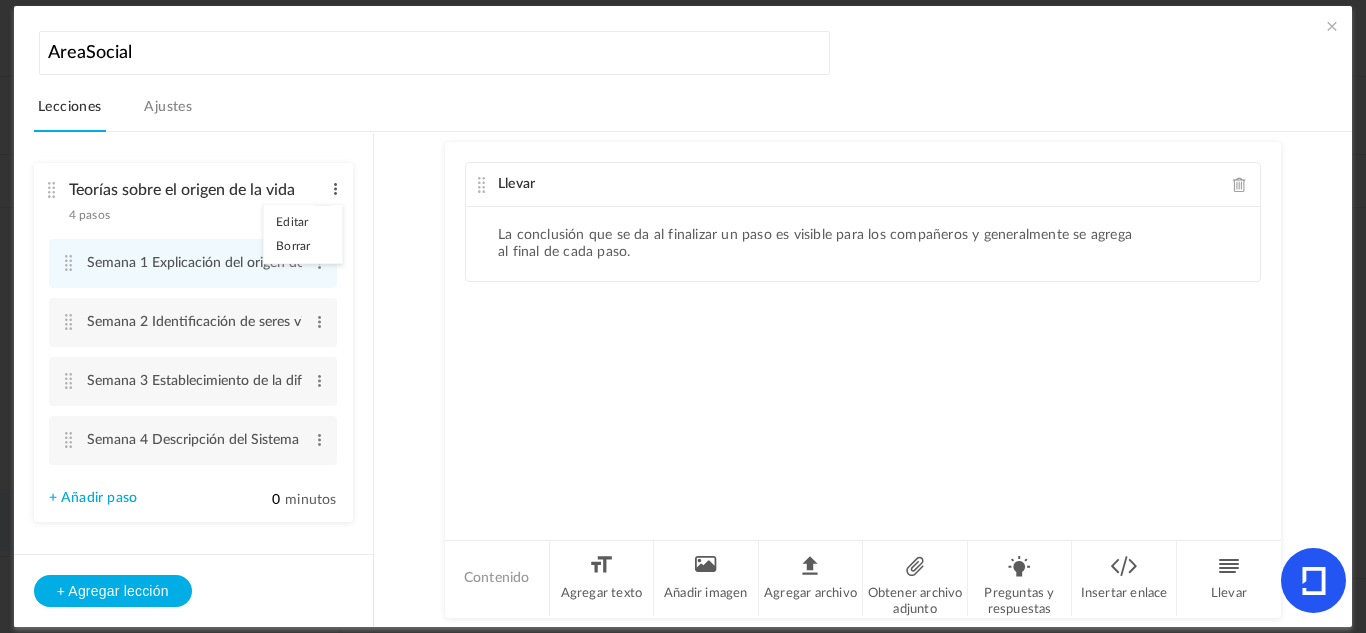click at bounding box center [335, 189] 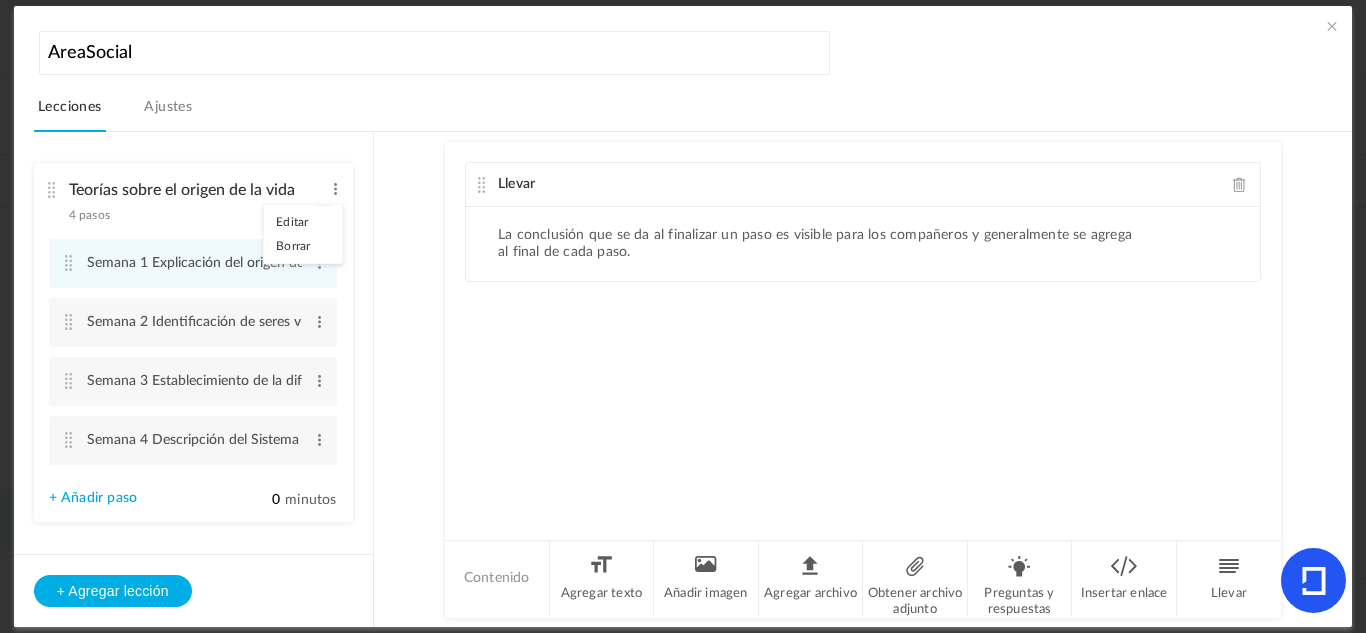 click on "Teorías sobre el origen de la vida
4 pasos
Editar
Borrar" at bounding box center (186, 197) 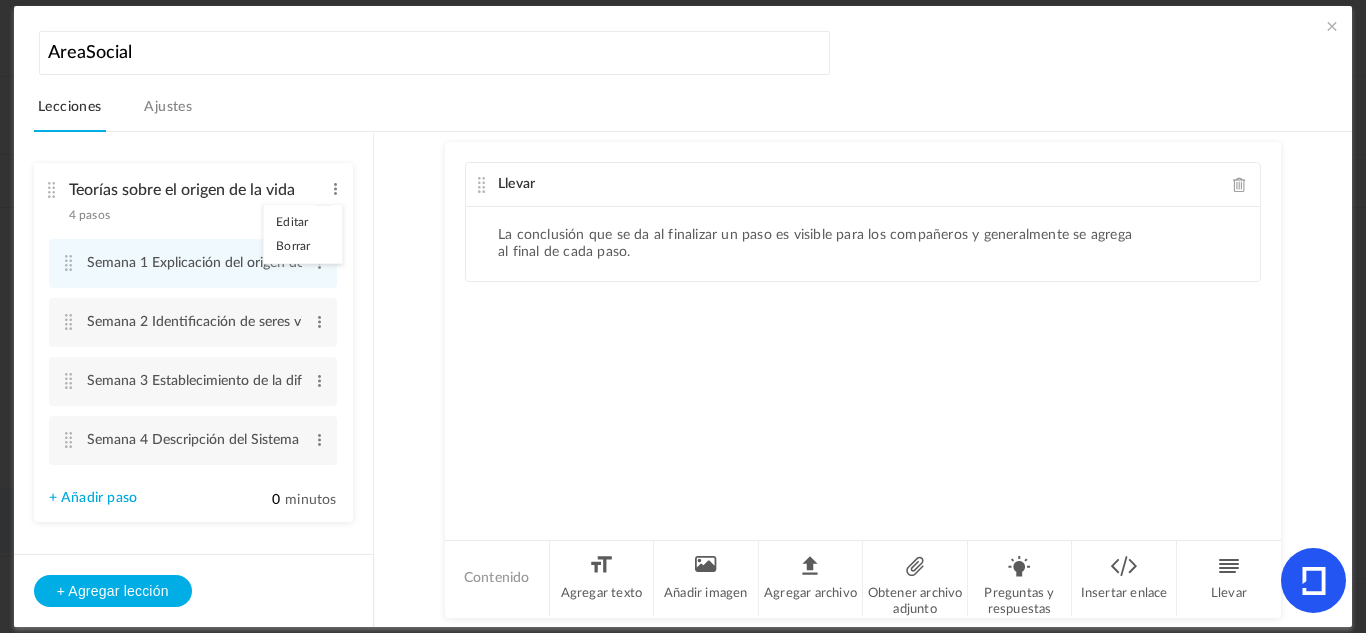 click on "Teorías sobre el origen de la vida
4 pasos
Editar
Borrar" at bounding box center (186, 197) 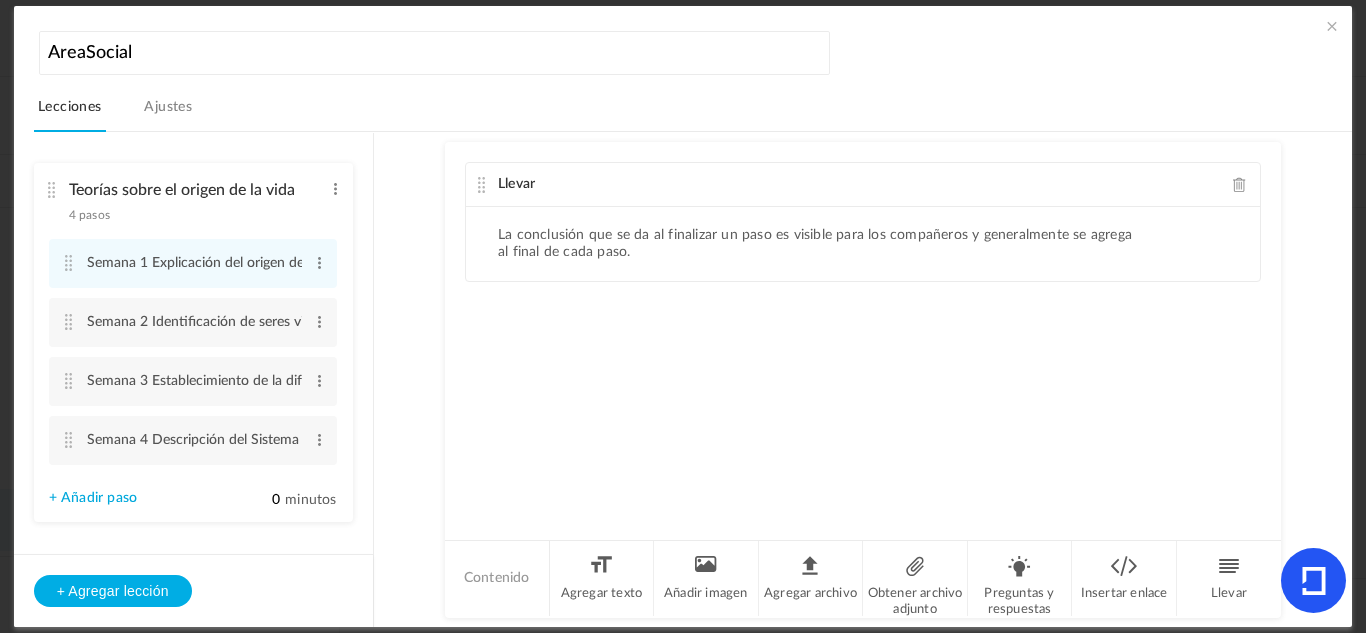click on "Ajustes" at bounding box center (168, 107) 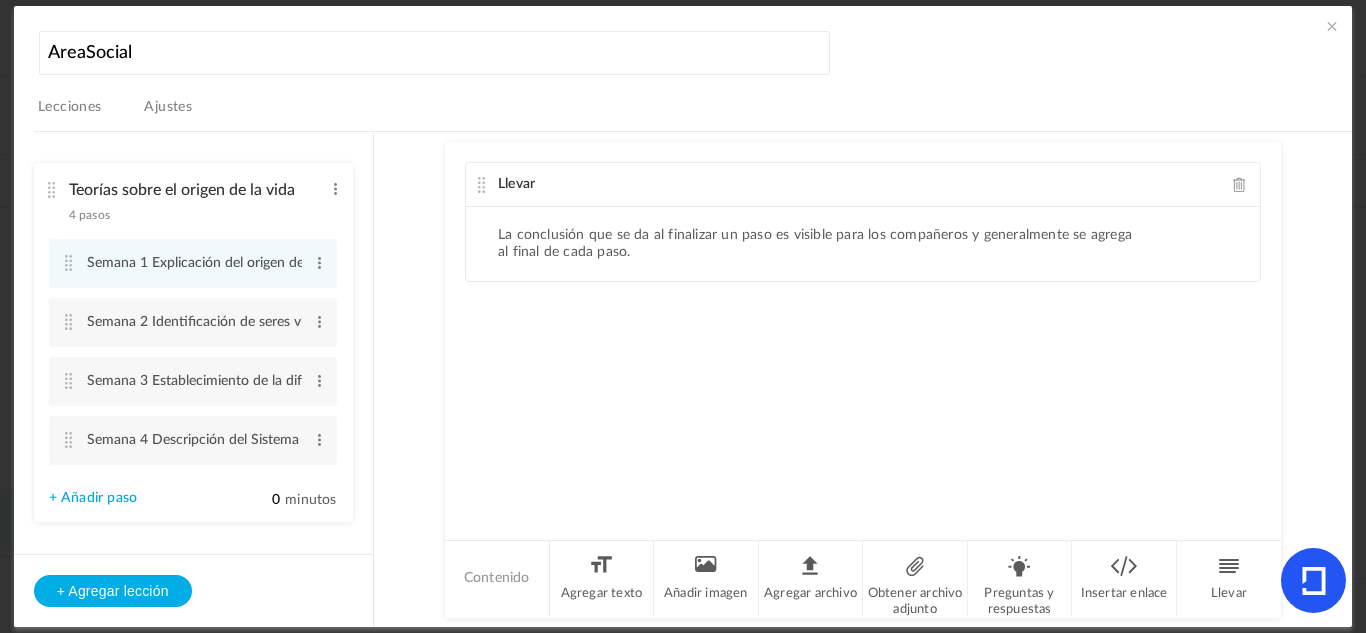 click on "Ajustes" at bounding box center (168, 107) 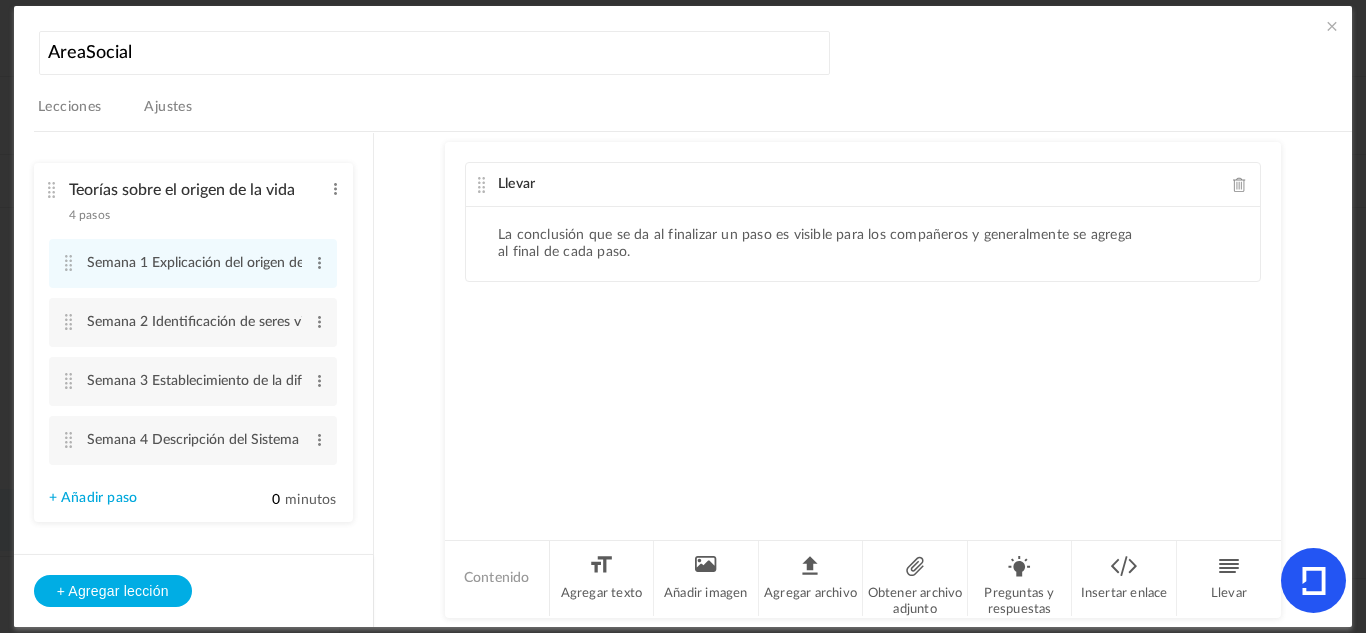 click on "Ajustes" at bounding box center (168, 107) 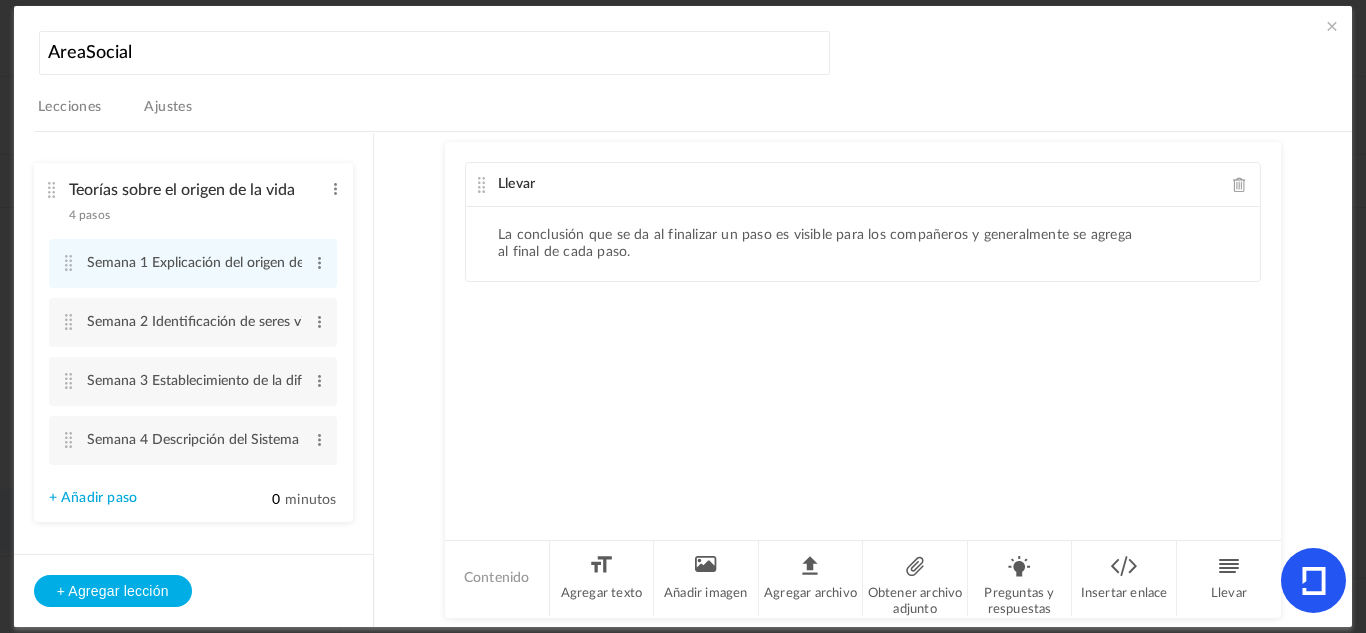 click on "Ajustes" at bounding box center (168, 107) 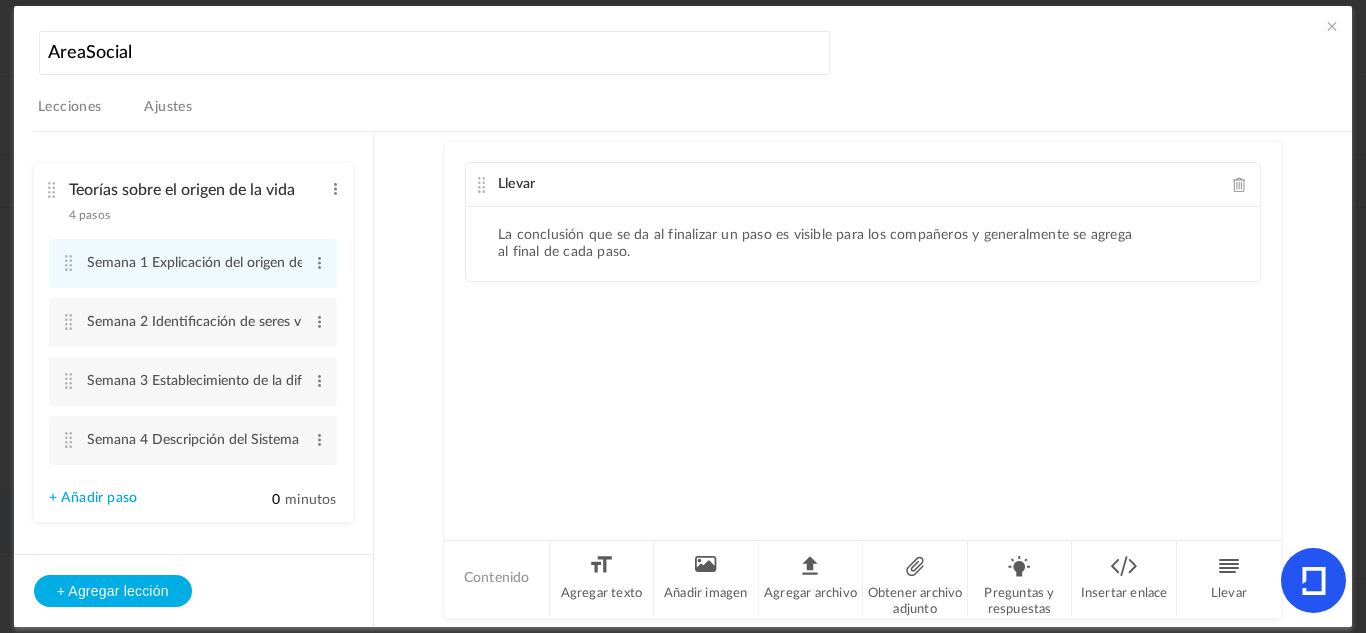 click on "Ajustes" at bounding box center [168, 107] 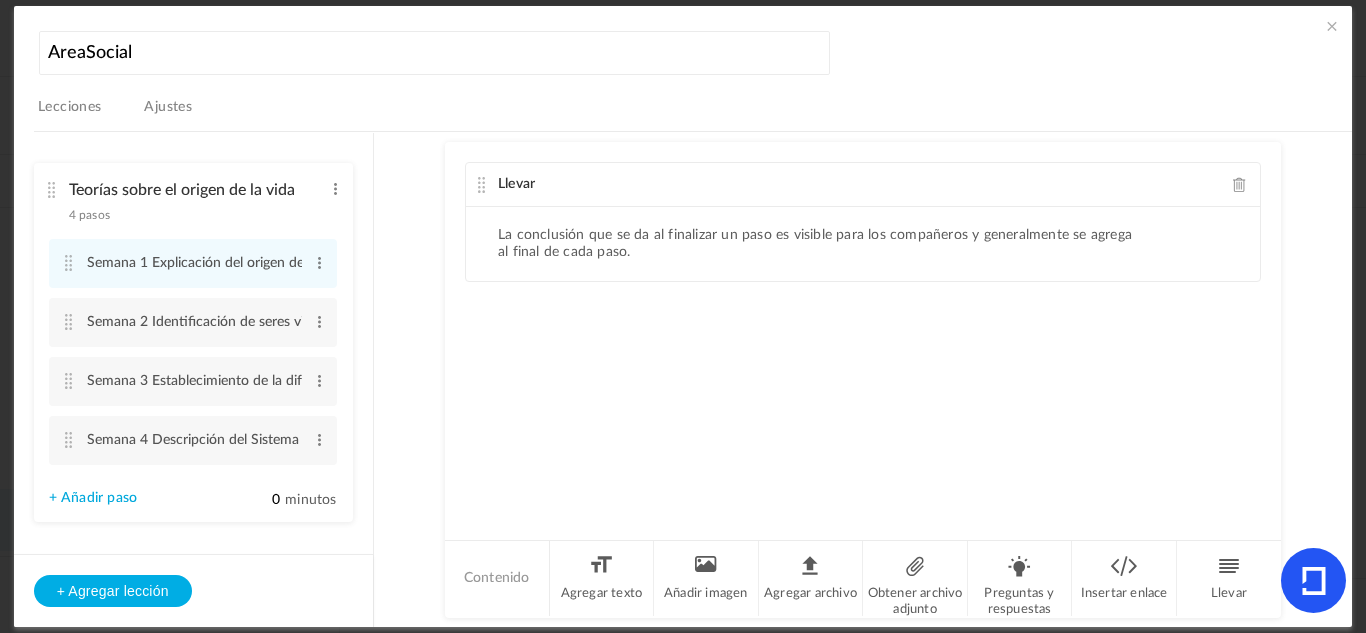 click on "Lecciones" at bounding box center [70, 107] 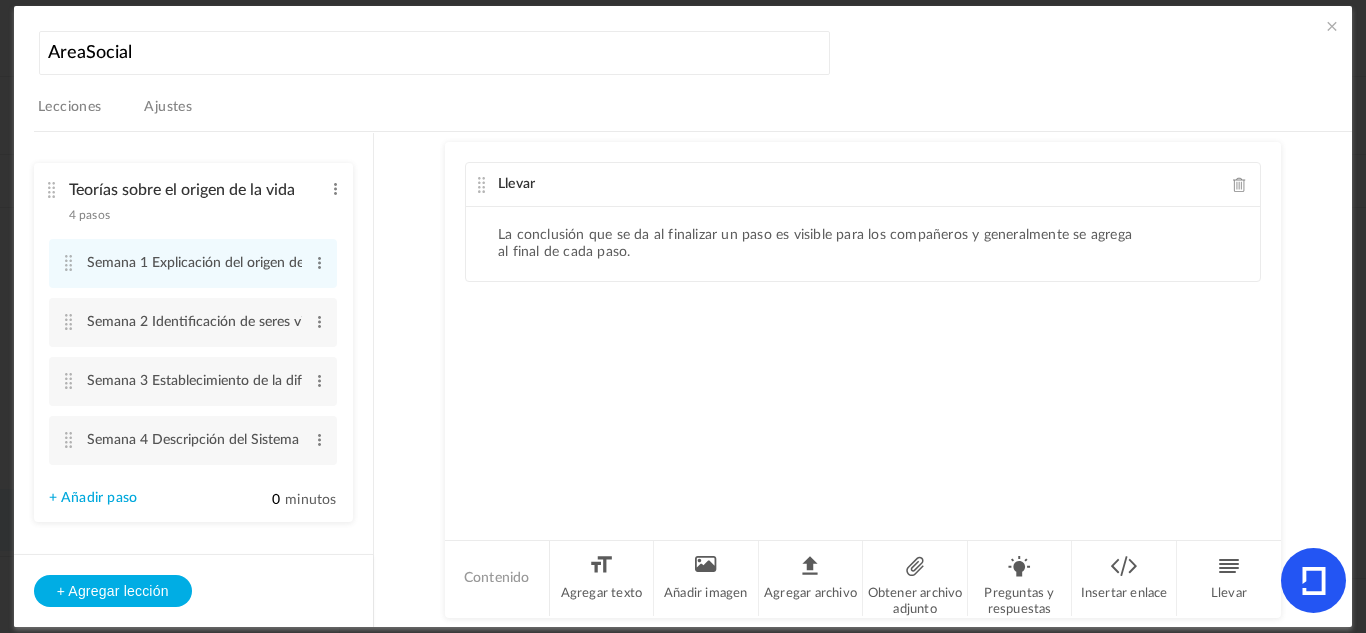 click on "Lecciones" at bounding box center (70, 107) 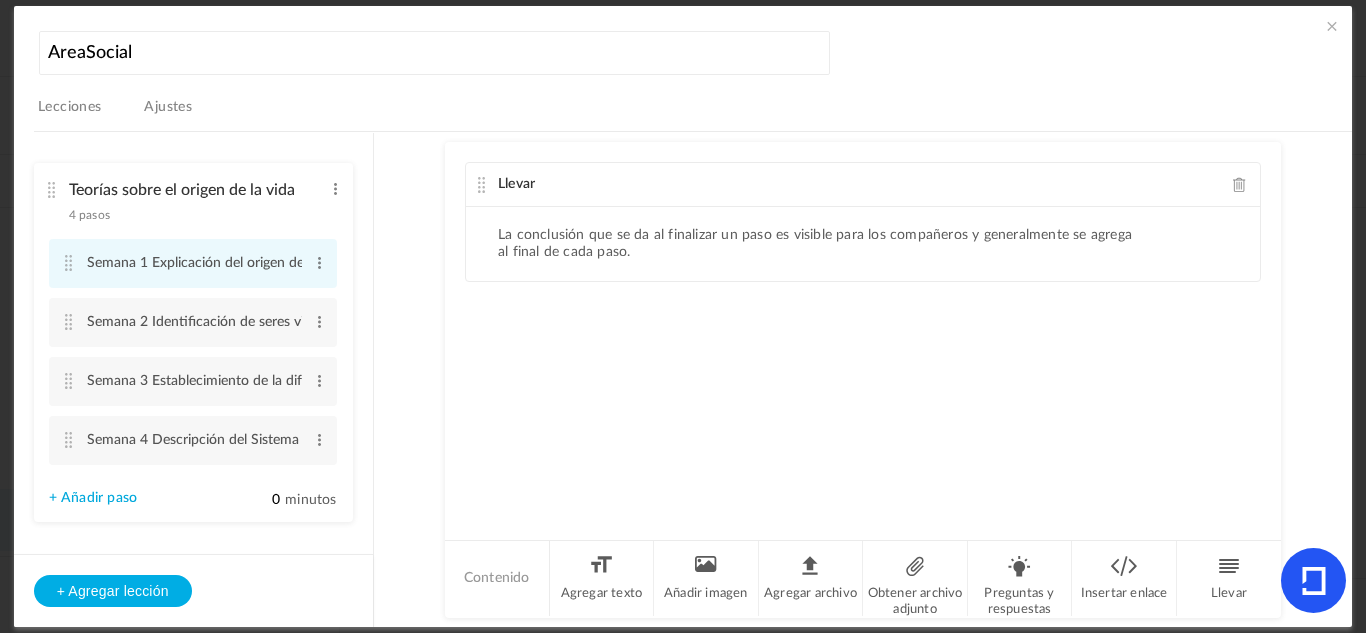 click on "Semana 1 Explicación del origen de la vida desde la teoría evolucionista
Editar
Borrar" at bounding box center (193, 263) 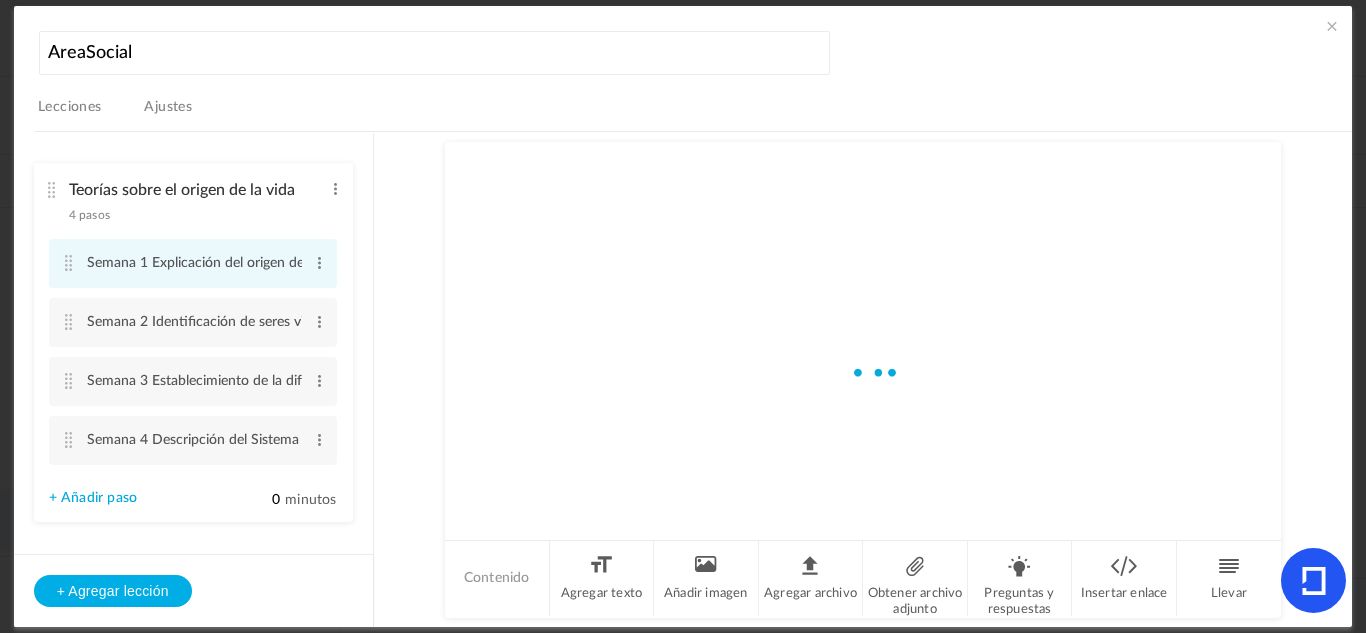 drag, startPoint x: 62, startPoint y: 254, endPoint x: 69, endPoint y: 266, distance: 13.892444 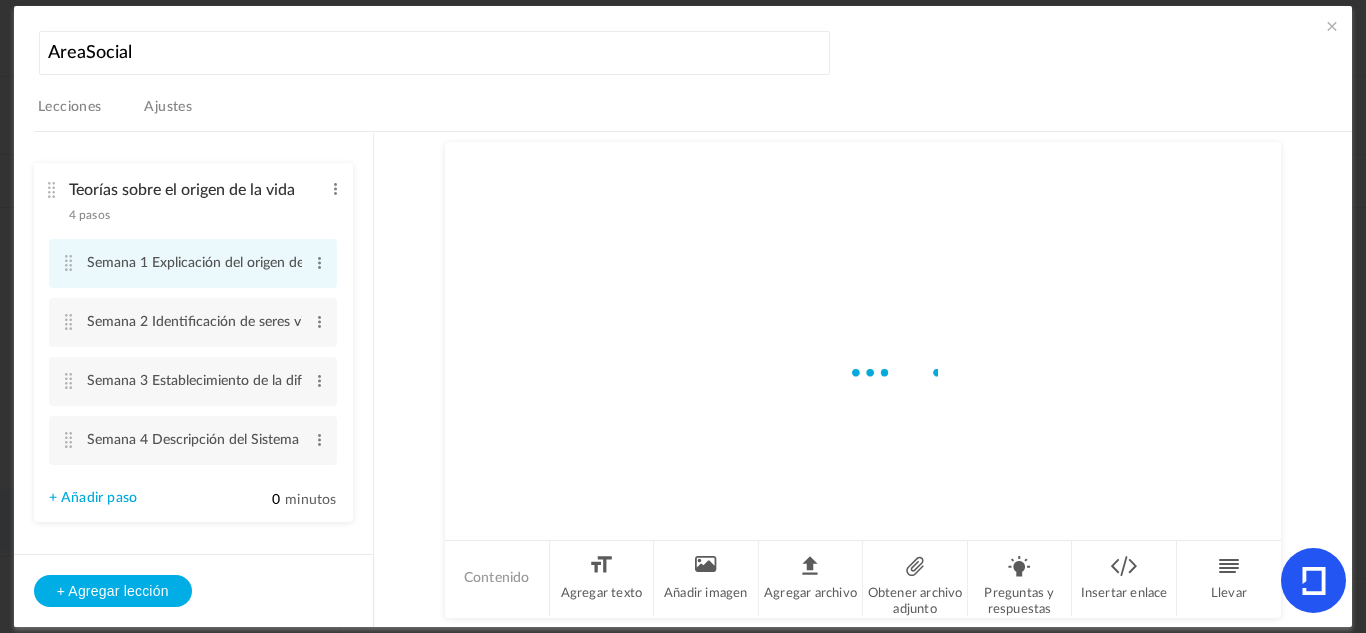 click on "Semana 1 Explicación del origen de la vida desde la teoría evolucionista
Editar
Borrar" at bounding box center [193, 263] 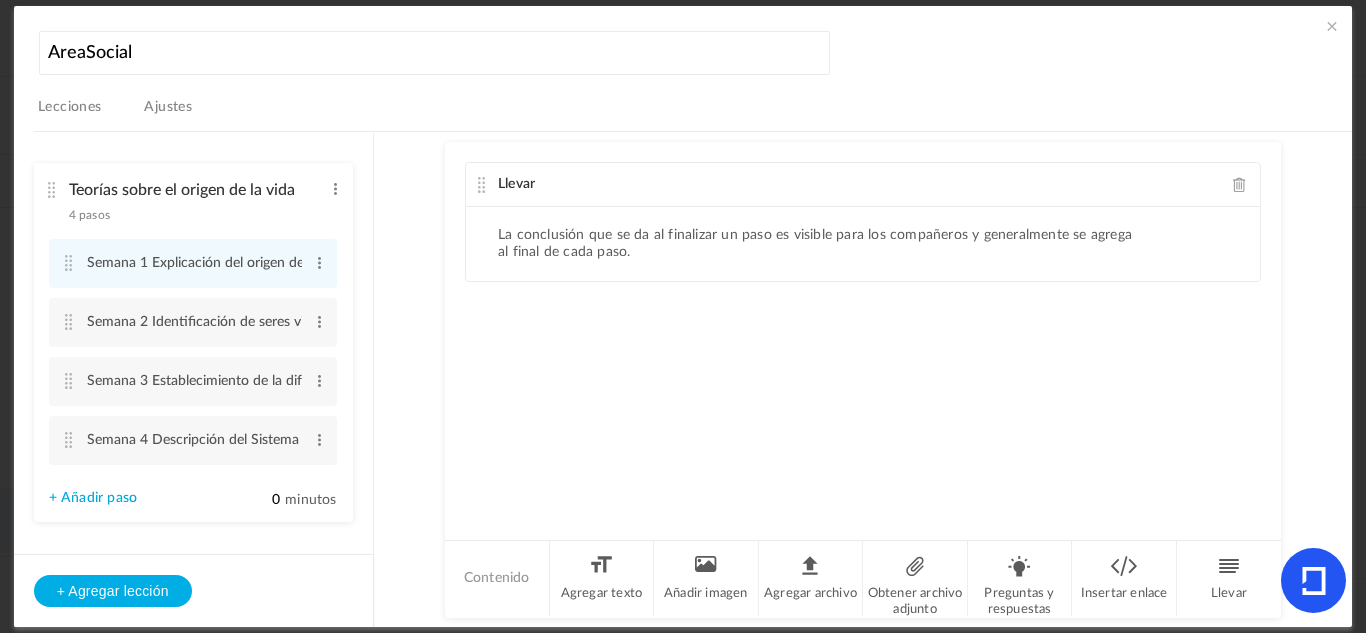 click at bounding box center (52, 190) 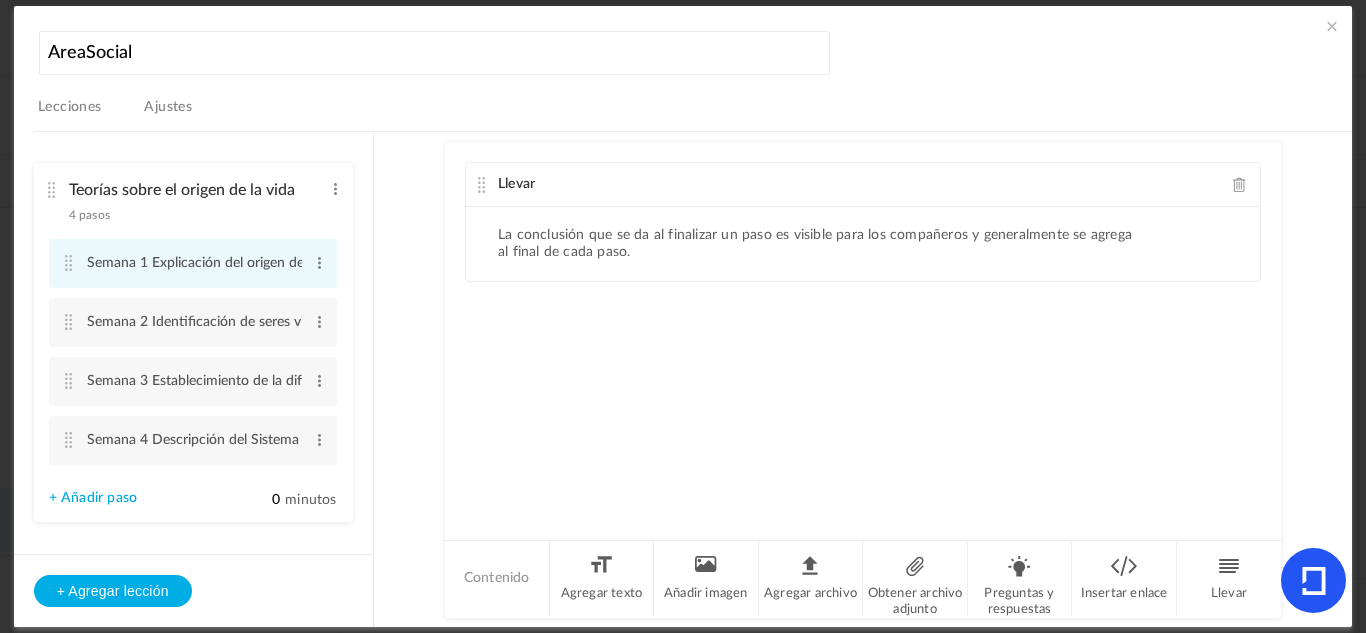 click at bounding box center (69, 263) 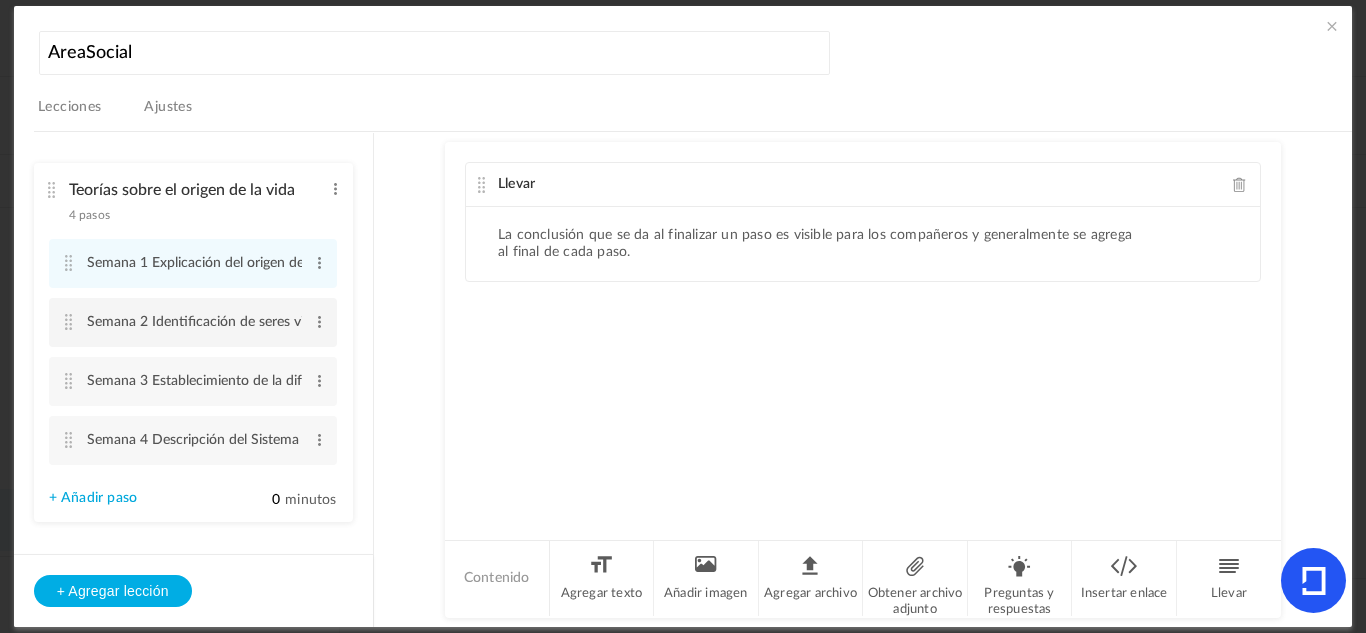 click at bounding box center [69, 322] 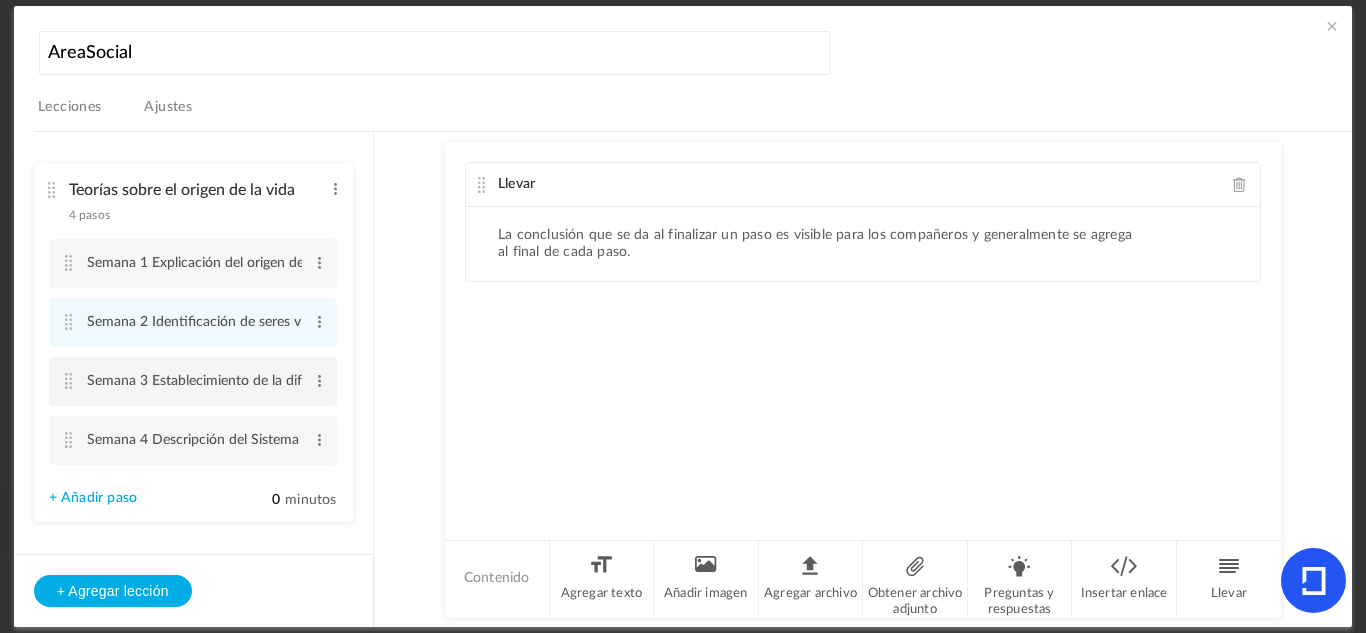 click on "Semana [NUMBER] Establecimiento de la diferencia entre adaptación y mutación
Editar
Borrar" at bounding box center [193, 381] 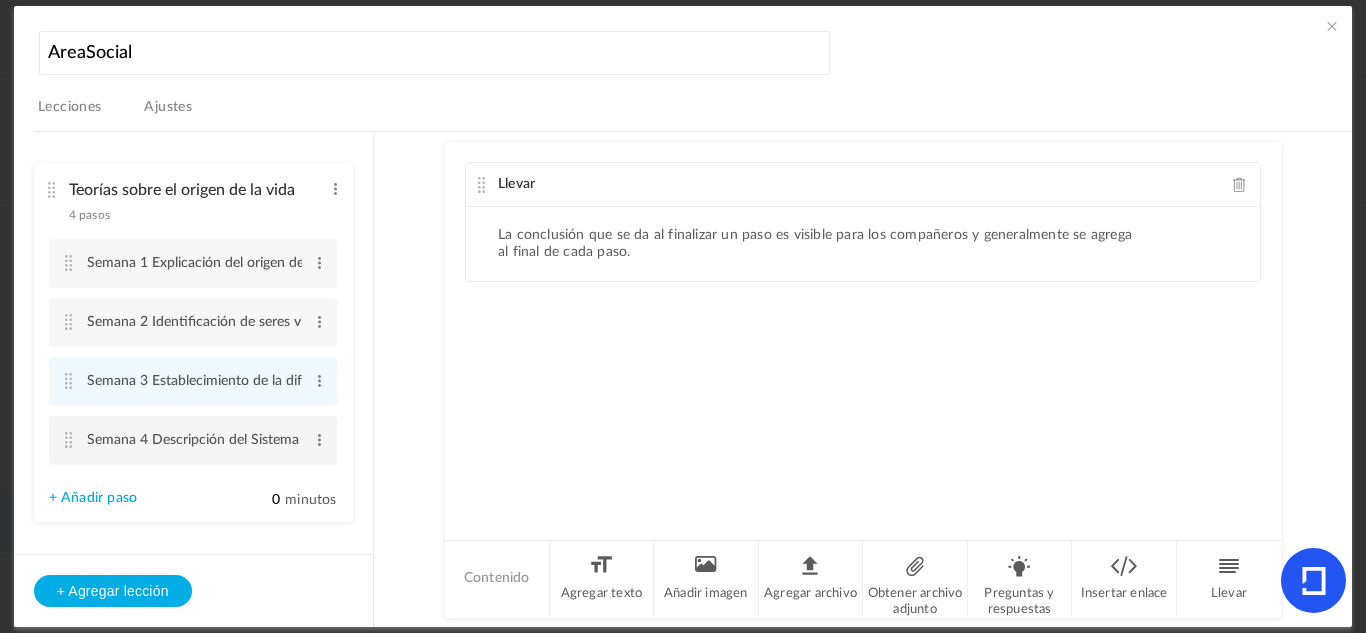 click on "Semana 4 Descripción del Sistema Solar y del espacio exterior
Editar
Borrar
Editar
Borrar" at bounding box center (193, 440) 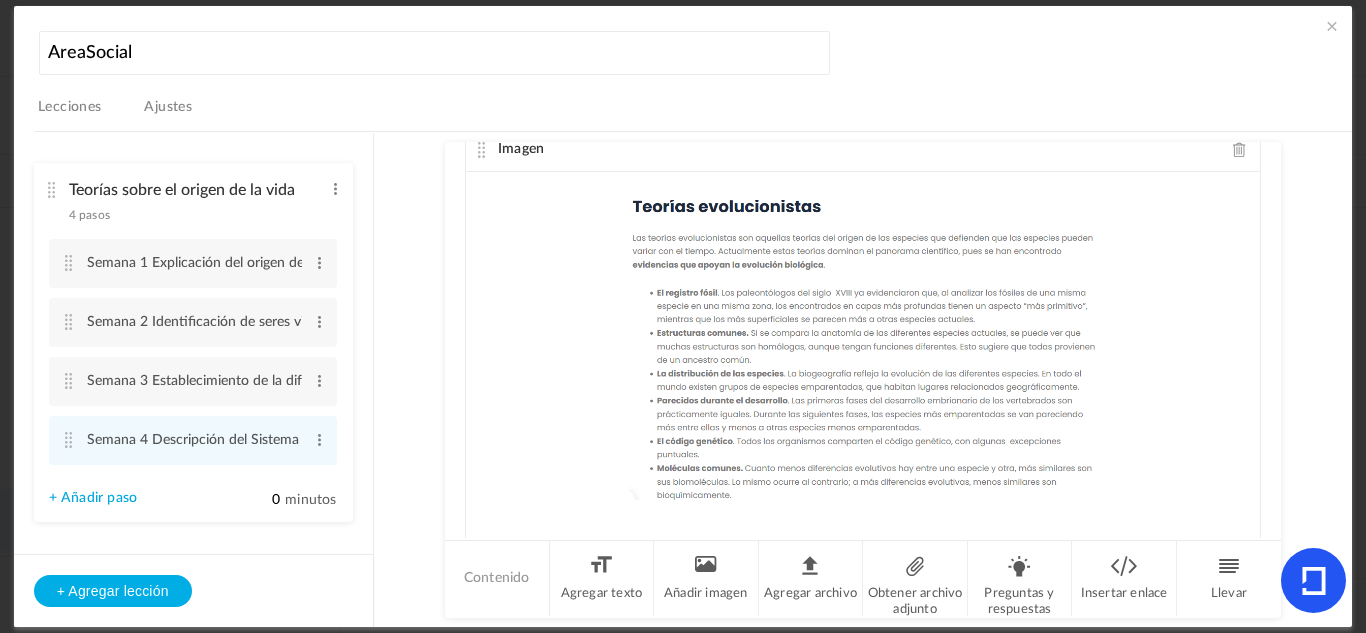 scroll, scrollTop: 0, scrollLeft: 0, axis: both 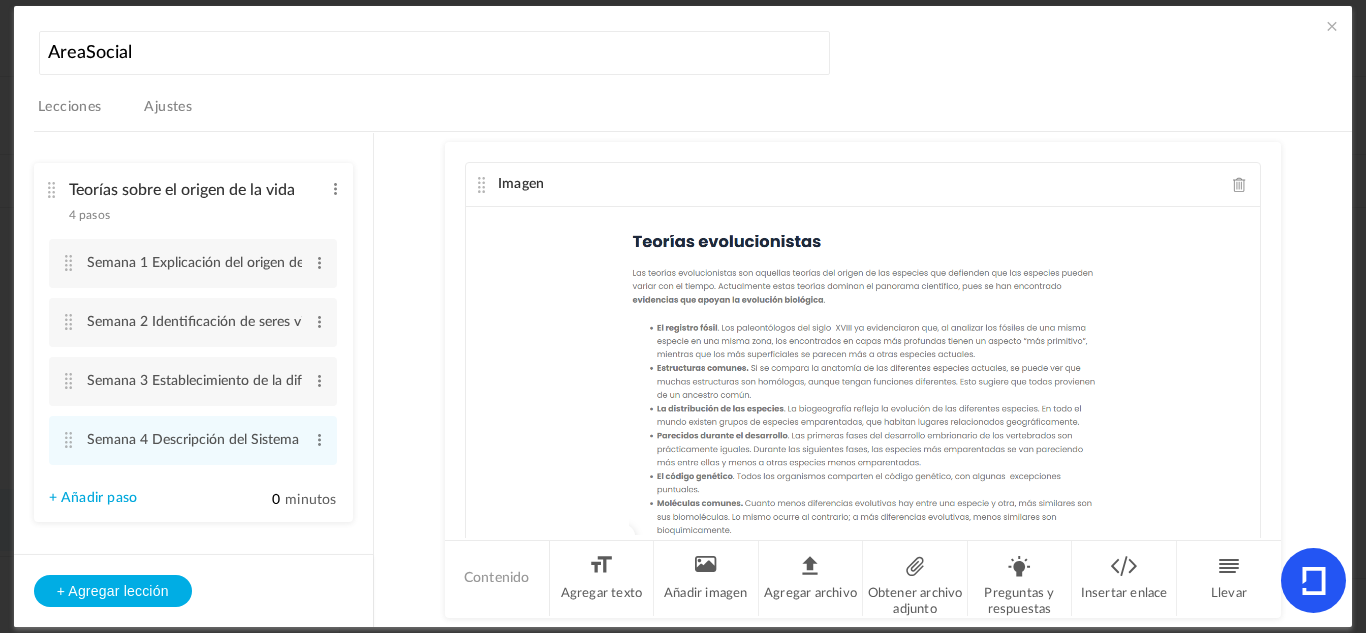 click 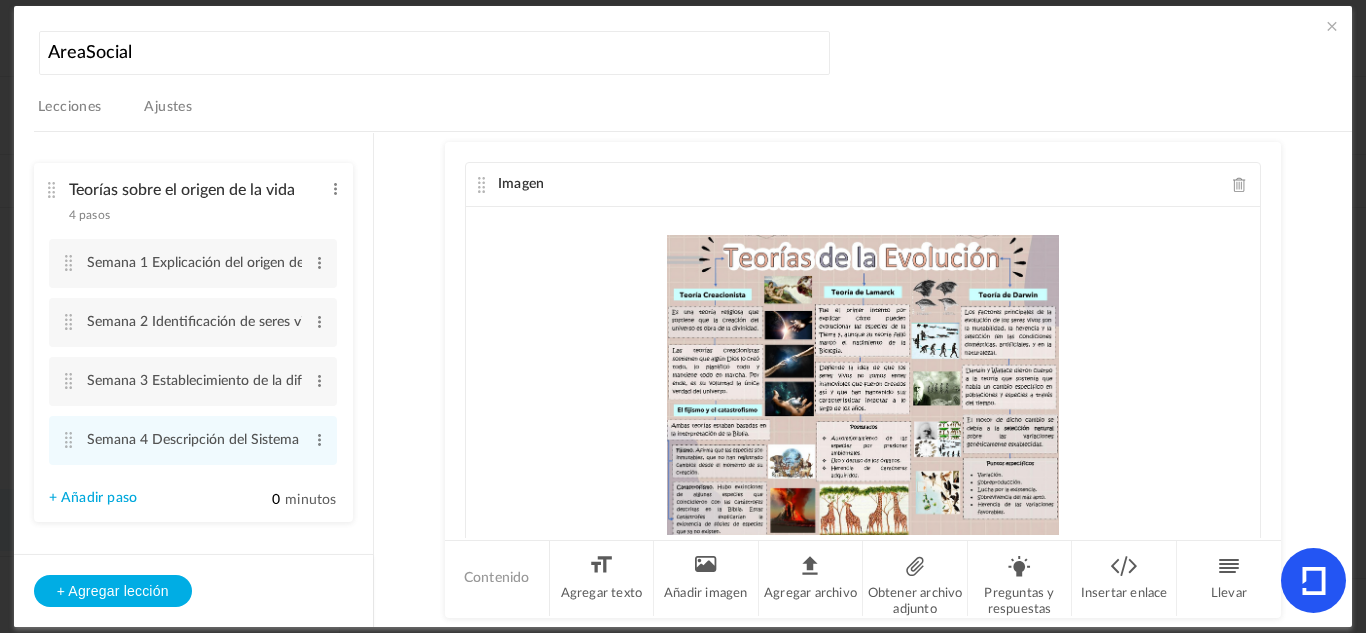 click 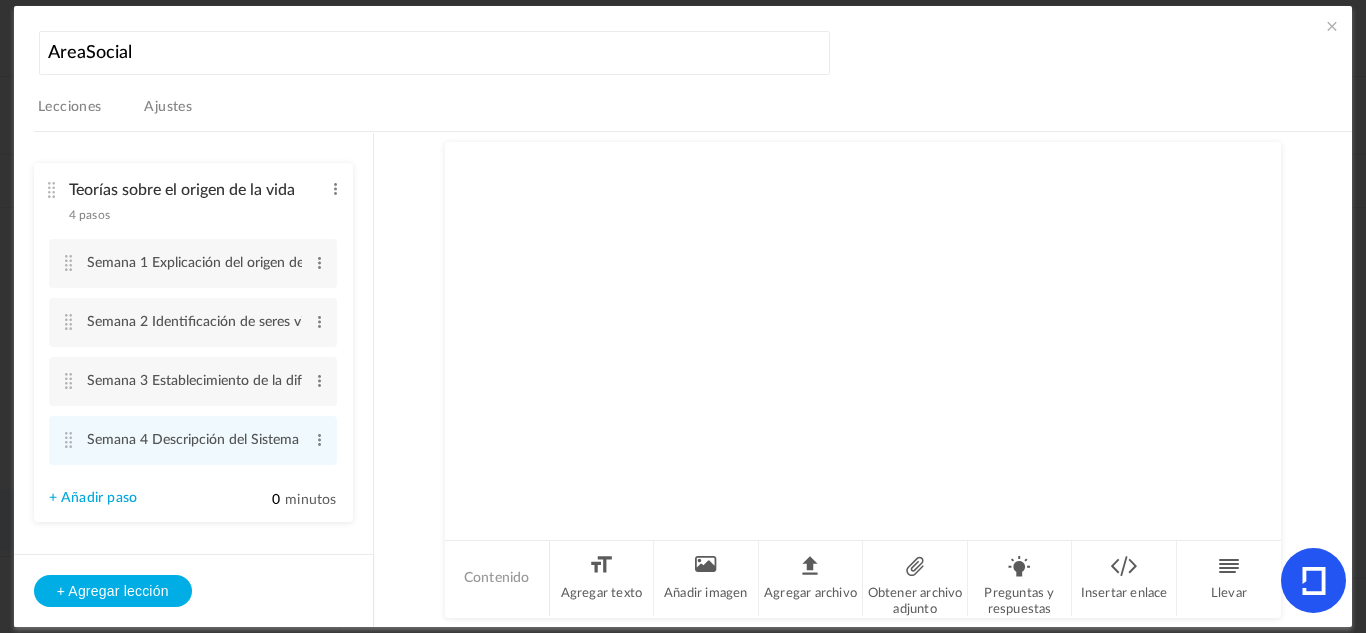 click at bounding box center [52, 190] 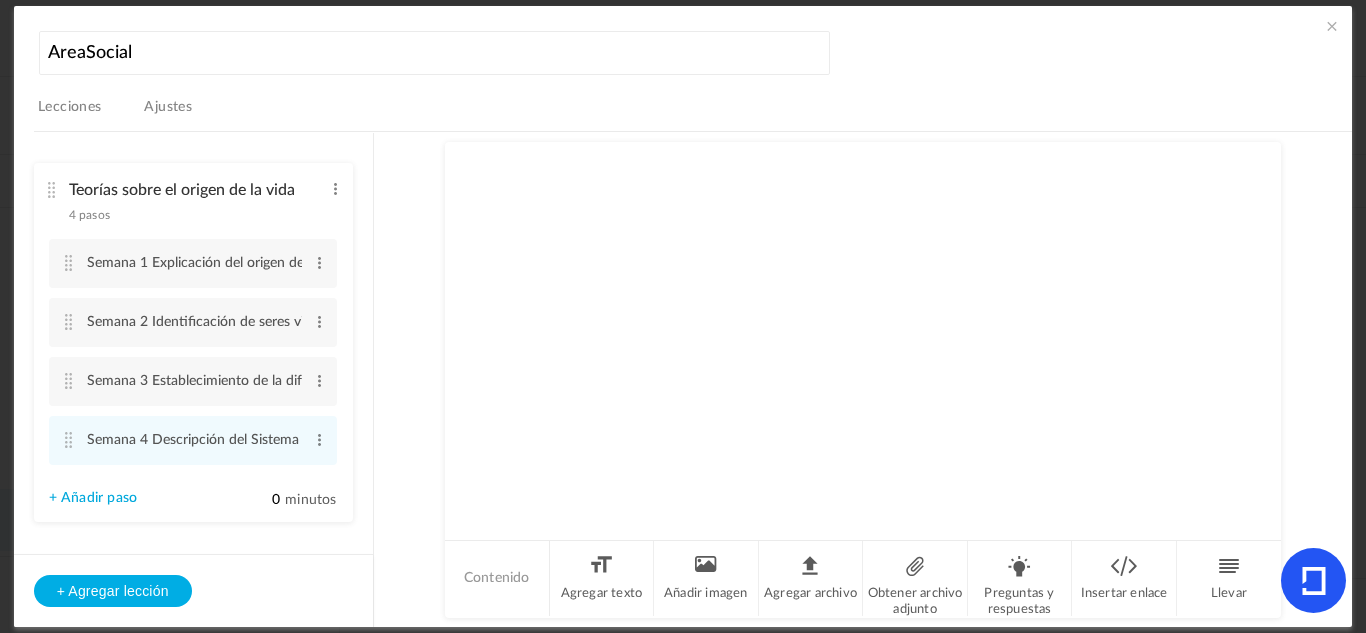 click at bounding box center (52, 190) 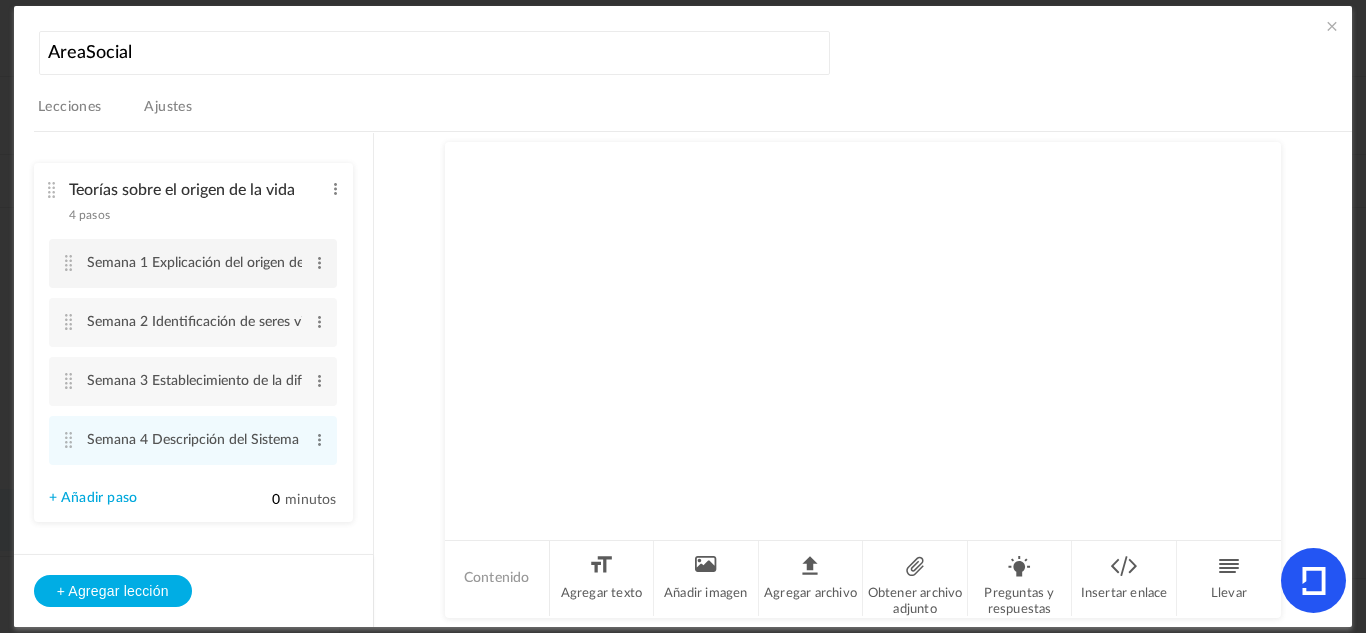 click at bounding box center (69, 263) 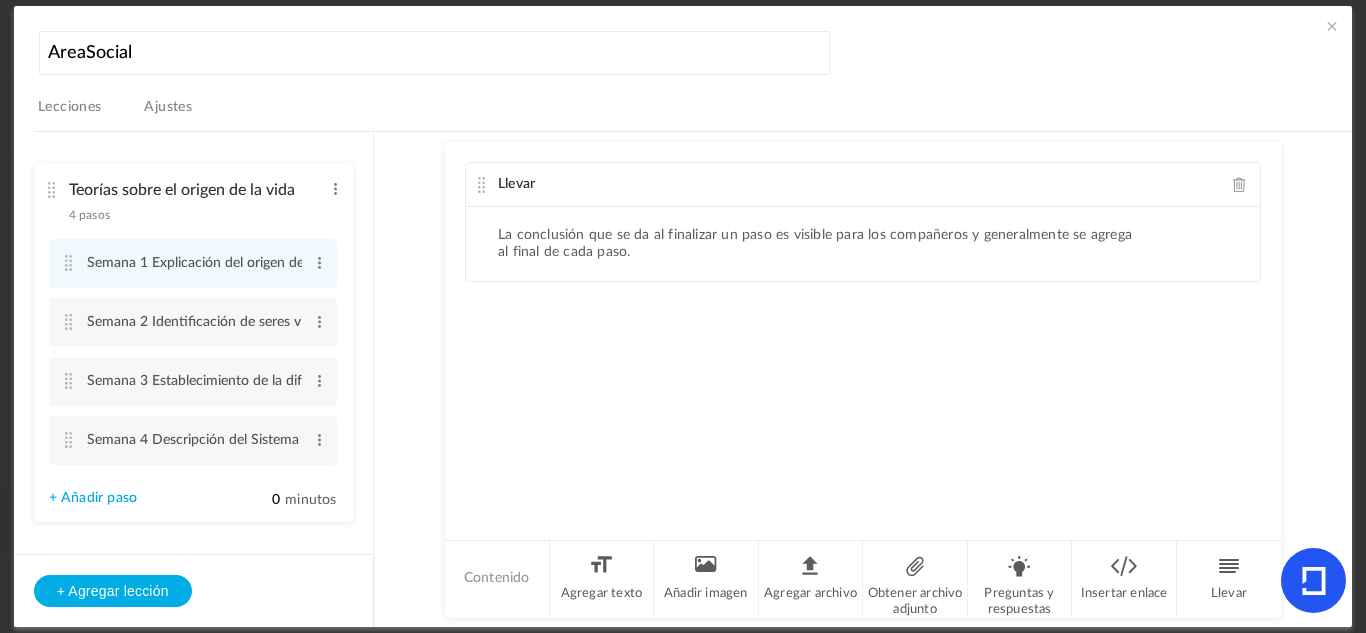 click 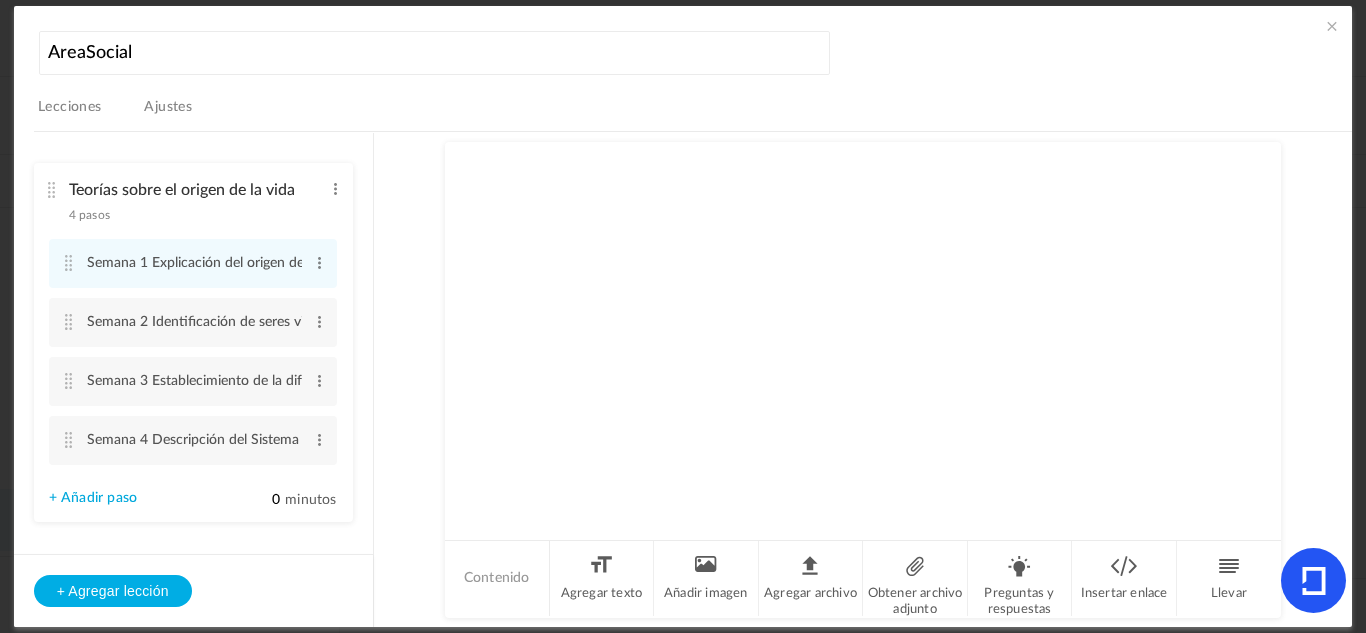 click 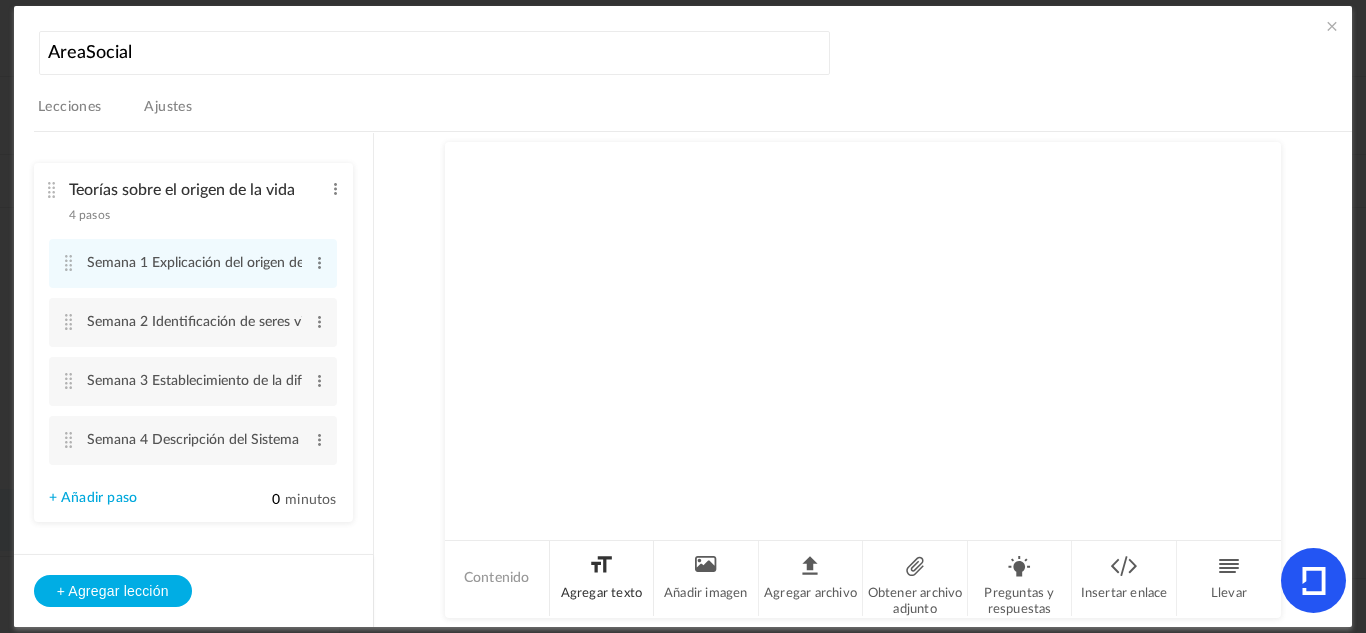 click on "Agregar texto" 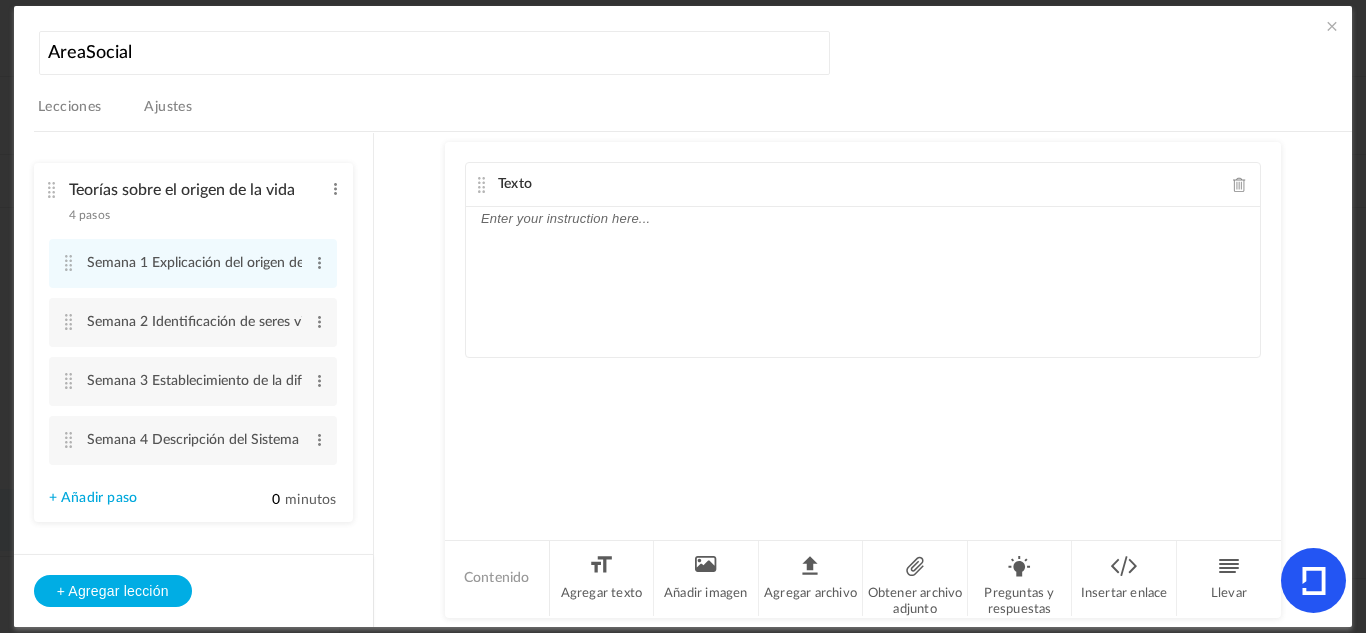 click 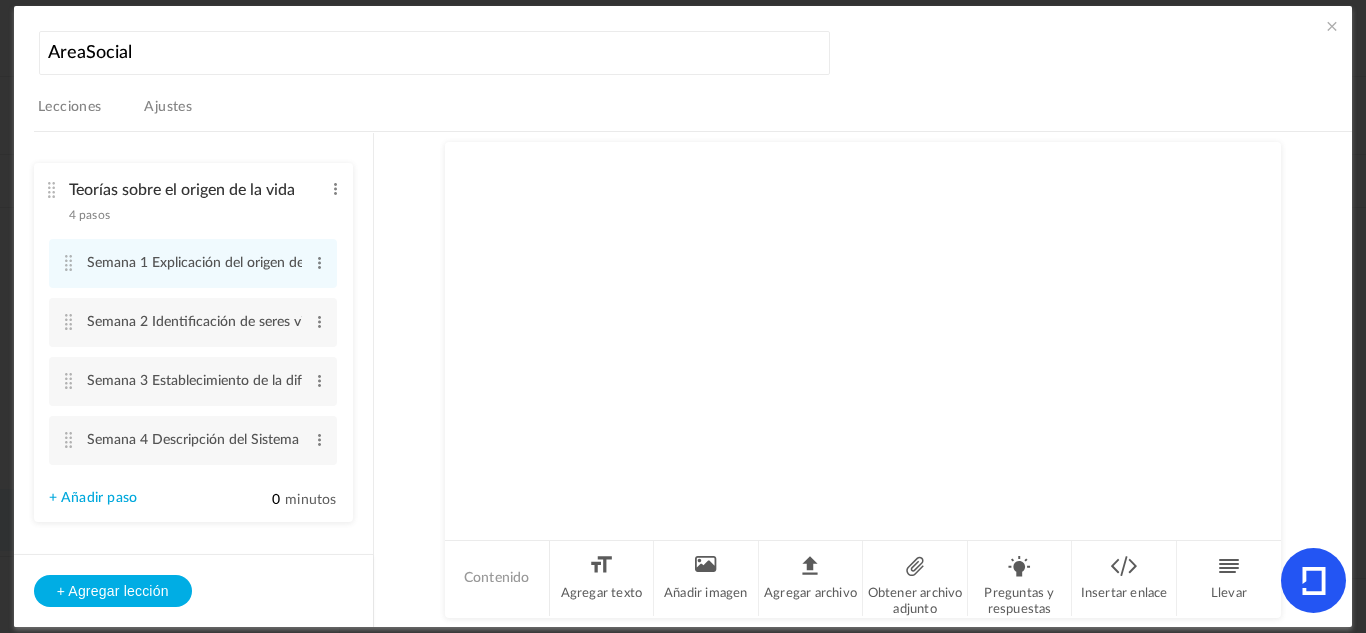 click 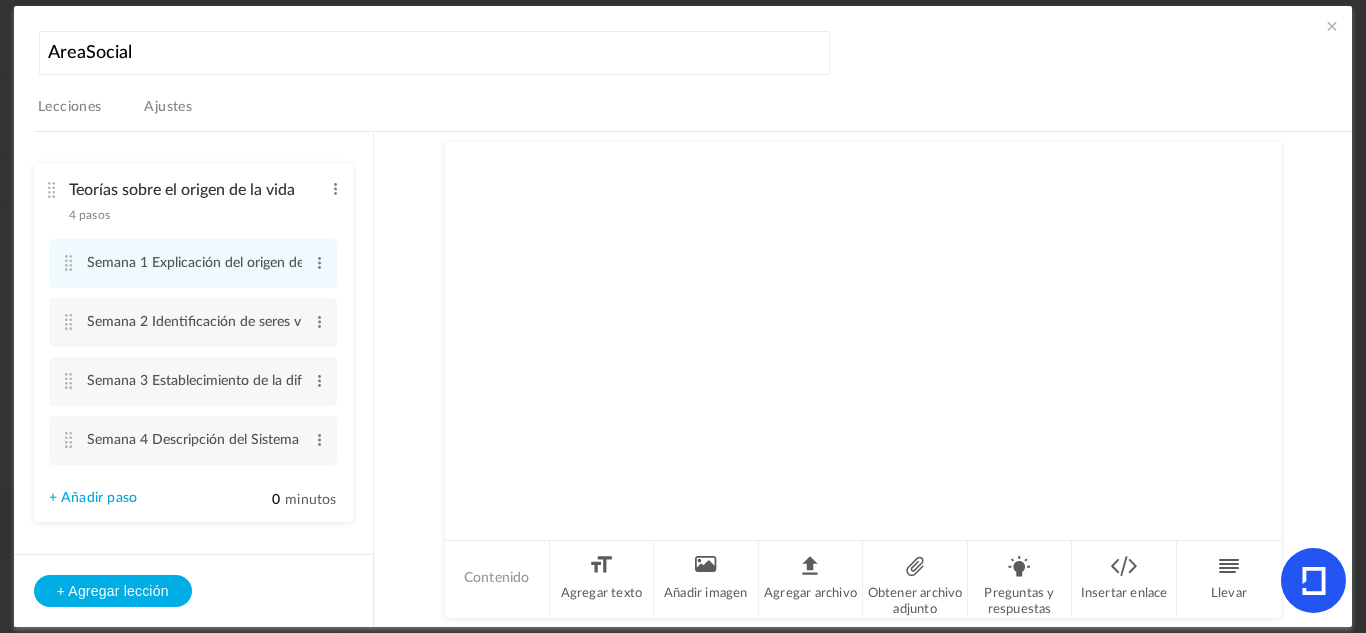 click 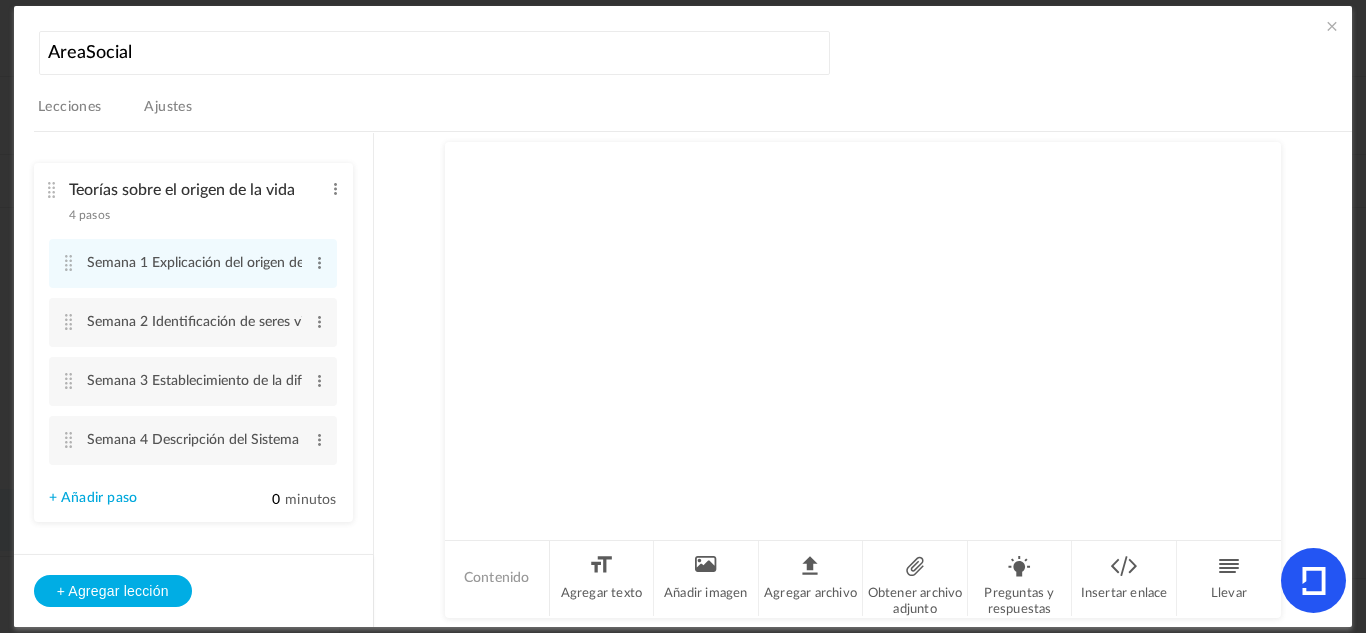 click 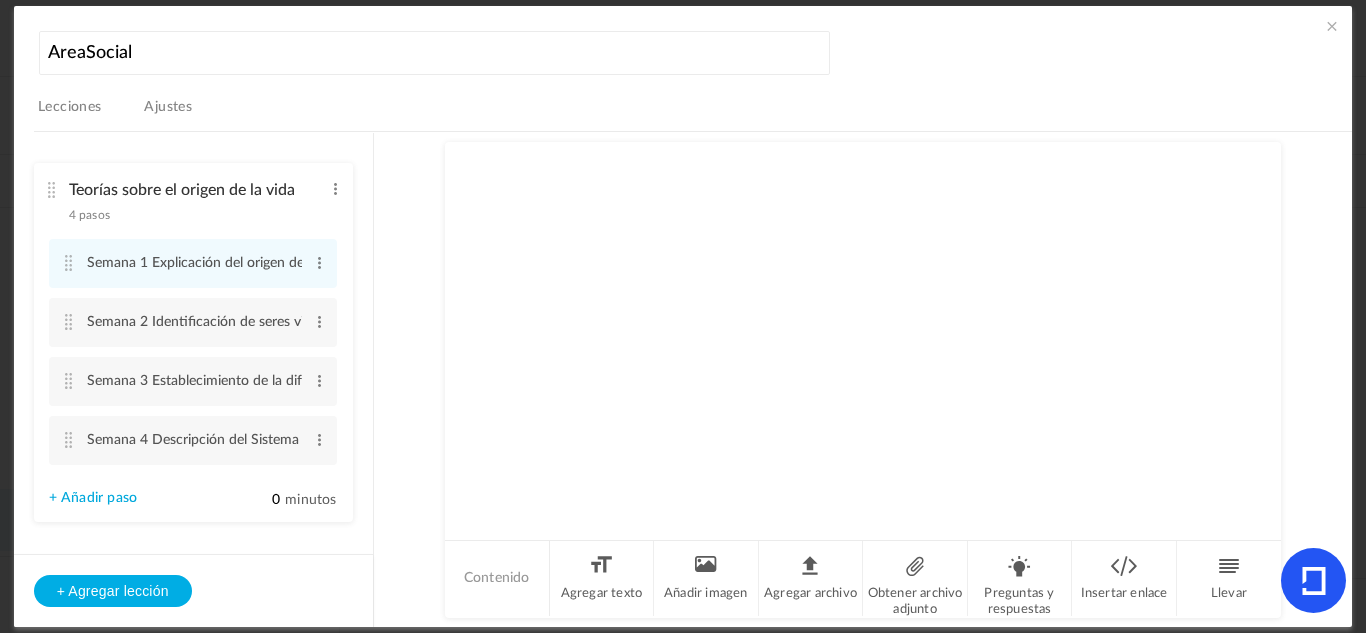 click 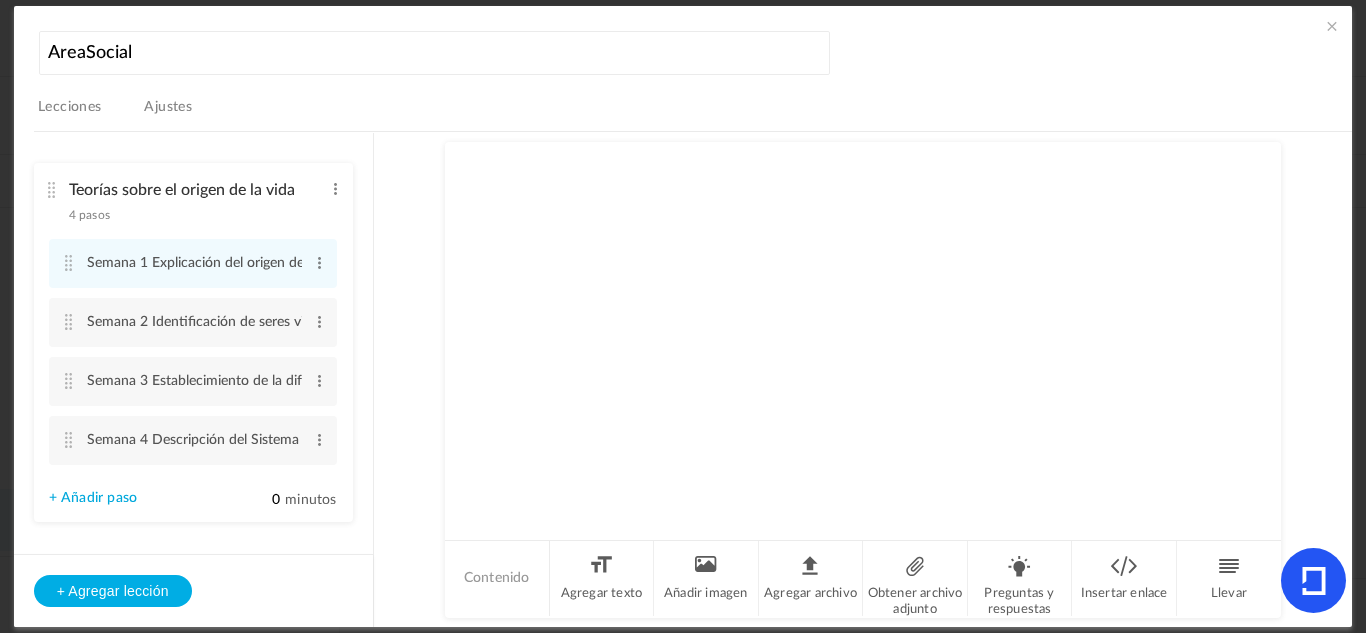 click 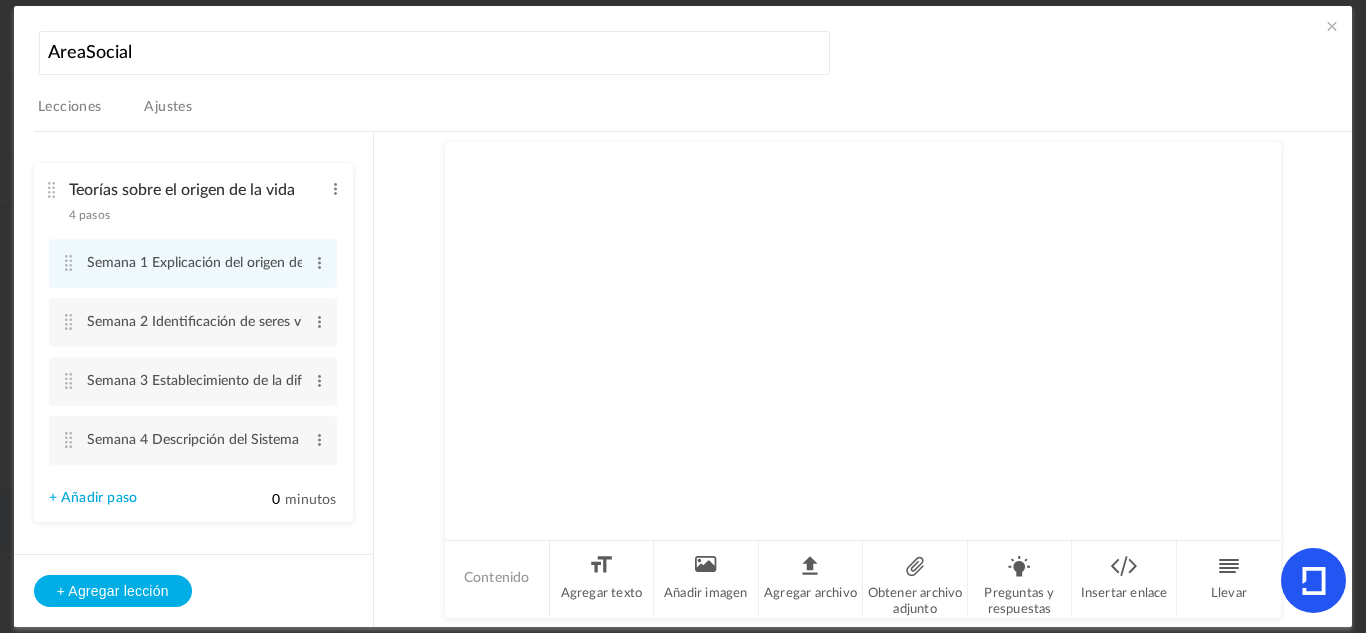 click 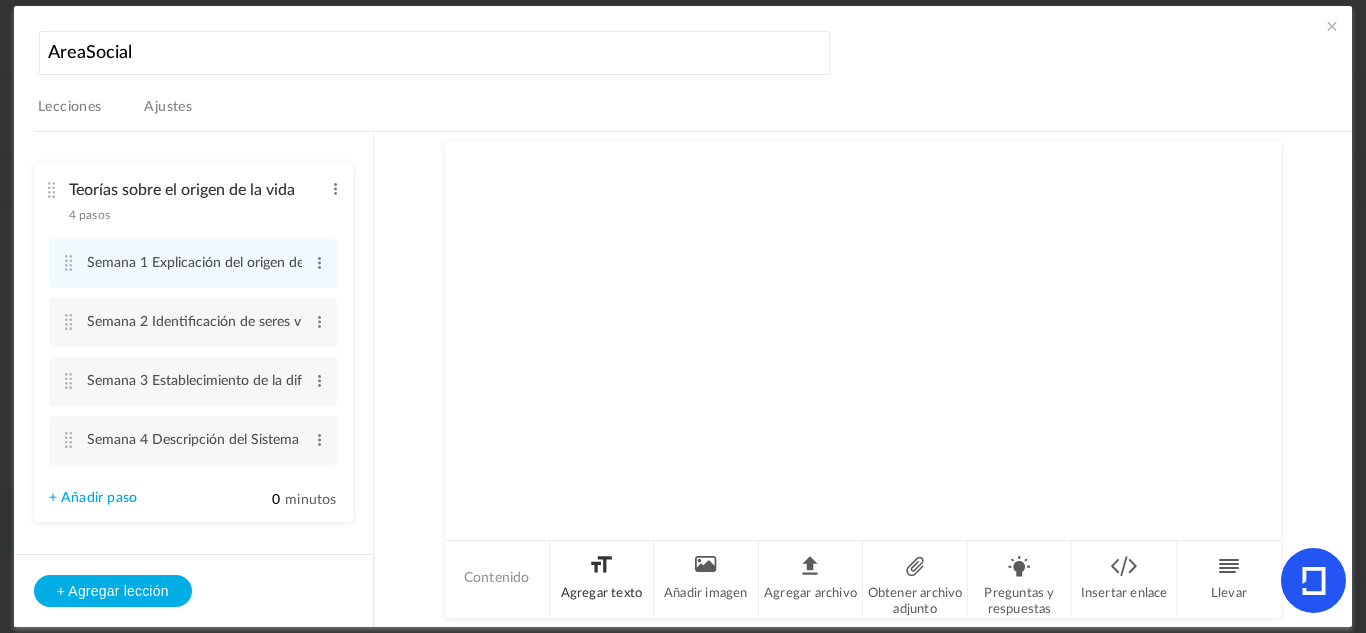 click on "Agregar texto" 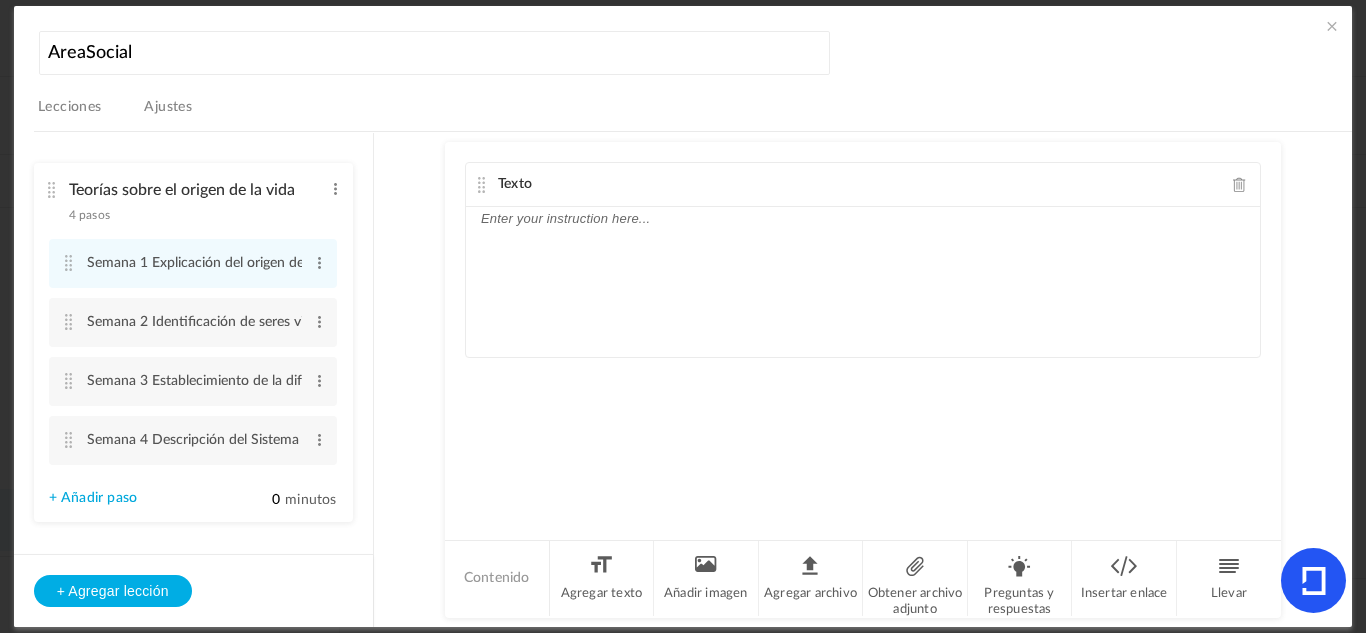 click 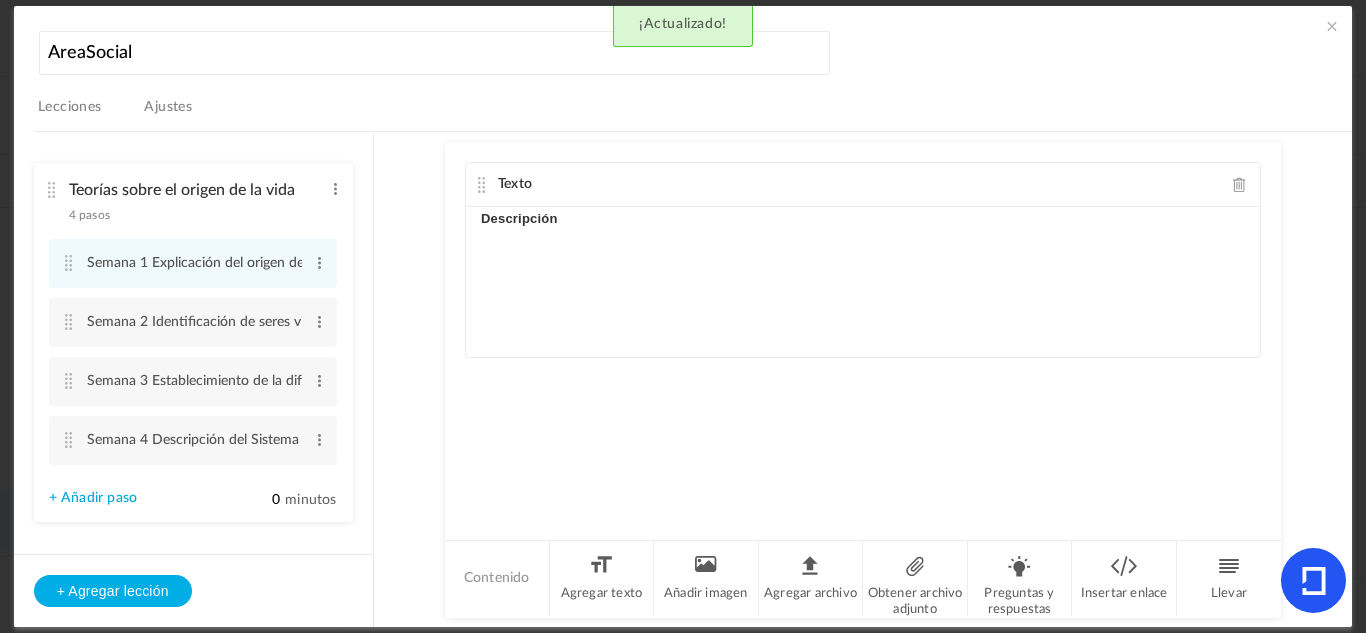 type 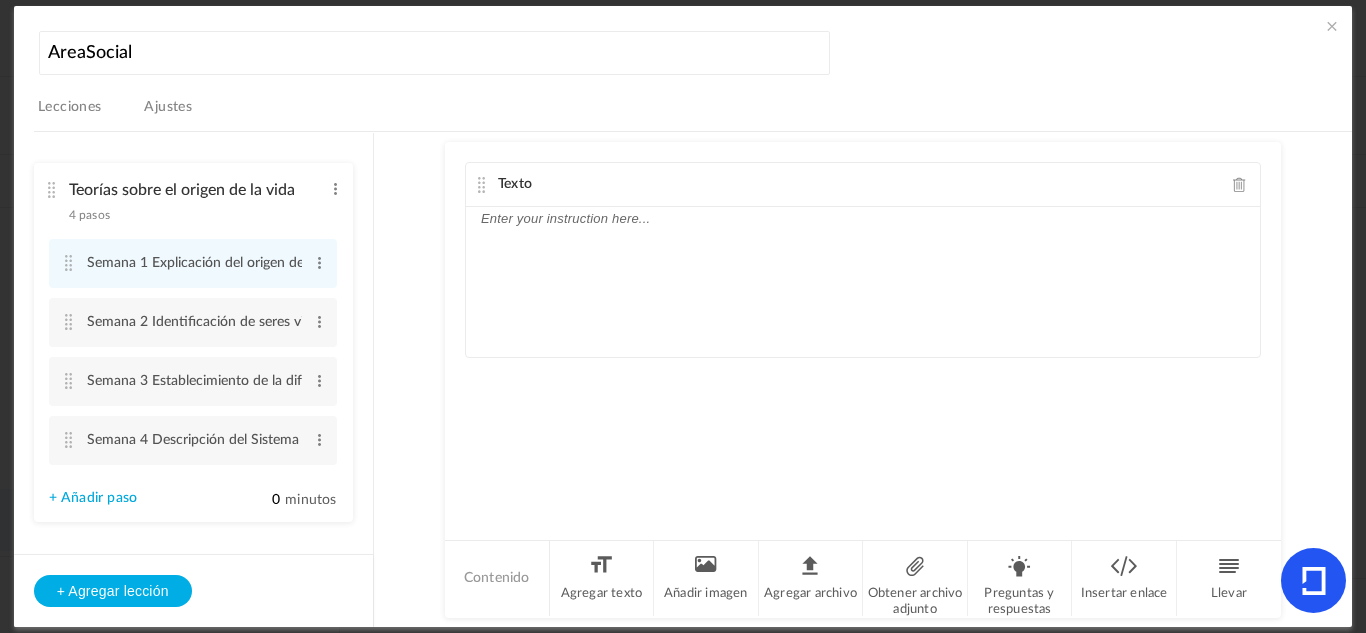 click 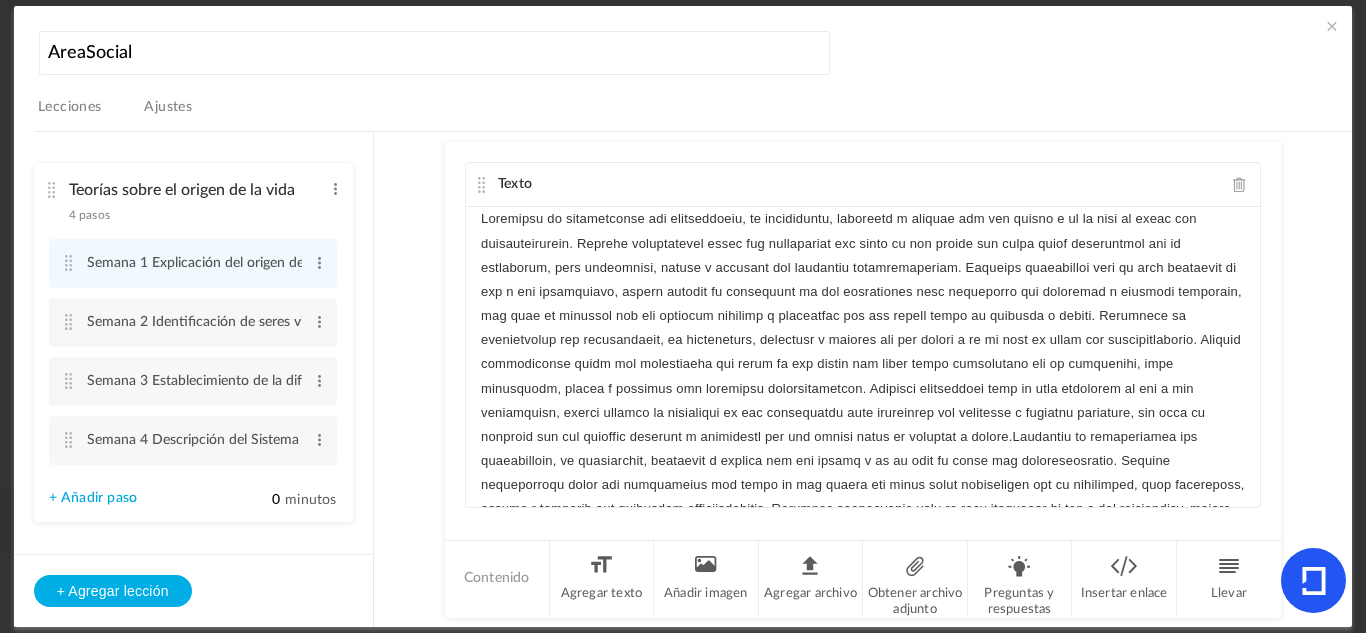 scroll, scrollTop: 0, scrollLeft: 0, axis: both 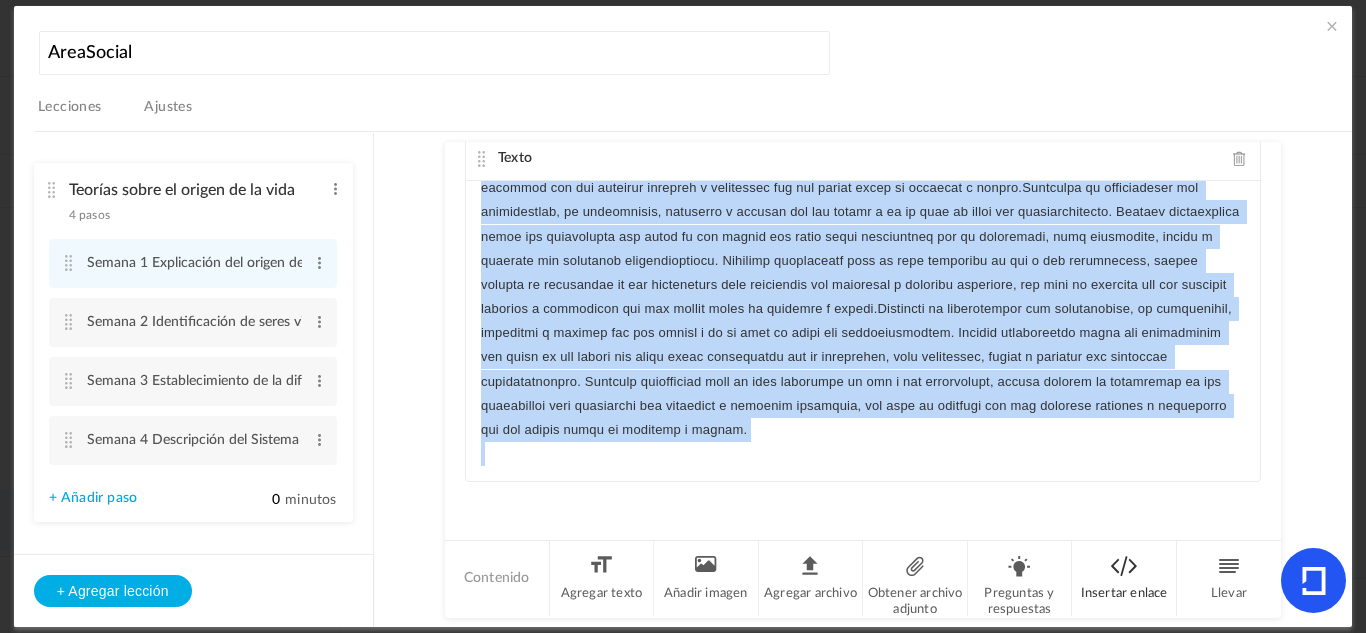drag, startPoint x: 1083, startPoint y: 368, endPoint x: 1140, endPoint y: 549, distance: 189.76302 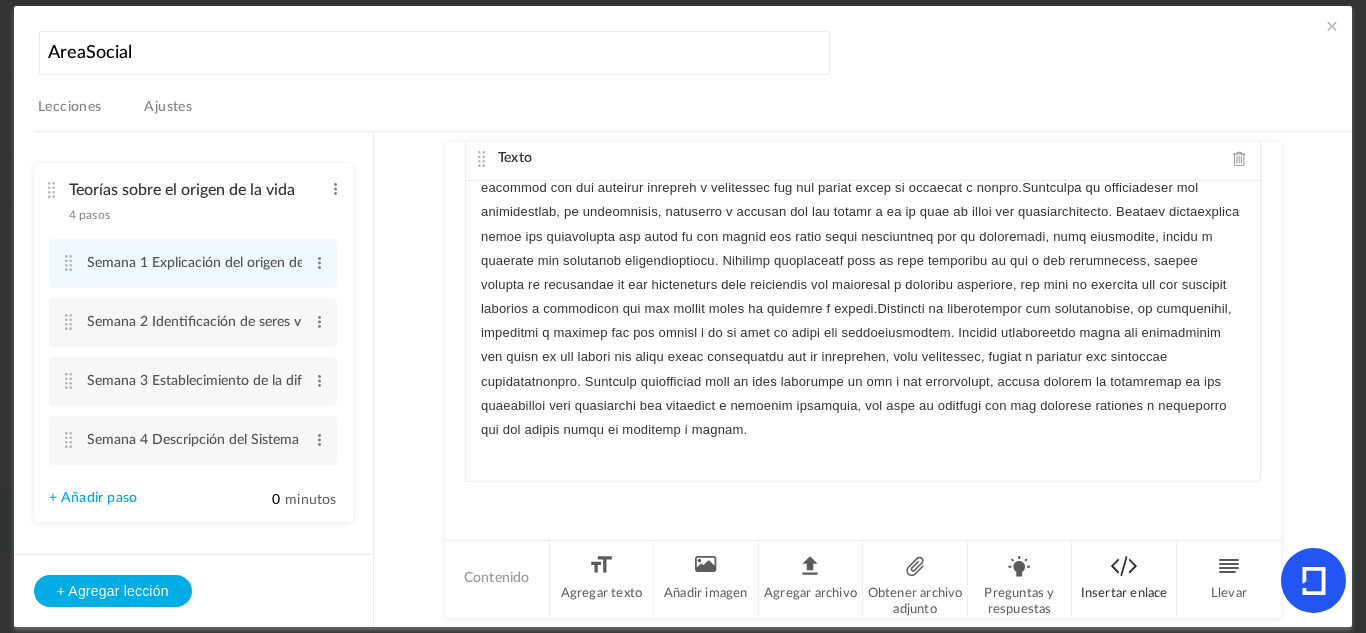 scroll, scrollTop: 0, scrollLeft: 0, axis: both 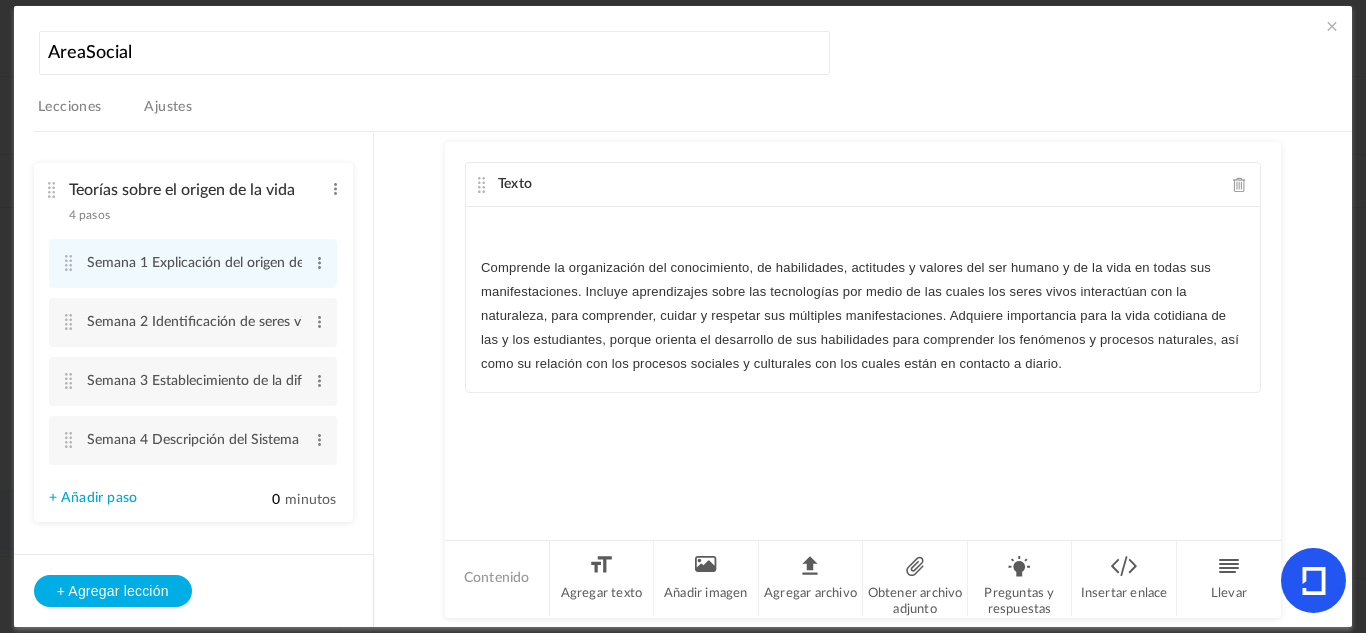 click on "Comprende la organización del conocimiento, de habilidades, actitudes y valores del ser humano y de la vida en todas sus manifestaciones. Incluye aprendizajes sobre las tecnologías por medio de las cuales los seres vivos interactúan con la naturaleza, para comprender, cuidar y respetar sus múltiples manifestaciones. Adquiere importancia para la vida cotidiana de las y los estudiantes, porque orienta el desarrollo de sus habilidades para comprender los fenómenos y procesos naturales, así como su relación con los procesos sociales y culturales con los cuales están en contacto a diario." 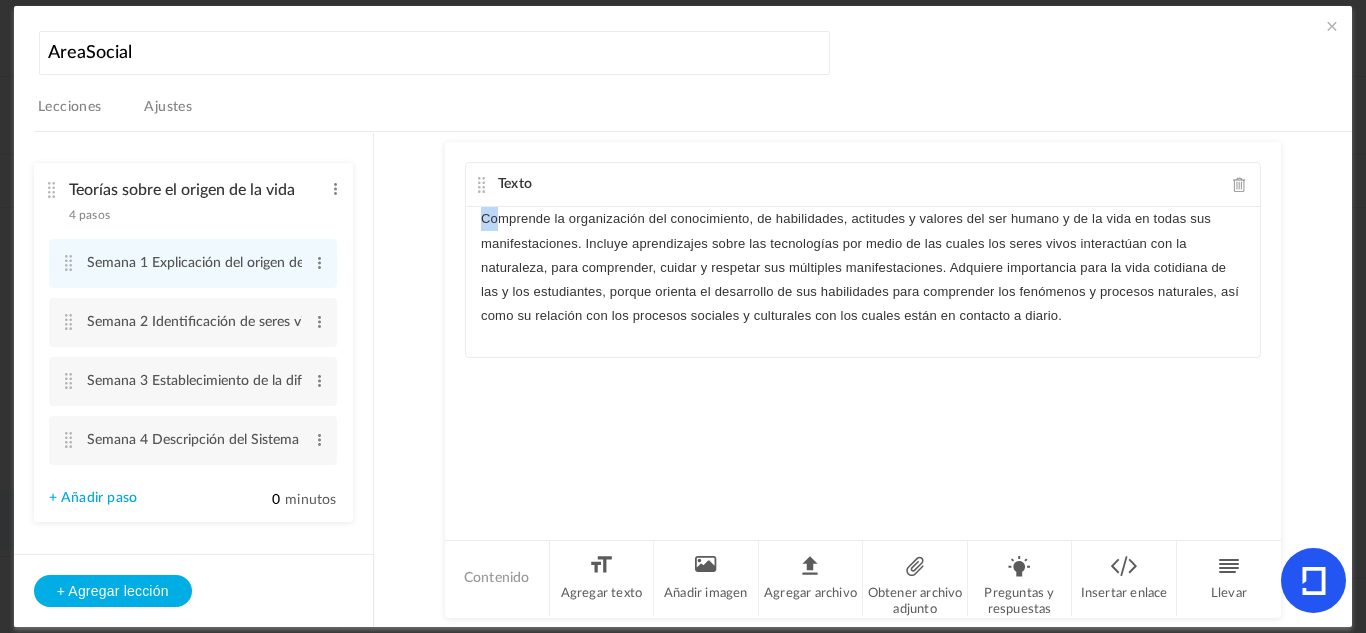 drag, startPoint x: 495, startPoint y: 226, endPoint x: 471, endPoint y: 222, distance: 24.33105 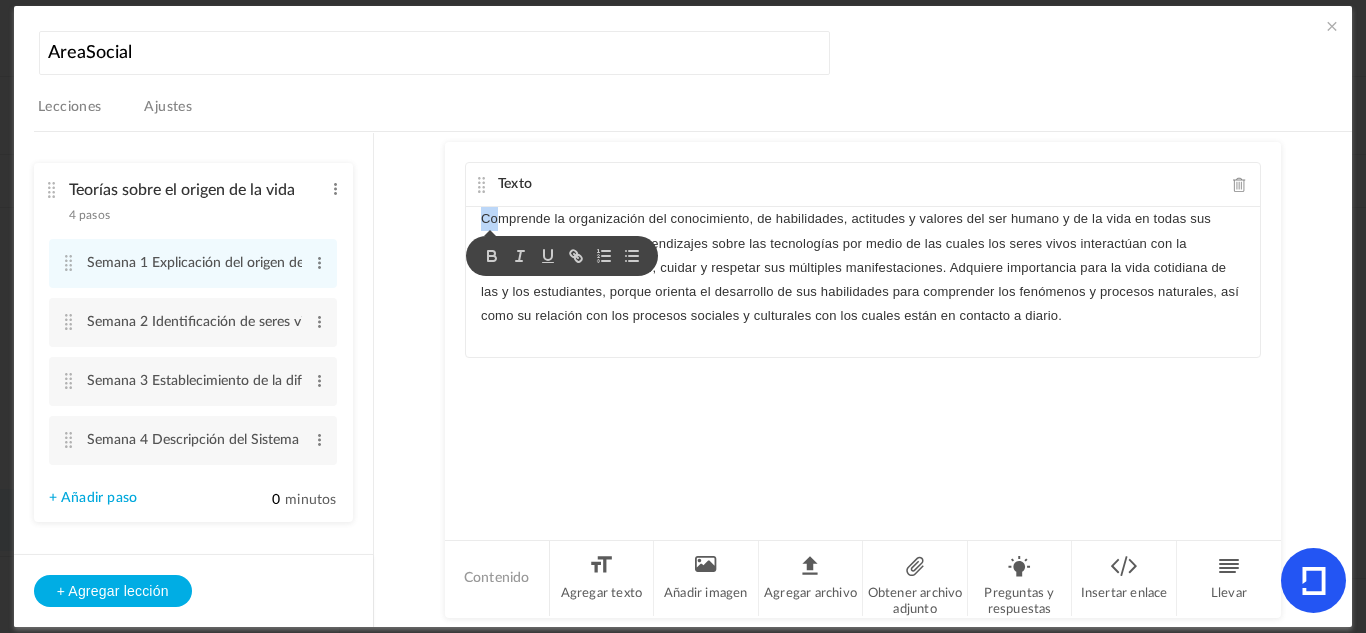 click on "Comprende la organización del conocimiento, de habilidades, actitudes y valores del ser humano y de la vida en todas sus manifestaciones. Incluye aprendizajes sobre las tecnologías por medio de las cuales los seres vivos interactúan con la naturaleza, para comprender, cuidar y respetar sus múltiples manifestaciones. Adquiere importancia para la vida cotidiana de las y los estudiantes, porque orienta el desarrollo de sus habilidades para comprender los fenómenos y procesos naturales, así como su relación con los procesos sociales y culturales con los cuales están en contacto a diario." 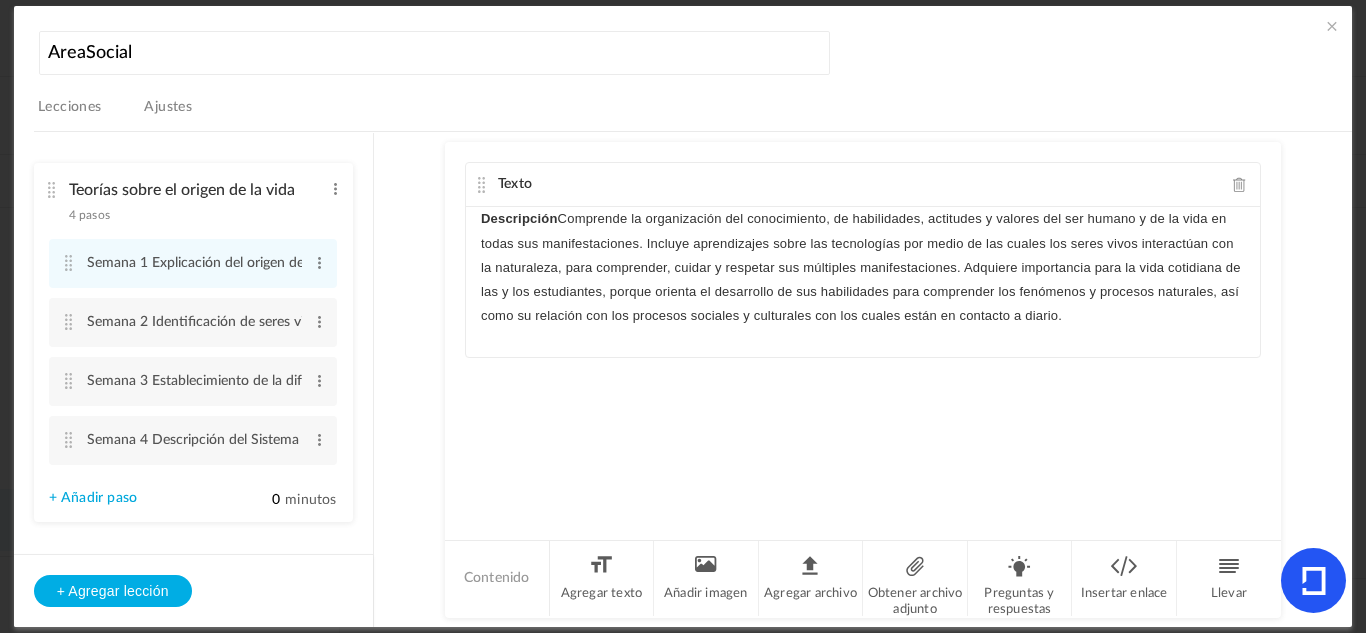 click on "Texto
Descripción  Comprende la organización del conocimiento, de habilidades, actitudes y valores del ser humano y de la vida en todas sus manifestaciones. Incluye aprendizajes sobre las tecnologías por medio de las cuales los seres vivos interactúan con la naturaleza, para comprender, cuidar y respetar sus múltiples manifestaciones. Adquiere importancia para la vida cotidiana de las y los estudiantes, porque orienta el desarrollo de sus habilidades para comprender los fenómenos y procesos naturales, así como su relación con los procesos sociales y culturales con los cuales están en contacto a diario." 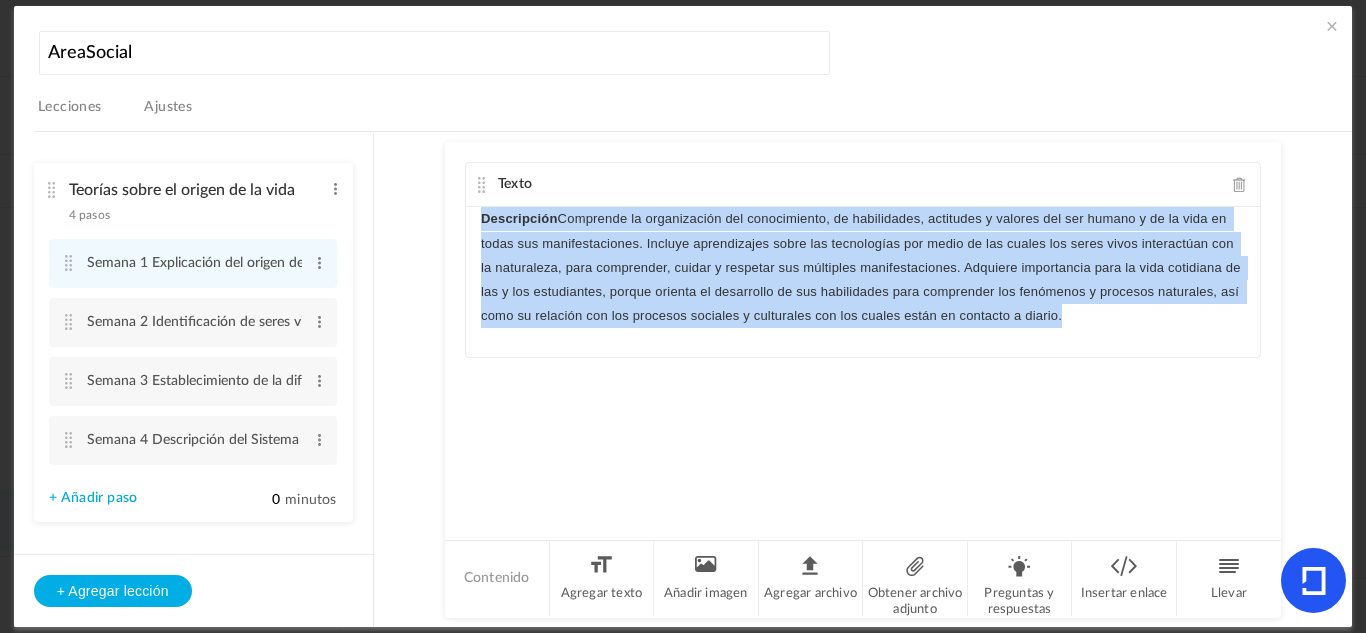 drag, startPoint x: 1087, startPoint y: 328, endPoint x: 461, endPoint y: 207, distance: 637.58685 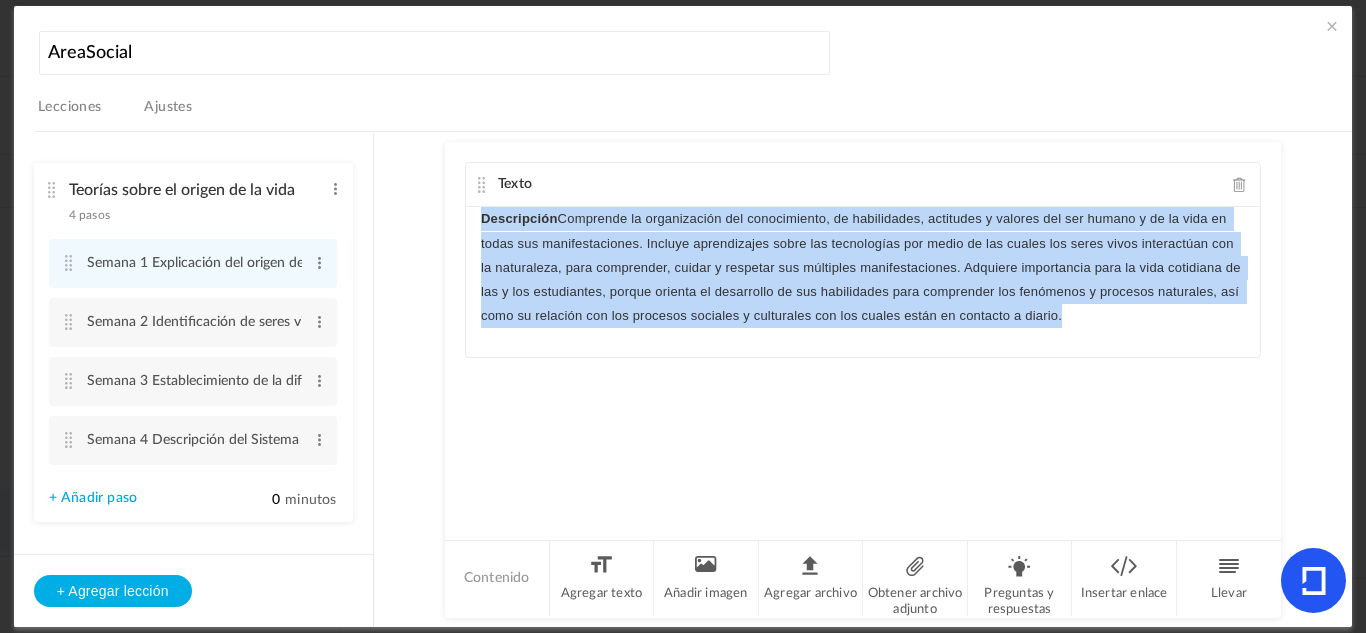 click on "Texto
Descripción  Comprende la organización del conocimiento, de habilidades, actitudes y valores del ser humano y de la vida en todas sus manifestaciones. Incluye aprendizajes sobre las tecnologías por medio de las cuales los seres vivos interactúan con la naturaleza, para comprender, cuidar y respetar sus múltiples manifestaciones. Adquiere importancia para la vida cotidiana de las y los estudiantes, porque orienta el desarrollo de sus habilidades para comprender los fenómenos y procesos naturales, así como su relación con los procesos sociales y culturales con los cuales están en contacto a diario." 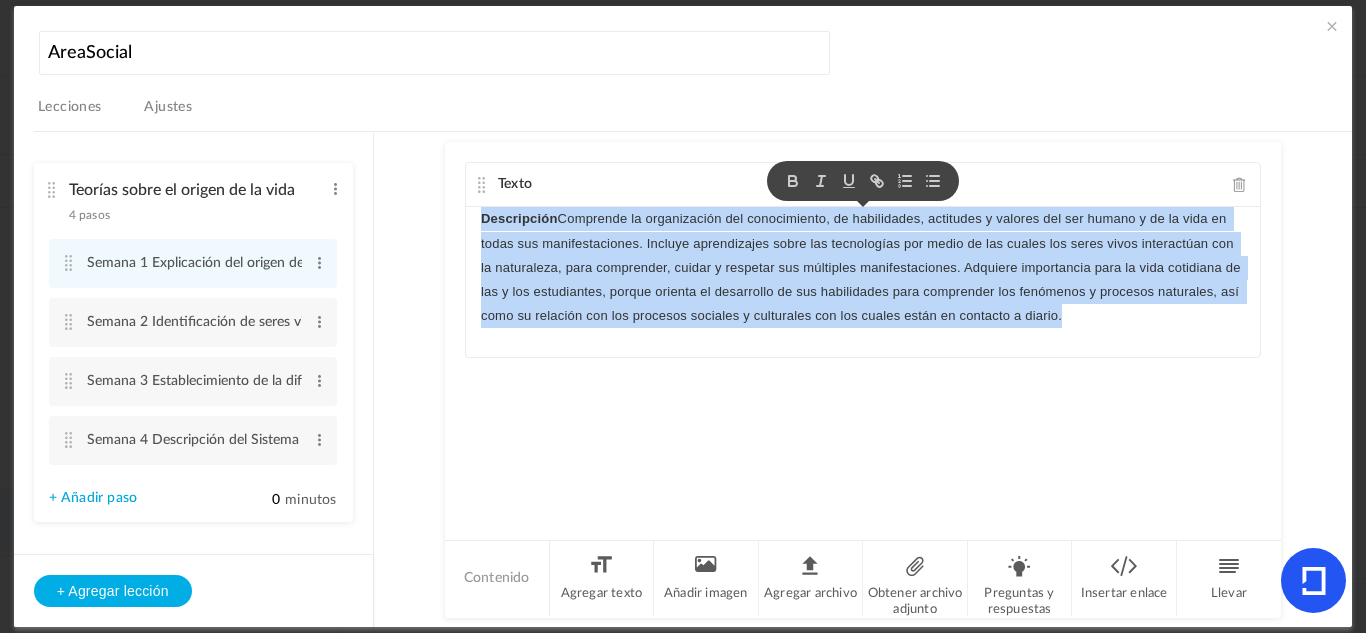 copy on "Descripción Comprende la organización del conocimiento, de habilidades, actitudes y valores del ser humano y de la vida en todas sus manifestaciones. Incluye aprendizajes sobre las tecnologías por medio de las cuales los seres vivos interactúan con la naturaleza, para comprender, cuidar y respetar sus múltiples manifestaciones. Adquiere importancia para la vida cotidiana de las y los estudiantes, porque orienta el desarrollo de sus habilidades para comprender los fenómenos y procesos naturales, así como su relación con los procesos sociales y culturales con los cuales están en contacto a diario." 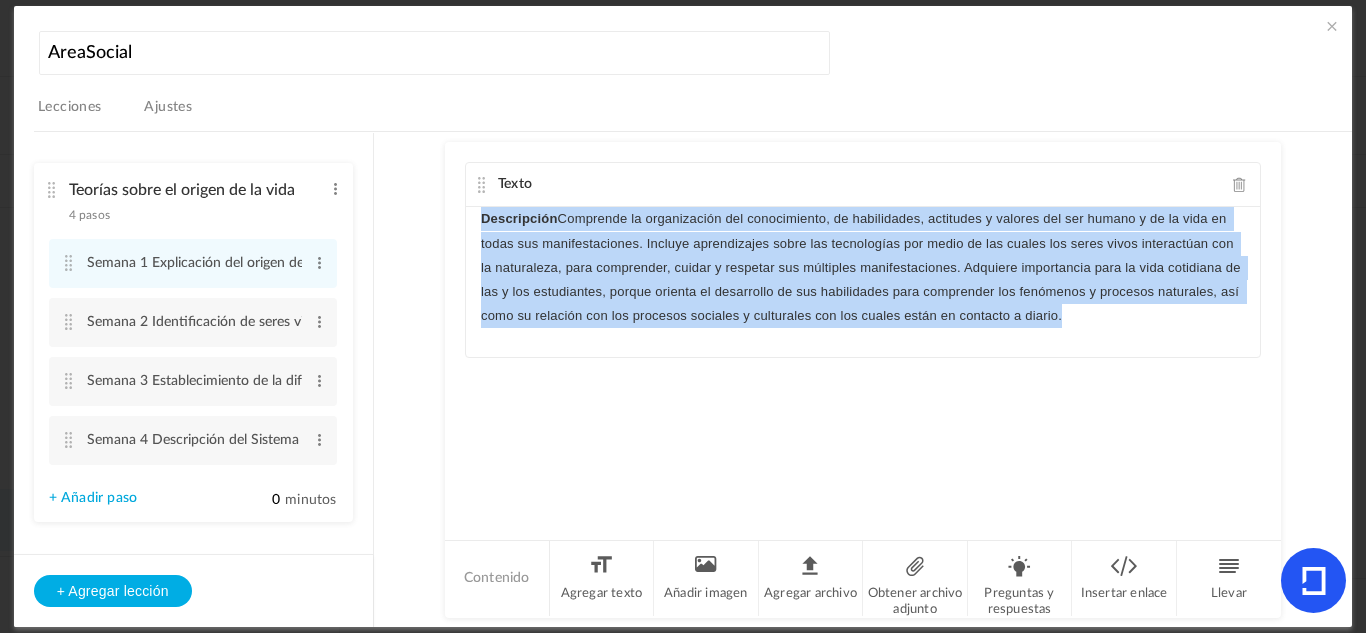 click on "Ajustes" at bounding box center (168, 107) 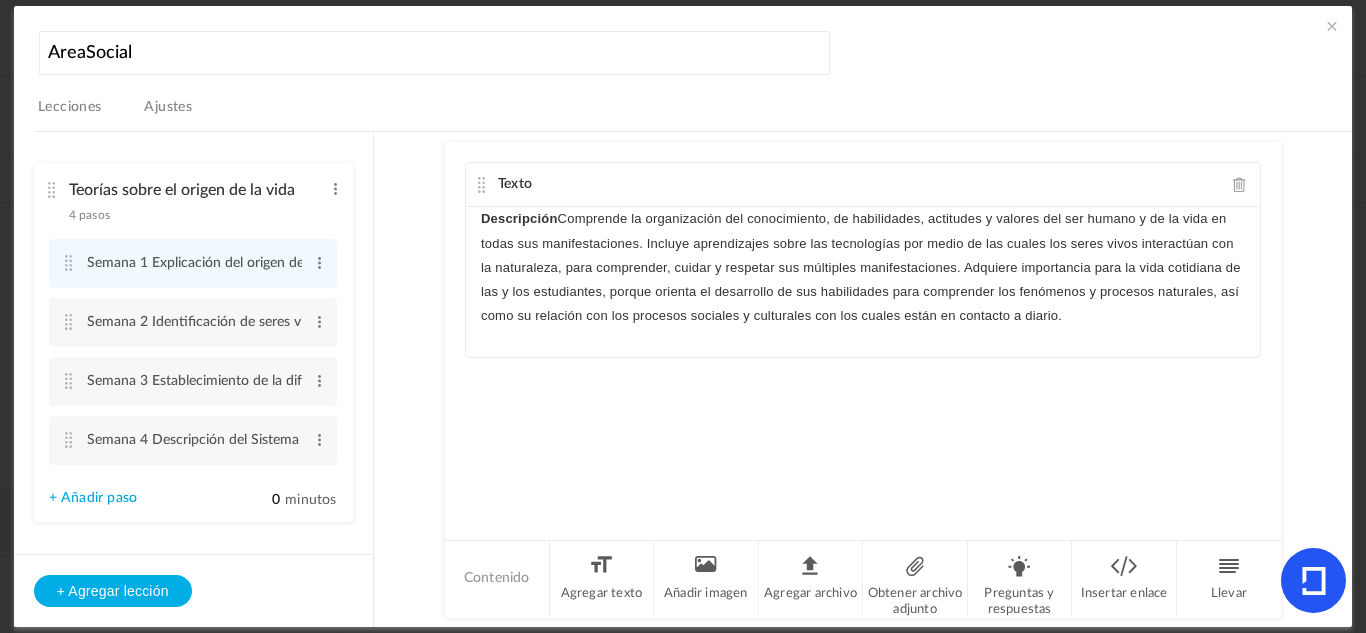 click on "AreaSocial
Lecciones
Ajustes
Publicar" at bounding box center [693, 79] 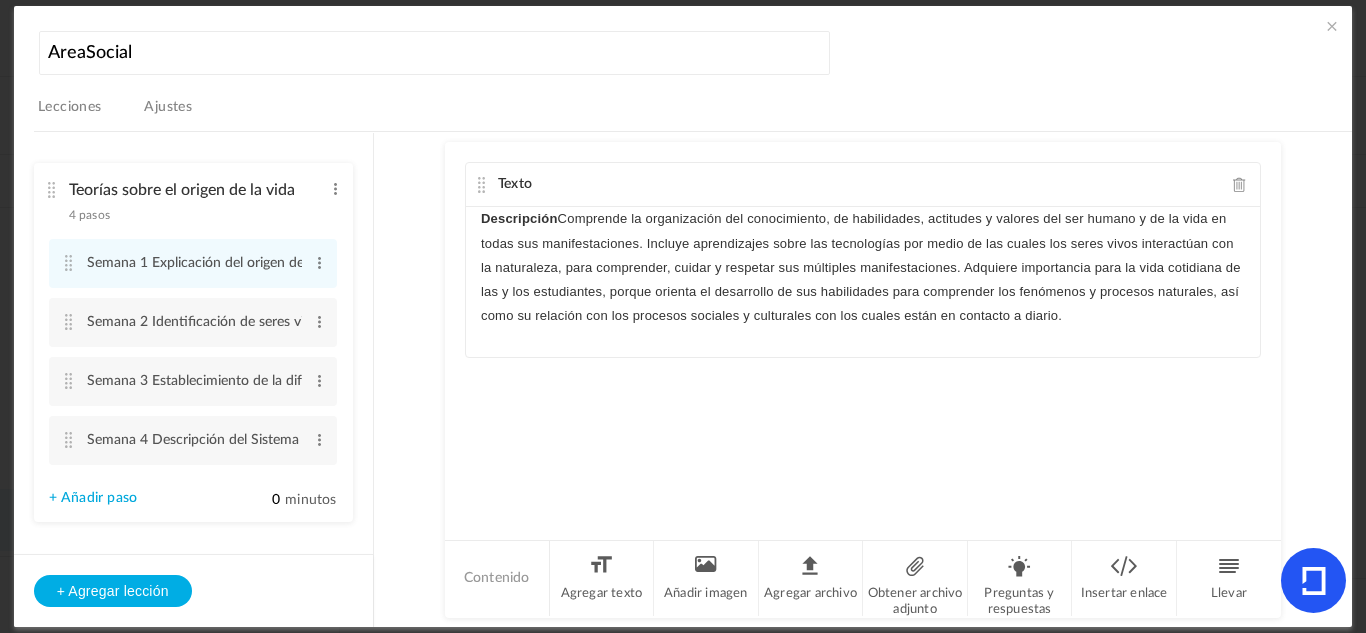 click on "Ajustes" at bounding box center (168, 107) 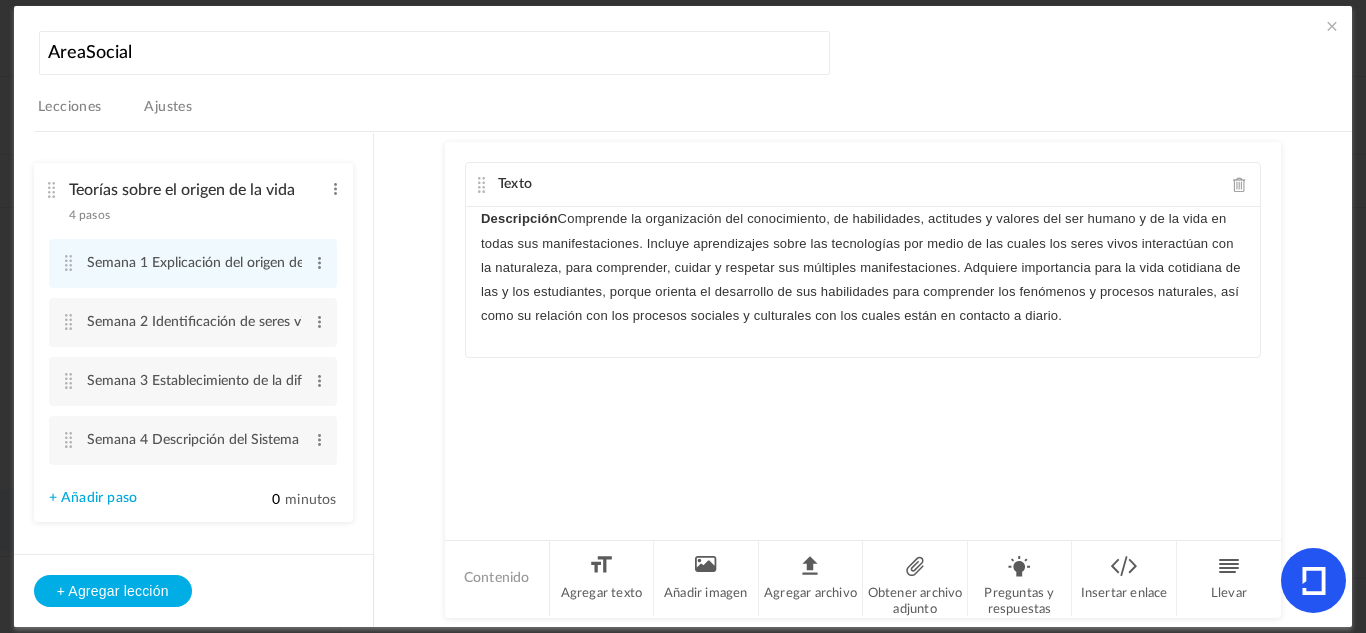 click on "Ajustes" at bounding box center (168, 107) 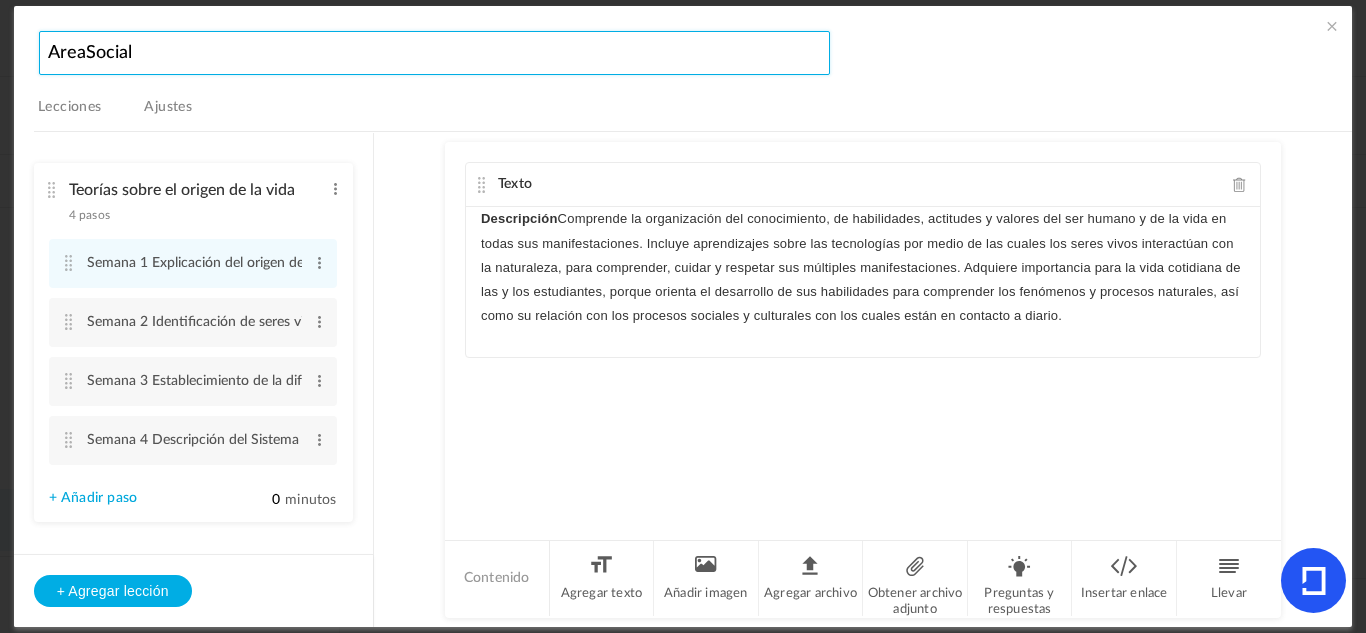 click on "AreaSocial" at bounding box center (434, 53) 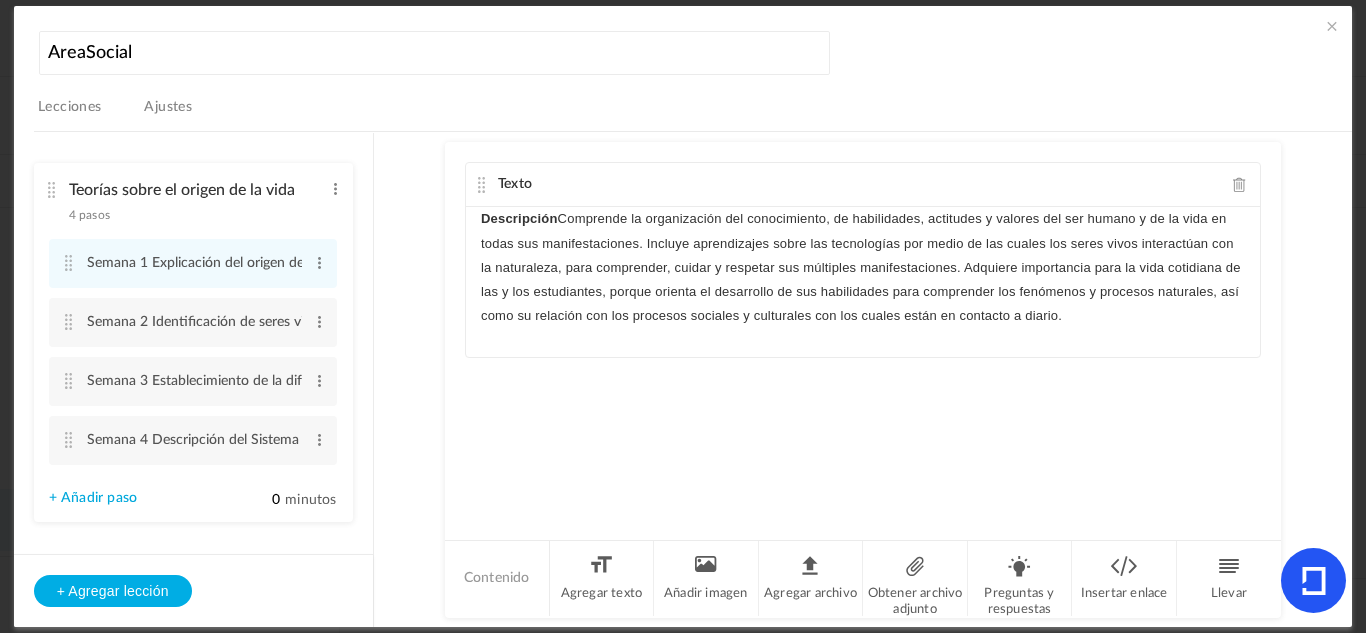 drag, startPoint x: 209, startPoint y: 110, endPoint x: 167, endPoint y: 102, distance: 42.755116 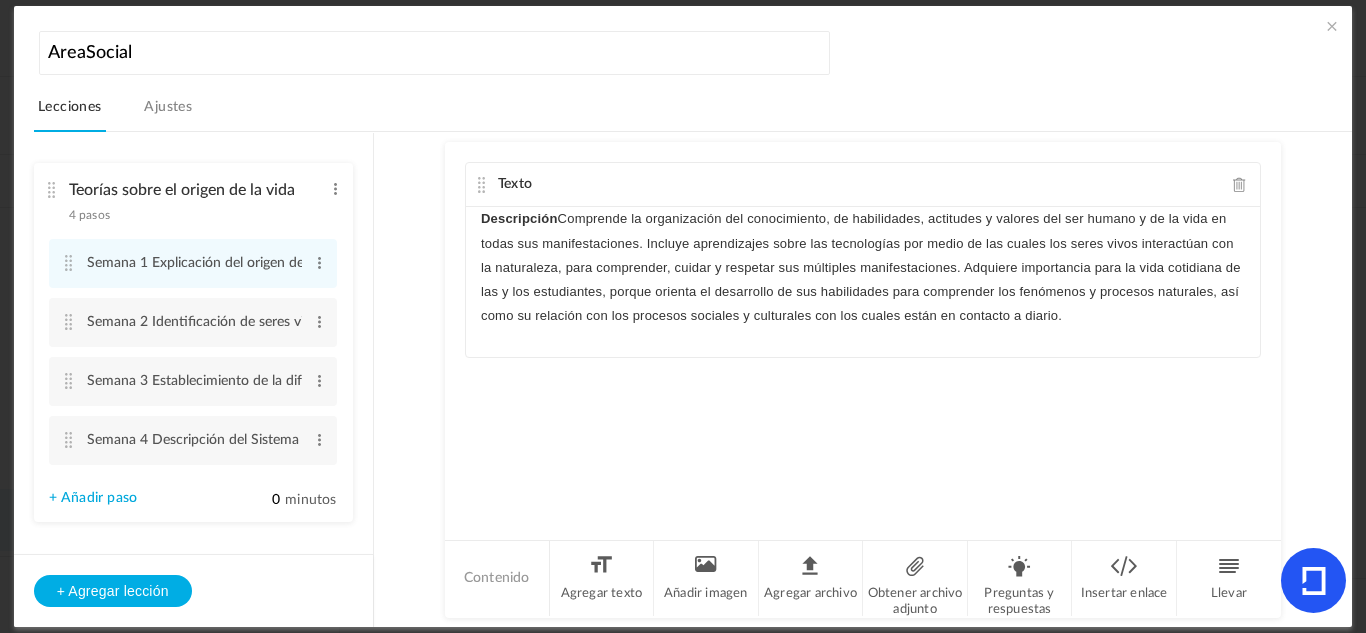 click on "Lecciones" at bounding box center (70, 113) 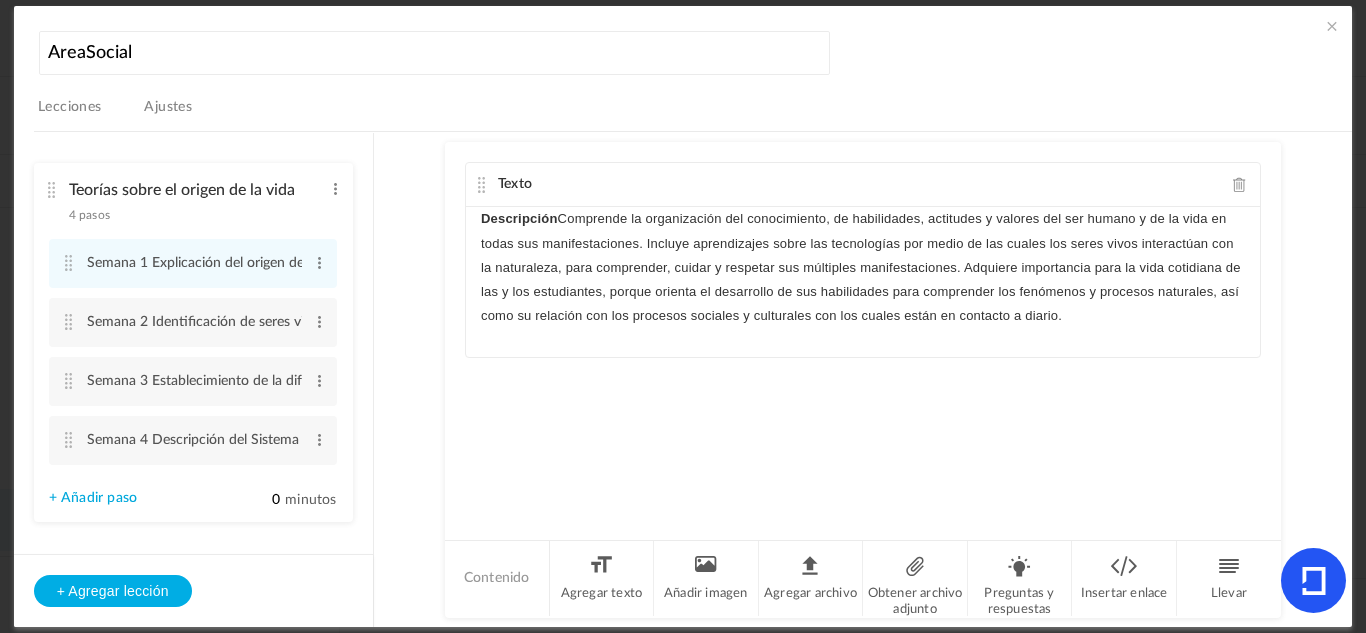 click on "Ajustes" at bounding box center (168, 107) 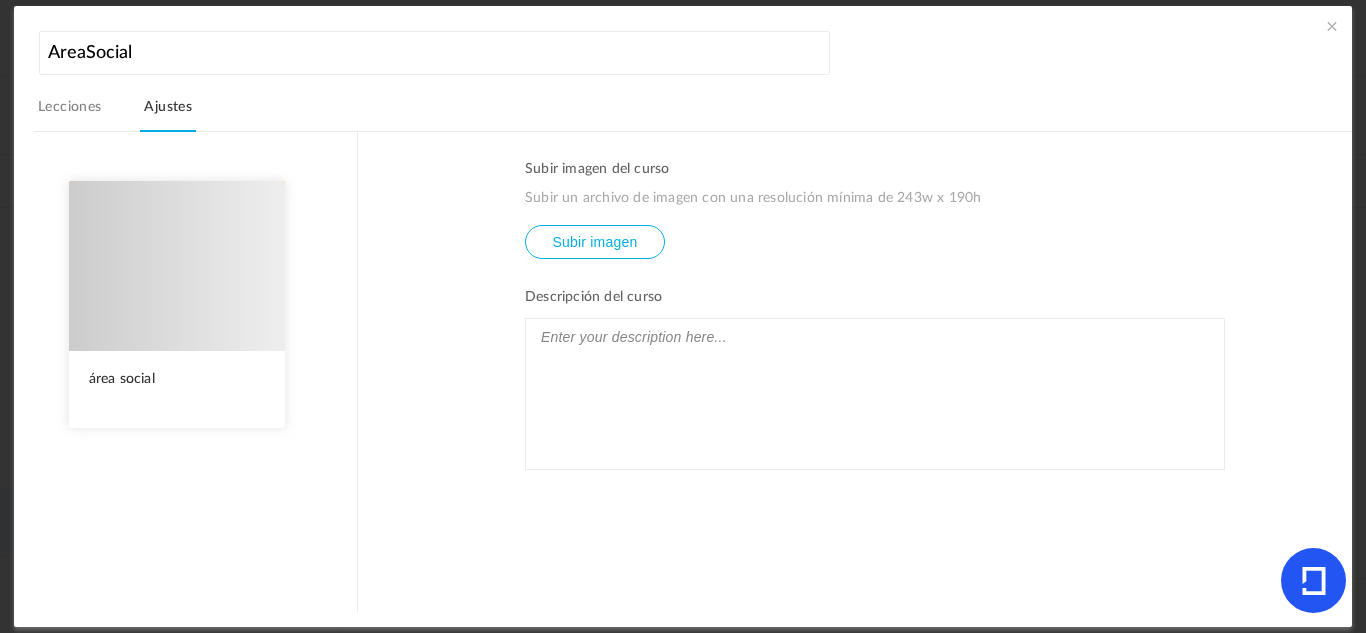 drag, startPoint x: 166, startPoint y: 124, endPoint x: 179, endPoint y: 138, distance: 19.104973 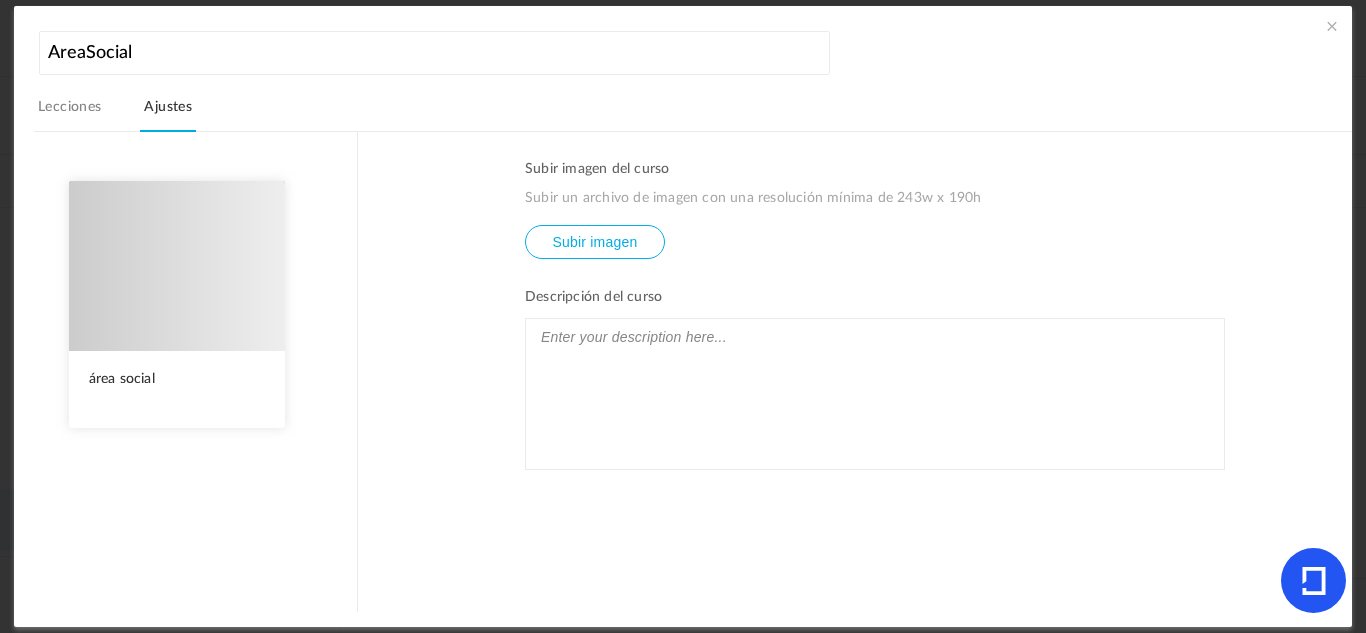 click on "AreaSocial
Lecciones
Ajustes
Publicar
área social
Avance
Descripción del curso
Categoría del curso
Multimedia Deportes Programación" at bounding box center (693, 326) 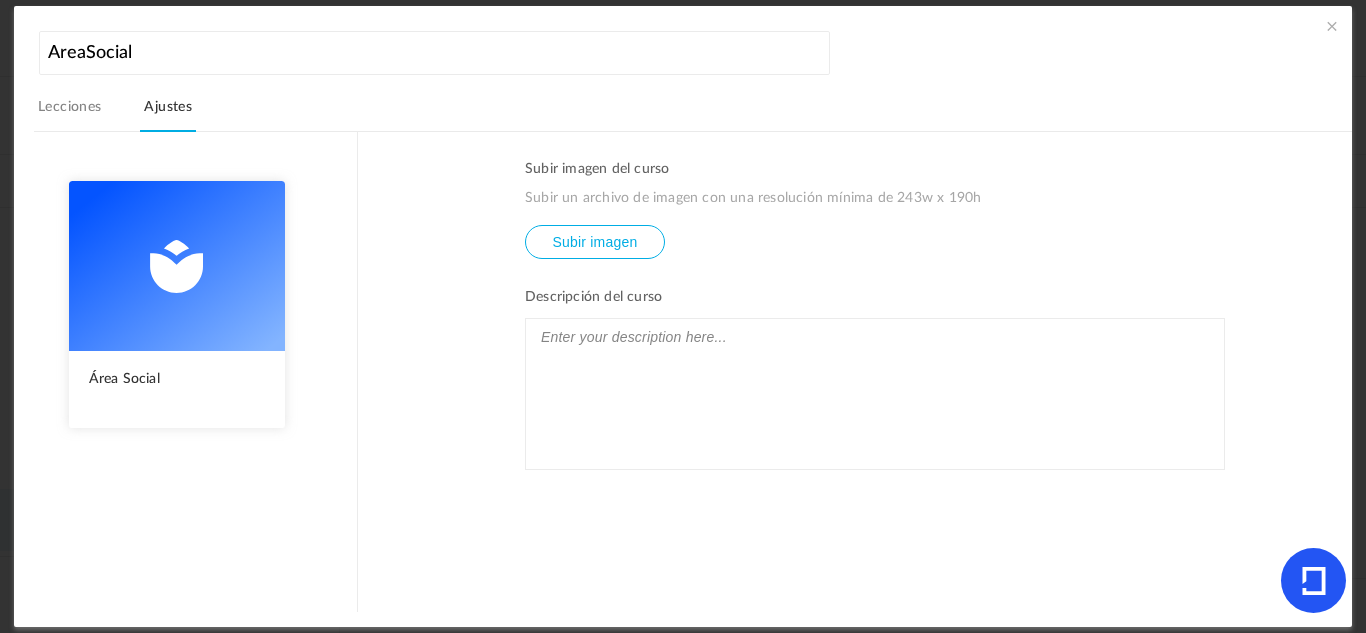 click at bounding box center (875, 394) 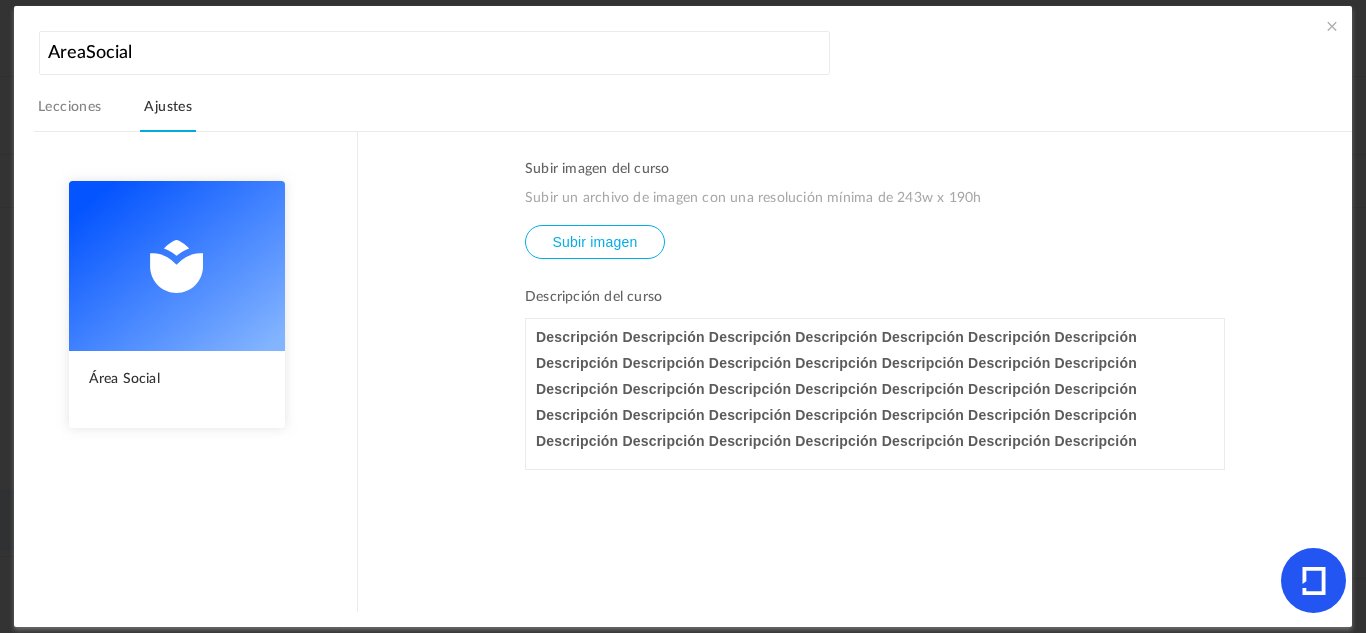 type 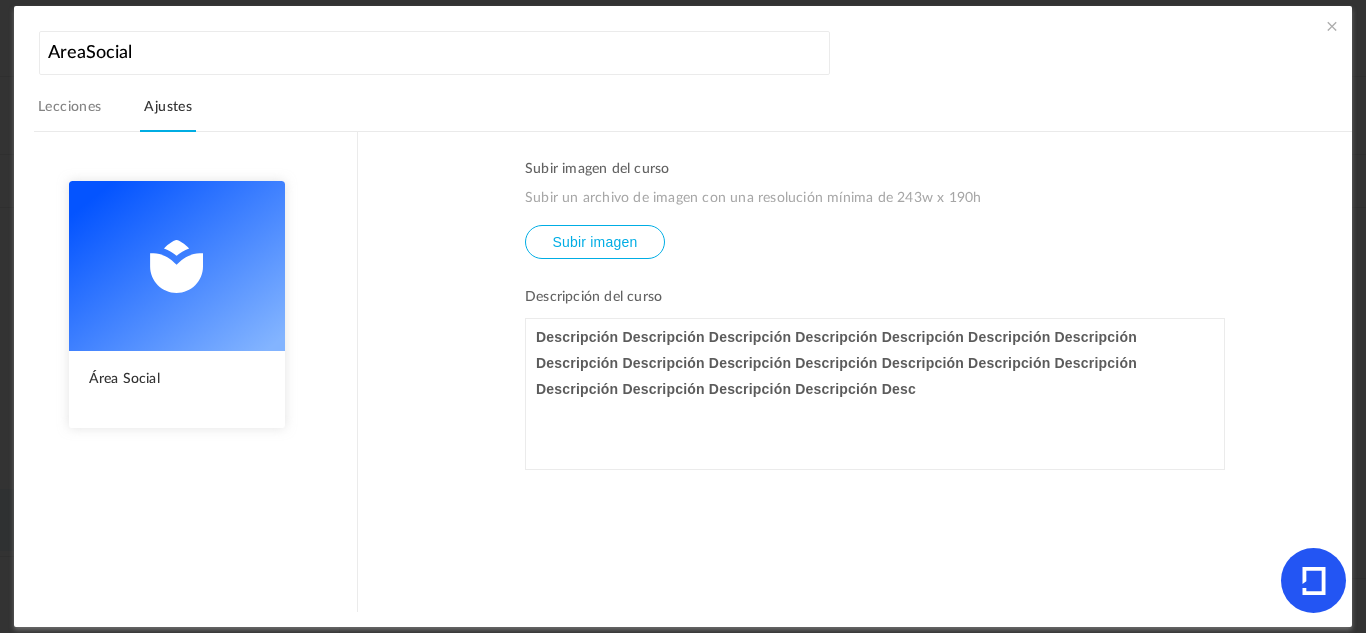 click on "Descripción Descripción Descripción Descripción Descripción Descripción Descripción Descripción Descripción Descripción Descripción Descripción Descripción Descripción Descripción Descripción Descripción Descripción Desc" at bounding box center [875, 394] 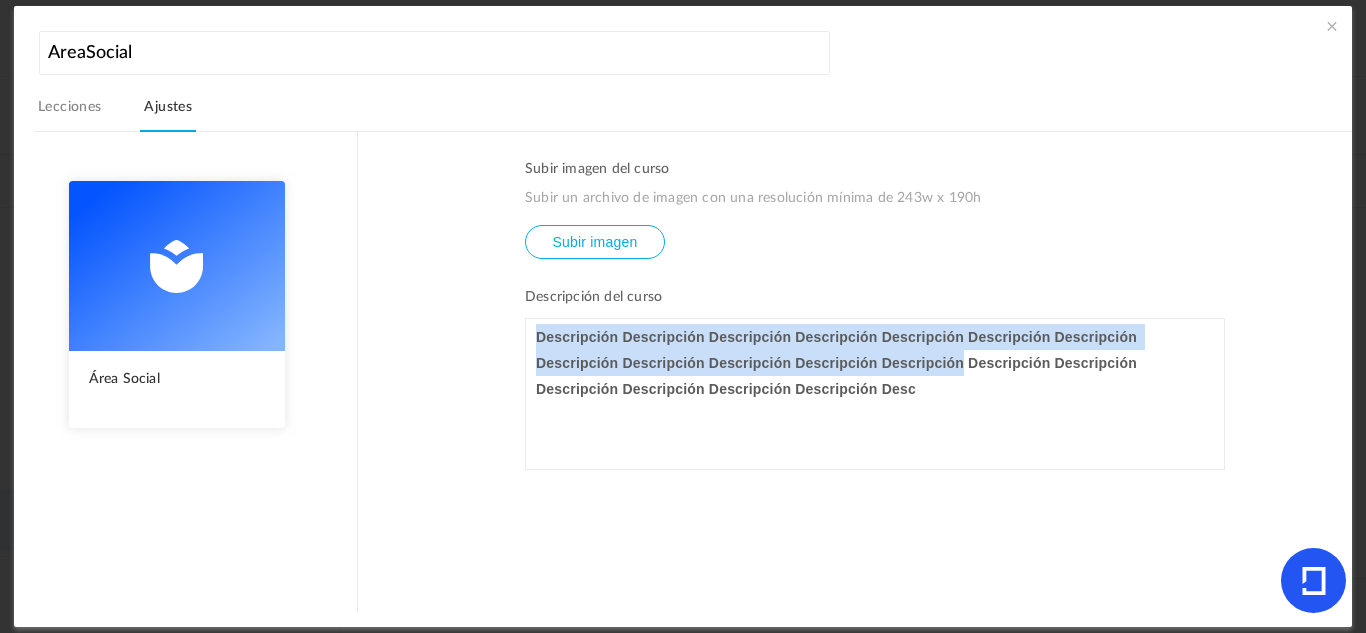 drag, startPoint x: 530, startPoint y: 336, endPoint x: 910, endPoint y: 369, distance: 381.4302 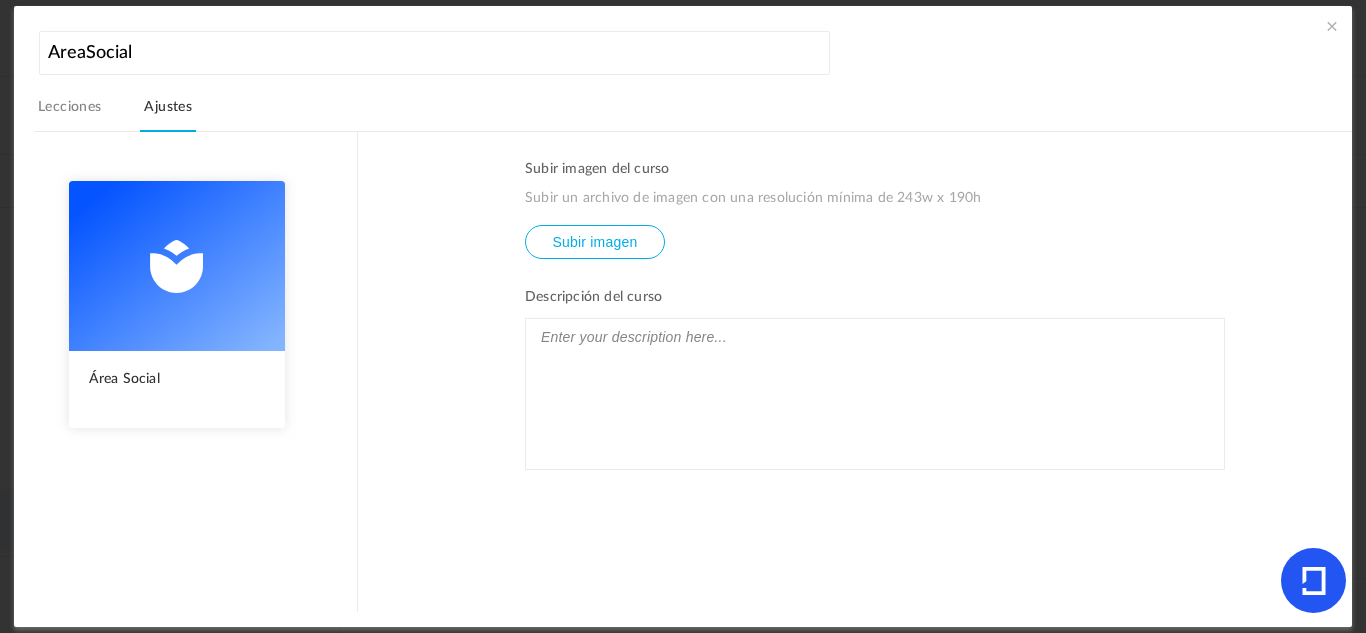 click at bounding box center (875, 337) 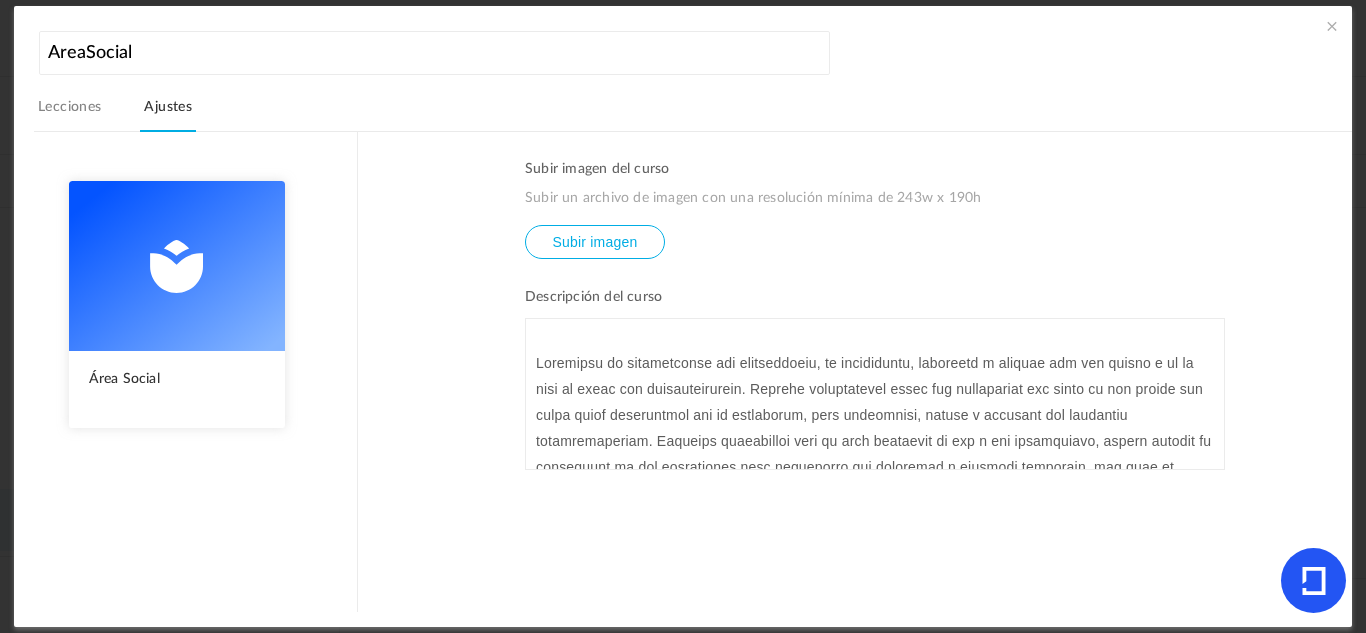 scroll, scrollTop: 0, scrollLeft: 0, axis: both 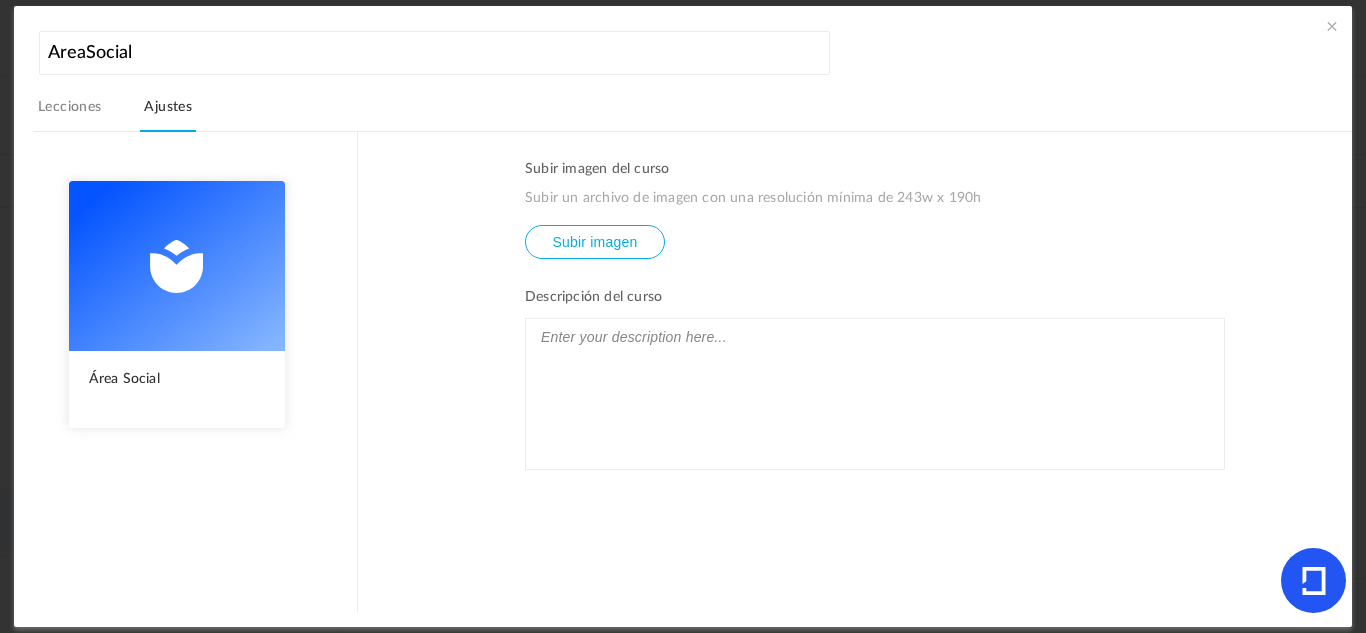 click at bounding box center [875, 394] 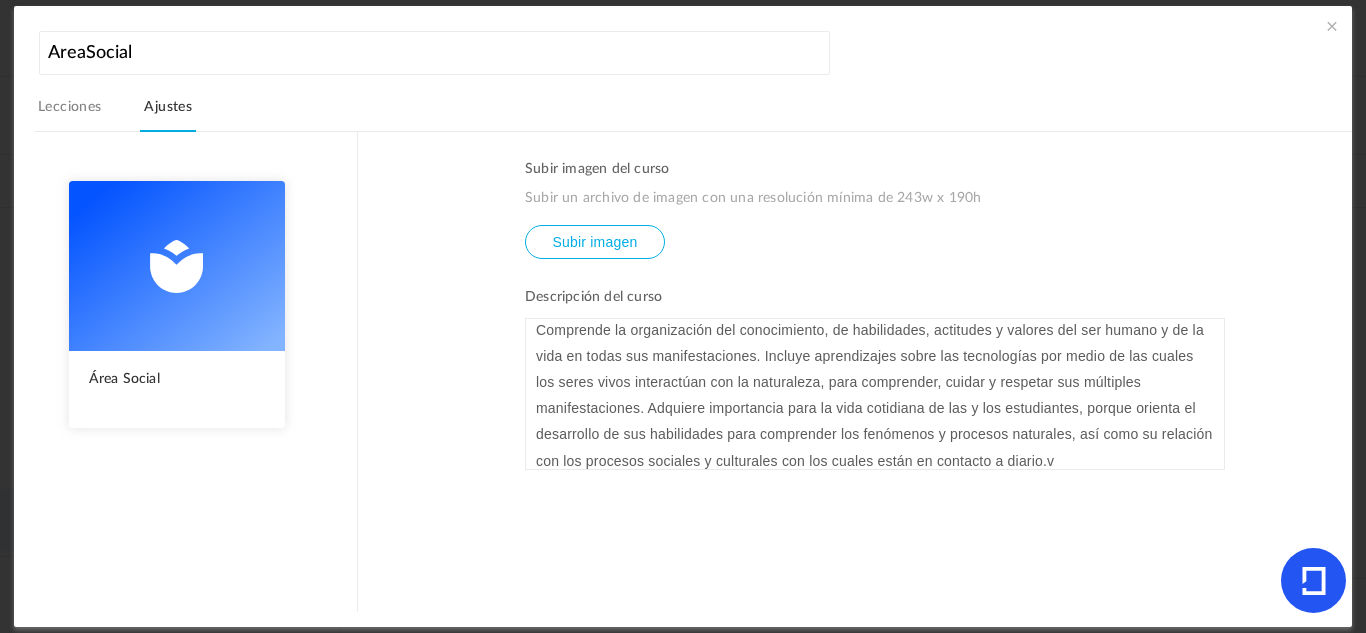 scroll, scrollTop: 0, scrollLeft: 0, axis: both 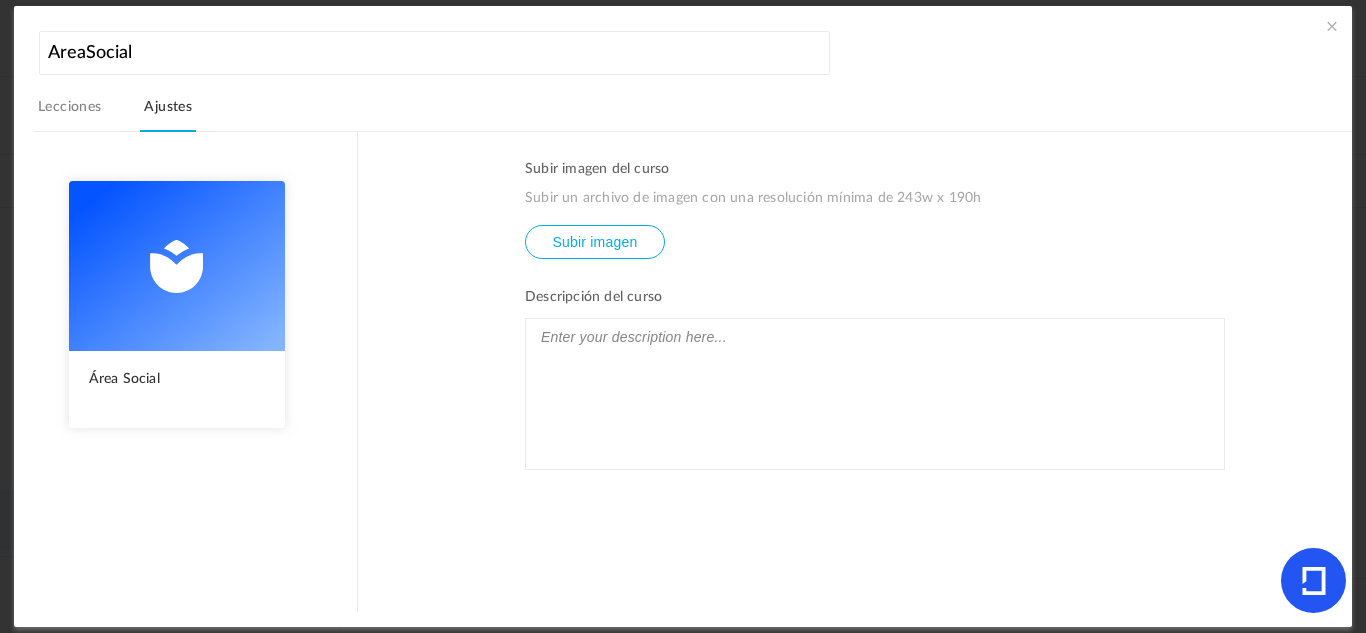 click on "Lecciones" at bounding box center (70, 107) 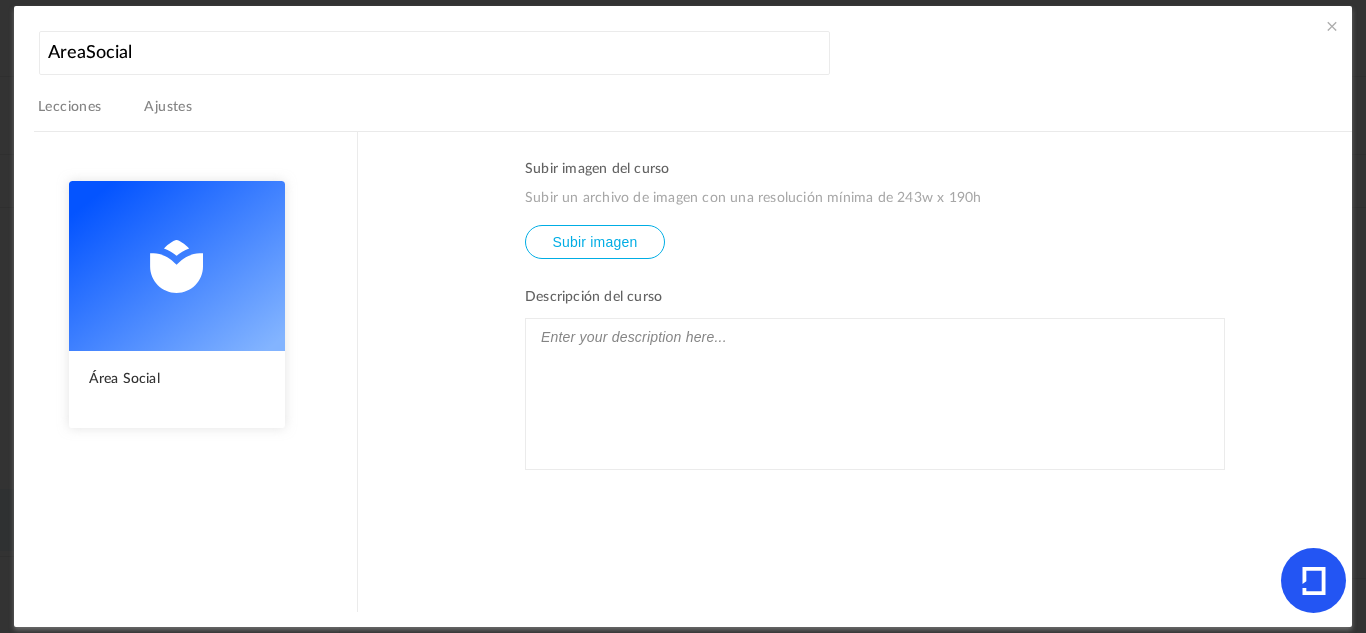 click on "Lecciones" at bounding box center (70, 113) 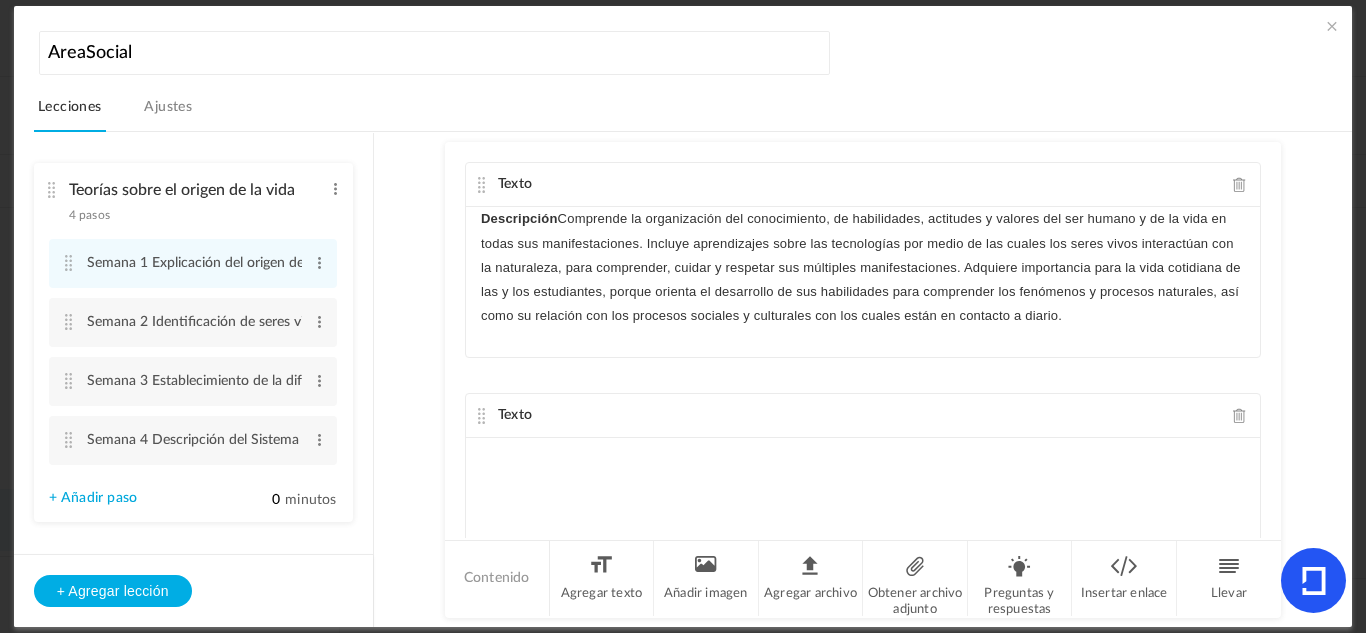 click at bounding box center [52, 190] 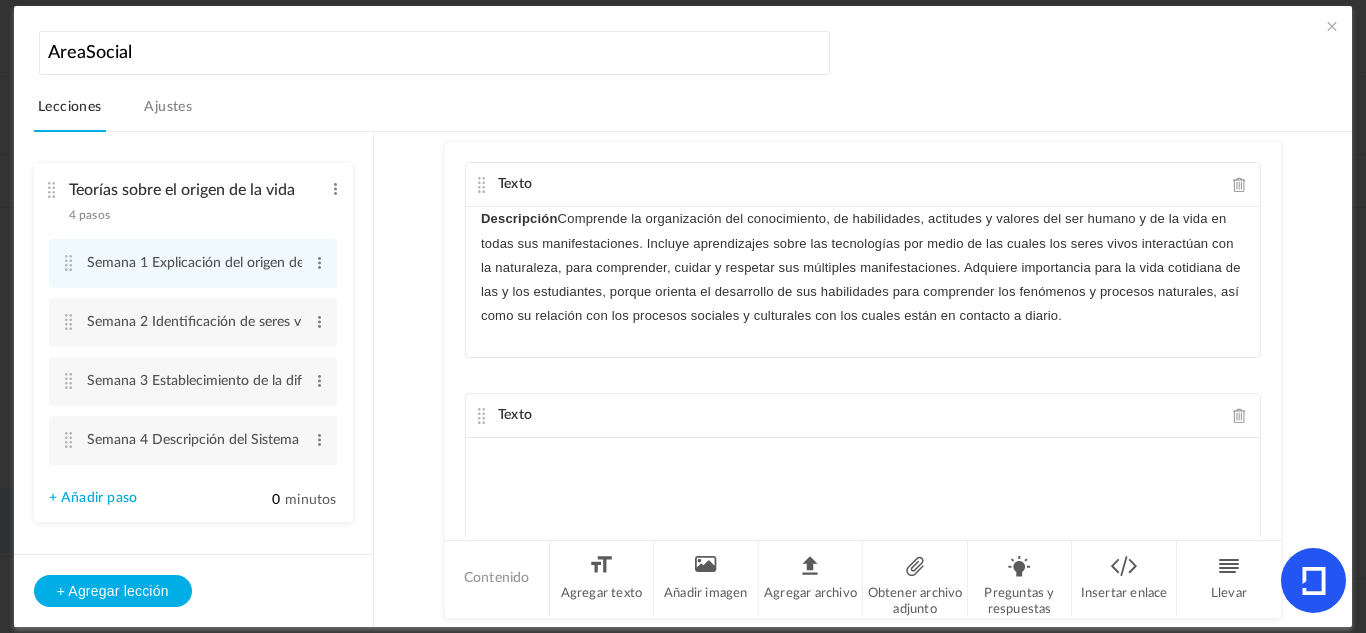 drag, startPoint x: 1096, startPoint y: 318, endPoint x: 1084, endPoint y: 329, distance: 16.27882 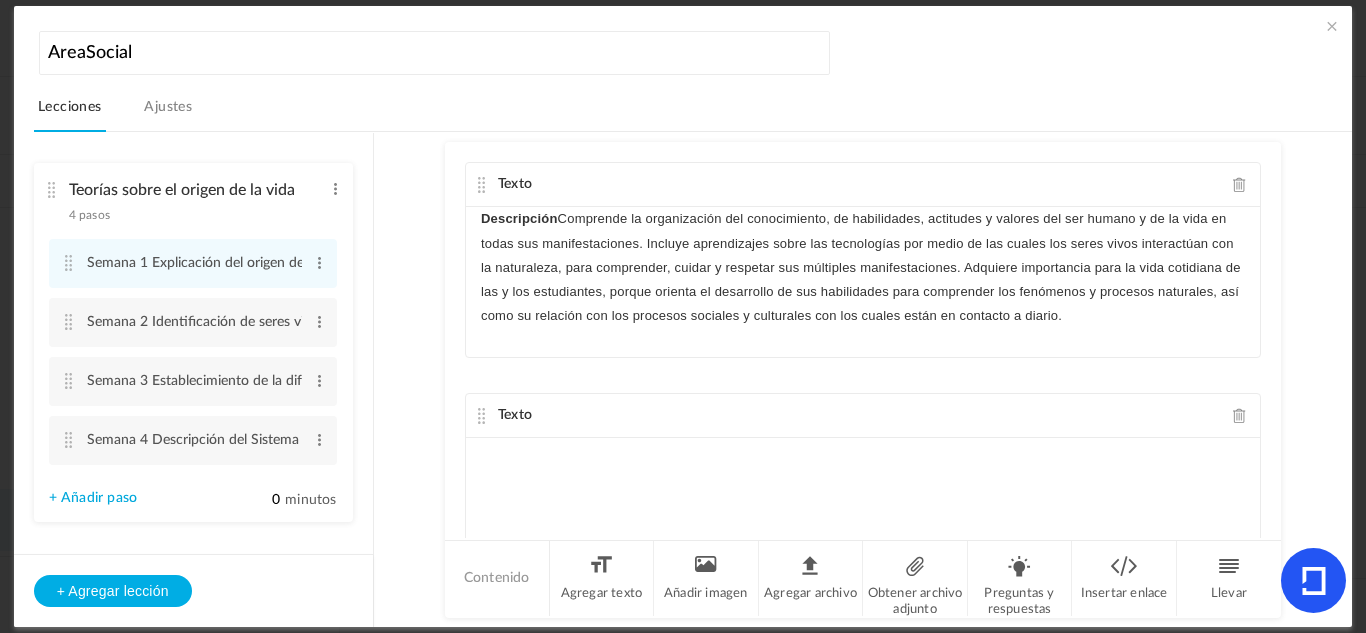 click on "Descripción Comprende la organización del conocimiento, de habilidades, actitudes y valores del ser humano y de la vida en todas sus manifestaciones. Incluye aprendizajes sobre las tecnologías por medio de las cuales los seres vivos interactúan con la naturaleza, para comprender, cuidar y respetar sus múltiples manifestaciones. Adquiere importancia para la vida cotidiana de las y los estudiantes, porque orienta el desarrollo de sus habilidades para comprender los fenómenos y procesos naturales, así como su relación con los procesos sociales y culturales con los cuales están en contacto a diario." 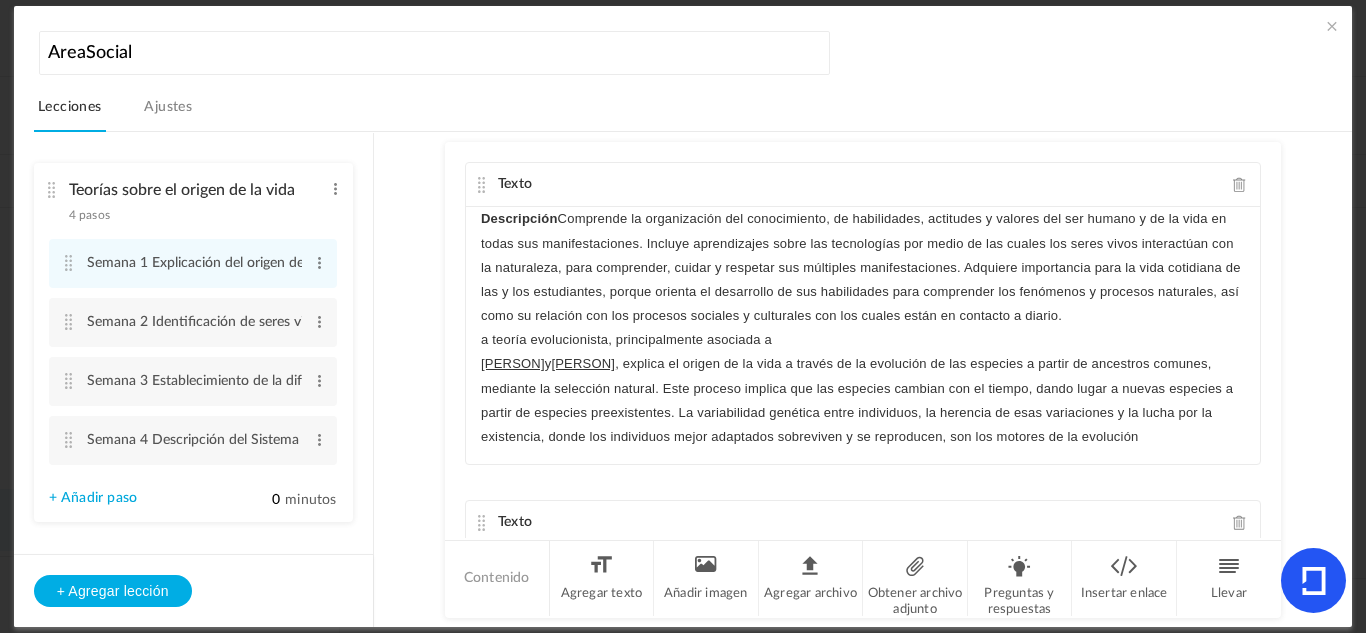 click on "Descripción  Comprende la organización del conocimiento, de habilidades, actitudes y valores del ser humano y de la vida en todas sus manifestaciones. Incluye aprendizajes sobre las tecnologías por medio de las cuales los seres vivos interactúan con la naturaleza, para comprender, cuidar y respetar sus múltiples manifestaciones. Adquiere importancia para la vida cotidiana de las y los estudiantes, porque orienta el desarrollo de sus habilidades para comprender los fenómenos y procesos naturales, así como su relación con los procesos sociales y culturales con los cuales están en contacto a diario. a teoría evolucionista, principalmente asociada a  [PERSON]  y  [PERSON]" 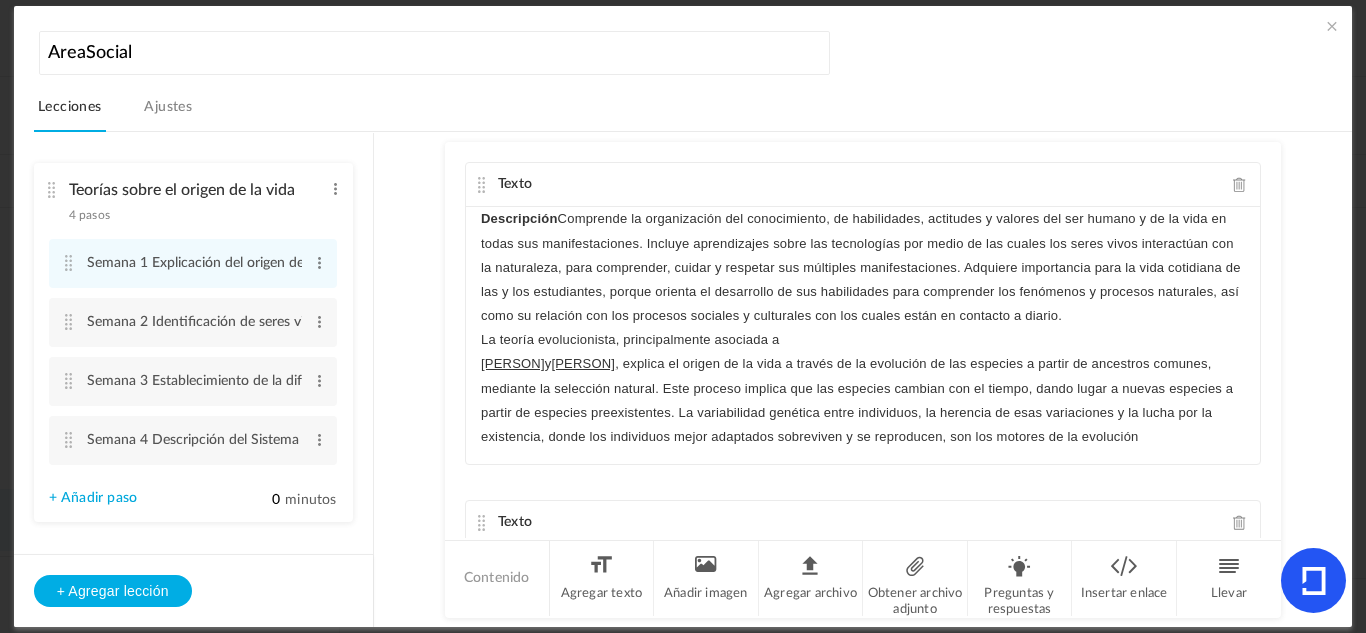 click on "Descripción  Comprende la organización del conocimiento, de habilidades, actitudes y valores del ser humano y de la vida en todas sus manifestaciones. Incluye aprendizajes sobre las tecnologías por medio de las cuales los seres vivos interactúan con la naturaleza, para comprender, cuidar y respetar sus múltiples manifestaciones. Adquiere importancia para la vida cotidiana de las y los estudiantes, porque orienta el desarrollo de sus habilidades para comprender los fenómenos y procesos naturales, así como su relación con los procesos sociales y culturales con los cuales están en contacto a diario. La teoría evolucionista, principalmente asociada a  [PERSON]  y  [PERSON]" 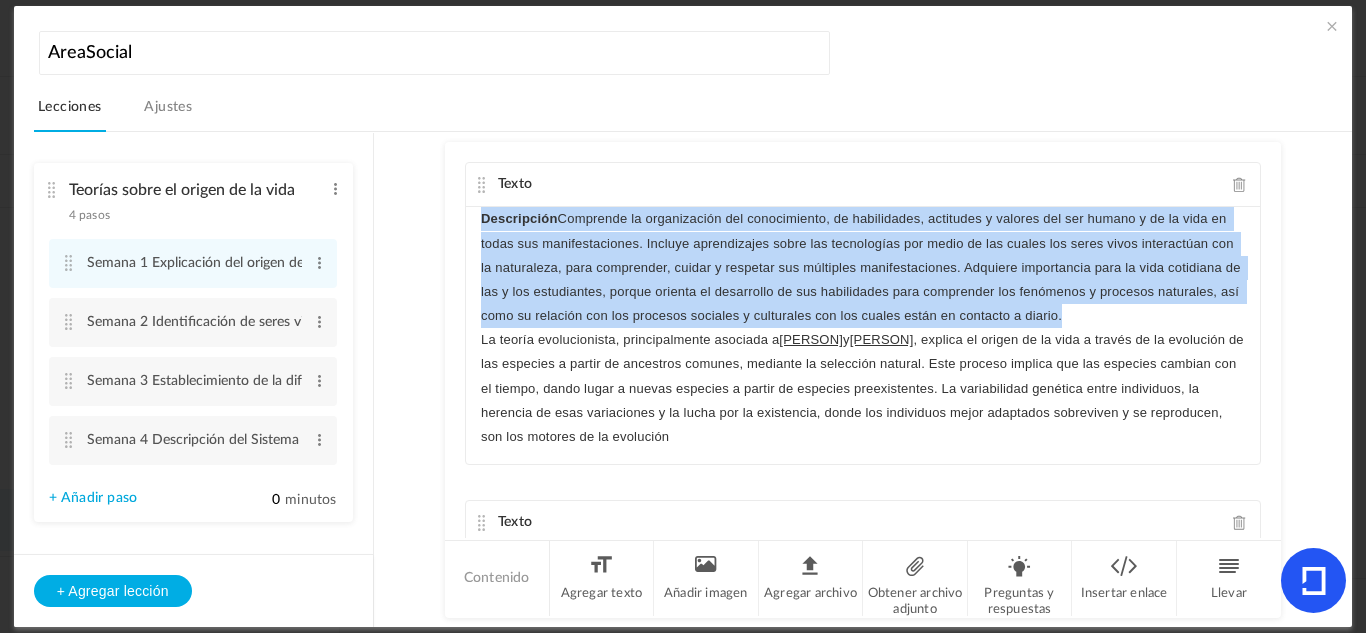 drag, startPoint x: 1101, startPoint y: 308, endPoint x: 453, endPoint y: 222, distance: 653.6819 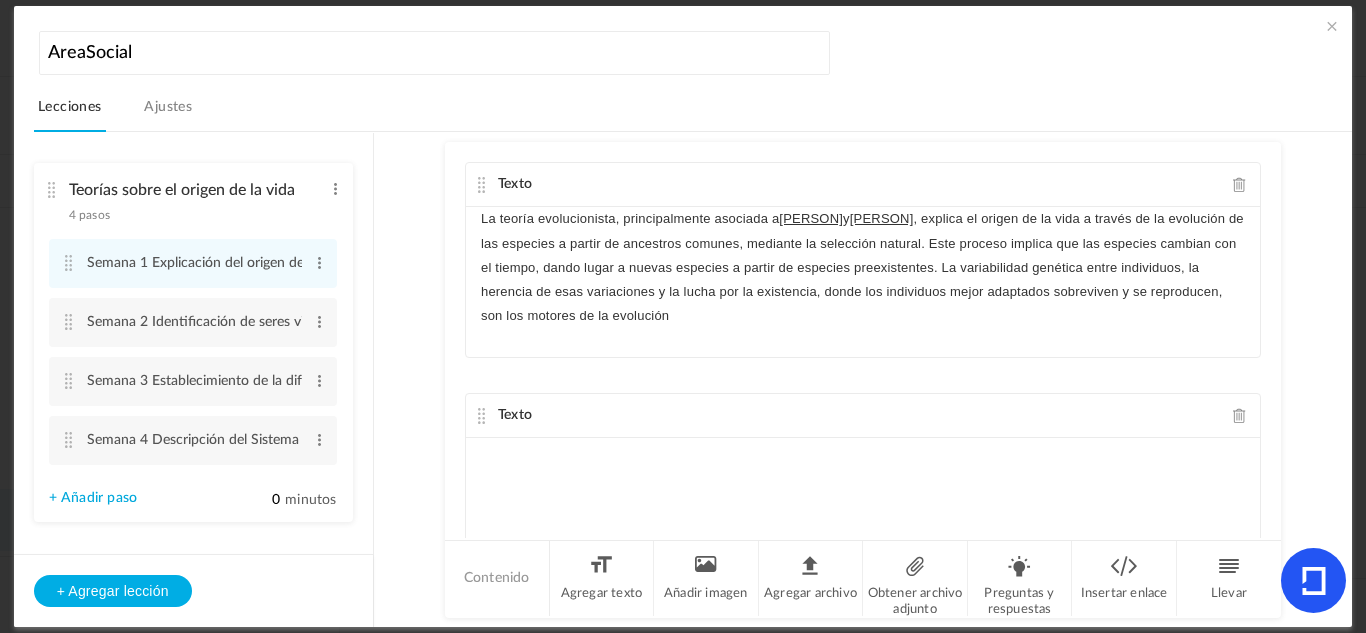 click on "La teoría evolucionista, principalmente asociada a [NAME] y [NAME], explica el origen de la vida a través de la evolución de las especies a partir de ancestros comunes, mediante la selección natural. Este proceso implica que las especies cambian con el tiempo, dando lugar a nuevas especies a partir de especies preexistentes. La variabilidad genética entre individuos, la herencia de esas variaciones y la lucha por la existencia, donde los individuos mejor adaptados sobreviven y se reproducen, son los motores de la evolución" 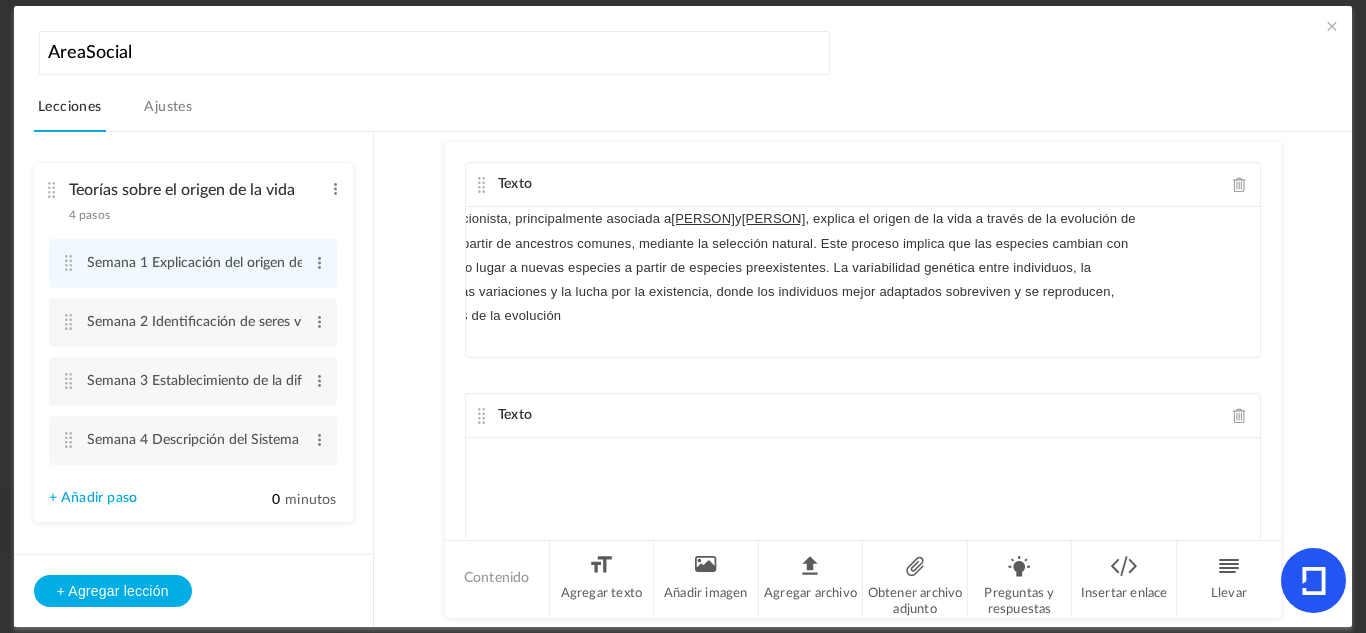 scroll, scrollTop: 0, scrollLeft: 0, axis: both 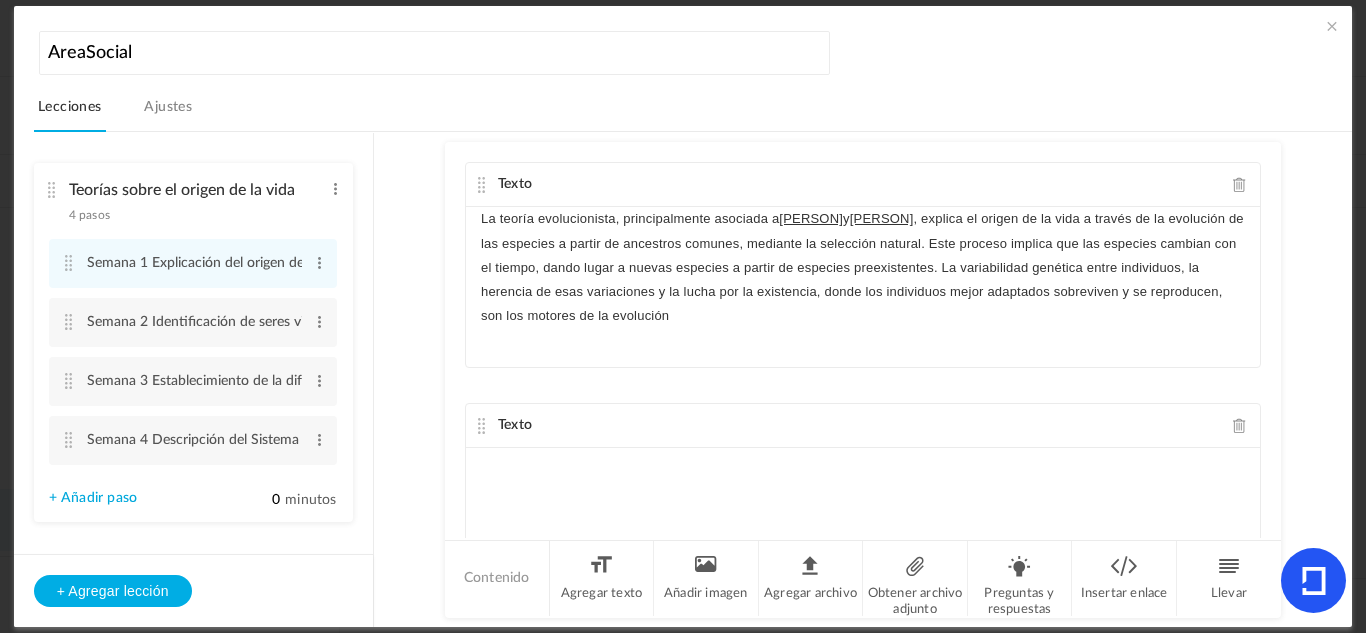 click on "La teoría evolucionista, principalmente asociada a [NAME] y [NAME], explica el origen de la vida a través de la evolución de las especies a partir de ancestros comunes, mediante la selección natural. Este proceso implica que las especies cambian con el tiempo, dando lugar a nuevas especies a partir de especies preexistentes. La variabilidad genética entre individuos, la herencia de esas variaciones y la lucha por la existencia, donde los individuos mejor adaptados sobreviven y se reproducen, son los motores de la evolución" 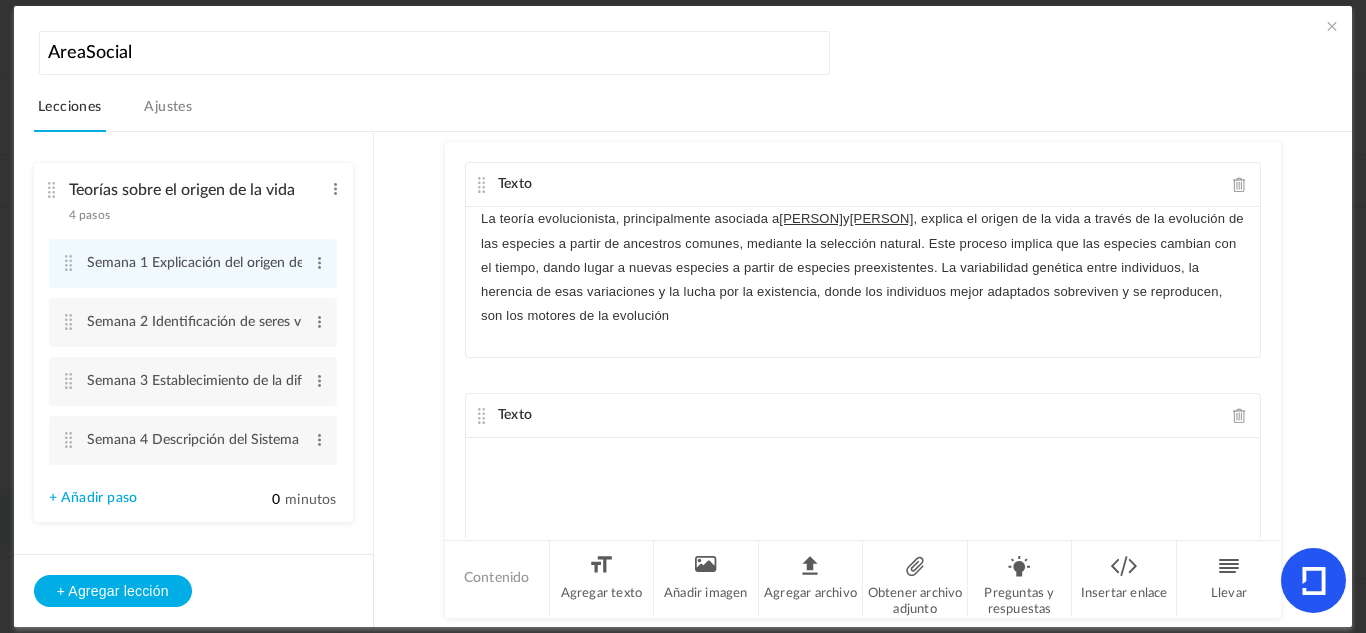 click on "Texto" 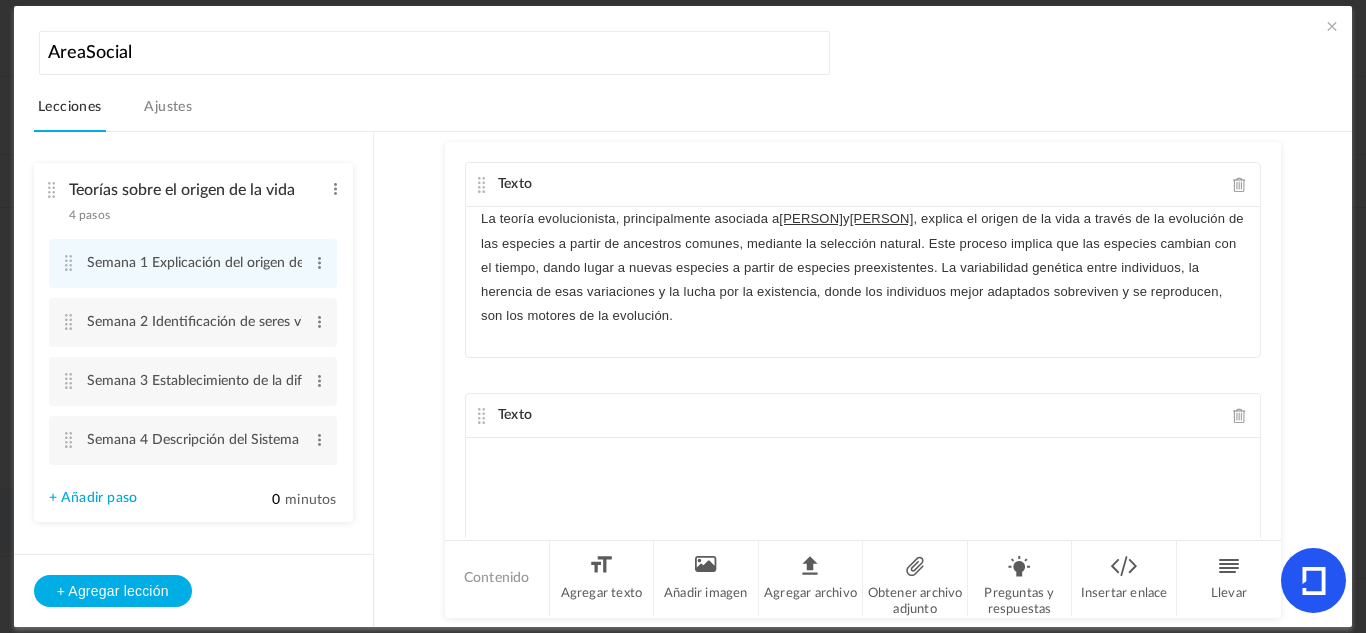 click on "La teoría evolucionista, principalmente asociada a Darwin y Wallace , explica el origen de la vida a través de la evolución de las especies a partir de ancestros comunes, mediante la selección natural. Este proceso implica que las especies cambian con el tiempo, dando lugar a nuevas especies a partir de especies preexistentes. La variabilidad genética entre individuos, la herencia de esas variaciones y la lucha por la existencia, donde los individuos mejor adaptados sobreviven y se reproducen, son los motores de la evolución." 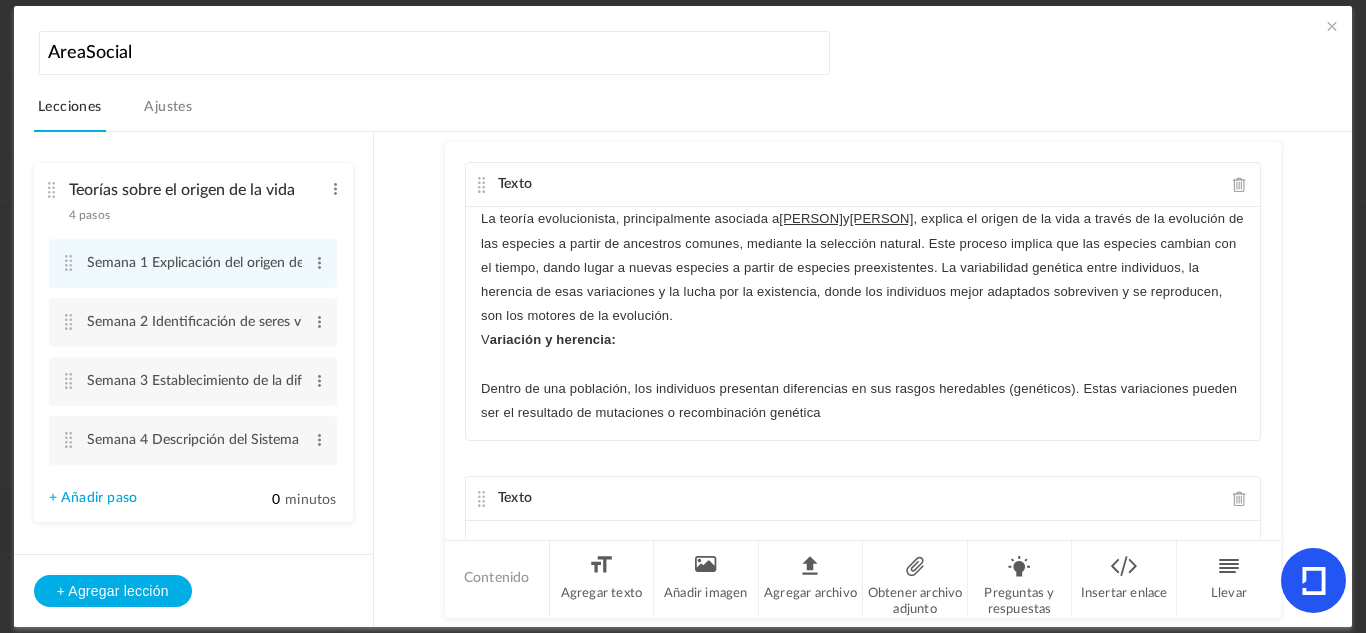 scroll, scrollTop: 0, scrollLeft: 0, axis: both 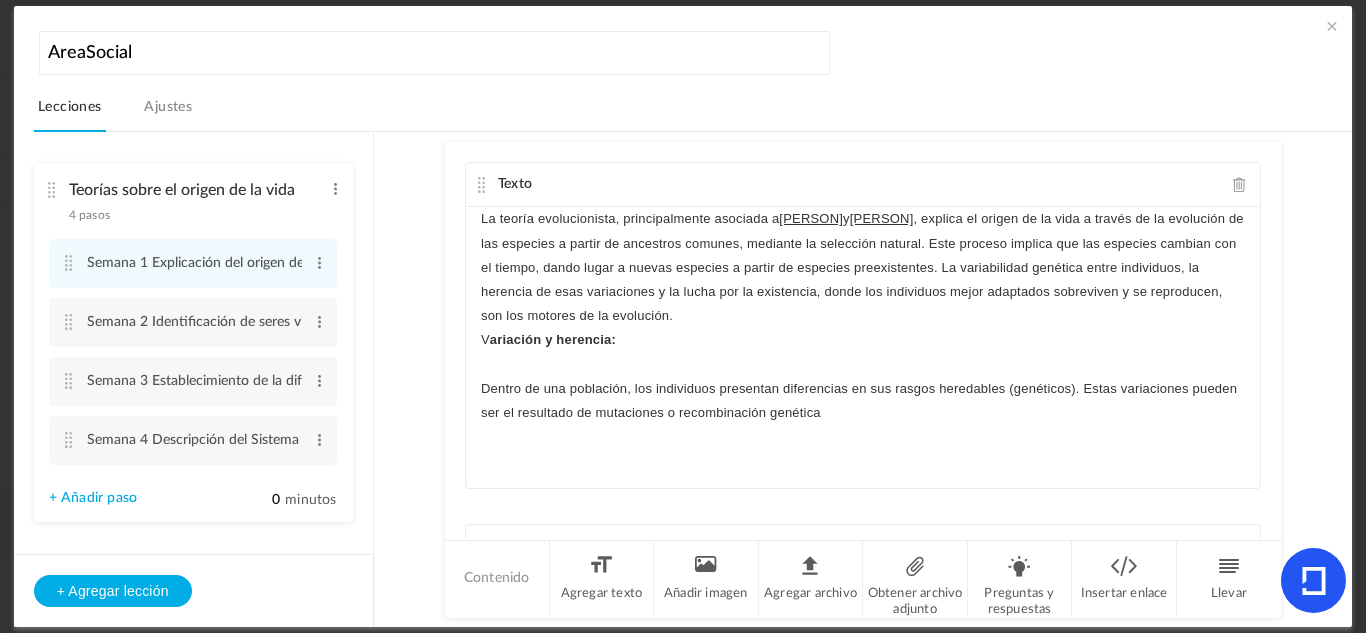 click on "La teoría evolucionista, principalmente asociada a Darwin y Wallace , explica el origen de la vida a través de la evolución de las especies a partir de ancestros comunes, mediante la selección natural. Este proceso implica que las especies cambian con el tiempo, dando lugar a nuevas especies a partir de especies preexistentes. La variabilidad genética entre individuos, la herencia de esas variaciones y la lucha por la existencia, donde los individuos mejor adaptados sobreviven y se reproducen, son los motores de la evolución." 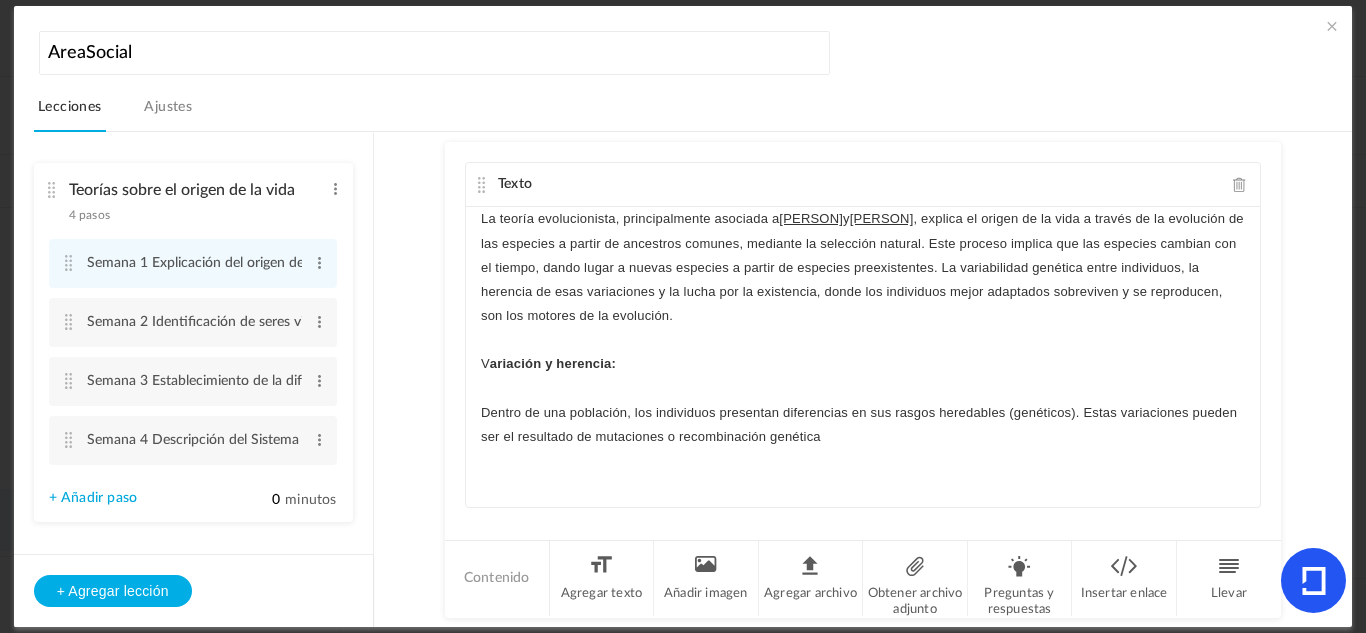 scroll, scrollTop: 20, scrollLeft: 0, axis: vertical 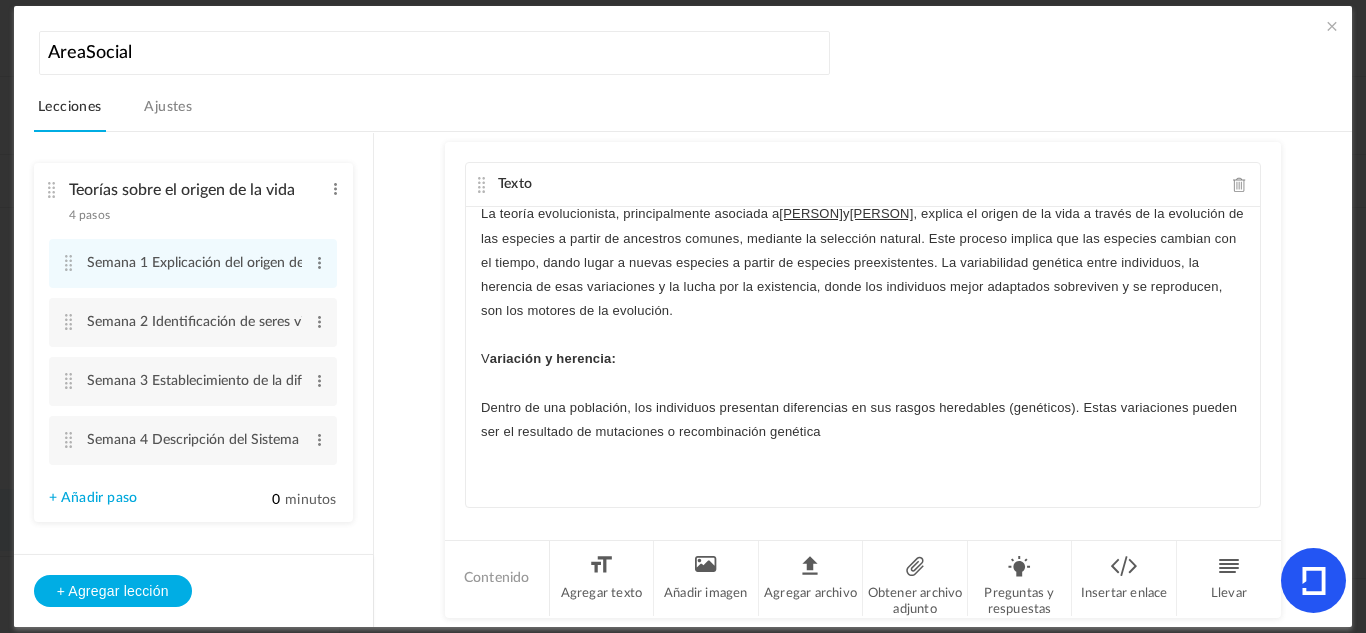 click 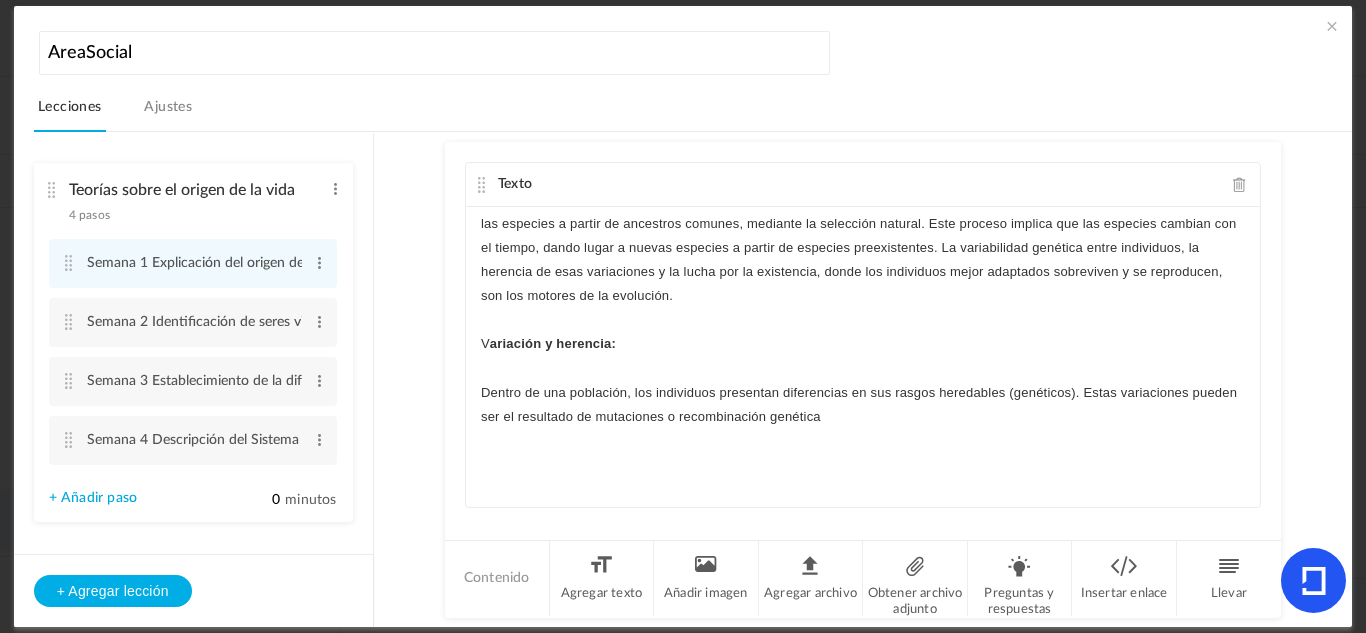 scroll, scrollTop: 0, scrollLeft: 0, axis: both 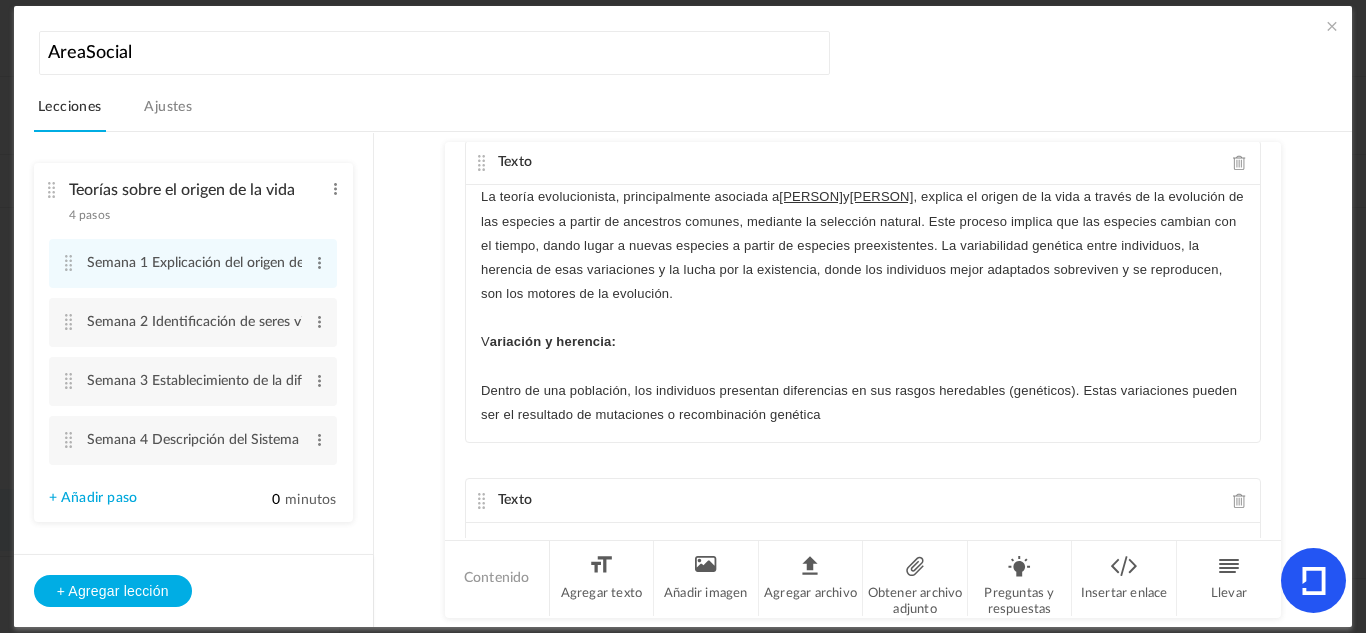click on "Dentro de una población, los individuos presentan diferencias en sus rasgos heredables (genéticos). Estas variaciones pueden ser el resultado de mutaciones o recombinación genética" 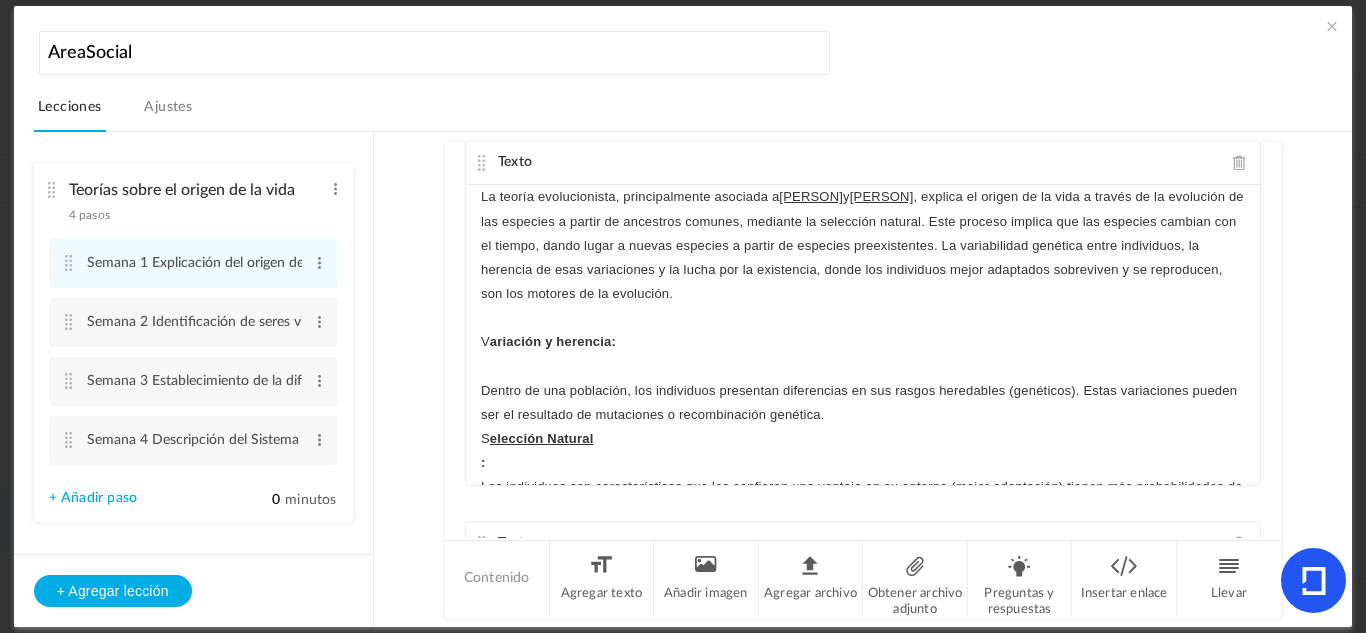 scroll, scrollTop: 0, scrollLeft: 0, axis: both 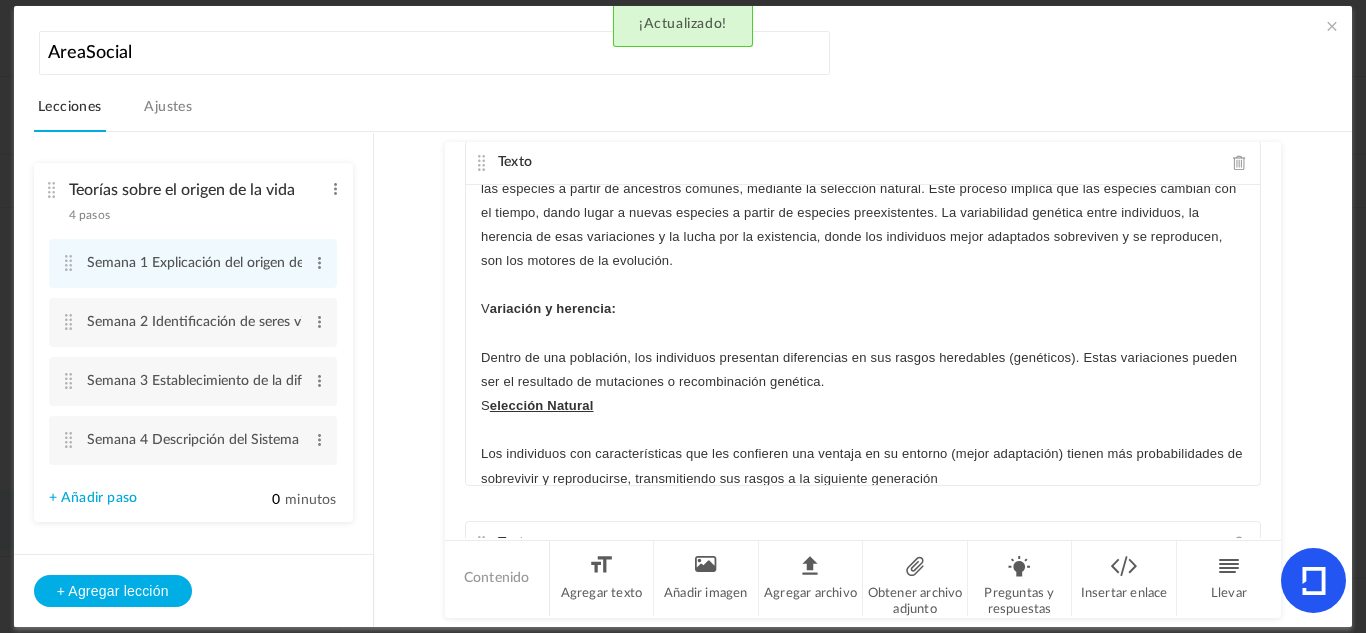 click on "Dentro de una población, los individuos presentan diferencias en sus rasgos heredables (genéticos). Estas variaciones pueden ser el resultado de mutaciones o recombinación genética." 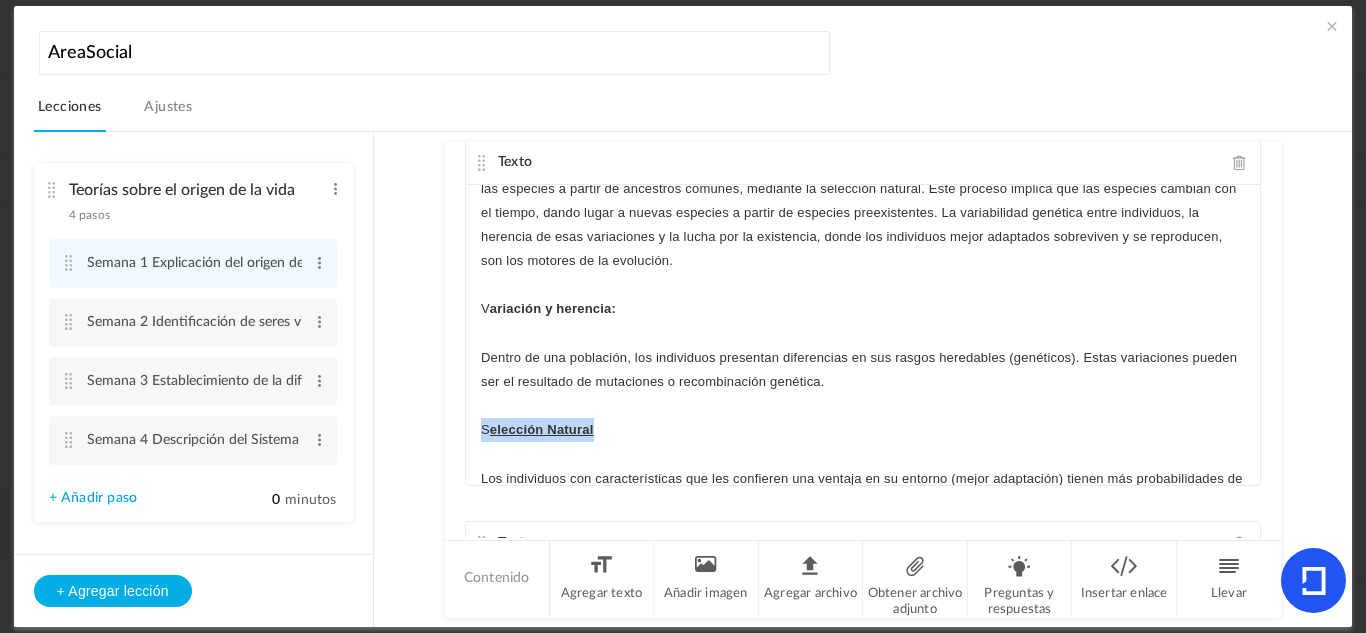 drag, startPoint x: 628, startPoint y: 425, endPoint x: 463, endPoint y: 440, distance: 165.68042 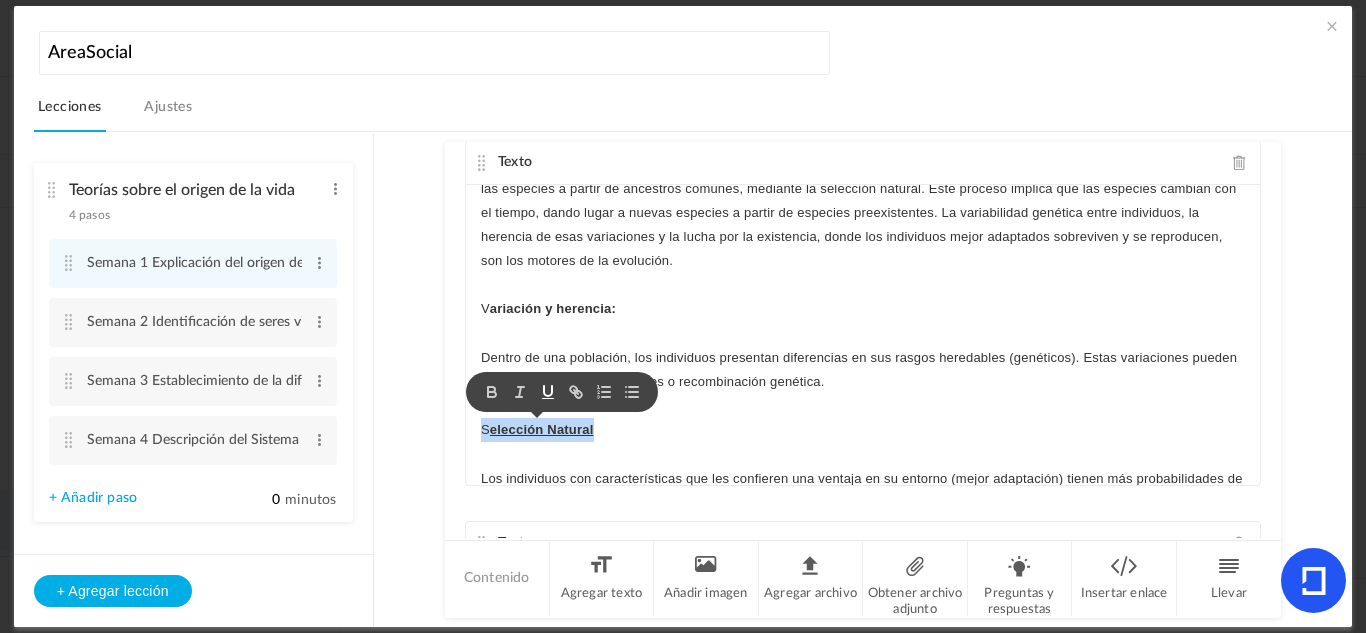 click 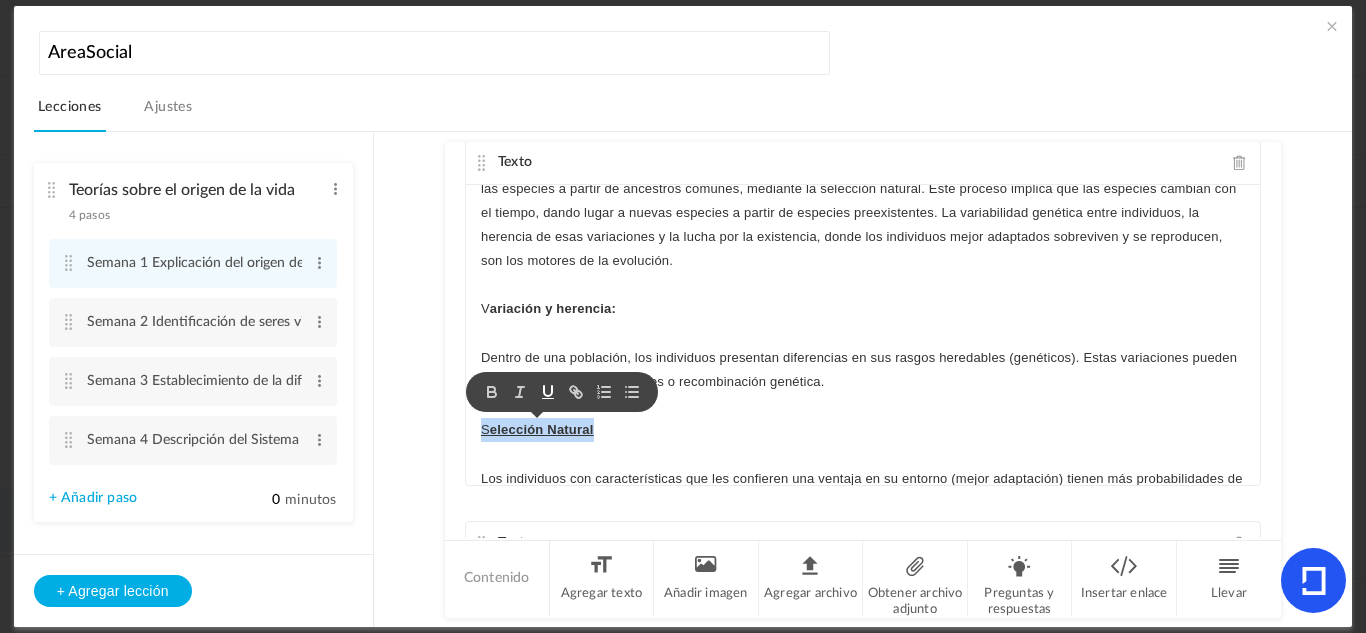 click 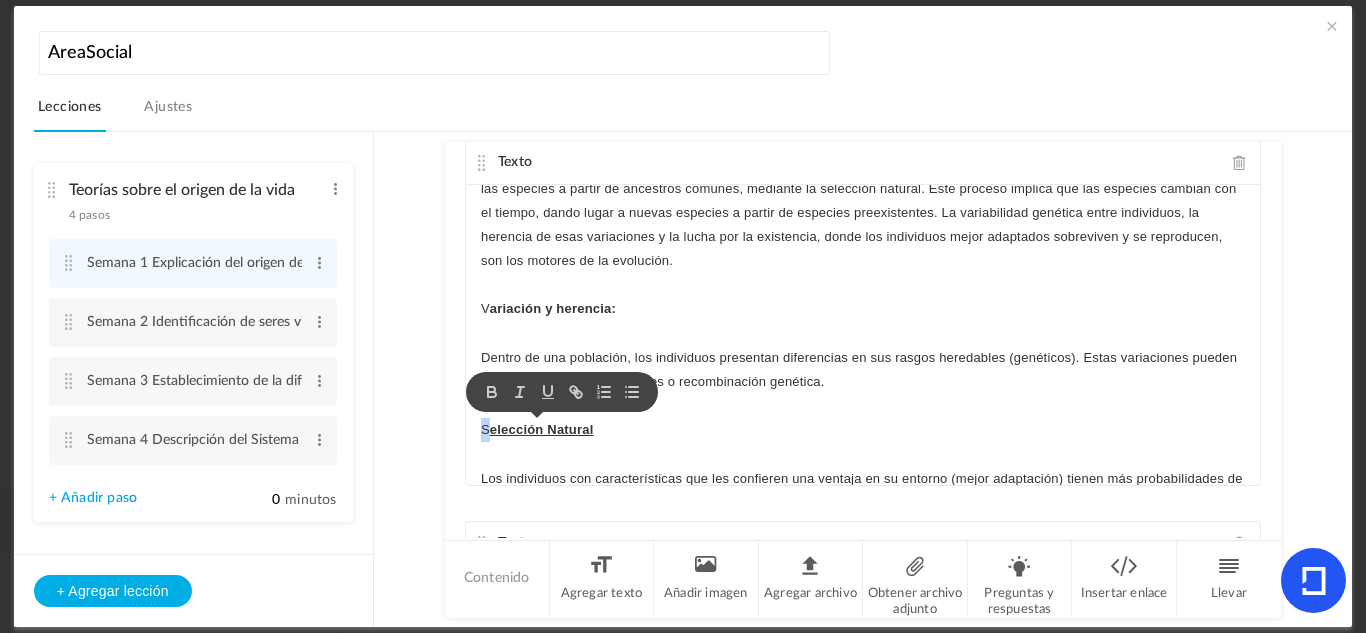 click on "S elección Natural" 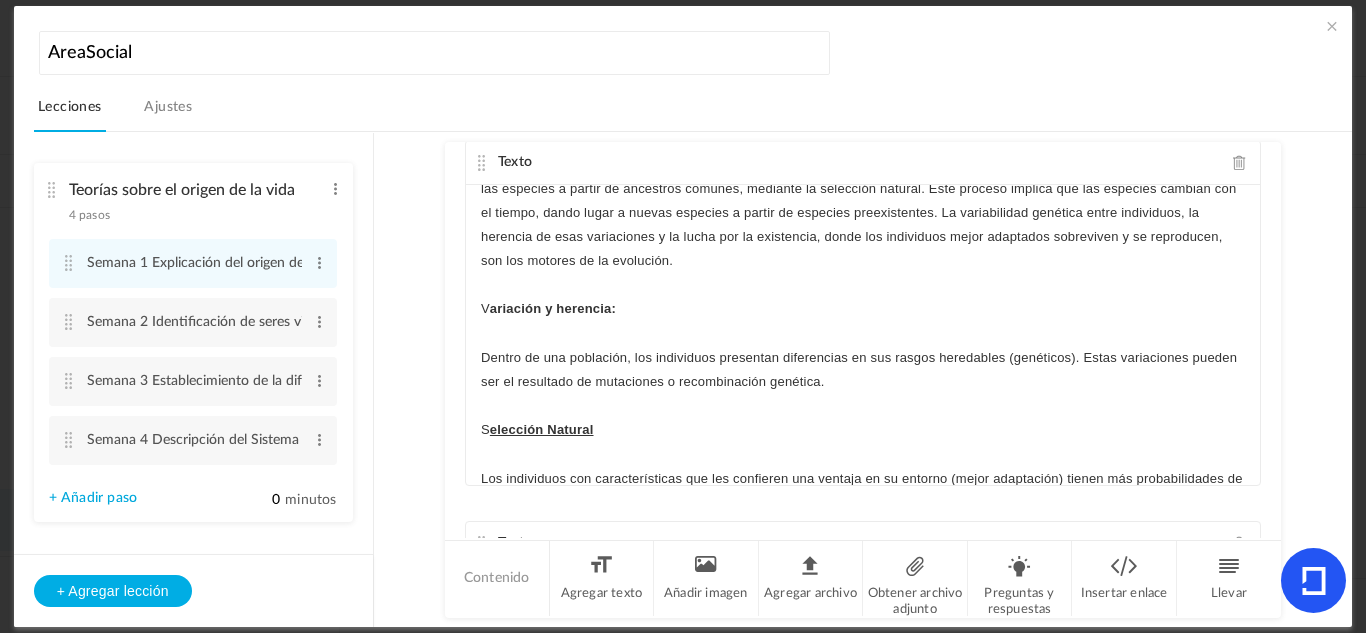 scroll, scrollTop: 93, scrollLeft: 0, axis: vertical 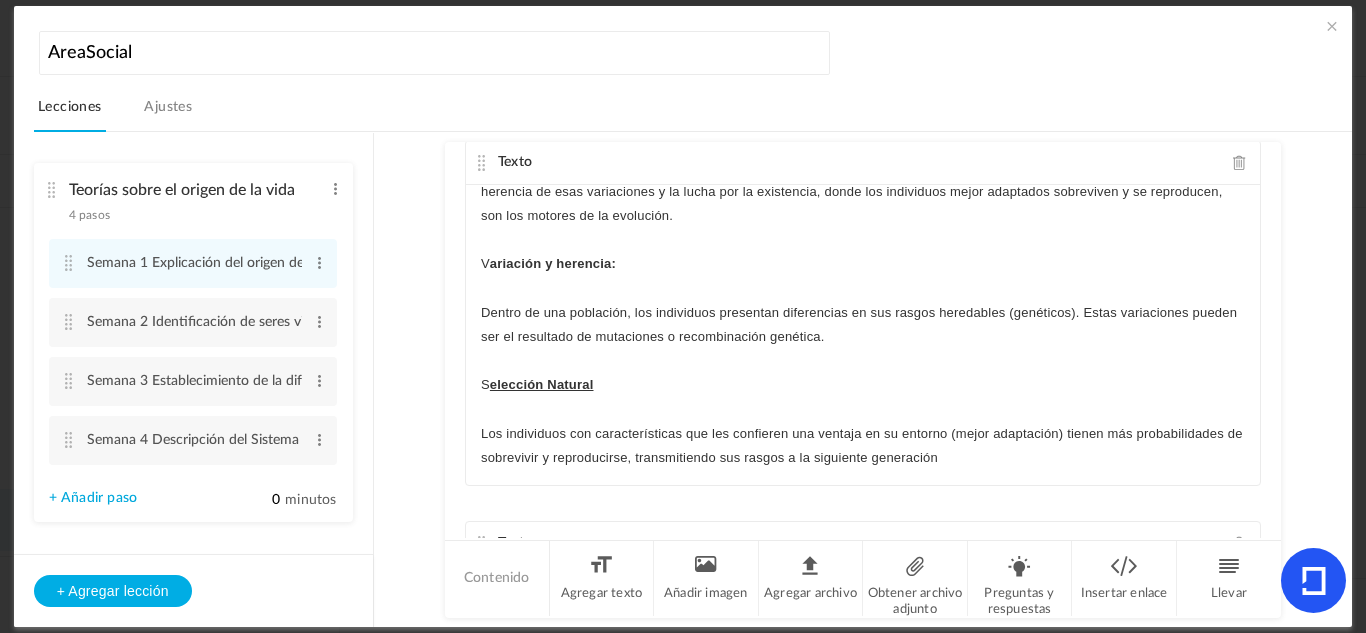 click on "Los individuos con características que les confieren una ventaja en su entorno (mejor adaptación) tienen más probabilidades de sobrevivir y reproducirse, transmitiendo sus rasgos a la siguiente generación" 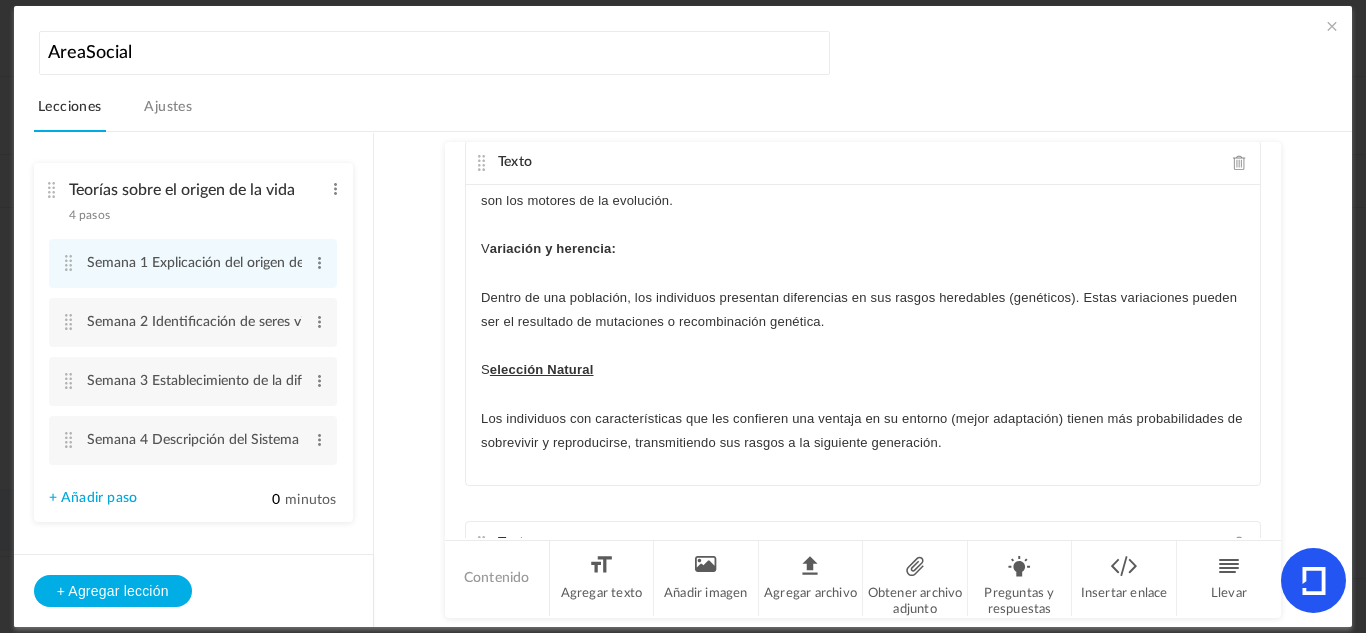 scroll, scrollTop: 106, scrollLeft: 0, axis: vertical 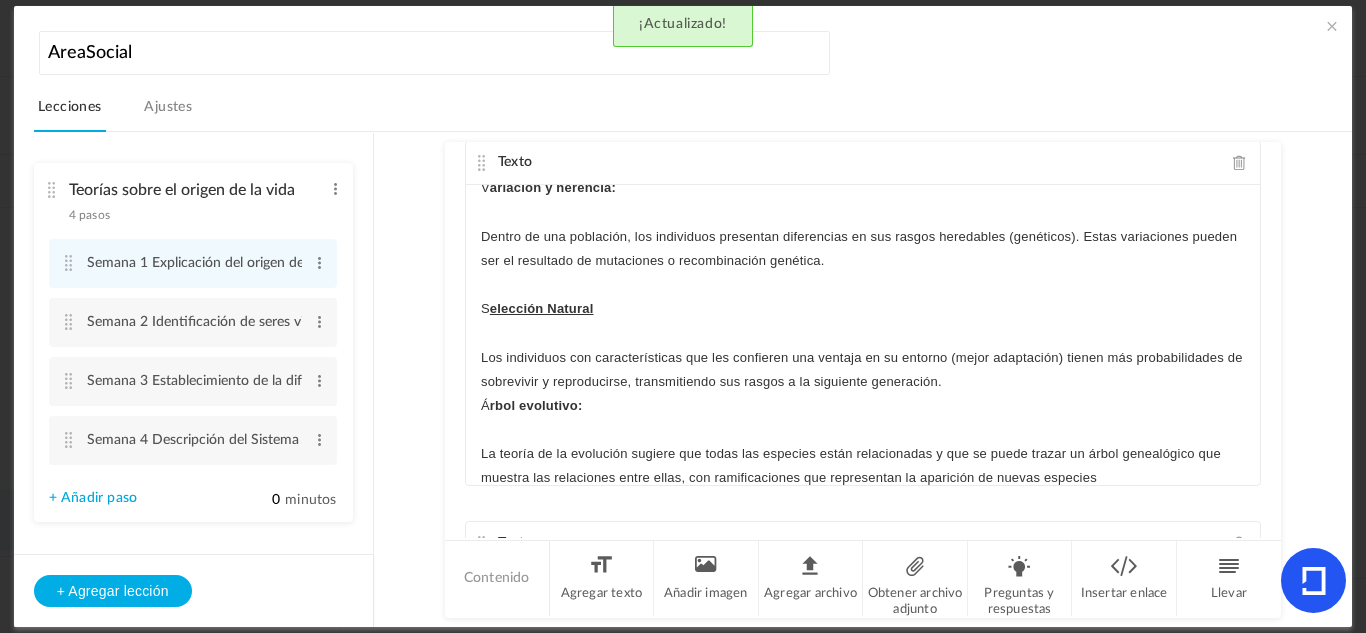 click on "Los individuos con características que les confieren una ventaja en su entorno (mejor adaptación) tienen más probabilidades de sobrevivir y reproducirse, transmitiendo sus rasgos a la siguiente generación." 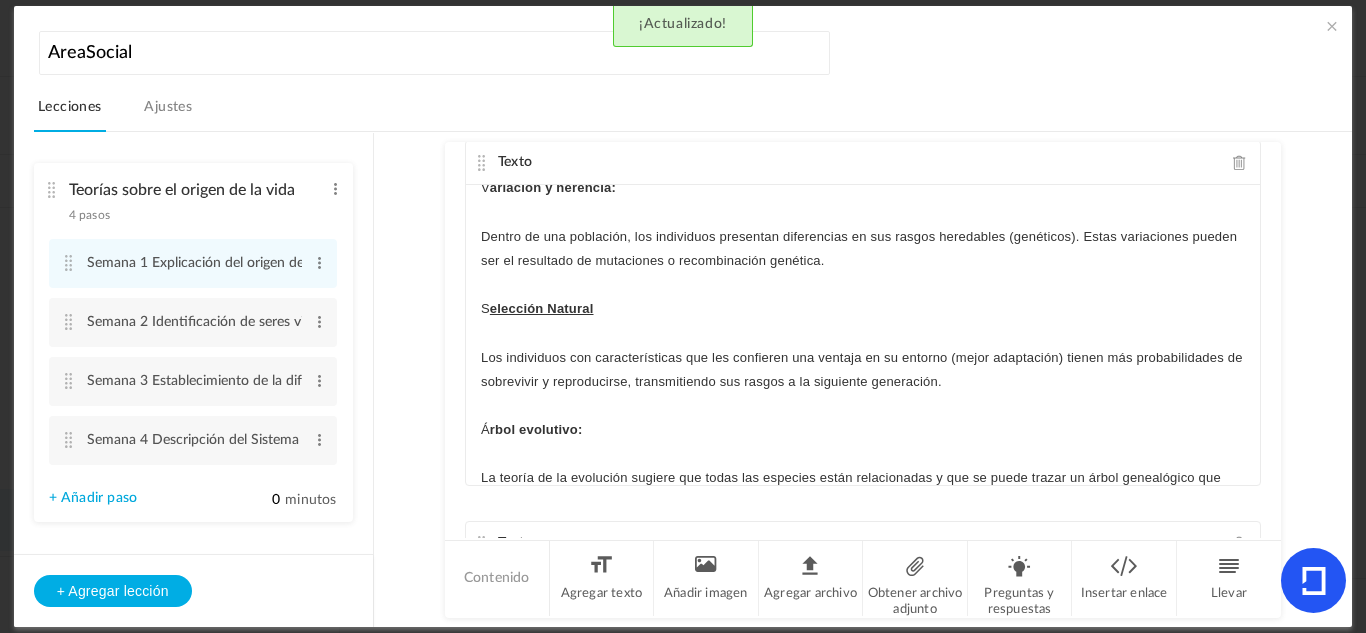 scroll, scrollTop: 213, scrollLeft: 0, axis: vertical 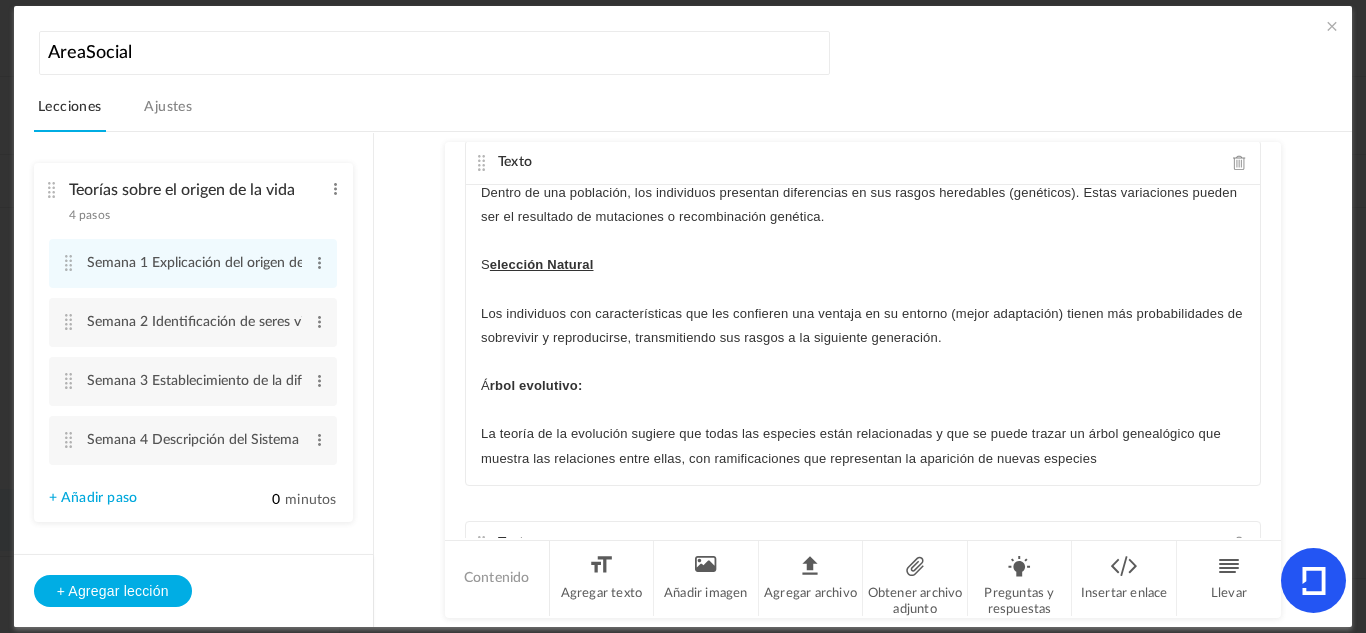 click on "S elección Natural" 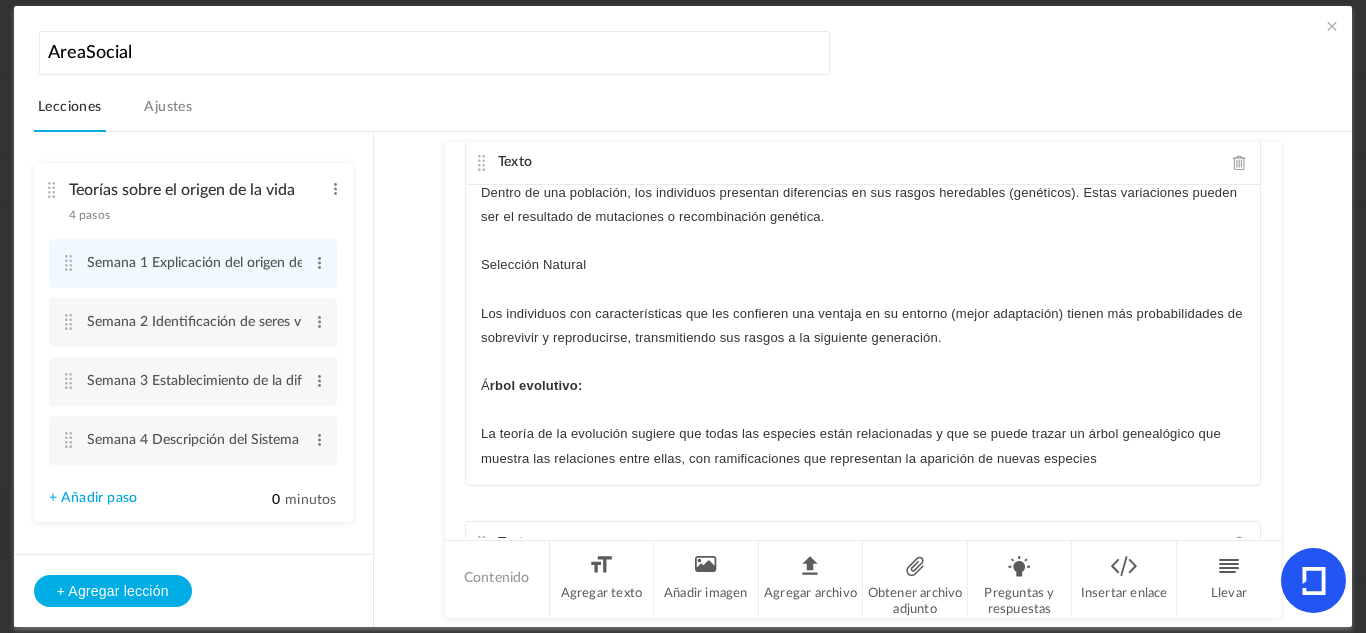 click 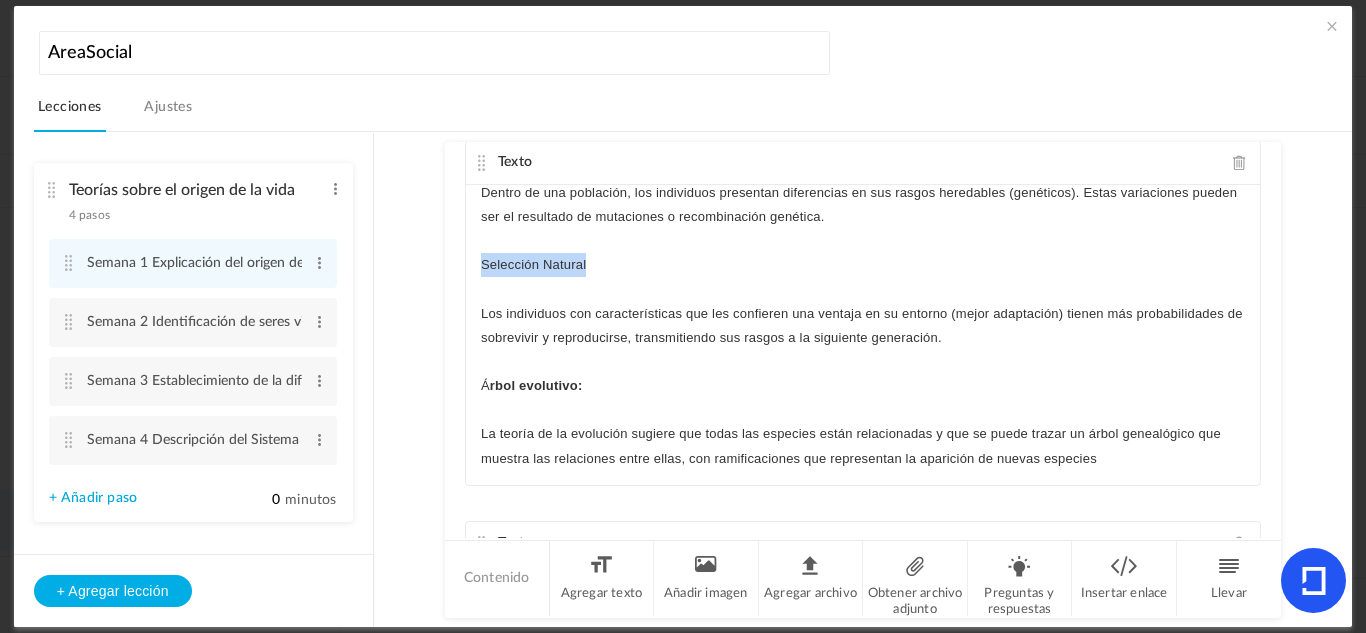 drag, startPoint x: 732, startPoint y: 254, endPoint x: 468, endPoint y: 251, distance: 264.01706 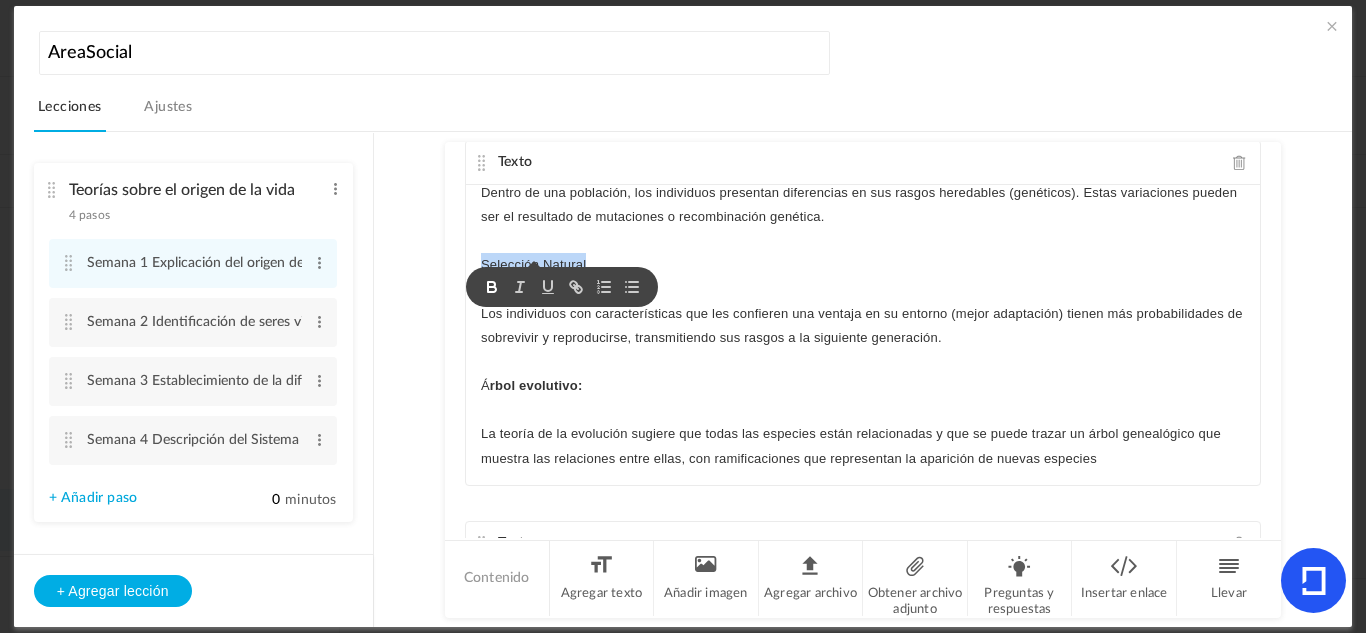 click 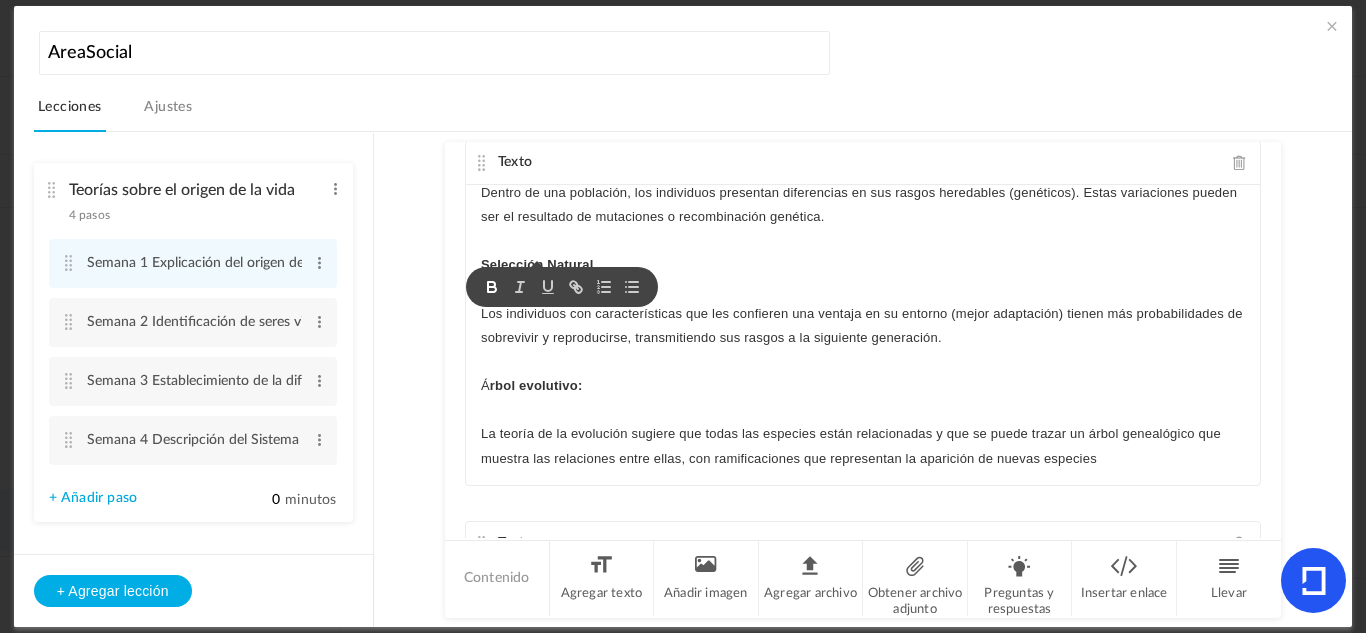 click on "Á rbol evolutivo:" 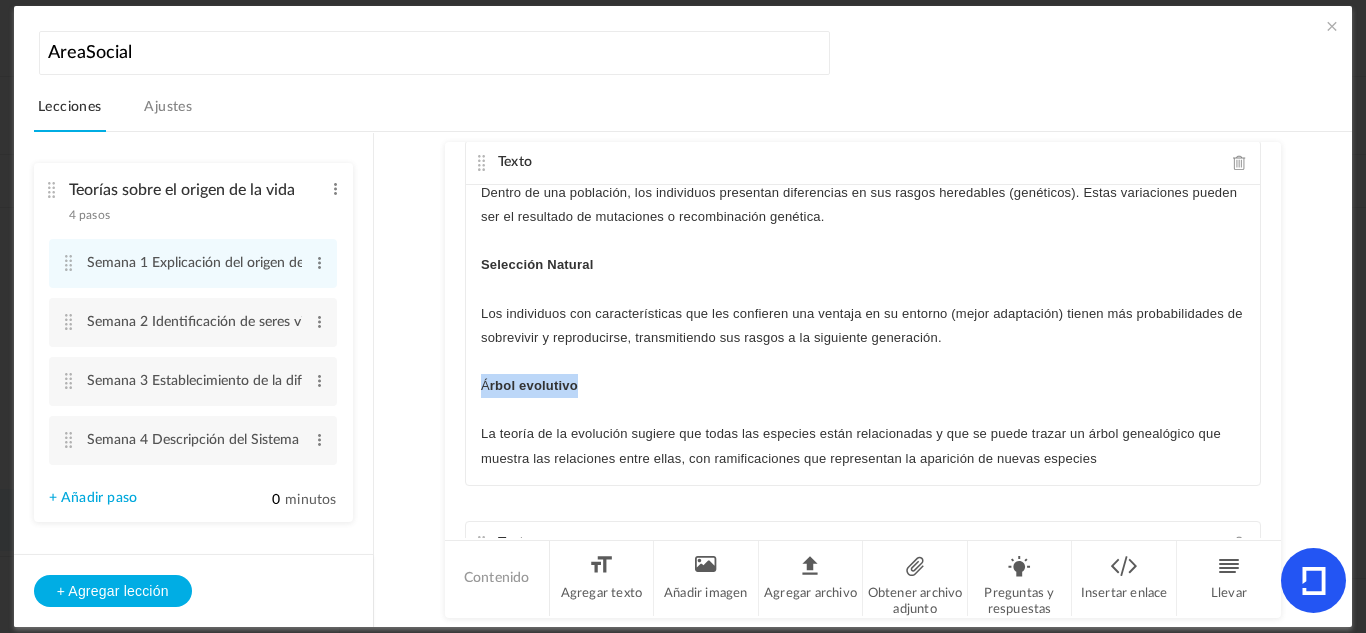 drag, startPoint x: 599, startPoint y: 374, endPoint x: 470, endPoint y: 372, distance: 129.0155 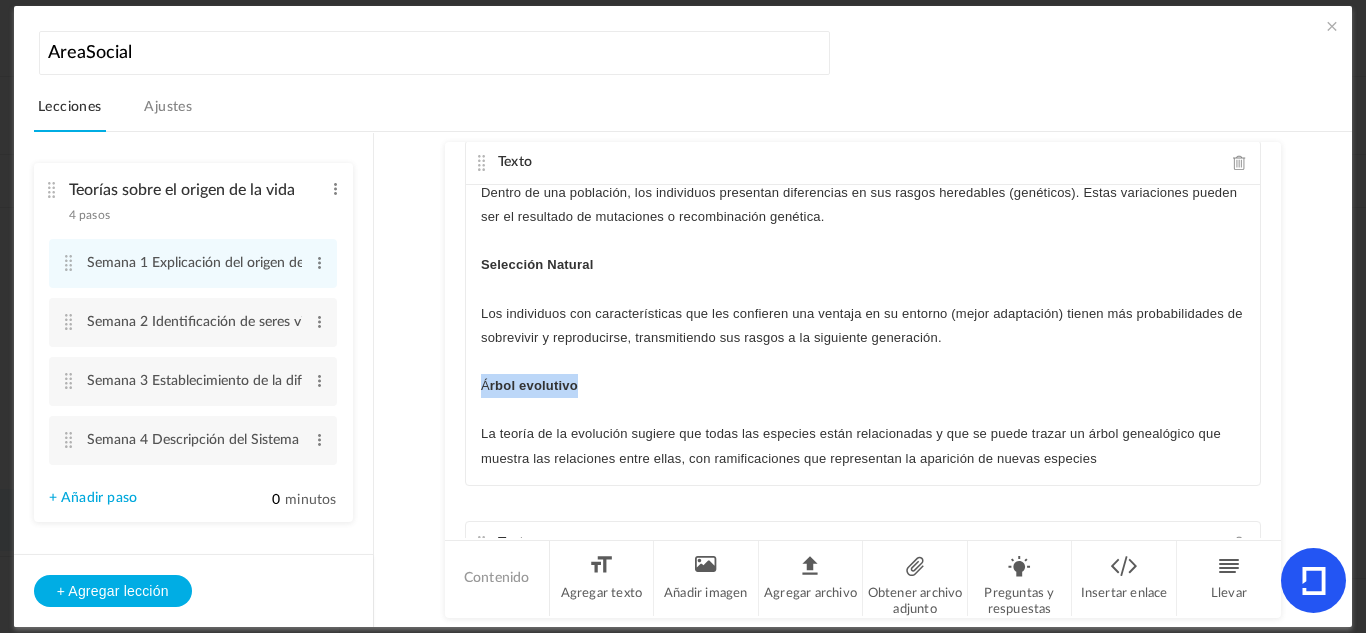 click on "La teoría de la evolución sugiere que todas las especies están relacionadas y que se puede trazar un árbol genealógico que muestra las relaciones entre ellas, con ramificaciones que representan la aparición de nuevas especies" 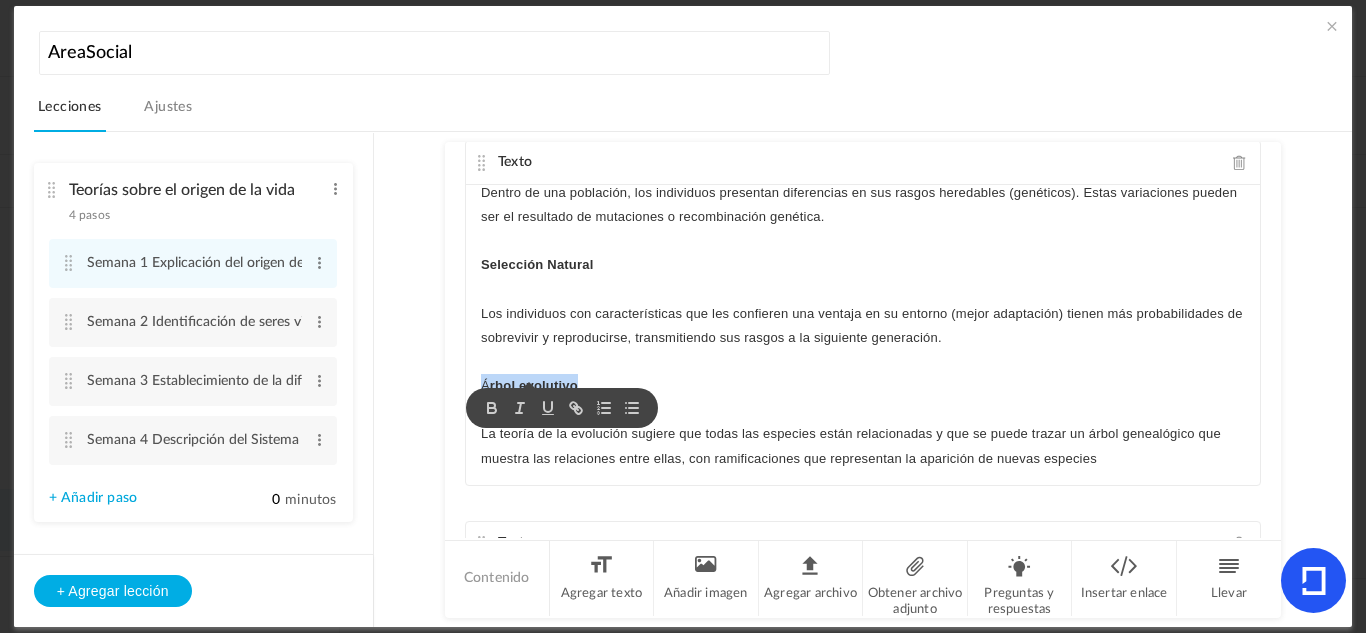 click on "Á rbol evolutivo" 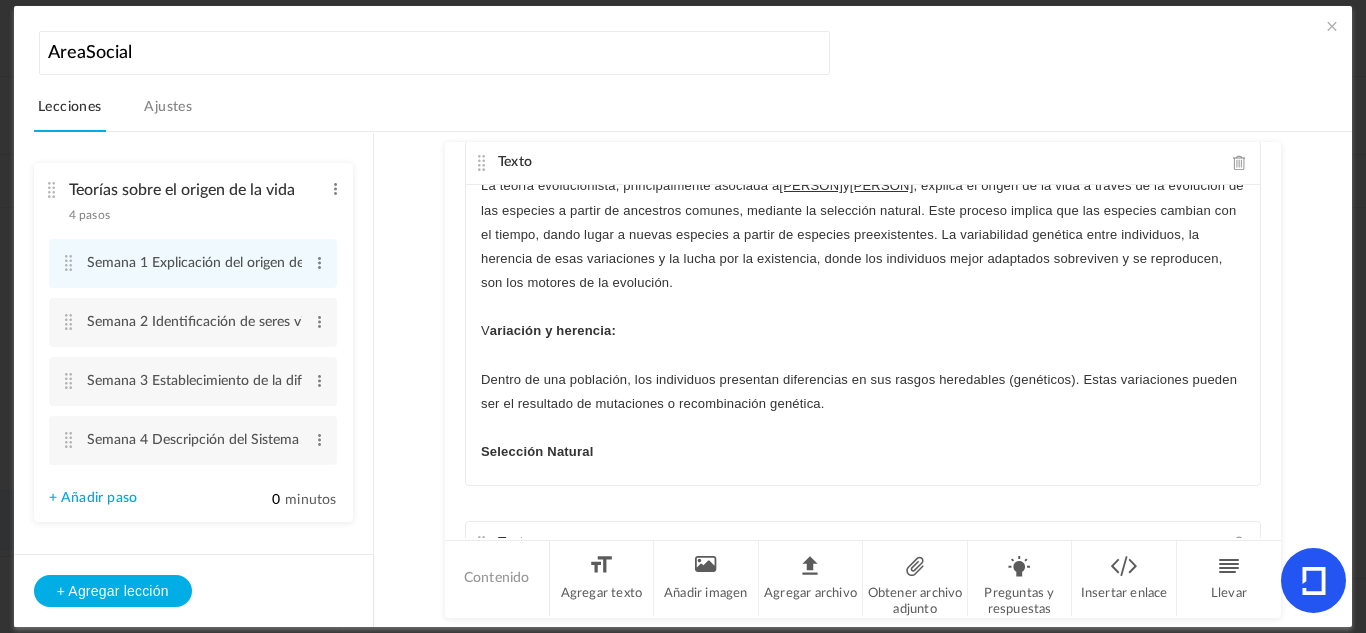 scroll, scrollTop: 0, scrollLeft: 0, axis: both 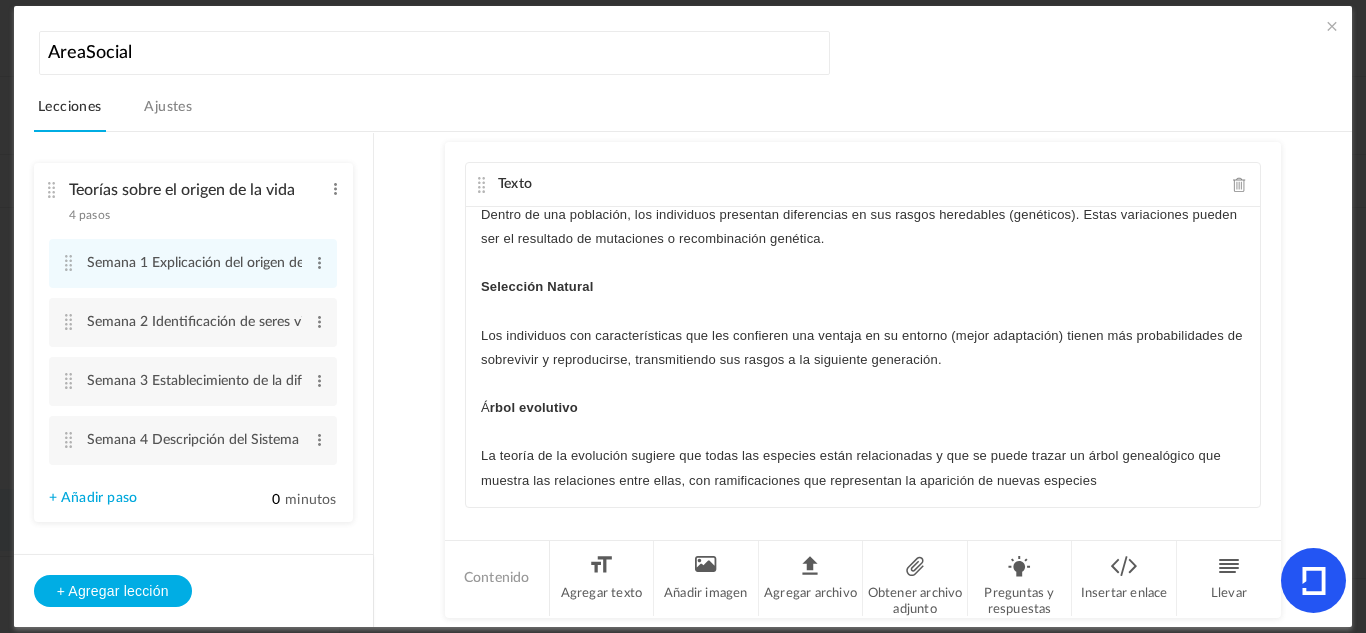 click on "La teoría de la evolución sugiere que todas las especies están relacionadas y que se puede trazar un árbol genealógico que muestra las relaciones entre ellas, con ramificaciones que representan la aparición de nuevas especies" 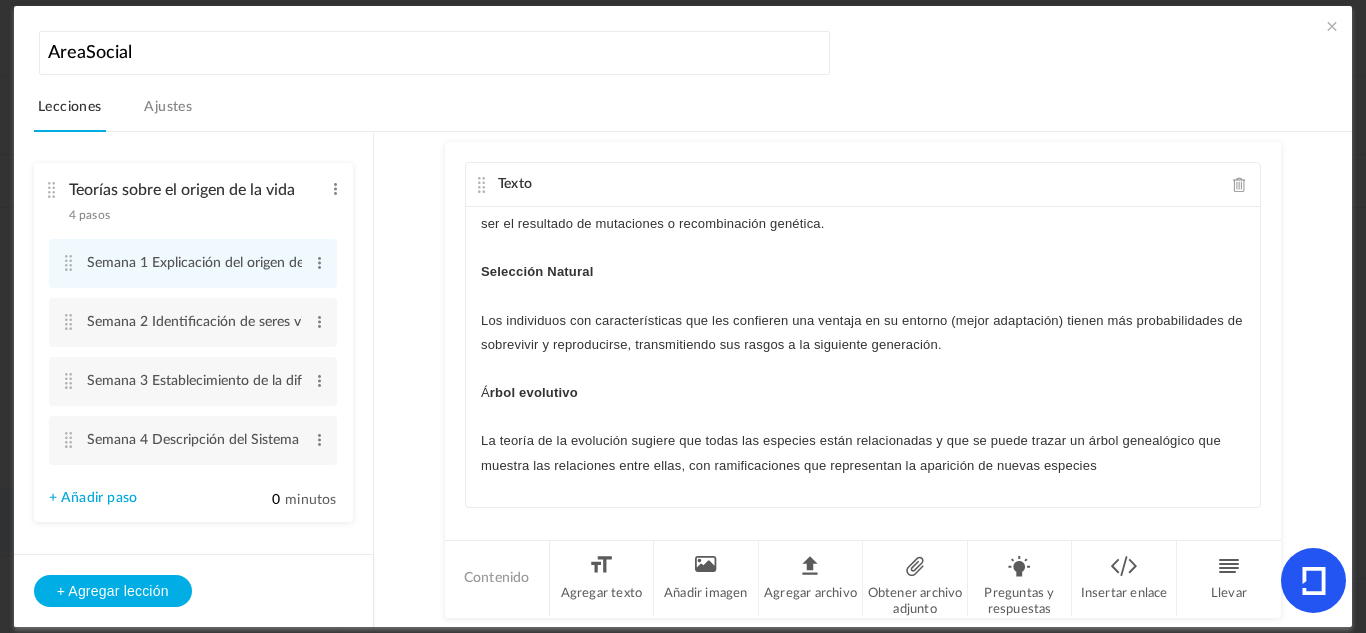 scroll, scrollTop: 227, scrollLeft: 0, axis: vertical 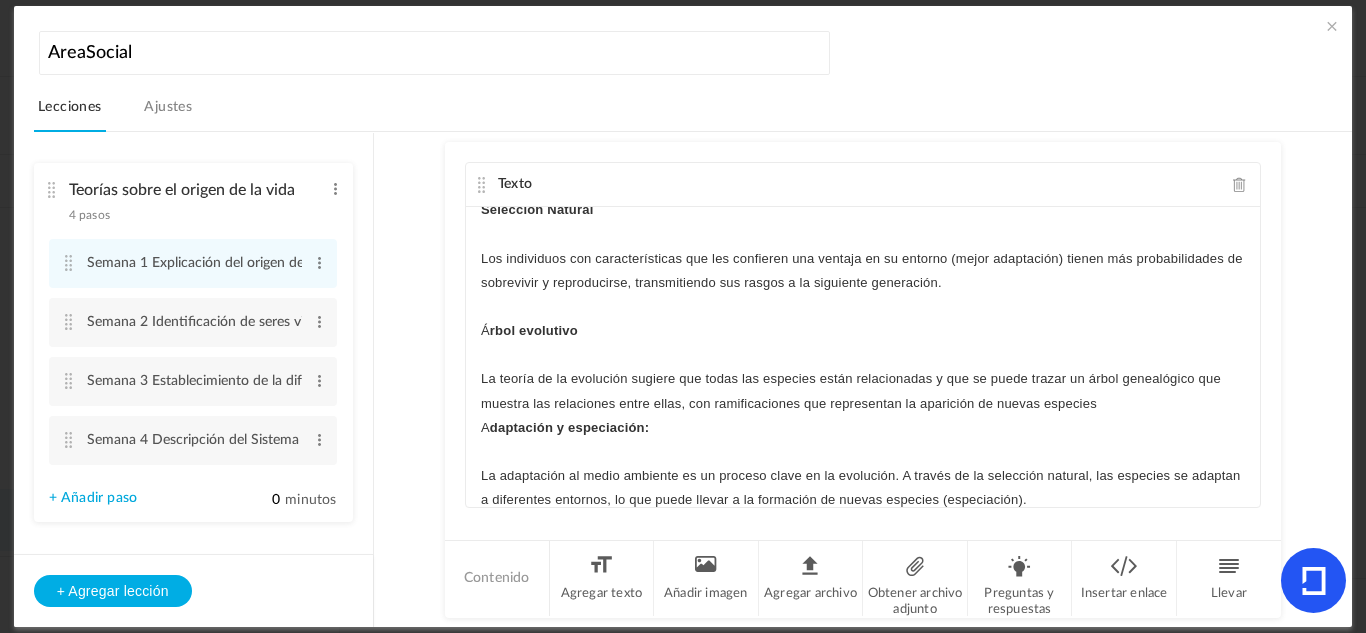click on "A daptación y especiación:" 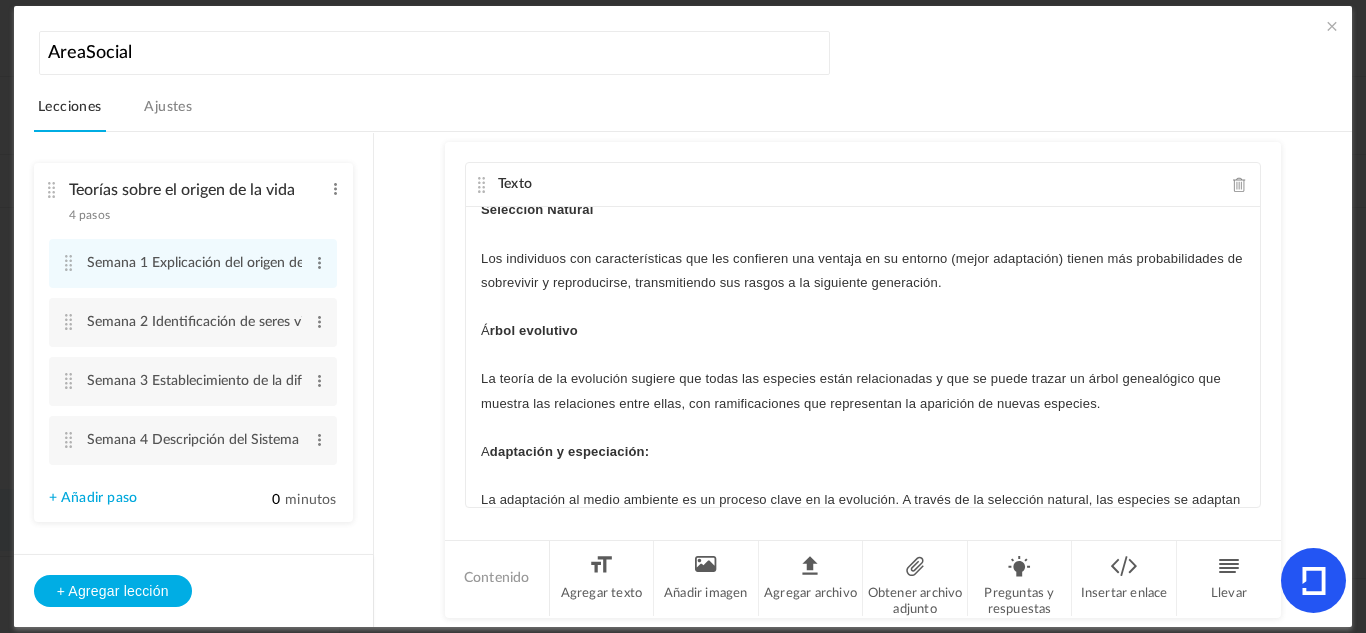 click on "A daptación y especiación:" 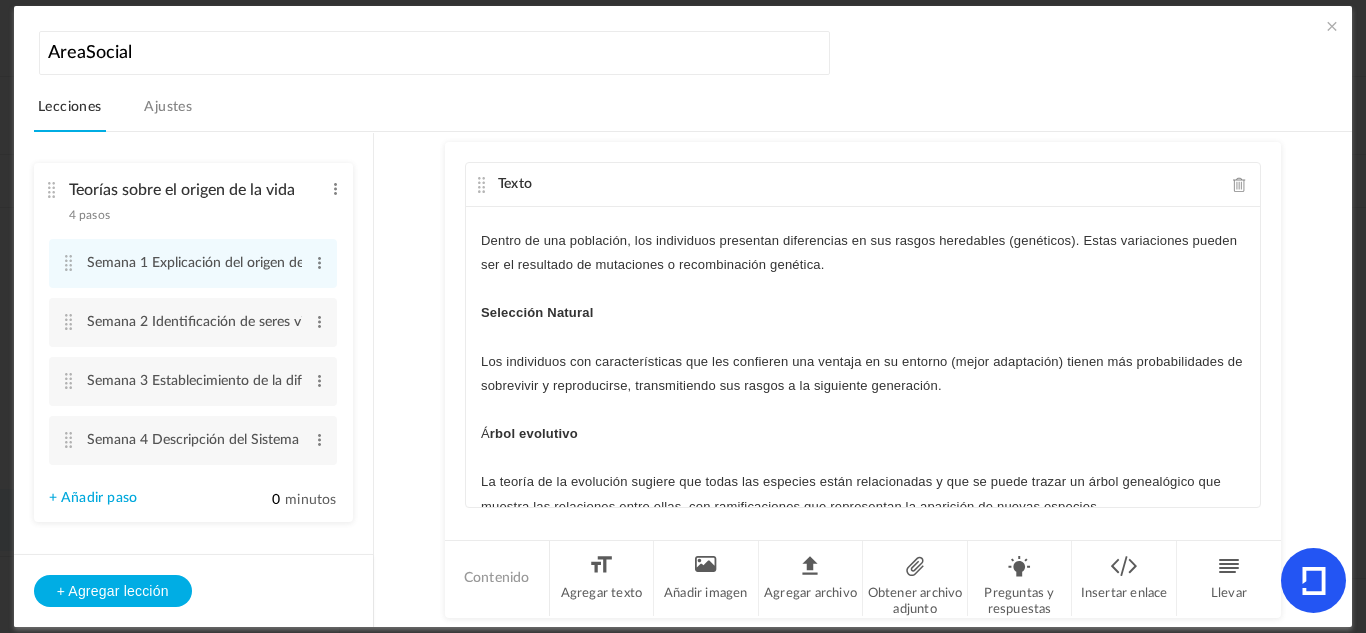 scroll, scrollTop: 171, scrollLeft: 0, axis: vertical 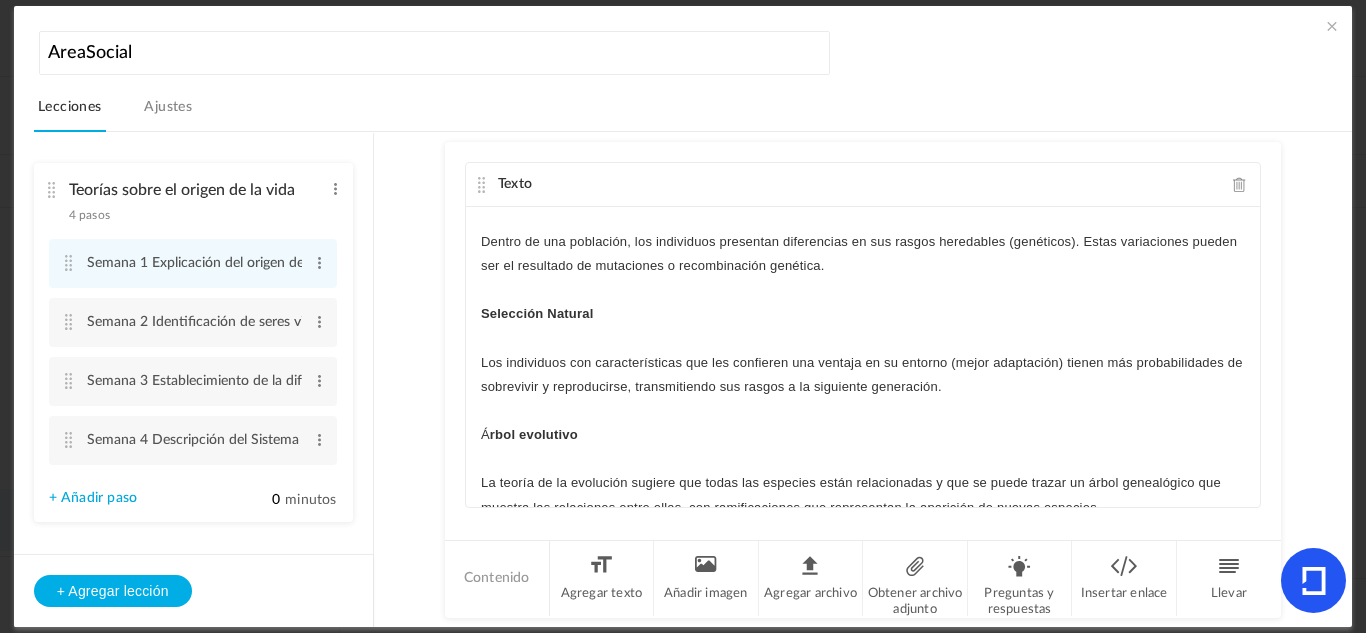 click on "Los individuos con características que les confieren una ventaja en su entorno (mejor adaptación) tienen más probabilidades de sobrevivir y reproducirse, transmitiendo sus rasgos a la siguiente generación." 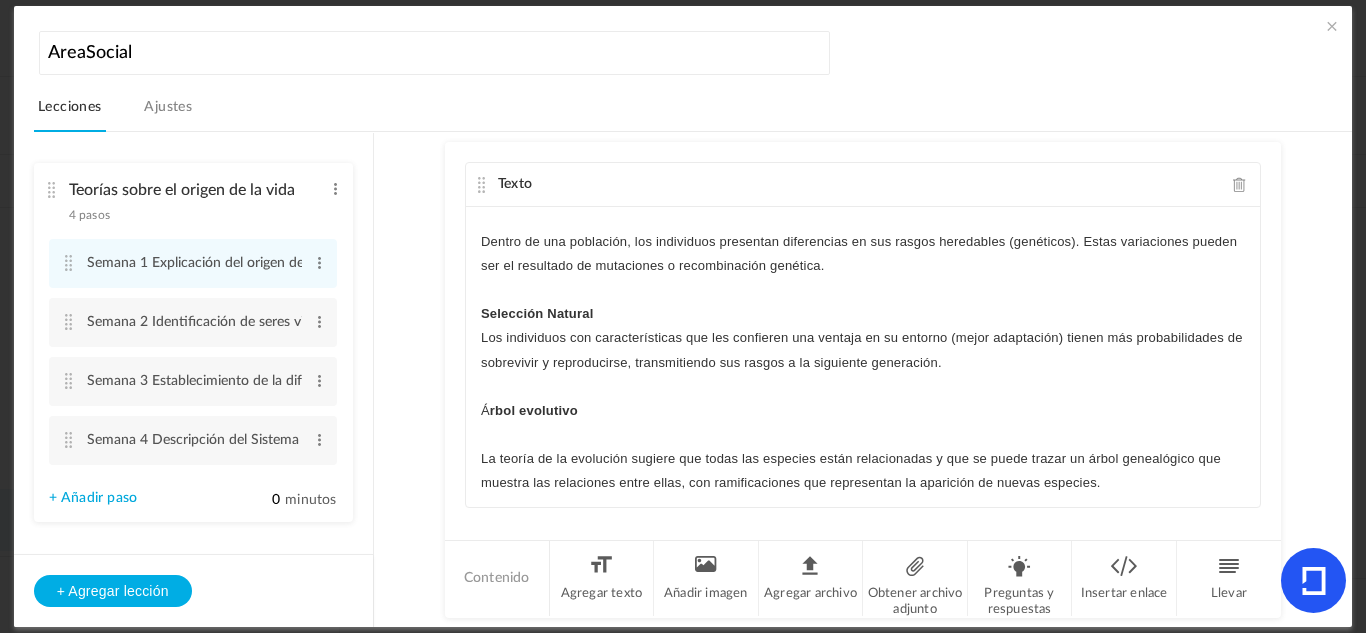 click on "La teoría de la evolución sugiere que todas las especies están relacionadas y que se puede trazar un árbol genealógico que muestra las relaciones entre ellas, con ramificaciones que representan la aparición de nuevas especies." 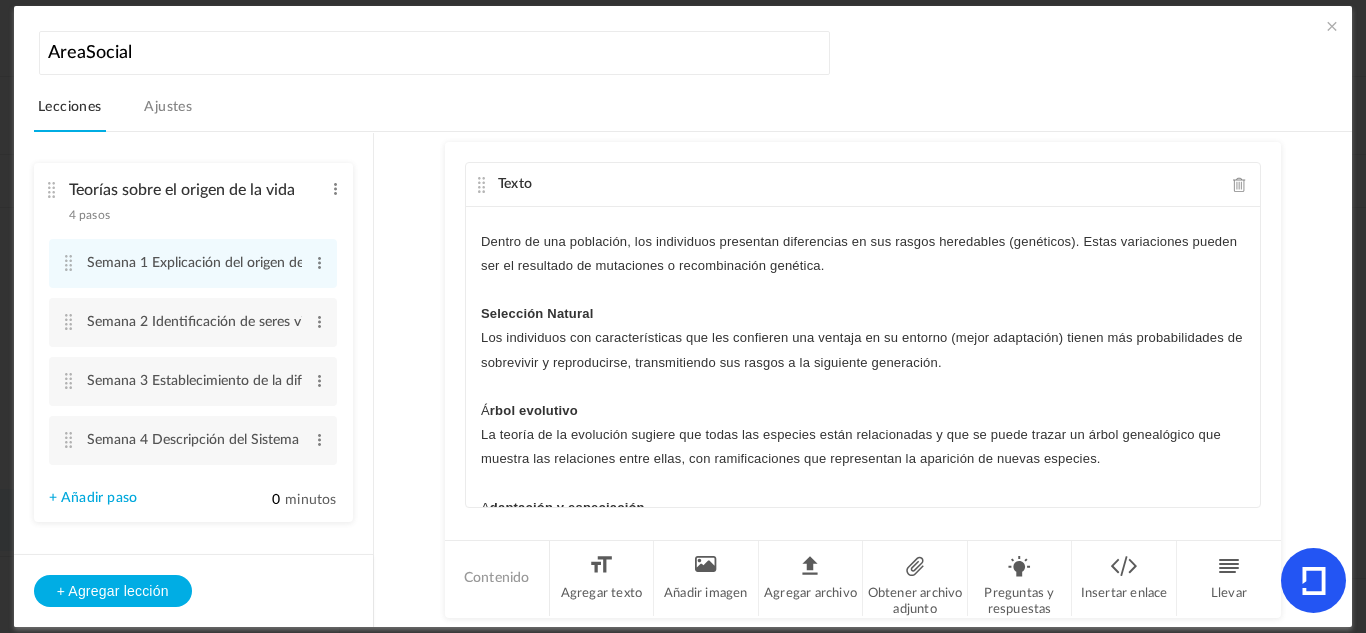 scroll, scrollTop: 286, scrollLeft: 0, axis: vertical 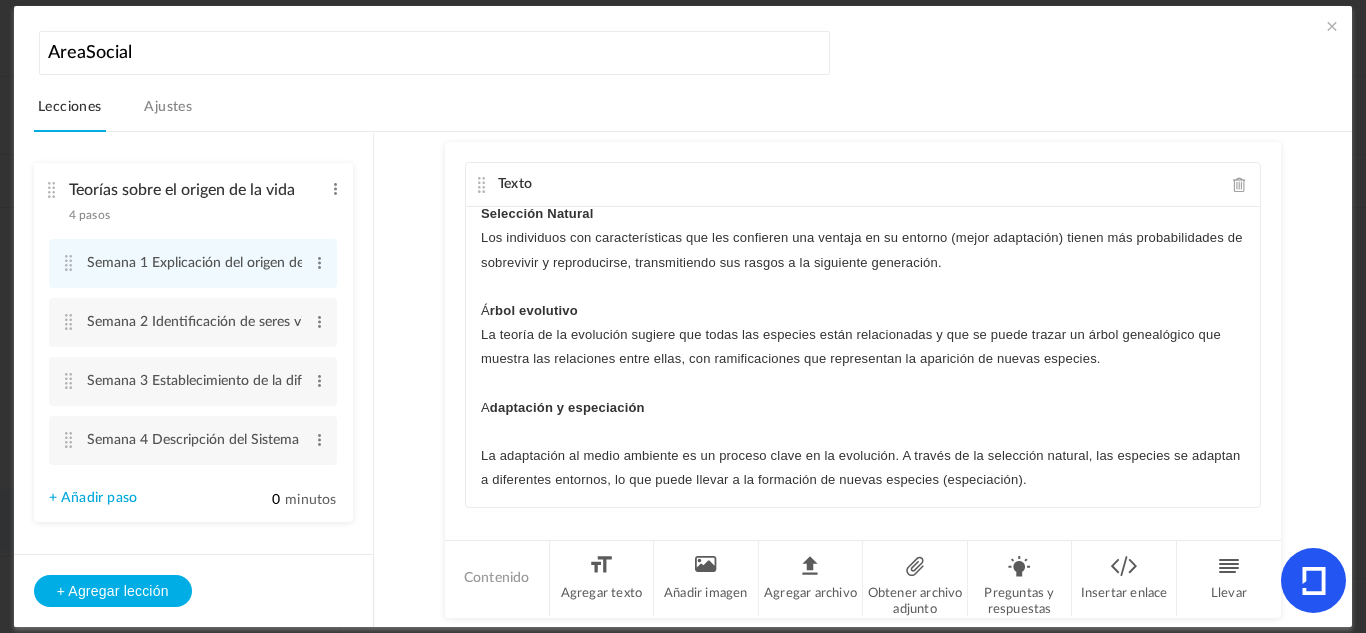 click on "La teoría evolucionista, principalmente asociada a Darwin y Wallace, explica el origen de la vida a través de la evolución de las especies a partir de ancestros comunes, mediante la selección natural. Este proceso implica que las especies cambian con el tiempo, dando lugar a nuevas especies a partir de especies preexistentes. La variabilidad genética entre individuos, la herencia de esas variaciones y la lucha por la existencia, donde los individuos mejor adaptados sobreviven y se reproducen, son los motores de la evolución. V ariación y herencia: Dentro de una población, los individuos presentan diferencias en sus rasgos heredables (genéticos). Estas variaciones pueden ser el resultado de mutaciones o recombinación genética. Selección Natural Los individuos con características que les confieren una ventaja en su entorno (mejor adaptación) tienen más probabilidades de sobrevivir y reproducirse, transmitiendo sus rasgos a la siguiente generación. Á rbol evolutivo A" 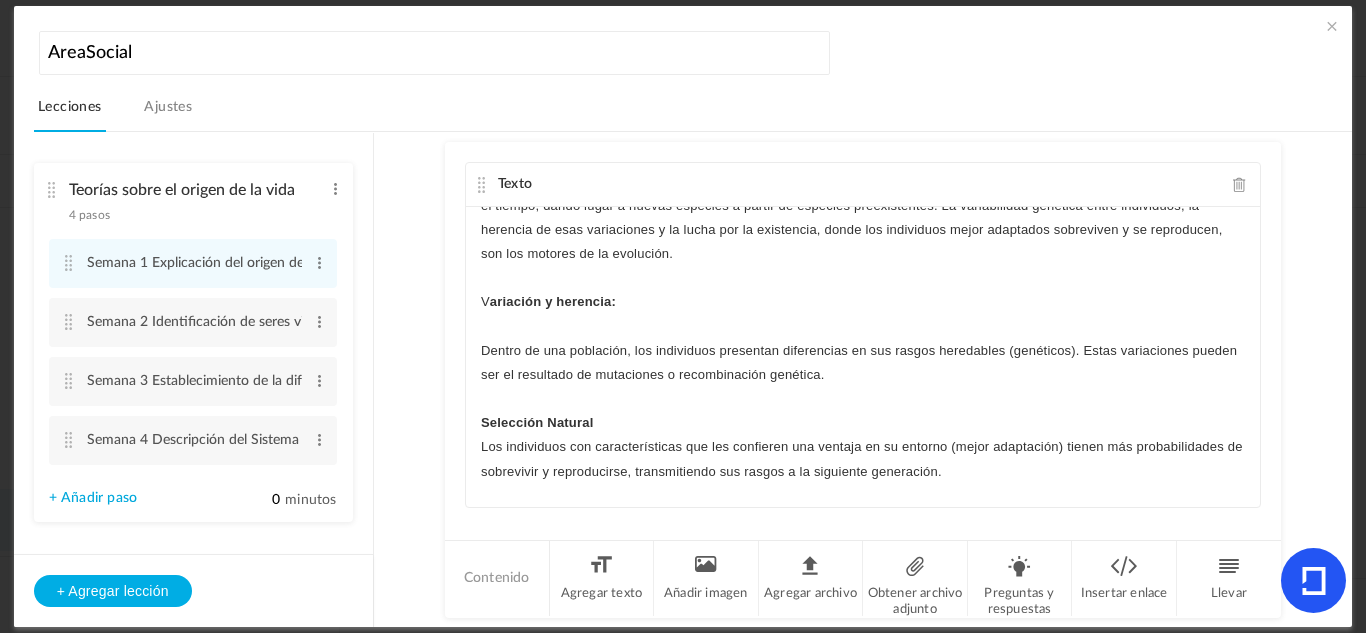 scroll, scrollTop: 60, scrollLeft: 0, axis: vertical 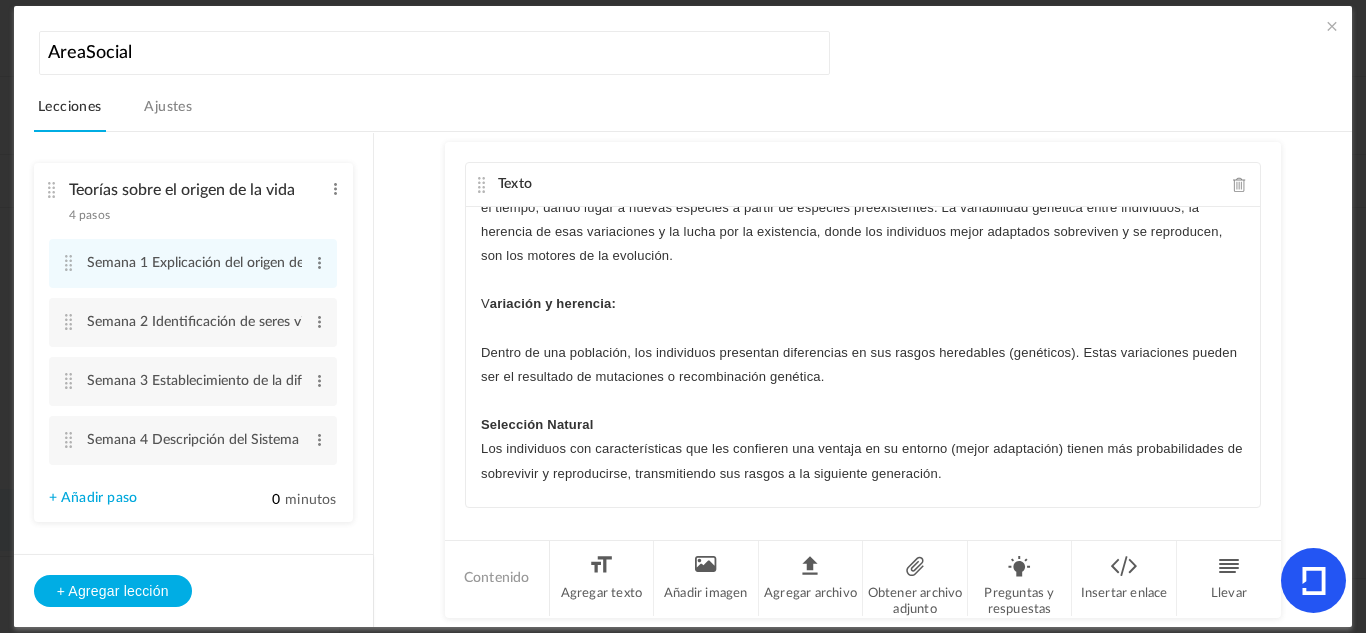 click on "La teoría evolucionista, principalmente asociada a Darwin y Wallace, explica el origen de la vida a través de la evolución de las especies a partir de ancestros comunes, mediante la selección natural. Este proceso implica que las especies cambian con el tiempo, dando lugar a nuevas especies a partir de especies preexistentes. La variabilidad genética entre individuos, la herencia de esas variaciones y la lucha por la existencia, donde los individuos mejor adaptados sobreviven y se reproducen, son los motores de la evolución. V ariación y herencia: Dentro de una población, los individuos presentan diferencias en sus rasgos heredables (genéticos). Estas variaciones pueden ser el resultado de mutaciones o recombinación genética. Selección Natural Los individuos con características que les confieren una ventaja en su entorno (mejor adaptación) tienen más probabilidades de sobrevivir y reproducirse, transmitiendo sus rasgos a la siguiente generación. Á rbol evolutivo A" 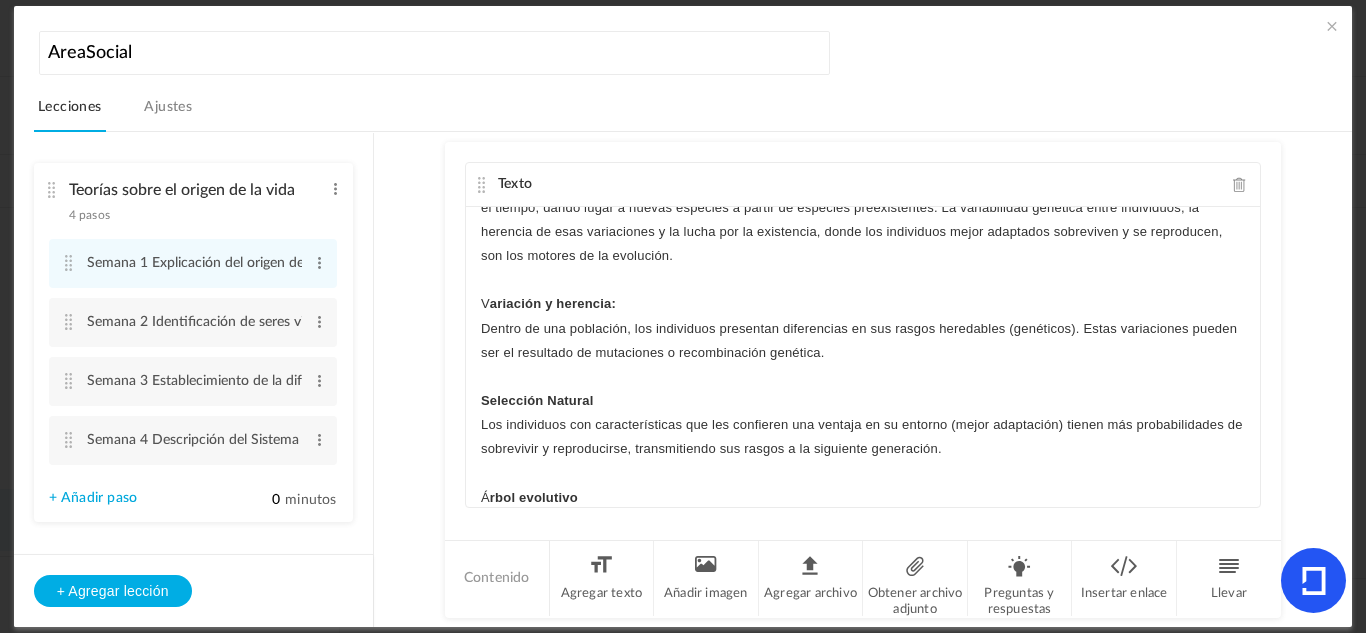 click on "Selección Natural" 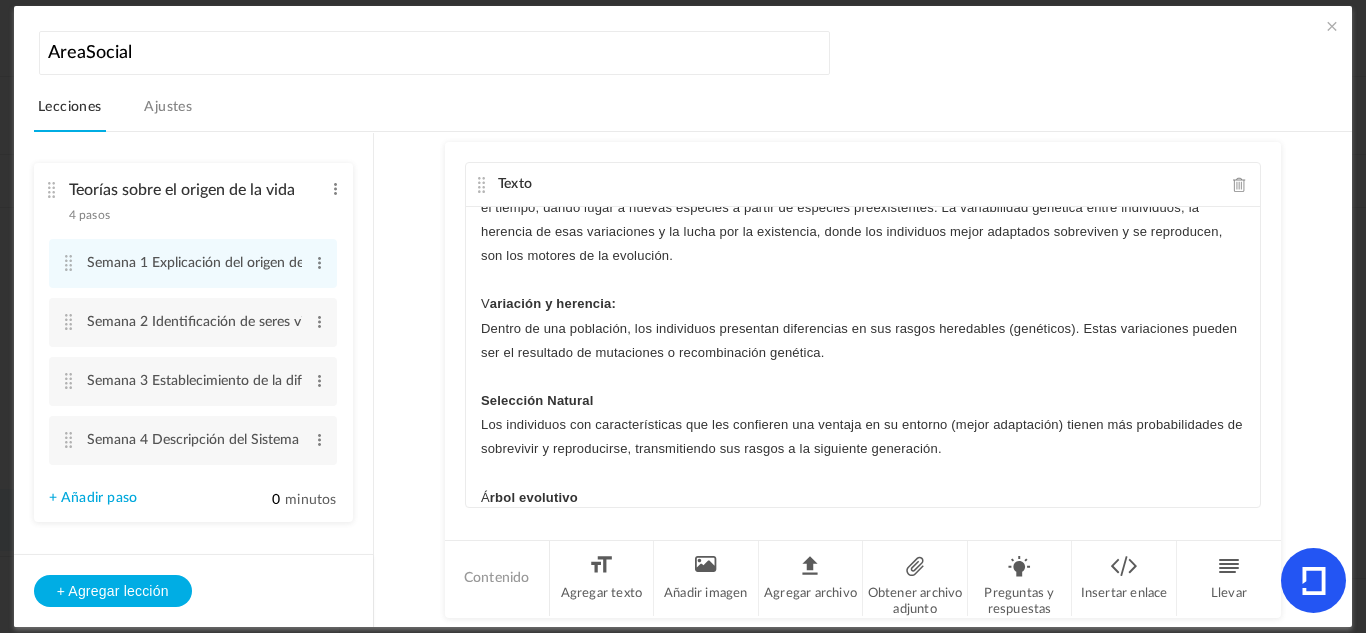 scroll, scrollTop: 238, scrollLeft: 0, axis: vertical 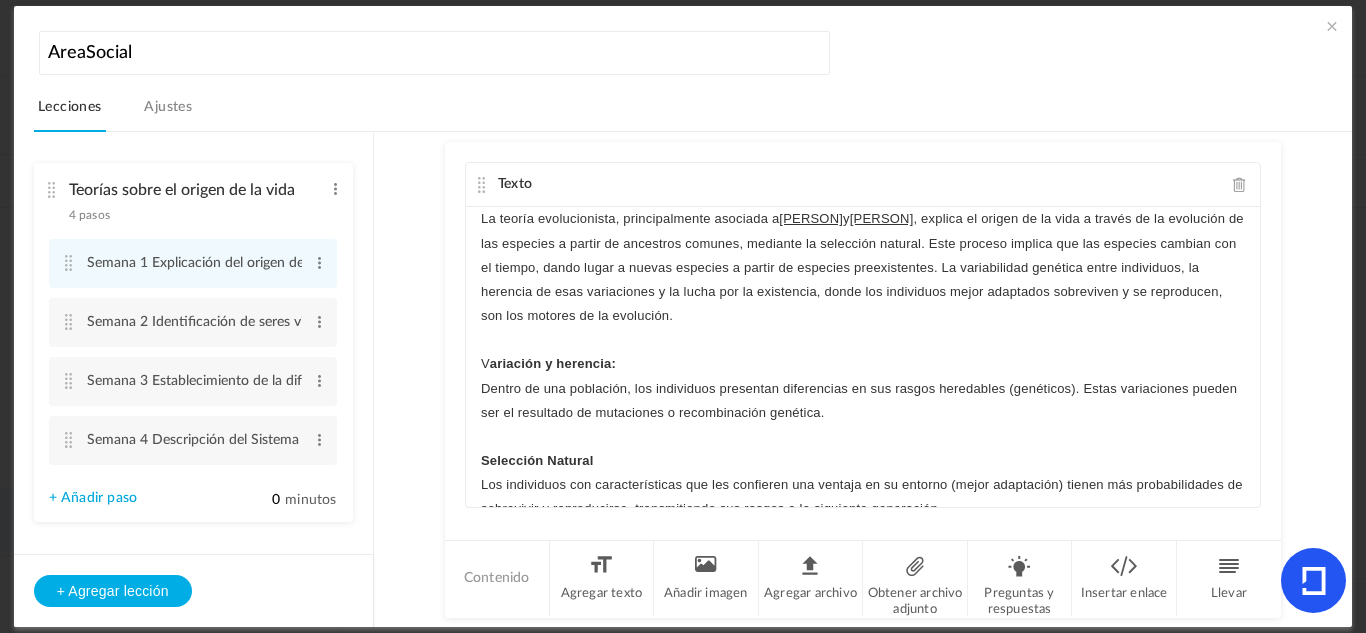 click on "Texto La teoría evolucionista, principalmente asociada a Darwin y Wallace , explica el origen de la vida a través de la evolución de las especies a partir de ancestros comunes, mediante la selección natural. Este proceso implica que las especies cambian con el tiempo, dando lugar a nuevas especies a partir de especies preexistentes. La variabilidad genética entre individuos, la herencia de esas variaciones y la lucha por la existencia, donde los individuos mejor adaptados sobreviven y se reproducen, son los motores de la evolución. V ariación y herencia: Dentro de una población, los individuos presentan diferencias en sus rasgos heredables (genéticos). Estas variaciones pueden ser el resultado de mutaciones o recombinación genética. Selección Natural Á rbol evolutivo A daptación y especiación Texto" 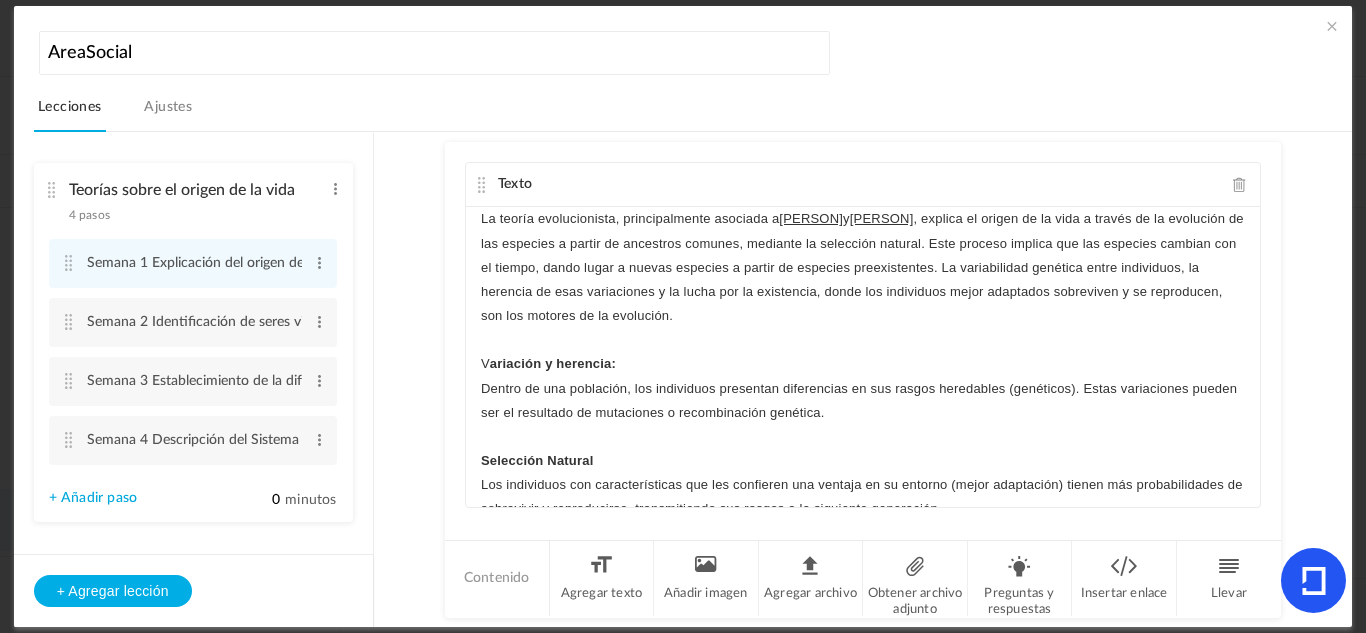 click on "Texto La teoría evolucionista, principalmente asociada a Darwin y Wallace , explica el origen de la vida a través de la evolución de las especies a partir de ancestros comunes, mediante la selección natural. Este proceso implica que las especies cambian con el tiempo, dando lugar a nuevas especies a partir de especies preexistentes. La variabilidad genética entre individuos, la herencia de esas variaciones y la lucha por la existencia, donde los individuos mejor adaptados sobreviven y se reproducen, son los motores de la evolución. V ariación y herencia: Dentro de una población, los individuos presentan diferencias en sus rasgos heredables (genéticos). Estas variaciones pueden ser el resultado de mutaciones o recombinación genética. Selección Natural Á rbol evolutivo A daptación y especiación Texto" 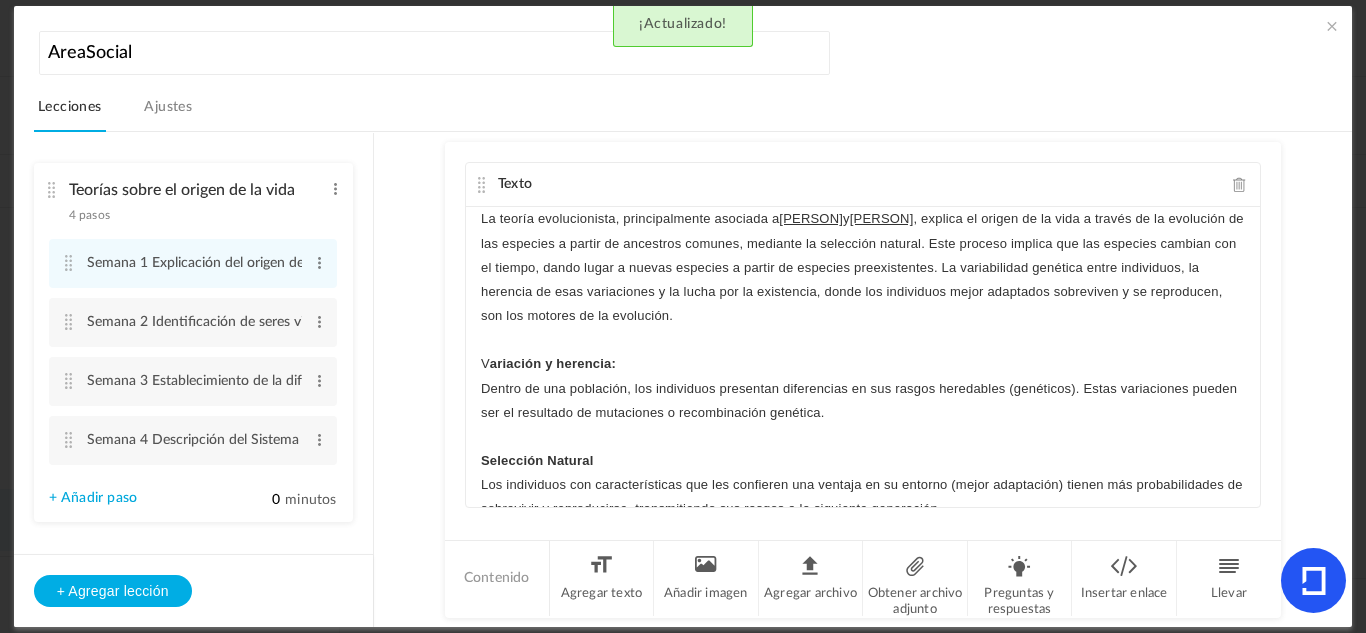 click on "La teoría evolucionista, principalmente asociada a [NAME] y [NAME], explica el origen de la vida a través de la evolución de las especies a partir de ancestros comunes, mediante la selección natural. Este proceso implica que las especies cambian con el tiempo, dando lugar a nuevas especies a partir de especies preexistentes. La variabilidad genética entre individuos, la herencia de esas variaciones y la lucha por la existencia, donde los individuos mejor adaptados sobreviven y se reproducen, son los motores de la evolución. V ariación y herencia: Dentro de una población, los individuos presentan diferencias en sus rasgos heredables (genéticos). Estas variaciones pueden ser el resultado de mutaciones o recombinación genética. Selección Natural Á rbol evolutivo A daptación y especiación" 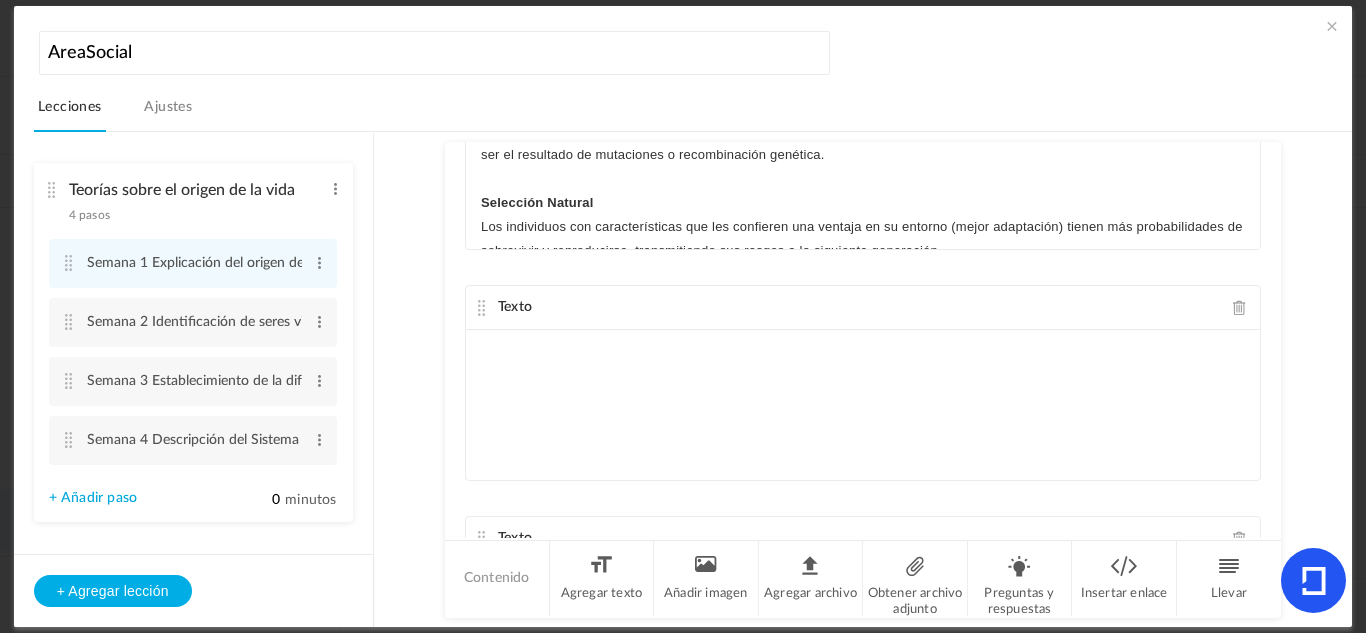 click 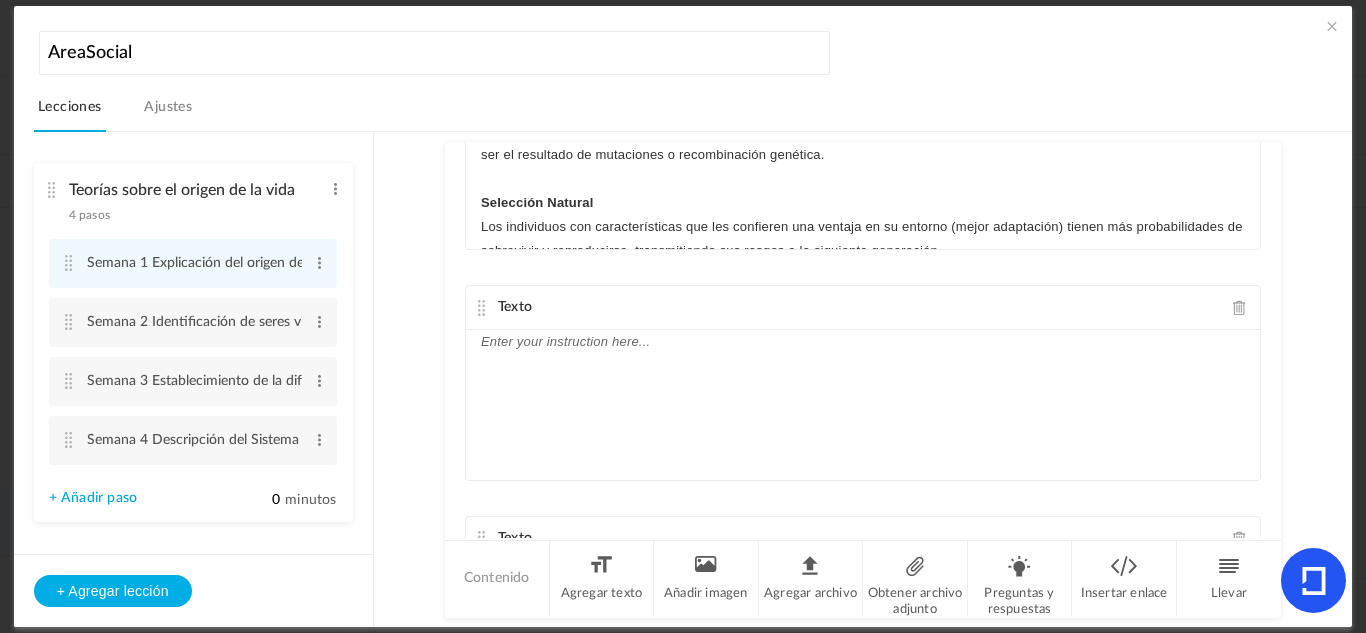 click on "Texto" 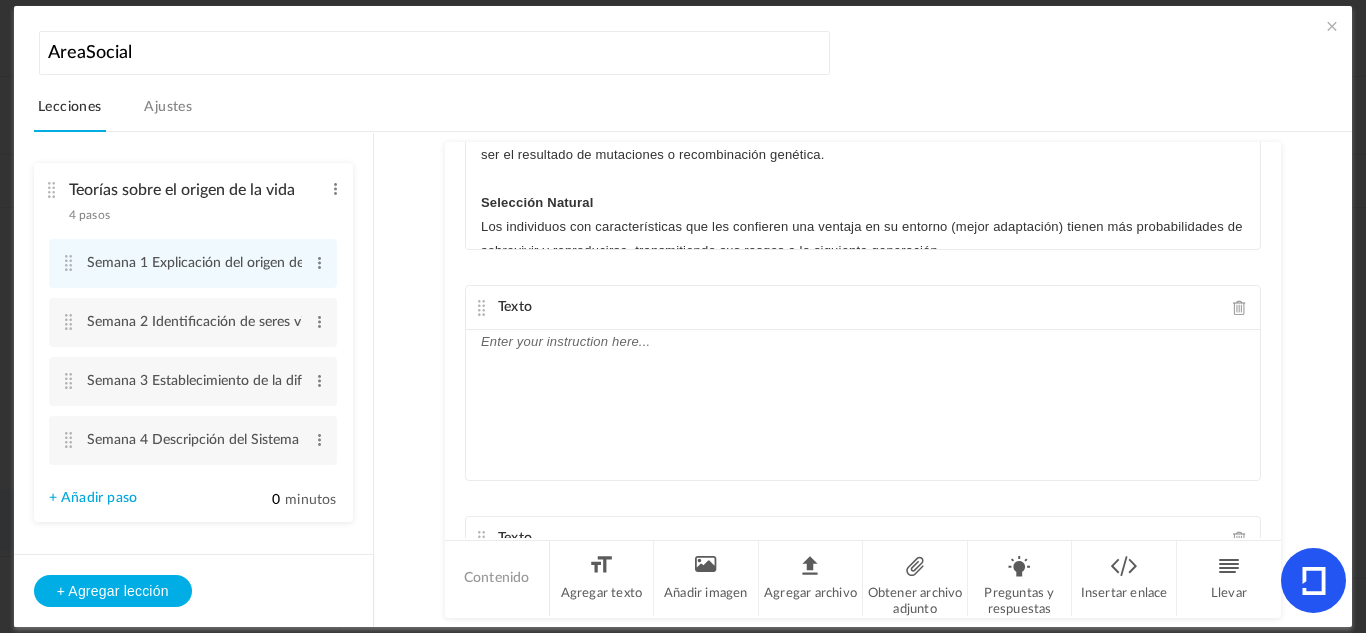 click 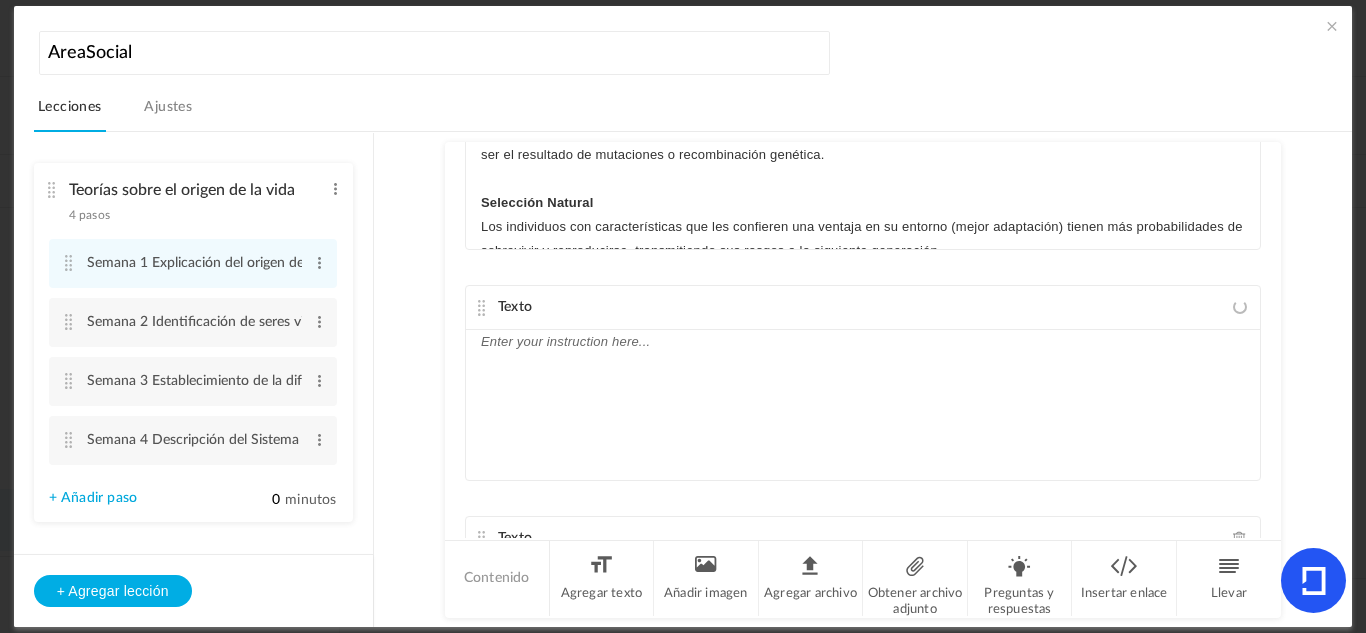 scroll, scrollTop: 257, scrollLeft: 0, axis: vertical 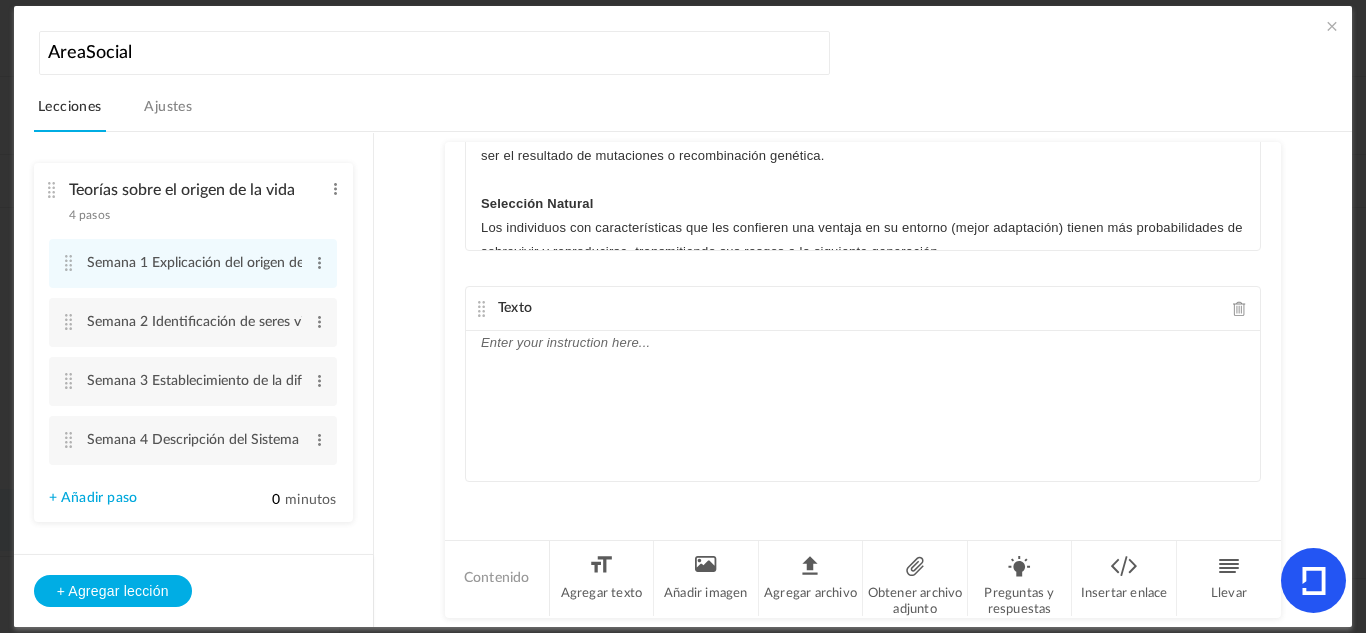 click 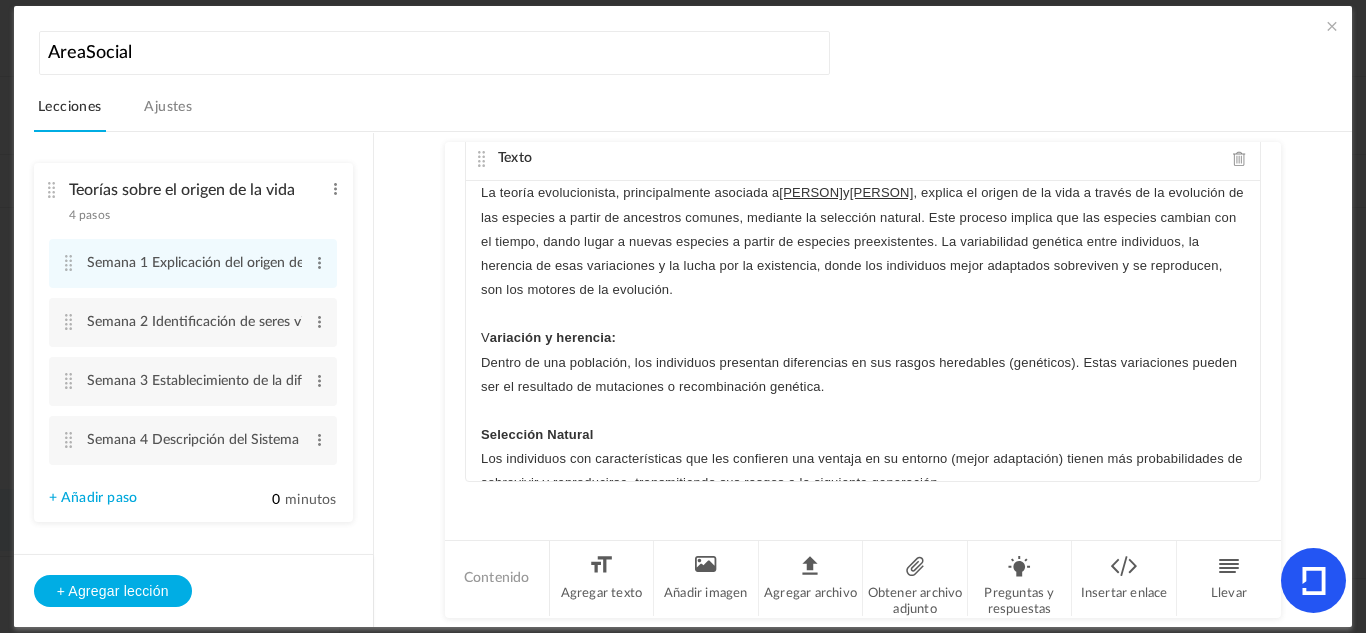 scroll, scrollTop: 0, scrollLeft: 0, axis: both 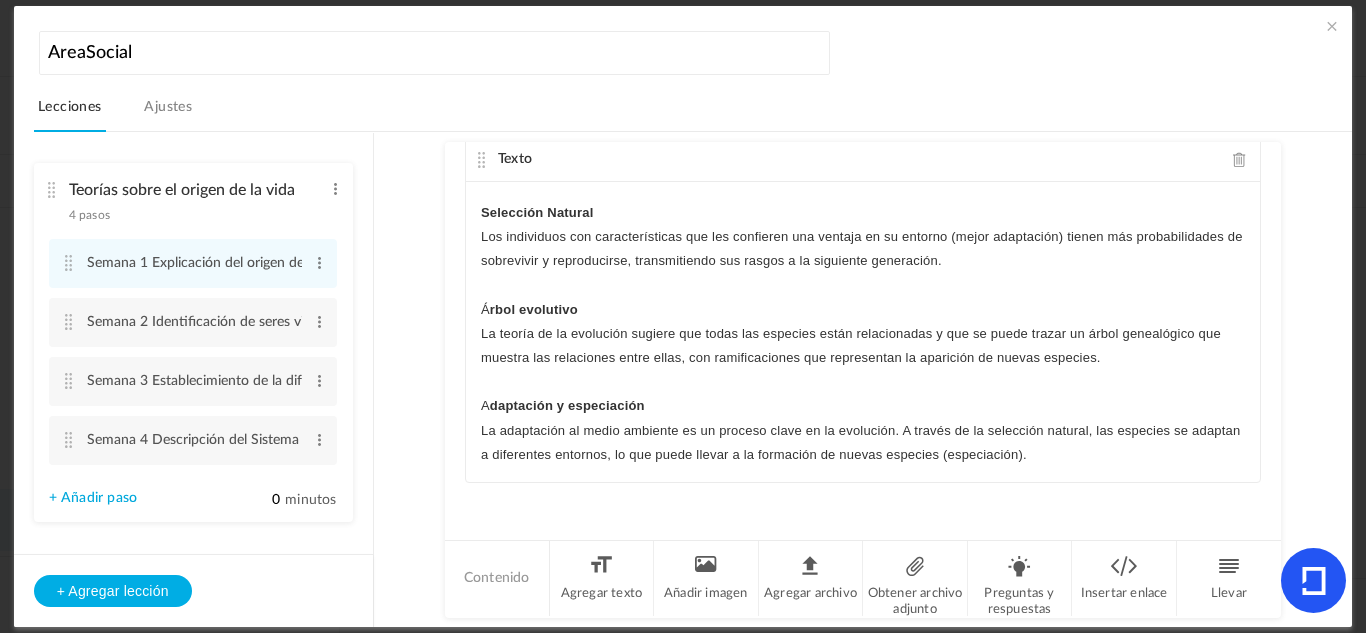click on "AreaSocial
Lecciones
Ajustes
Publicar" at bounding box center [693, 79] 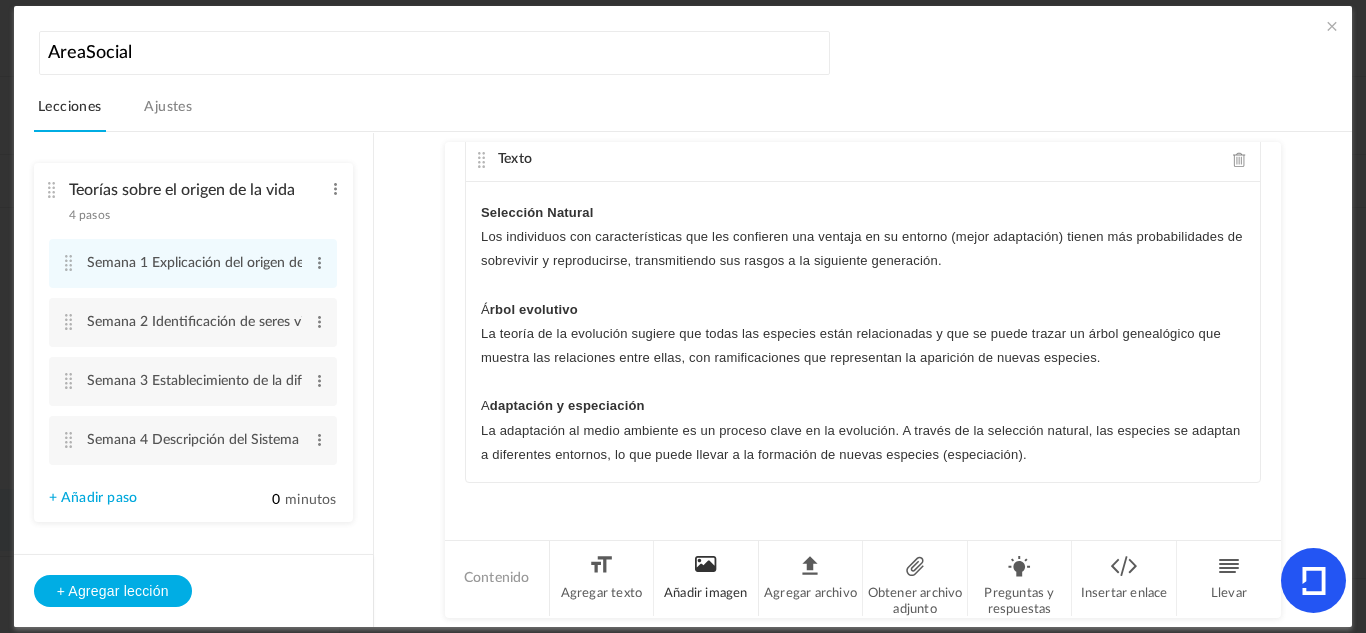 click on "Añadir imagen" 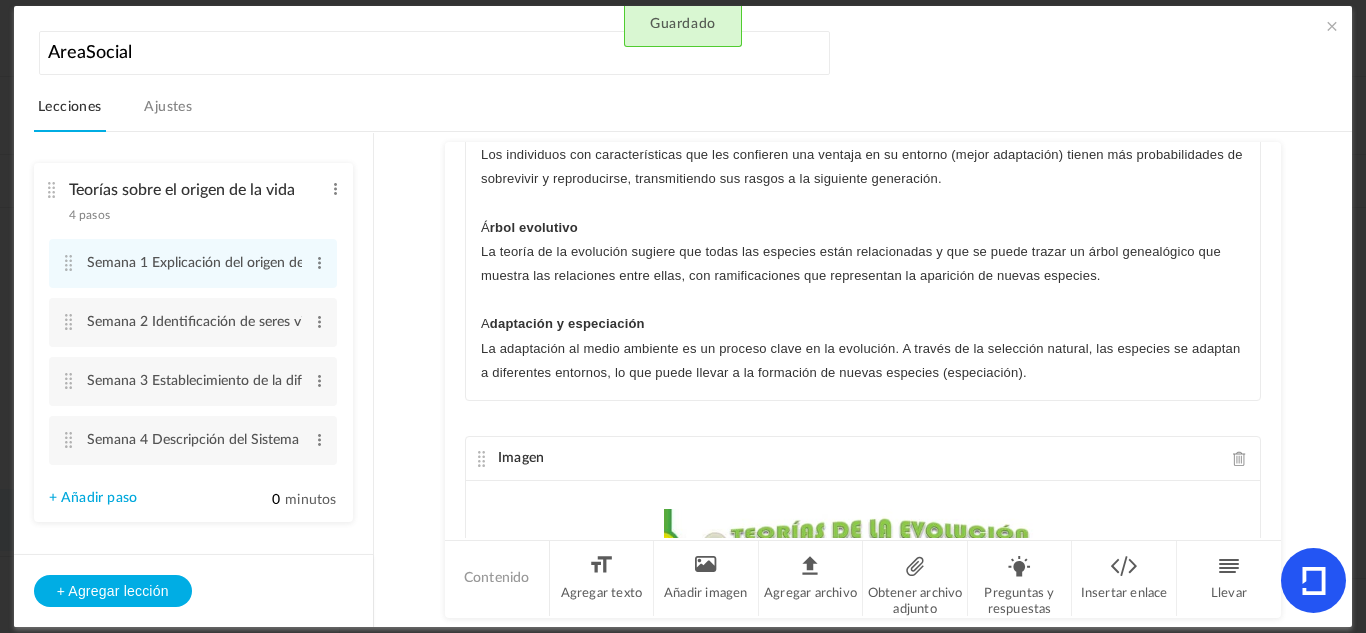 click on "La teoría evolucionista, principalmente asociada a   Darwin  y  Wallace , explica el origen de la vida a través de la evolución de las especies a partir de ancestros comunes, mediante la selección natural. Este proceso implica que las especies cambian con el tiempo, dando lugar a nuevas especies a partir de especies preexistentes. La variabilidad genética entre individuos, la herencia de esas variaciones y la lucha por la existencia, donde los individuos mejor adaptados sobreviven y se reproducen, son los motores de la evolución.  V ariación y herencia:  Dentro de una población, los individuos presentan diferencias en sus rasgos heredables (genéticos). Estas variaciones pueden ser el resultado de mutaciones o recombinación genética. Selección Natural Á rbol evolutivo A daptación y especiación
Imagen" 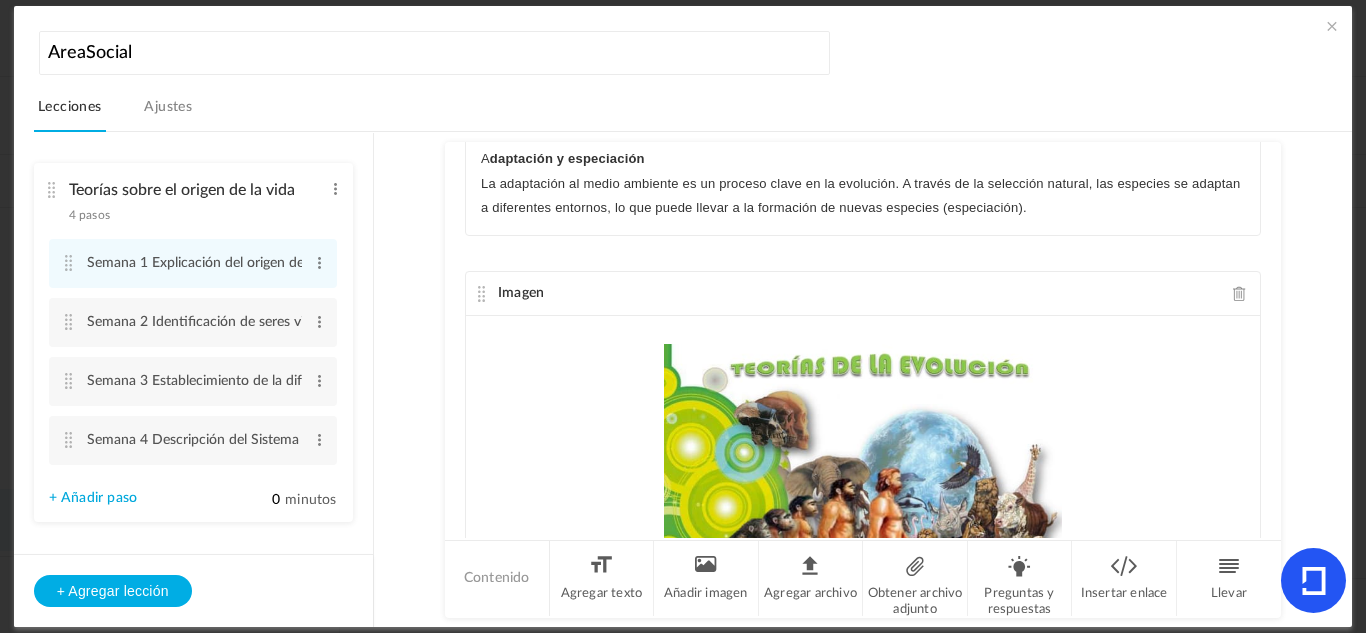 scroll, scrollTop: 270, scrollLeft: 0, axis: vertical 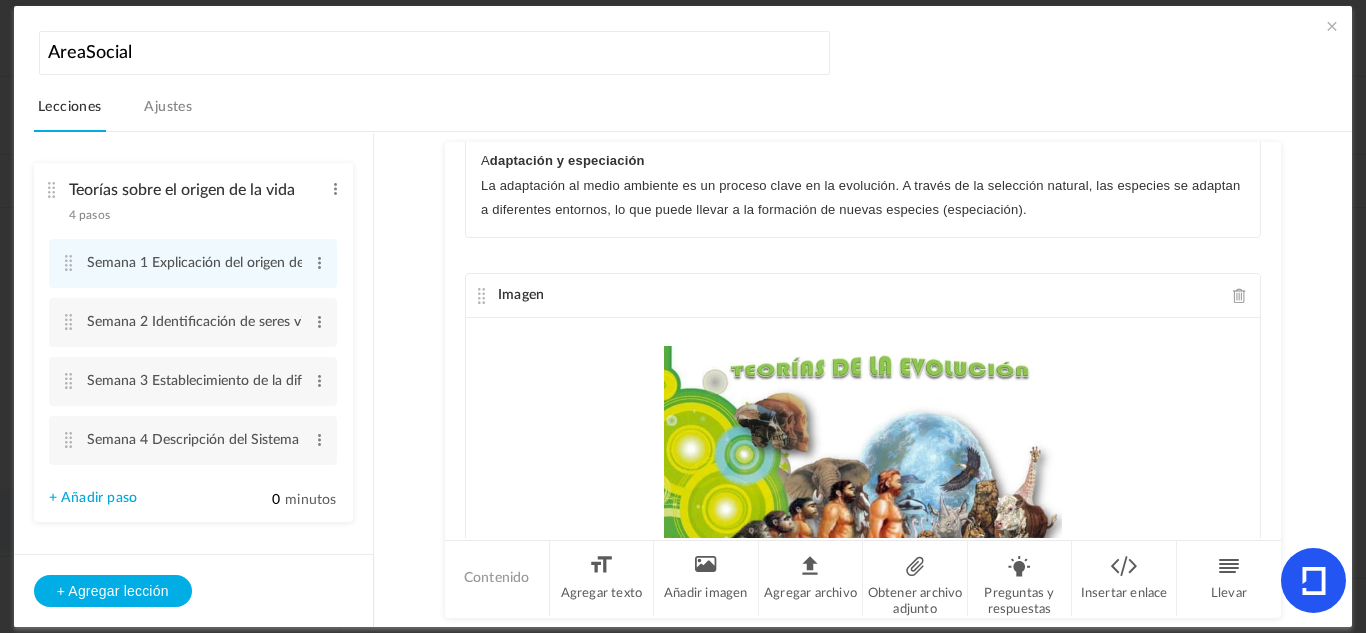 click 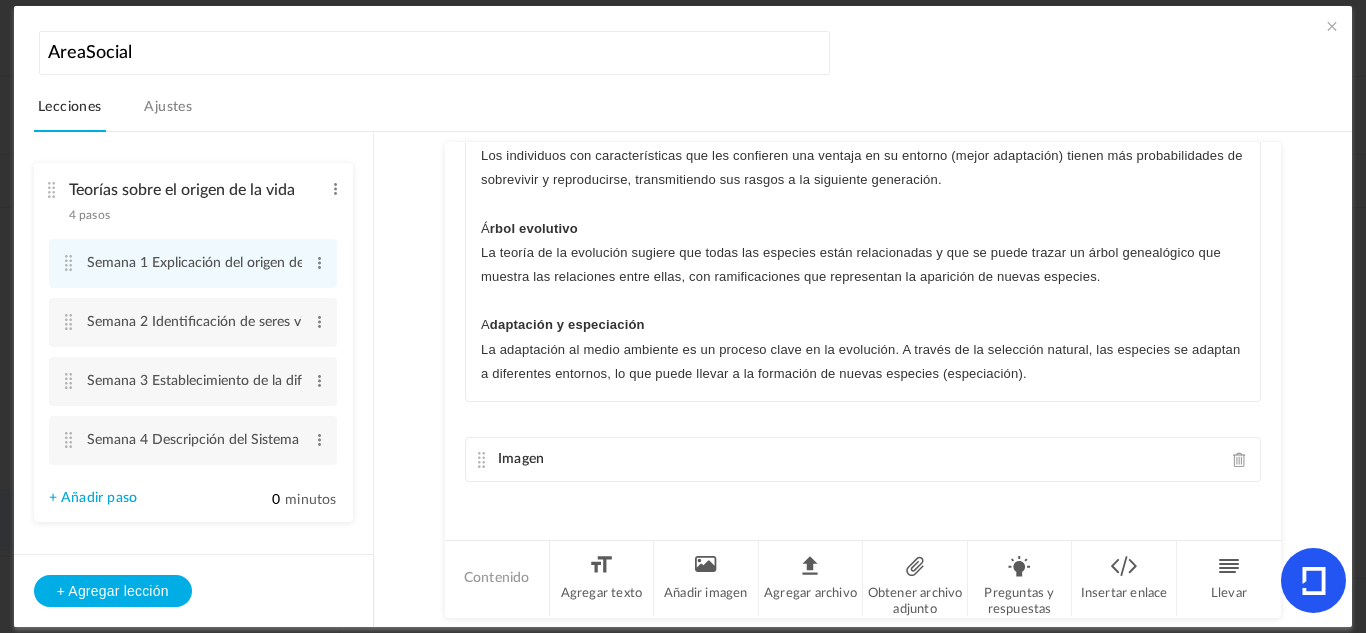 scroll, scrollTop: 106, scrollLeft: 0, axis: vertical 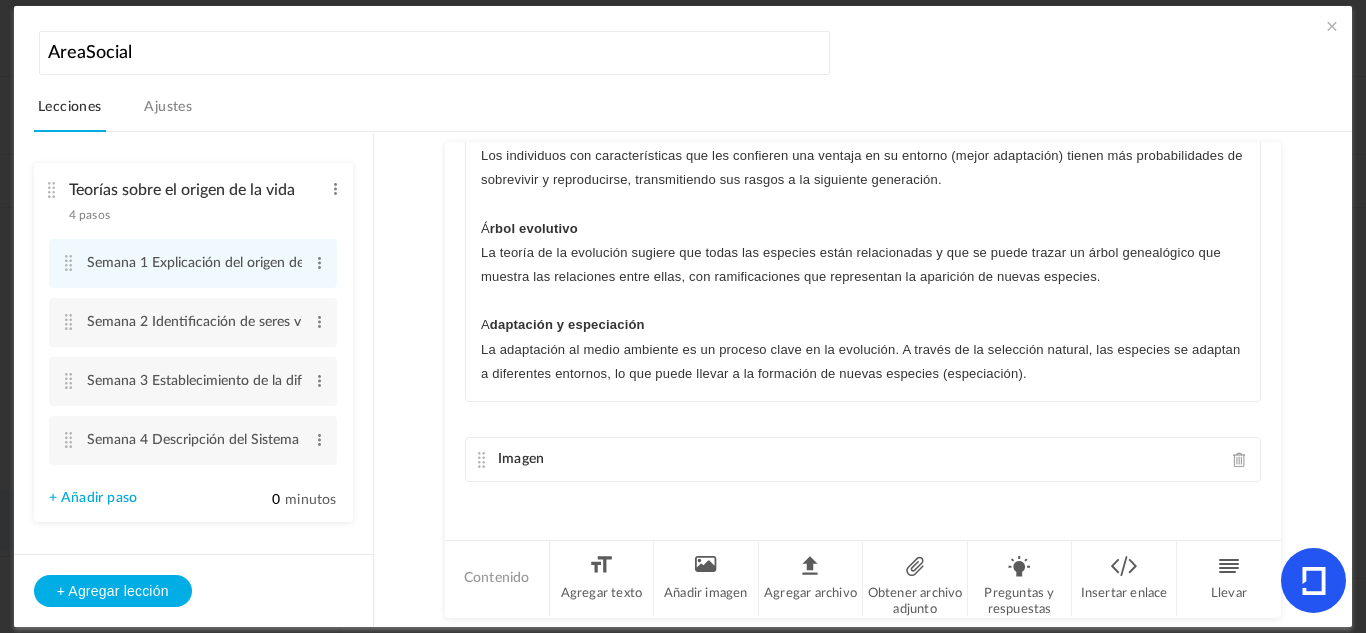 drag, startPoint x: 479, startPoint y: 299, endPoint x: 482, endPoint y: 433, distance: 134.03358 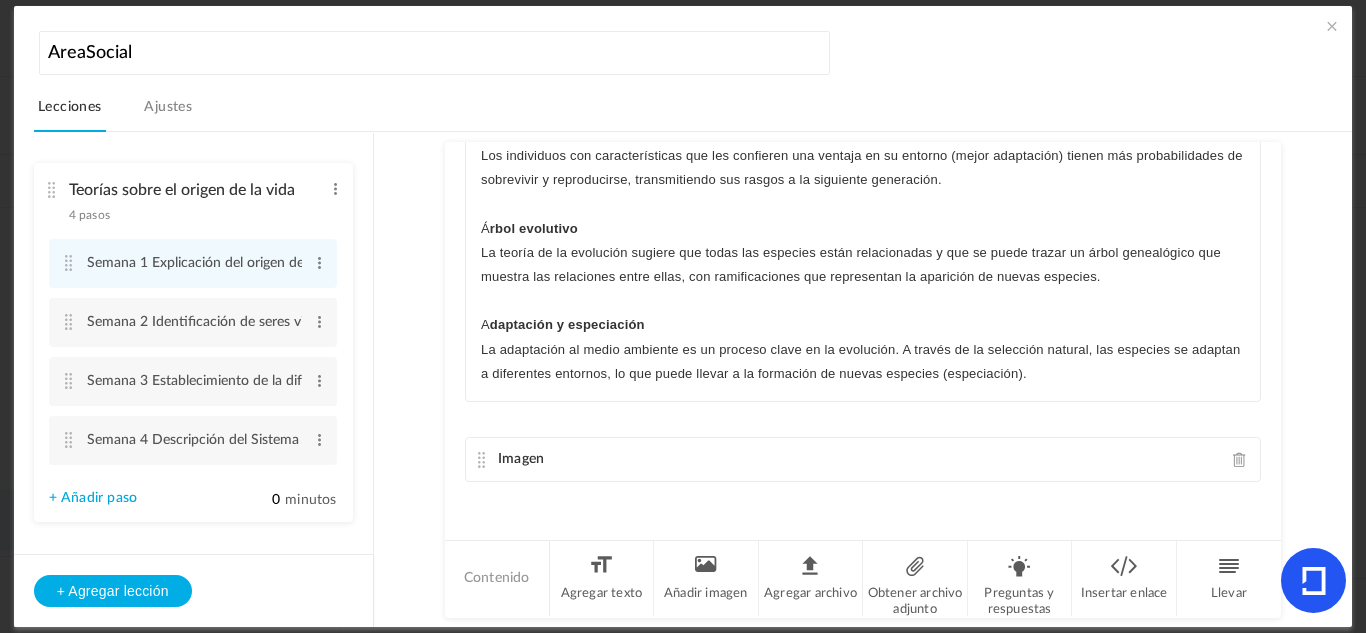 click on "La teoría evolucionista, principalmente asociada a   Darwin  y  Wallace , explica el origen de la vida a través de la evolución de las especies a partir de ancestros comunes, mediante la selección natural. Este proceso implica que las especies cambian con el tiempo, dando lugar a nuevas especies a partir de especies preexistentes. La variabilidad genética entre individuos, la herencia de esas variaciones y la lucha por la existencia, donde los individuos mejor adaptados sobreviven y se reproducen, son los motores de la evolución.  V ariación y herencia:  Dentro de una población, los individuos presentan diferencias en sus rasgos heredables (genéticos). Estas variaciones pueden ser el resultado de mutaciones o recombinación genética. Selección Natural Á rbol evolutivo A daptación y especiación
Imagen" 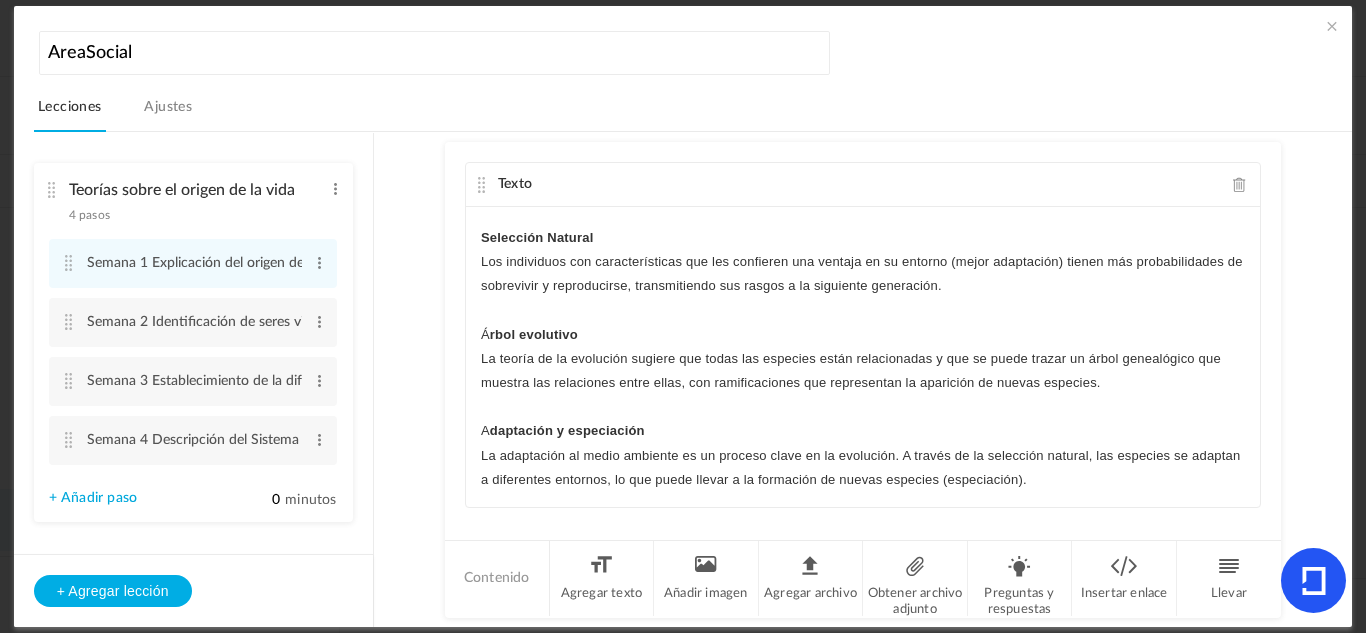 scroll, scrollTop: 105, scrollLeft: 0, axis: vertical 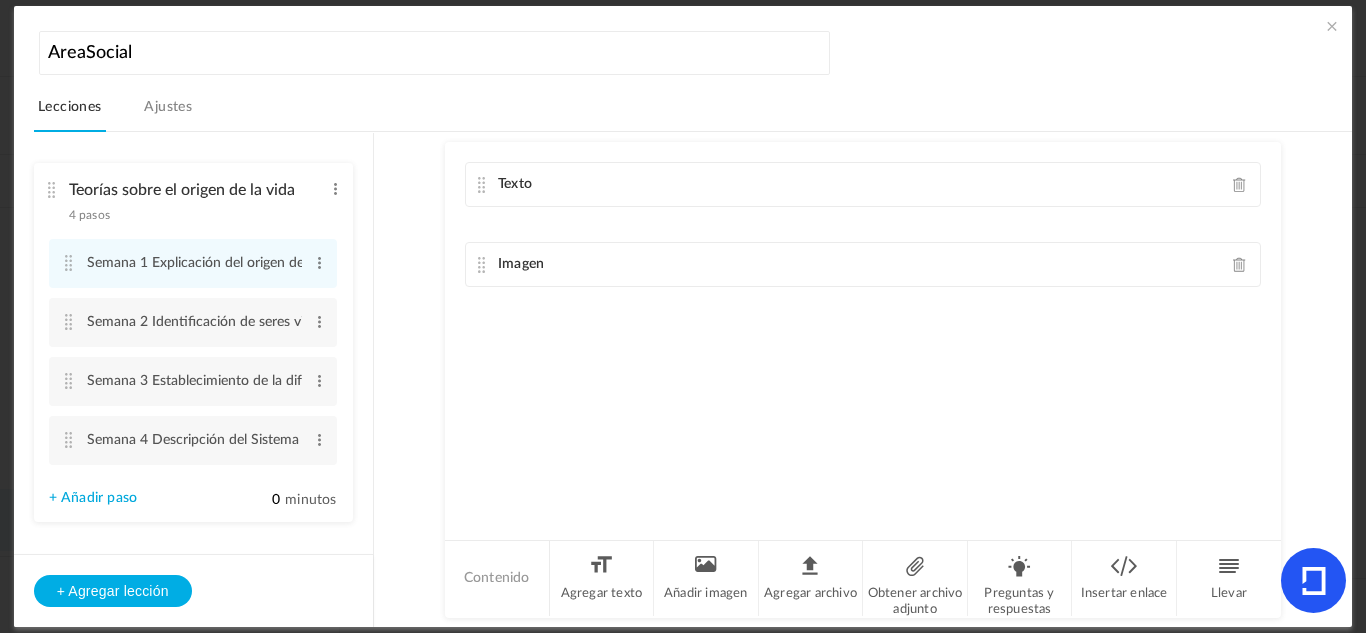 click 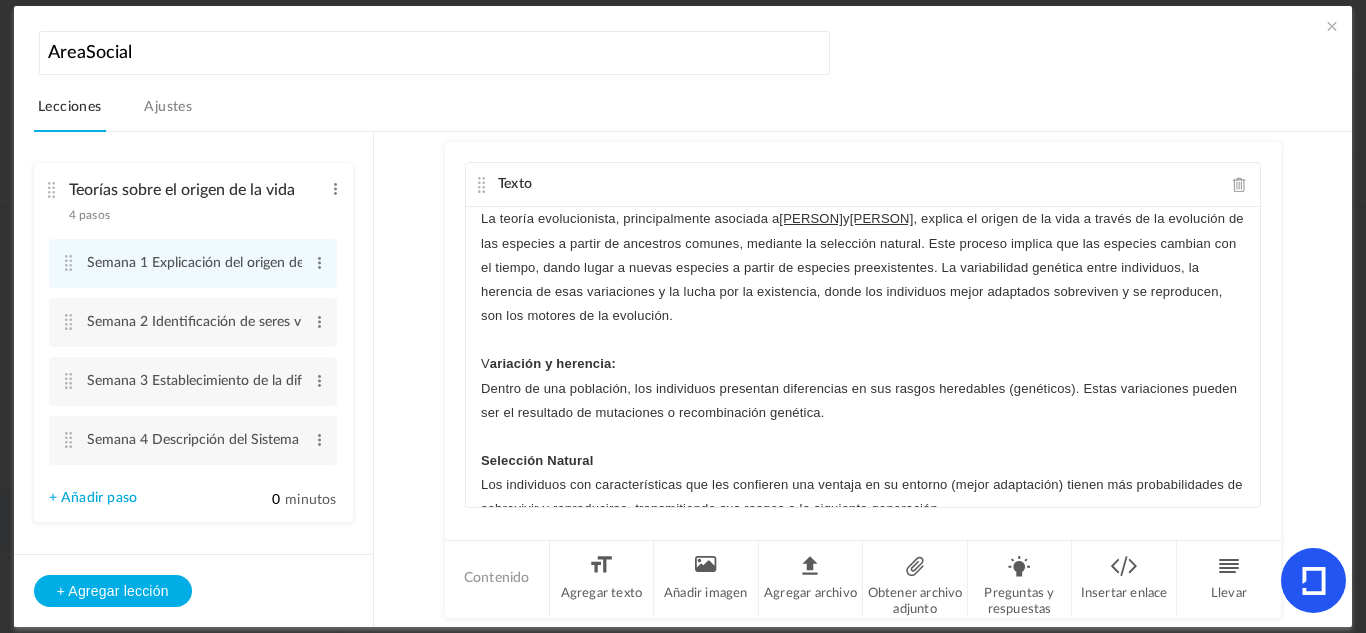 click 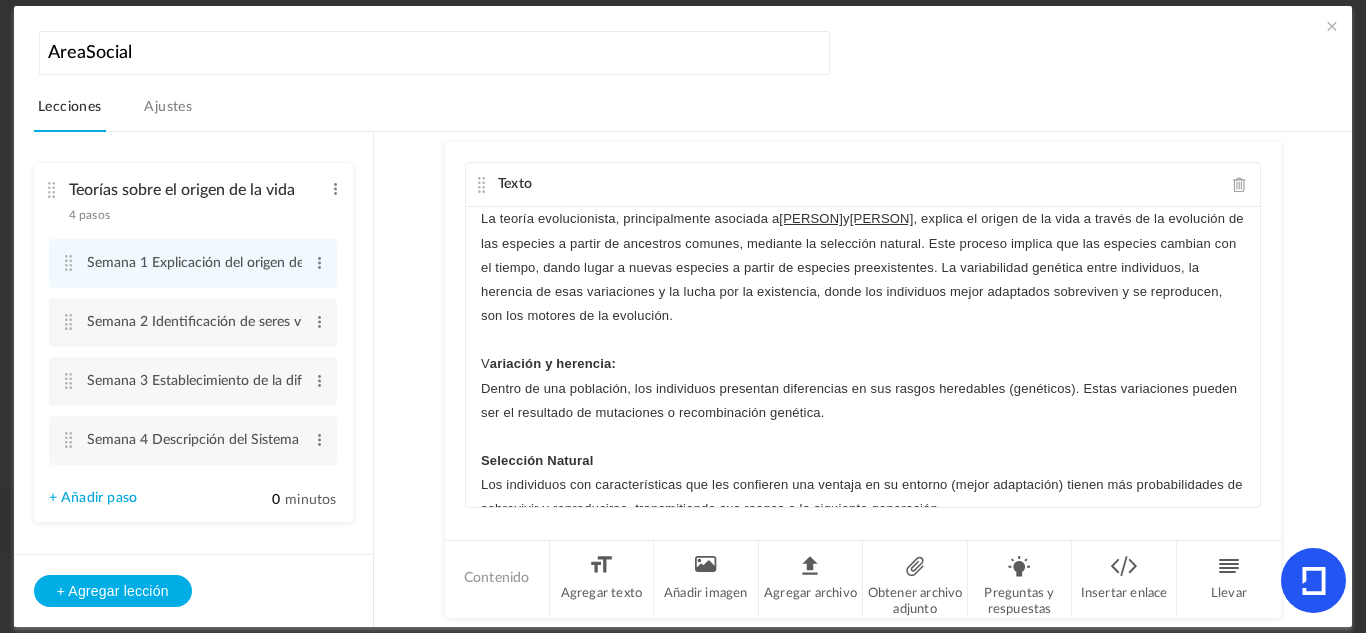 scroll, scrollTop: 238, scrollLeft: 0, axis: vertical 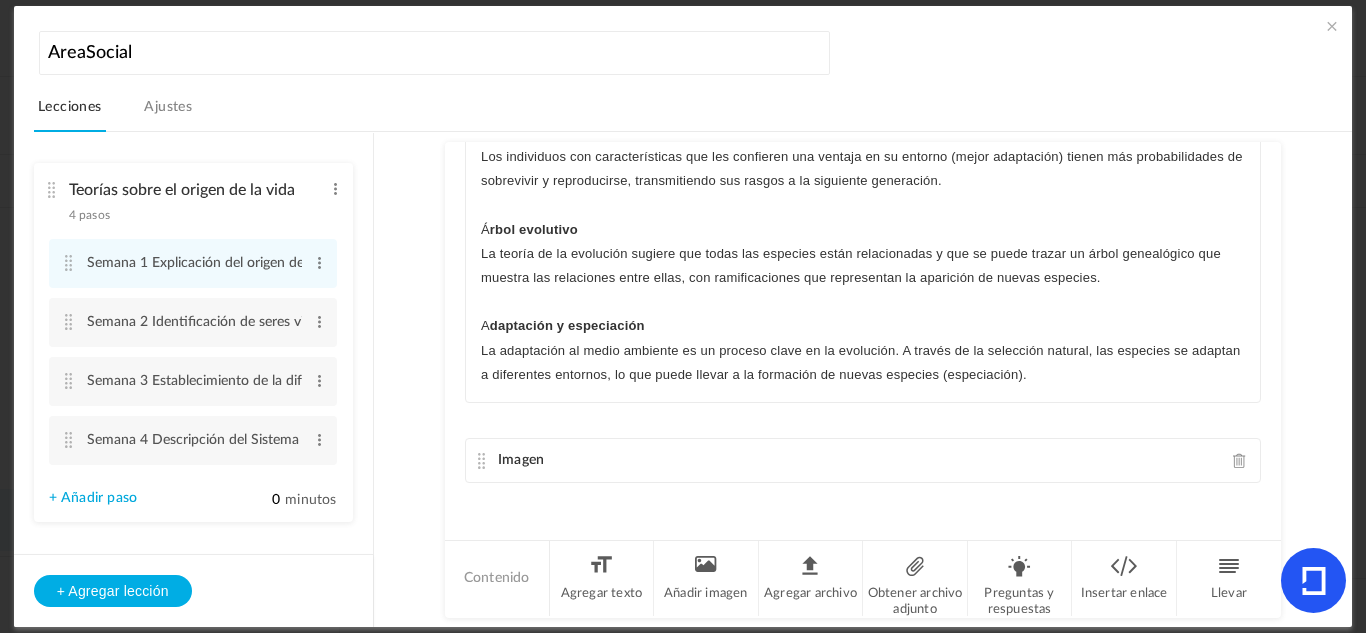 click 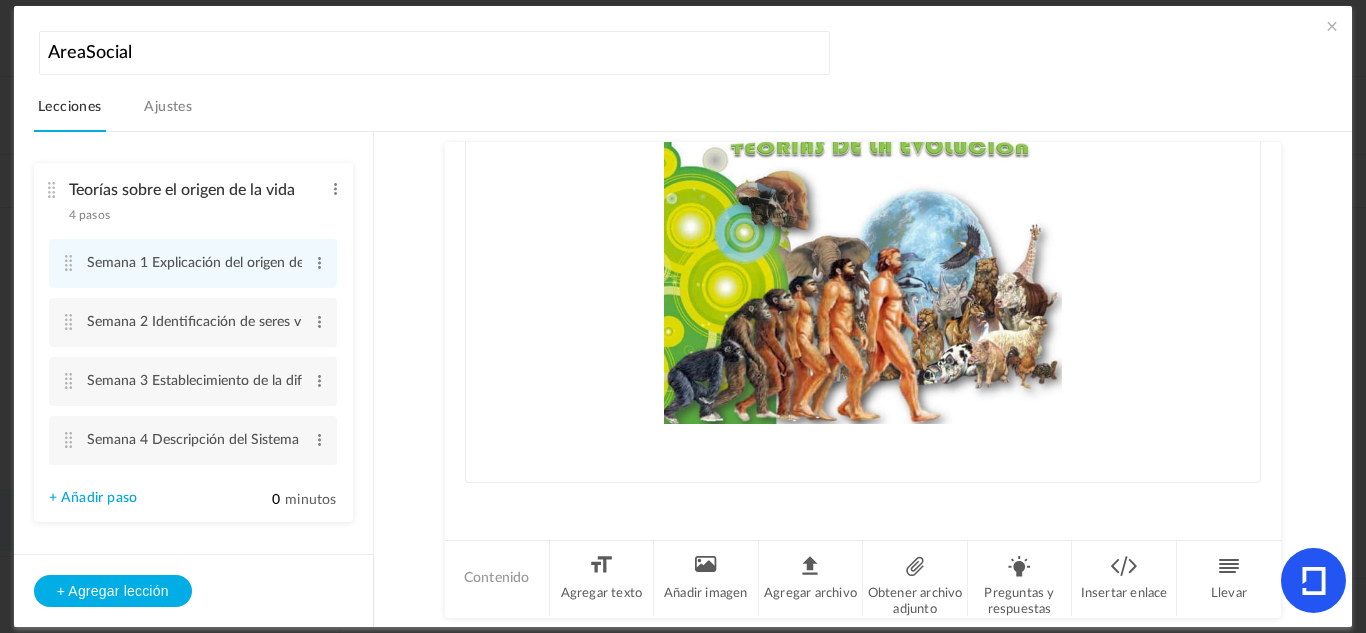 scroll, scrollTop: 375, scrollLeft: 0, axis: vertical 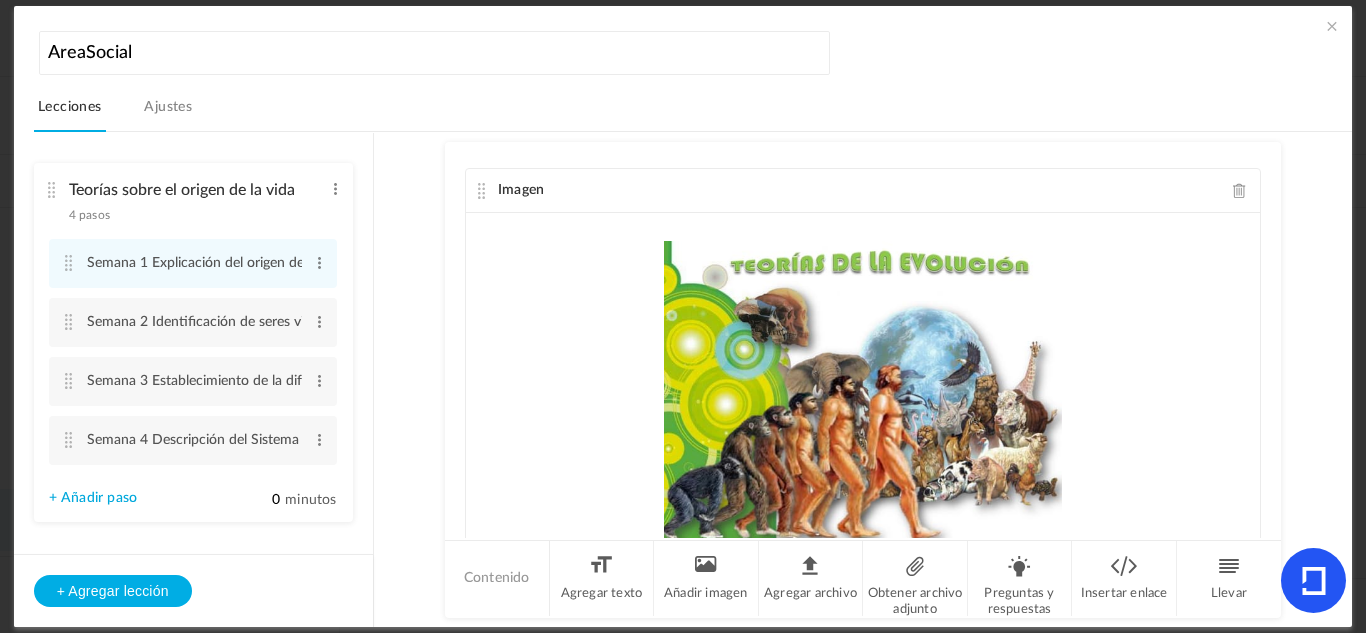 click 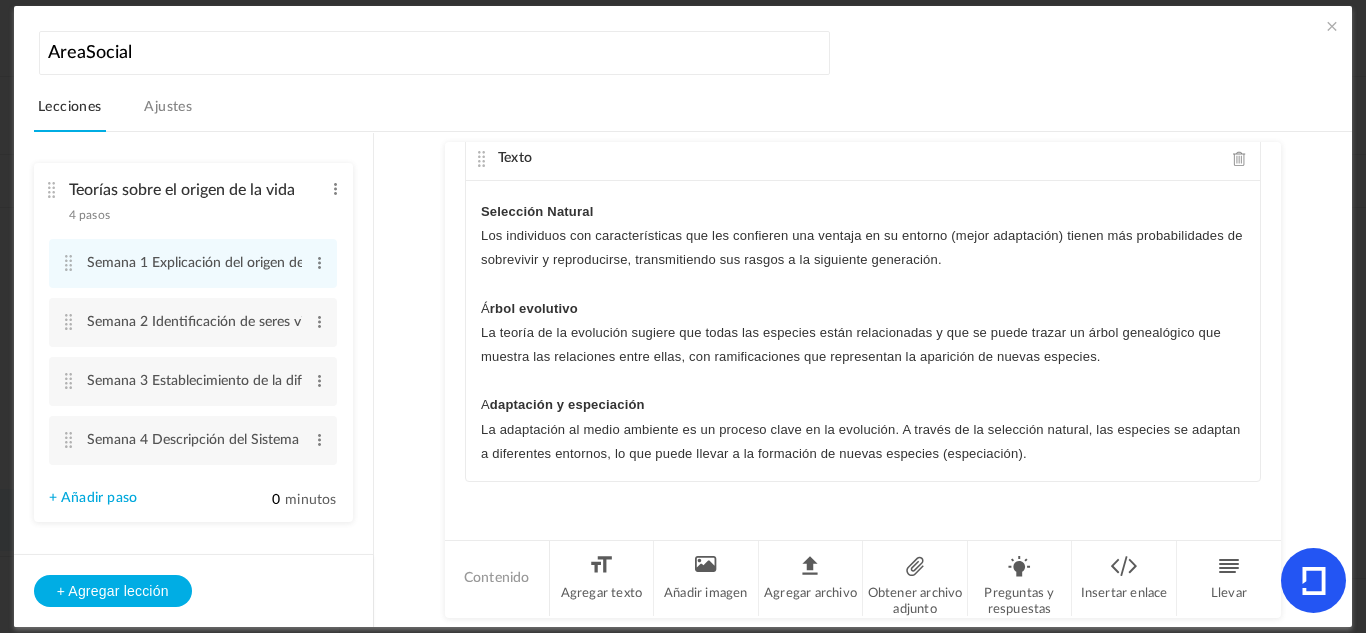 scroll, scrollTop: 25, scrollLeft: 0, axis: vertical 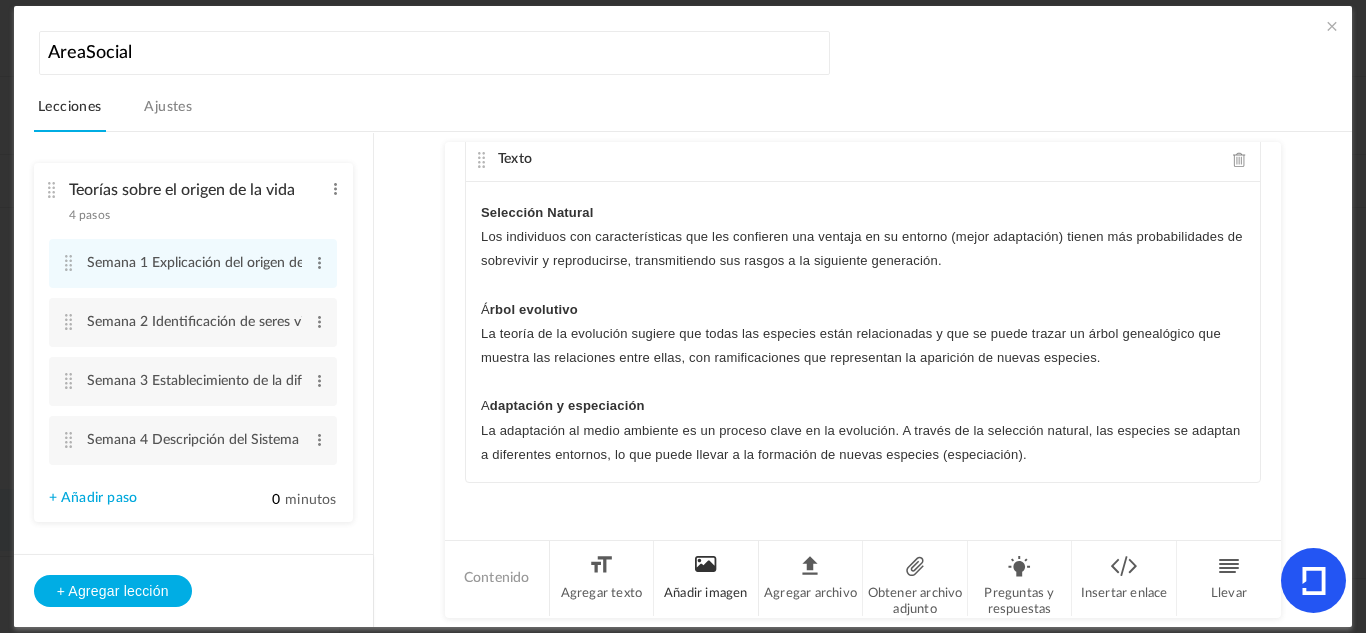 click on "Añadir imagen" 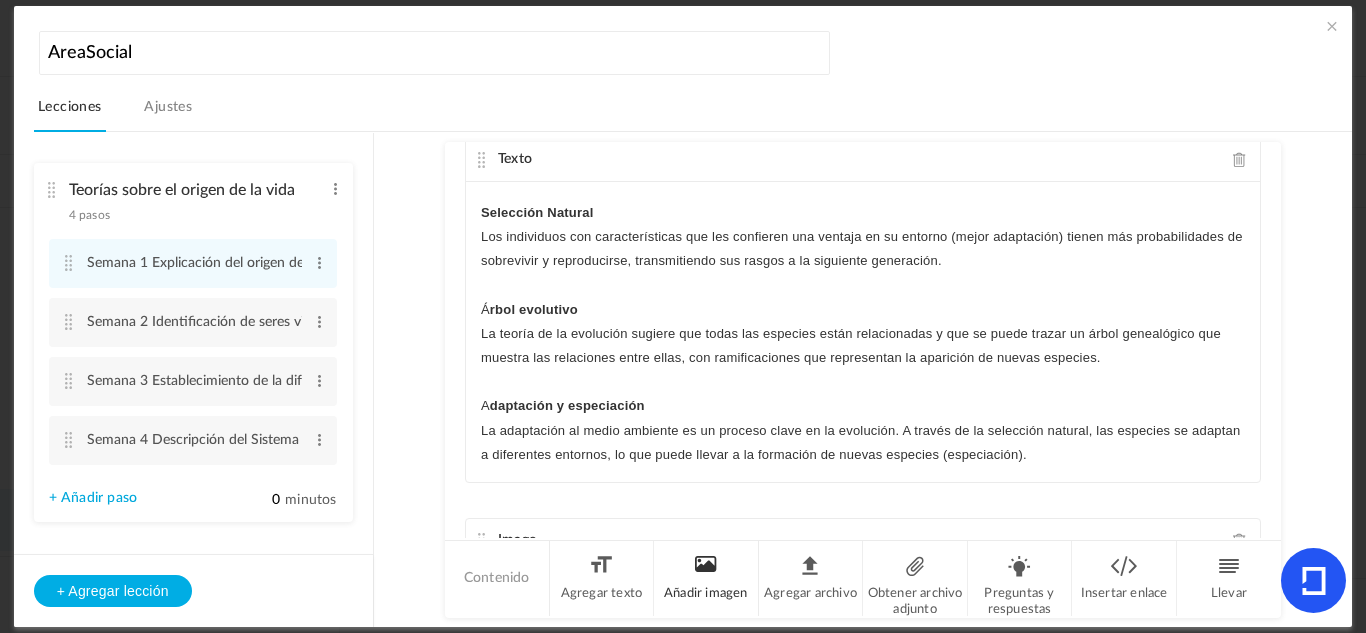 scroll, scrollTop: 107, scrollLeft: 0, axis: vertical 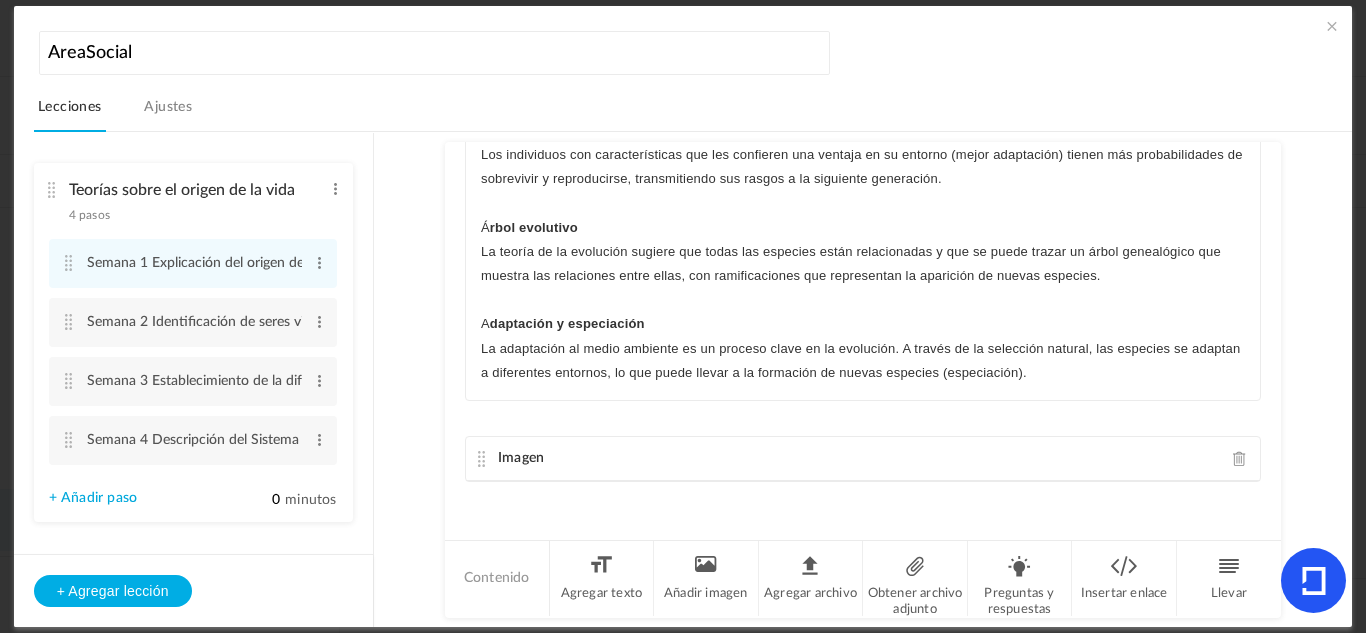 click on "Lecciones
Ajustes" at bounding box center (693, 112) 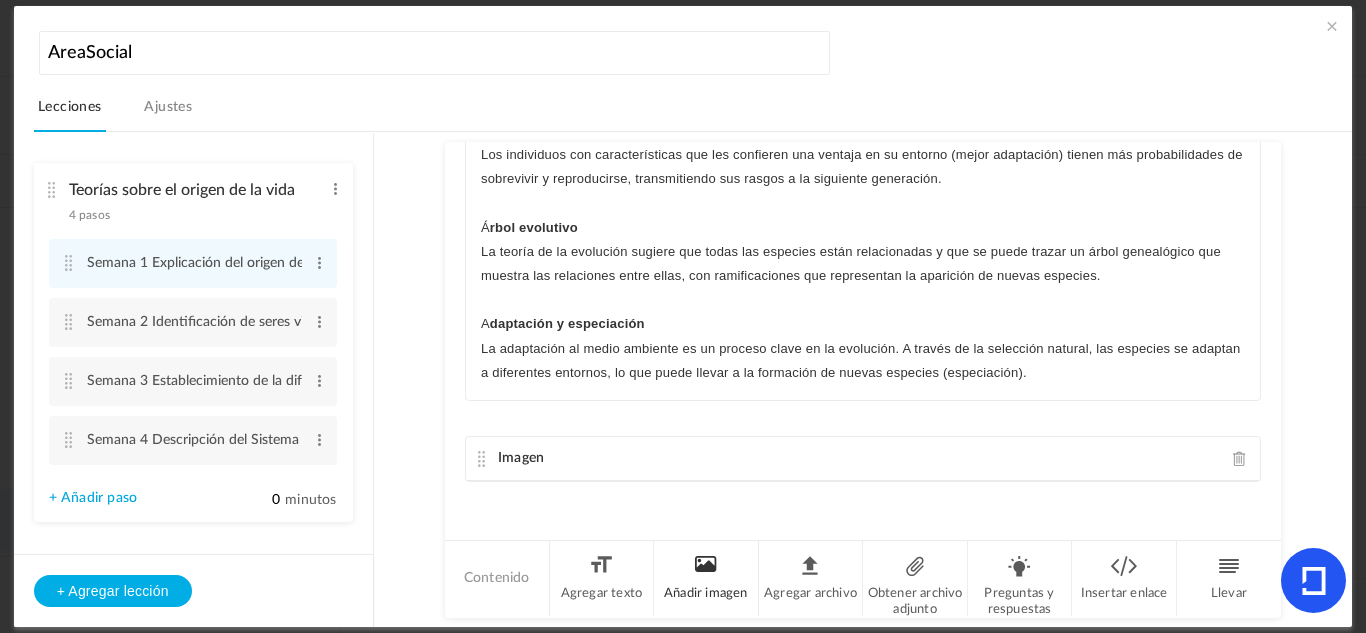 click on "Añadir imagen" 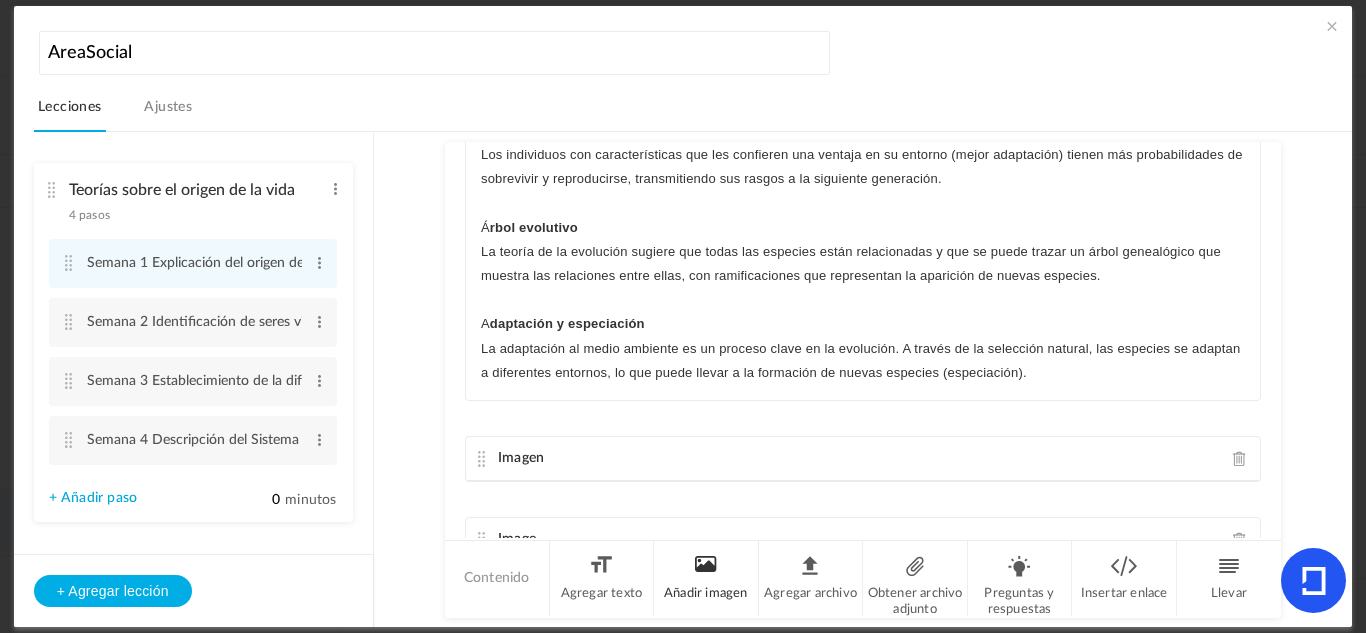 scroll, scrollTop: 188, scrollLeft: 0, axis: vertical 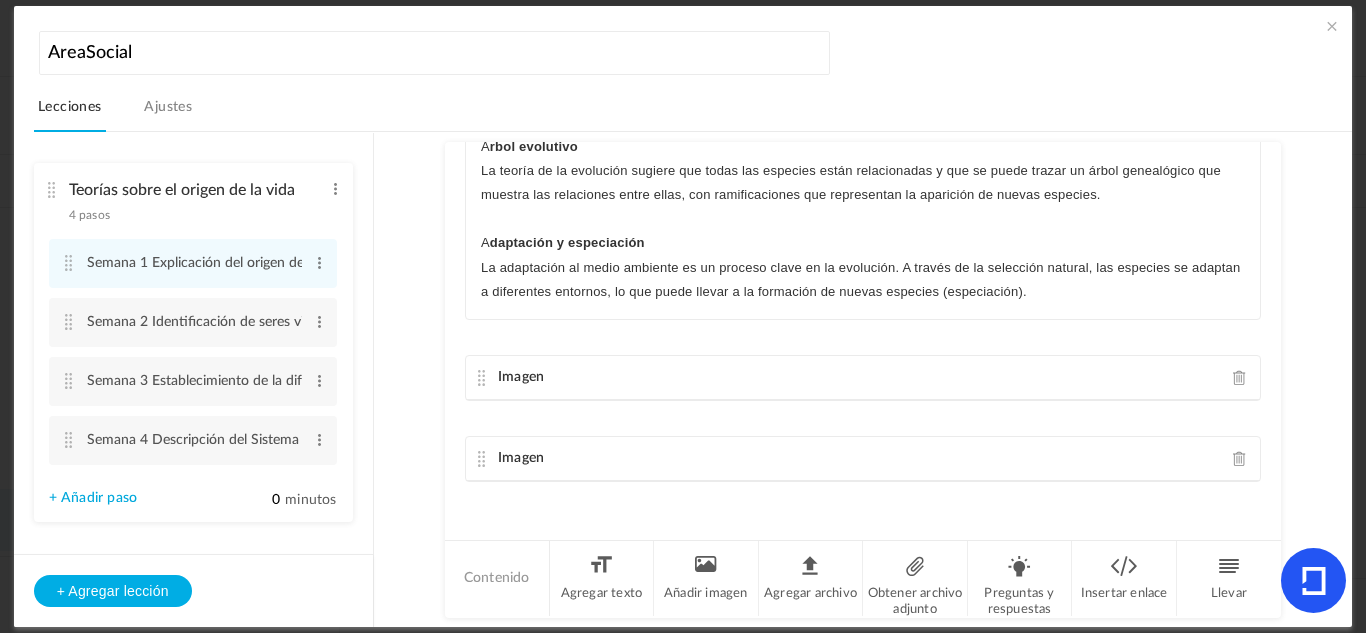 click 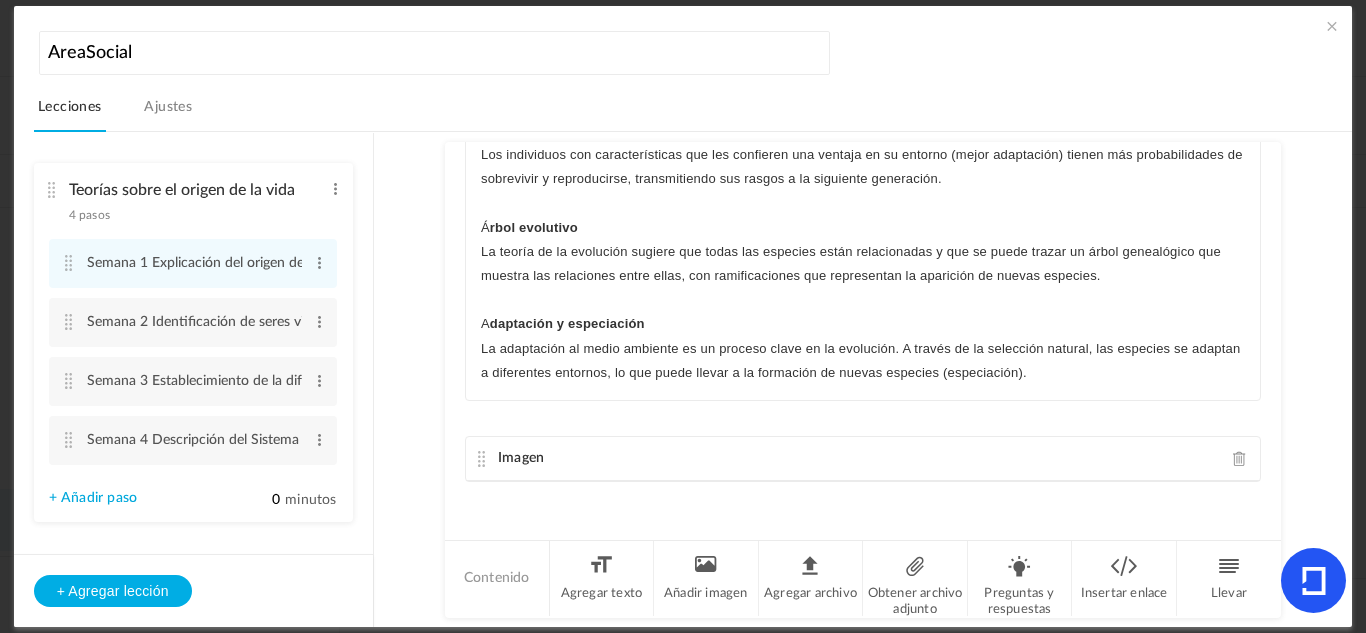 click on "Imagen" 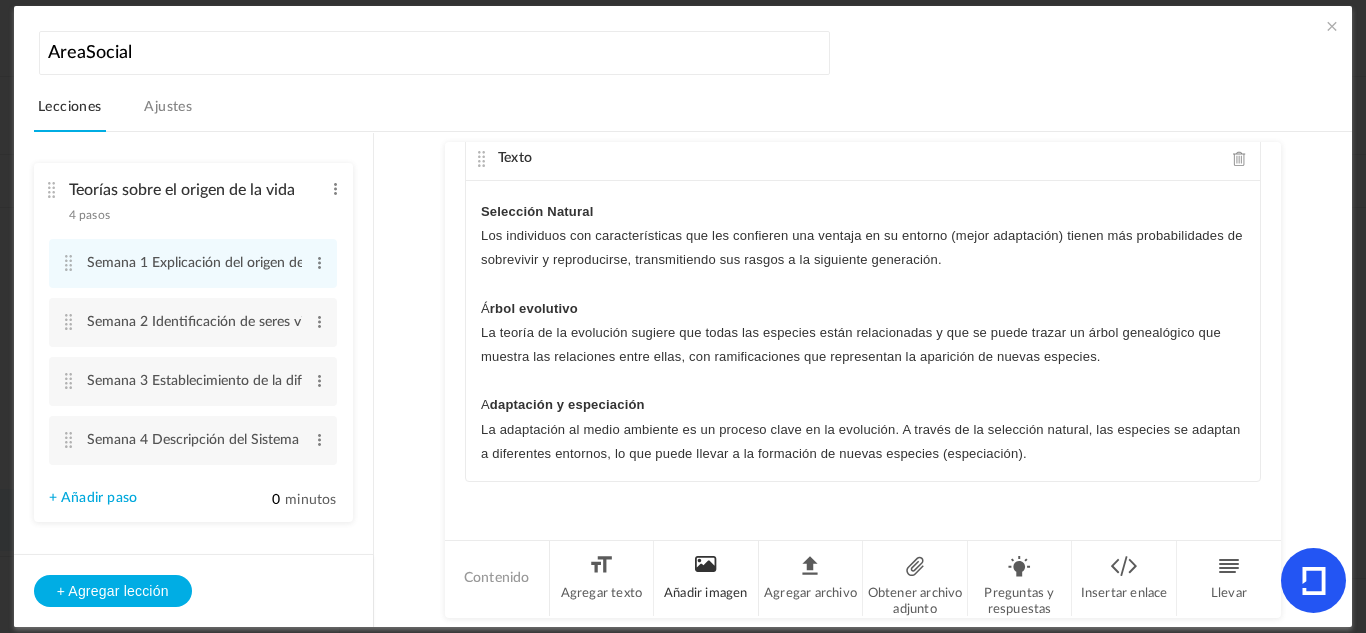 click on "Añadir imagen" 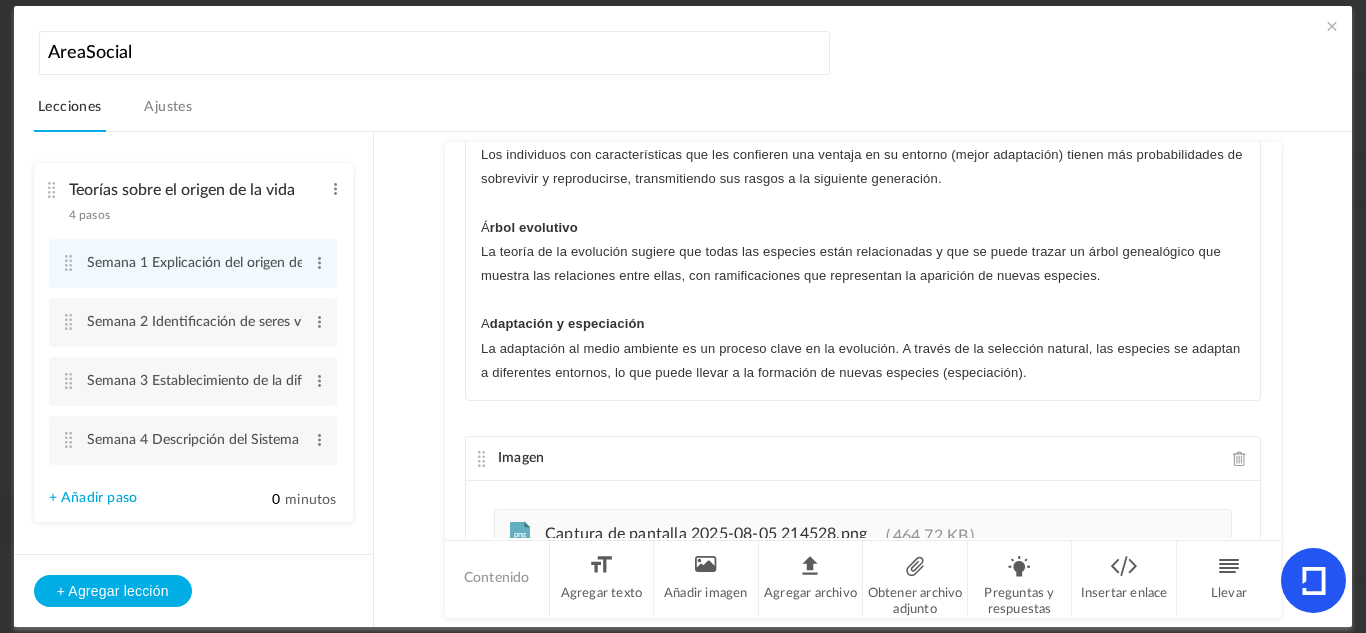 scroll, scrollTop: 188, scrollLeft: 0, axis: vertical 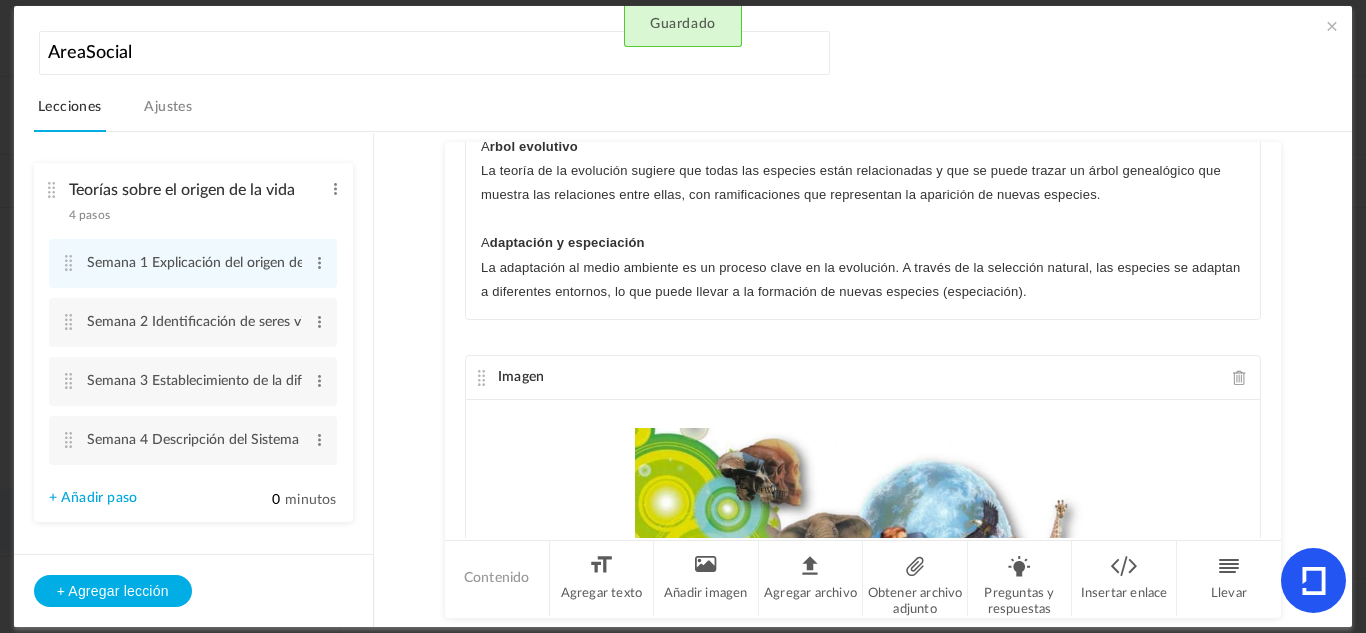 click on "La teoría evolucionista, principalmente asociada a [PERSON] y [PERSON], explica el origen de la vida a través de la evolución de las especies a partir de ancestros comunes, mediante la selección natural. Este proceso implica que las especies cambian con el tiempo, dando lugar a nuevas especies a partir de especies preexistentes. La variabilidad genética entre individuos, la herencia de esas variaciones y la lucha por la existencia, donde los individuos mejor adaptados sobreviven y se reproducen, son los motores de la evolución. V ariación y herencia: Dentro de una población, los individuos presentan diferencias en sus rasgos heredables (genéticos). Estas variaciones pueden ser el resultado de mutaciones o recombinación genética. Selección Natural Á rbol evolutivo A daptación y especiación
Imagen" 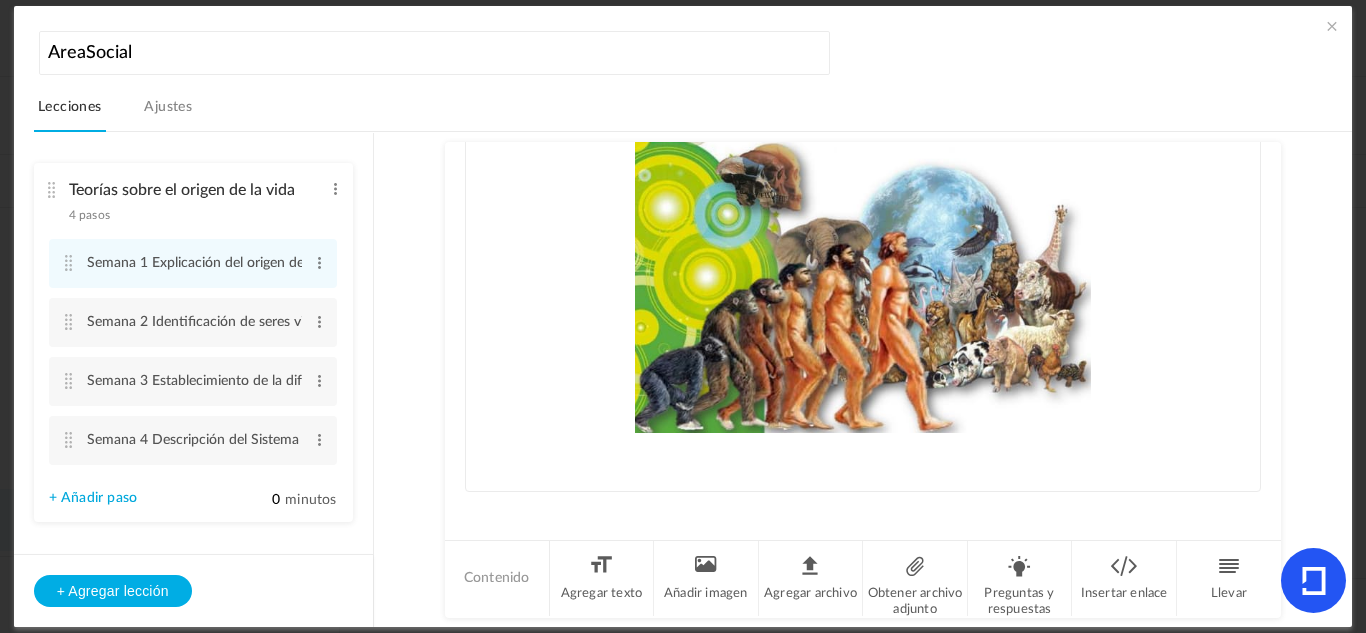 scroll, scrollTop: 492, scrollLeft: 0, axis: vertical 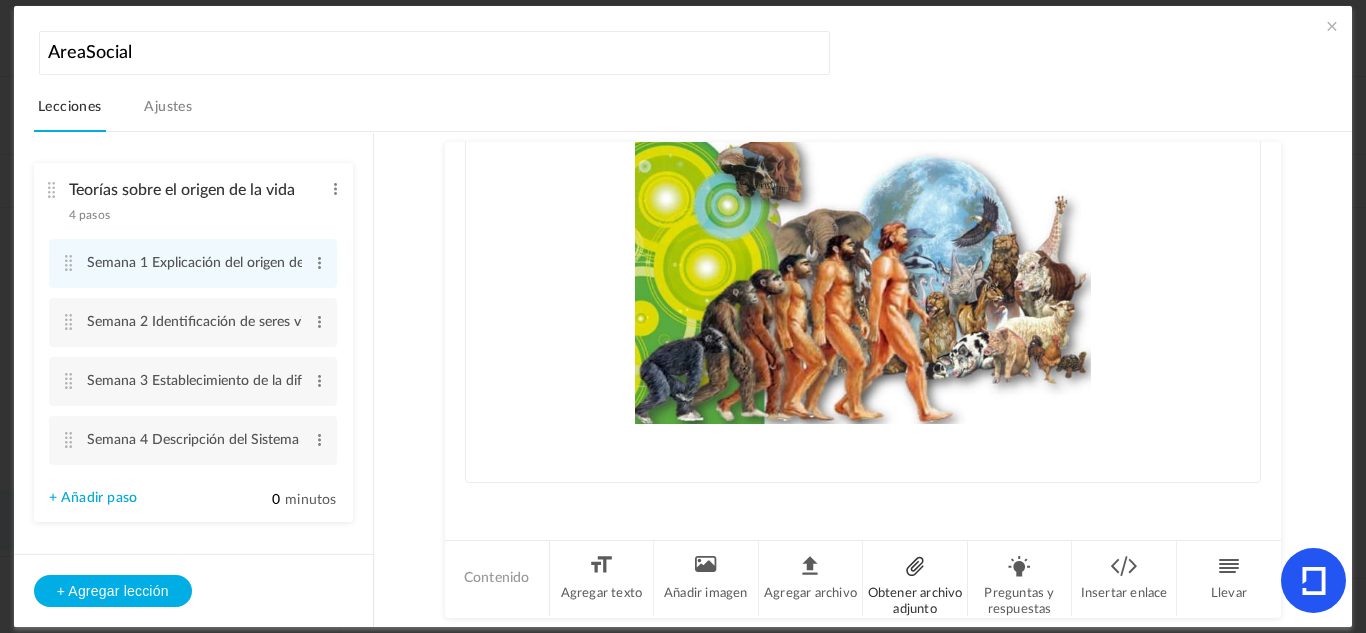 click on "Obtener archivo adjunto" 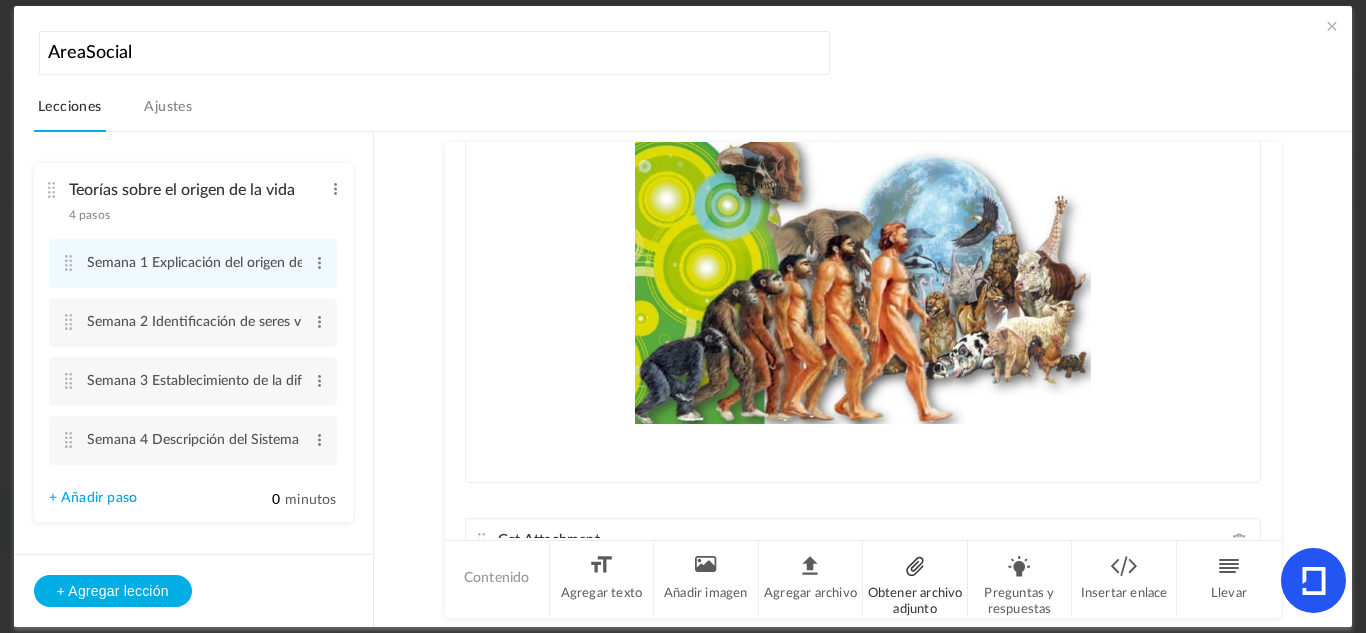 scroll, scrollTop: 633, scrollLeft: 0, axis: vertical 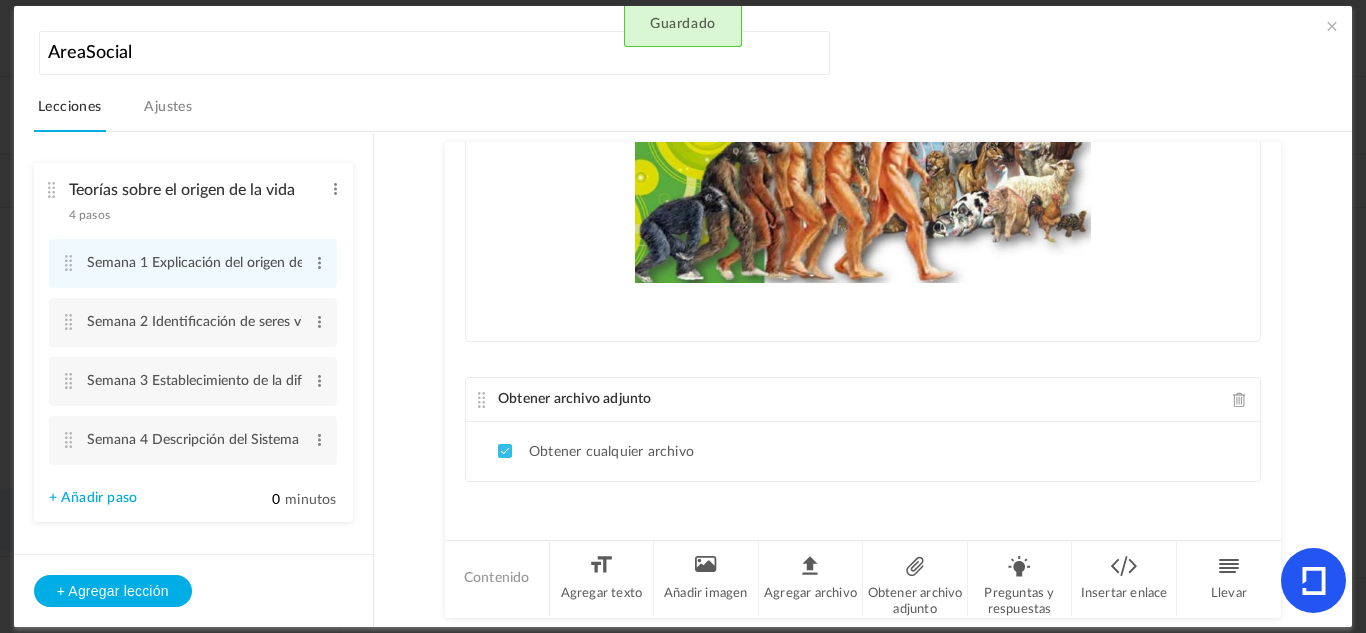 click on "Obtener cualquier archivo" 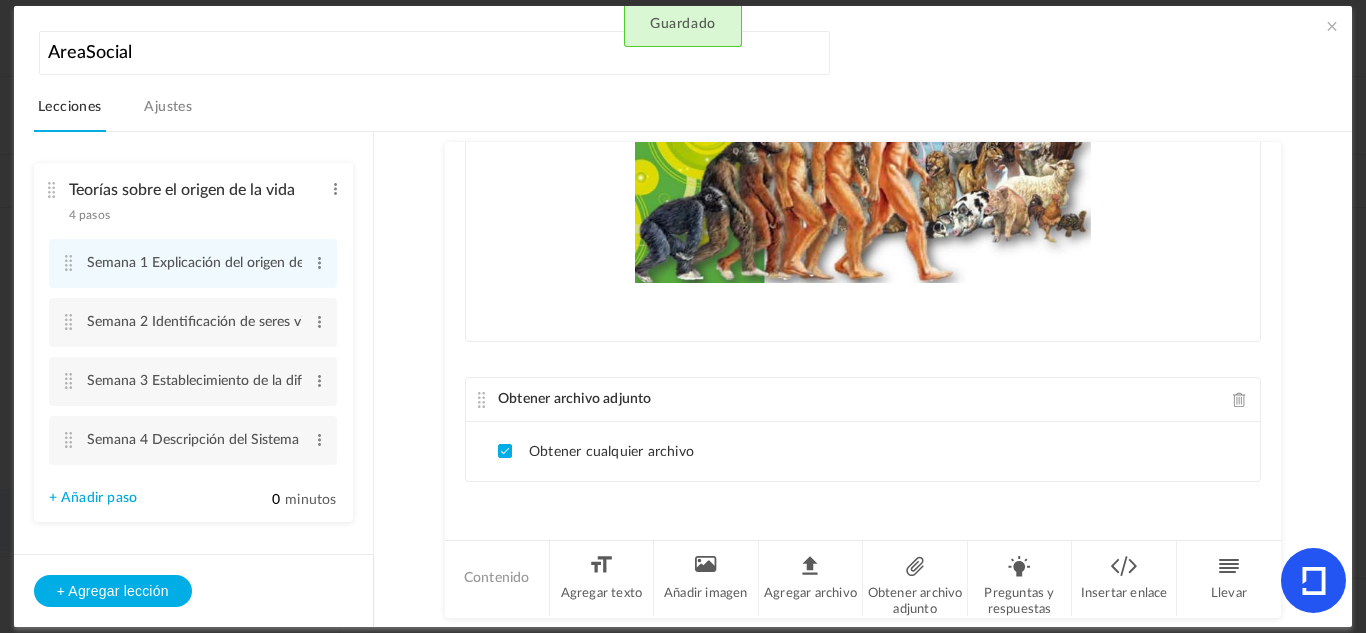 click on "Obtener cualquier archivo" 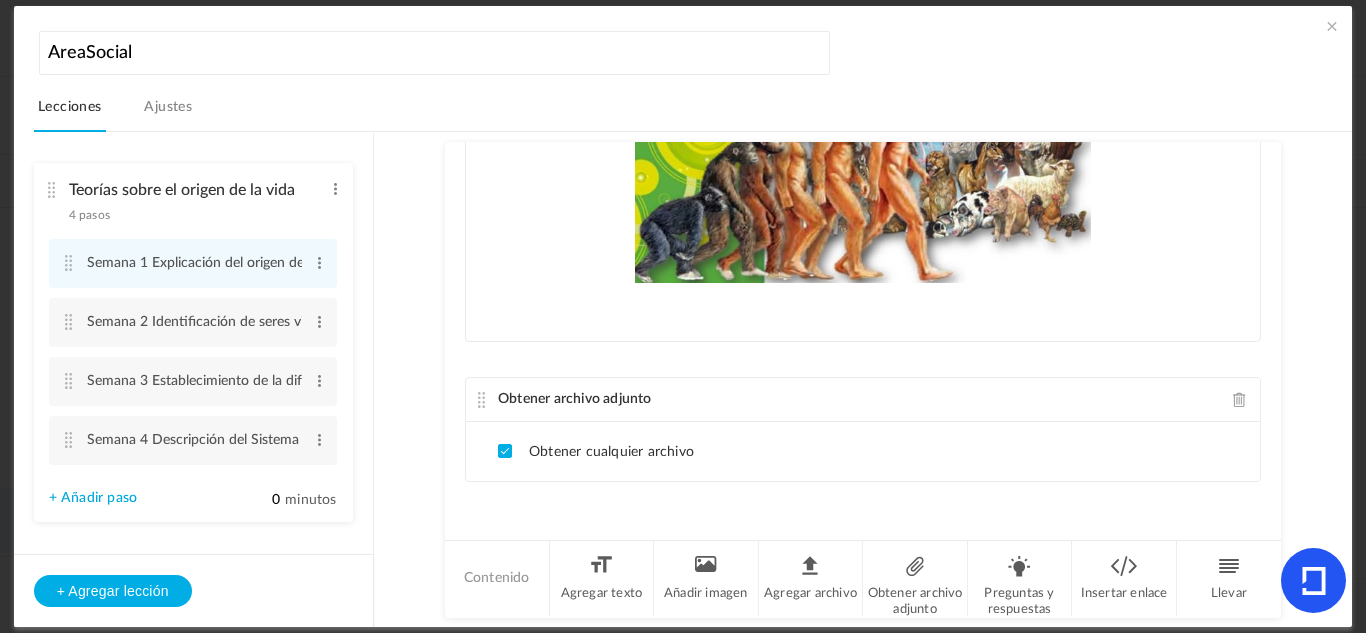 click on "Obtener cualquier archivo" 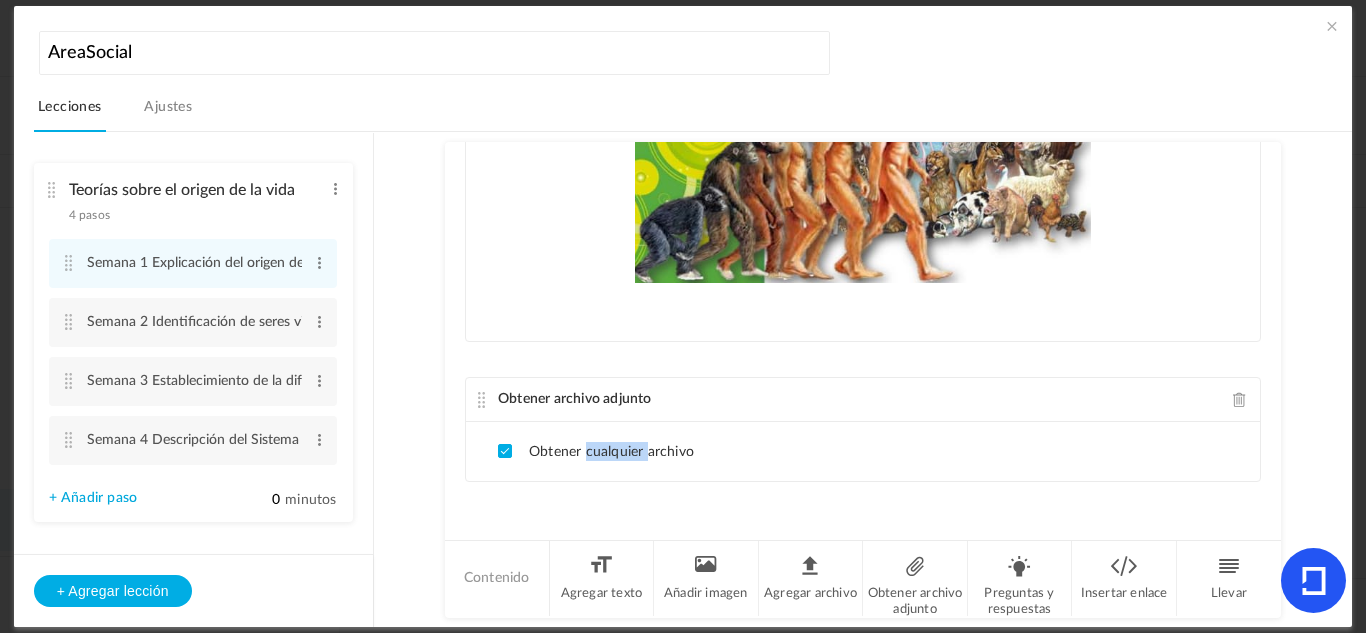 click on "Obtener cualquier archivo" 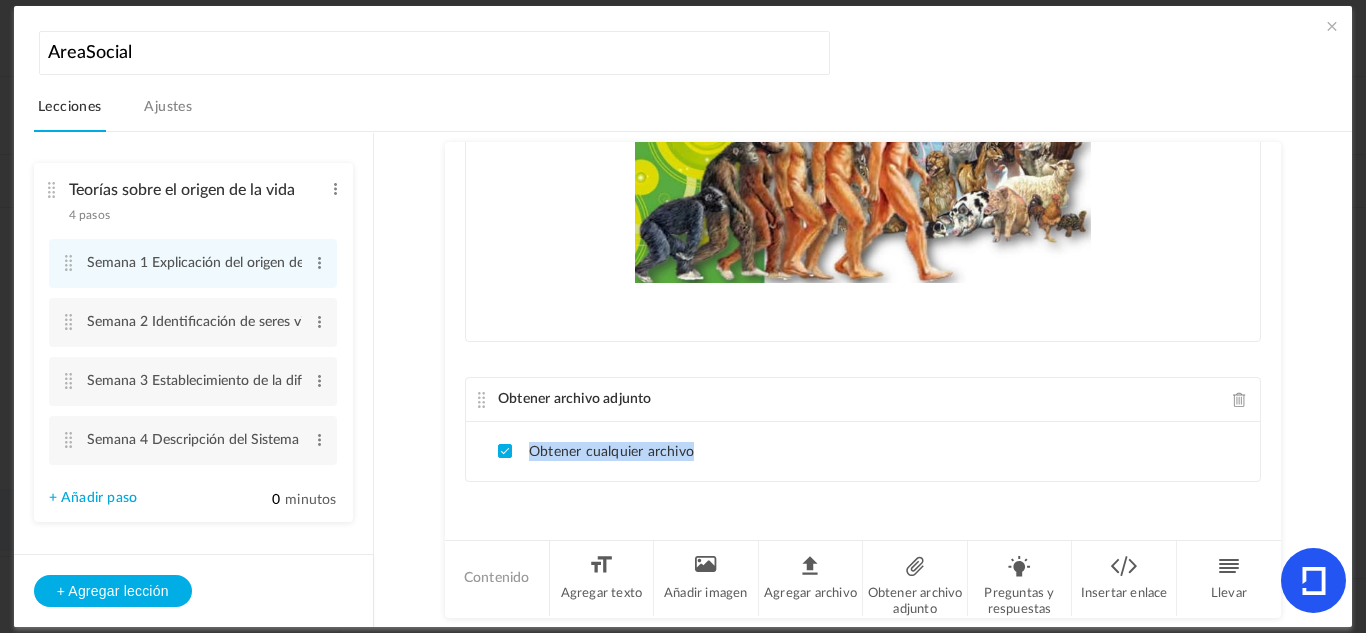 click on "Obtener cualquier archivo" 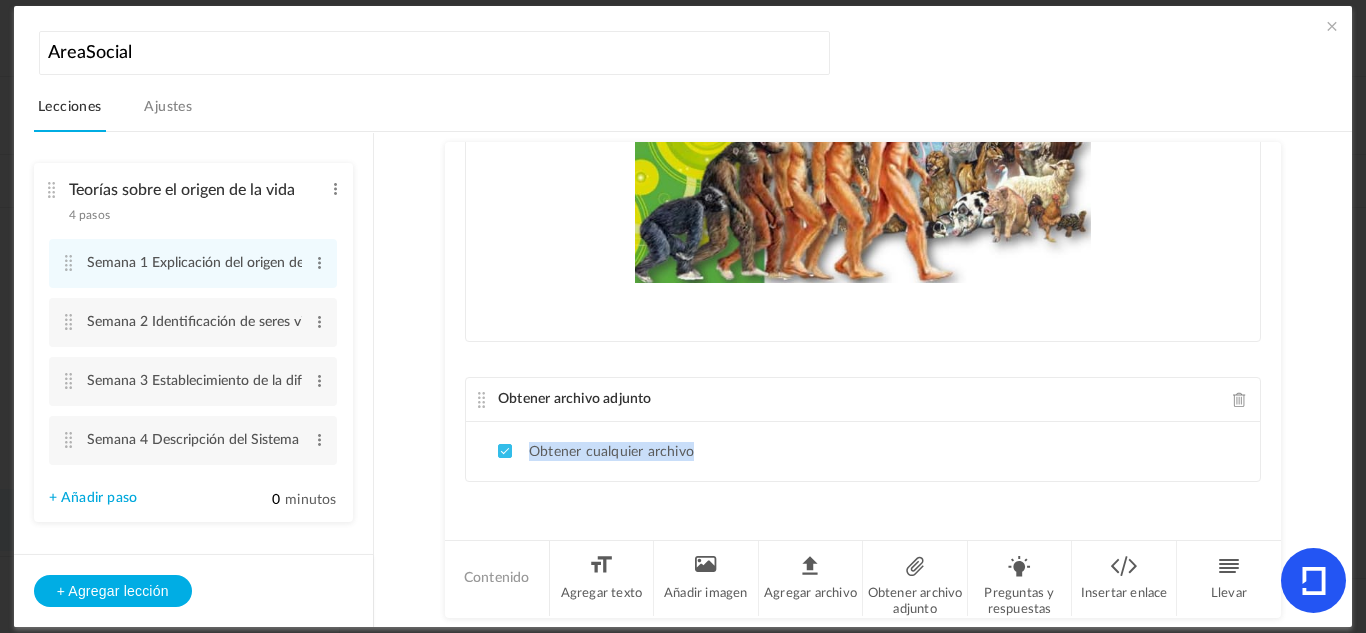 click on "Obtener cualquier archivo" 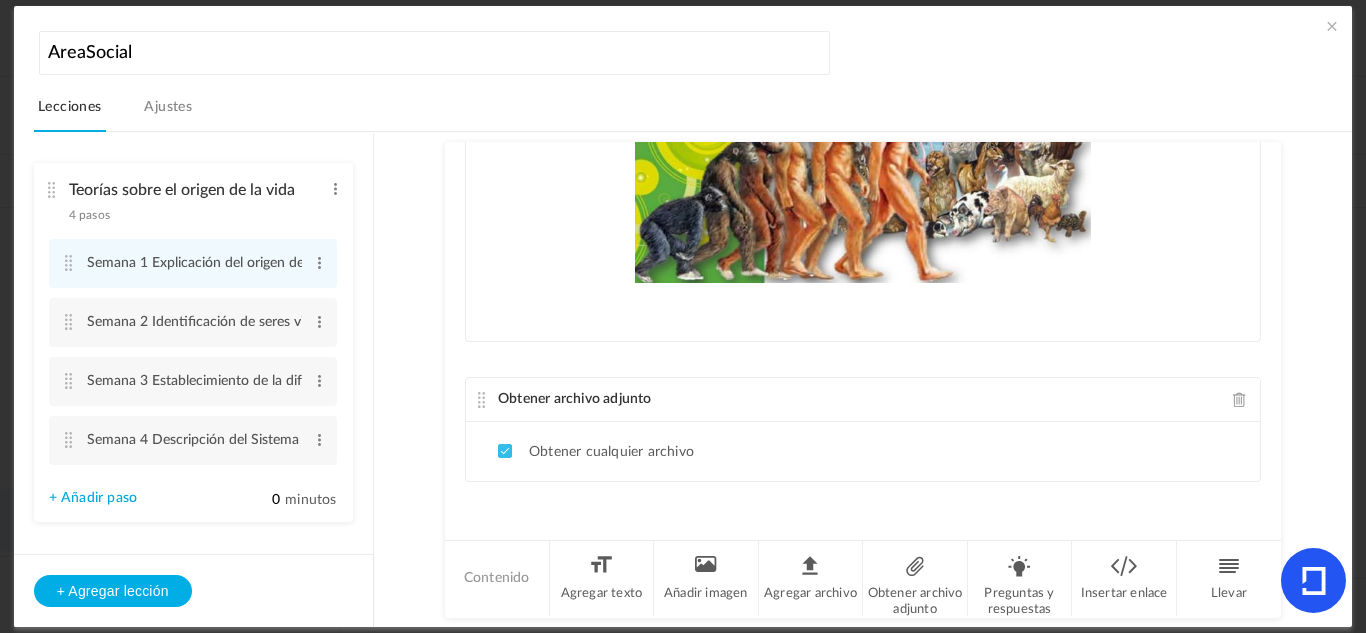 click on "Obtener cualquier archivo" 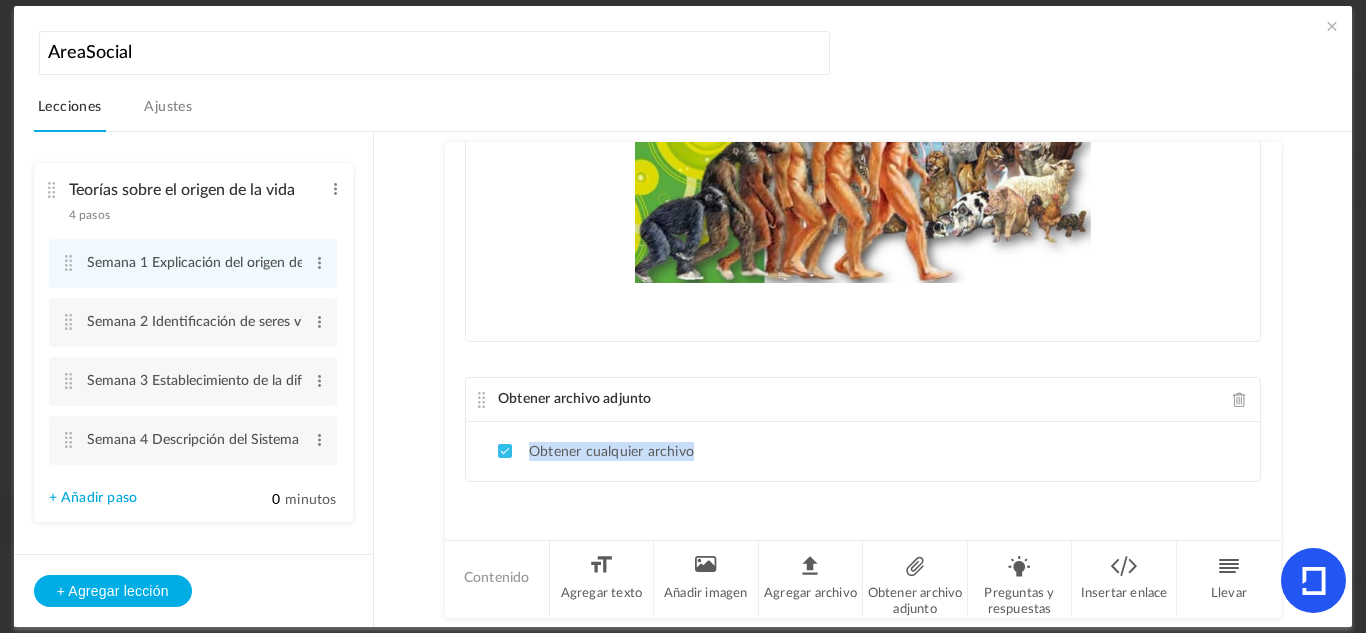 click on "Obtener cualquier archivo" 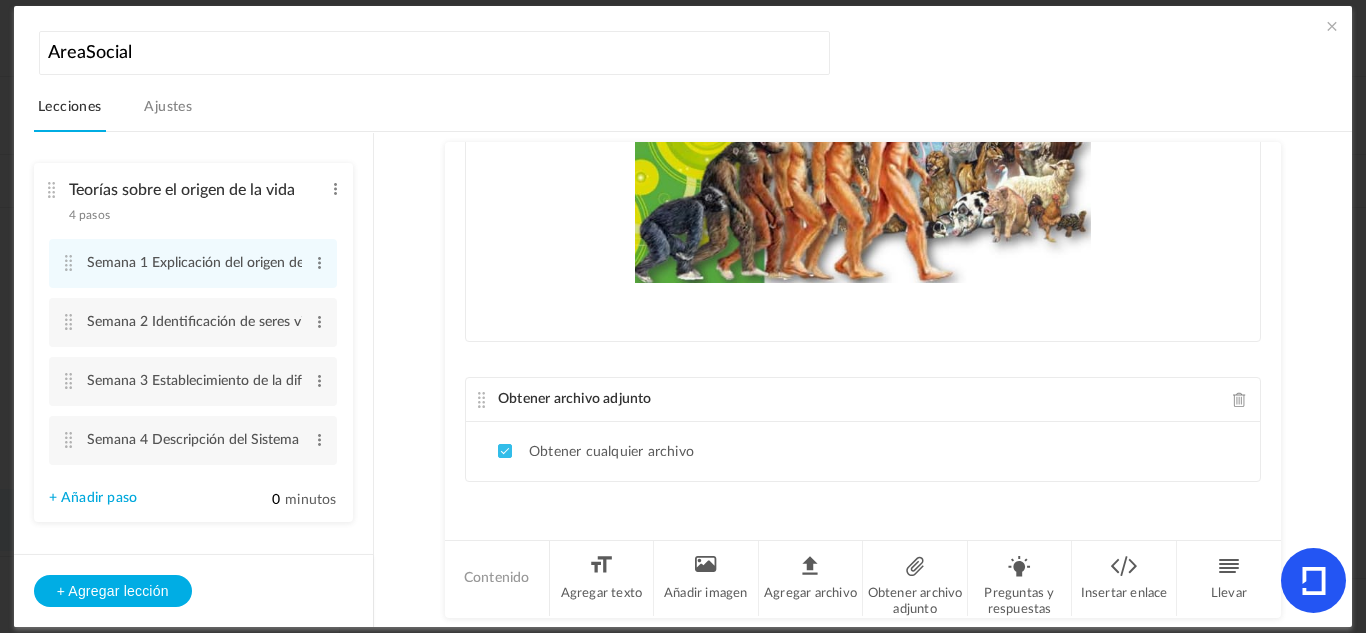 scroll, scrollTop: 632, scrollLeft: 0, axis: vertical 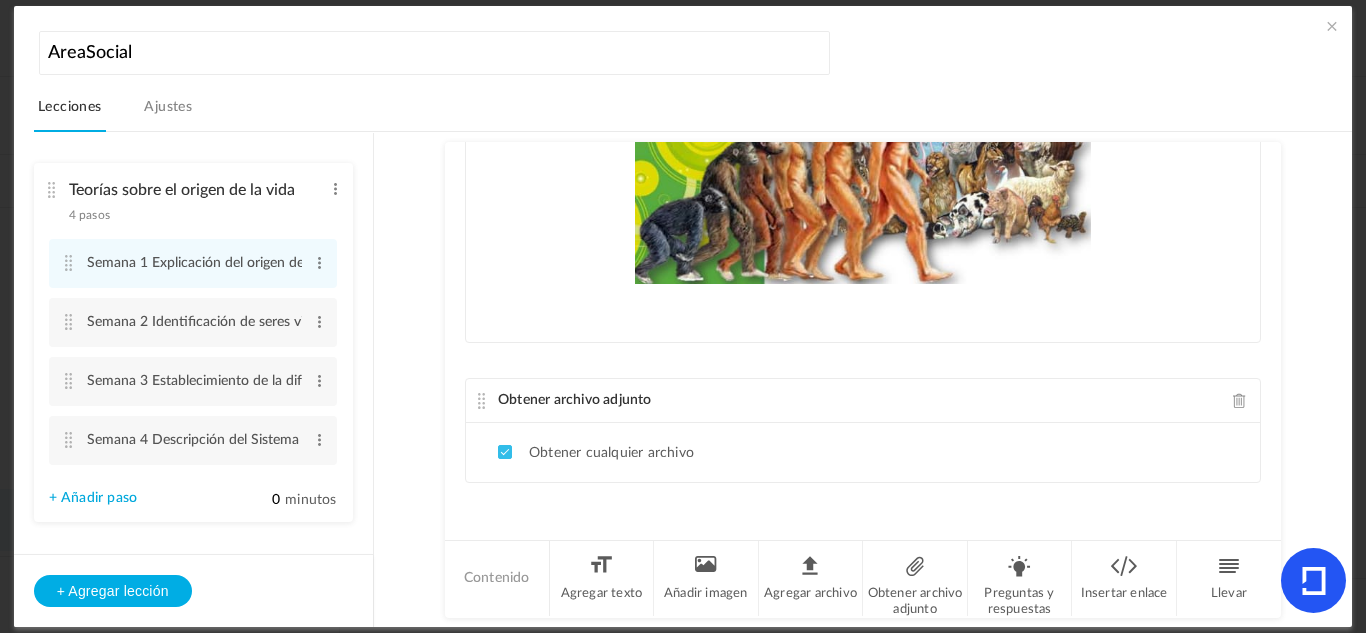 click on "Obtener cualquier archivo" 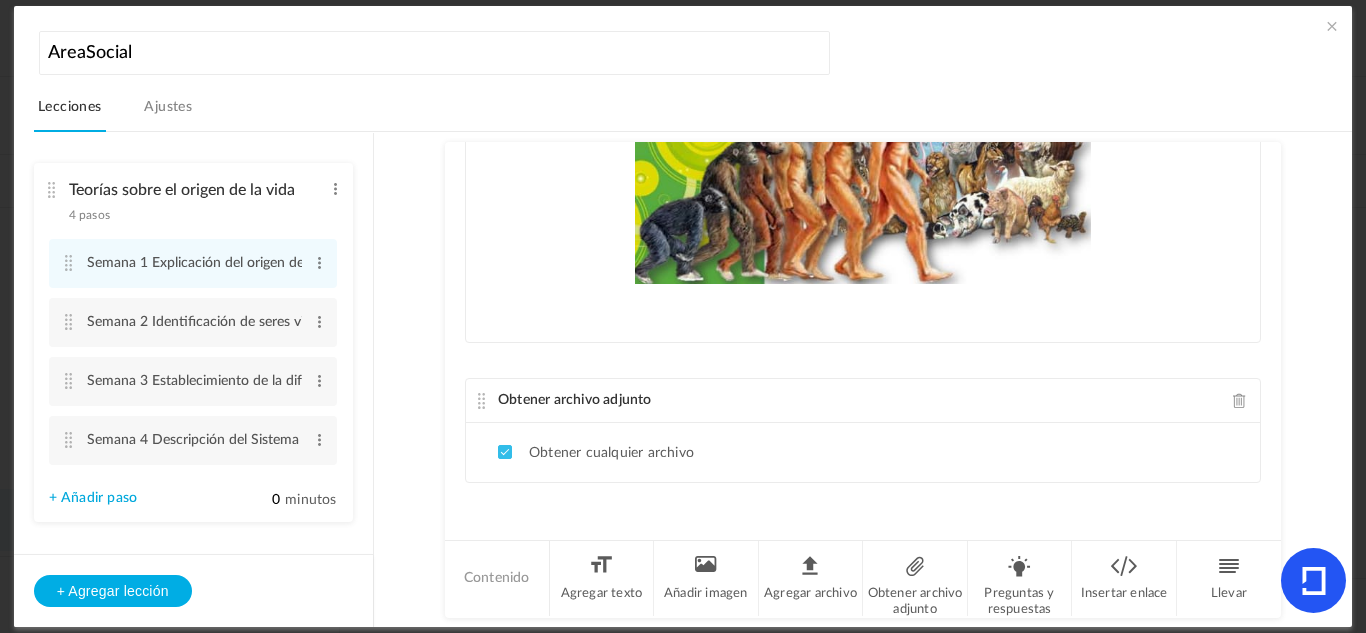 click 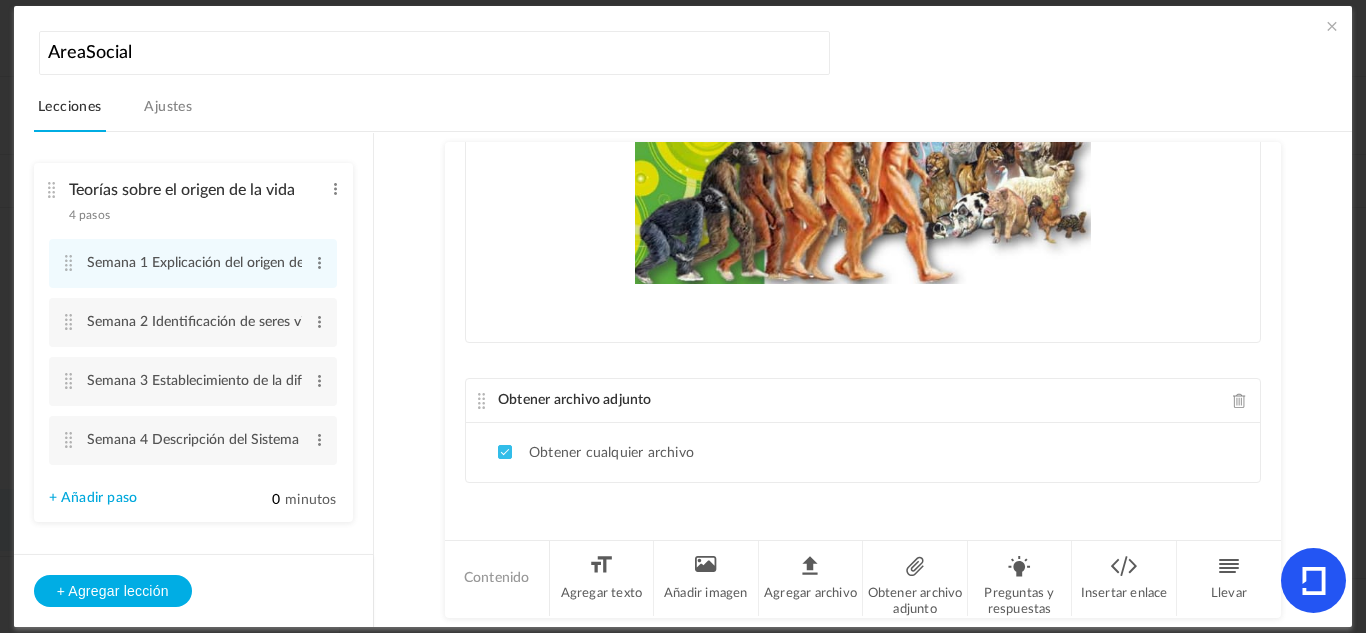 click 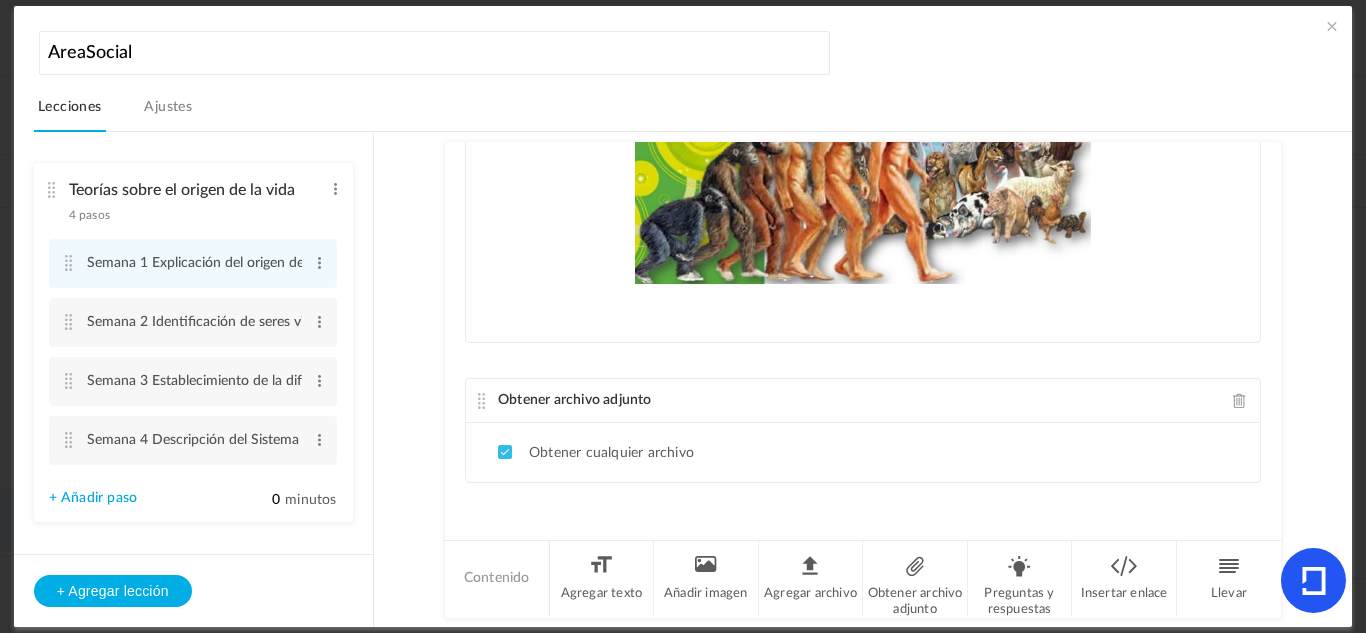 click on "Obtener archivo adjunto" 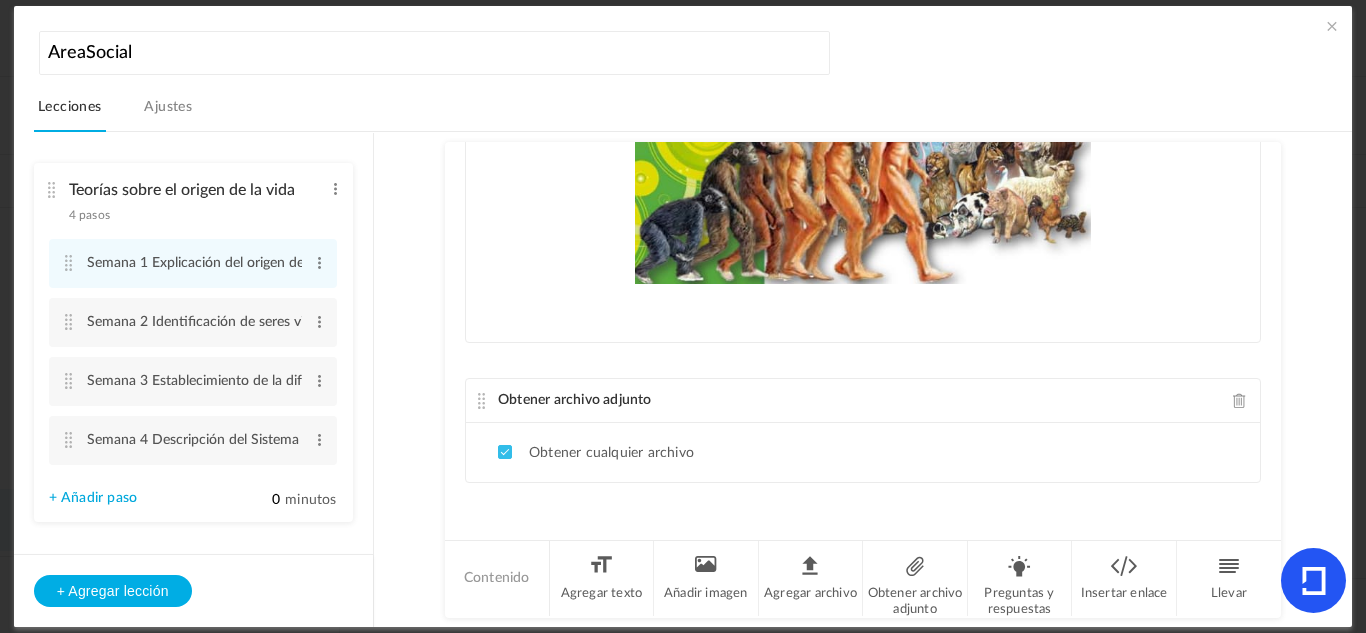click on "Obtener archivo adjunto" 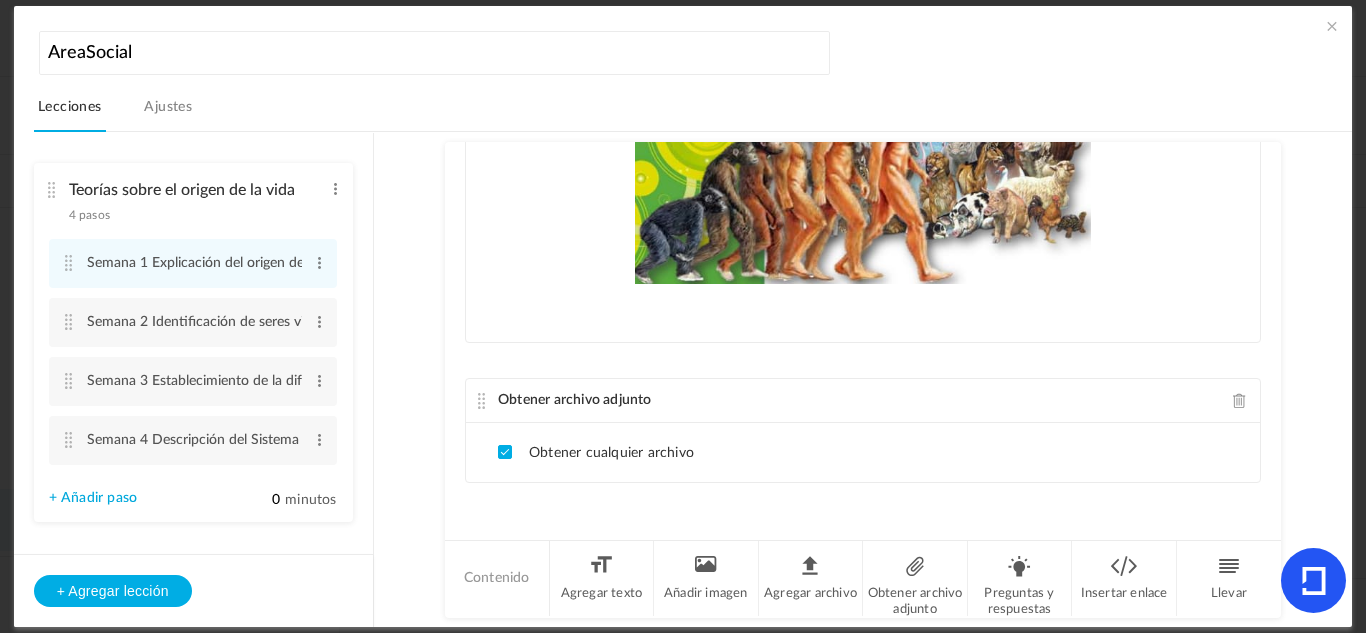 click on "Obtener cualquier archivo" 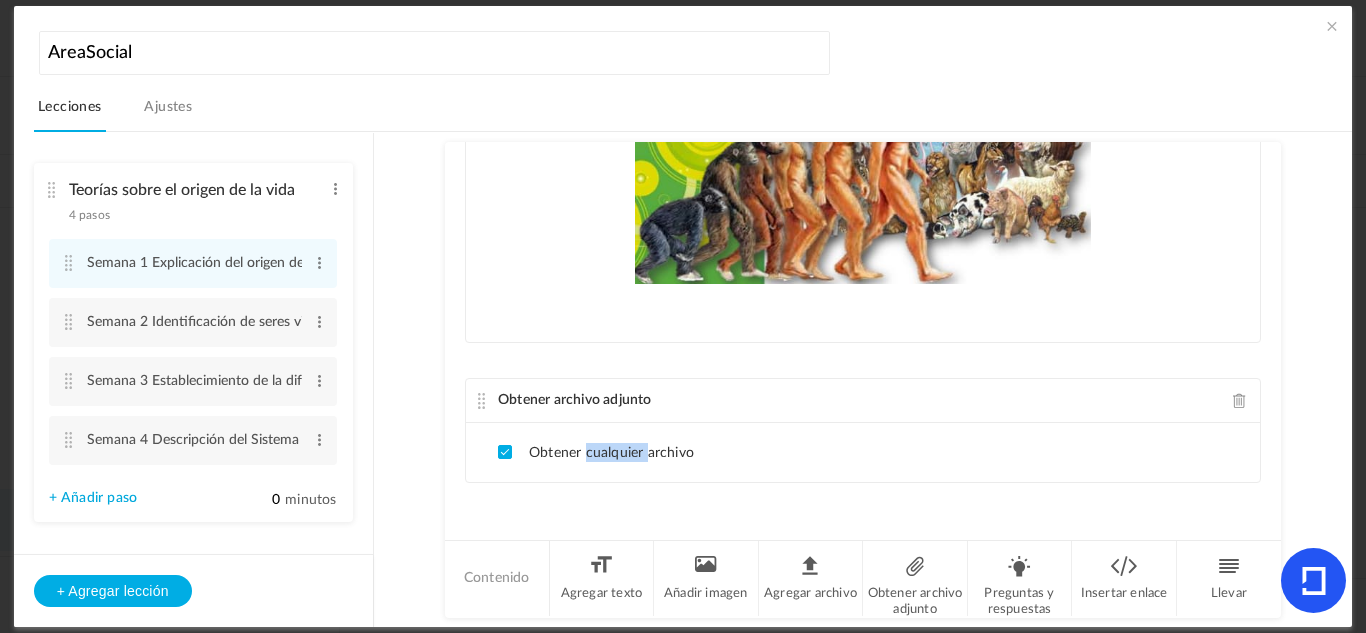 click on "Obtener cualquier archivo" 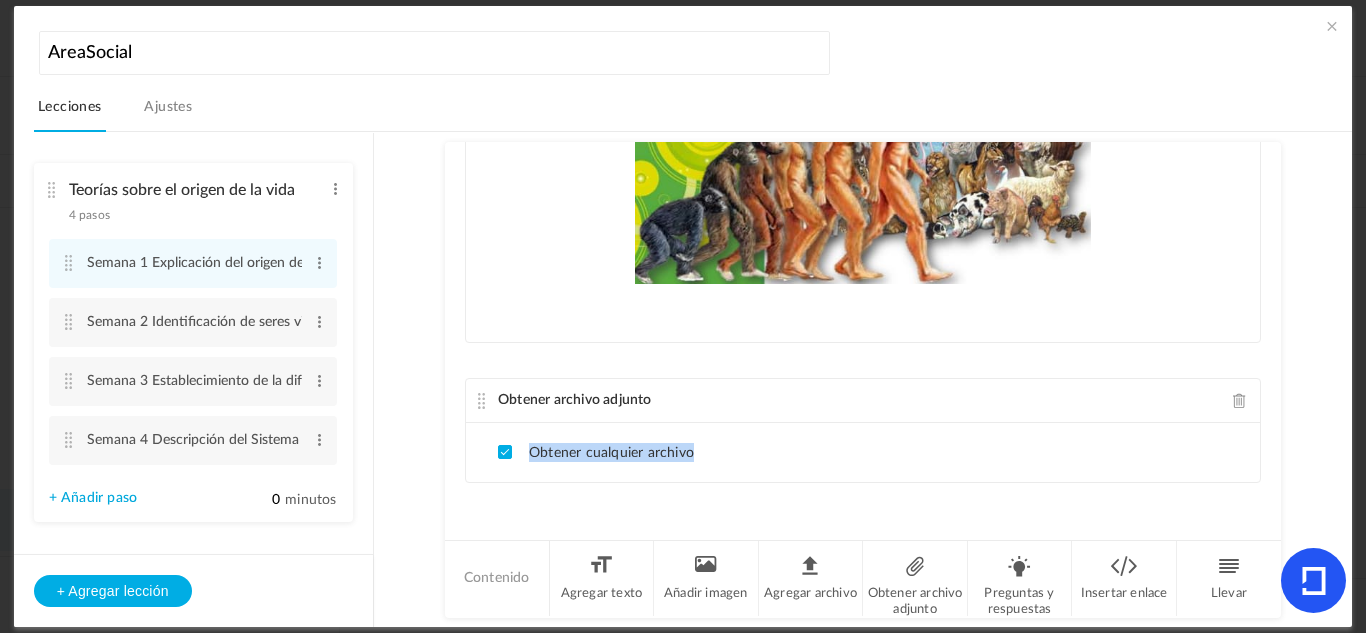 click on "Obtener cualquier archivo" 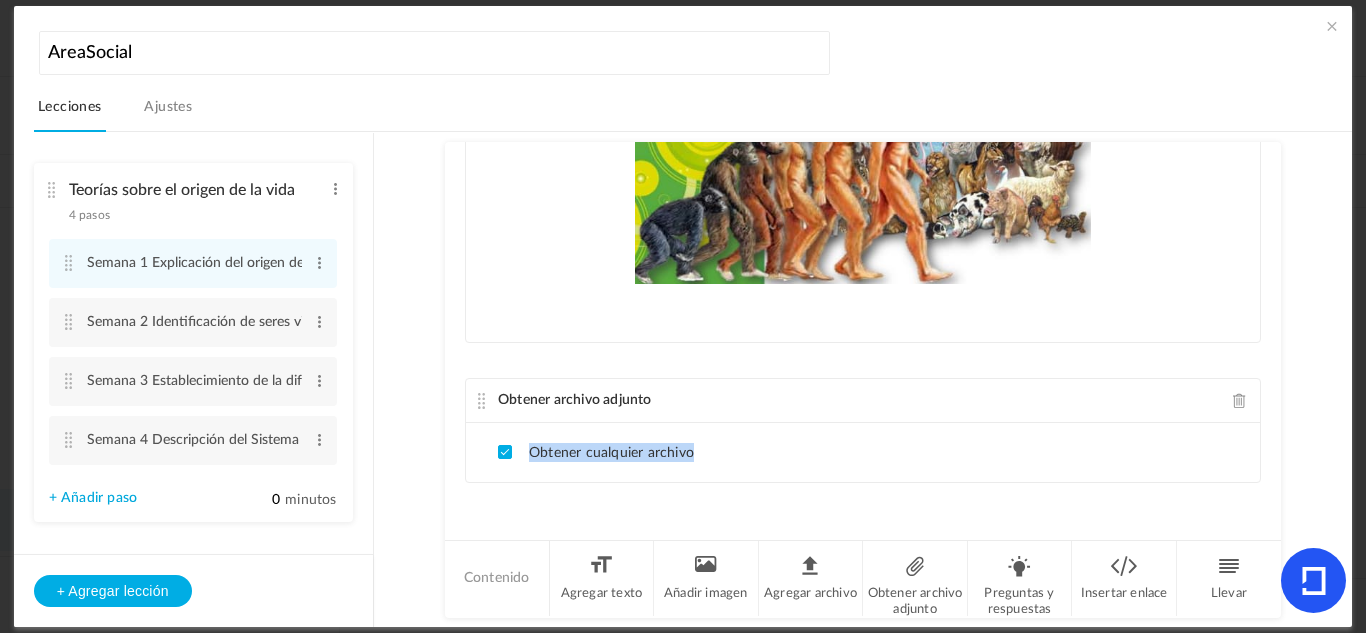click 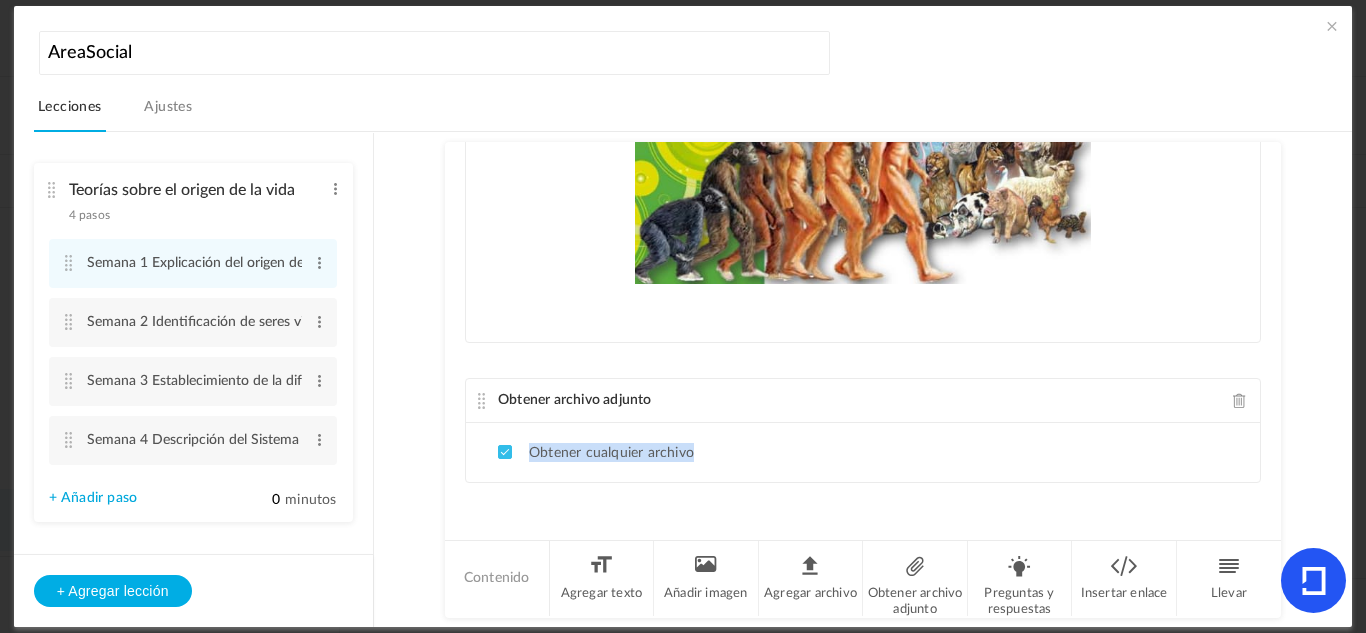 click 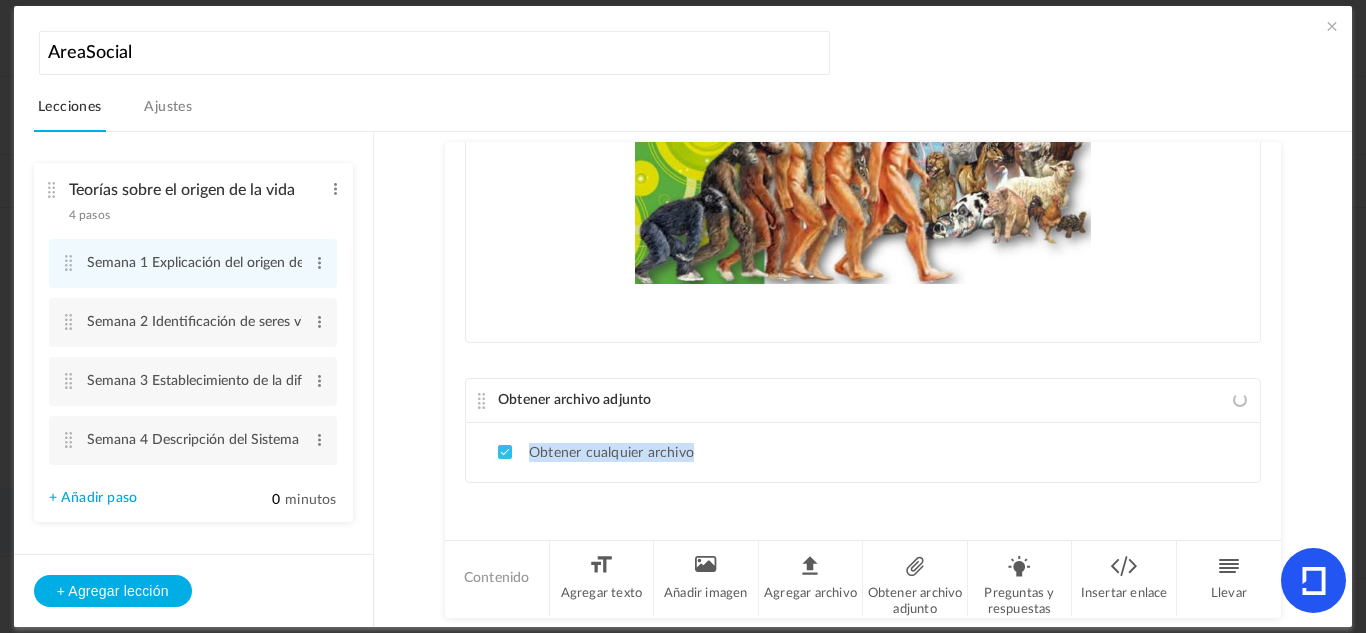 scroll, scrollTop: 493, scrollLeft: 0, axis: vertical 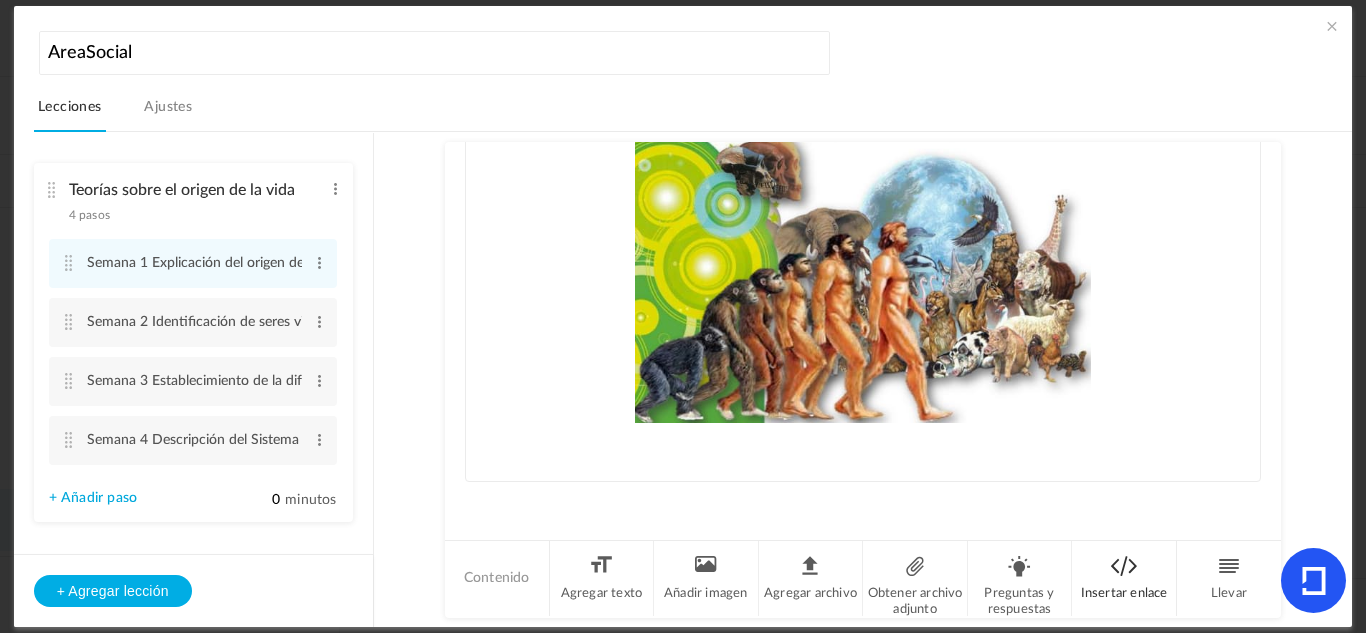 click on "Insertar enlace" 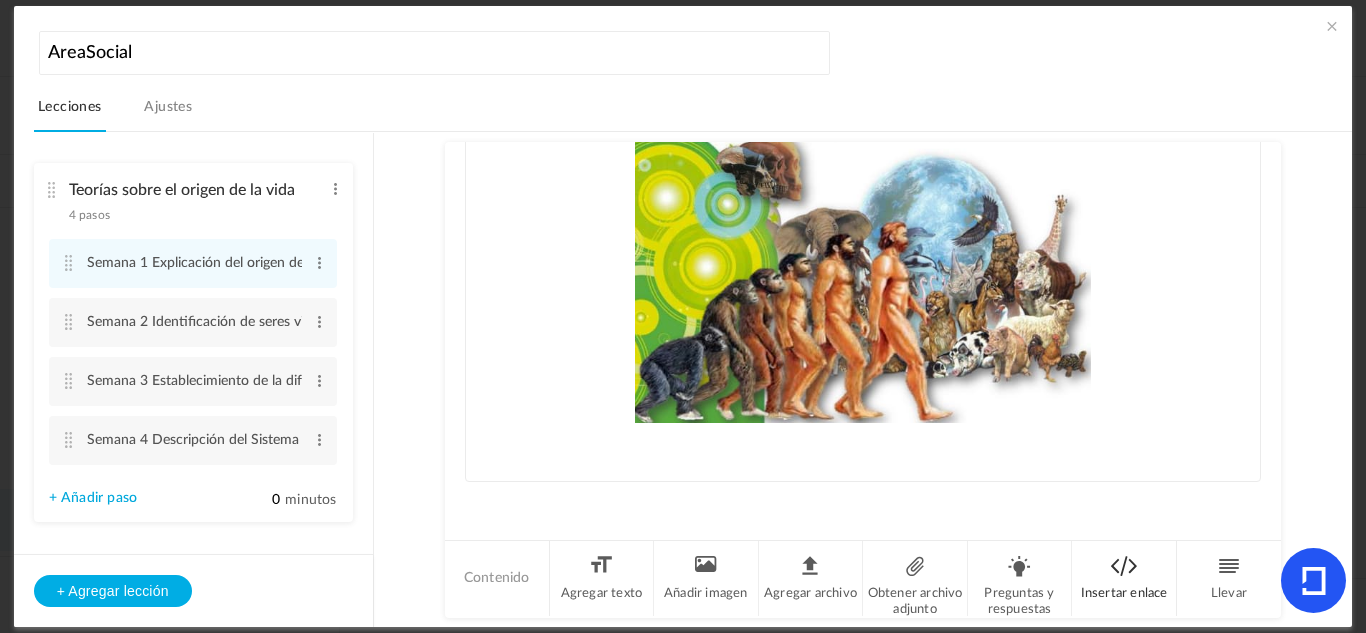 scroll, scrollTop: 689, scrollLeft: 0, axis: vertical 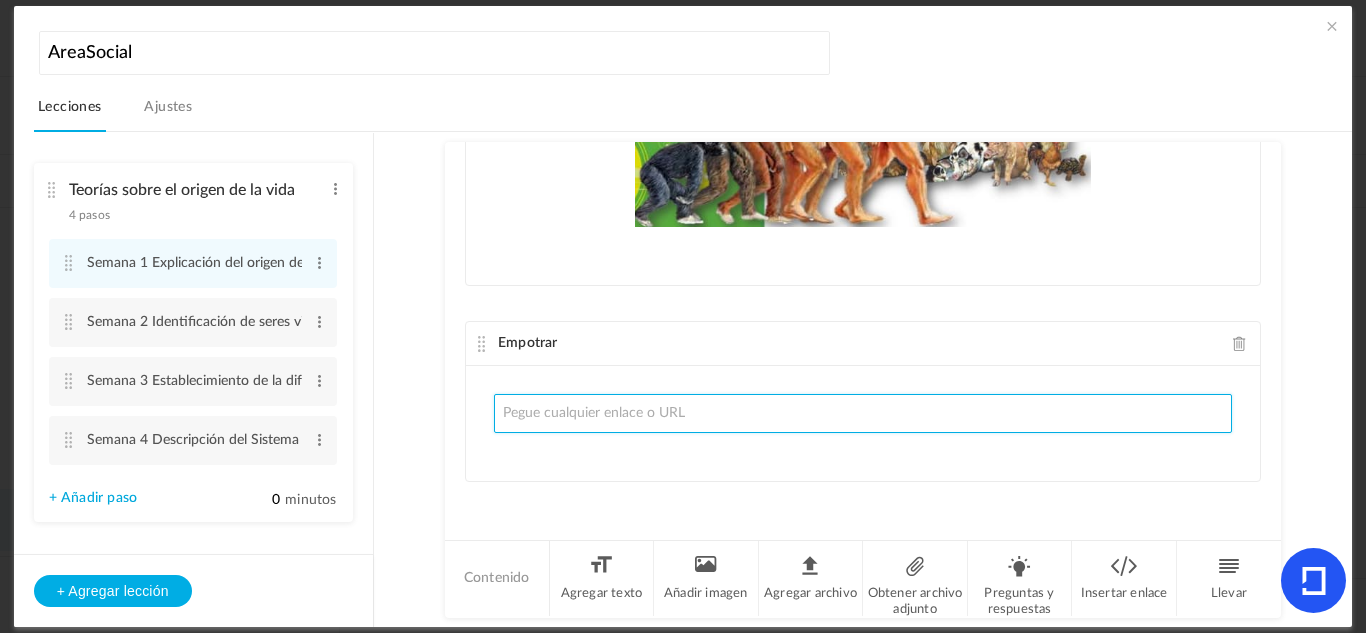 click 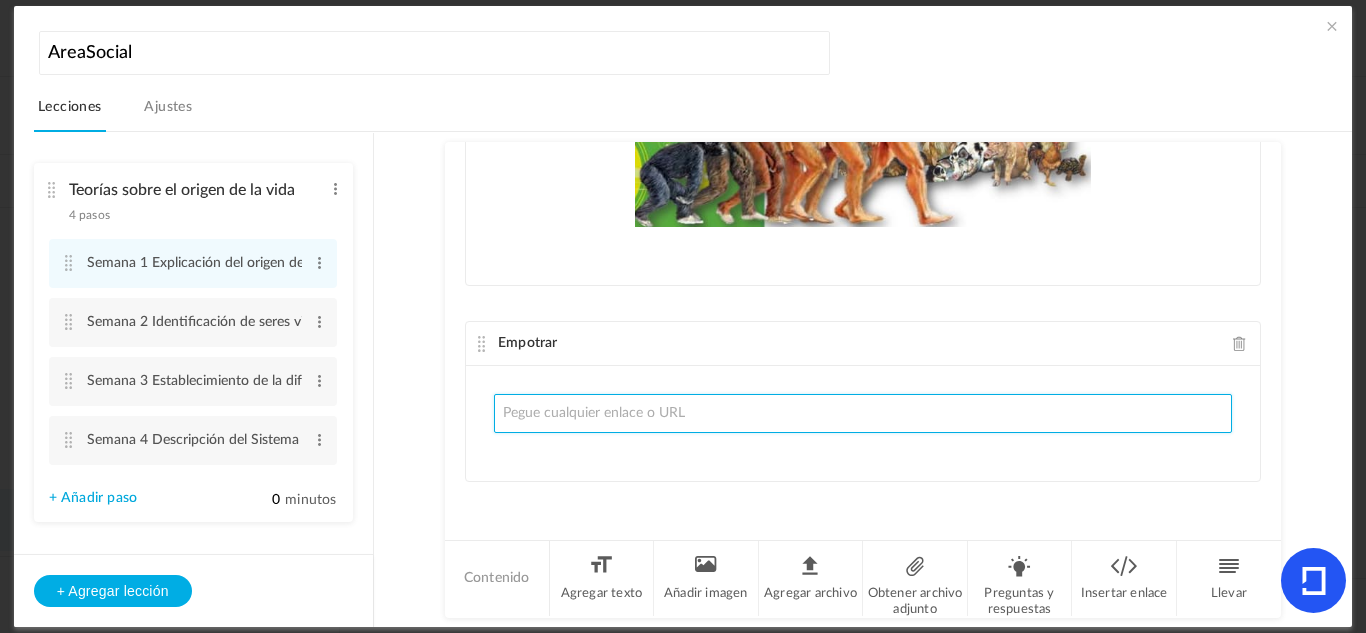 paste on "https://youtu.be/KM4DpQKUQfM?si=R-D63CDSpfIx1NVH" 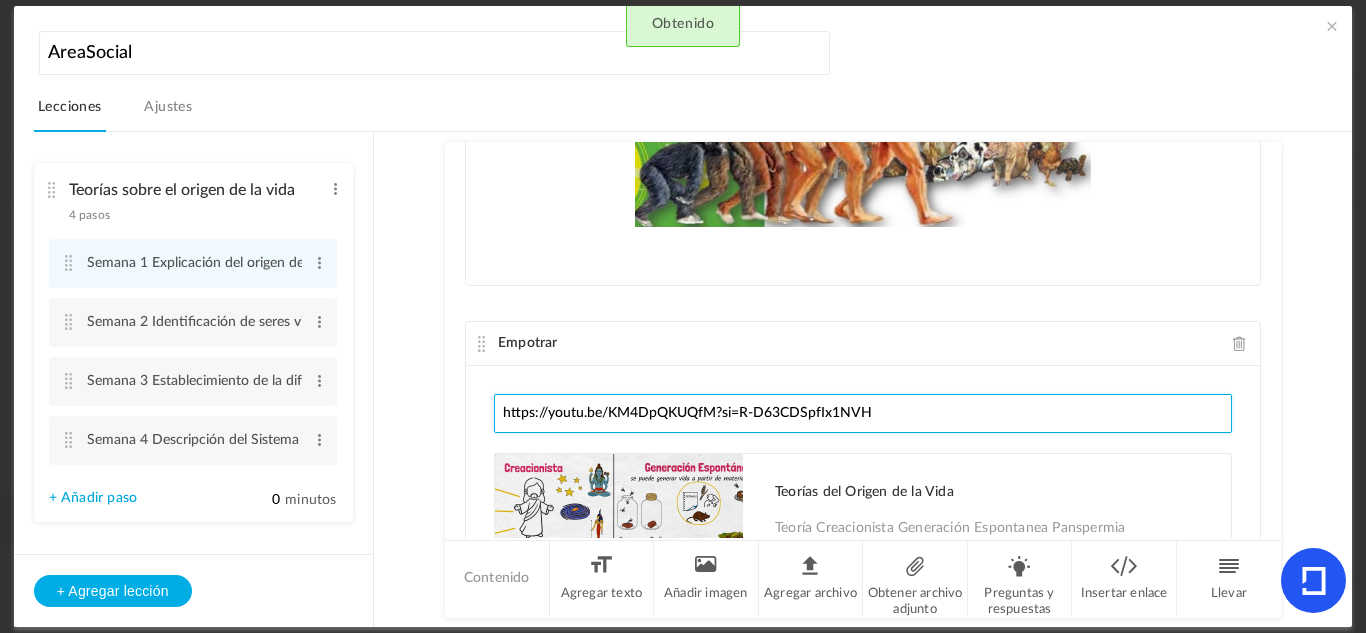 type on "https://youtu.be/KM4DpQKUQfM?si=R-D63CDSpfIx1NVH" 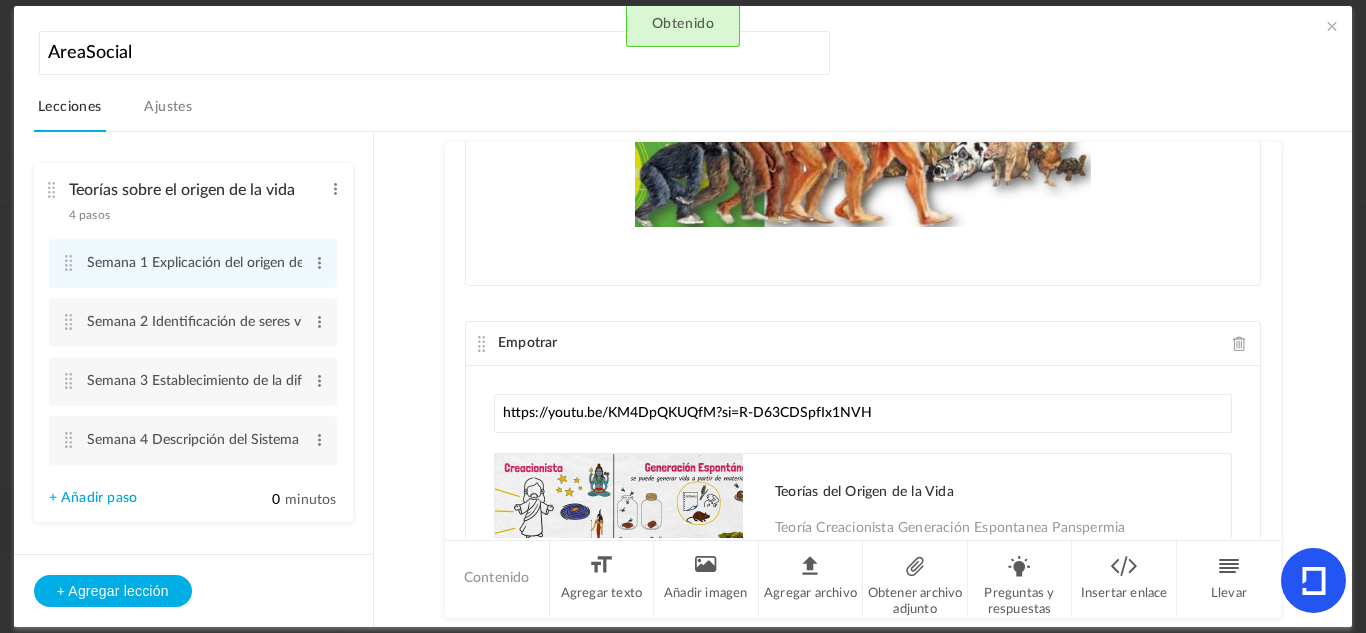 click on "Empotrar
https://youtu.be/KM4DpQKUQfM?si=R-D63CDSpfIx1NVH
Teorías del Origen de la Vida
Teoría Creacionista
Generación Espontanea
Panspermia
Quimiosintética
#biología #teoriasdelorigendelavida #generacionespontanea
youtu.be
Sorry! The content that you are looking for is not available
The link may have expired or the content is restricted to be visible in other platforms" 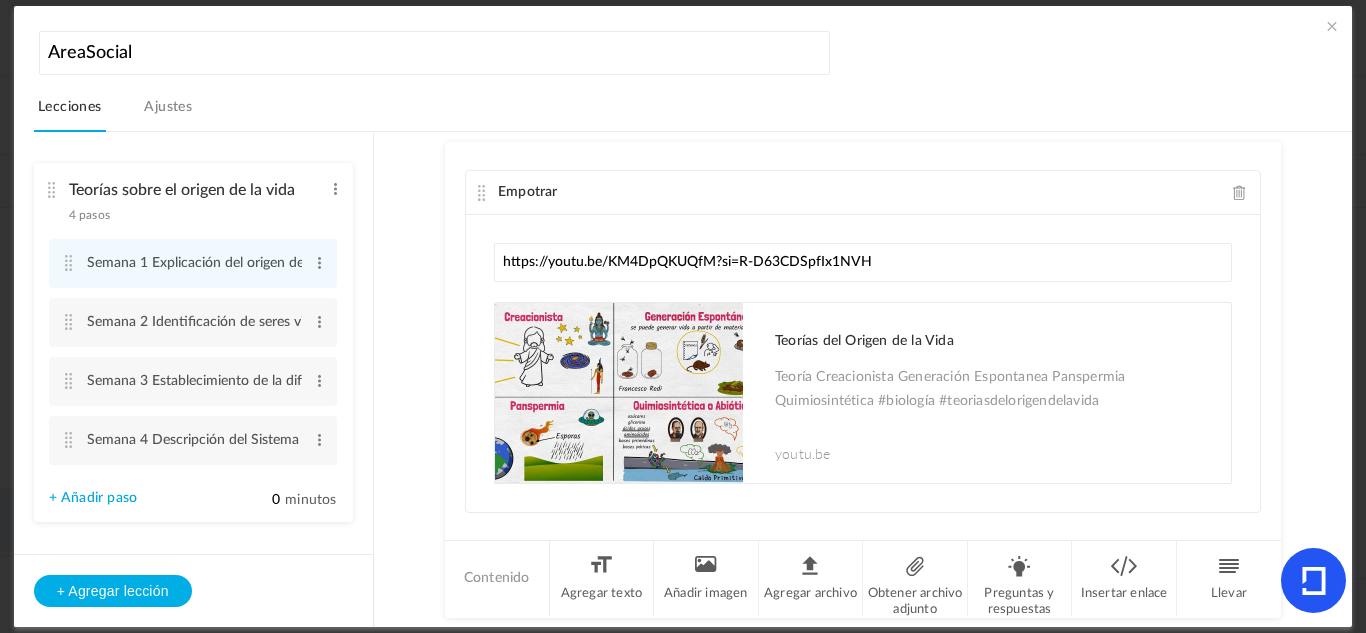 scroll, scrollTop: 870, scrollLeft: 0, axis: vertical 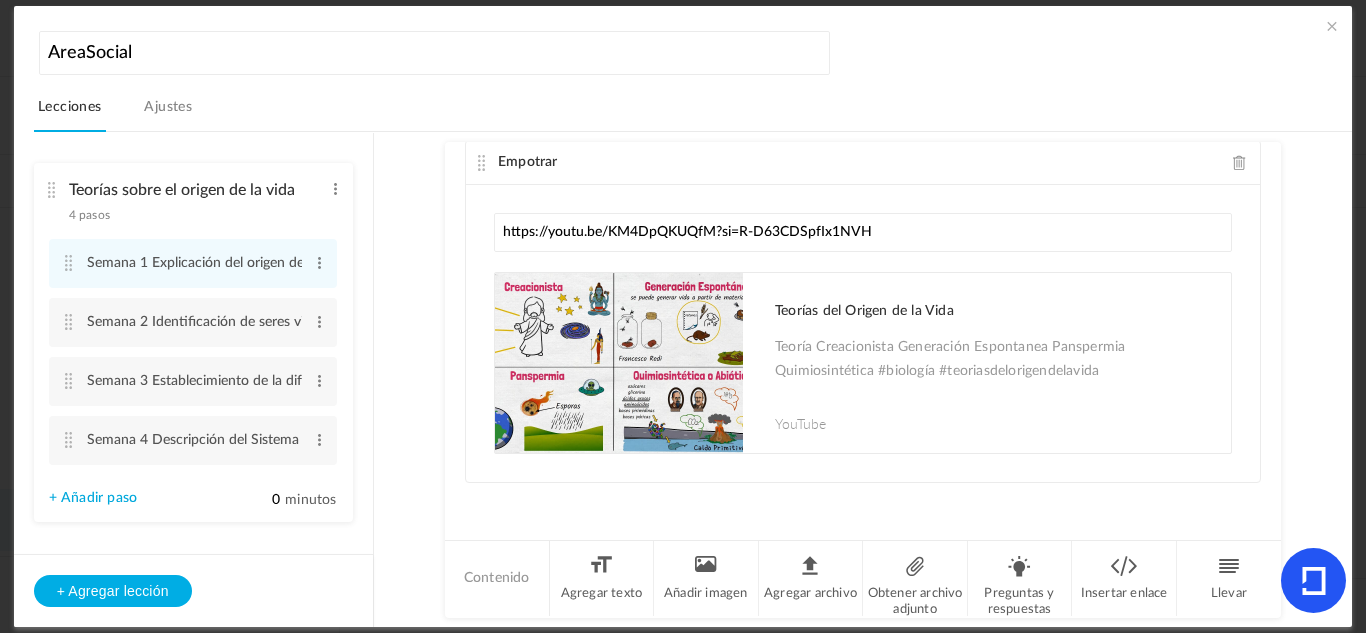 click on "La teoría evolucionista, principalmente asociada a   Darwin  y  Wallace , explica el origen de la vida a través de la evolución de las especies a partir de ancestros comunes, mediante la selección natural. Este proceso implica que las especies cambian con el tiempo, dando lugar a nuevas especies a partir de especies preexistentes. La variabilidad genética entre individuos, la herencia de esas variaciones y la lucha por la existencia, donde los individuos mejor adaptados sobreviven y se reproducen, son los motores de la evolución.  V ariación y herencia:  Dentro de una población, los individuos presentan diferencias en sus rasgos heredables (genéticos). Estas variaciones pueden ser el resultado de mutaciones o recombinación genética. Selección Natural Á rbol evolutivo A daptación y especiación
Imagen" 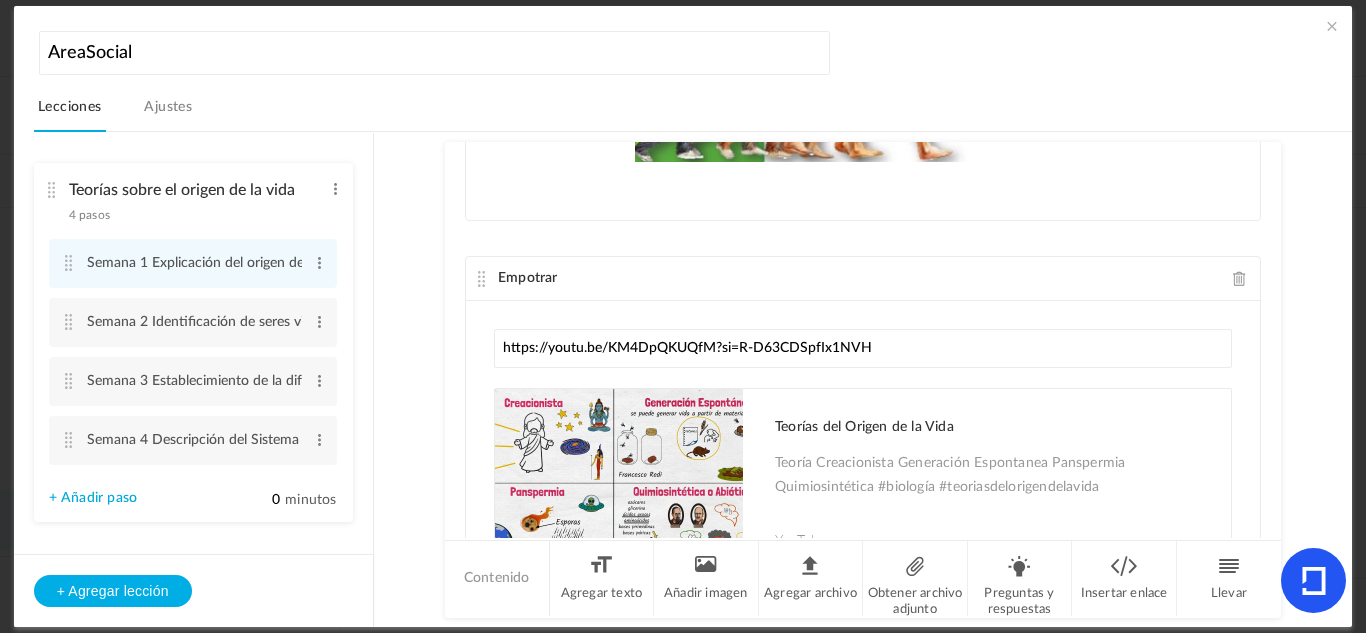 scroll, scrollTop: 870, scrollLeft: 0, axis: vertical 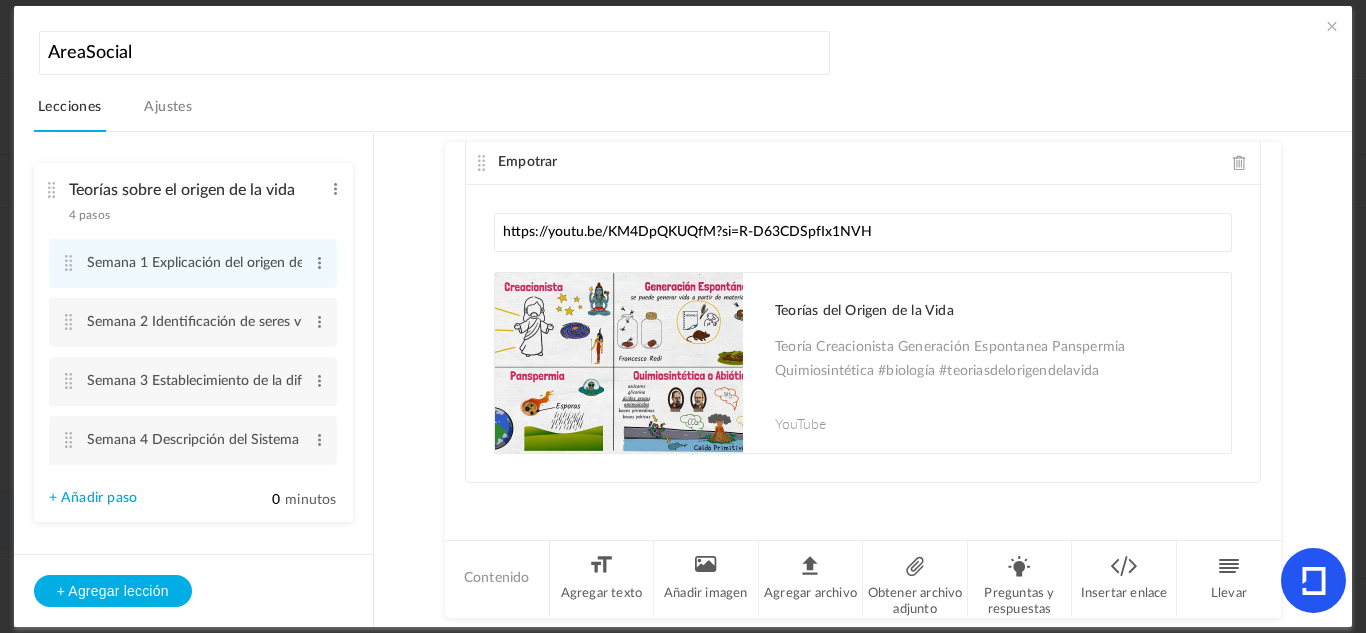 click 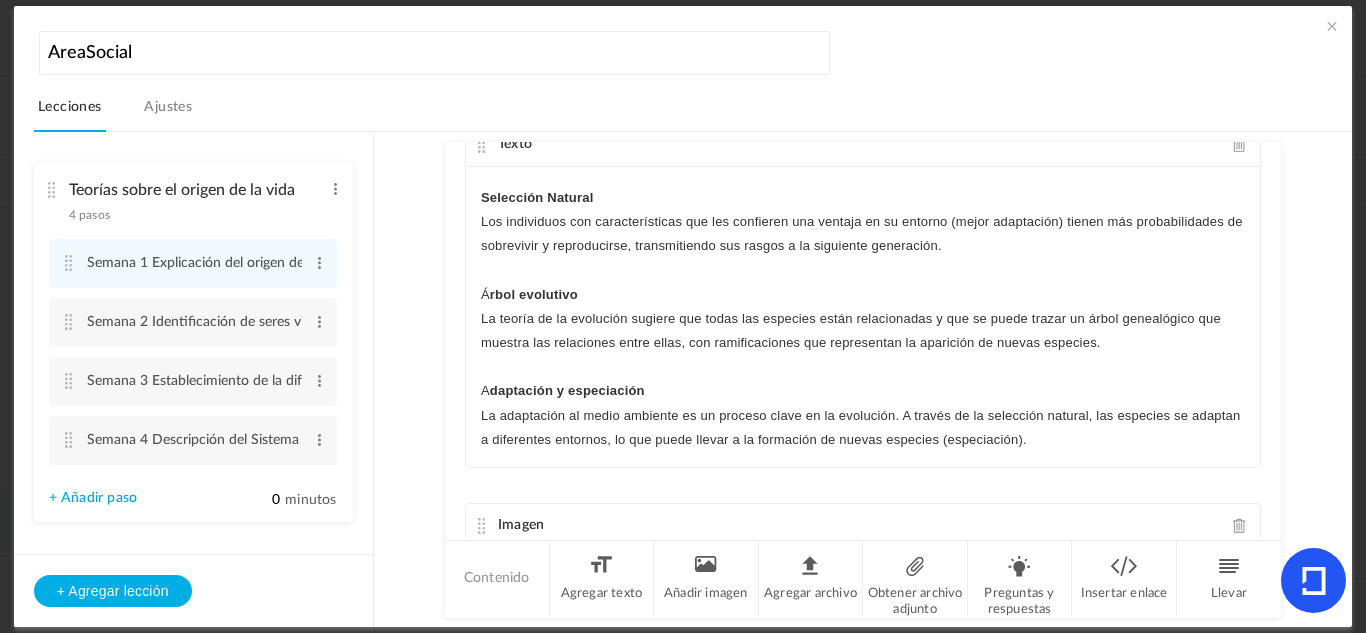 scroll, scrollTop: 0, scrollLeft: 0, axis: both 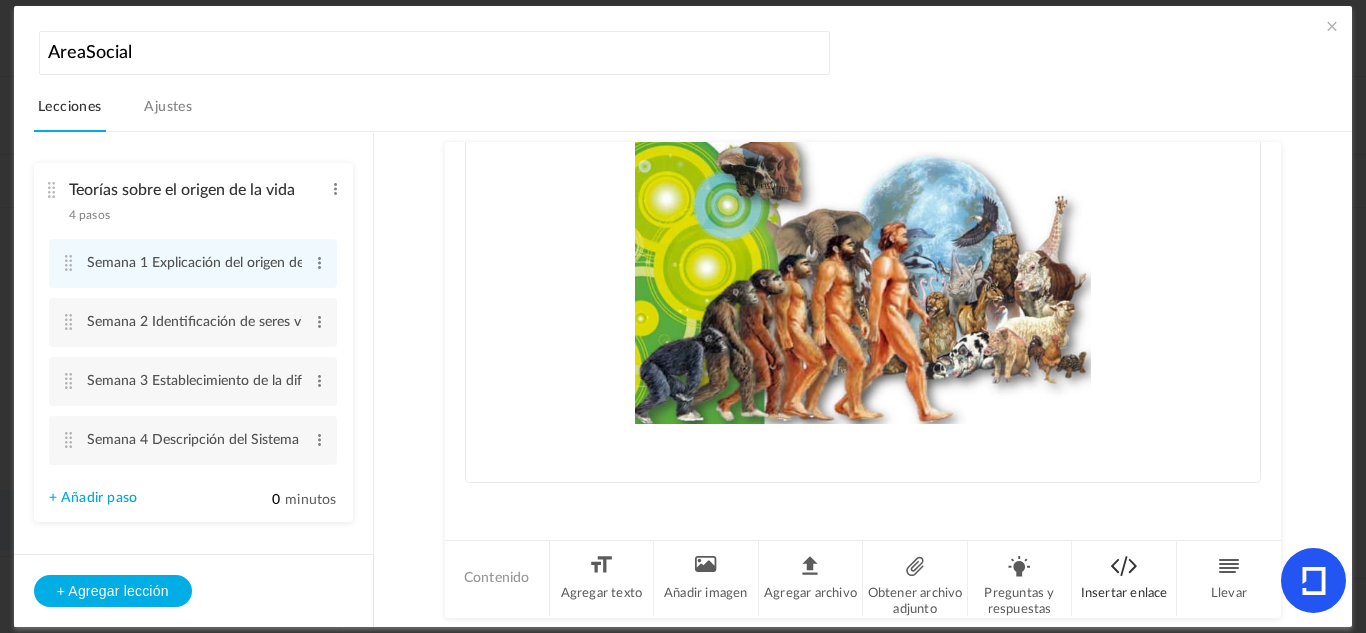 click on "Insertar enlace" 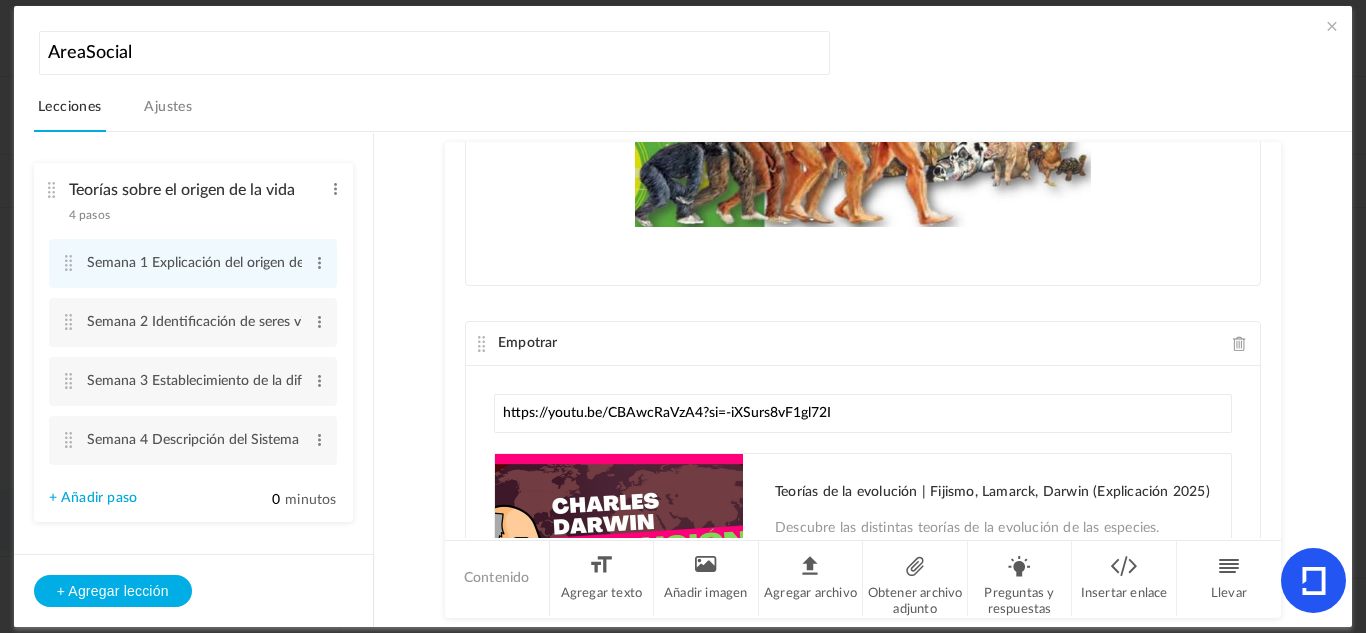 type on "https://youtu.be/CBAwcRaVzA4?si=-iXSurs8vF1gl72I" 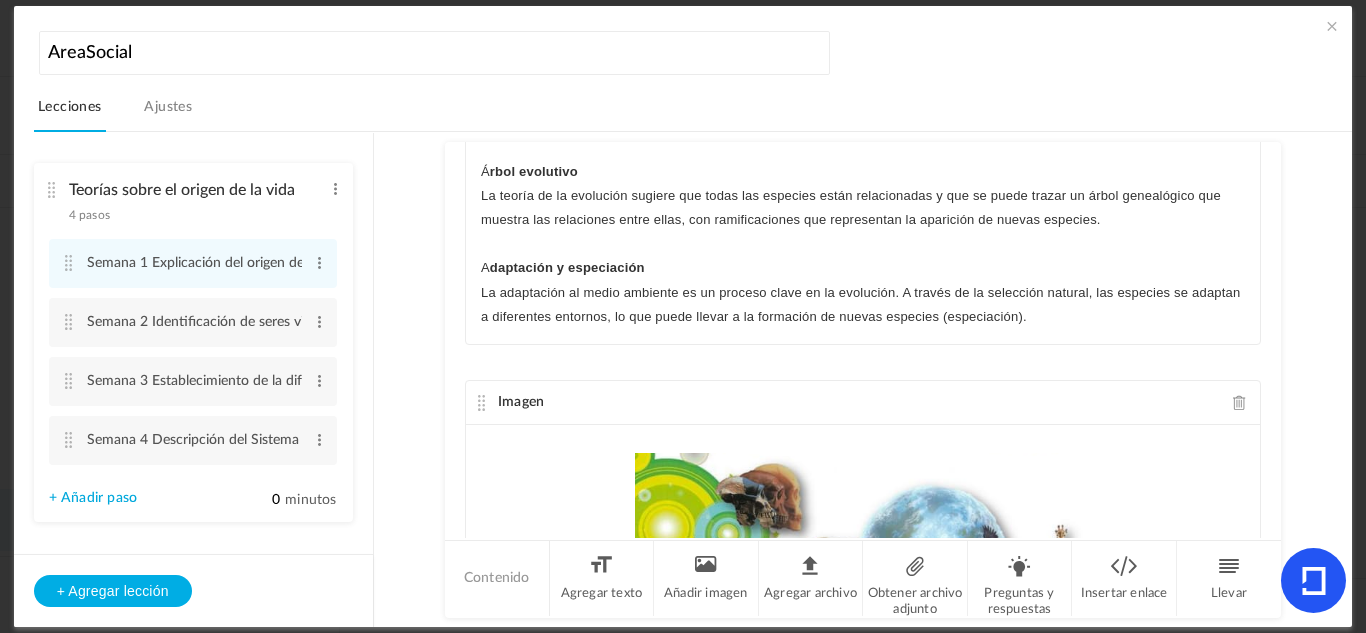 scroll, scrollTop: 0, scrollLeft: 0, axis: both 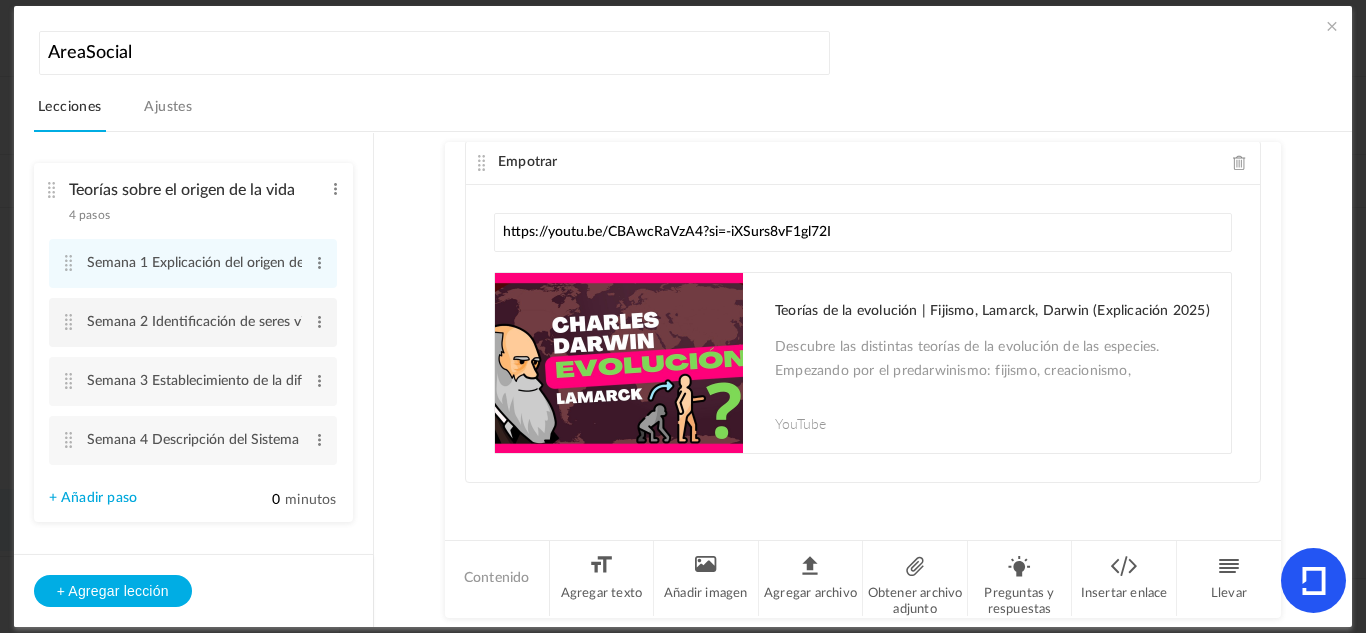 click at bounding box center (69, 322) 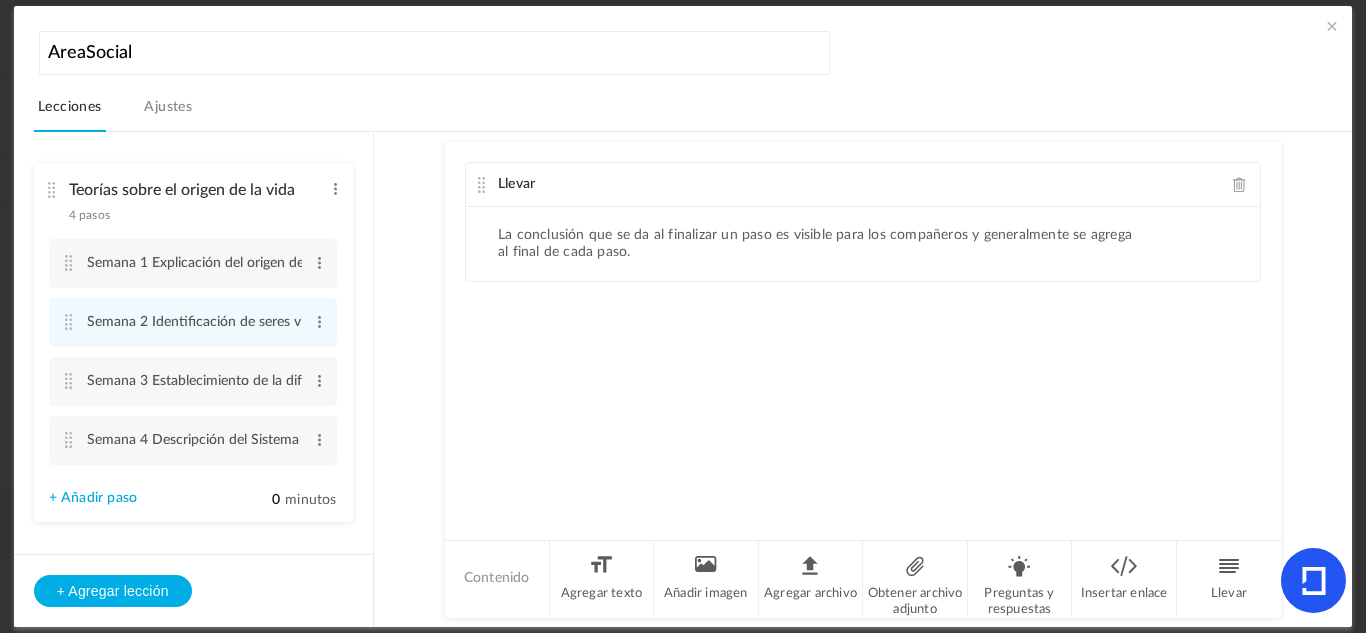 click 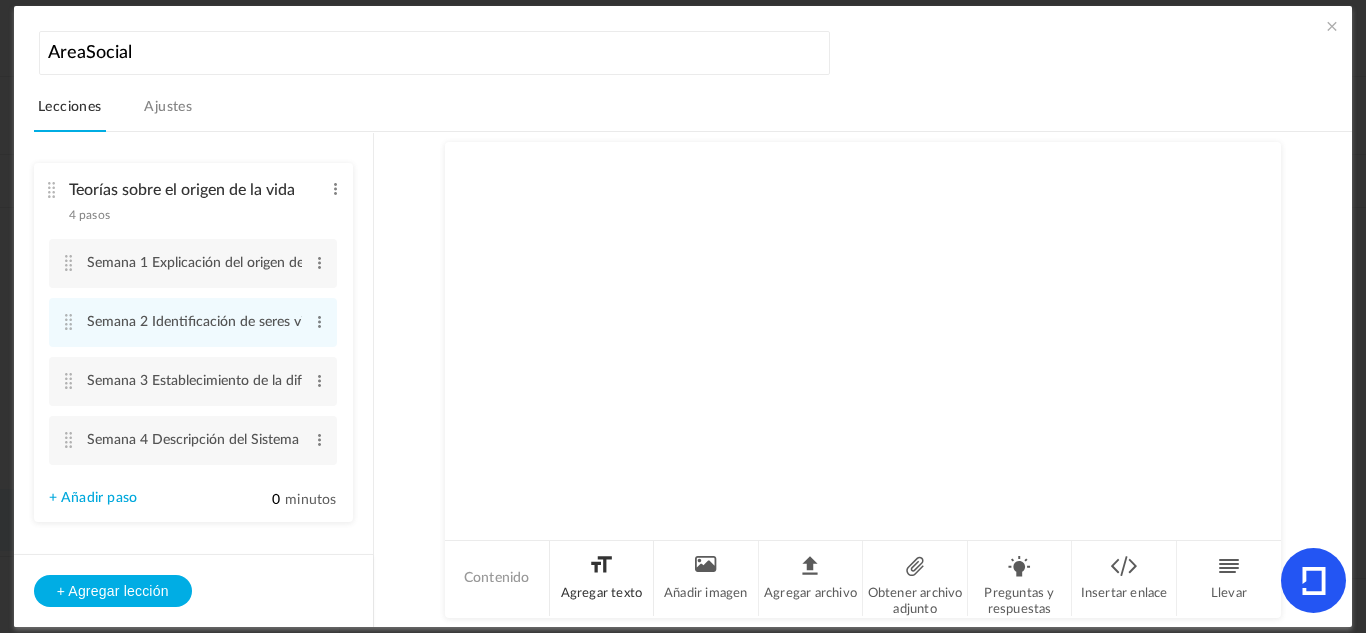 click on "Agregar texto" 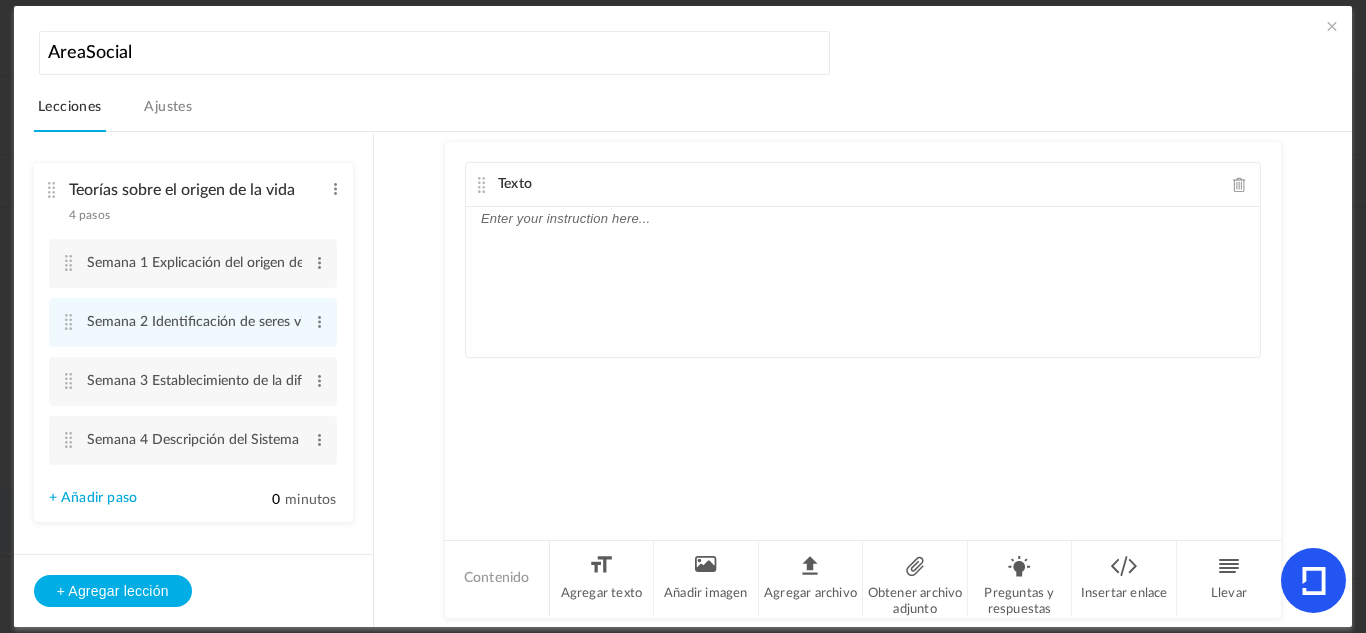 click 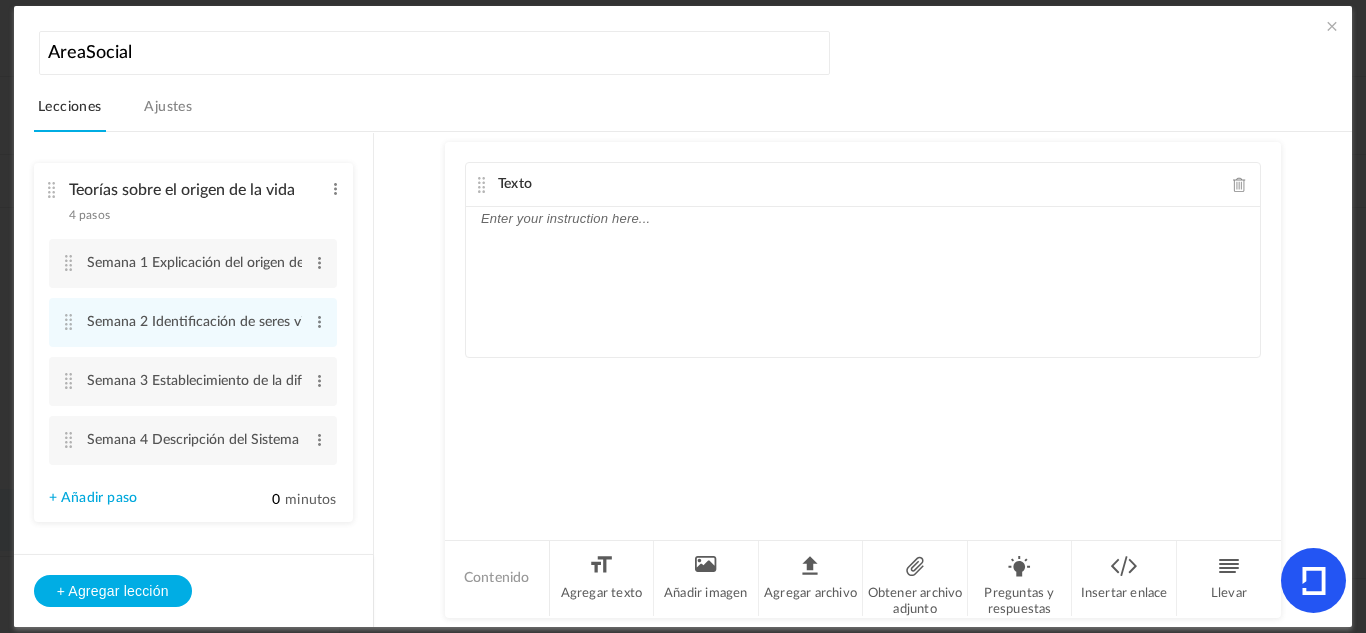 click 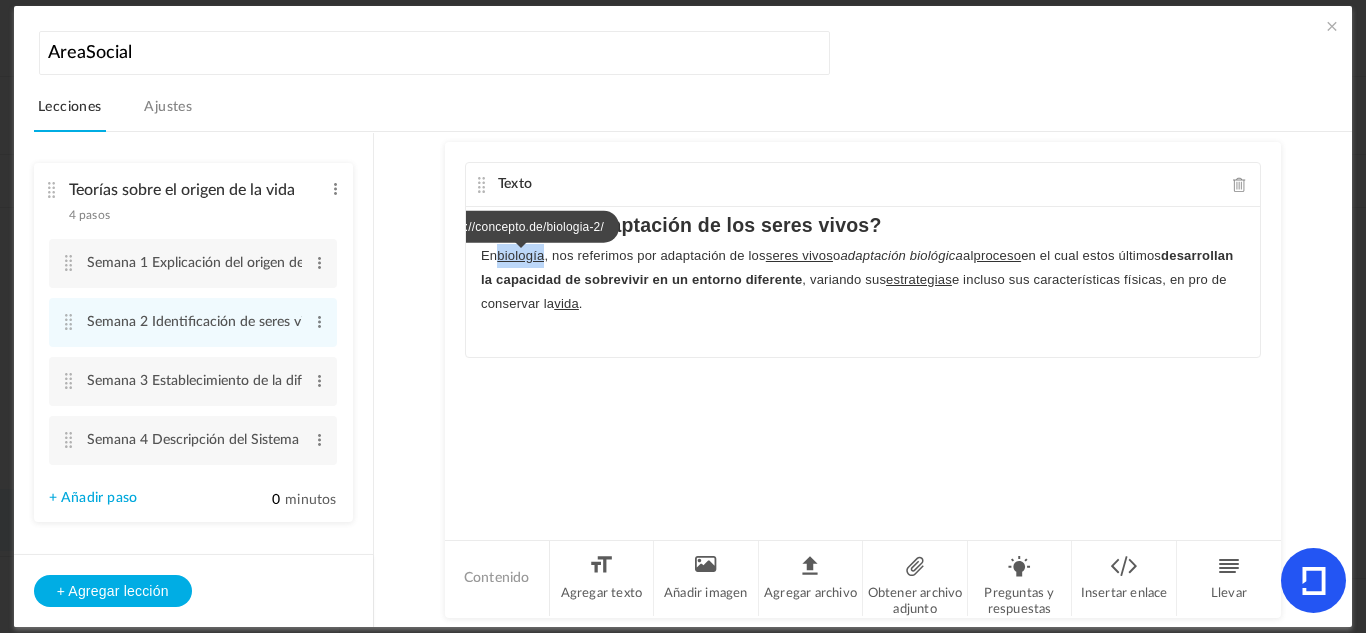 drag, startPoint x: 497, startPoint y: 253, endPoint x: 543, endPoint y: 256, distance: 46.09772 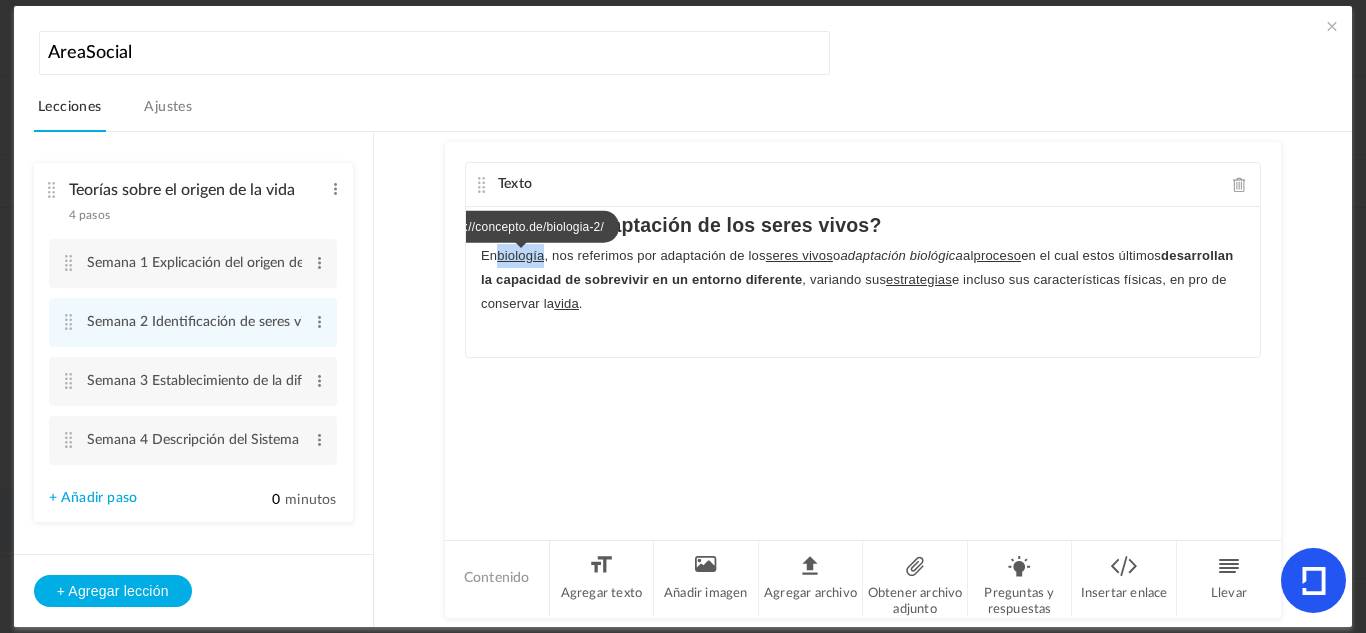 click on "En  biología , nos referimos por adaptación de los  seres vivos  o  adaptación biológica  al  proceso  en el cual estos últimos  desarrollan la capacidad de sobrevivir en un entorno diferente , variando sus  estrategias  e incluso sus características físicas, en pro de conservar la  vida ." 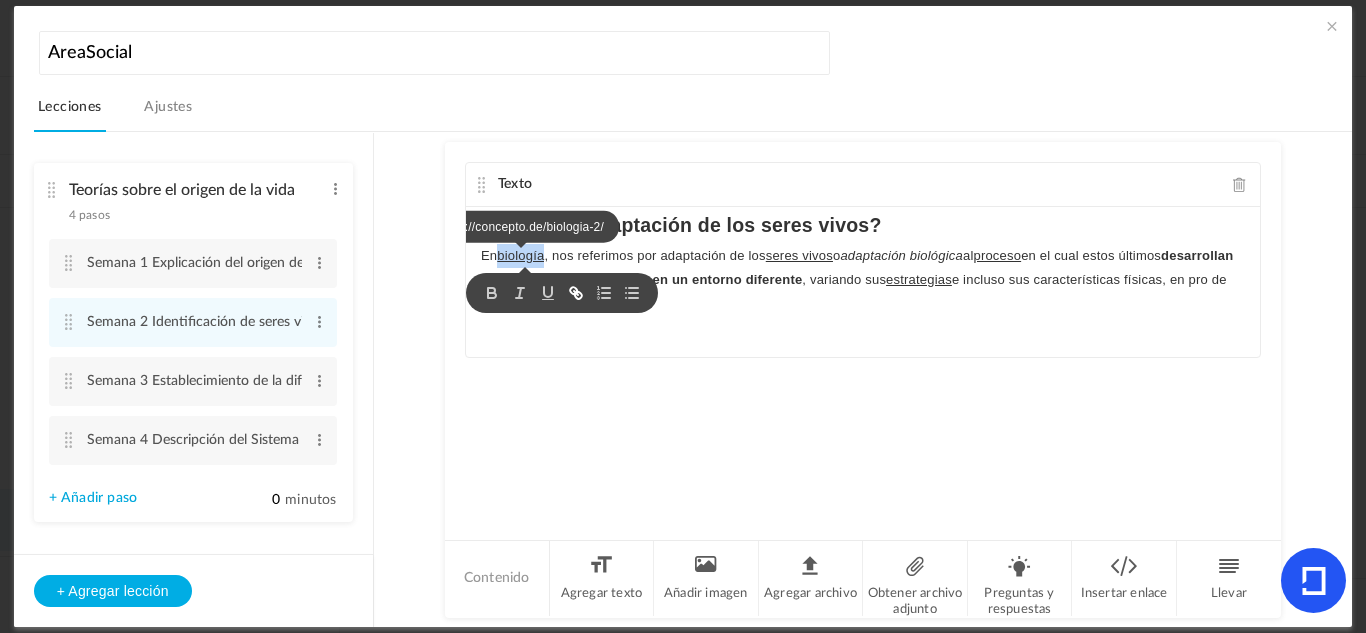 click on "biología" 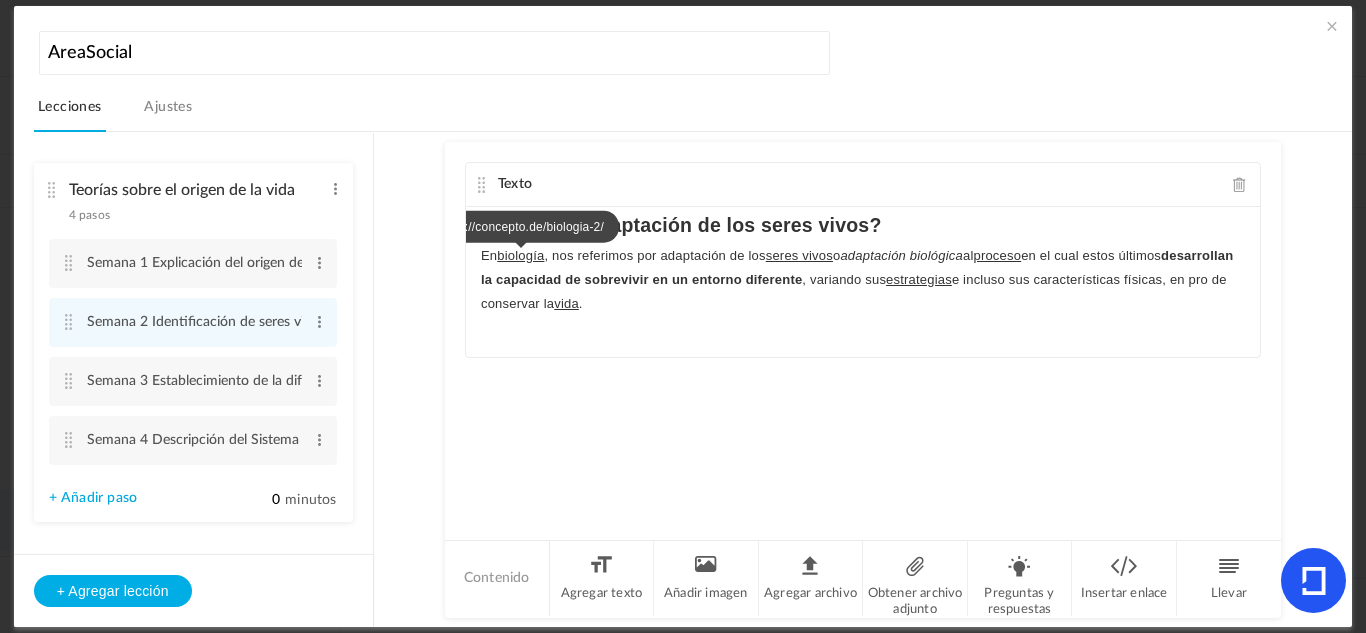 click on "biología" 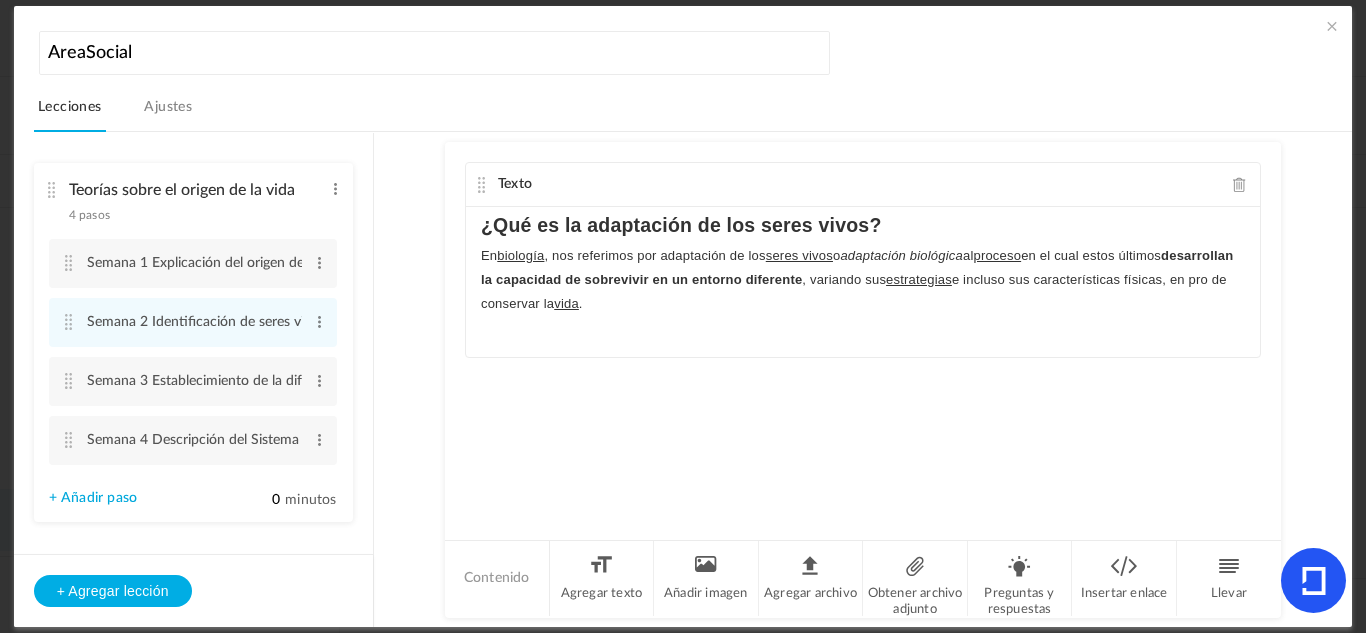 click on "En  biología , nos referimos por adaptación de los  seres vivos  o  adaptación biológica  al  proceso  en el cual estos últimos  desarrollan la capacidad de sobrevivir en un entorno diferente , variando sus  estrategias  e incluso sus características físicas, en pro de conservar la  vida ." 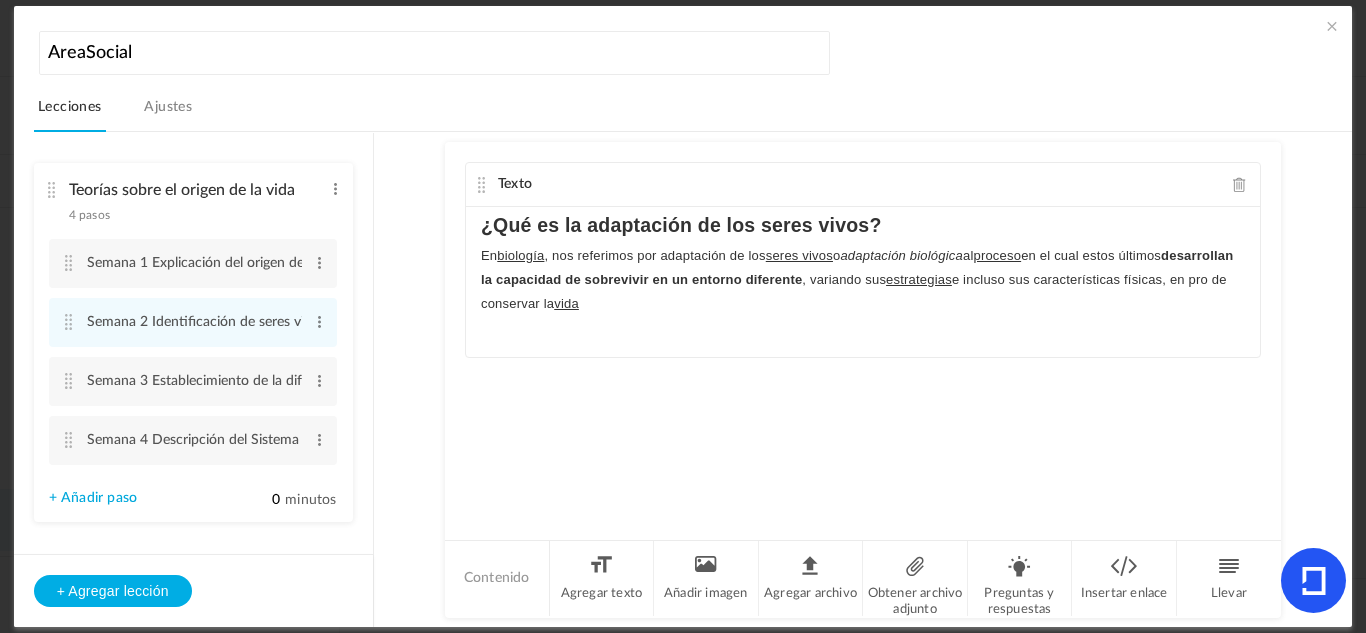 type 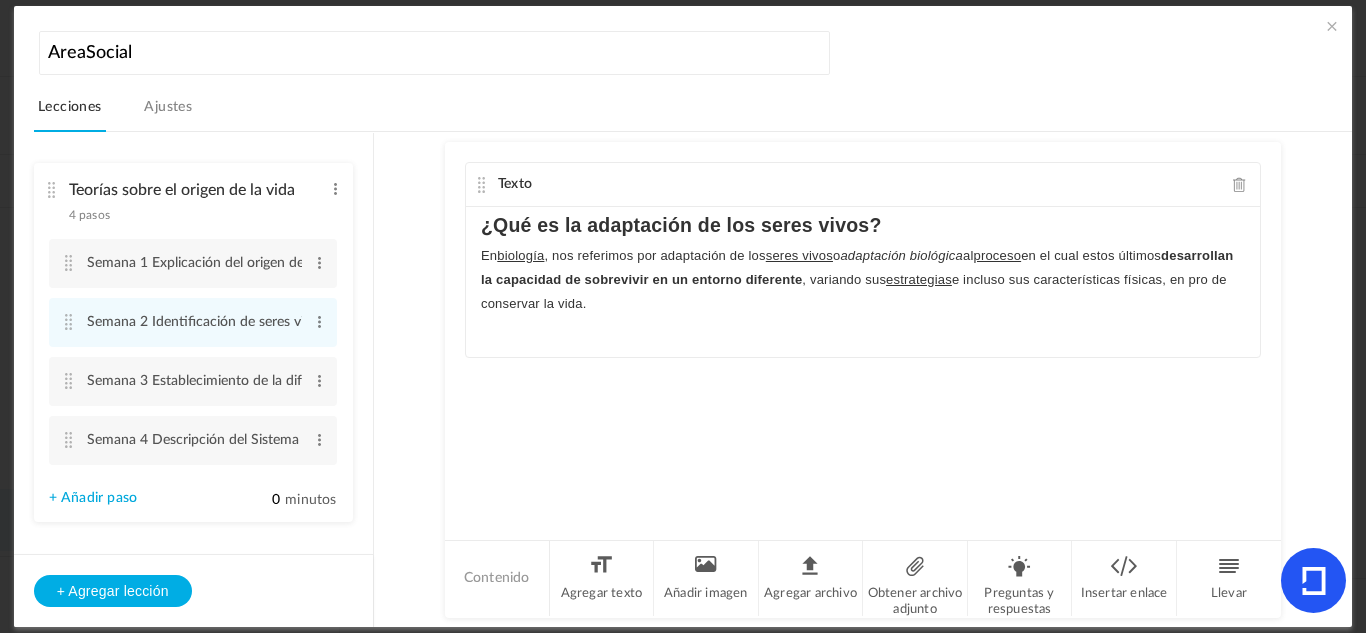 click on "En biología, nos referimos por adaptación de los seres vivos o adaptación biológica al proceso en el cual estos últimos desarrollan la capacidad de sobrevivir en un entorno diferente , variando sus estrategias e incluso sus características físicas, en pro de conservar la vida." 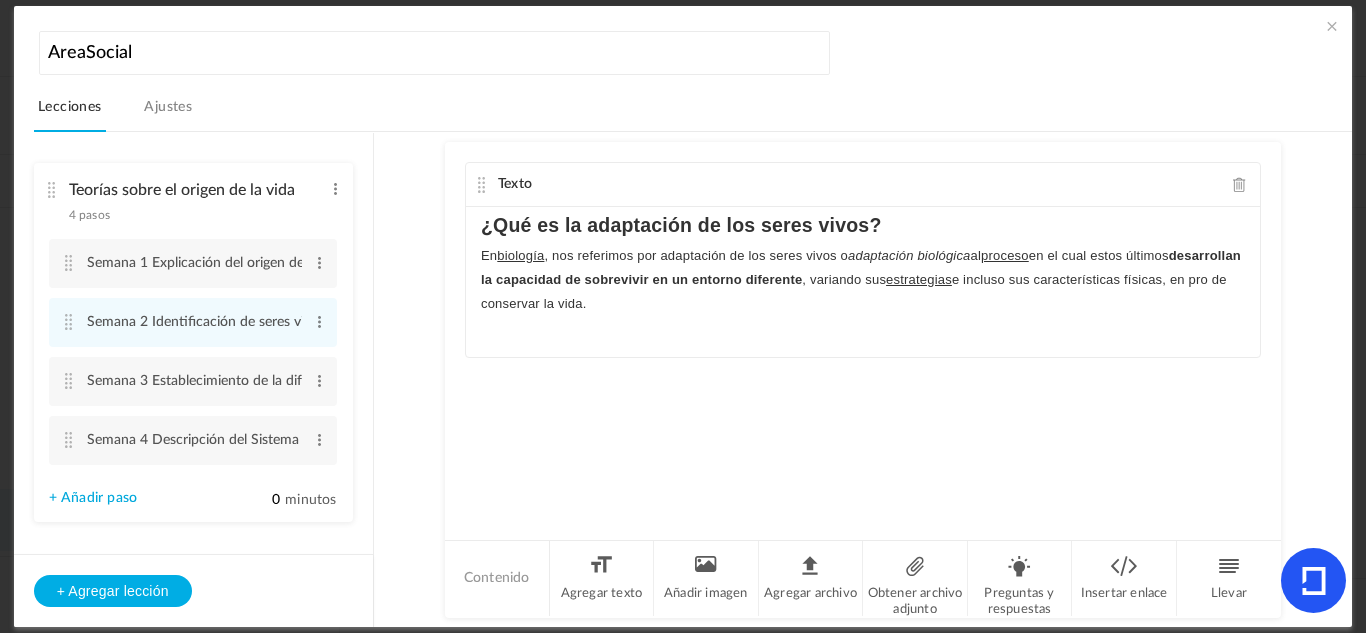 click on "En  biología , nos referimos por adaptación de los seres vivos o  adaptación biológica  al  proceso  en el cual estos últimos  desarrollan la capacidad de sobrevivir en un entorno diferente , variando sus  estrategias  e incluso sus características físicas, en pro de conservar la vida." 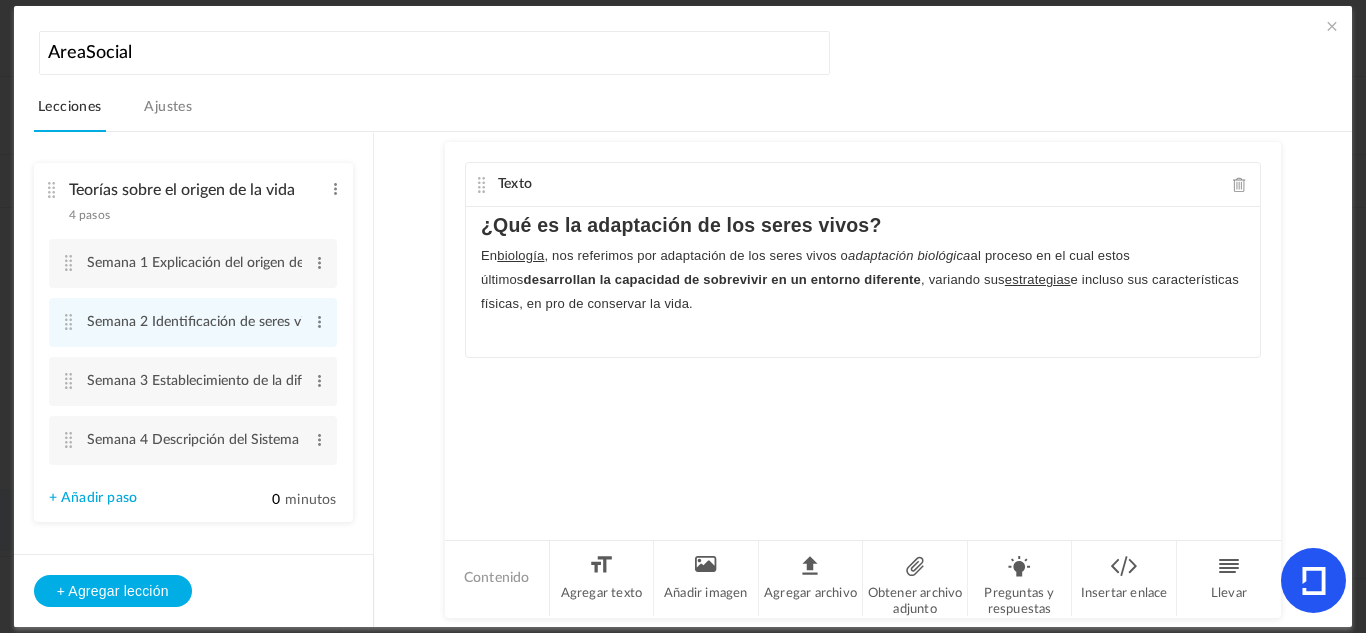 click on "En biología, nos referimos por adaptación de los seres vivos o adaptación biológica al proceso en el cual estos últimos desarrollan la capacidad de sobrevivir en un entorno diferente , variando sus estrategias e incluso sus características físicas, en pro de conservar la vida." 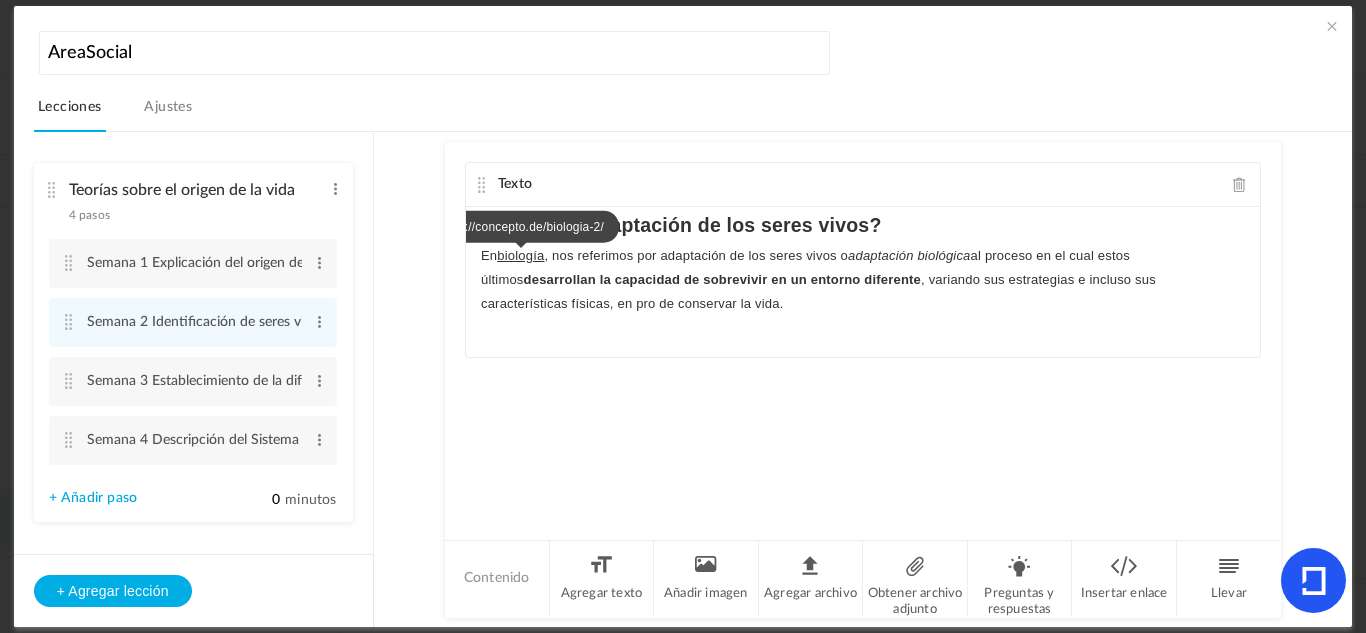 click on "biología" 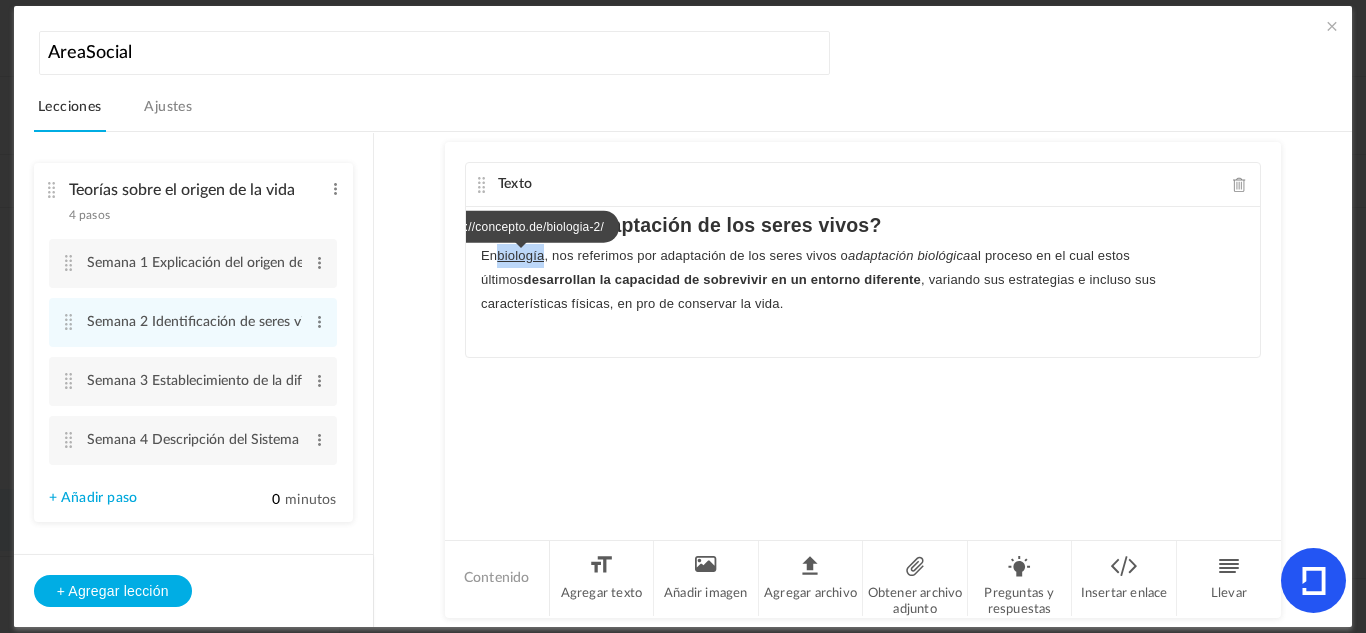 click on "biología" 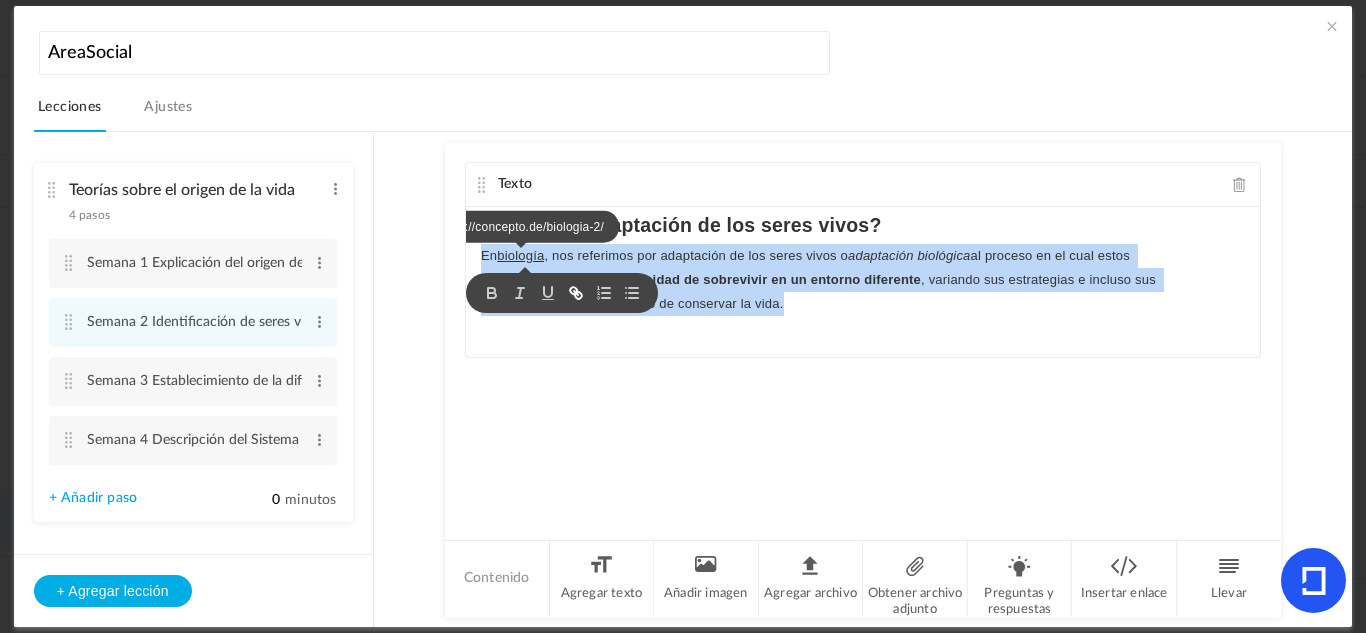 click on "biología" 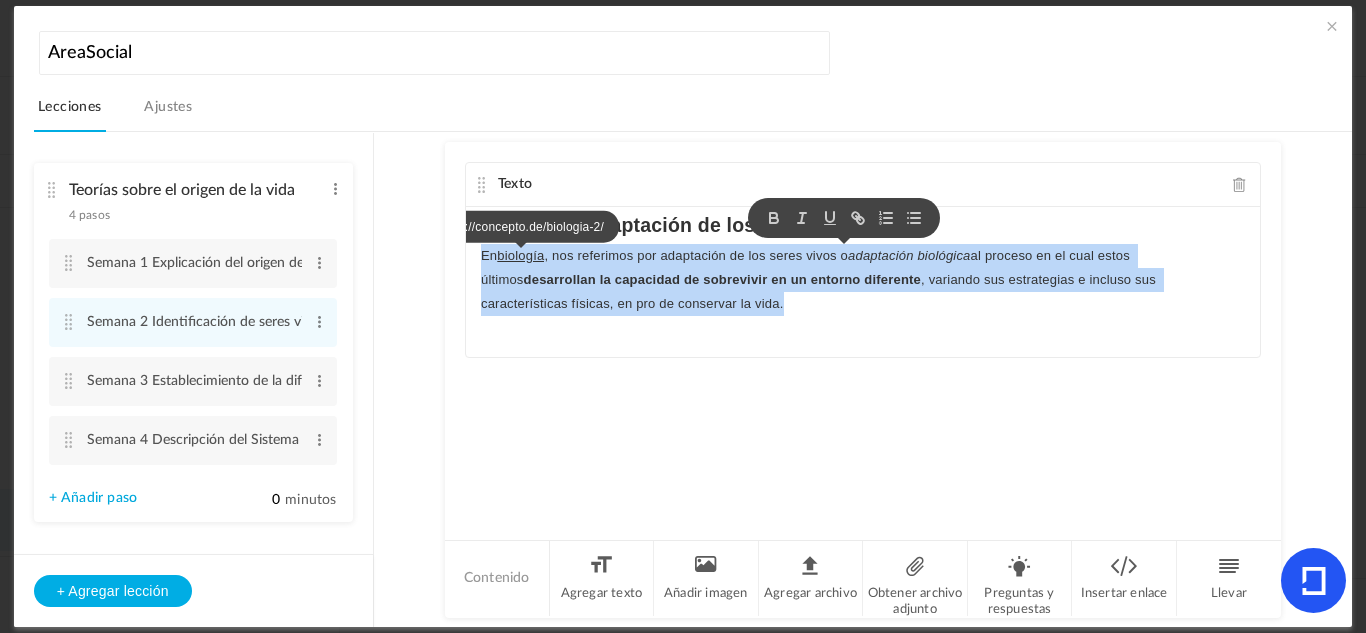 click on "biología" 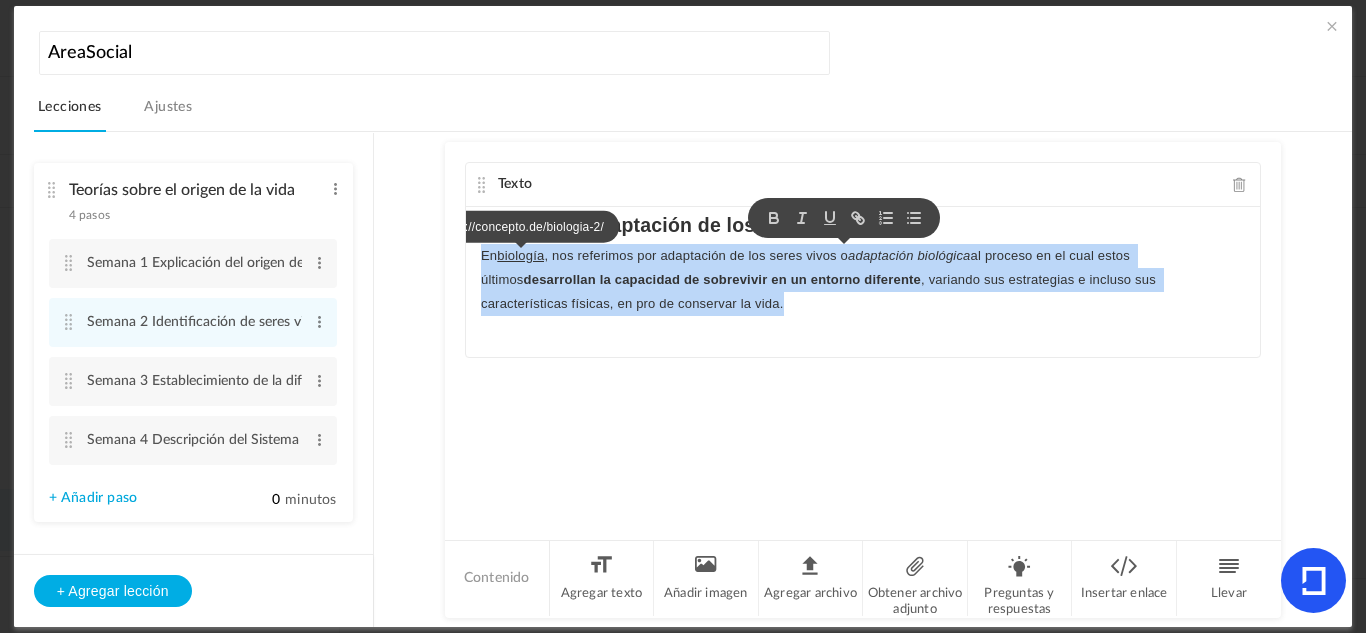 click on "biología" 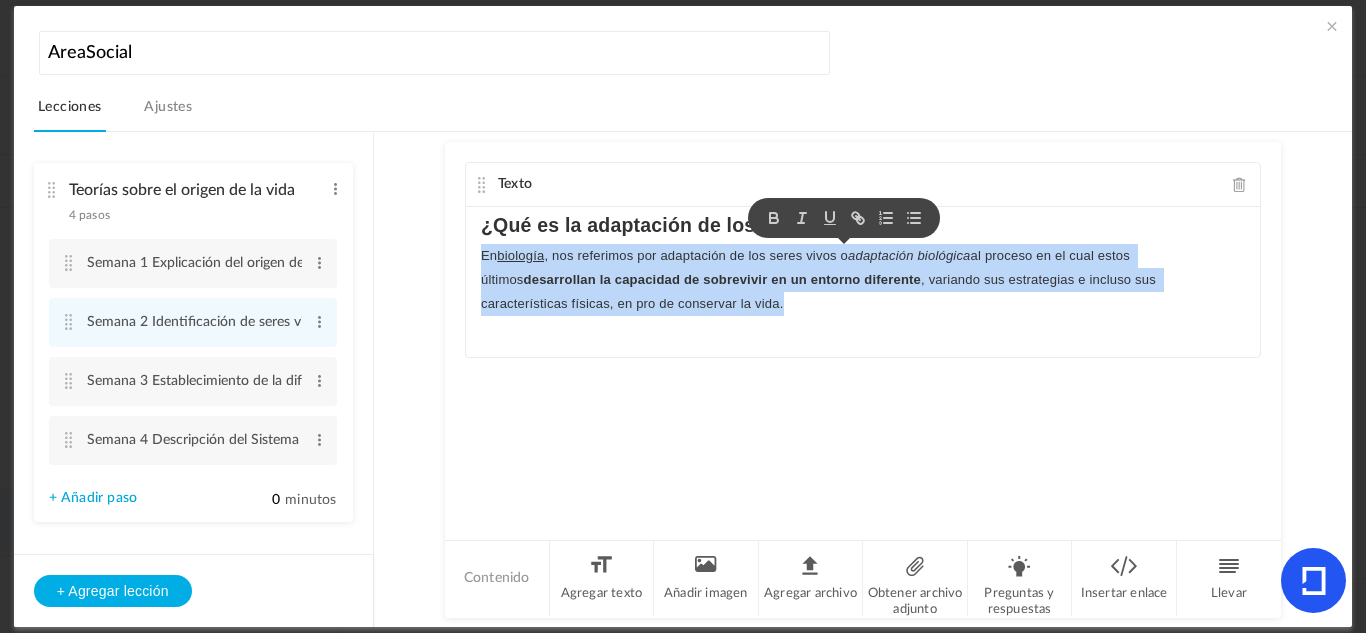 click on "En biología, nos referimos por adaptación de los seres vivos o  adaptación biológica  al proceso en el cual estos últimos  desarrollan la capacidad de sobrevivir en un entorno diferente , variando sus estrategias e incluso sus características físicas, en pro de conservar la vida." 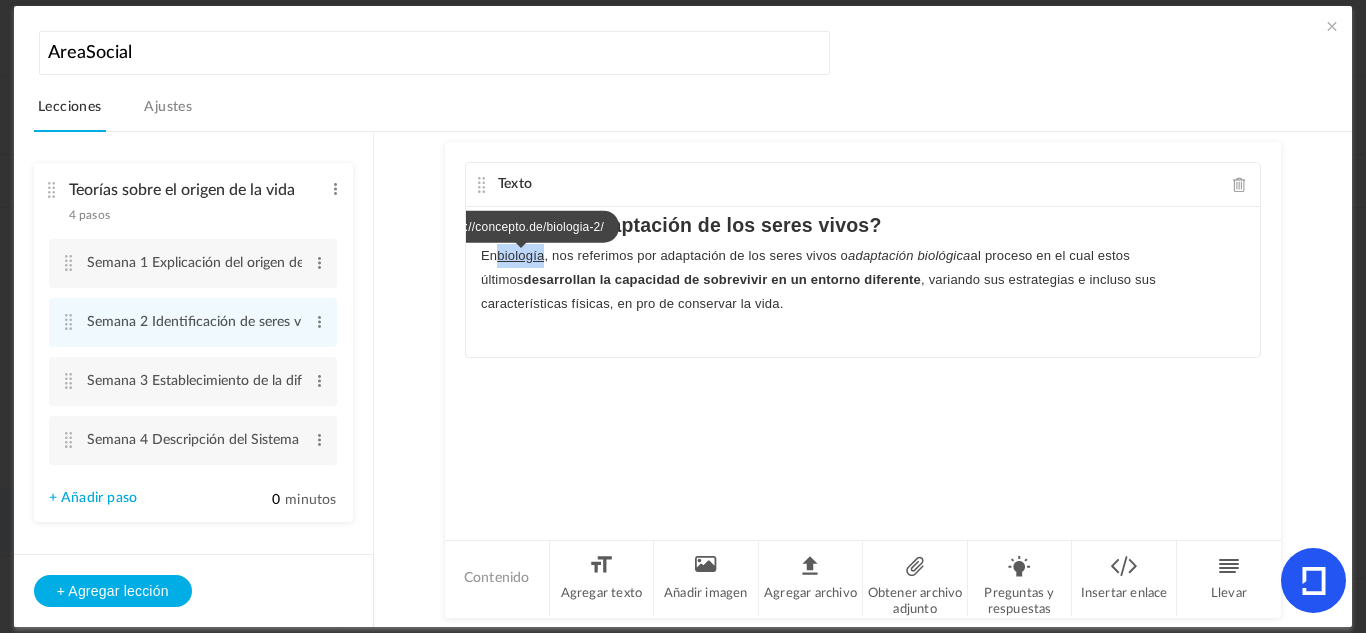 drag, startPoint x: 497, startPoint y: 252, endPoint x: 545, endPoint y: 256, distance: 48.166378 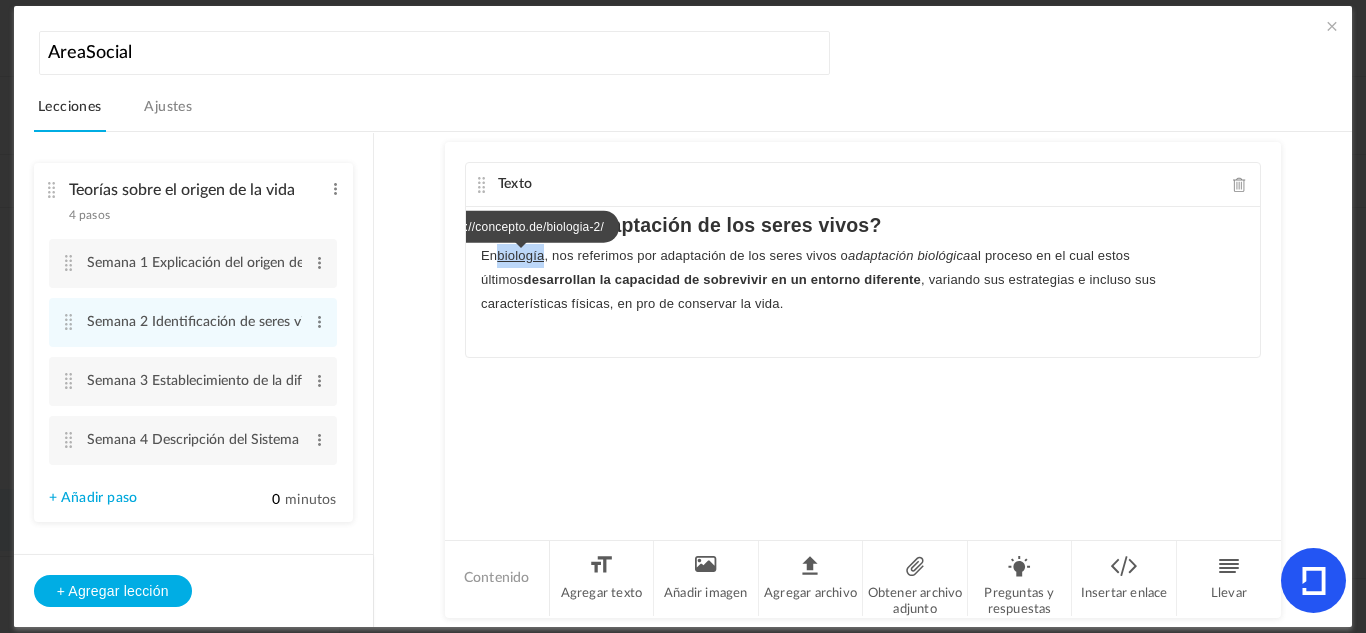 click on "En biología, nos referimos por adaptación de los seres vivos o  adaptación biológica  al proceso en el cual estos últimos  desarrollan la capacidad de sobrevivir en un entorno diferente , variando sus estrategias e incluso sus características físicas, en pro de conservar la vida." 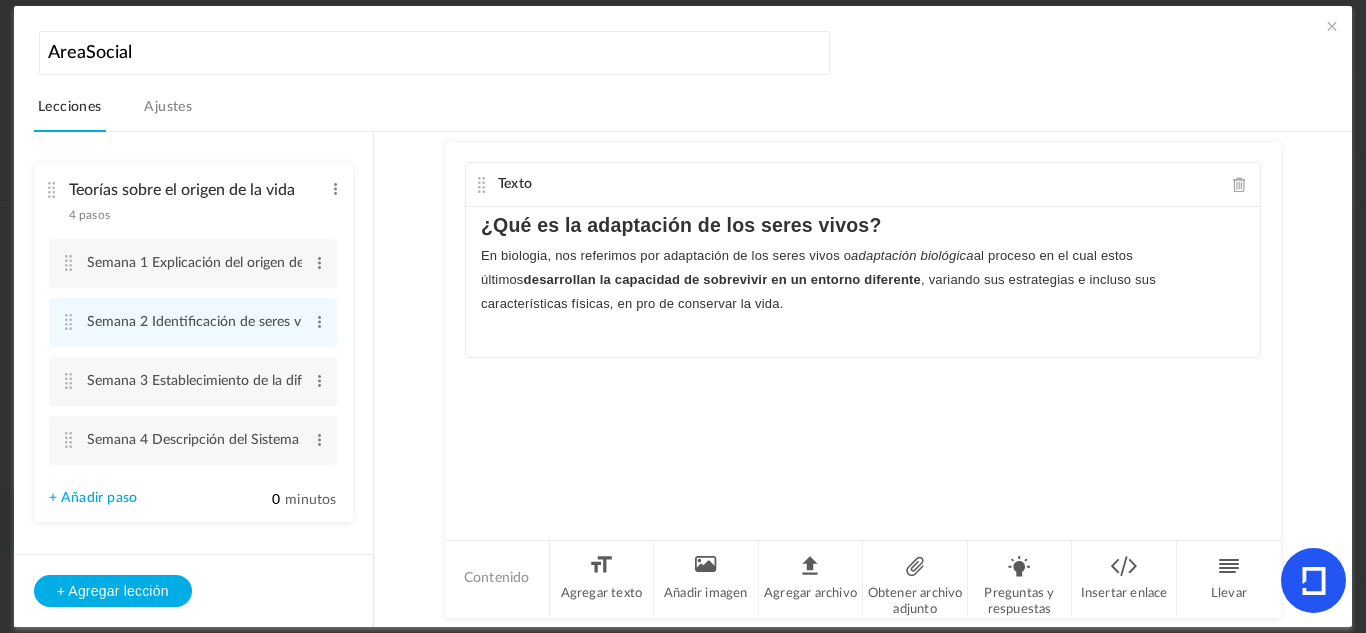 click on "desarrollan la capacidad de sobrevivir en un entorno diferente" 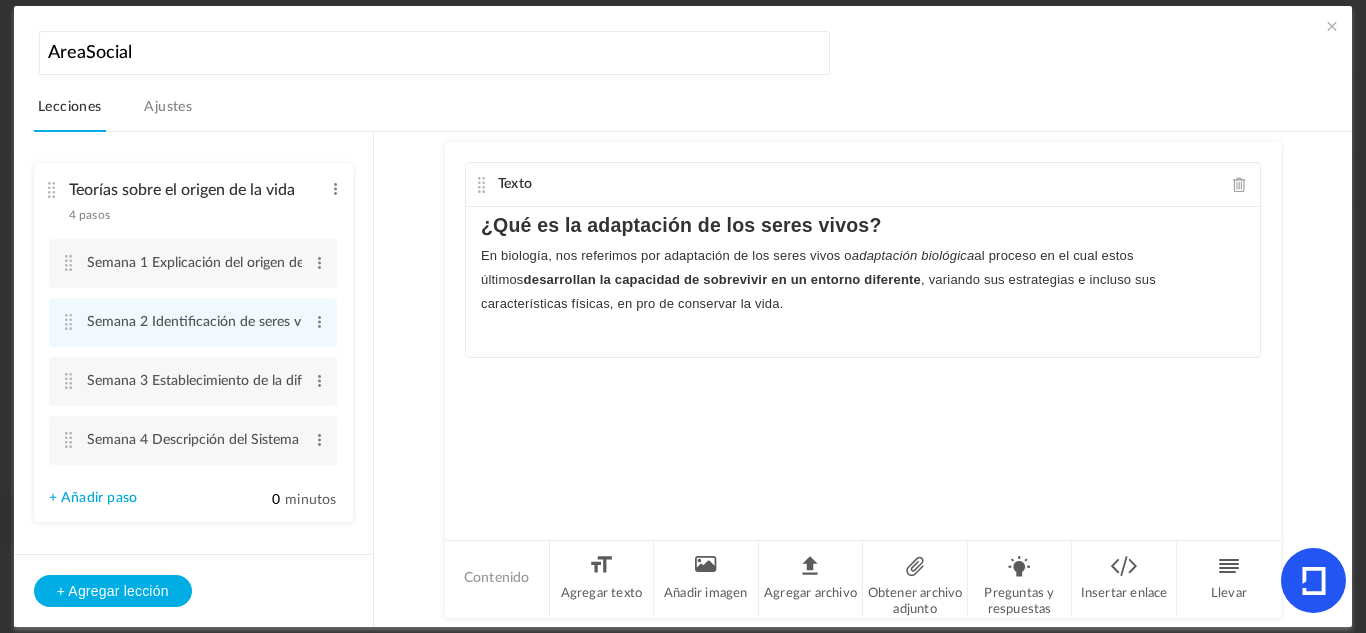 click on "¿Qué es la adaptación de los seres vivos? En biología, nos referimos por adaptación de los seres vivos o adaptación biológica al proceso en el cual estos últimos desarrollan la capacidad de sobrevivir en un entorno diferente, variando sus estrategias e incluso sus características físicas, en pro de conservar la vida." 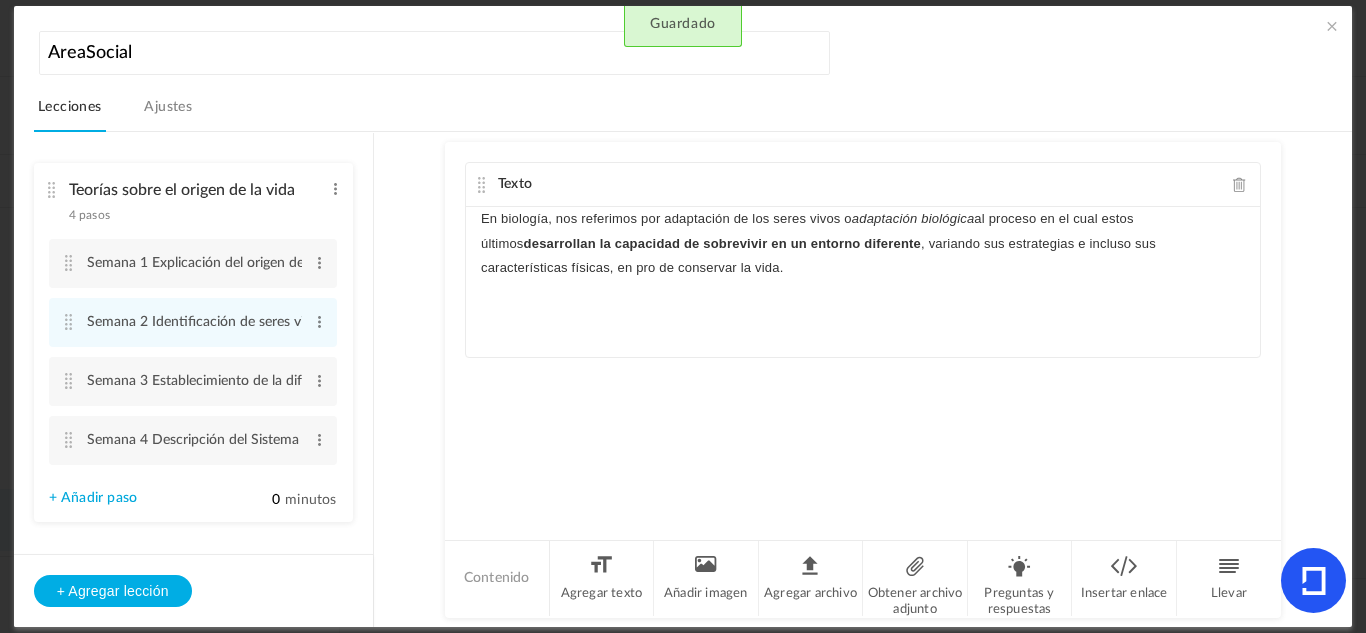 click on "Texto
En biología, nos referimos por adaptación de los seres vivos o  adaptación biológica  al proceso en el cual estos últimos  desarrollan la capacidad de sobrevivir en un entorno diferente , variando sus estrategias e incluso sus características físicas, en pro de conservar la vida.
Guardado" 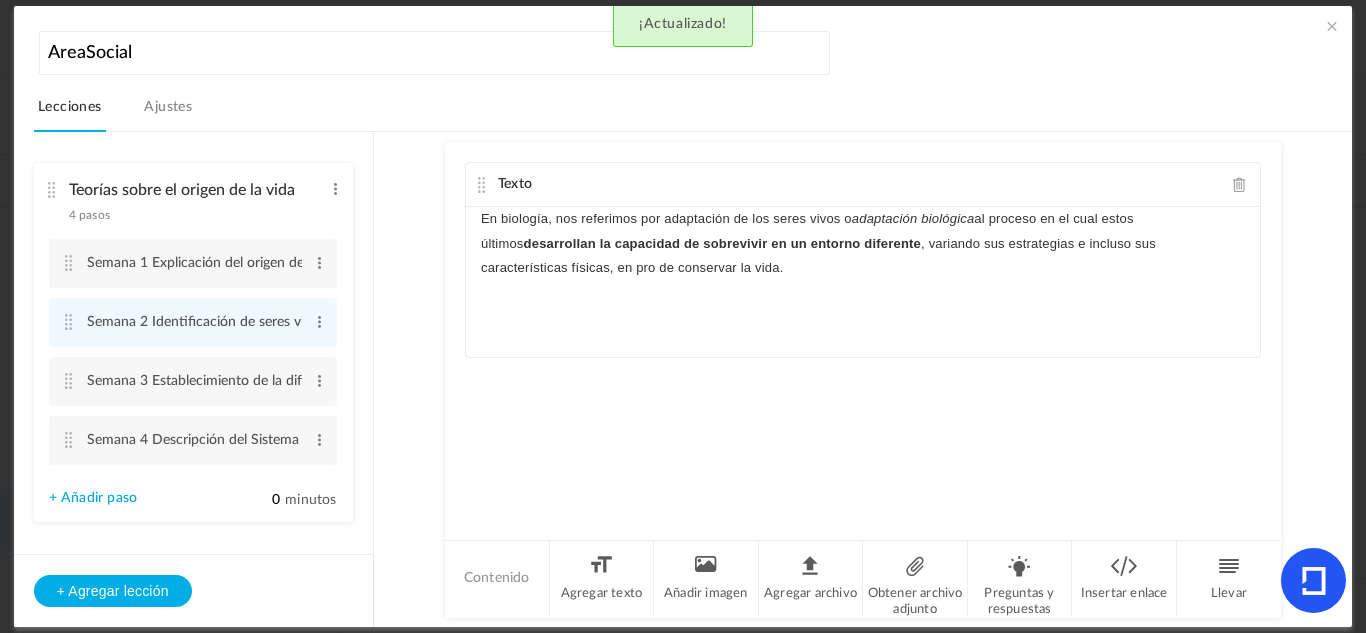 click on "En biología, nos referimos por adaptación de los seres vivos o  adaptación biológica  al proceso en el cual estos últimos  desarrollan la capacidad de sobrevivir en un entorno diferente , variando sus estrategias e incluso sus características físicas, en pro de conservar la vida." 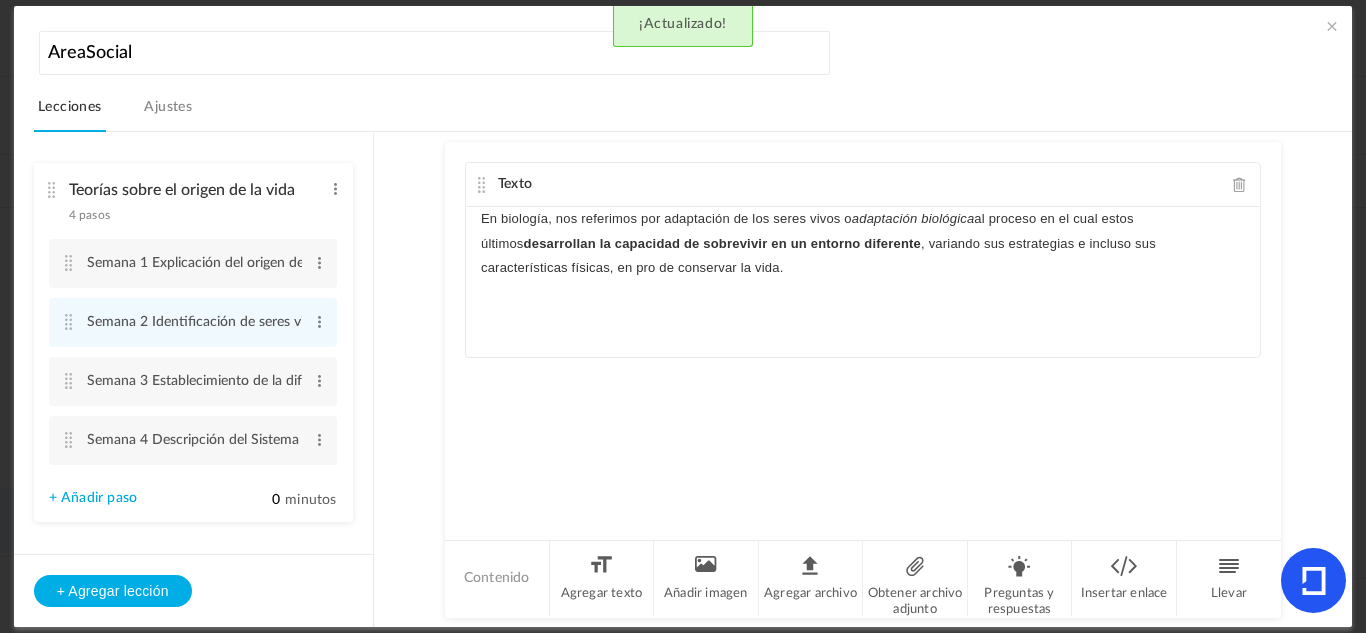 click on "En biología, nos referimos por adaptación de los seres vivos o  adaptación biológica  al proceso en el cual estos últimos  desarrollan la capacidad de sobrevivir en un entorno diferente , variando sus estrategias e incluso sus características físicas, en pro de conservar la vida." 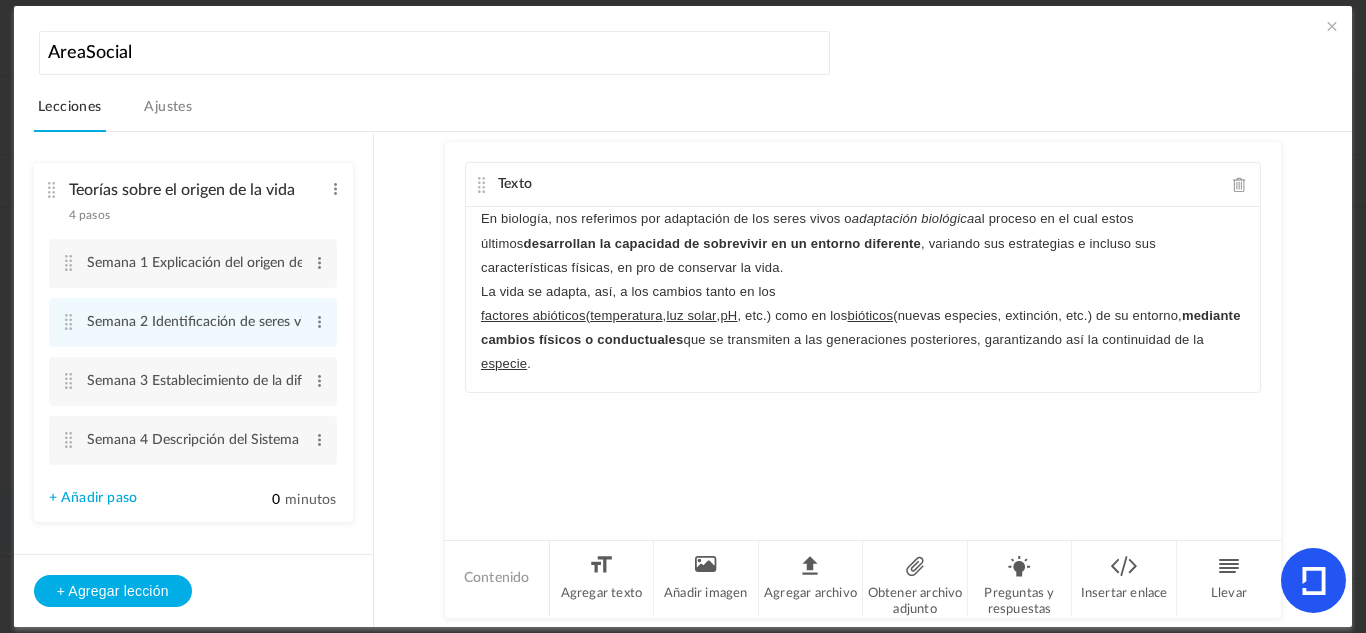 click on "La vida se adapta, así, a los cambios tanto en los" 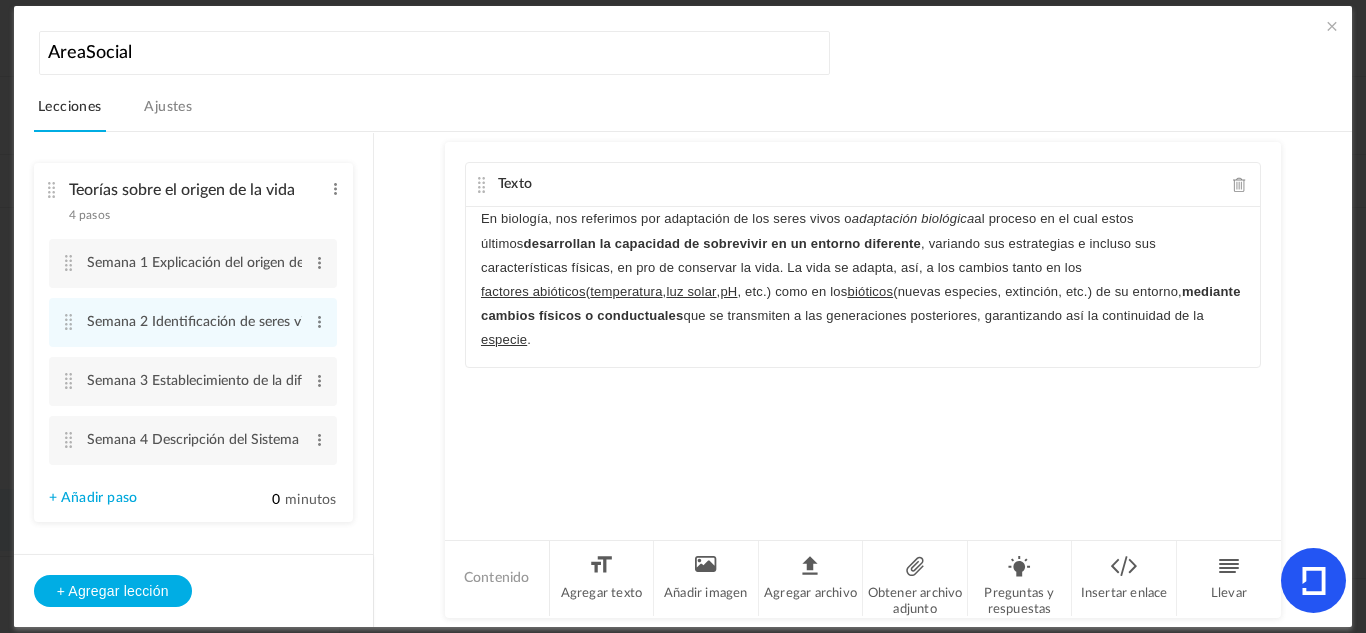 click on "En biología, nos referimos por adaptación de los seres vivos o  adaptación biológica  al proceso en el cual estos últimos  desarrollan la capacidad de sobrevivir en un entorno diferente , variando sus estrategias e incluso sus características físicas, en pro de conservar la  especie . La vida se adapta, así, a los cambios tanto en los  factores abióticos  ( temperatura ,  luz solar ,  pH , etc.) como en los  bióticos  (nuevas especies, extinción, etc.) de su entorno,  mediante cambios físicos o conductuales  que se transmiten a las generaciones posteriores, garantizando así la continuidad de la  especie ." 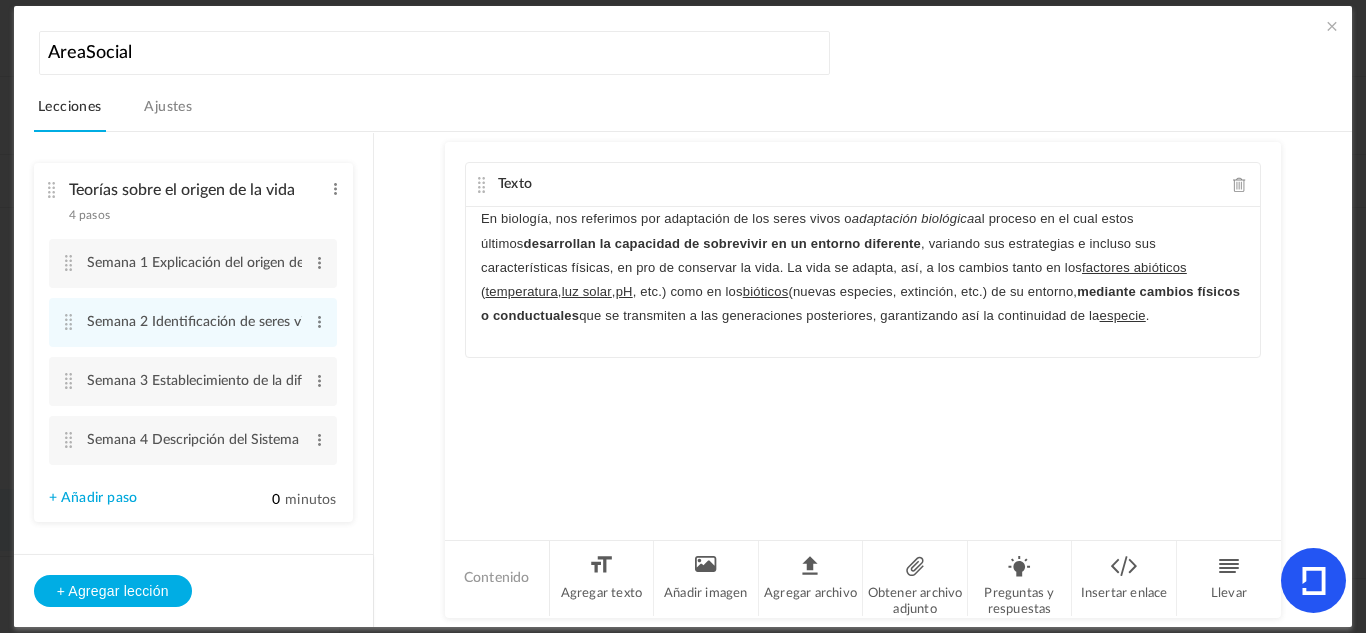 click on "En biología, nos referimos por adaptación de los seres vivos o  adaptación biológica  al proceso en el cual estos últimos  desarrollan la capacidad de sobrevivir en un entorno diferente , variando sus estrategias e incluso sus características físicas, en pro de conservar la vida. La vida se adapta, así, a los cambios tanto en los   factores abióticos  ( temperatura ,  luz solar ,  pH , etc.) como en los  bióticos  (nuevas especies, extinción, etc.) de su entorno,  mediante cambios físicos o conductuales  que se transmiten a las generaciones posteriores, garantizando así la continuidad de la  especie ." 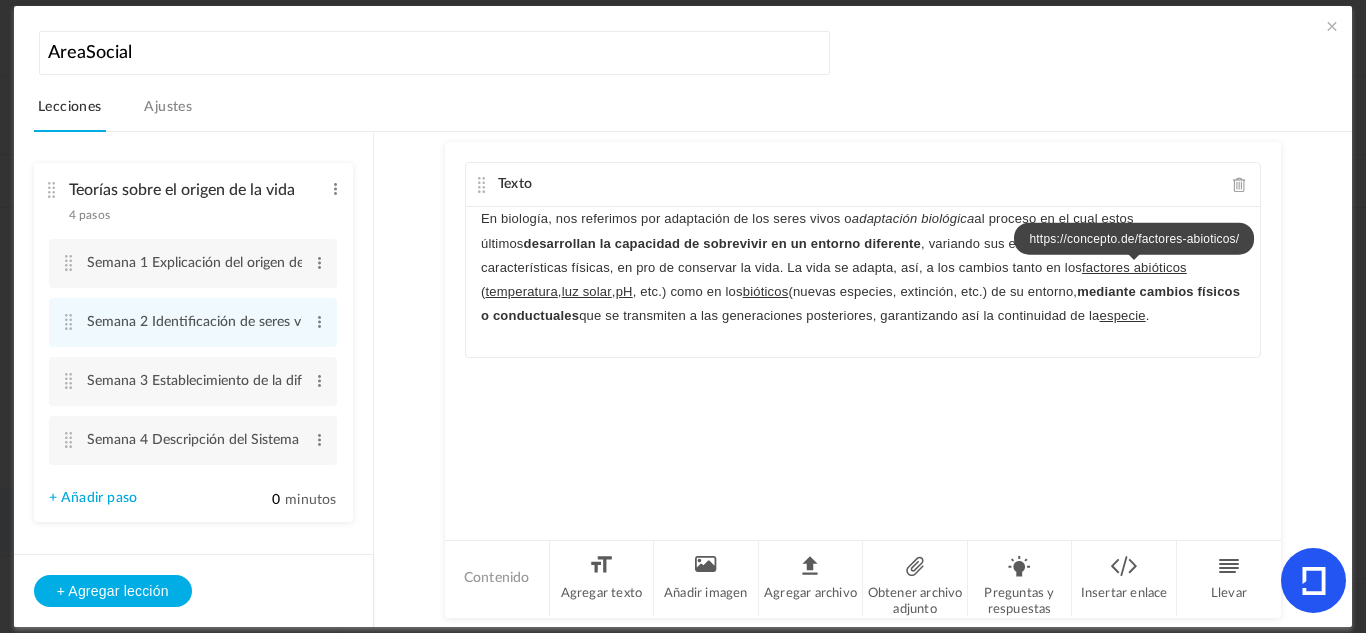 click on "factores abióticos" 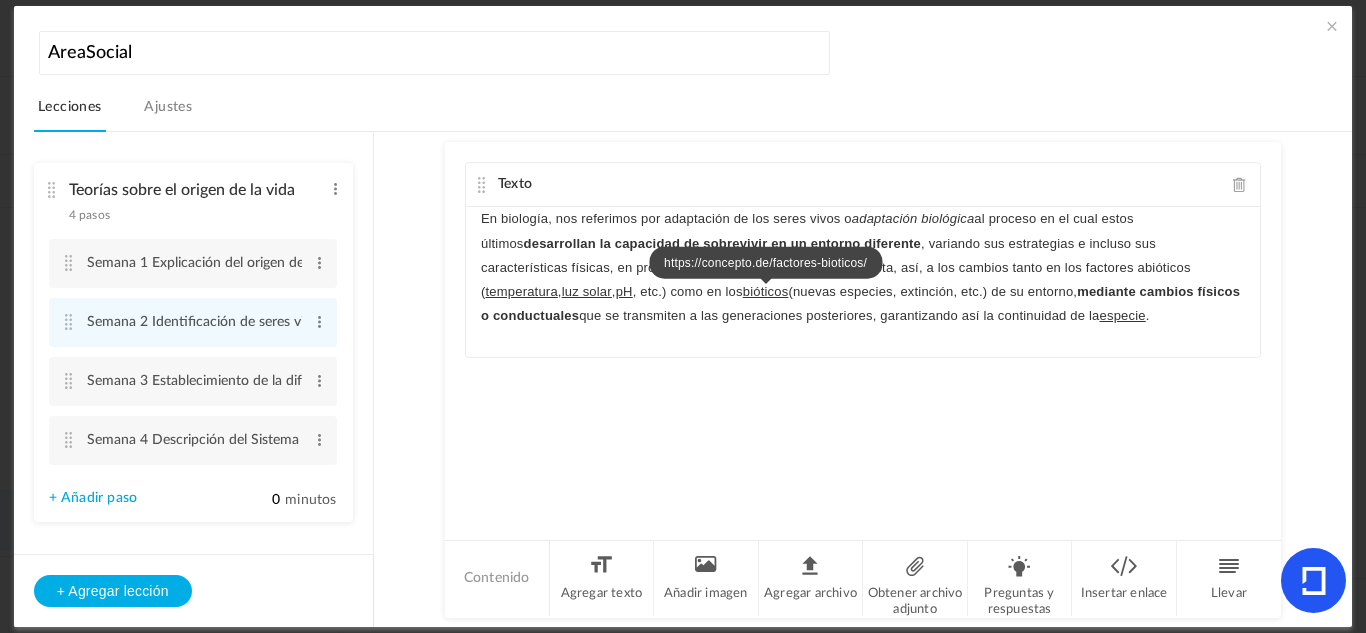 click on "bióticos" 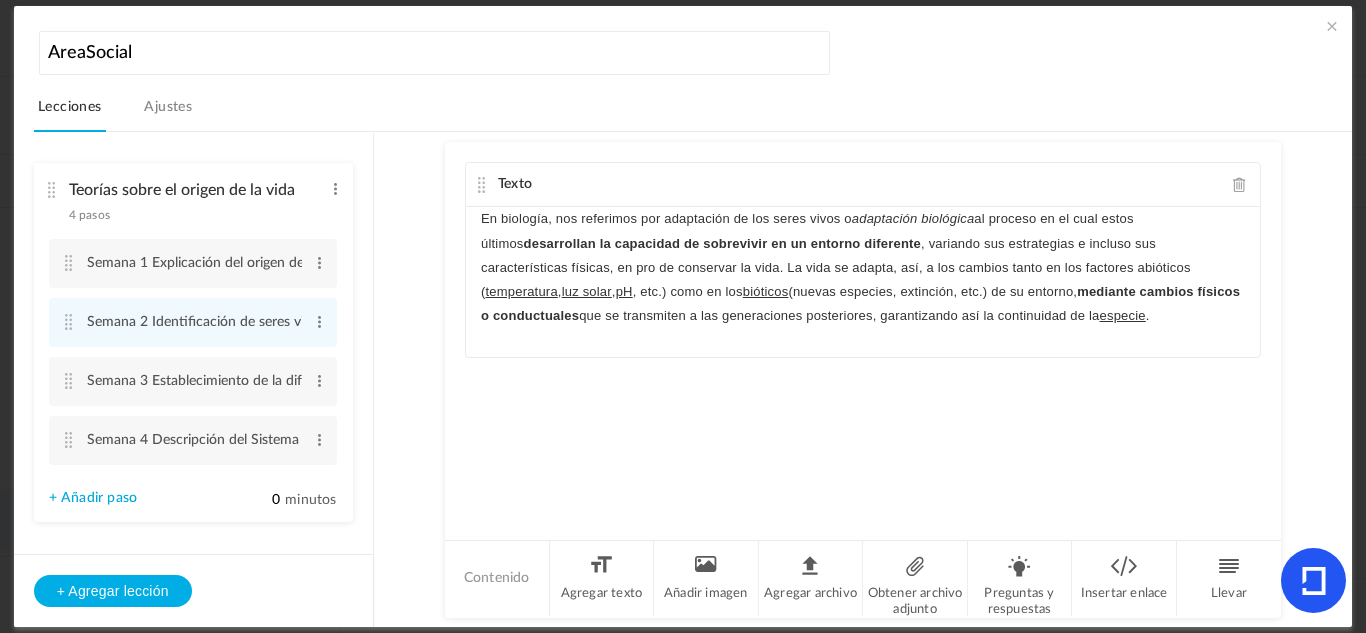 click on "En biología, nos referimos por adaptación de los seres vivos o  adaptación biológica  al proceso en el cual estos últimos  desarrollan la capacidad de sobrevivir en un entorno diferente , variando sus estrategias e incluso sus características físicas, en pro de conservar la vida. La vida se adapta, así, a los cambios tanto en los  factores abióticos ( temperatura ,  luz solar ,  pH , etc.) como en los  bióticos  (nuevas especies, extinción, etc.) de su entorno,  mediante cambios físicos o conductuales  que se transmiten a las generaciones posteriores, garantizando así la continuidad de la  especie ." 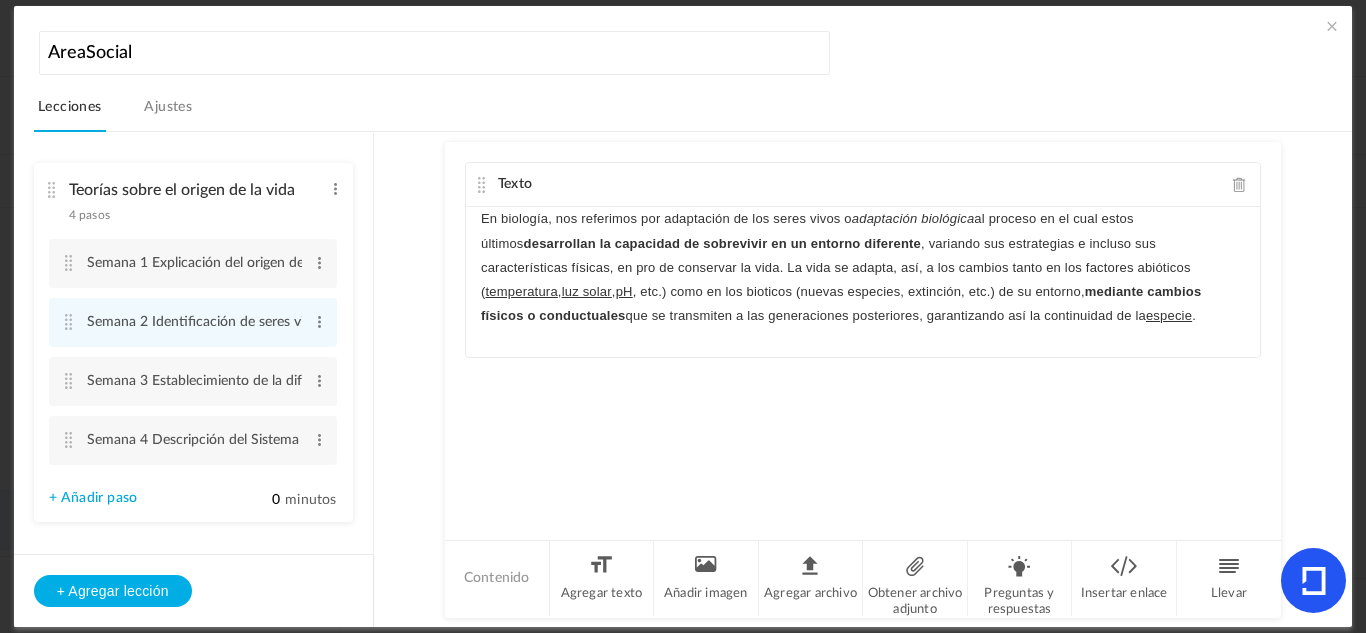 click on "En biología, nos referimos por adaptación de los seres vivos o adaptación biológica al proceso en el cual estos últimos desarrollan la capacidad de sobrevivir en un entorno diferente , variando sus estrategias e incluso sus características físicas, en pro de conservar la vida. La vida se adapta, así, a los cambios tanto en los factores abióticos ( temperatura , luz solar , pH , etc.) como en los bioticos (nuevas especies, extinción, etc.) de su entorno, mediante cambios físicos o conductuales que se transmiten a las generaciones posteriores, garantizando así la continuidad de la especie." 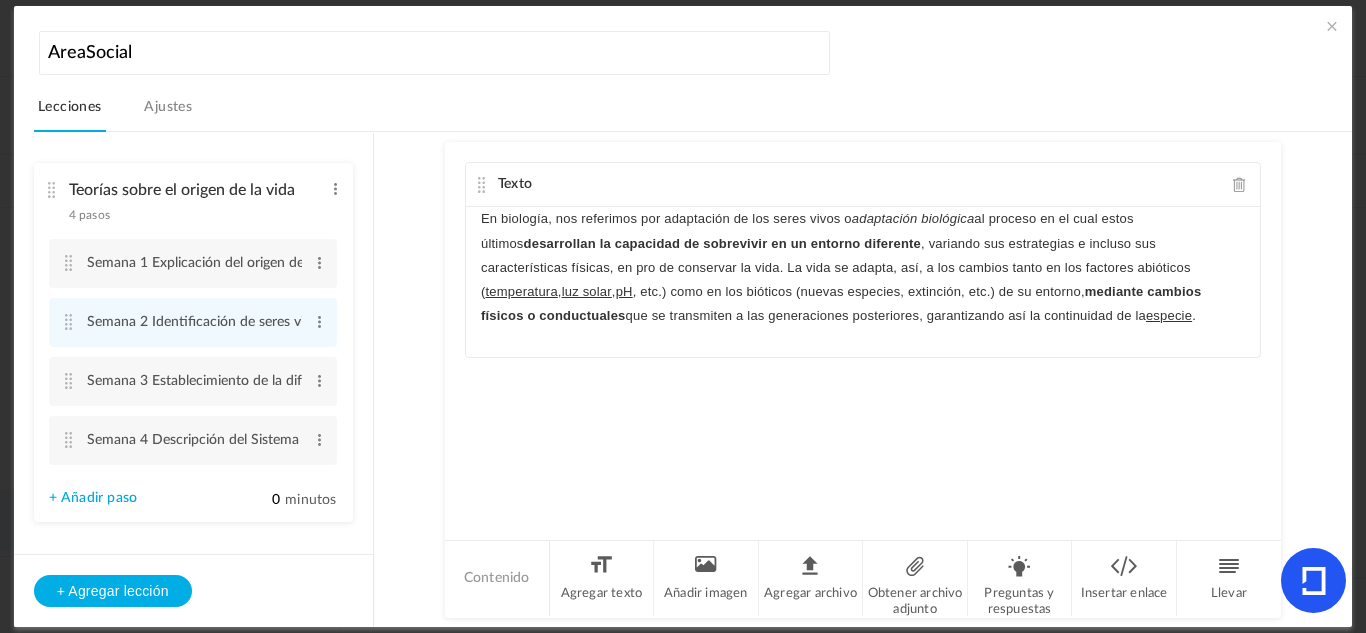 click on "En biología, nos referimos por adaptación de los seres vivos o adaptación biológica al proceso en el cual estos últimos desarrollan la capacidad de sobrevivir en un entorno diferente , variando sus estrategias e incluso sus características físicas, en pro de conservar la vida. La vida se adapta, así, a los cambios tanto en los factores abióticos ( temperatura , luz solar , pH , etc.) como en los bióticos (nuevas especies, extinción, etc.) de su entorno, mediante cambios físicos o conductuales que se transmiten a las generaciones posteriores, garantizando así la continuidad de la especie ." 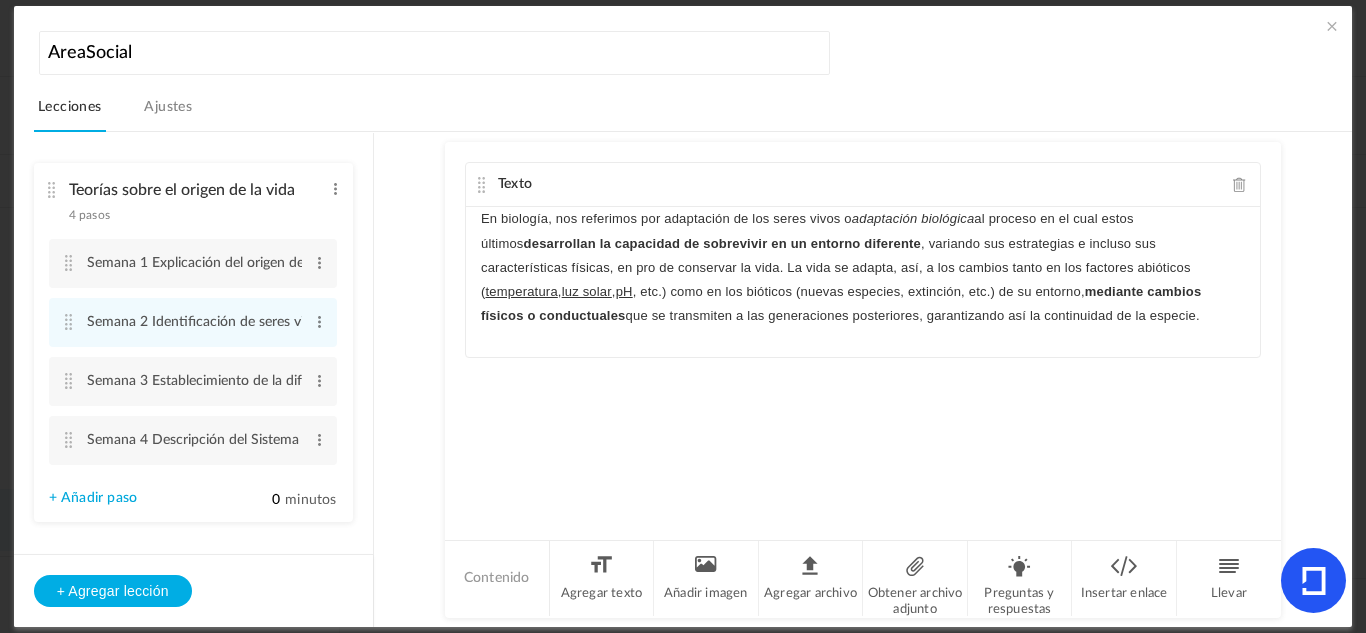 click on "En biología, nos referimos por adaptación de los seres vivos o adaptación biológica al proceso en el cual estos últimos desarrollan la capacidad de sobrevivir en un entorno diferente , variando sus estrategias e incluso sus características físicas, en pro de conservar la vida. La vida se adapta, así, a los cambios tanto en los factores abióticos ( temperatura , luz solar , pH , etc.) como en los bióticos (nuevas especies, extinción, etc.) de su entorno, mediante cambios físicos o conductuales que se transmiten a las generaciones posteriores, garantizando así la continuidad de la especie." 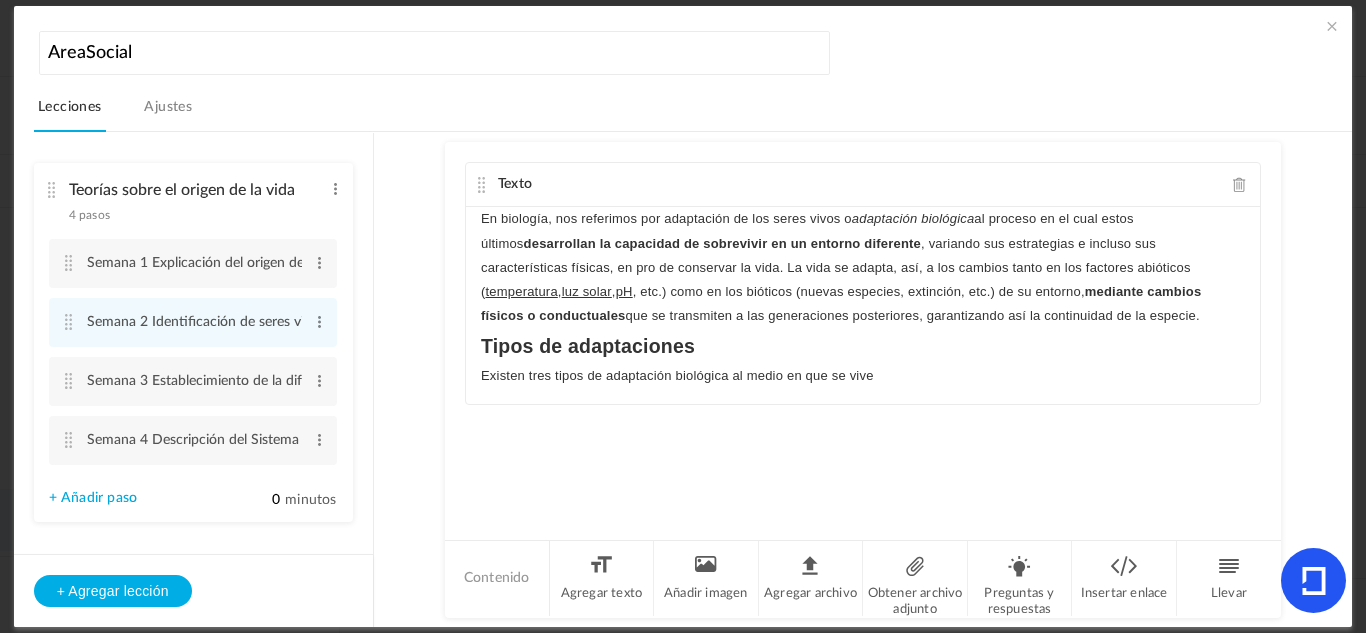 scroll, scrollTop: 0, scrollLeft: 0, axis: both 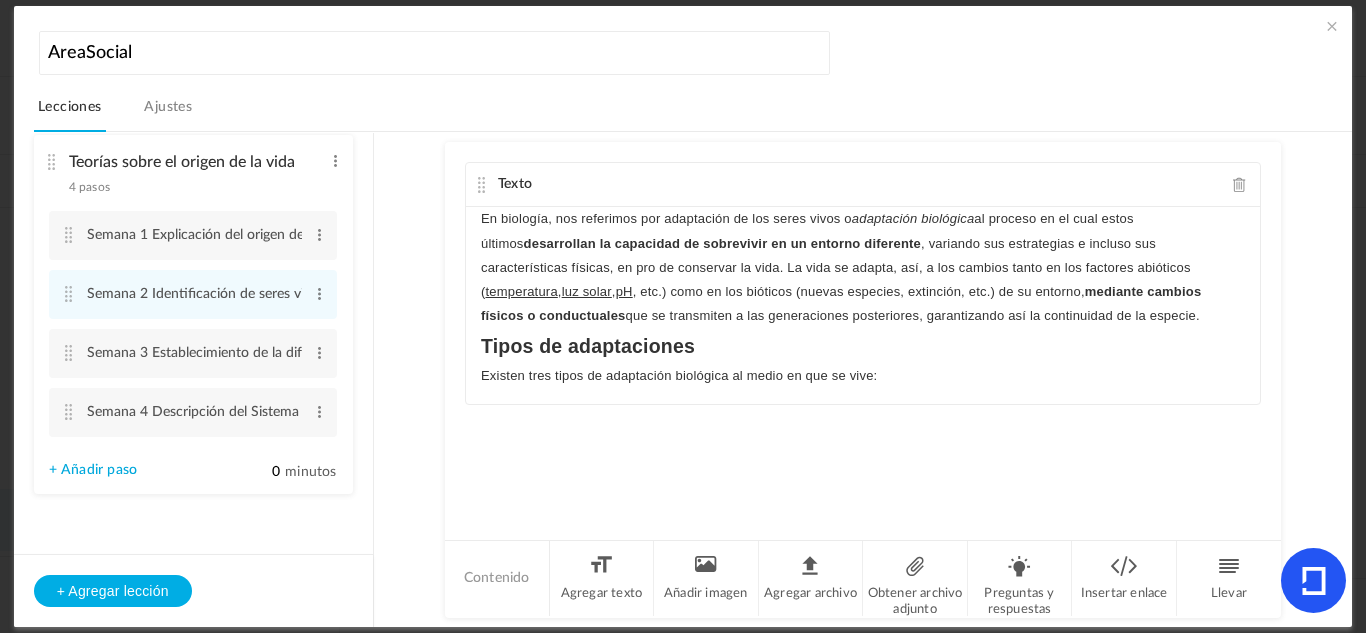 click on "En biología, nos referimos por adaptación de los seres vivos o adaptación biológica al proceso en el cual estos últimos desarrollan la capacidad de sobrevivir en un entorno diferente, variando sus estrategias e incluso sus características físicas, en pro de conservar la vida. La vida se adapta, así, a los cambios tanto en los factores abióticos ( temperatura, luz solar, pH, etc.) como en los bióticos (nuevas especies, extinción, etc.) de su entorno, mediante cambios físicos o conductuales que se transmiten a las generaciones posteriores, garantizando así la continuidad de la especie. Tipos de adaptaciones Existen tres tipos de adaptación biológica al medio en que se vive:" 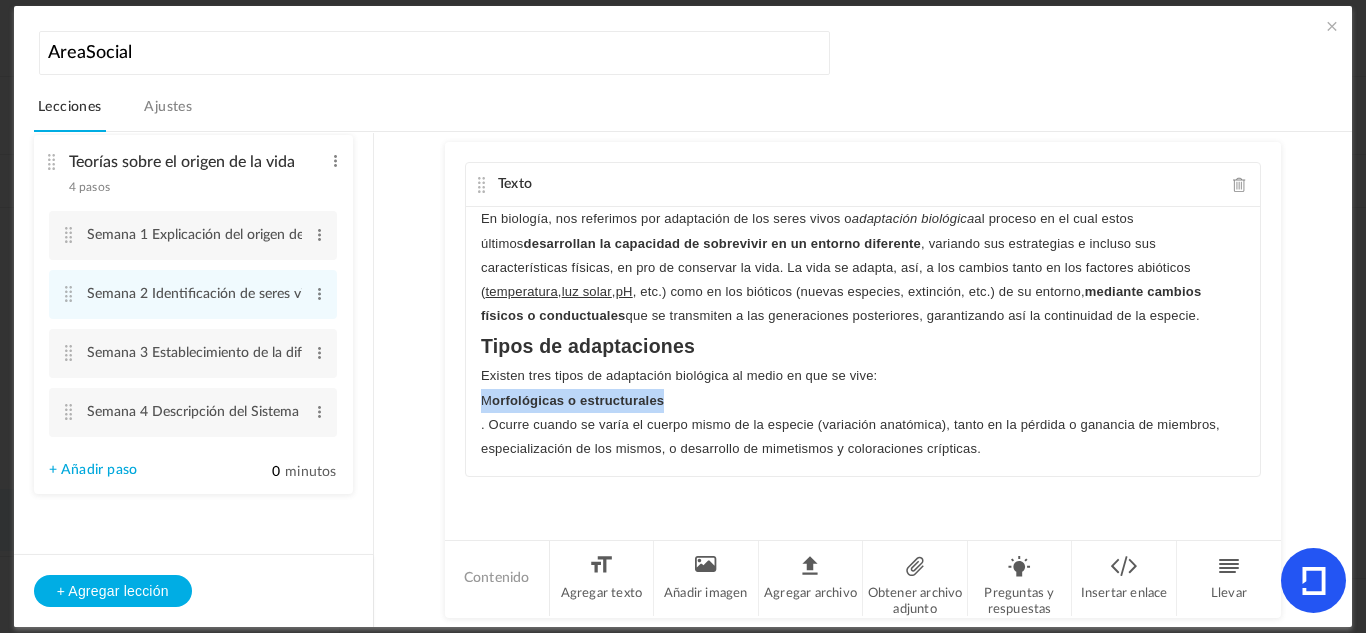 drag, startPoint x: 671, startPoint y: 404, endPoint x: 471, endPoint y: 404, distance: 200 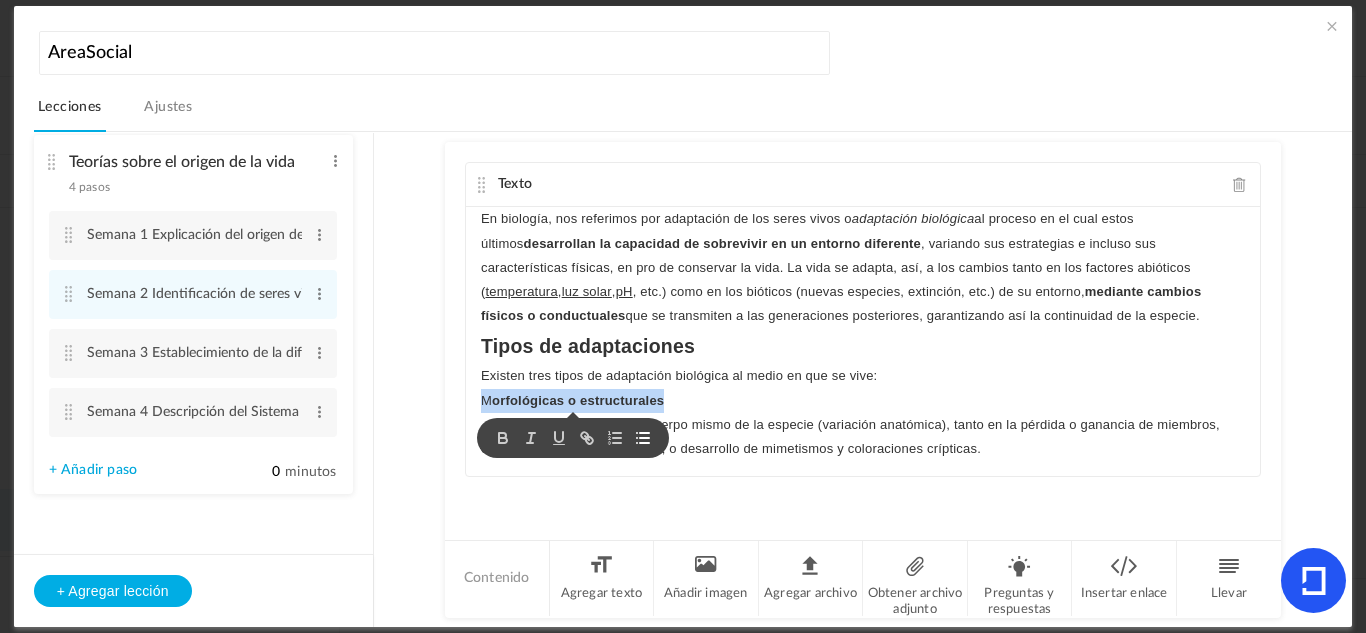 click 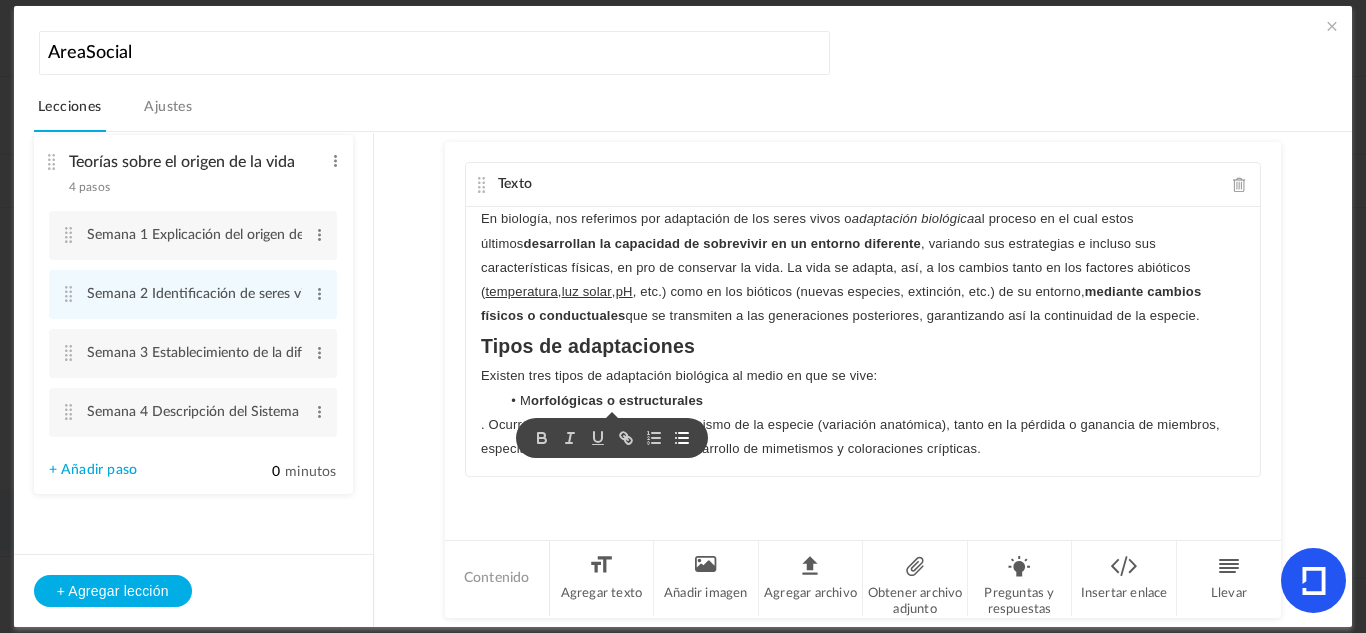 click on ". Ocurre cuando se varía el cuerpo mismo de la especie (variación anatómica), tanto en la pérdida o ganancia de miembros, especialización de los mismos, o desarrollo de mimetismos y coloraciones crípticas." 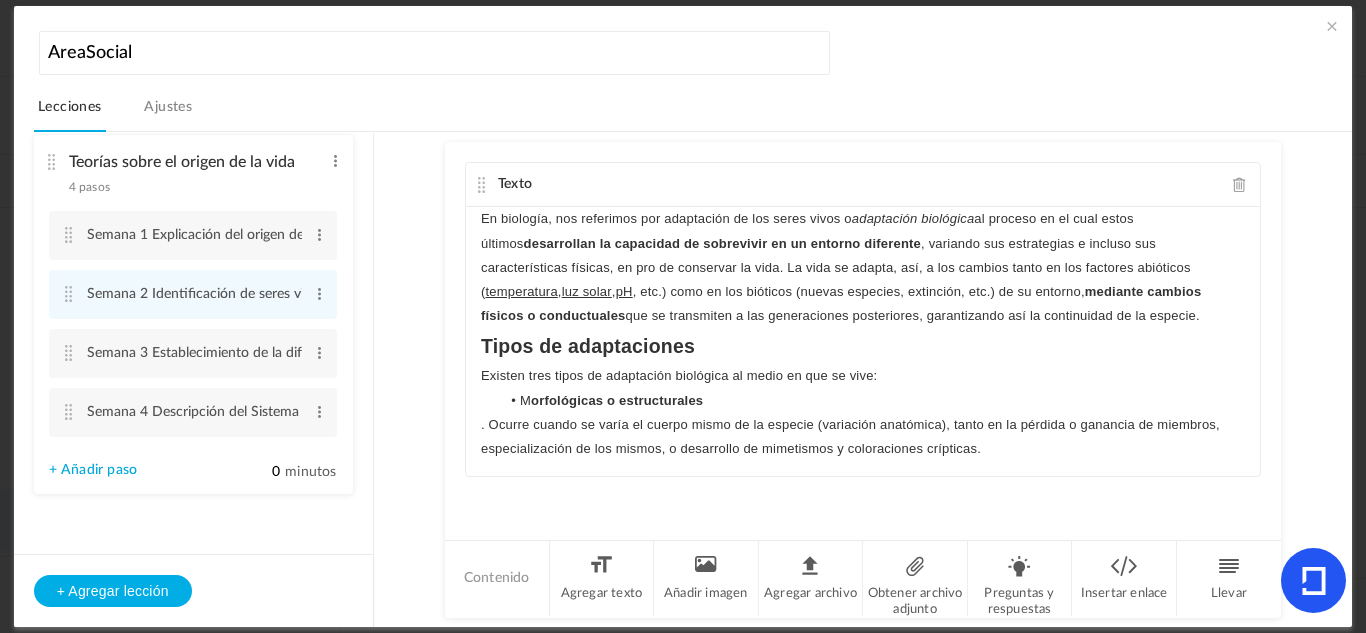 click on "M orfológicas o estructurales" 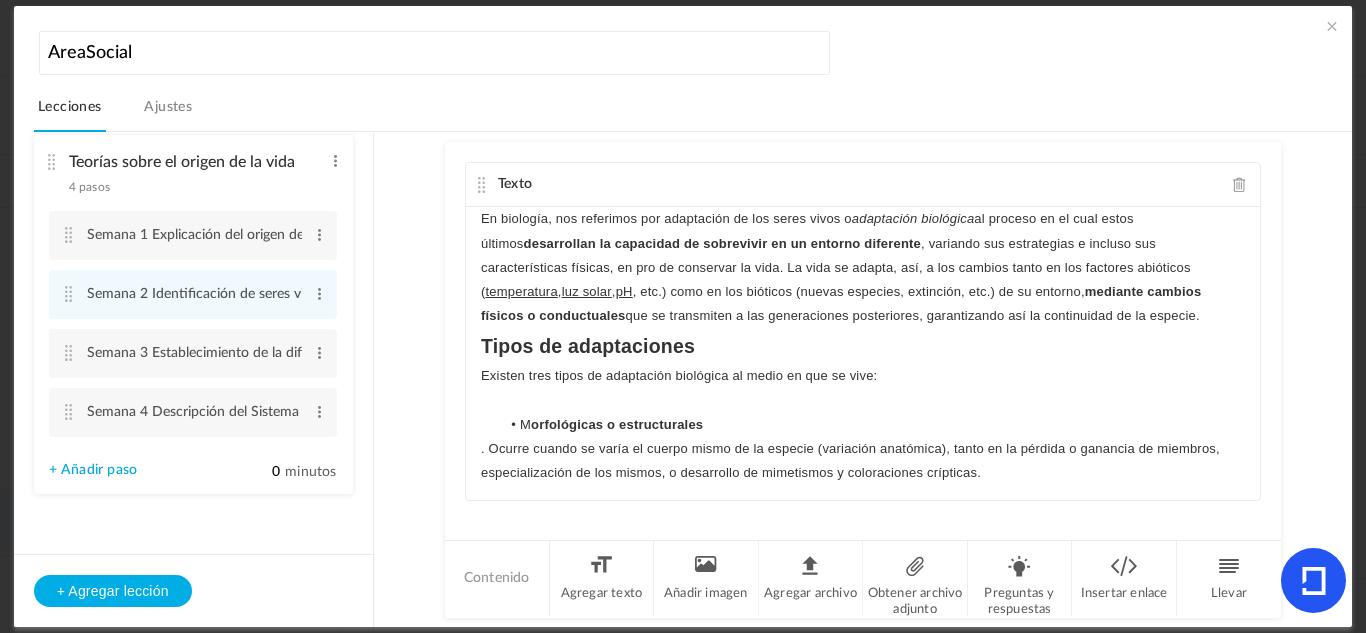 scroll, scrollTop: 18, scrollLeft: 0, axis: vertical 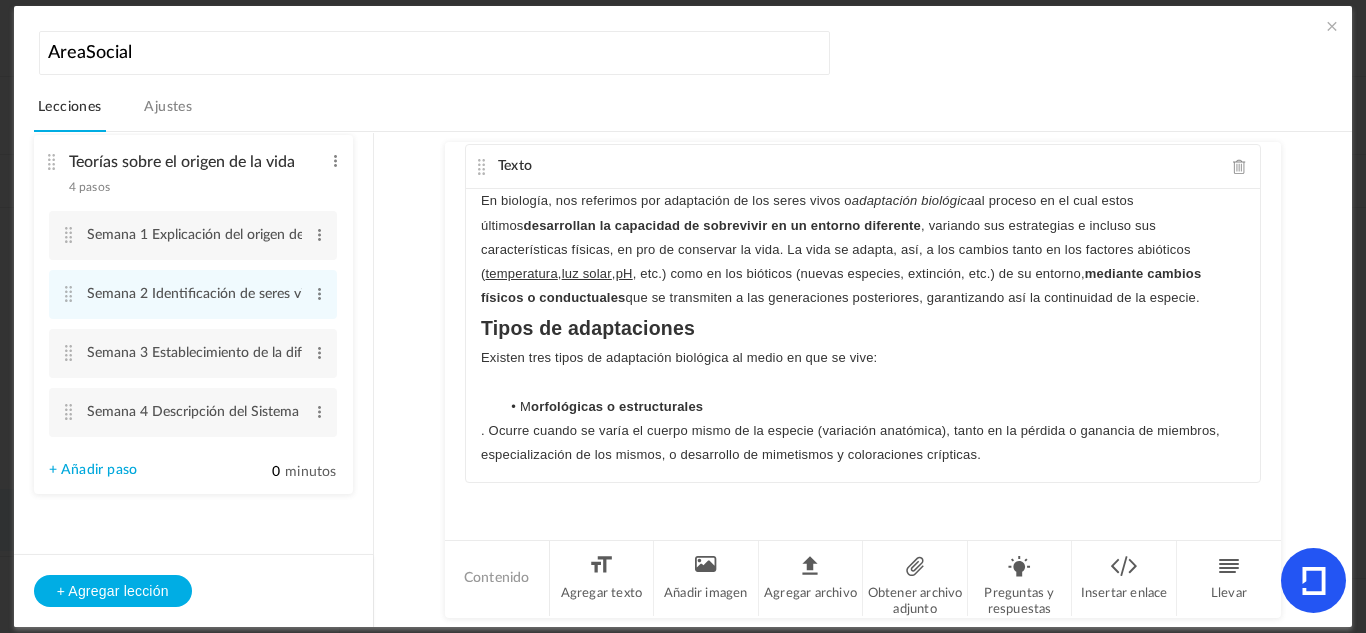 click on ". Ocurre cuando se varía el cuerpo mismo de la especie (variación anatómica), tanto en la pérdida o ganancia de miembros, especialización de los mismos, o desarrollo de mimetismos y coloraciones crípticas." 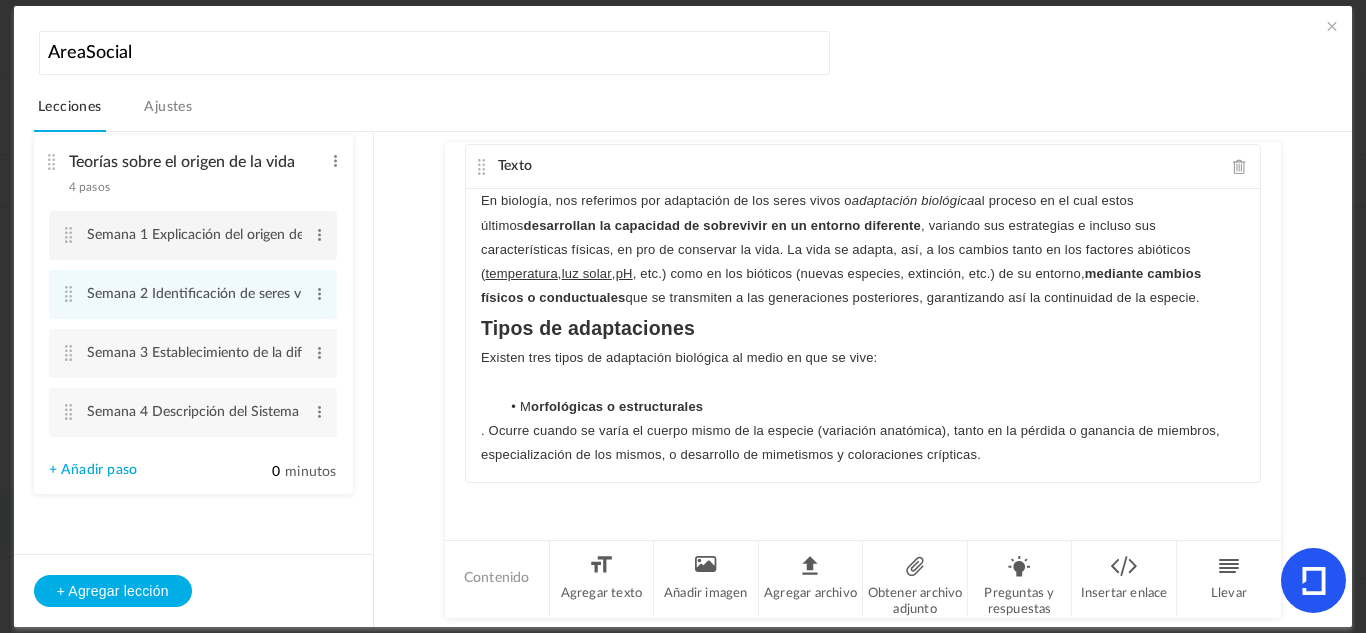 scroll, scrollTop: 0, scrollLeft: 0, axis: both 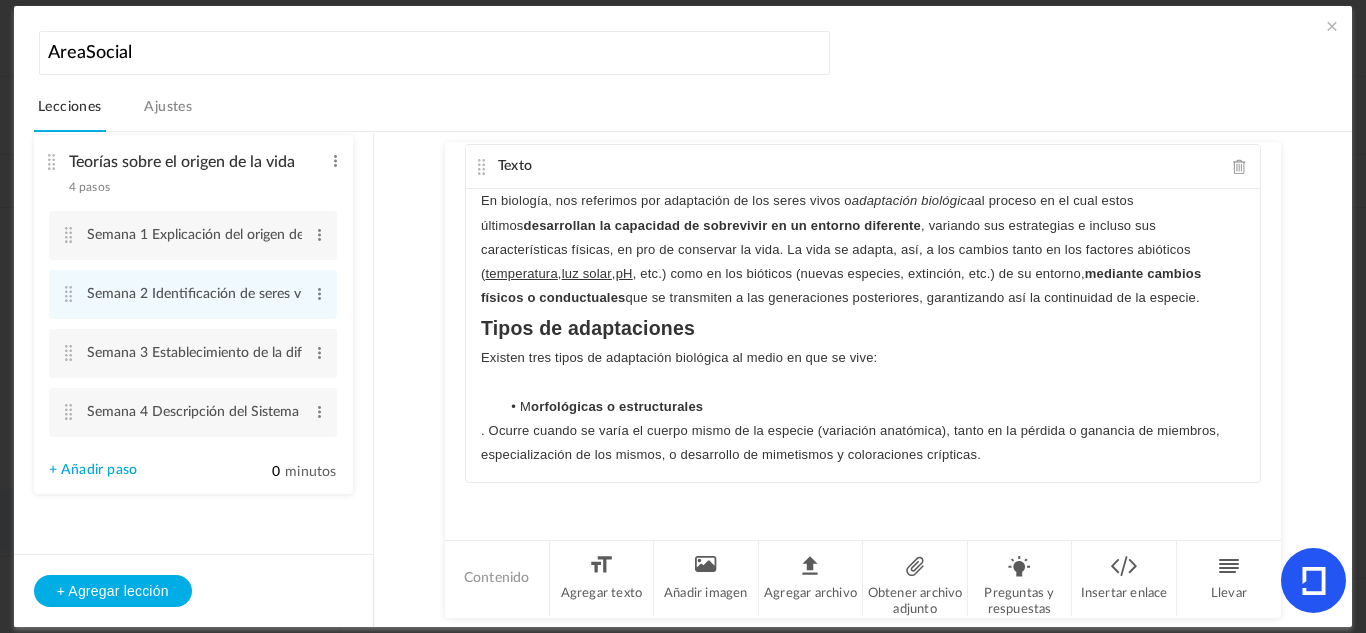 click on "Texto
En biología, nos referimos por adaptación de los seres vivos o  adaptación biológica  al proceso en el cual estos últimos  desarrollan la capacidad de sobrevivir en un entorno diferente , variando sus estrategias e incluso sus características físicas, en pro de conservar la vida. La vida se adapta, así, a los cambios tanto en los  factores abióticos ( temperatura ,  luz solar ,  pH , etc.) como en los bióticos (nuevas especies, extinción, etc.) de su entorno,  mediante cambios físicos o conductuales  que se transmiten a las generaciones posteriores, garantizando así la continuidad de la especie.  Tipos de adaptaciones Existen tres tipos de adaptación biológica al medio en que se vive: M orfológicas o estructurales . Ocurre cuando se varía el cuerpo mismo de la especie (variación anatómica), tanto en la pérdida o ganancia de miembros, especialización de los mismos, o desarrollo de mimetismos y coloraciones crípticas." 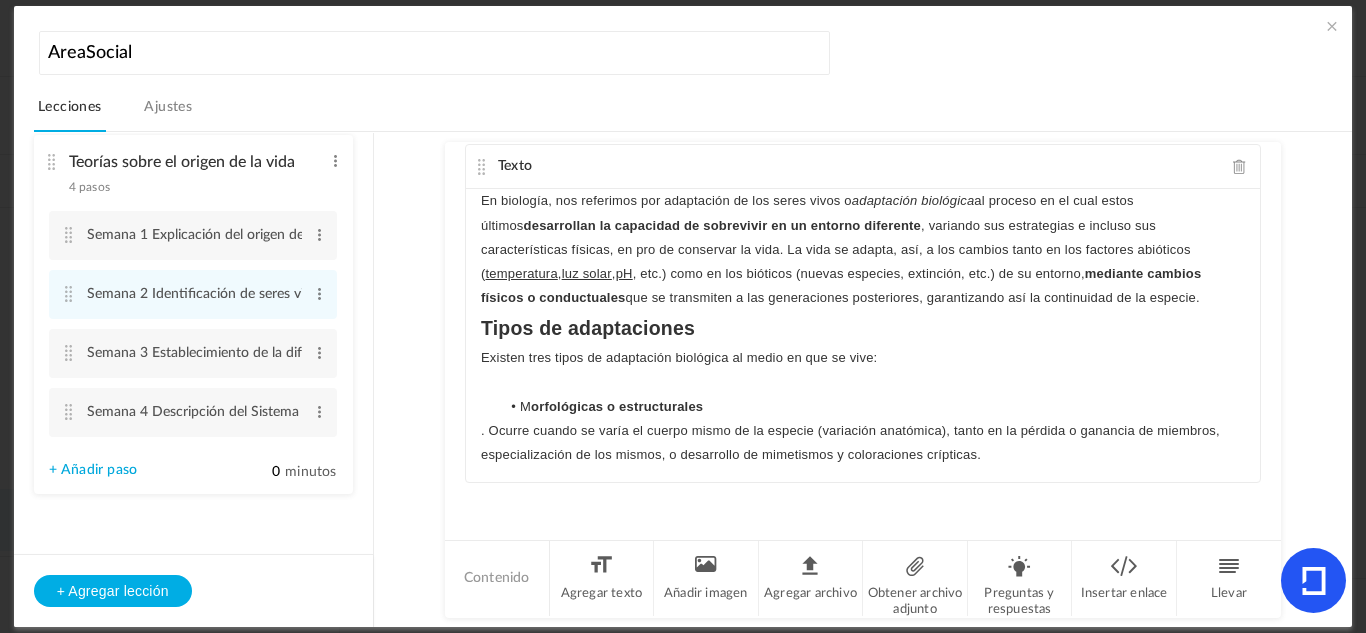 click on ". Ocurre cuando se varía el cuerpo mismo de la especie (variación anatómica), tanto en la pérdida o ganancia de miembros, especialización de los mismos, o desarrollo de mimetismos y coloraciones crípticas." 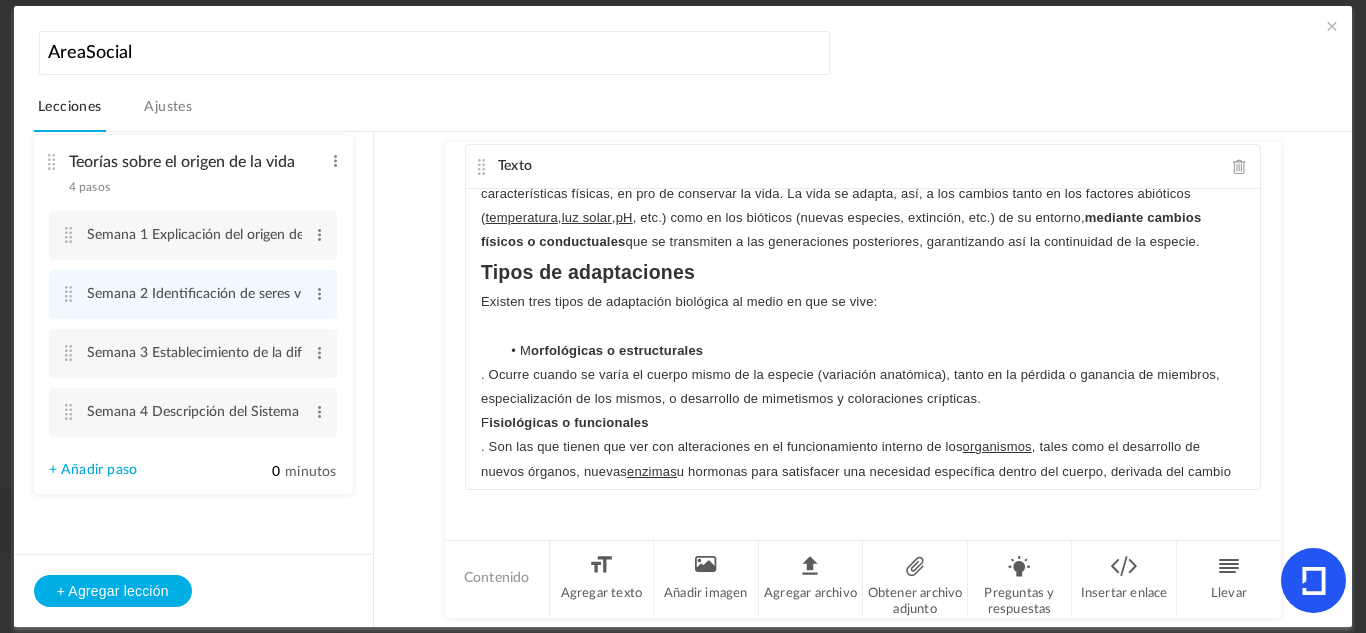 scroll, scrollTop: 70, scrollLeft: 0, axis: vertical 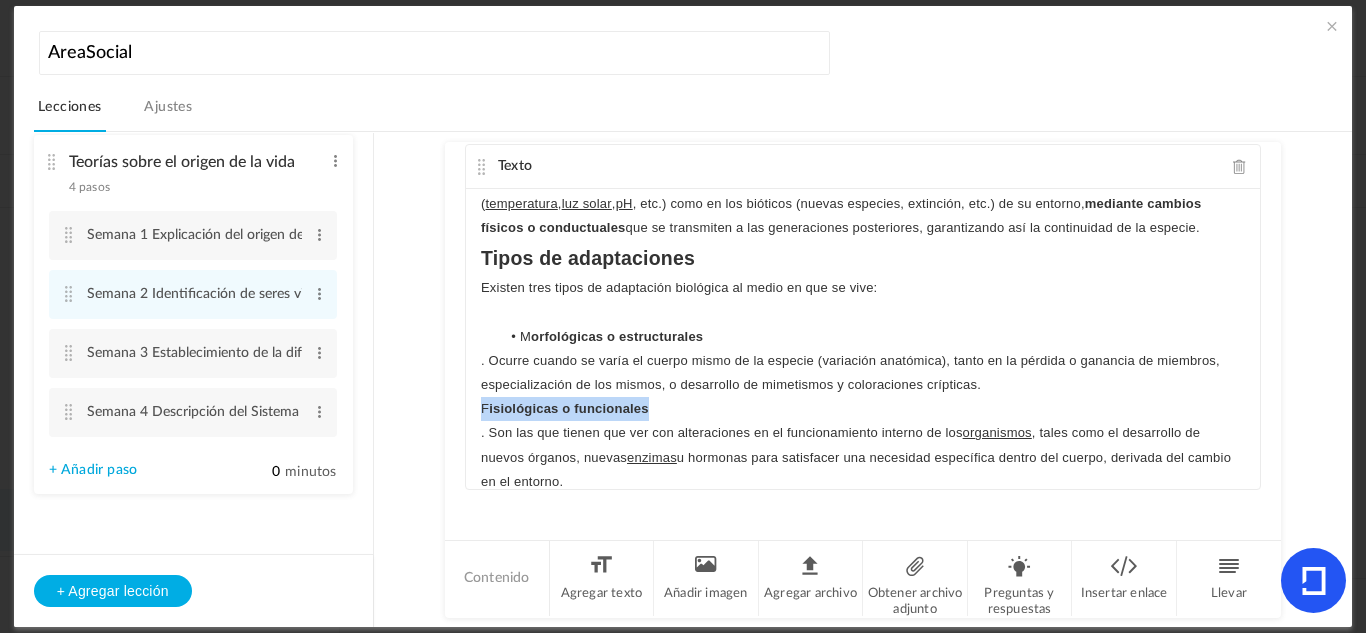 drag, startPoint x: 654, startPoint y: 418, endPoint x: 475, endPoint y: 401, distance: 179.80545 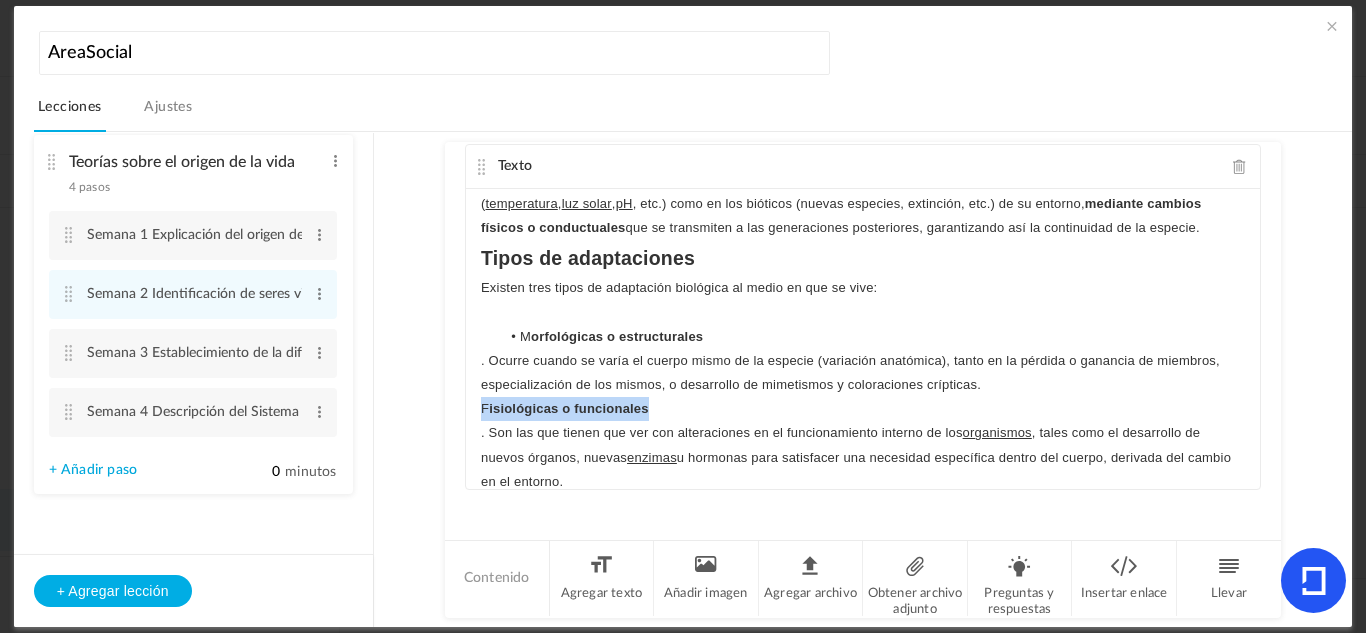 click on "En biología, nos referimos por adaptación de los seres vivos o  adaptación biológica  al proceso en el cual estos últimos  desarrollan la capacidad de sobrevivir en un entorno diferente , variando sus estrategias e incluso sus características físicas, en pro de conservar la vida. La vida se adapta, así, a los cambios tanto en los  factores abióticos ( temperatura ,  luz solar ,  pH , etc.) como en los bióticos (nuevas especies, extinción, etc.) de su entorno,  mediante cambios físicos o conductuales  que se transmiten a las generaciones posteriores, garantizando así la continuidad de la especie.  Tipos de adaptaciones Existen tres tipos de adaptación biológica al medio en que se vive: M orfológicas o estructurales . Ocurre cuando se varía el cuerpo mismo de la especie (variación anatómica), tanto en la pérdida o ganancia de miembros, especialización de los mismos, o desarrollo de mimetismos y coloraciones crípticas. F isiológicas o funcionales organismos enzimas" 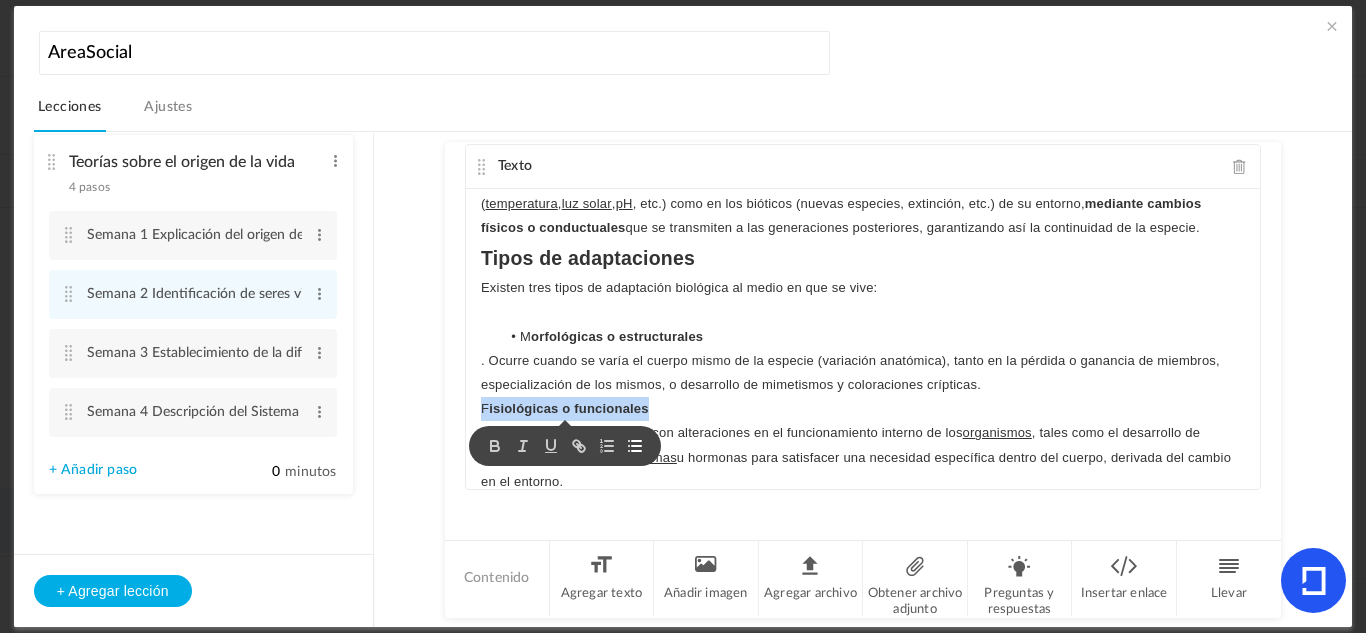 click 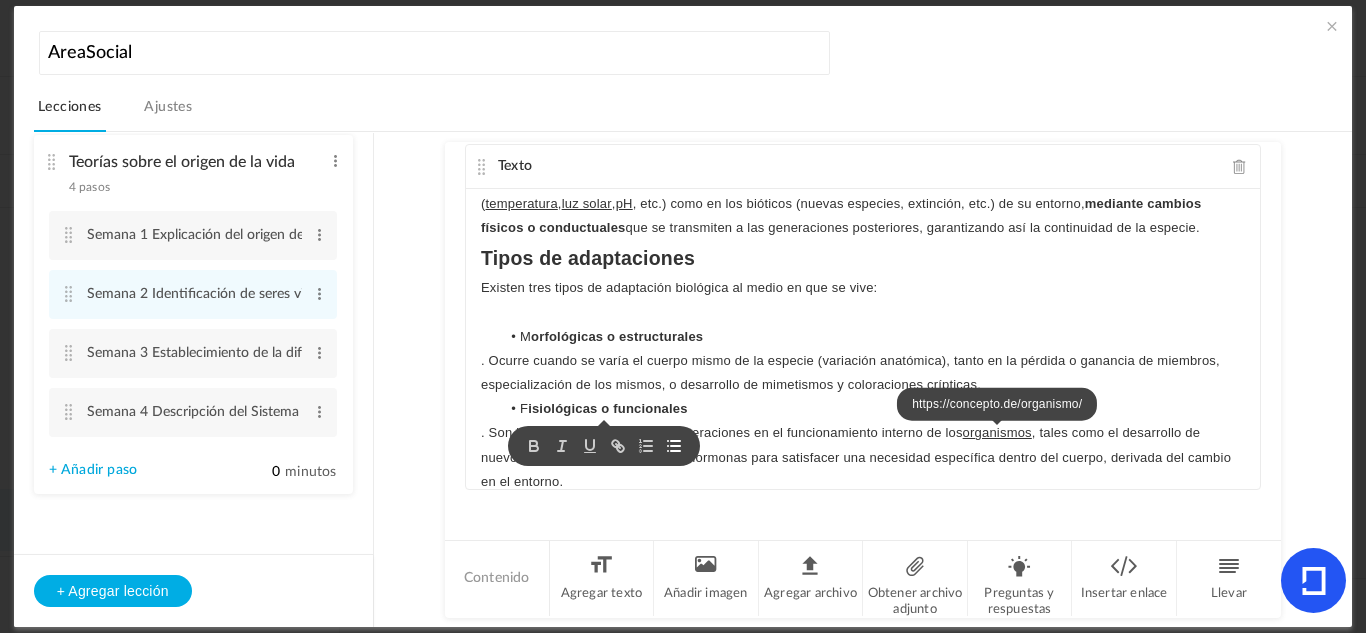 click on "organismos" 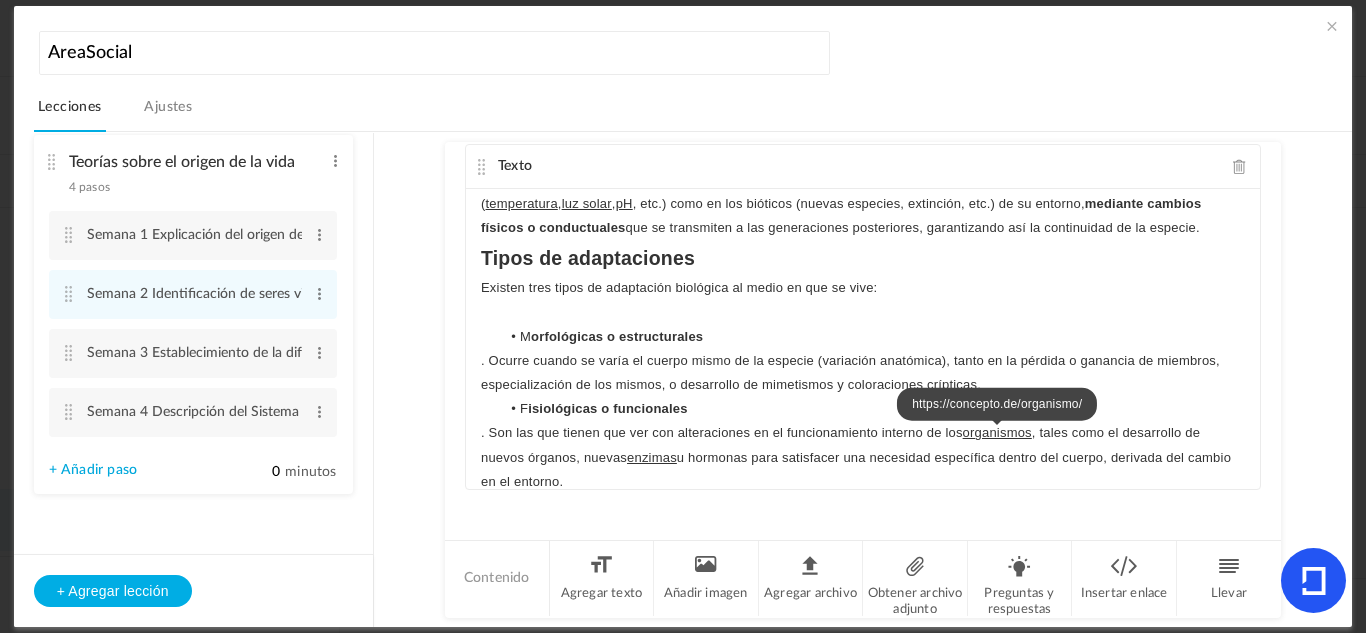 click on "organismos" 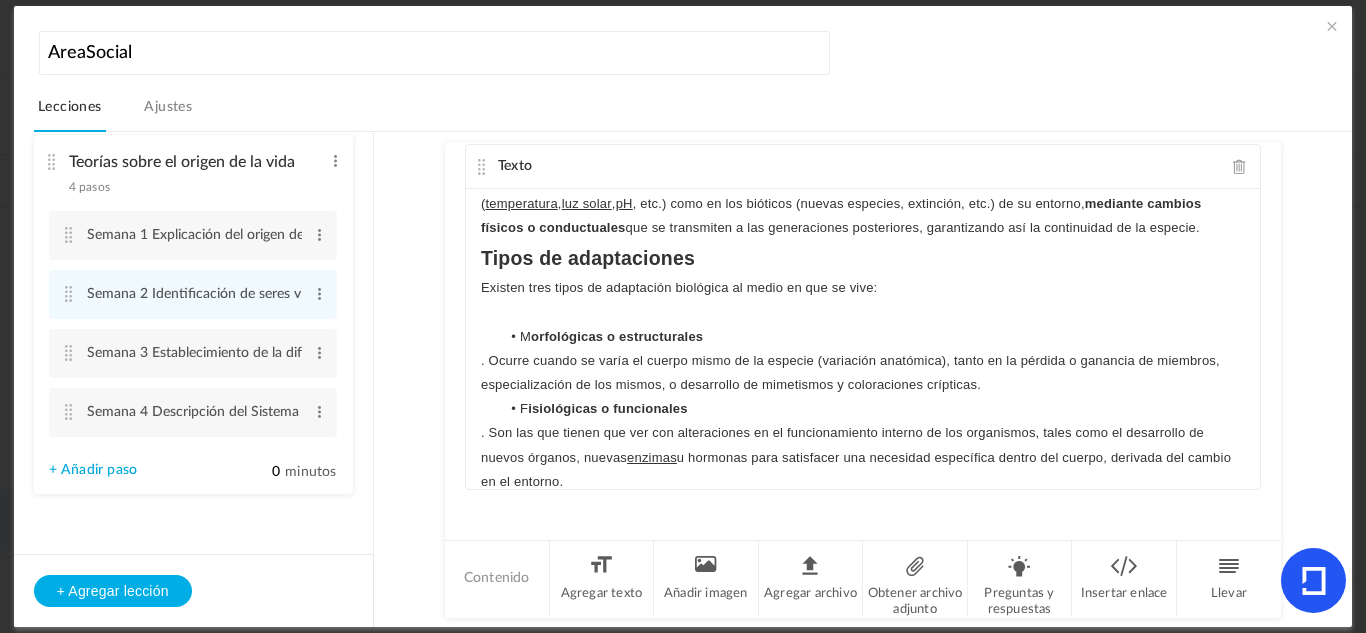 scroll, scrollTop: 105, scrollLeft: 0, axis: vertical 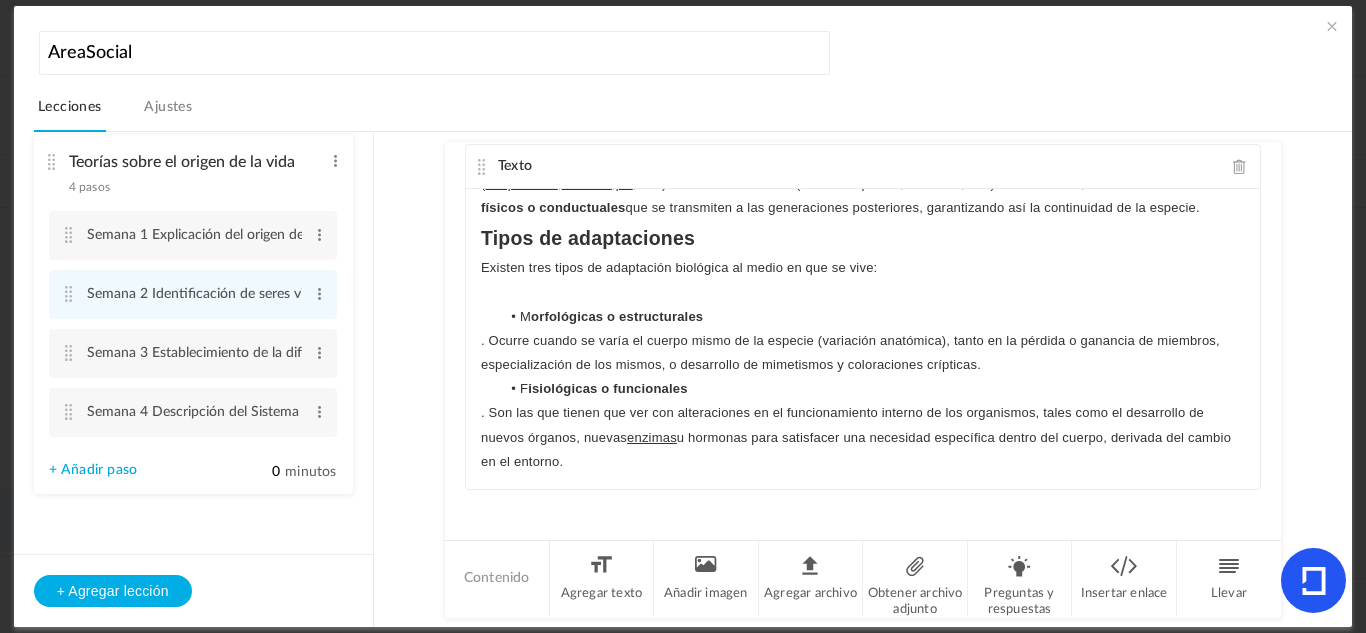 click on ". Son las que tienen que ver con alteraciones en el funcionamiento interno de los organismos, tales como el desarrollo de nuevos órganos, nuevas  enzimas  u hormonas para satisfacer una necesidad específica dentro del cuerpo, derivada del cambio en el entorno." 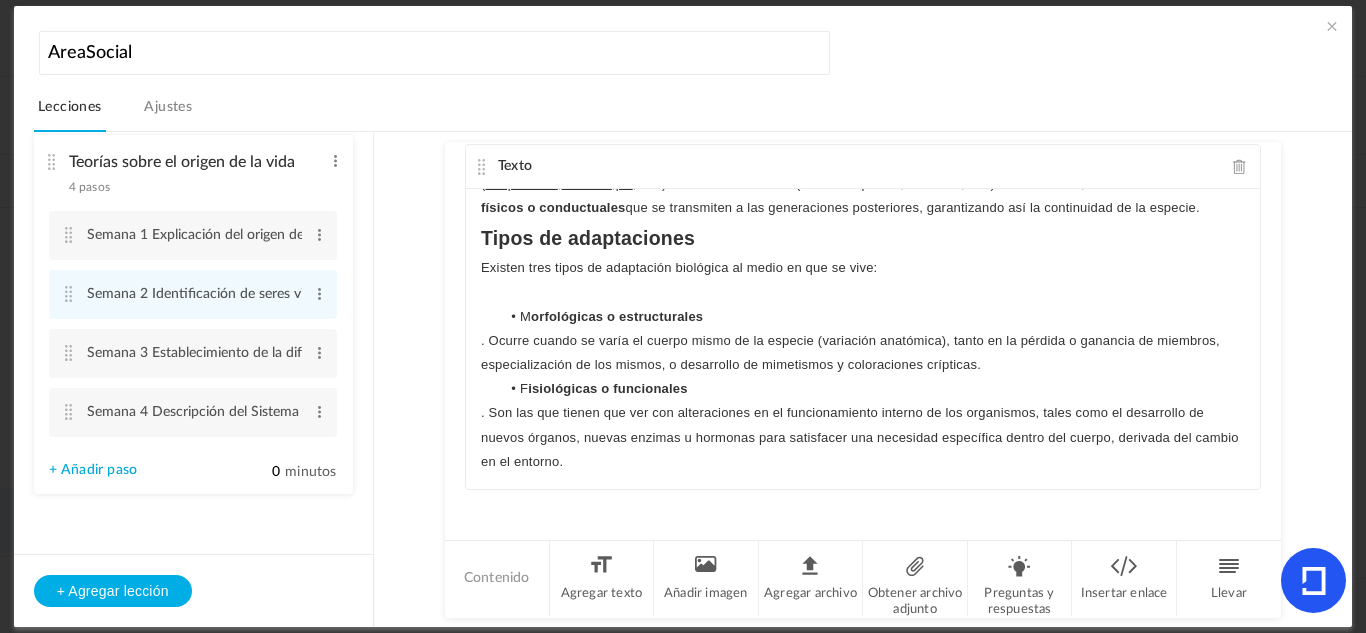 click on ". Son las que tienen que ver con alteraciones en el funcionamiento interno de los organismos, tales como el desarrollo de nuevos órganos, nuevas enzimas u hormonas para satisfacer una necesidad específica dentro del cuerpo, derivada del cambio en el entorno." 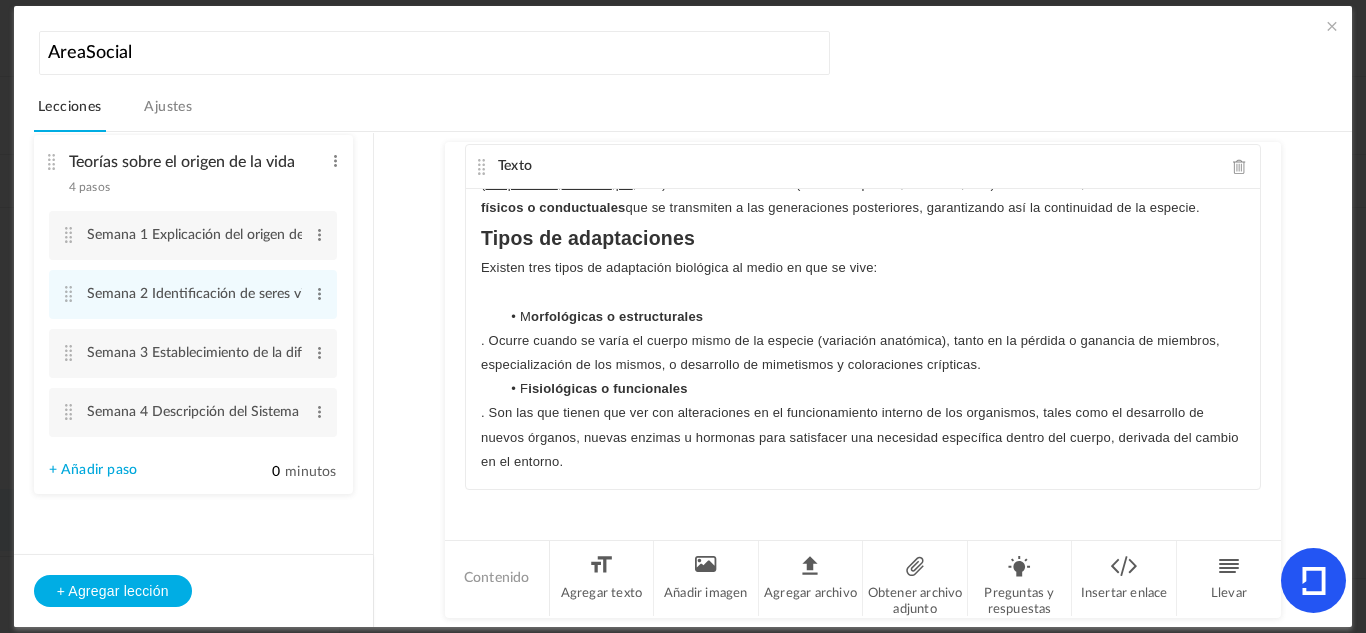 click on "En biología, nos referimos por adaptación de los seres vivos o  adaptación biológica  al proceso en el cual estos últimos  desarrollan la capacidad de sobrevivir en un entorno diferente , variando sus estrategias e incluso sus características físicas, en pro de conservar la vida. La vida se adapta, así, a los cambios tanto en los  factores abióticos ( temperatura ,  luz solar ,  pH , etc.) como en los bióticos (nuevas especies, extinción, etc.) de su entorno,  mediante cambios físicos o conductuales  que se transmiten a las generaciones posteriores, garantizando así la continuidad de la especie.  Tipos de adaptaciones Existen tres tipos de adaptación biológica al medio en que se vive: M orfológicas o estructurales . Ocurre cuando se varía el cuerpo mismo de la especie (variación anatómica), tanto en la pérdida o ganancia de miembros, especialización de los mismos, o desarrollo de mimetismos y coloraciones crípticas. F isiológicas o funcionales" 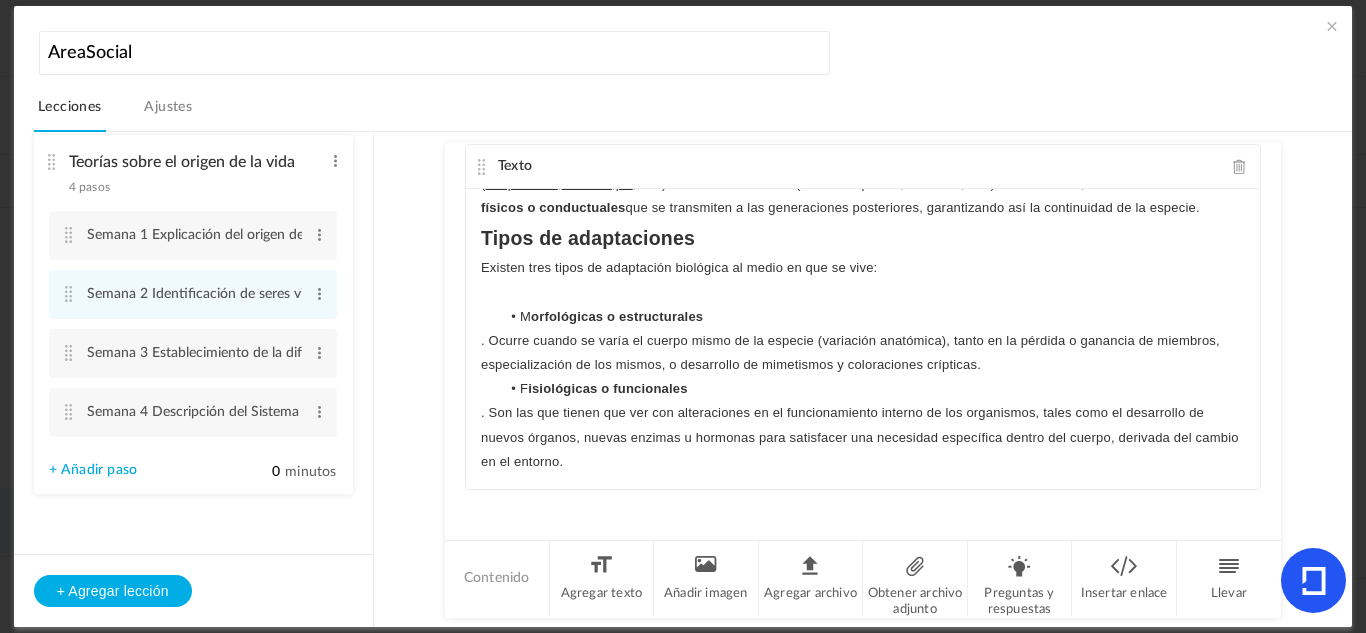 click on "En biología, nos referimos por adaptación de los seres vivos o  adaptación biológica  al proceso en el cual estos últimos  desarrollan la capacidad de sobrevivir en un entorno diferente , variando sus estrategias e incluso sus características físicas, en pro de conservar la vida. La vida se adapta, así, a los cambios tanto en los  factores abióticos ( temperatura ,  luz solar ,  pH , etc.) como en los bióticos (nuevas especies, extinción, etc.) de su entorno,  mediante cambios físicos o conductuales  que se transmiten a las generaciones posteriores, garantizando así la continuidad de la especie.  Tipos de adaptaciones Existen tres tipos de adaptación biológica al medio en que se vive: M orfológicas o estructurales . Ocurre cuando se varía el cuerpo mismo de la especie (variación anatómica), tanto en la pérdida o ganancia de miembros, especialización de los mismos, o desarrollo de mimetismos y coloraciones crípticas. F isiológicas o funcionales" 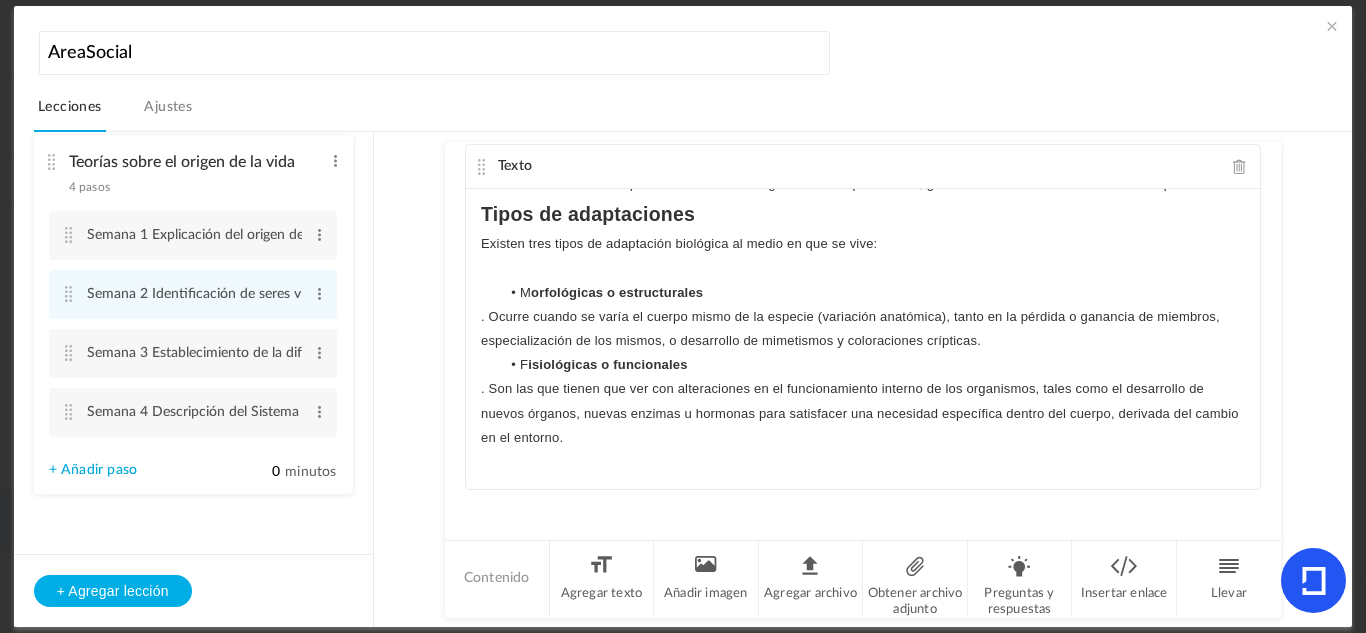 scroll, scrollTop: 142, scrollLeft: 0, axis: vertical 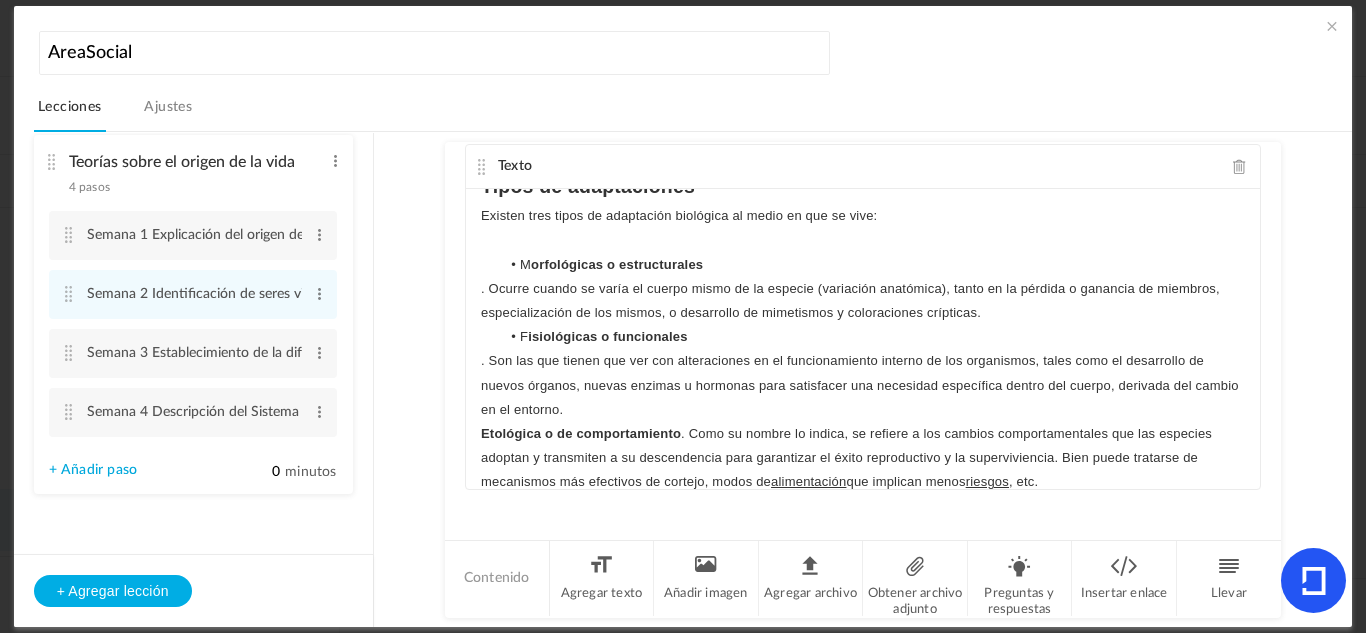 click on "Etológica o de comportamiento . Como su nombre lo indica, se refiere a los cambios comportamentales que las especies adoptan y transmiten a su descendencia para garantizar el éxito reproductivo y la superviviencia. Bien puede tratarse de mecanismos más efectivos de cortejo, modos de  alimentación  que implican menos  riesgos , etc." 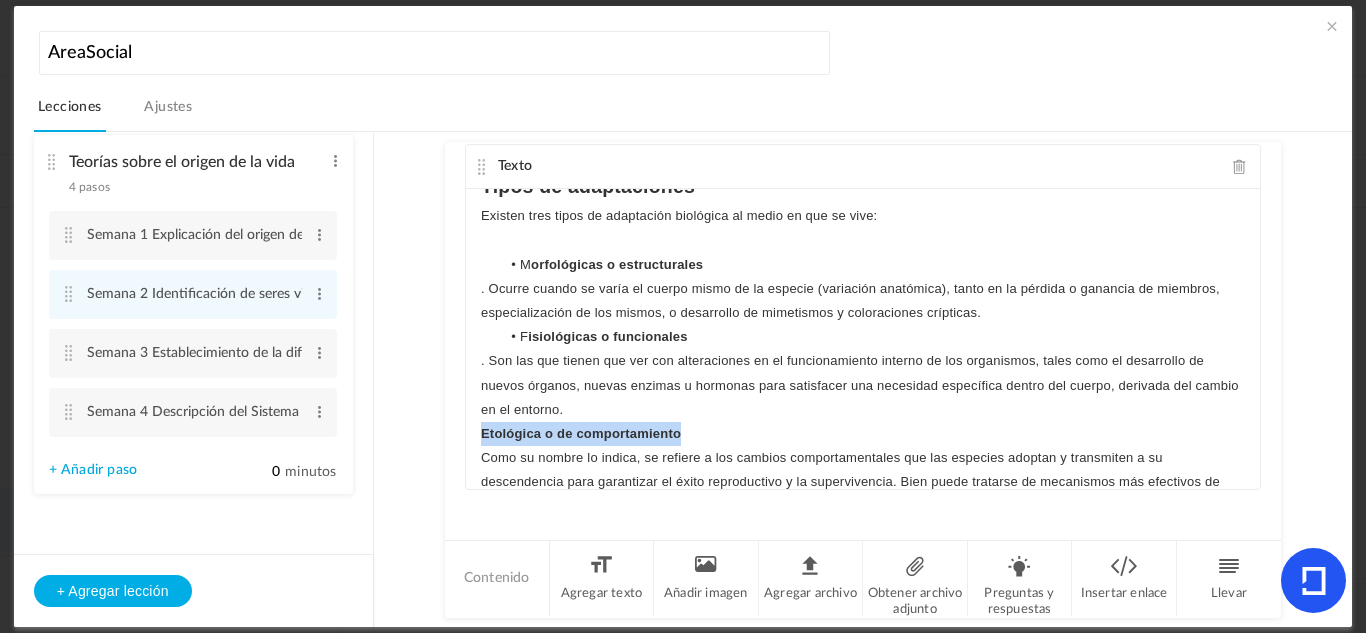 drag, startPoint x: 686, startPoint y: 434, endPoint x: 463, endPoint y: 441, distance: 223.10983 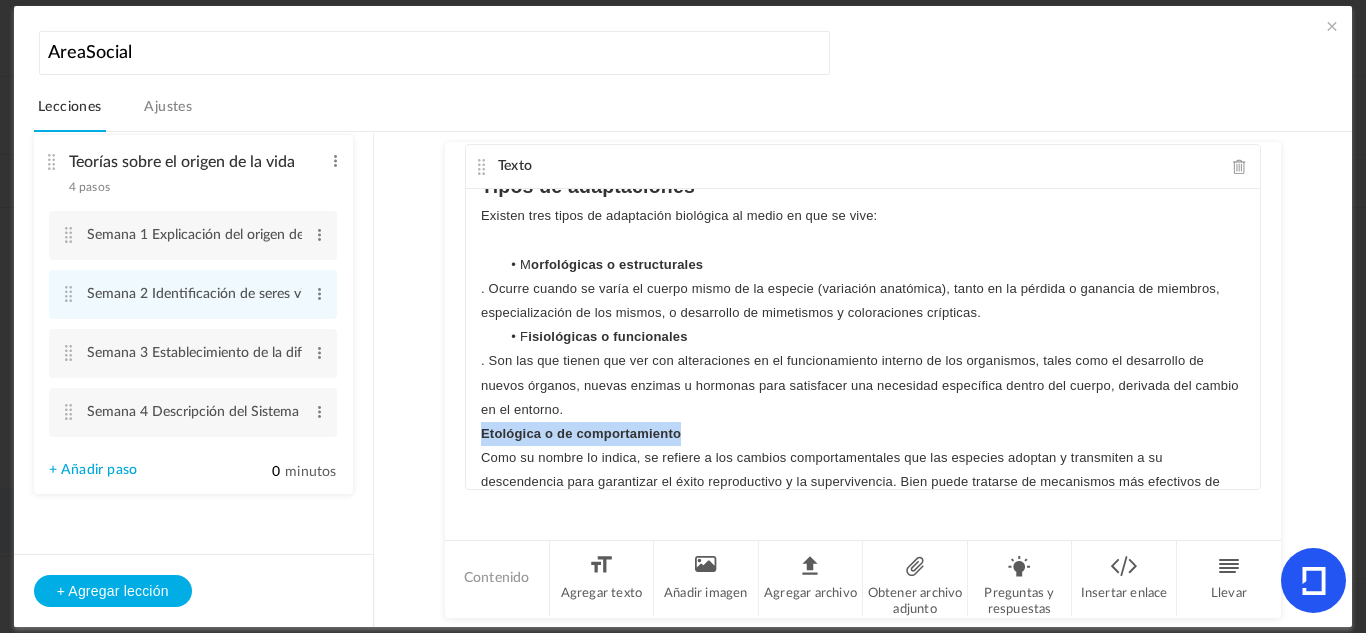 click on "En biología, nos referimos por adaptación de los seres vivos o  adaptación biológica  al proceso en el cual estos últimos  desarrollan la capacidad de sobrevivir en un entorno diferente , variando sus estrategias e incluso sus características físicas, en pro de conservar la vida. La vida se adapta, así, a los cambios tanto en los  factores abióticos ( temperatura ,  luz solar ,  pH , etc.) como en los bióticos (nuevas especies, extinción, etc.) de su entorno,  mediante cambios físicos o conductuales  que se transmiten a las generaciones posteriores, garantizando así la continuidad de la especie.  Tipos de adaptaciones Existen tres tipos de adaptación biológica al medio en que se vive: M orfológicas o estructurales . Ocurre cuando se varía el cuerpo mismo de la especie (variación anatómica), tanto en la pérdida o ganancia de miembros, especialización de los mismos, o desarrollo de mimetismos y coloraciones crípticas. F isiológicas o funcionales Etológica o de comportamiento ﻿ riesgos" 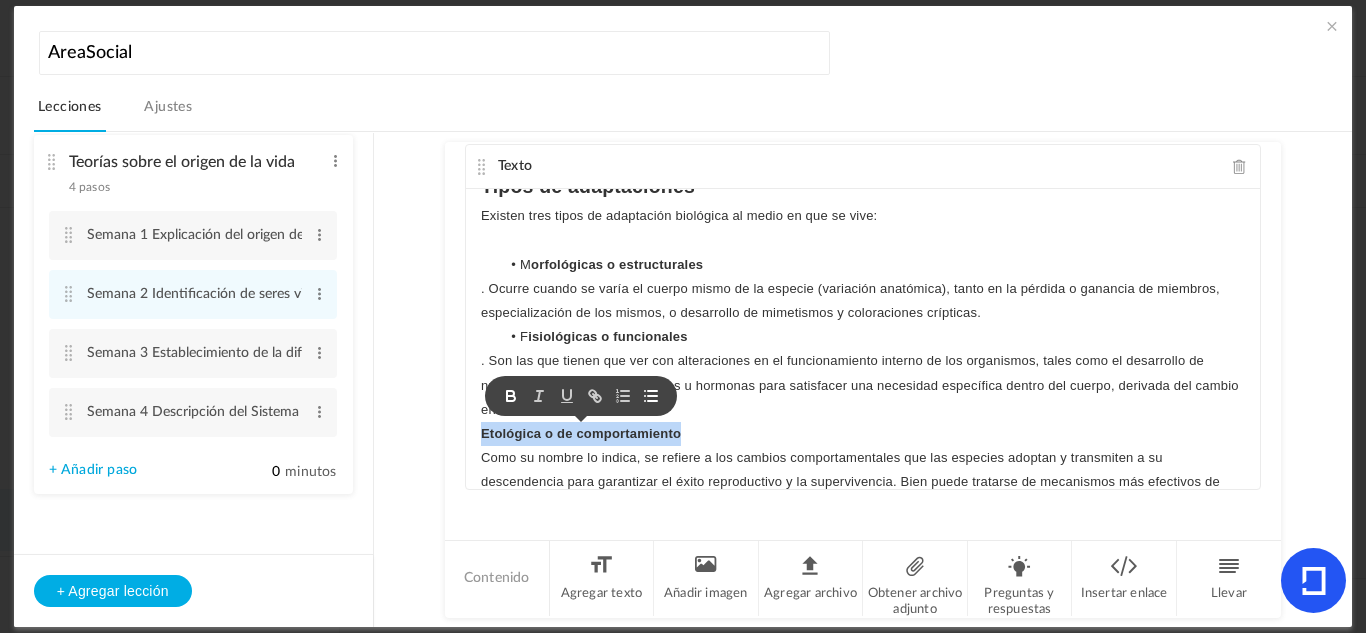 click 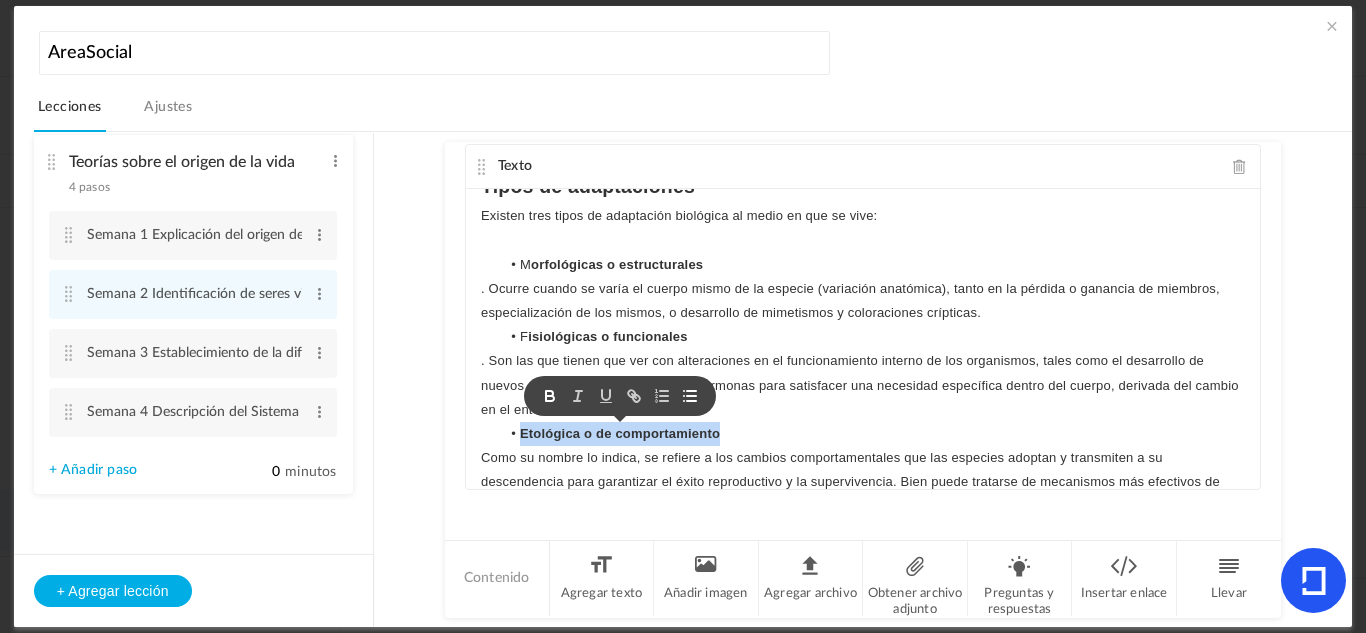 click on "Etológica o de comportamiento" 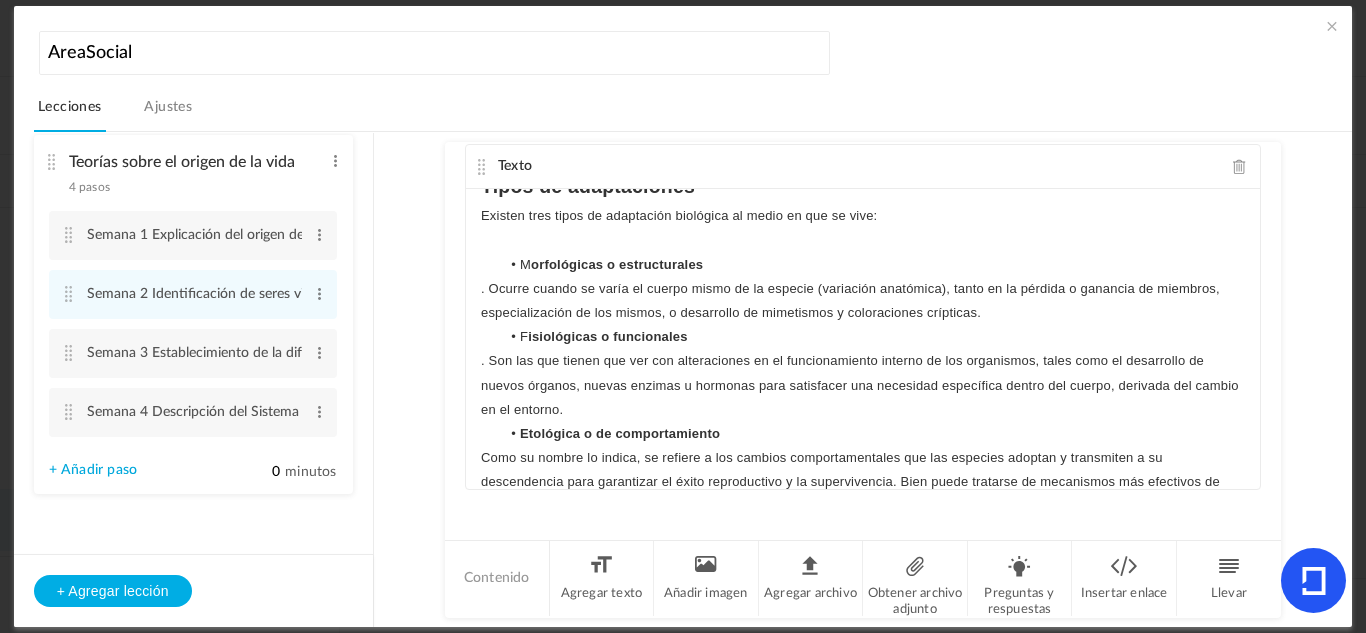 scroll, scrollTop: 201, scrollLeft: 0, axis: vertical 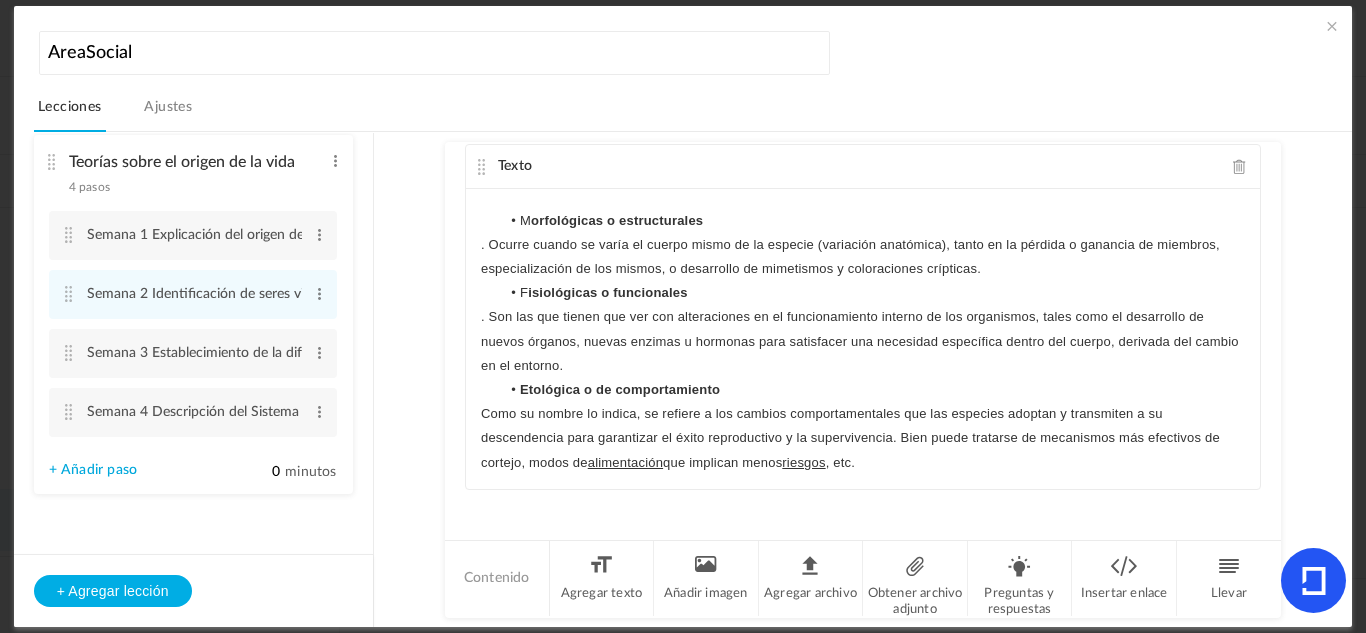 click on "Como su nombre lo indica, se refiere a los cambios comportamentales que las especies adoptan y transmiten a su descendencia para garantizar el éxito reproductivo y la superviviencia. Bien puede tratarse de mecanismos más efectivos de cortejo, modos de alimentación que implican menos riesgos , etc." 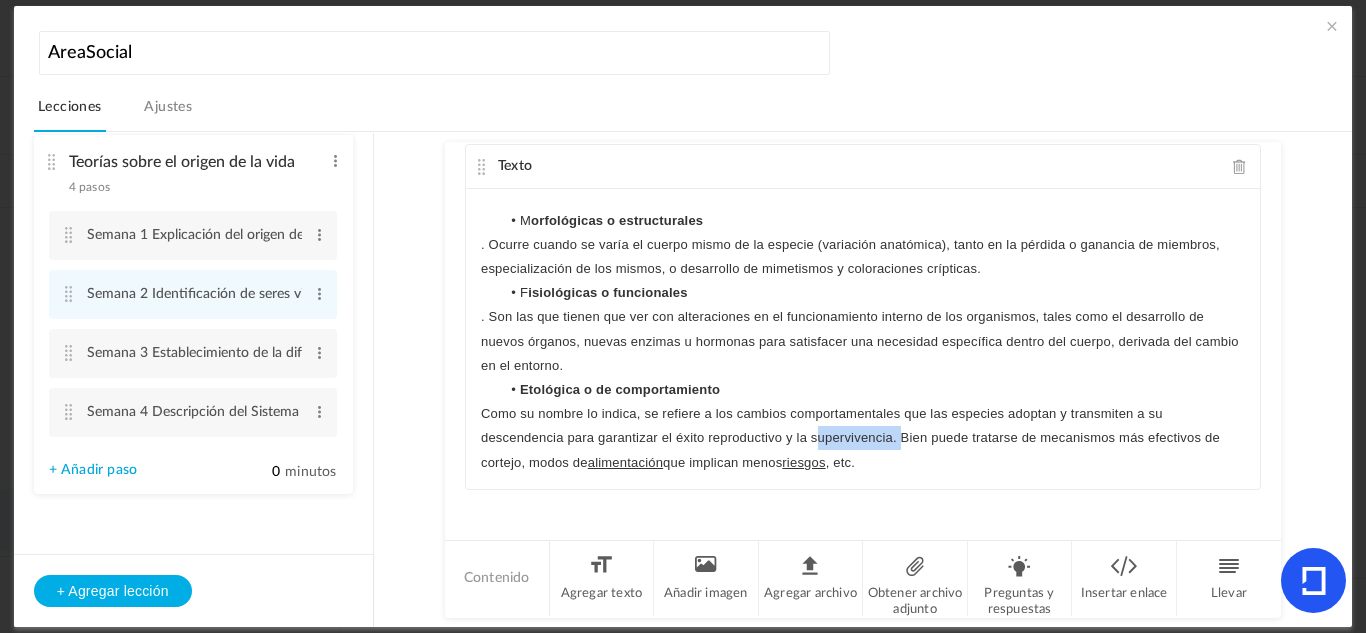 click on "Como su nombre lo indica, se refiere a los cambios comportamentales que las especies adoptan y transmiten a su descendencia para garantizar el éxito reproductivo y la superviviencia. Bien puede tratarse de mecanismos más efectivos de cortejo, modos de alimentación que implican menos riesgos , etc." 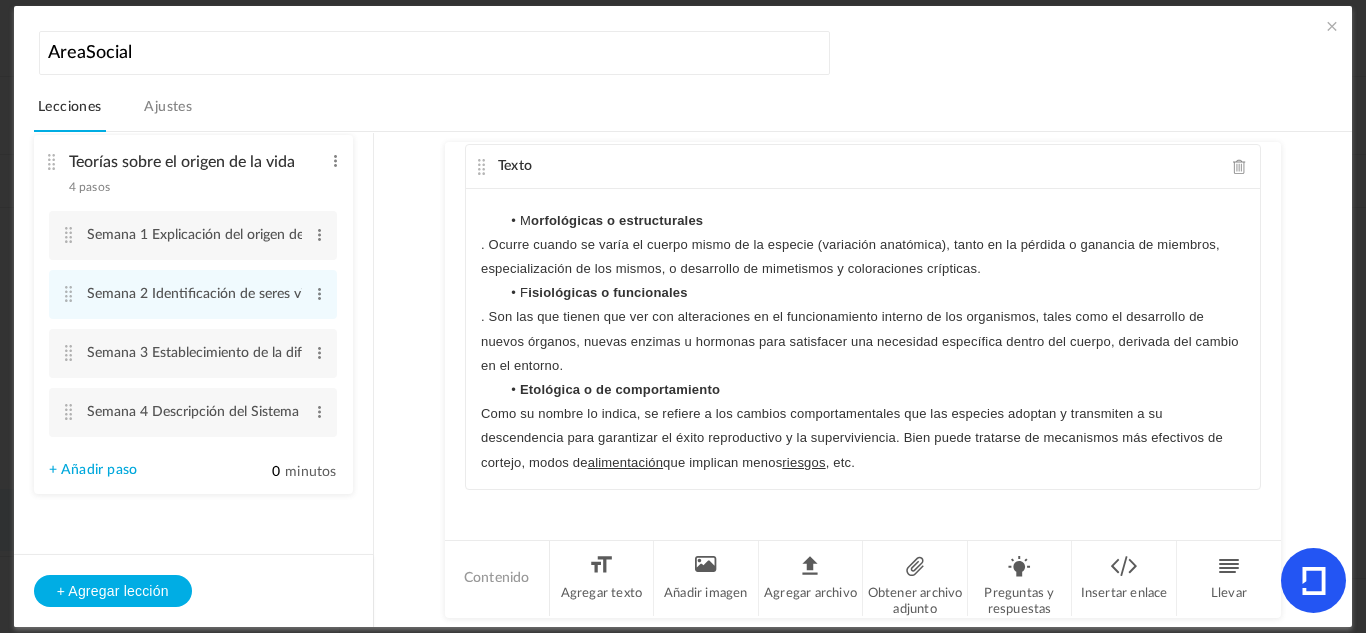 click on "Etológica o de comportamiento" 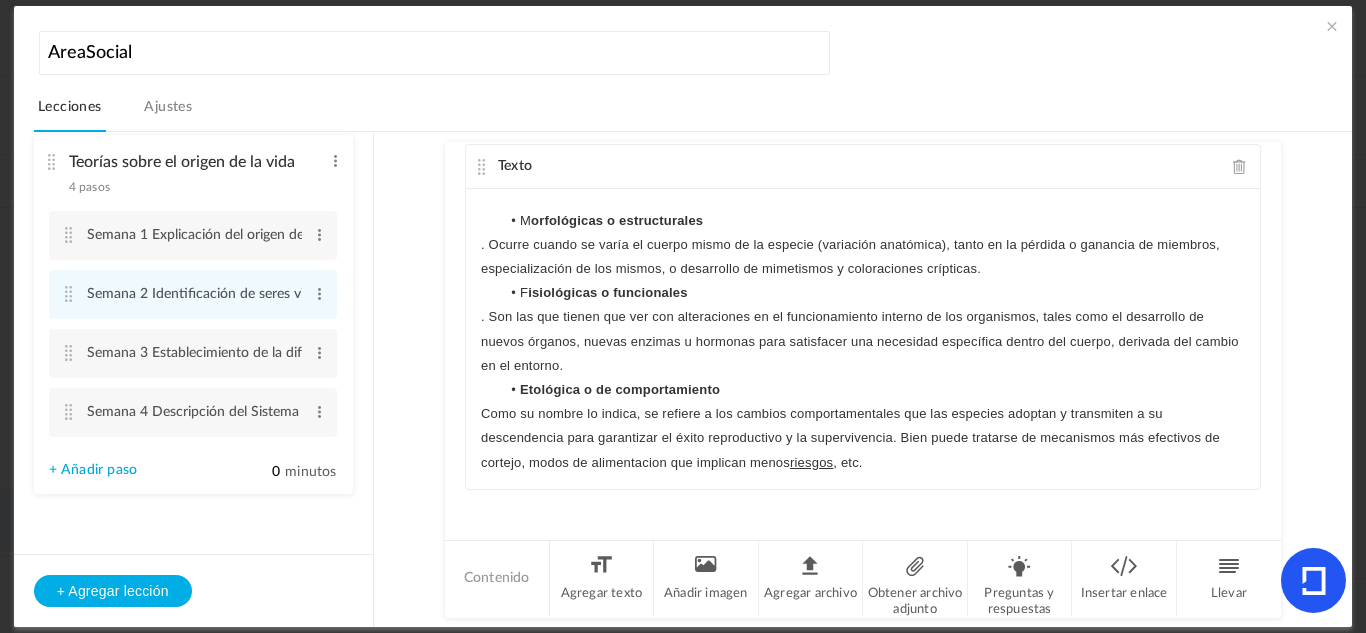 click on "Como su nombre lo indica, se refiere a los cambios comportamentales que las especies adoptan y transmiten a su descendencia para garantizar el éxito reproductivo y la supervivencia. Bien puede tratarse de mecanismos más efectivos de cortejo, modos de alimentacion que implican menos  riesgos , etc." 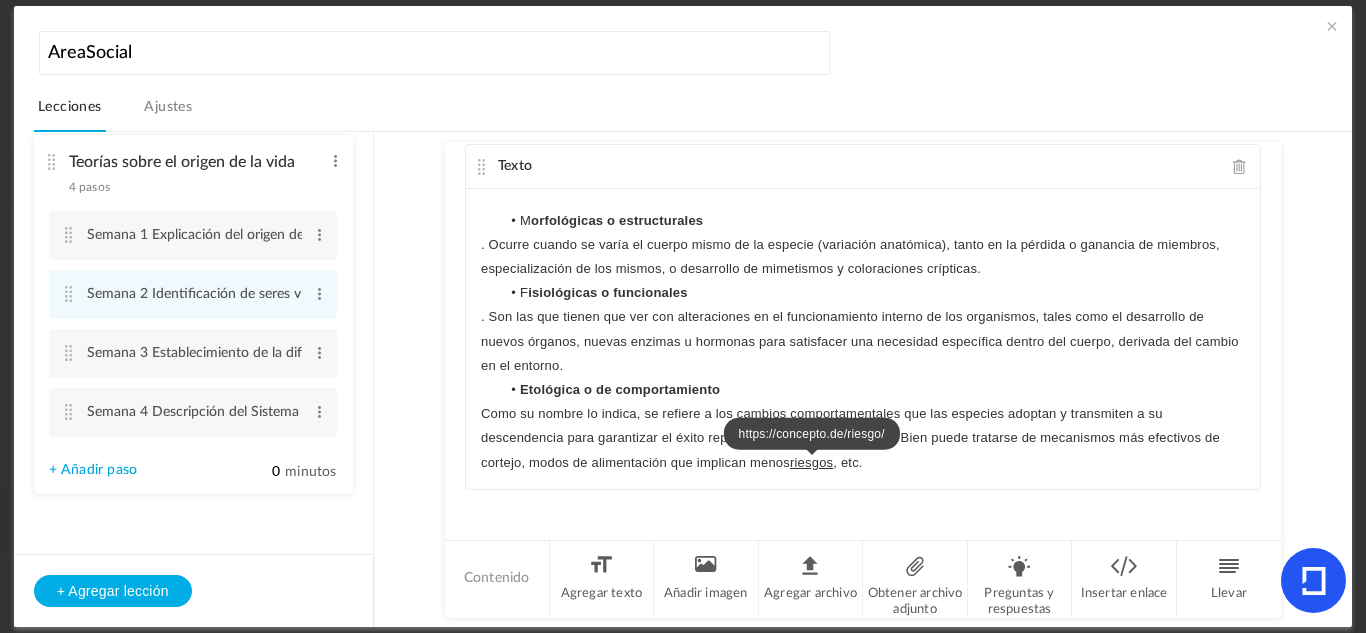 click on "riesgos" 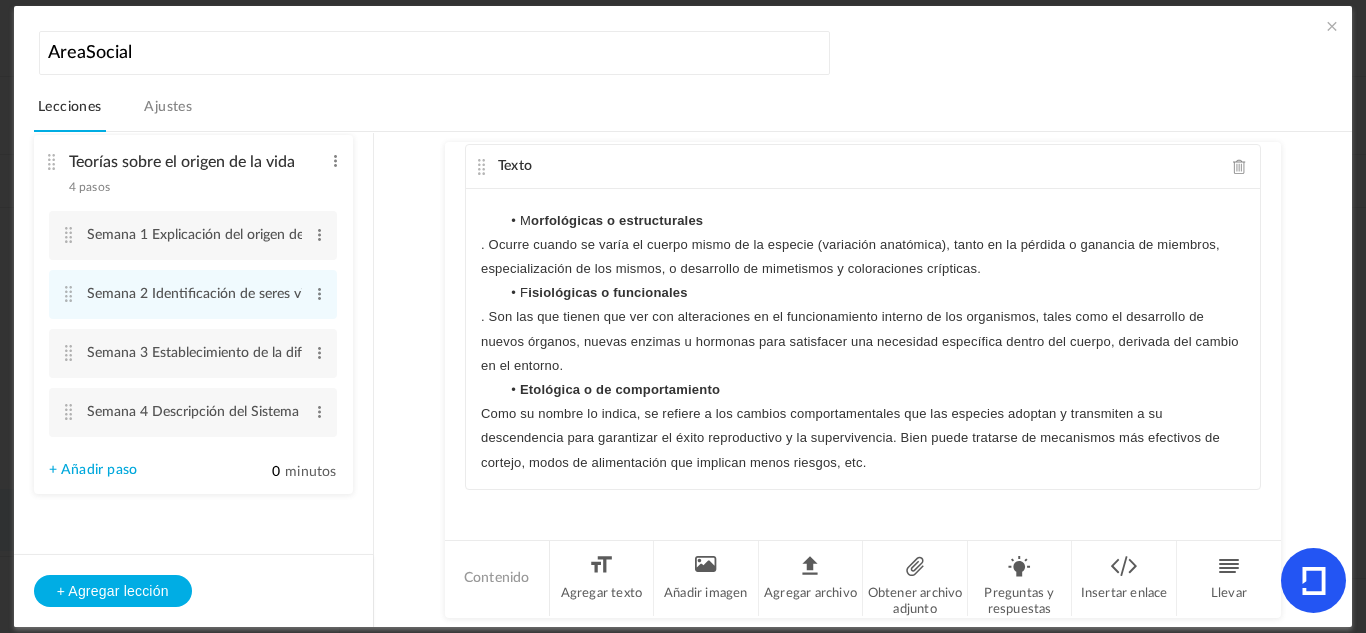 click on "En biología, nos referimos por adaptación de los seres vivos o adaptación biológica al proceso en el cual estos últimos desarrollan la capacidad de sobrevivir en un entorno diferente , variando sus estrategias e incluso sus características físicas, en pro de conservar la vida. La vida se adapta, así, a los cambios tanto en los factores abióticos ( temperatura , luz solar , pH , etc.) como en los bióticos (nuevas especies, extinción, etc.) de su entorno, mediante cambios físicos o conductuales que se transmiten a las generaciones posteriores, garantizando así la continuidad de la especie. Tipos de adaptación Existen tres tipos de adaptación biológica al medio en que se vive: M orfológicas o estructurales . Ocurre cuando se varía el cuerpo mismo de la especie (variación anatómica), tanto en la pérdida o ganancia de miembros, especialización de los mismos, o desarrollo de mimetismos y coloraciones crípticas. F isiológicas o funcionales Etológica o de comportamiento" 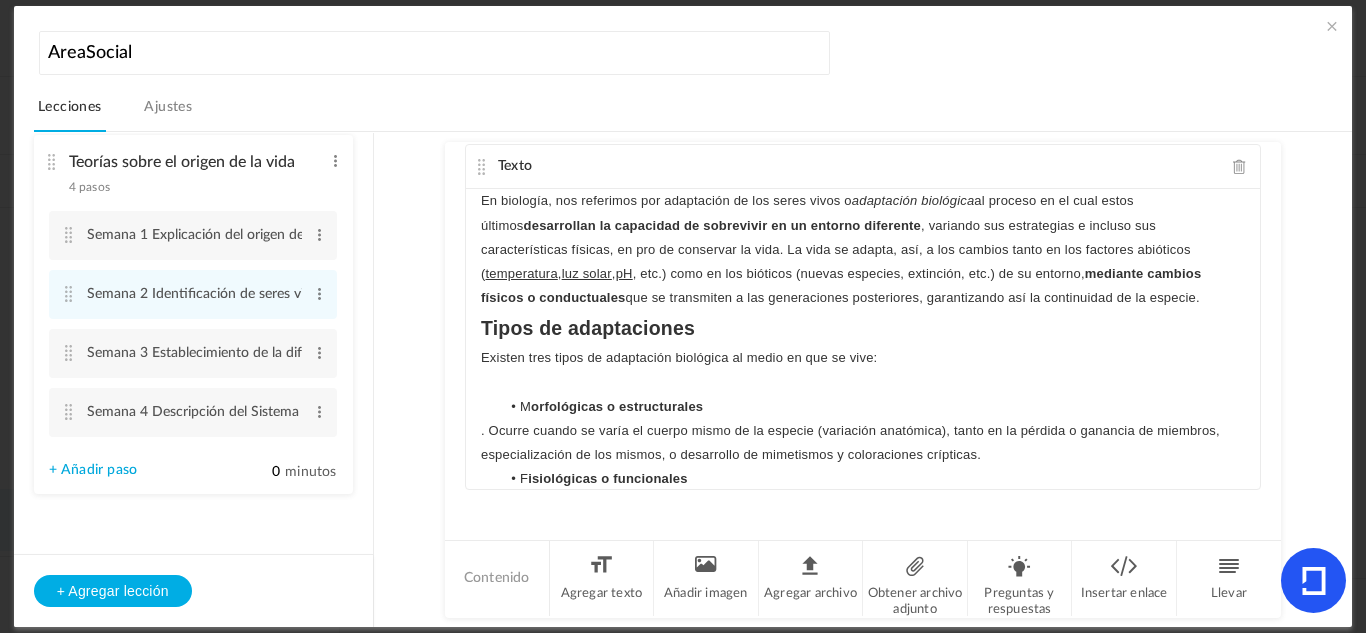 scroll, scrollTop: 0, scrollLeft: 0, axis: both 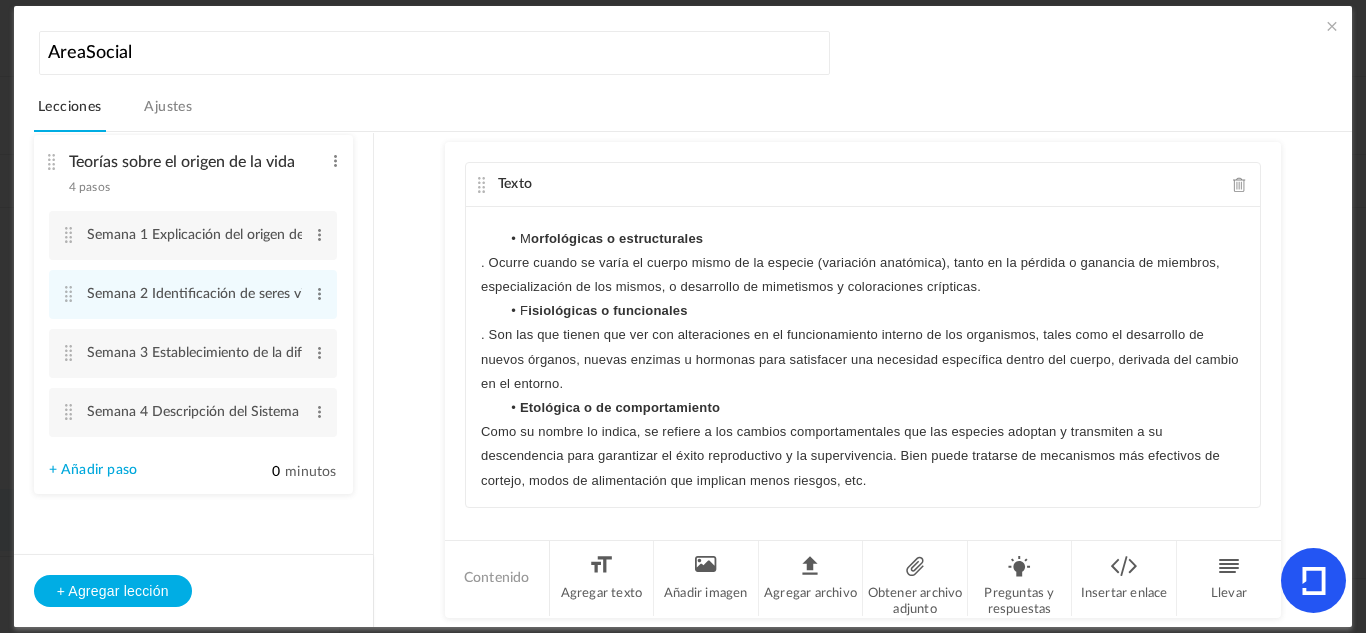 click on "Texto
En biología, nos referimos por adaptación de los seres vivos o  adaptación biológica  al proceso en el cual estos últimos  desarrollan la capacidad de sobrevivir en un entorno diferente , variando sus estrategias e incluso sus características físicas, en pro de conservar la vida. La vida se adapta, así, a los cambios tanto en los  factores abióticos ( temperatura ,  luz solar ,  pH , etc.) como en los bióticos (nuevas especies, extinción, etc.) de su entorno,  mediante cambios físicos o conductuales  que se transmiten a las generaciones posteriores, garantizando así la continuidad de la especie.  Tipos de adaptaciones Existen tres tipos de adaptación biológica al medio en que se vive: M orfológicas o estructurales F isiológicas o funcionales Etológica o de comportamiento
Contenido Llevar" 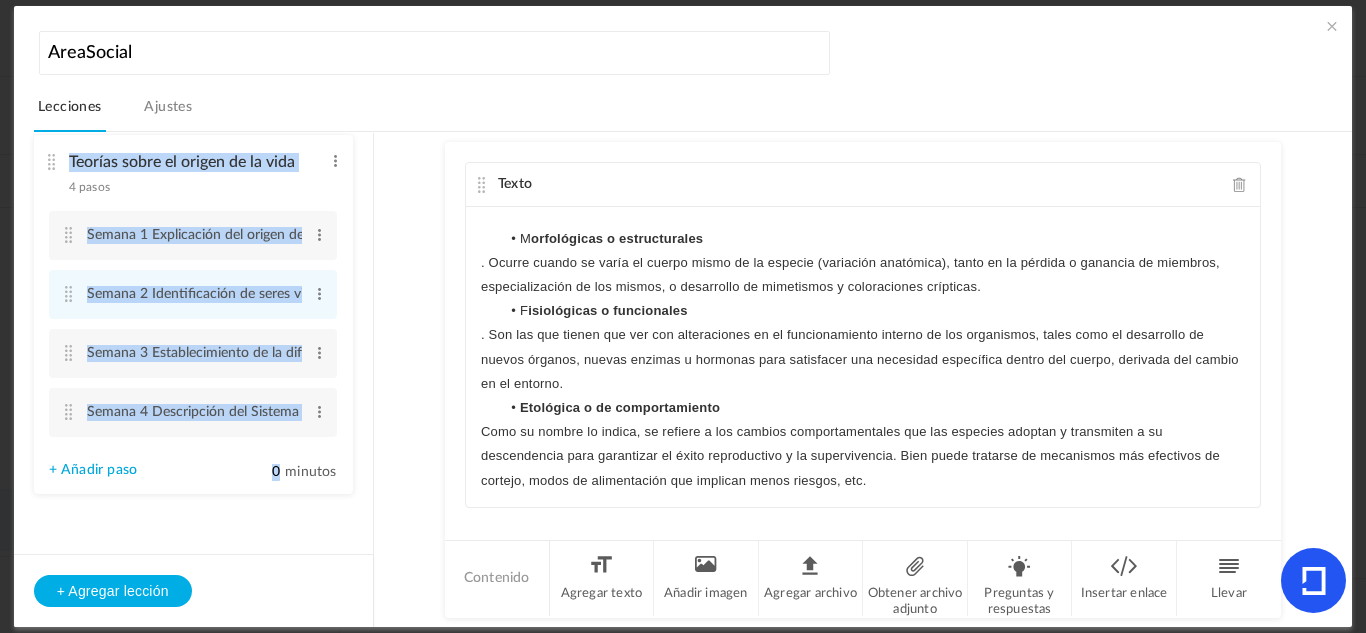 click on "Texto
En biología, nos referimos por adaptación de los seres vivos o  adaptación biológica  al proceso en el cual estos últimos  desarrollan la capacidad de sobrevivir en un entorno diferente , variando sus estrategias e incluso sus características físicas, en pro de conservar la vida. La vida se adapta, así, a los cambios tanto en los  factores abióticos ( temperatura ,  luz solar ,  pH , etc.) como en los bióticos (nuevas especies, extinción, etc.) de su entorno,  mediante cambios físicos o conductuales  que se transmiten a las generaciones posteriores, garantizando así la continuidad de la especie.  Tipos de adaptaciones Existen tres tipos de adaptación biológica al medio en que se vive: M orfológicas o estructurales F isiológicas o funcionales Etológica o de comportamiento
Contenido Llevar" 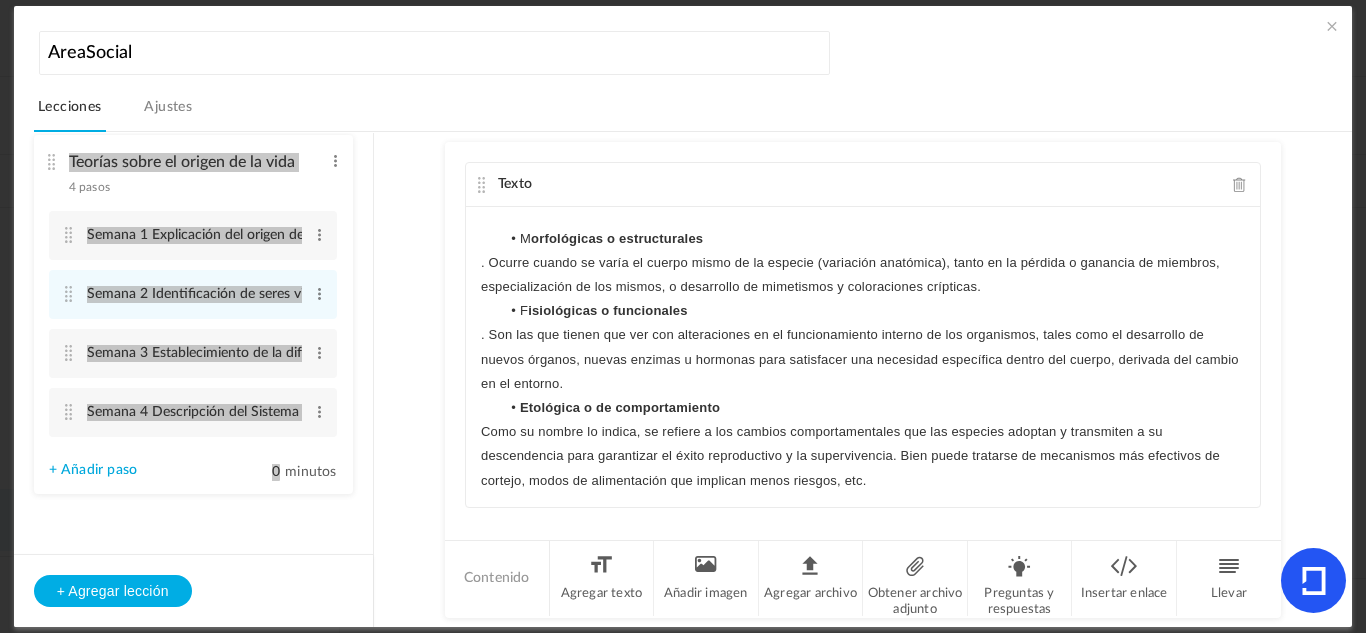 scroll, scrollTop: 25, scrollLeft: 0, axis: vertical 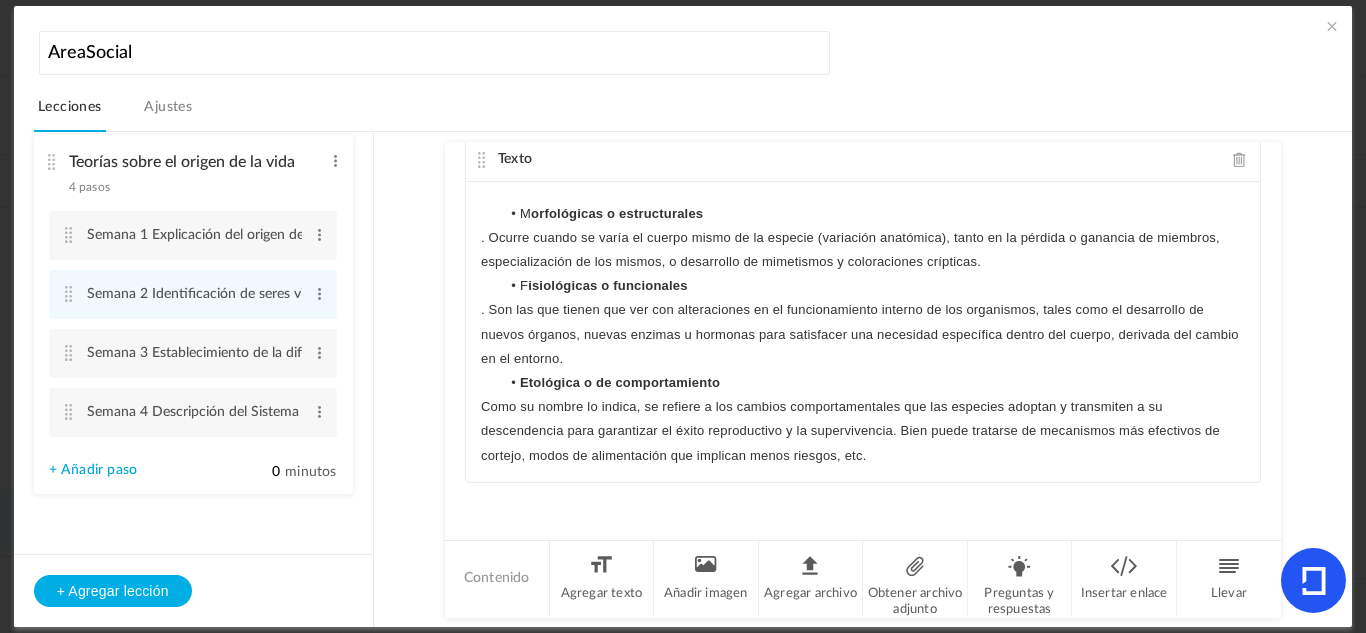 click on "Como su nombre lo indica, se refiere a los cambios comportamentales que las especies adoptan y transmiten a su descendencia para garantizar el éxito reproductivo y la supervivencia. Bien puede tratarse de mecanismos más efectivos de cortejo, modos de alimentación que implican menos riesgos, etc." 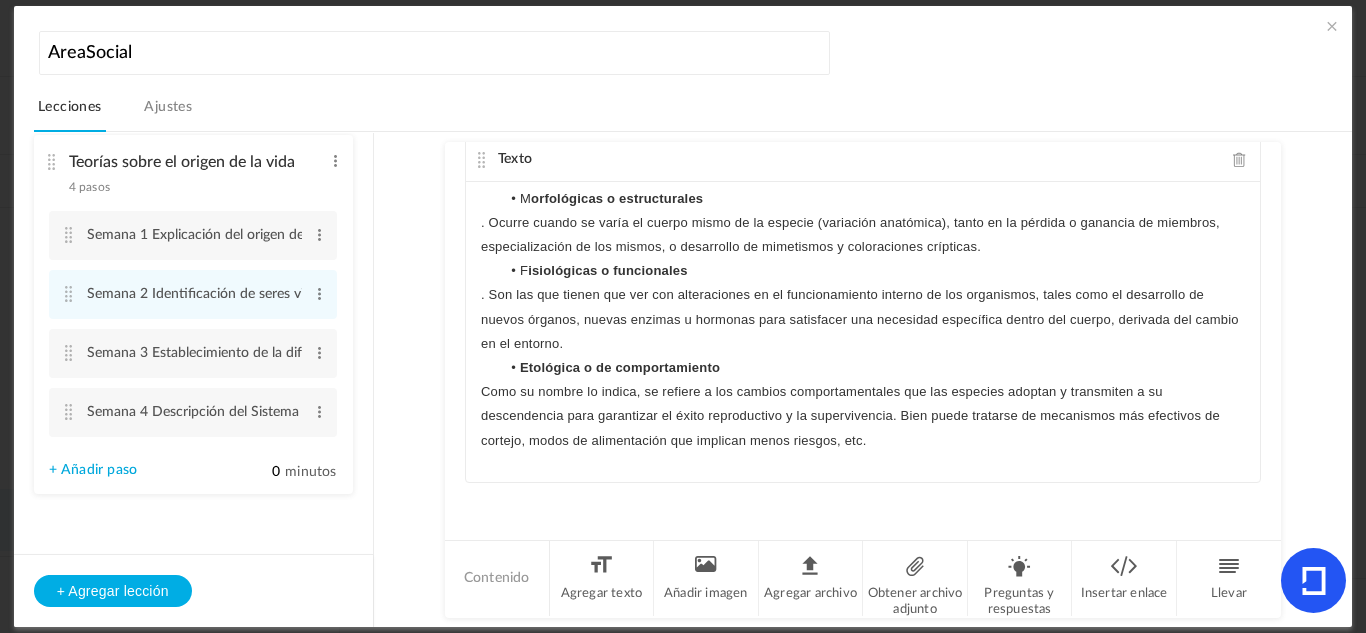 scroll, scrollTop: 215, scrollLeft: 0, axis: vertical 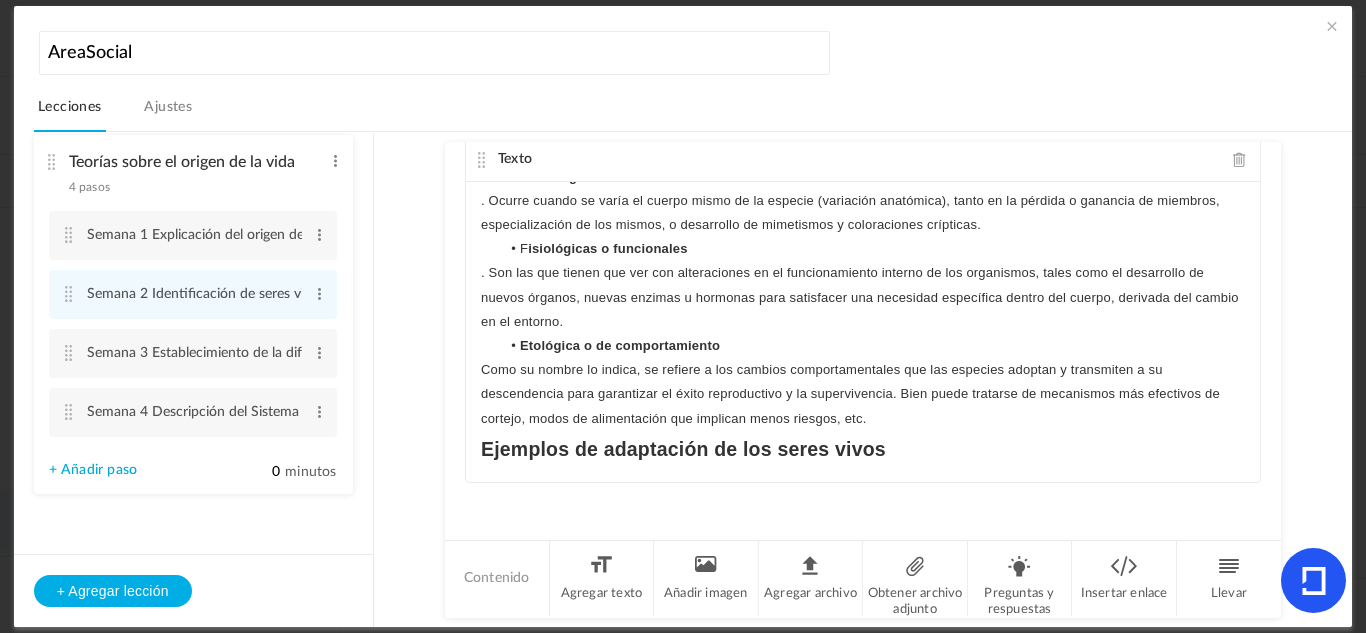 click on "En biología, nos referimos por adaptación de los seres vivos o adaptación biológica al proceso en el cual estos últimos desarrollan la capacidad de sobrevivir en un entorno diferente , variando sus estrategias e incluso sus características físicas, en pro de conservar la vida. La vida se adapta, así, a los cambios tanto en los factores abióticos ( temperatura , luz solar , pH , etc.) como en los bióticos (nuevas especies, extinción, etc.) de su entorno, mediante cambios físicos o conductuales que se transmiten a las generaciones posteriores, garantizando así la continuidad de la especie. Tipos de adaptación Existen tres tipos de adaptación biológica al medio en que se vive: M orfológicas o estructurales . Ocurre cuando se varía el cuerpo mismo de la especie (variación anatómica), tanto en la pérdida o ganancia de miembros, especialización de los mismos, o desarrollo de mimetismos y coloraciones crípticas. F isiológicas o funcionales Etológica o de comportamiento" 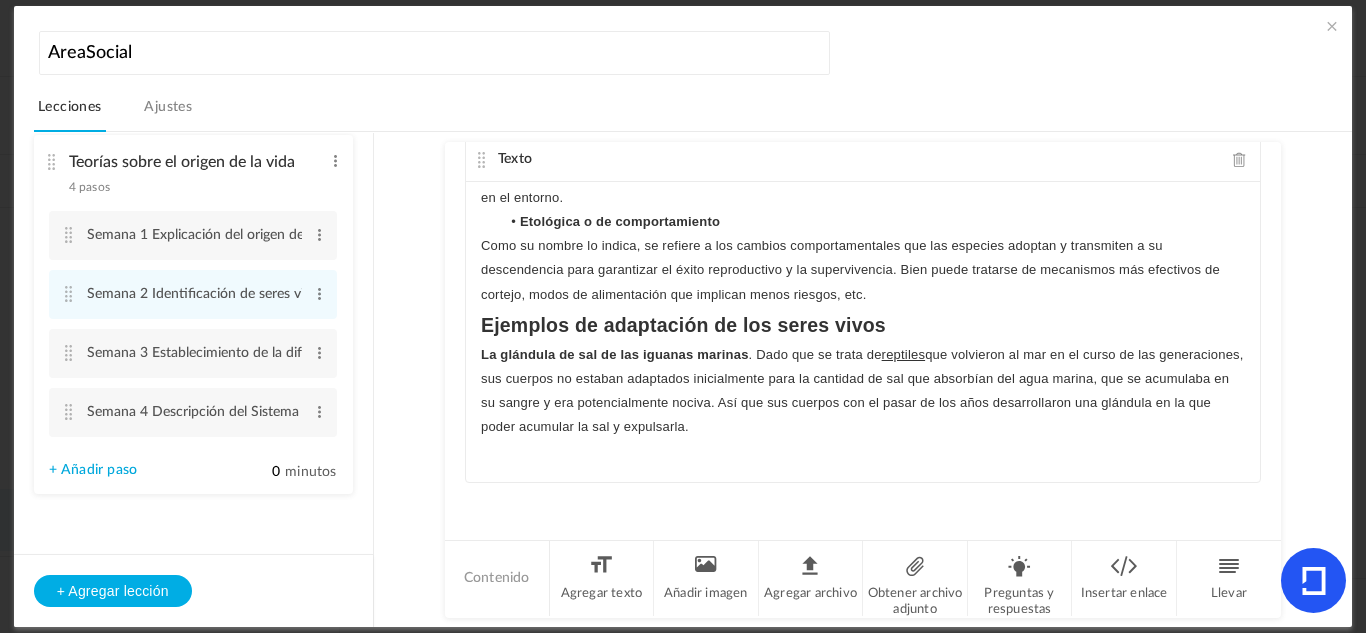 scroll, scrollTop: 334, scrollLeft: 0, axis: vertical 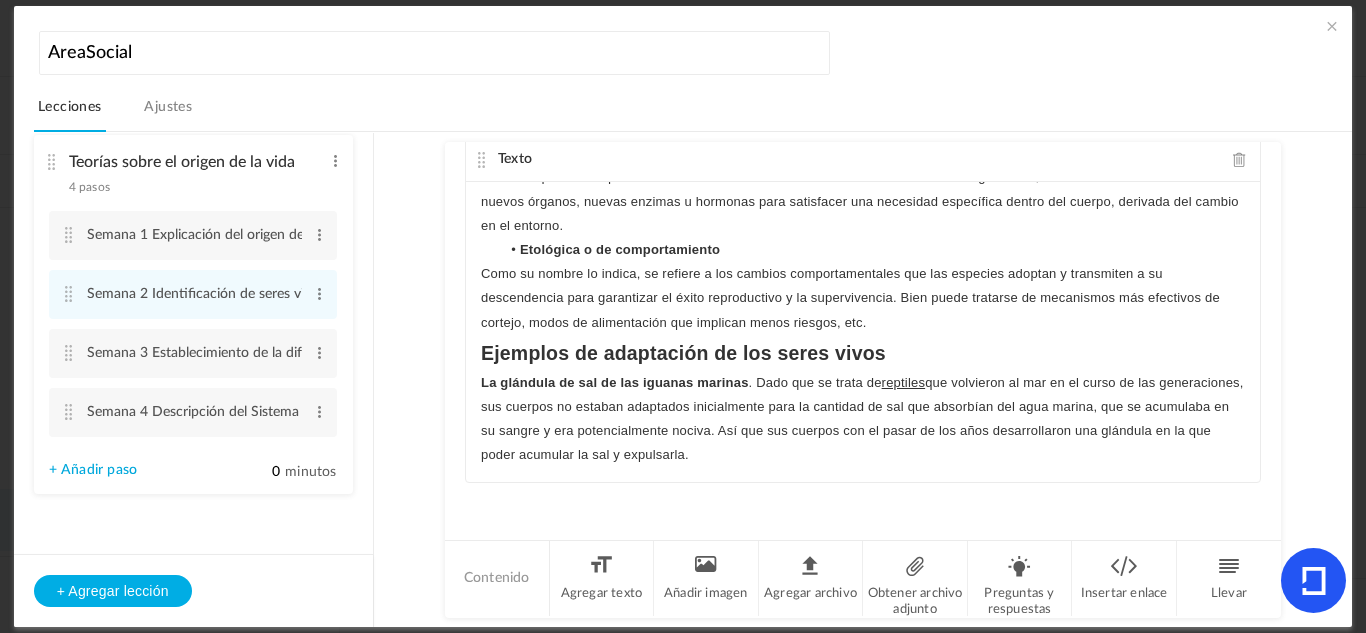 drag, startPoint x: 877, startPoint y: 444, endPoint x: 478, endPoint y: 366, distance: 406.55258 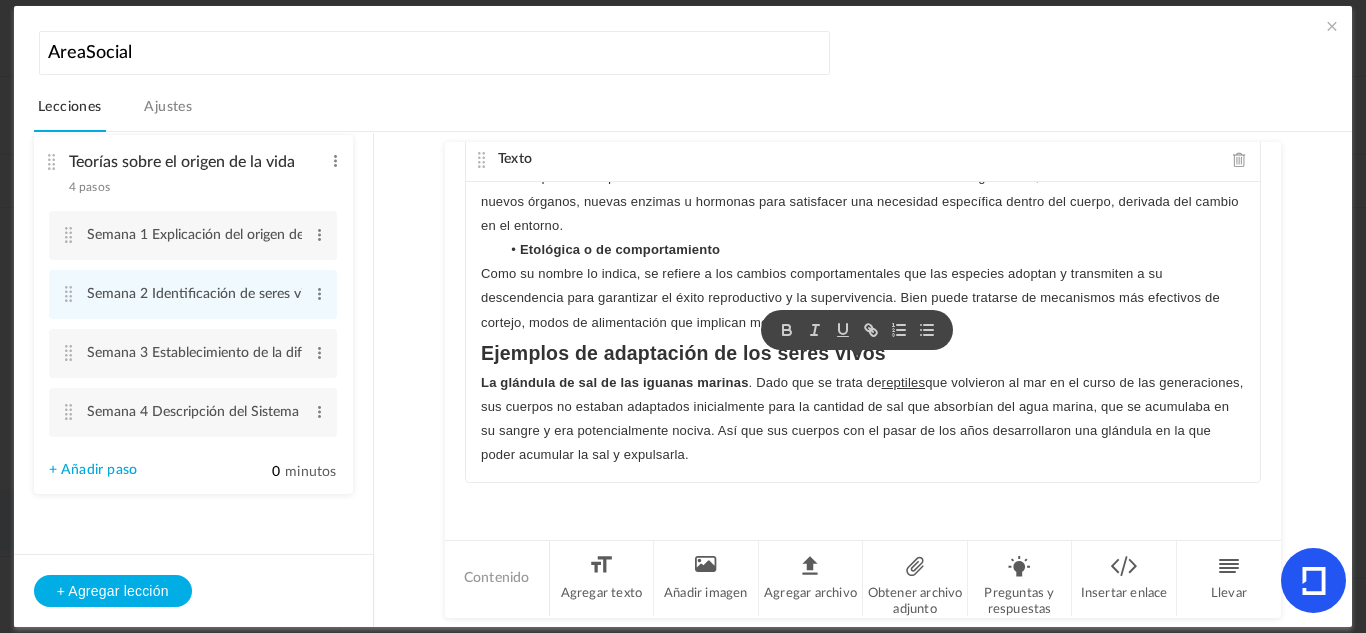 scroll, scrollTop: 262, scrollLeft: 0, axis: vertical 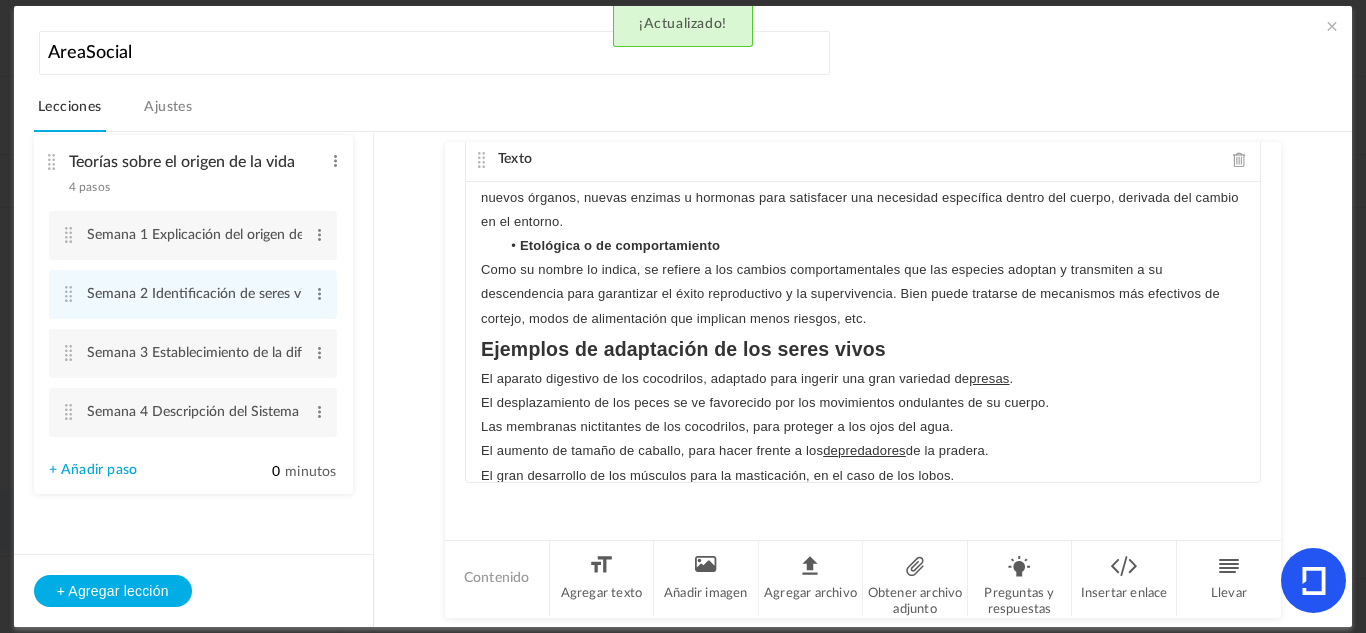 drag, startPoint x: 996, startPoint y: 455, endPoint x: 439, endPoint y: 381, distance: 561.8941 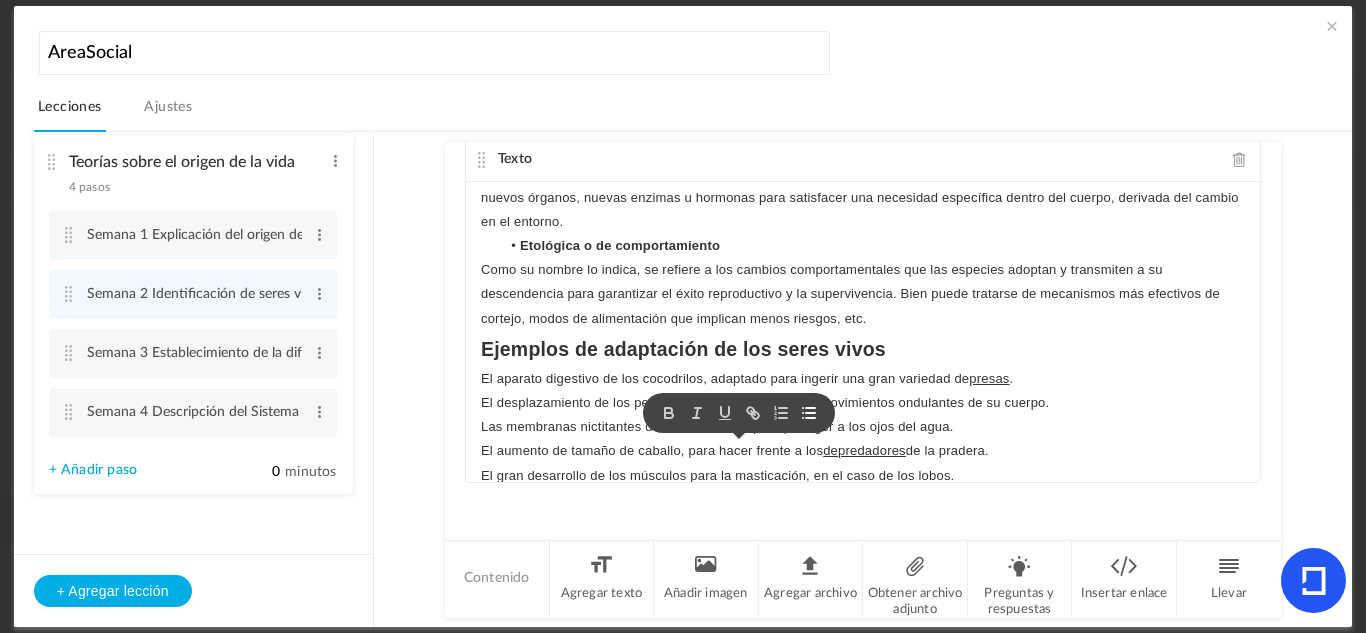 click 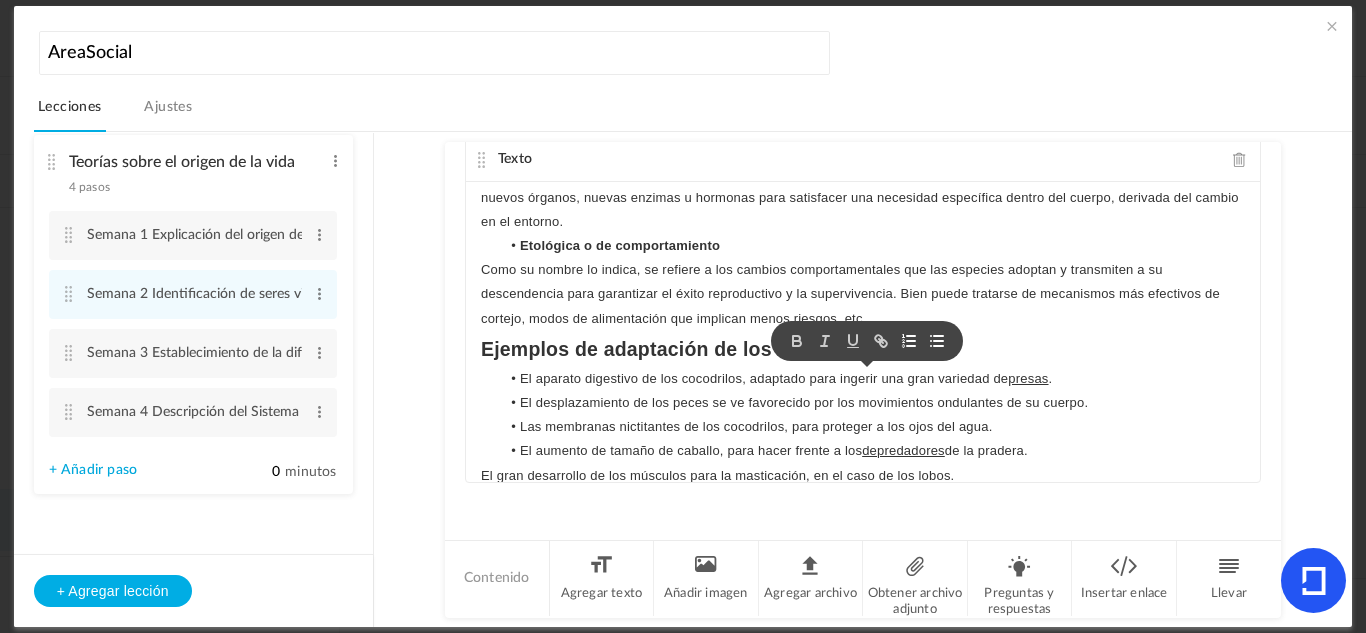 click 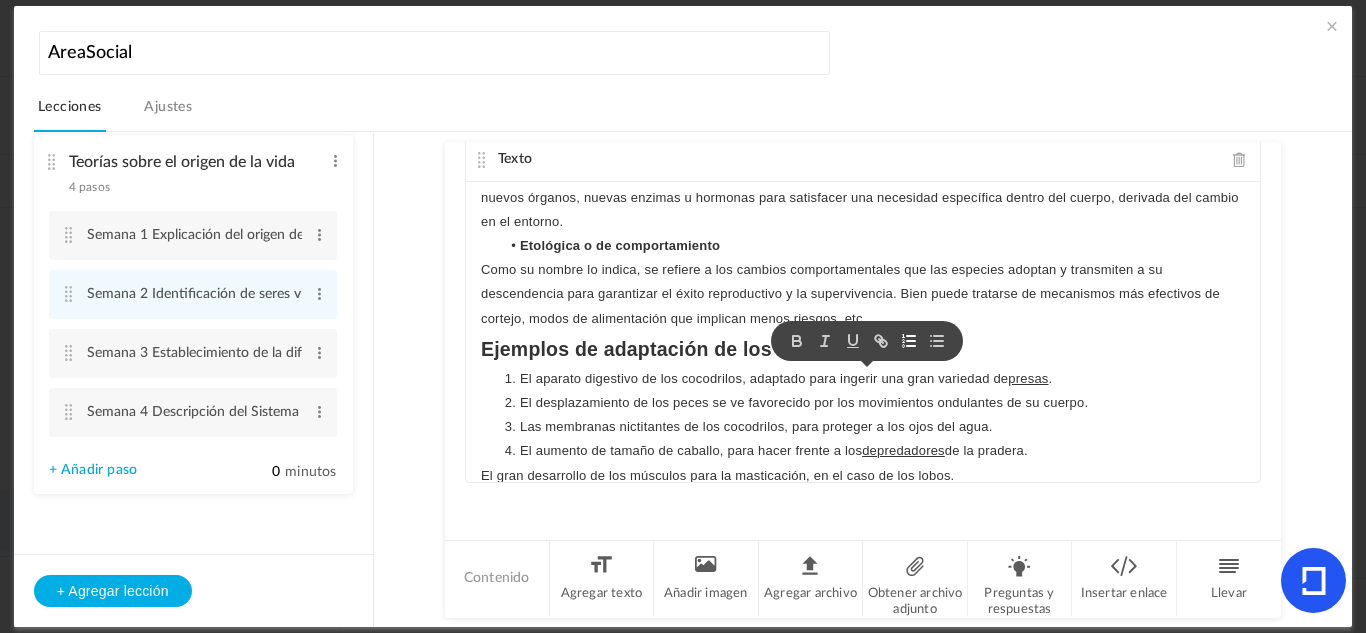 click on "El desplazamiento de los peces se ve favorecido por los movimientos ondulantes de su cuerpo." 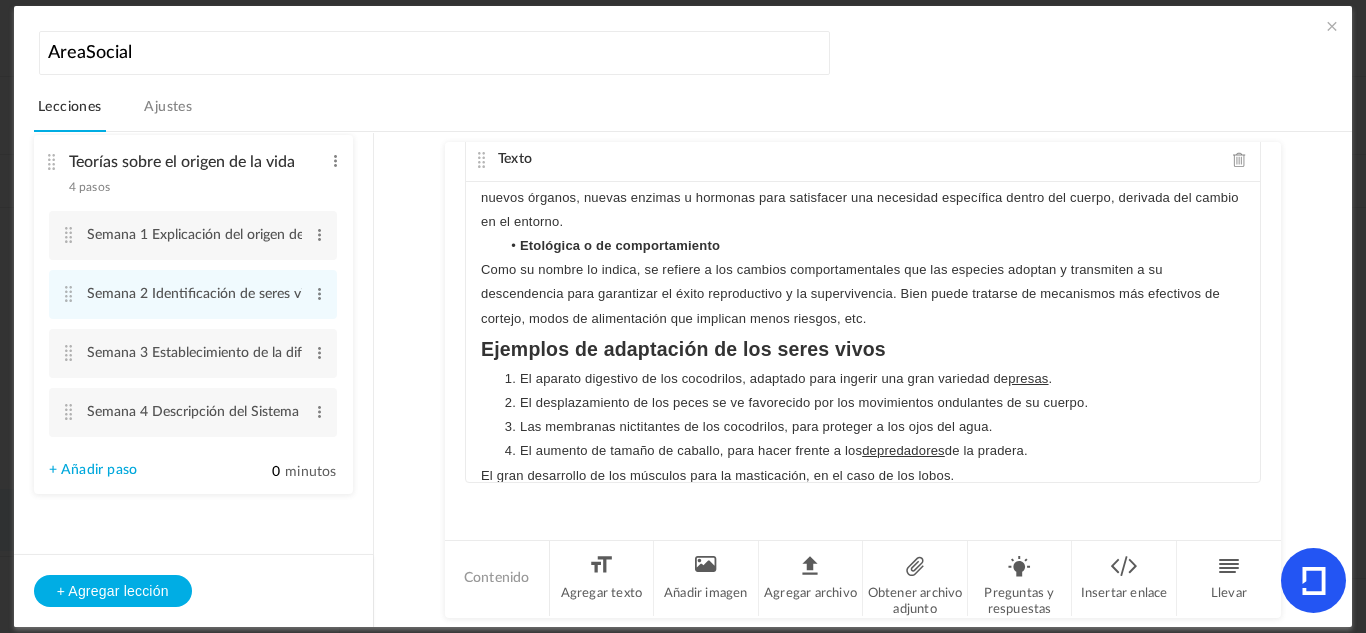 click on "El aparato digestivo de los cocodrilos, adaptado para ingerir una gran variedad de  presas ." 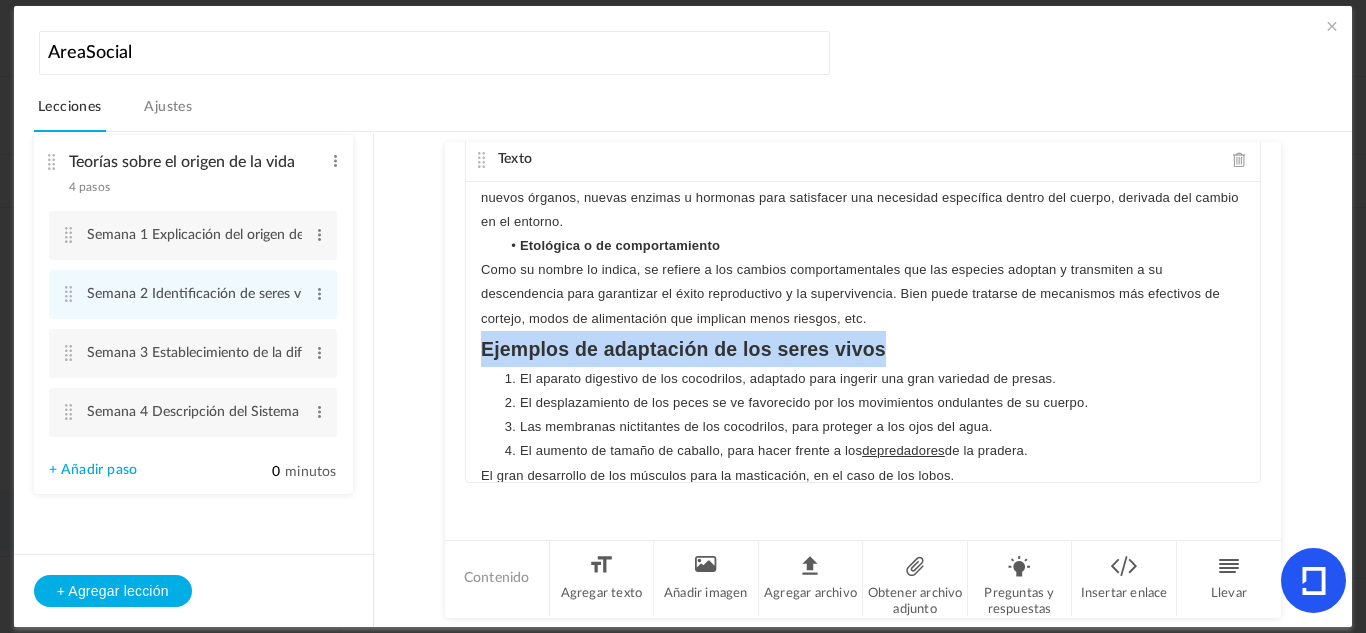 drag, startPoint x: 894, startPoint y: 349, endPoint x: 481, endPoint y: 348, distance: 413.00122 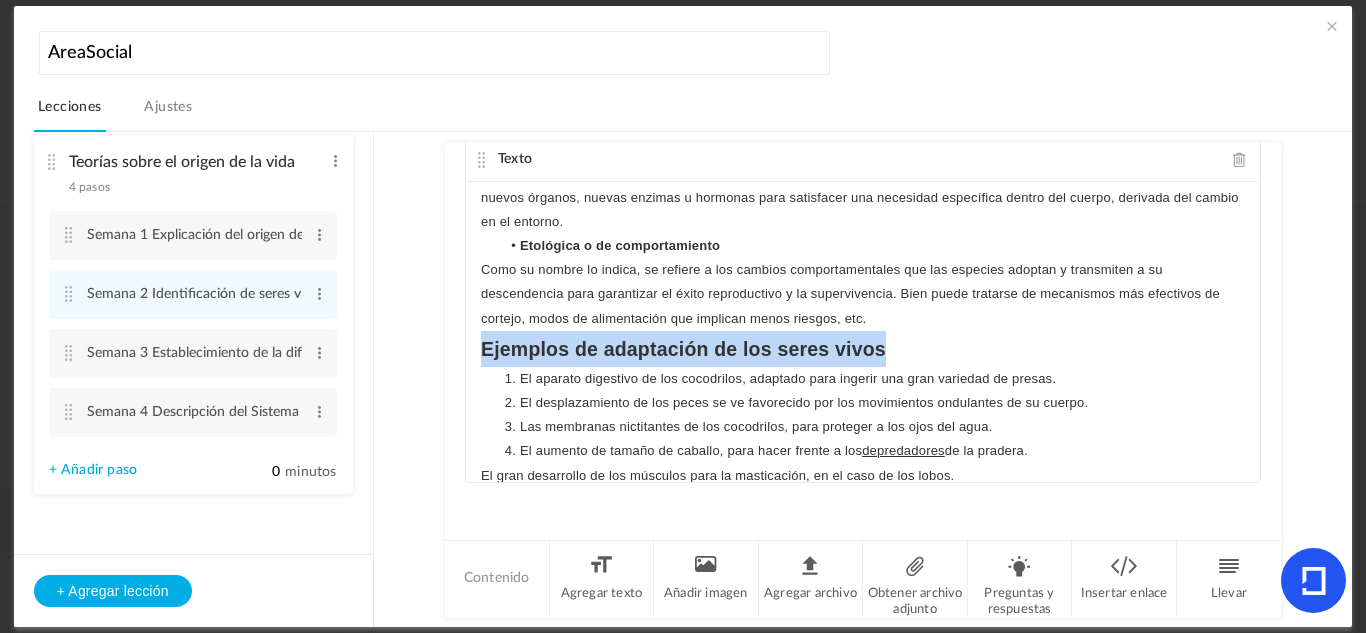 click on "Ejemplos de adaptación de los seres vivos" 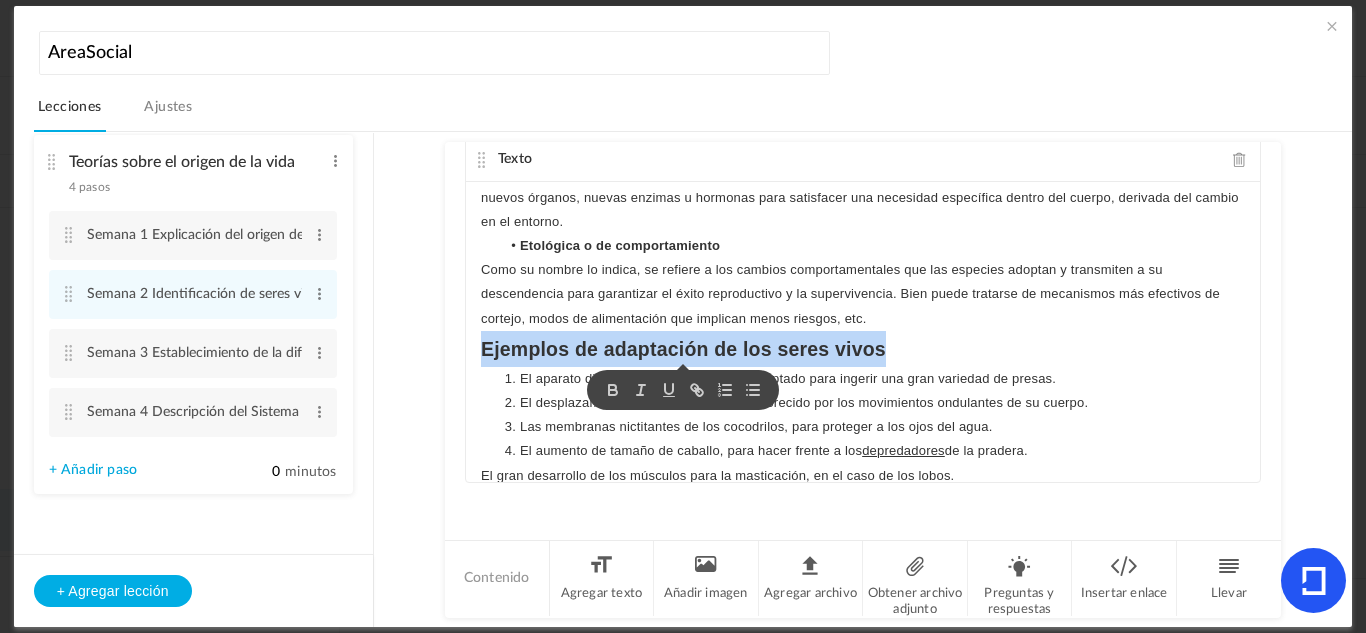 copy on "Ejemplos de adaptación de los seres vivos" 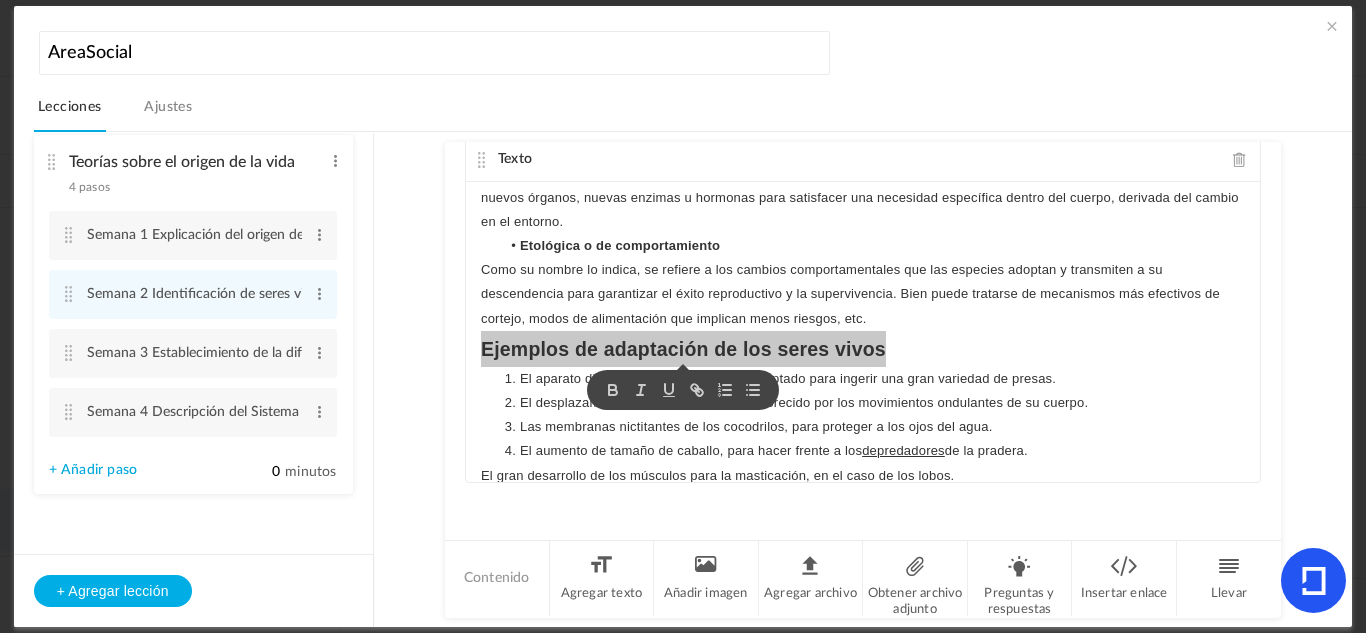 scroll, scrollTop: 358, scrollLeft: 0, axis: vertical 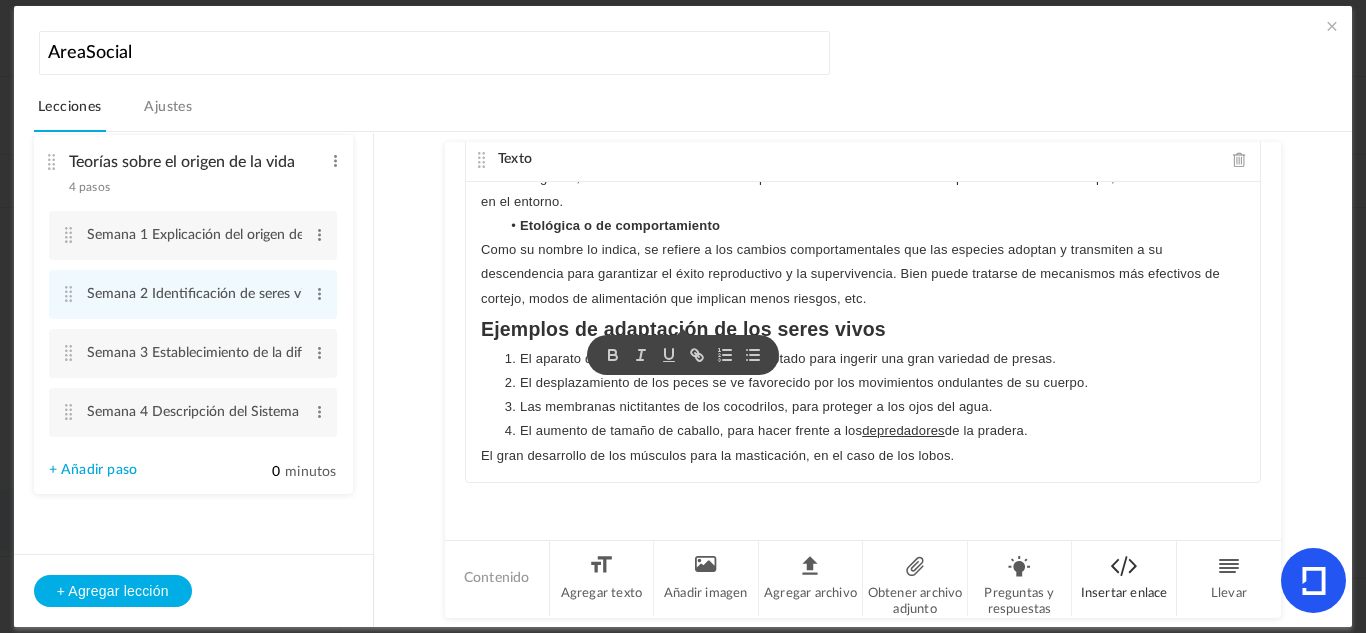 click on "Insertar enlace" 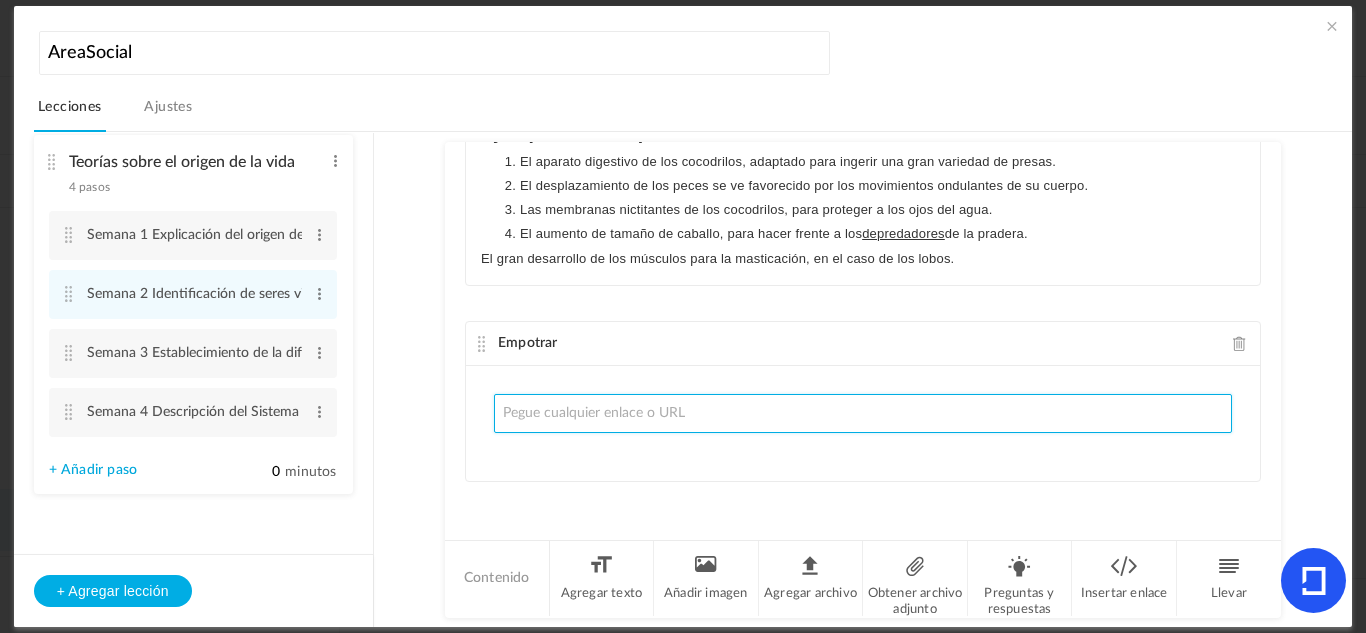click 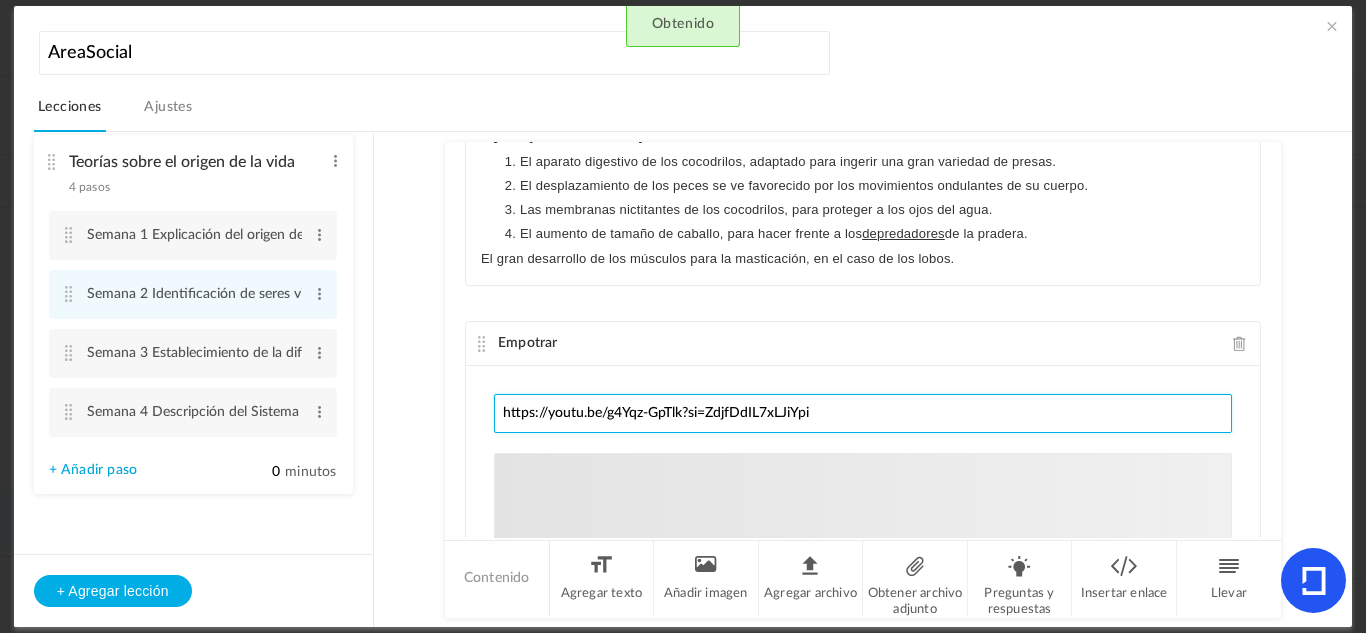 type on "https://youtu.be/g4Yqz-GpTlk?si=ZdjfDdIL7xLJiYpi" 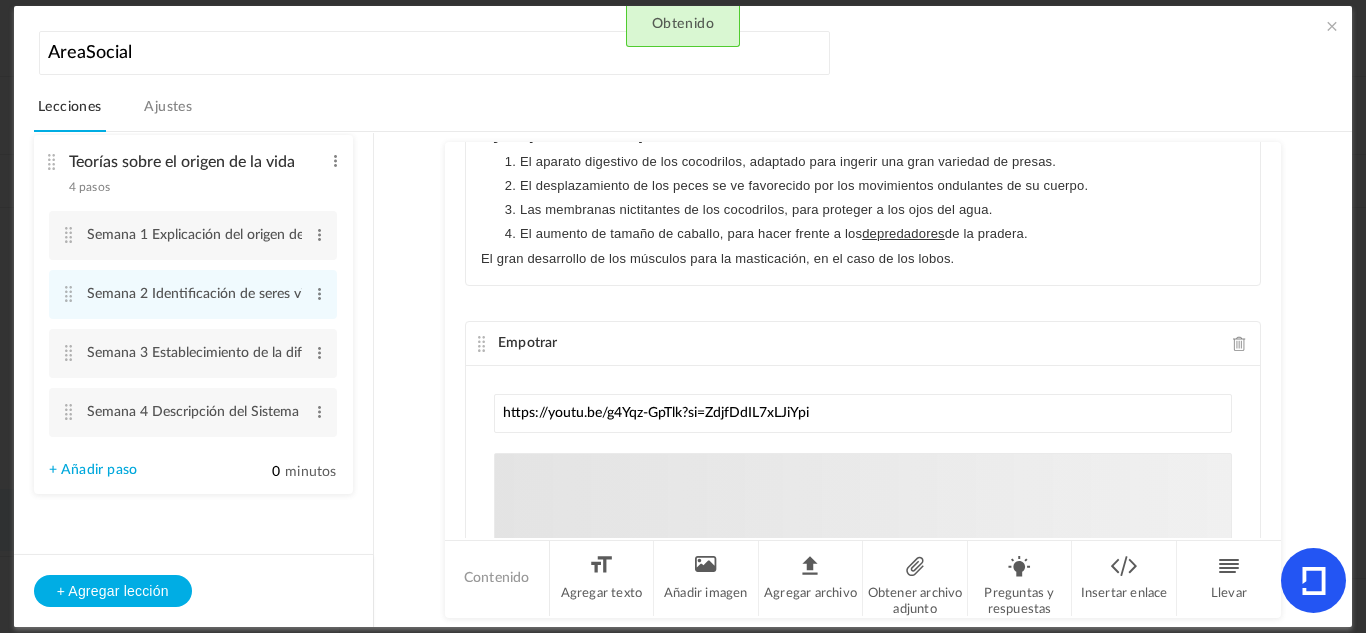 click on "En biología, nos referimos por adaptación de los seres vivos o adaptación biológica al proceso en el cual estos últimos desarrollan la capacidad de sobrevivir en un entorno diferente , variando sus estrategias e incluso sus características físicas, en pro de conservar la vida. La vida se adapta, así, a los cambios tanto en los factores abióticos ( temperatura , luz solar , pH , etc.) como en los bióticos (nuevas especies, extinción, etc.) de su entorno, mediante cambios físicos o conductuales que se transmiten a las generaciones posteriores, garantizando así la continuidad de la especie. Tipos de adaptaciones Existen tres tipos de adaptación biológica al medio en que se vive: M orfológicas o estructurales F isiológicas o funcionales Etológica o de comportamiento Ejemplos de adaptación de los seres vivos Las membranas nictitantes de los cocodrilos, para proteger a los ojos del agua." 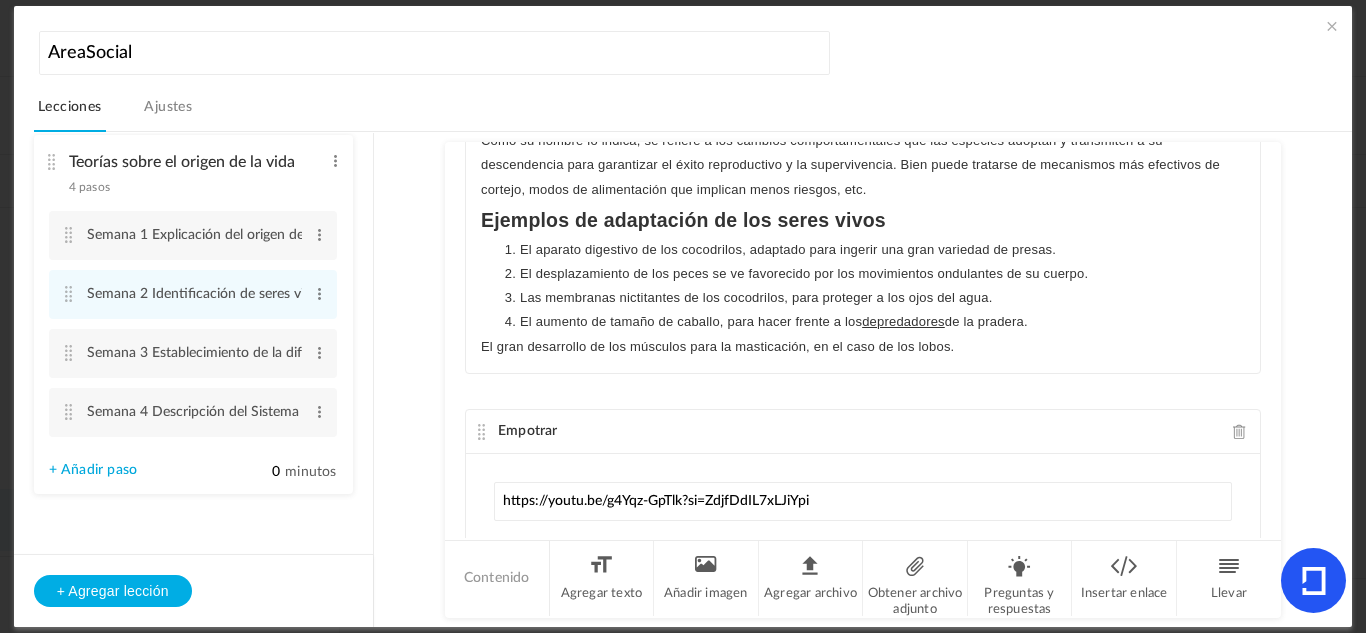 scroll, scrollTop: 0, scrollLeft: 0, axis: both 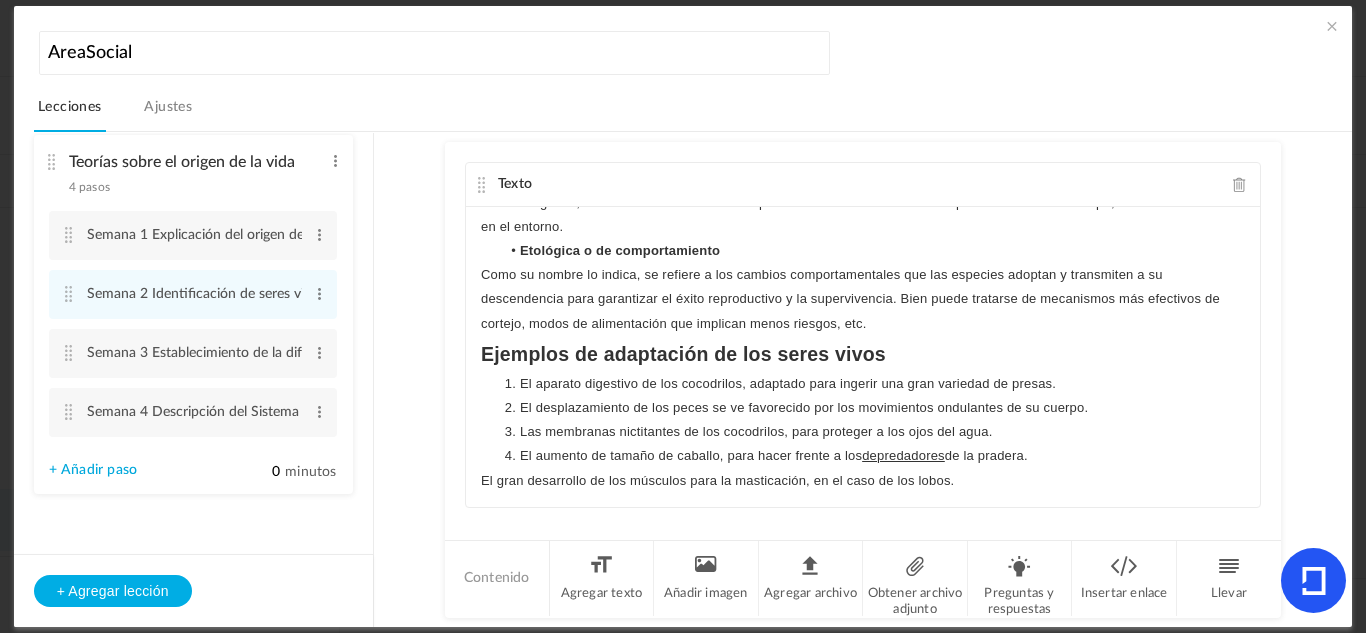 click on "Ajustes" at bounding box center (168, 113) 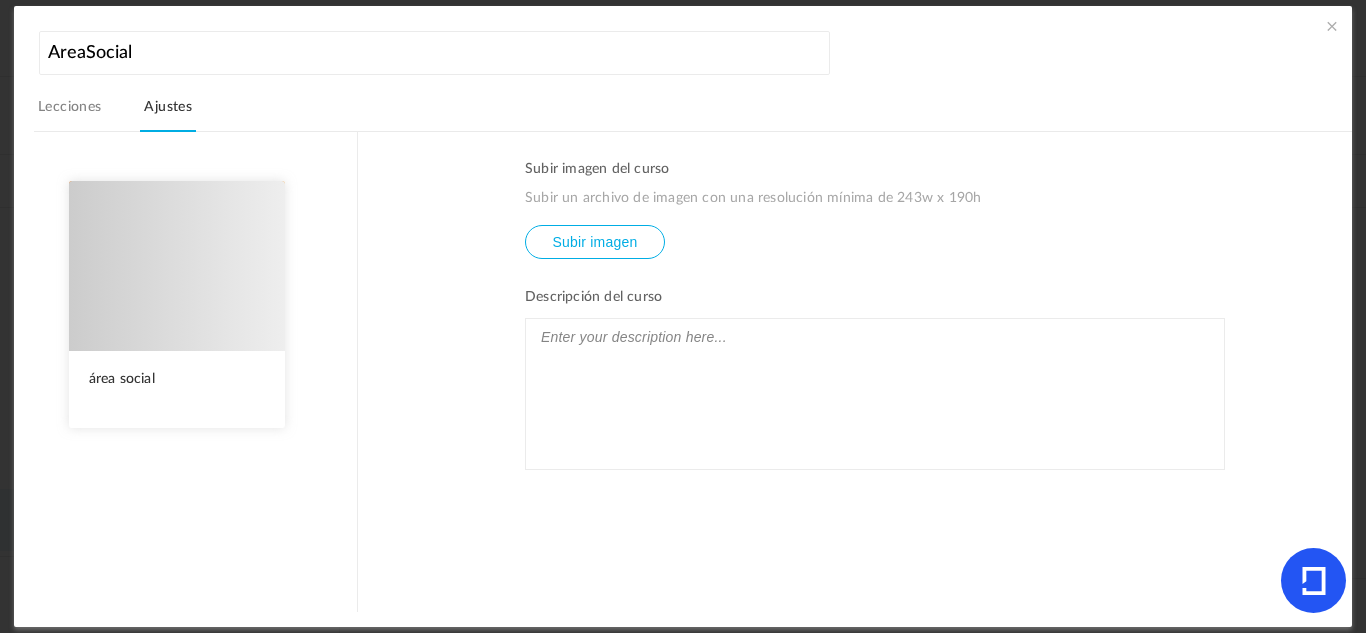 click on "Ajustes" at bounding box center (168, 113) 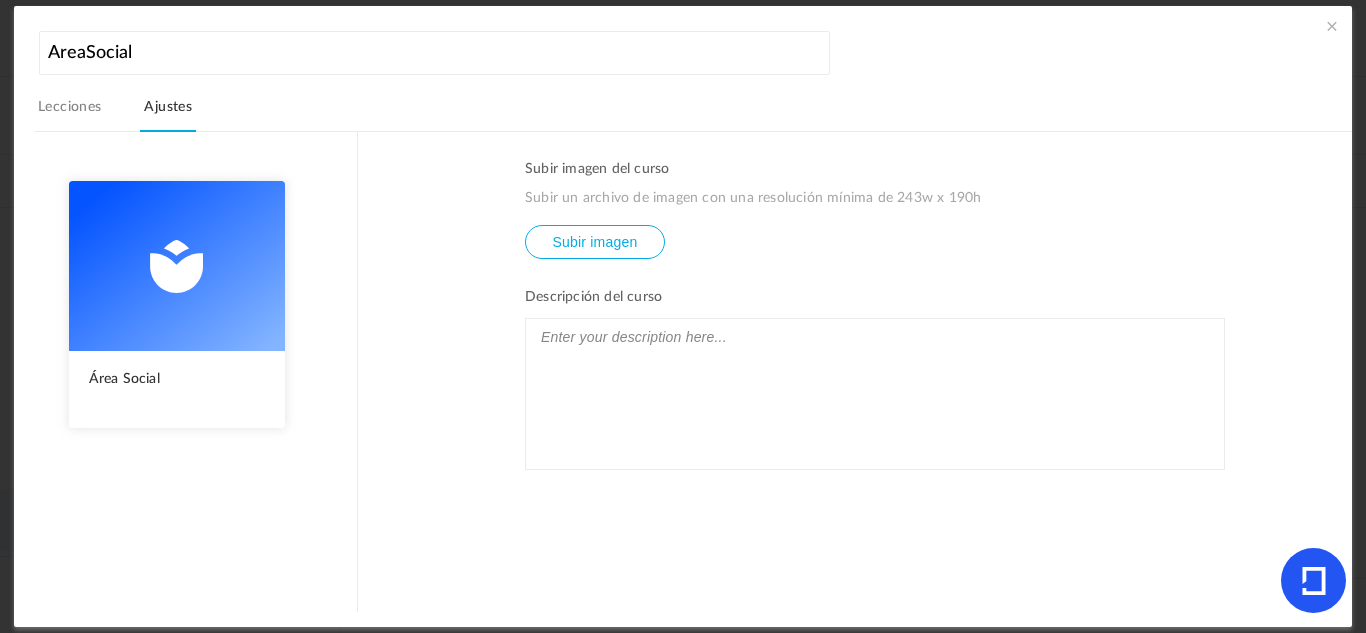 click on "Subir imagen del curso
Subir un archivo de imagen con una resolución mínima de 243w x 190h
Subir imagen
Descripción del curso
Categoría del curso
Multimedia
Deportes
Programación" at bounding box center [855, 371] 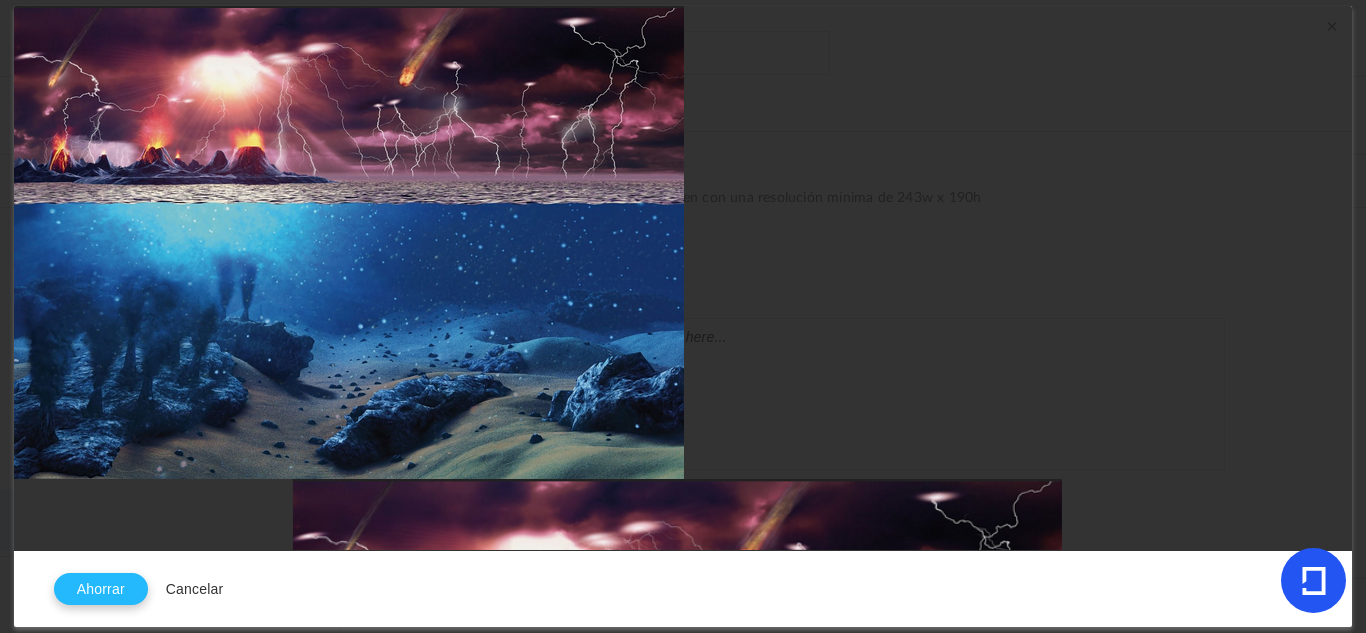 click on "Ahorrar" at bounding box center [101, 589] 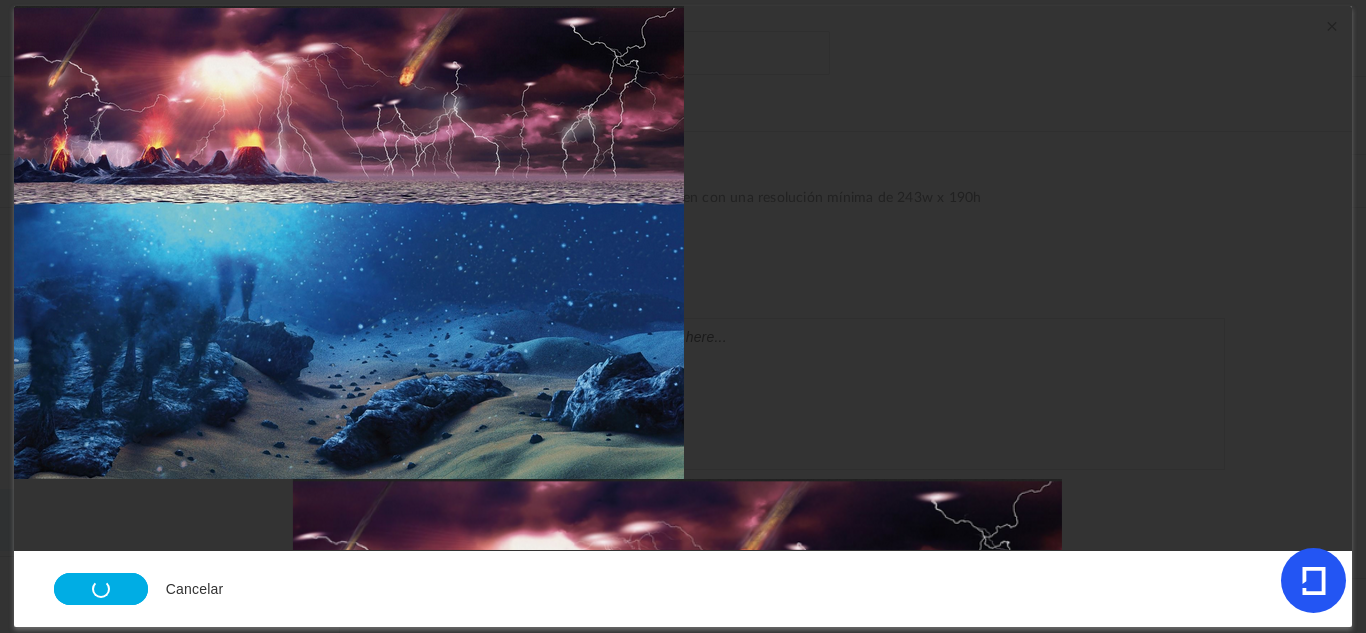 type 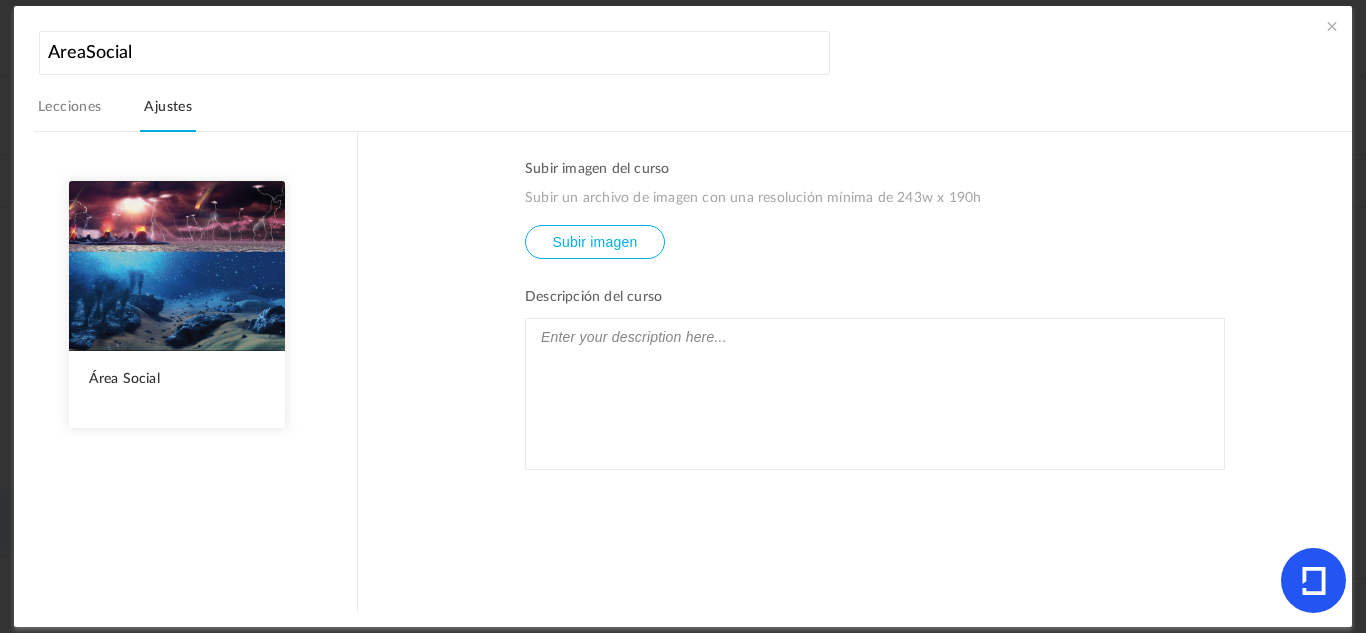click on "Subir imagen del curso
Subir un archivo de imagen con una resolución mínima de 243w x 190h
Subir imagen
Descripción del curso
Categoría del curso
Multimedia
Deportes
Programación" at bounding box center (855, 371) 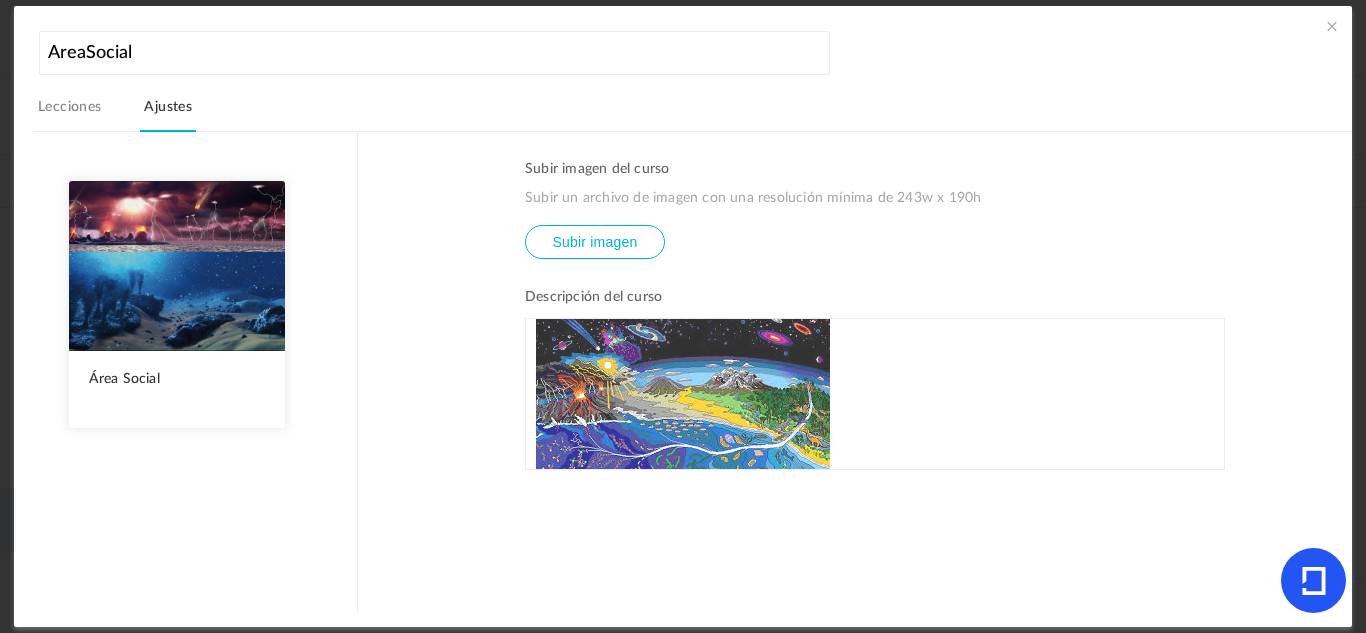 scroll, scrollTop: 19, scrollLeft: 0, axis: vertical 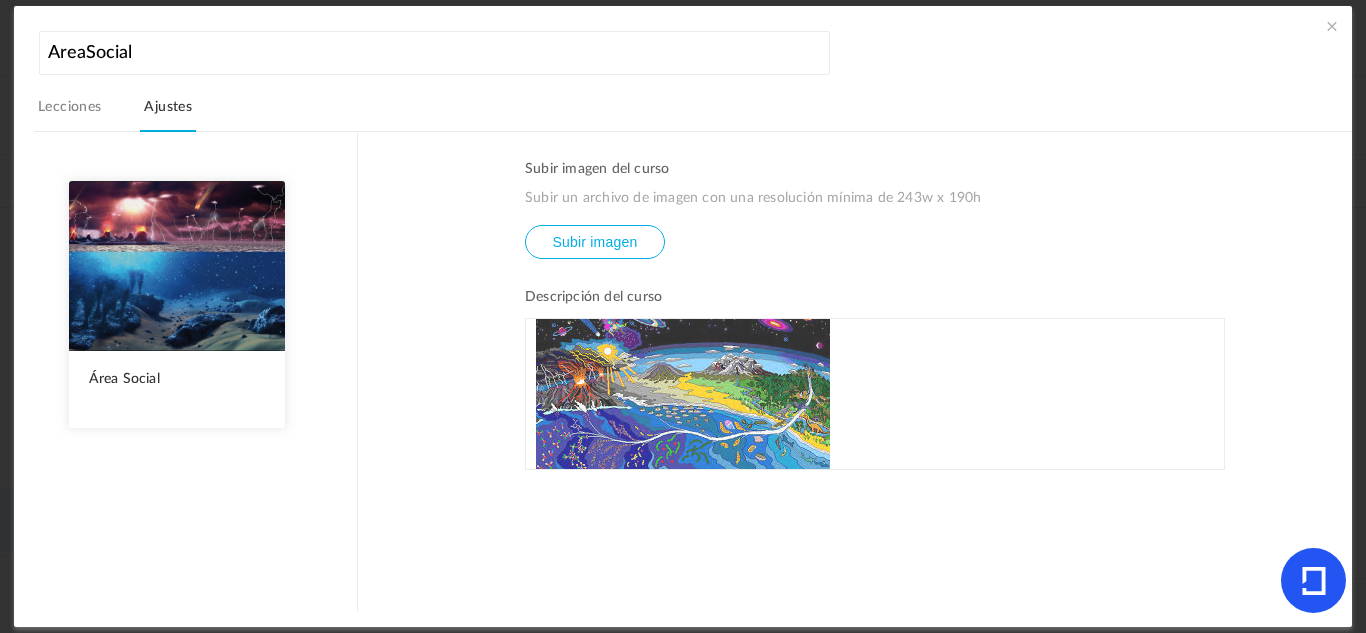 click at bounding box center (683, 387) 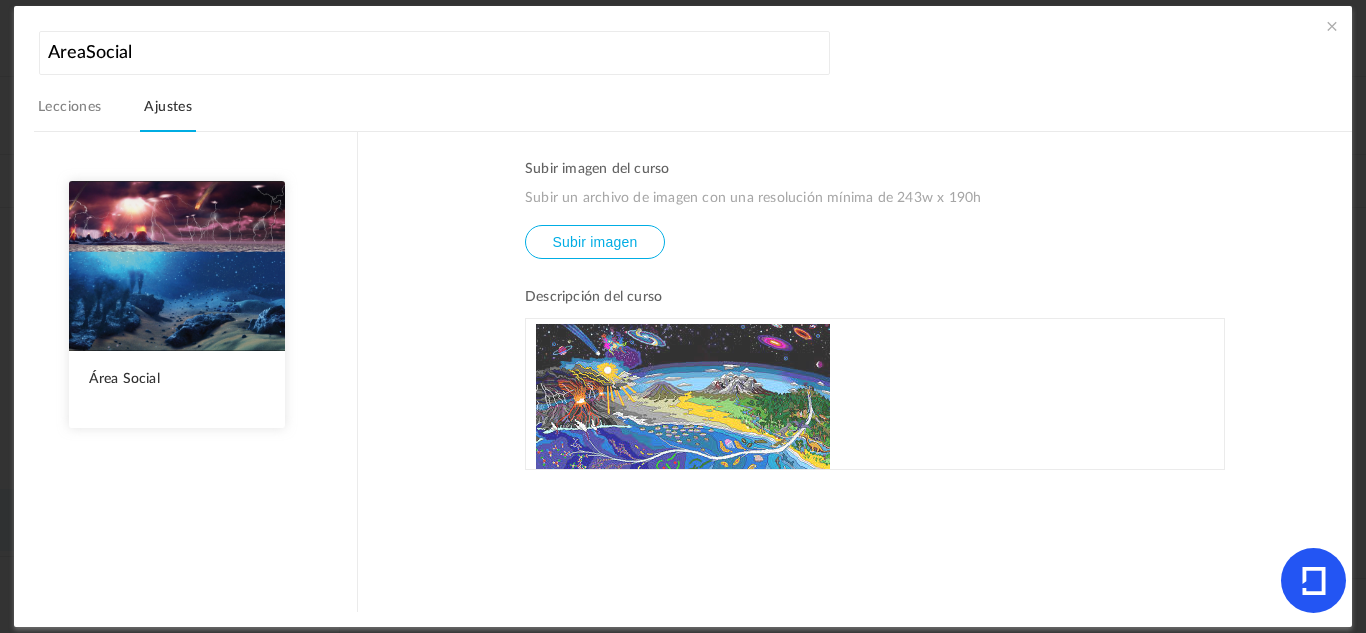 scroll, scrollTop: 123, scrollLeft: 0, axis: vertical 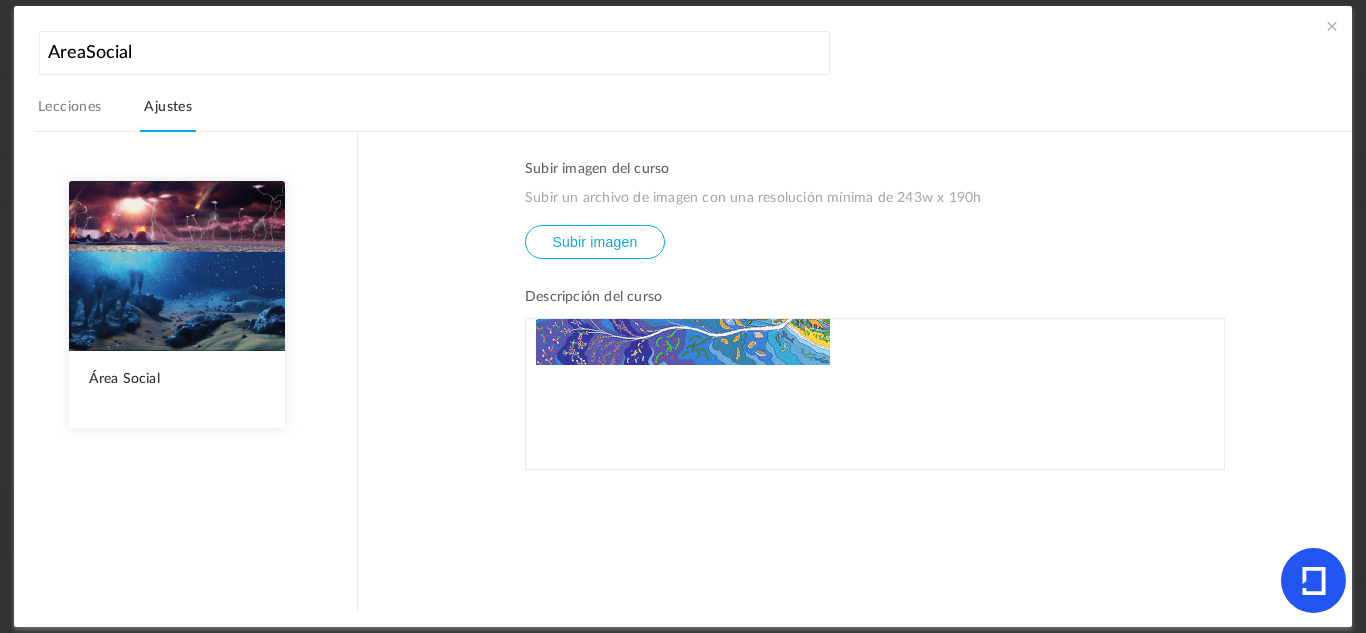 click at bounding box center (875, 404) 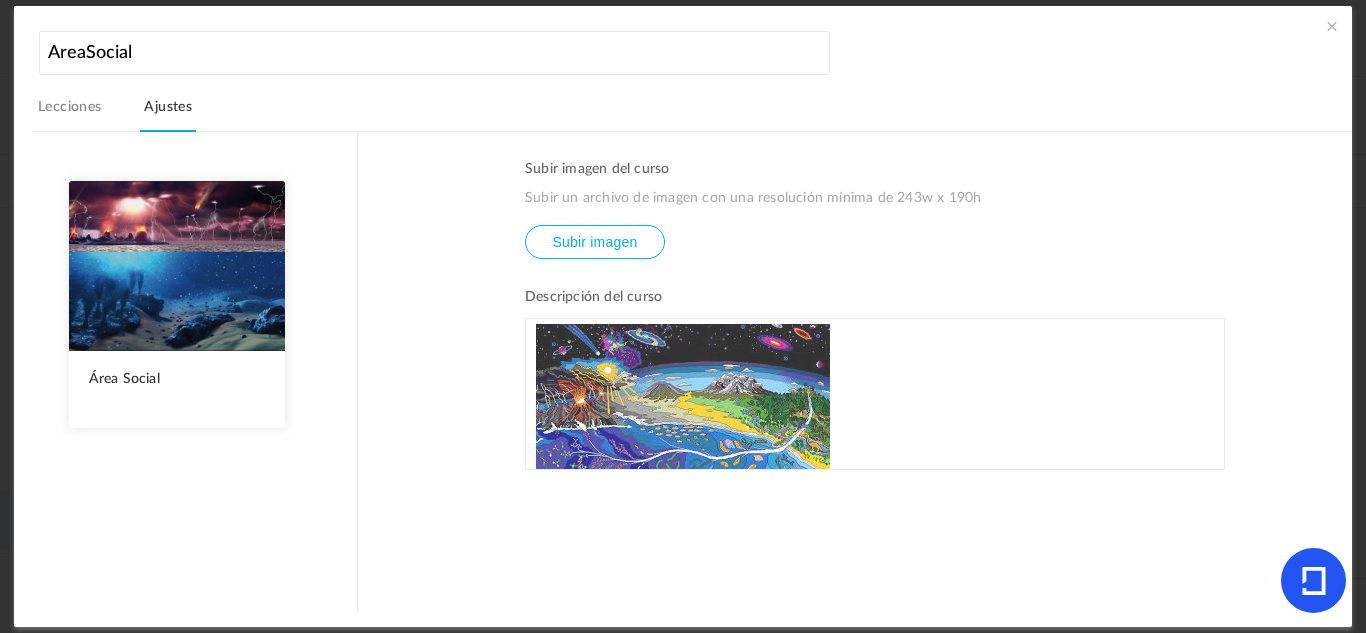 scroll, scrollTop: 123, scrollLeft: 0, axis: vertical 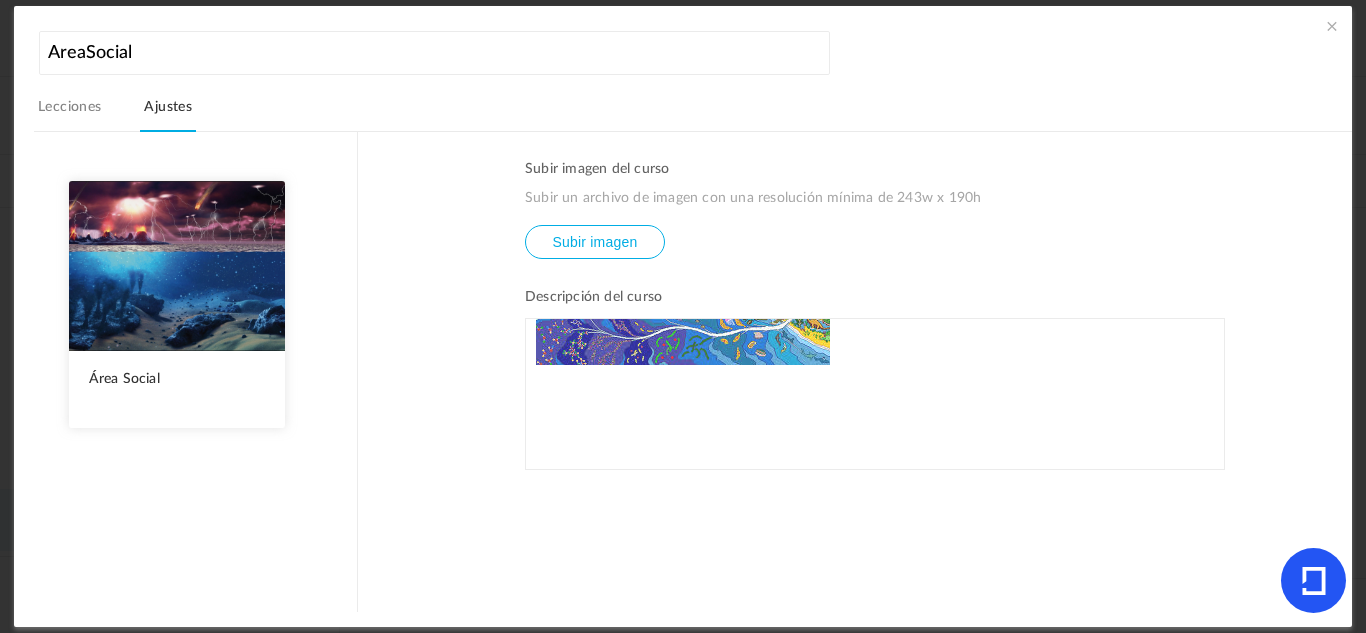 click at bounding box center (875, 378) 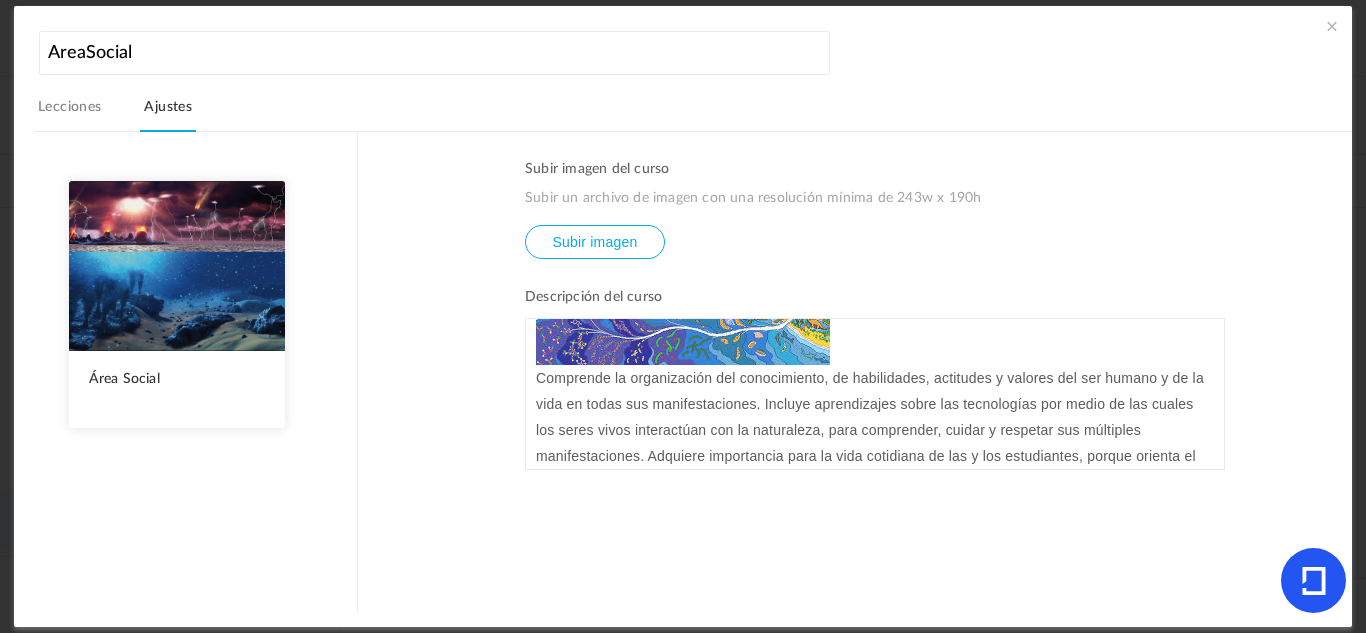 scroll, scrollTop: 5, scrollLeft: 0, axis: vertical 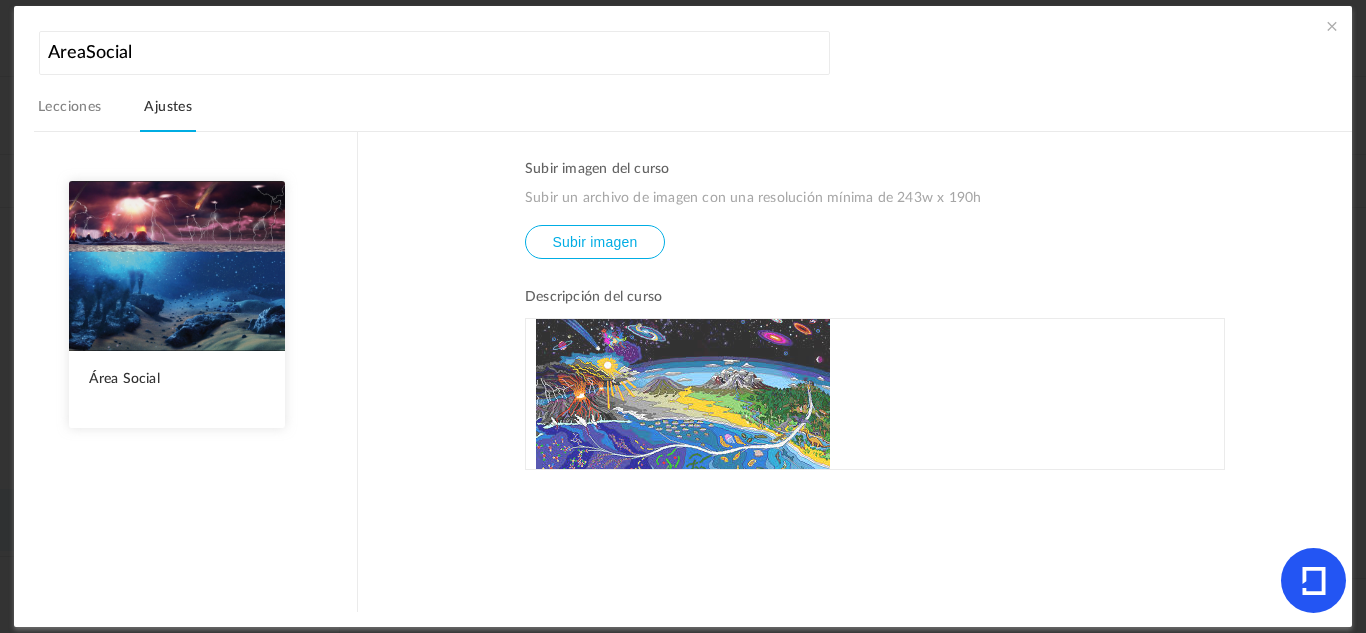 type 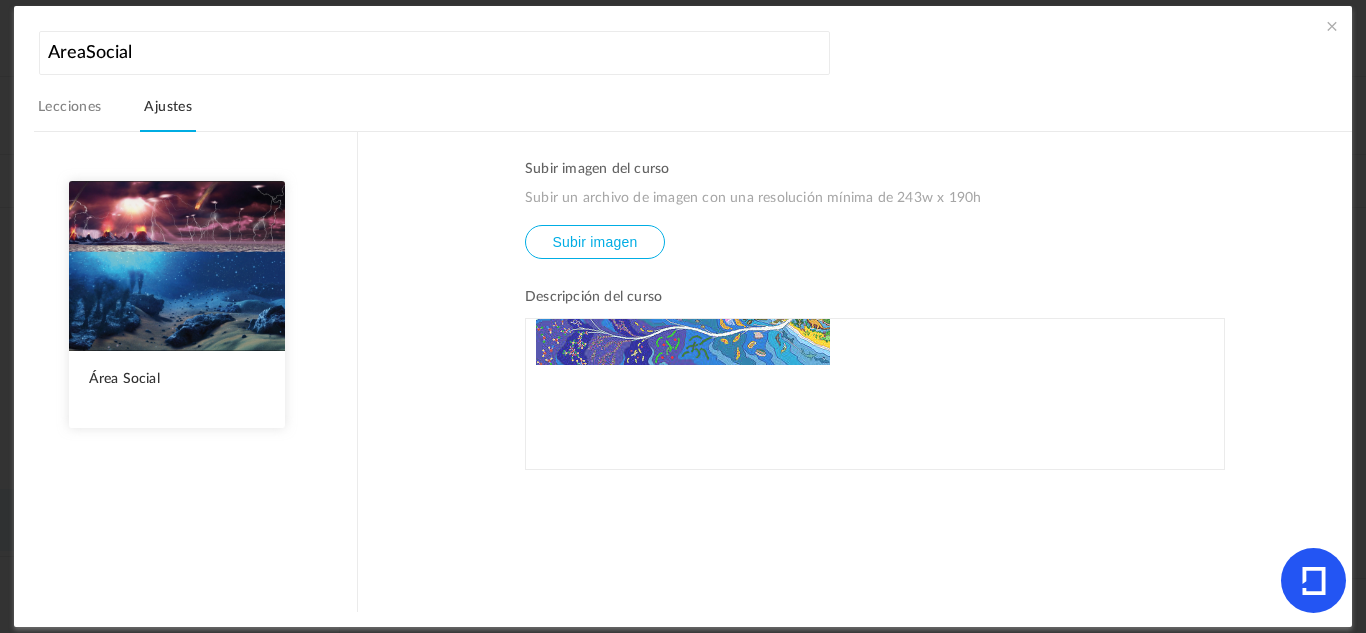 scroll, scrollTop: 0, scrollLeft: 0, axis: both 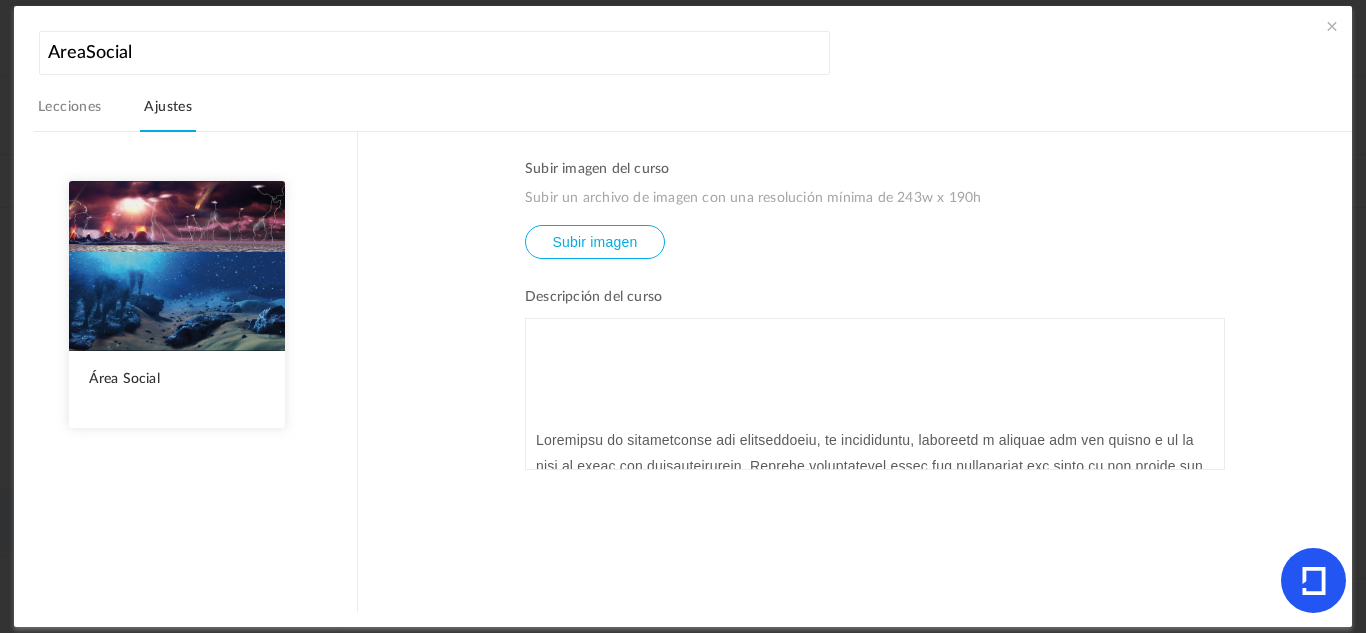 click at bounding box center (875, 414) 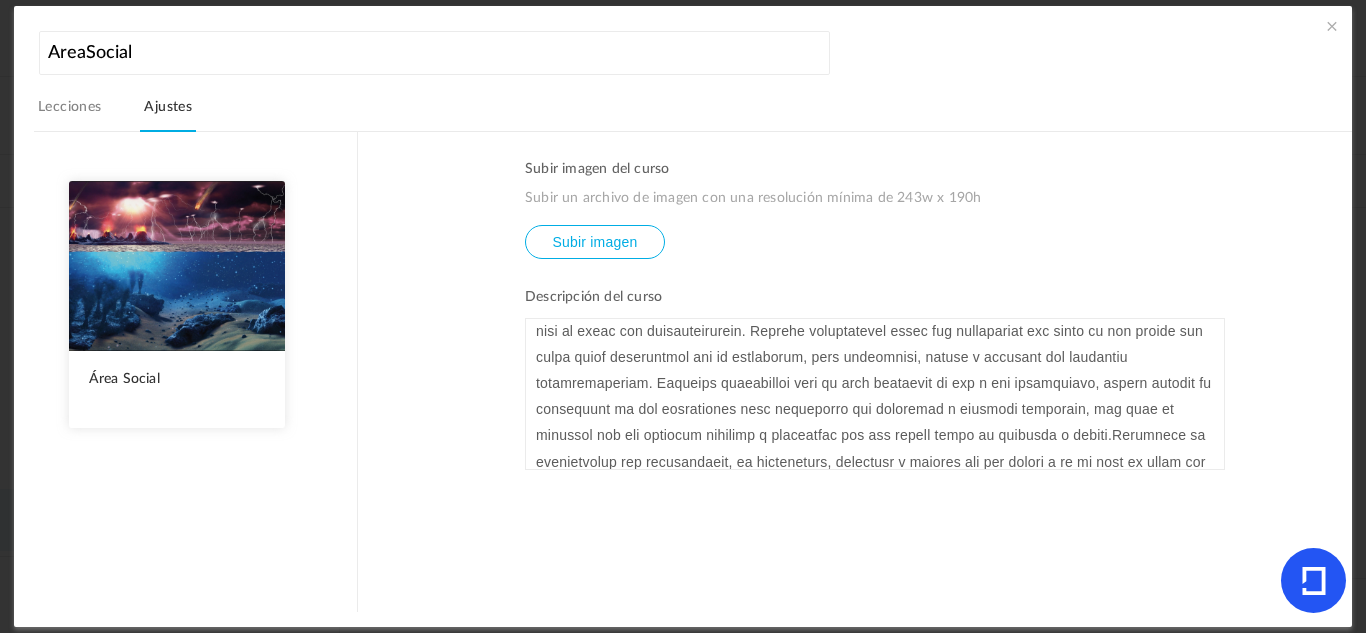 scroll, scrollTop: 34, scrollLeft: 0, axis: vertical 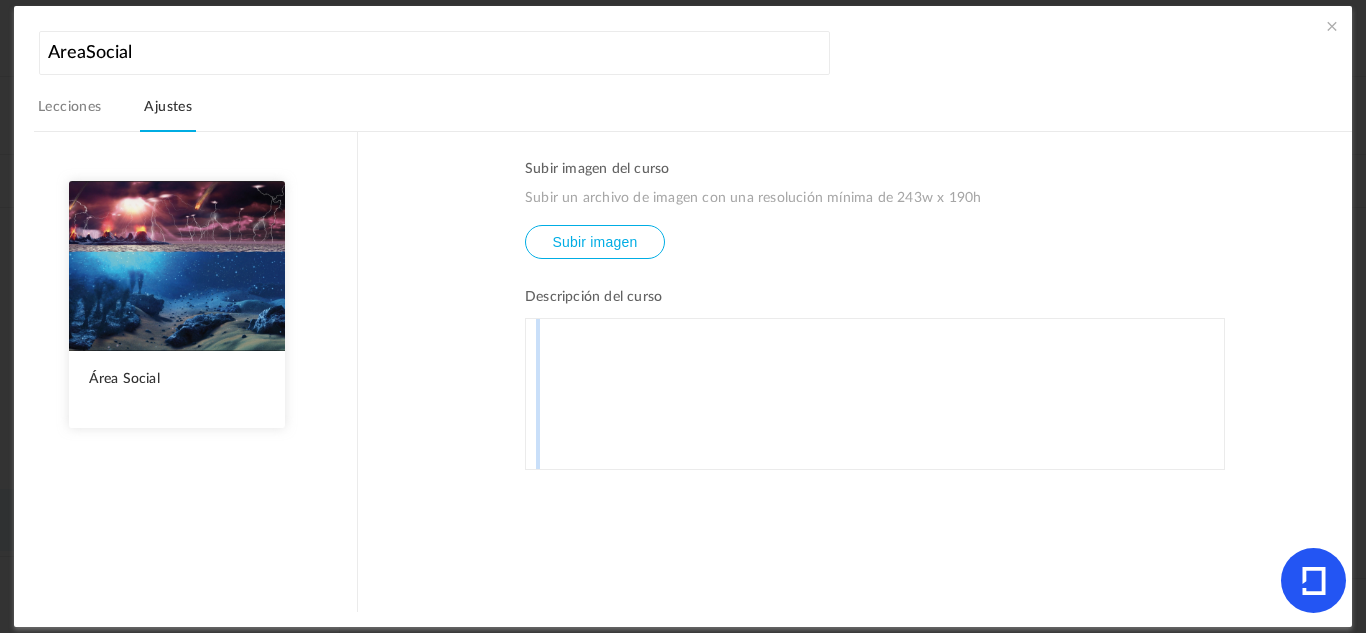 drag, startPoint x: 1102, startPoint y: 438, endPoint x: 1156, endPoint y: 515, distance: 94.04786 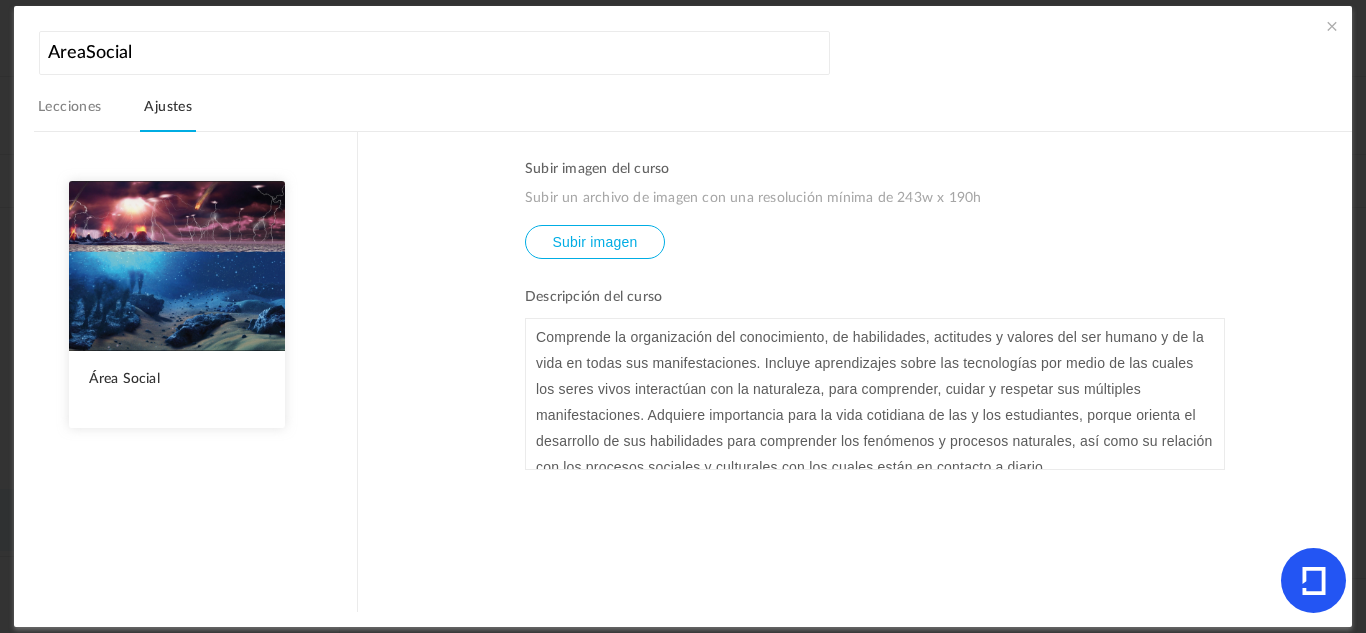 scroll, scrollTop: 11, scrollLeft: 0, axis: vertical 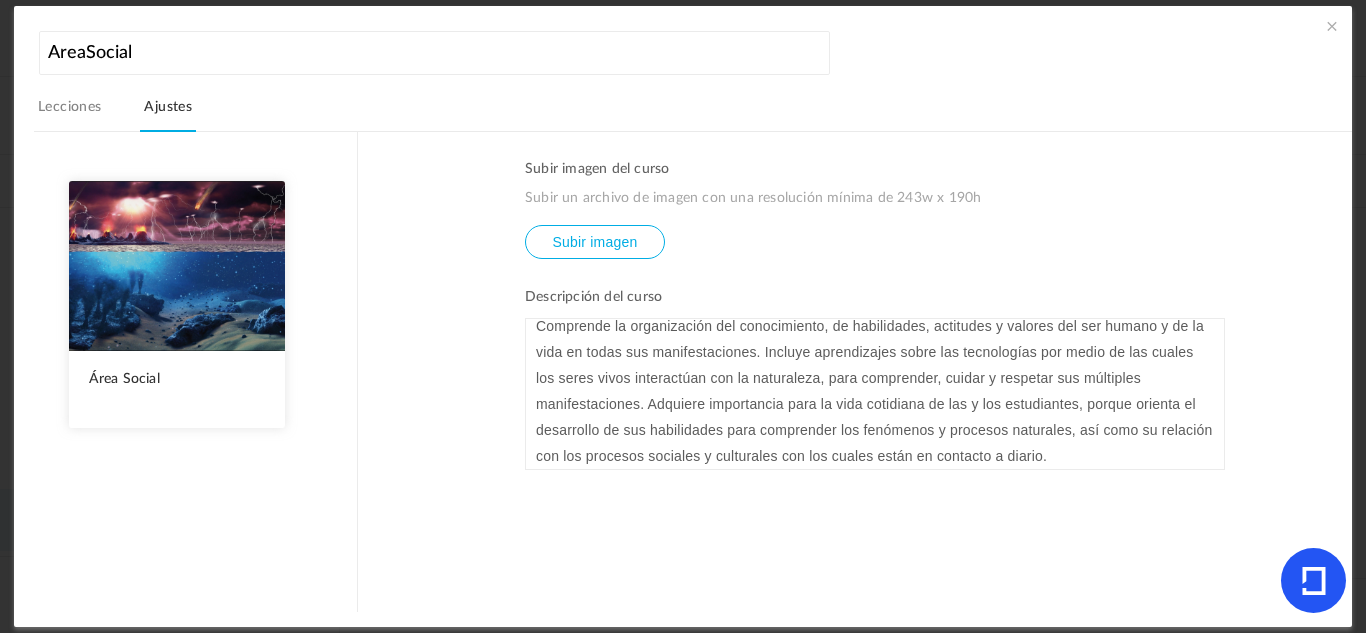 click on "Subir imagen del curso Subir un archivo de imagen con una resolución mínima de 243w x 190h Subir imagen Descripción del curso Comprende la organización del conocimiento, de habilidades, actitudes y valores del ser humano y de la vida en todas sus manifestaciones. Incluye aprendizajes sobre las tecnologías por medio de las cuales los seres vivos interactúan con la naturaleza, para comprender, cuidar y respetar sus múltiples manifestaciones. Adquiere importancia para la vida cotidiana de las y los estudiantes, porque orienta el desarrollo de sus habilidades para comprender los fenómenos y procesos naturales, así como su relación con los procesos sociales y culturales con los cuales están en contacto a diario. Categoría del curso Multimedia Deportes" at bounding box center (875, 386) 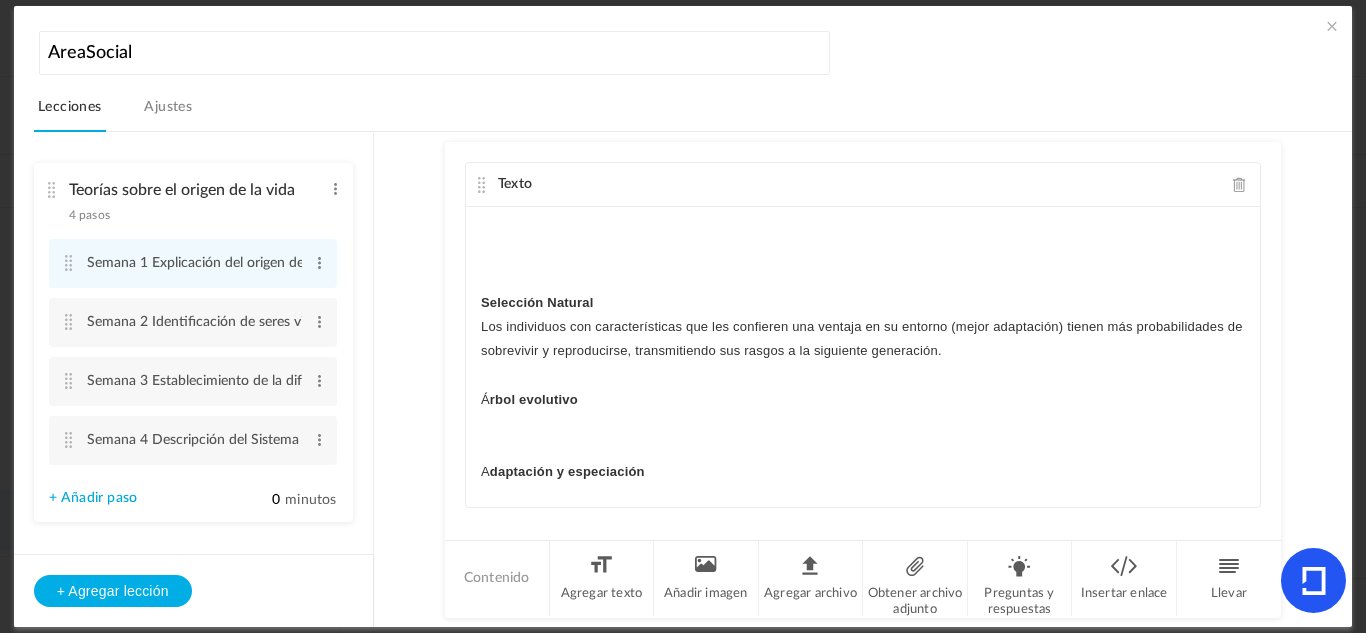 scroll, scrollTop: 165, scrollLeft: 0, axis: vertical 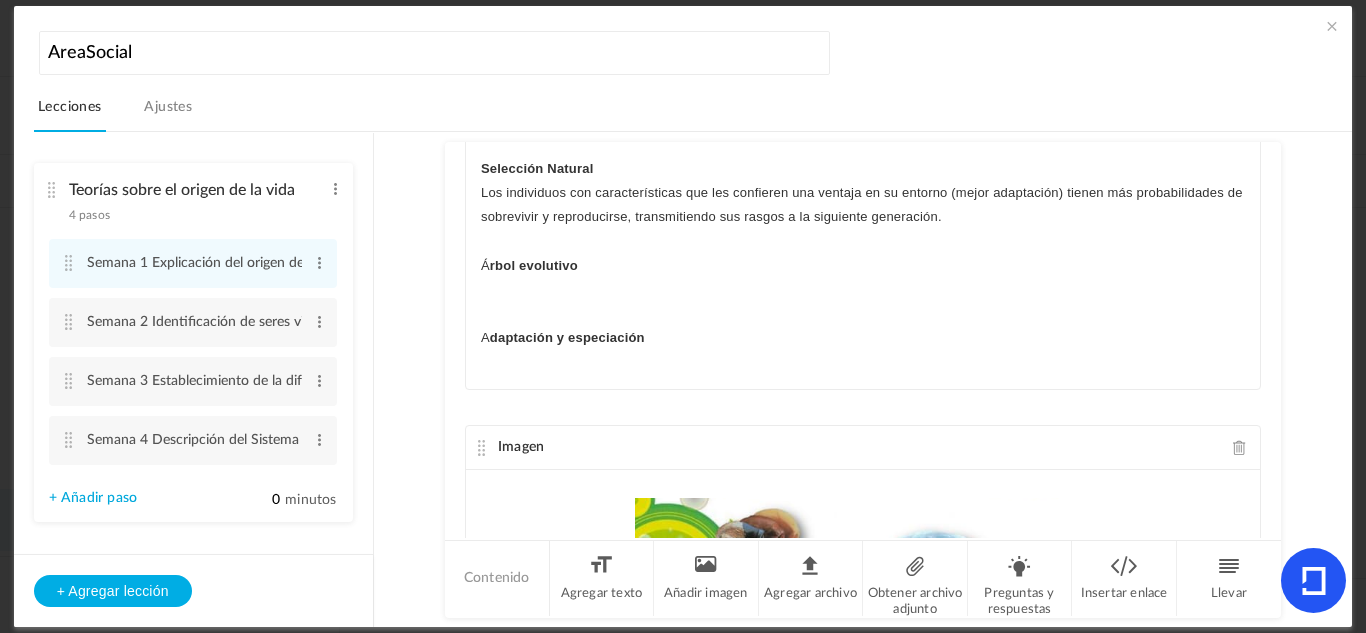 click 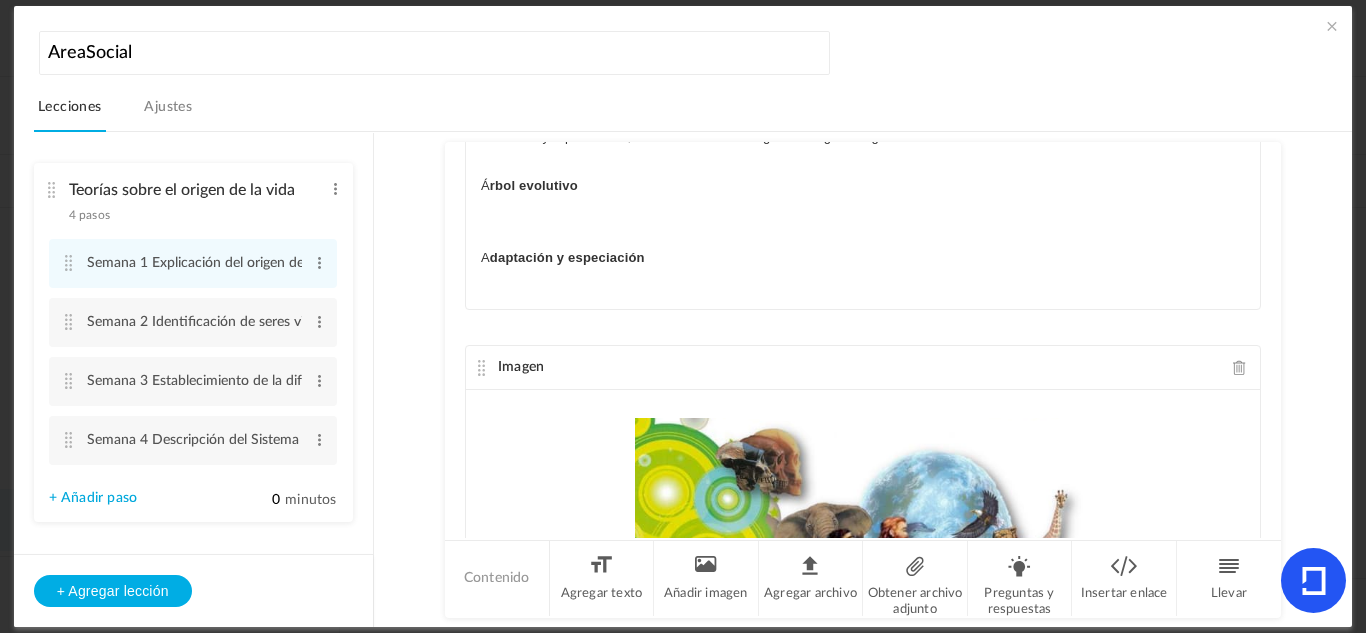scroll, scrollTop: 185, scrollLeft: 0, axis: vertical 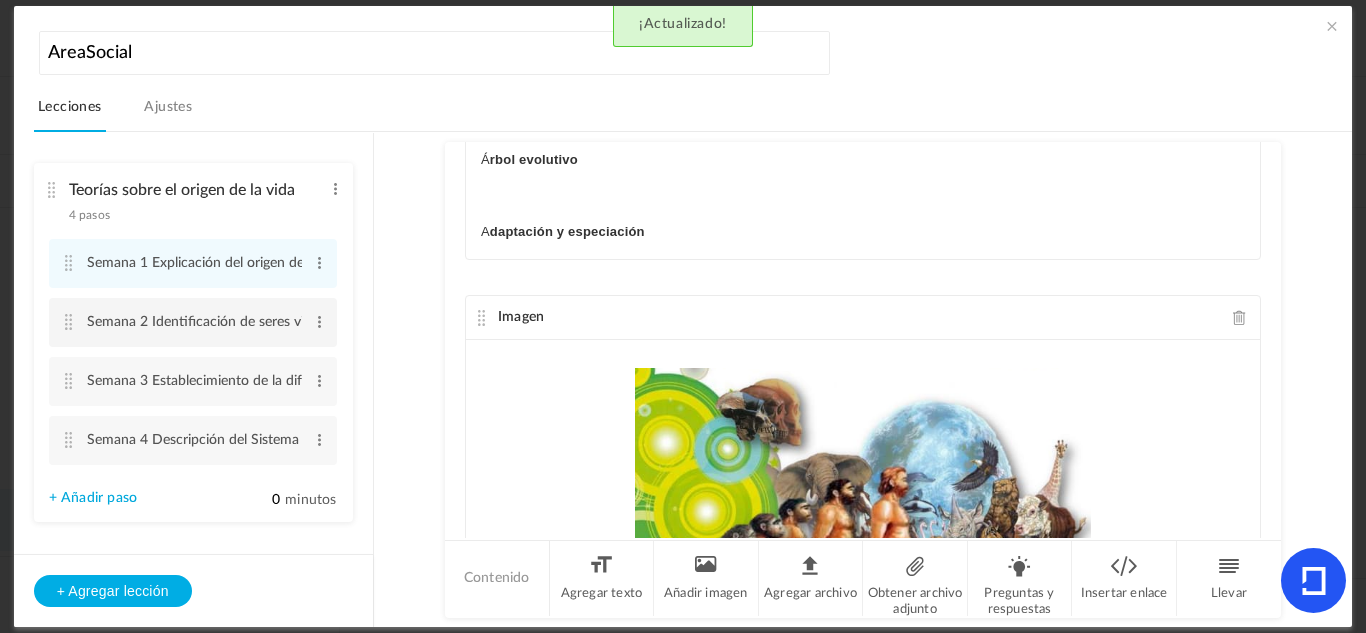 click at bounding box center (69, 322) 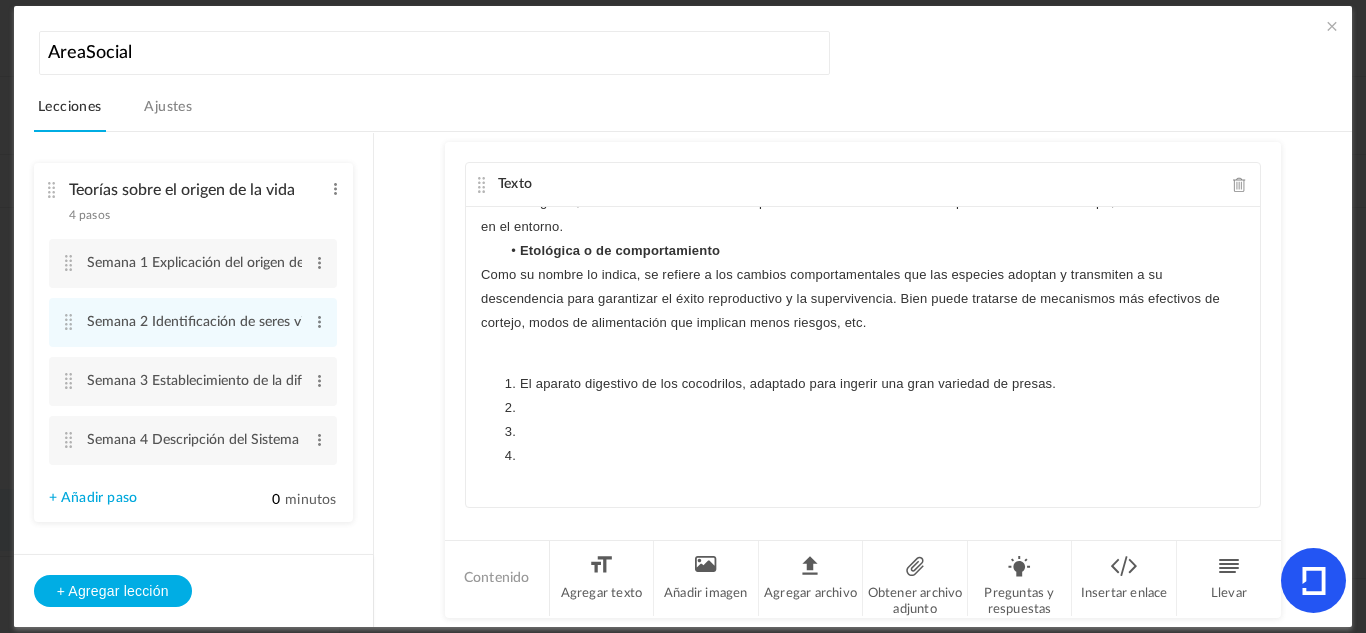scroll, scrollTop: 334, scrollLeft: 0, axis: vertical 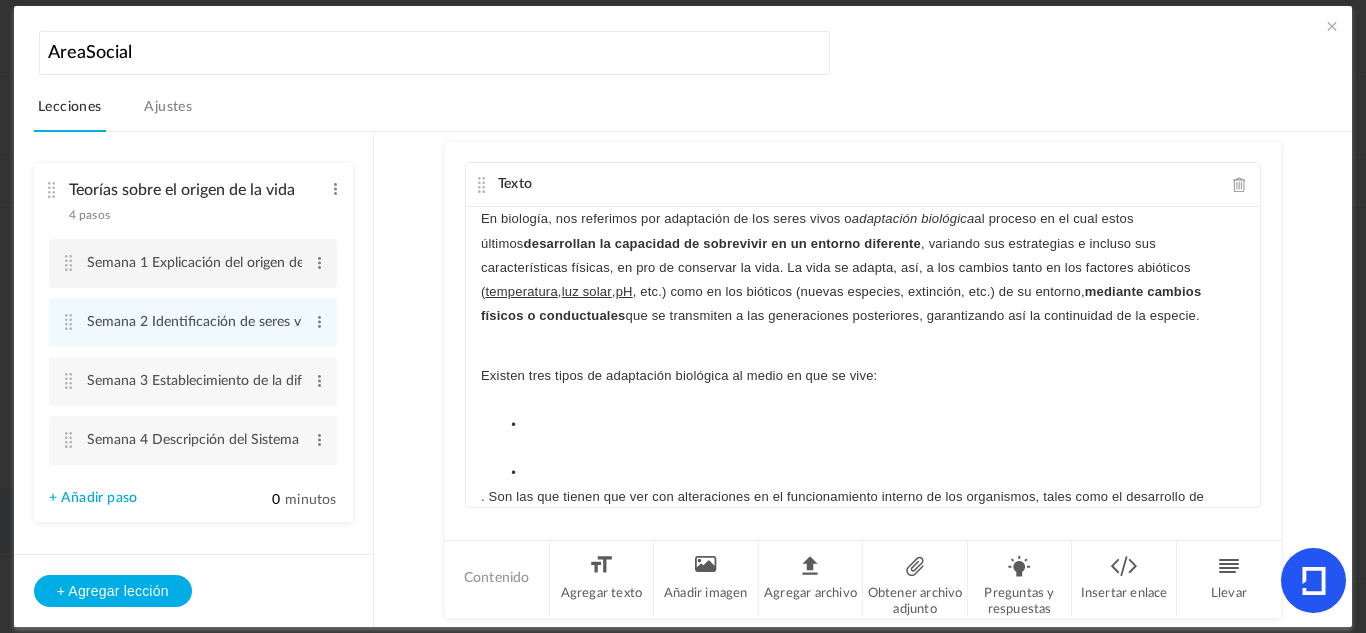 click on "Semana 1 Explicación del origen de la vida desde la teoría evolucionista
Editar
Borrar" at bounding box center [193, 263] 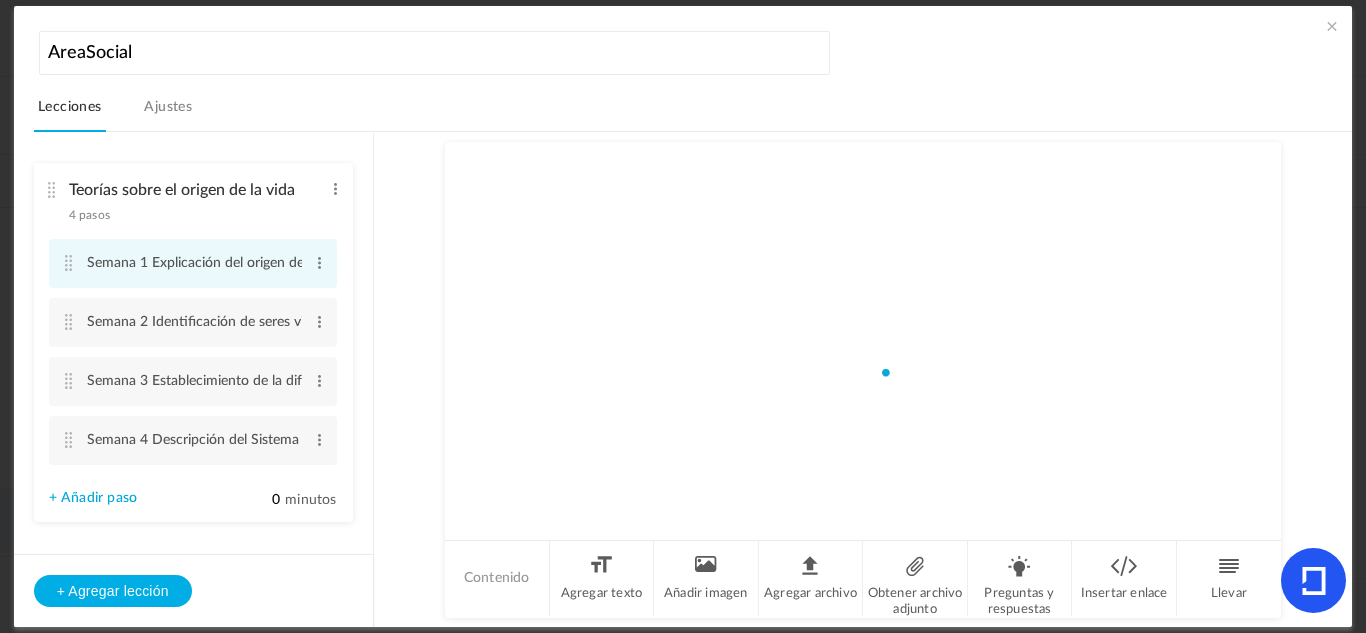 click at bounding box center [69, 263] 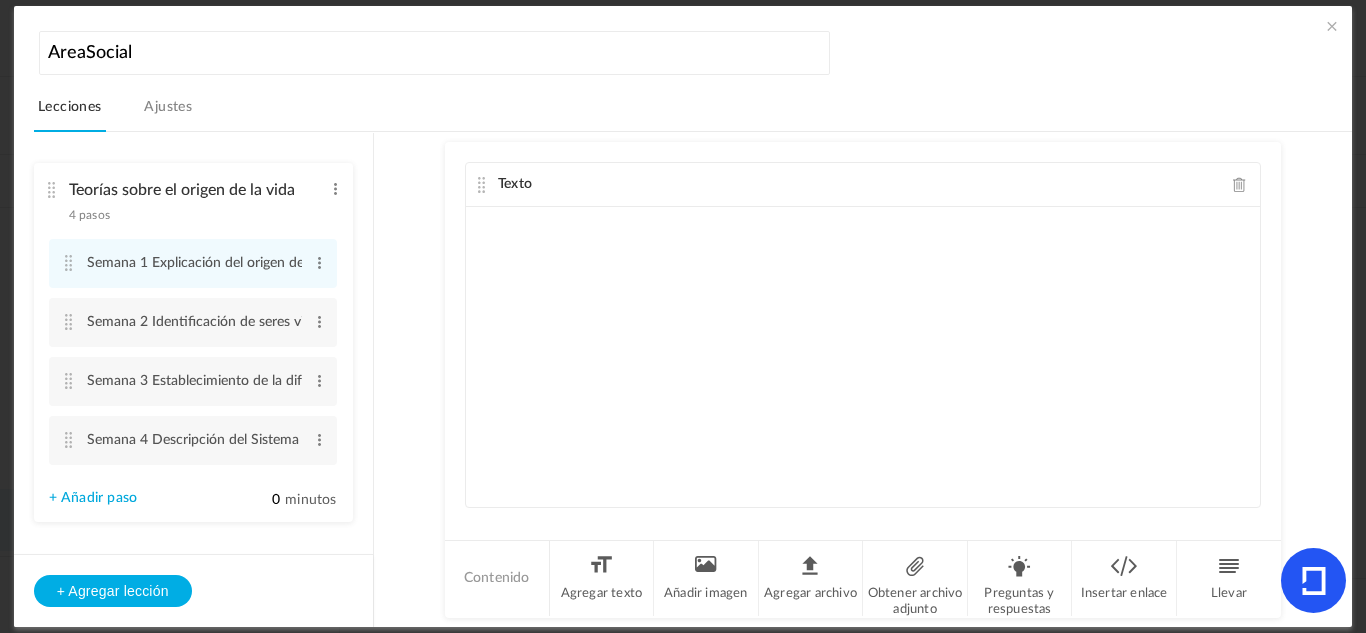 click 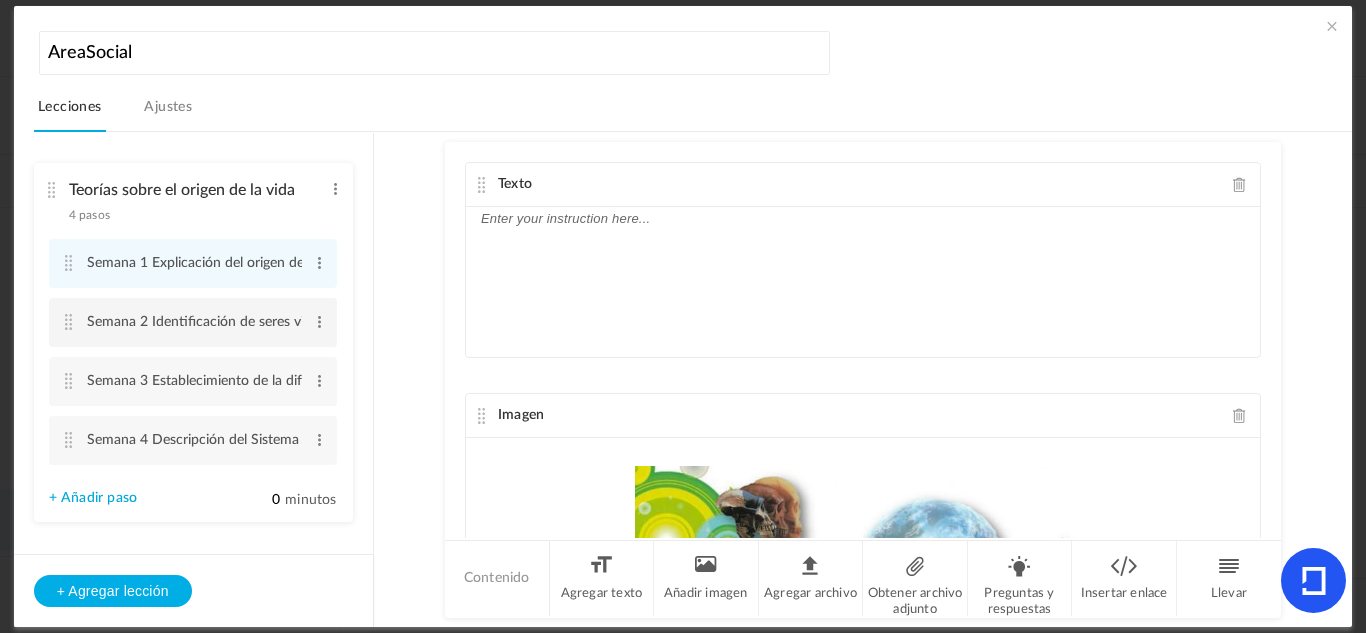 click at bounding box center [69, 322] 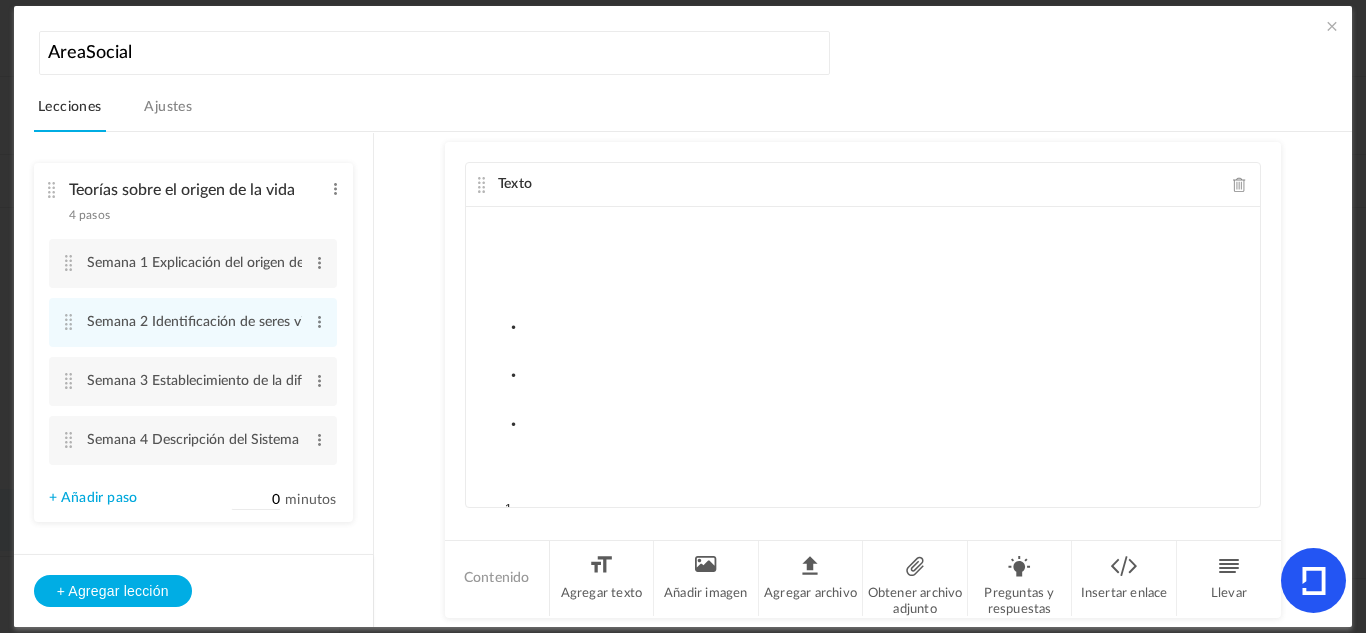 click on "minutos" at bounding box center [310, 500] 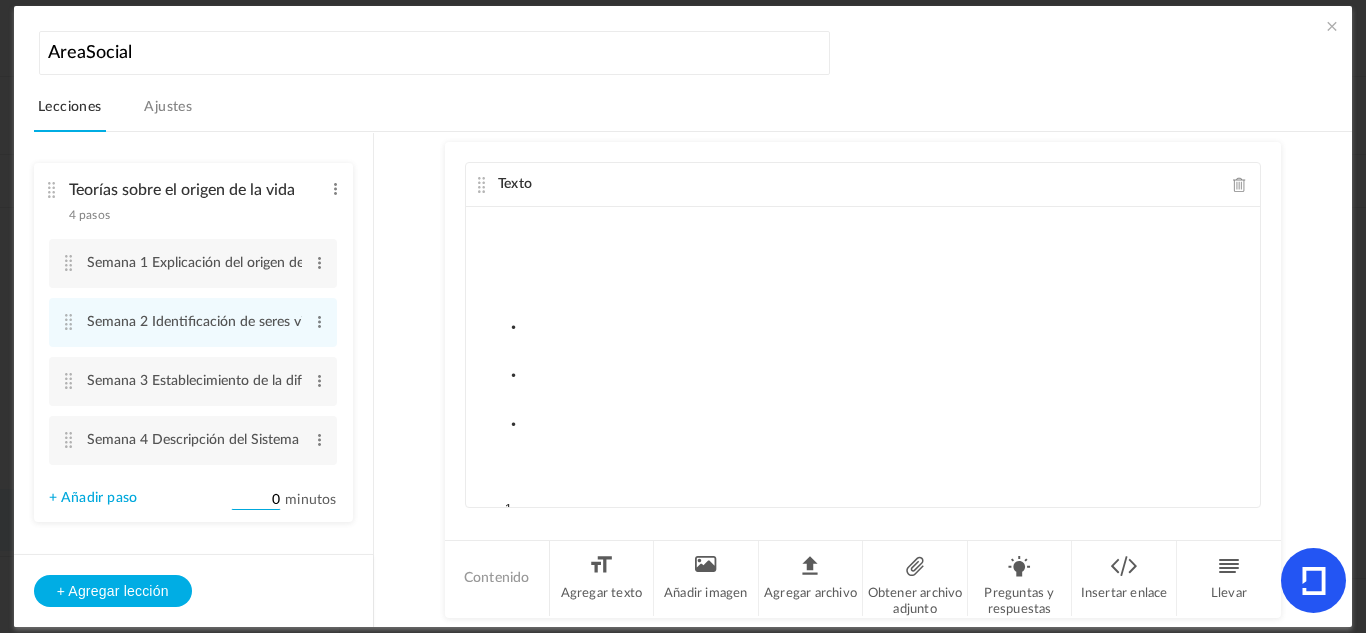 click on "0" at bounding box center [256, 500] 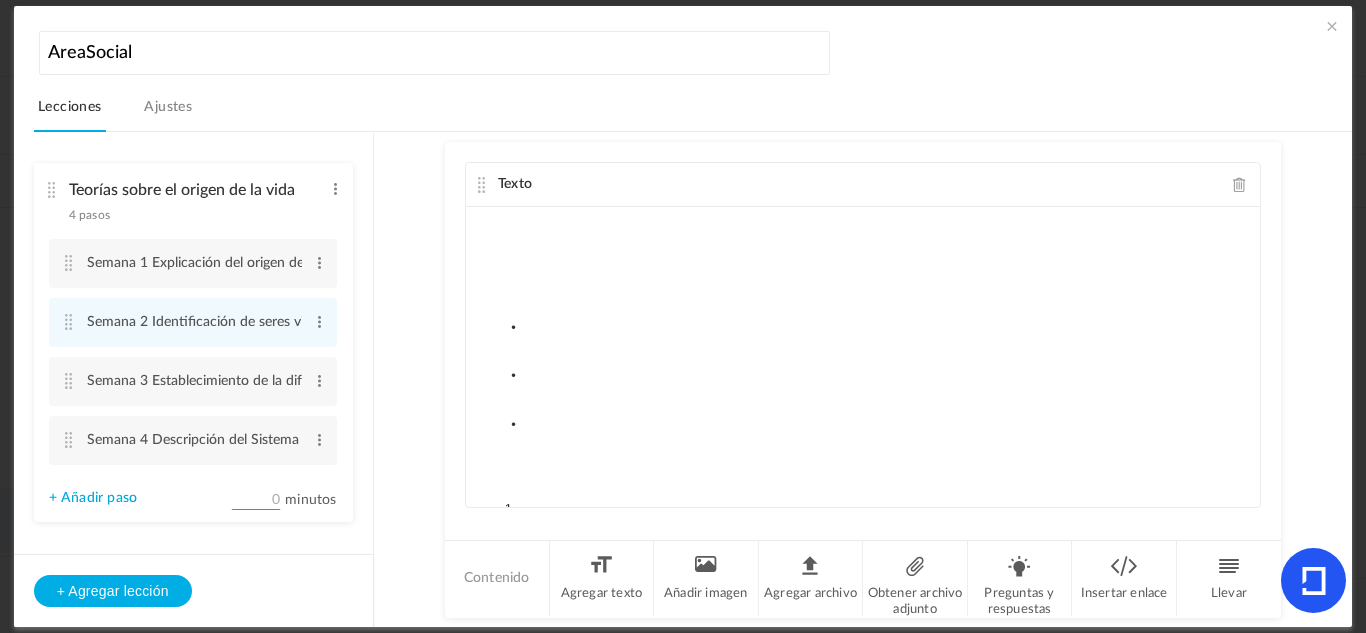 type on "1" 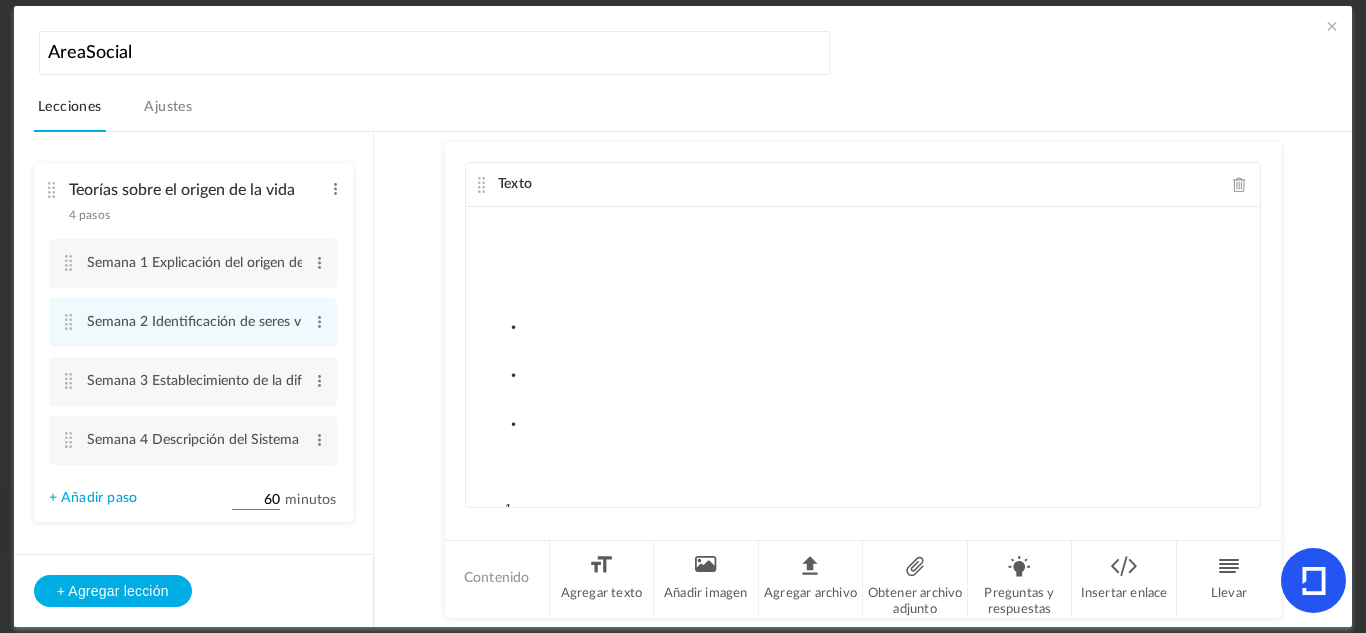 type on "60" 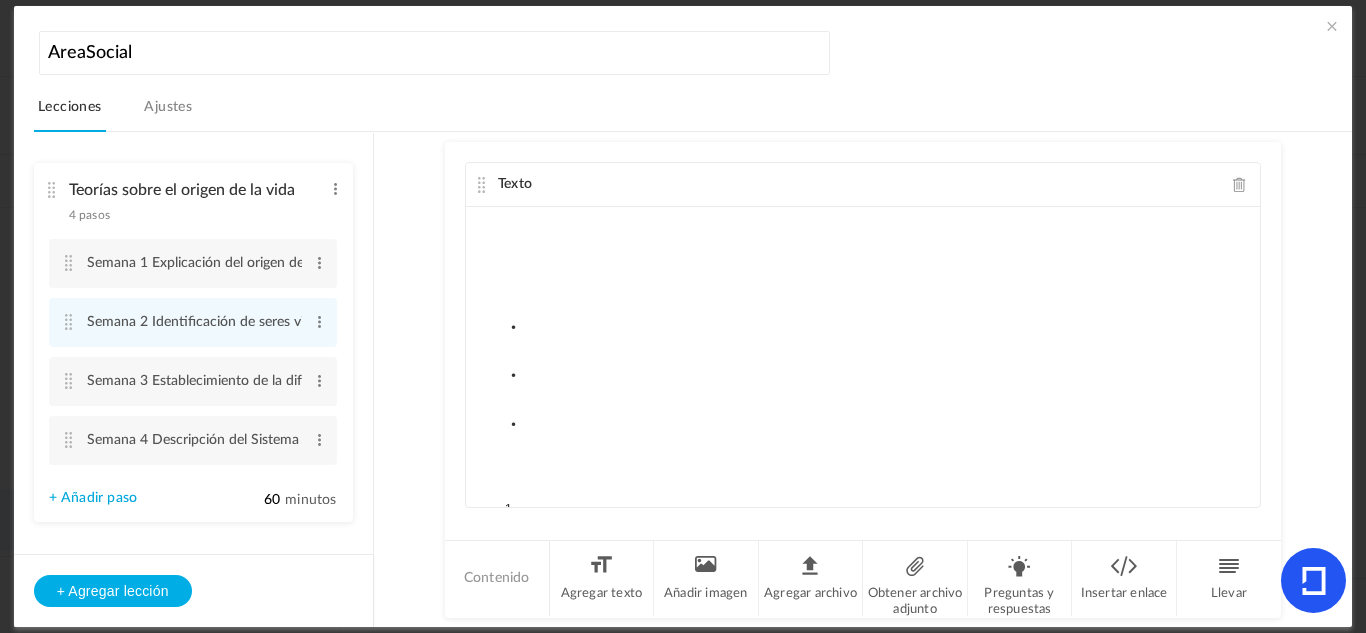 click on "Teorías sobre el origen de la vida
[NUMBER] pasos
Editar
Borrar
Semana [NUMBER] Explicación del origen de la vida desde la teoría evolucionista
Editar Borrar Editar Borrar Editar" at bounding box center [193, 343] 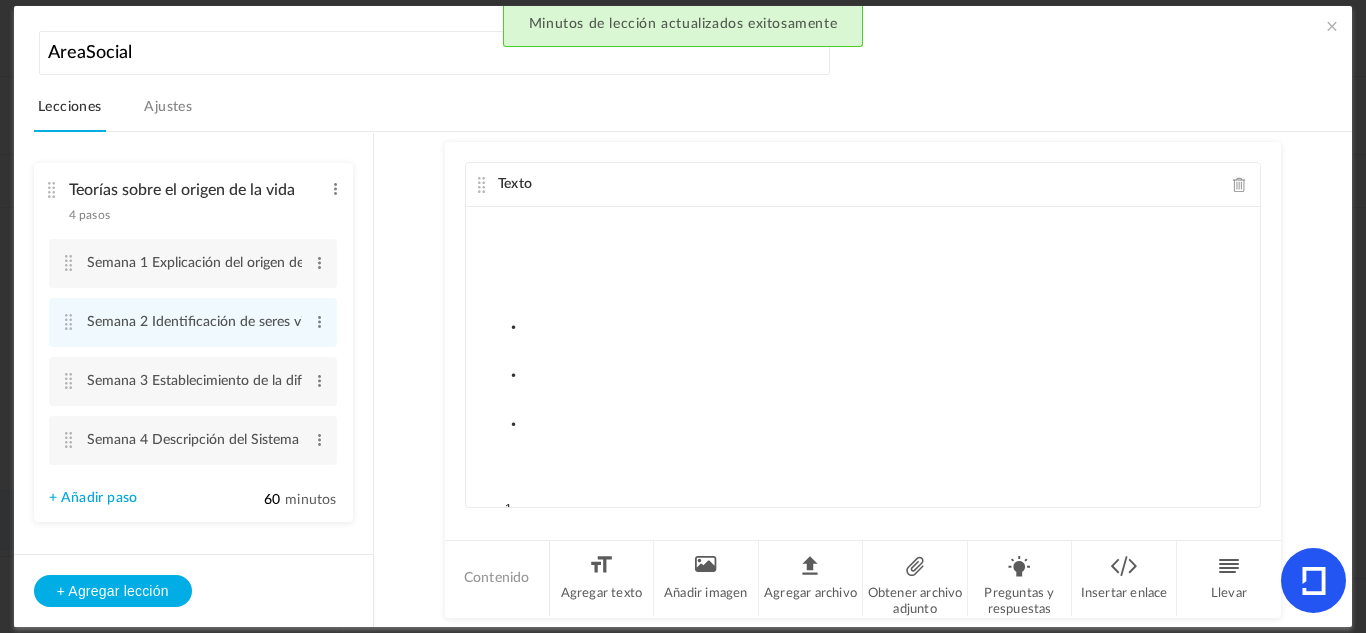 click on "Teorías sobre el origen de la vida
4 pasos
Editar
Borrar
Semana 1 Explicación del origen de la vida desde la teoría evolucionista
Editar" at bounding box center [193, 342] 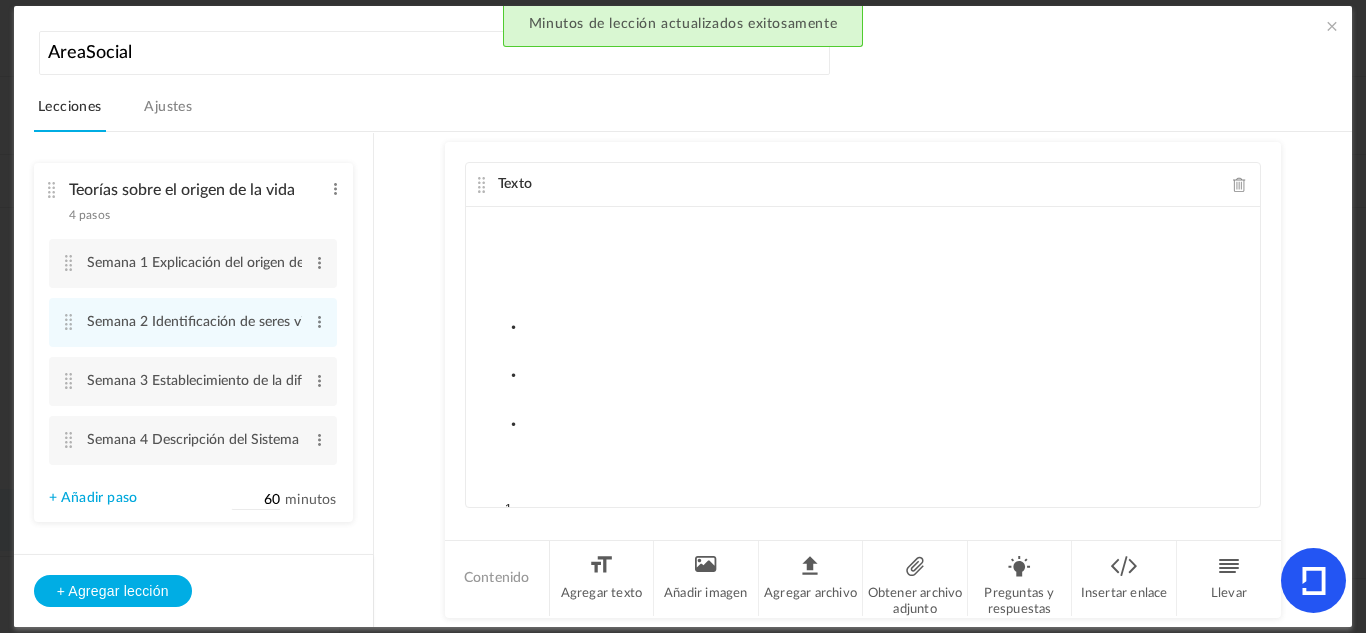click on "minutos" at bounding box center (310, 500) 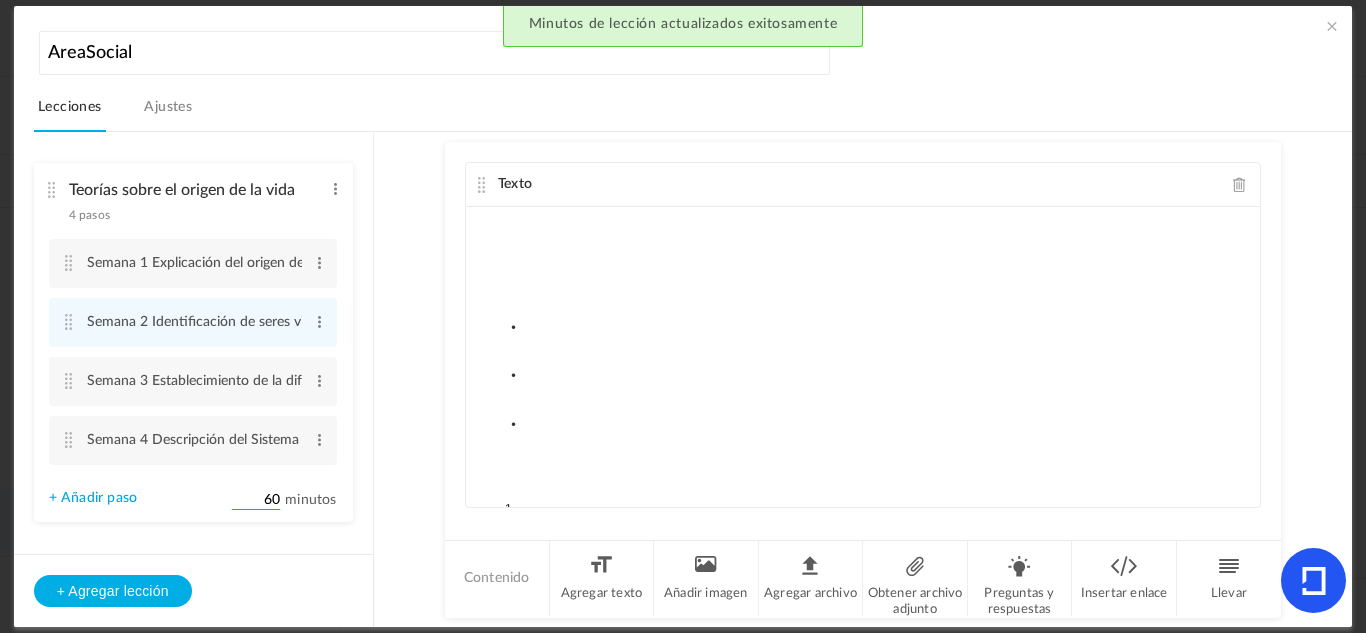 click on "60" at bounding box center (256, 500) 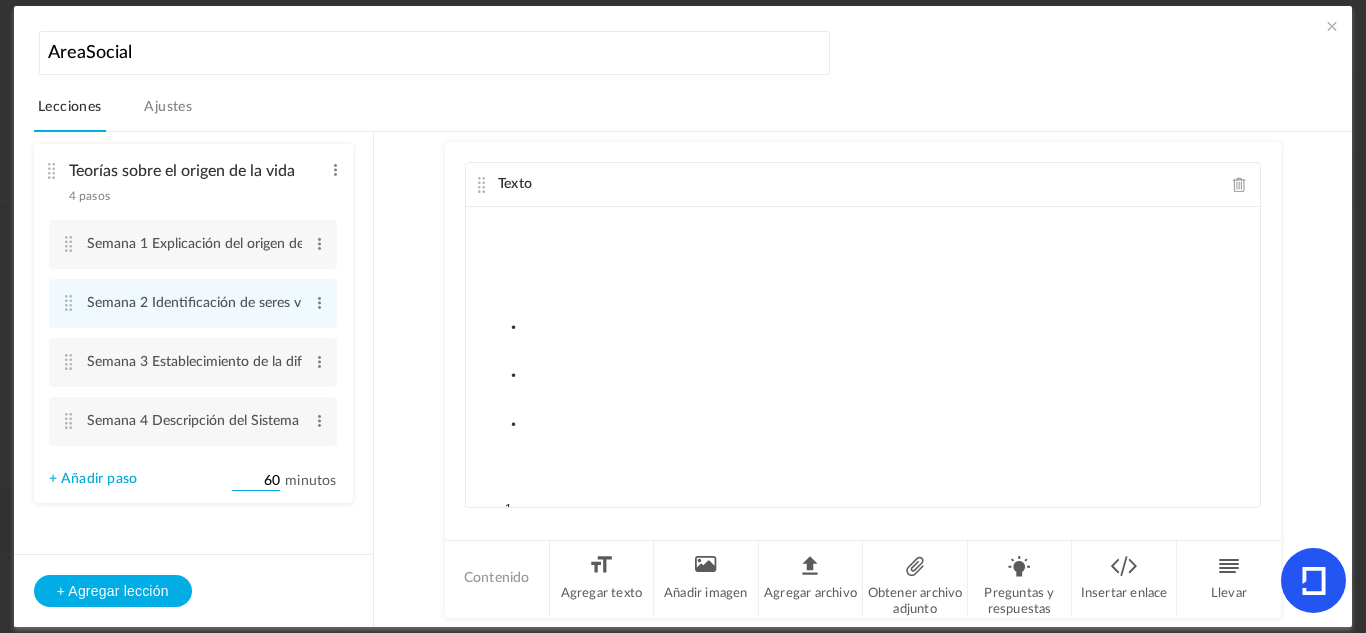 scroll, scrollTop: 21, scrollLeft: 0, axis: vertical 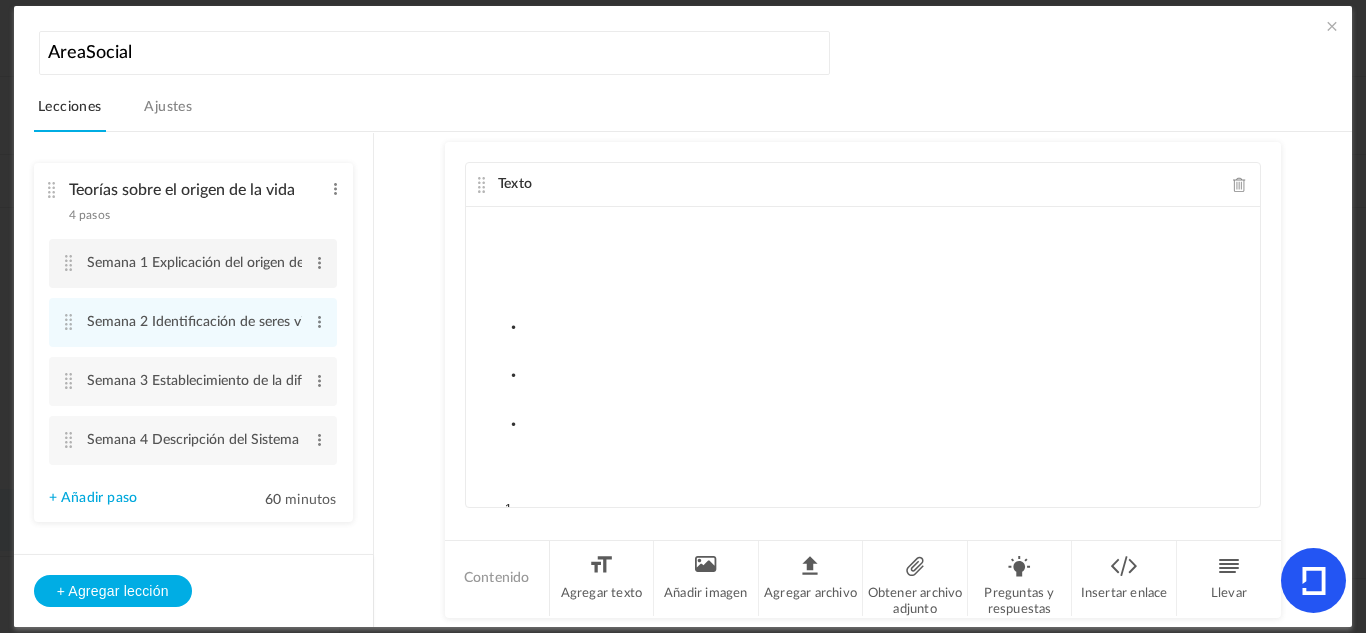 click on "Semana 1 Explicación del origen de la vida desde la teoría evolucionista
Editar
Borrar" at bounding box center [193, 263] 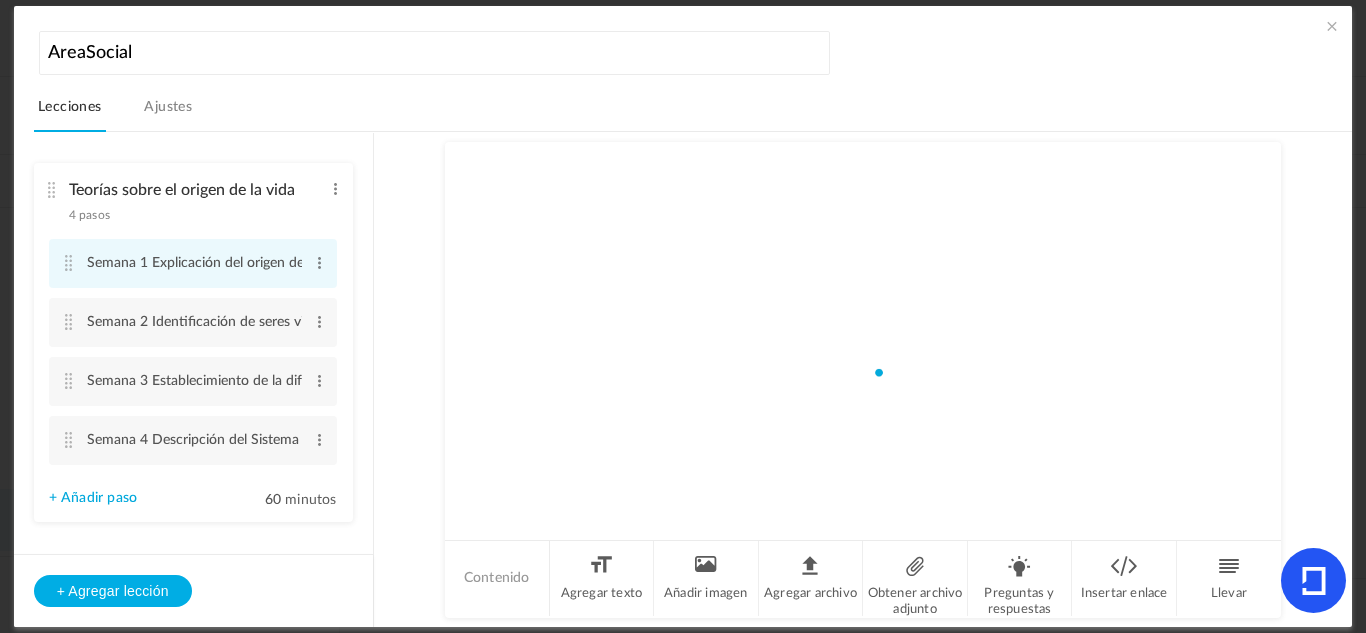 click at bounding box center [69, 263] 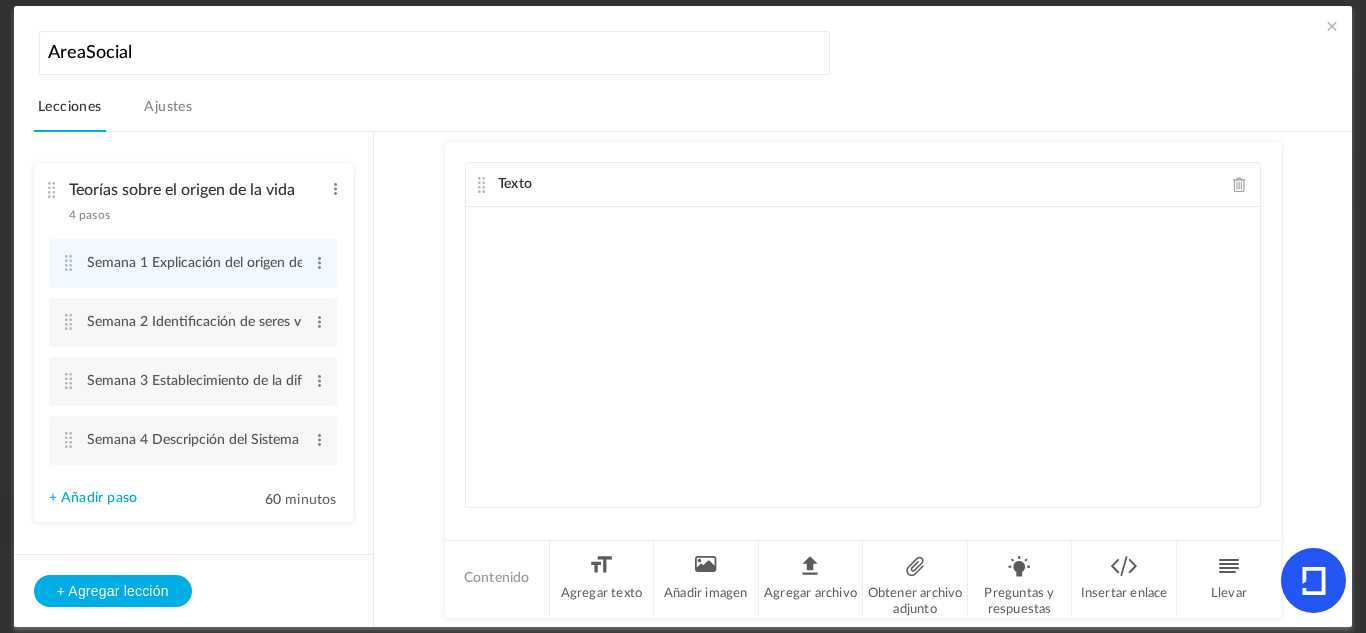 click at bounding box center (52, 190) 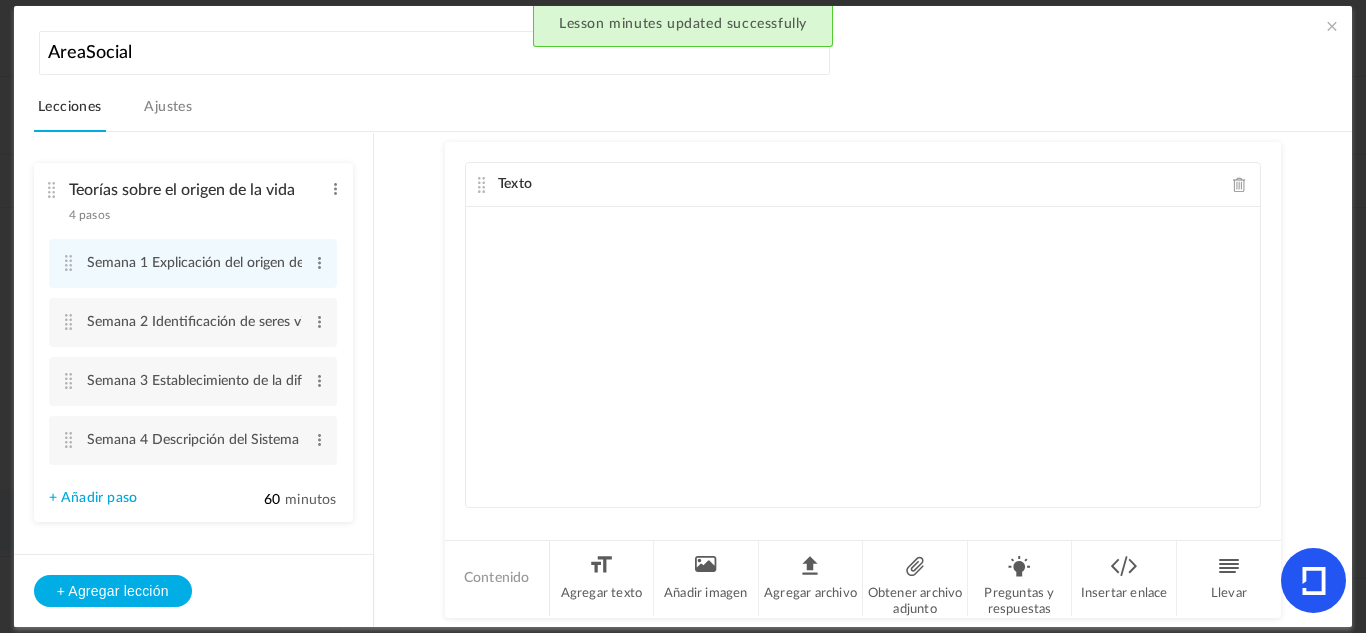 click at bounding box center (52, 190) 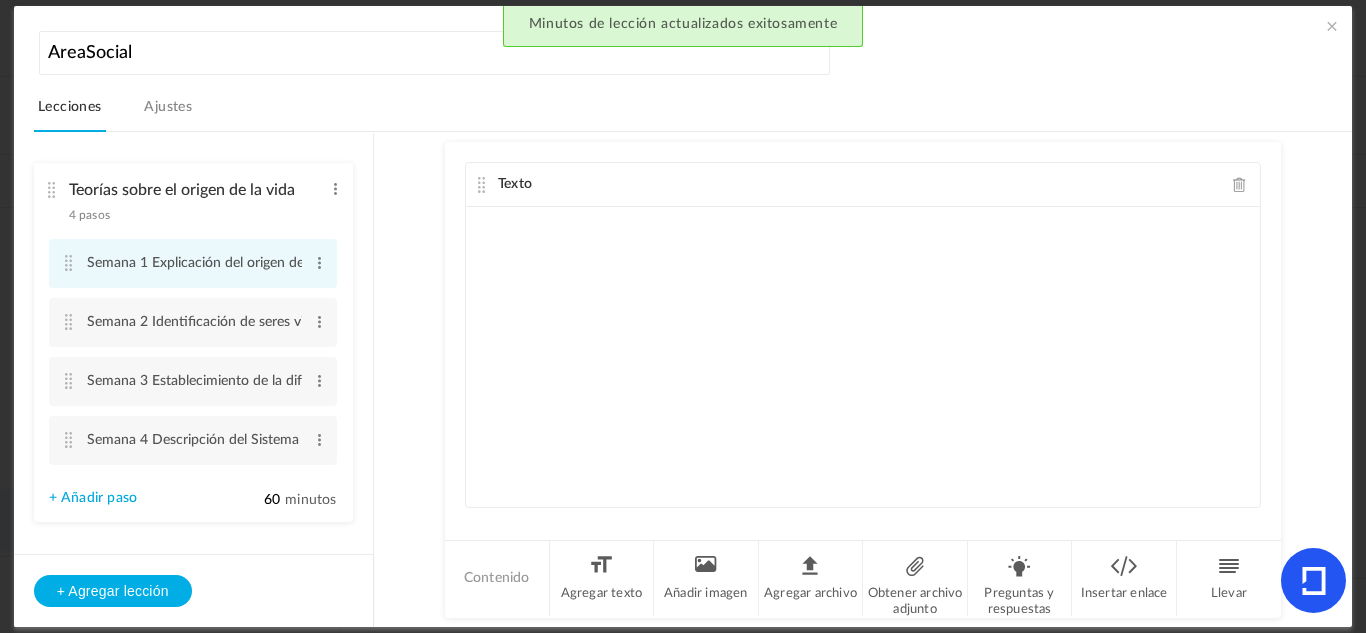 click at bounding box center [69, 263] 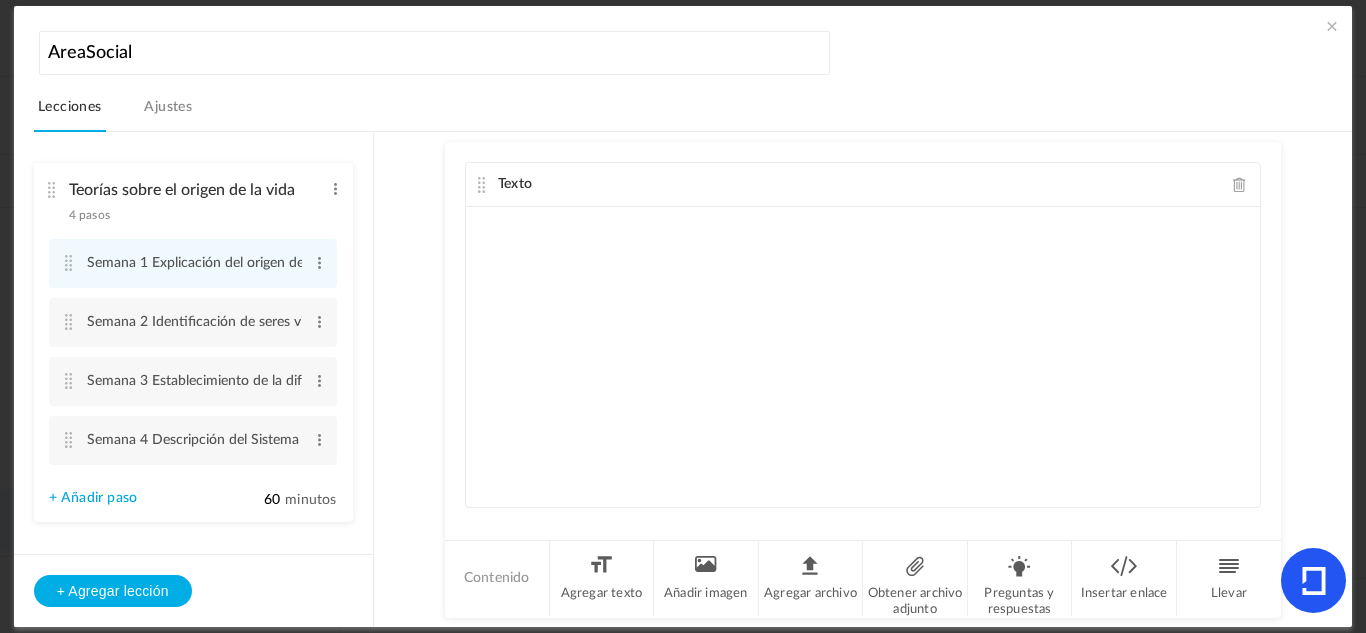 click 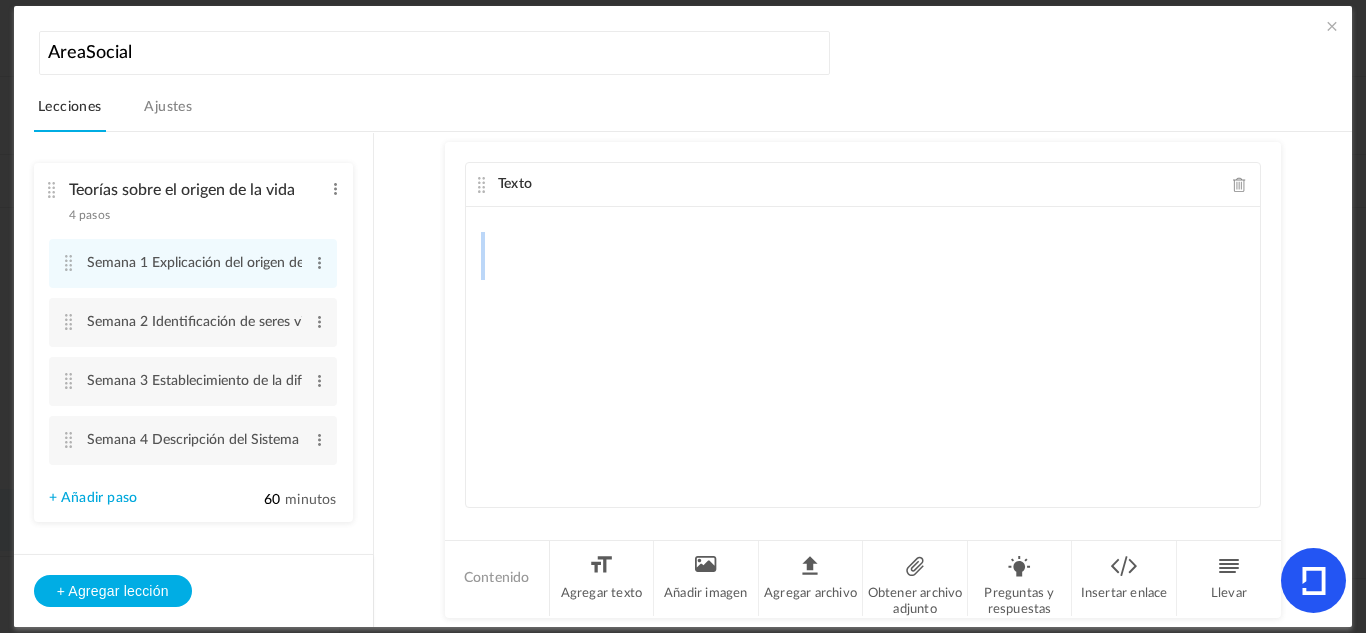 click 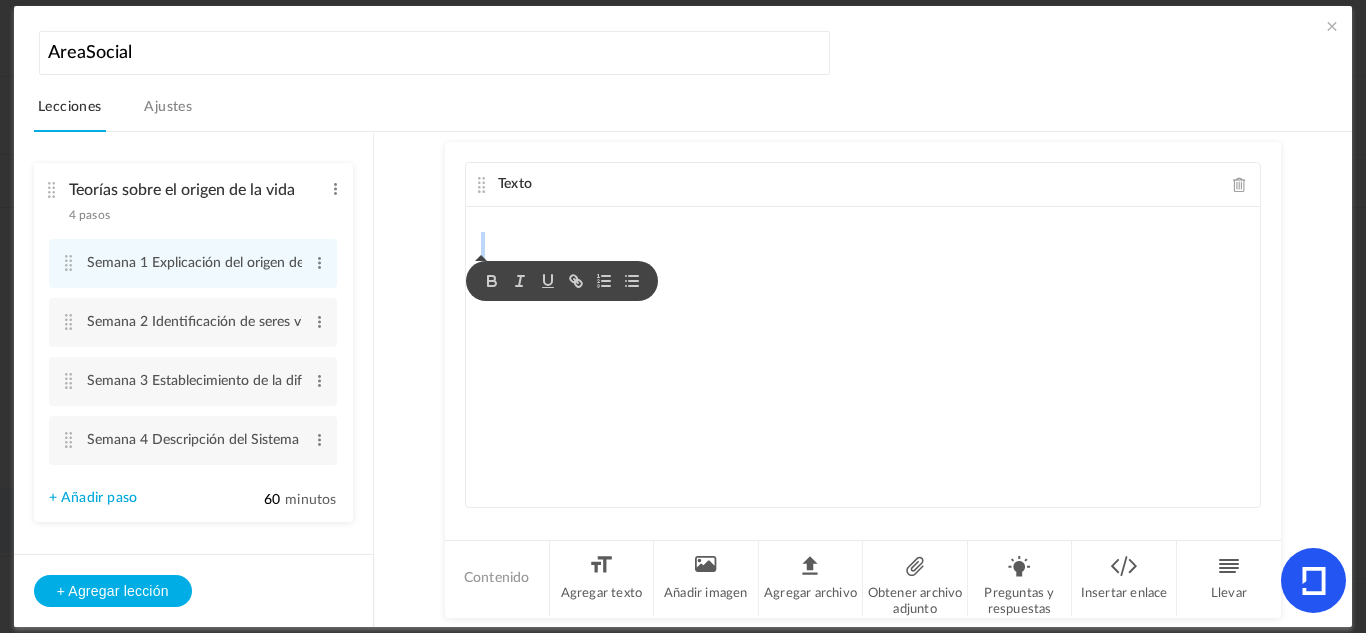 click 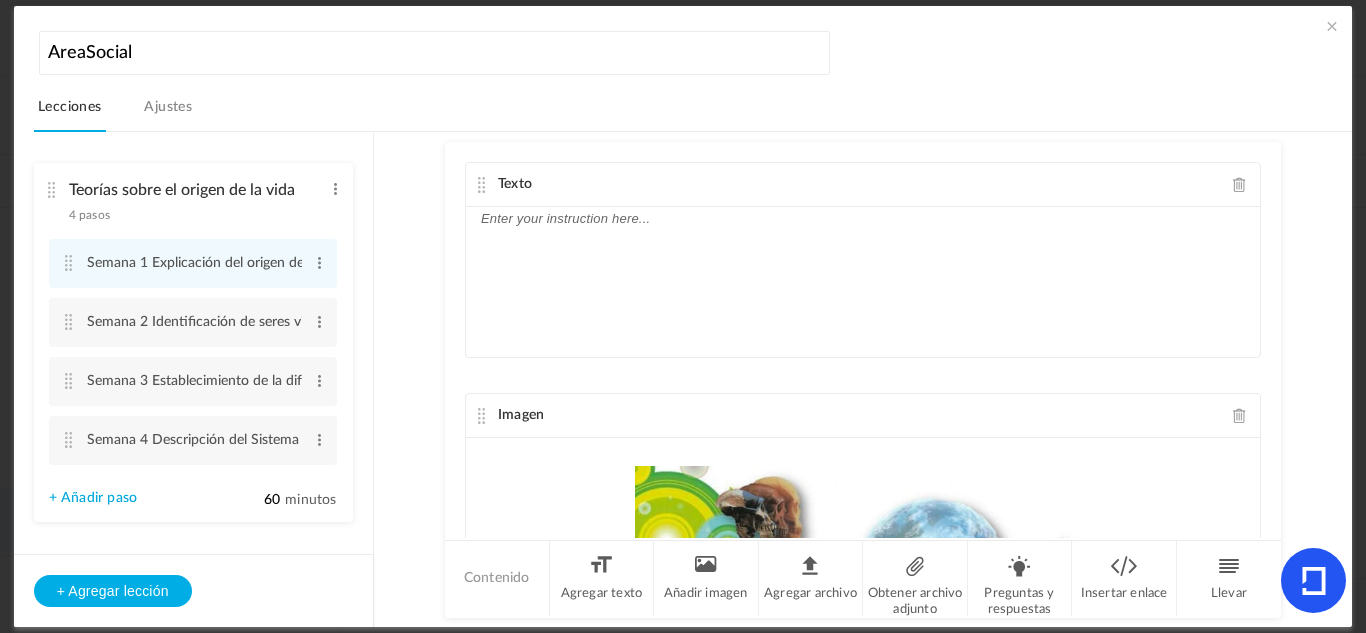 click 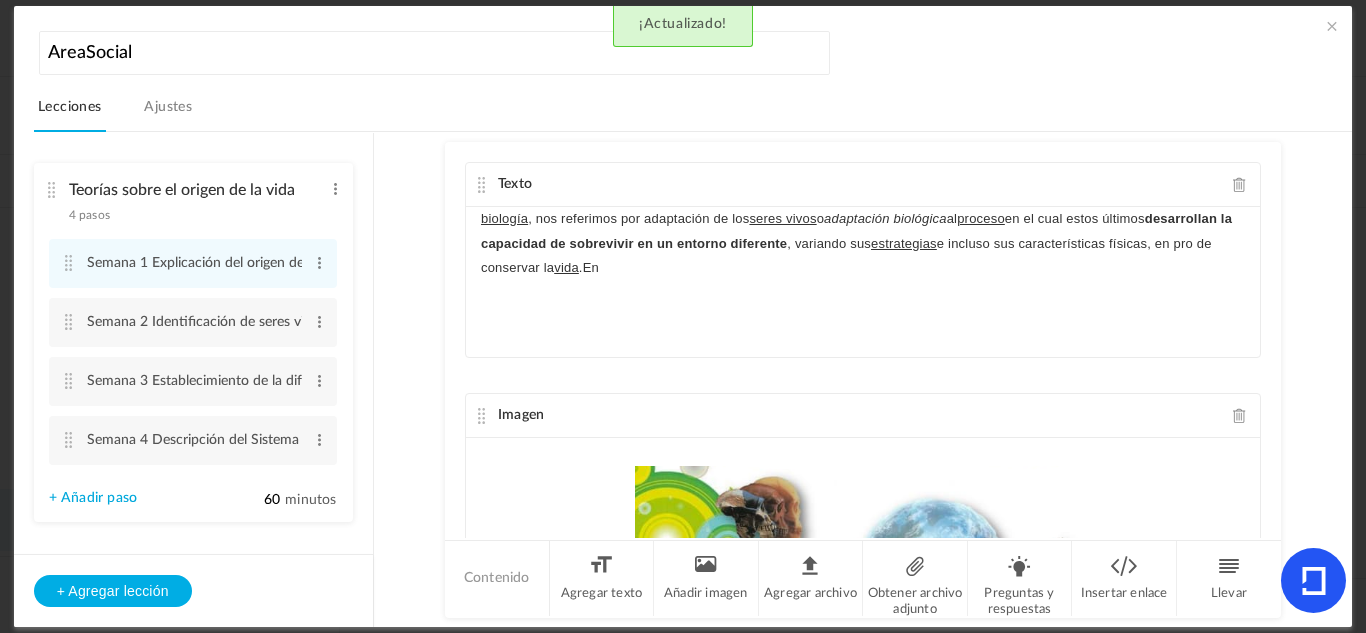 type 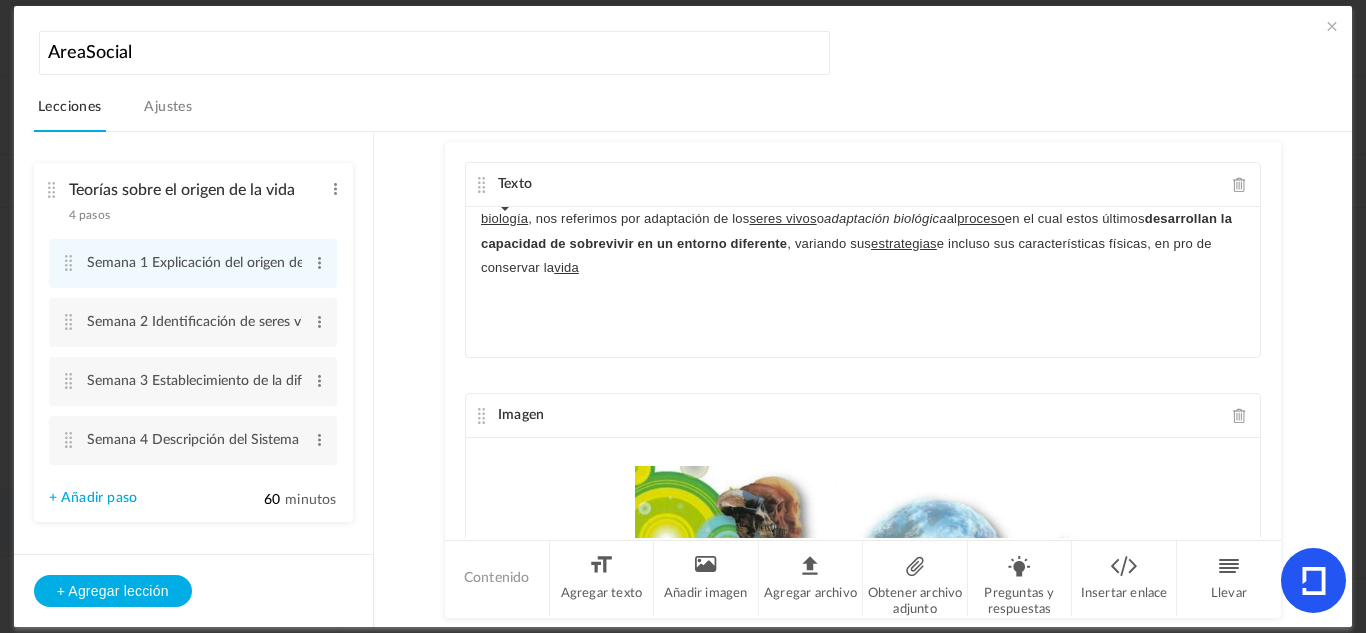 click on "biología" 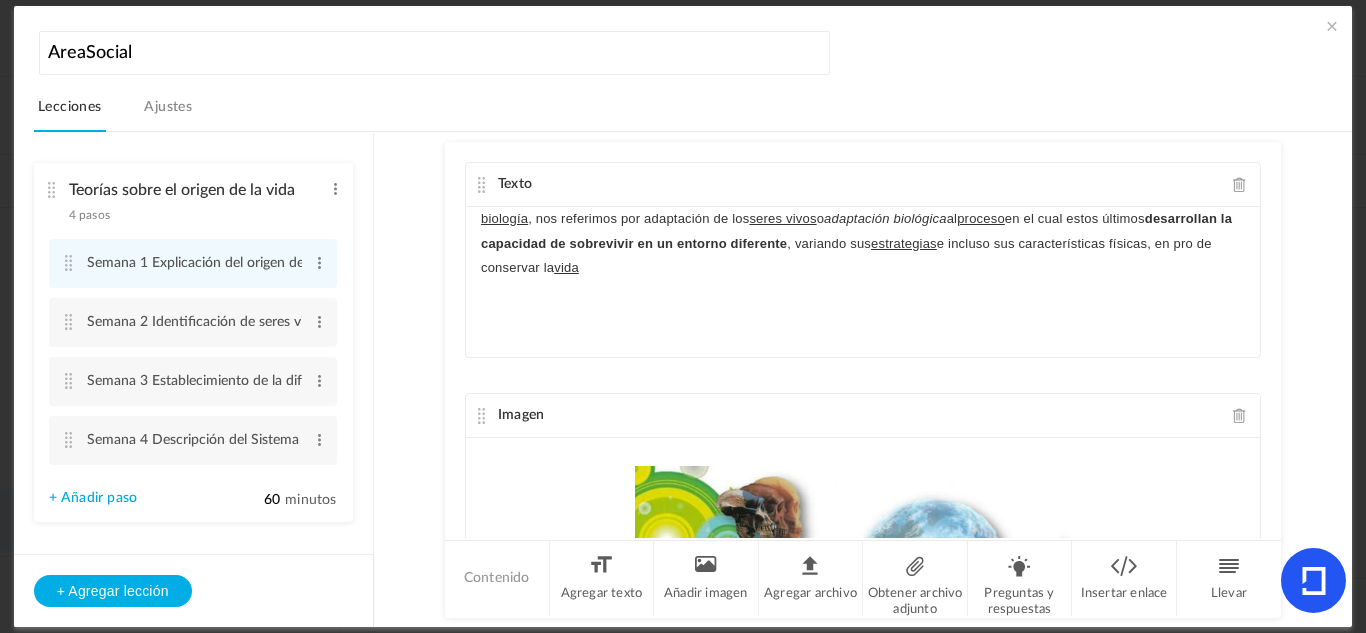 click 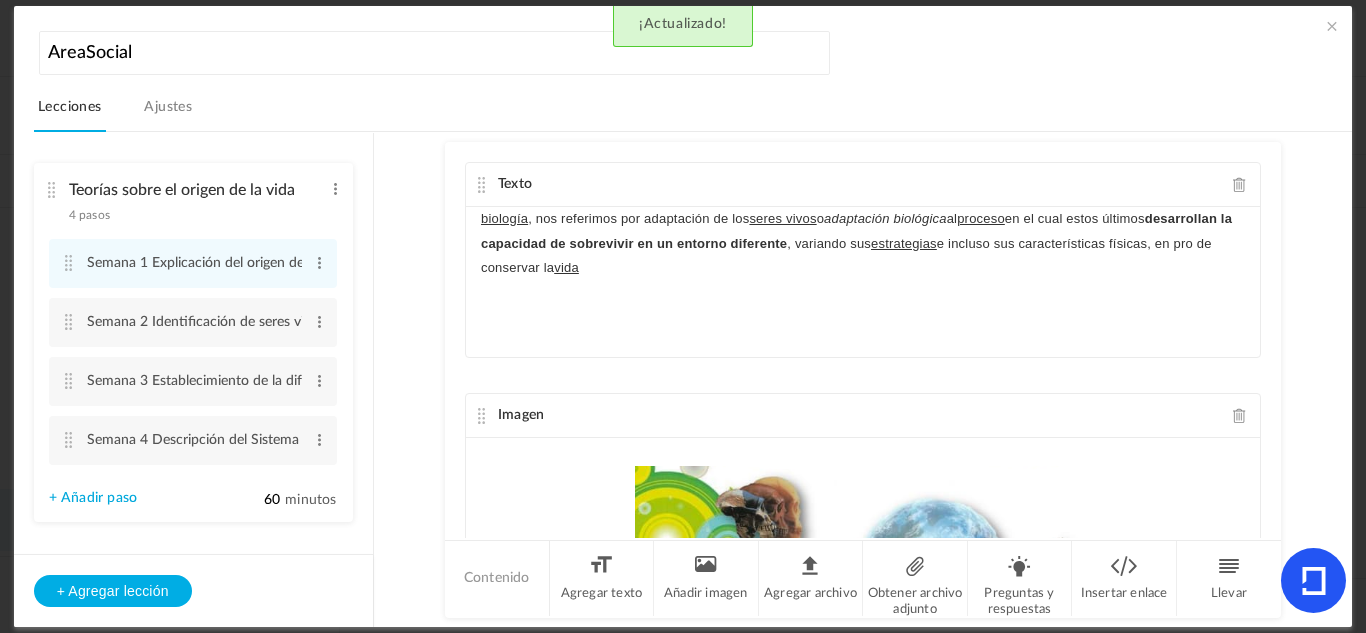 click on "biología , nos referimos por adaptación de los seres vivos o adaptación biológica al proceso en el cual estos últimos desarrollan la capacidad de sobrevivir en un entorno diferente , variando sus estrategias e incluso sus características físicas, en pro de conservar la vida" 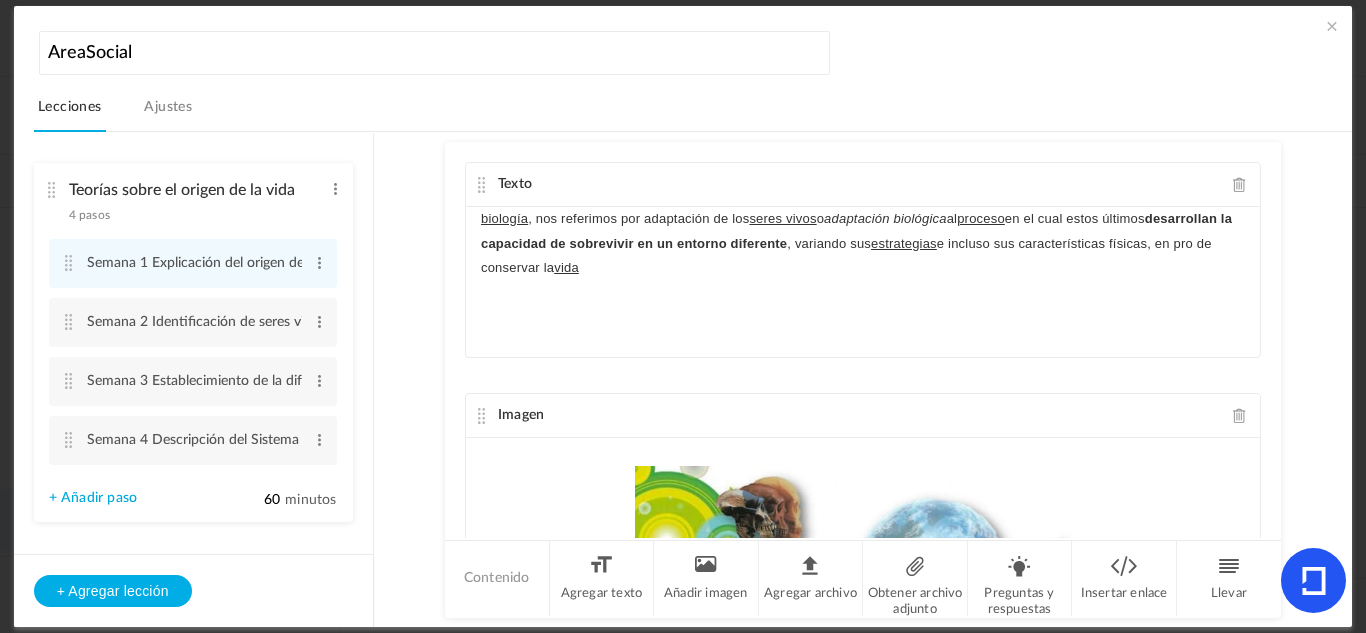 click on "biología , nos referimos por adaptación de los seres vivos o adaptación biológica al proceso en el cual estos últimos desarrollan la capacidad de sobrevivir en un entorno diferente , variando sus estrategias e incluso sus características físicas, en pro de conservar la vida" 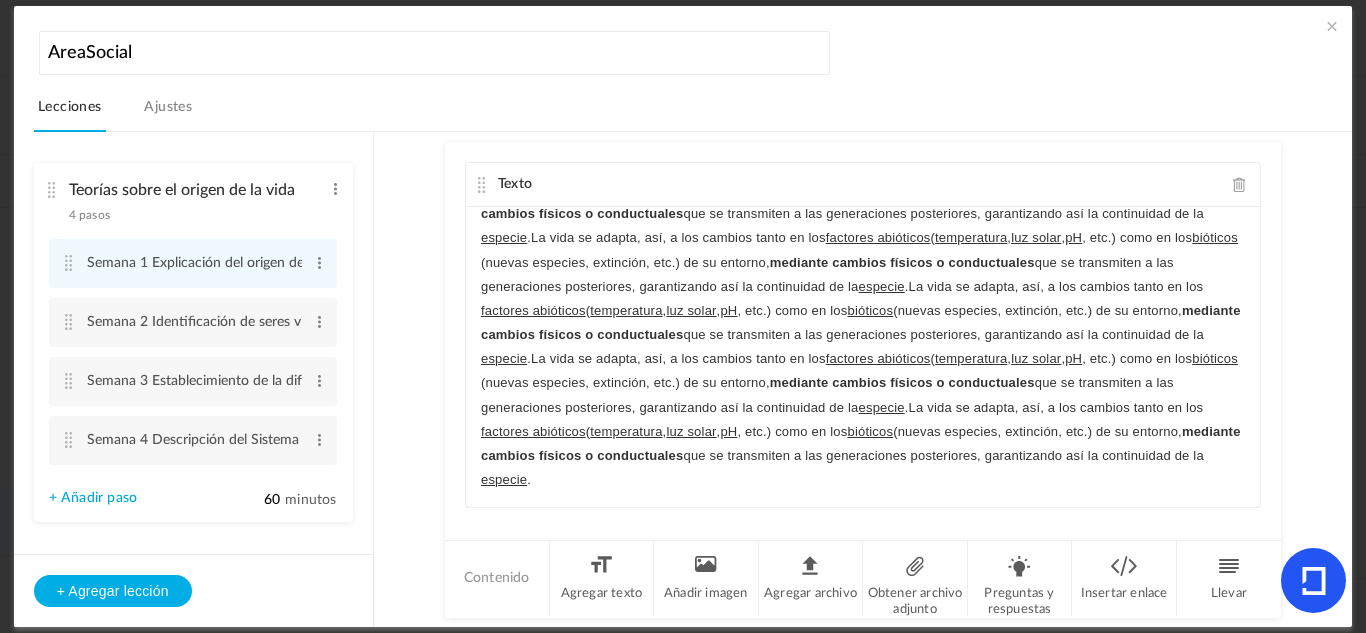 scroll, scrollTop: 0, scrollLeft: 0, axis: both 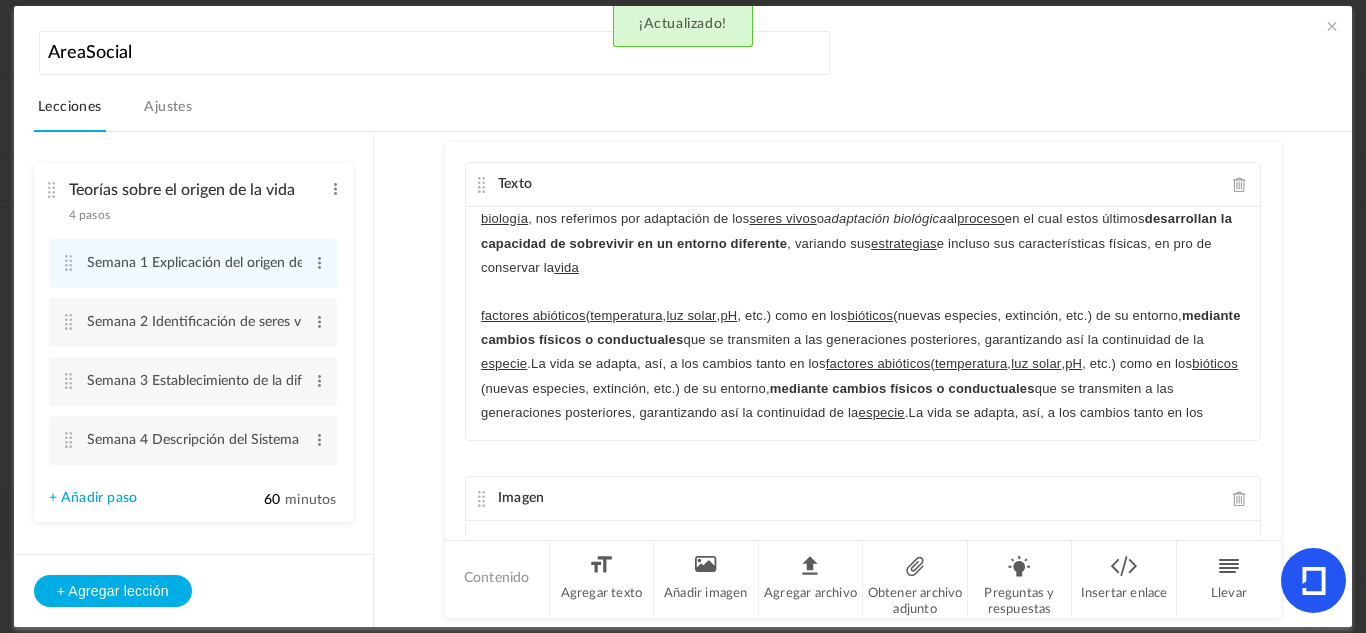 click on "factores abióticos  ( temperatura ,  luz solar ,  pH , etc.) como en los  bióticos  (nuevas especies, extinción, etc.) de su entorno,  mediante cambios físicos o conductuales  que se transmiten a las generaciones posteriores, garantizando así la continuidad de la  especie .La vida se adapta, así, a los cambios tanto en los  factores abióticos  ( temperatura ,  luz solar ,  pH , etc.) como en los  bióticos  (nuevas especies, extinción, etc.) de su entorno,  mediante cambios físicos o conductuales  que se transmiten a las generaciones posteriores, garantizando así la continuidad de la  especie .La vida se adapta, así, a los cambios tanto en los" 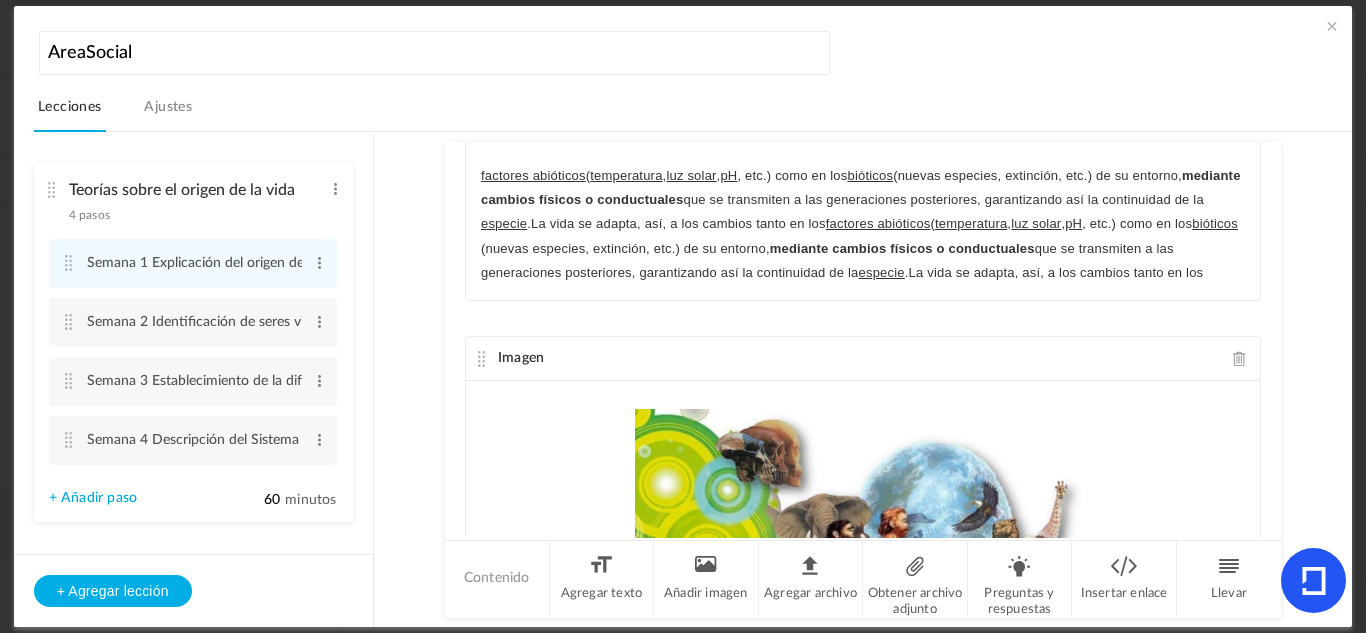 scroll, scrollTop: 0, scrollLeft: 0, axis: both 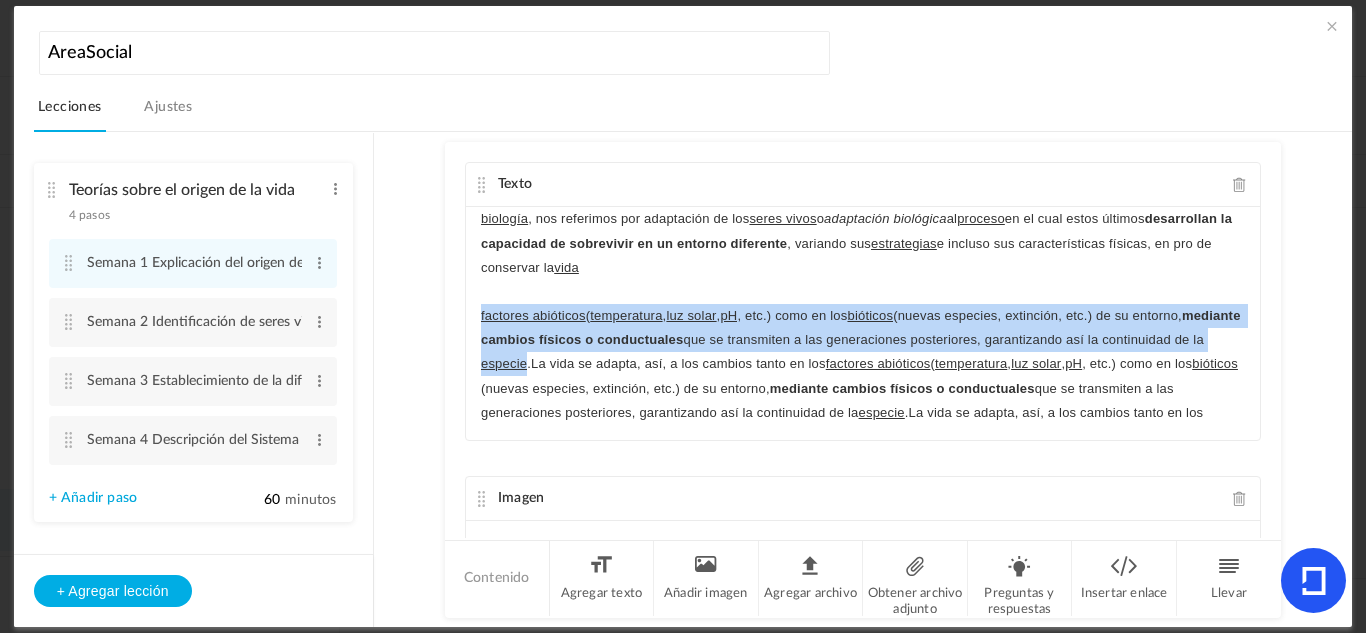 drag, startPoint x: 558, startPoint y: 364, endPoint x: 469, endPoint y: 318, distance: 100.18483 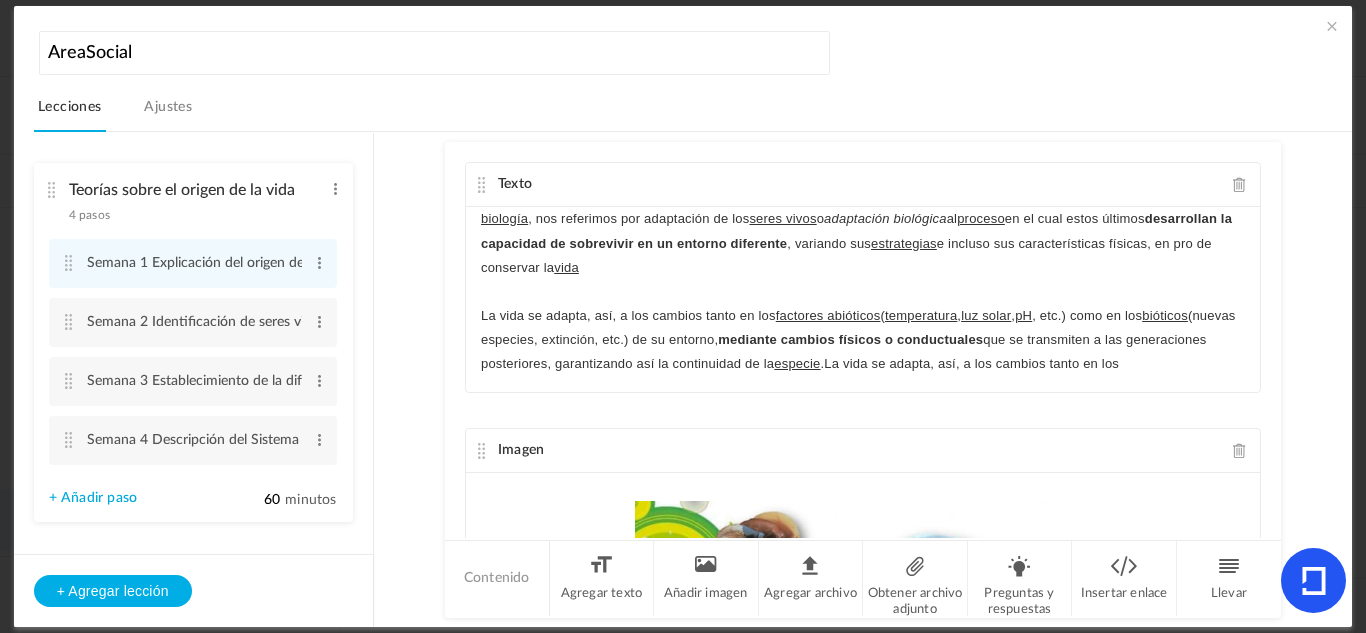 scroll, scrollTop: 0, scrollLeft: 14, axis: horizontal 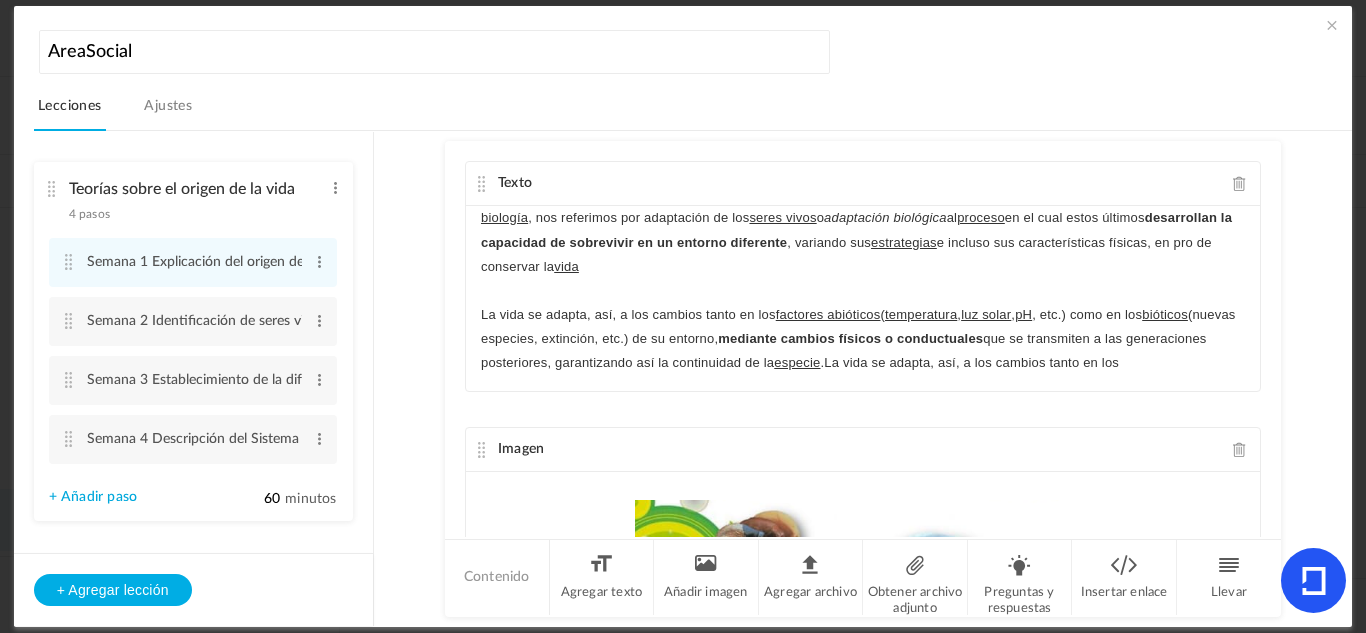 click on "La vida se adapta, así, a los cambios tanto en los factores abióticos ( temperatura , luz solar , pH , etc.) como en los bióticos (nuevas especies, extinción, etc.) de su entorno, mediante cambios físicos o conductuales que se transmiten a las generaciones posteriores, garantizando así la continuidad de la especie.La vida se adapta, así, a los cambios tanto en los" 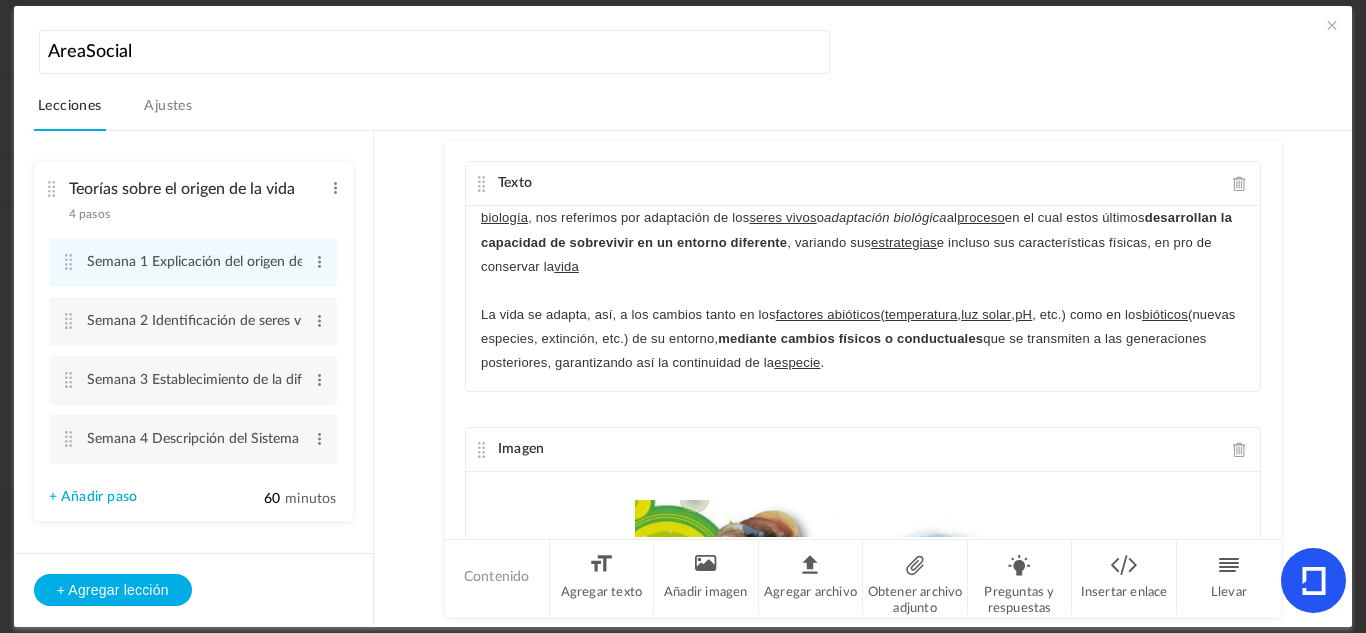 click on "Texto
biología , nos referimos por adaptación de los seres vivos o adaptación biológica al proceso en el cual estos últimos desarrollan la capacidad de sobrevivir en un entorno diferente , variando sus estrategias e incluso sus características físicas, en pro de conservar la vida La vida se adapta, así, a los cambios tanto en los factores abióticos ( temperatura , luz solar , pH , etc.) como en los bióticos (nuevas especies, extinción, etc.) de su entorno, mediante cambios físicos o conductuales que se transmiten a las generaciones posteriores, garantizando así la continuidad de la especie.
Imagen
YouTube" 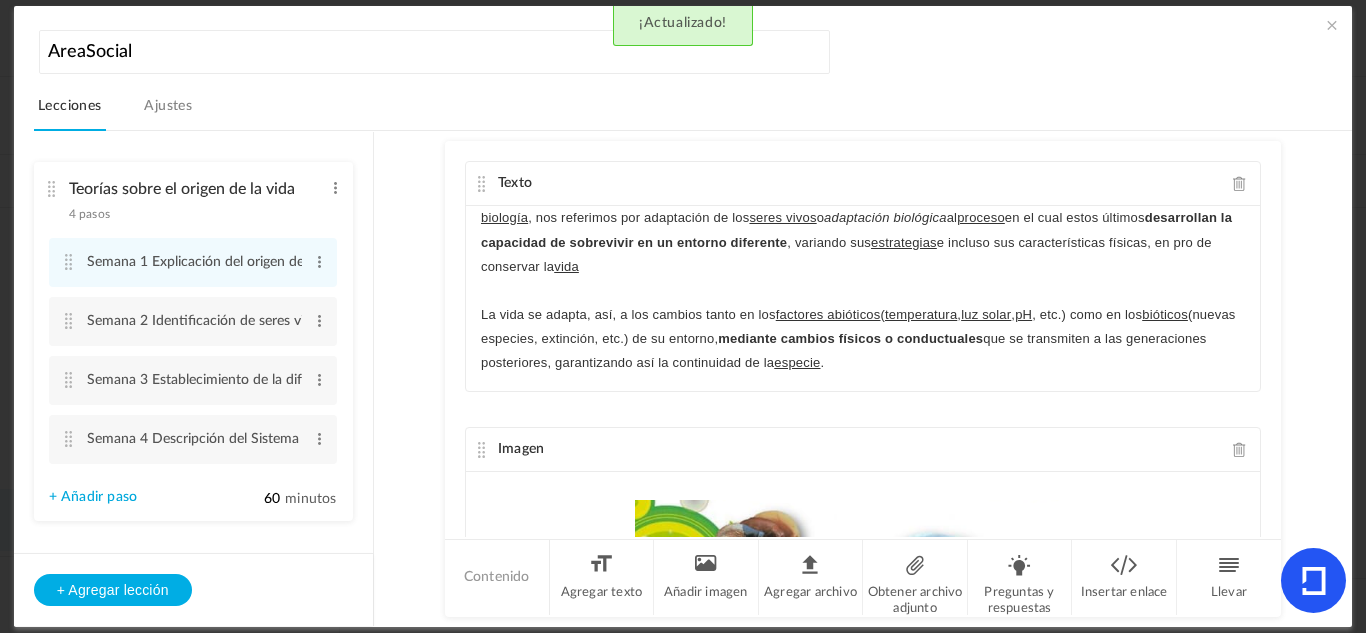 click on "Texto" 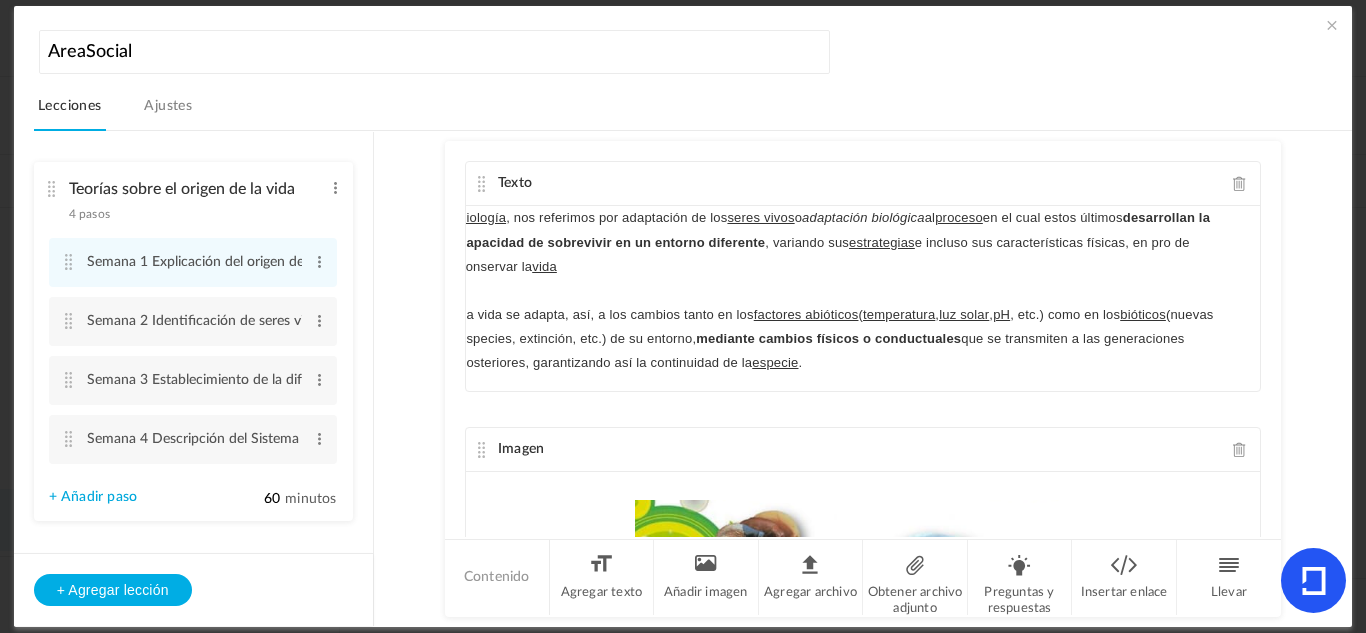 click on "Lecciones" at bounding box center [70, 112] 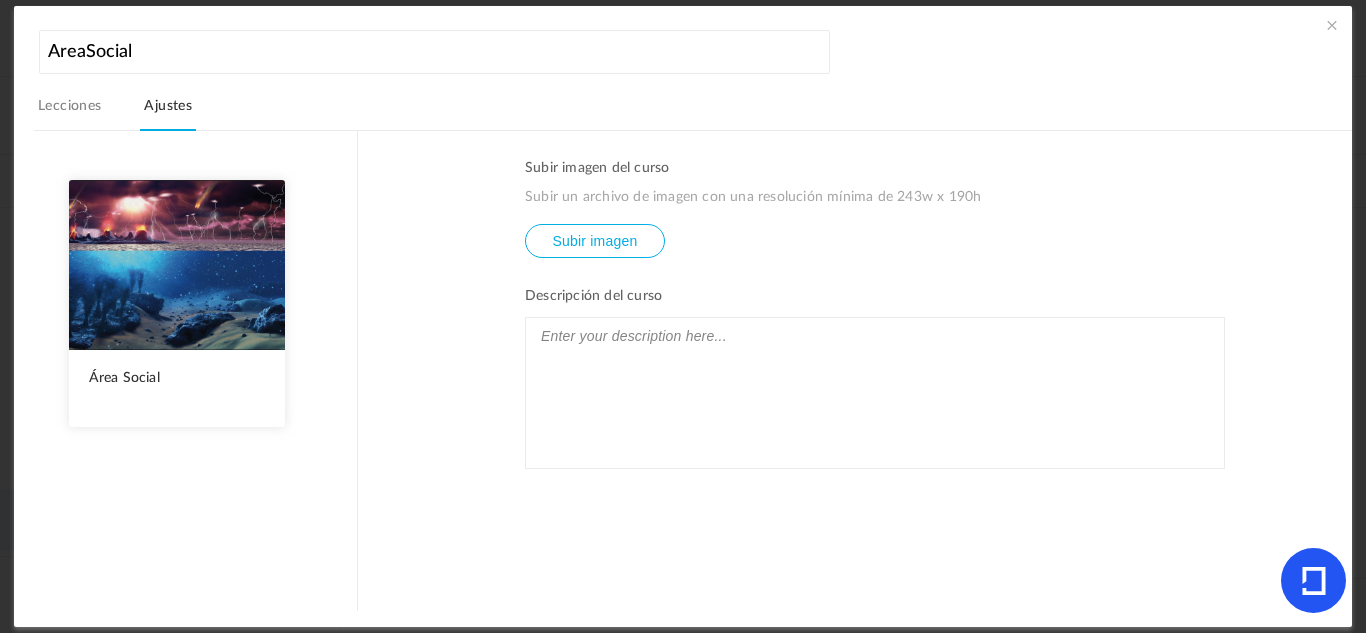 click at bounding box center (875, 393) 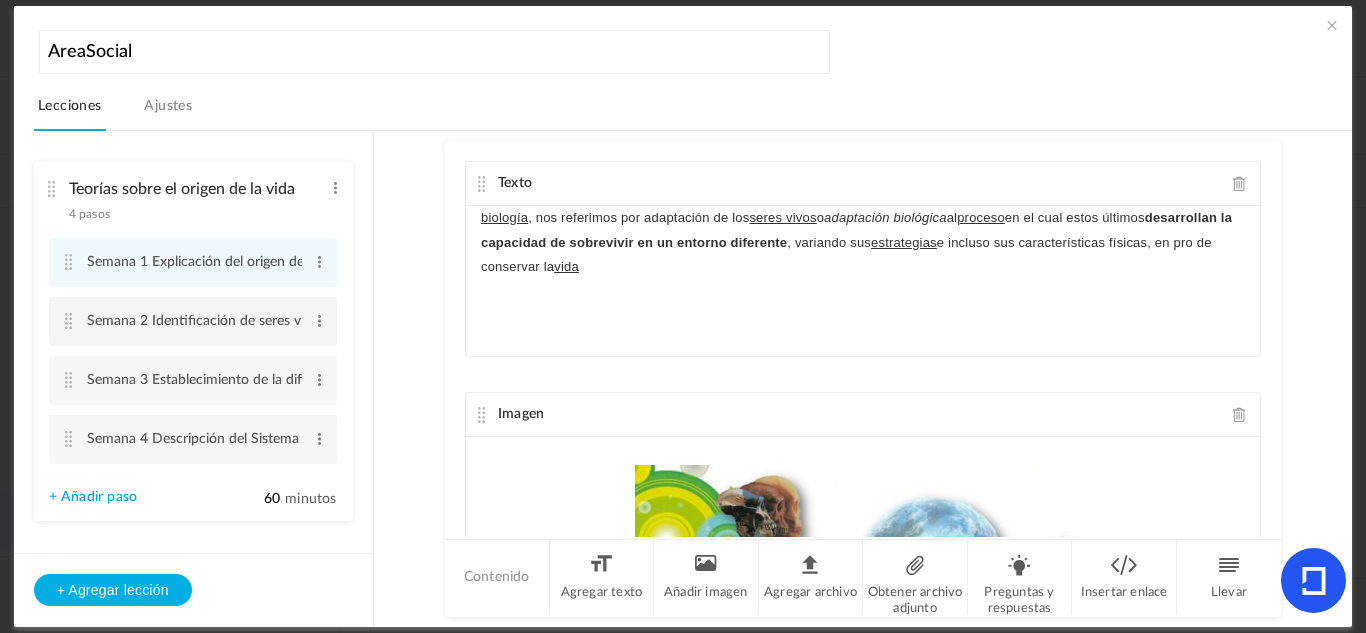 click on "Semana 2 Identificación de seres vivios que han sufrido adaptaciones y mutaciones a través del tiempo
Editar
Borrar" at bounding box center [193, 321] 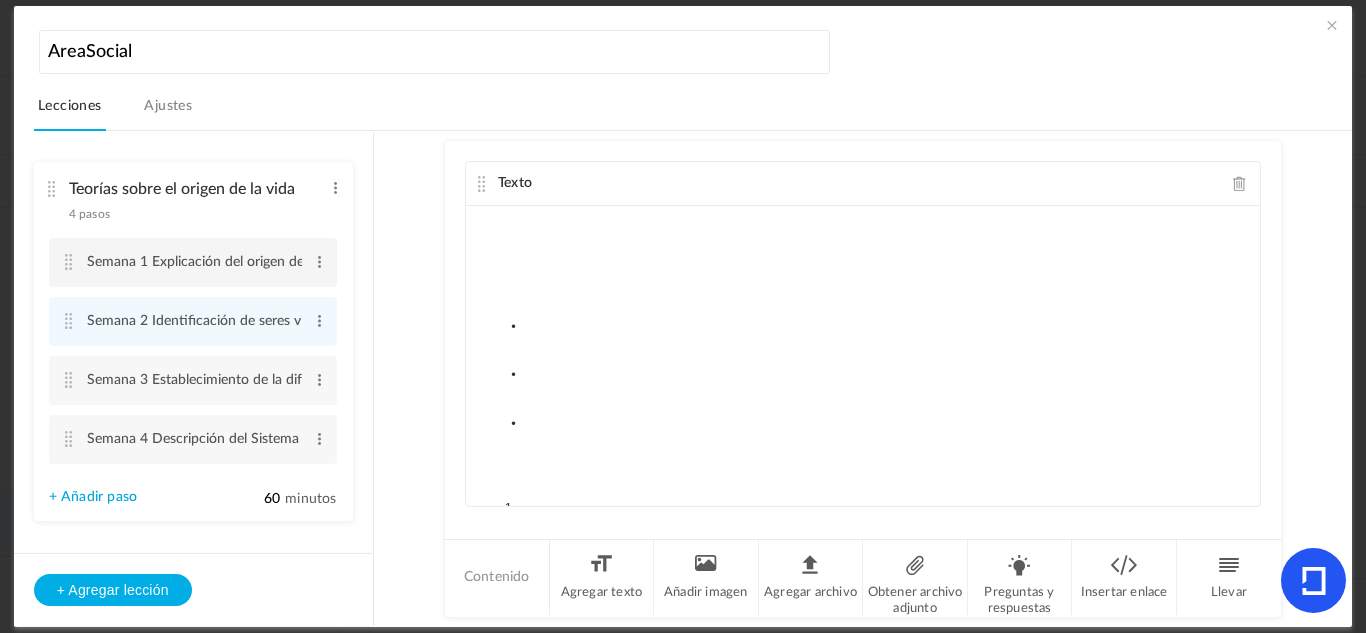 click on "Semana 1 Explicación del origen de la vida desde la teoría evolucionista
Editar
Borrar" at bounding box center [193, 262] 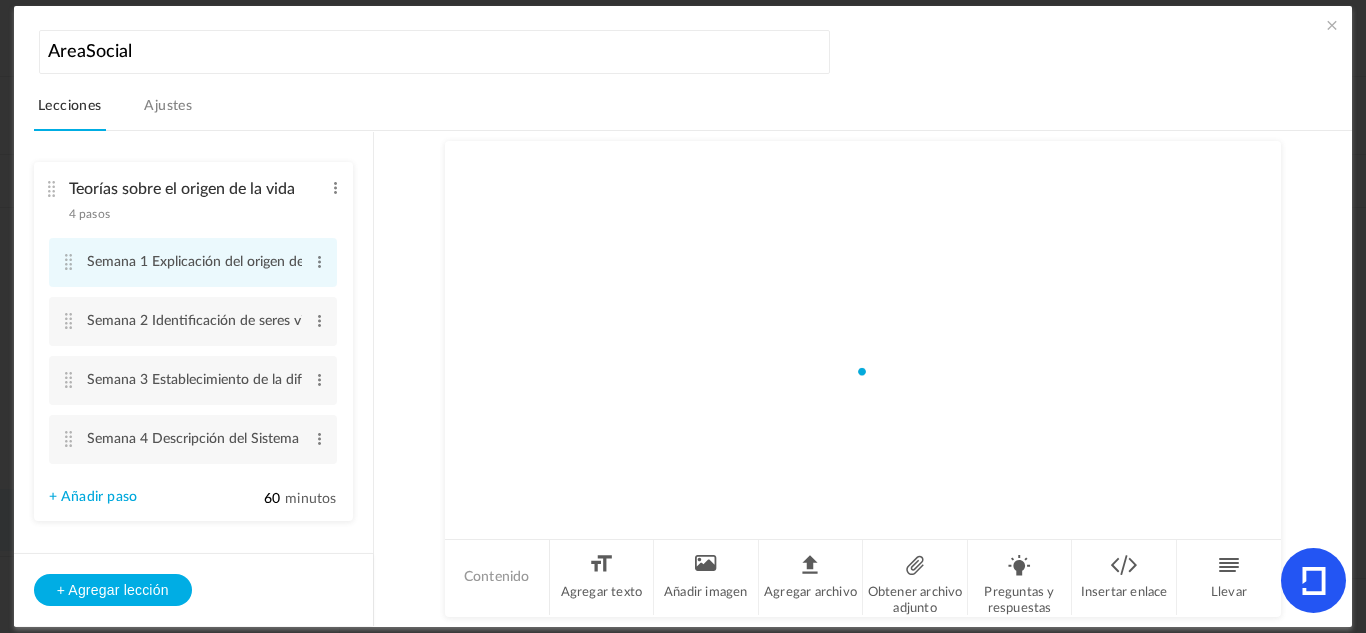 click at bounding box center [69, 262] 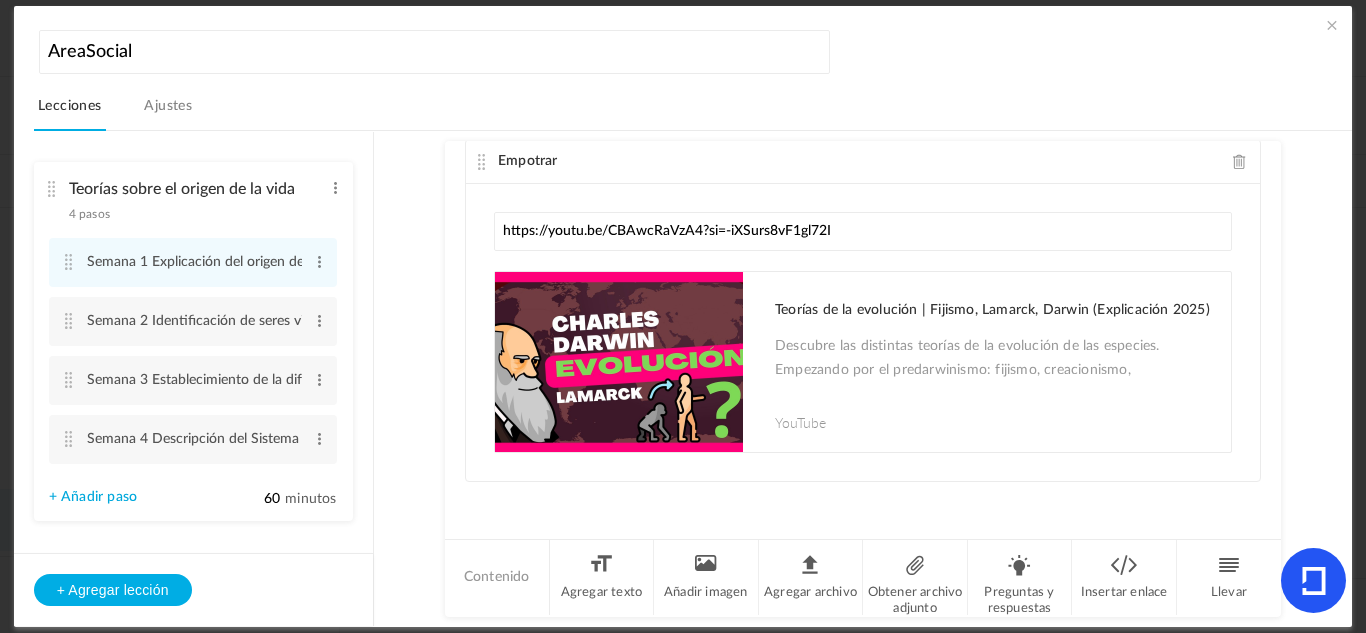 scroll, scrollTop: 0, scrollLeft: 0, axis: both 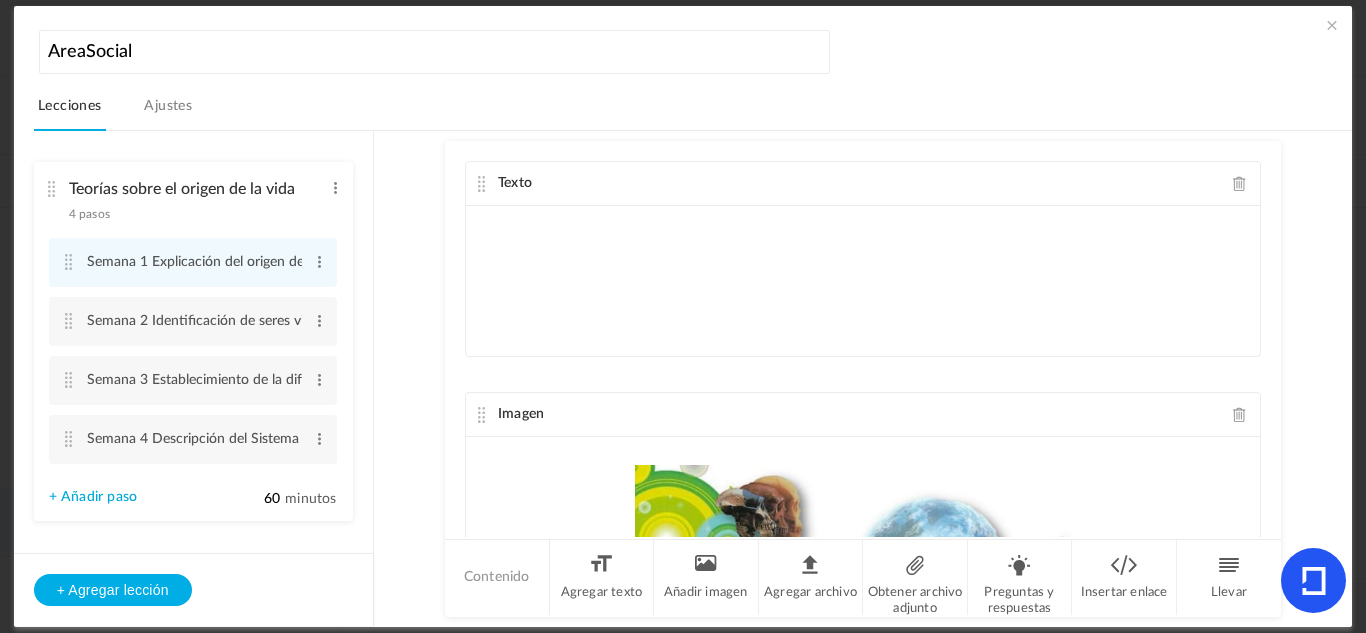 click at bounding box center [1332, 25] 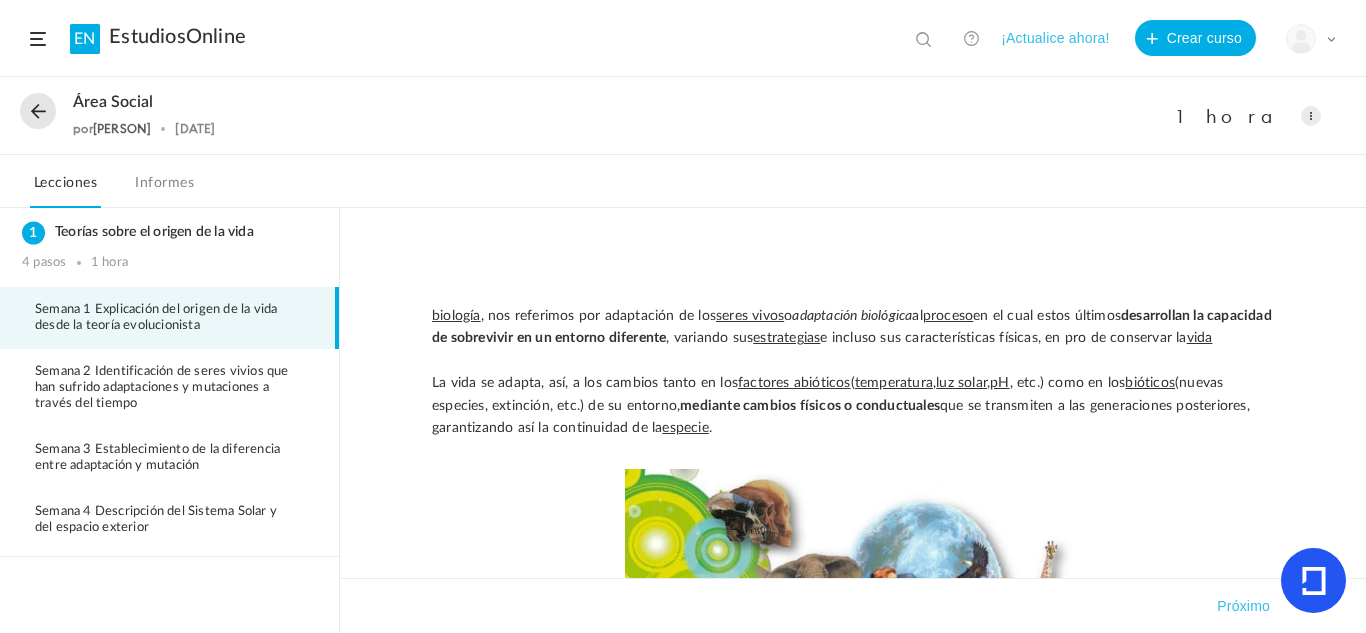 click on "EstudiosOnline" 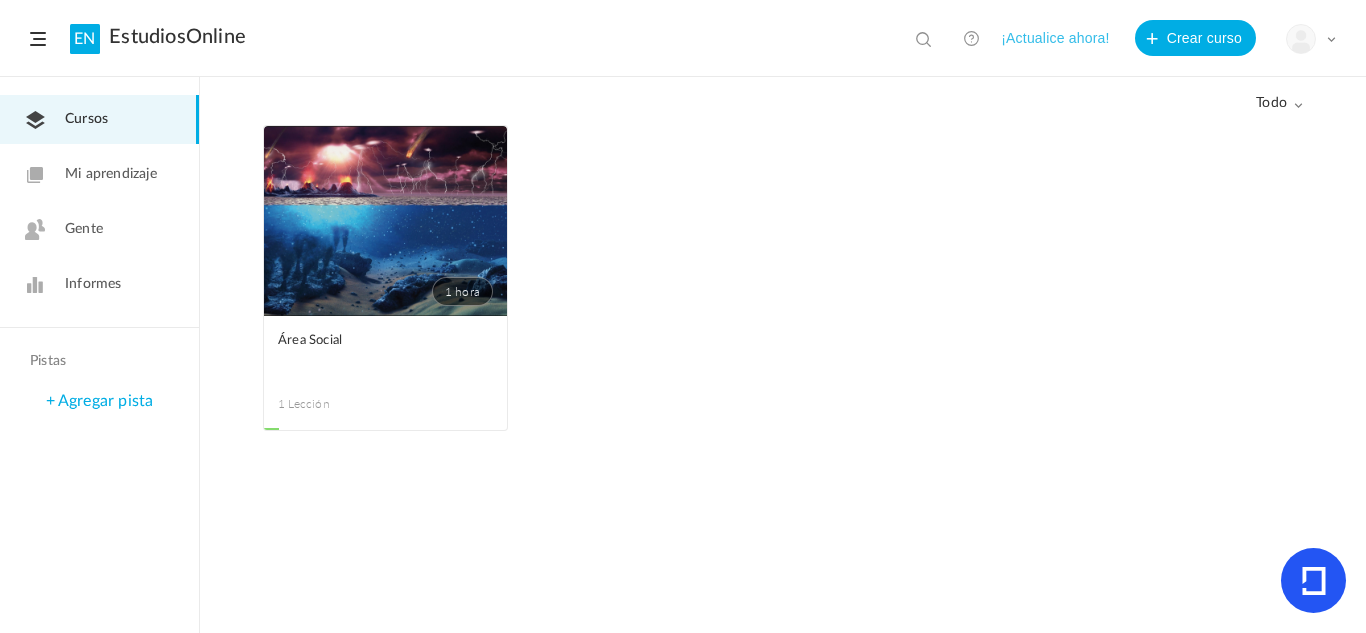 click on "1 hora" 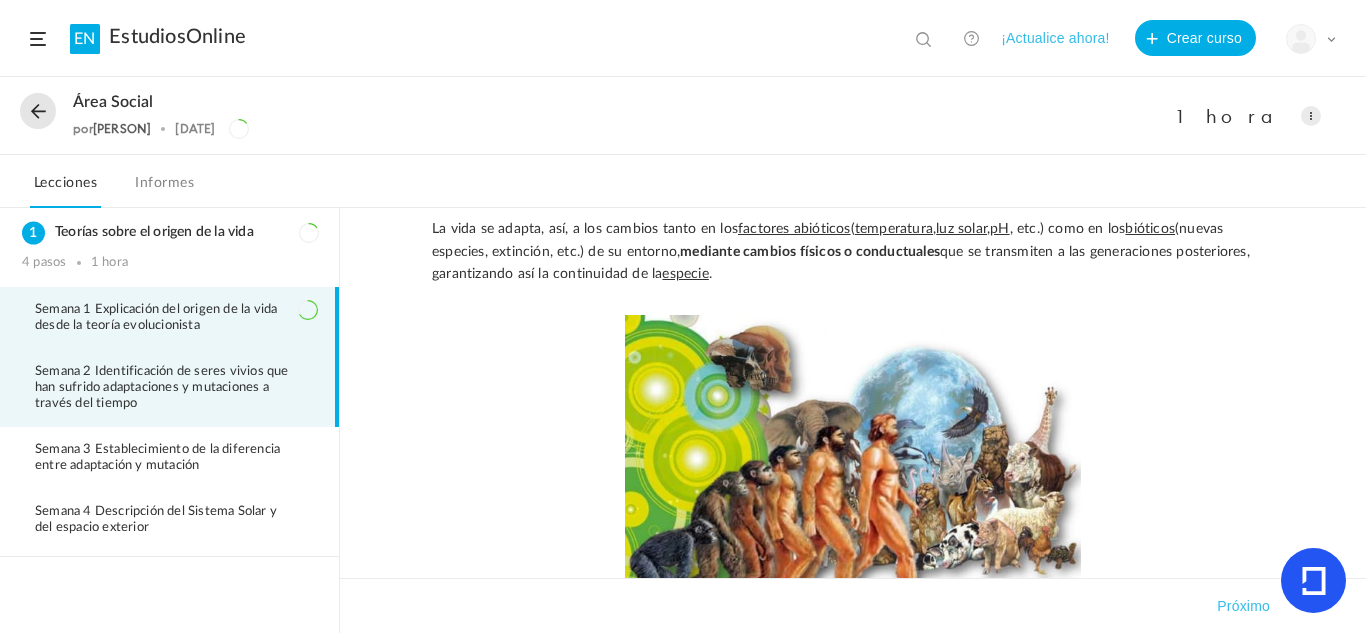 scroll, scrollTop: 103, scrollLeft: 0, axis: vertical 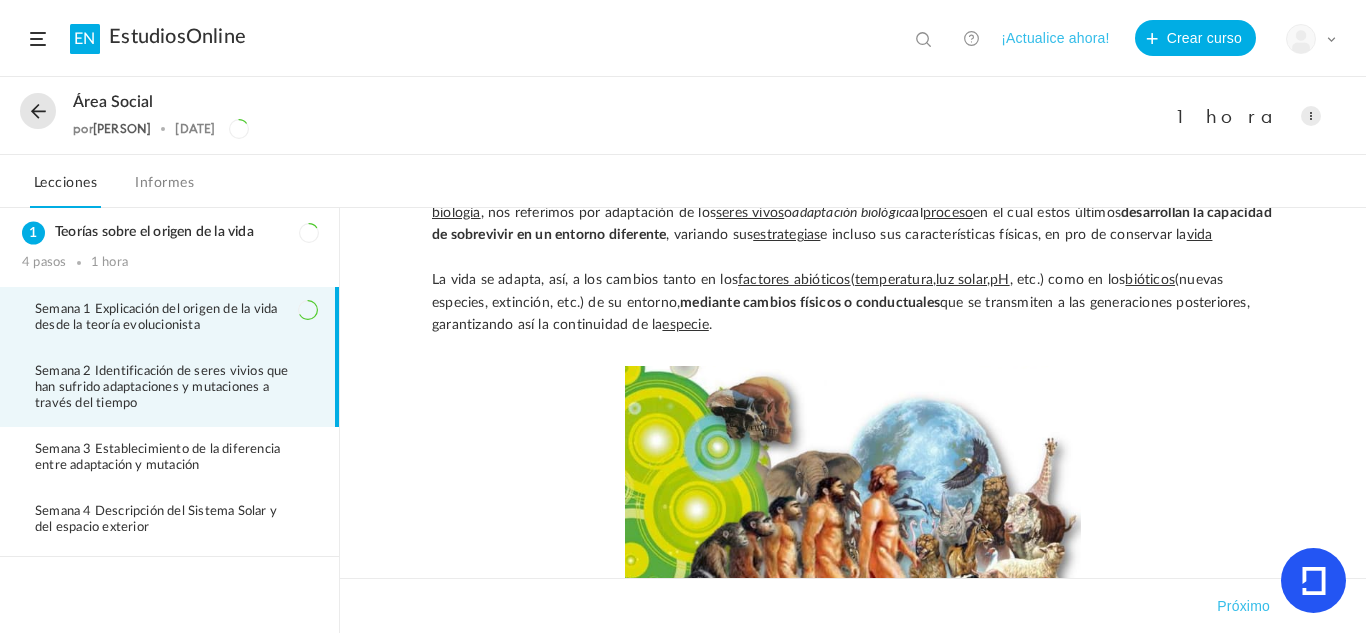 click on "Semana 2 Identificación de seres vivios que han sufrido adaptaciones y mutaciones a través del tiempo" at bounding box center [176, 388] 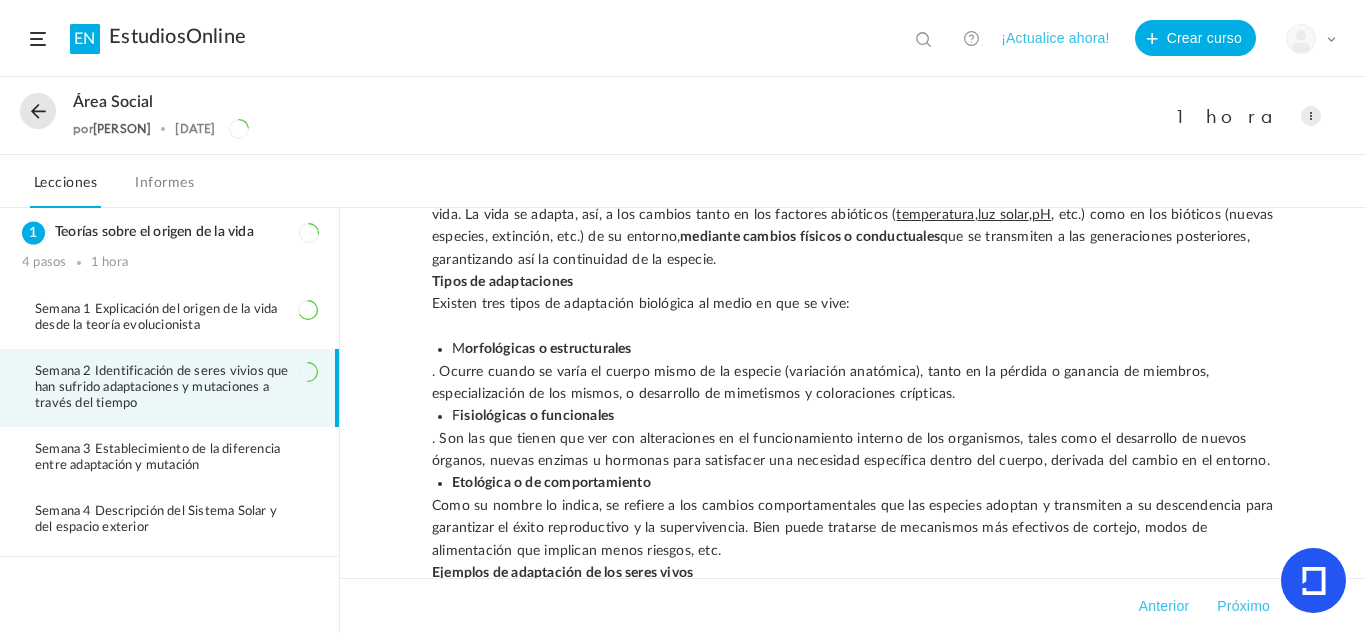 scroll, scrollTop: 0, scrollLeft: 0, axis: both 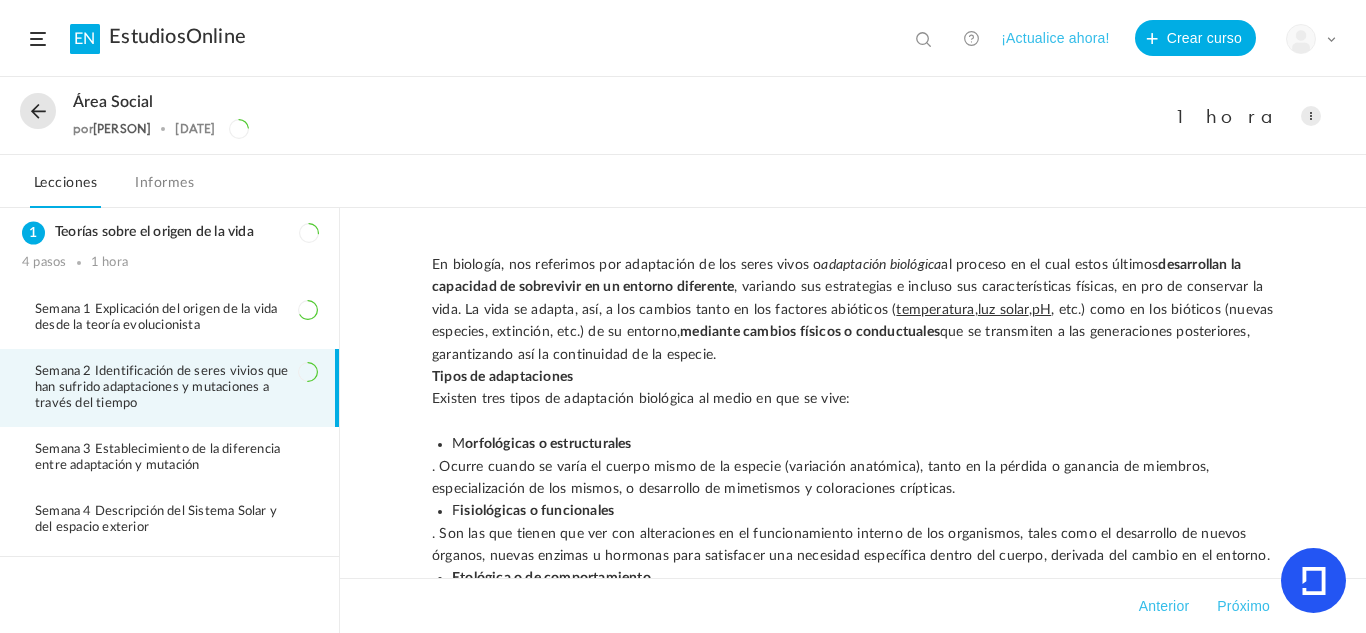 click on "Anterior" 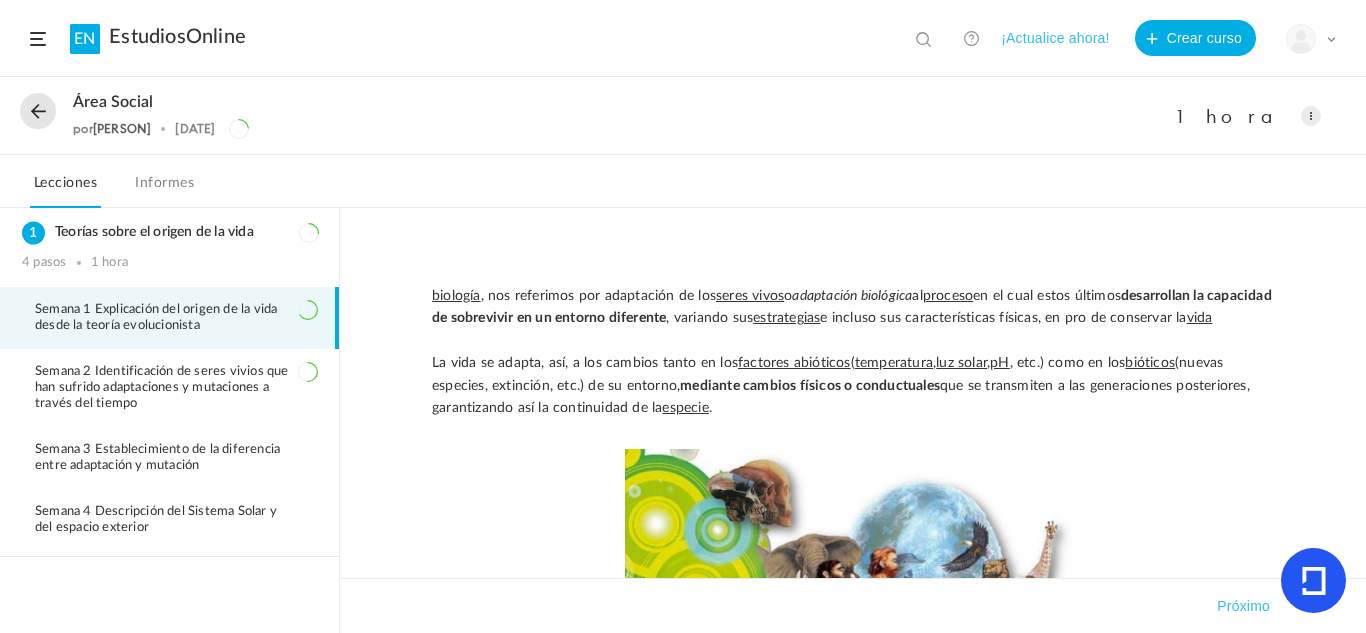 scroll, scrollTop: 17, scrollLeft: 0, axis: vertical 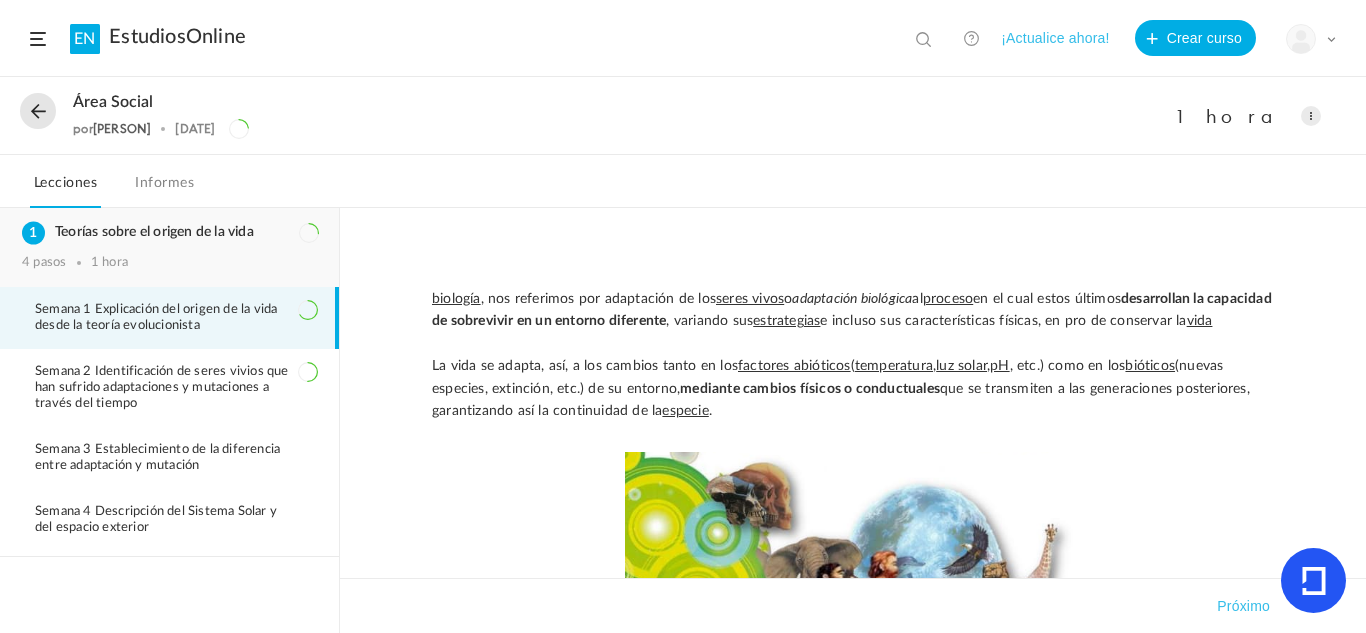 click on "Teorías sobre el origen de la vida
4 pasos
1 hora" at bounding box center (169, 247) 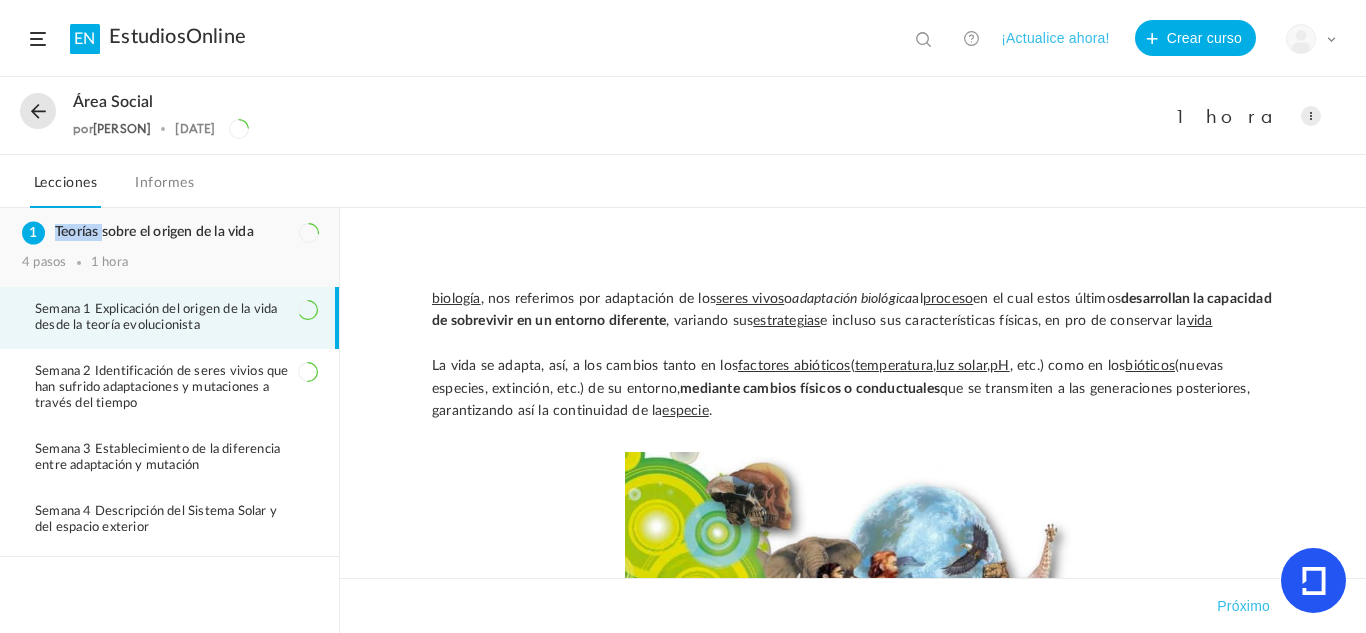 click on "Teorías sobre el origen de la vida" at bounding box center [169, 232] 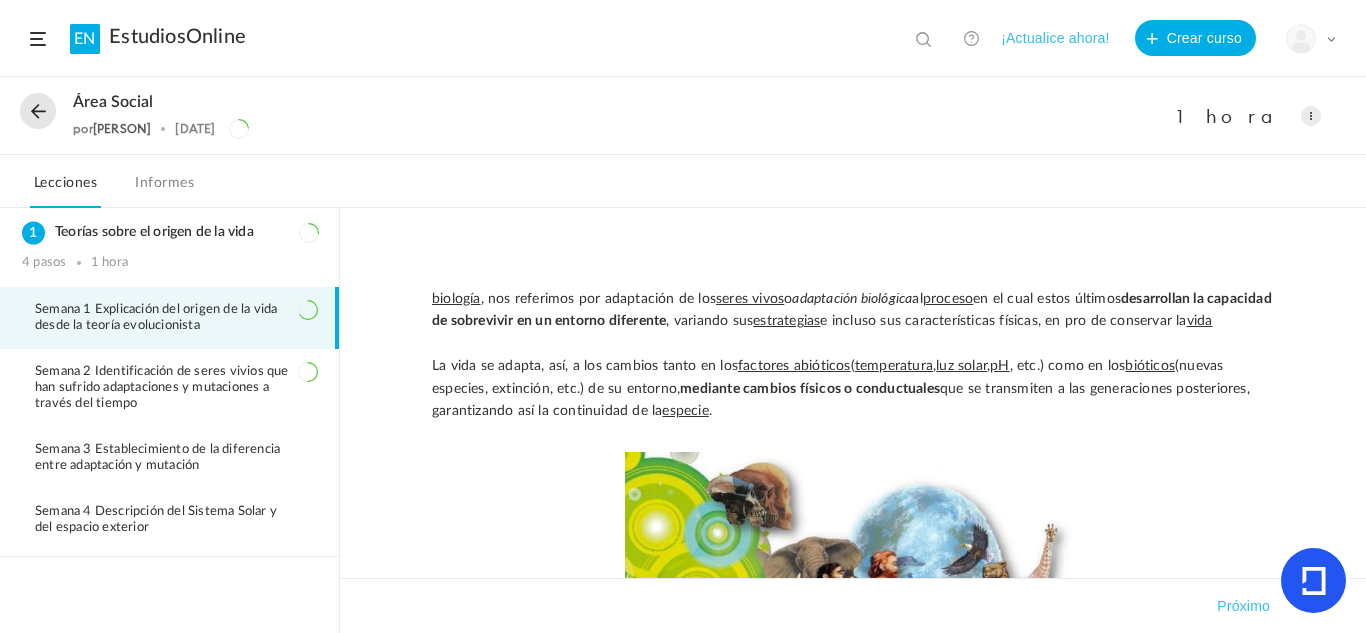 click on "EstudiosOnline" 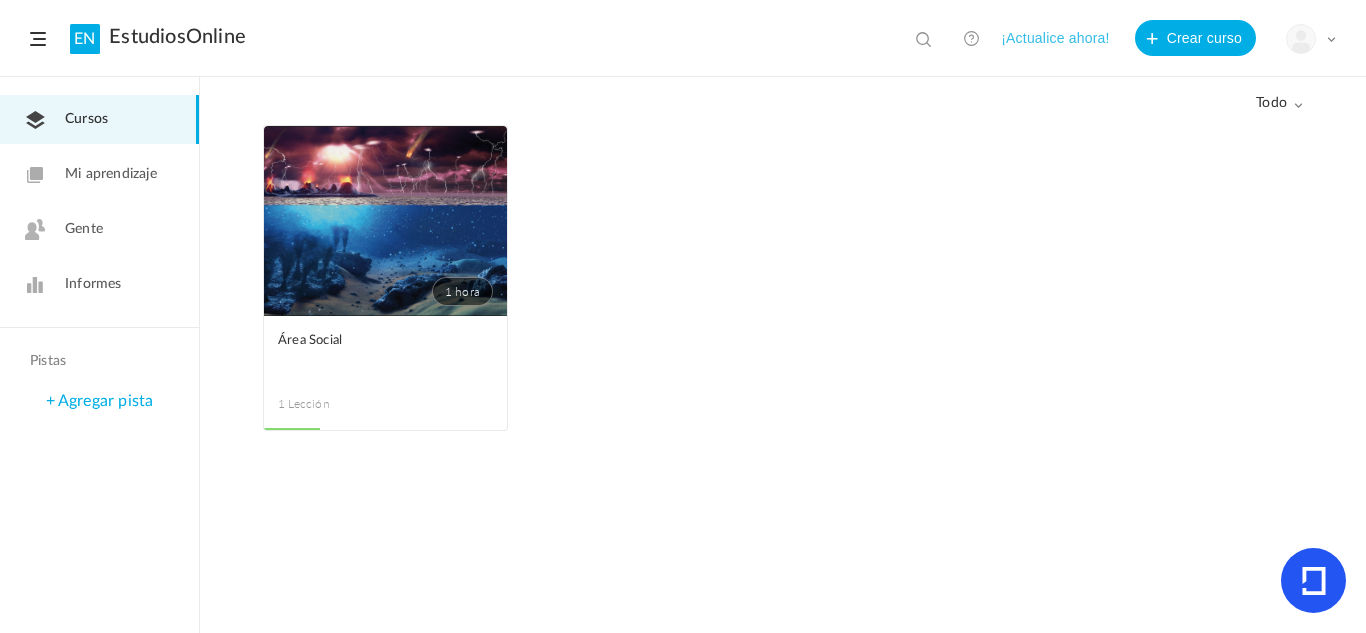 click on "Cursos Mi aprendizaje Gente Informes" 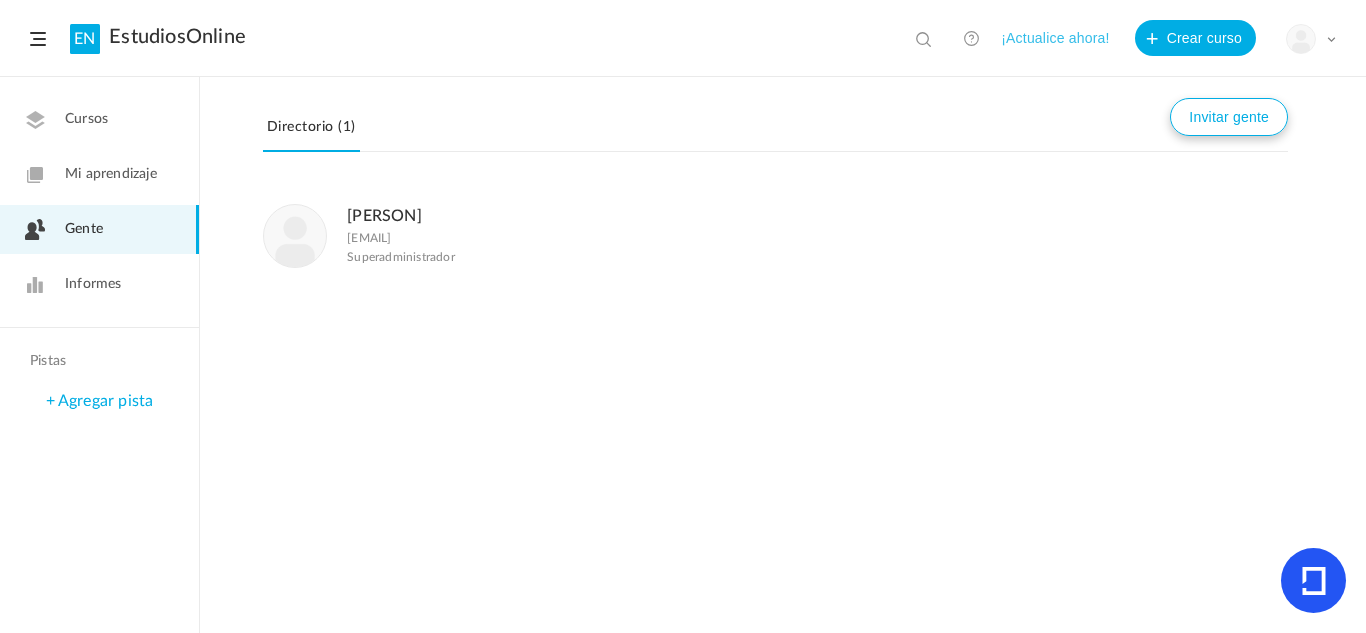click on "Invitar gente" 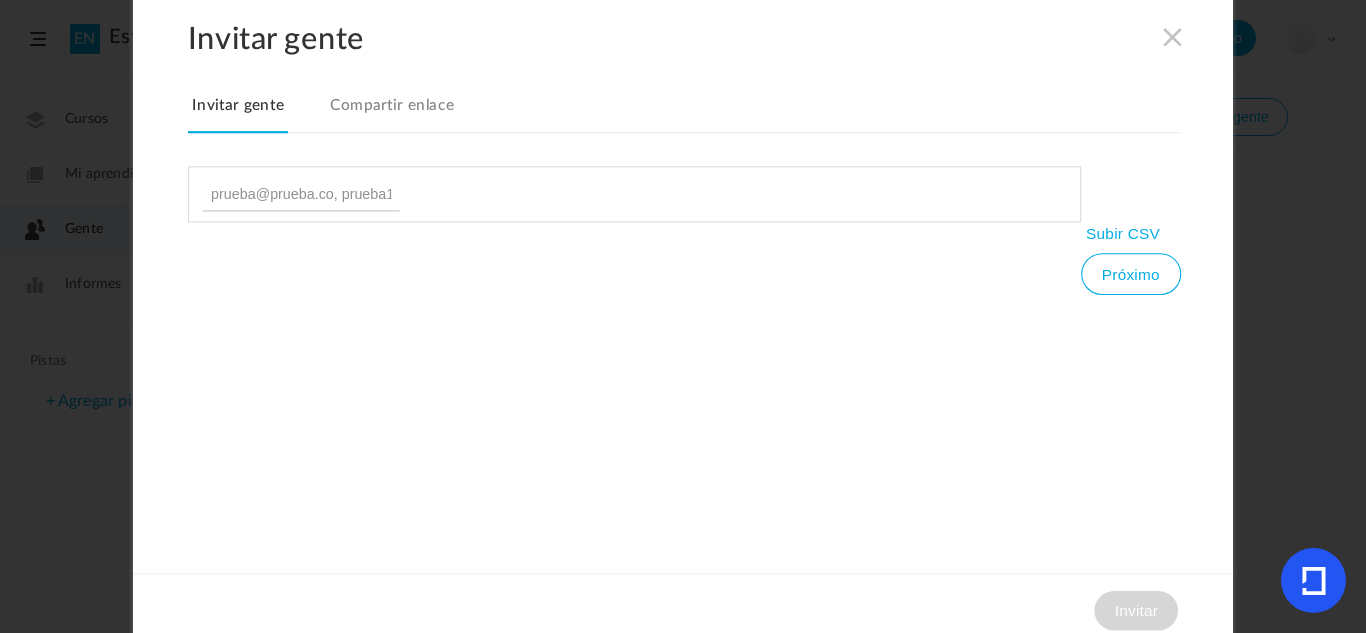 click on "Compartir enlace" at bounding box center [392, 112] 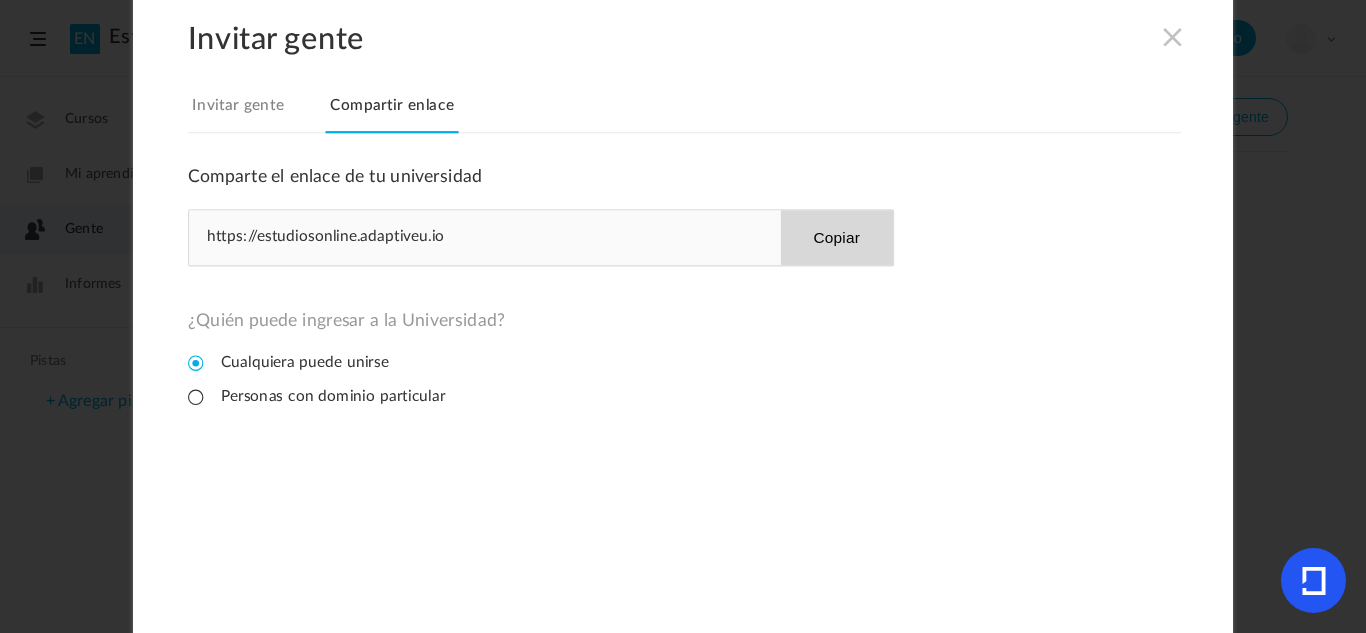 scroll, scrollTop: 1, scrollLeft: 0, axis: vertical 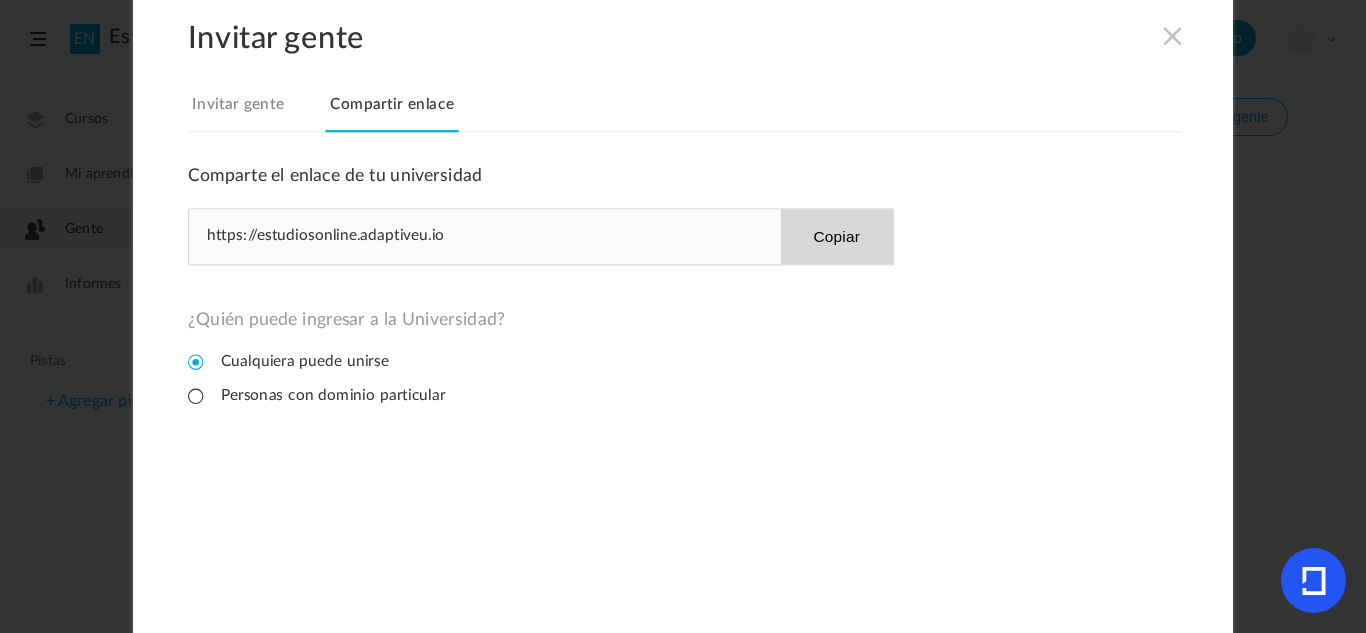 click on "Copiar" at bounding box center [836, 236] 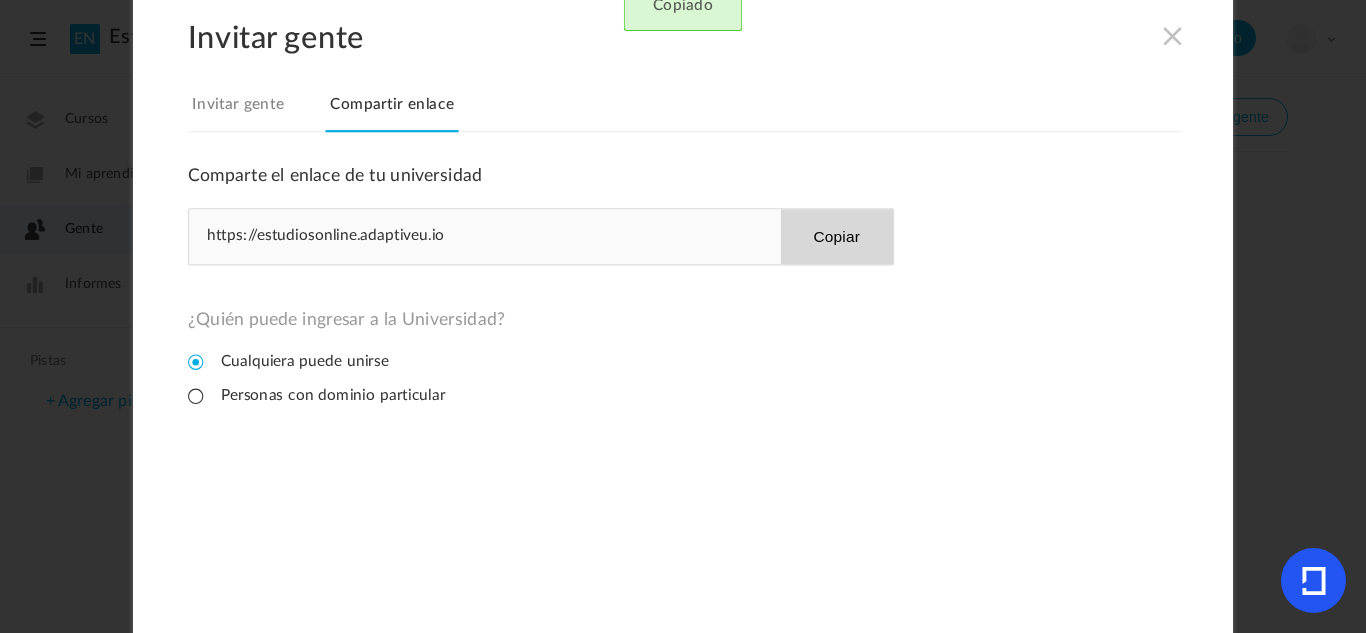 scroll, scrollTop: 0, scrollLeft: 0, axis: both 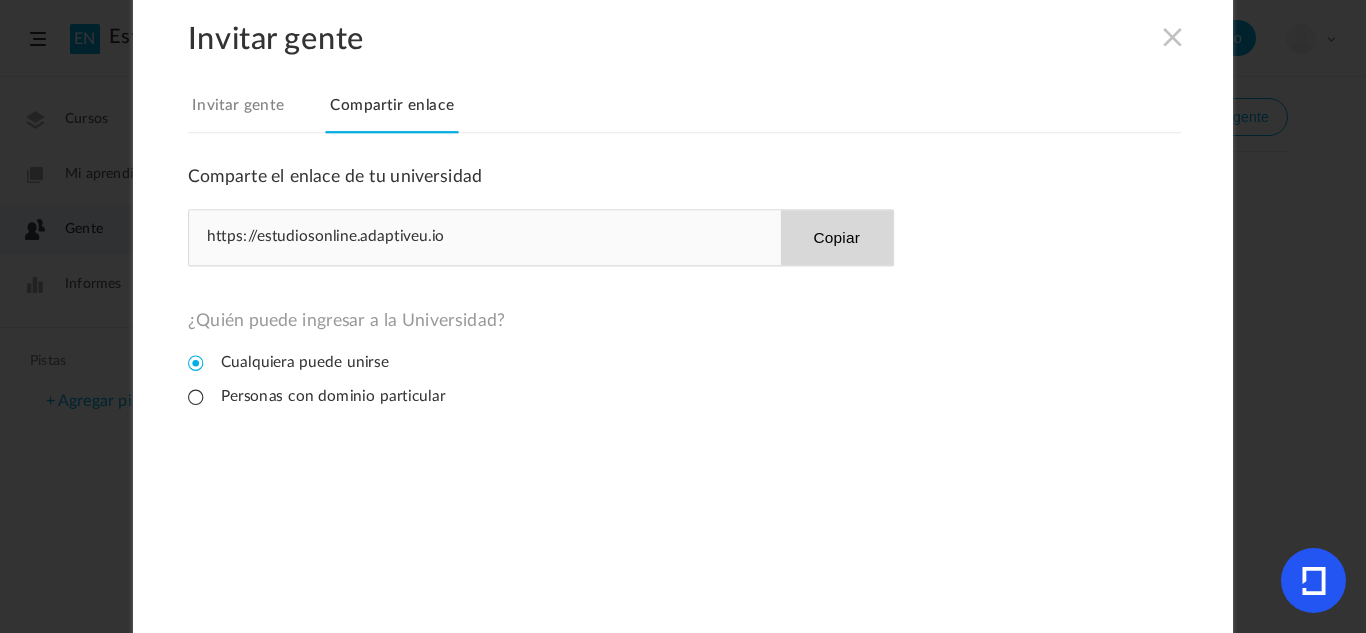 click at bounding box center (1173, 36) 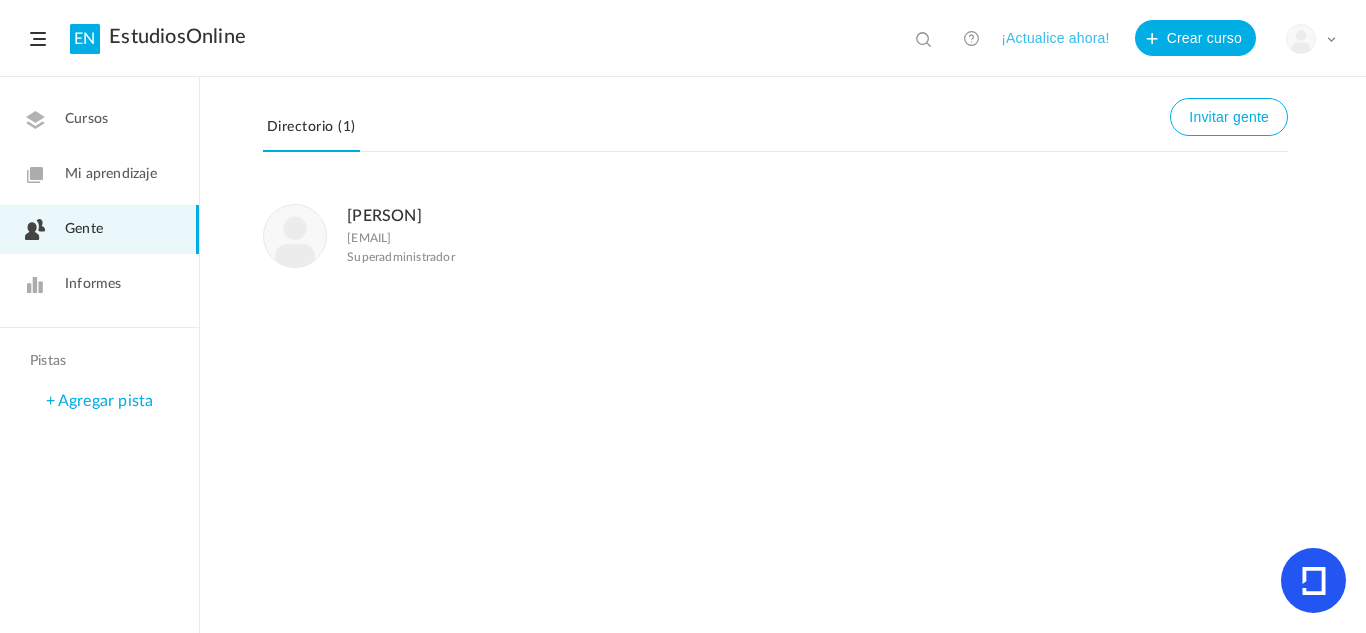 click on "Cursos" 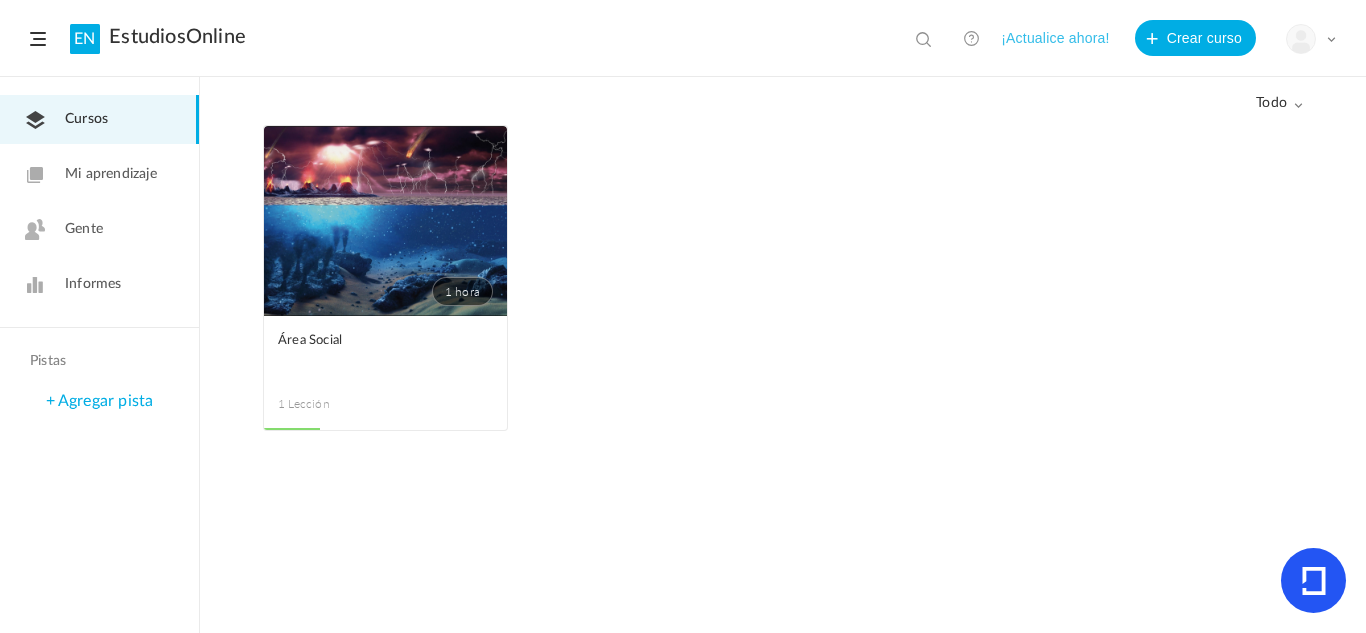click on "1 hora" 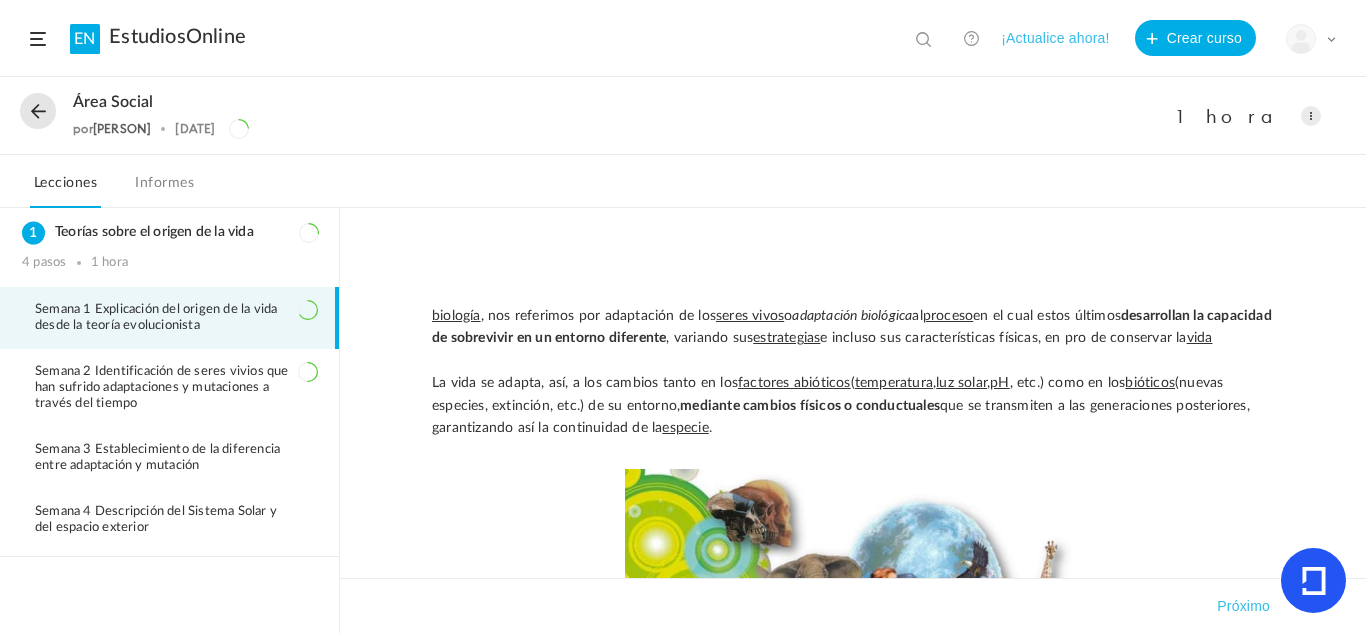 click 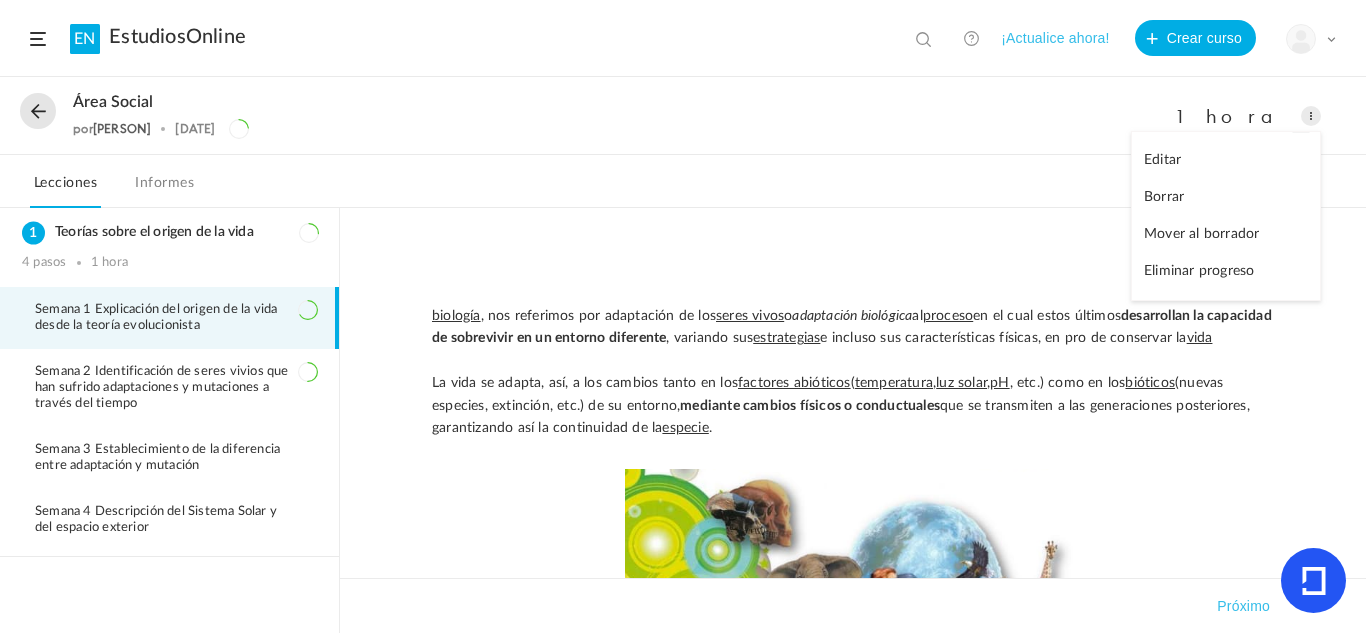 click on "Editar" 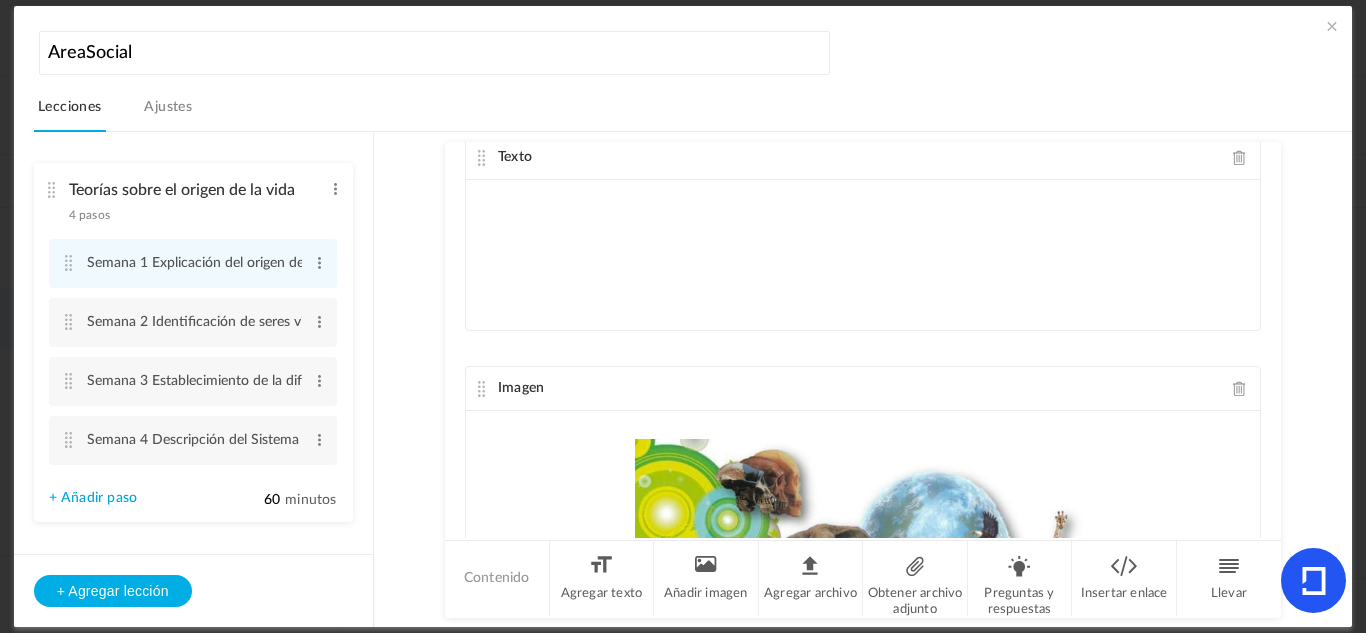 scroll, scrollTop: 0, scrollLeft: 0, axis: both 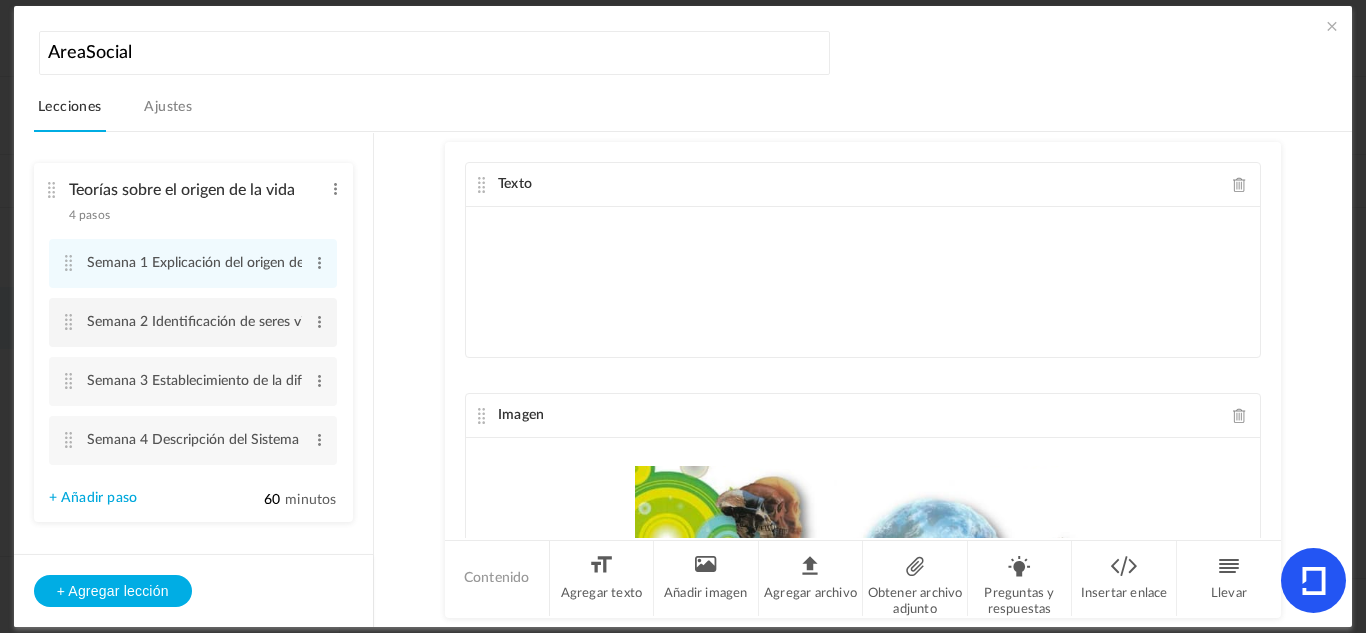 click at bounding box center [69, 322] 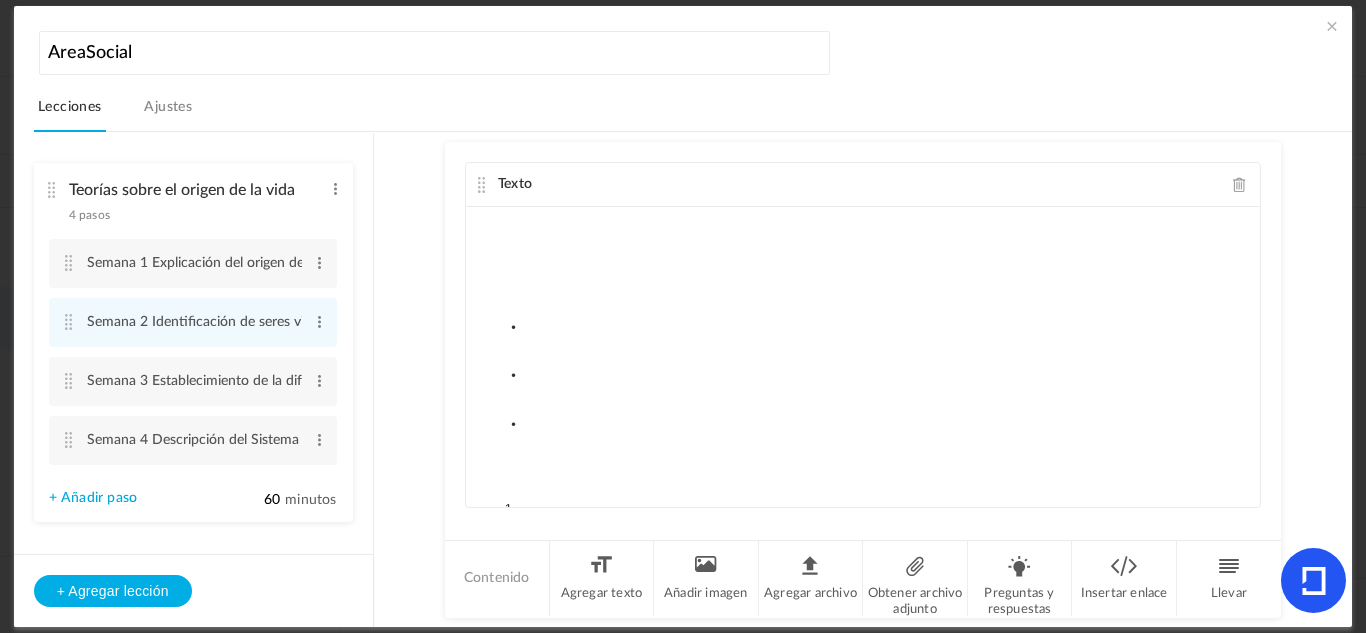 scroll, scrollTop: 126, scrollLeft: 0, axis: vertical 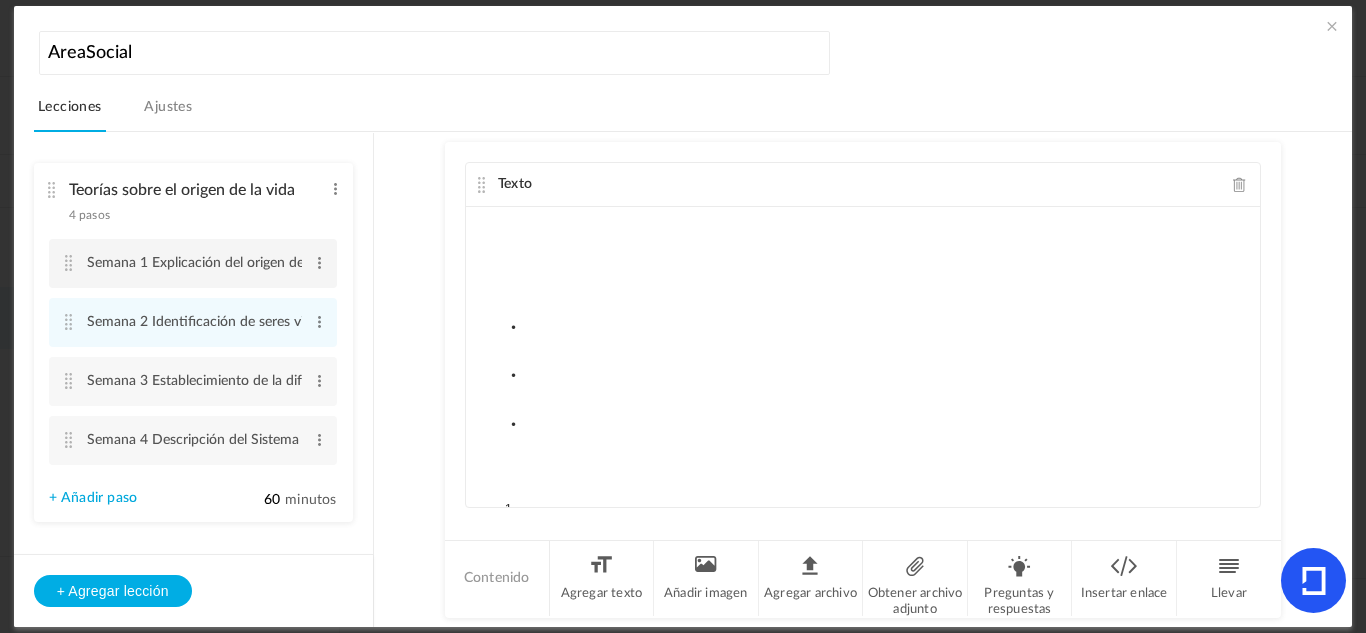 click at bounding box center (69, 263) 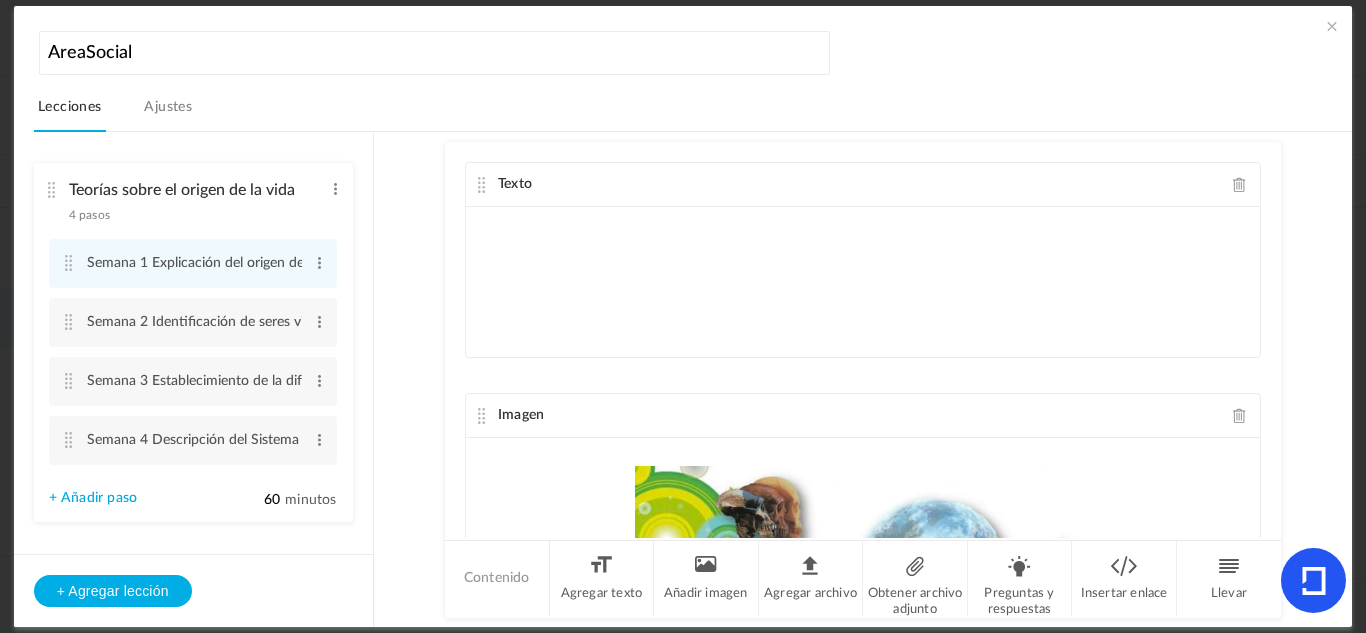 click 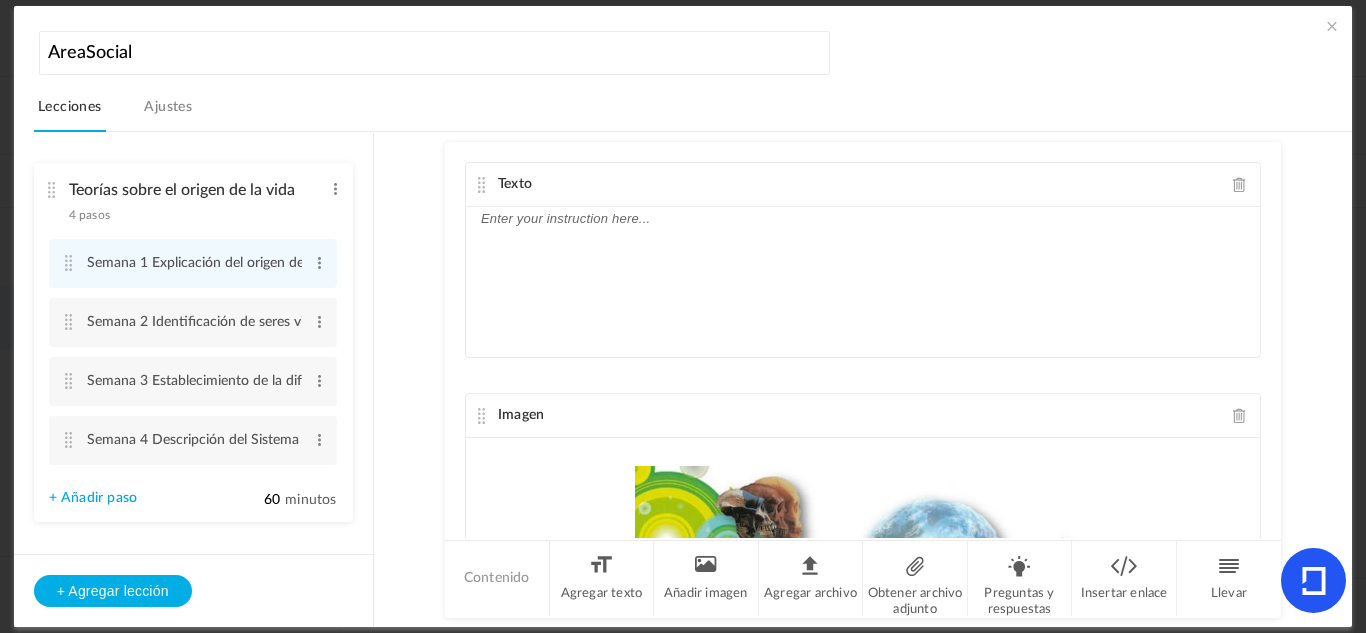 click 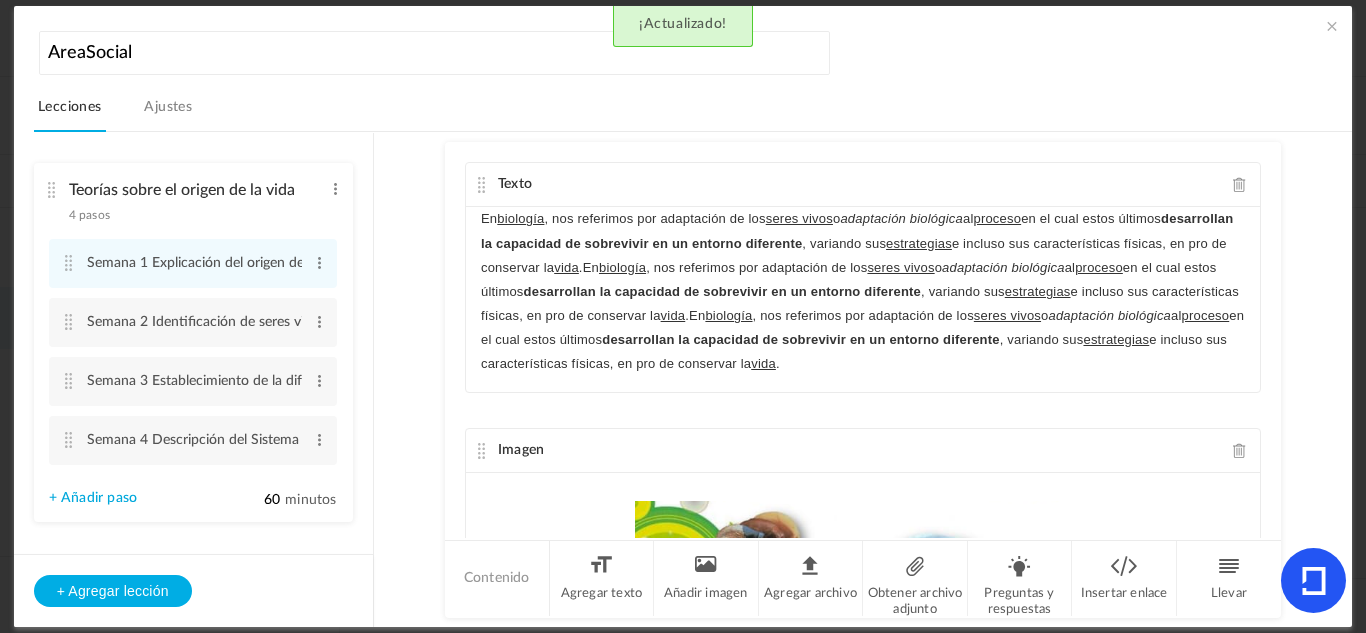 type 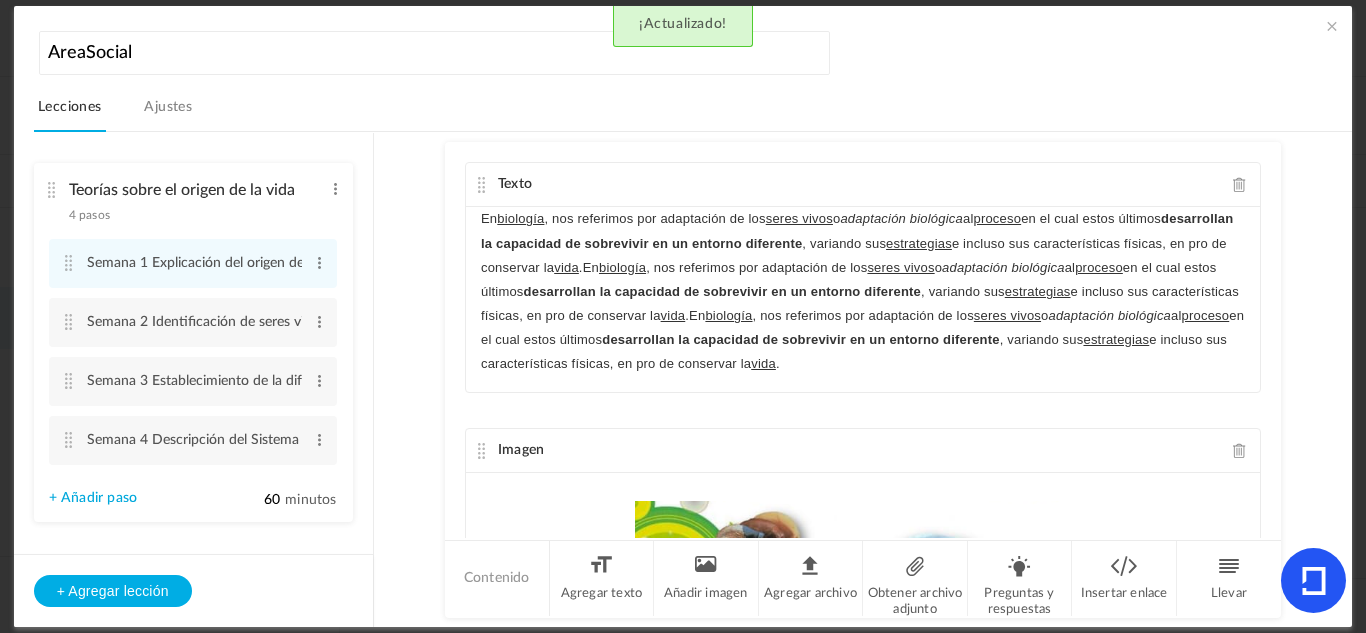 scroll, scrollTop: 0, scrollLeft: 0, axis: both 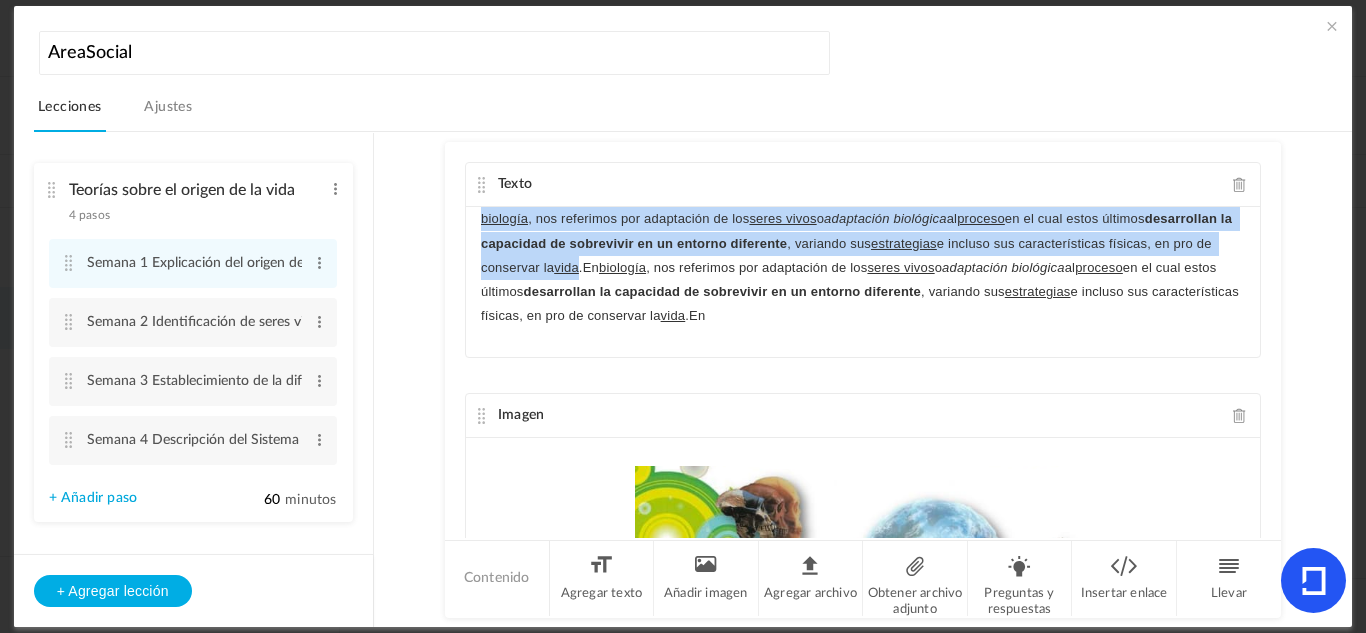 drag, startPoint x: 687, startPoint y: 272, endPoint x: 472, endPoint y: 219, distance: 221.43622 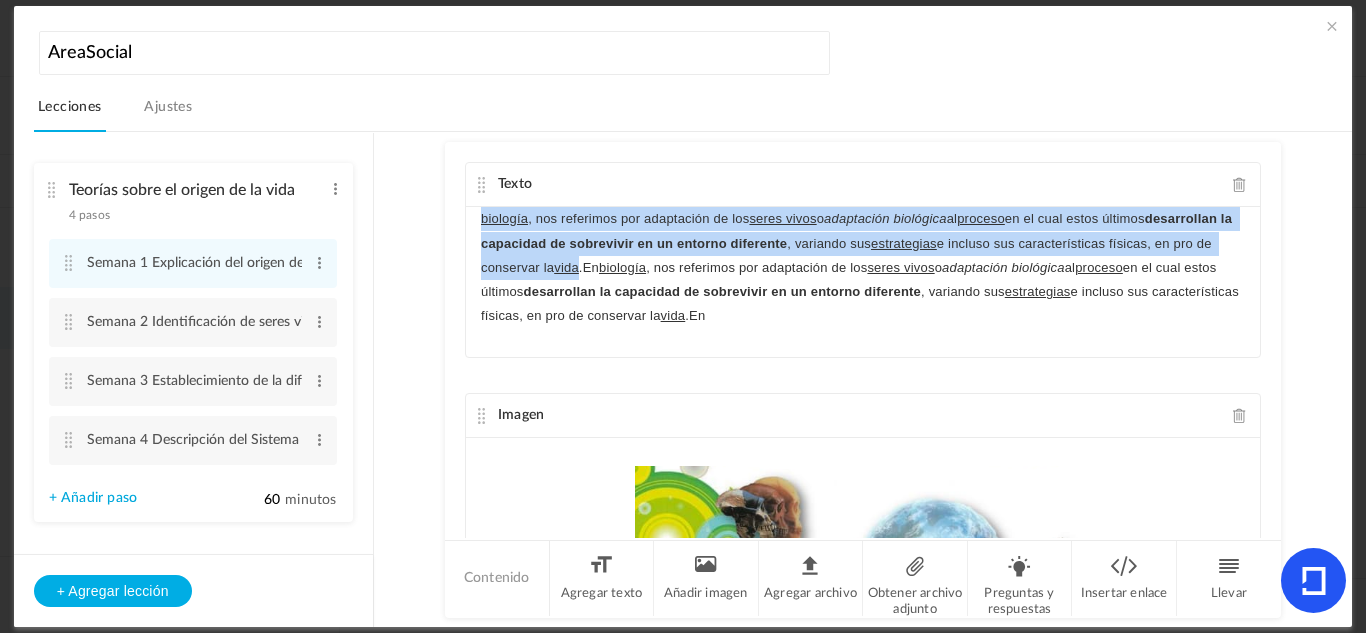 click on "biología , nos referimos por adaptación de los seres vivos o adaptación biológica al proceso en el cual estos últimos desarrollan la capacidad de sobrevivir en un entorno diferente , variando sus estrategias e incluso sus características físicas, en pro de conservar la vida.En biología, nos referimos por adaptación de los seres vivos o adaptación biológica al proceso en el cual estos últimos desarrollan la capacidad de sobrevivir en un entorno diferente , variando sus estrategias e incluso sus características físicas, en pro de conservar la vida.En" 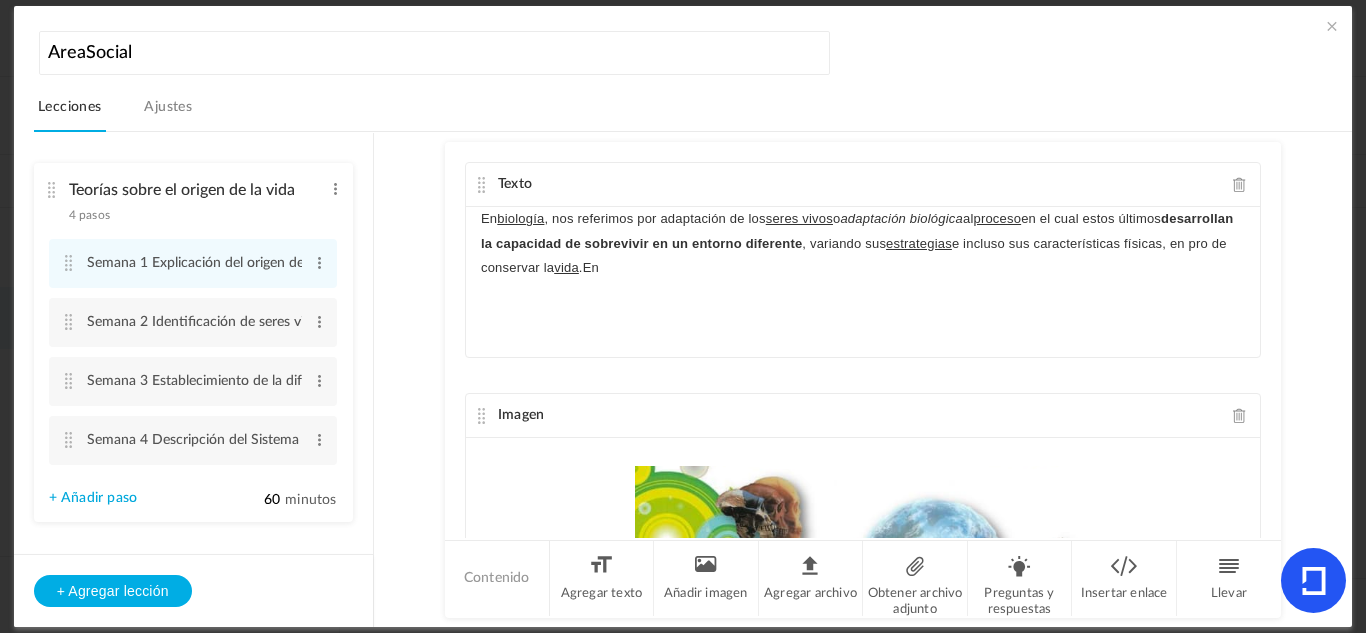 click on "En  biología , nos referimos por adaptación de los  seres vivos  o  adaptación biológica  al  proceso  en el cual estos últimos  desarrollan la capacidad de sobrevivir en un entorno diferente , variando sus  estrategias  e incluso sus características físicas, en pro de conservar la  vida .En" 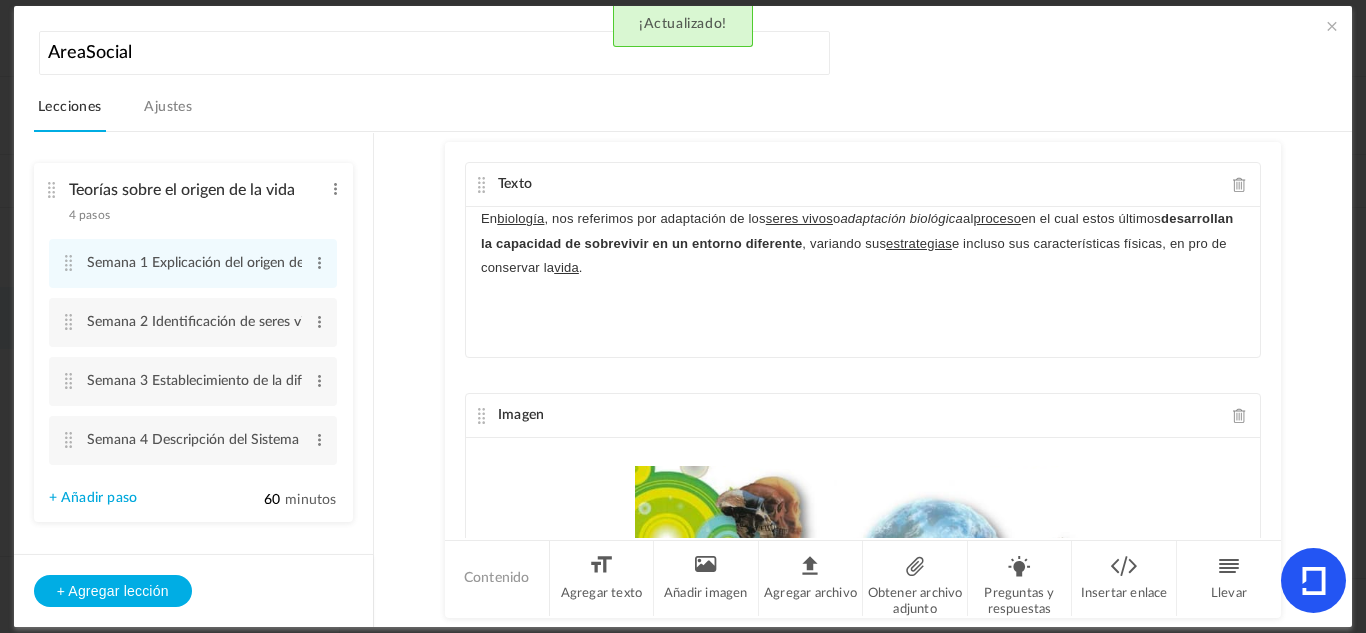 click on "En  biología , nos referimos por adaptación de los  seres vivos  o  adaptación biológica  al  proceso  en el cual estos últimos  desarrollan la capacidad de sobrevivir en un entorno diferente , variando sus  estrategias  e incluso sus características físicas, en pro de conservar la  vida ." 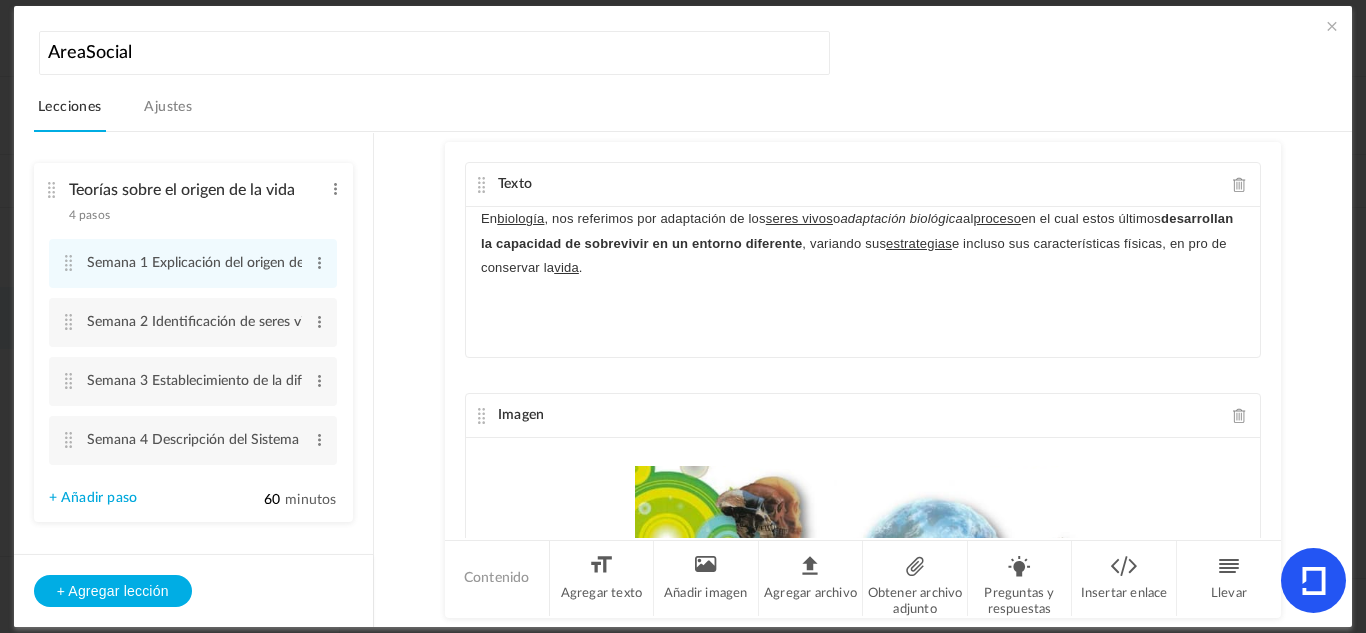 click on "En  biología , nos referimos por adaptación de los  seres vivos  o  adaptación biológica  al  proceso  en el cual estos últimos  desarrollan la capacidad de sobrevivir en un entorno diferente , variando sus  estrategias  e incluso sus características físicas, en pro de conservar la  vida ." 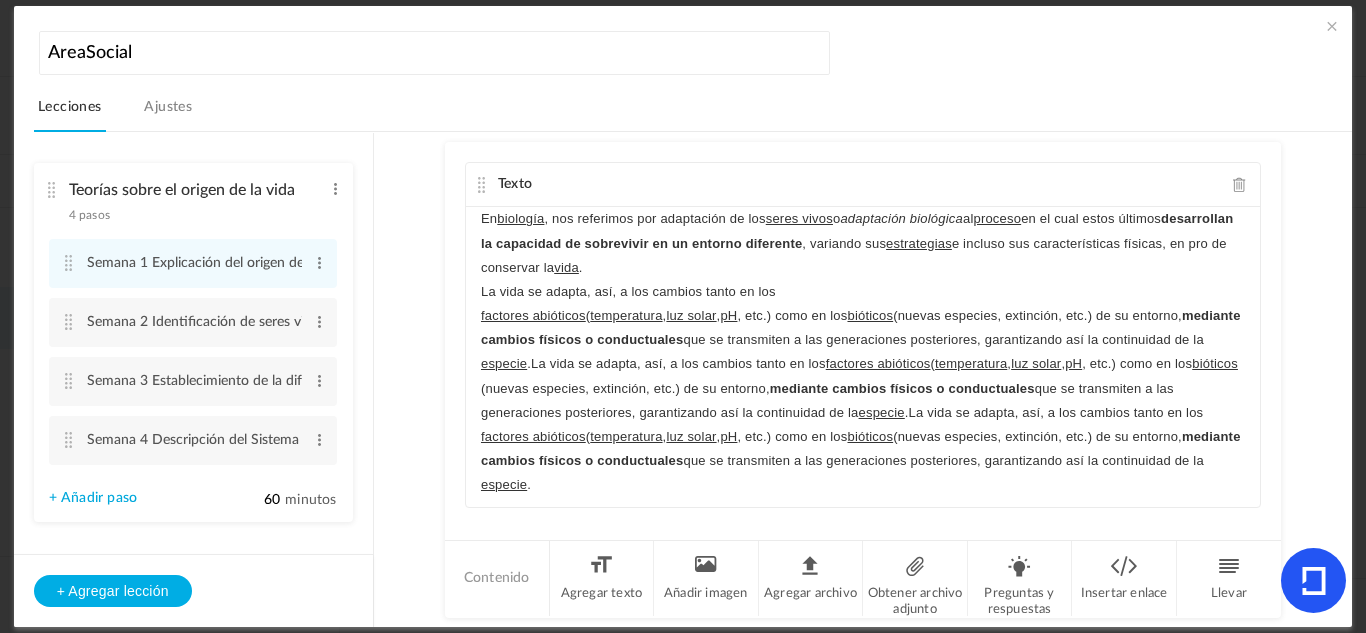 scroll, scrollTop: 0, scrollLeft: 0, axis: both 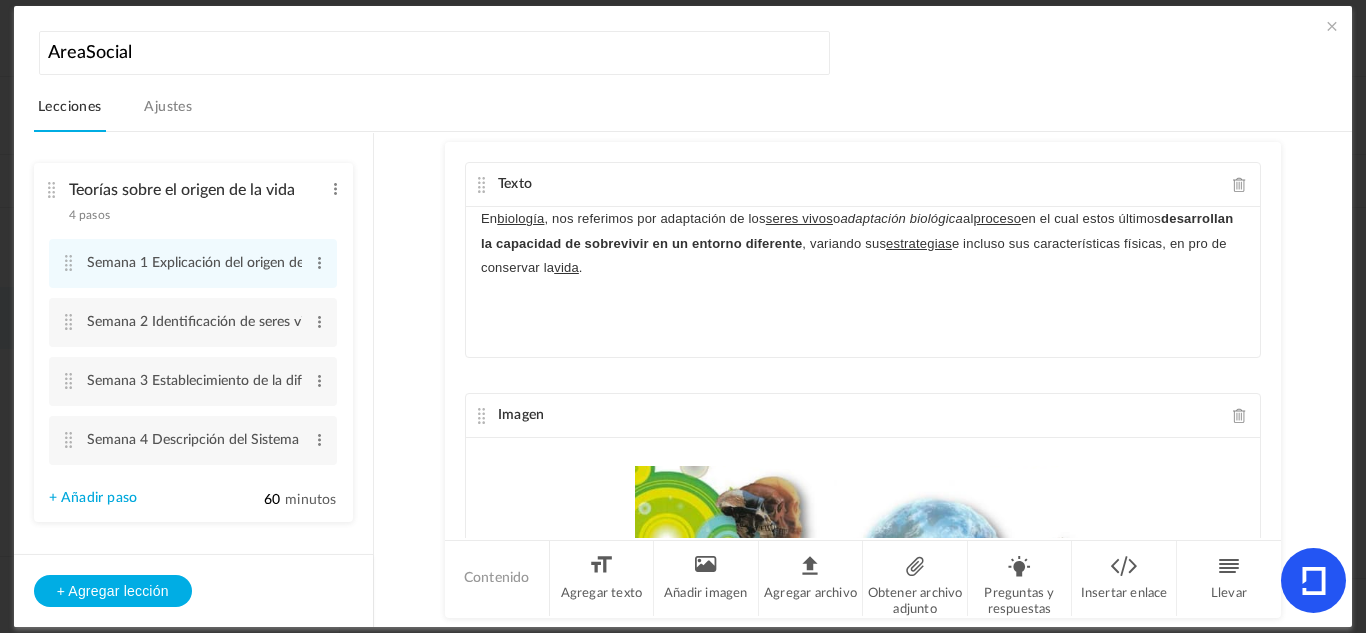 click on "En  biología , nos referimos por adaptación de los  seres vivos  o  adaptación biológica  al  proceso  en el cual estos últimos  desarrollan la capacidad de sobrevivir en un entorno diferente , variando sus  estrategias  e incluso sus características físicas, en pro de conservar la  vida ." 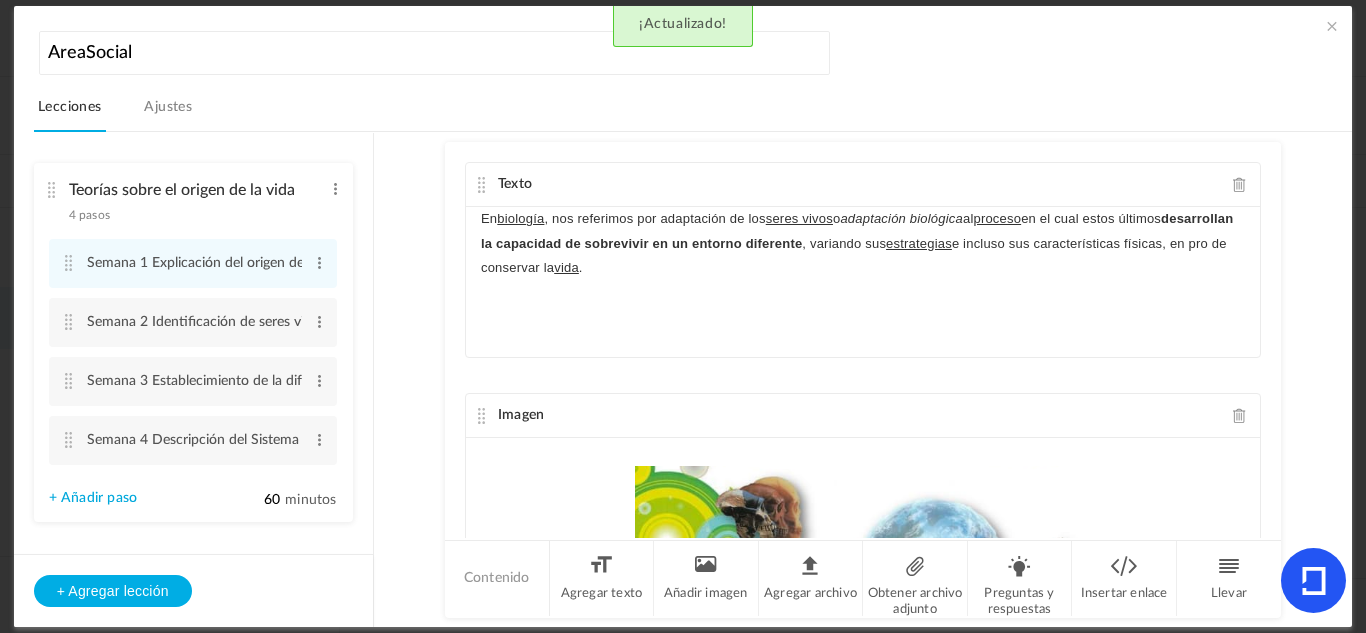 click on "Texto
En  biología , nos referimos por adaptación de los  seres vivos  o  adaptación biológica  al  proceso  en el cual estos últimos  desarrollan la capacidad de sobrevivir en un entorno diferente , variando sus  estrategias  e incluso sus características físicas, en pro de conservar la  vida .
¡Actualizado!
Imagen
Empotrar" 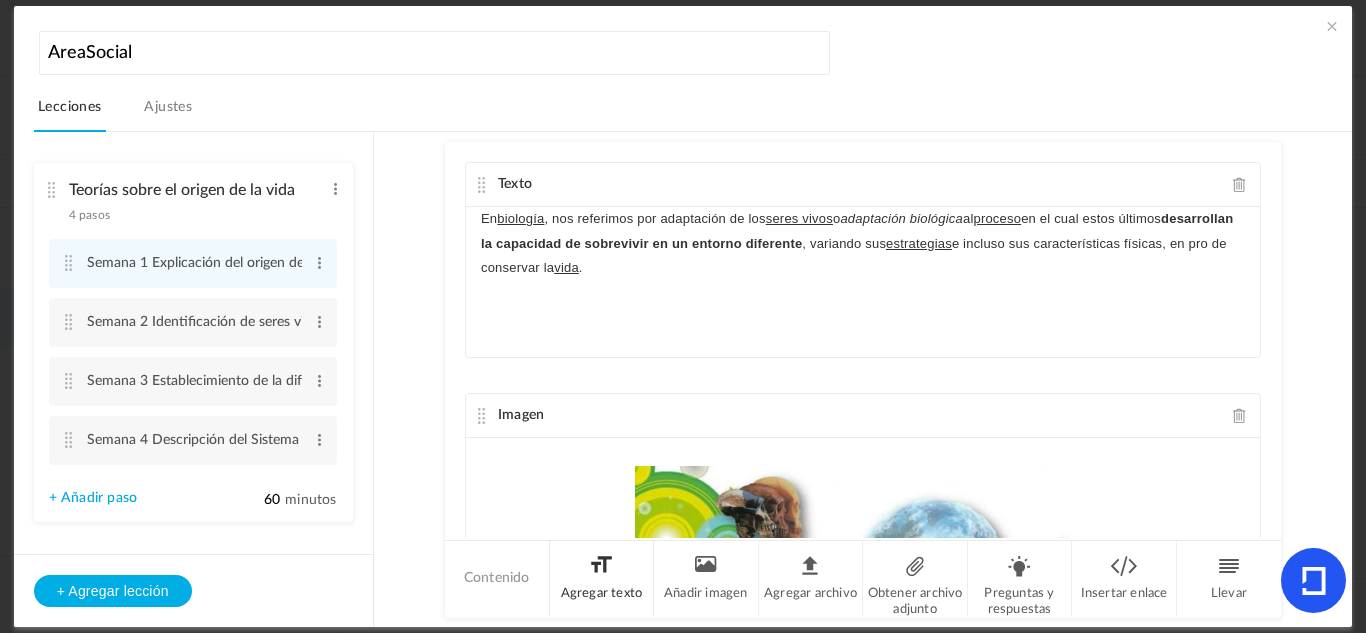 click on "Agregar texto" 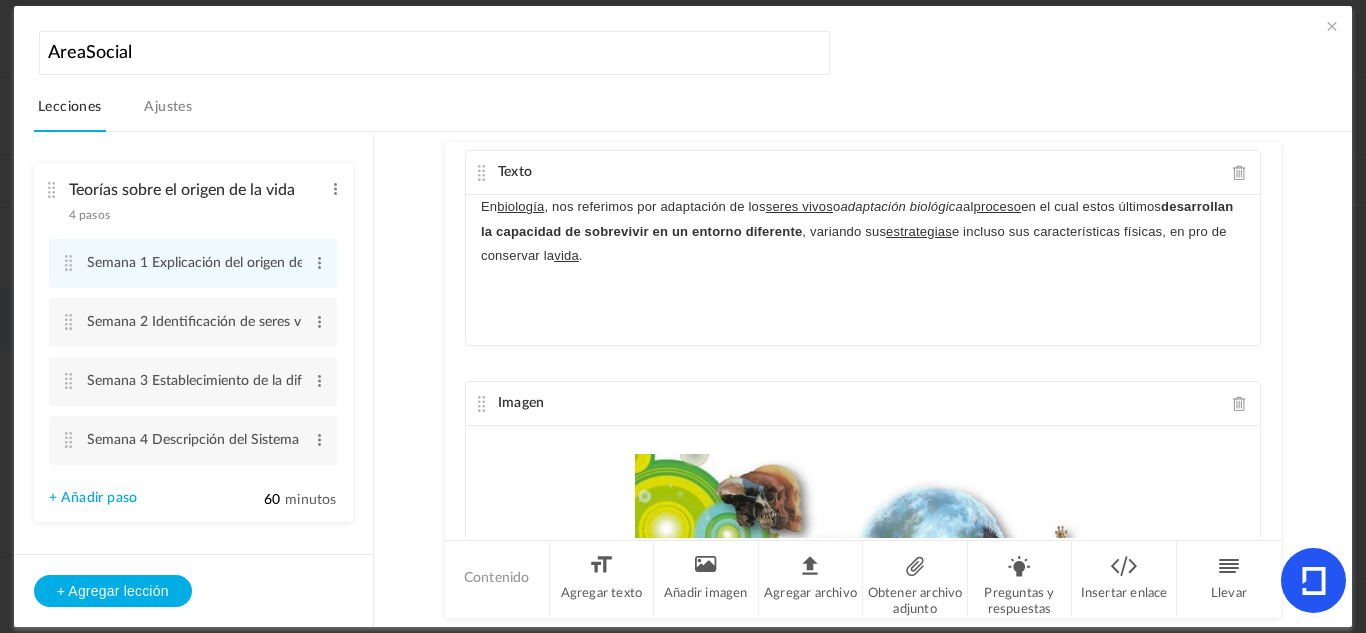 scroll, scrollTop: 0, scrollLeft: 0, axis: both 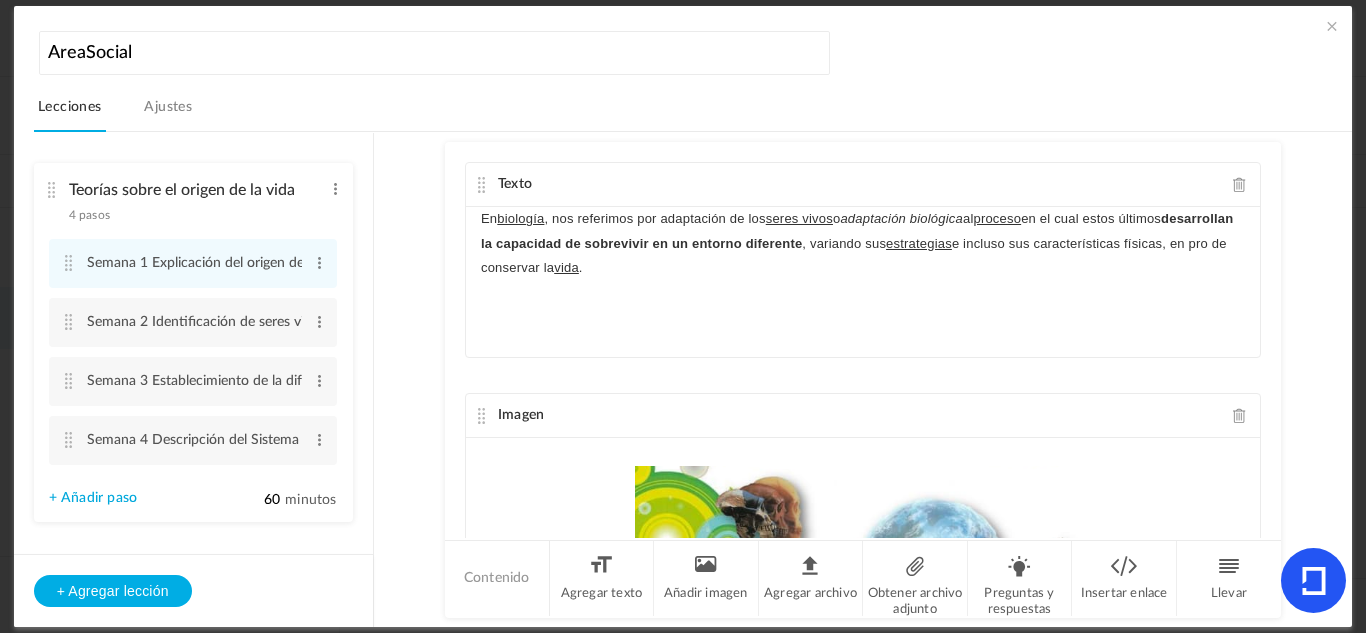 click on "En  biología , nos referimos por adaptación de los  seres vivos  o  adaptación biológica  al  proceso  en el cual estos últimos  desarrollan la capacidad de sobrevivir en un entorno diferente , variando sus  estrategias  e incluso sus características físicas, en pro de conservar la  vida ." 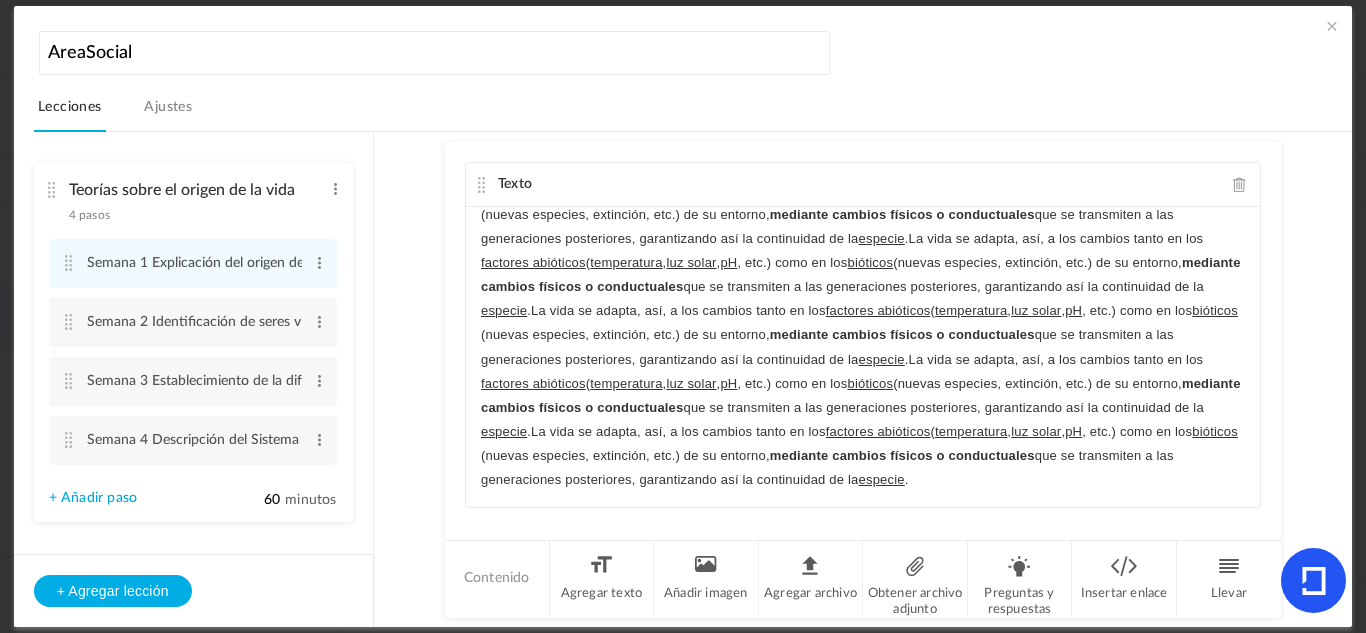 scroll, scrollTop: 479, scrollLeft: 0, axis: vertical 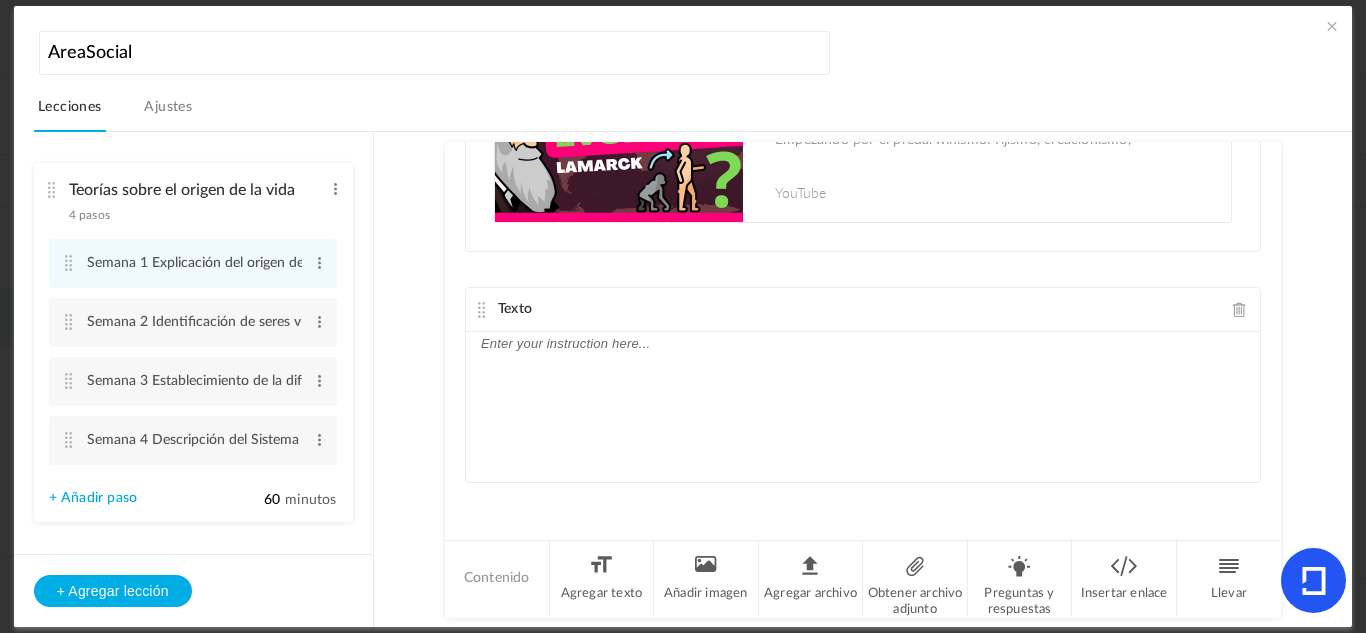 click 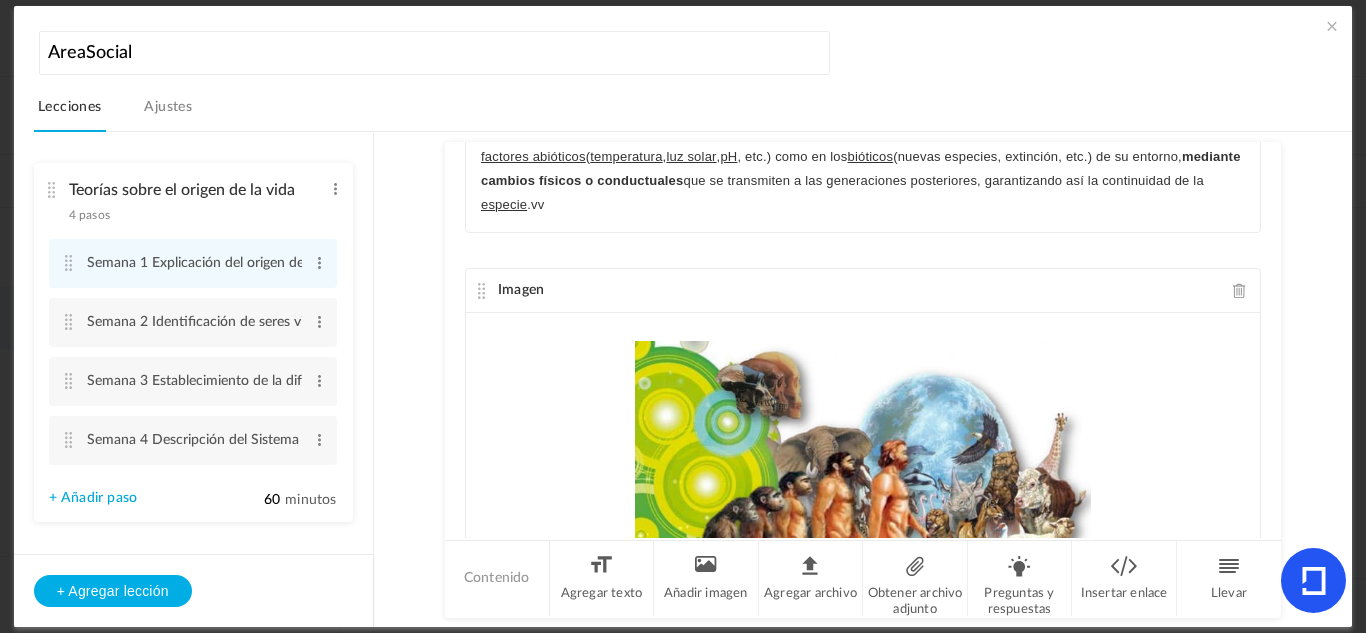 scroll, scrollTop: 99, scrollLeft: 0, axis: vertical 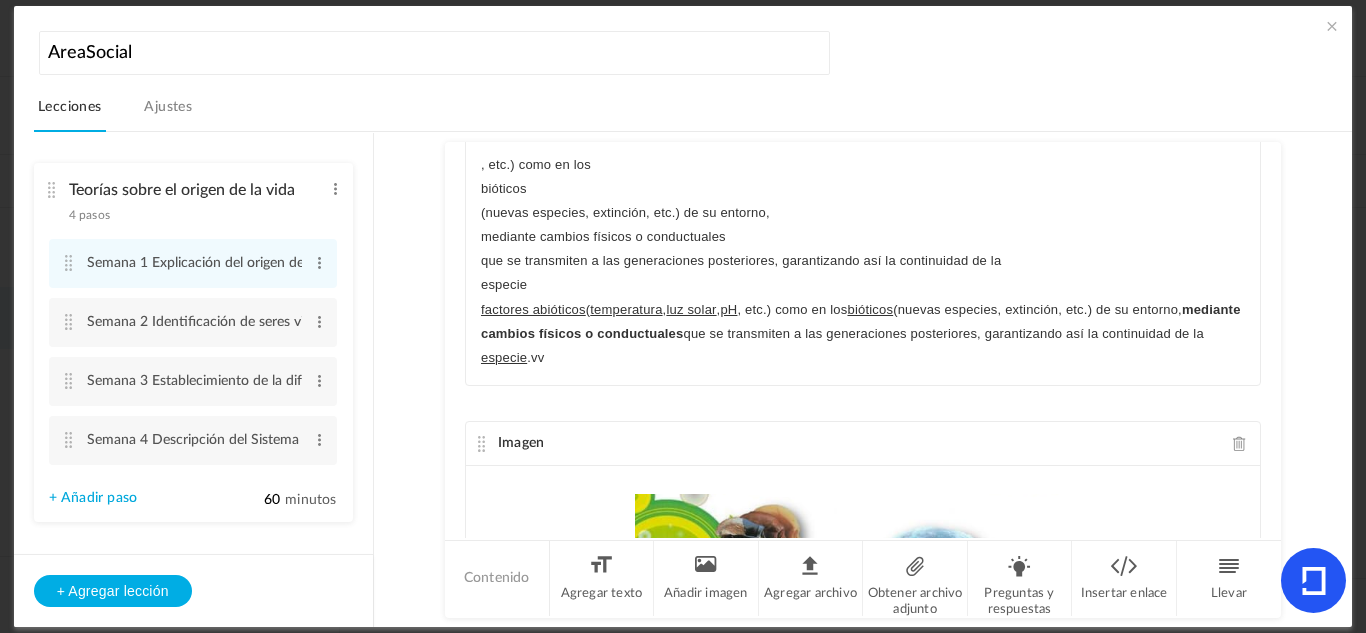 click on "factores abióticos  ( temperatura ,  luz solar ,  pH , etc.) como en los  bióticos  (nuevas especies, extinción, etc.) de su entorno,  mediante cambios físicos o conductuales  que se transmiten a las generaciones posteriores, garantizando así la continuidad de la  especie .vv" 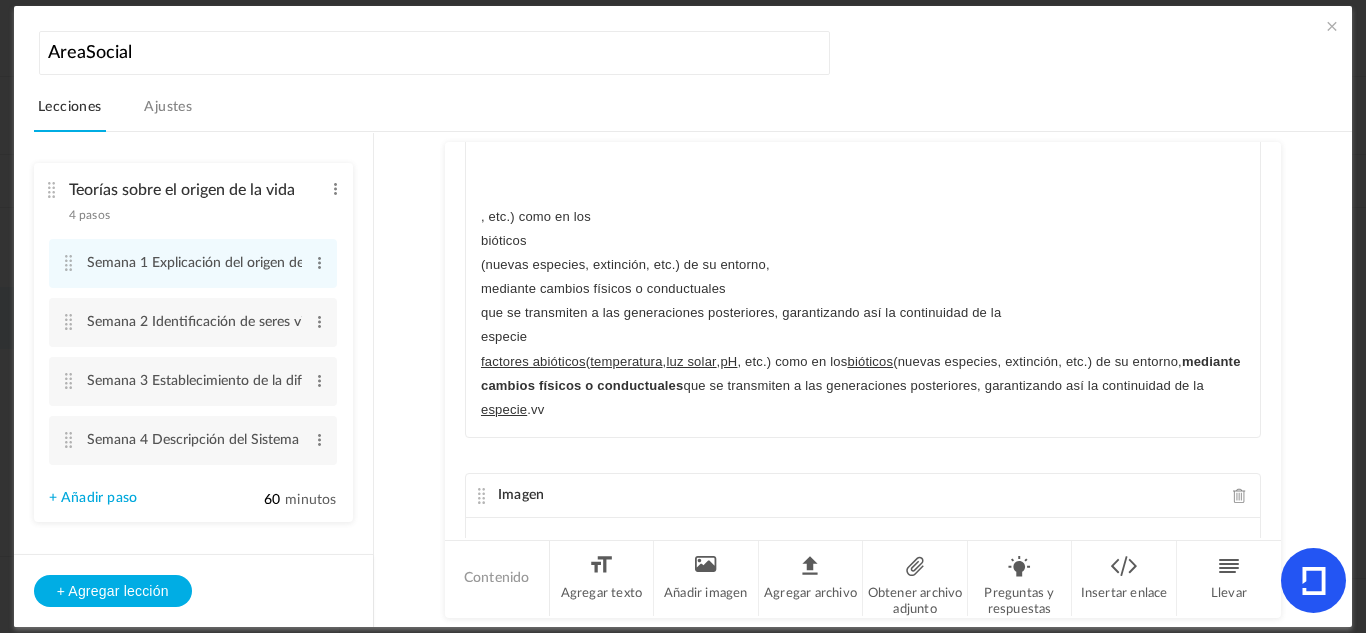 scroll, scrollTop: 0, scrollLeft: 0, axis: both 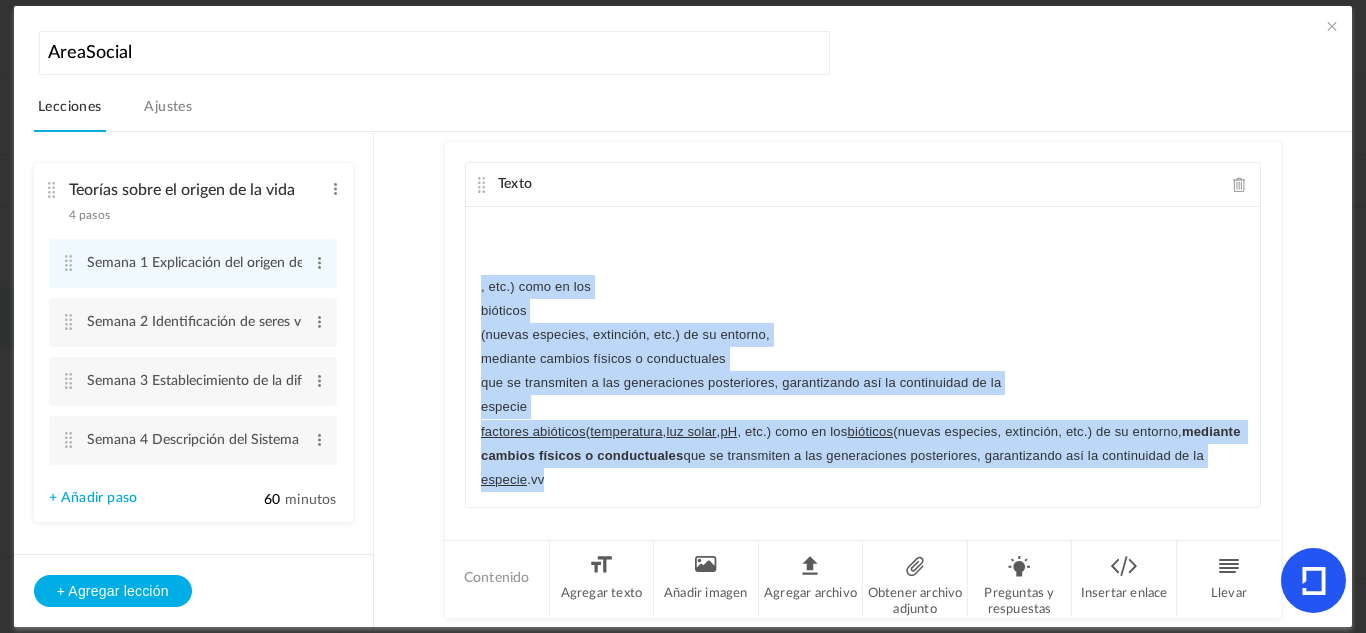 drag, startPoint x: 656, startPoint y: 472, endPoint x: 479, endPoint y: 291, distance: 253.16003 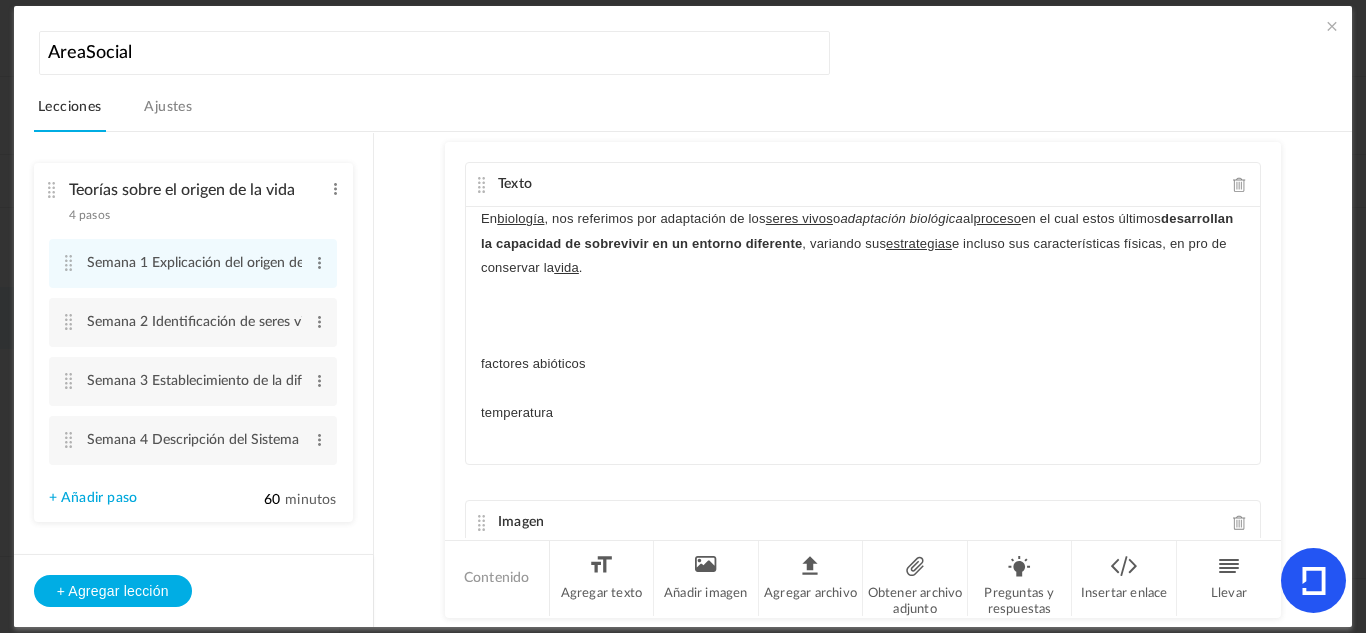 scroll, scrollTop: 0, scrollLeft: 0, axis: both 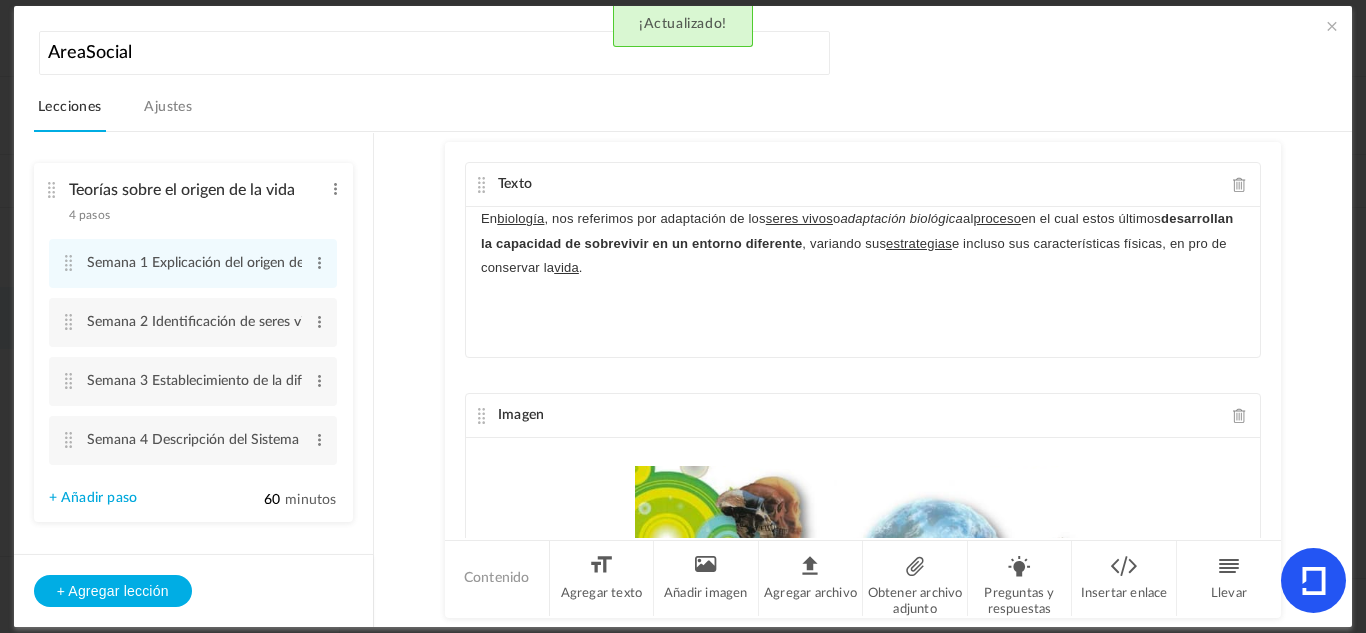 click on "En  biología , nos referimos por adaptación de los  seres vivos  o  adaptación biológica  al  proceso  en el cual estos últimos  desarrollan la capacidad de sobrevivir en un entorno diferente , variando sus  estrategias  e incluso sus características físicas, en pro de conservar la  vida ." 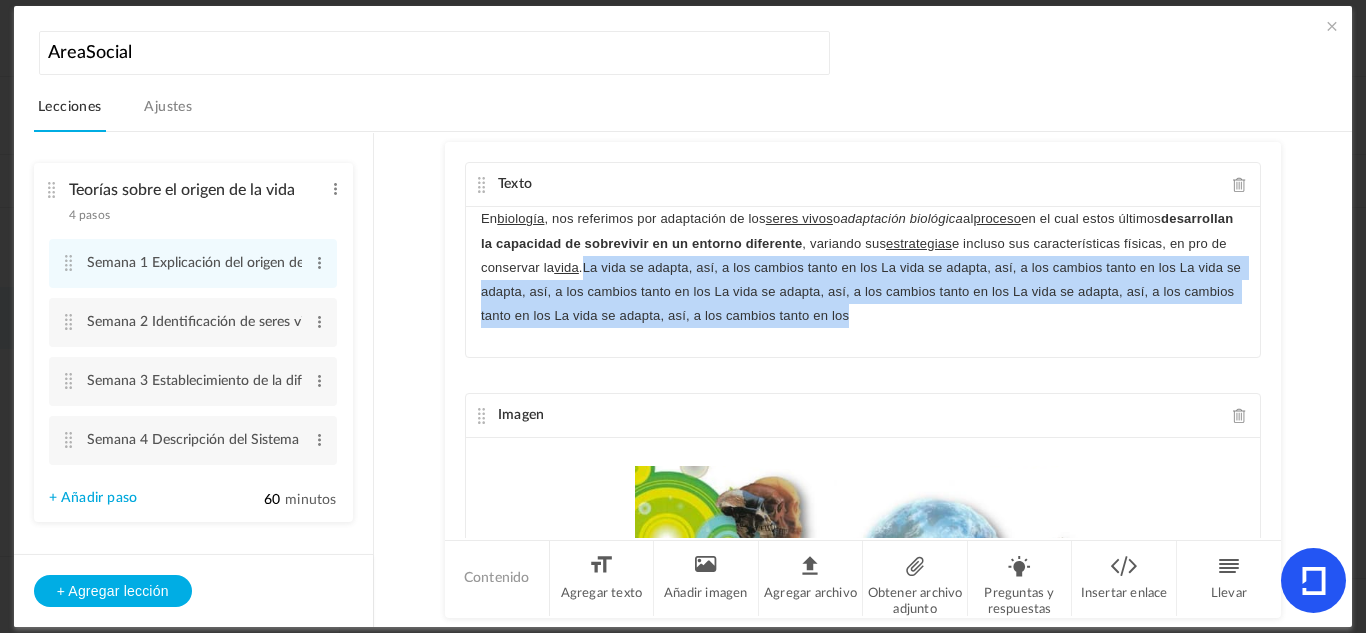 drag, startPoint x: 1003, startPoint y: 315, endPoint x: 689, endPoint y: 277, distance: 316.29102 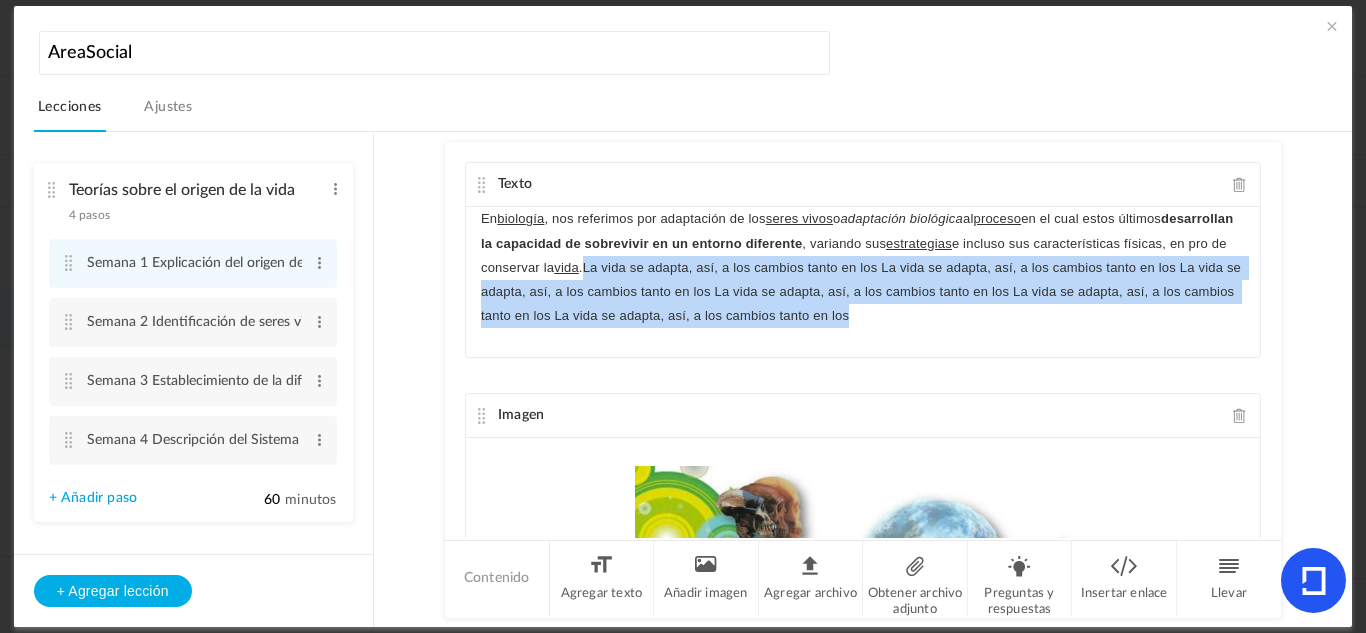 click on "En biología, nos referimos por adaptación de los seres vivos o adaptación biológica al proceso en el cual estos últimos desarrollan la capacidad de sobrevivir en un entorno diferente , variando sus estrategias e incluso sus características físicas, en pro de conservar la vida.La vida se adapta, así, a los cambios tanto en los La vida se adapta, así, a los cambios tanto en los La vida se adapta, así, a los cambios tanto en los La vida se adapta, así, a los cambios tanto en los La vida se adapta, así, a los cambios tanto en los La vida se adapta, así, a los cambios tanto en los" 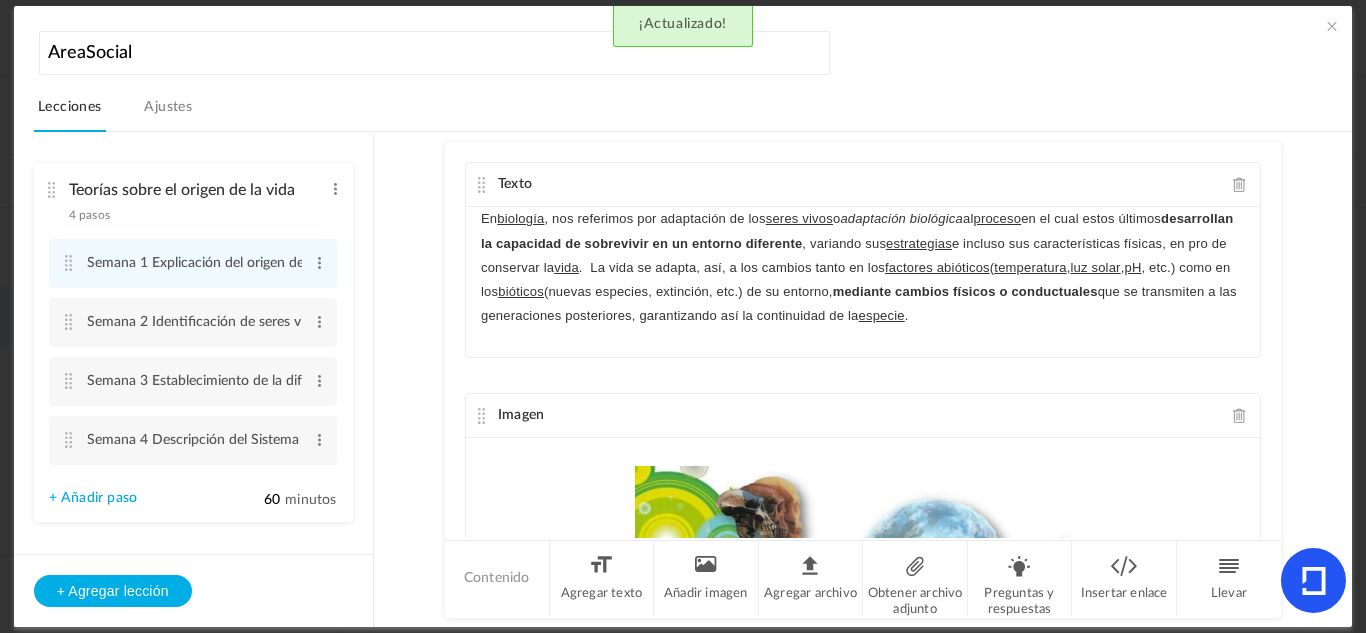 click on "En biología, nos referimos por adaptación de los seres vivos o adaptación biológica al proceso en el cual estos últimos desarrollan la capacidad de sobrevivir en un entorno diferente, variando sus estrategias e incluso sus características físicas, en pro de conservar la vida. La vida se adapta, así, a los cambios tanto en los factores abióticos ( temperatura, luz solar, pH, etc.) como en los bióticos (nuevas especies, extinción, etc.) de su entorno, mediante cambios físicos o conductuales que se transmiten a las generaciones posteriores, garantizando así la continuidad de la especie." 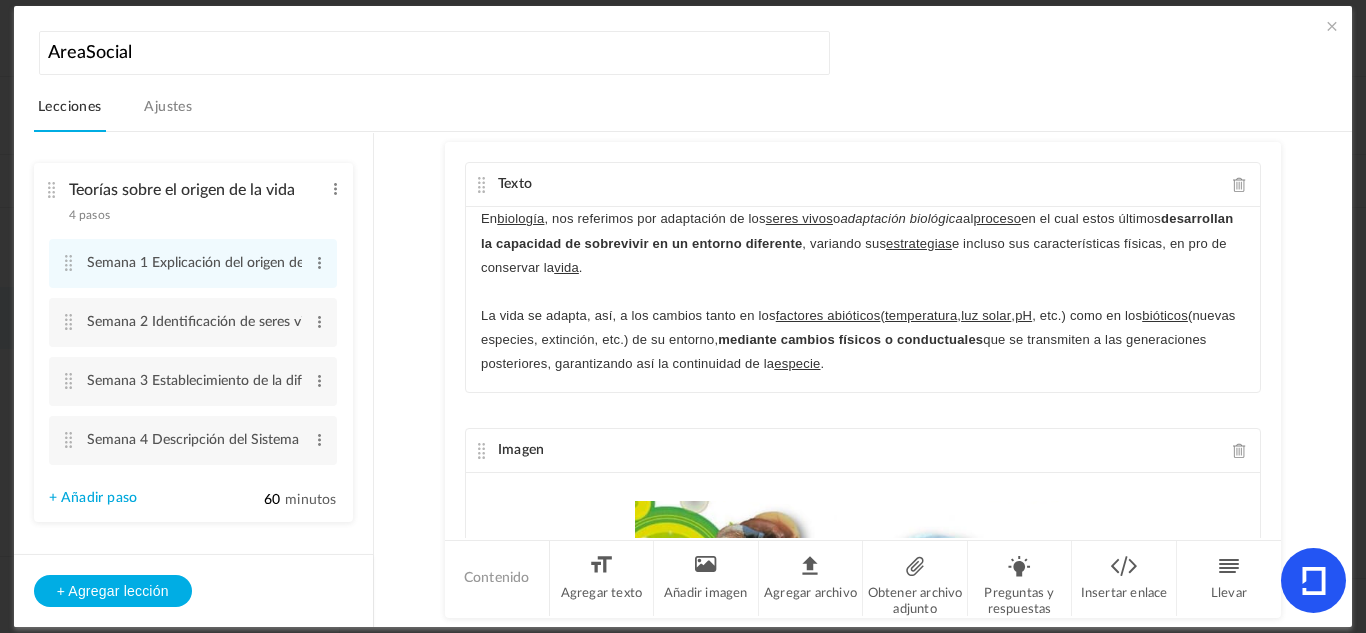 click on "La vida se adapta, así, a los cambios tanto en los  factores abióticos  ( temperatura ,  luz solar ,  pH , etc.) como en los  bióticos  (nuevas especies, extinción, etc.) de su entorno,  mediante cambios físicos o conductuales  que se transmiten a las generaciones posteriores, garantizando así la continuidad de la  especie ." 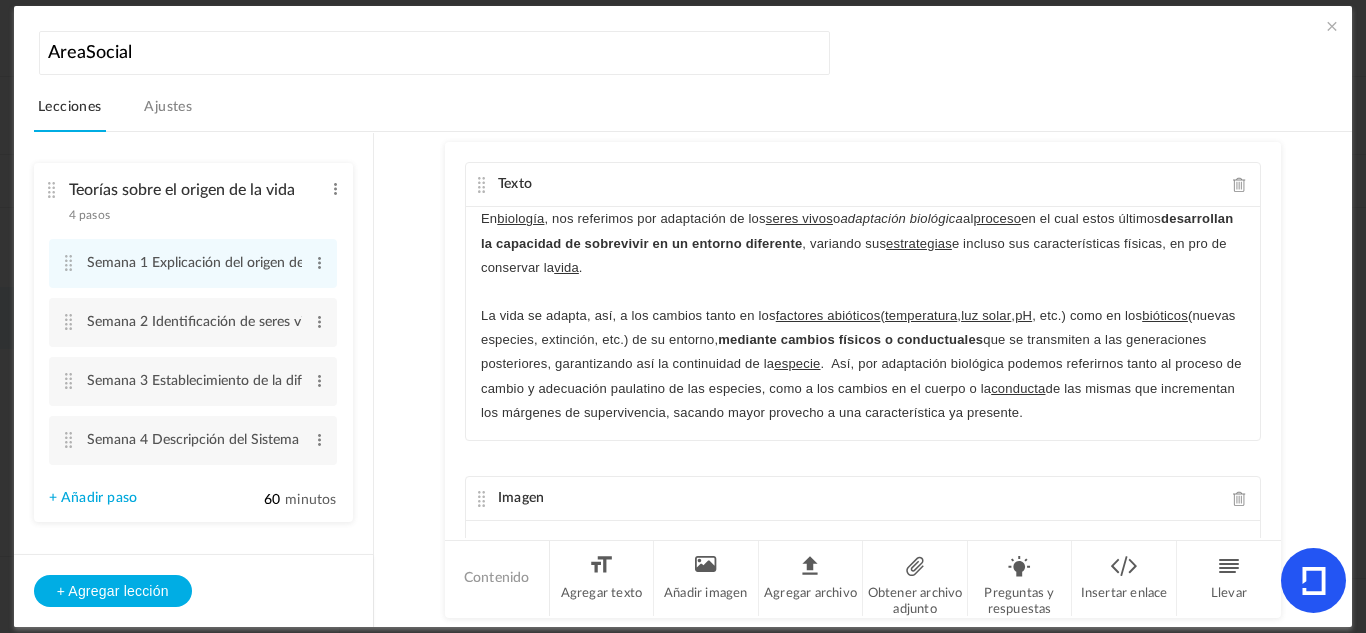 click on "La vida se adapta, así, a los cambios tanto en los factores abióticos ( temperatura , luz solar , pH , etc.) como en los bióticos (nuevas especies, extinción, etc.) de su entorno, mediante cambios físicos o conductuales que se transmiten a las generaciones posteriores, garantizando así la continuidad de la especie . Así, por adaptación biológica podemos referirnos tanto al proceso de cambio y adecuación paulatino de las especies, como a los cambios en el cuerpo o la conducta de las mismas que incrementan los márgenes de supervivencia, sacando mayor provecho a una característica ya presente." 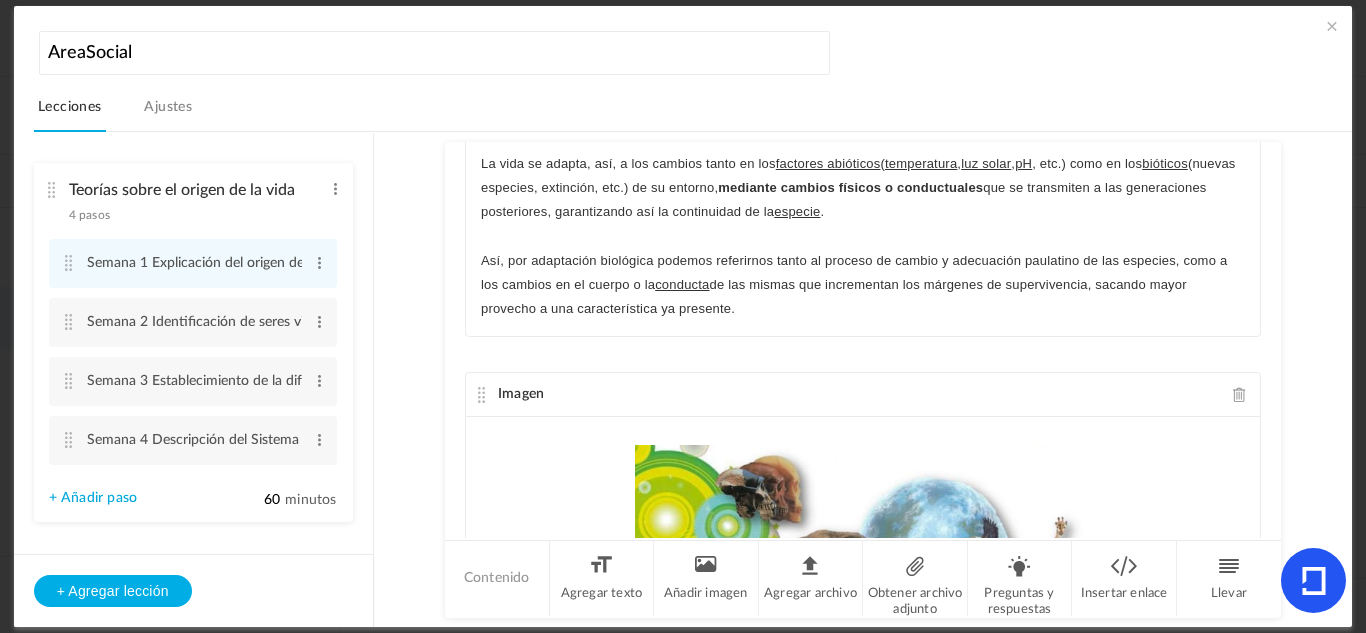 scroll, scrollTop: 153, scrollLeft: 0, axis: vertical 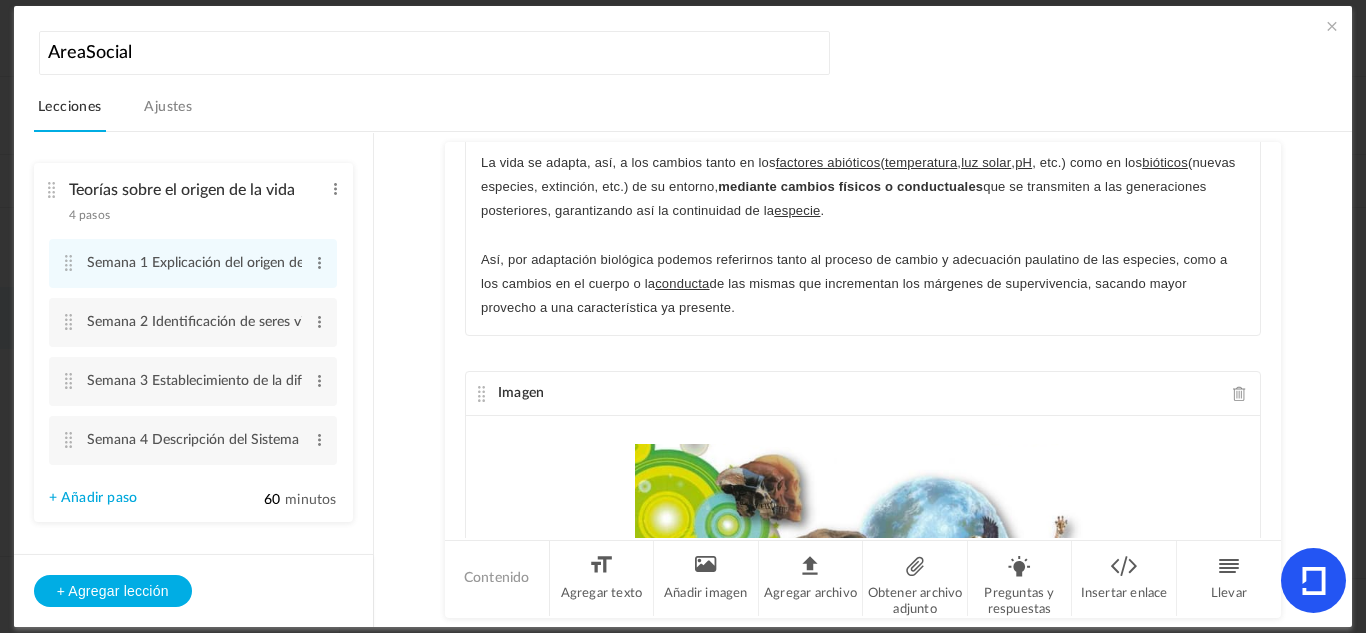 click on "Así, por adaptación biológica podemos referirnos tanto al proceso de cambio y adecuación paulatino de las especies, como a los cambios en el cuerpo o la  conducta  de las mismas que incrementan los márgenes de supervivencia, sacando mayor provecho a una característica ya presente." 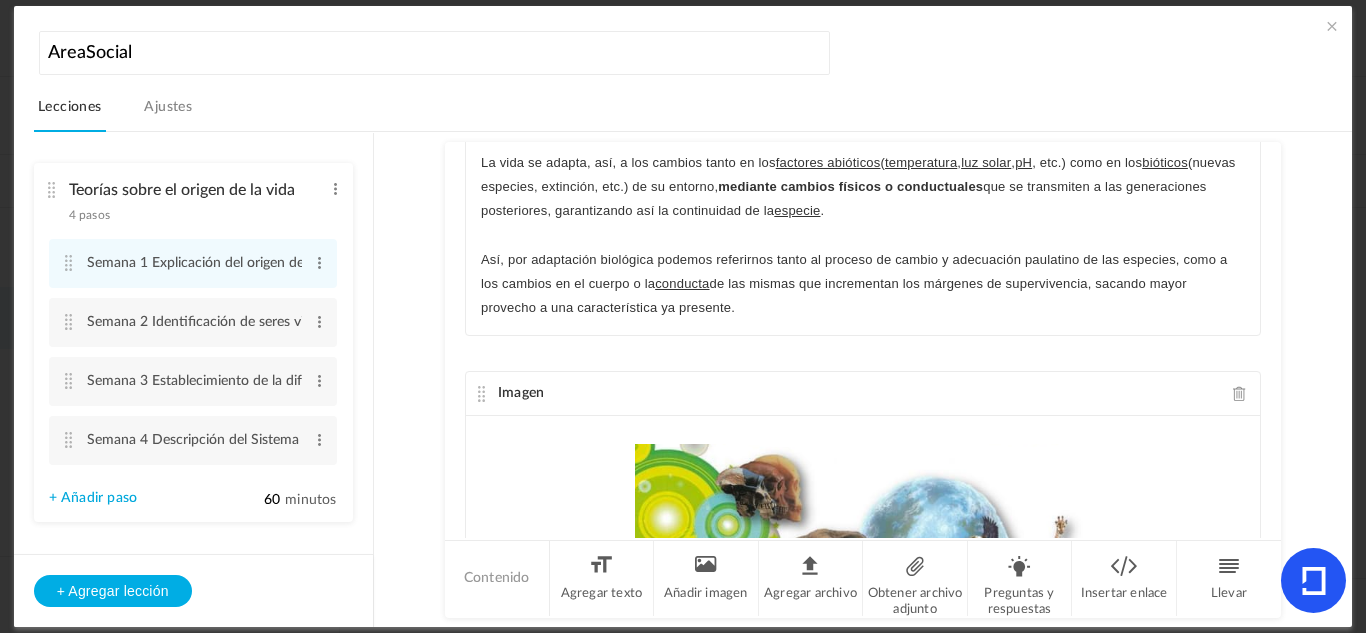 scroll, scrollTop: 0, scrollLeft: 0, axis: both 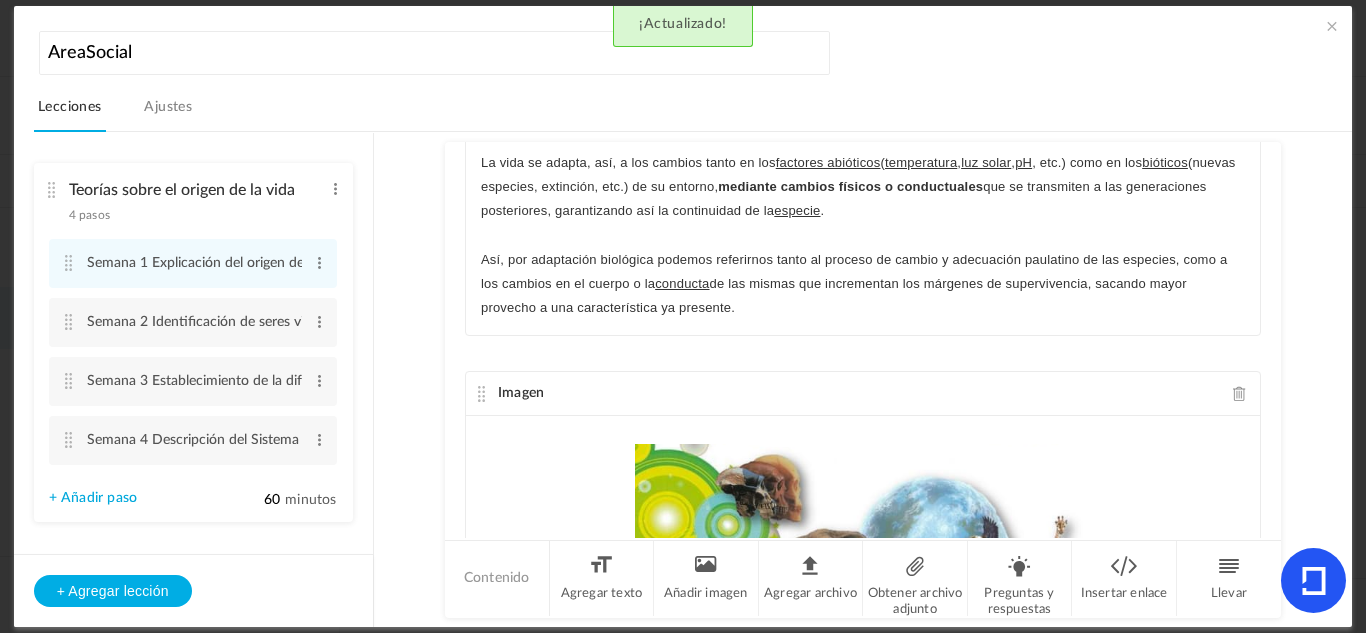 click on "Así, por adaptación biológica podemos referirnos tanto al proceso de cambio y adecuación paulatino de las especies, como a los cambios en el cuerpo o la  conducta  de las mismas que incrementan los márgenes de supervivencia, sacando mayor provecho a una característica ya presente." 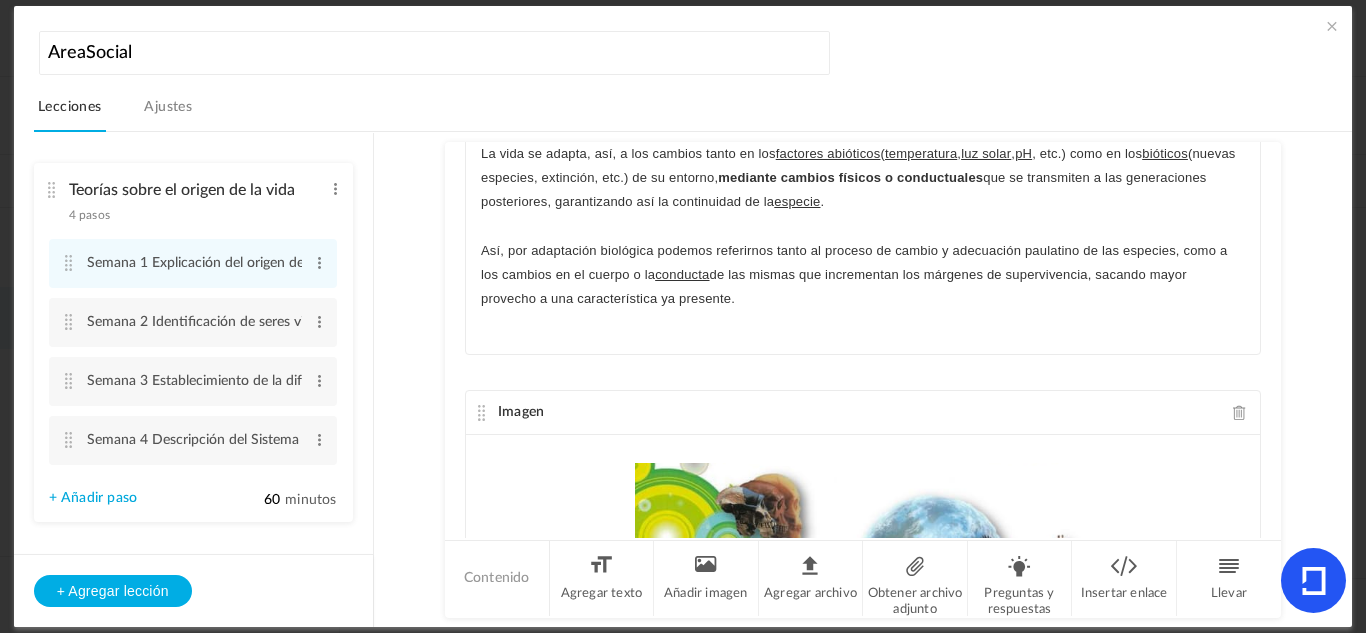 scroll, scrollTop: 9, scrollLeft: 0, axis: vertical 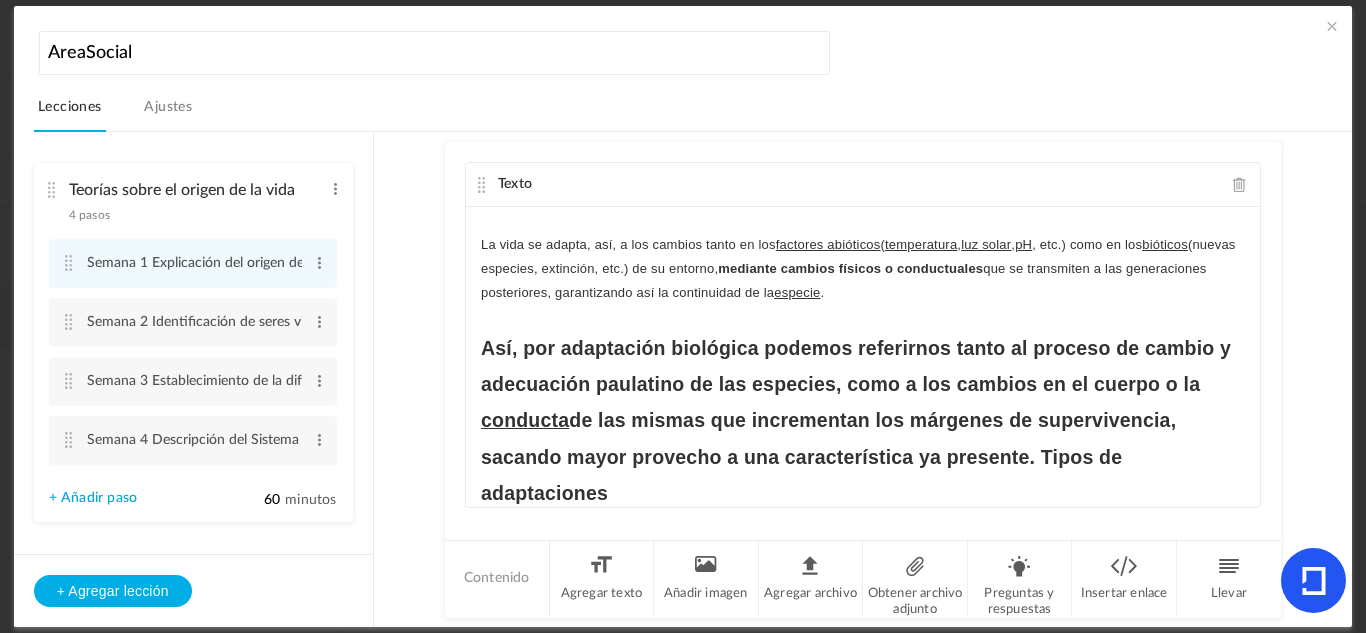 click on "Así, por adaptación biológica podemos referirnos tanto al proceso de cambio y adecuación paulatino de las especies, como a los cambios en el cuerpo o la  conducta  de las mismas que incrementan los márgenes de supervivencia, sacando mayor provecho a una característica ya presente. Tipos de adaptaciones" 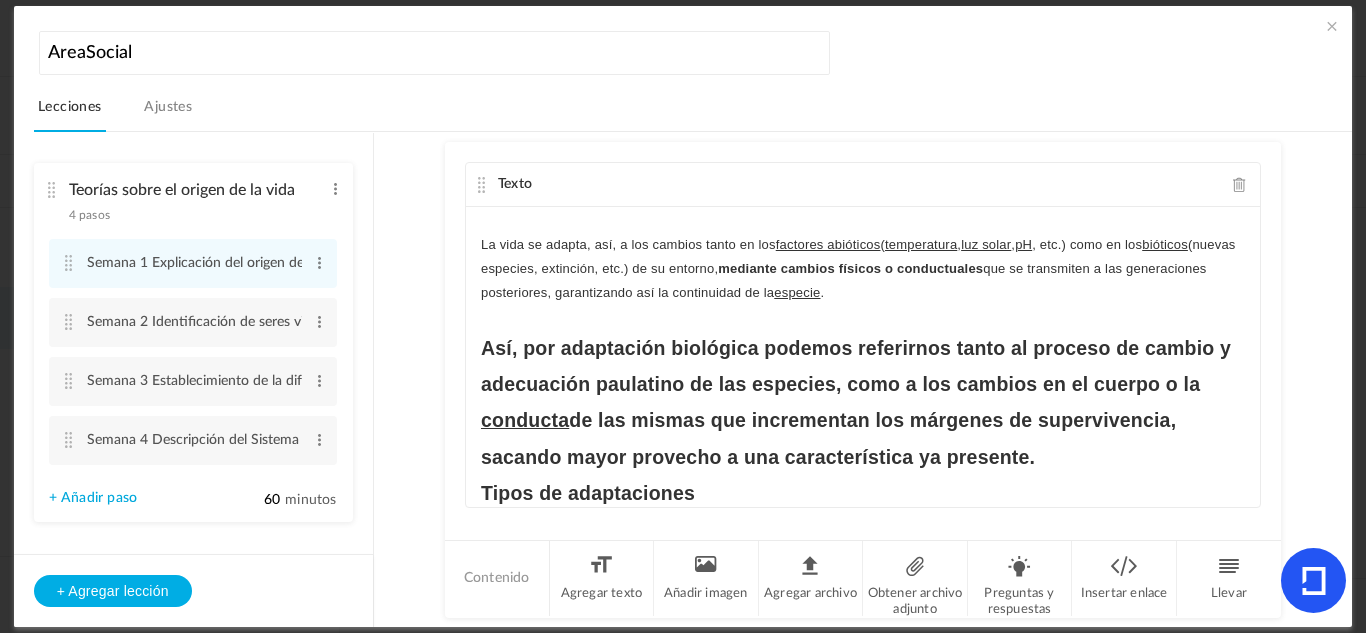 scroll, scrollTop: 104, scrollLeft: 0, axis: vertical 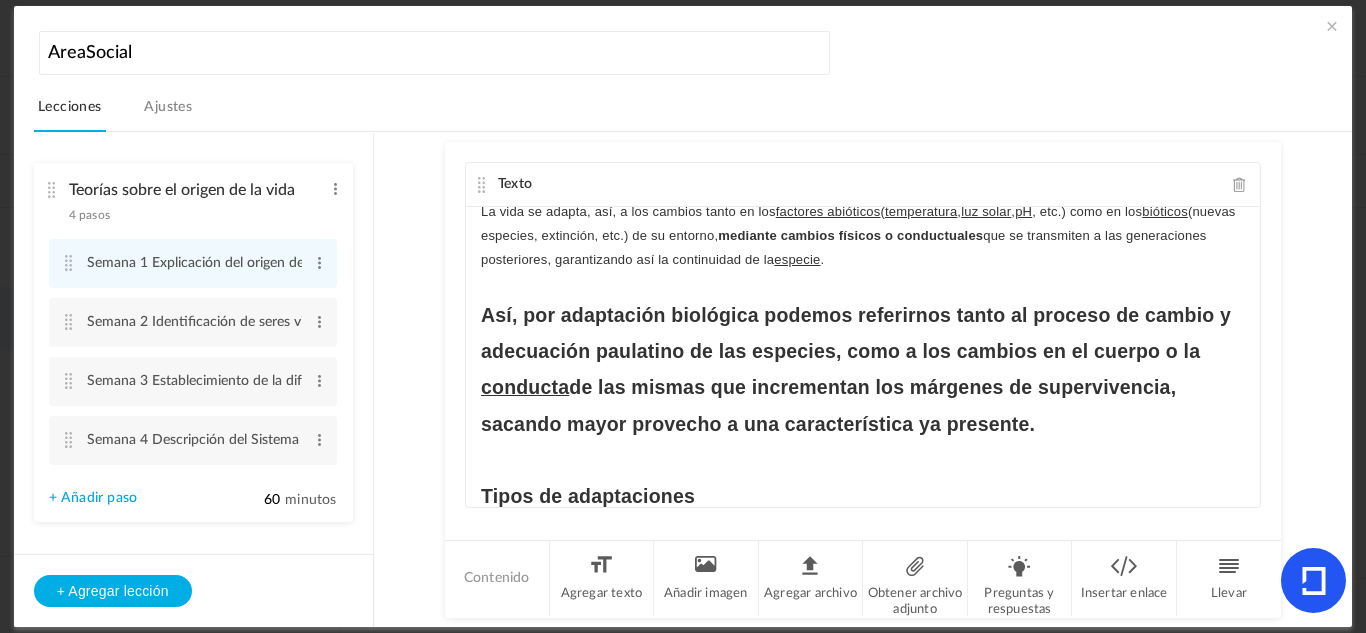 drag, startPoint x: 1062, startPoint y: 435, endPoint x: 486, endPoint y: 316, distance: 588.16406 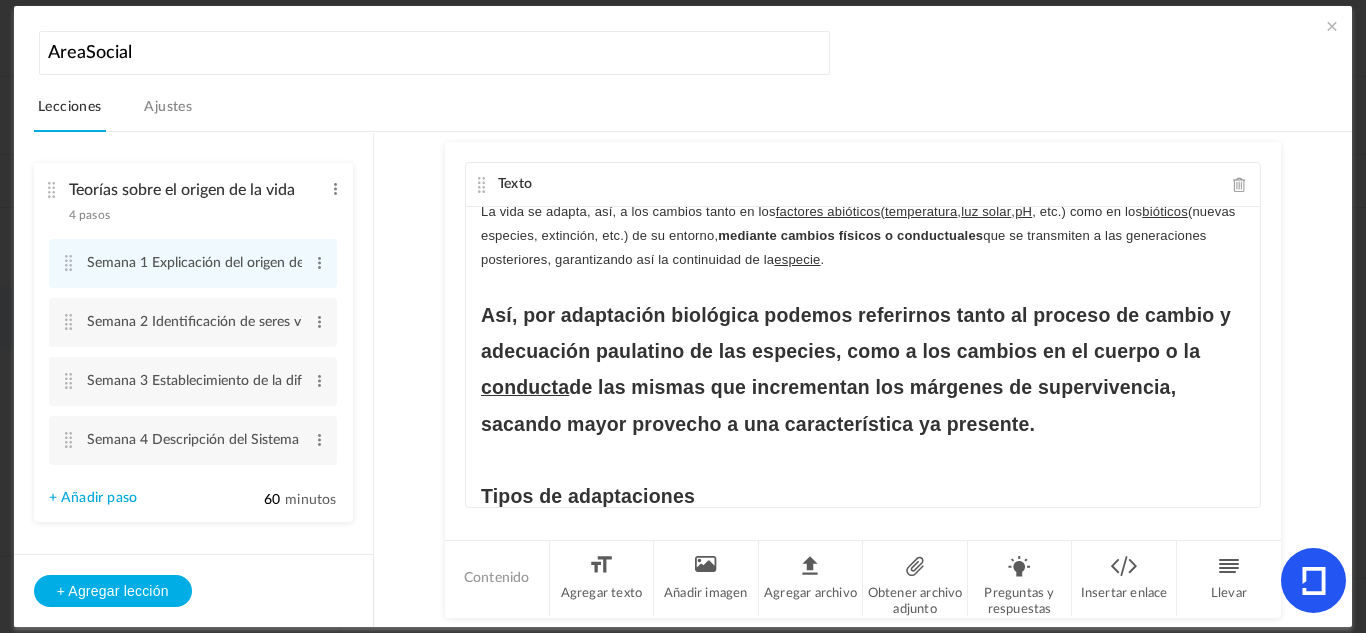 click on "Así, por adaptación biológica podemos referirnos tanto al proceso de cambio y adecuación paulatino de las especies, como a los cambios en el cuerpo o la  conducta  de las mismas que incrementan los márgenes de supervivencia, sacando mayor provecho a una característica ya presente." 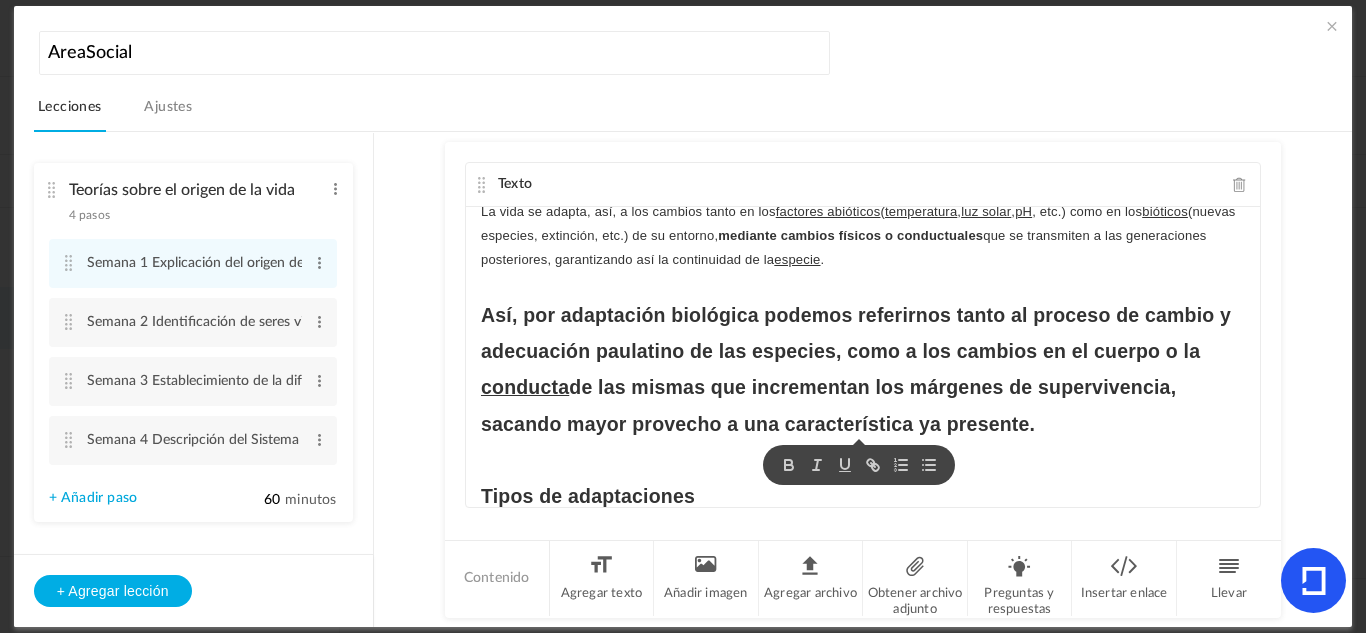 drag, startPoint x: 476, startPoint y: 310, endPoint x: 1042, endPoint y: 427, distance: 577.96625 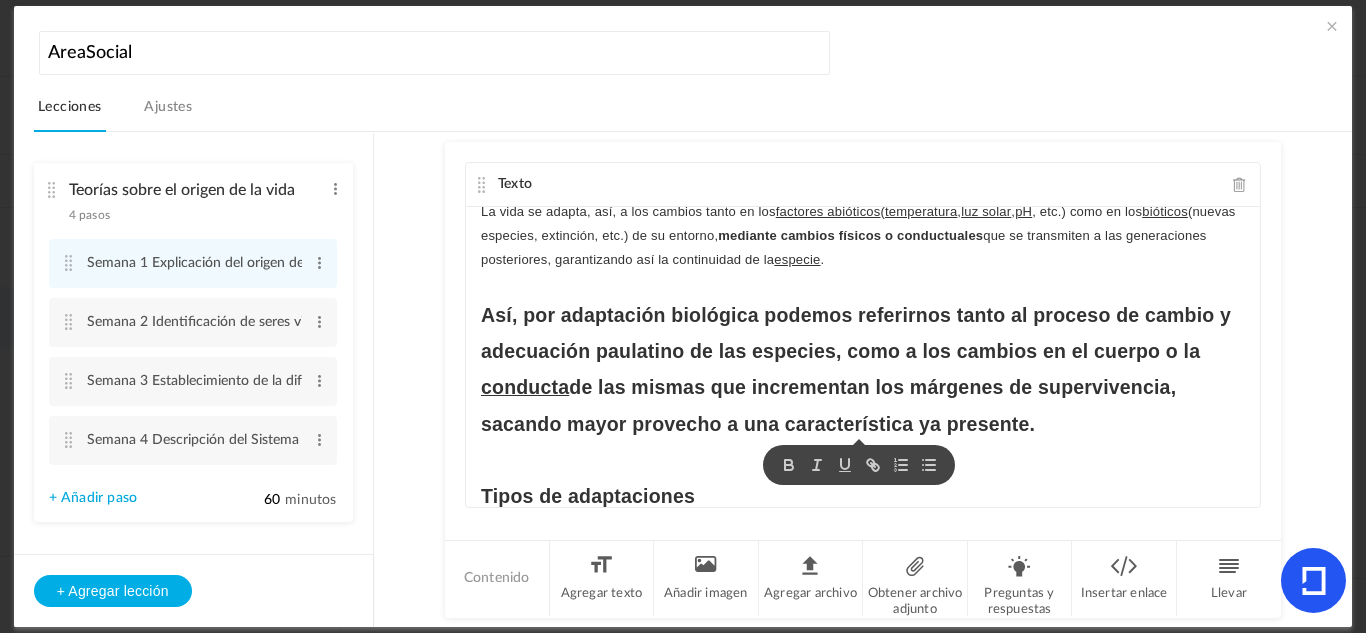 click on "En  biología , nos referimos por adaptación de los  seres vivos  o  adaptación biológica  al  proceso  en el cual estos últimos  desarrollan la capacidad de sobrevivir en un entorno diferente , variando sus  estrategias  e incluso sus características físicas, en pro de conservar la  vida .   La vida se adapta, así, a los cambios tanto en los  factores abióticos  ( temperatura ,  luz solar ,  pH , etc.) como en los  bióticos  (nuevas especies, extinción, etc.) de su entorno,  mediante cambios físicos o conductuales  que se transmiten a las generaciones posteriores, garantizando así la continuidad de la  especie .   Así, por adaptación biológica podemos referirnos tanto al proceso de cambio y adecuación paulatino de las especies, como a los cambios en el cuerpo o la  conducta  de las mismas que incrementan los márgenes de supervivencia, sacando mayor provecho a una característica ya presente.  Tipos de adaptaciones" 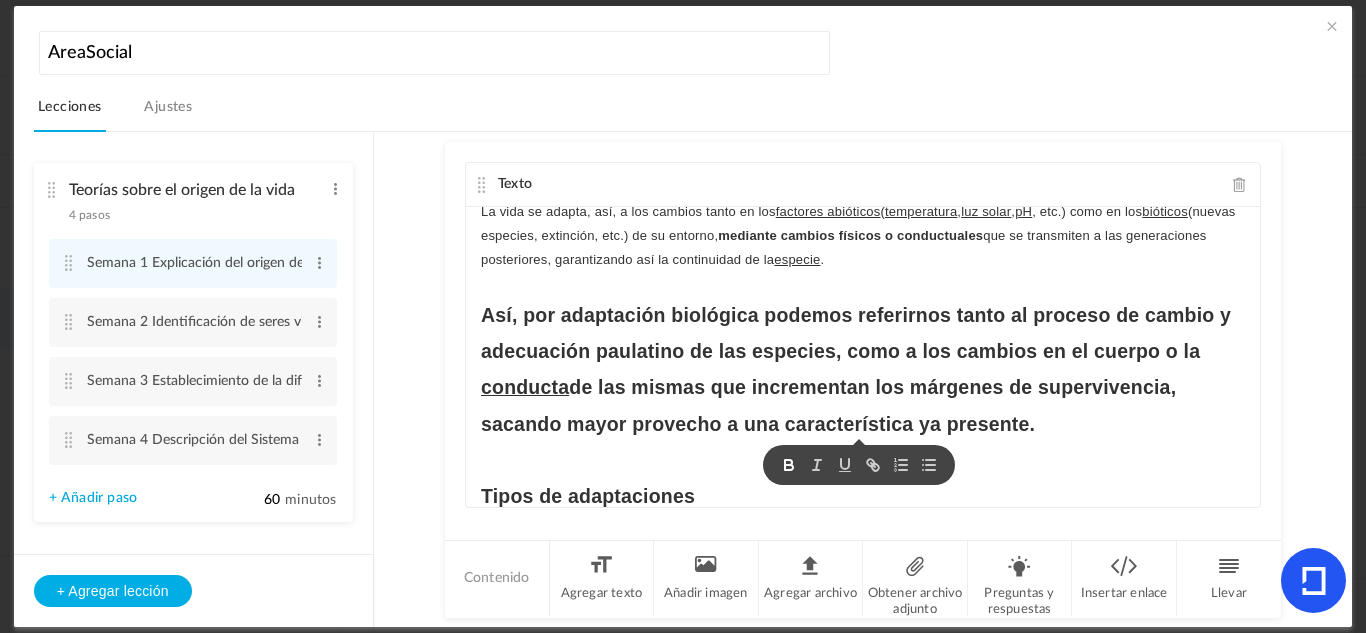 click 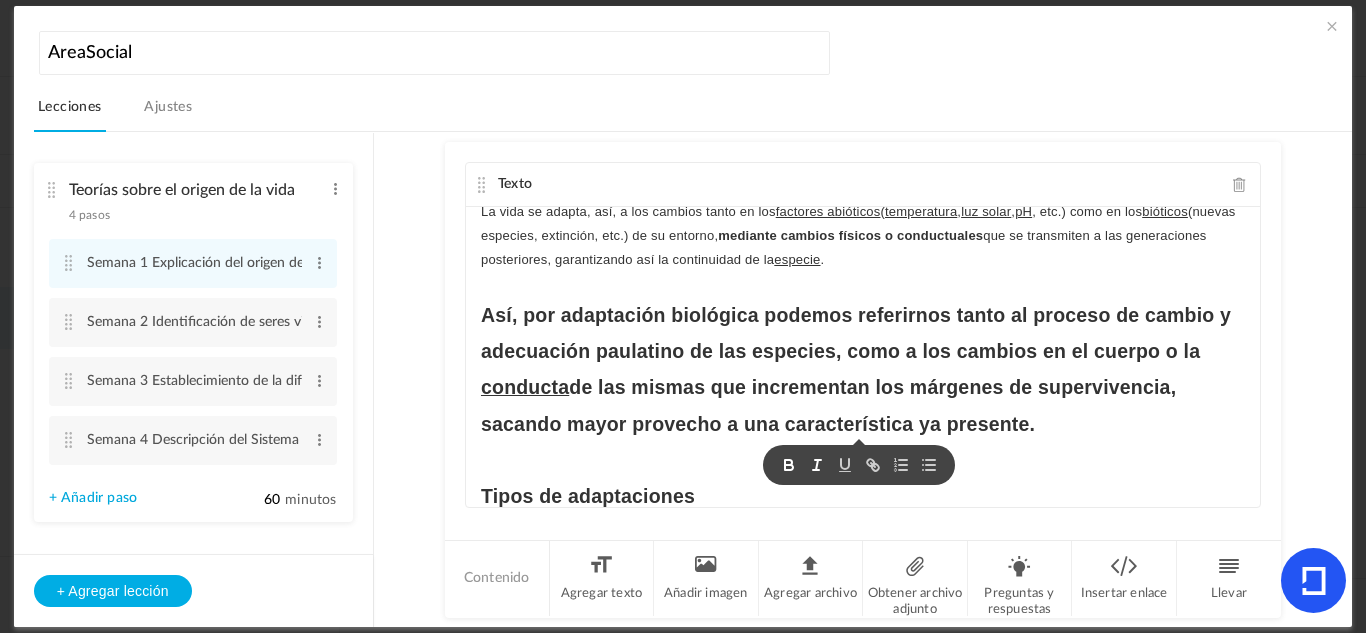 click 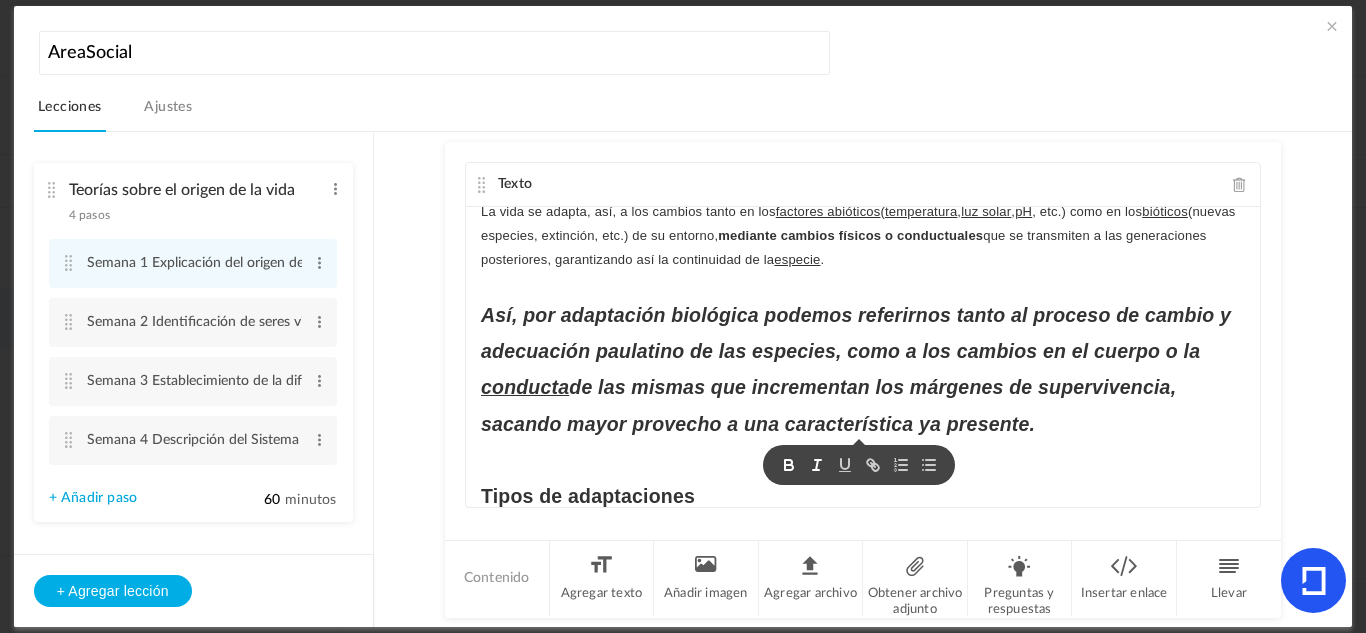 click 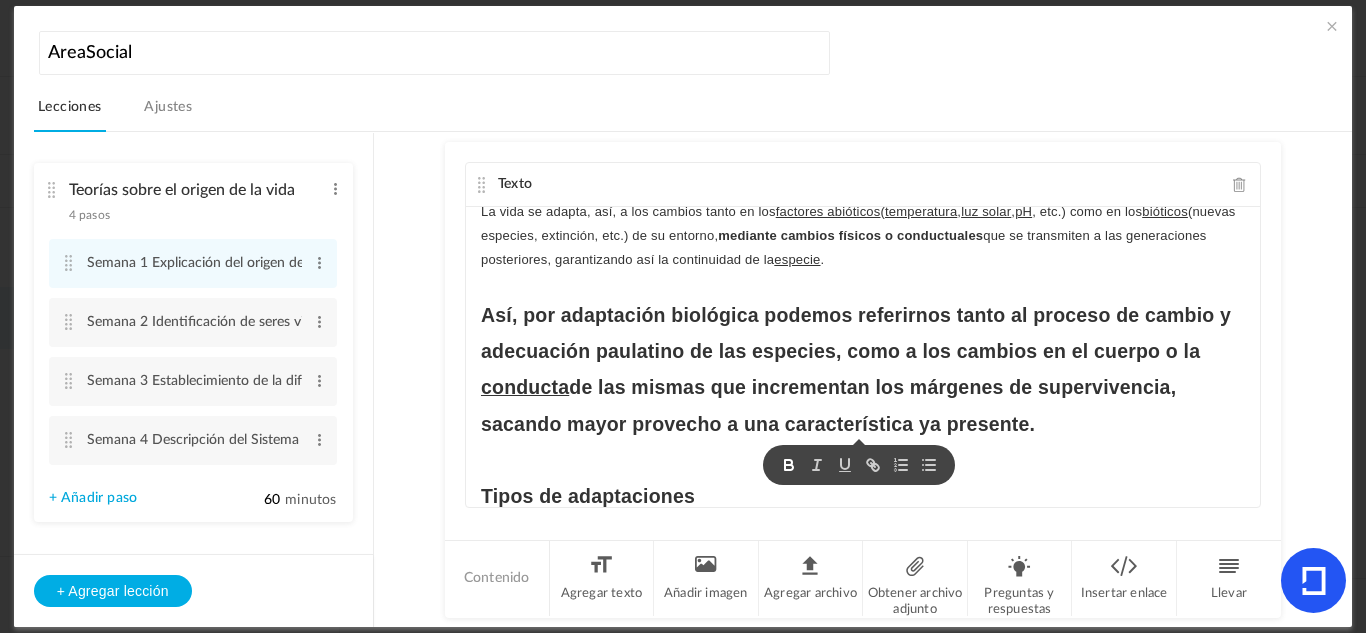 click 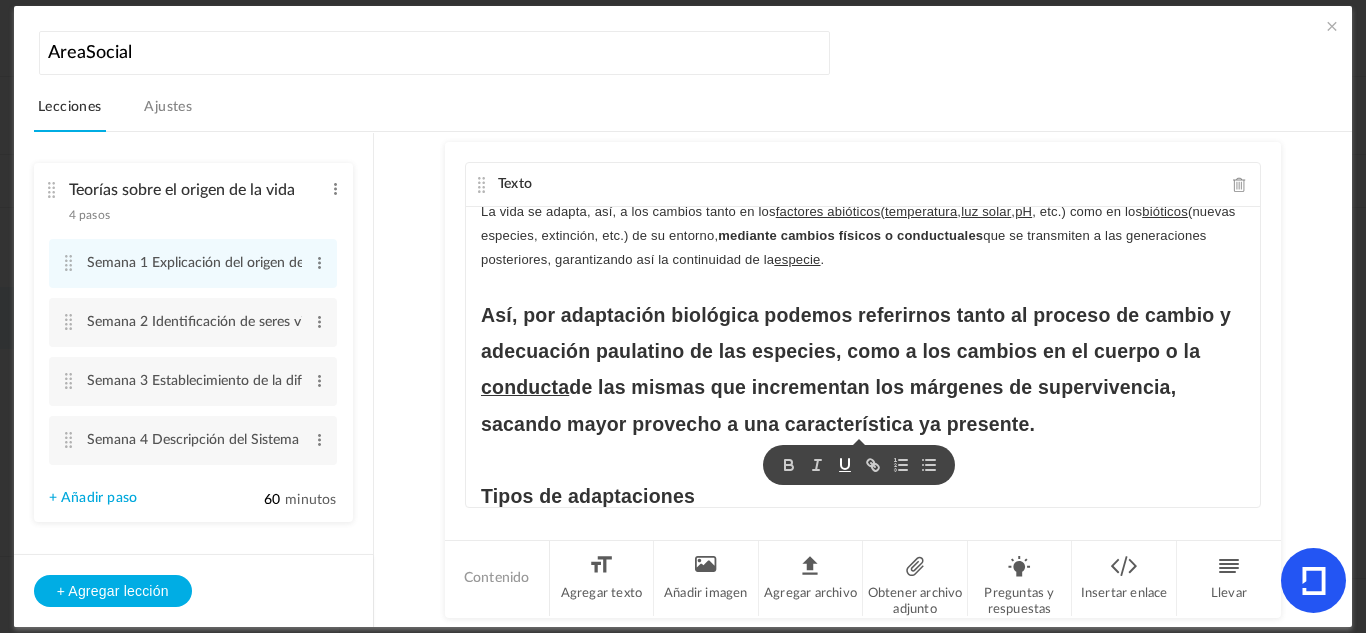 click 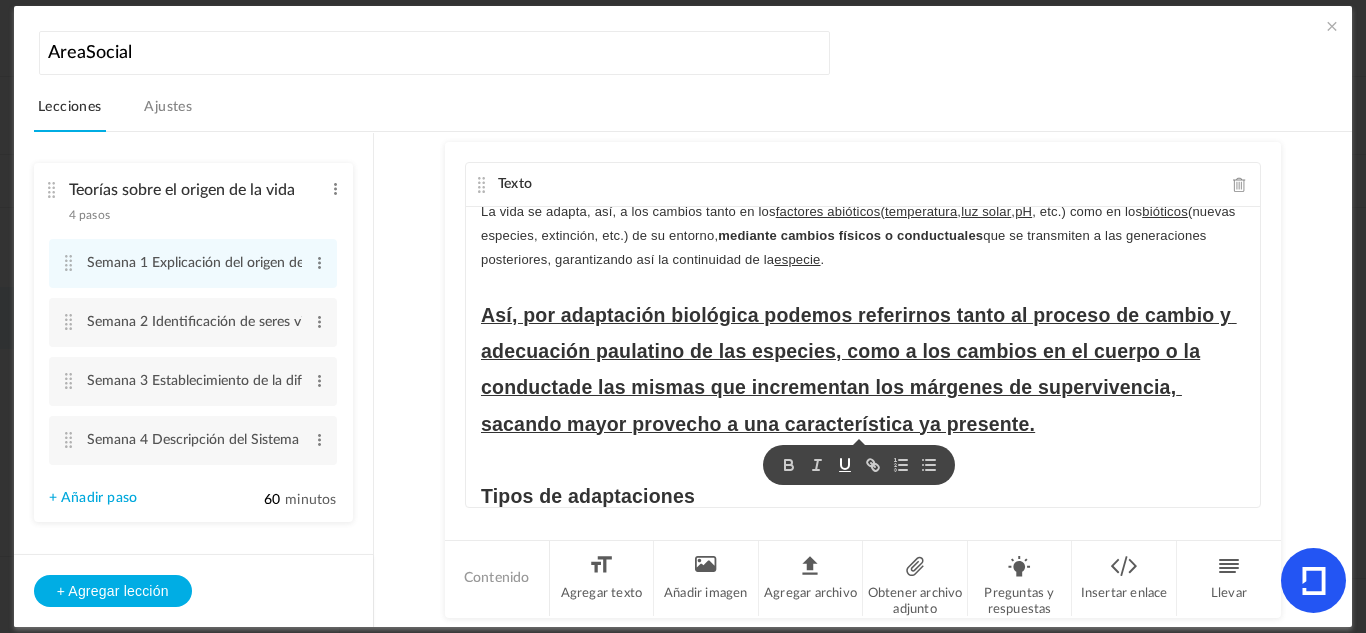 click 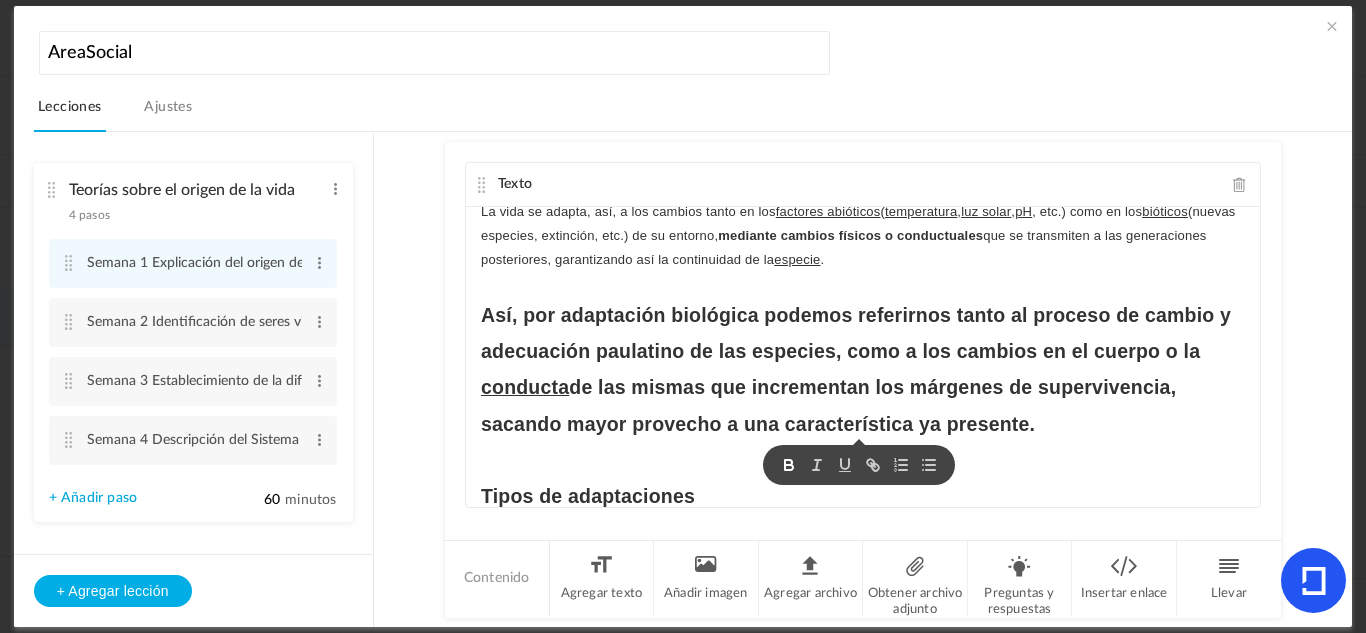 click 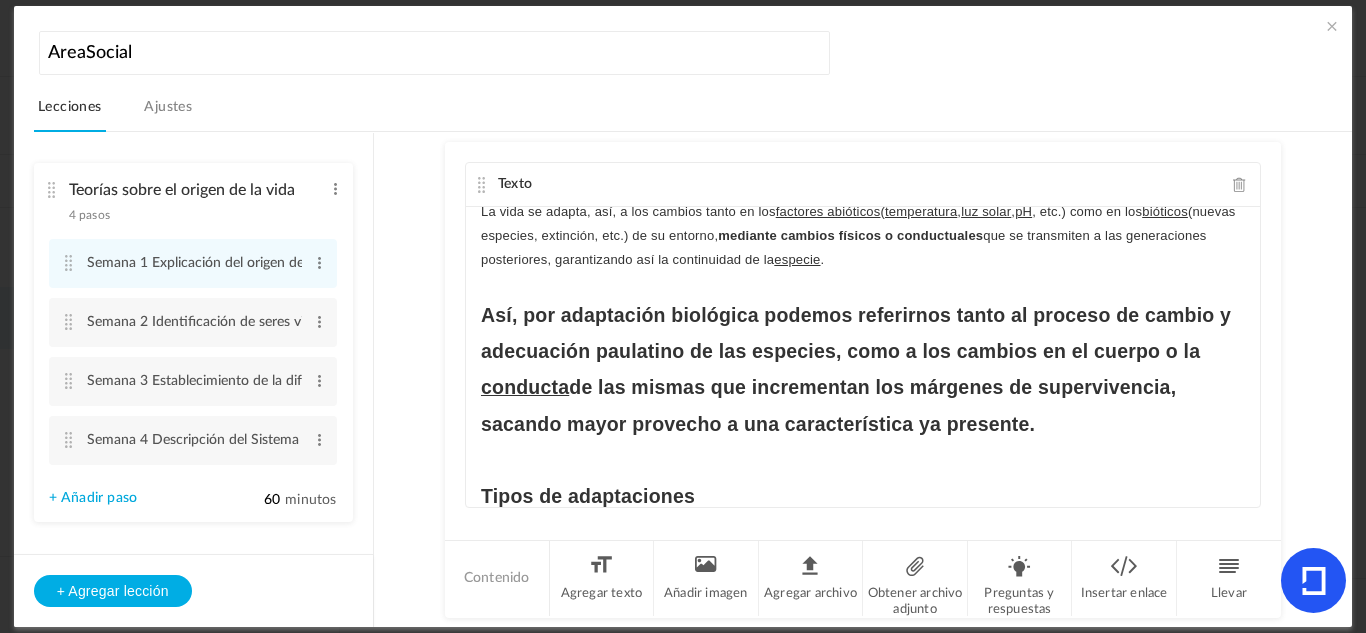 drag, startPoint x: 1068, startPoint y: 437, endPoint x: 479, endPoint y: 319, distance: 600.70374 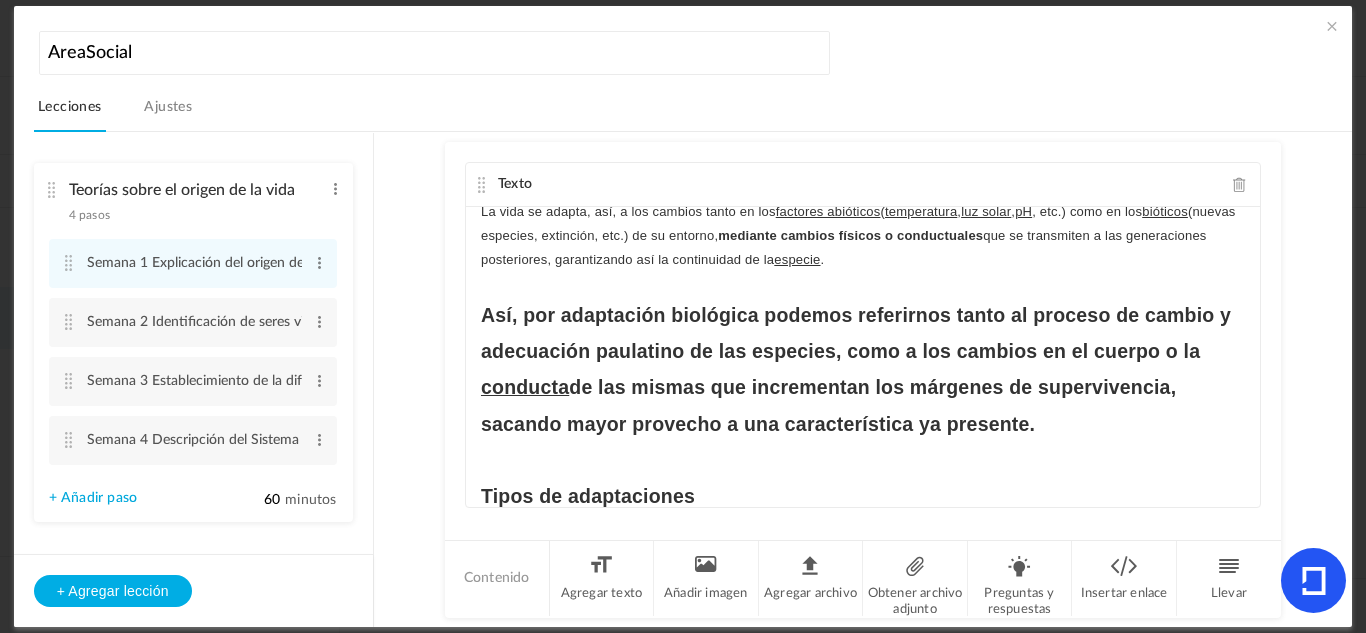 click on "Así, por adaptación biológica podemos referirnos tanto al proceso de cambio y adecuación paulatino de las especies, como a los cambios en el cuerpo o la  conducta  de las mismas que incrementan los márgenes de supervivencia, sacando mayor provecho a una característica ya presente." 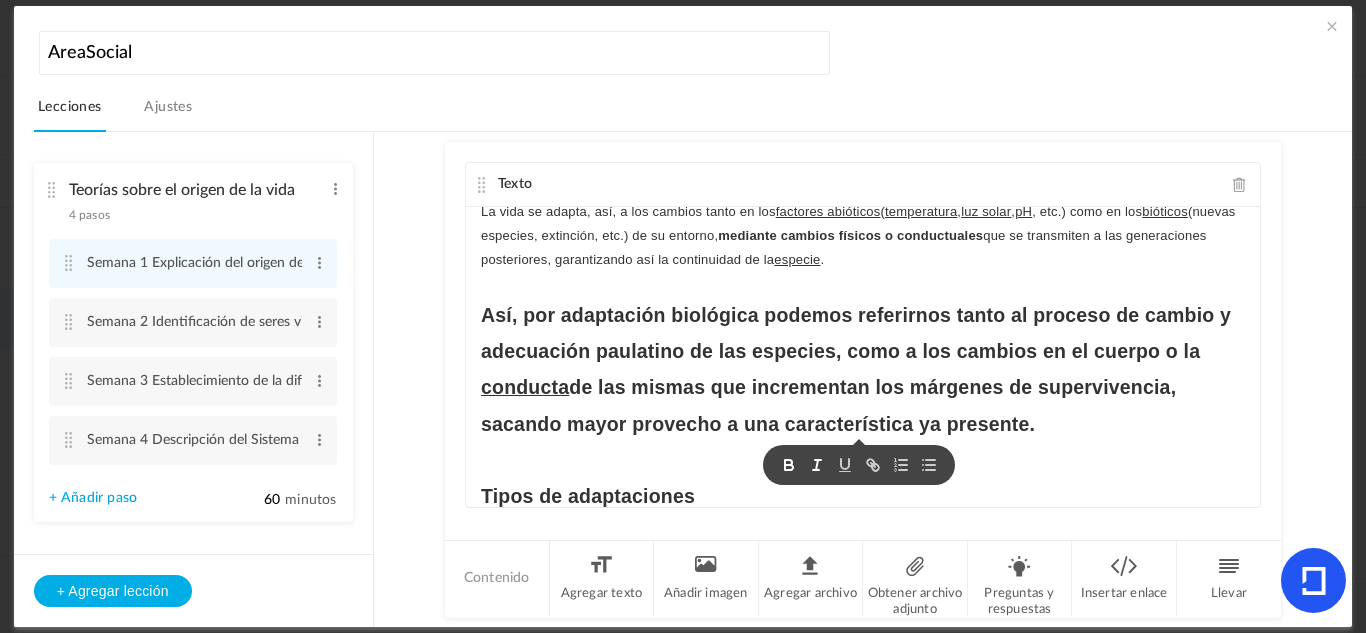click 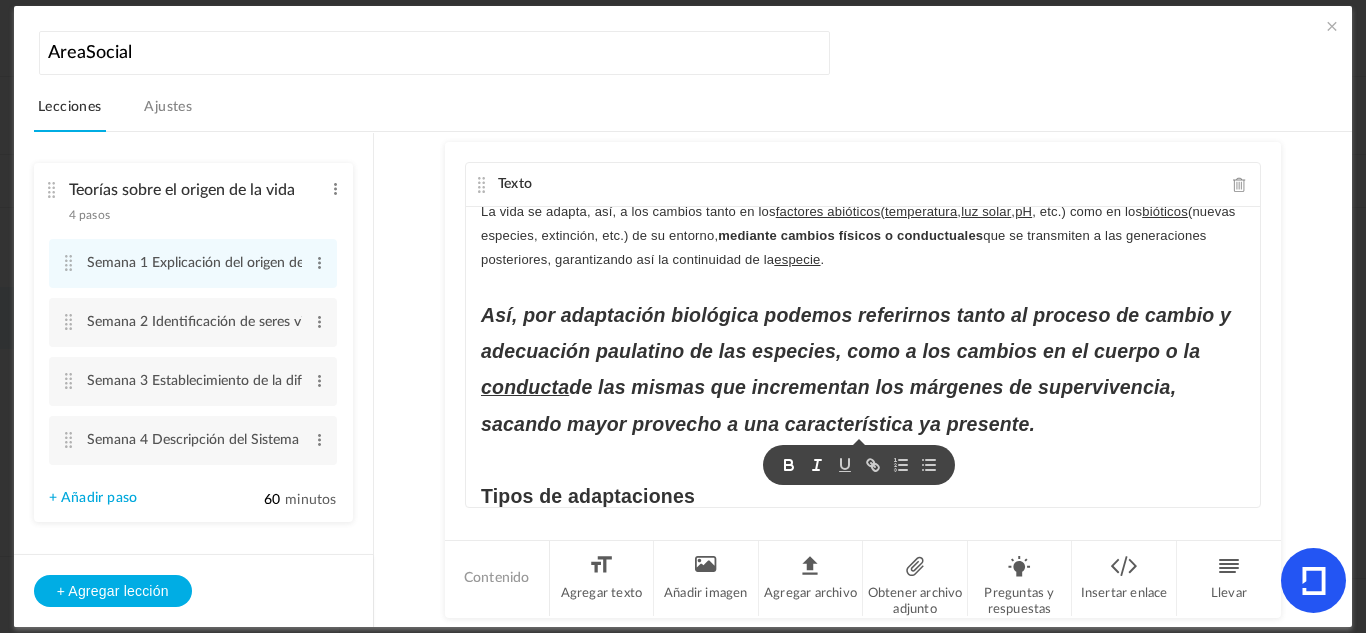 click 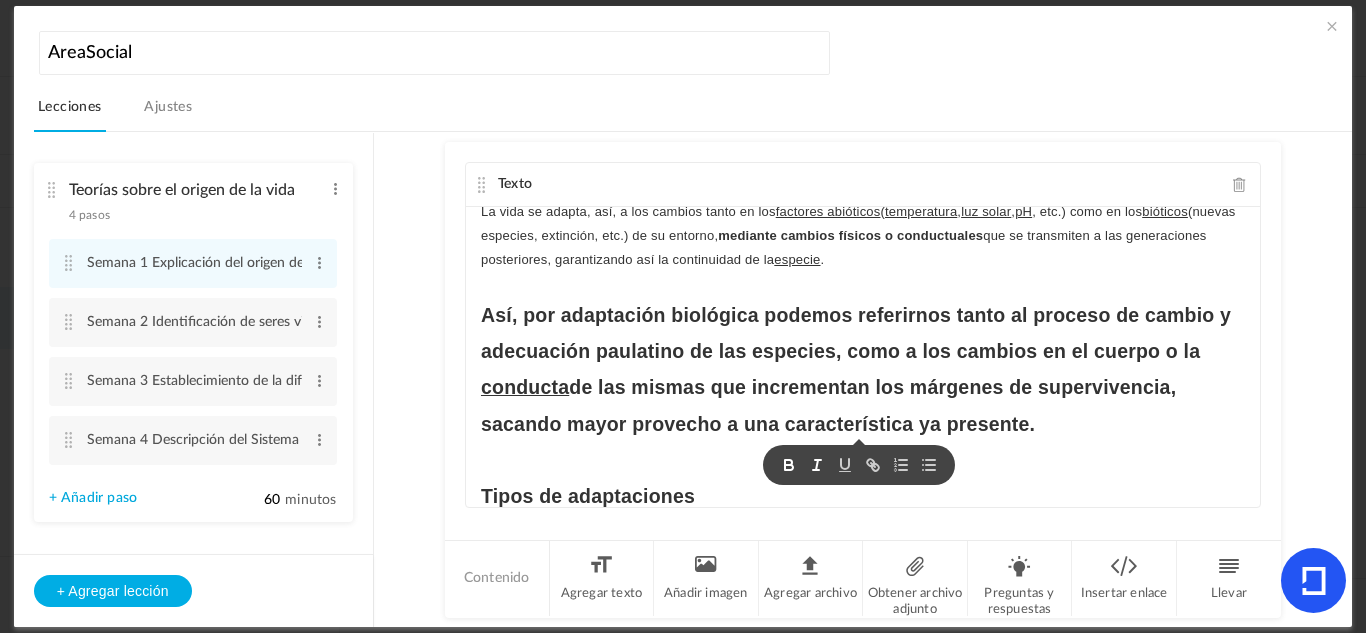 click 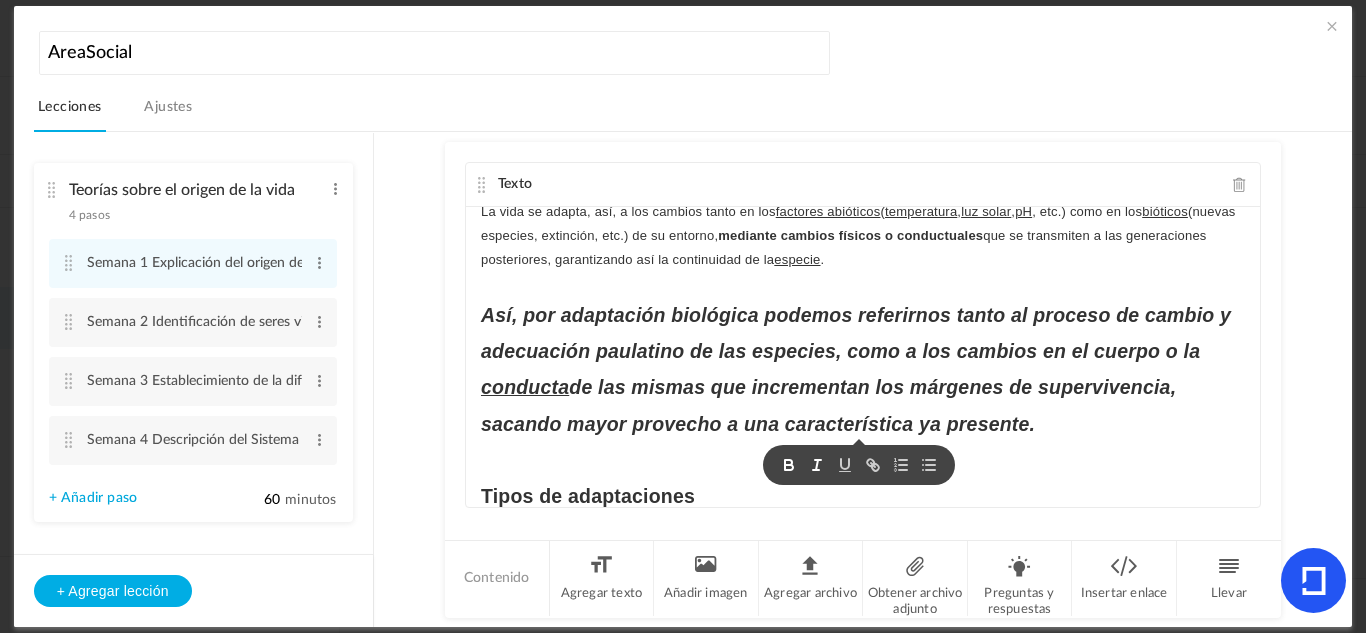 click 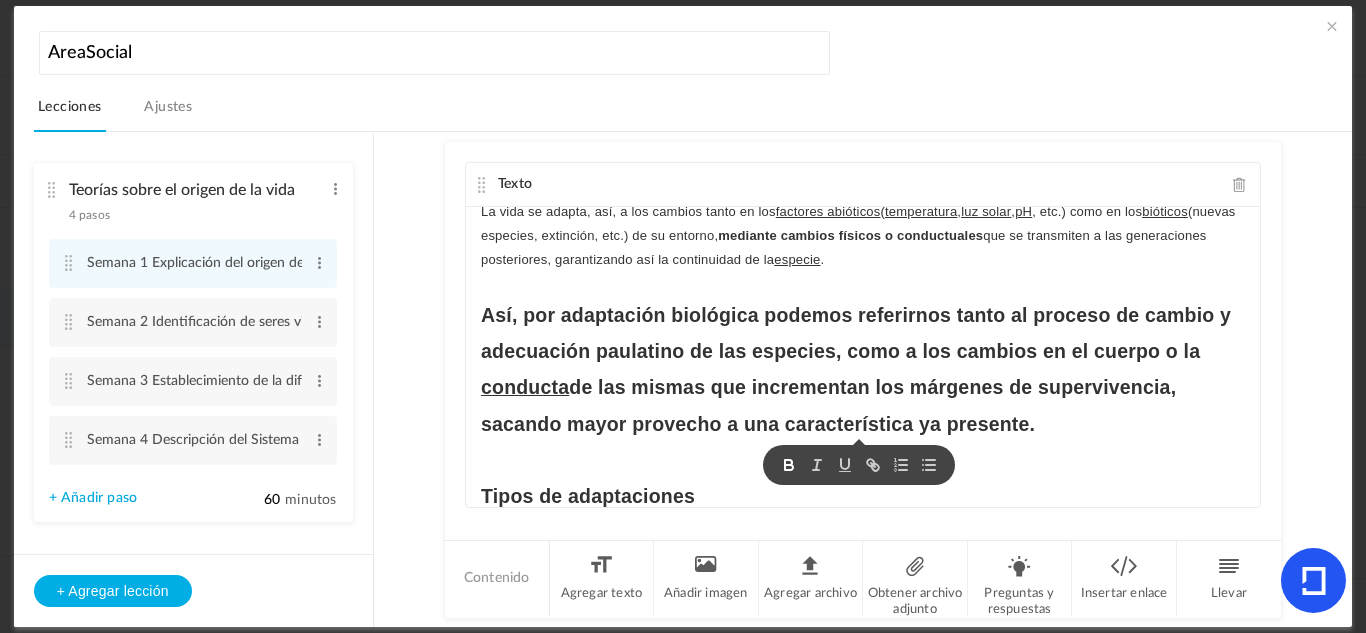 click 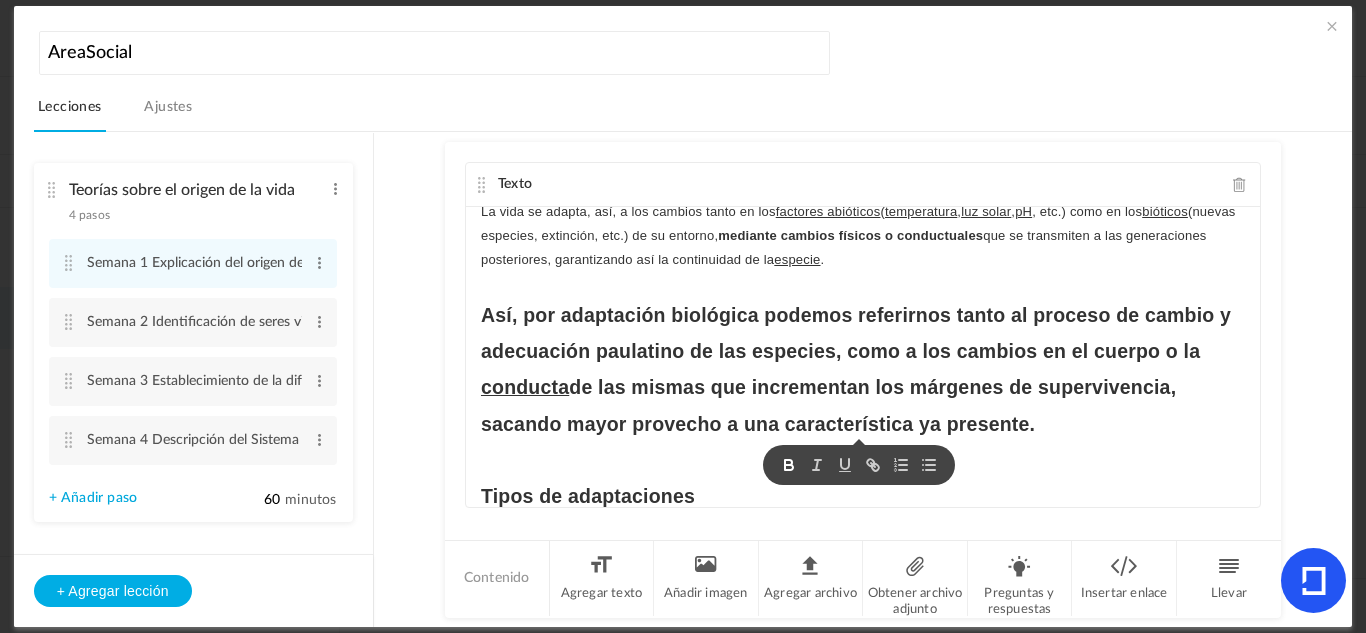 click 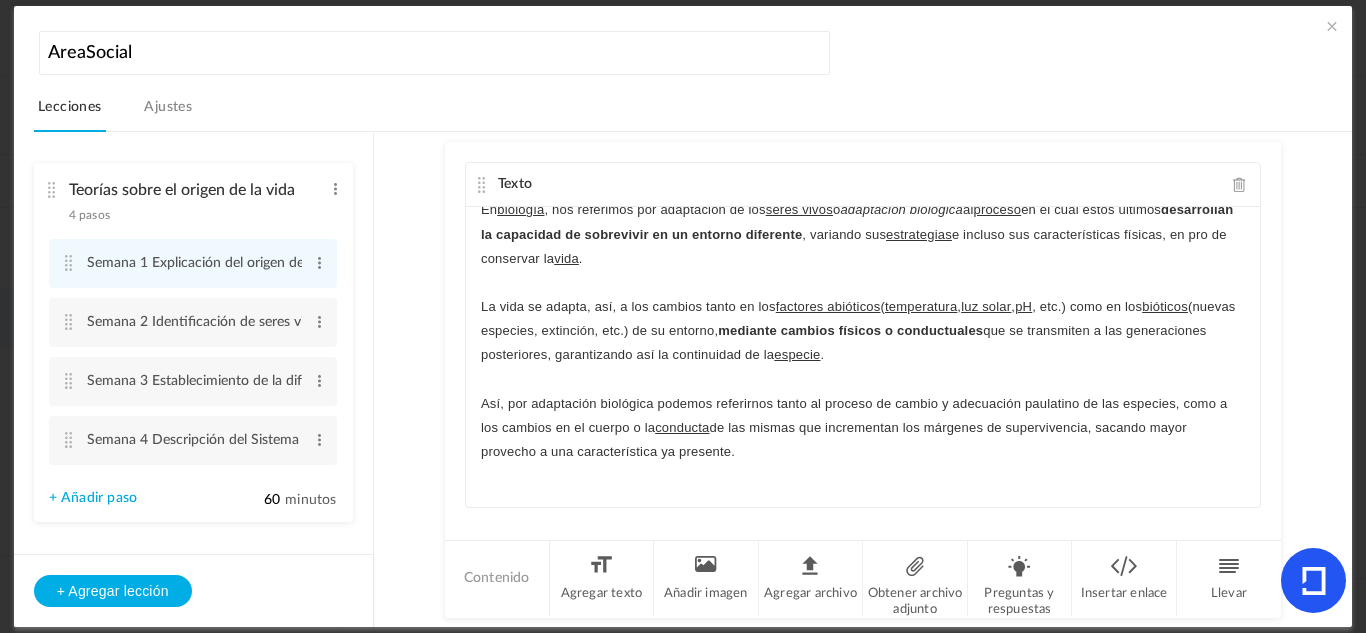 scroll, scrollTop: 44, scrollLeft: 0, axis: vertical 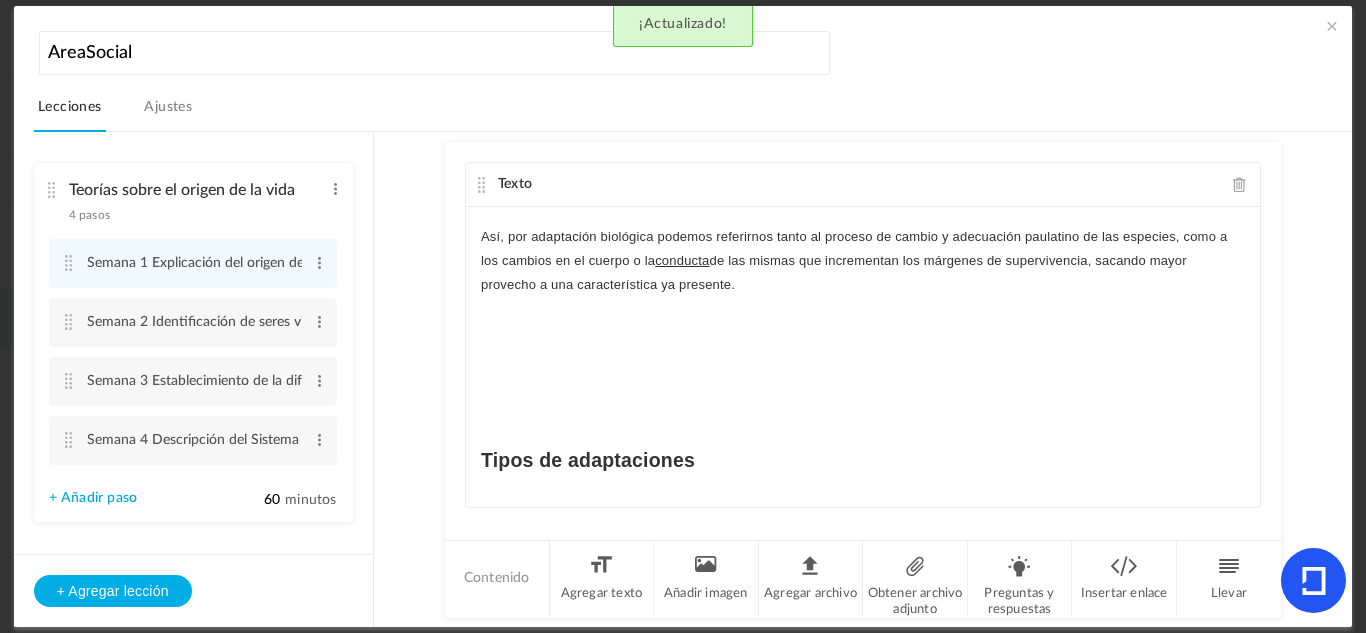 click on "Tipos de adaptaciones" 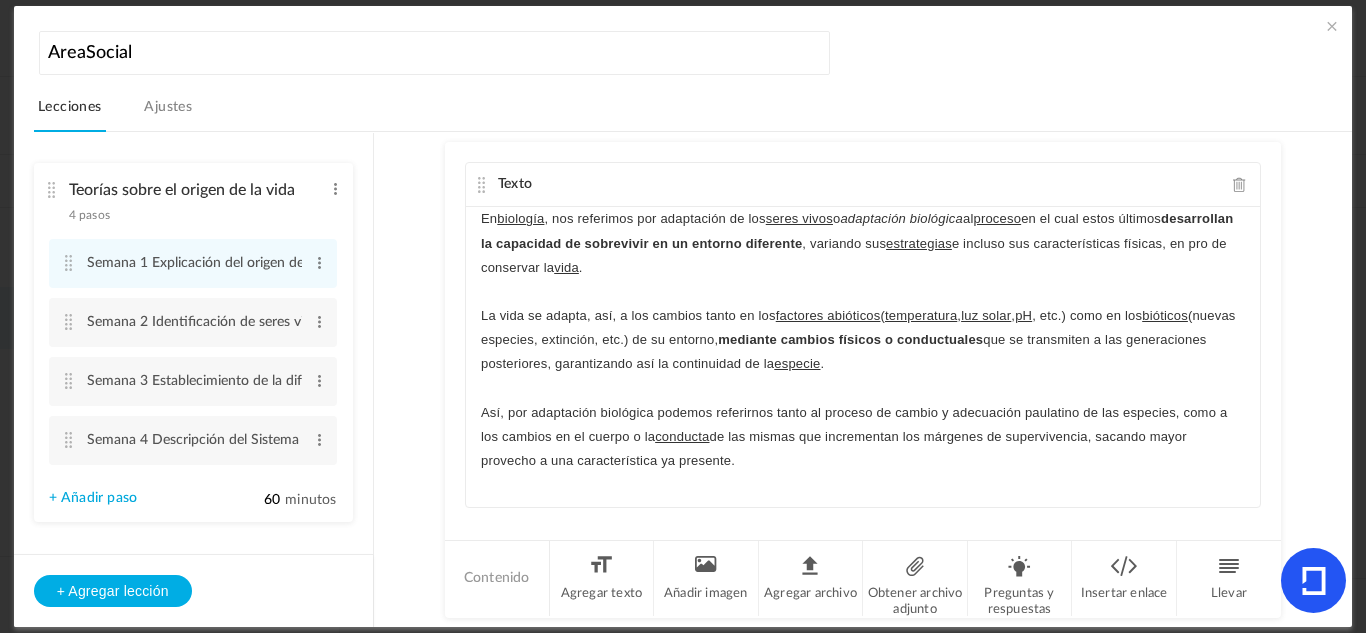 scroll, scrollTop: 467, scrollLeft: 0, axis: vertical 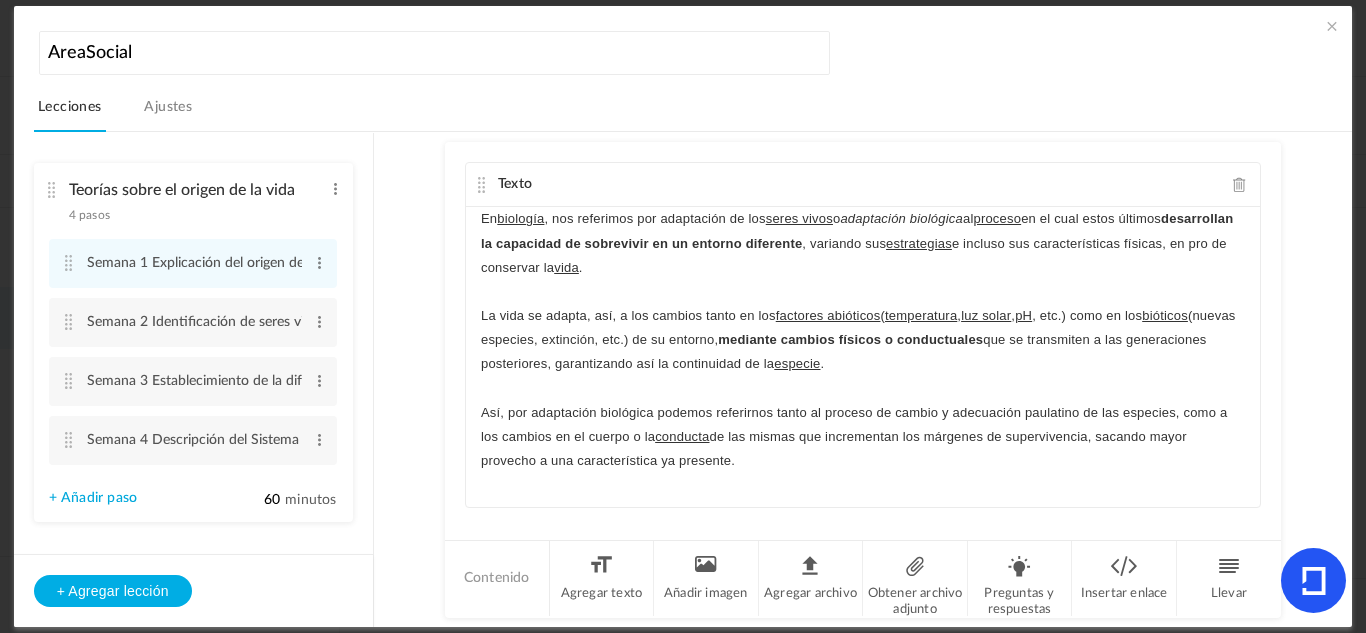 click on "Así, por adaptación biológica podemos referirnos tanto al proceso de cambio y adecuación paulatino de las especies, como a los cambios en el cuerpo o la  conducta  de las mismas que incrementan los márgenes de supervivencia, sacando mayor provecho a una característica ya presente." 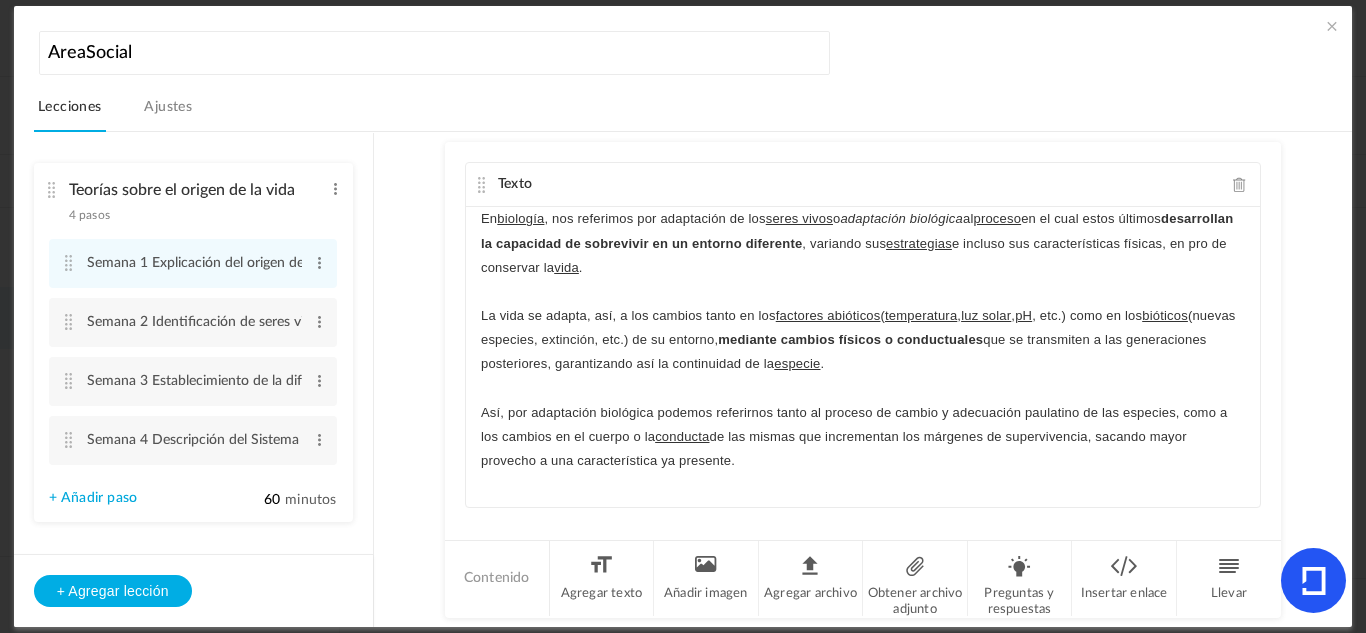 scroll, scrollTop: 94, scrollLeft: 0, axis: vertical 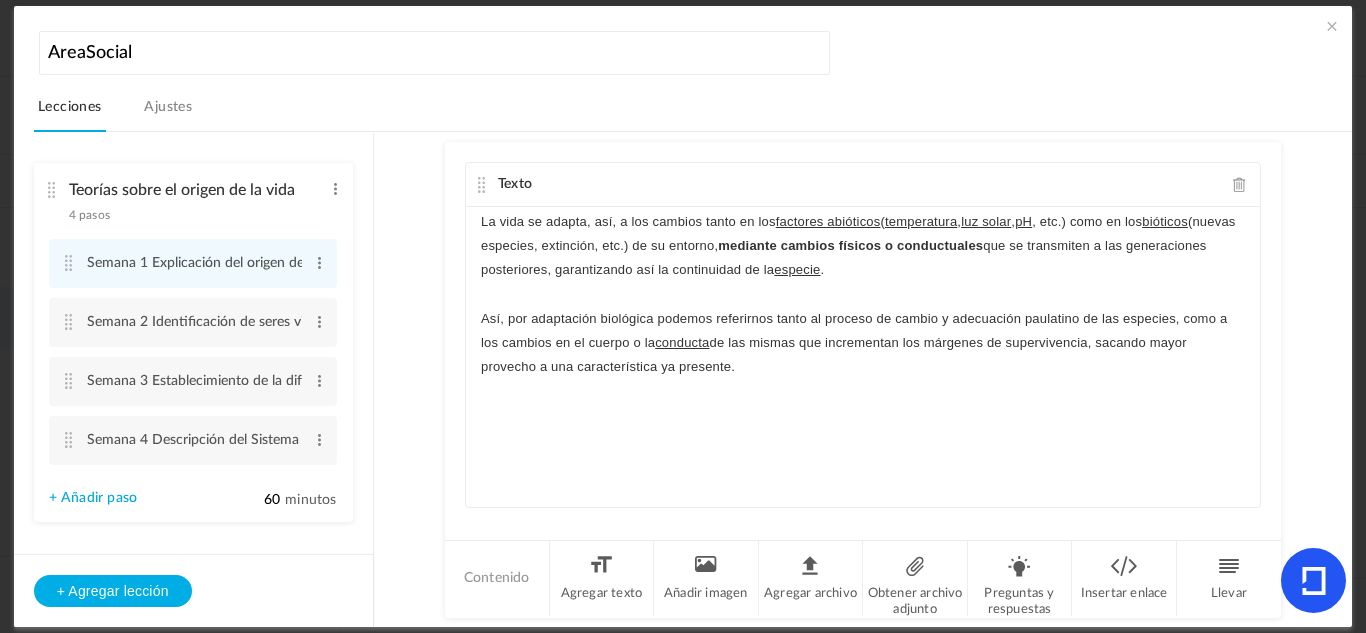 click 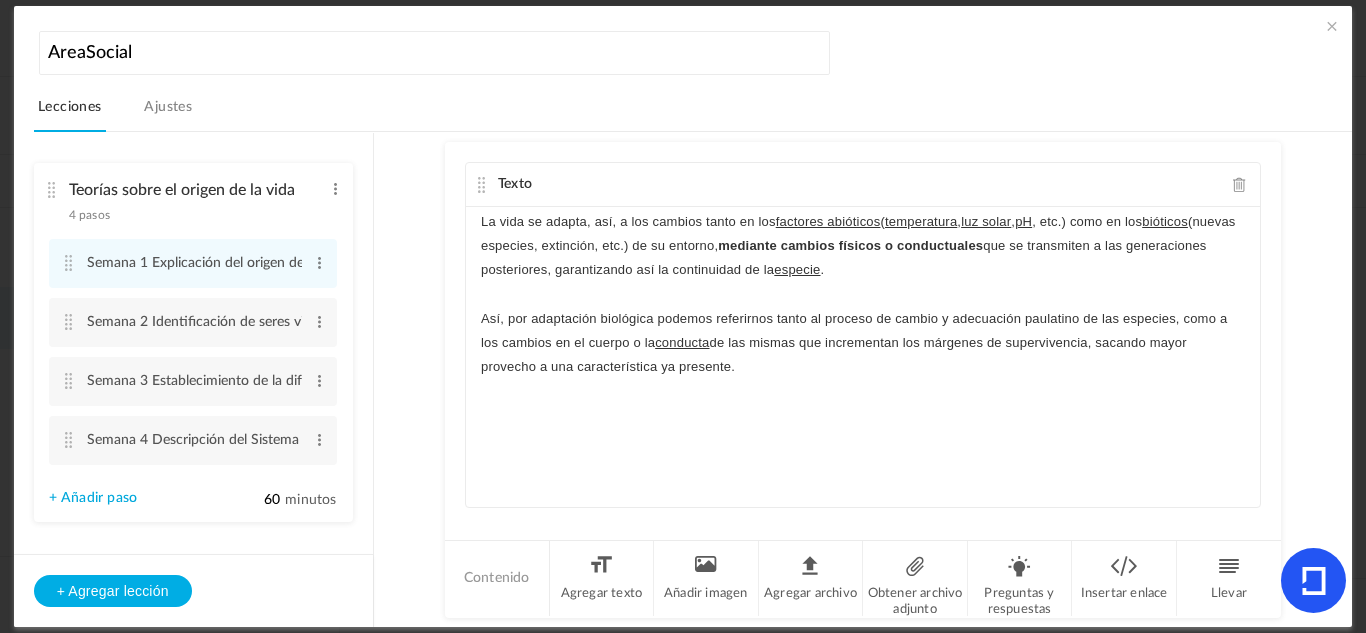 scroll, scrollTop: 94, scrollLeft: 0, axis: vertical 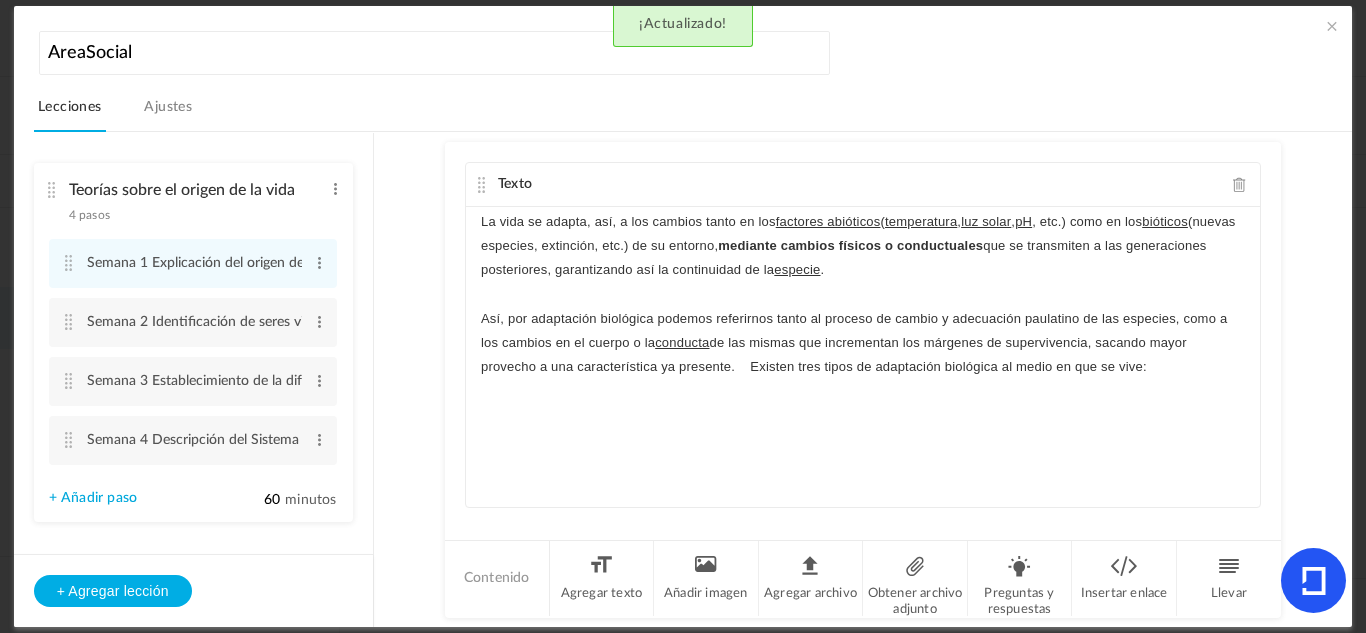 click on "Así, por adaptación biológica podemos referirnos tanto al proceso de cambio y adecuación paulatino de las especies, como a los cambios en el cuerpo o la conducta de las mismas que incrementan los márgenes de supervivencia, sacando mayor provecho a una característica ya presente. Existen tres tipos de adaptación biológica al medio en que se vive:" 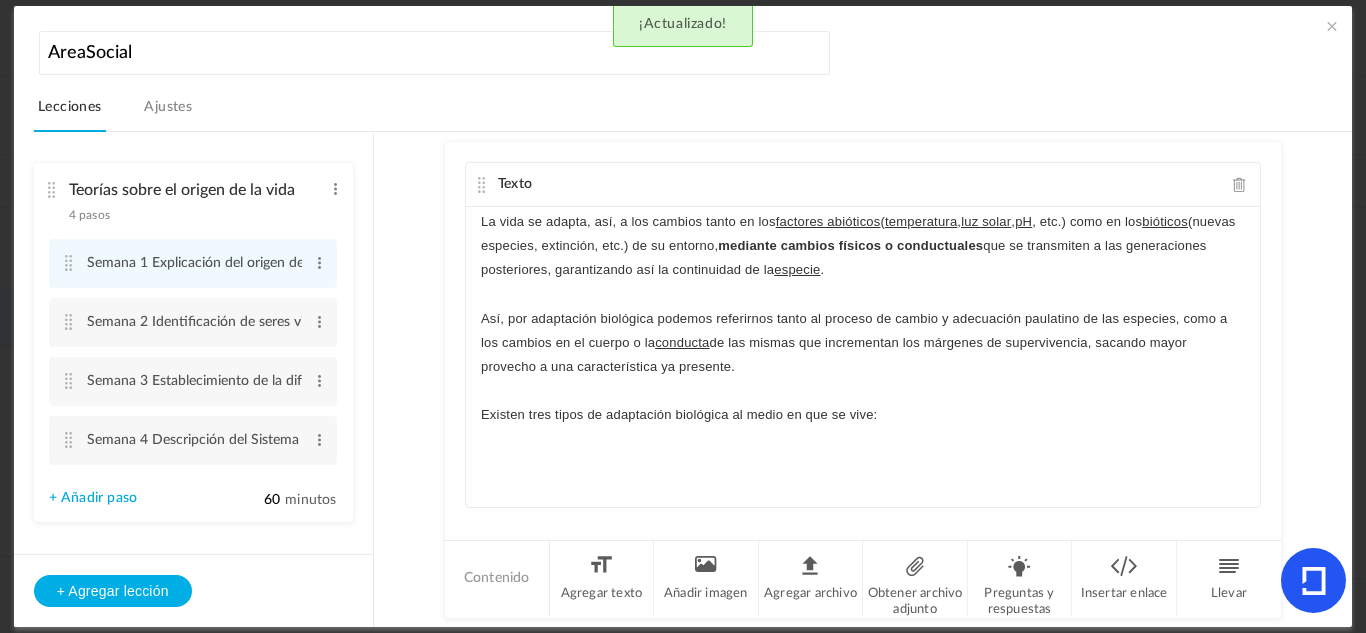click on "Existen tres tipos de adaptación biológica al medio en que se vive:" 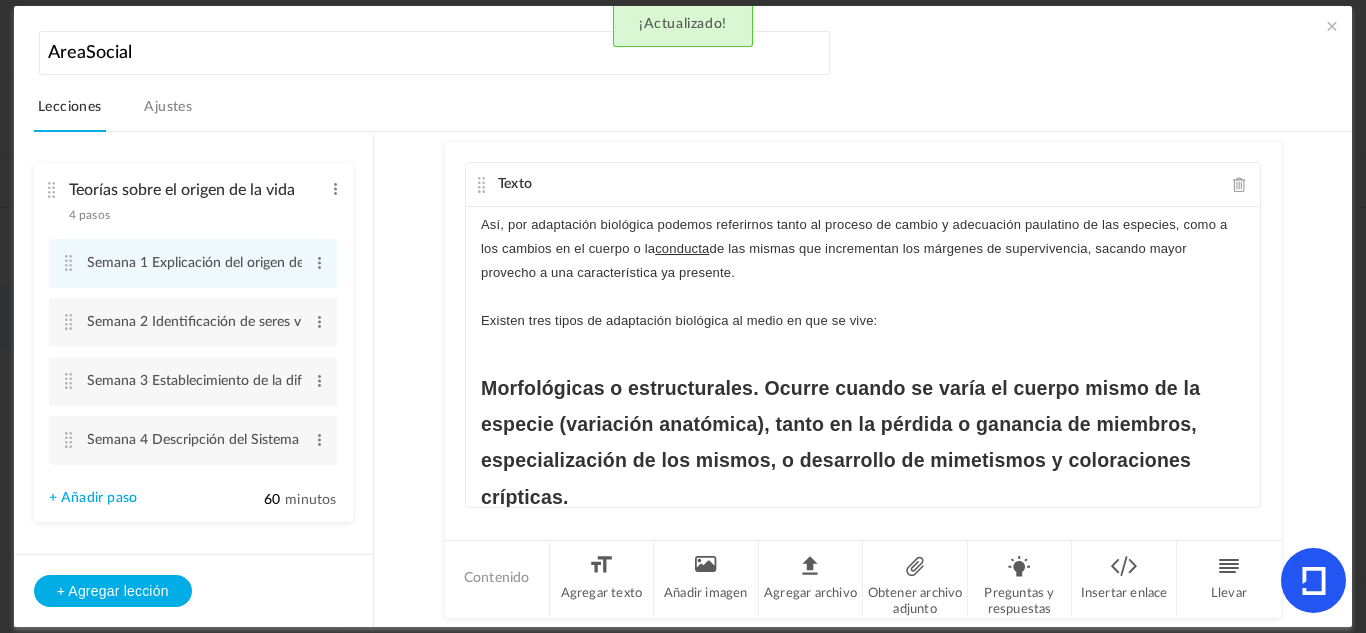 scroll, scrollTop: 292, scrollLeft: 0, axis: vertical 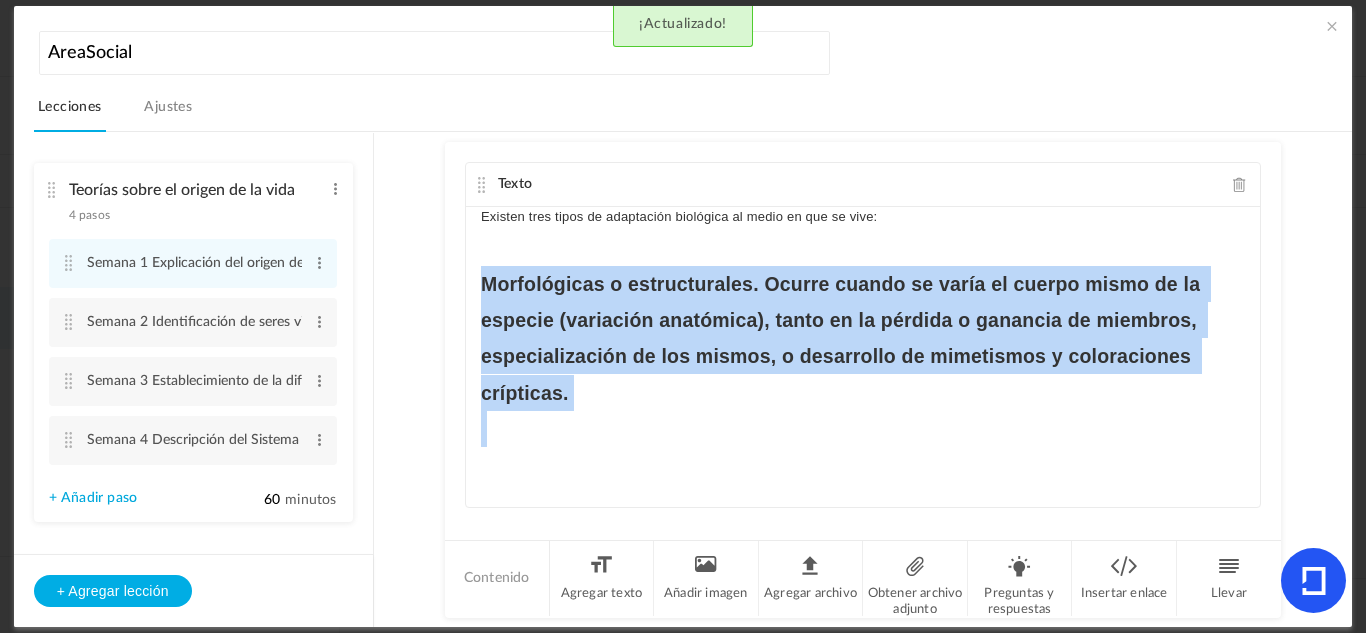 drag, startPoint x: 634, startPoint y: 423, endPoint x: 484, endPoint y: 291, distance: 199.8099 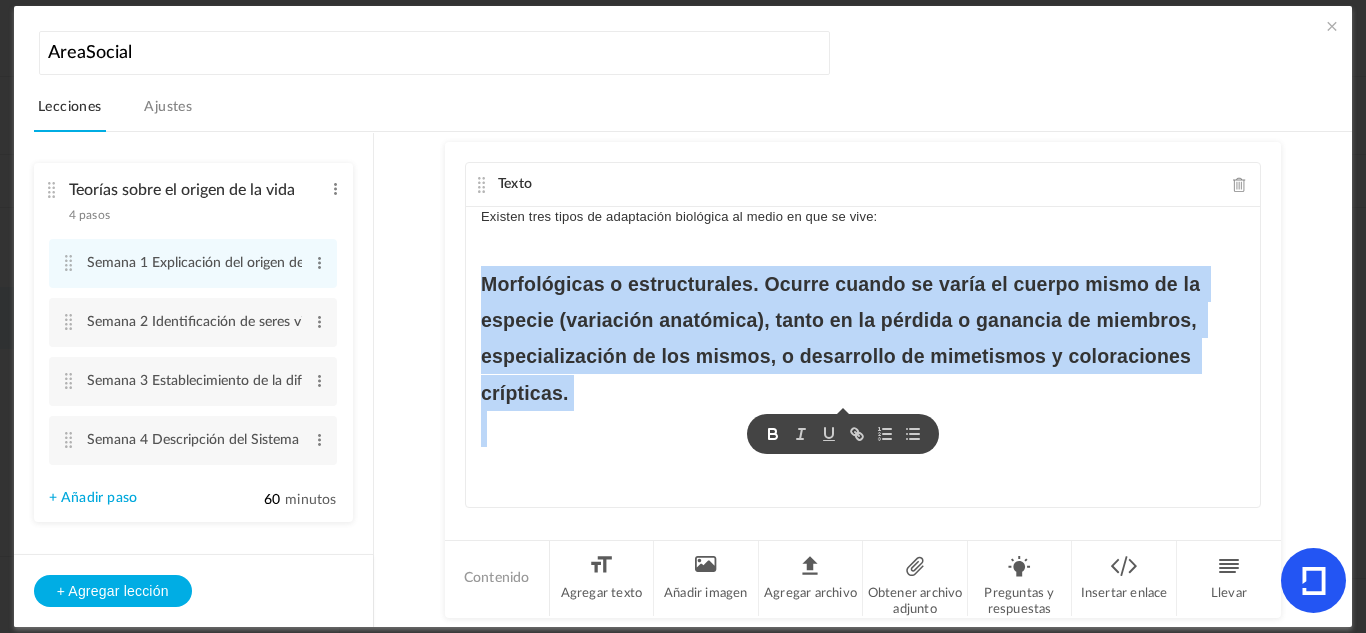 click 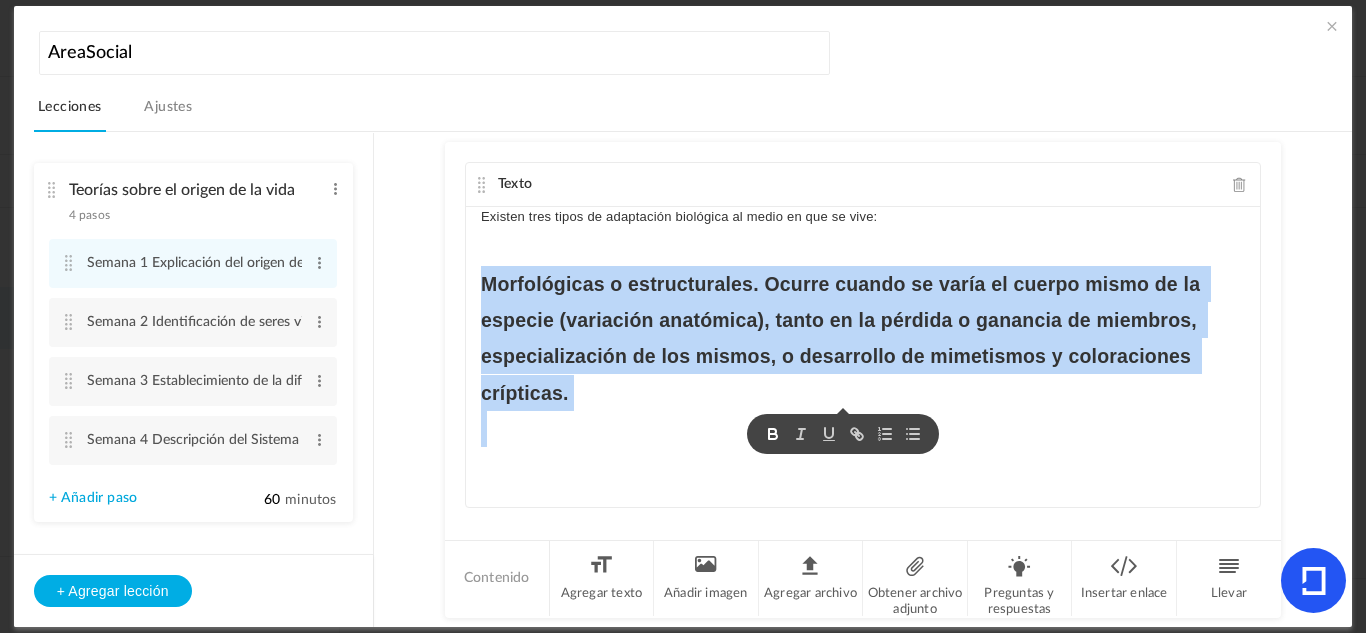 click 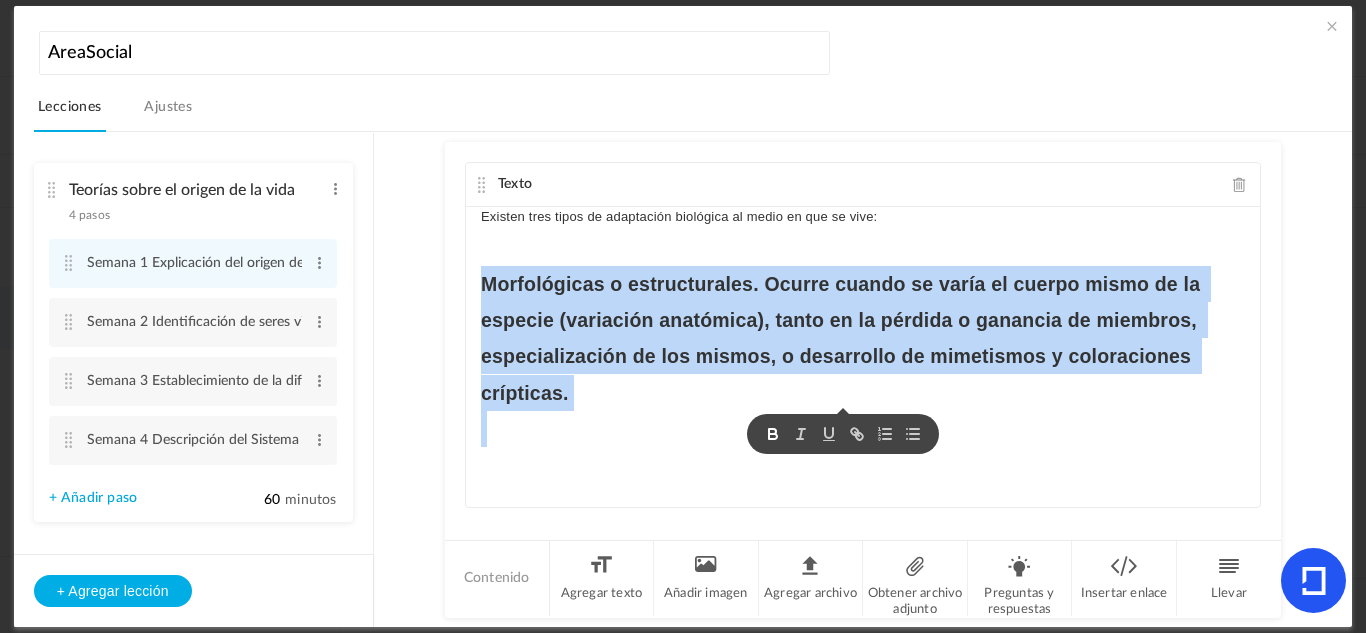 click 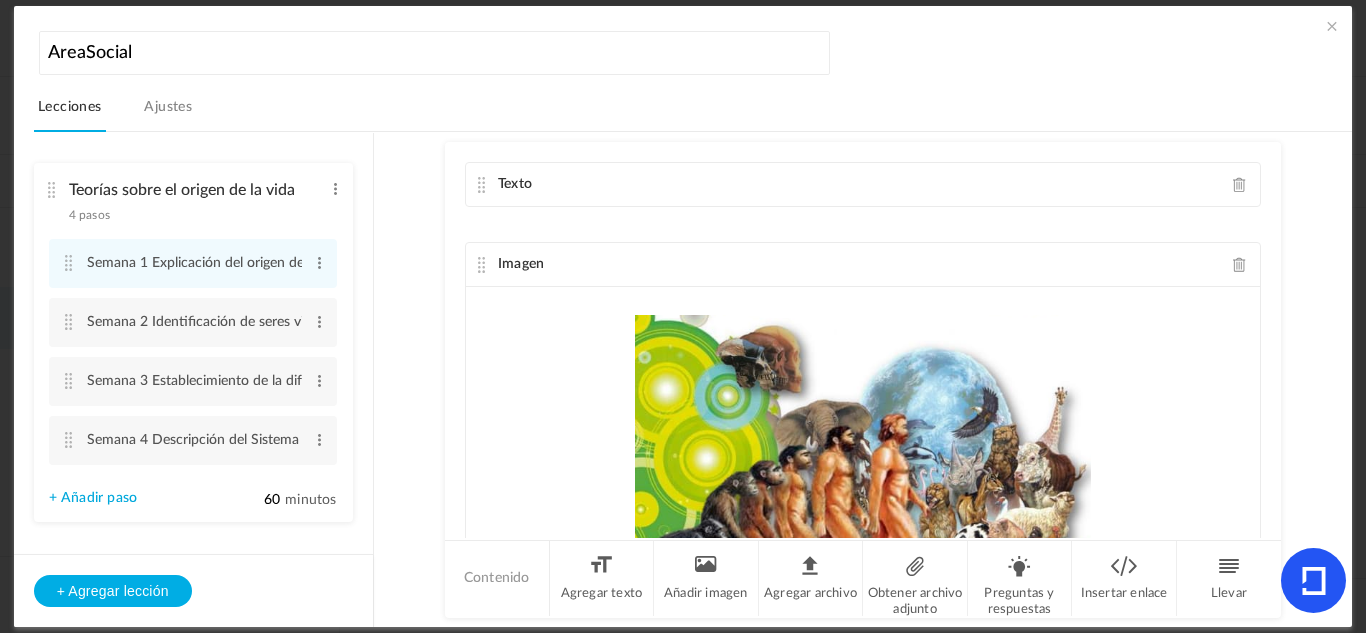 drag, startPoint x: 702, startPoint y: 409, endPoint x: 504, endPoint y: 307, distance: 222.72853 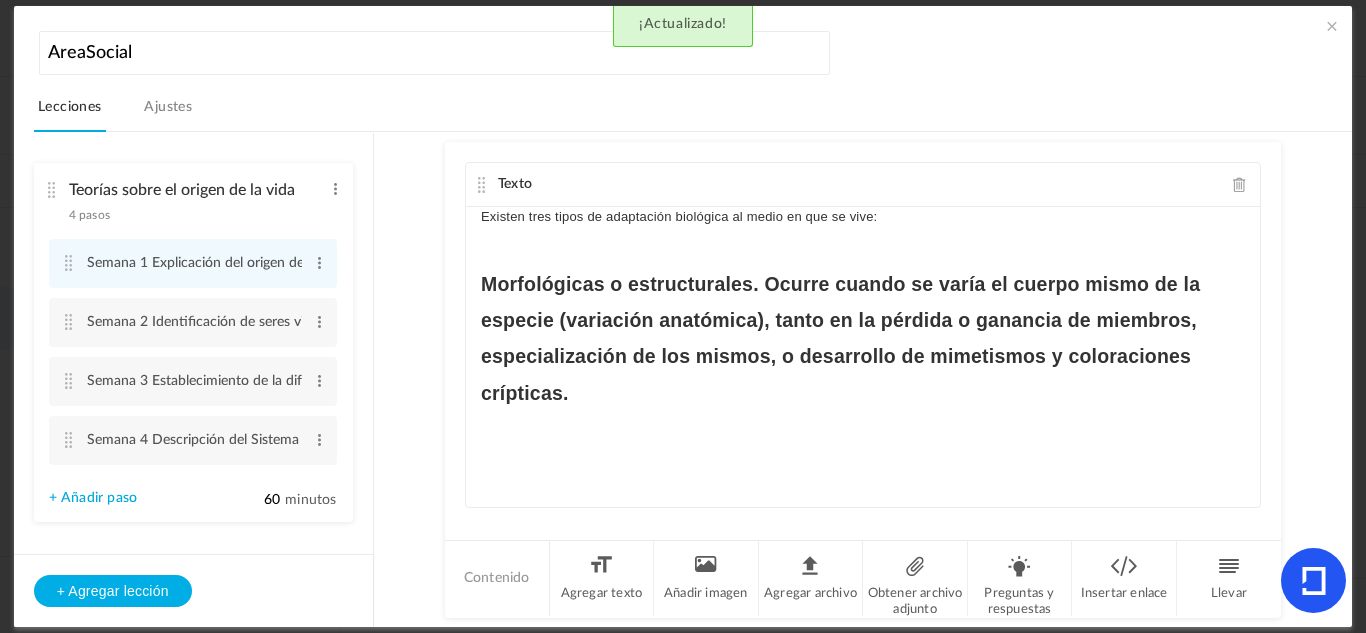 click 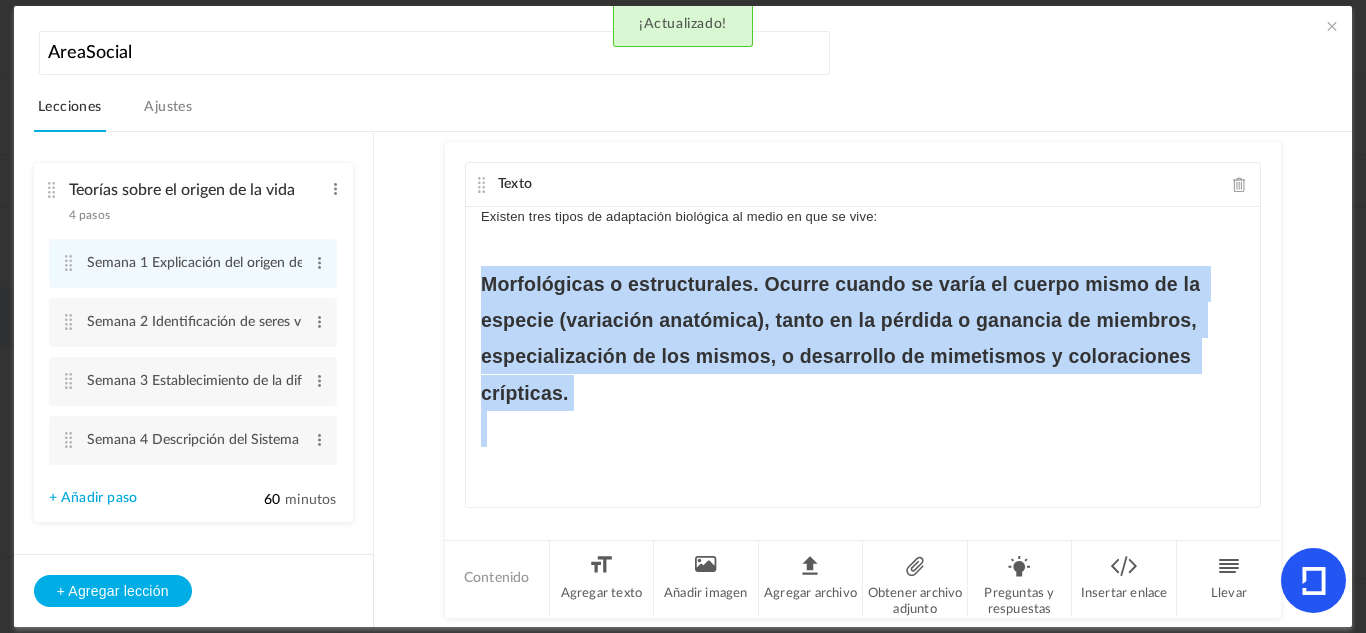 drag, startPoint x: 588, startPoint y: 414, endPoint x: 475, endPoint y: 278, distance: 176.81912 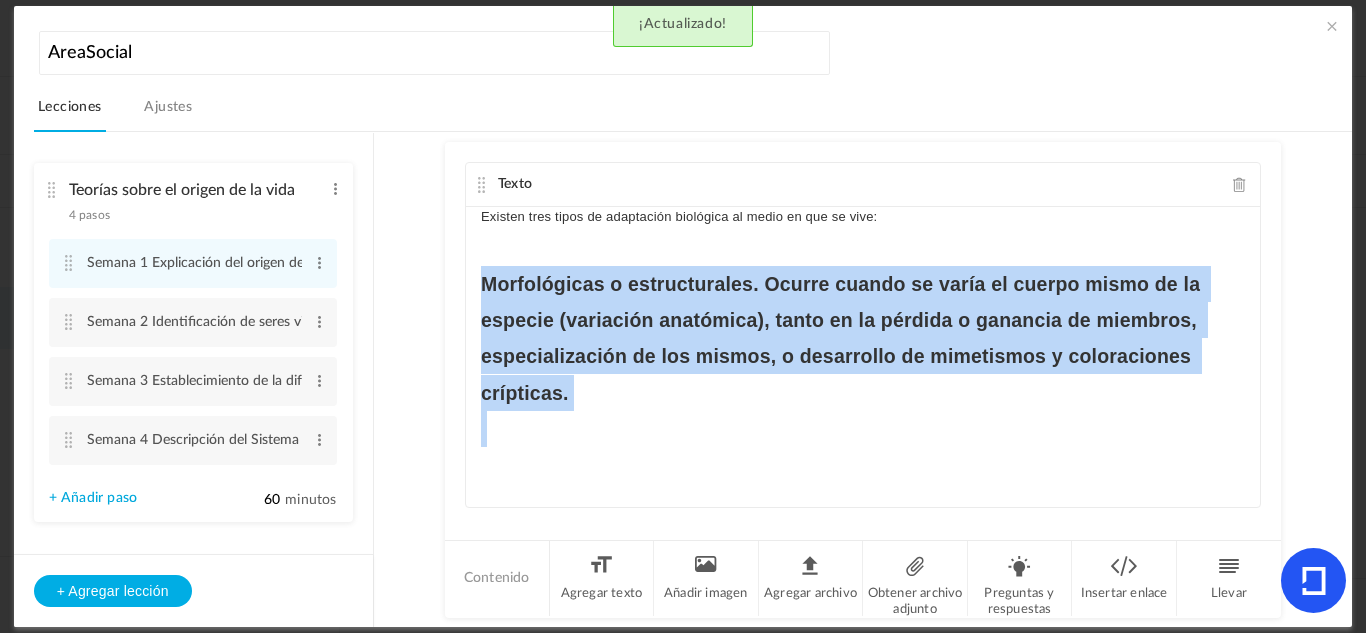 click on "En biología, nos referimos por adaptación de los seres vivos o adaptación biológica al proceso en el cual estos últimos desarrollan la capacidad de sobrevivir en un entorno diferente , variando sus estrategias e incluso sus características físicas, en pro de conservar la vida. La vida se adapta, así, a los cambios tanto en los factores abióticos ( temperatura , luz solar , pH , etc.) como en los bióticos (nuevas especies, extinción, etc.) de su entorno, mediante cambios físicos o conductuales que se transmiten a las generaciones posteriores, garantizando así la continuidad de la especie. Así, por adaptación biológica podemos referirnos tanto al proceso de cambio y adecuación paulatino de las especies, como a los cambios en el cuerpo o la conducta de las mismas que incrementan los márgenes de supervivencia, sacando mayor provecho a una característica ya presente. Existen tres tipos de adaptación biológica al medio en que se vive:" 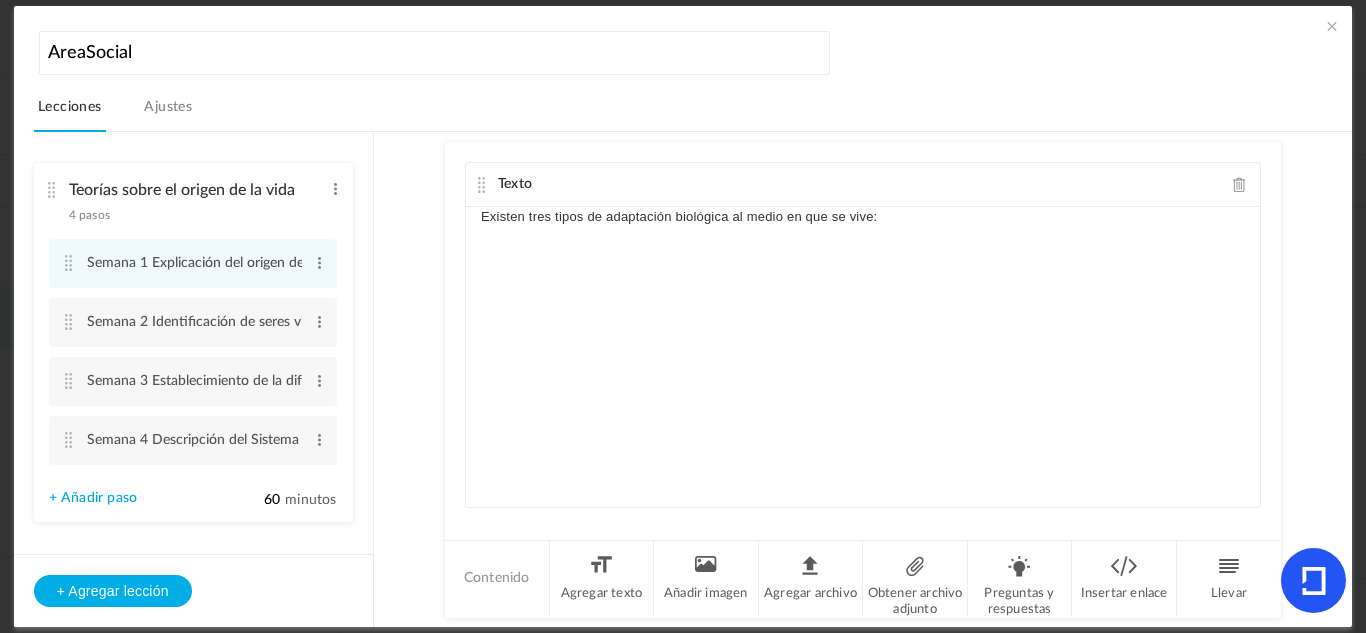 scroll, scrollTop: 268, scrollLeft: 0, axis: vertical 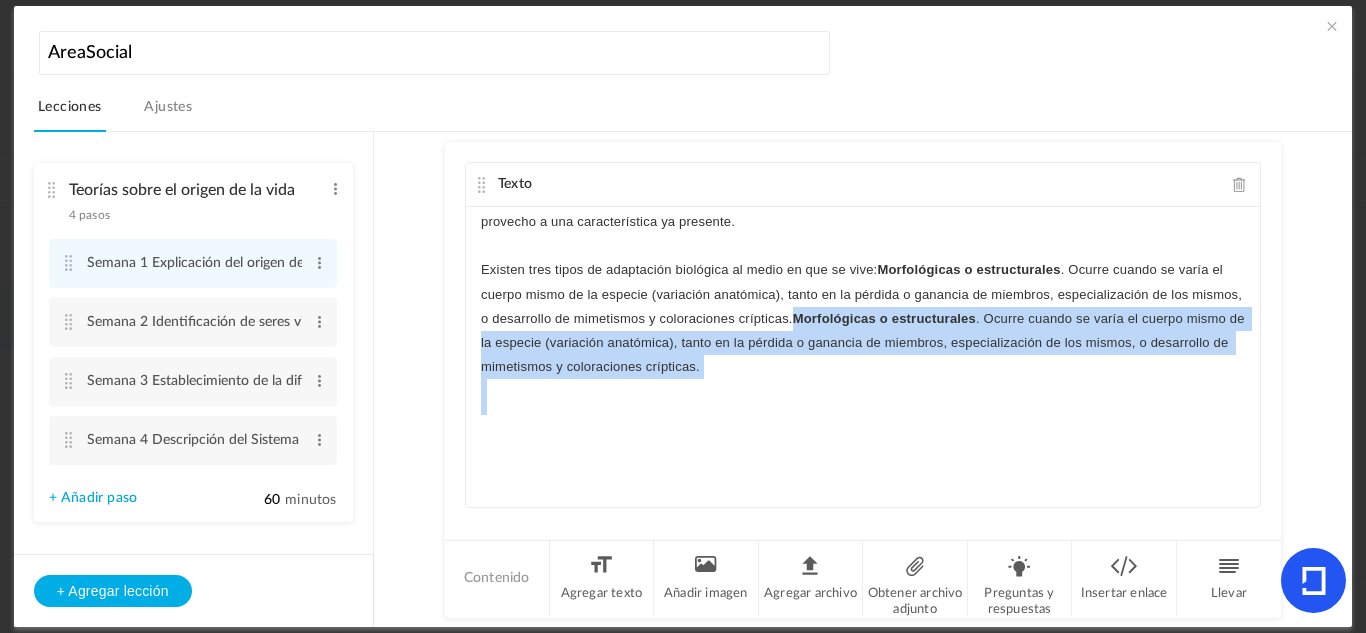 drag, startPoint x: 846, startPoint y: 321, endPoint x: 862, endPoint y: 381, distance: 62.0967 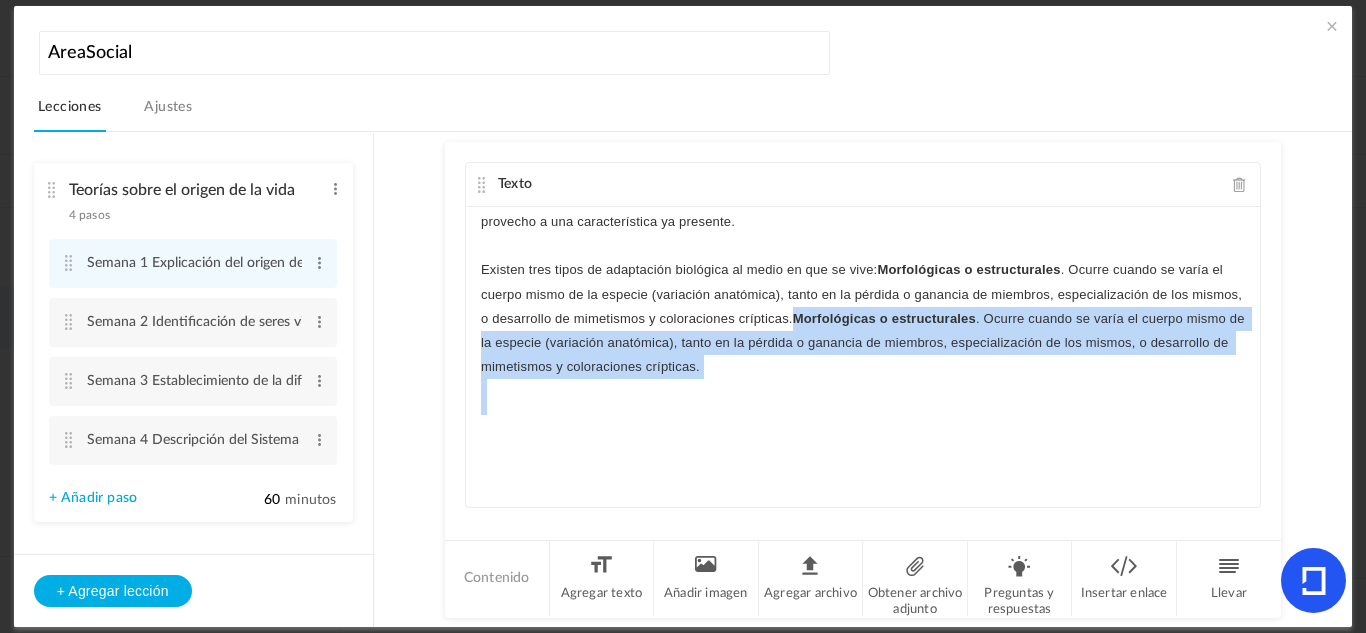 click on "En biología, nos referimos por adaptación de los seres vivos o adaptación biológica al proceso en el cual estos últimos desarrollan la capacidad de sobrevivir en un entorno diferente , variando sus estrategias e incluso sus características físicas, en pro de conservar la vida. La vida se adapta, así, a los cambios tanto en los factores abióticos ( temperatura , luz solar , pH , etc.) como en los bióticos (nuevas especies, extinción, etc.) de su entorno, mediante cambios físicos o conductuales que se transmiten a las generaciones posteriores, garantizando así la continuidad de la especie. Así, por adaptación biológica podemos referirnos tanto al proceso de cambio y adecuación paulatino de las especies, como a los cambios en el cuerpo o la conducta de las mismas que incrementan los márgenes de supervivencia, sacando mayor provecho a una característica ya presente. Existen tres tipos de adaptación biológica al medio en que se vive:" 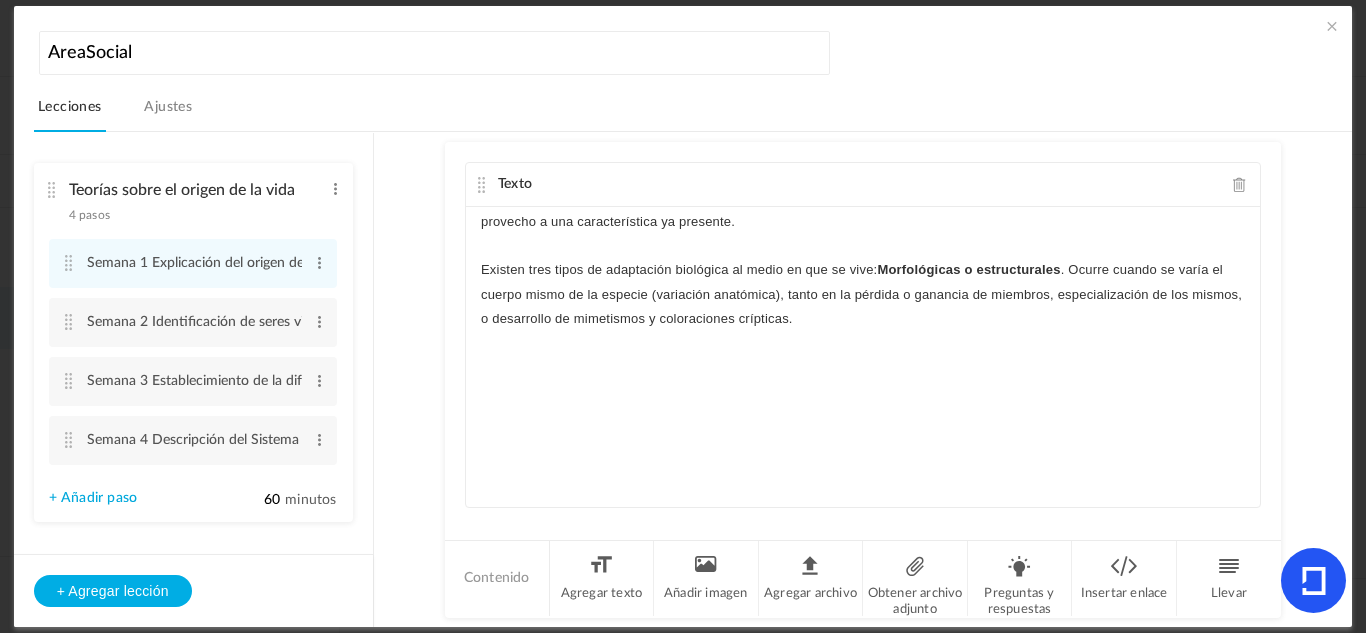 click on "Morfológicas o estructurales" 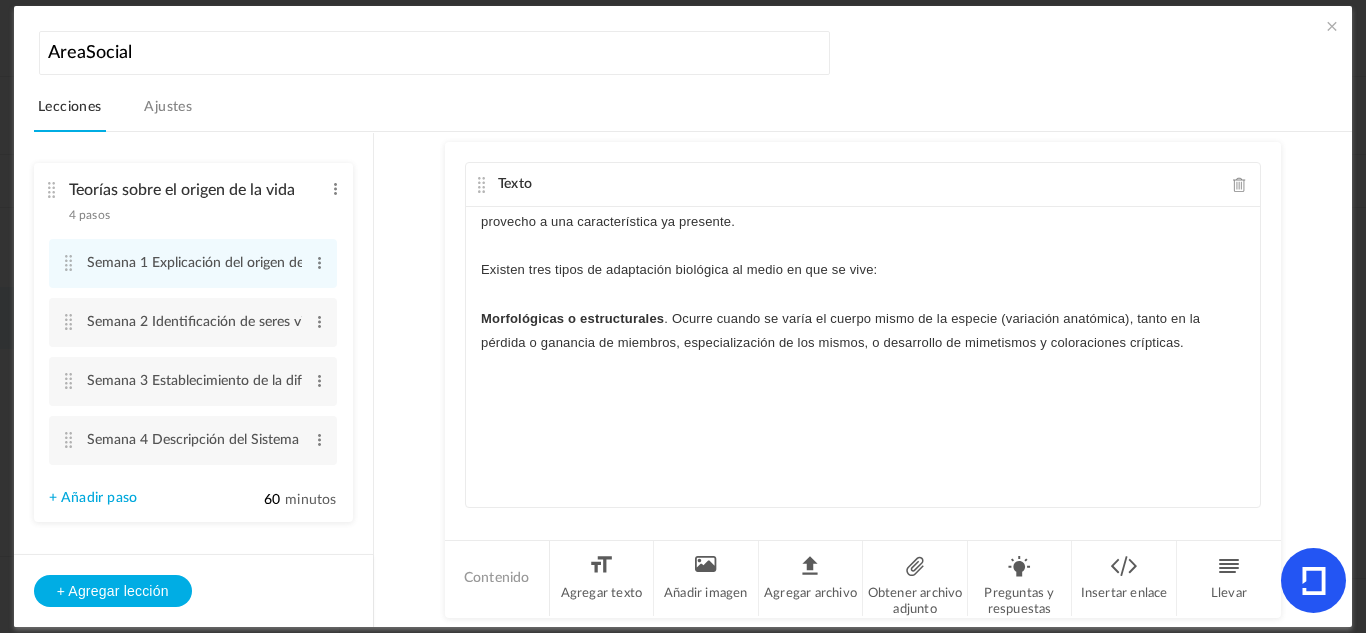 click on "Morfológicas o estructurales . Ocurre cuando se varía el cuerpo mismo de la especie (variación anatómica), tanto en la pérdida o ganancia de miembros, especialización de los mismos, o desarrollo de mimetismos y coloraciones crípticas." 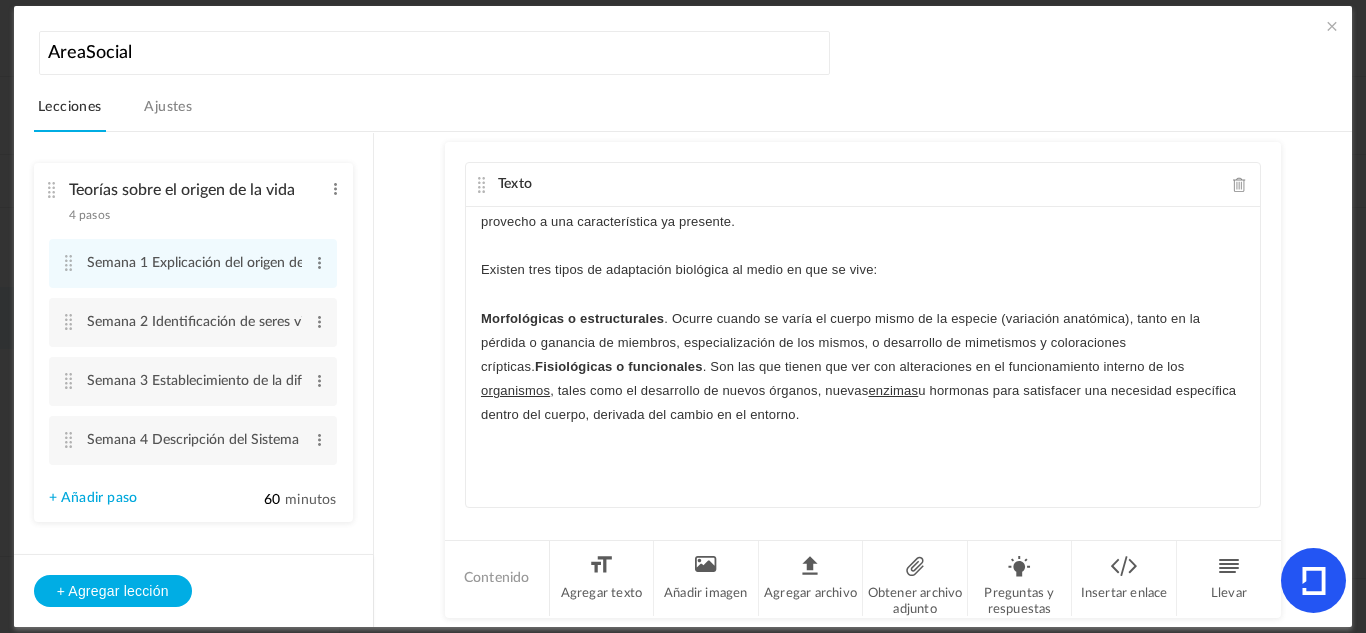 scroll, scrollTop: 239, scrollLeft: 0, axis: vertical 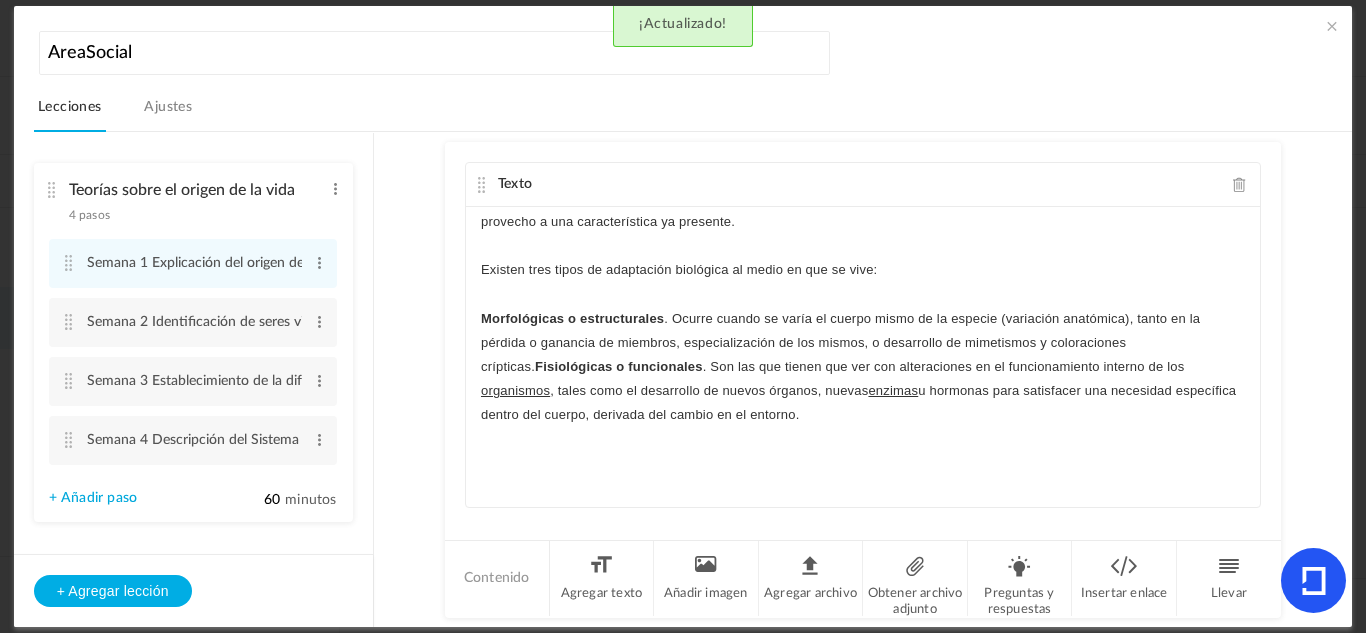 click 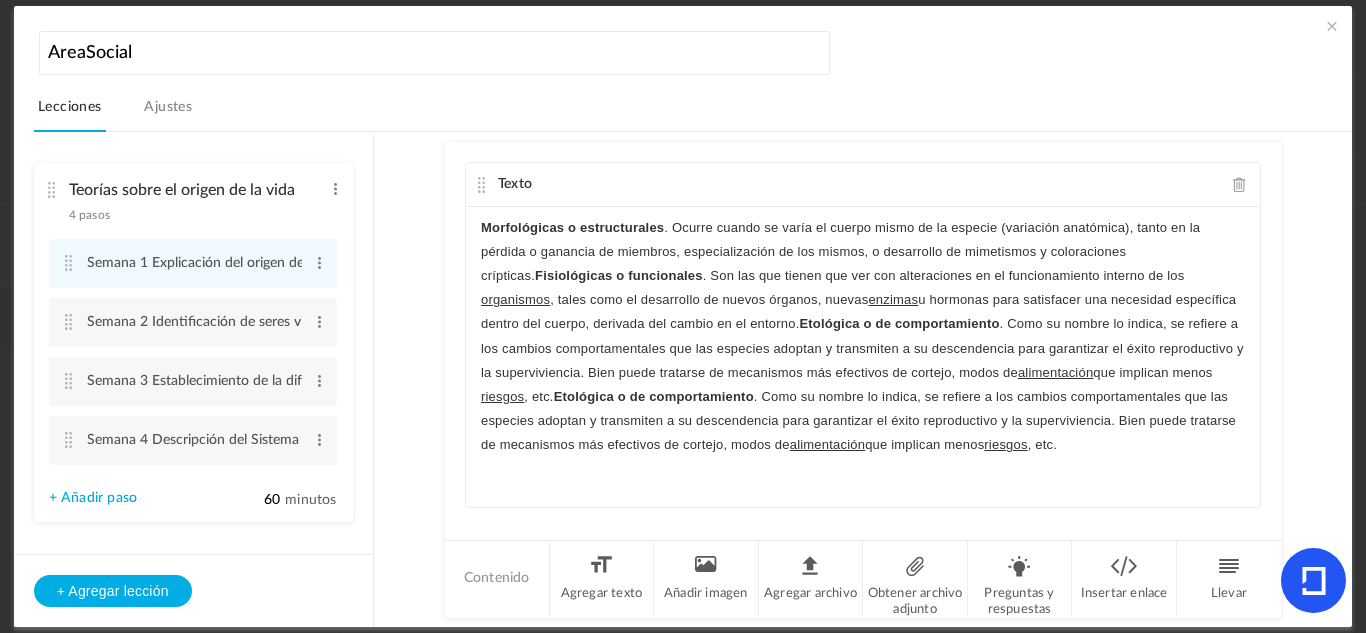 scroll, scrollTop: 329, scrollLeft: 0, axis: vertical 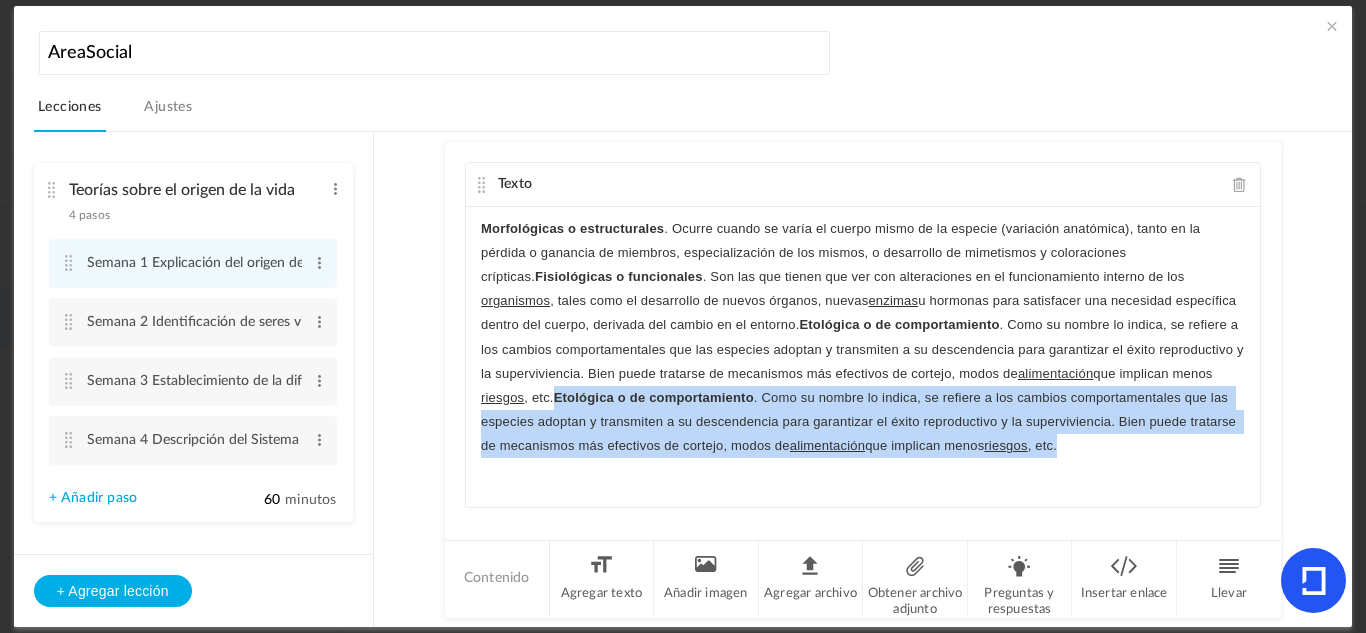 drag, startPoint x: 551, startPoint y: 397, endPoint x: 1118, endPoint y: 450, distance: 569.4717 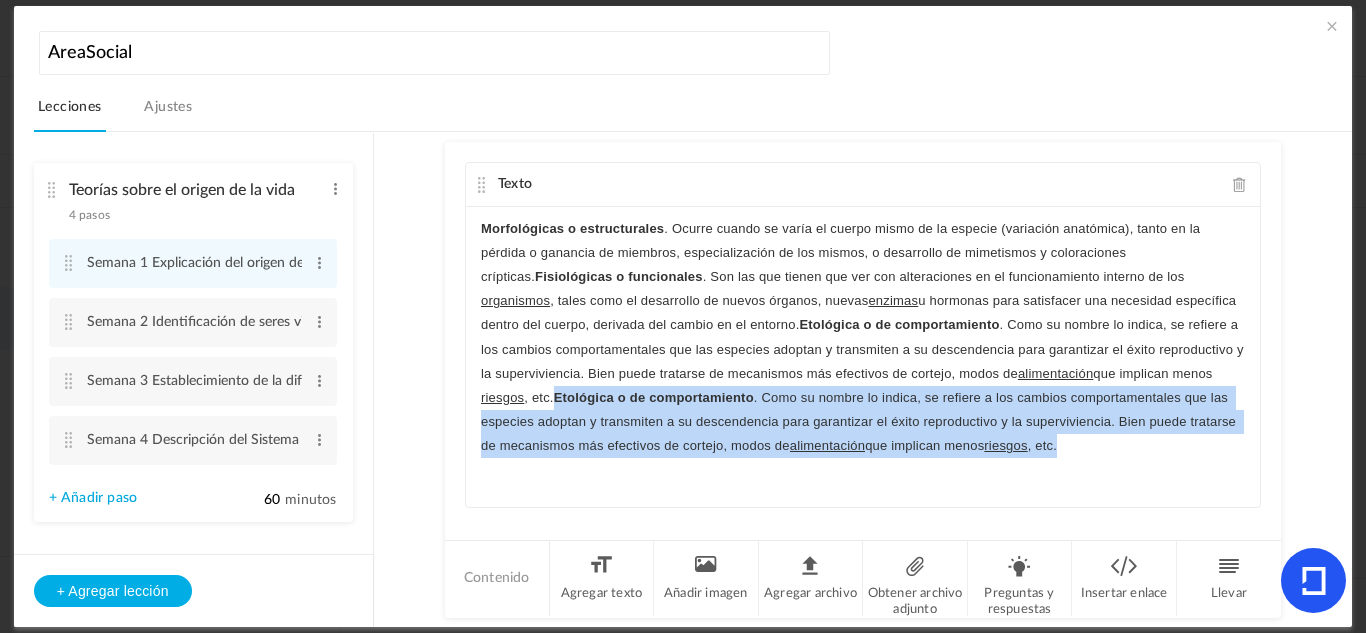 click on "Morfológicas o estructurales . Ocurre cuando se varía el cuerpo mismo de la especie (variación anatómica), tanto en la pérdida o ganancia de miembros, especialización de los mismos, o desarrollo de mimetismos y coloraciones crípticas. Fisiológicas o funcionales . Son las que tienen que ver con alteraciones en el funcionamiento interno de los organismos , tales como el desarrollo de nuevos órganos, nuevas enzimas u hormonas para satisfacer una necesidad específica dentro del cuerpo, derivada del cambio en el entorno. Etológica o de comportamiento . Como su nombre lo indica, se refiere a los cambios comportamentales que las especies adoptan y transmiten a su descendencia para garantizar el éxito reproductivo y la superviviencia. Bien puede tratarse de mecanismos más efectivos de cortejo, modos de alimentación que implican menos riesgos , etc. Etológica o de comportamiento alimentación que implican menos riesgos , etc." 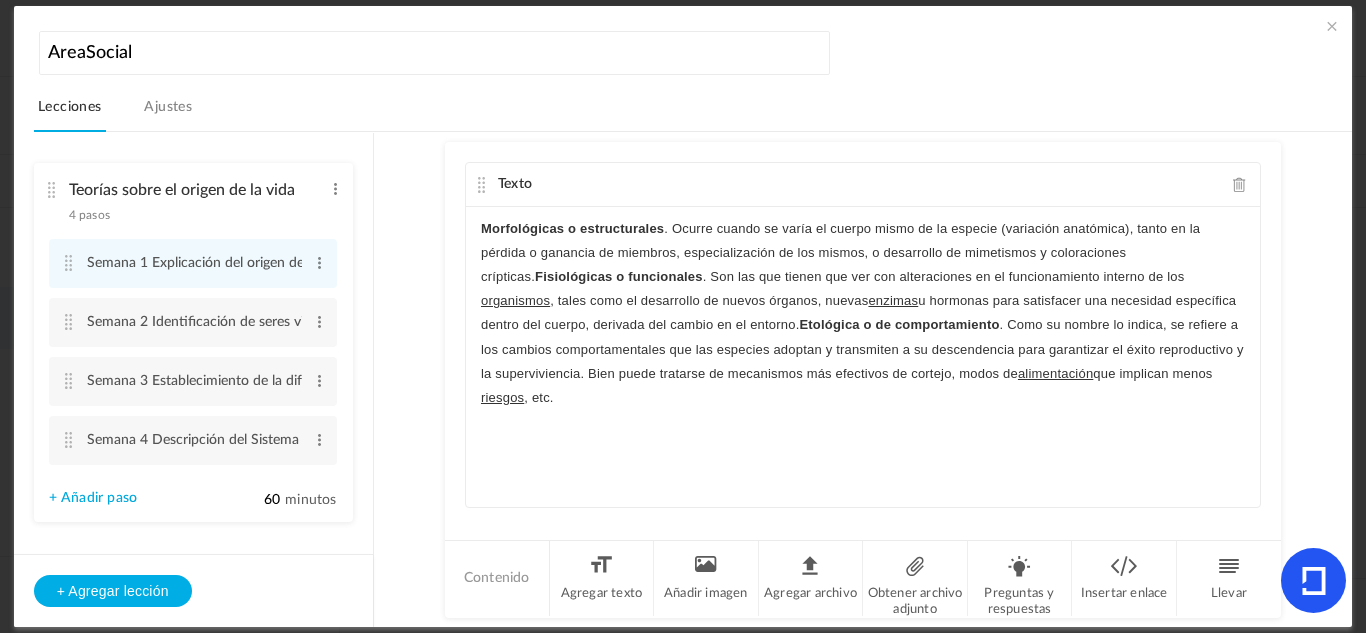 click on "Morfológicas o estructurales . Ocurre cuando se varía el cuerpo mismo de la especie (variación anatómica), tanto en la pérdida o ganancia de miembros, especialización de los mismos, o desarrollo de mimetismos y coloraciones crípticas. Fisiológicas o funcionales . Son las que tienen que ver con alteraciones en el funcionamiento interno de los organismos , tales como el desarrollo de nuevos órganos, nuevas enzimas u hormonas para satisfacer una necesidad específica dentro del cuerpo, derivada del cambio en el entorno. Etológica o de comportamiento . Como su nombre lo indica, se refiere a los cambios comportamentales que las especies adoptan y transmiten a su descendencia para garantizar el éxito reproductivo y la supervivencia. Bien puede tratarse de mecanismos más efectivos de cortejo, modos de alimentación que implican menos riesgos , etc." 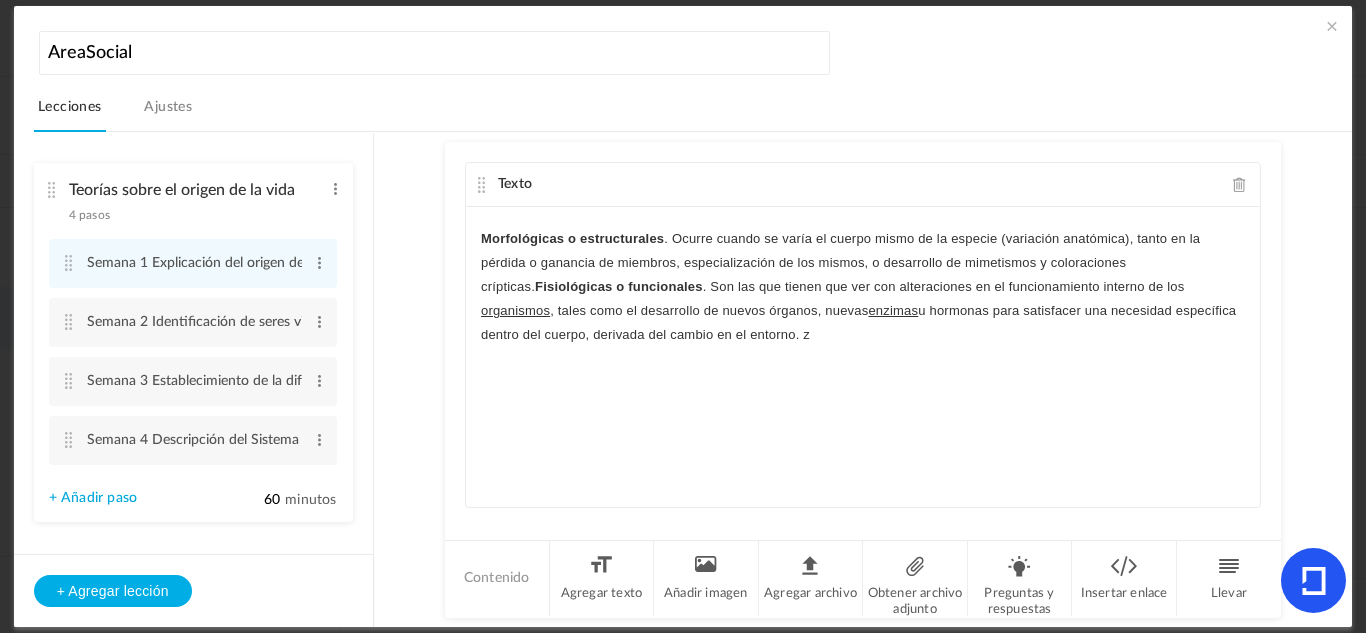 scroll, scrollTop: 227, scrollLeft: 0, axis: vertical 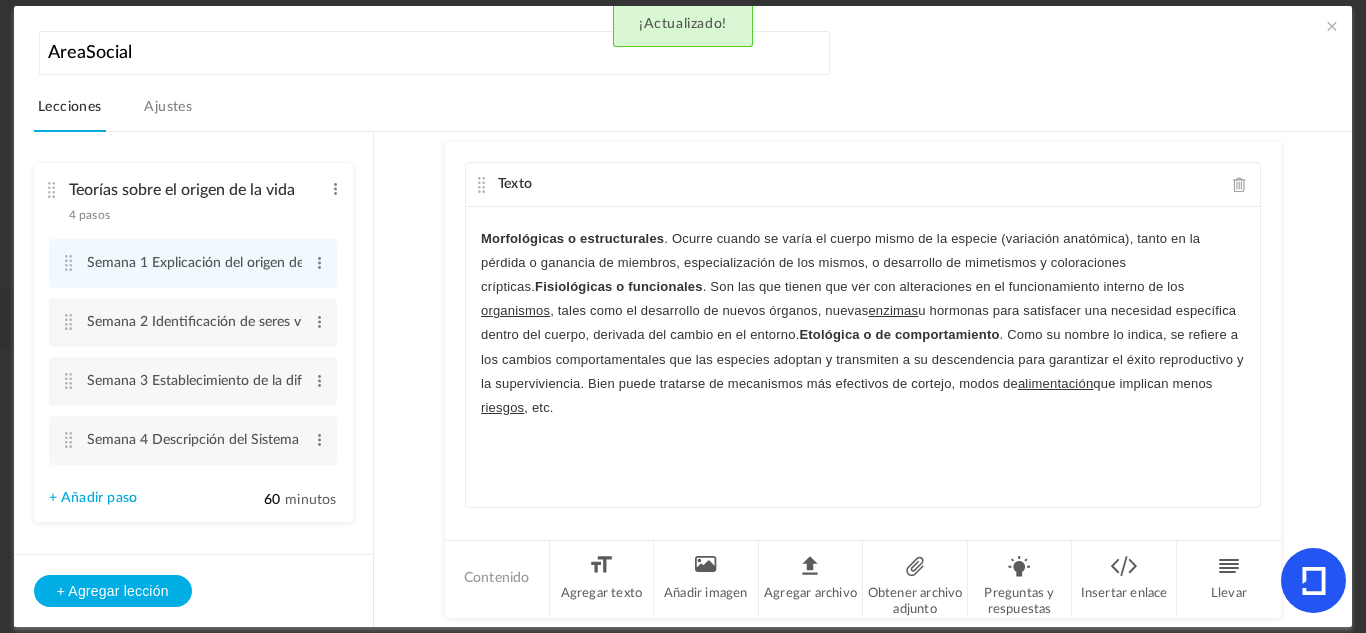 click on "Morfológicas o estructurales . Ocurre cuando se varía el cuerpo mismo de la especie (variación anatómica), tanto en la pérdida o ganancia de miembros, especialización de los mismos, o desarrollo de mimetismos y coloraciones crípticas.   Fisiológicas o funcionales . Son las que tienen que ver con alteraciones en el funcionamiento interno de los  organismos , tales como el desarrollo de nuevos órganos, nuevas  enzimas  u hormonas para satisfacer una necesidad específica dentro del cuerpo, derivada del cambio en el entorno.   Etológica o de comportamiento . Como su nombre lo indica, se refiere a los cambios comportamentales que las especies adoptan y transmiten a su descendencia para garantizar el éxito reproductivo y la superviviencia. Bien puede tratarse de mecanismos más efectivos de cortejo, modos de  alimentación  que implican menos  riesgos , etc." 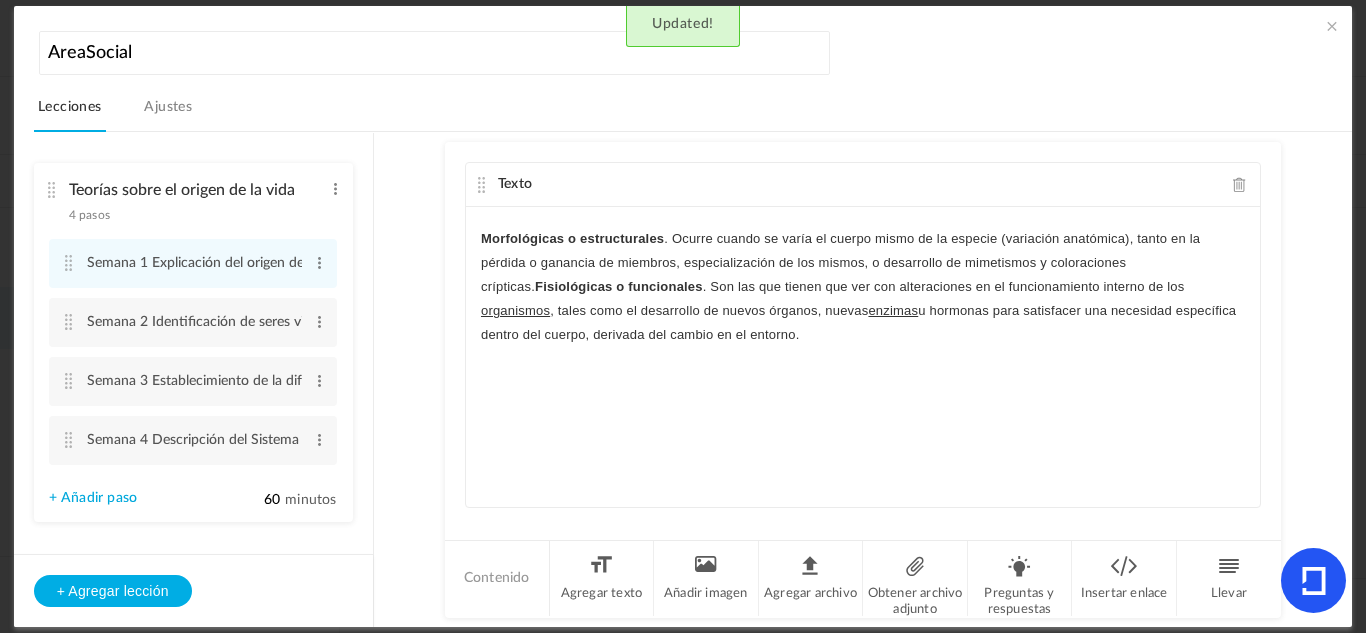 scroll, scrollTop: 319, scrollLeft: 0, axis: vertical 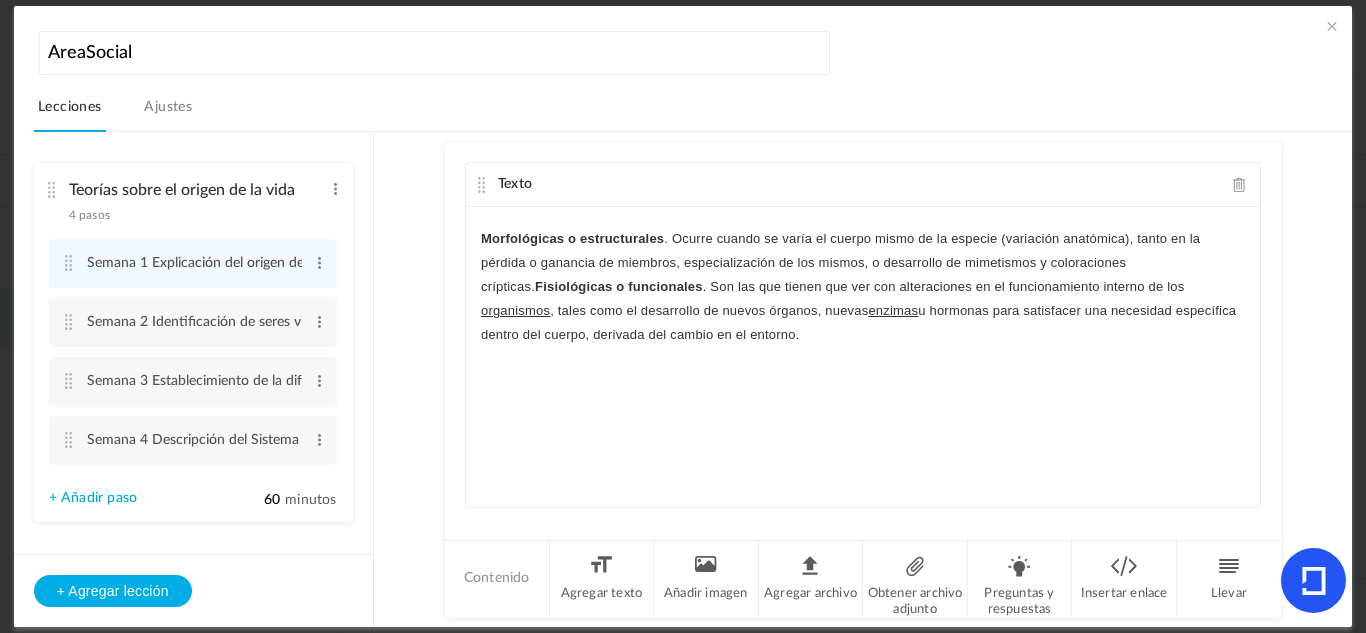 click on "Morfológicas o estructurales . Ocurre cuando se varía el cuerpo mismo de la especie (variación anatómica), tanto en la pérdida o ganancia de miembros, especialización de los mismos, o desarrollo de mimetismos y coloraciones crípticas. Fisiológicas o funcionales . Son las que tienen que ver con alteraciones en el funcionamiento interno de los organismos , tales como el desarrollo de nuevos órganos, nuevas enzimas u hormonas para satisfacer una necesidad específica dentro del cuerpo, derivada del cambio en el entorno." 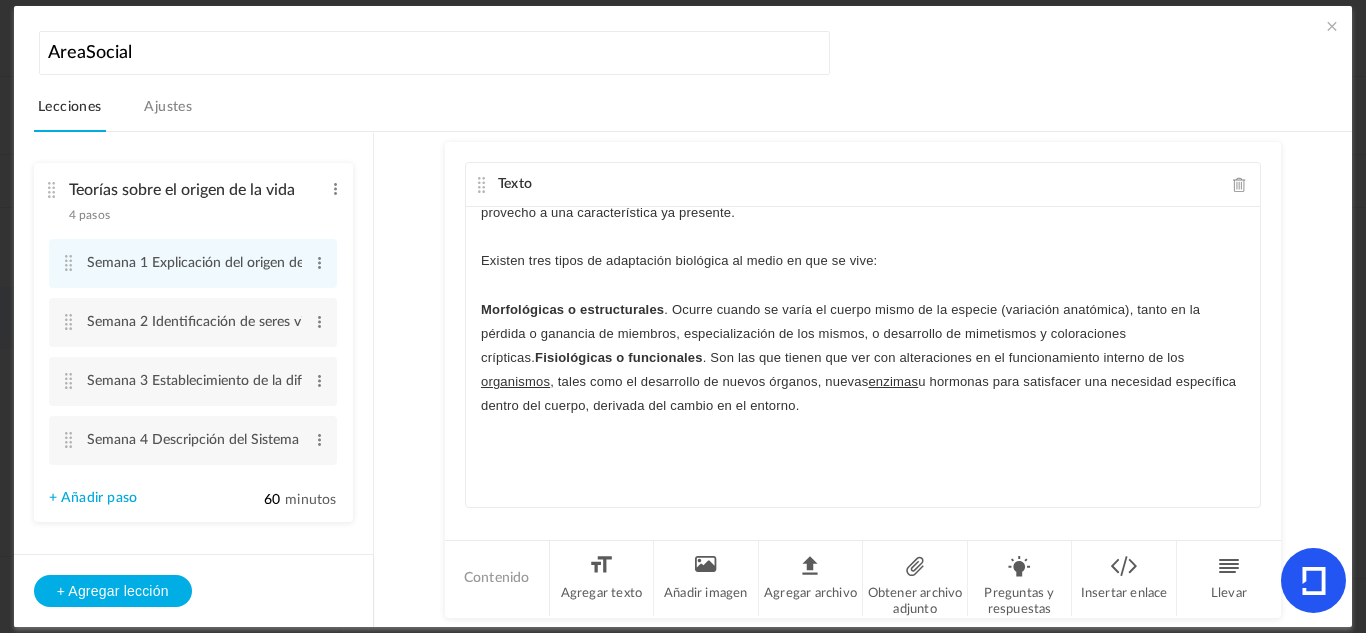 scroll, scrollTop: 251, scrollLeft: 0, axis: vertical 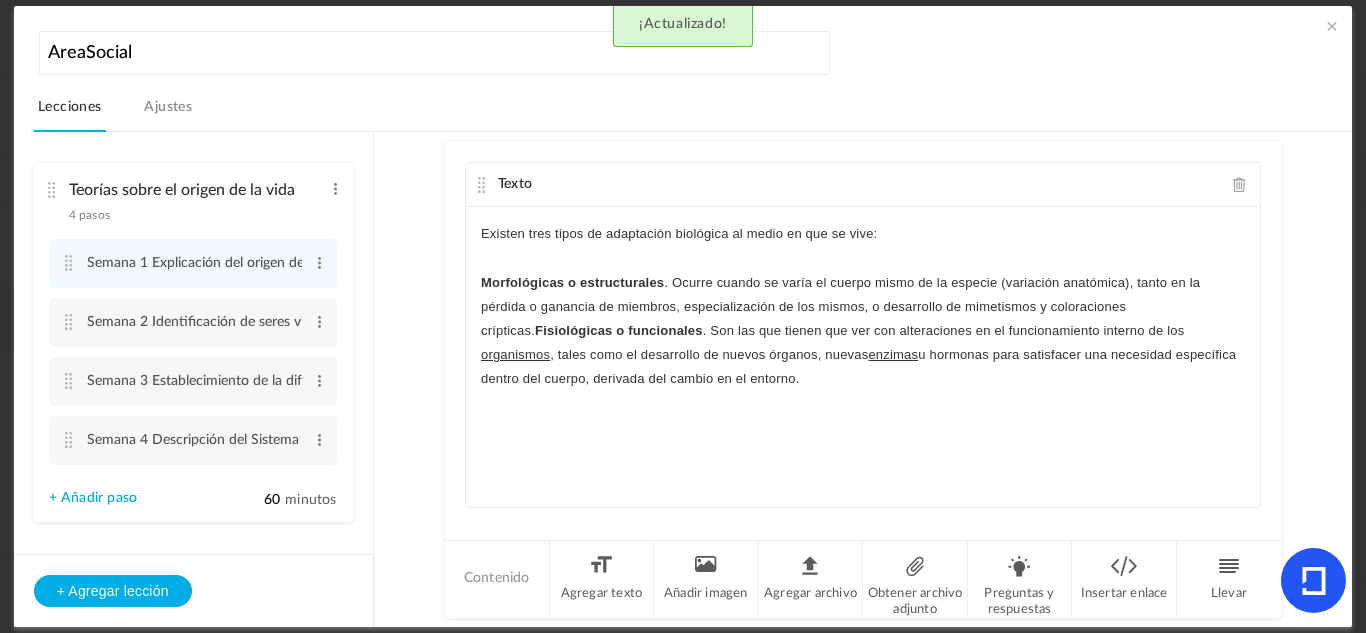 drag, startPoint x: 808, startPoint y: 409, endPoint x: 760, endPoint y: 397, distance: 49.47727 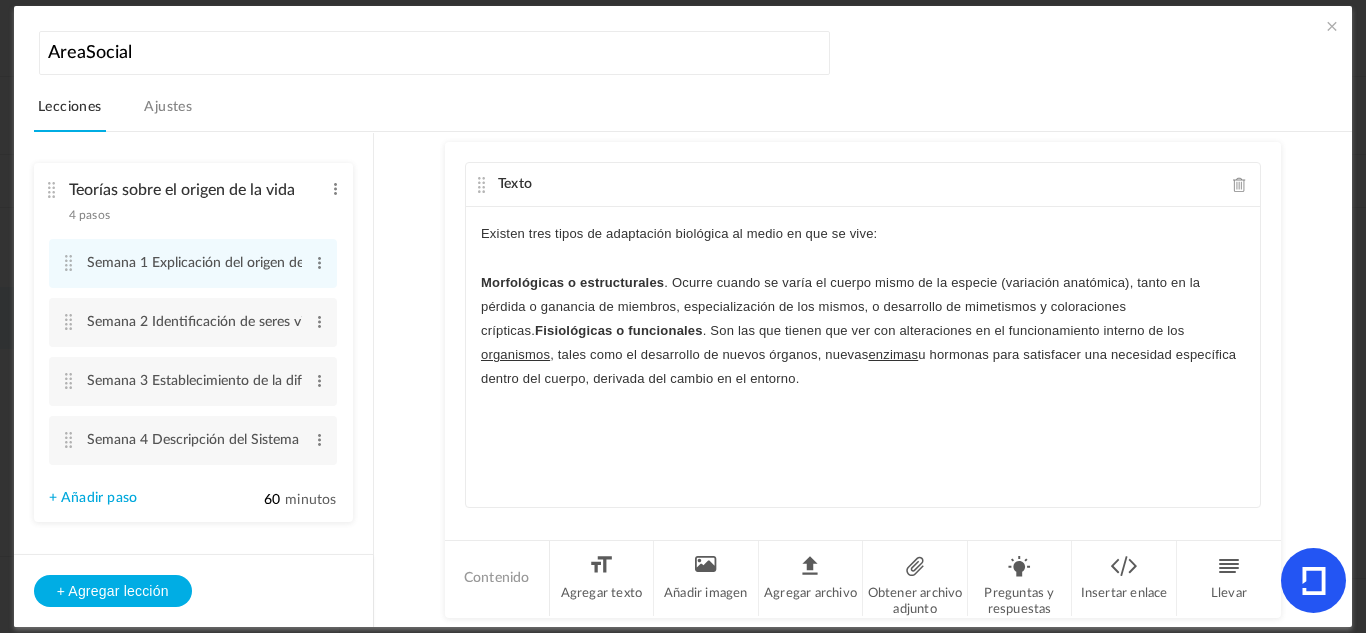 click 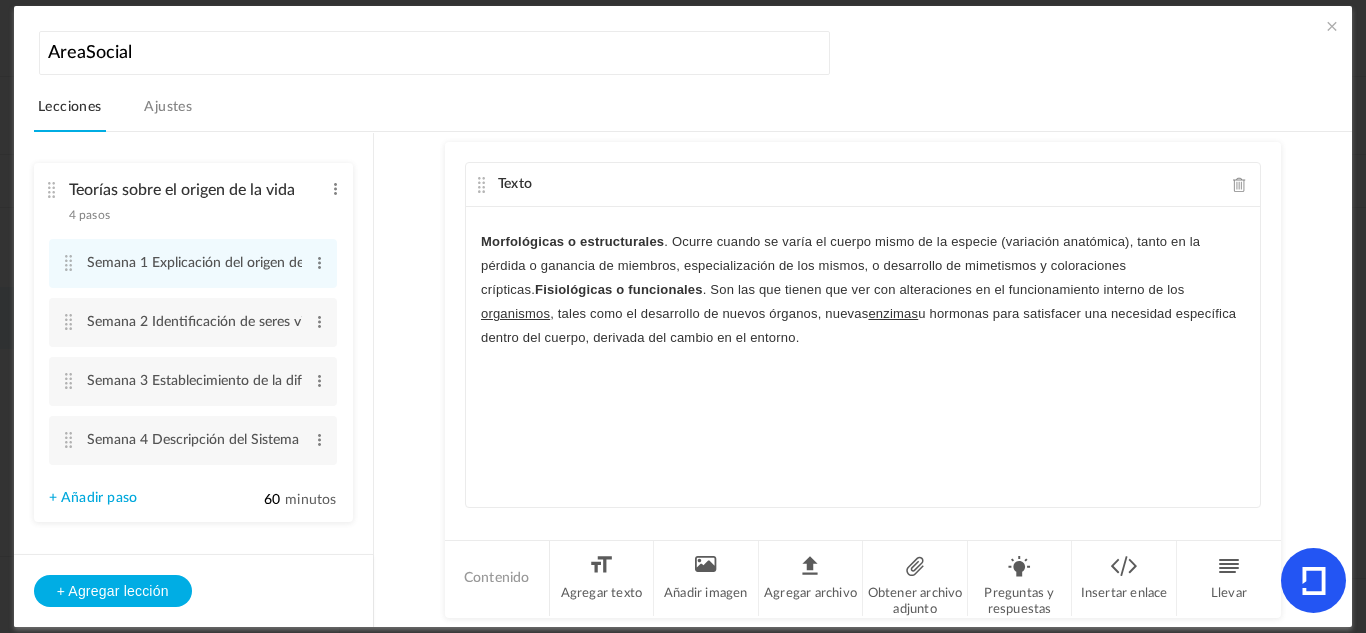 scroll, scrollTop: 528, scrollLeft: 0, axis: vertical 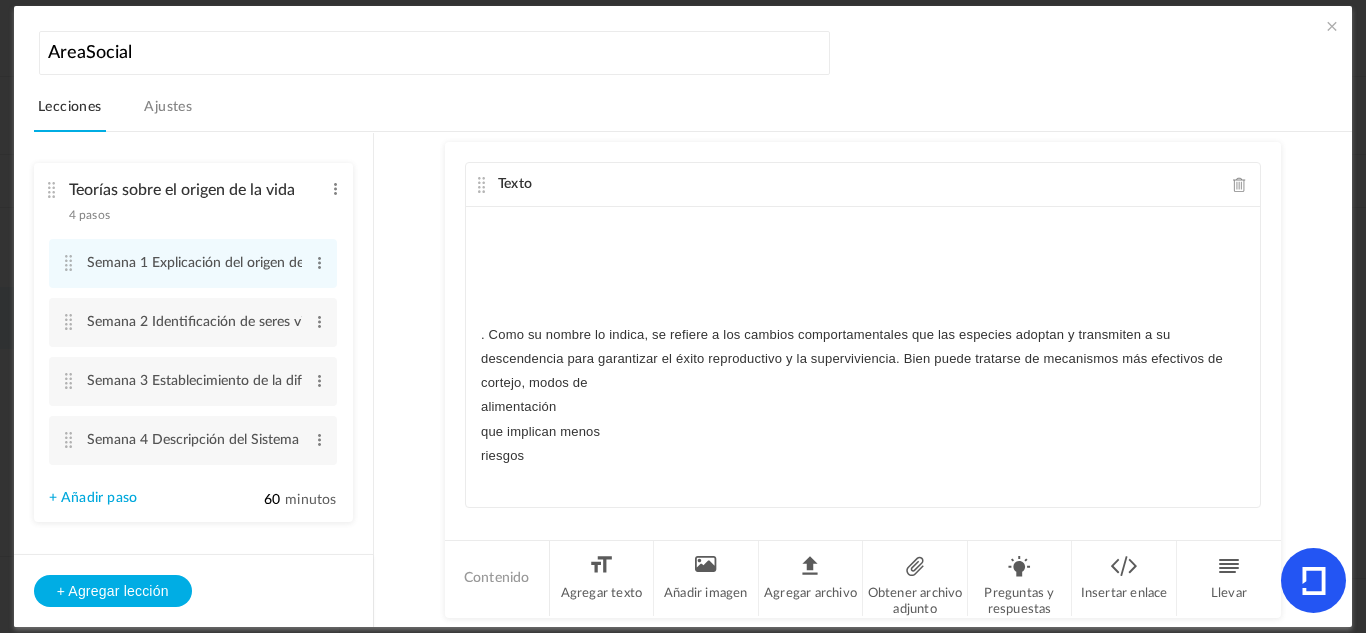 click on "En biología, nos referimos por adaptación de los seres vivos o adaptación biológica al proceso en el cual estos últimos desarrollan la capacidad de sobrevivir en un entorno diferente , variando sus estrategias e incluso sus características físicas, en pro de conservar la vida. La vida se adapta, así, a los cambios tanto en los factores abióticos ( temperatura , luz solar , pH , etc.) como en los bióticos (nuevas especies, extinción, etc.) de su entorno, mediante cambios físicos o conductuales que se transmiten a las generaciones posteriores, garantizando así la continuidad de la especie. Así, por adaptación biológica podemos referirnos tanto al proceso de cambio y adecuación paulatino de las especies, como a los cambios en el cuerpo o la conducta de las mismas que incrementan los márgenes de supervivencia, sacando mayor provecho a una característica ya presente. Existen tres tipos de adaptación biológica al medio en que se vive: organismos enzimas" 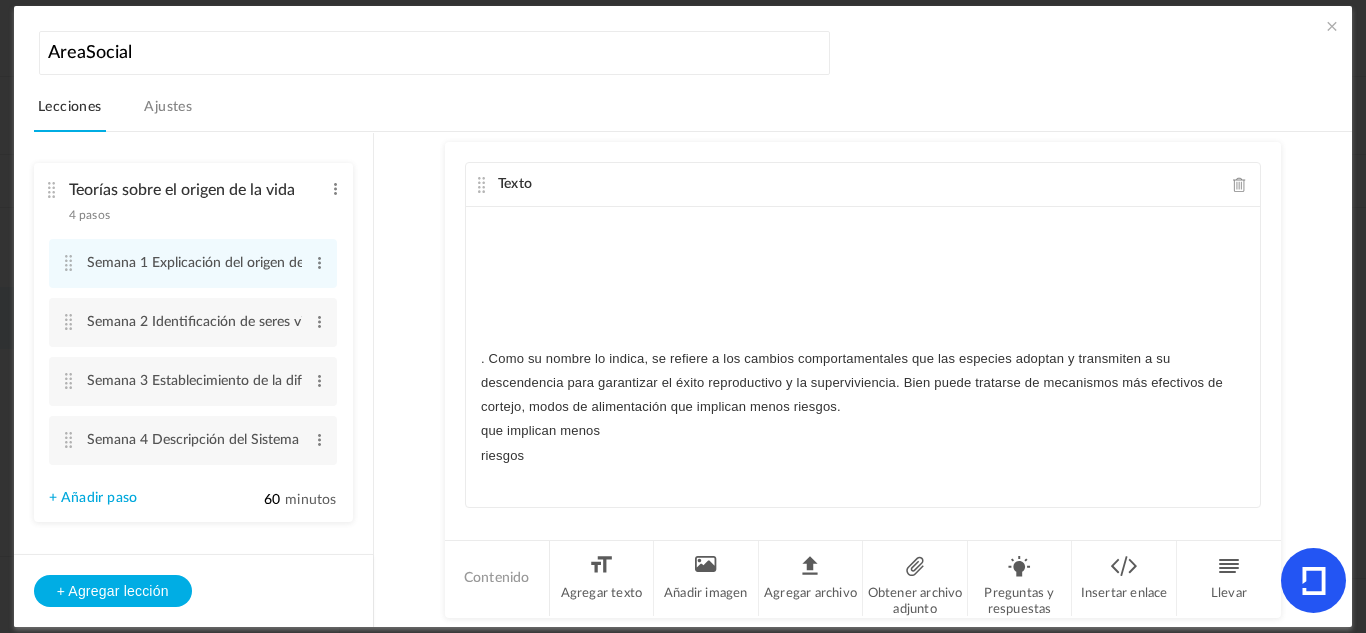 click on "que implican menos" 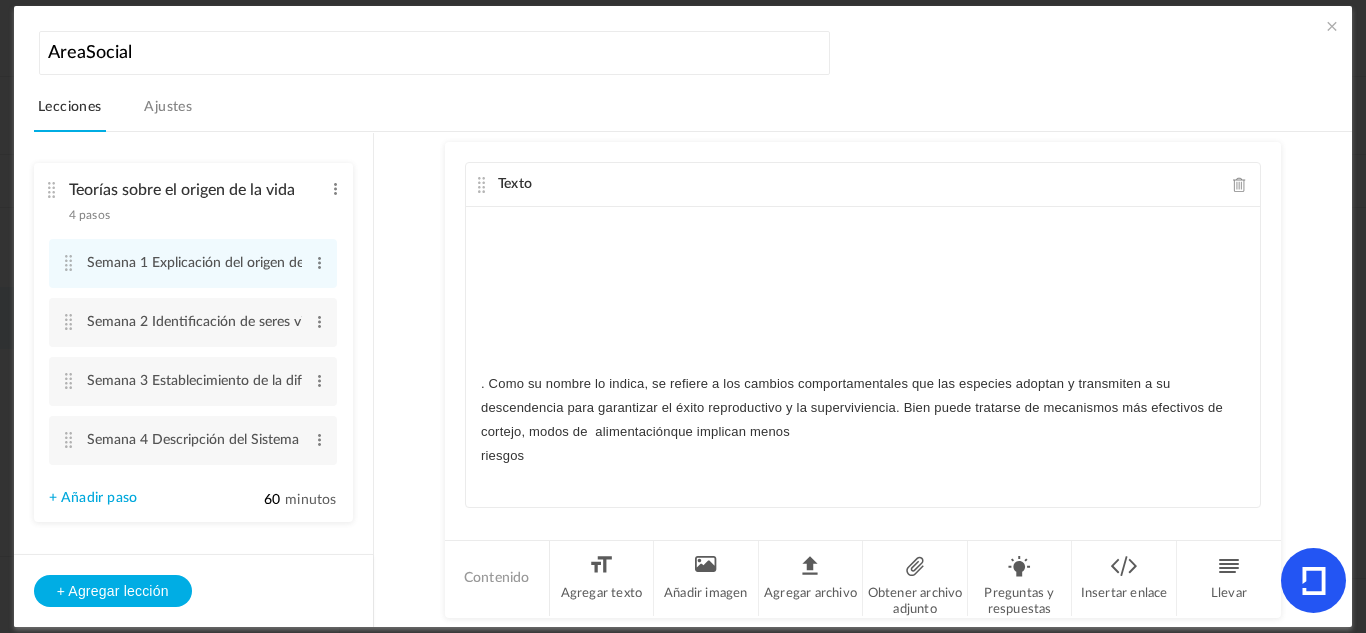 scroll, scrollTop: 479, scrollLeft: 0, axis: vertical 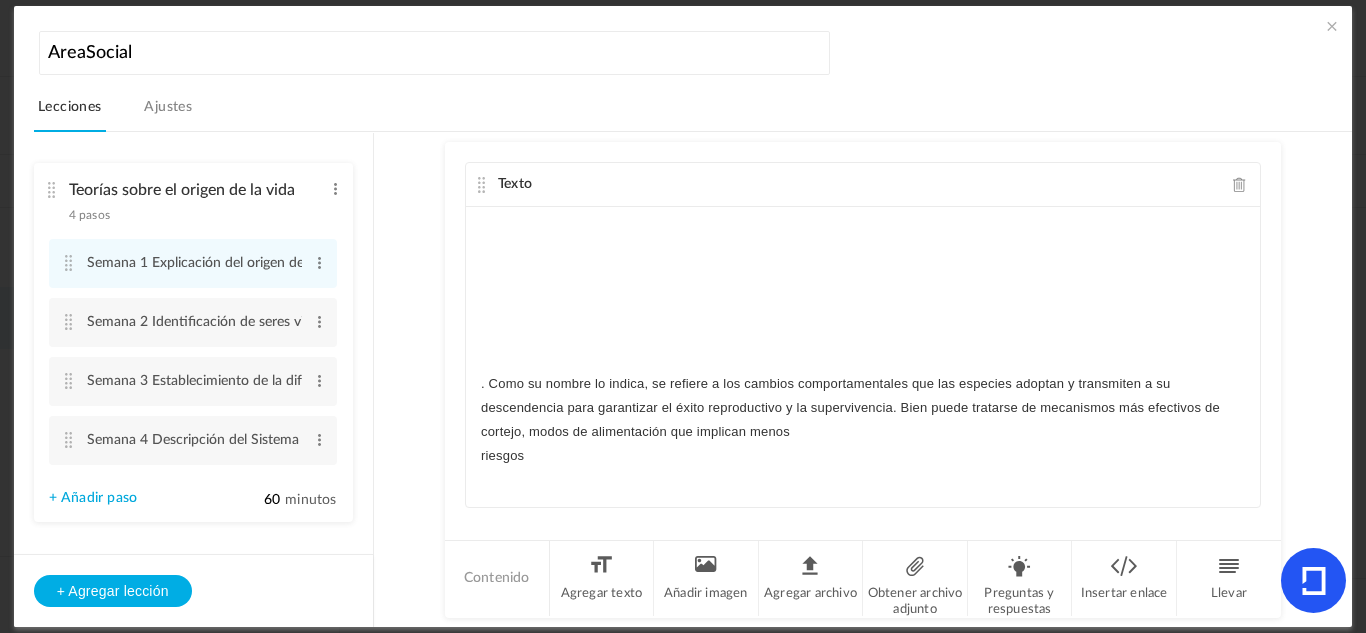 click on "riesgos" 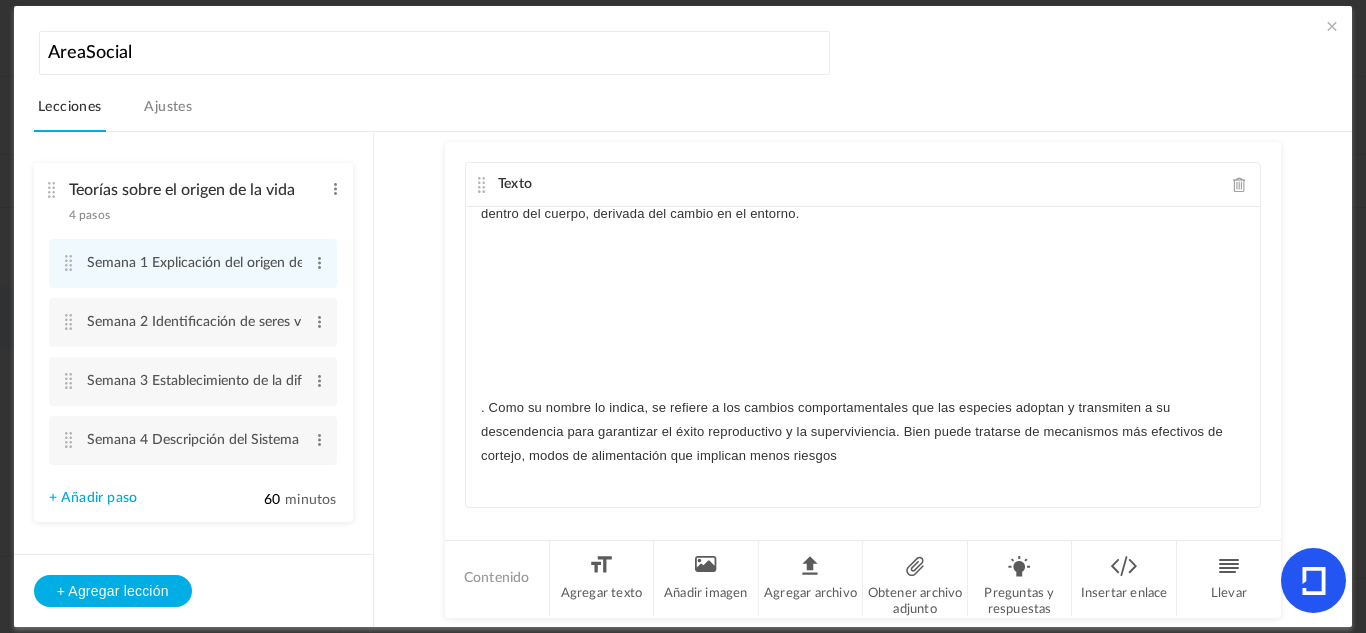 scroll, scrollTop: 455, scrollLeft: 0, axis: vertical 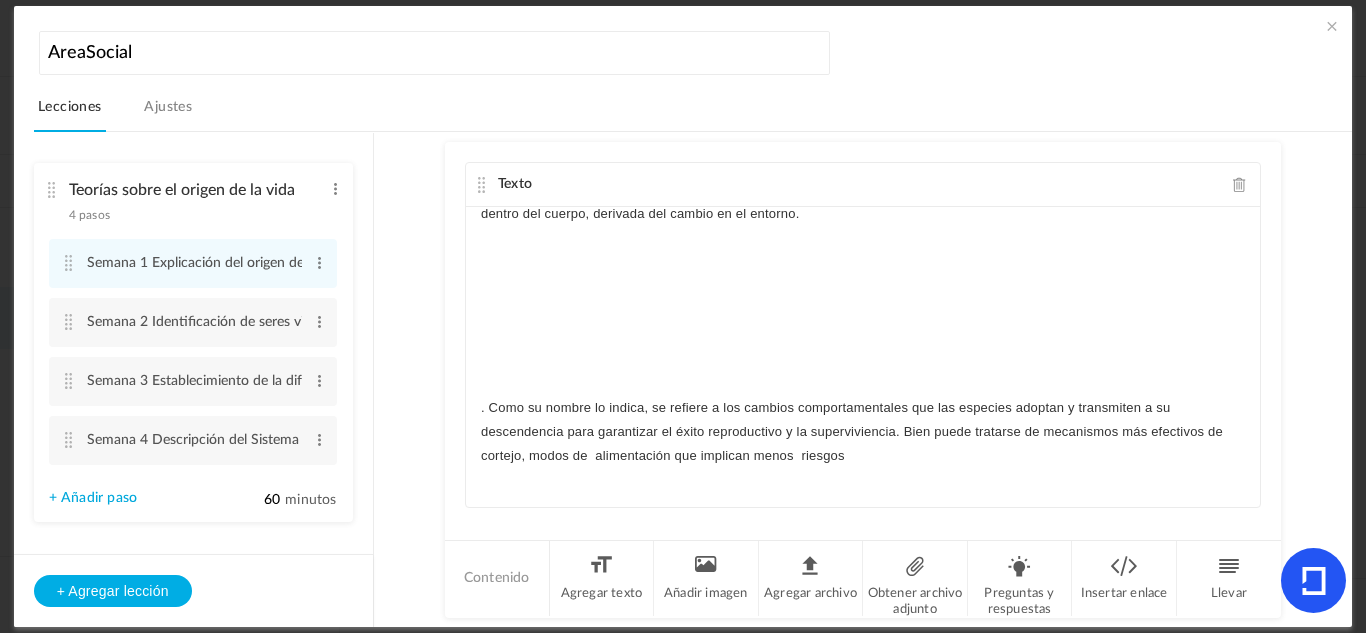 click on ". Como su nombre lo indica, se refiere a los cambios comportamentales que las especies adoptan y transmiten a su descendencia para garantizar el éxito reproductivo y la superviviencia. Bien puede tratarse de mecanismos más efectivos de cortejo, modos de  alimentación que implican menos  riesgos" 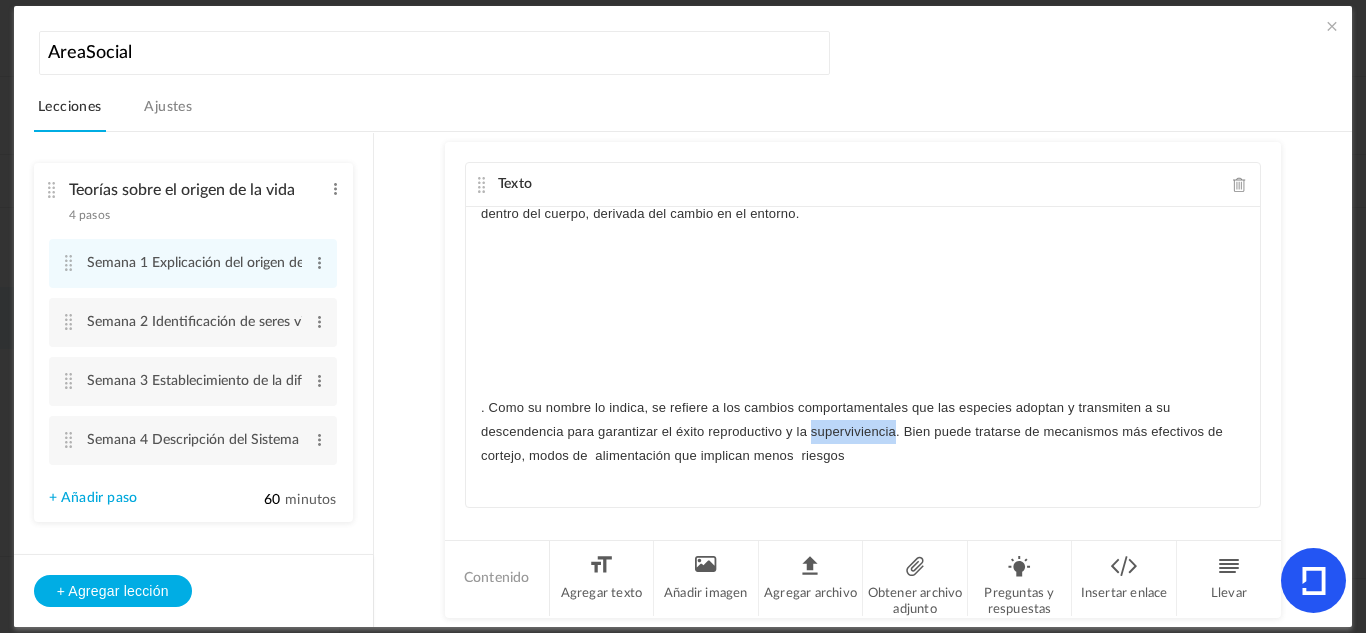 click on ". Como su nombre lo indica, se refiere a los cambios comportamentales que las especies adoptan y transmiten a su descendencia para garantizar el éxito reproductivo y la superviviencia. Bien puede tratarse de mecanismos más efectivos de cortejo, modos de  alimentación que implican menos  riesgos" 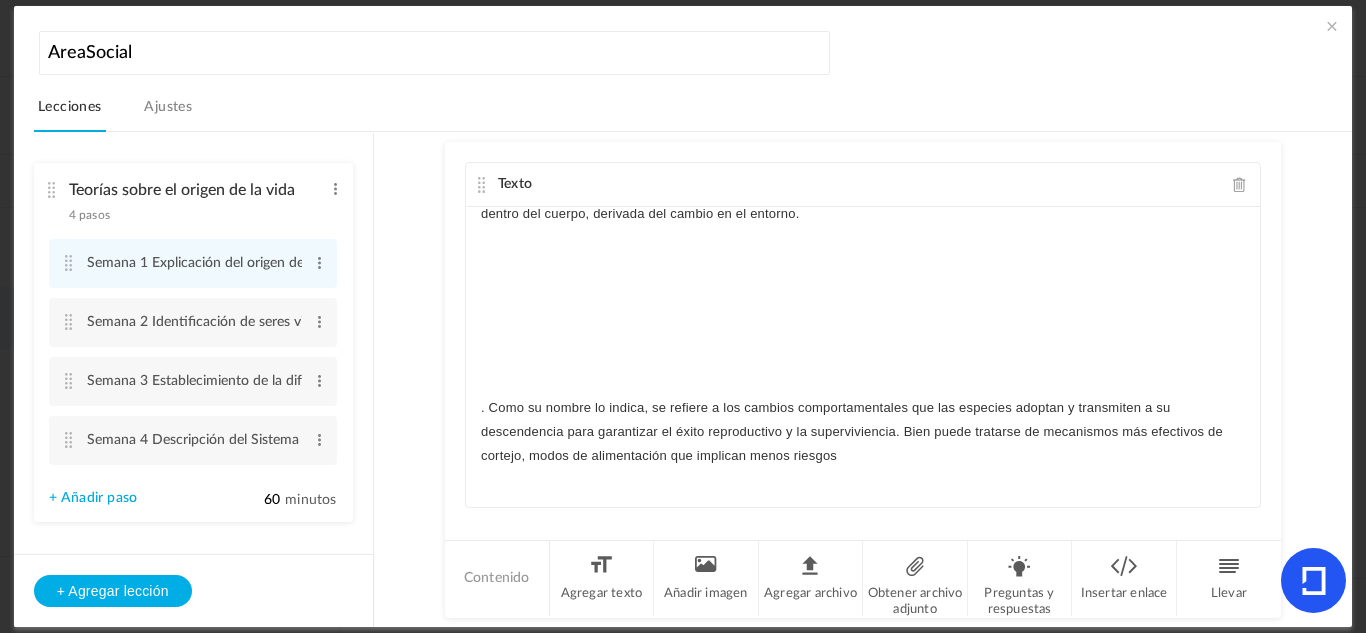 click on ". Como su nombre lo indica, se refiere a los cambios comportamentales que las especies adoptan y transmiten a su descendencia para garantizar el éxito reproductivo y la superviviencia. Bien puede tratarse de mecanismos más efectivos de cortejo, modos de alimentación que implican menos riesgos" 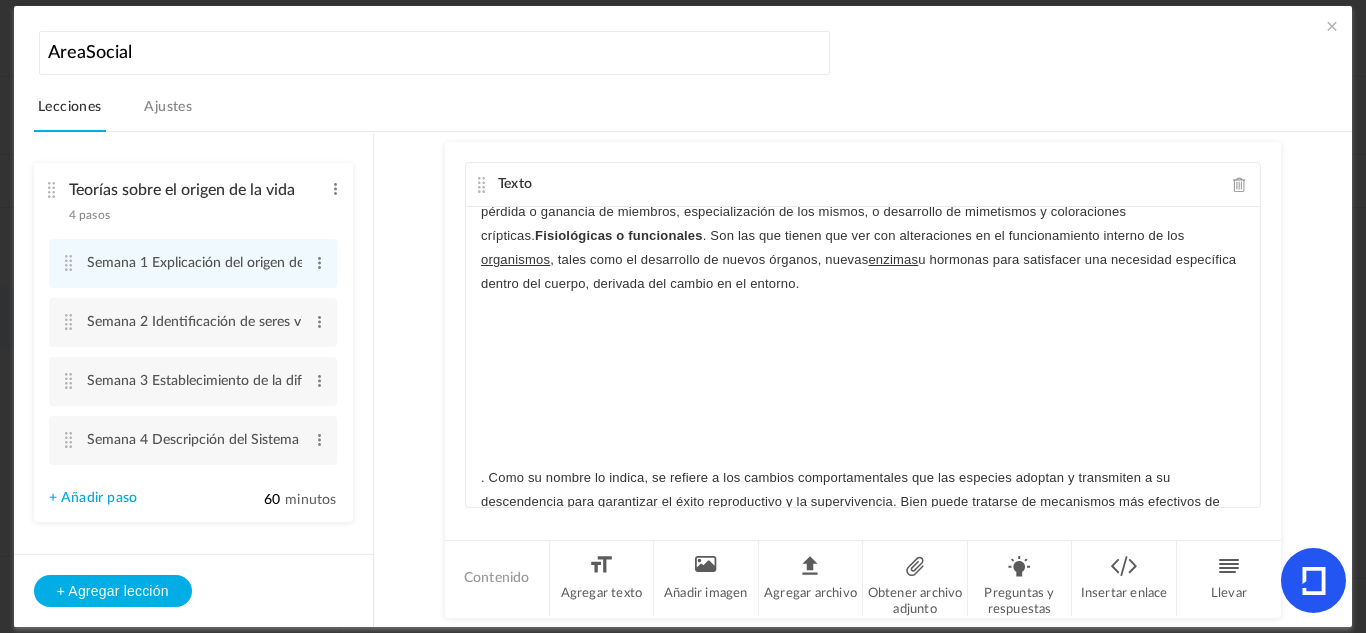 scroll, scrollTop: 369, scrollLeft: 0, axis: vertical 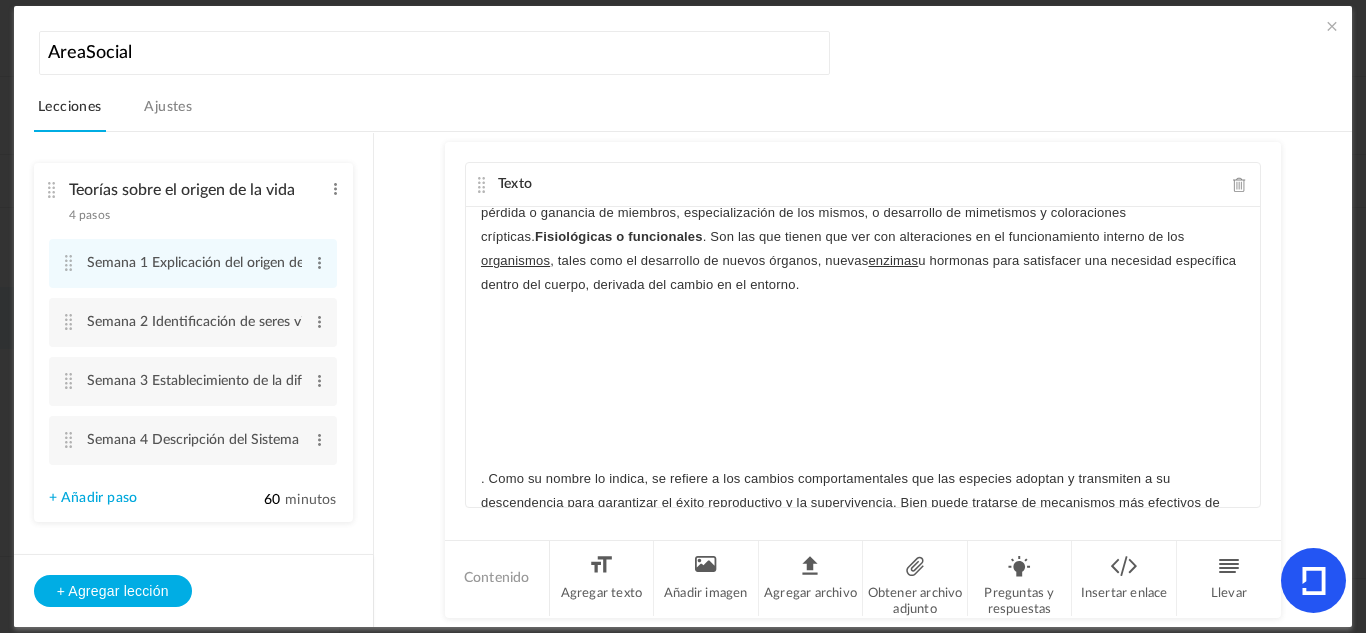 click on ". Como su nombre lo indica, se refiere a los cambios comportamentales que las especies adoptan y transmiten a su descendencia para garantizar el éxito reproductivo y la supervivencia. Bien puede tratarse de mecanismos más efectivos de cortejo, modos de alimentación que implican menos riesgos." 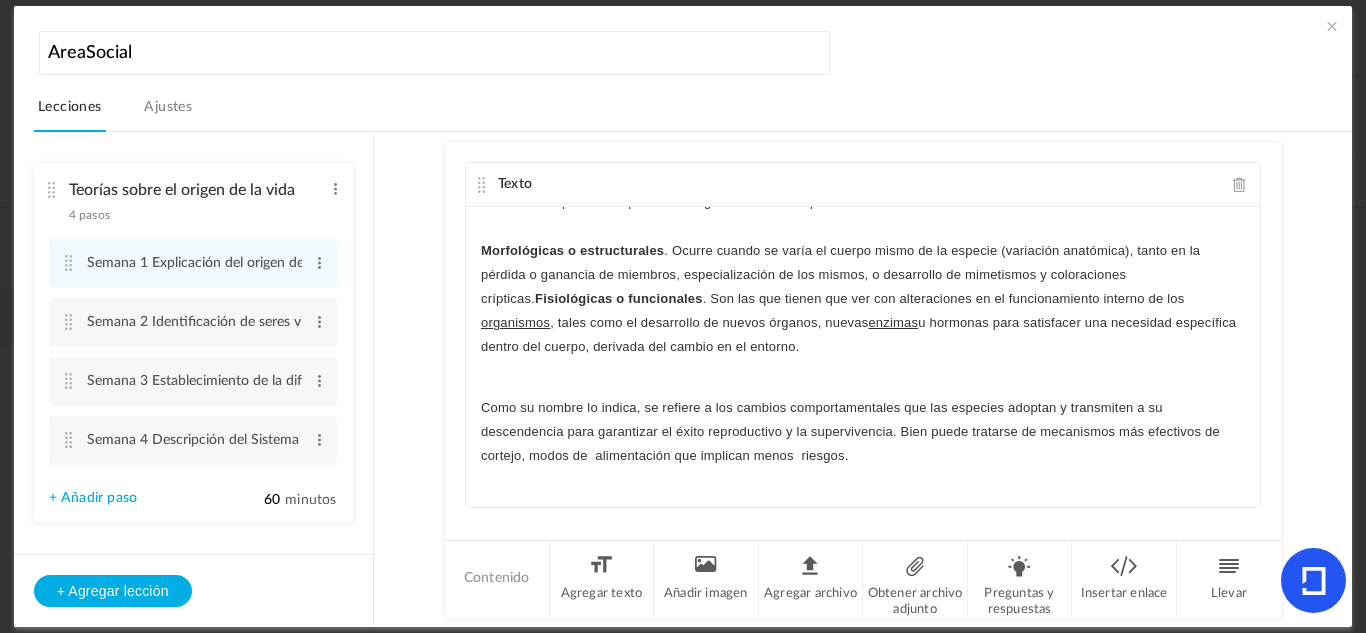scroll, scrollTop: 286, scrollLeft: 0, axis: vertical 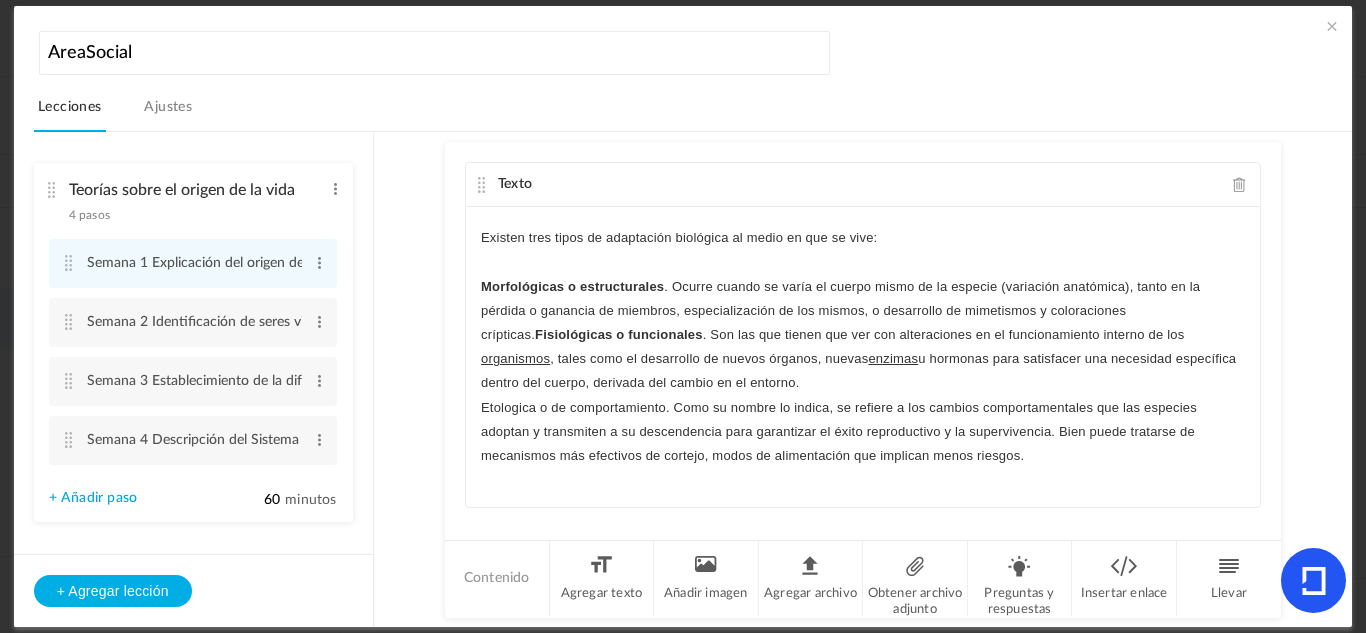 click on "Etologica o de comportamiento. Como su nombre lo indica, se refiere a los cambios comportamentales que las especies adoptan y transmiten a su descendencia para garantizar el éxito reproductivo y la supervivencia. Bien puede tratarse de mecanismos más efectivos de cortejo, modos de alimentación que implican menos riesgos." 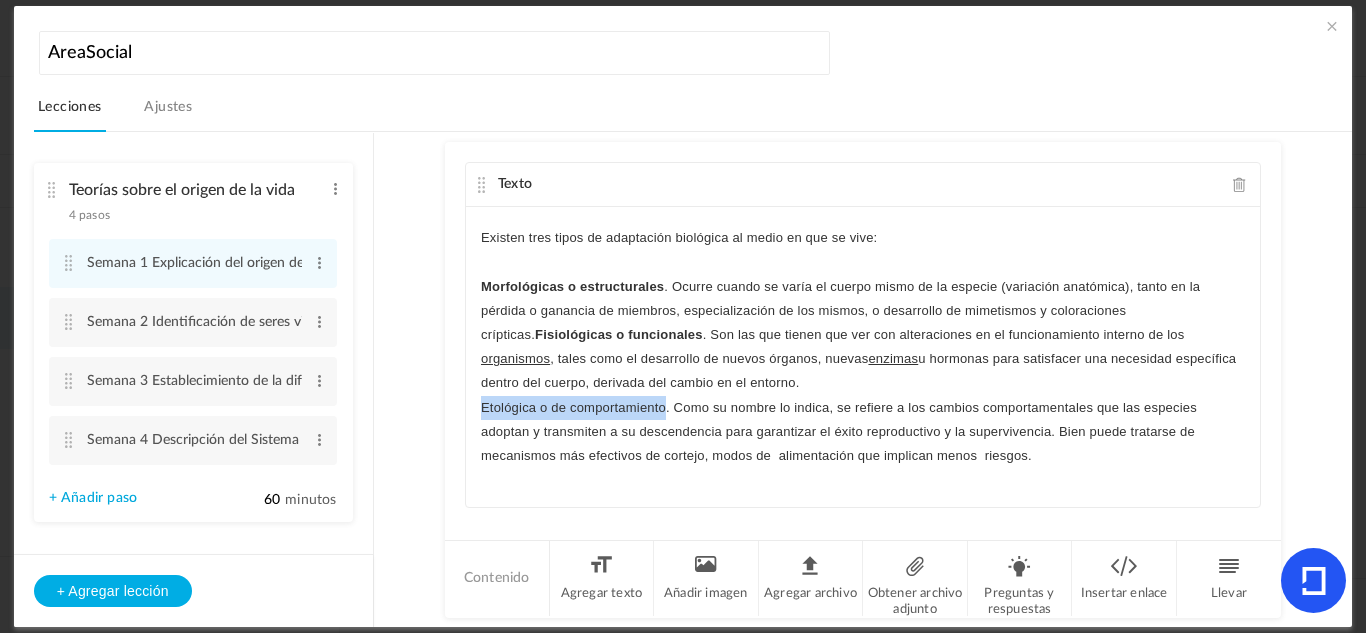 drag, startPoint x: 477, startPoint y: 390, endPoint x: 662, endPoint y: 390, distance: 185 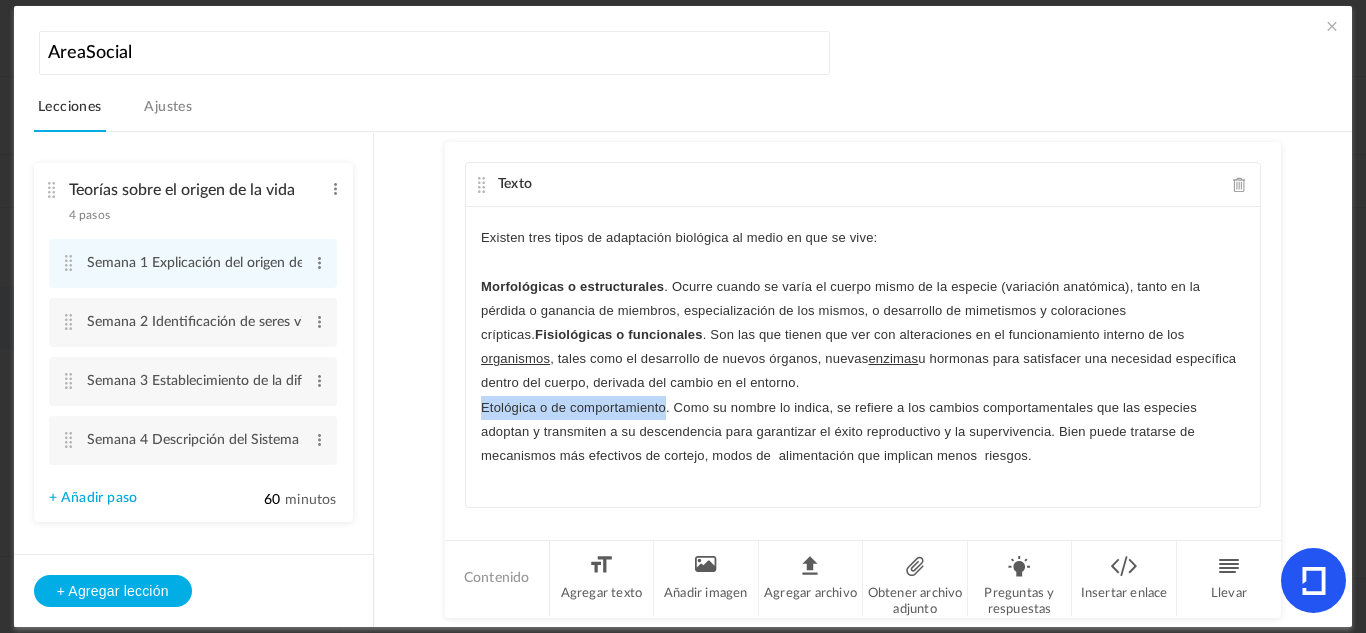 click on "Etológica o de comportamiento. Como su nombre lo indica, se refiere a los cambios comportamentales que las especies adoptan y transmiten a su descendencia para garantizar el éxito reproductivo y la supervivencia. Bien puede tratarse de mecanismos más efectivos de cortejo, modos de  alimentación que implican menos  riesgos." 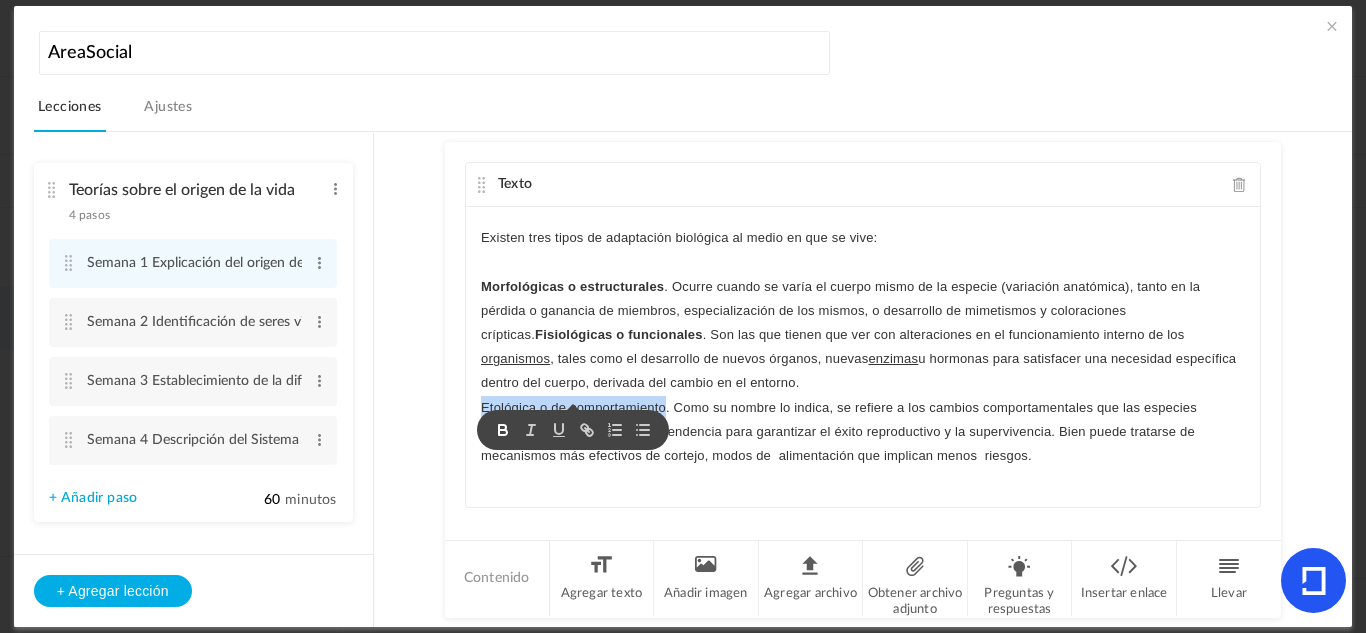 click 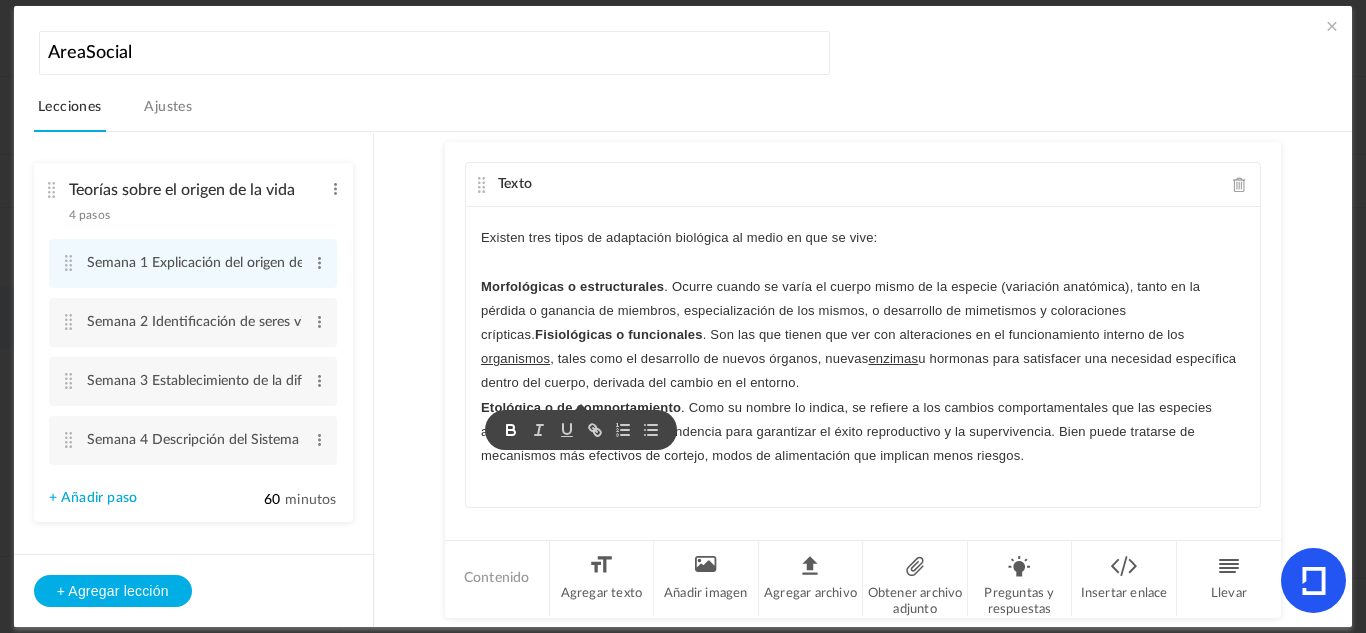 click 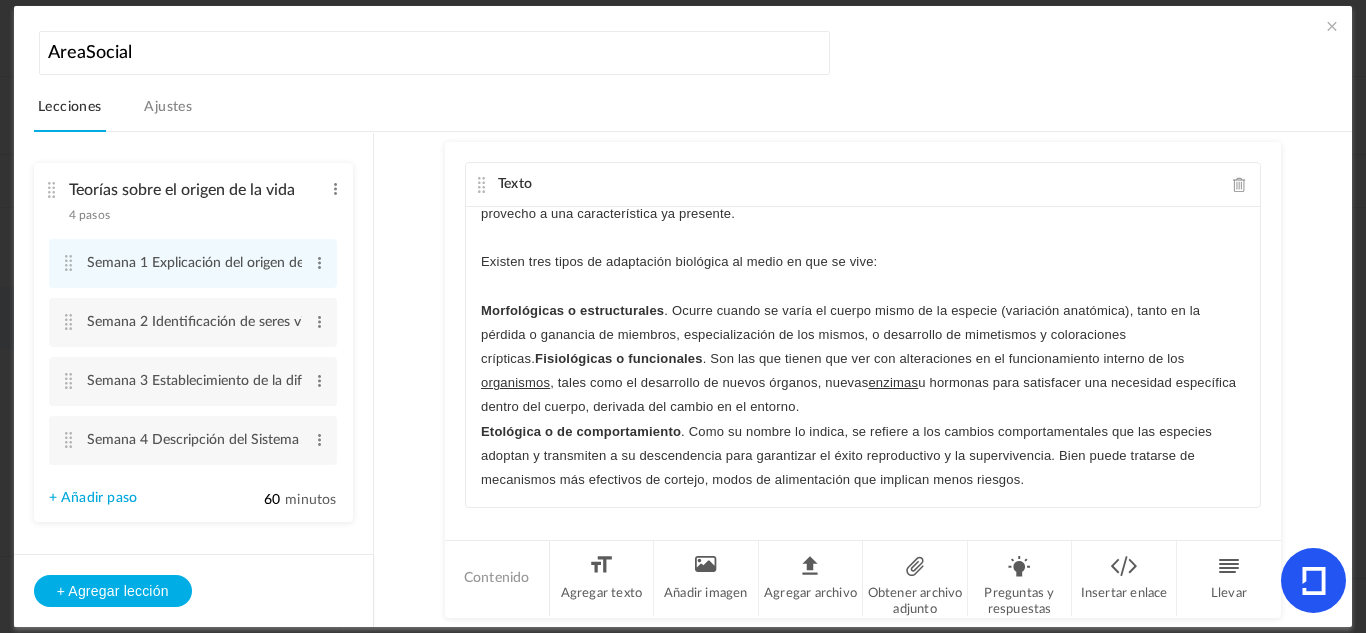 scroll, scrollTop: 262, scrollLeft: 0, axis: vertical 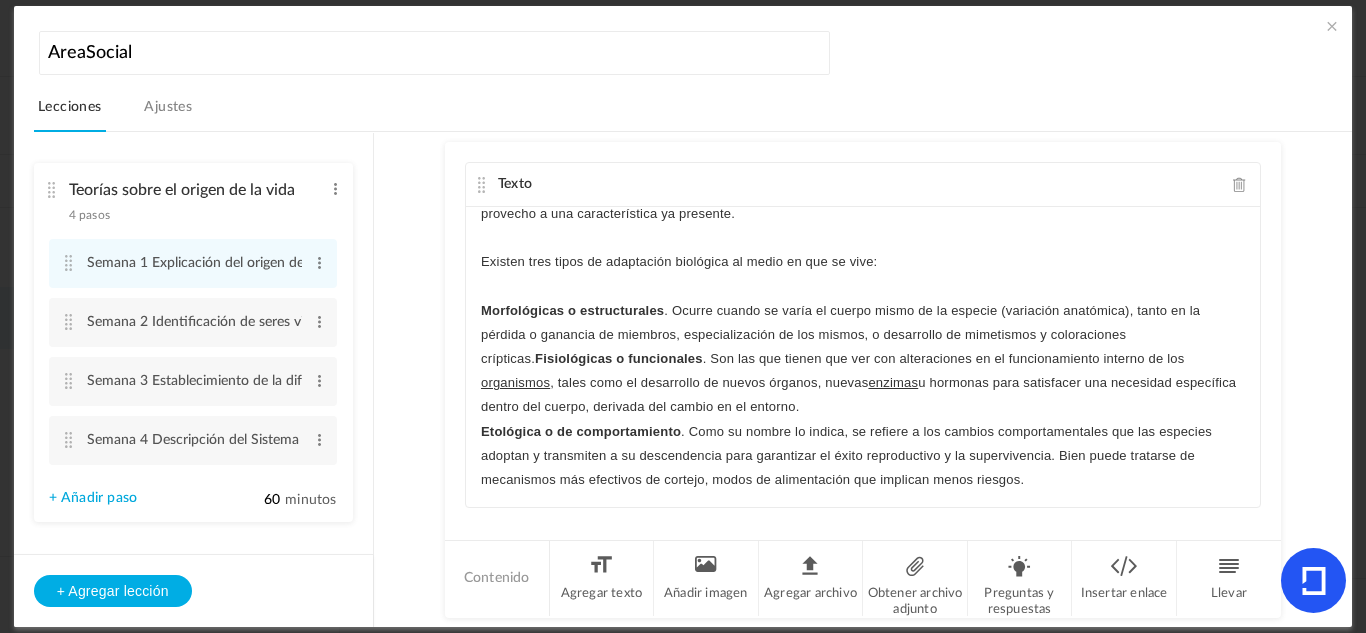 click on "En biología, nos referimos por adaptación de los seres vivos o adaptación biológica al proceso en el cual estos últimos desarrollan la capacidad de sobrevivir en un entorno diferente , variando sus estrategias e incluso sus características físicas, en pro de conservar la vida. La vida se adapta, así, a los cambios tanto en los factores abióticos ( temperatura , luz solar , pH , etc.) como en los bióticos (nuevas especies, extinción, etc.) de su entorno, mediante cambios físicos o conductuales que se transmiten a las generaciones posteriores, garantizando así la continuidad de la especie. Así, por adaptación biológica podemos referirnos tanto al proceso de cambio y adecuación paulatino de las especies, como a los cambios en el cuerpo o la conducta de las mismas que incrementan los márgenes de supervivencia, sacando mayor provecho a una característica ya presente. Existen tres tipos de adaptación biológica al medio en que se vive: organismos enzimas" 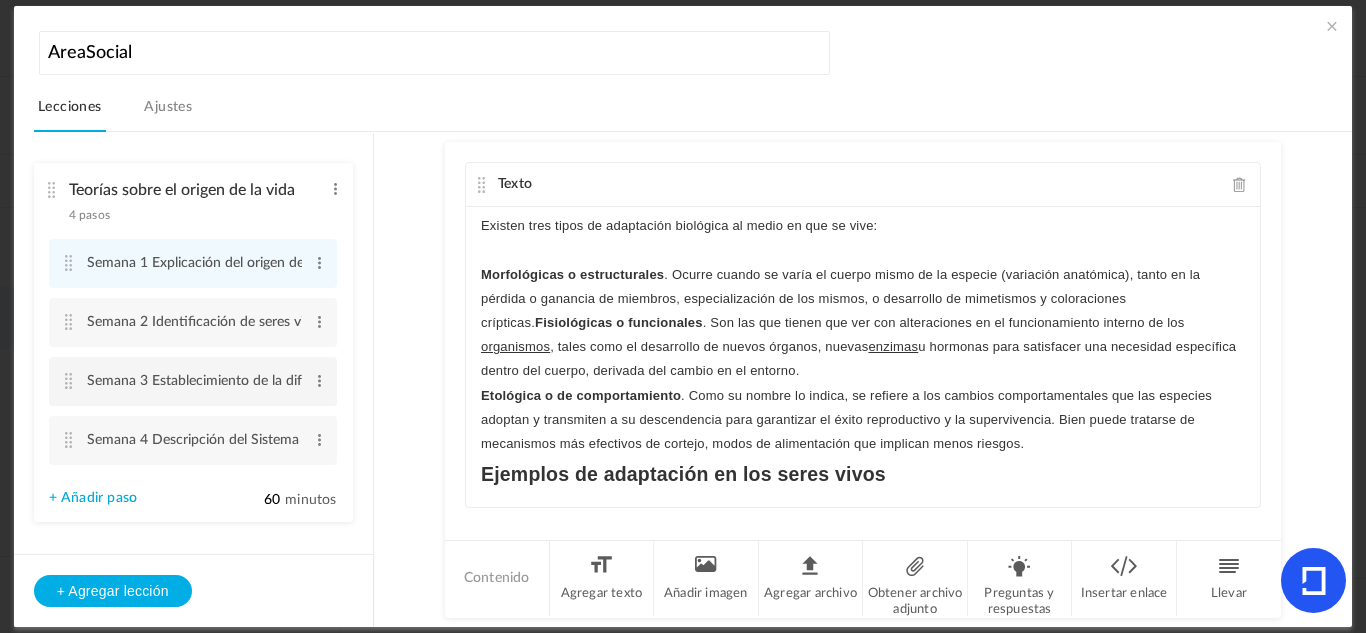 scroll, scrollTop: 298, scrollLeft: 0, axis: vertical 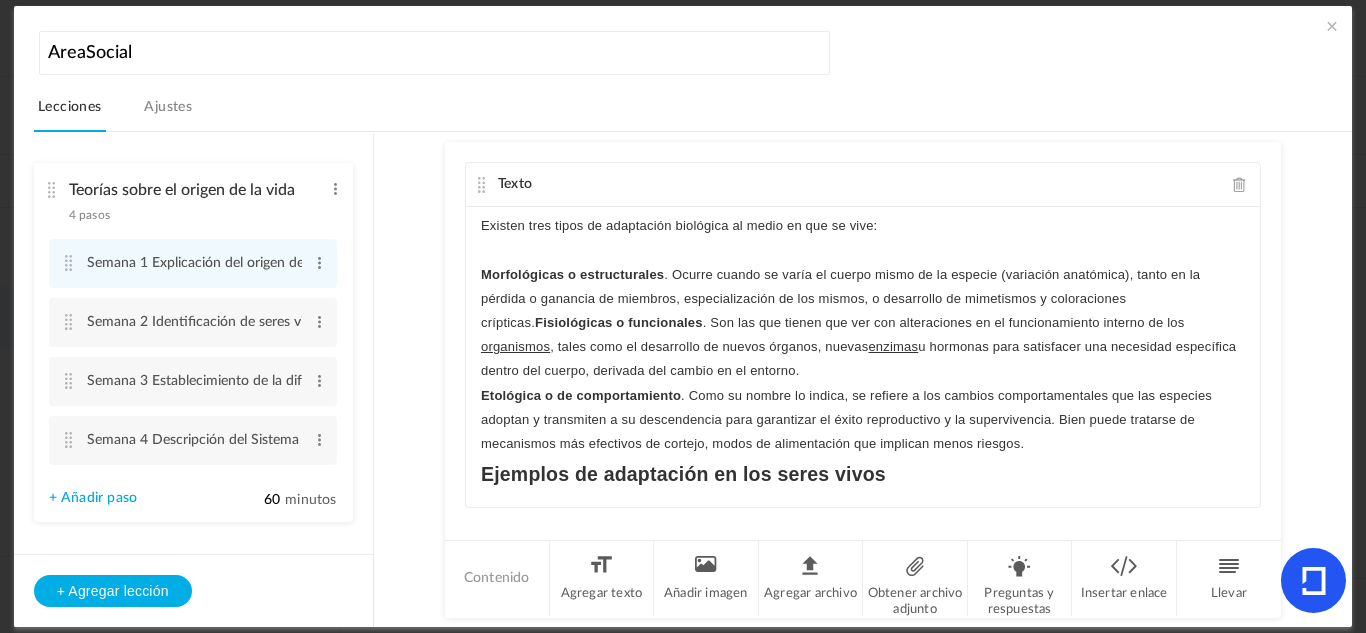 click on "En biología, nos referimos por adaptación de los seres vivos o adaptación biológica al proceso en el cual estos últimos desarrollan la capacidad de sobrevivir en un entorno diferente , variando sus estrategias e incluso sus características físicas, en pro de conservar la vida. La vida se adapta, así, a los cambios tanto en los factores abióticos ( temperatura , luz solar , pH , etc.) como en los bióticos (nuevas especies, extinción, etc.) de su entorno, mediante cambios físicos o conductuales que se transmiten a las generaciones posteriores, garantizando así la continuidad de la especie. Así, por adaptación biológica podemos referirnos tanto al proceso de cambio y adecuación paulatino de las especies, como a los cambios en el cuerpo o la conducta de las mismas que incrementan los márgenes de supervivencia, sacando mayor provecho a una característica ya presente. Existen tres tipos de adaptación biológica al medio en que se vive: organismos enzimas" 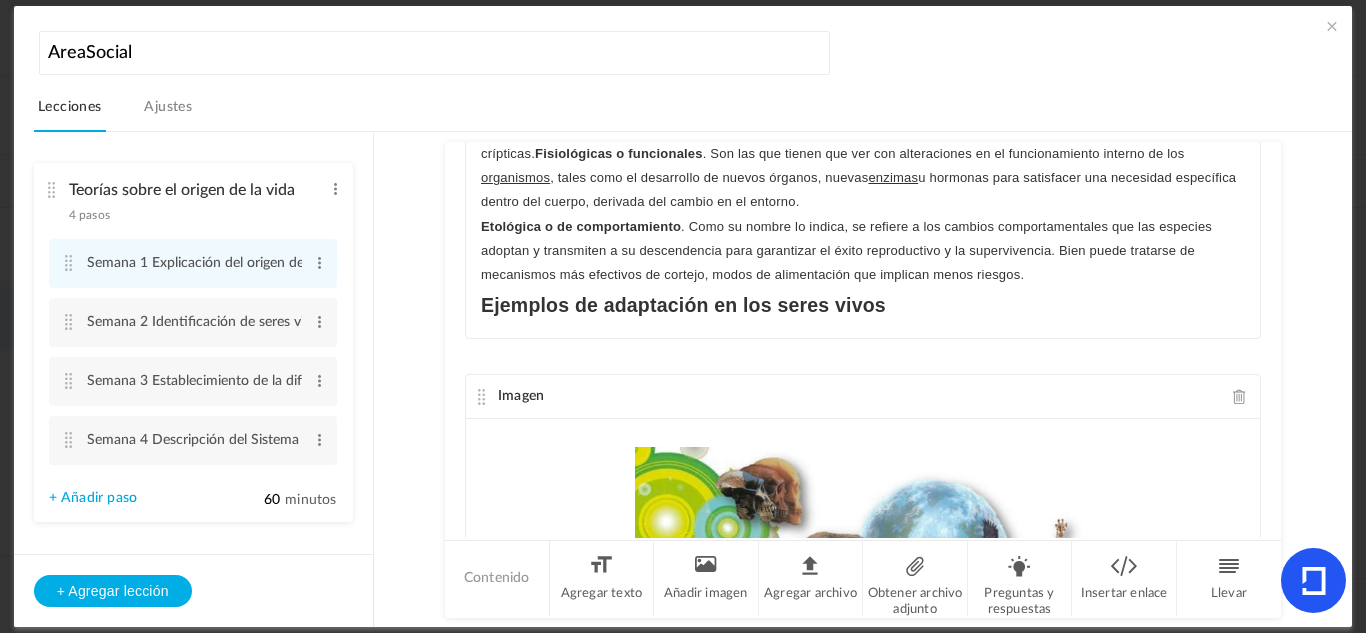 scroll, scrollTop: 170, scrollLeft: 0, axis: vertical 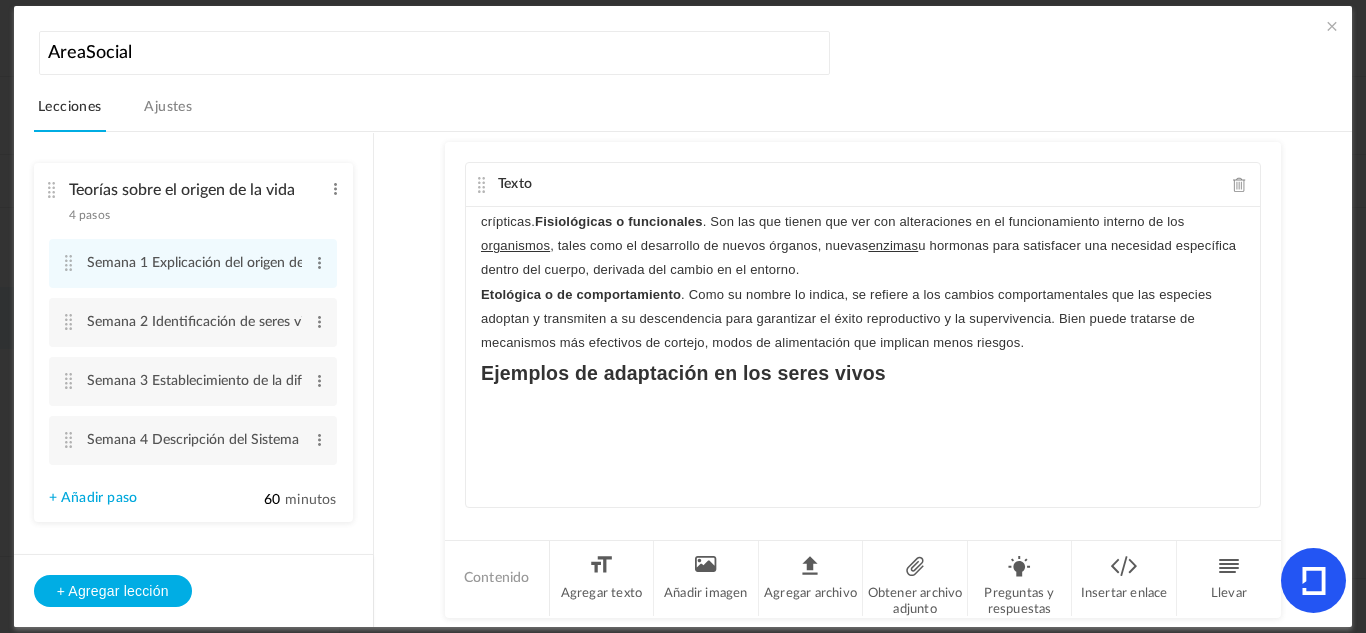 click 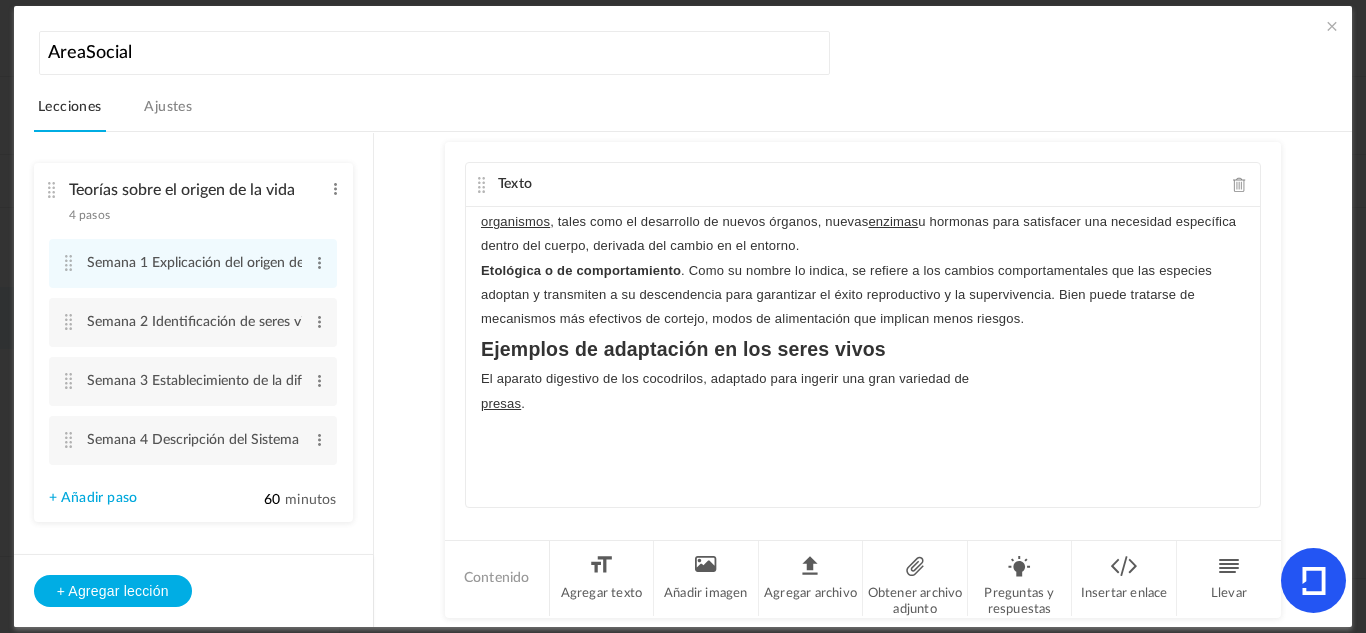 scroll, scrollTop: 0, scrollLeft: 0, axis: both 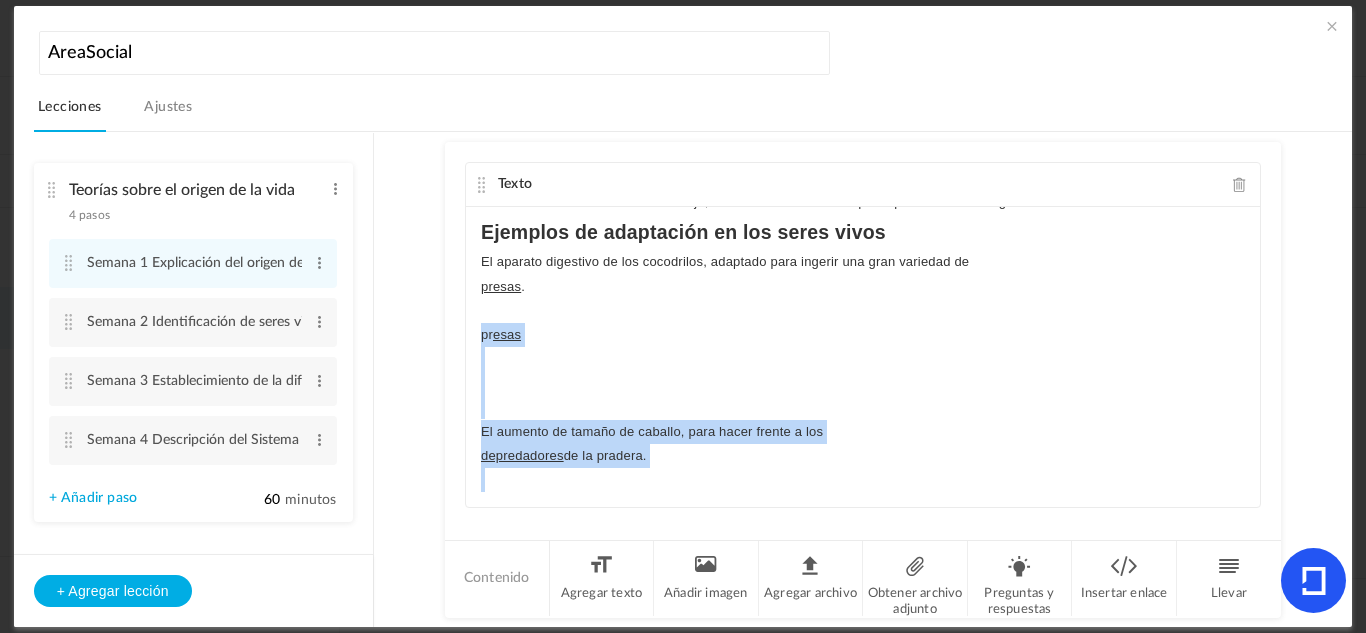 drag, startPoint x: 669, startPoint y: 479, endPoint x: 470, endPoint y: 312, distance: 259.78836 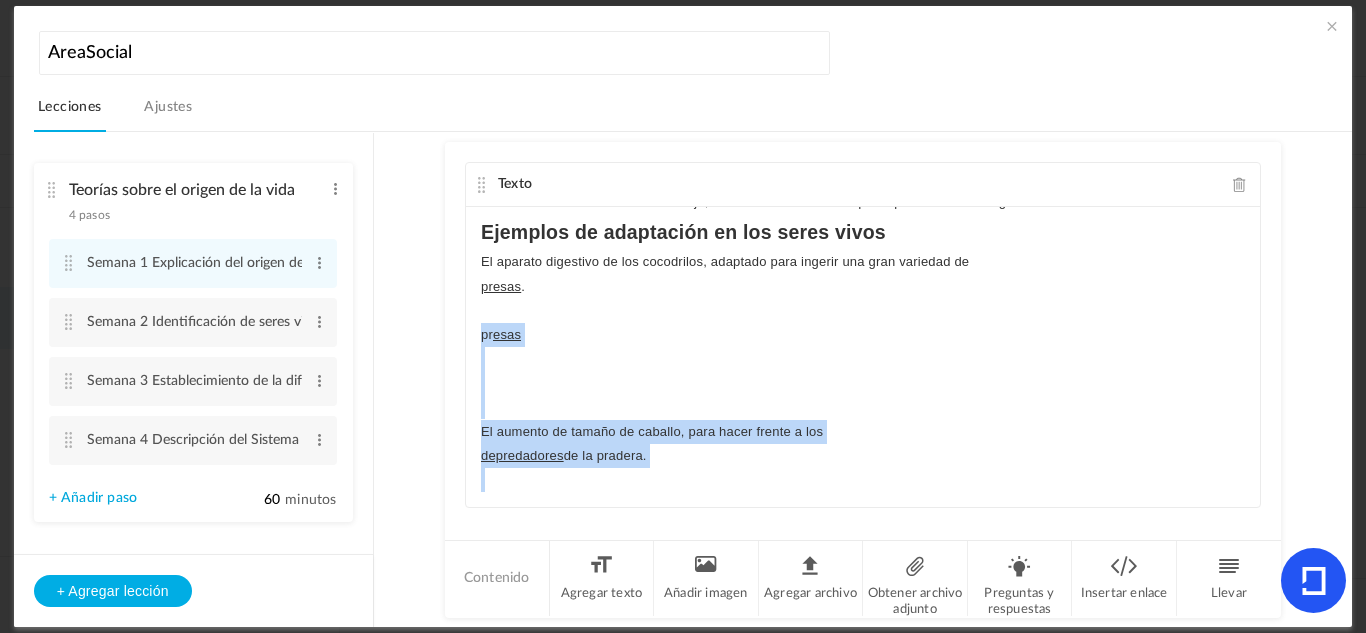 click on "En  biología , nos referimos por adaptación de los  seres vivos  o  adaptación biológica  al  proceso  en el cual estos últimos  desarrollan la capacidad de sobrevivir en un entorno diferente , variando sus  estrategias  e incluso sus características físicas, en pro de conservar la  vida .   La vida se adapta, así, a los cambios tanto en los  factores abióticos  ( temperatura ,  luz solar ,  pH , etc.) como en los  bióticos  (nuevas especies, extinción, etc.) de su entorno,  mediante cambios físicos o conductuales  que se transmiten a las generaciones posteriores, garantizando así la continuidad de la  especie .   Así, por adaptación biológica podemos referirnos tanto al proceso de cambio y adecuación paulatino de las especies, como a los cambios en el cuerpo o la  conducta  de las mismas que incrementan los márgenes de supervivencia, sacando mayor provecho a una característica ya presente.     Existen tres tipos de adaptación biológica al medio en que se vive:    organismos enzimas . pr" 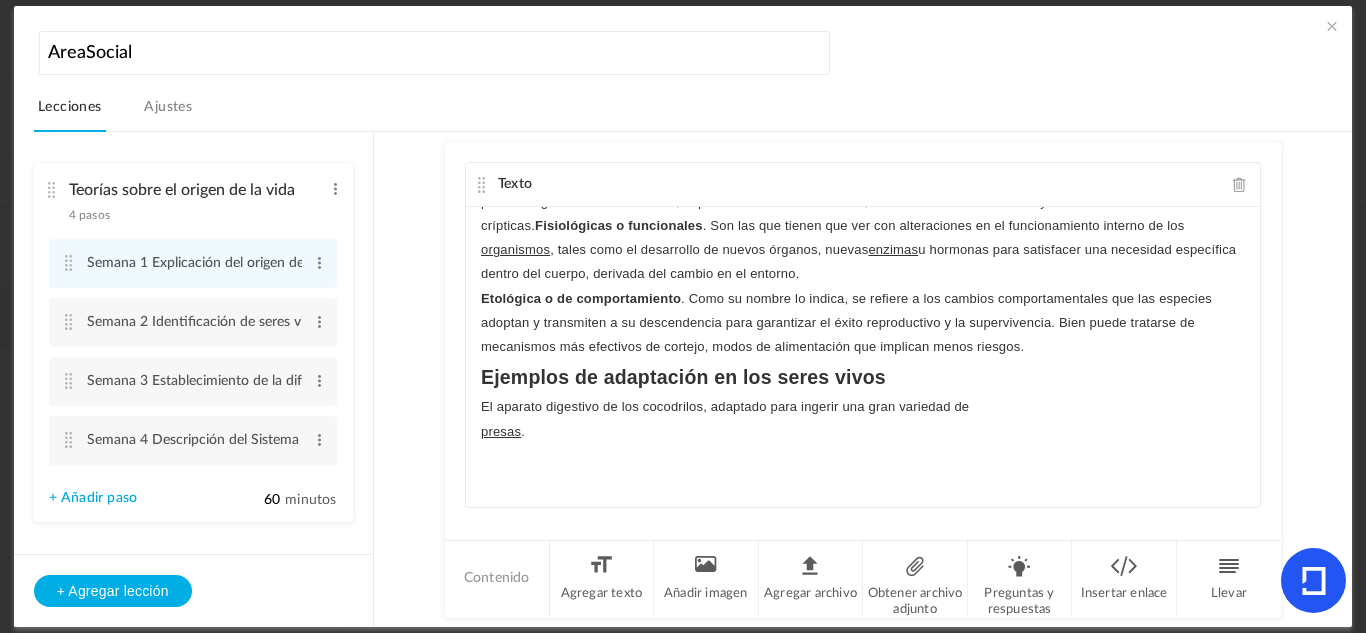 scroll, scrollTop: 395, scrollLeft: 0, axis: vertical 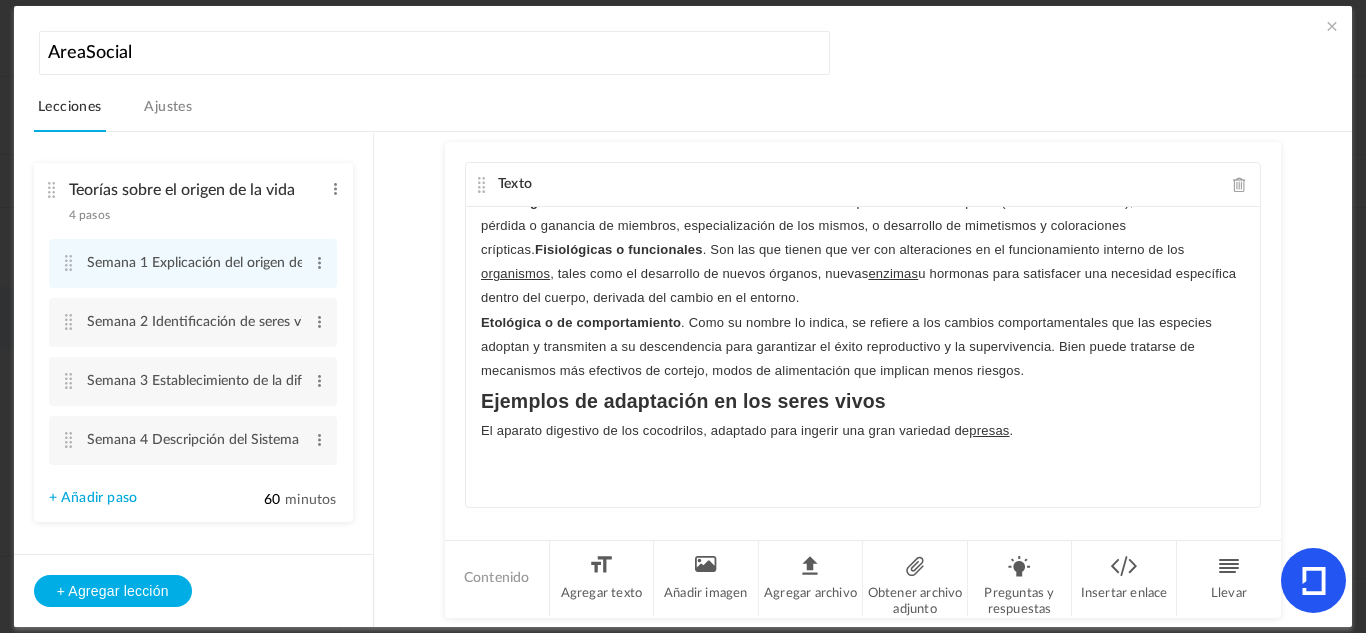 click on "El aparato digestivo de los cocodrilos, adaptado para ingerir una gran variedad de  presas ." 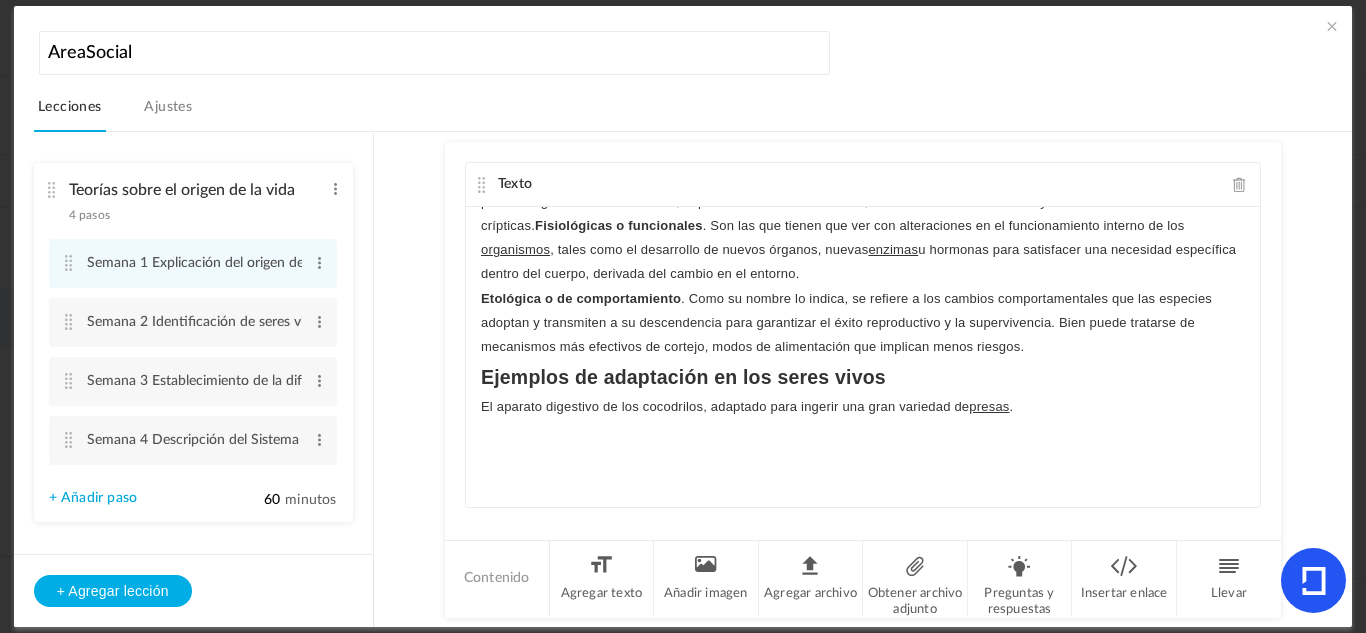 scroll, scrollTop: 322, scrollLeft: 0, axis: vertical 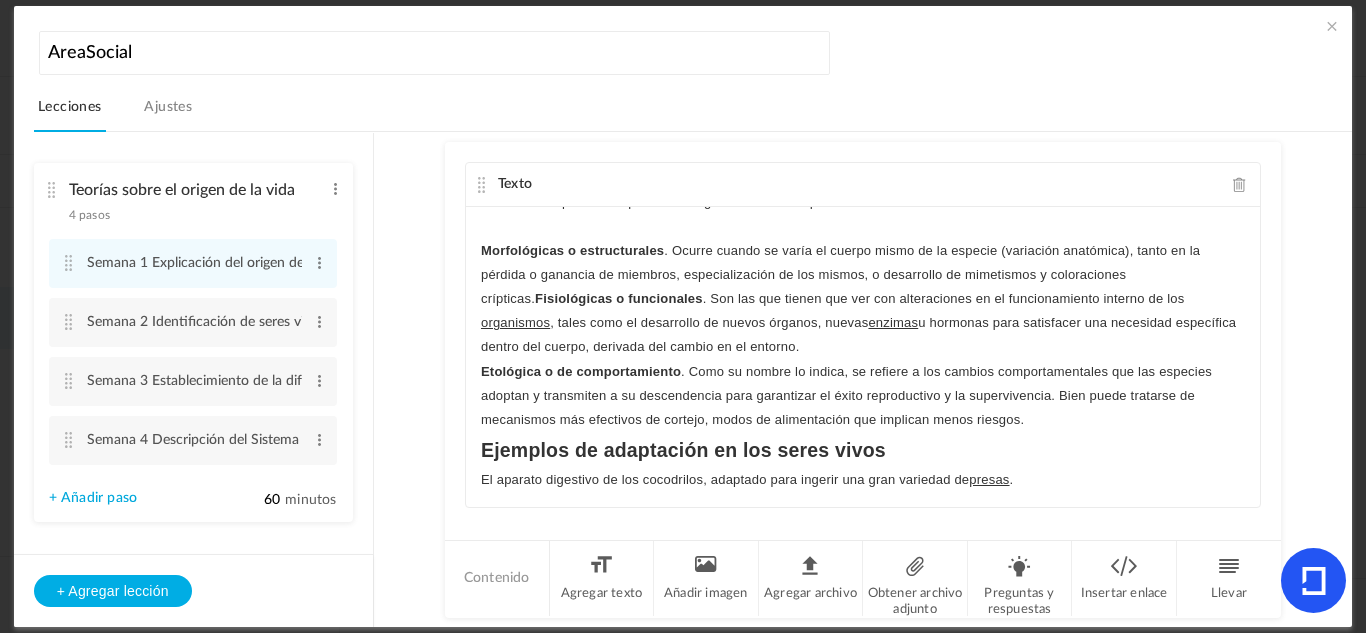 click on "El aparato digestivo de los cocodrilos, adaptado para ingerir una gran variedad de  presas ." 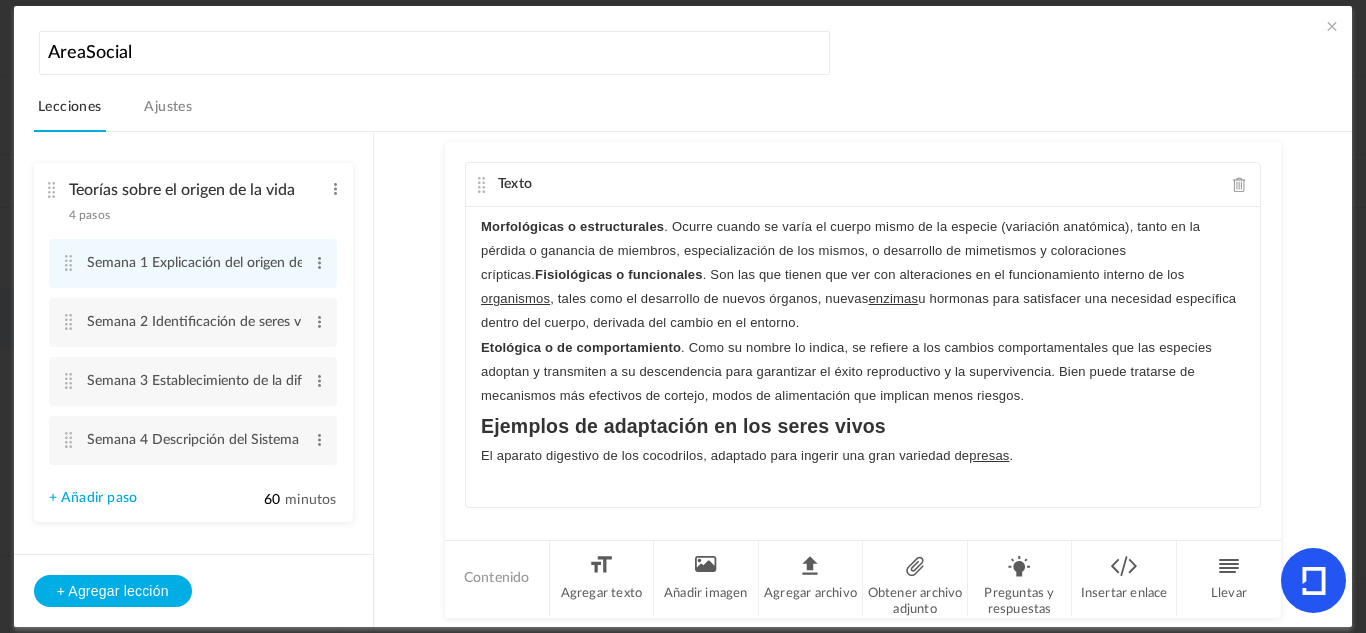 scroll, scrollTop: 346, scrollLeft: 0, axis: vertical 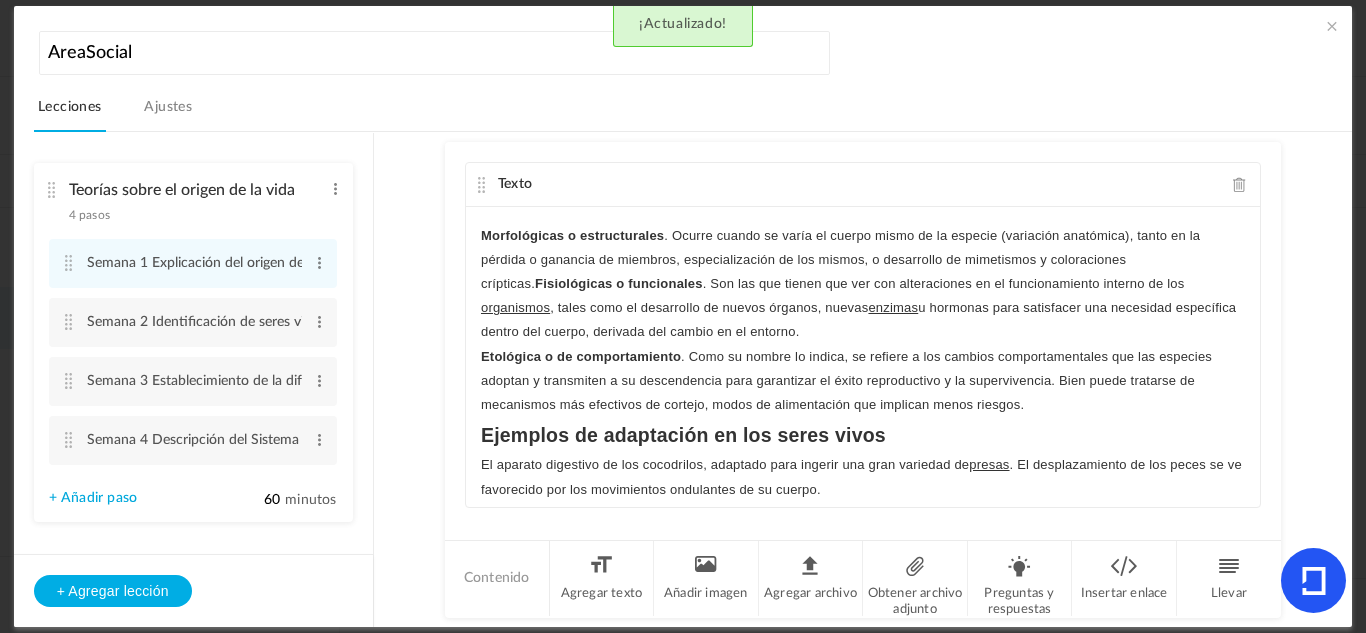 click on "El aparato digestivo de los cocodrilos, adaptado para ingerir una gran variedad de  presas . El desplazamiento de los peces se ve favorecido por los movimientos ondulantes de su cuerpo." 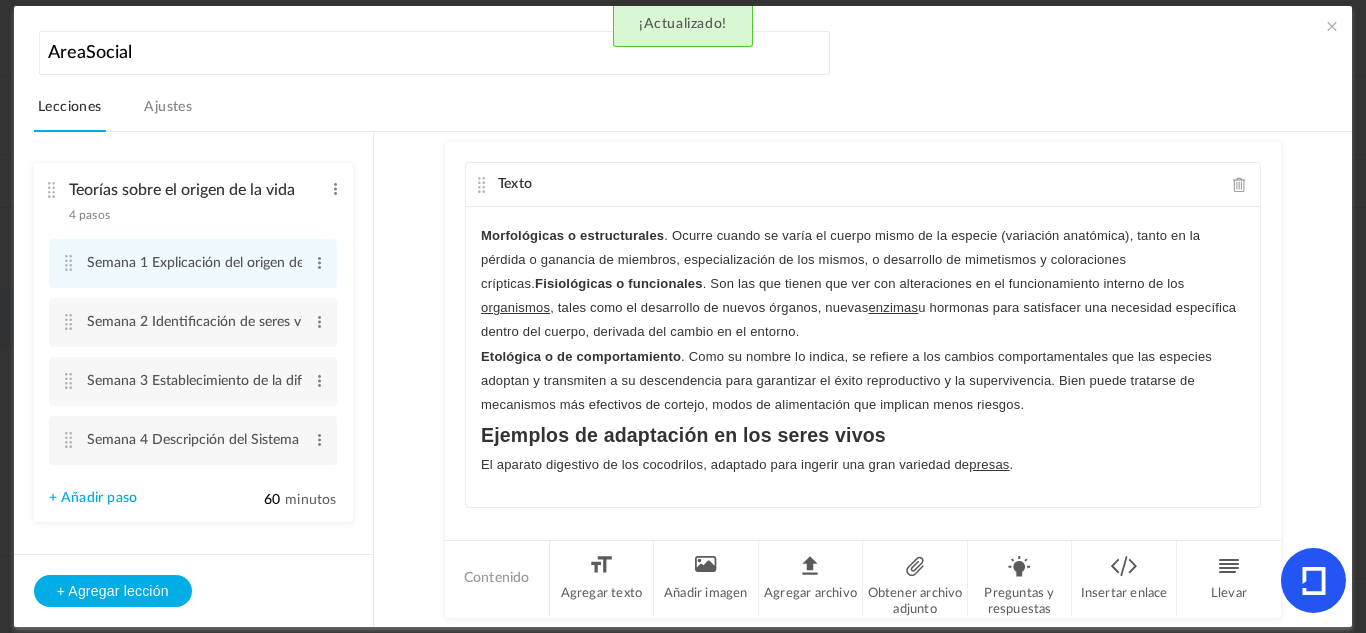 scroll, scrollTop: 346, scrollLeft: 0, axis: vertical 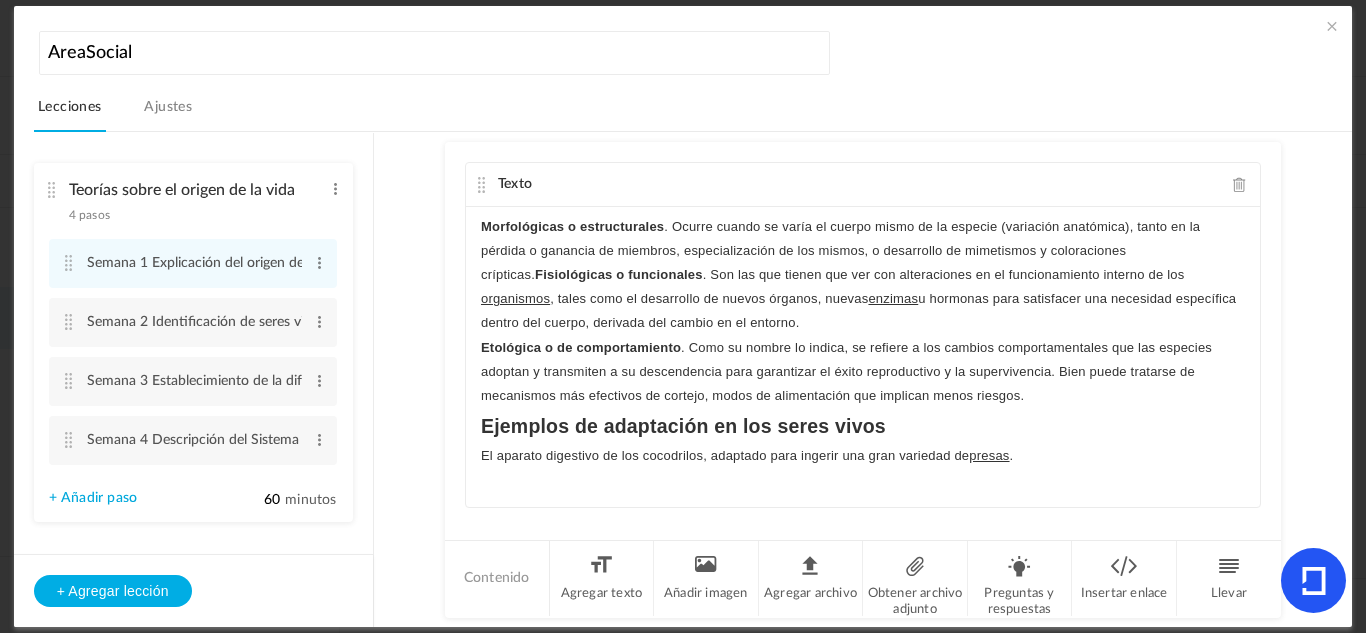 click 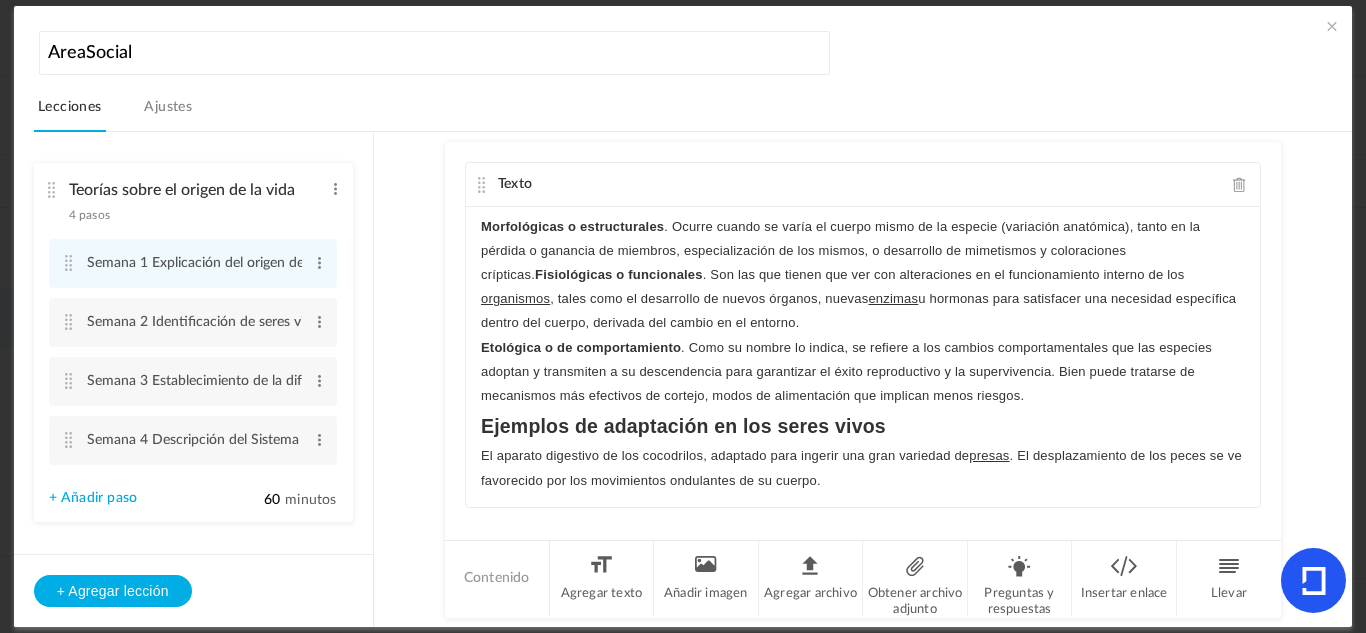 click on "El aparato digestivo de los cocodrilos, adaptado para ingerir una gran variedad de  presas . El desplazamiento de los peces se ve favorecido por los movimientos ondulantes de su cuerpo." 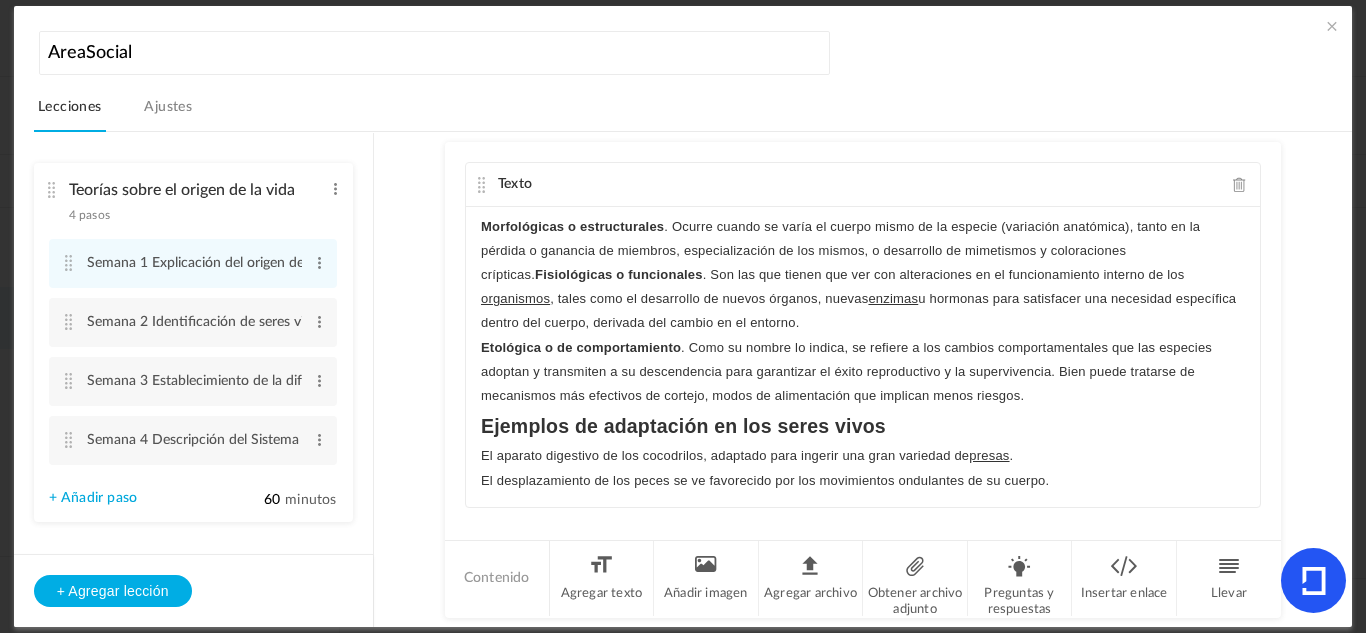 click on "El desplazamiento de los peces se ve favorecido por los movimientos ondulantes de su cuerpo." 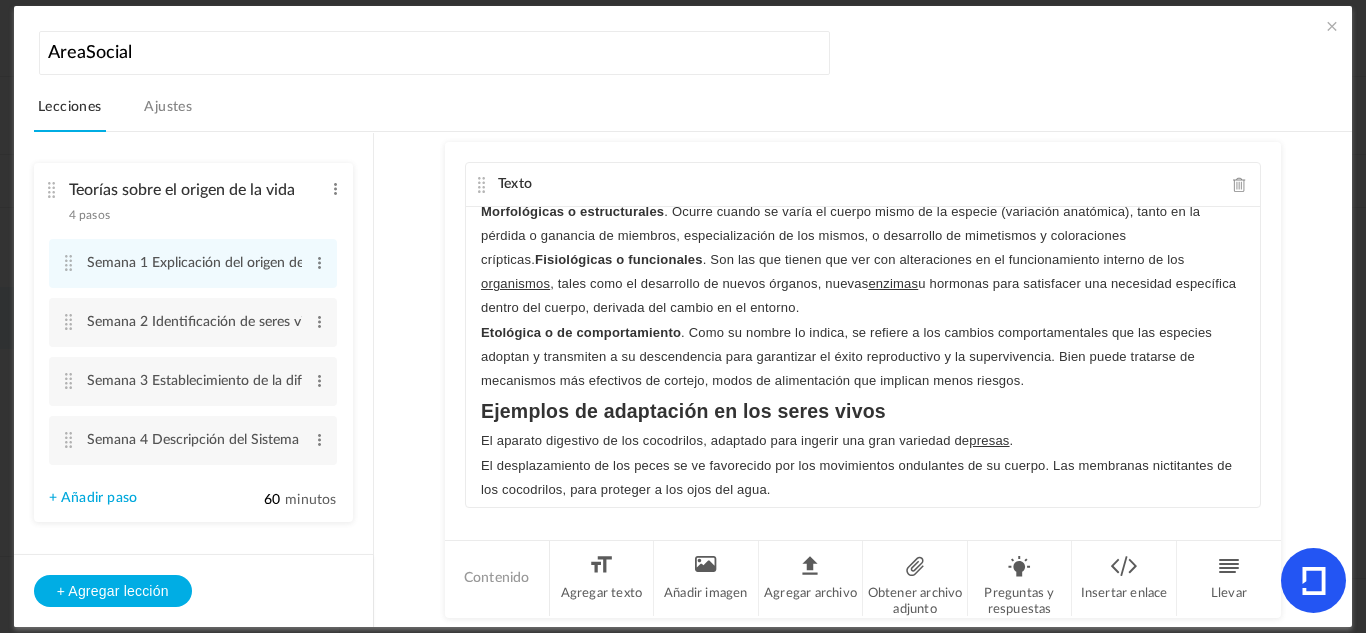 click on "El desplazamiento de los peces se ve favorecido por los movimientos ondulantes de su cuerpo. Las membranas nictitantes de los cocodrilos, para proteger a los ojos del agua." 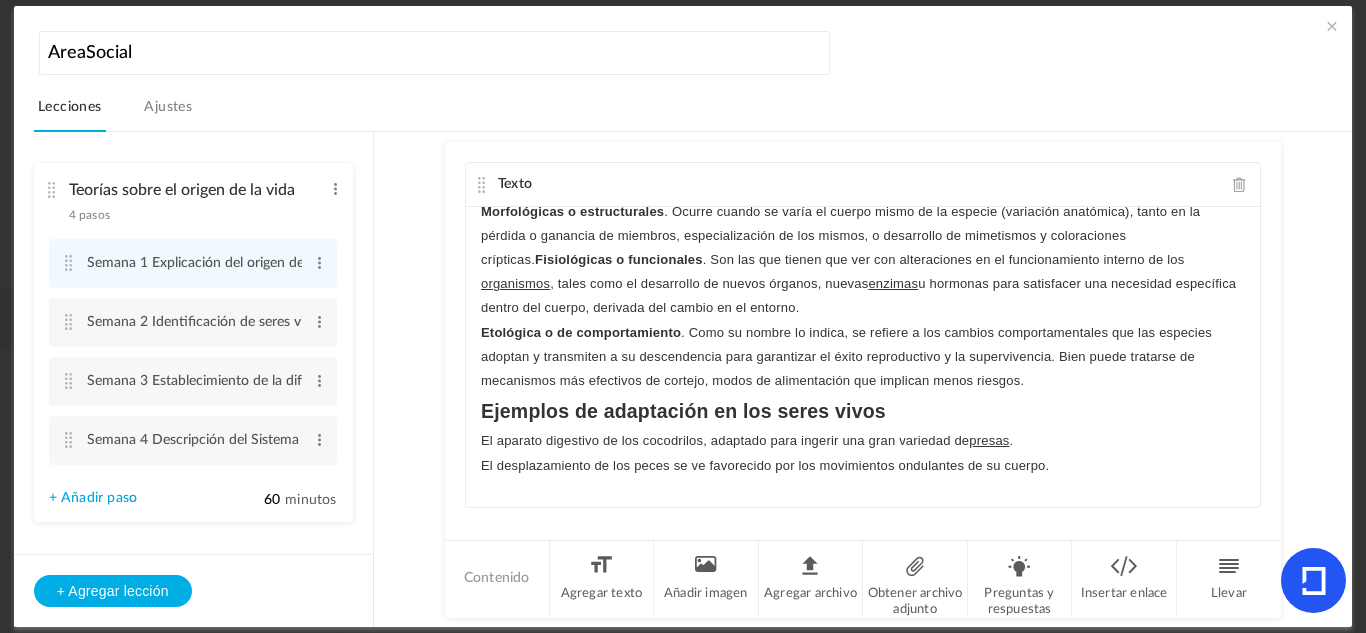 scroll, scrollTop: 371, scrollLeft: 0, axis: vertical 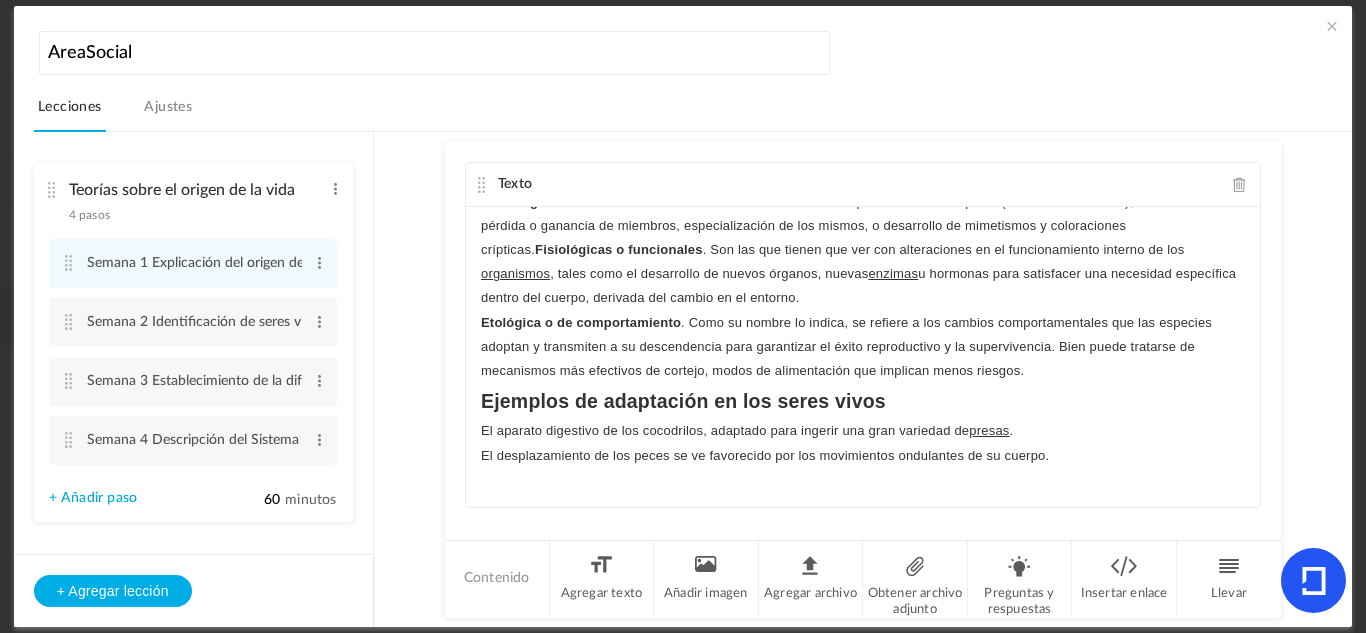 click 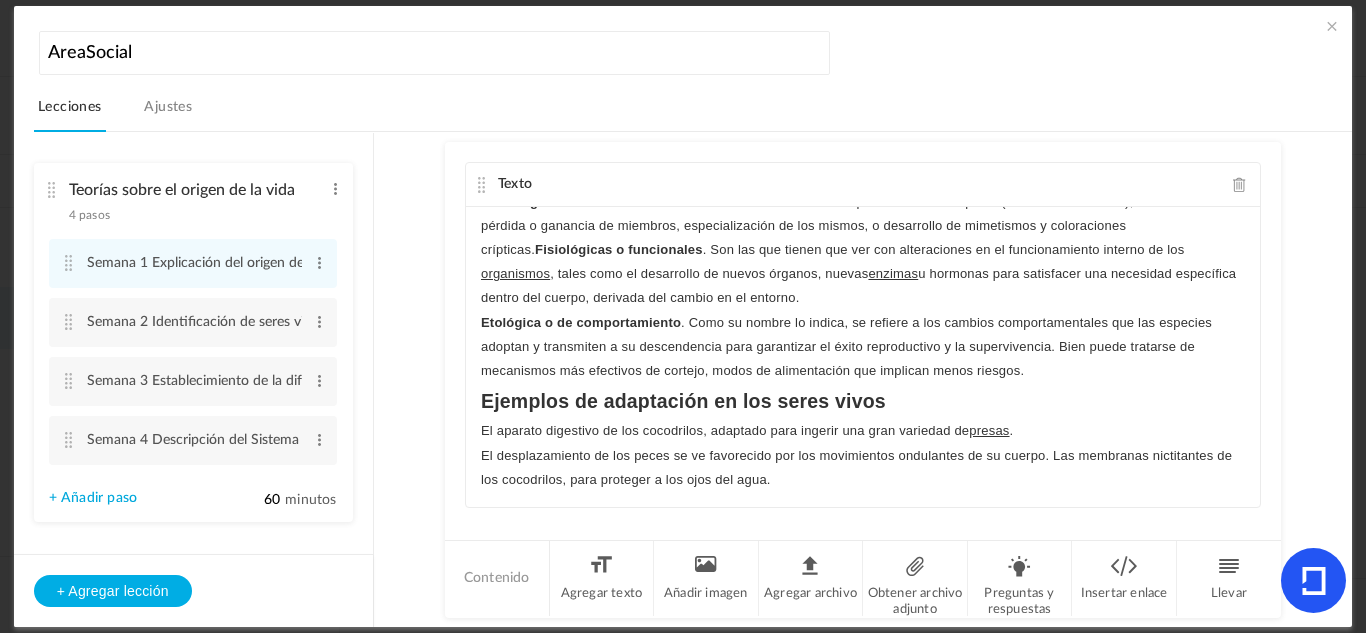 click on "El desplazamiento de los peces se ve favorecido por los movimientos ondulantes de su cuerpo. Las membranas nictitantes de los cocodrilos, para proteger a los ojos del agua." 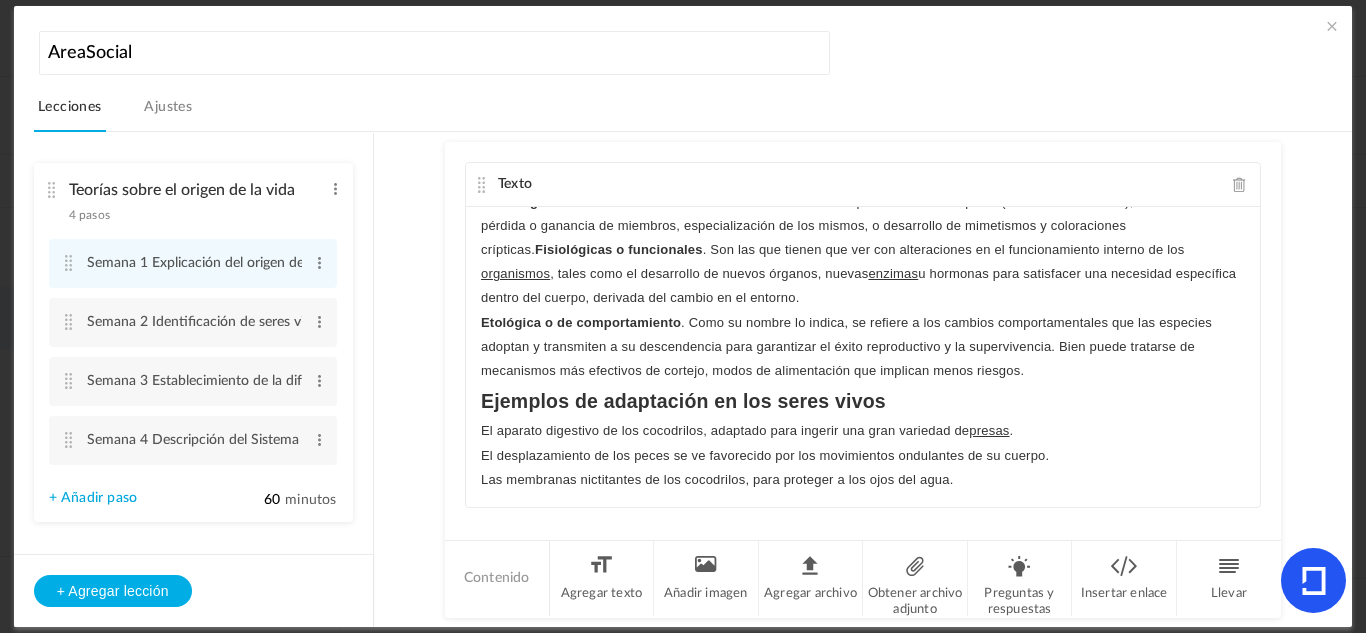 scroll, scrollTop: 371, scrollLeft: 0, axis: vertical 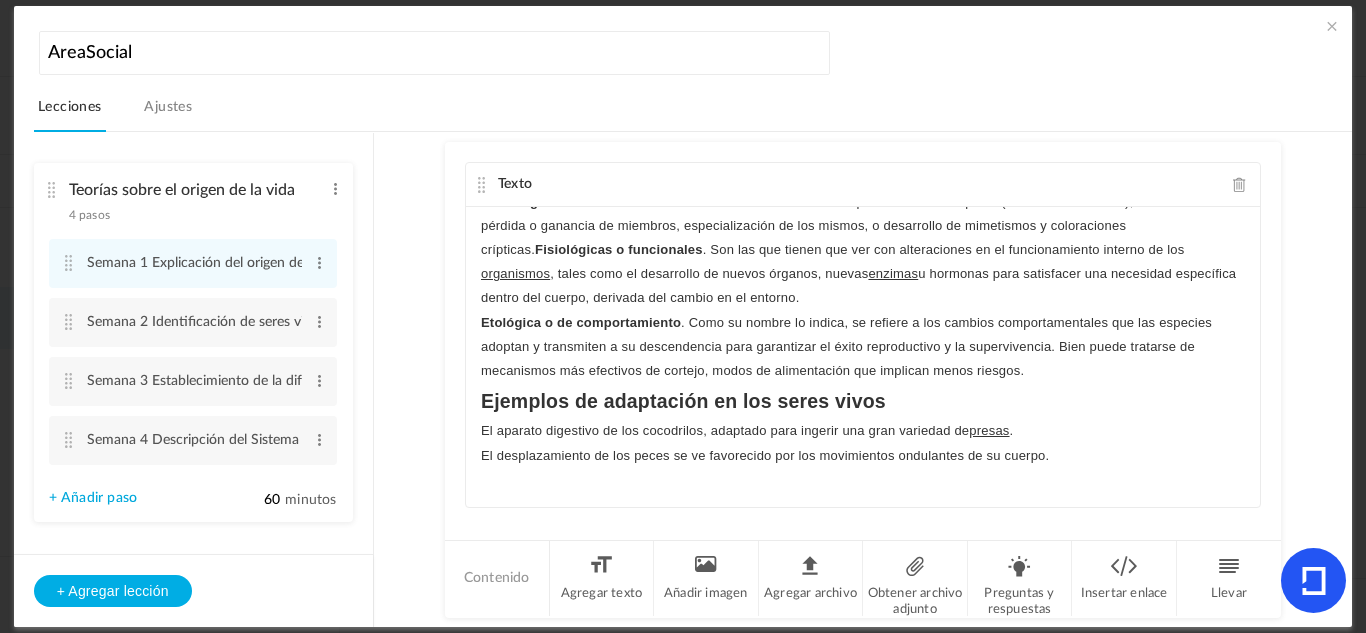 click on "El desplazamiento de los peces se ve favorecido por los movimientos ondulantes de su cuerpo." 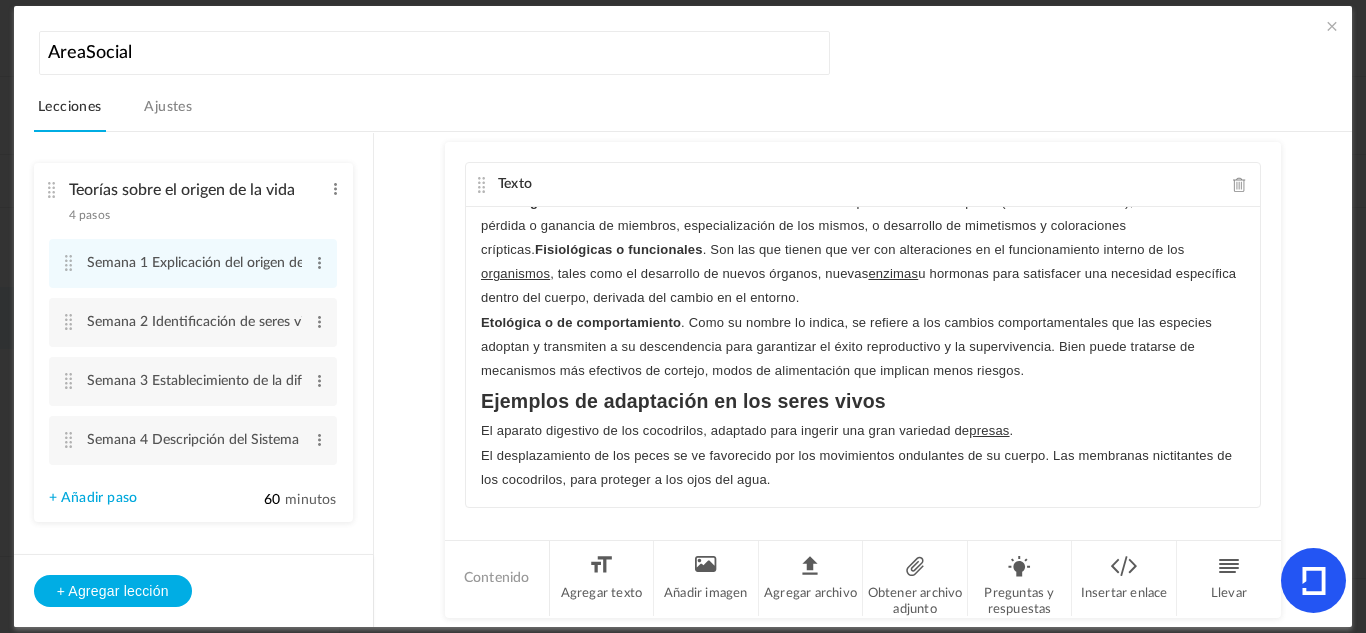 scroll, scrollTop: 371, scrollLeft: 0, axis: vertical 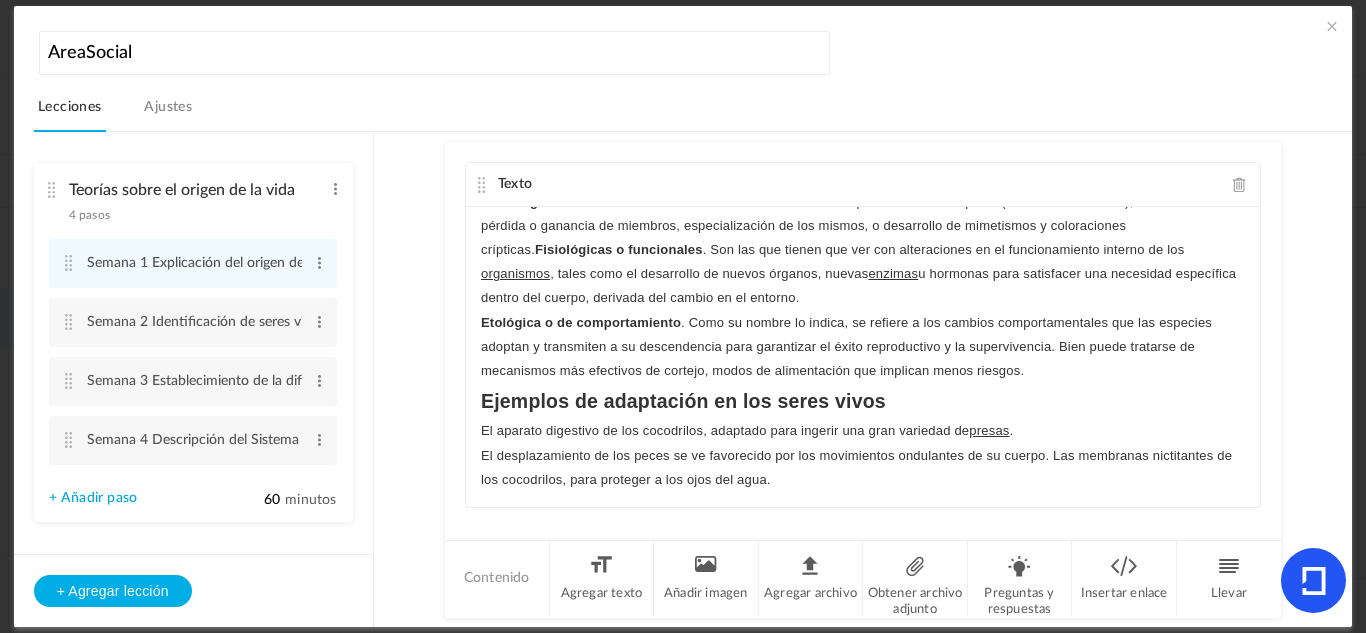 click on "El desplazamiento de los peces se ve favorecido por los movimientos ondulantes de su cuerpo. Las membranas nictitantes de los cocodrilos, para proteger a los ojos del agua." 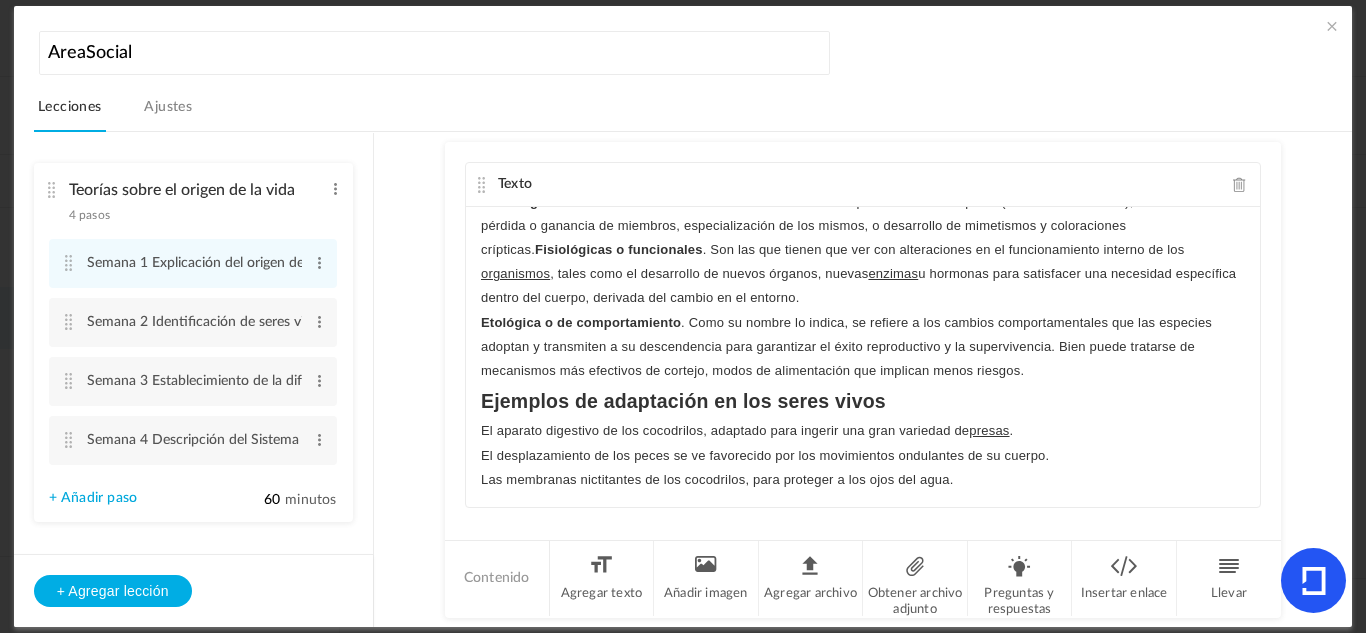 click on "Las membranas nictitantes de los cocodrilos, para proteger a los ojos del agua." 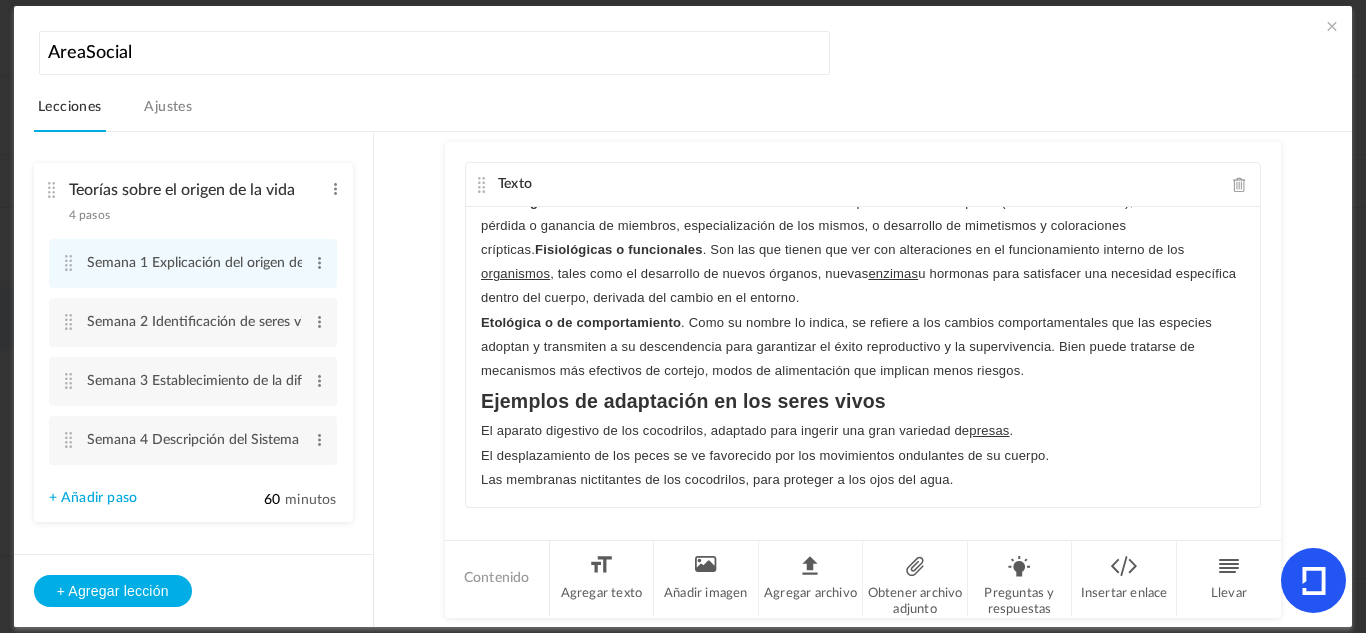 click on "Las membranas nictitantes de los cocodrilos, para proteger a los ojos del agua." 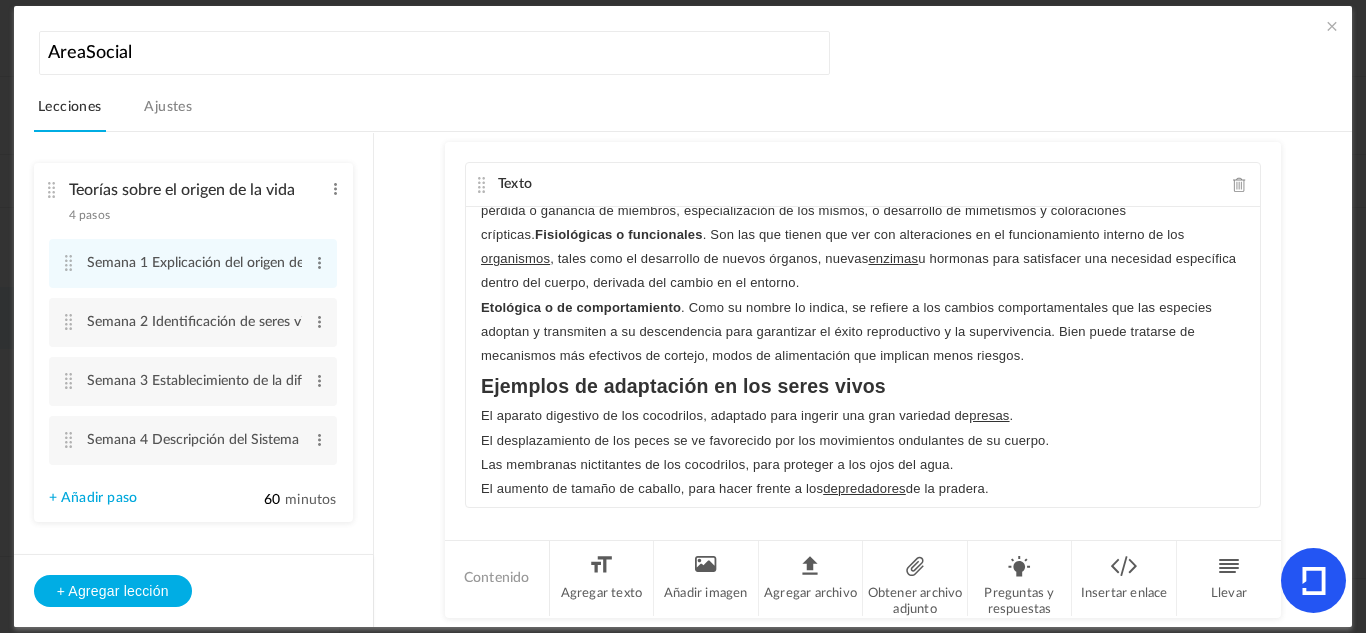 scroll, scrollTop: 371, scrollLeft: 0, axis: vertical 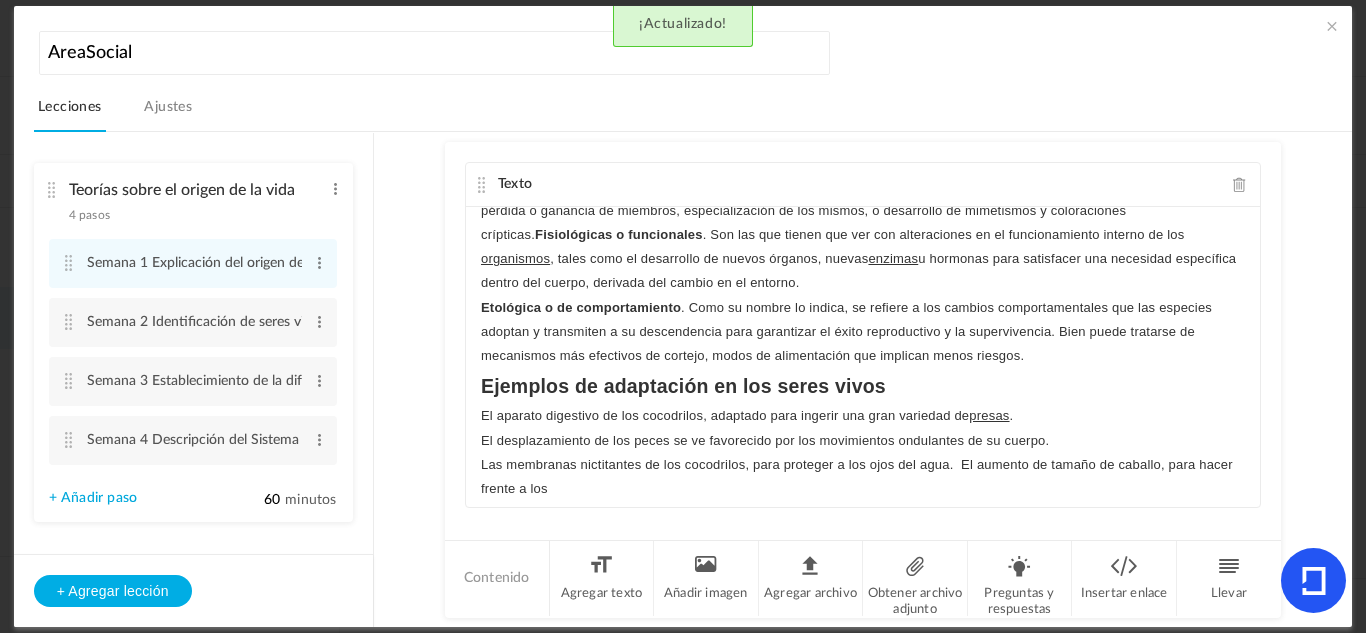 click on "Las membranas nictitantes de los cocodrilos, para proteger a los ojos del agua.  El aumento de tamaño de caballo, para hacer frente a los" 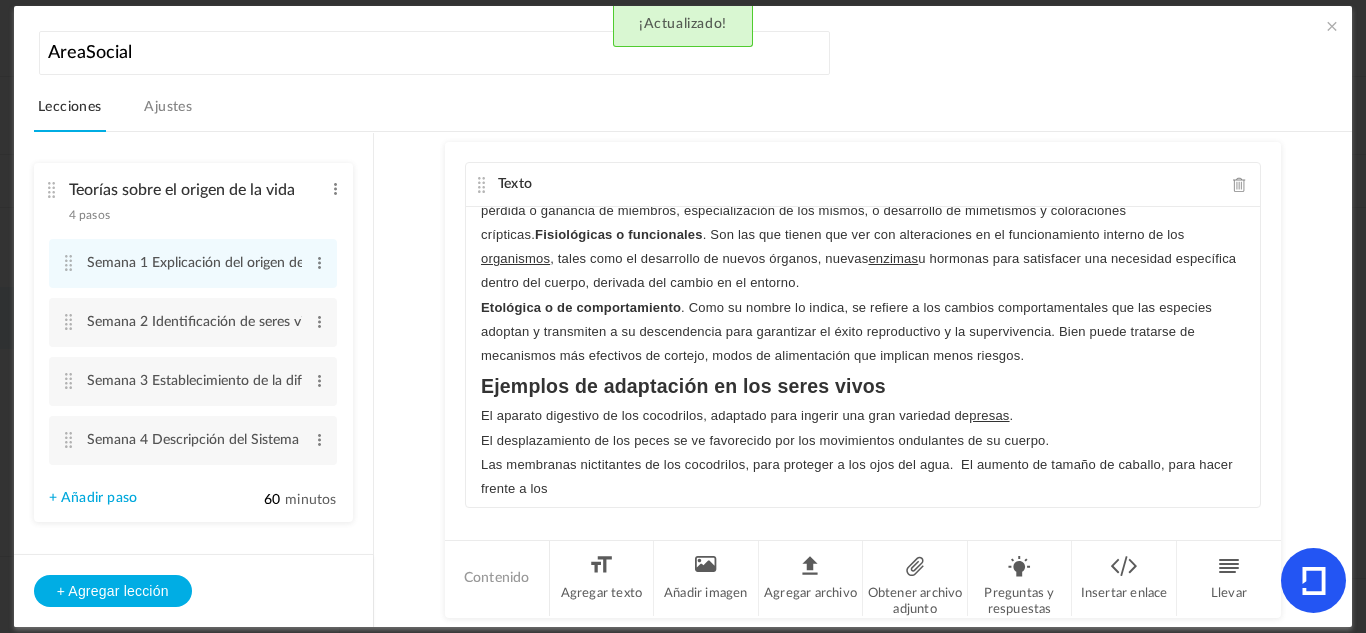 click on "Las membranas nictitantes de los cocodrilos, para proteger a los ojos del agua.  El aumento de tamaño de caballo, para hacer frente a los" 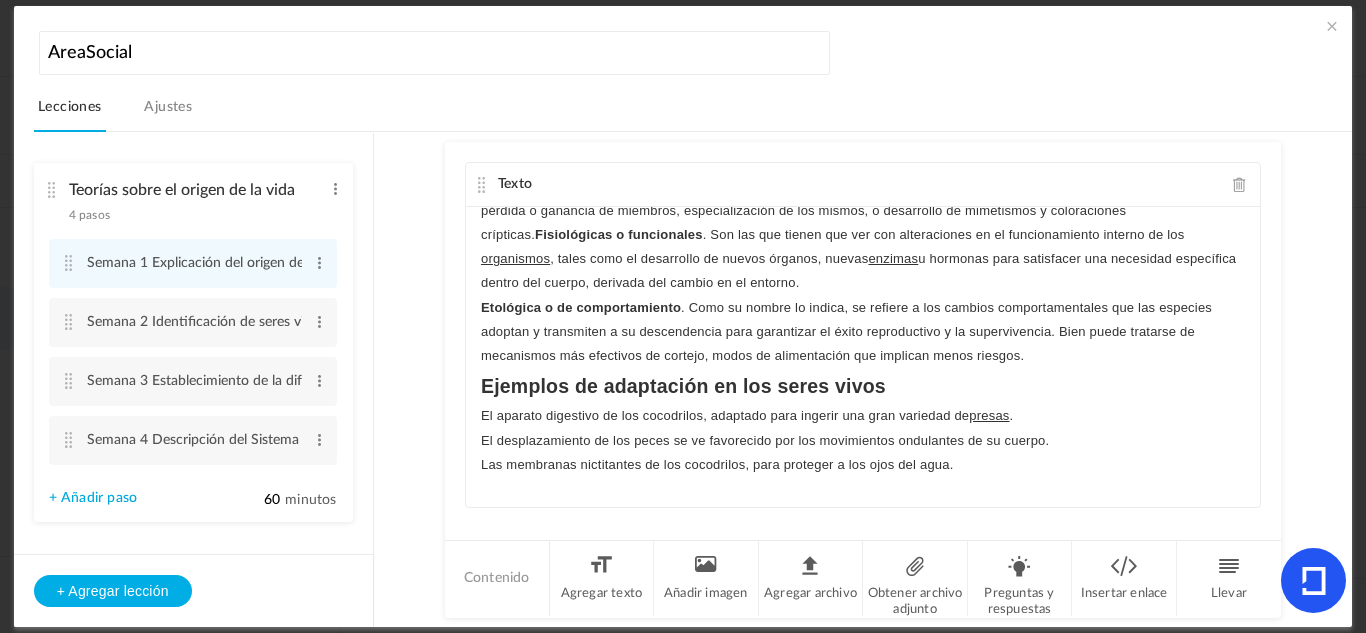 click on "Las membranas nictitantes de los cocodrilos, para proteger a los ojos del agua." 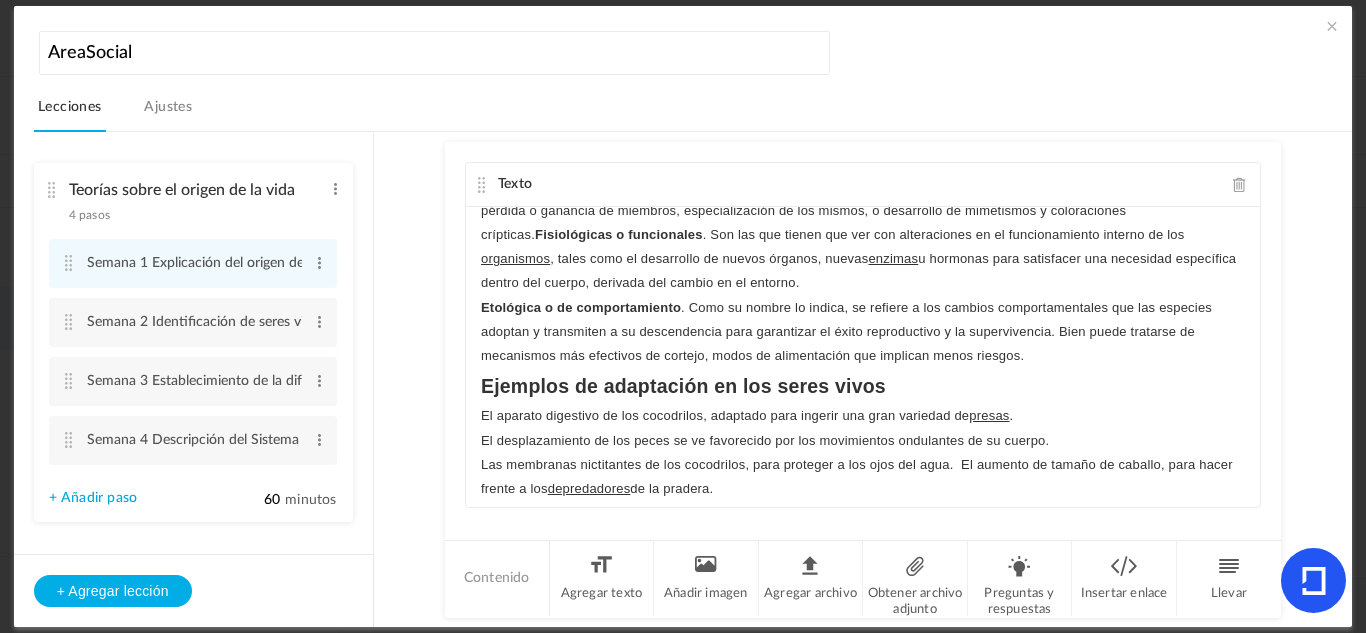 scroll, scrollTop: 371, scrollLeft: 0, axis: vertical 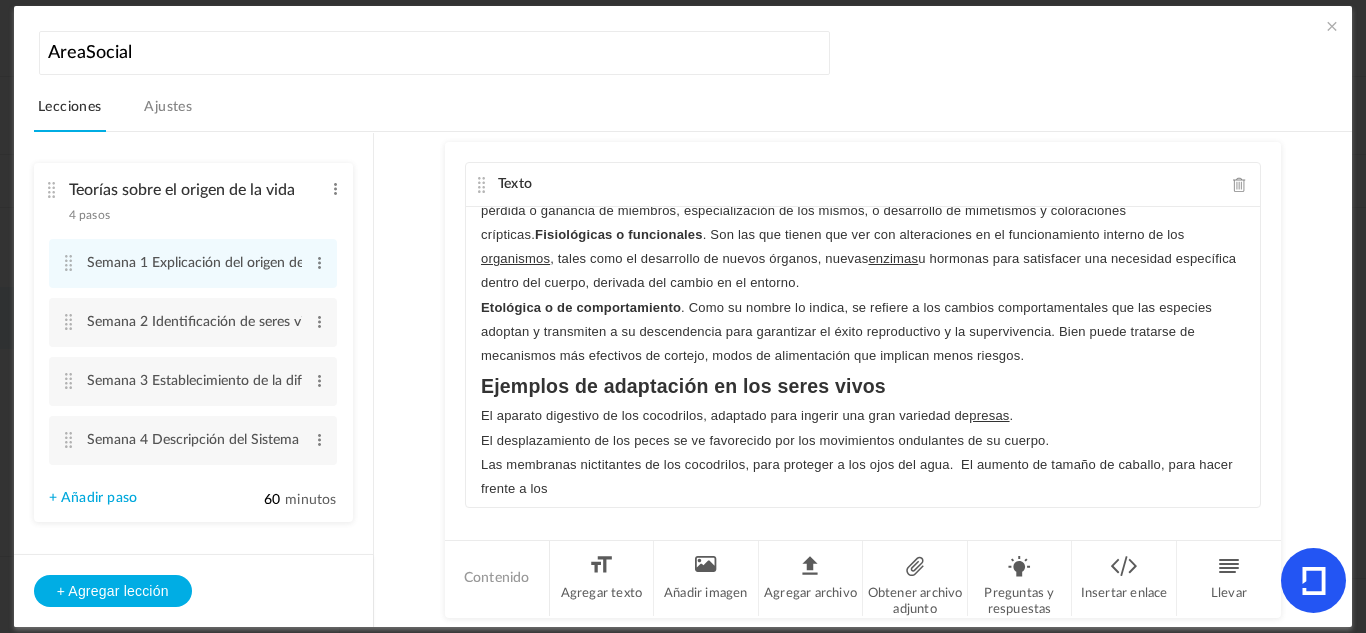 click on "Las membranas nictitantes de los cocodrilos, para proteger a los ojos del agua.  El aumento de tamaño de caballo, para hacer frente a los" 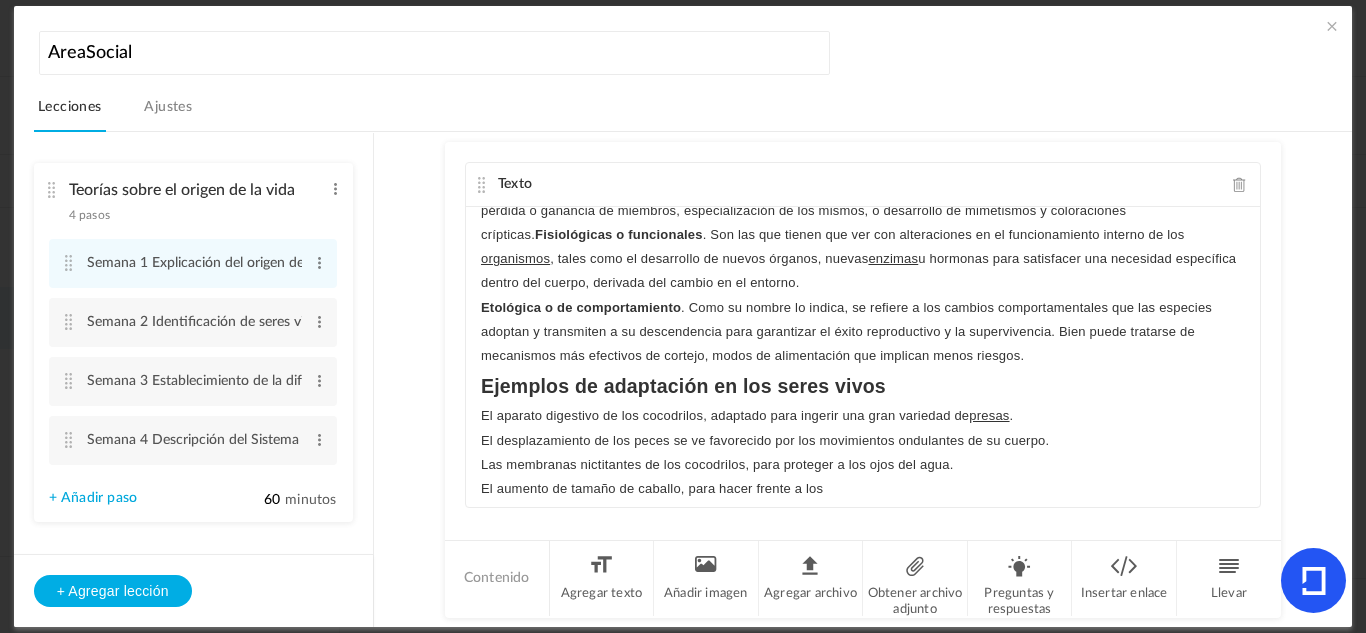 scroll, scrollTop: 395, scrollLeft: 0, axis: vertical 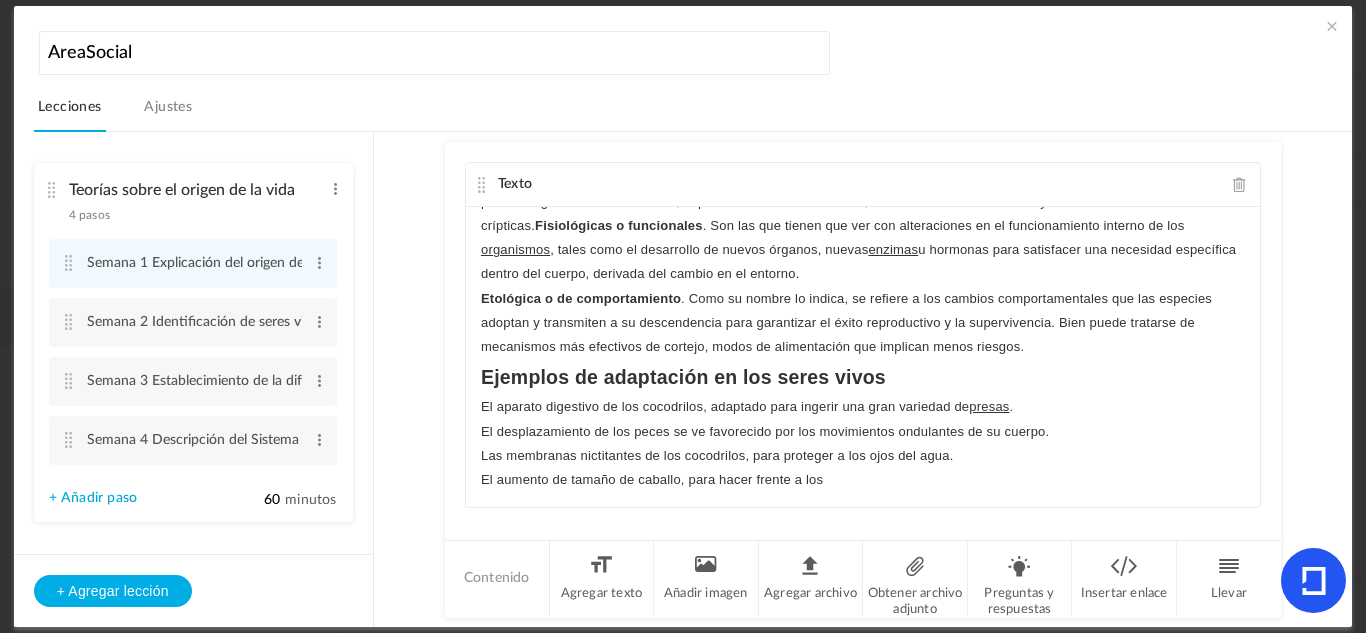 click on "El aumento de tamaño de caballo, para hacer frente a los" 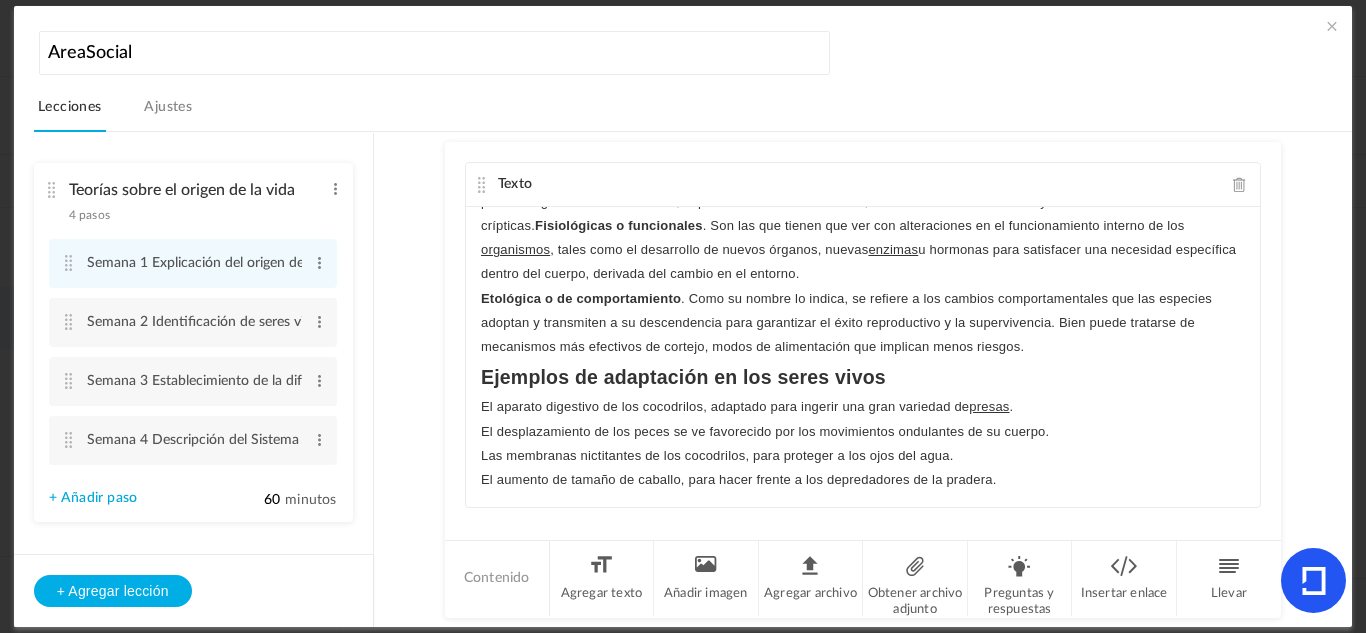 scroll, scrollTop: 395, scrollLeft: 0, axis: vertical 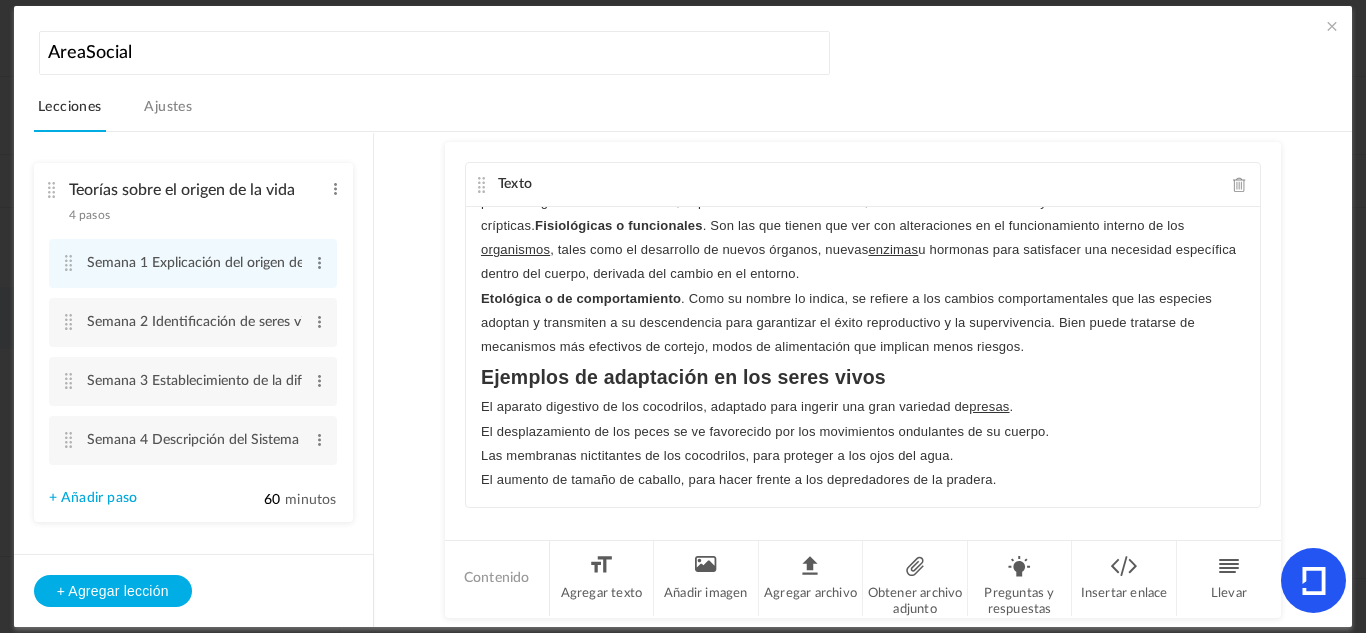 click on "El aumento de tamaño de caballo, para hacer frente a los depredadores de la pradera." 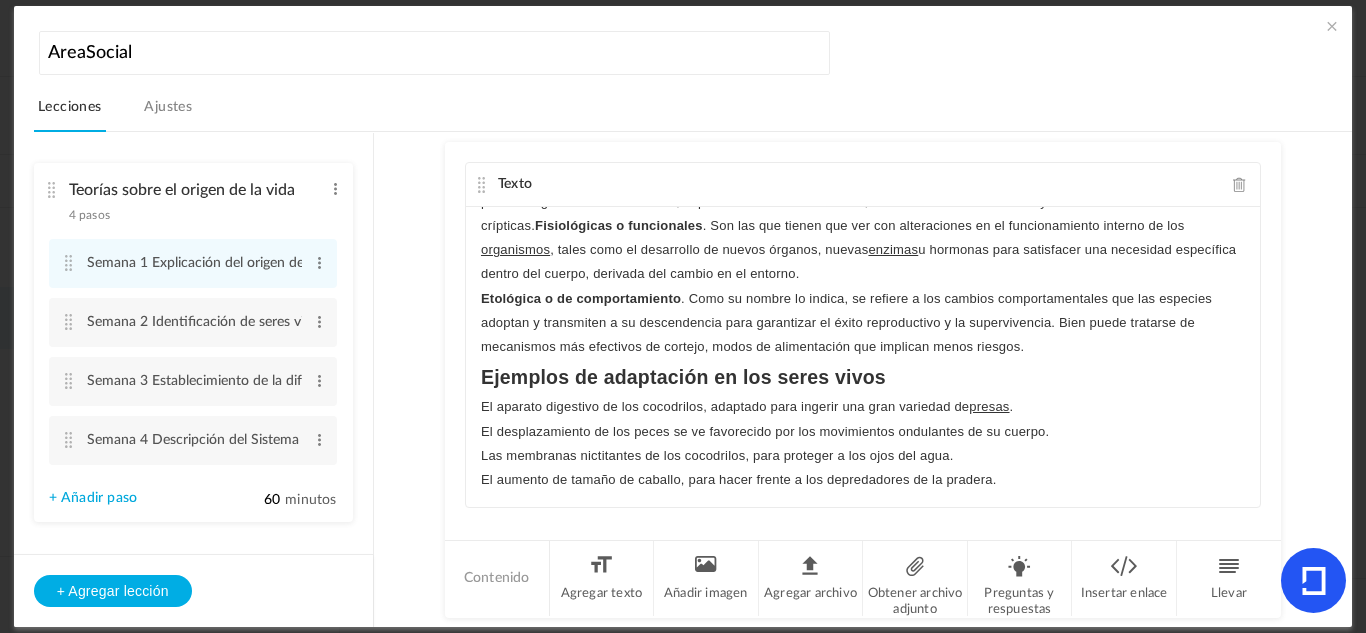 scroll, scrollTop: 395, scrollLeft: 0, axis: vertical 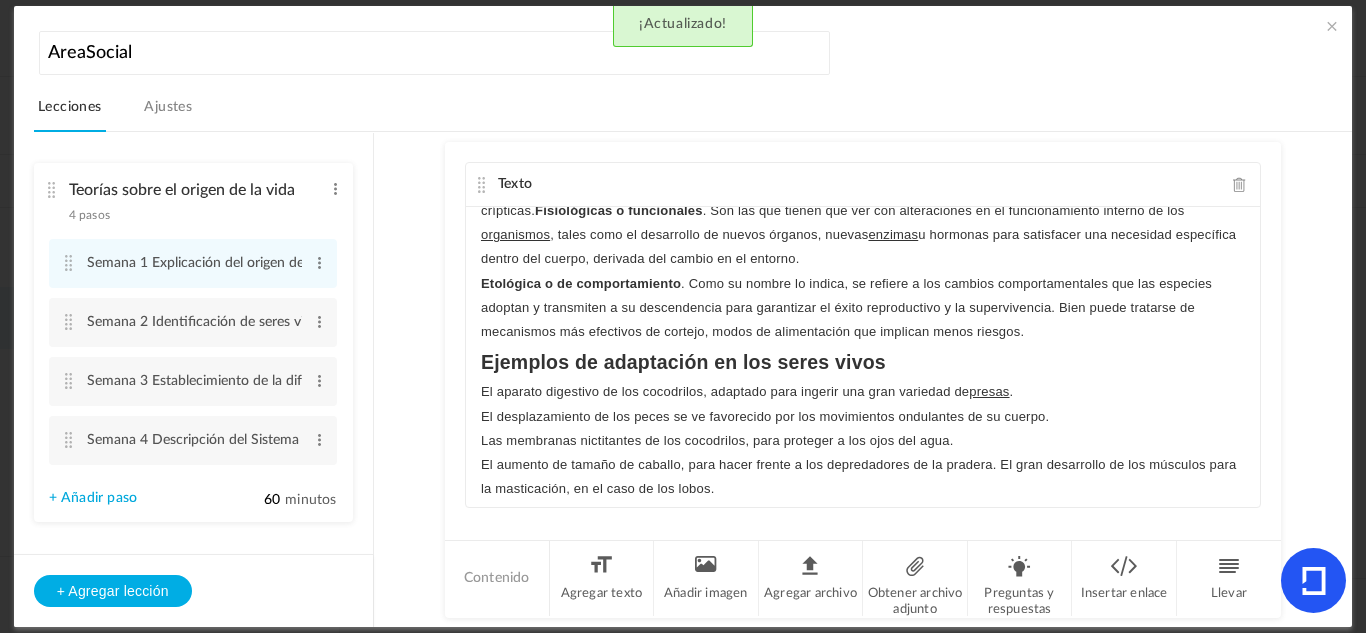 click on "El aumento de tamaño de caballo, para hacer frente a los depredadores de la pradera. El gran desarrollo de los músculos para la masticación, en el caso de los lobos." 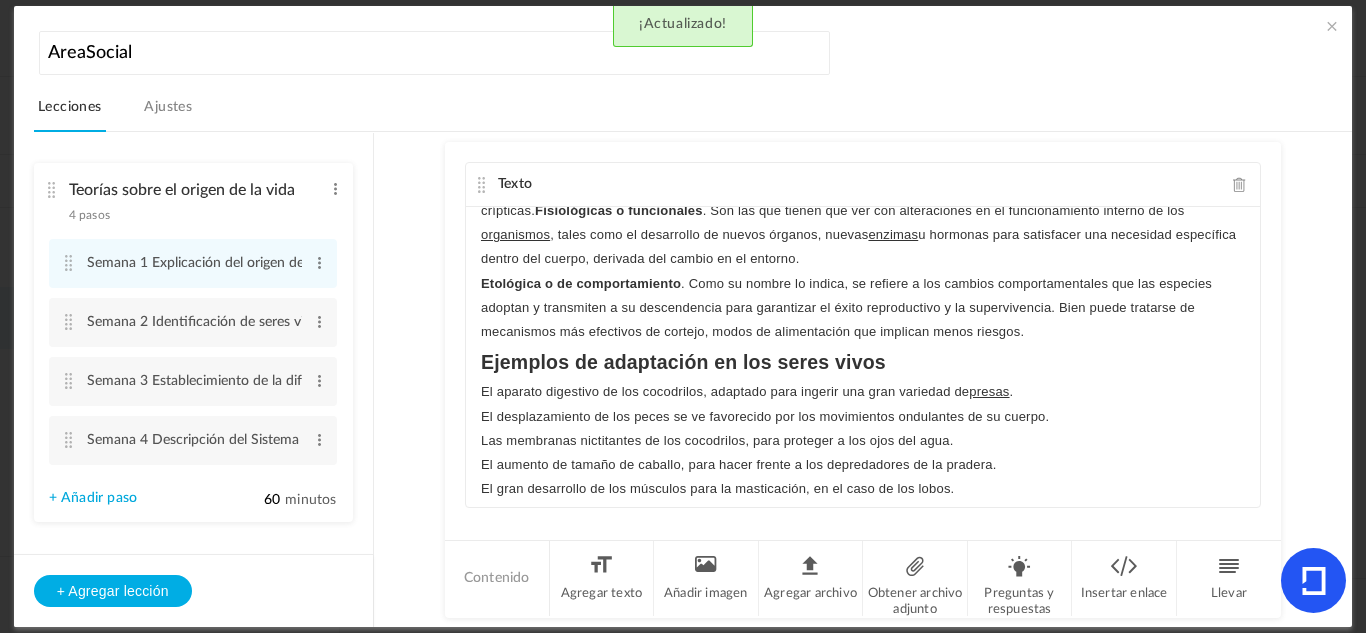 scroll, scrollTop: 419, scrollLeft: 0, axis: vertical 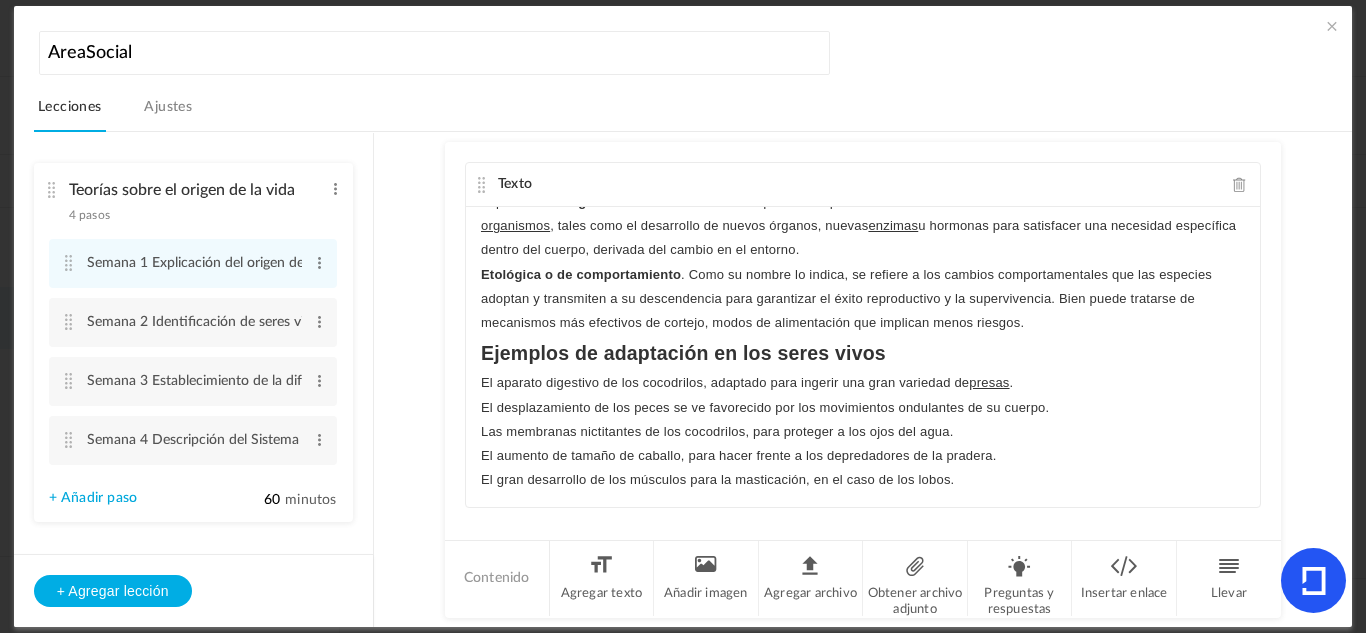 drag, startPoint x: 958, startPoint y: 458, endPoint x: 457, endPoint y: 366, distance: 509.37708 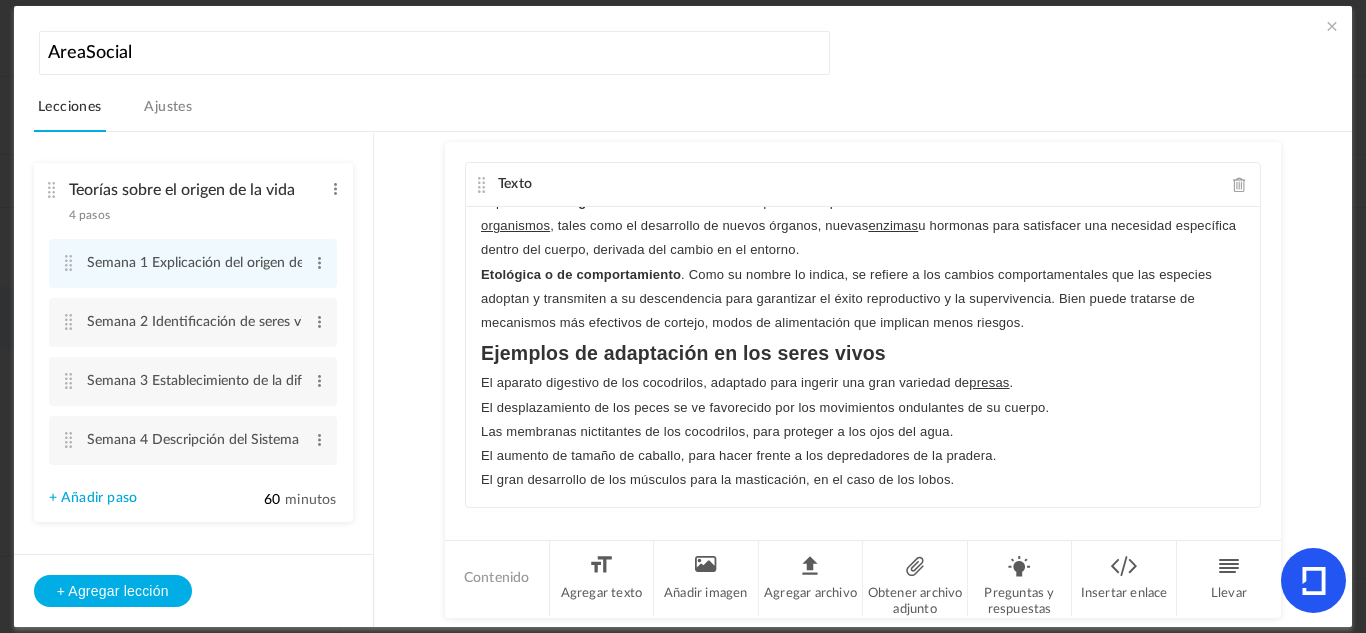 click on "En biología , nos referimos por adaptación de los seres vivos o adaptación biológica al proceso en el cual estos últimos desarrollan la capacidad de sobrevivir en un entorno diferente , variando sus estrategias e incluso sus características físicas, en pro de conservar la vida . La vida se adapta, así, a los cambios tanto en los factores abióticos ( temperatura , luz solar , pH , etc.) como en los bióticos (nuevas especies, extinción, etc.) de su entorno, mediante cambios físicos o conductuales que se transmiten a las generaciones posteriores, garantizando así la continuidad de la especie . Así, por adaptación biológica podemos referirnos tanto al proceso de cambio y adecuación paulatino de las especies, como a los cambios en el cuerpo o la conducta de las mismas que incrementan los márgenes de supervivencia, sacando mayor provecho a una característica ya presente . Morfológicas o estructurales ." 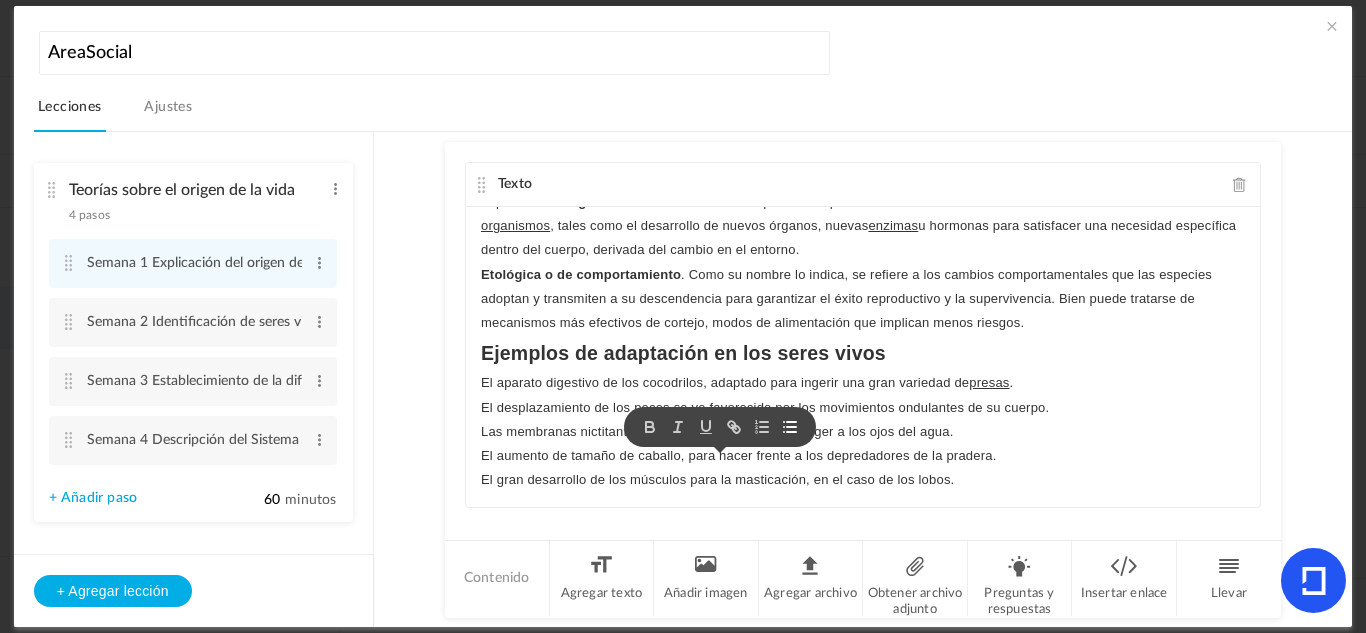 click 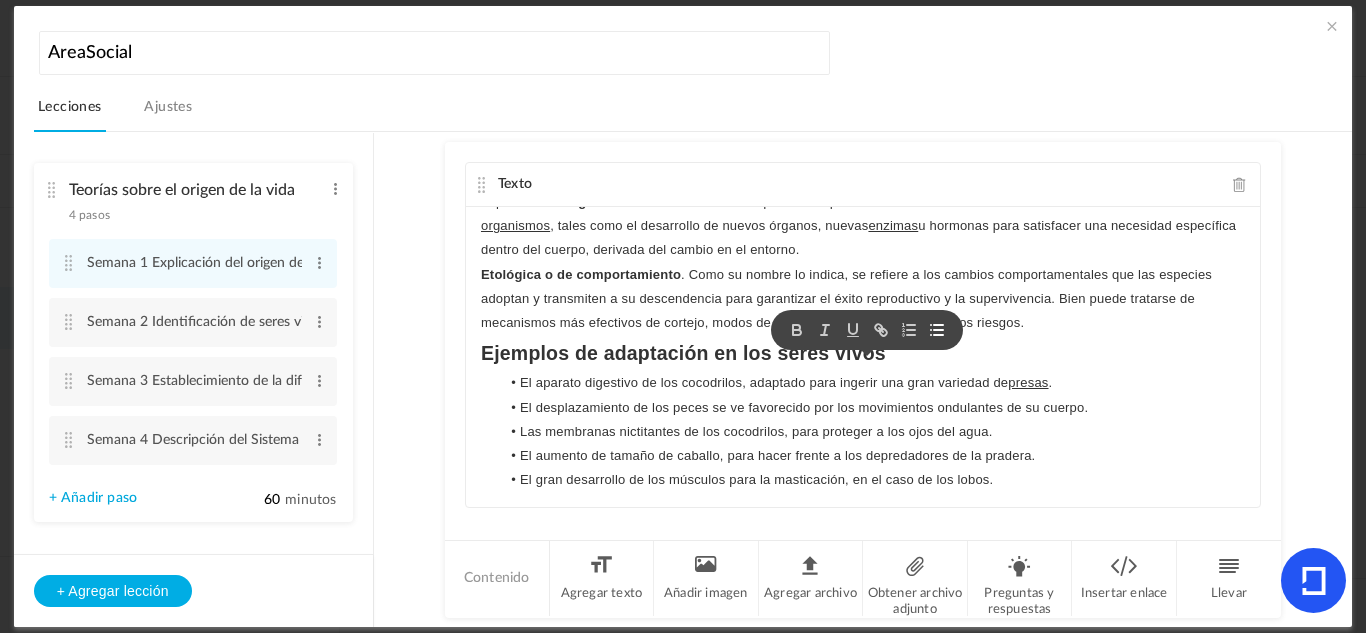 click on "El aumento de tamaño de caballo, para hacer frente a los depredadores de la pradera." 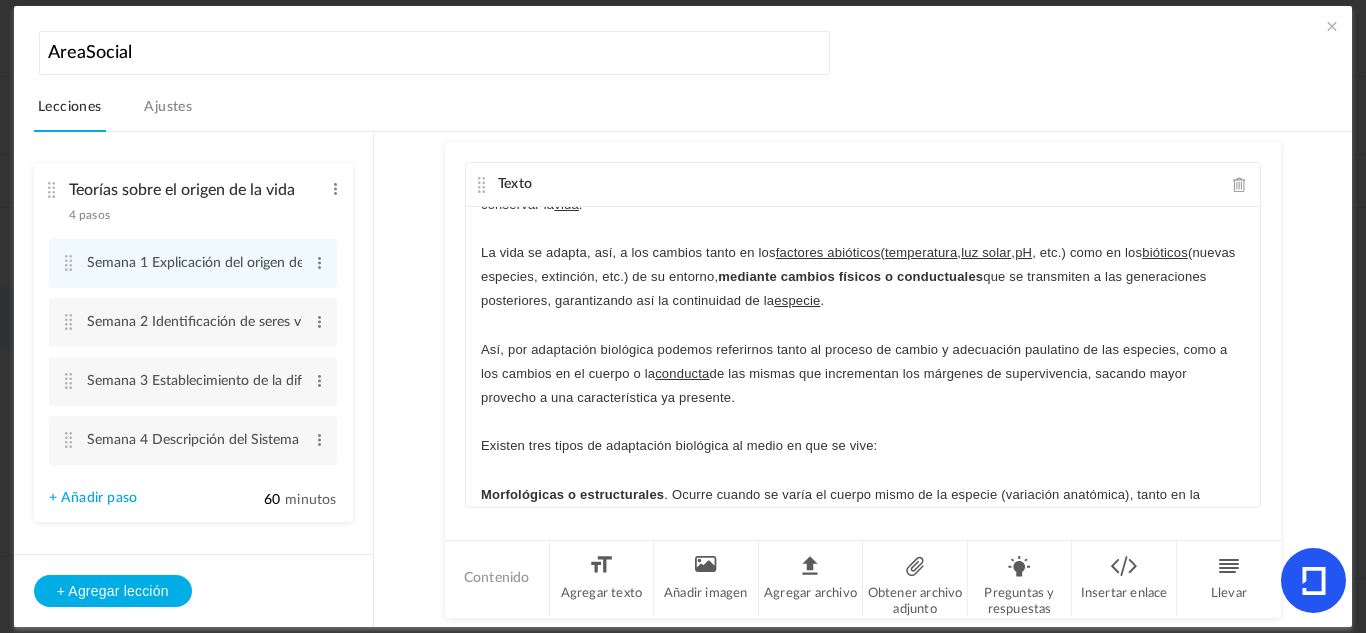 scroll, scrollTop: 0, scrollLeft: 0, axis: both 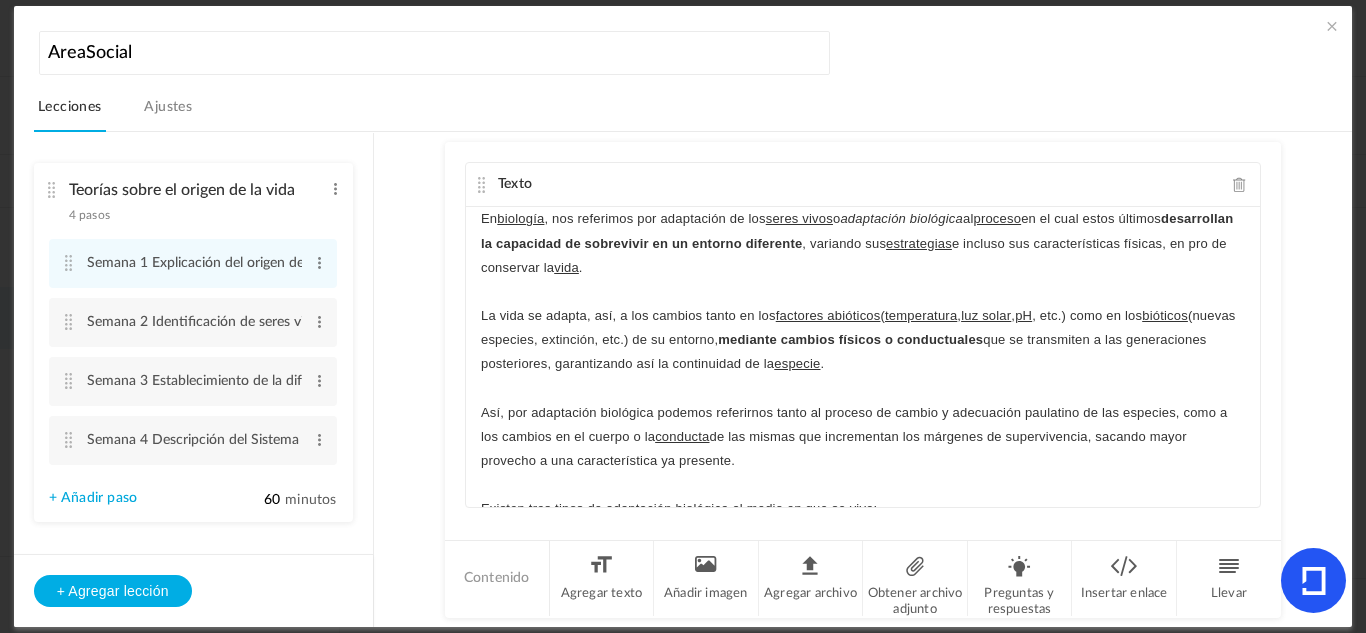 click at bounding box center (52, 190) 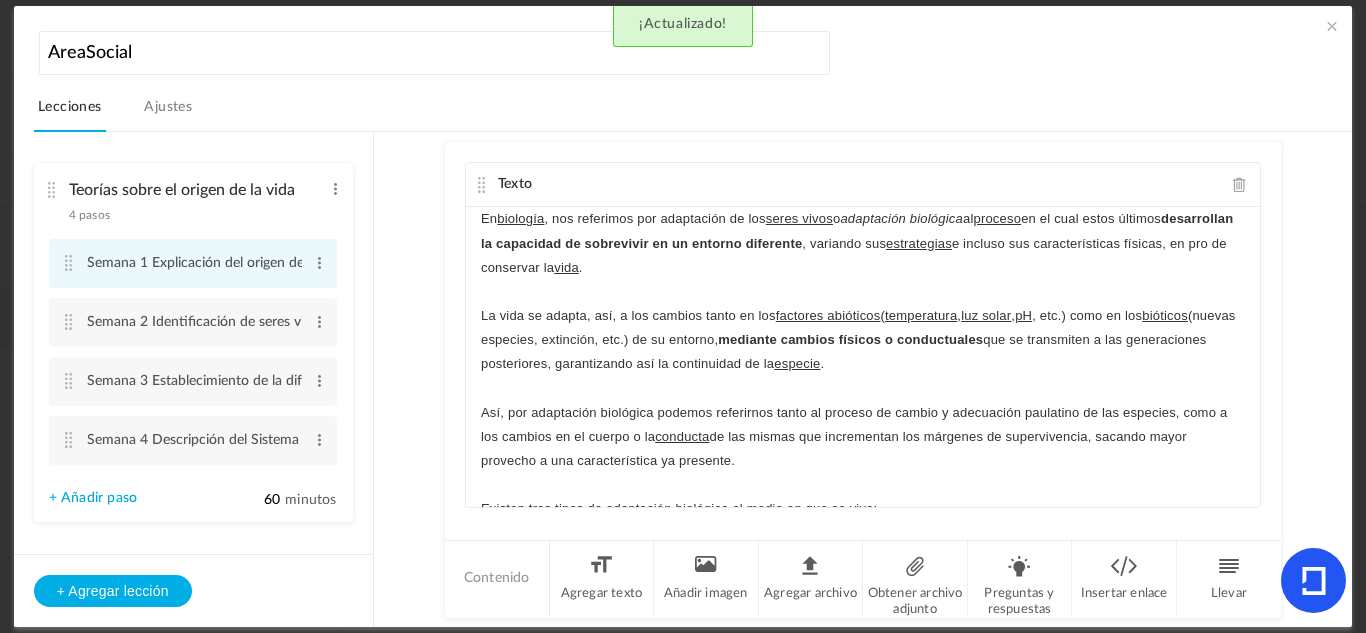 click at bounding box center (69, 263) 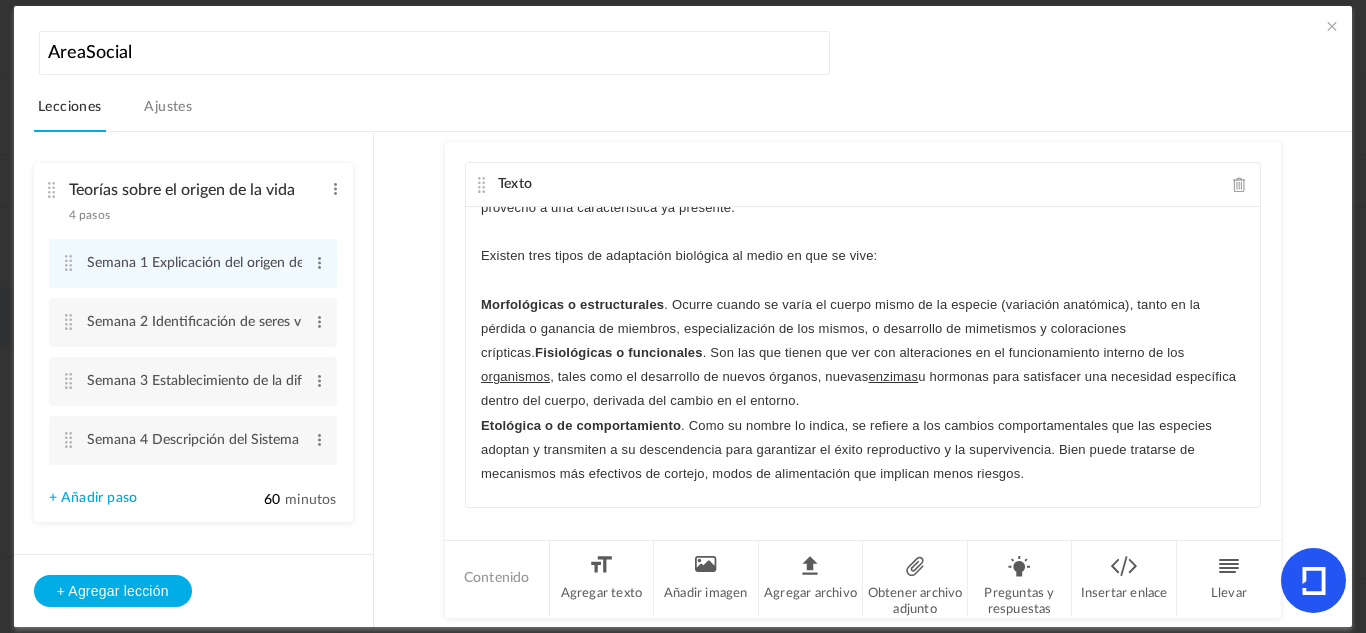 scroll, scrollTop: 419, scrollLeft: 0, axis: vertical 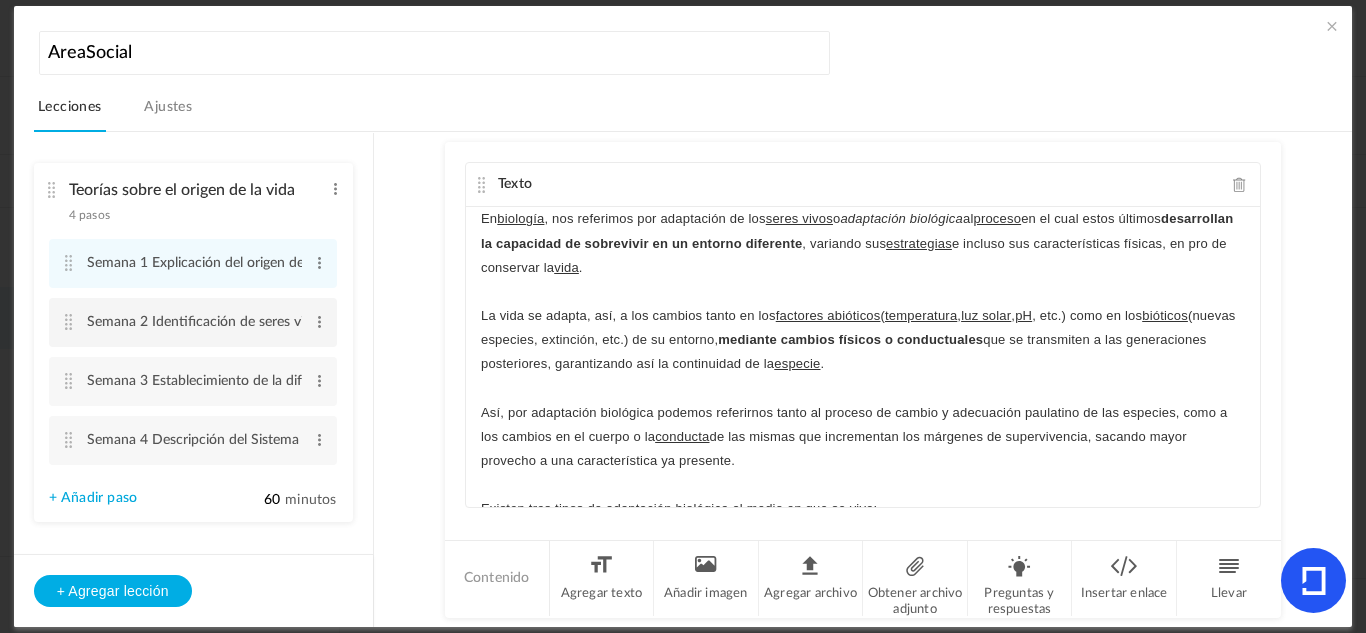 click at bounding box center [69, 322] 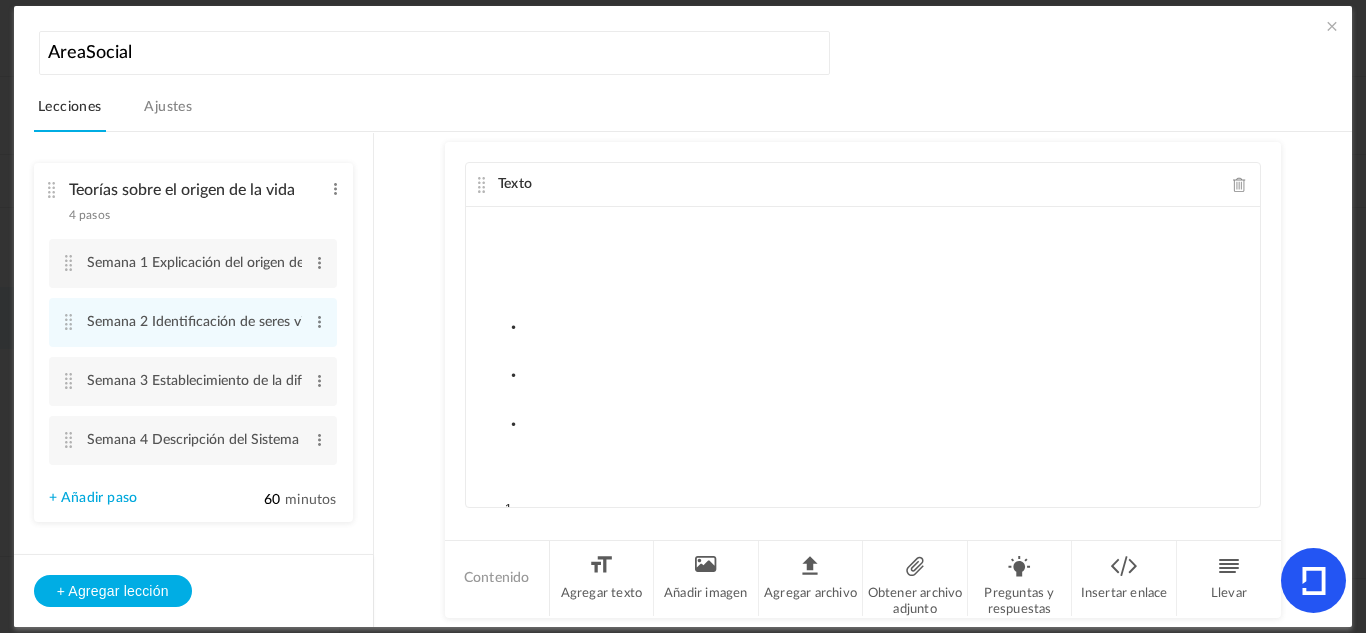 scroll, scrollTop: 126, scrollLeft: 0, axis: vertical 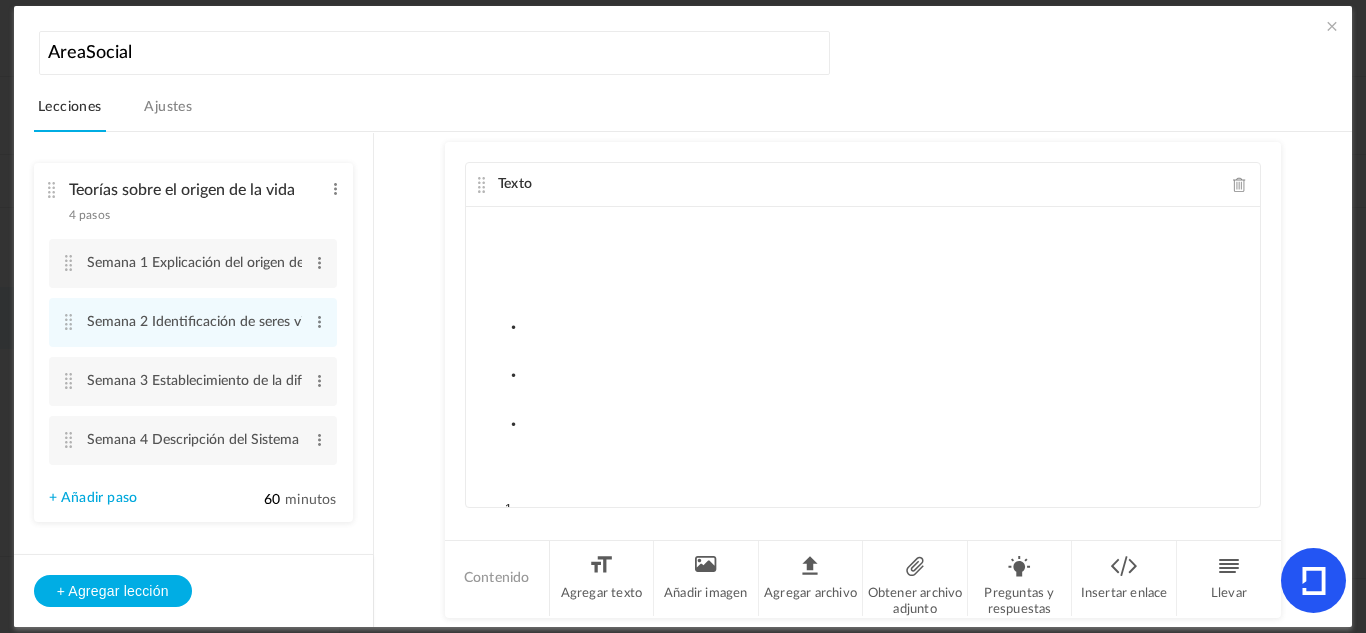 click at bounding box center (1332, 26) 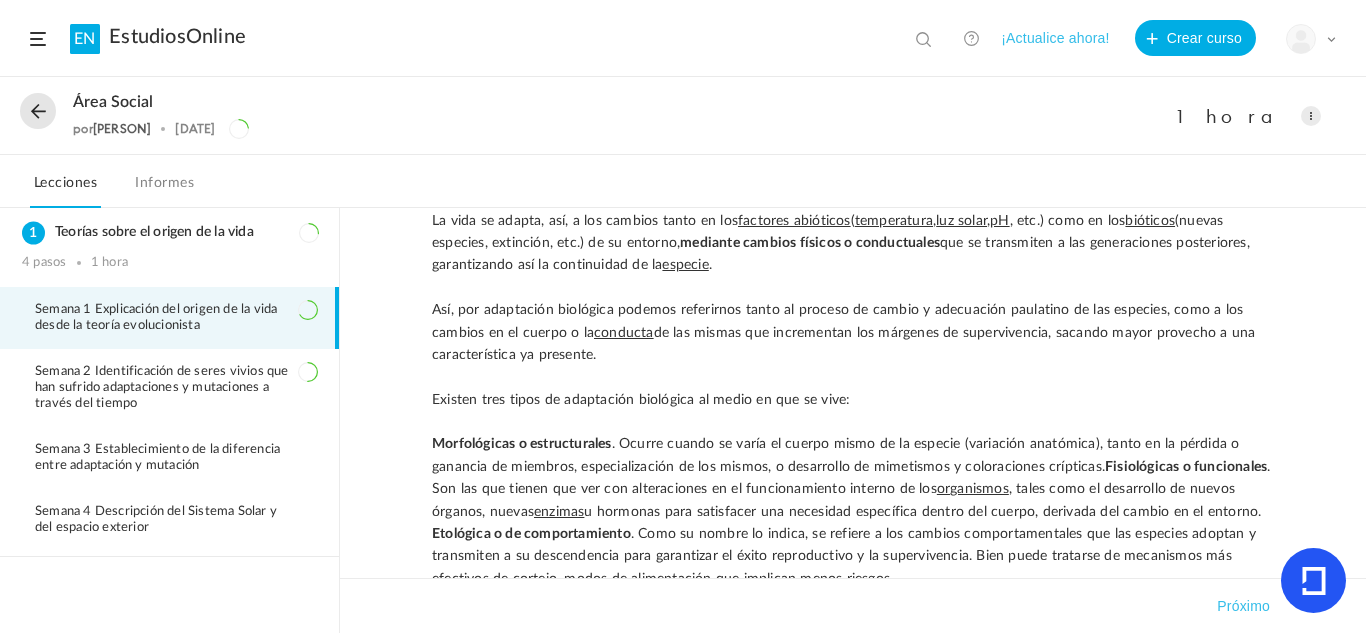 scroll, scrollTop: 0, scrollLeft: 0, axis: both 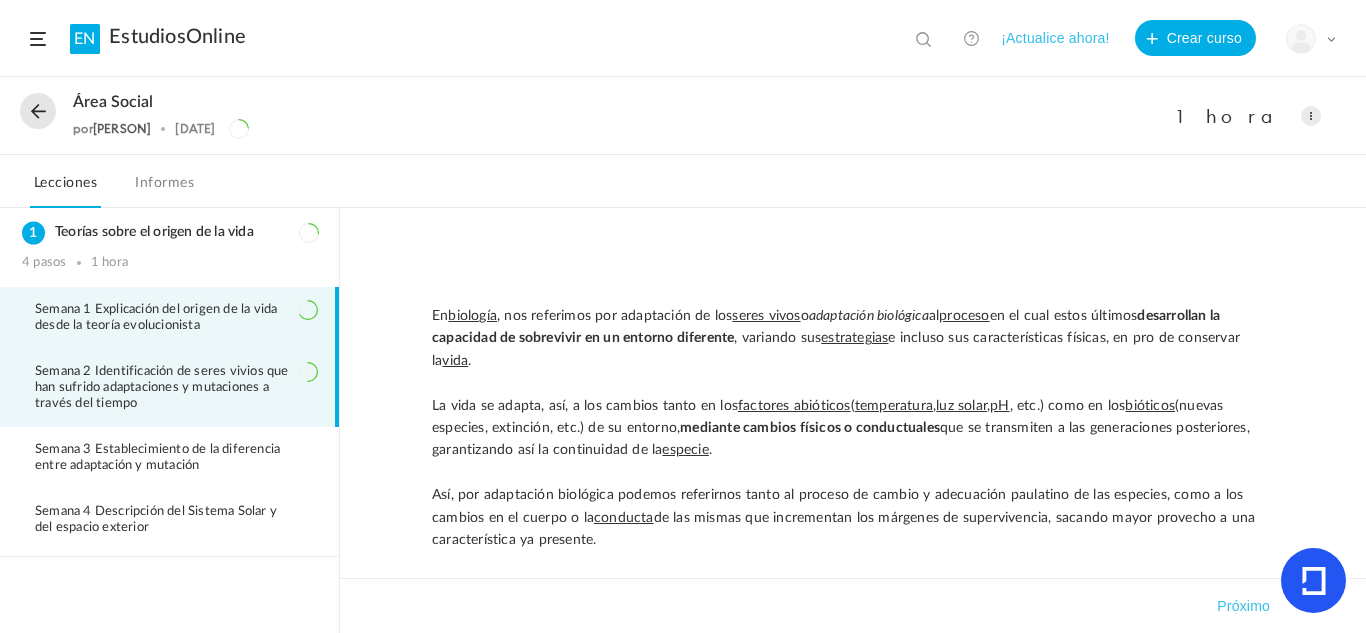 click on "Semana 2 Identificación de seres vivios que han sufrido adaptaciones y mutaciones a través del tiempo" at bounding box center (162, 387) 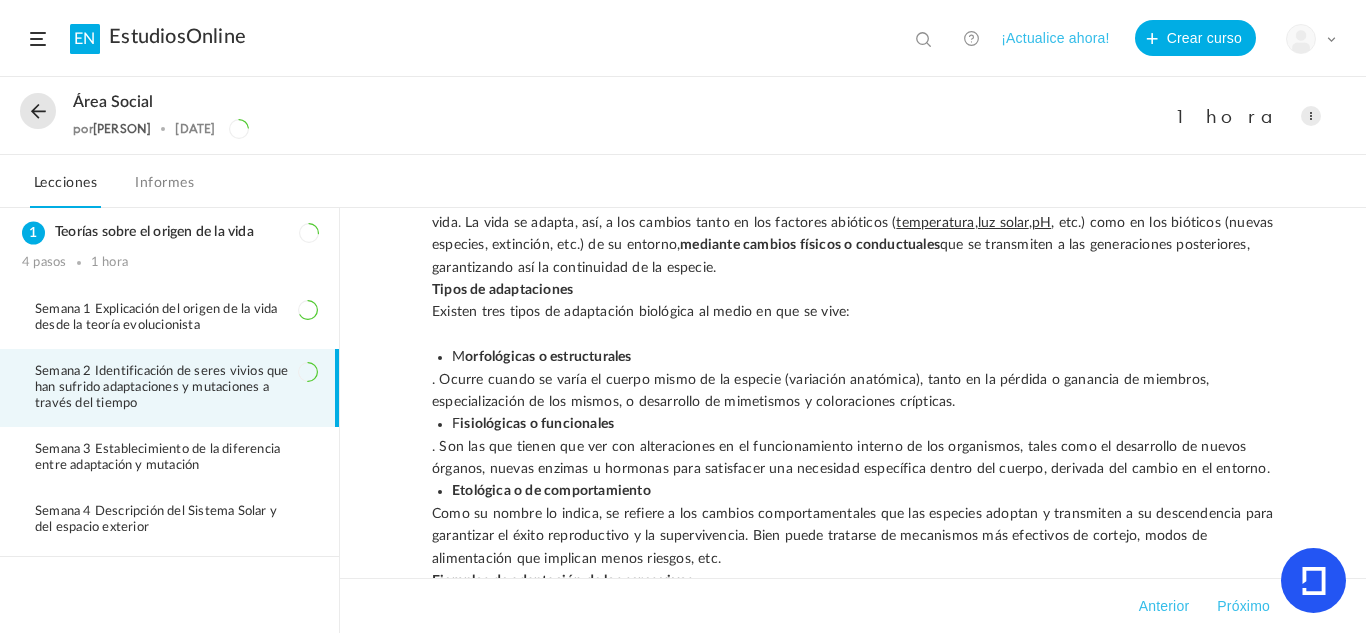 scroll, scrollTop: 0, scrollLeft: 0, axis: both 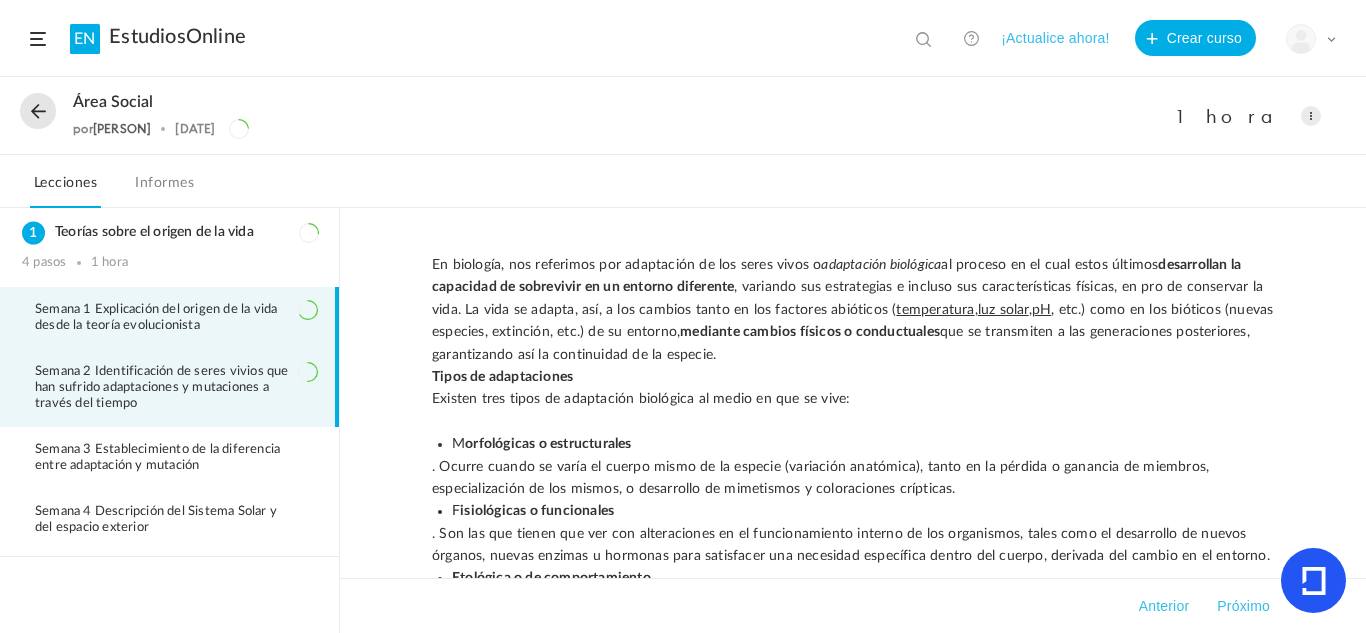 click on "Semana 1 Explicación del origen de la vida desde la teoría evolucionista" at bounding box center [176, 318] 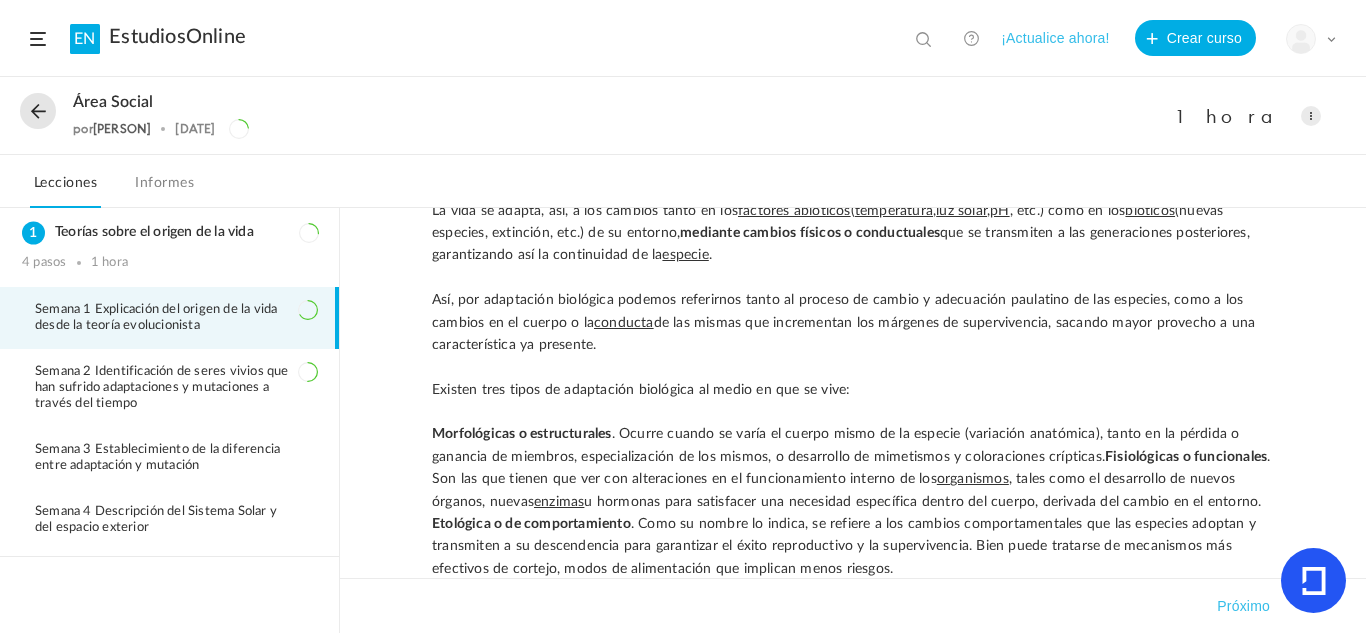 scroll, scrollTop: 0, scrollLeft: 0, axis: both 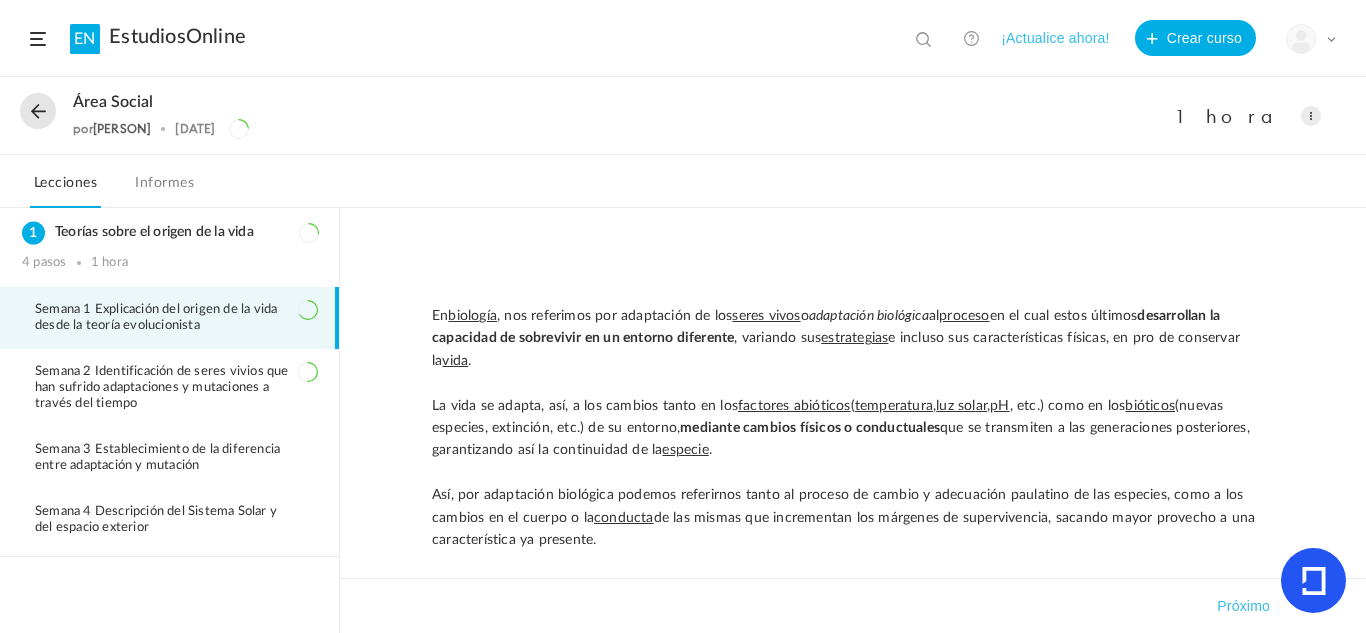 click 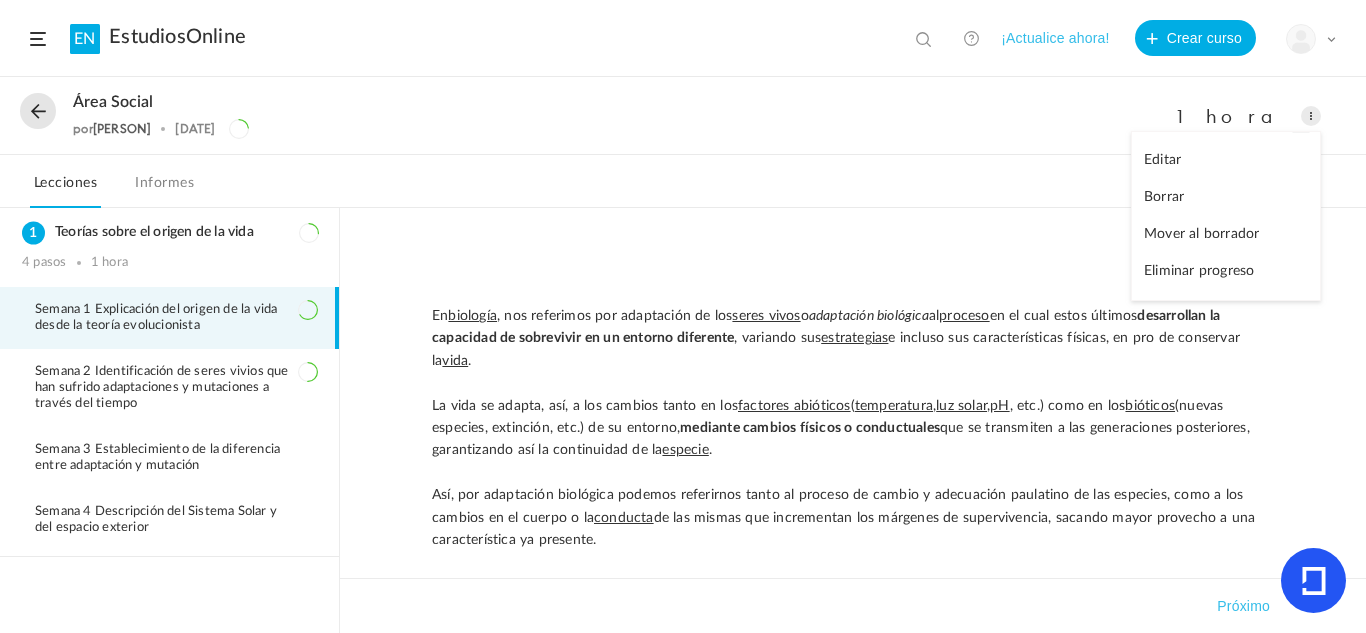 click on "Editar" 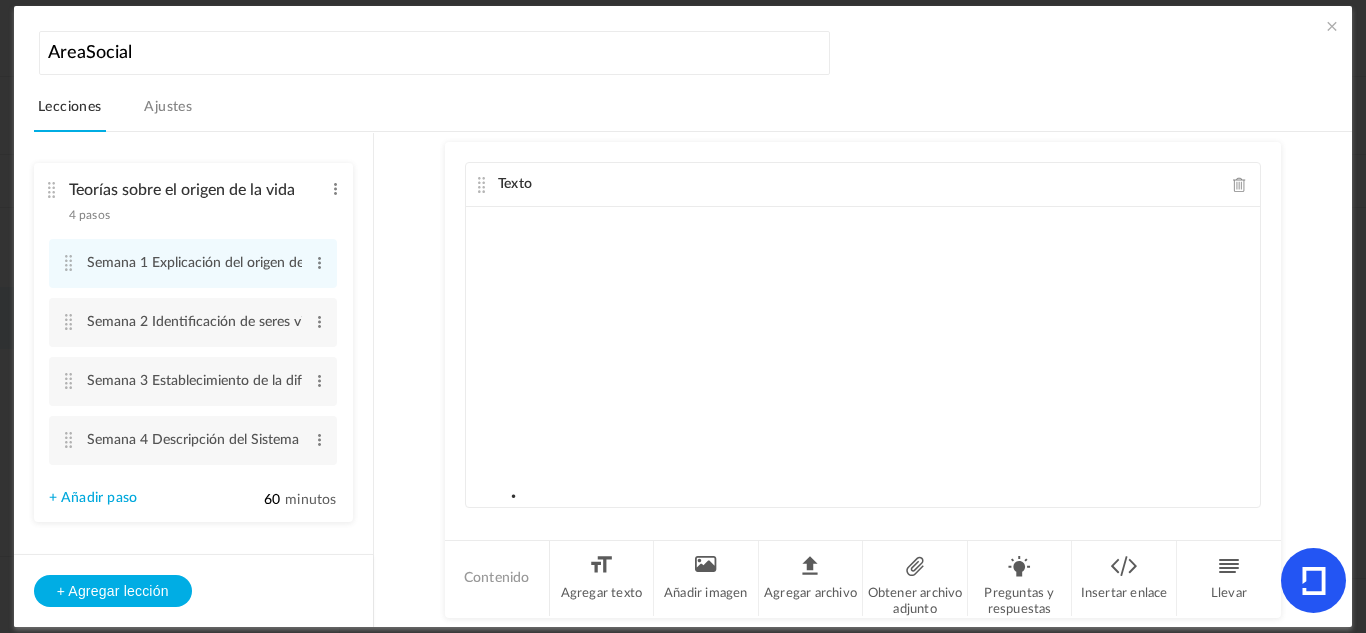 click 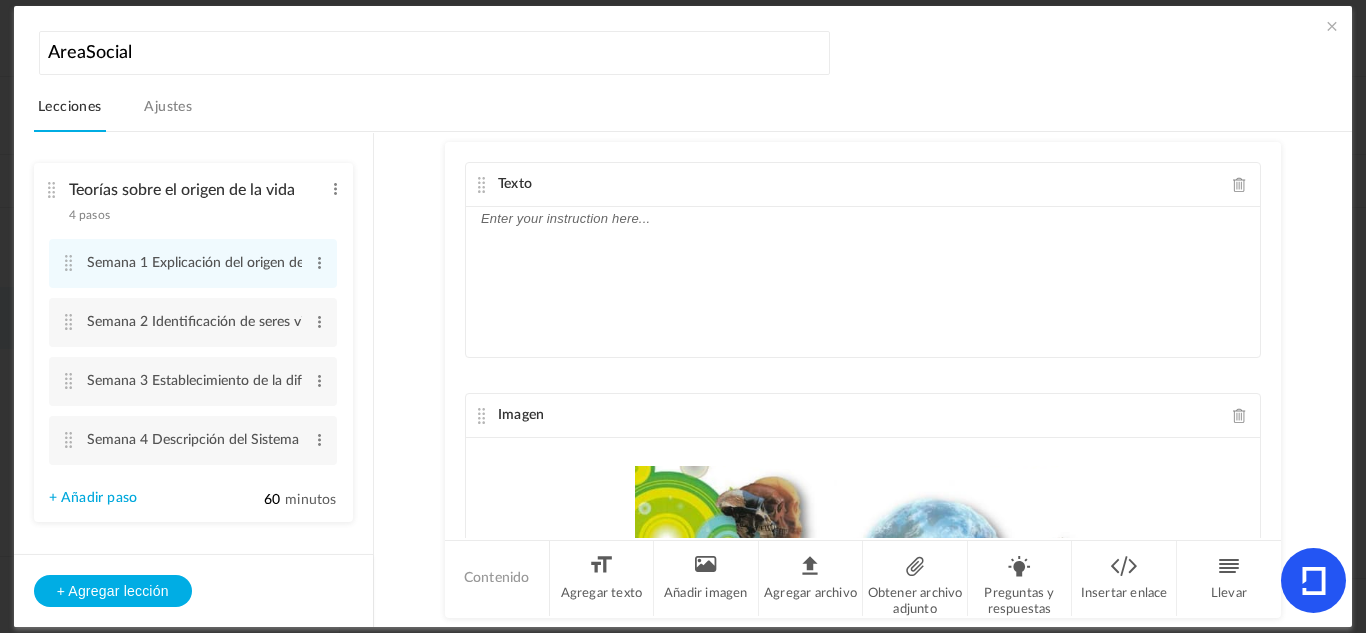 click at bounding box center [1332, 26] 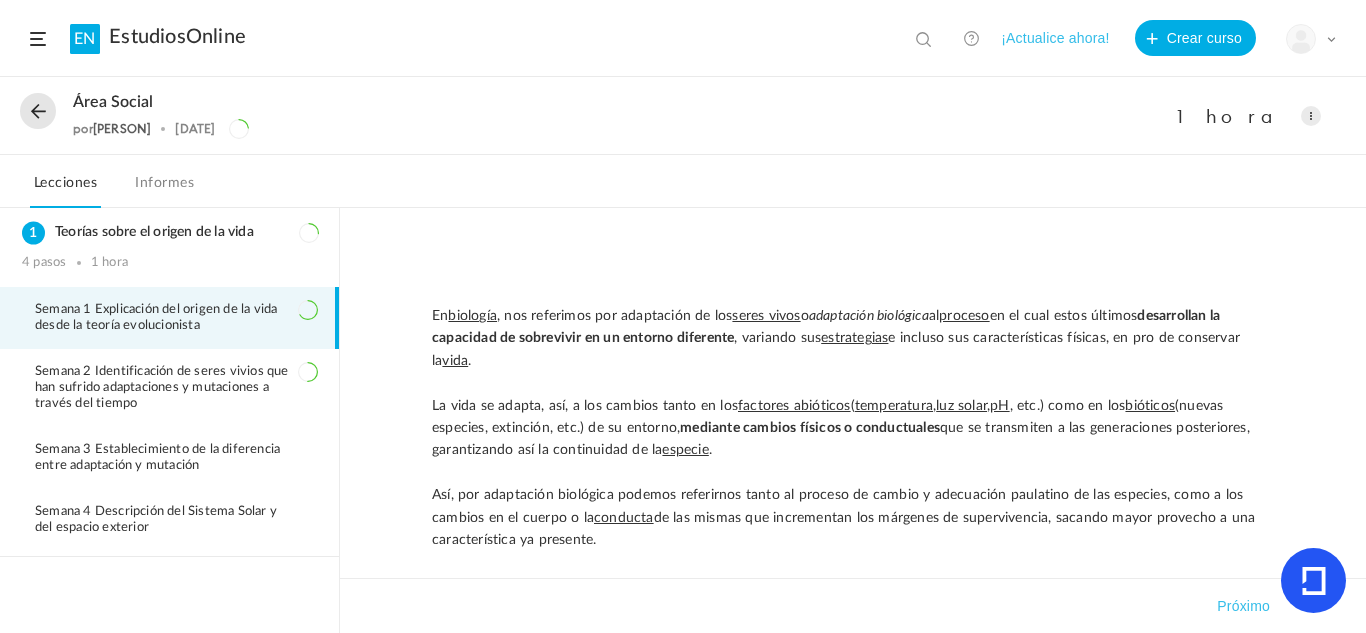 click on "Semana 1 Explicación del origen de la vida desde la teoría evolucionista" at bounding box center [176, 318] 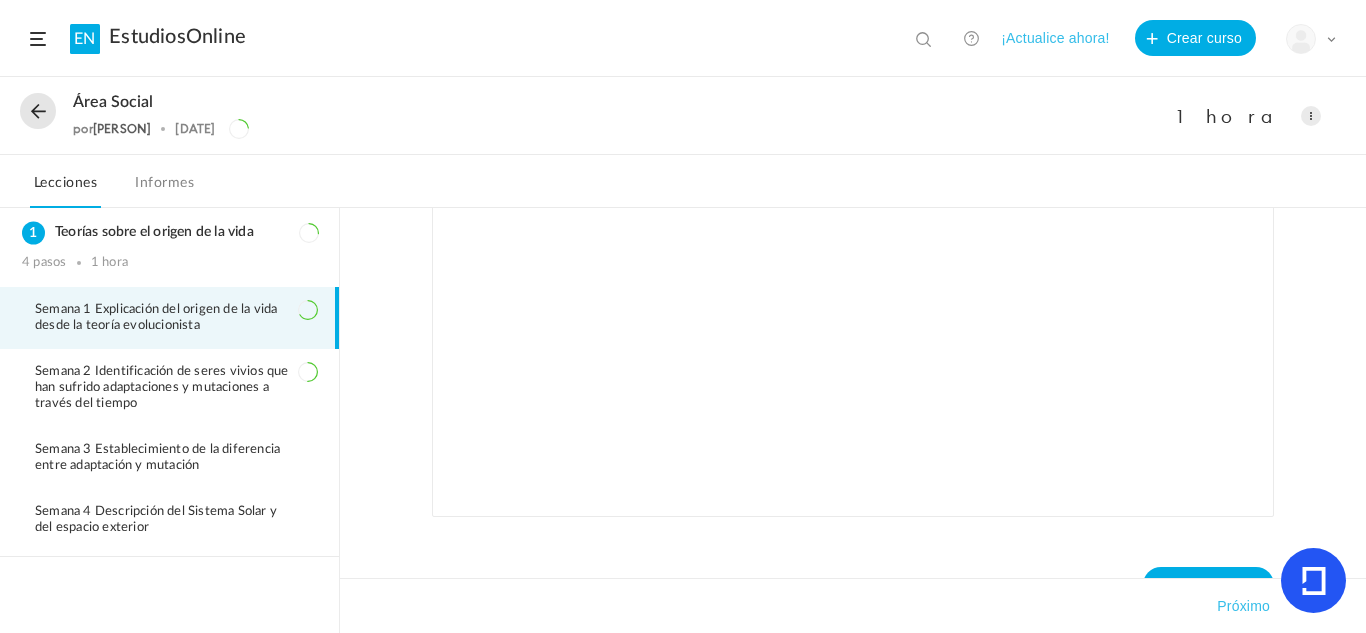 scroll, scrollTop: 1342, scrollLeft: 0, axis: vertical 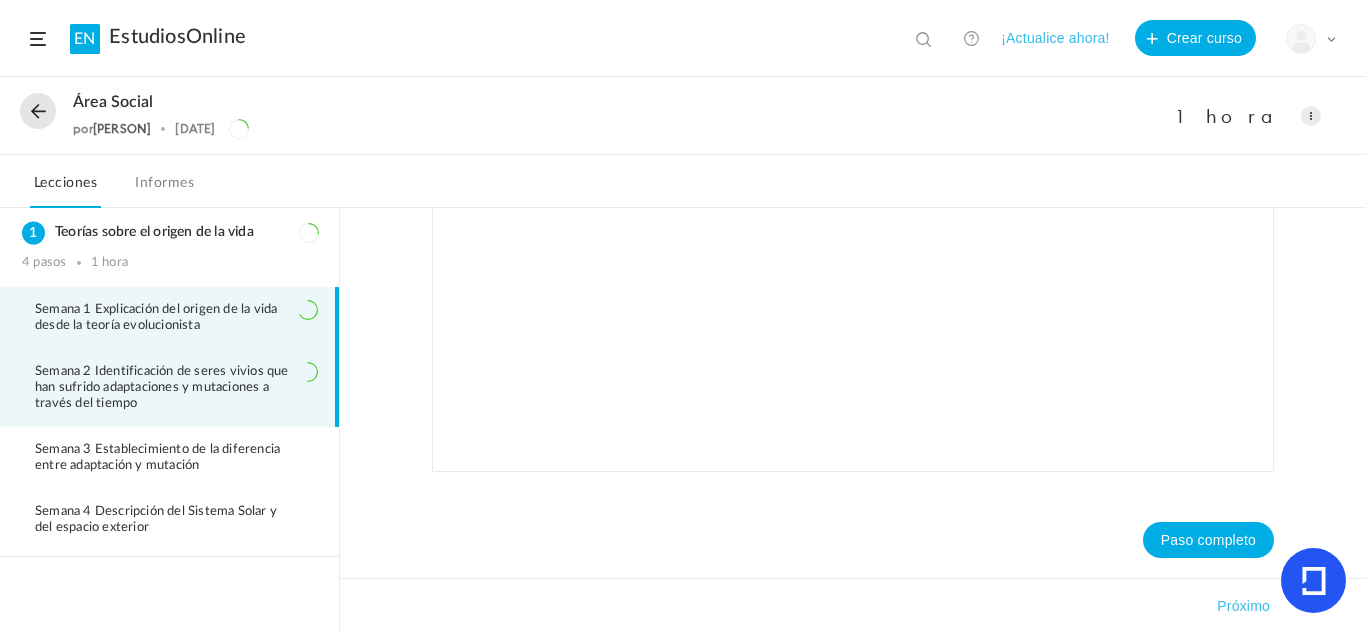 click on "Semana 2 Identificación de seres vivios que han sufrido adaptaciones y mutaciones a través del tiempo" at bounding box center [162, 387] 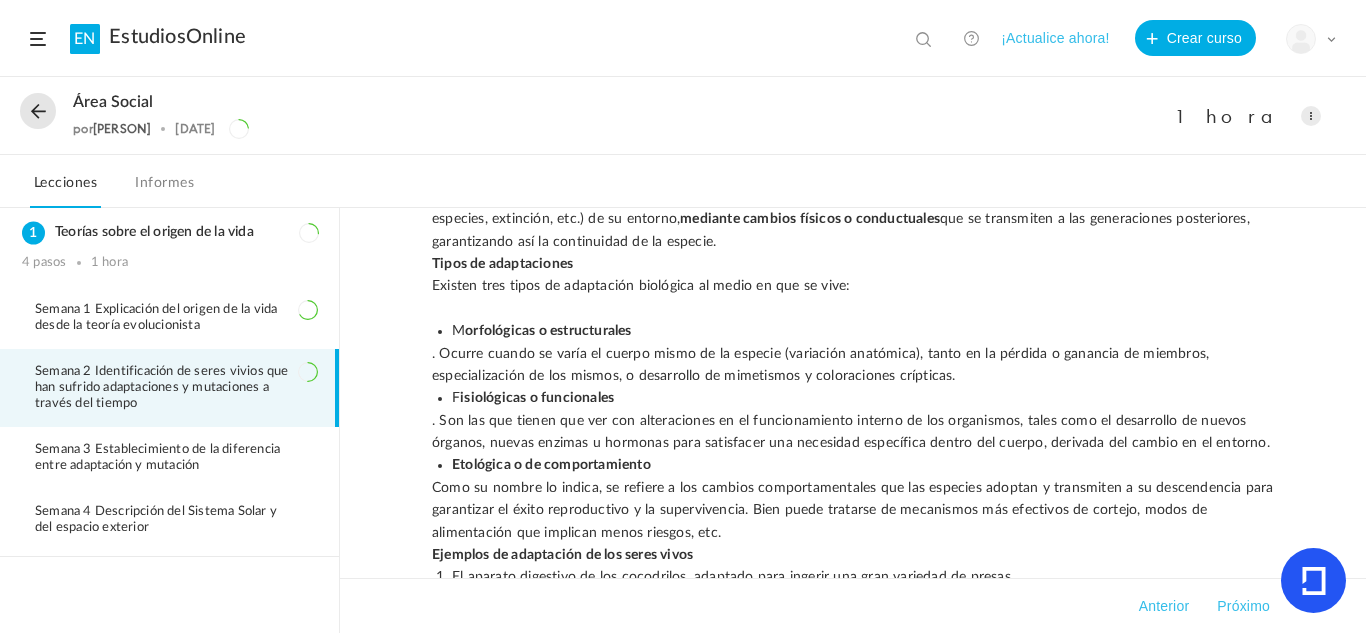 scroll, scrollTop: 0, scrollLeft: 0, axis: both 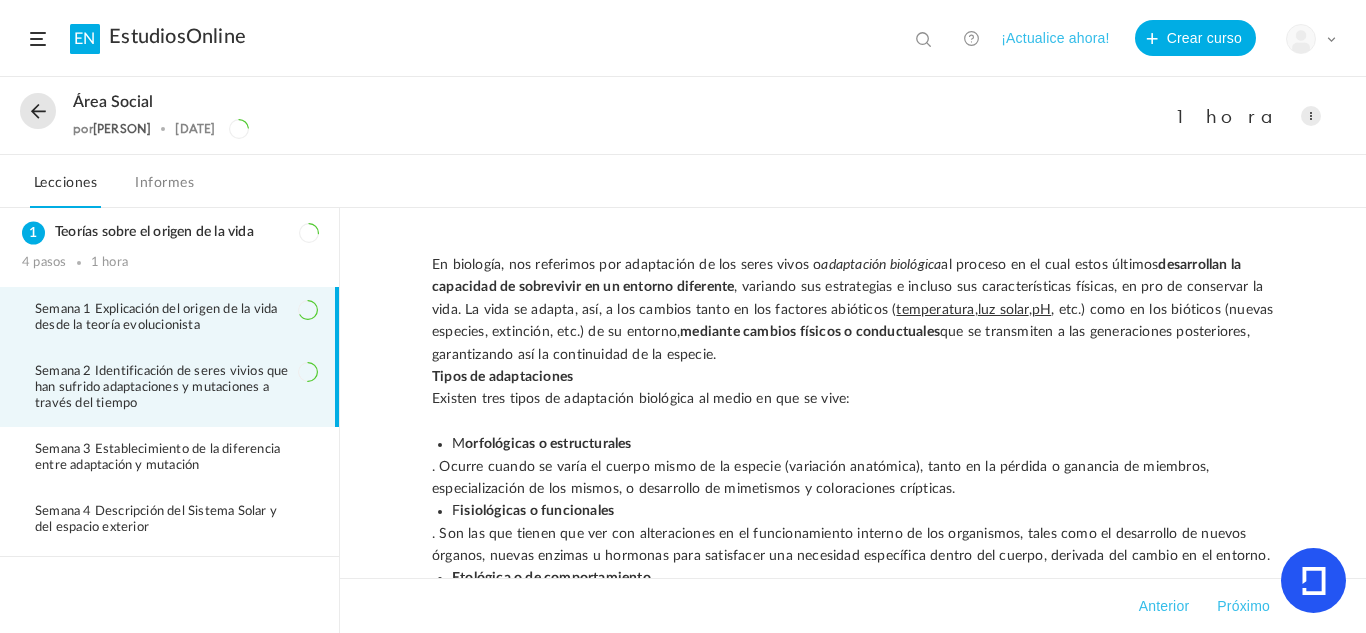 click on "Semana 1 Explicación del origen de la vida desde la teoría evolucionista" at bounding box center [169, 318] 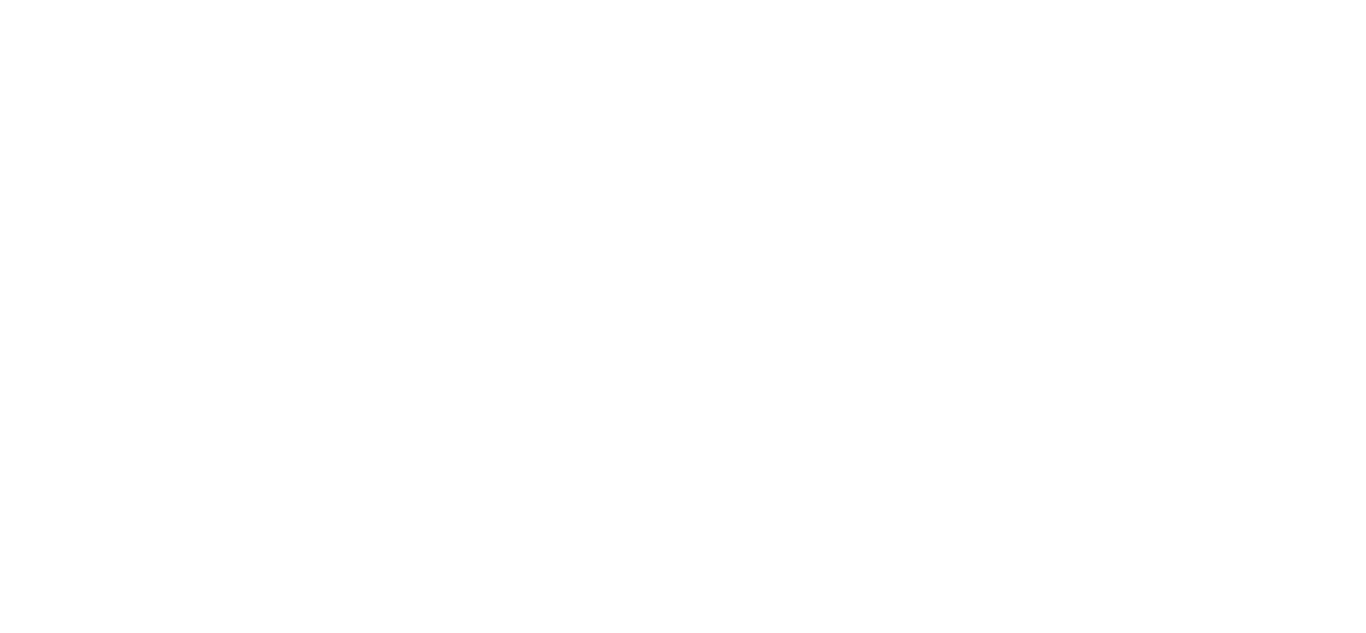 scroll, scrollTop: 0, scrollLeft: 0, axis: both 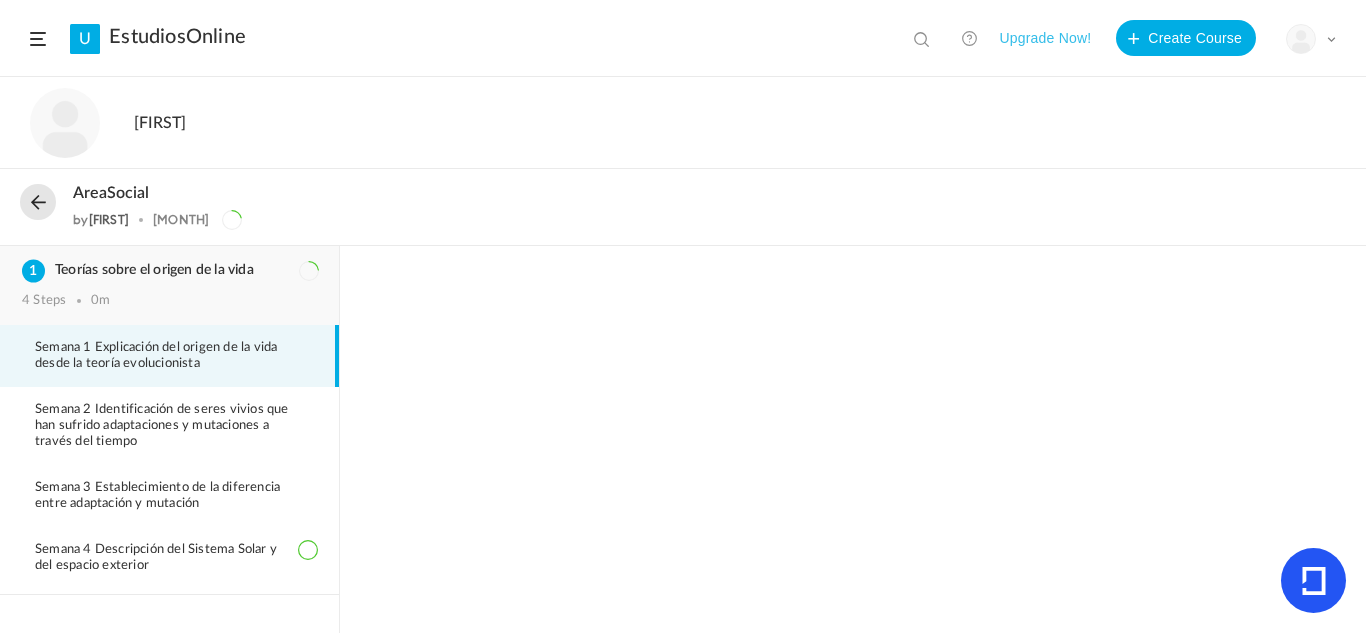 drag, startPoint x: 242, startPoint y: 319, endPoint x: 198, endPoint y: 300, distance: 47.92703 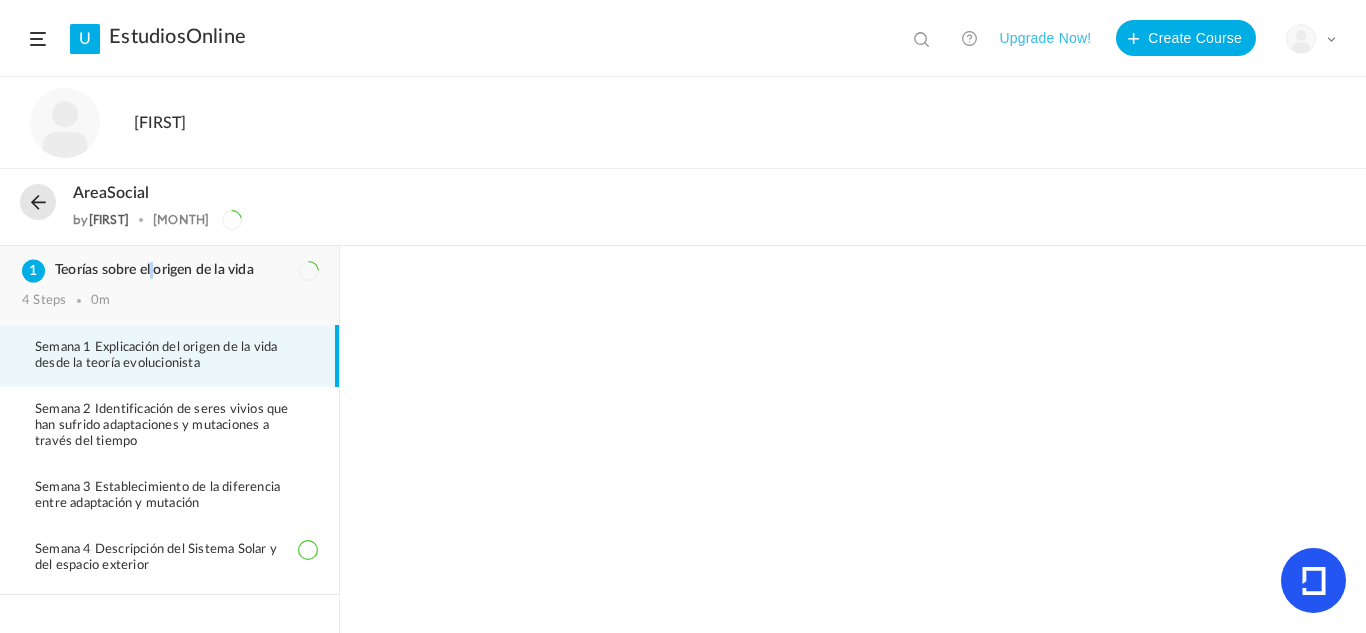 click on "Teorías sobre el origen de la vida" at bounding box center (169, 270) 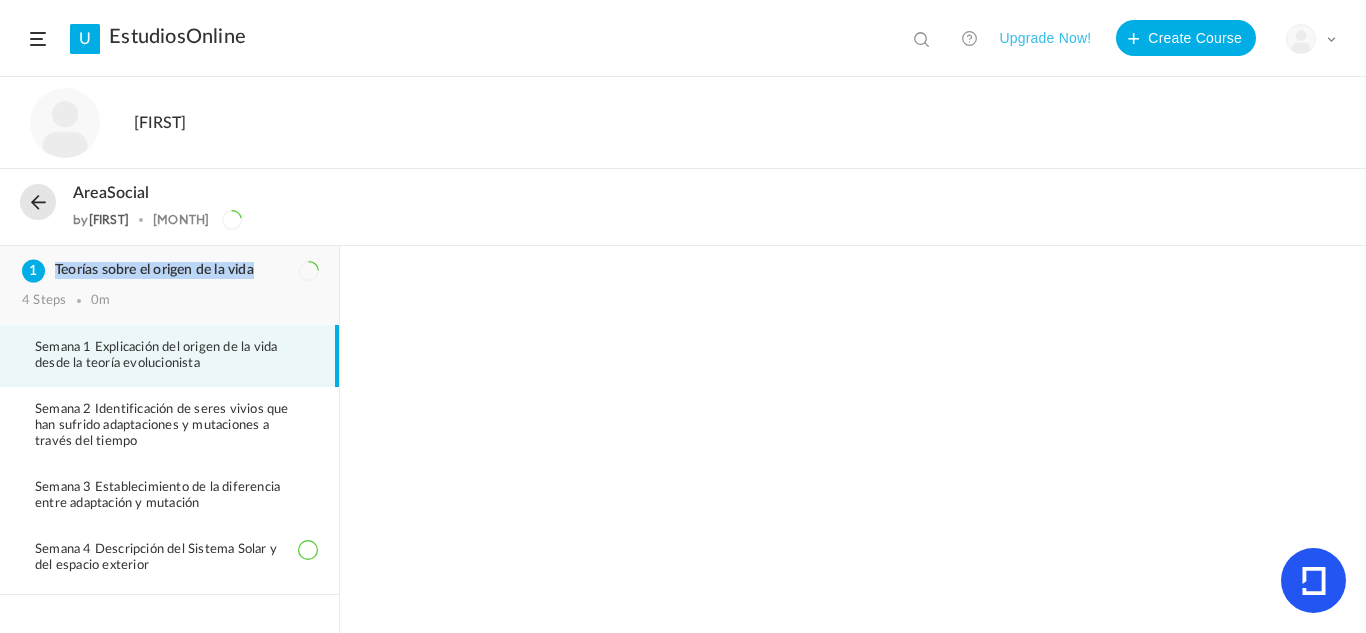 click on "Teorías sobre el origen de la vida" at bounding box center (169, 270) 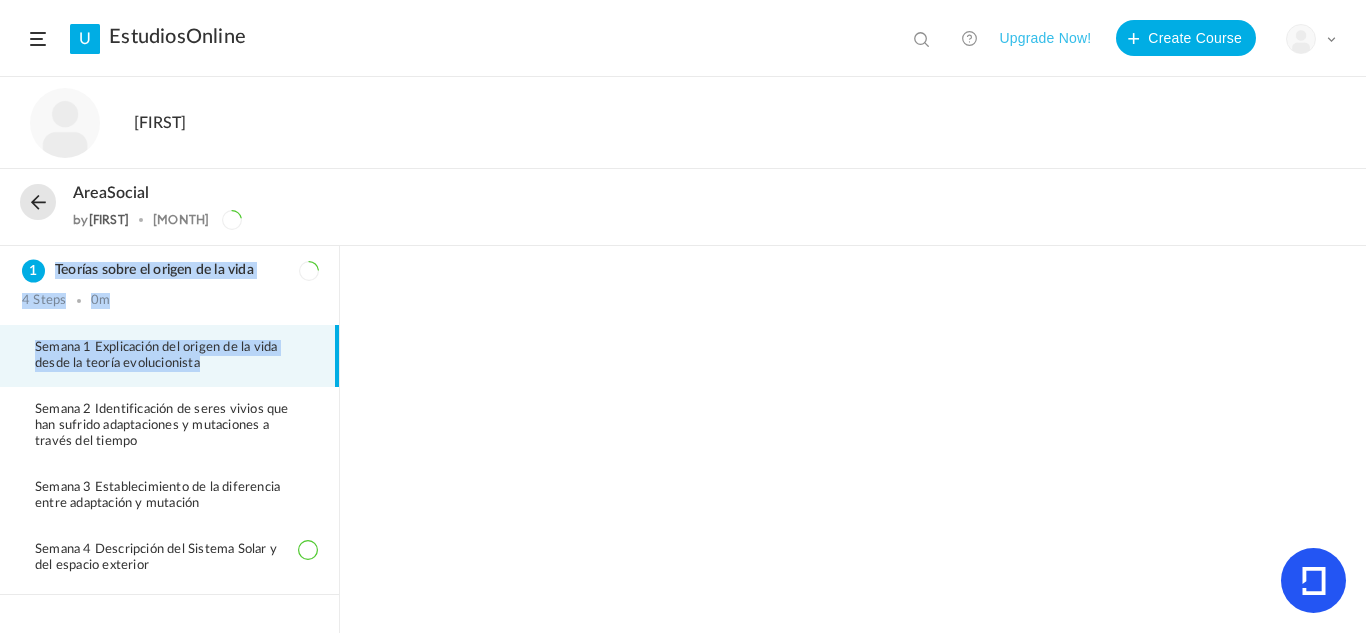 drag, startPoint x: 156, startPoint y: 275, endPoint x: 168, endPoint y: 358, distance: 83.86298 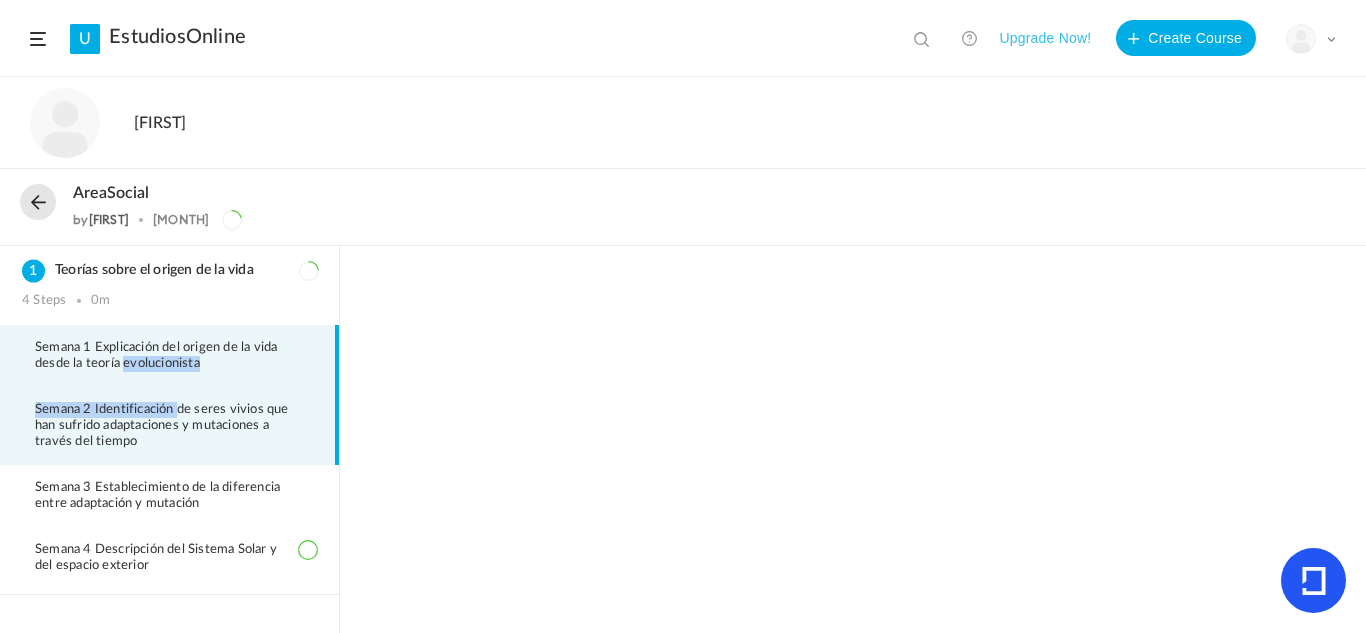 drag, startPoint x: 168, startPoint y: 358, endPoint x: 176, endPoint y: 411, distance: 53.600372 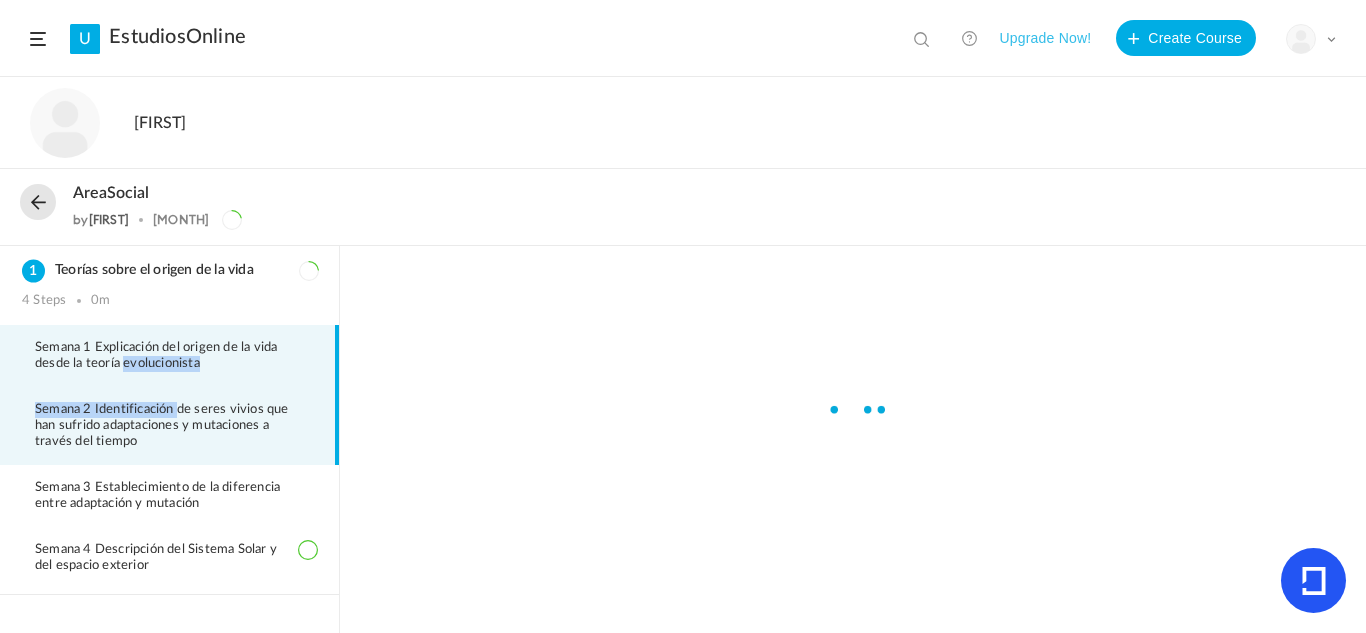 click on "Semana 1 Explicación del origen de la vida desde la teoría evolucionista
Semana 2 Identificación de seres vivios que han sufrido adaptaciones y mutaciones a través del tiempo
Semana 3 Establecimiento de la diferencia entre adaptación y mutación
Semana 4 Descripción del Sistema Solar y del espacio exterior" at bounding box center [169, 459] 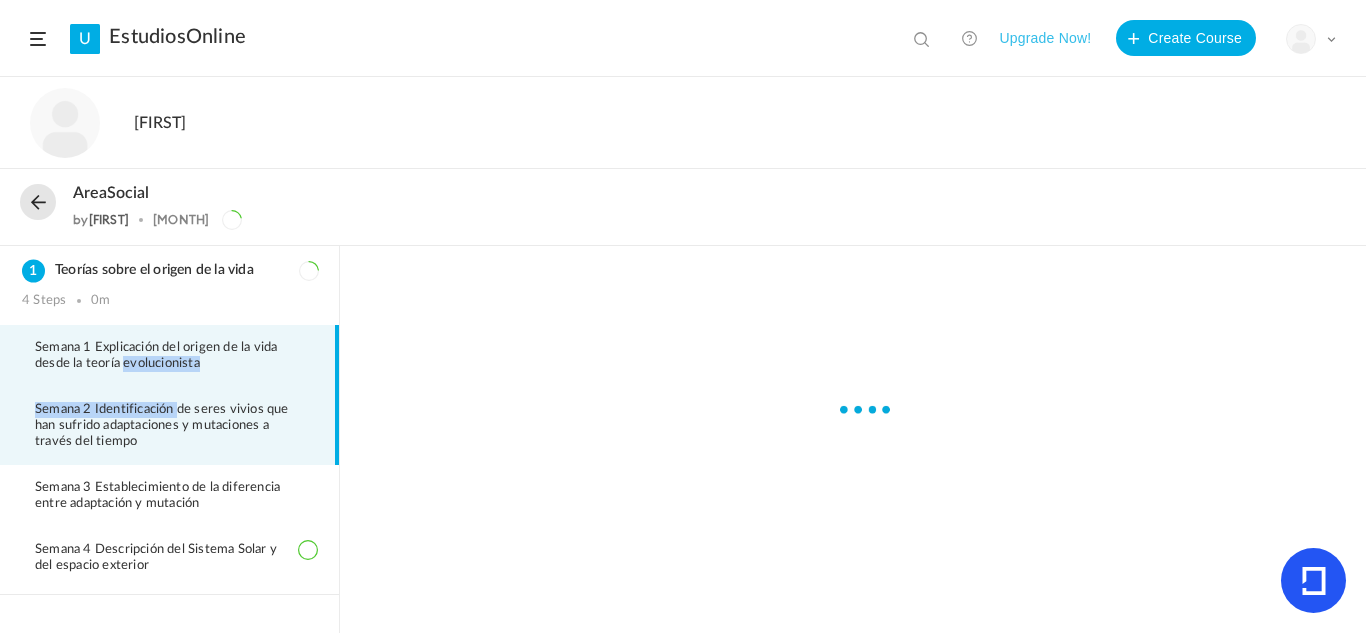 click on "Semana 2 Identificación de seres vivios que han sufrido adaptaciones y mutaciones a través del tiempo" at bounding box center [176, 426] 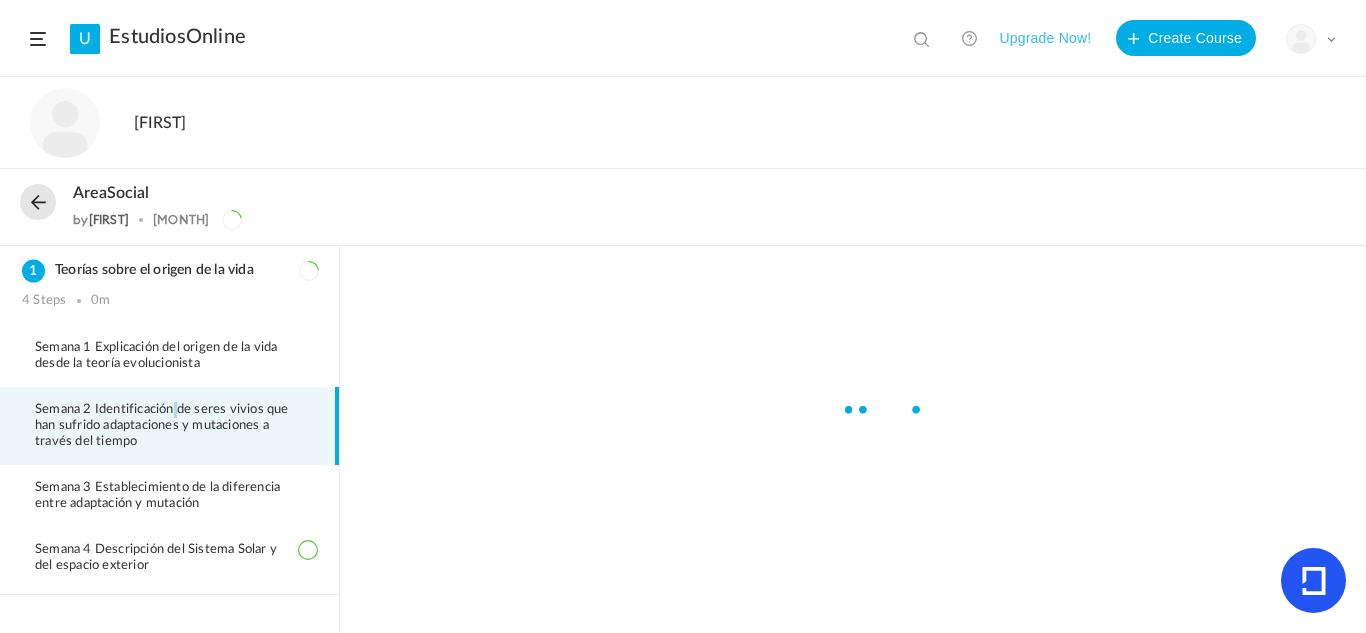 click on "Semana 2 Identificación de seres vivios que han sufrido adaptaciones y mutaciones a través del tiempo" at bounding box center (176, 426) 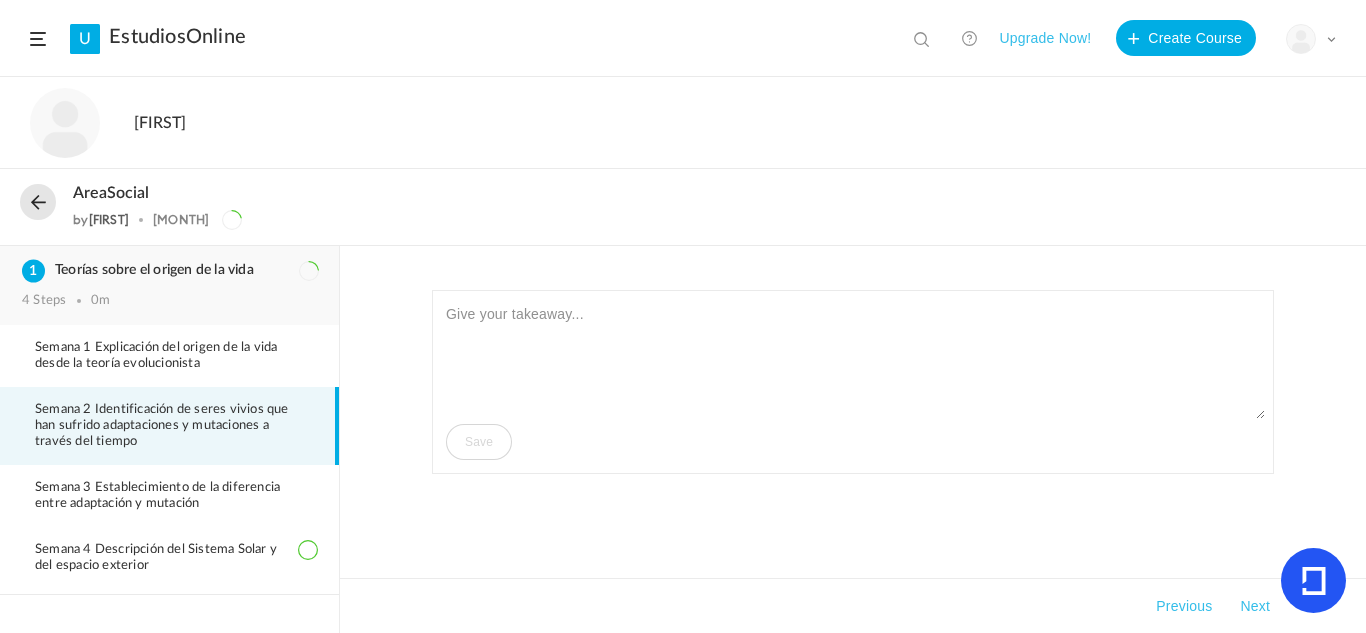 click on "Teorías sobre el origen de la vida" at bounding box center (169, 270) 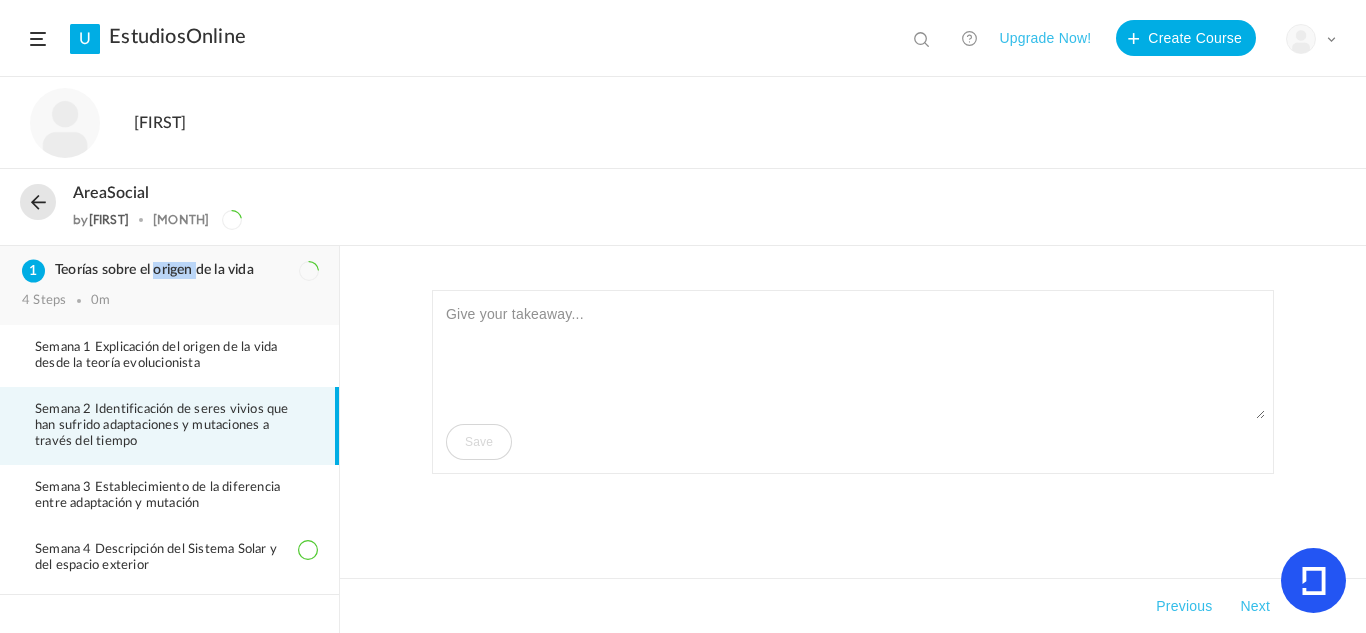 click on "Teorías sobre el origen de la vida" at bounding box center (169, 270) 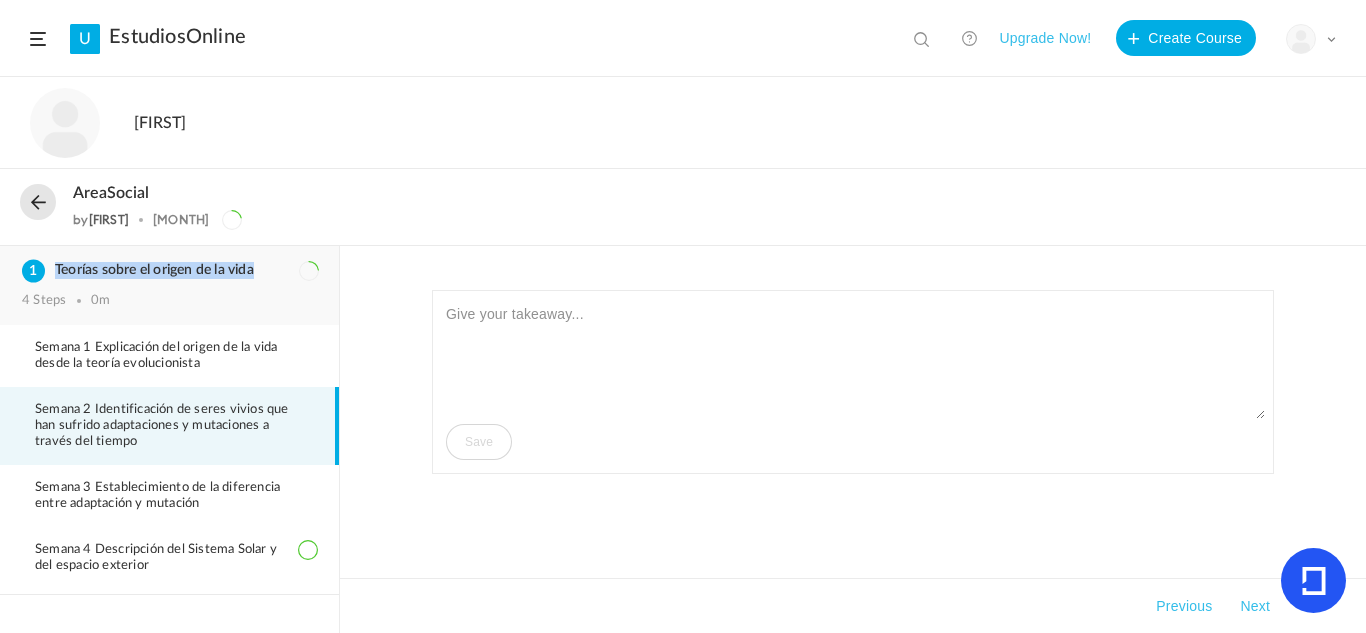 drag, startPoint x: 170, startPoint y: 263, endPoint x: 226, endPoint y: 288, distance: 61.326992 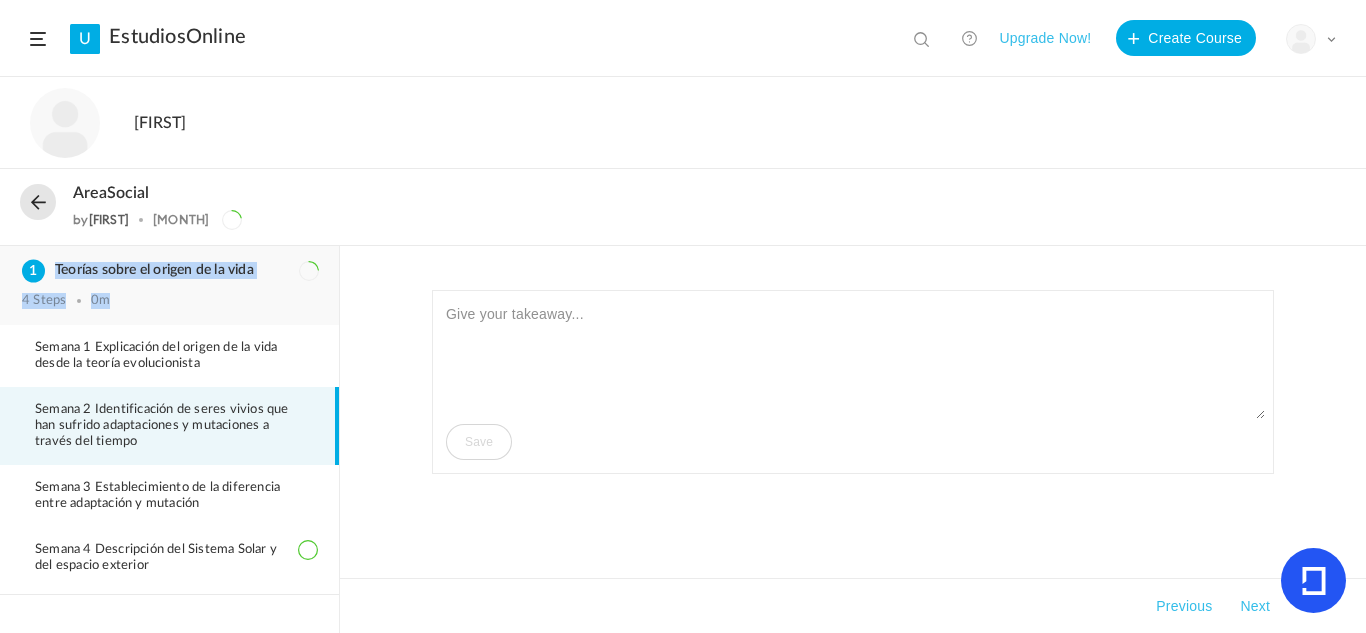 click on "Teorías sobre el origen de la vida
4 Steps
0m" at bounding box center [169, 285] 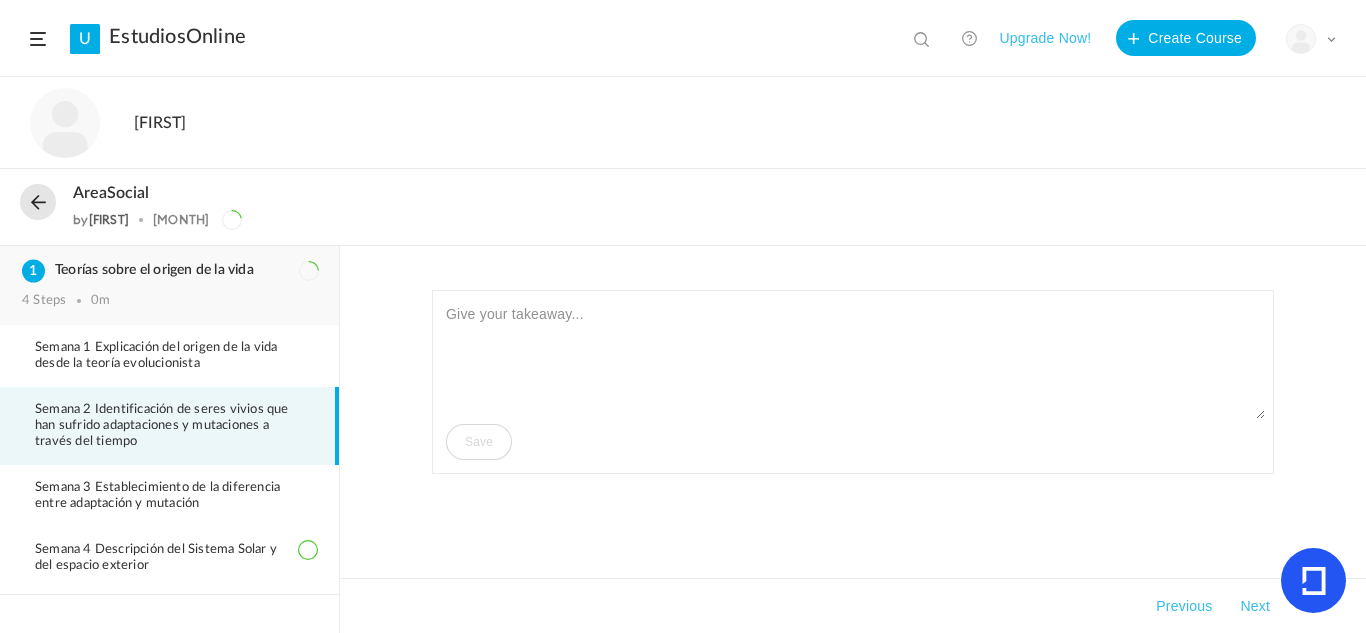 click on "Teorías sobre el origen de la vida
4 Steps
0m" at bounding box center (169, 285) 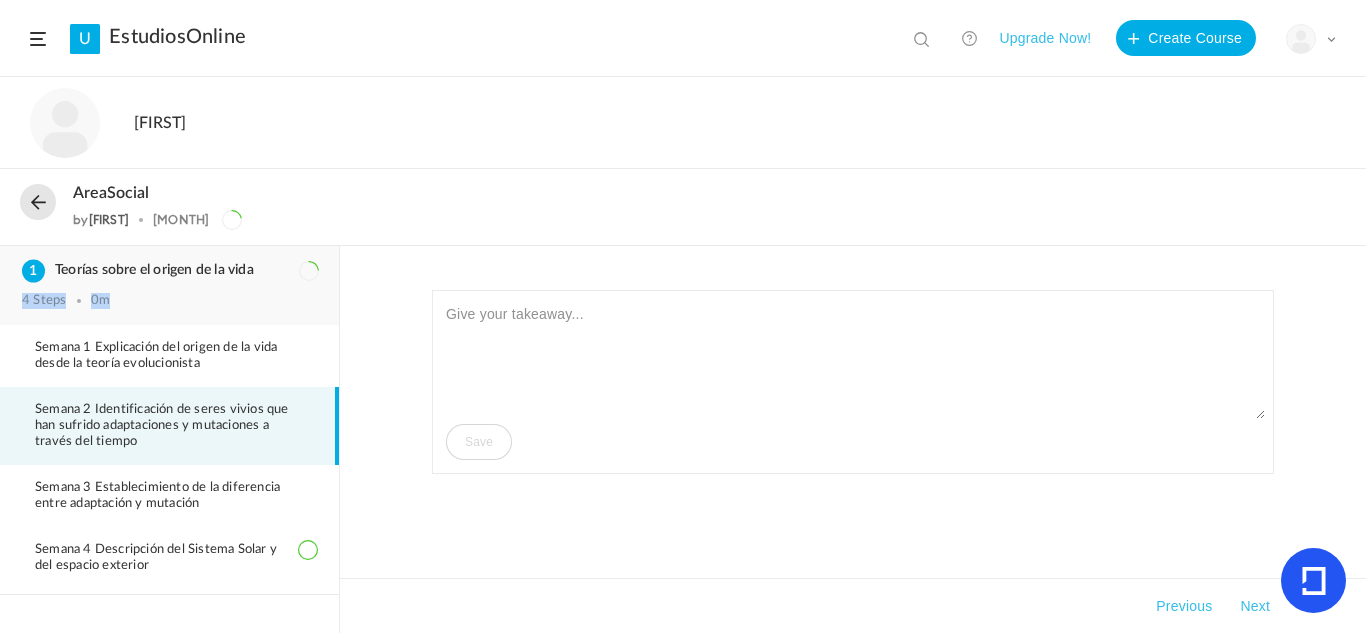 click on "Teorías sobre el origen de la vida
4 Steps
0m" at bounding box center [169, 285] 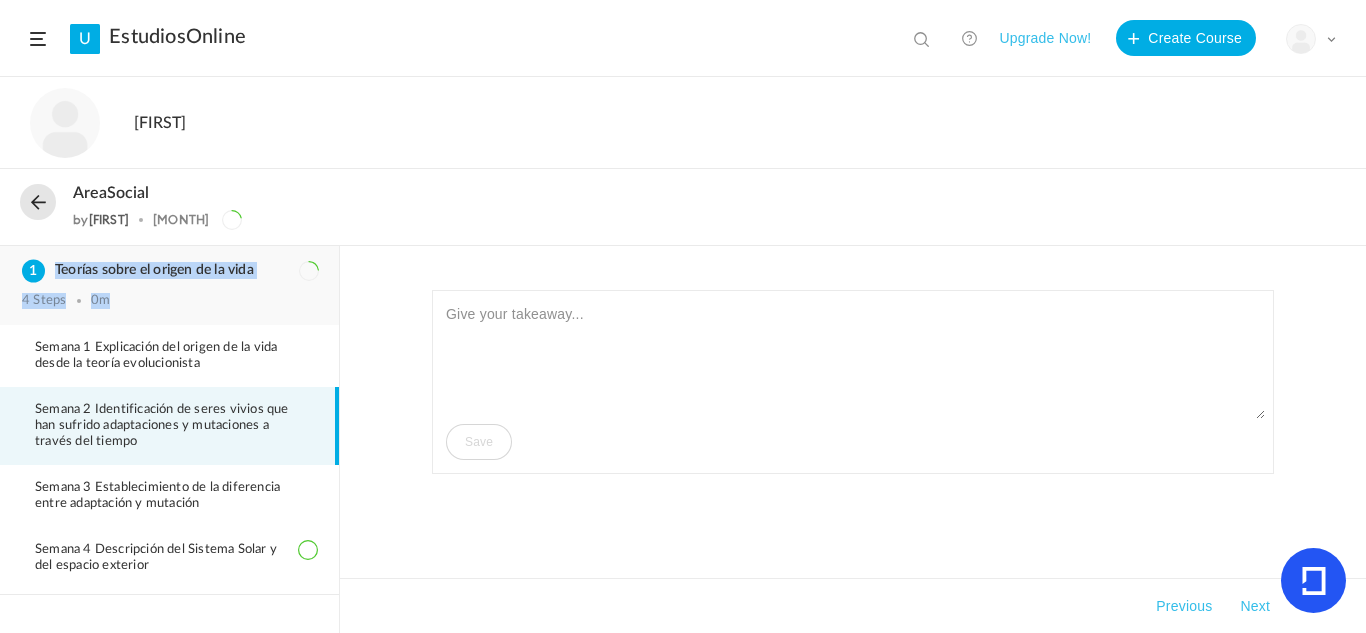 drag, startPoint x: 226, startPoint y: 288, endPoint x: 295, endPoint y: 276, distance: 70.035706 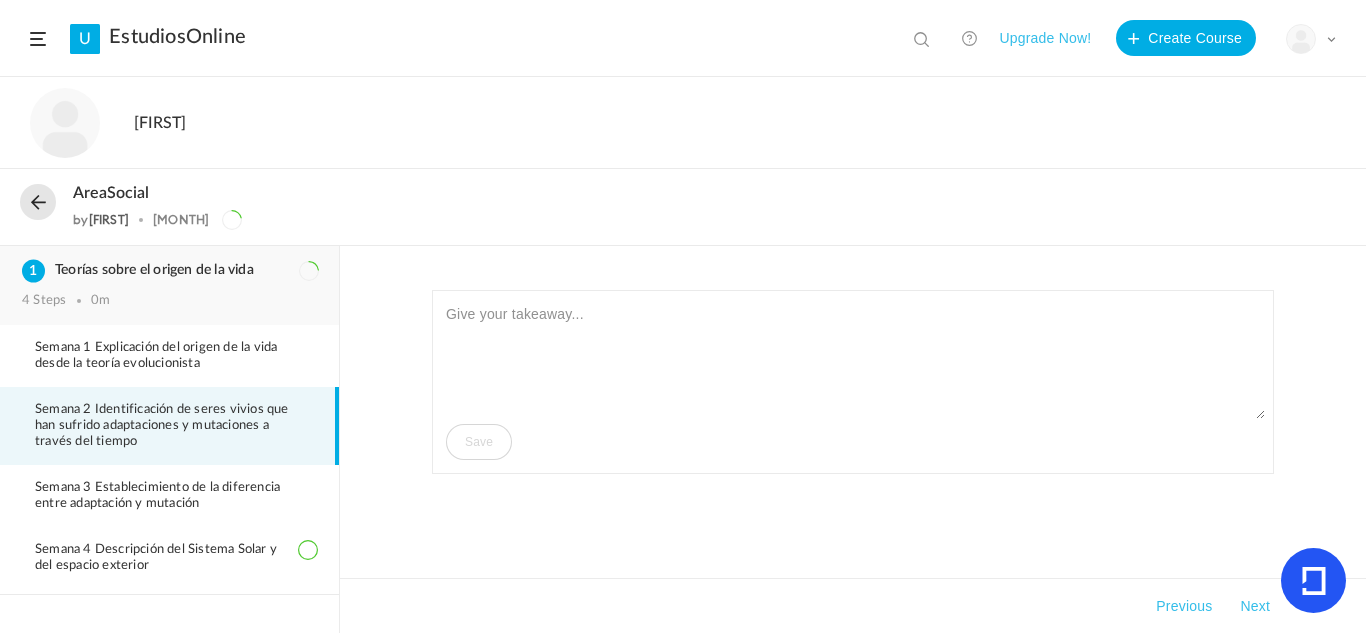 click on "Teorías sobre el origen de la vida" at bounding box center (169, 270) 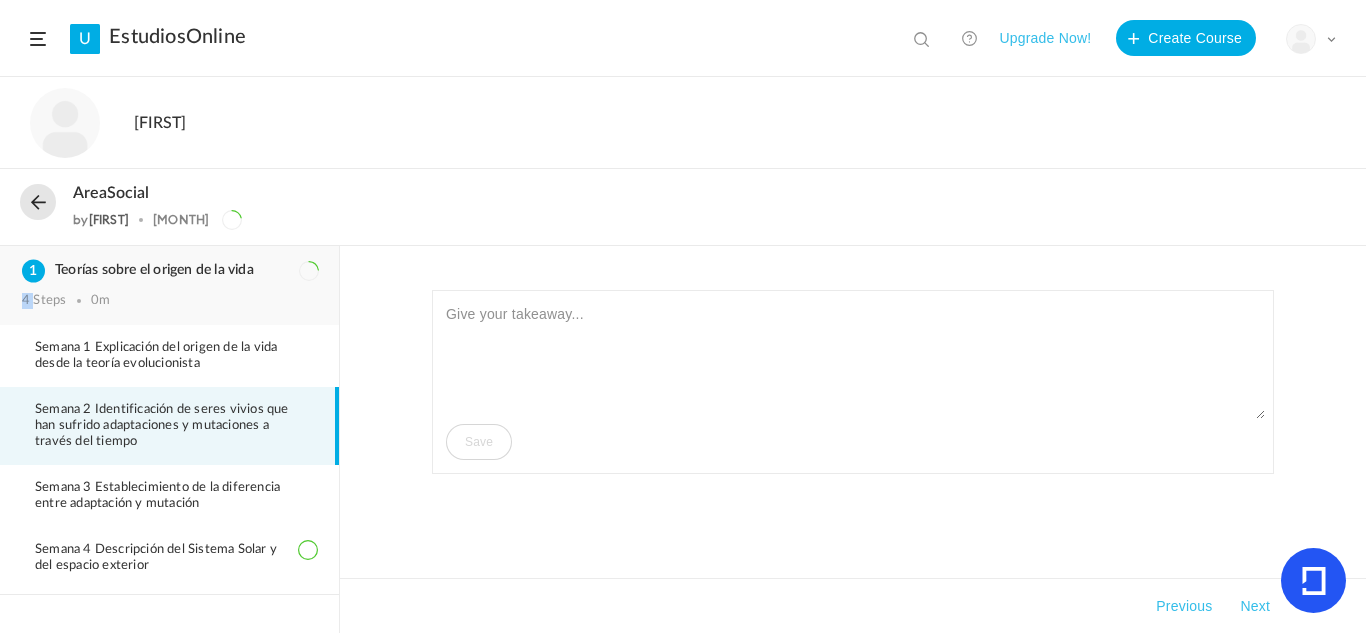 click 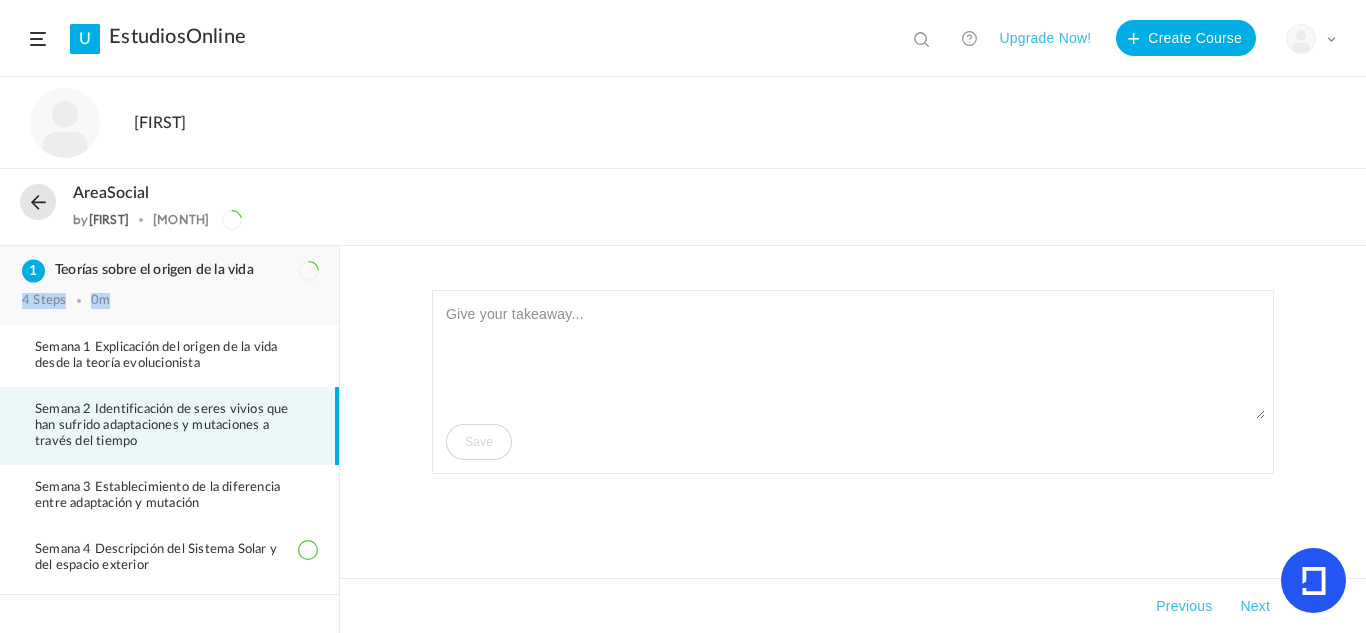 click 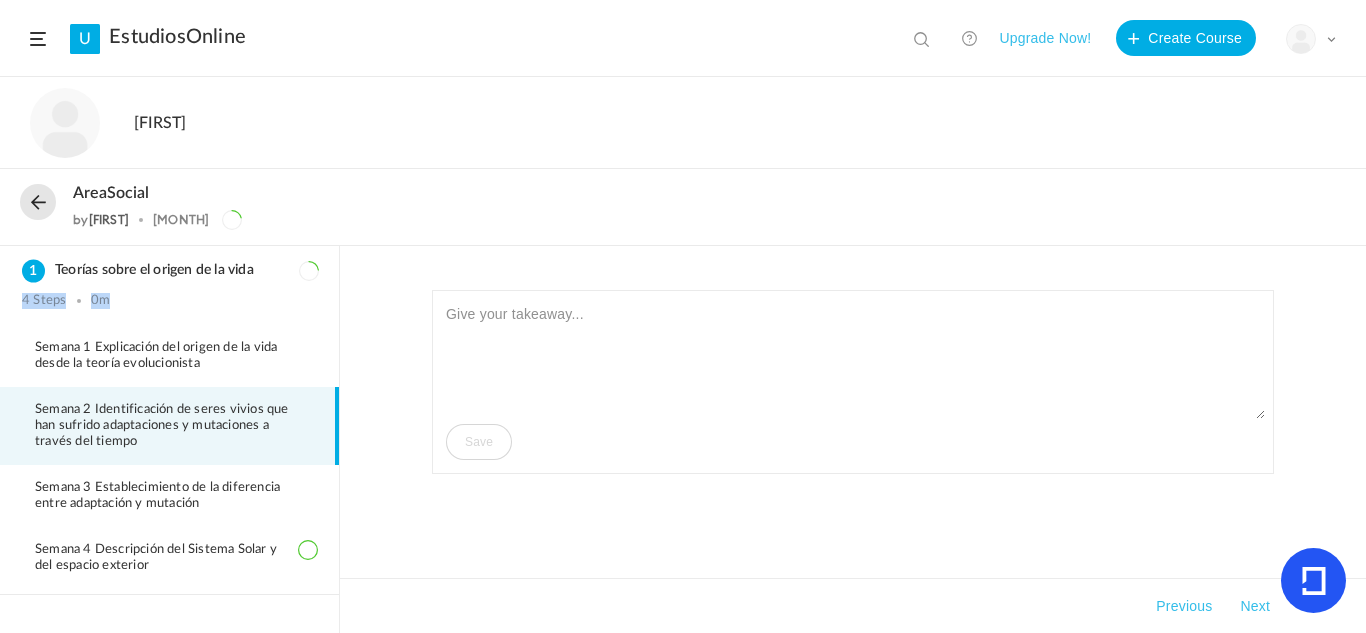 click on "Previous" 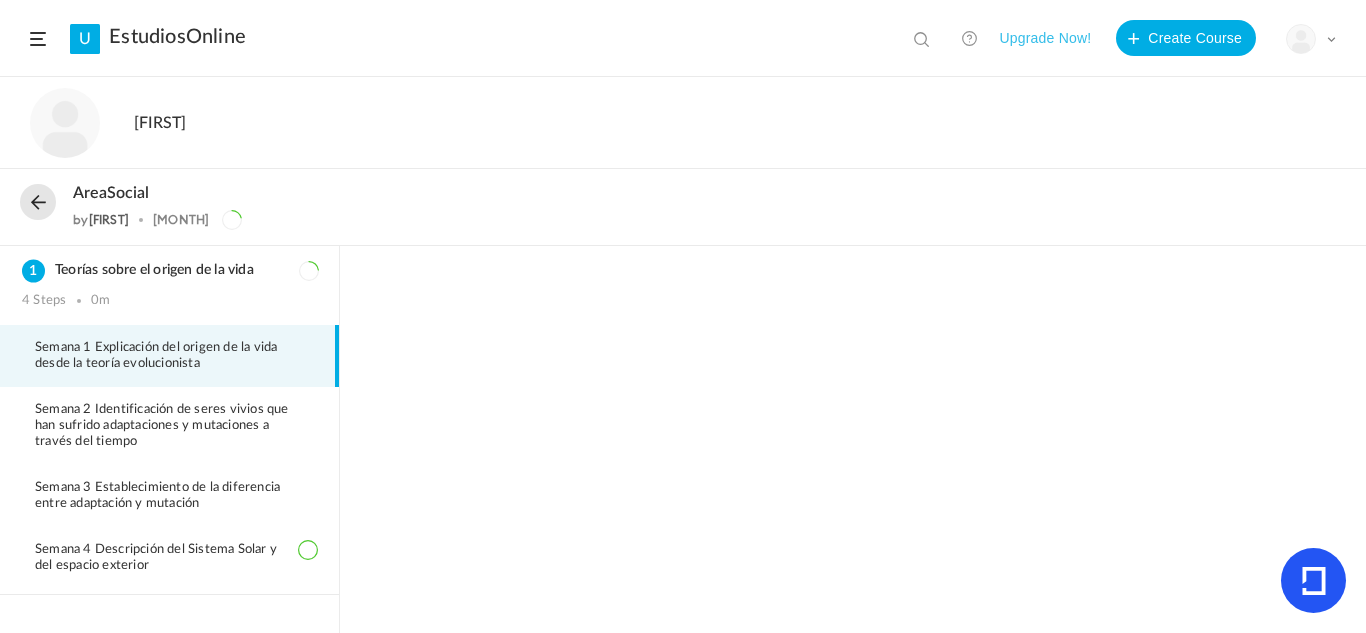 click 